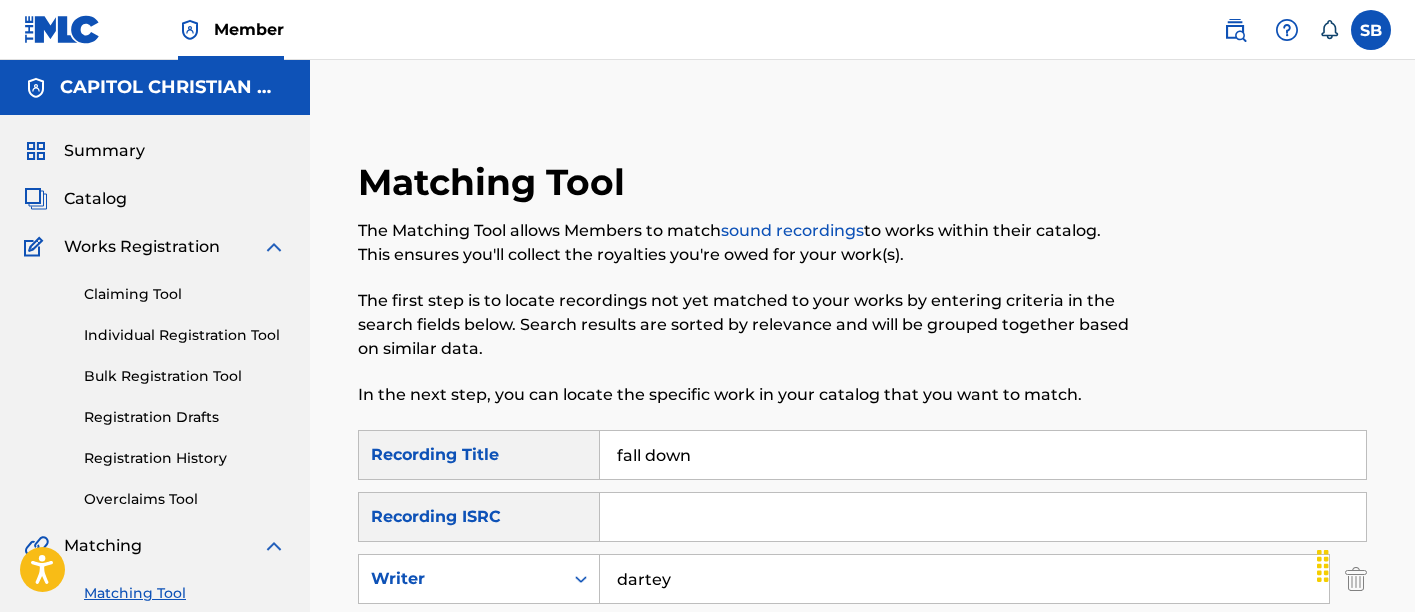 scroll, scrollTop: 235, scrollLeft: 0, axis: vertical 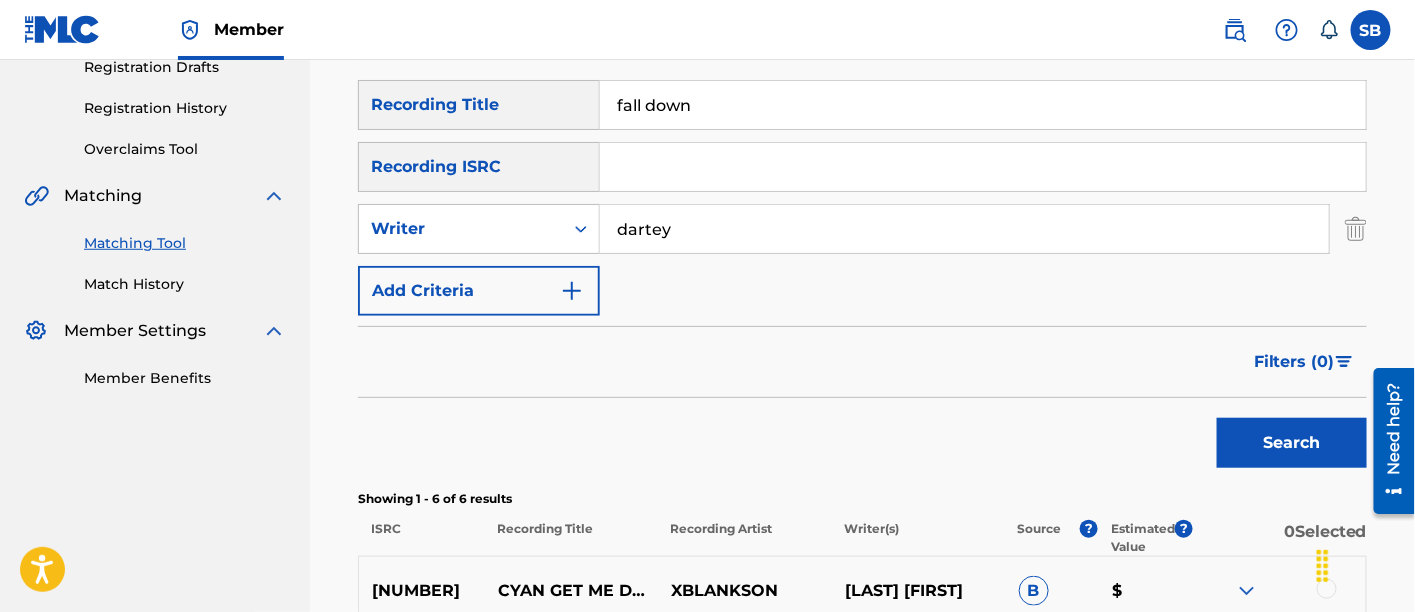 click on "Filters ( 0 )" at bounding box center [1304, 362] 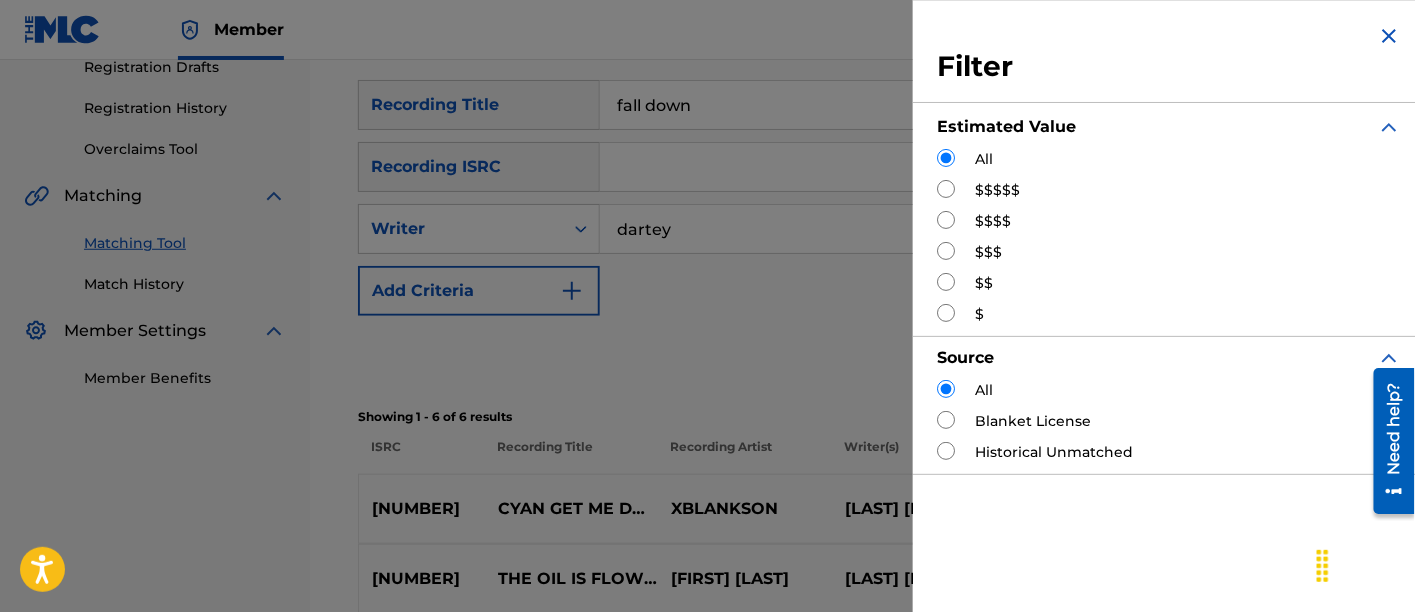 click on "$$$$$" at bounding box center (997, 190) 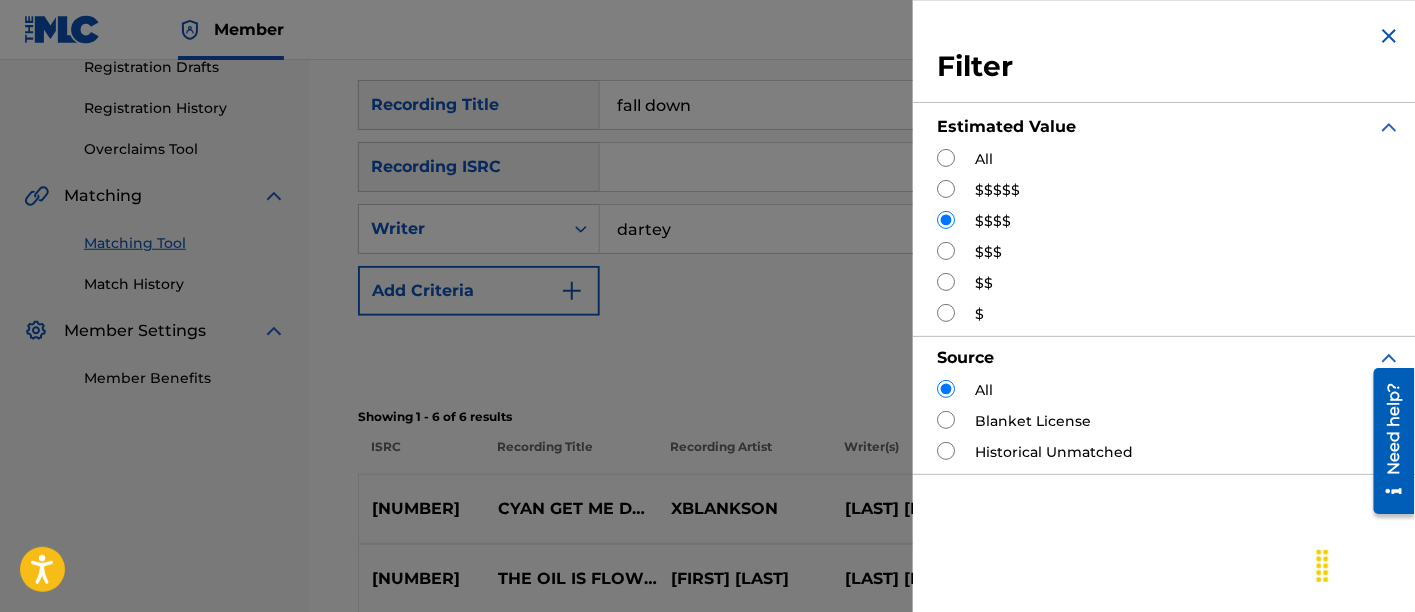 click at bounding box center (946, 251) 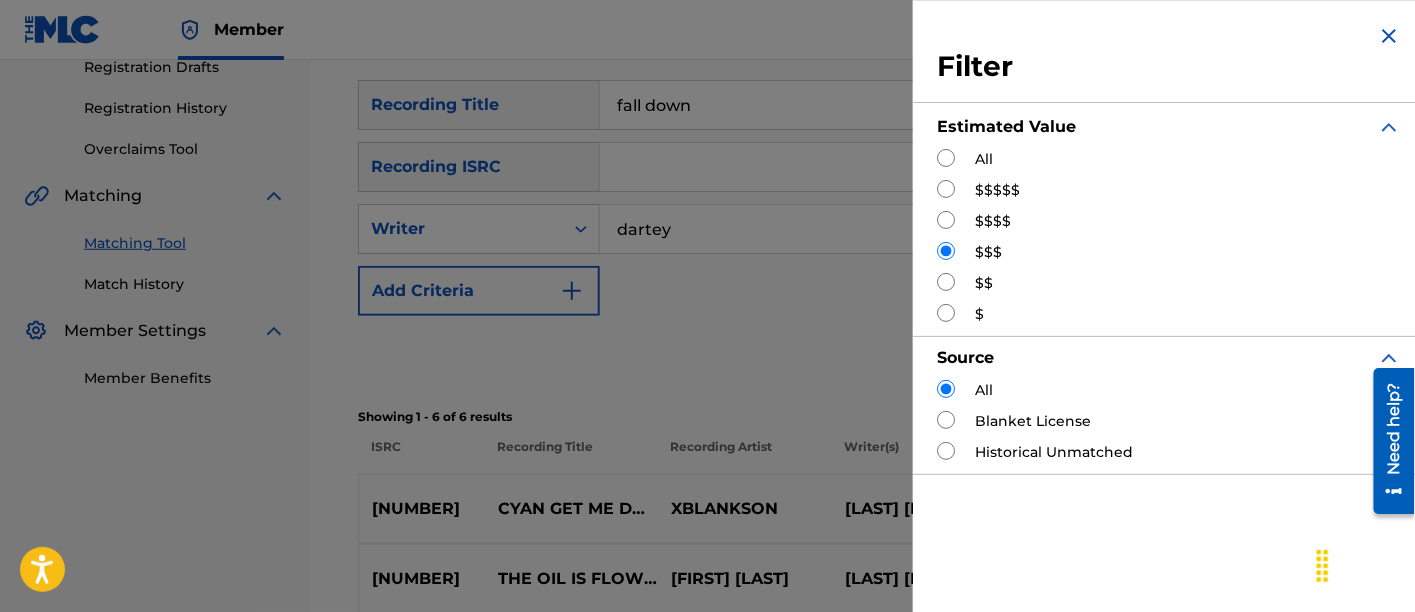 scroll, scrollTop: 76, scrollLeft: 0, axis: vertical 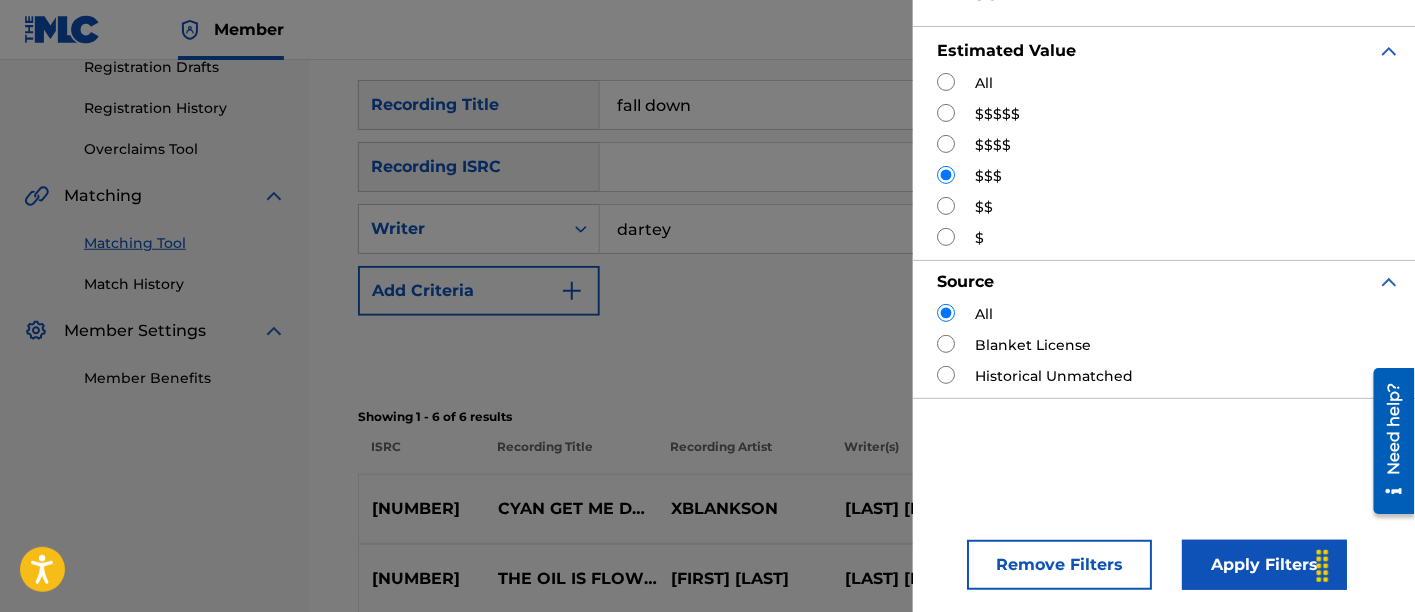 click on "Apply Filters" at bounding box center [1264, 565] 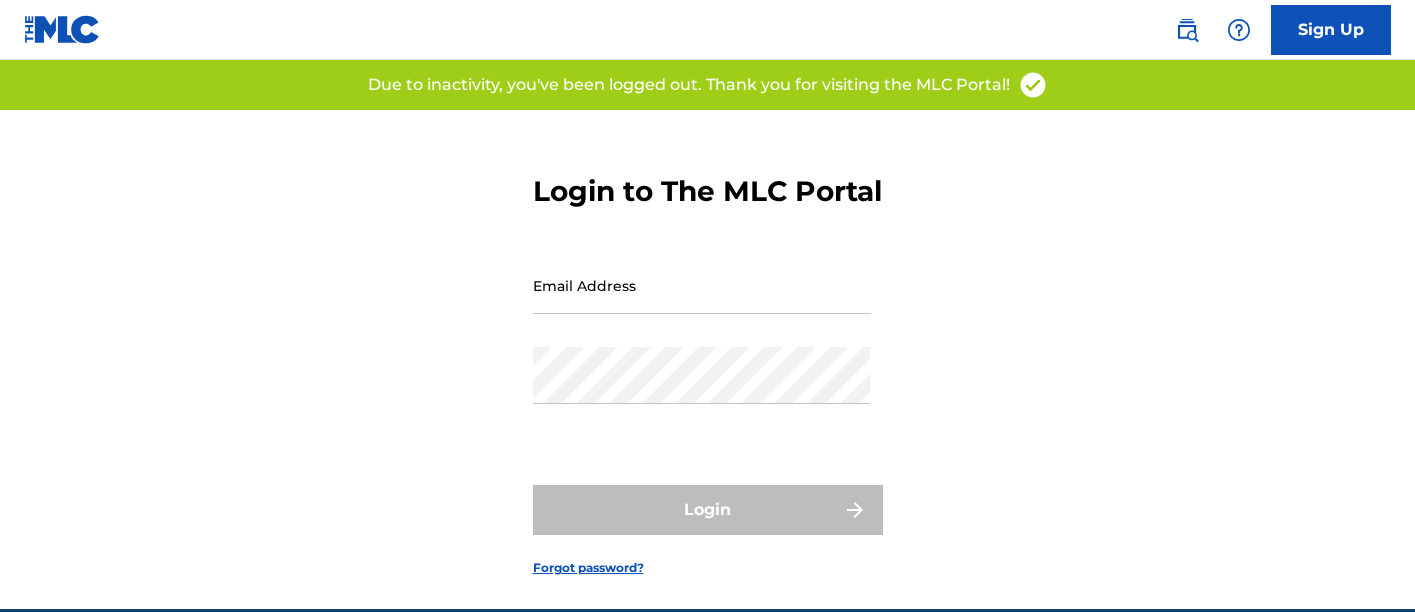 scroll, scrollTop: 0, scrollLeft: 0, axis: both 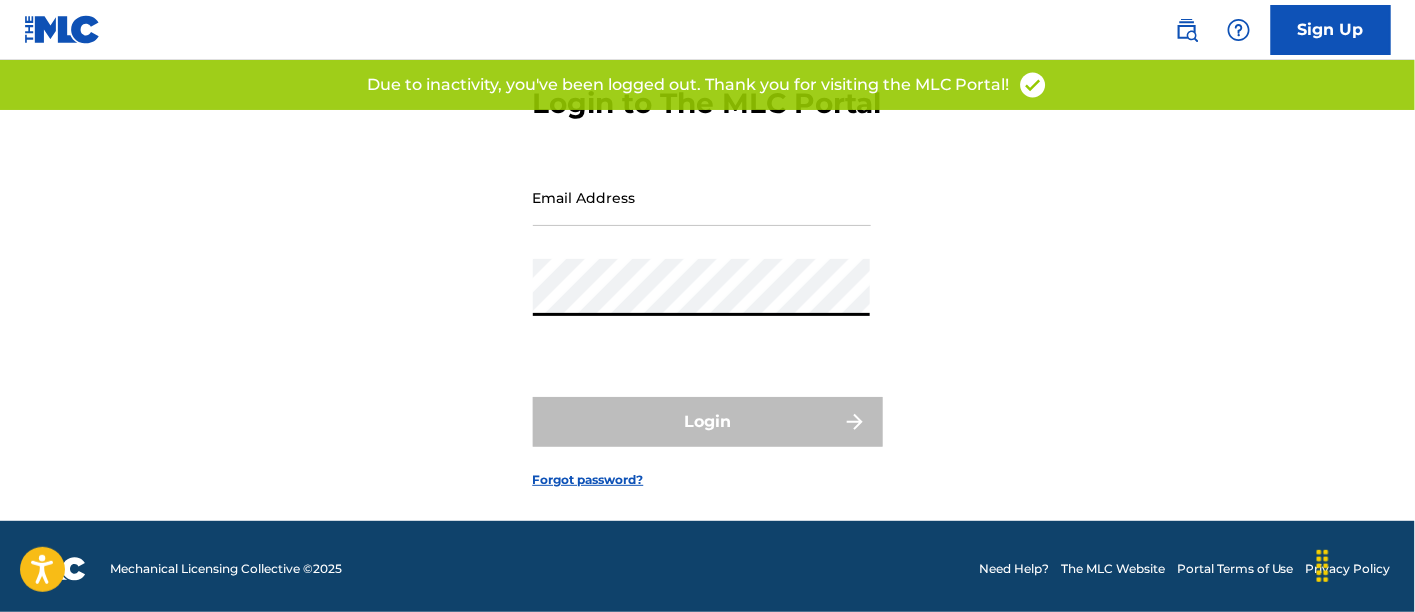 type on "[EMAIL]" 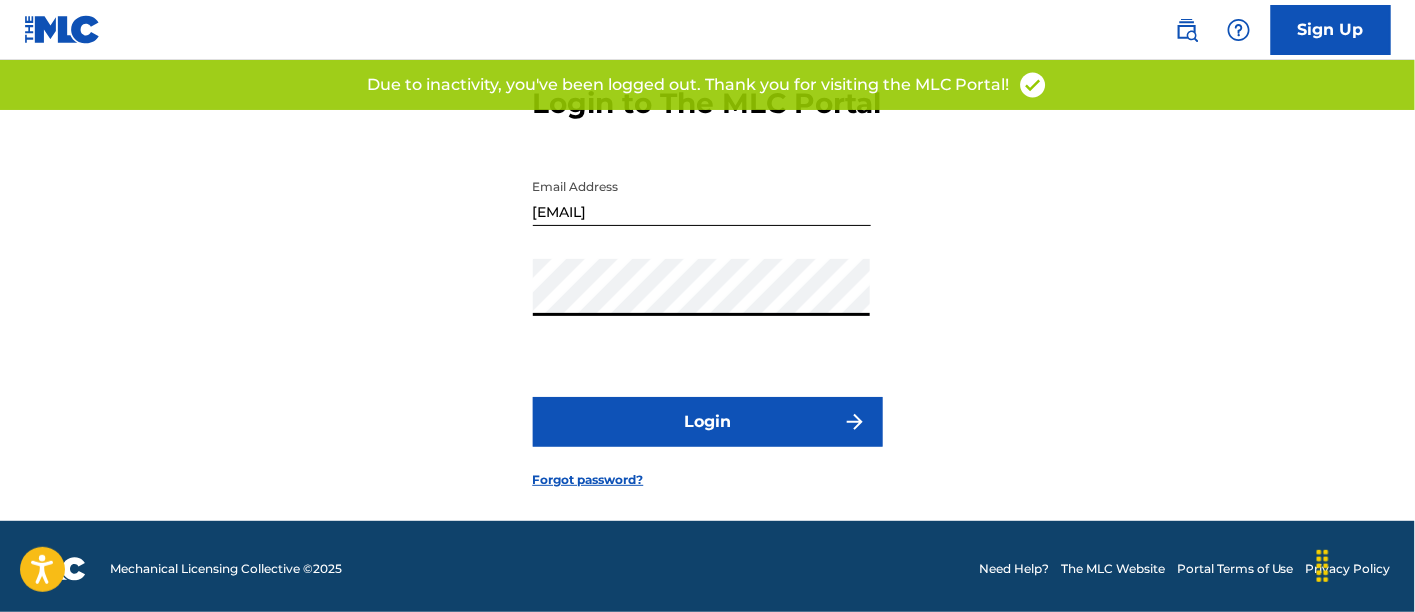 click on "Login" at bounding box center (708, 422) 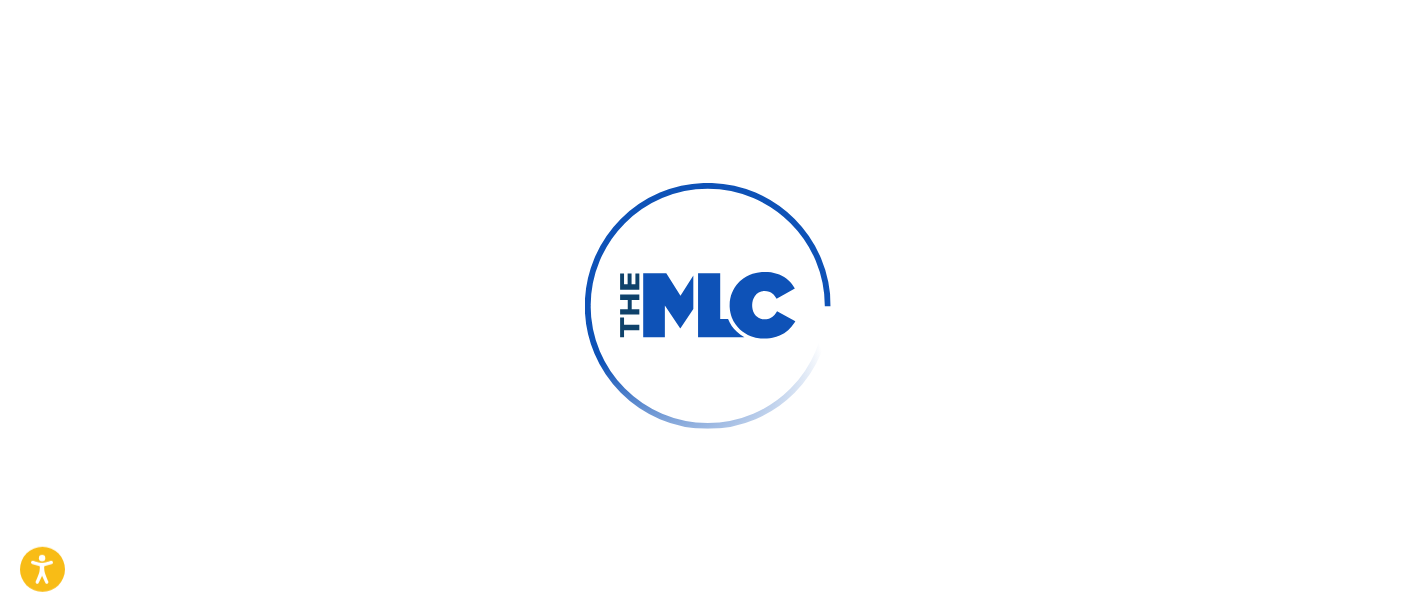 scroll, scrollTop: 0, scrollLeft: 0, axis: both 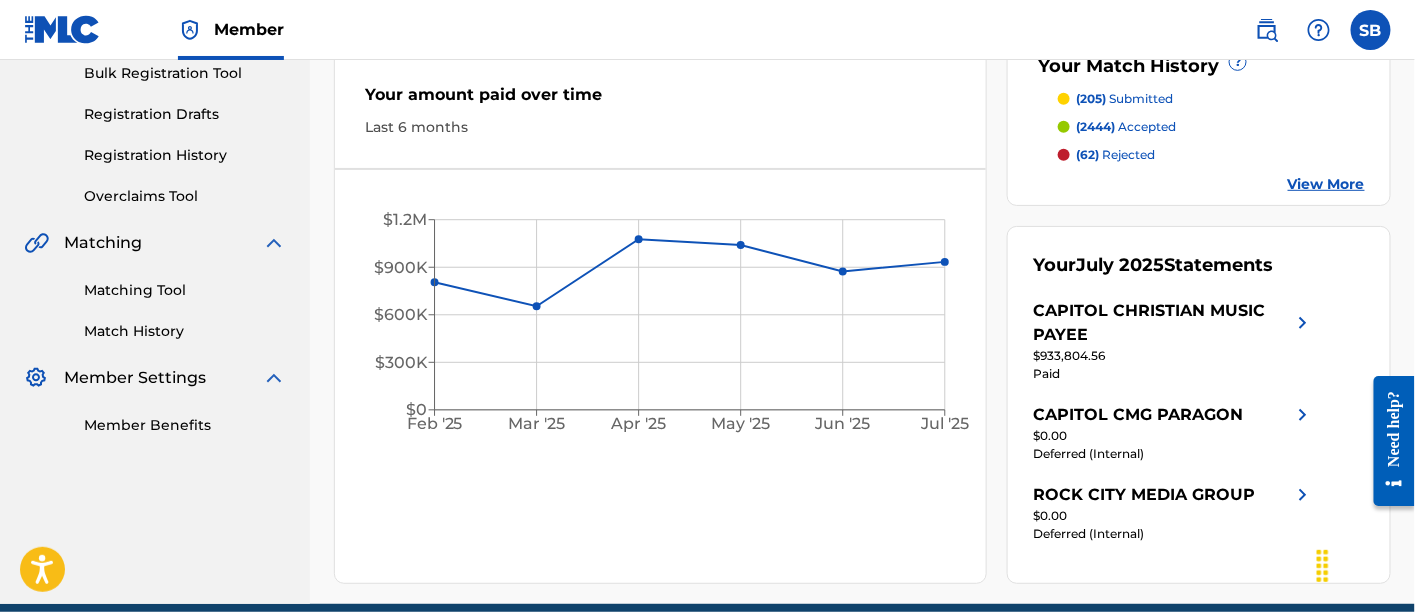 click on "Matching Tool" at bounding box center (185, 290) 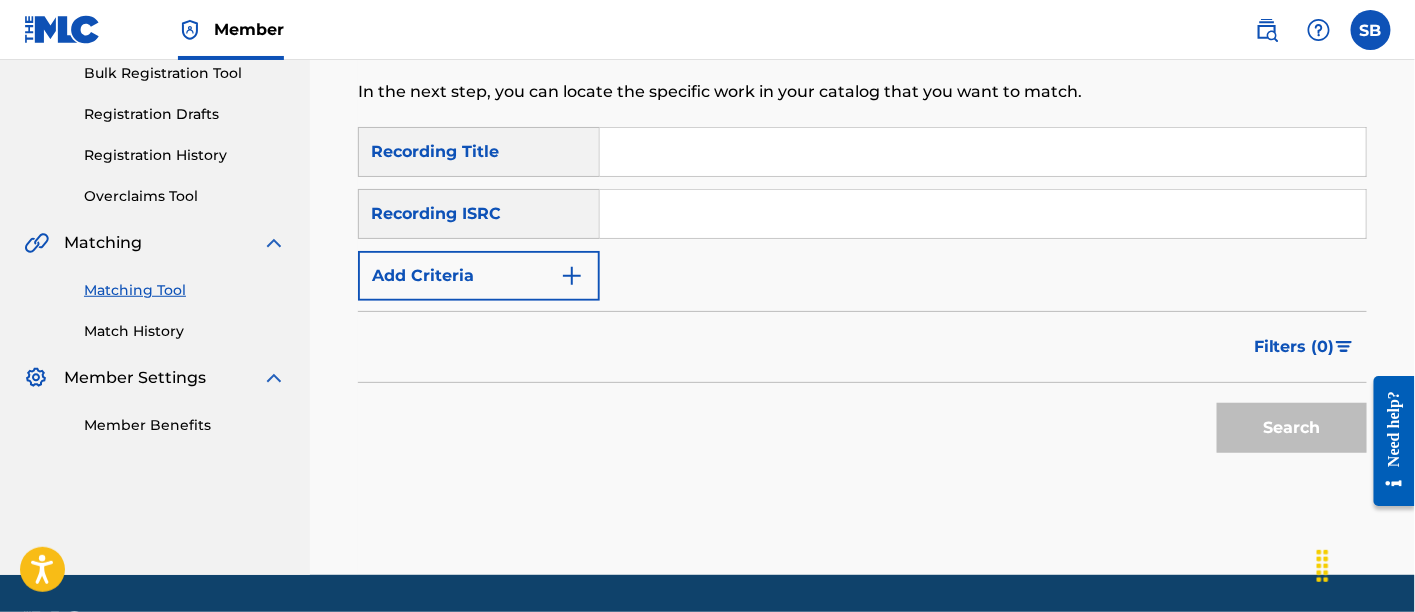 scroll, scrollTop: 0, scrollLeft: 0, axis: both 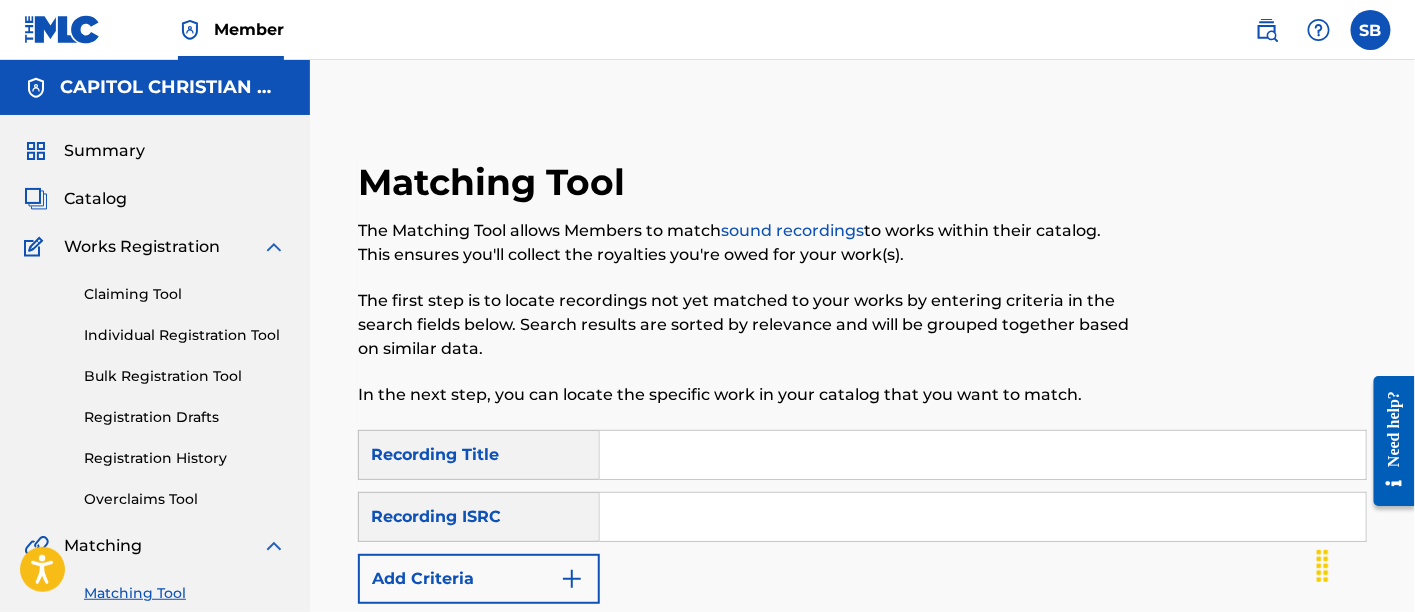 click at bounding box center [983, 455] 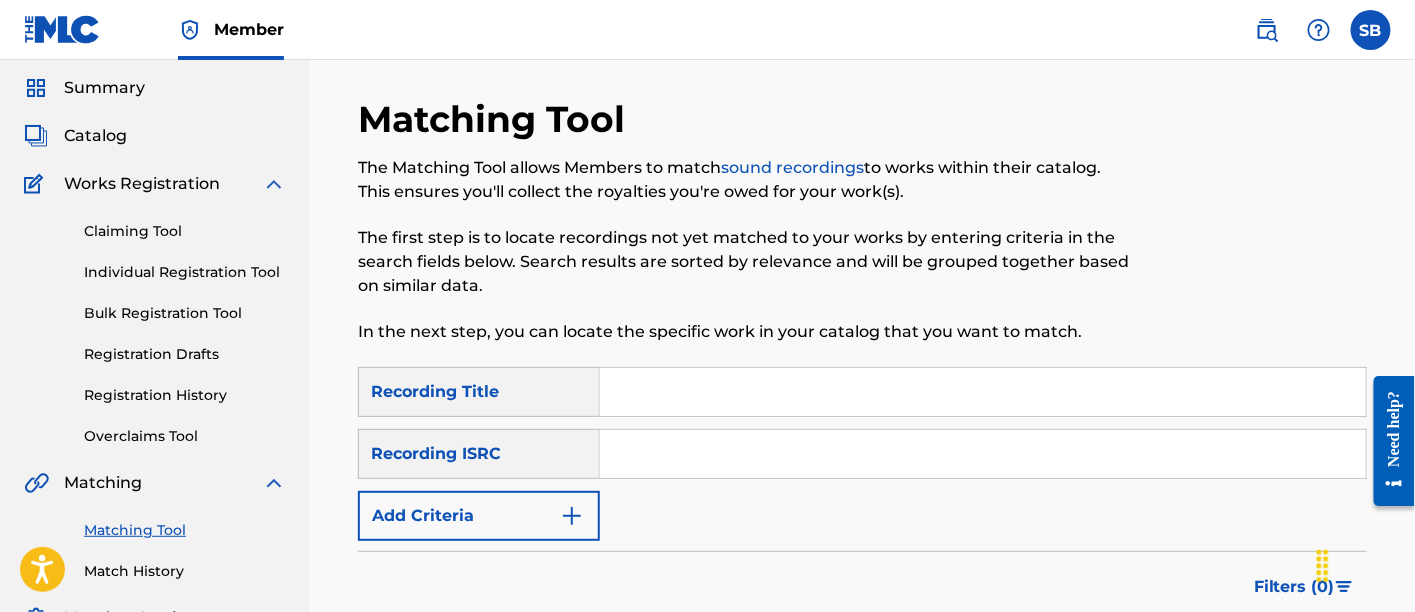 scroll, scrollTop: 0, scrollLeft: 0, axis: both 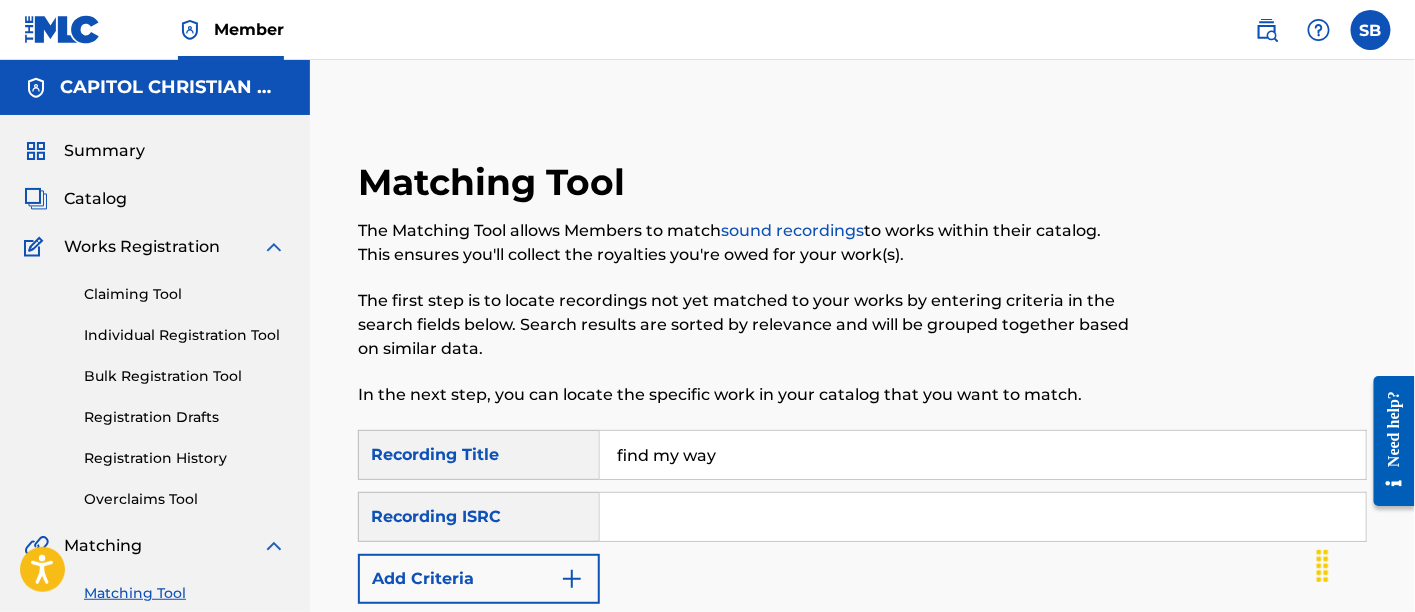 type on "find my way" 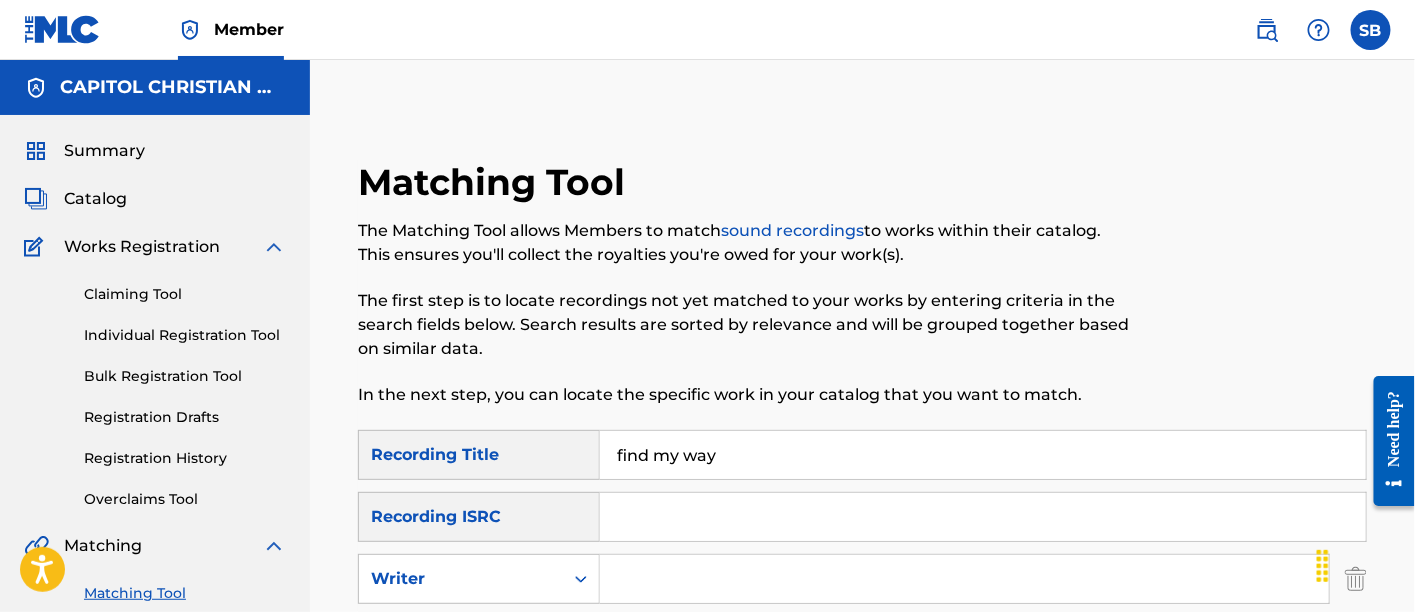click at bounding box center [964, 579] 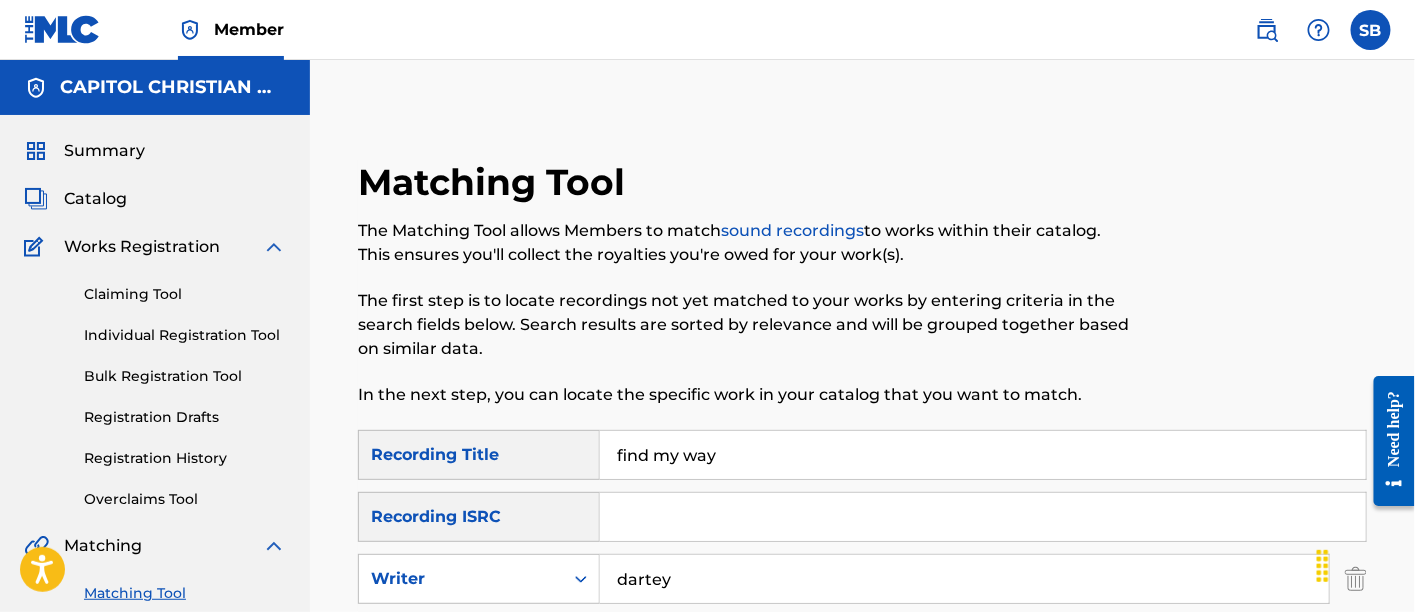 type on "dartey" 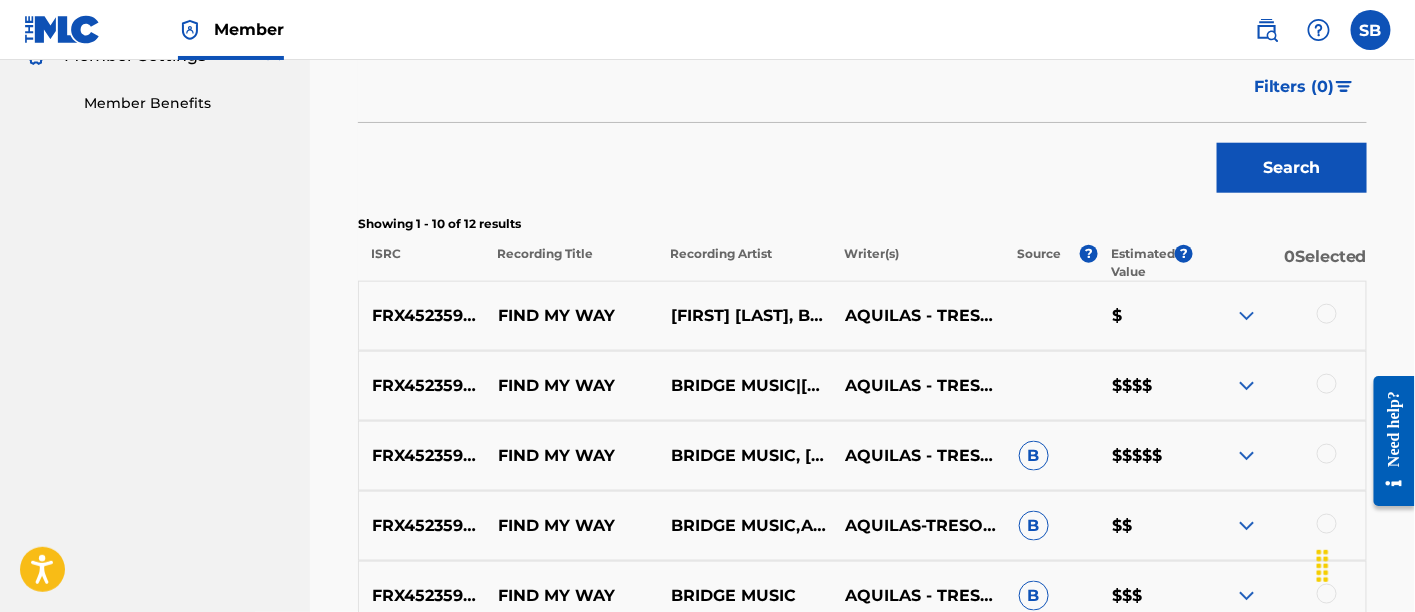 scroll, scrollTop: 626, scrollLeft: 0, axis: vertical 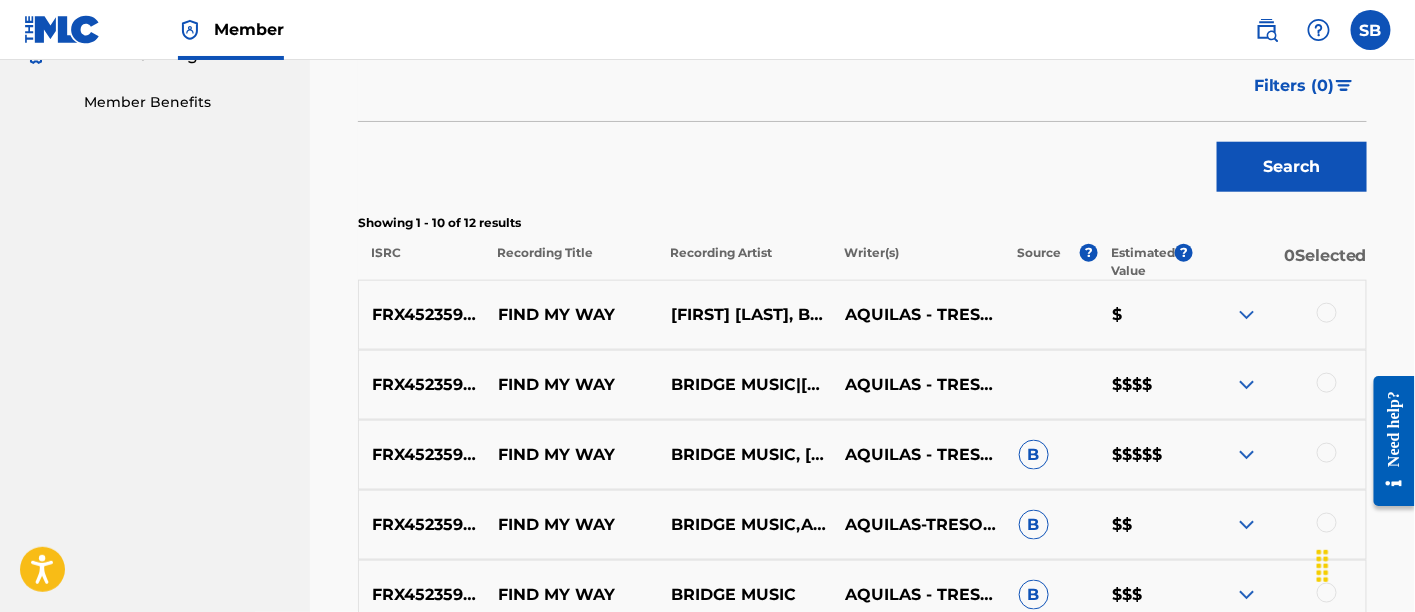 click at bounding box center (1327, 313) 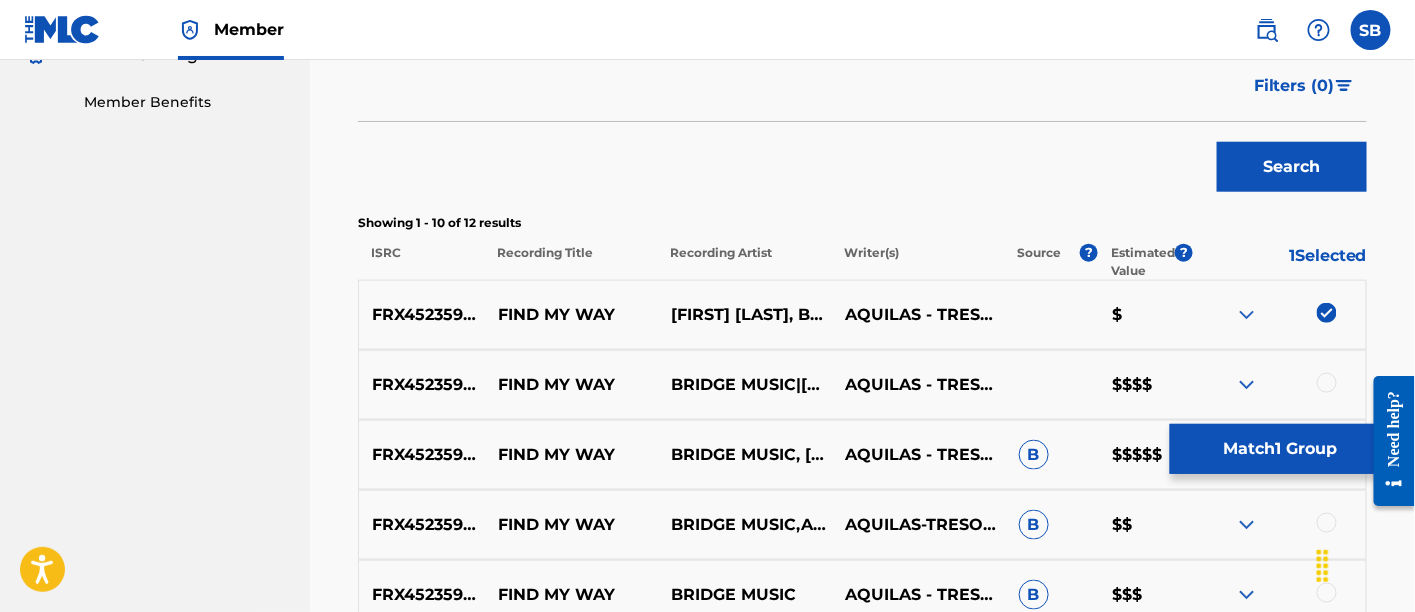 click at bounding box center (1279, 385) 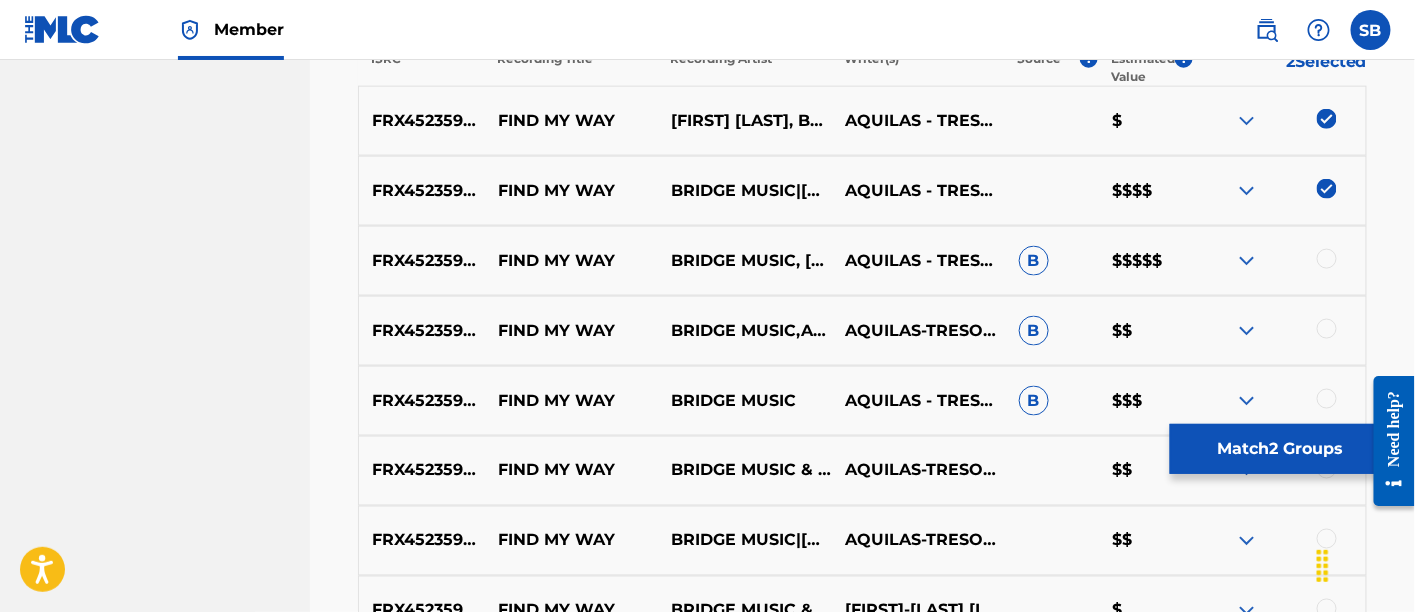 scroll, scrollTop: 832, scrollLeft: 0, axis: vertical 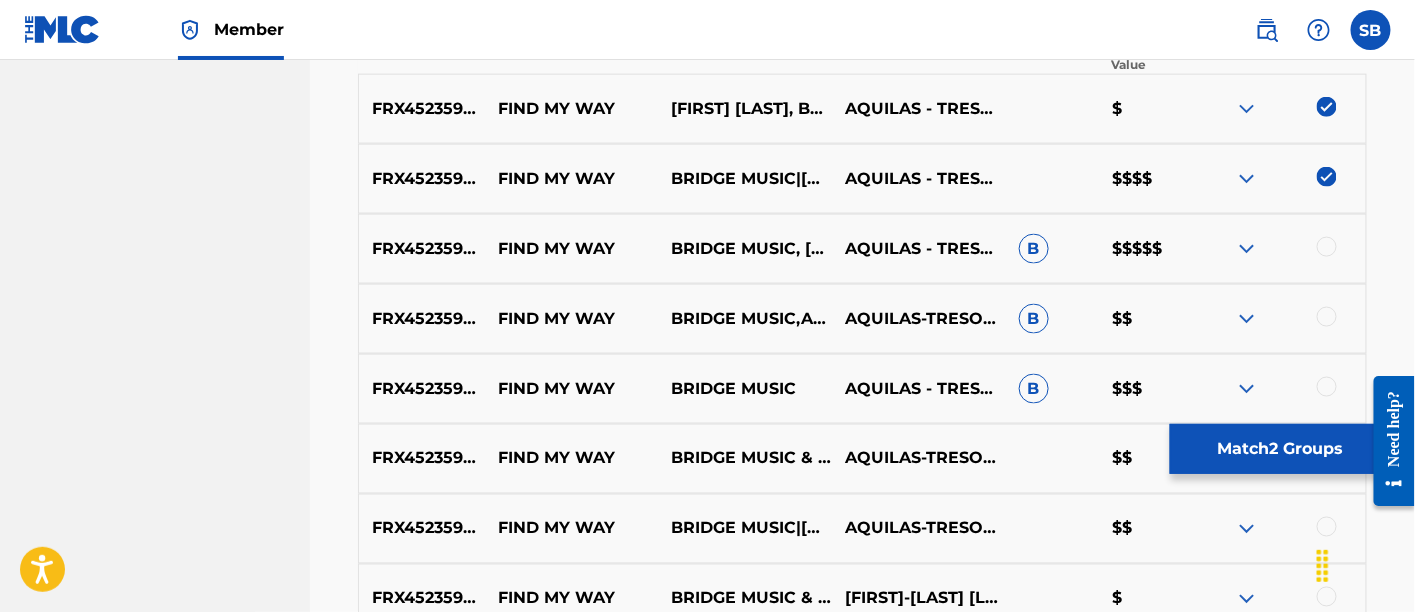 click at bounding box center [1327, 247] 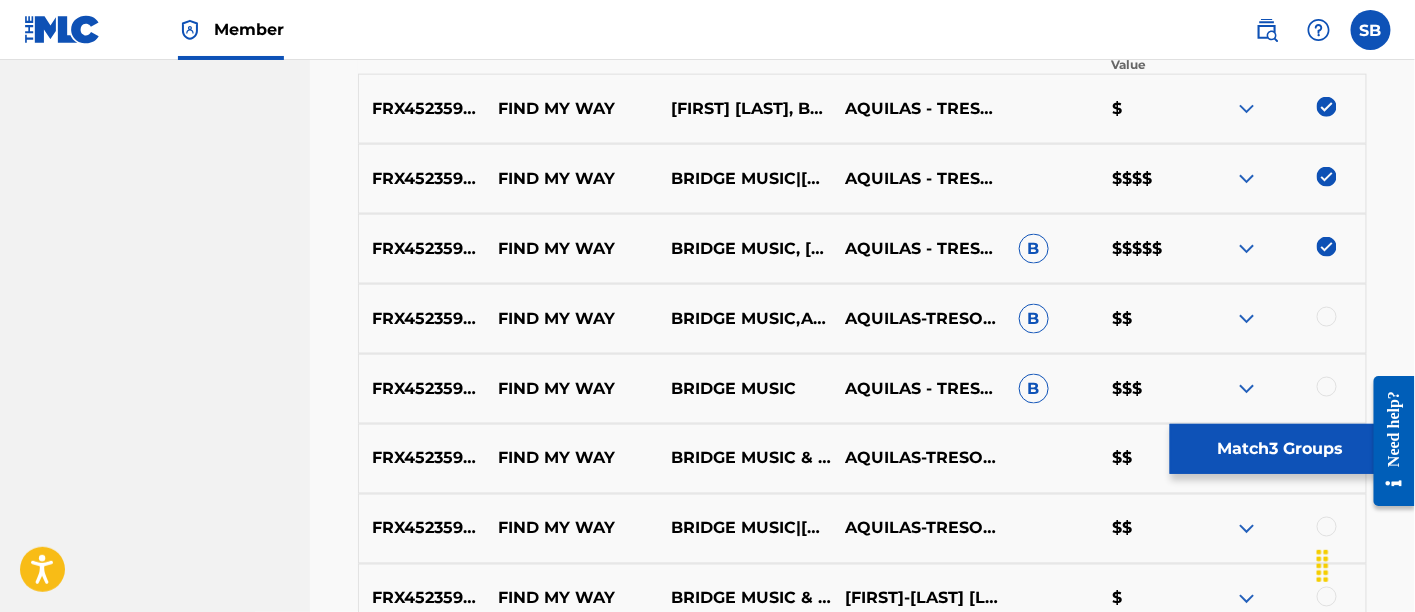 click at bounding box center [1327, 317] 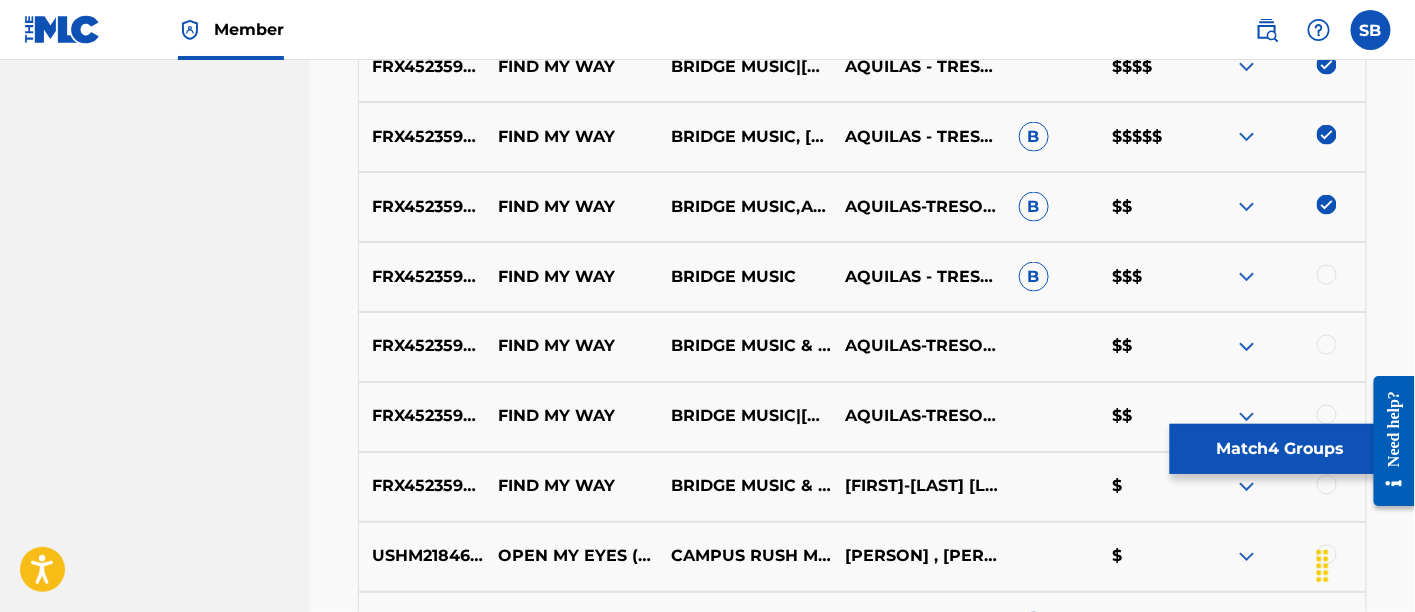 scroll, scrollTop: 945, scrollLeft: 0, axis: vertical 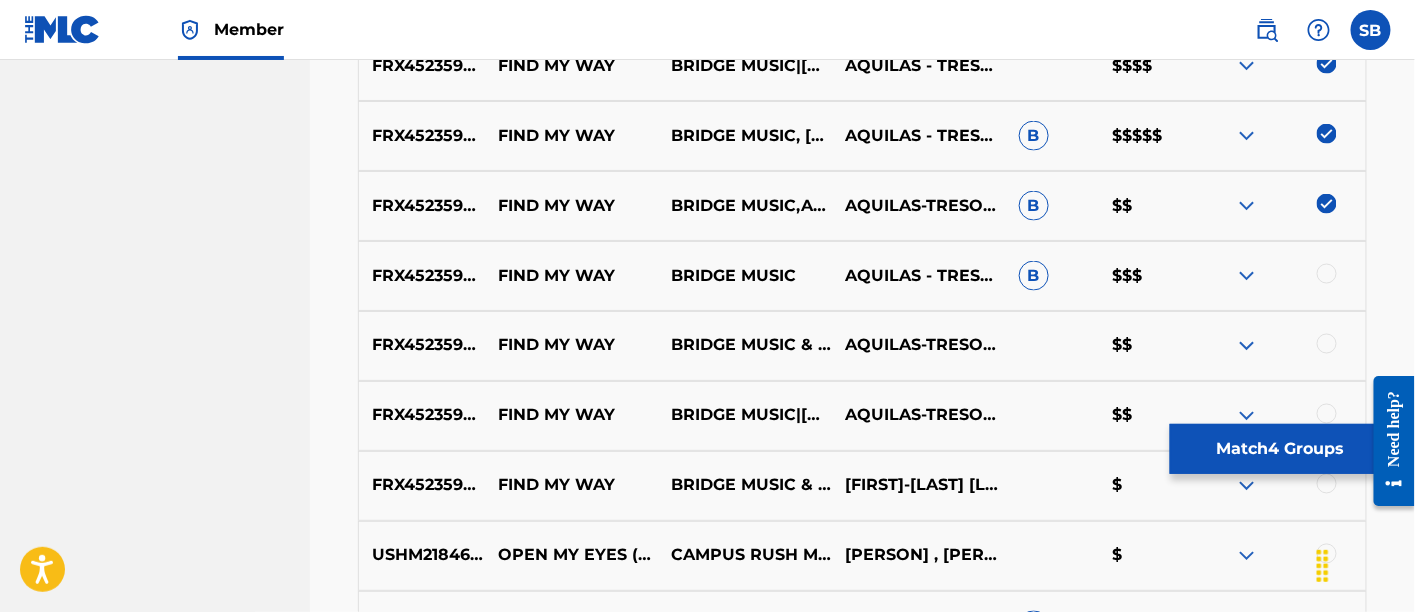 click at bounding box center [1327, 274] 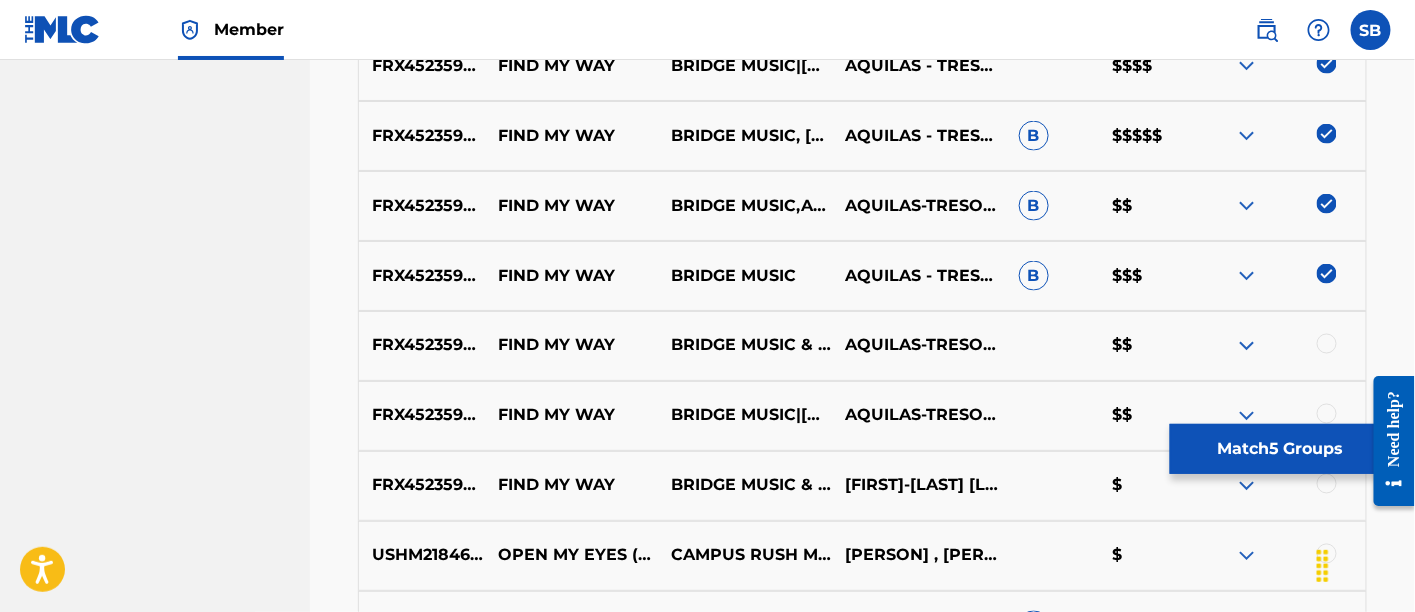 click at bounding box center (1327, 344) 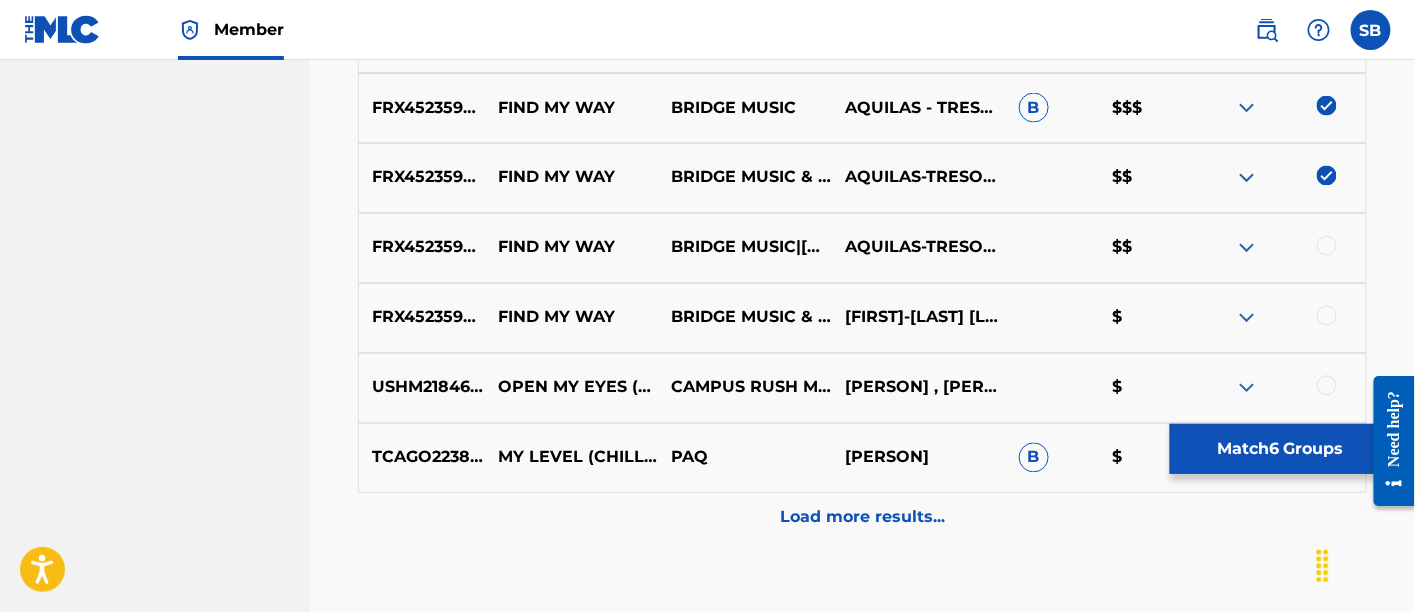 scroll, scrollTop: 1114, scrollLeft: 0, axis: vertical 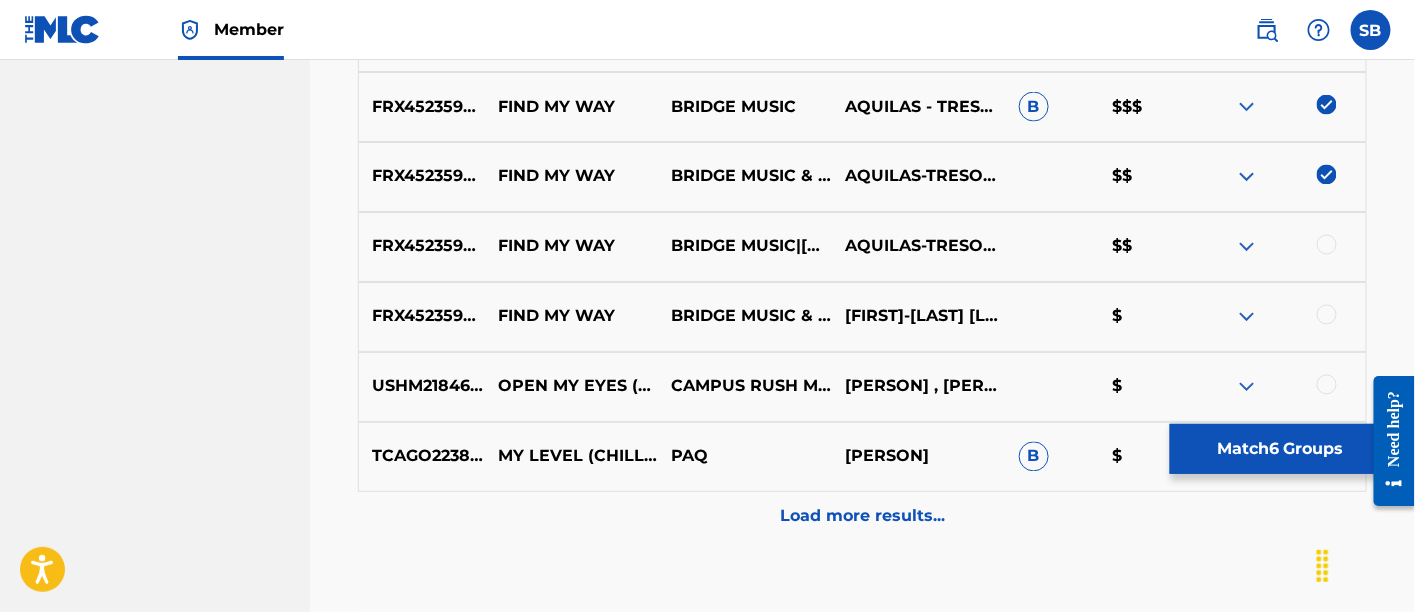 click at bounding box center (1327, 245) 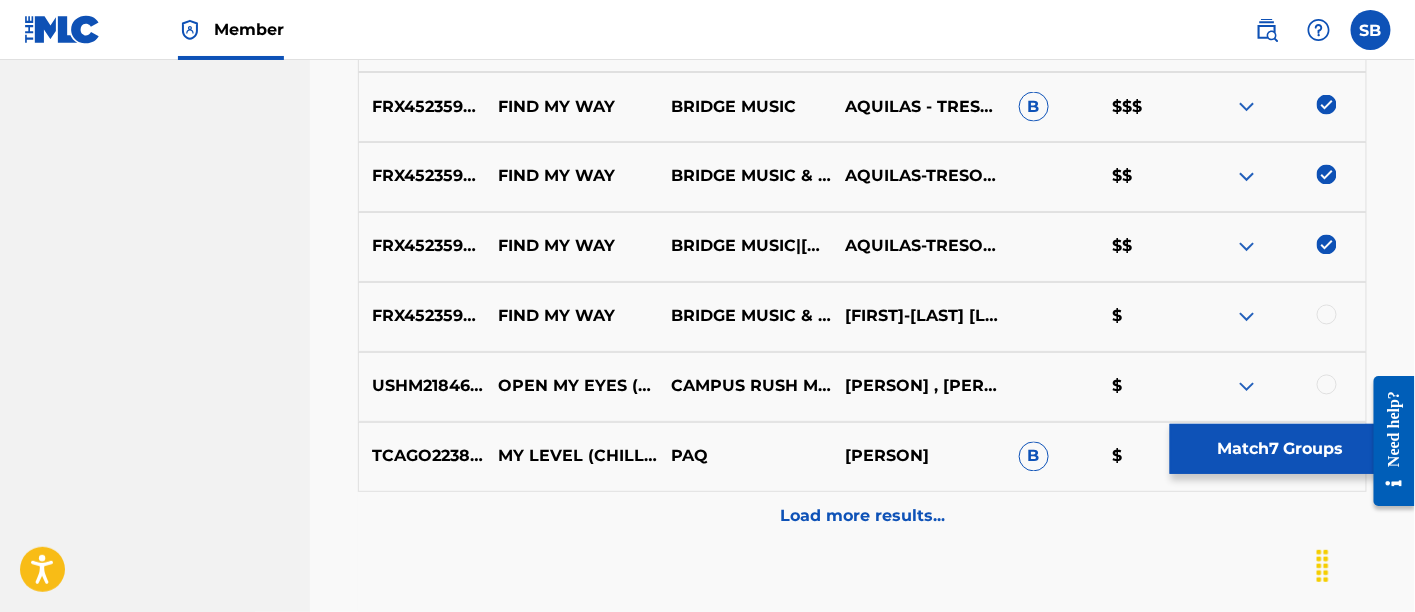 click at bounding box center (1327, 315) 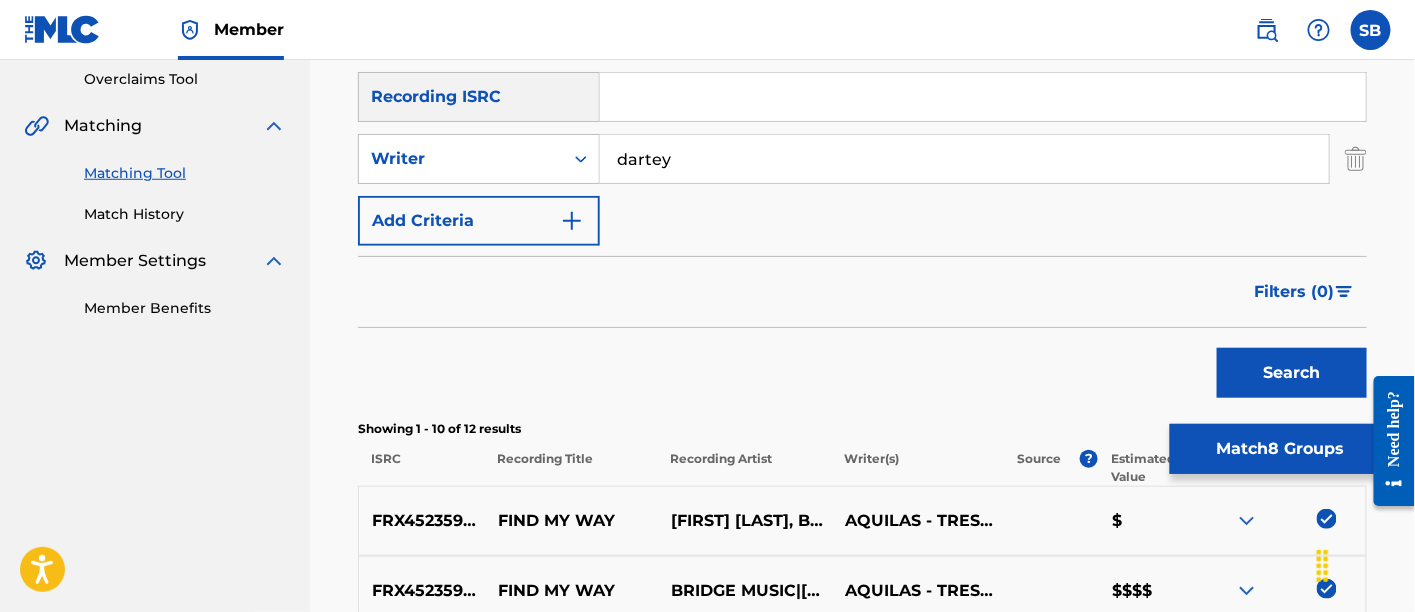 scroll, scrollTop: 403, scrollLeft: 0, axis: vertical 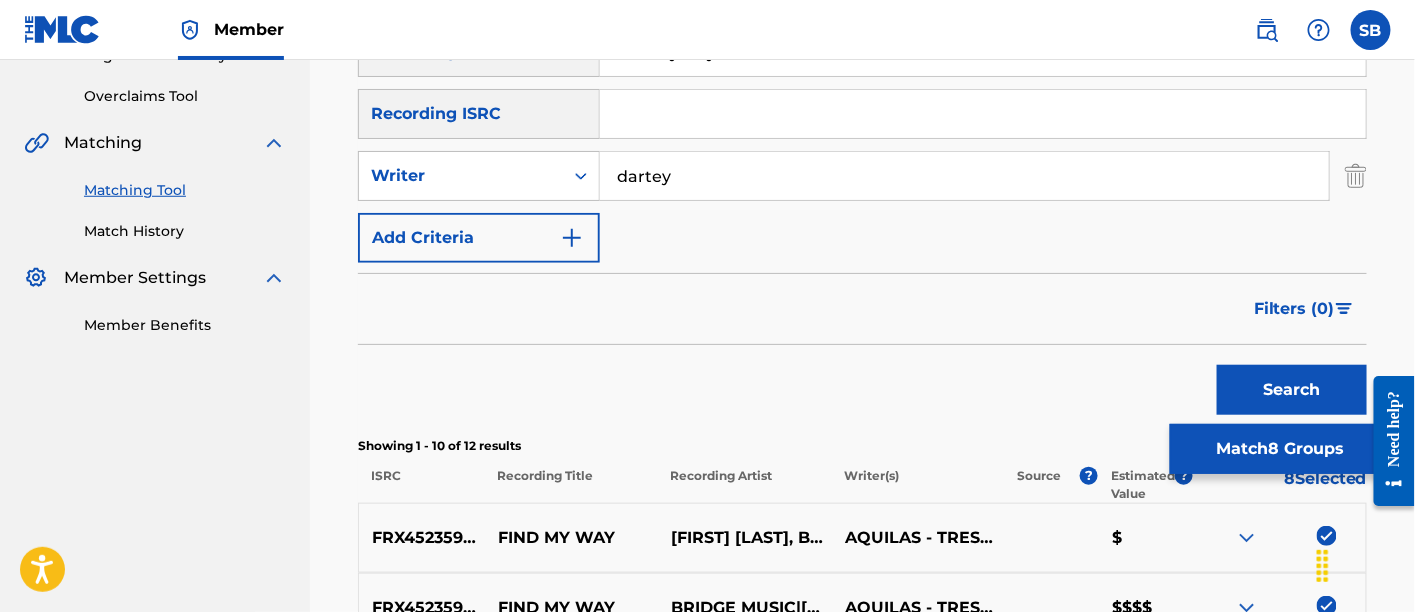 click on "Filters ( 0 )" at bounding box center [1294, 309] 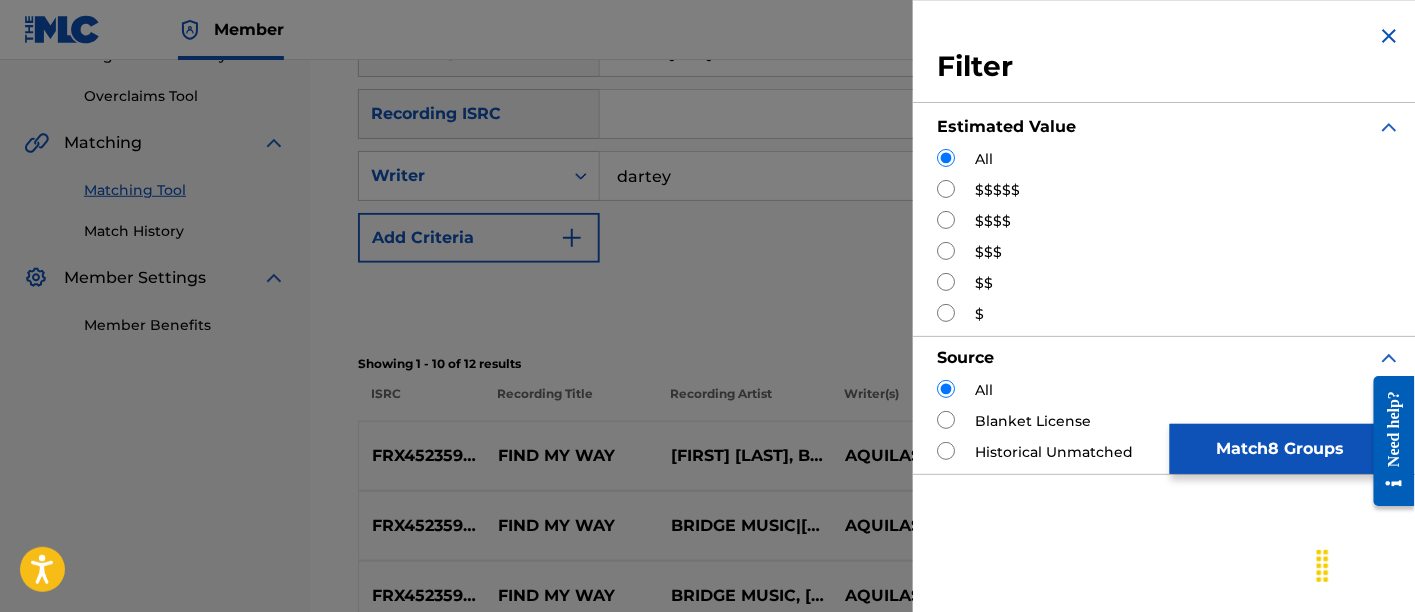 click at bounding box center (946, 189) 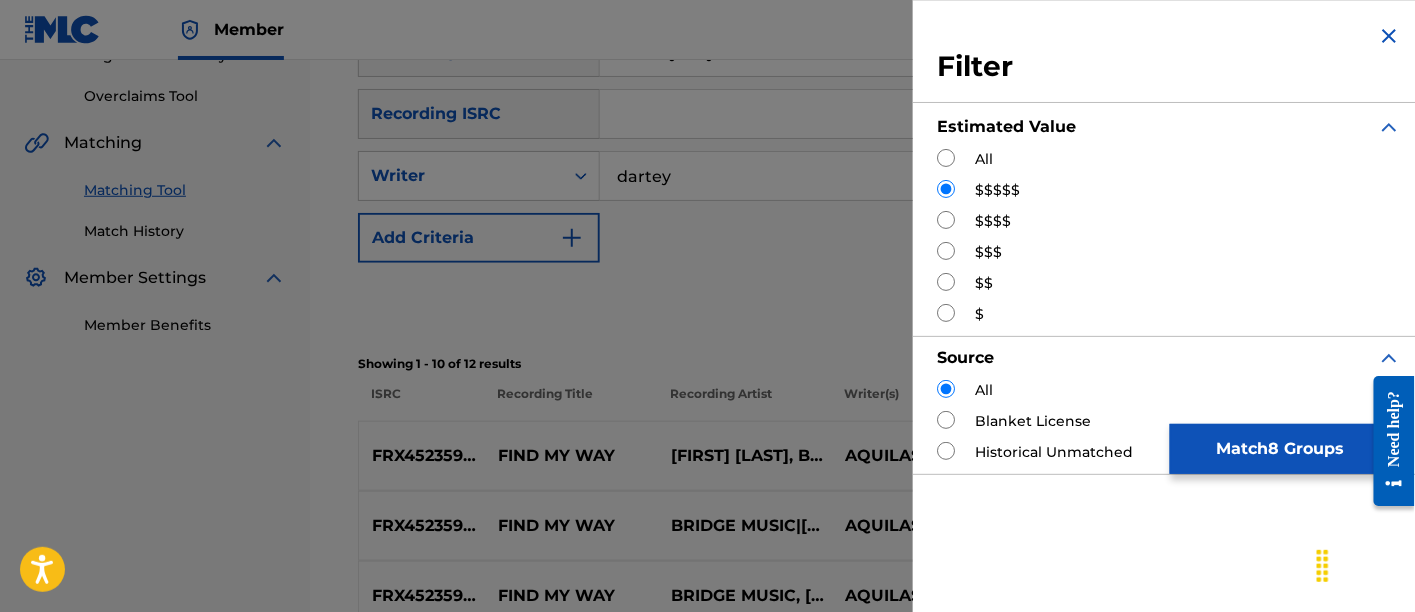scroll, scrollTop: 76, scrollLeft: 0, axis: vertical 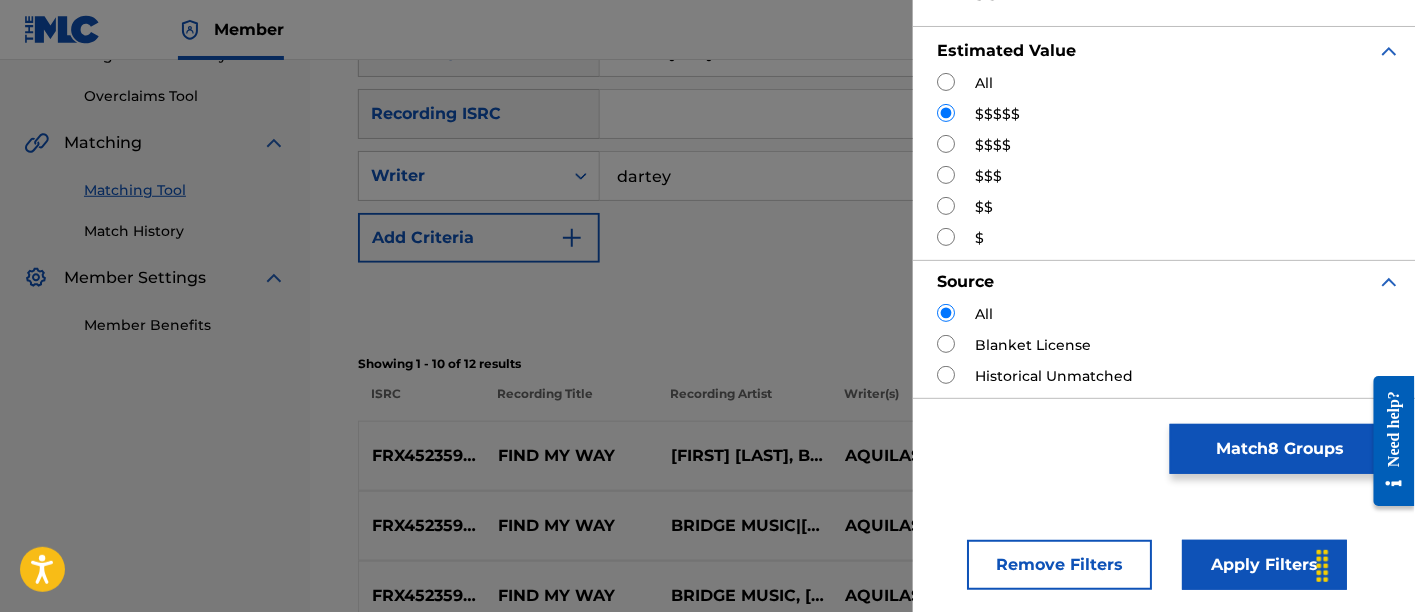 click on "Apply Filters" at bounding box center [1264, 565] 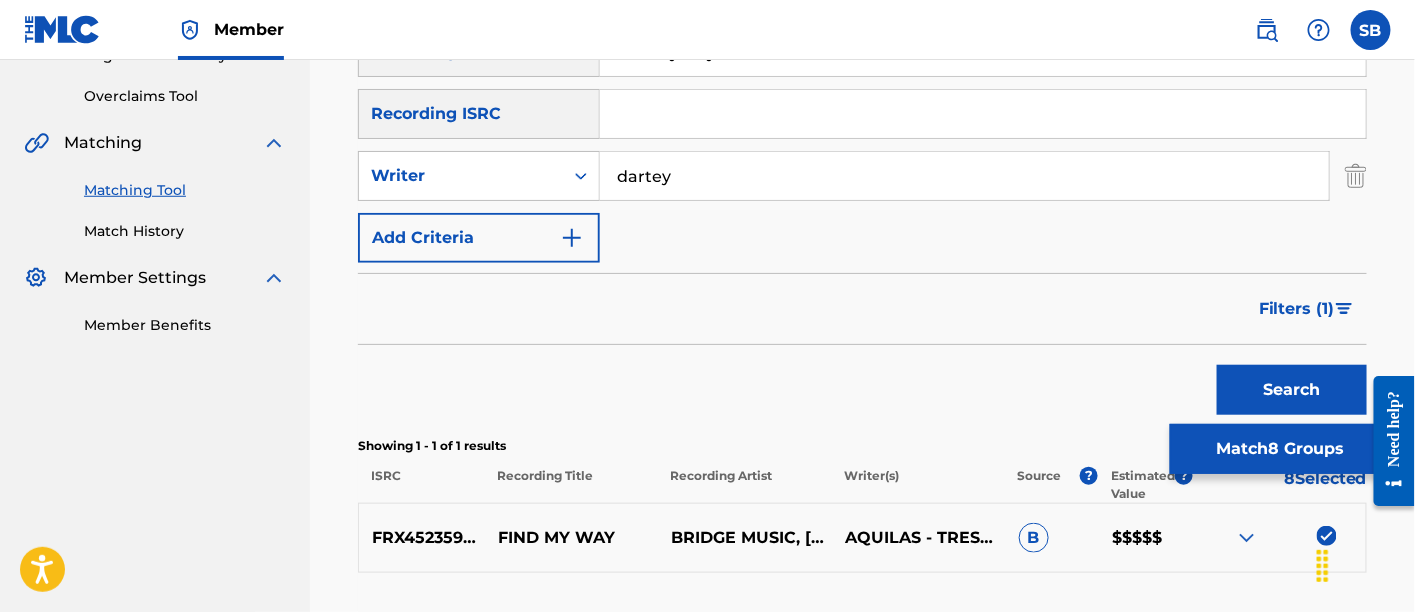 scroll, scrollTop: 558, scrollLeft: 0, axis: vertical 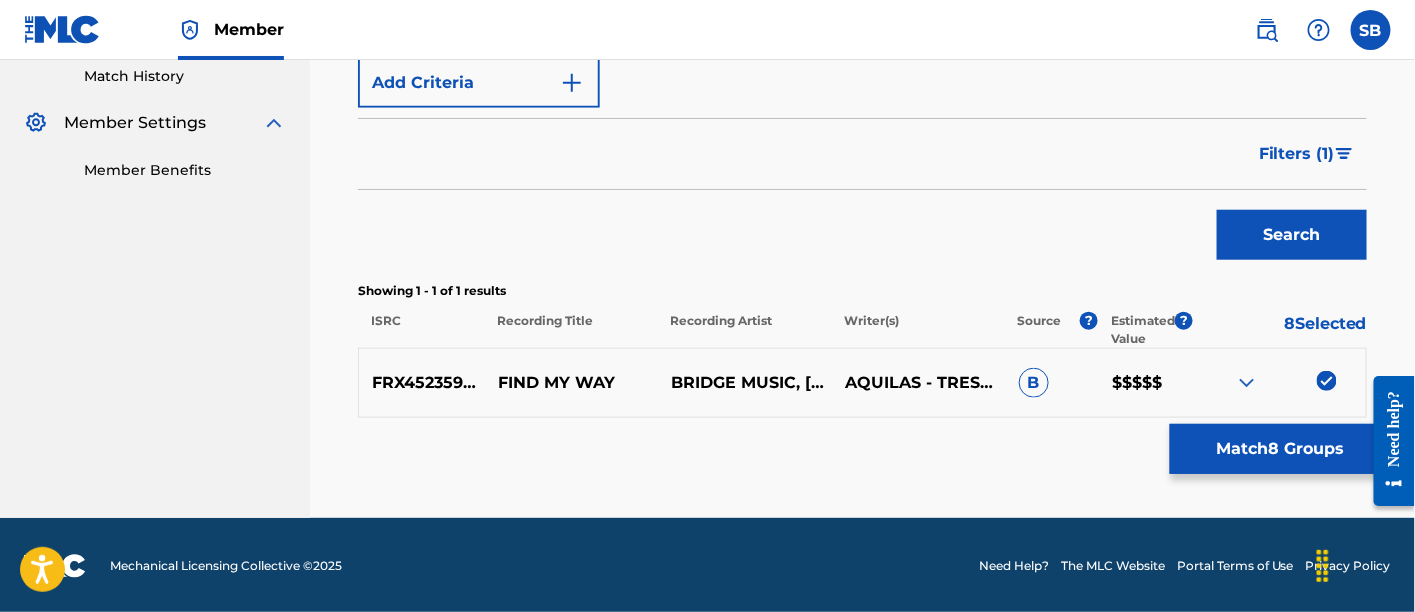 click on "Filters ( 1 )" at bounding box center [1297, 154] 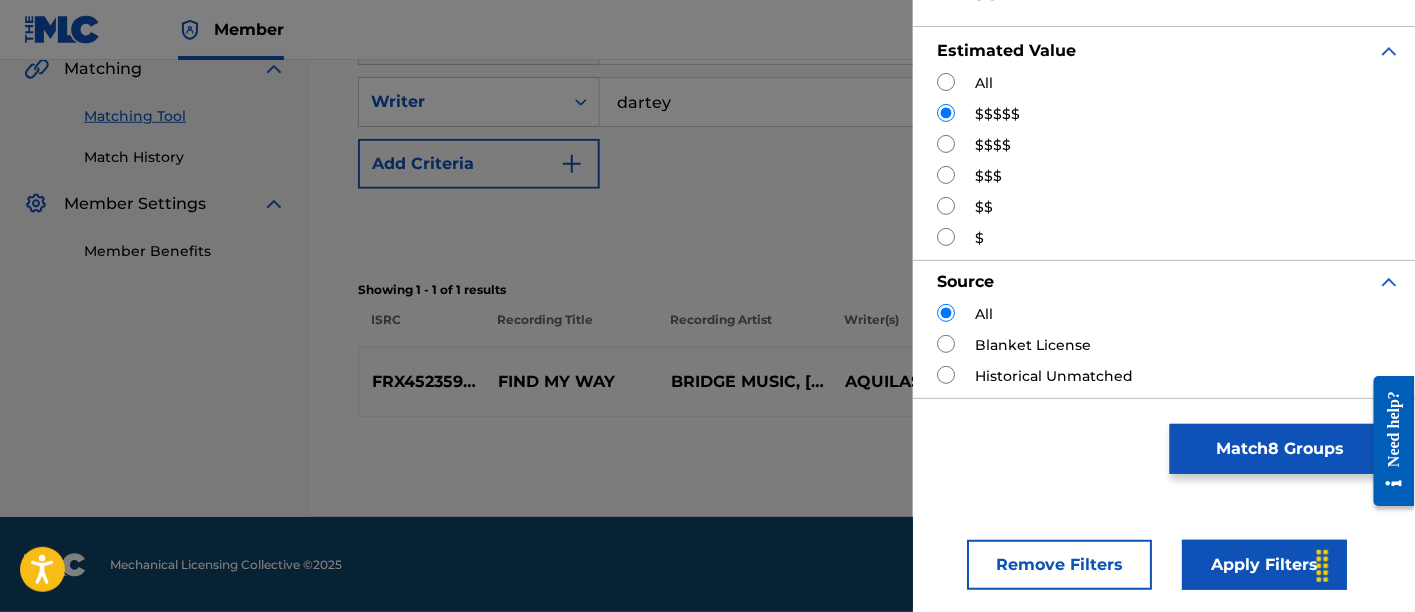 click at bounding box center (946, 144) 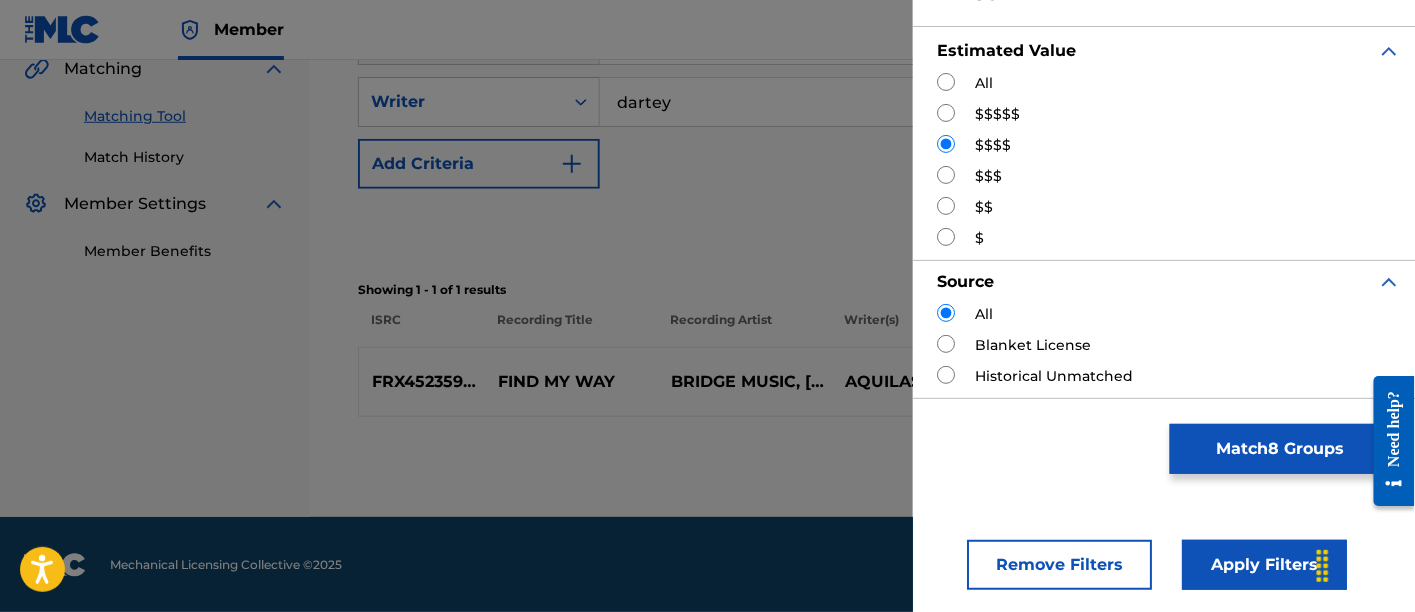 click on "Apply Filters" at bounding box center (1264, 565) 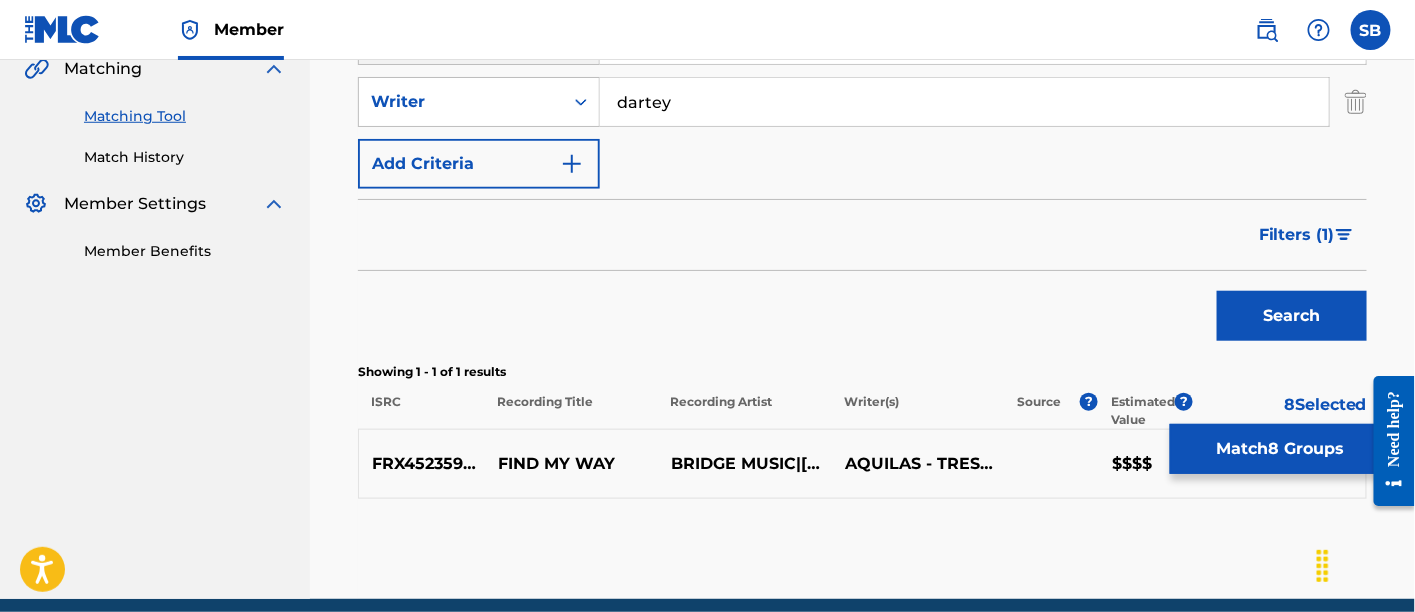 scroll, scrollTop: 558, scrollLeft: 0, axis: vertical 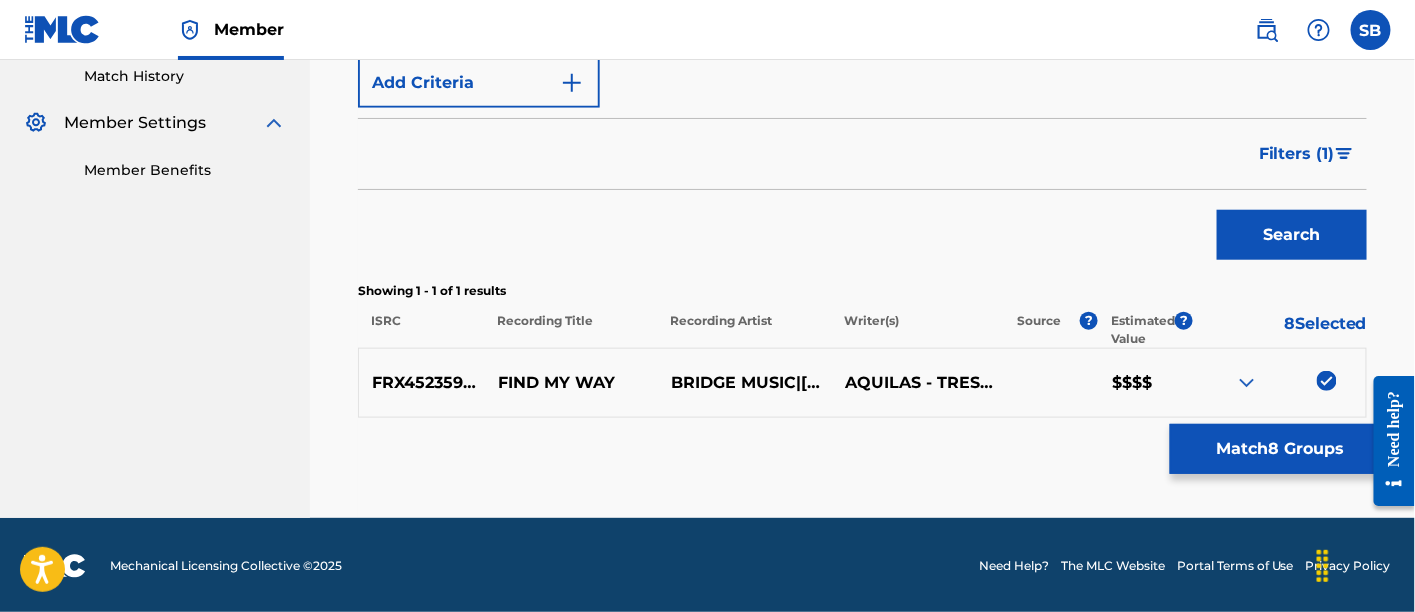 click on "Filters ( 1 )" at bounding box center (1297, 154) 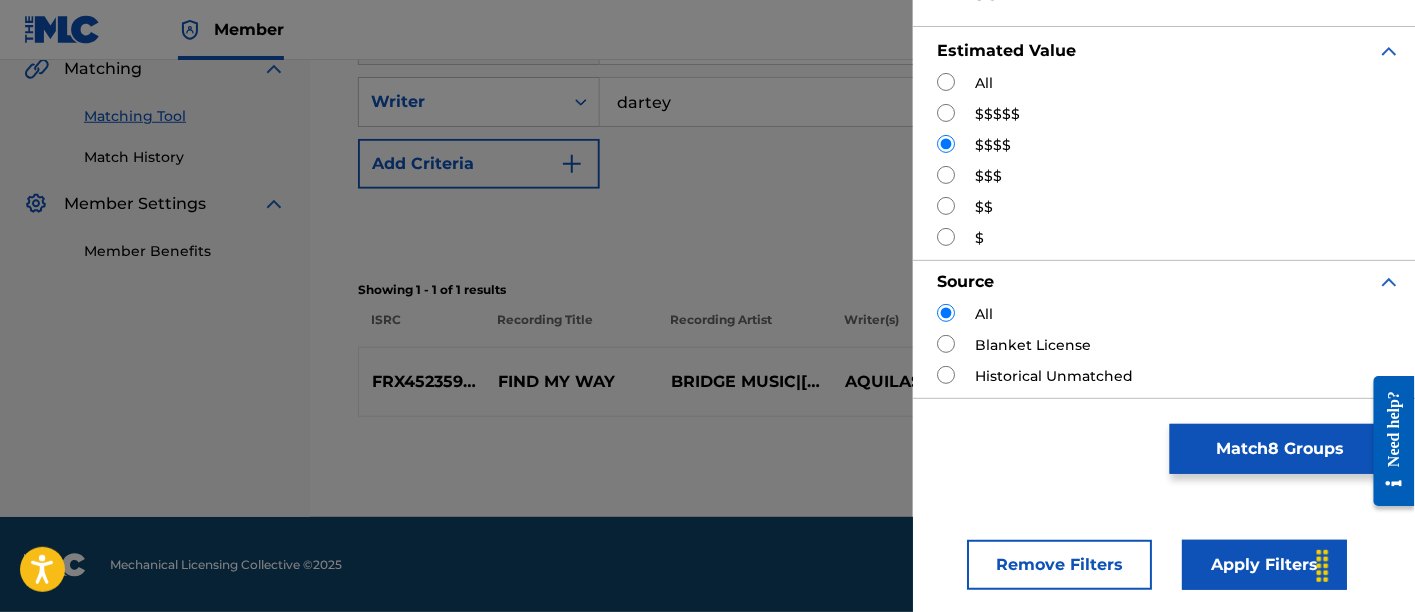 click at bounding box center (946, 175) 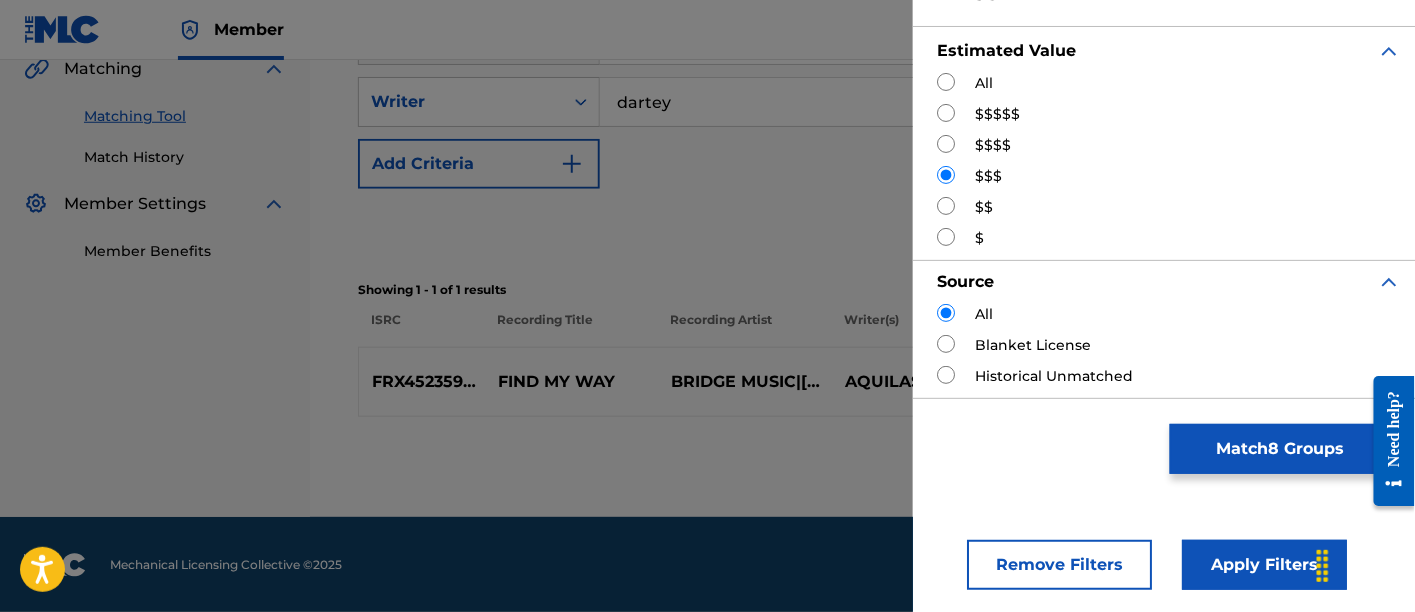click on "Apply Filters" at bounding box center [1264, 565] 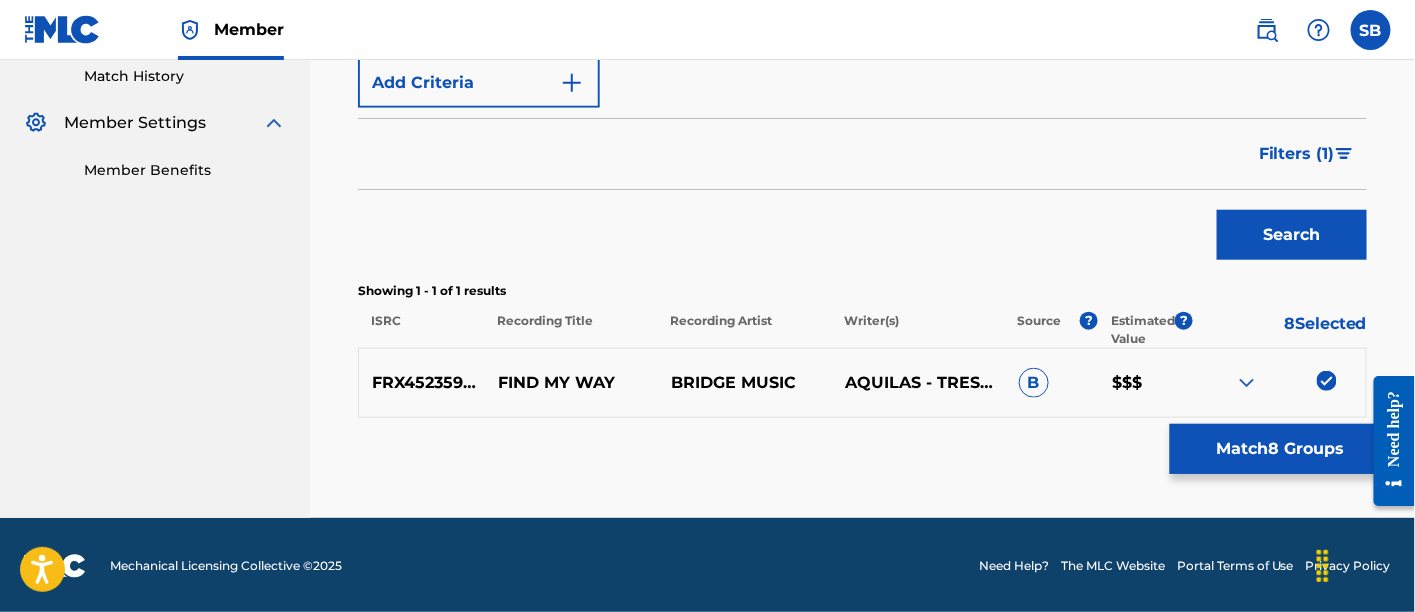 click on "Filters ( 1 )" at bounding box center (1297, 154) 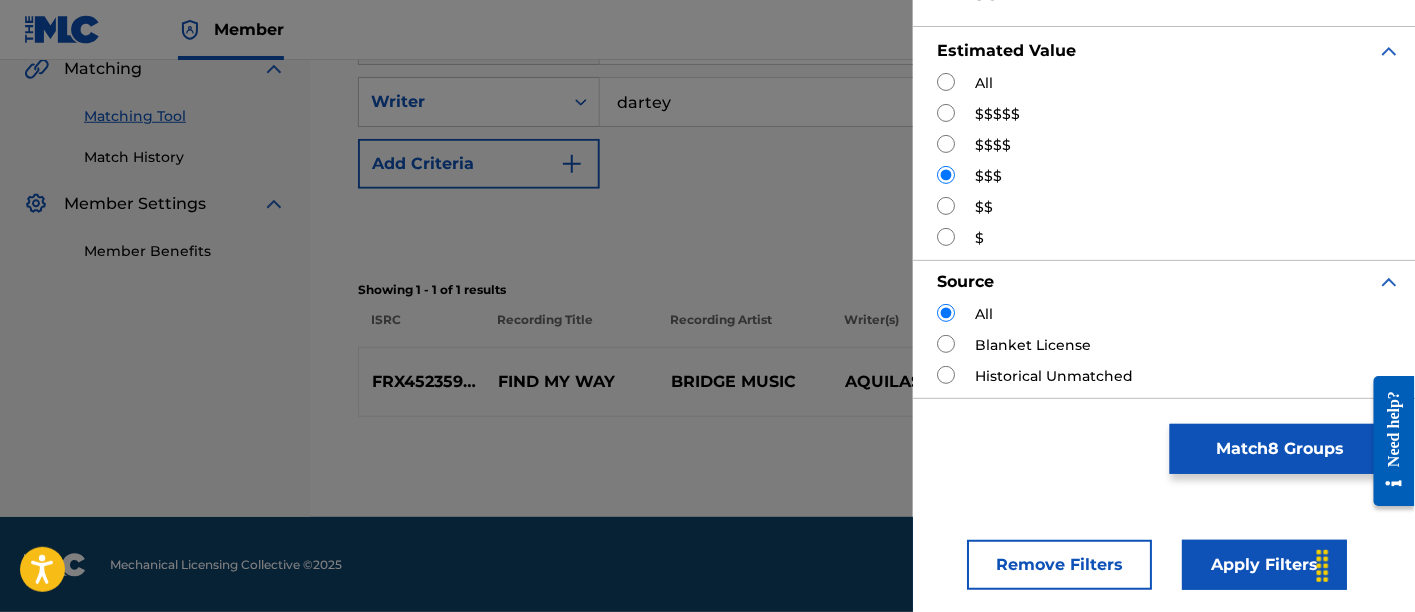 click at bounding box center (946, 206) 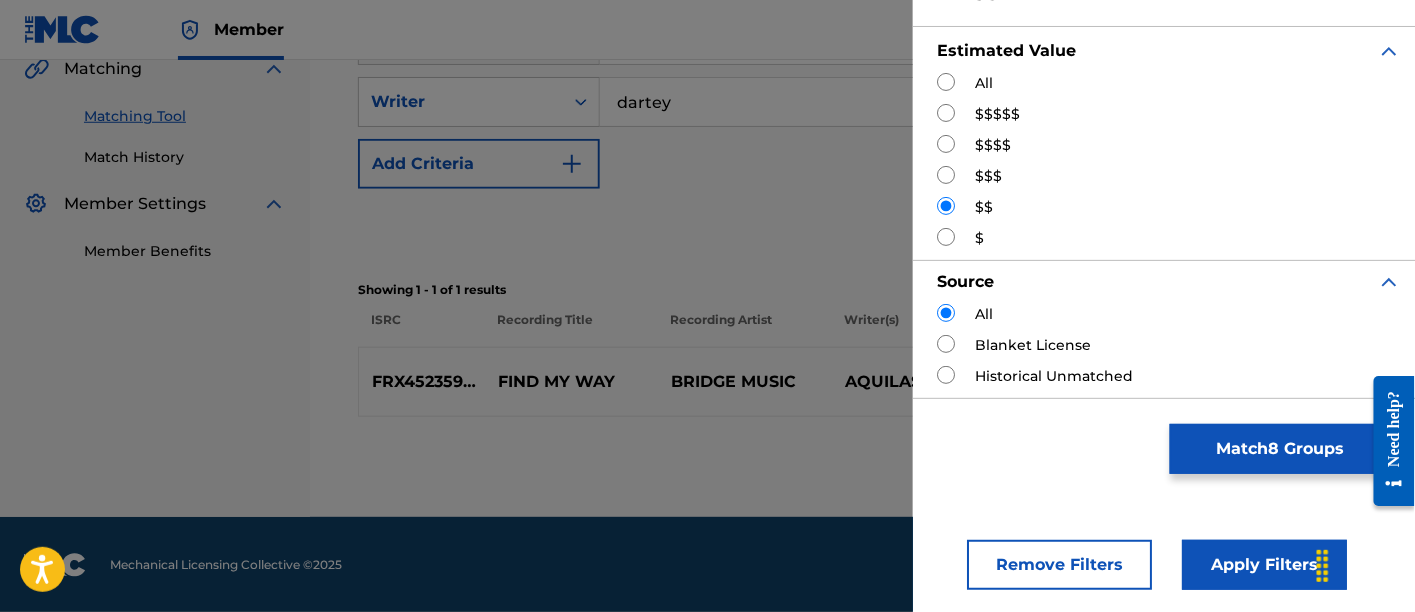 click on "Apply Filters" at bounding box center (1264, 565) 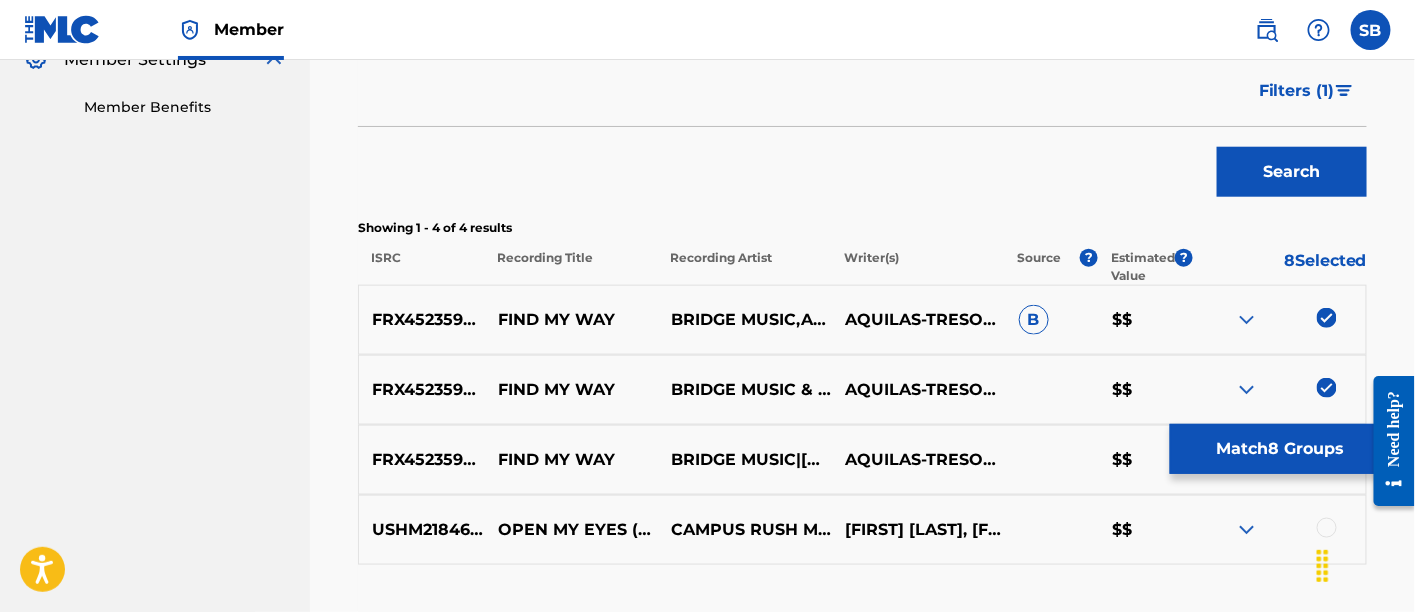 scroll, scrollTop: 622, scrollLeft: 0, axis: vertical 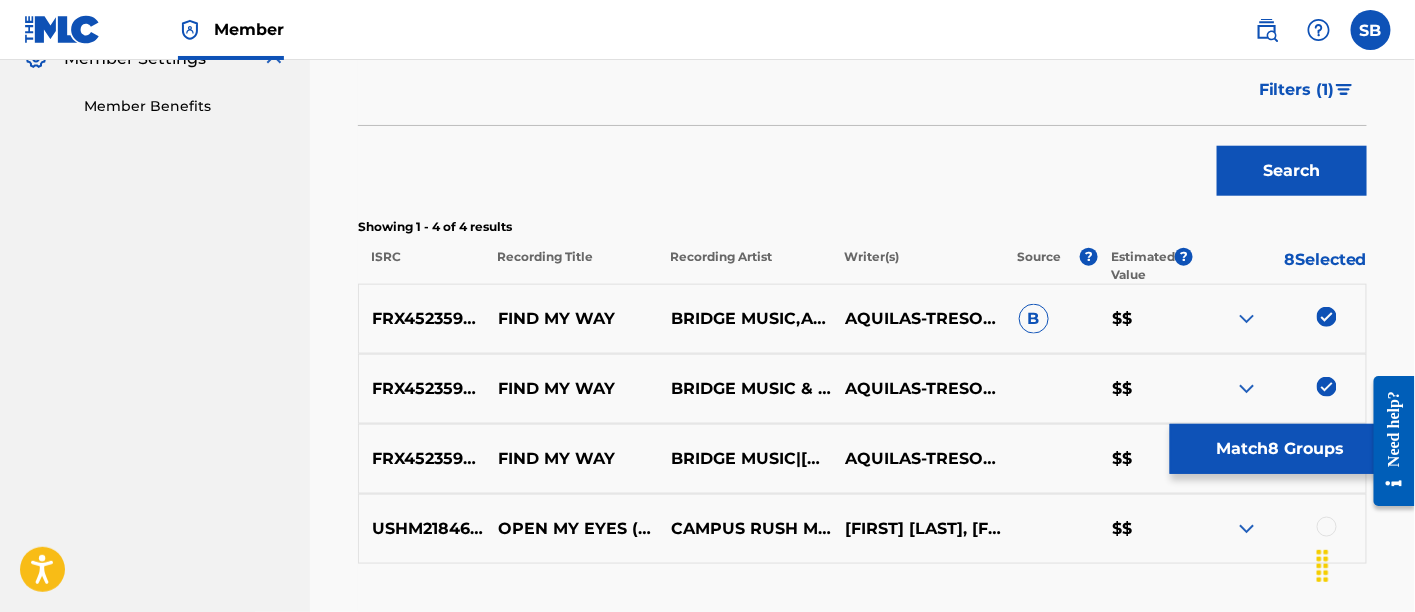 click on "Filters ( 1 )" at bounding box center [1307, 90] 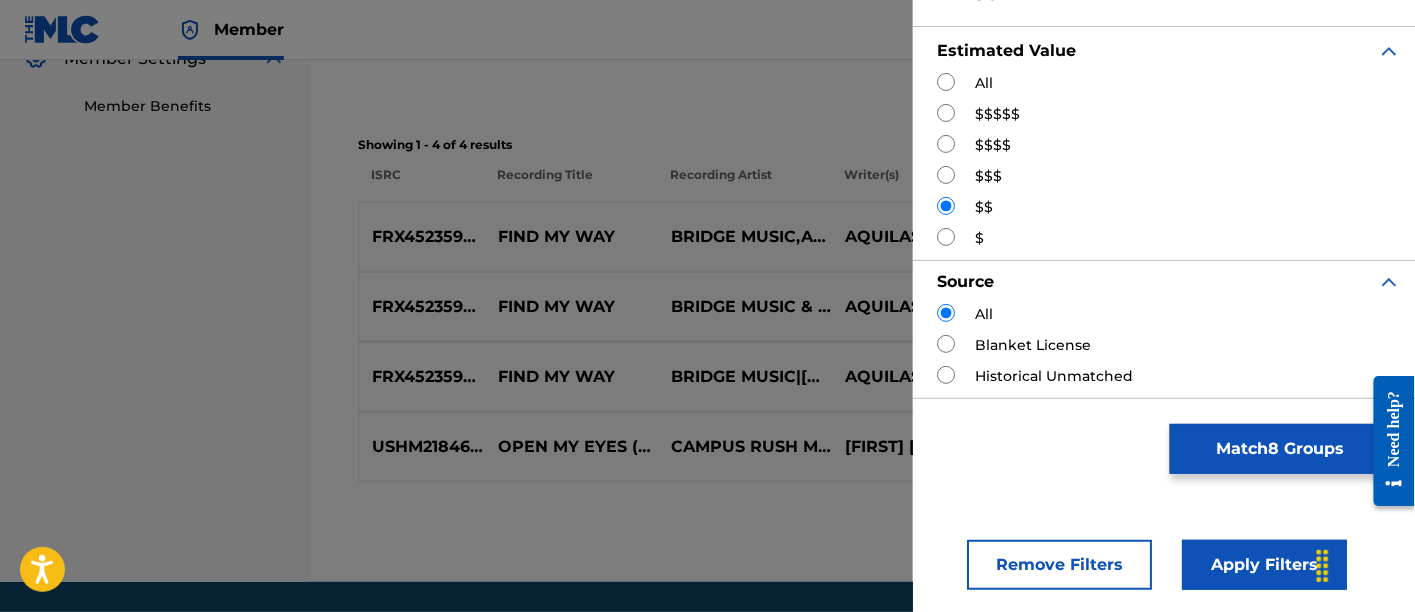 click at bounding box center (946, 237) 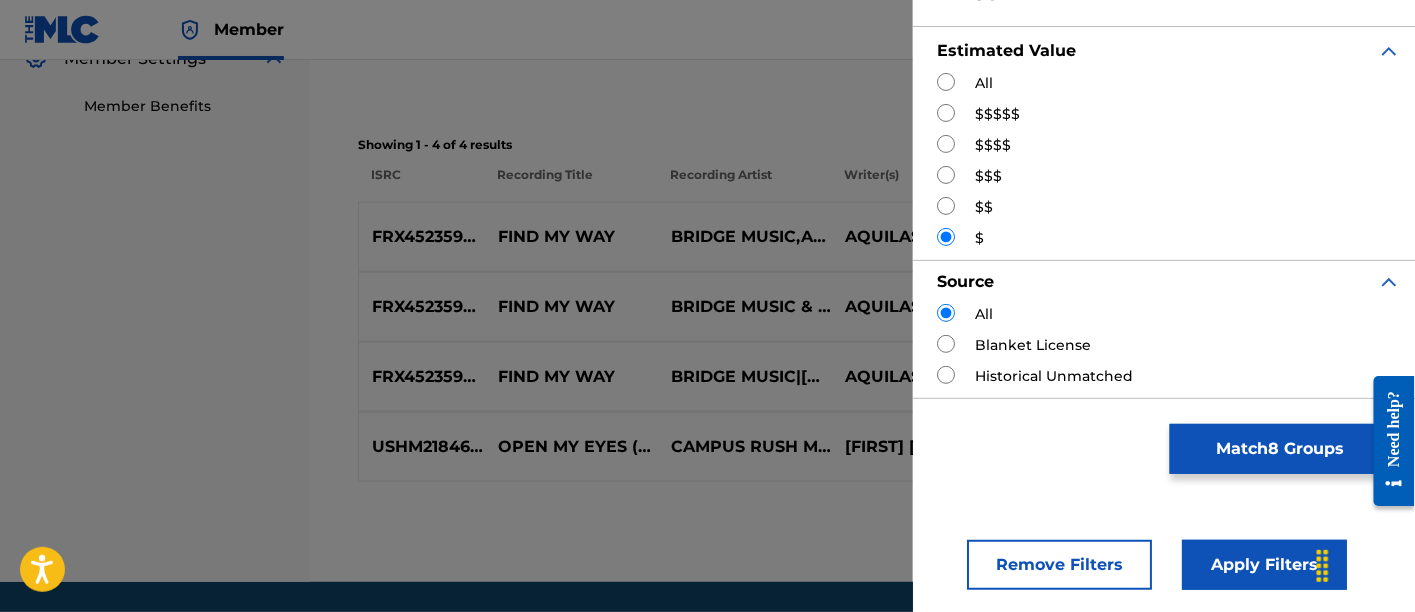 click on "Apply Filters" at bounding box center (1264, 565) 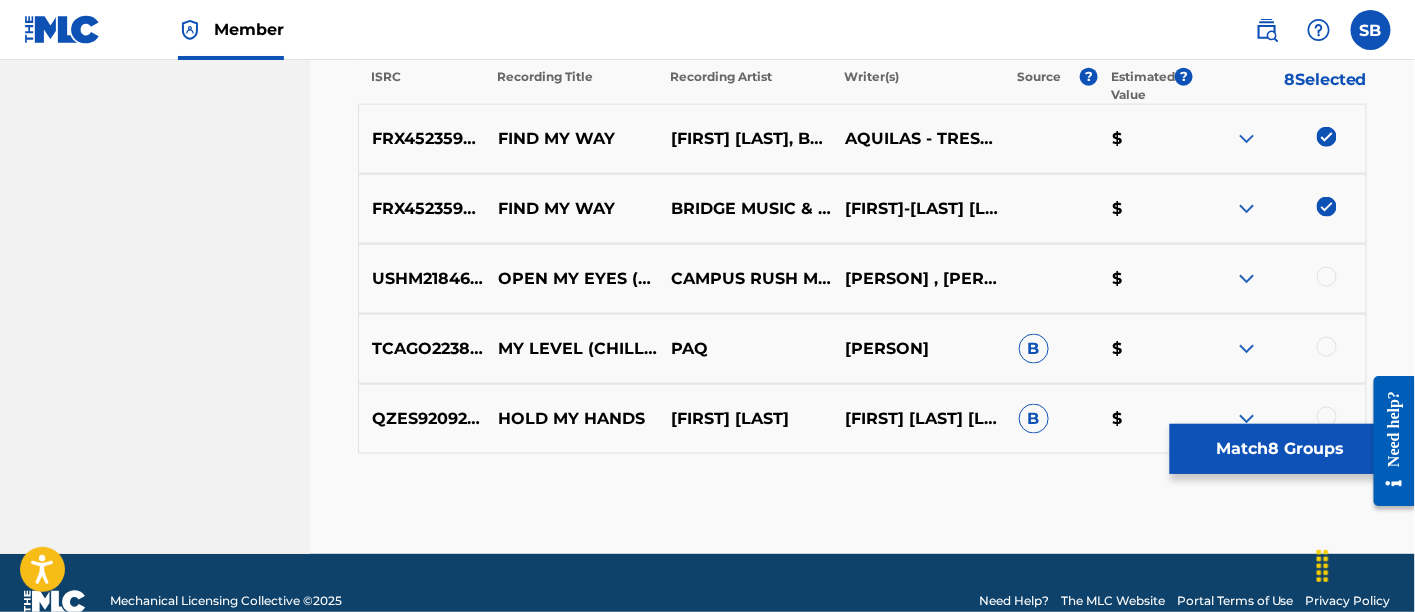 scroll, scrollTop: 838, scrollLeft: 0, axis: vertical 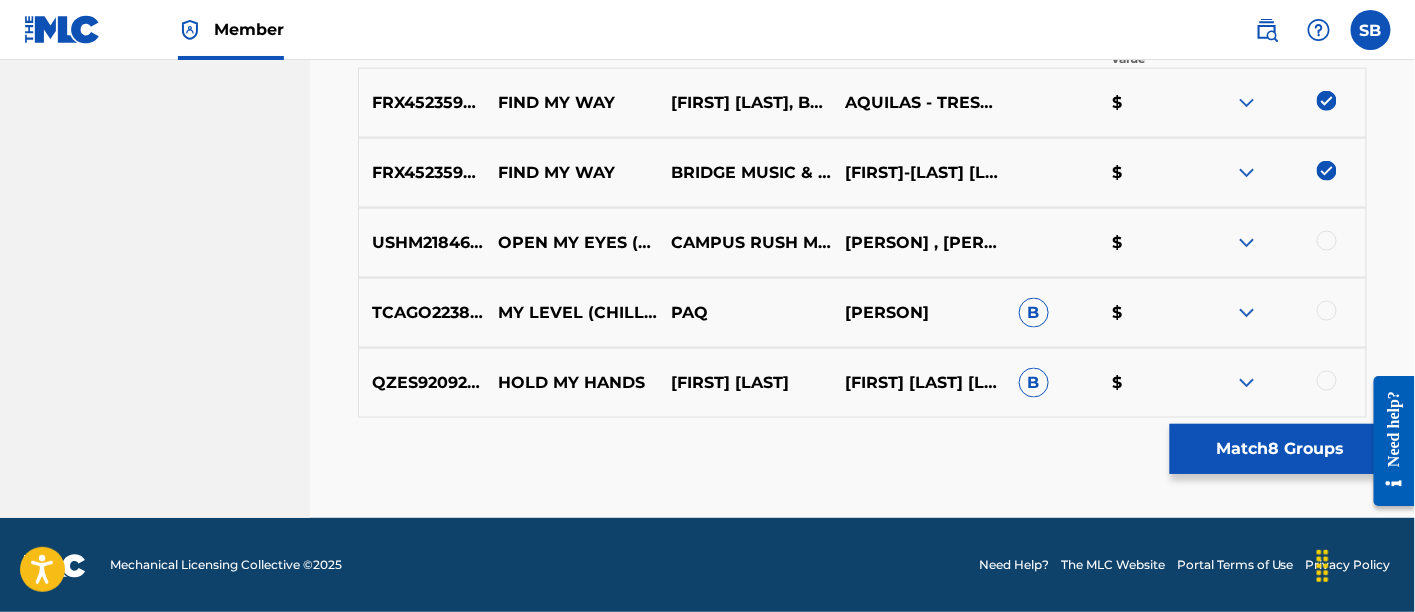 click on "Match  8 Groups" at bounding box center [1280, 449] 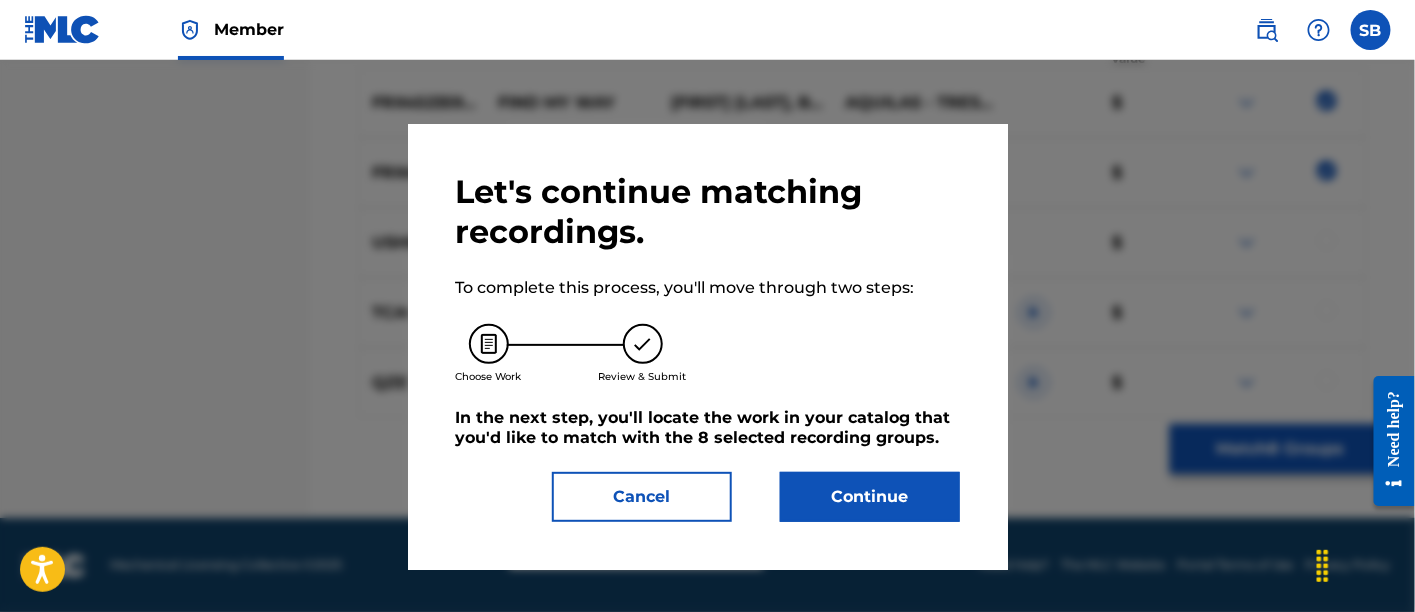 click on "Continue" at bounding box center [870, 497] 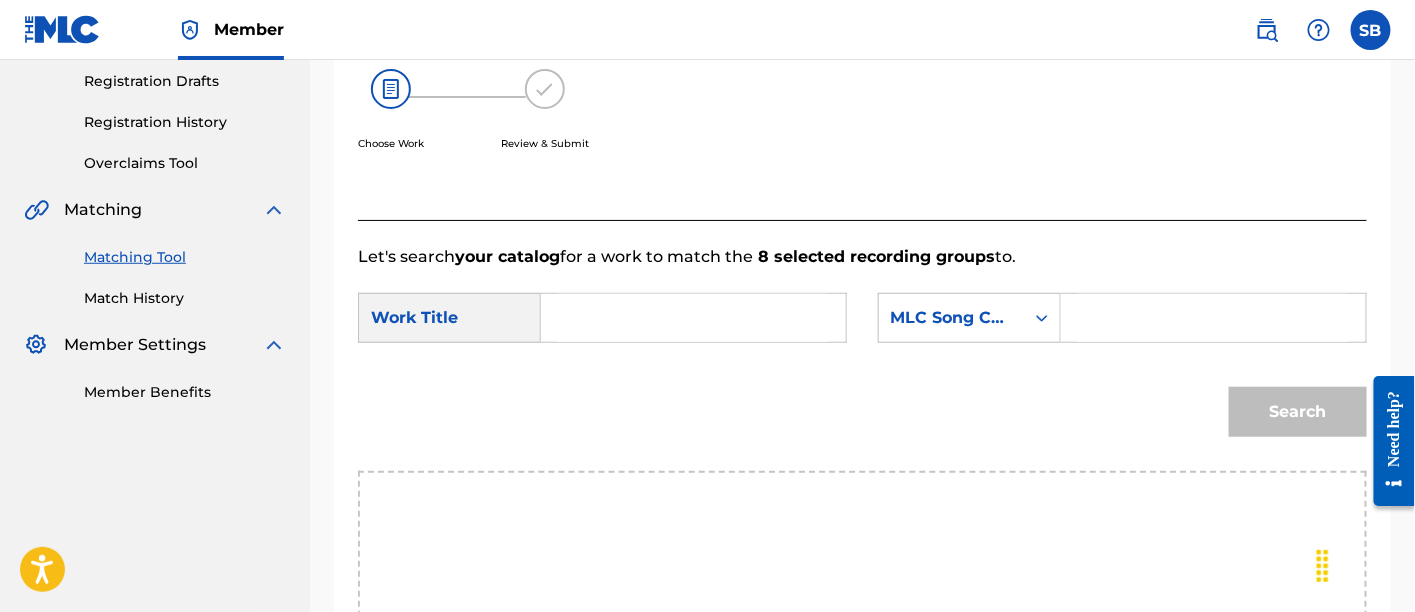 scroll, scrollTop: 287, scrollLeft: 0, axis: vertical 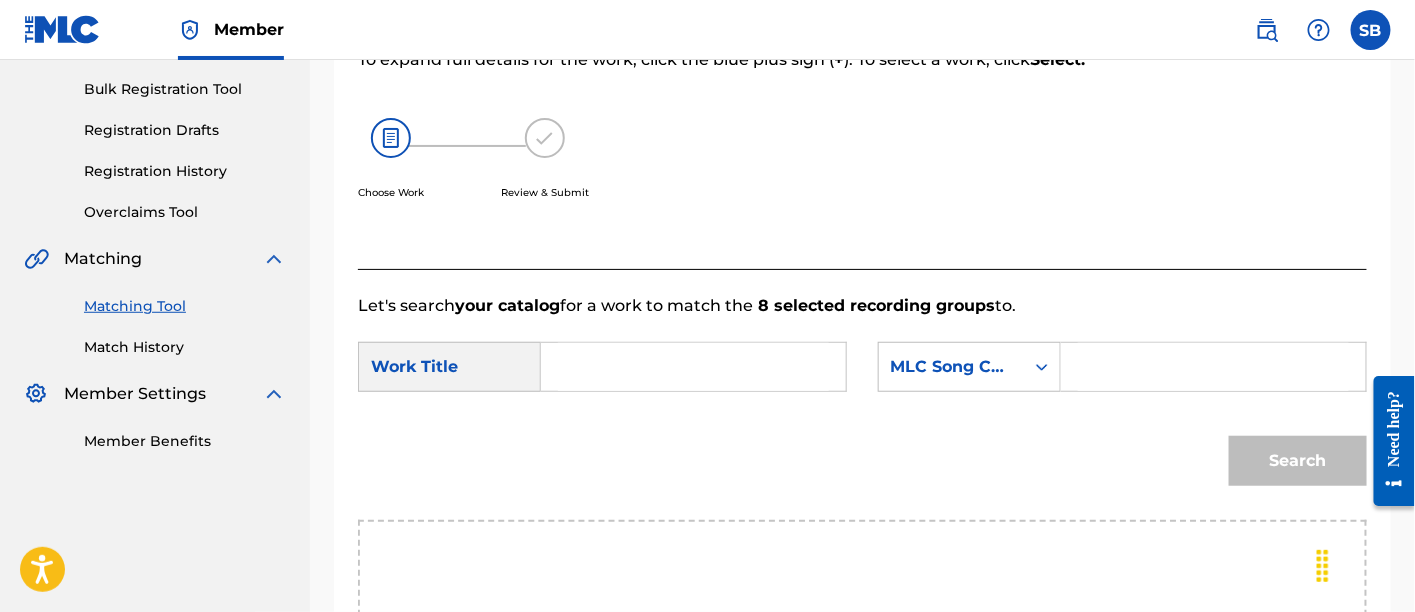 click at bounding box center [693, 367] 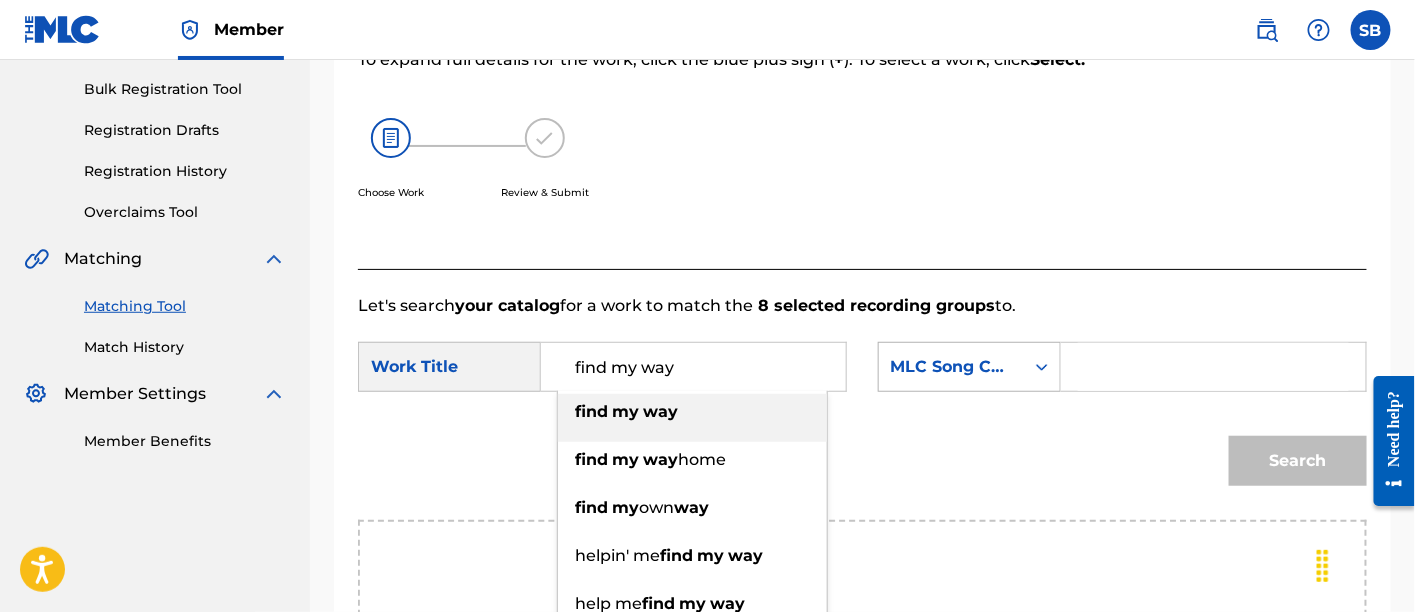 type on "find my way" 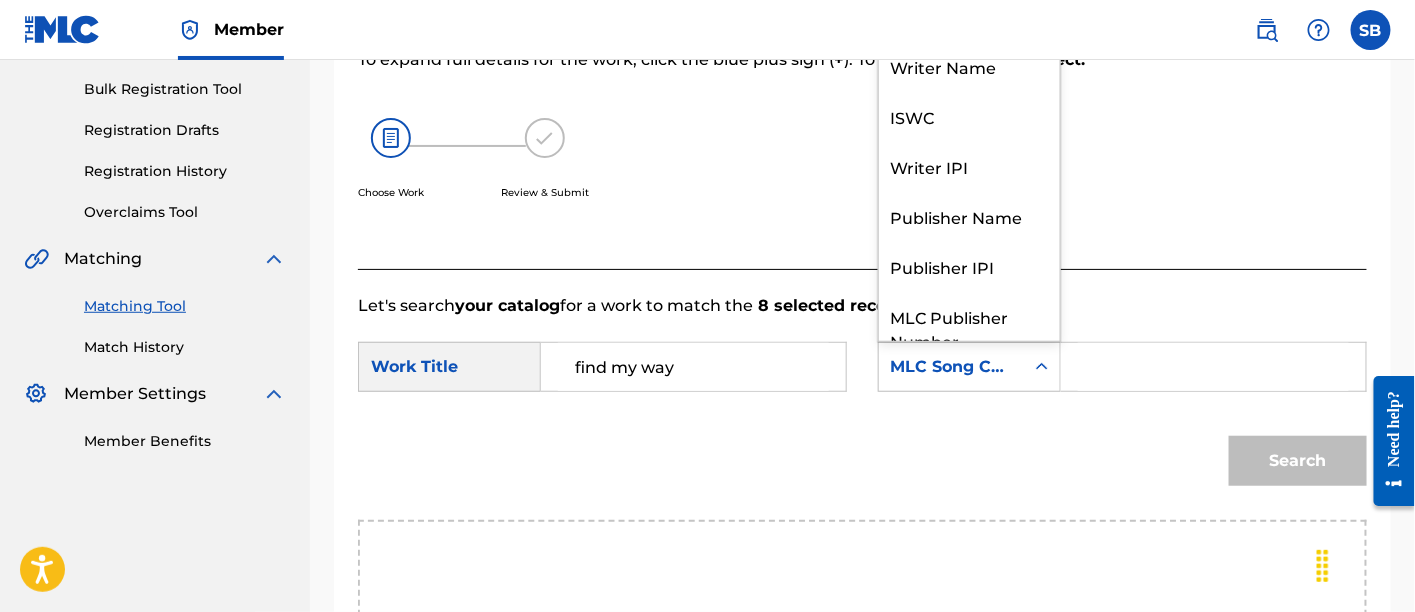 click on "MLC Song Code" at bounding box center (951, 367) 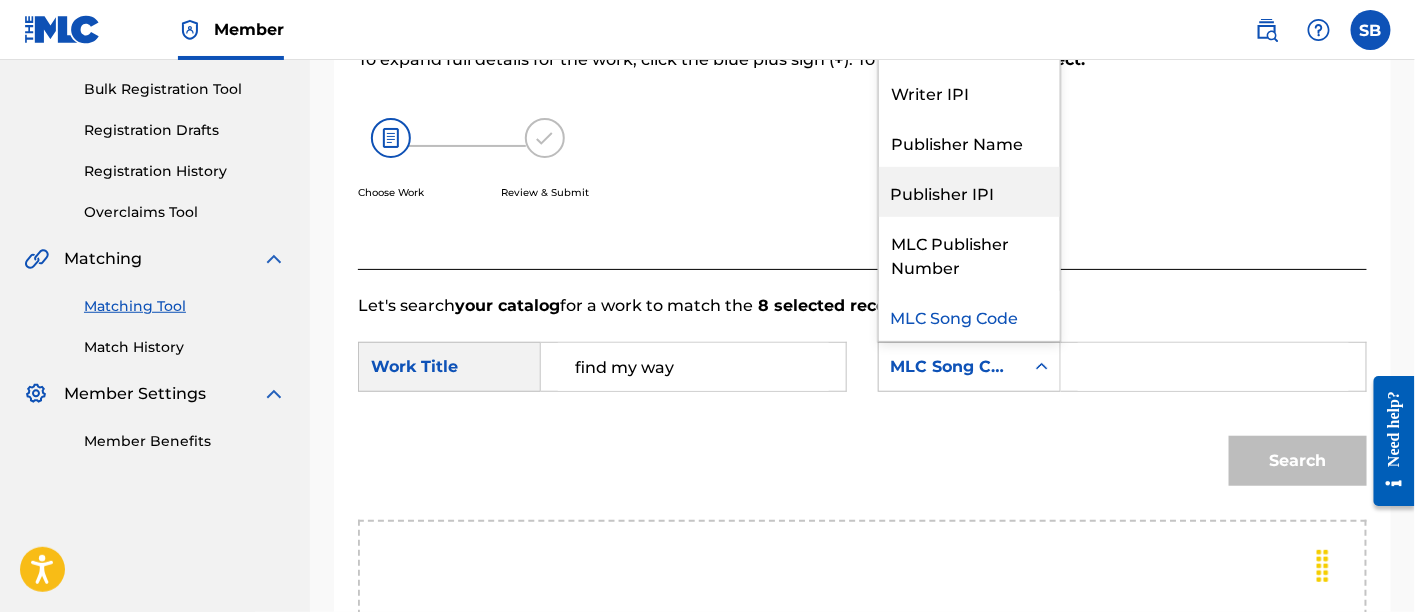 scroll, scrollTop: 0, scrollLeft: 0, axis: both 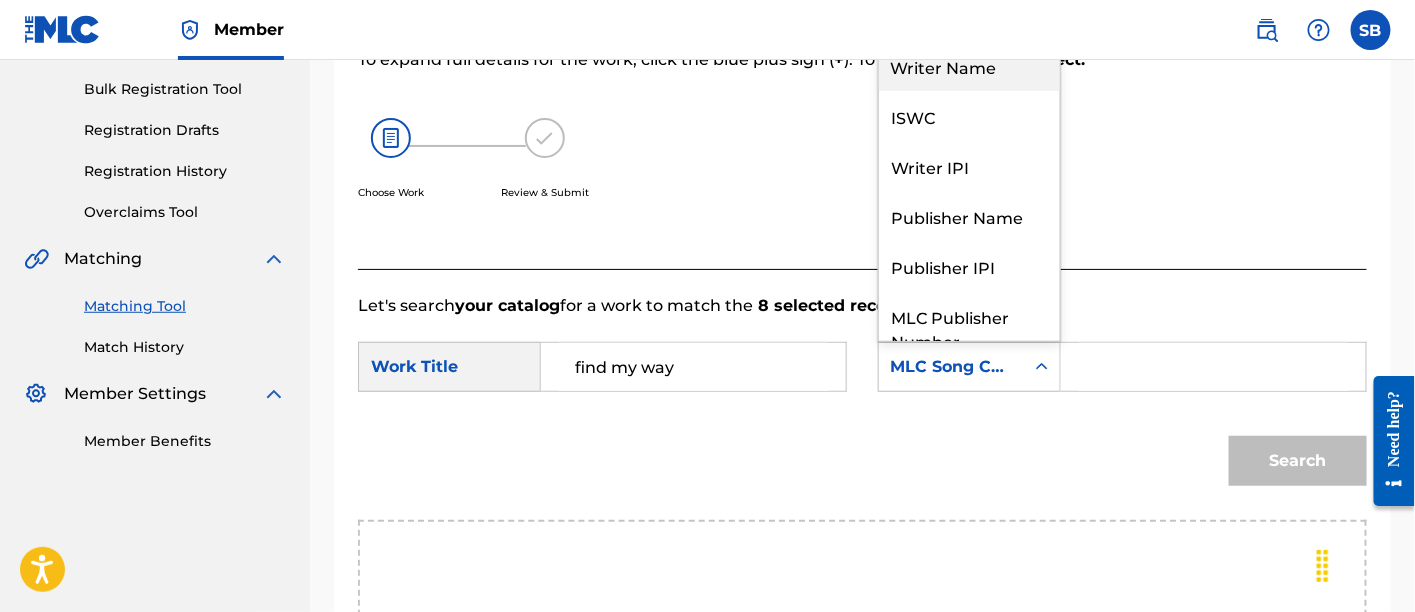 click on "Writer Name" at bounding box center [969, 66] 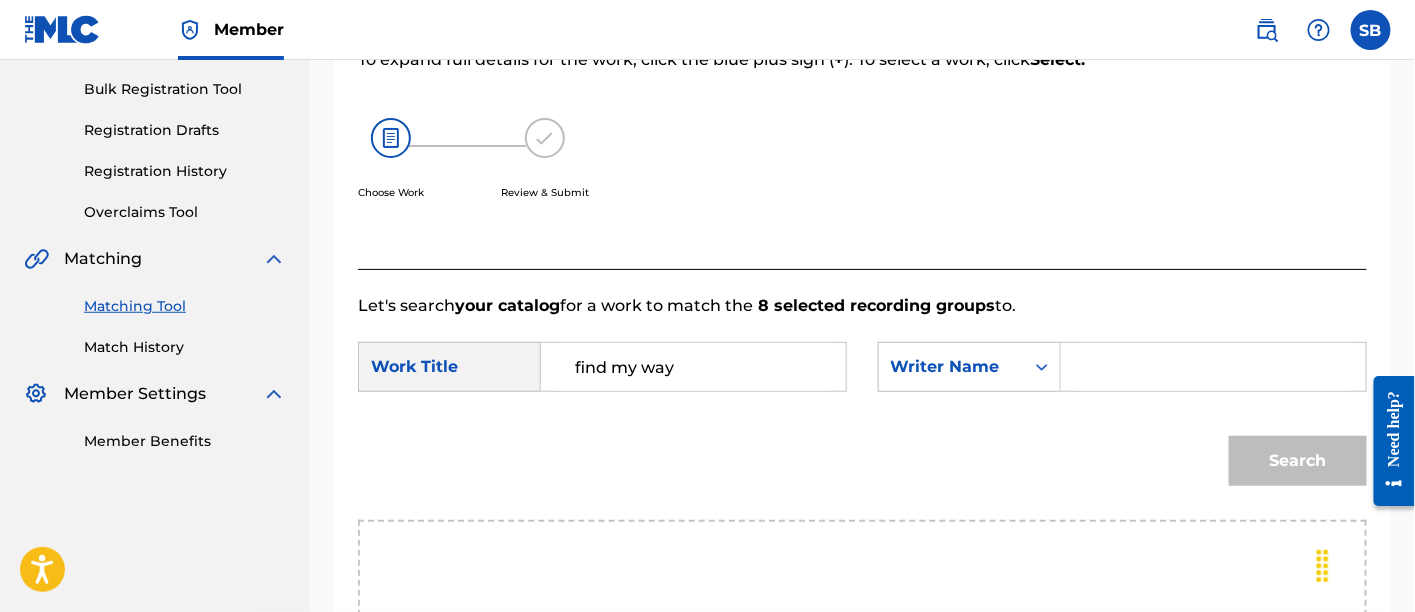 click at bounding box center (1214, 367) 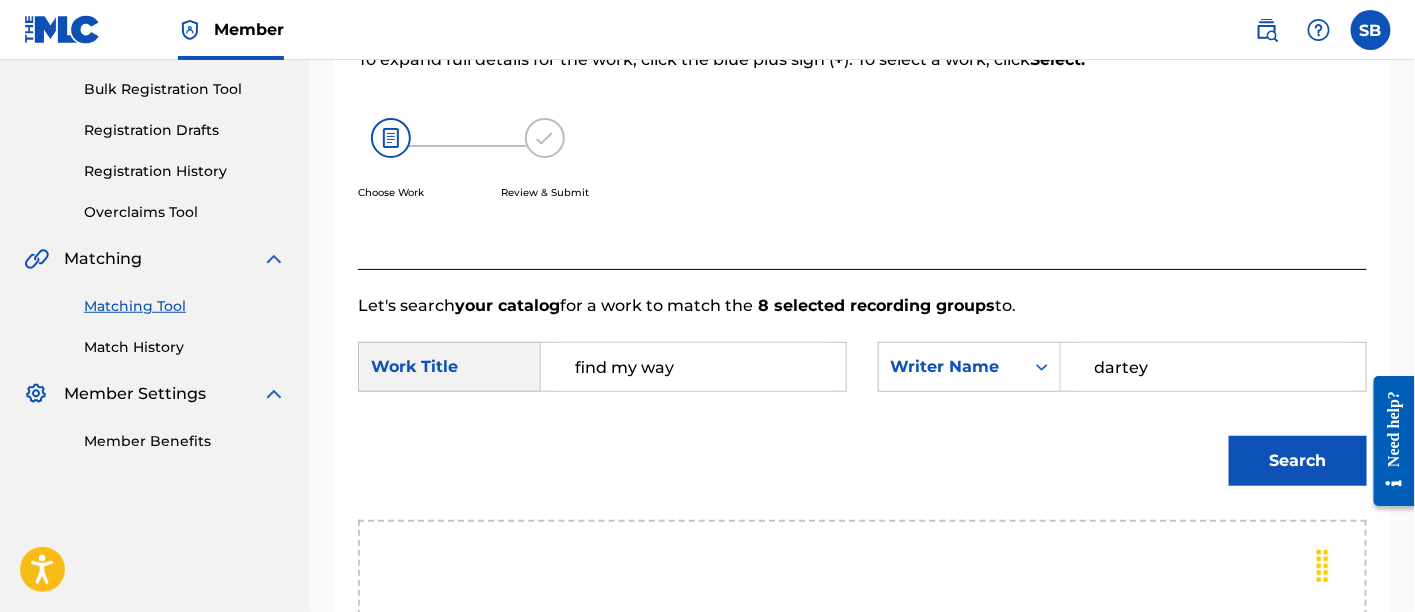 type on "dartey" 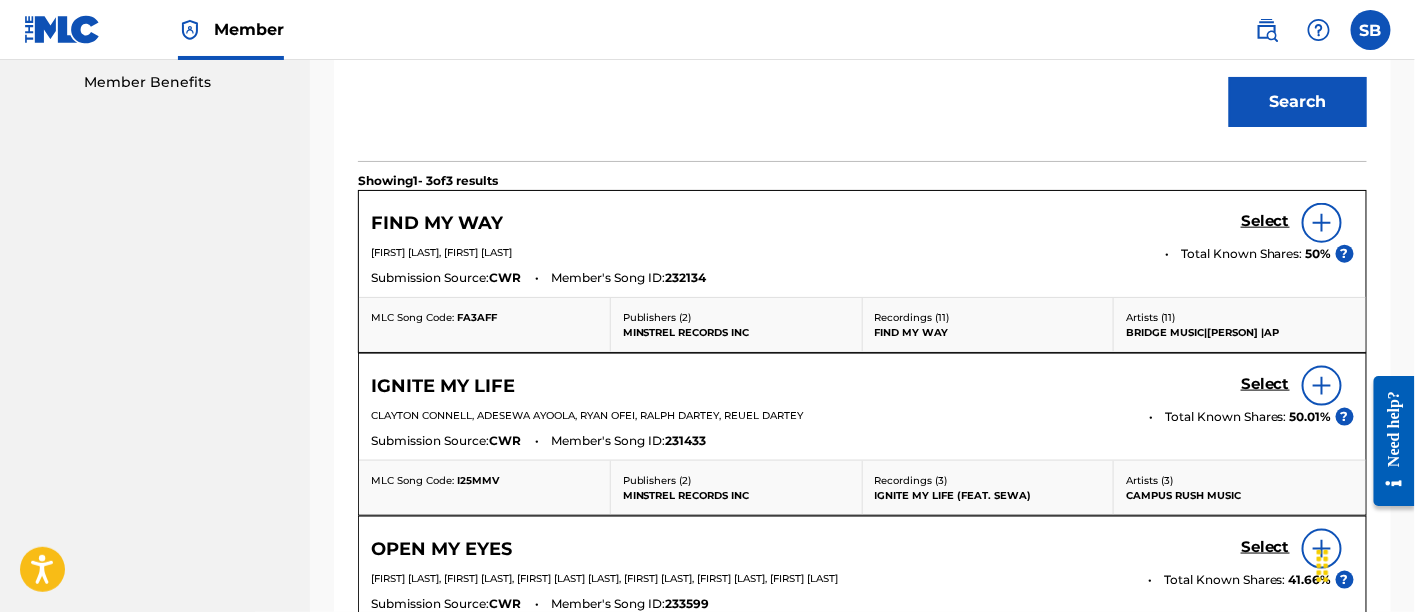 scroll, scrollTop: 645, scrollLeft: 0, axis: vertical 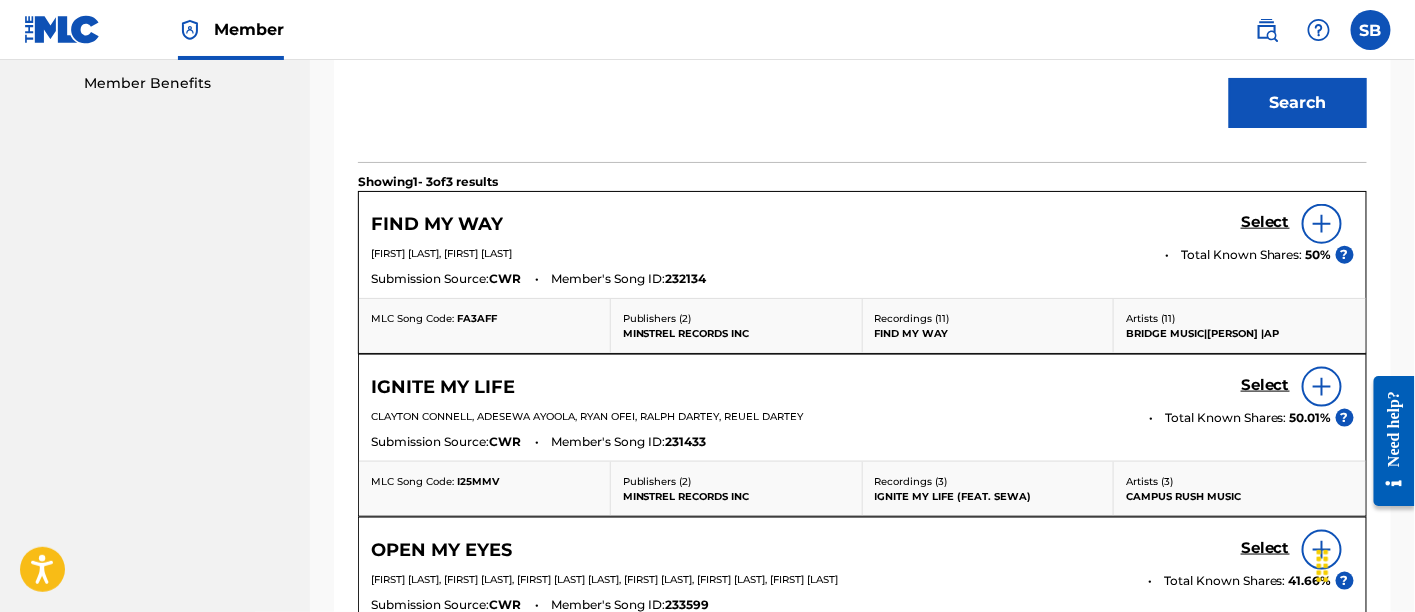 click on "Select" at bounding box center (1265, 222) 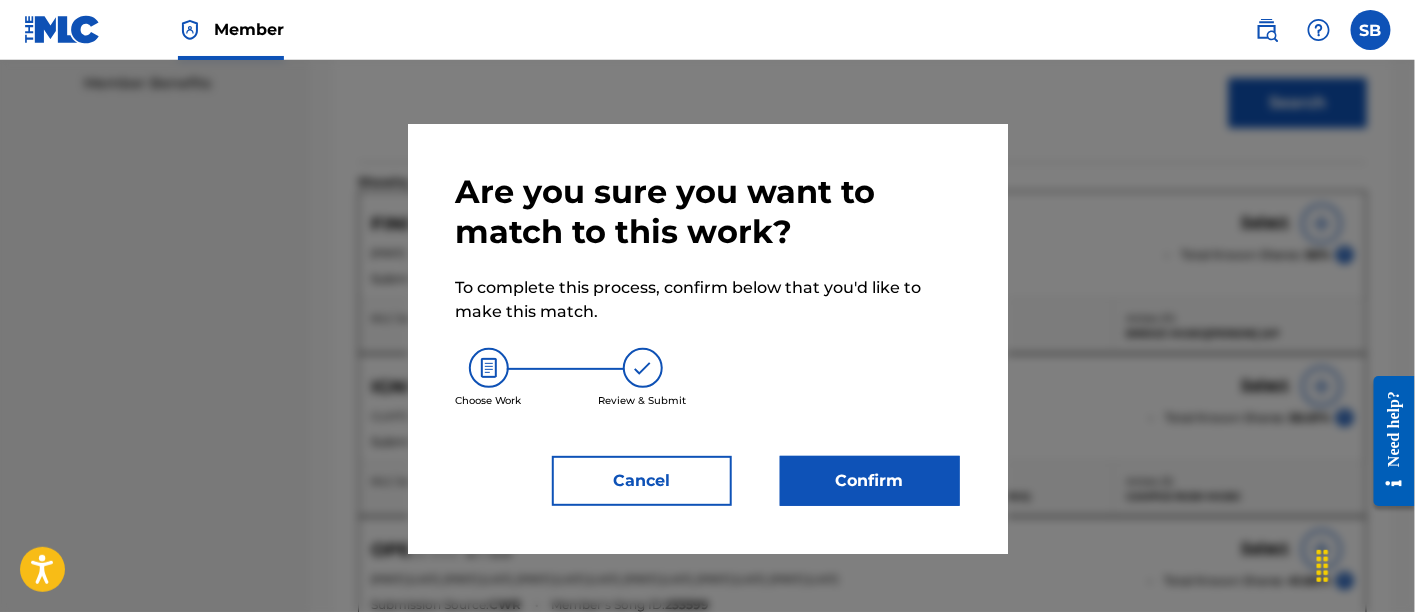 click on "Confirm" at bounding box center (870, 481) 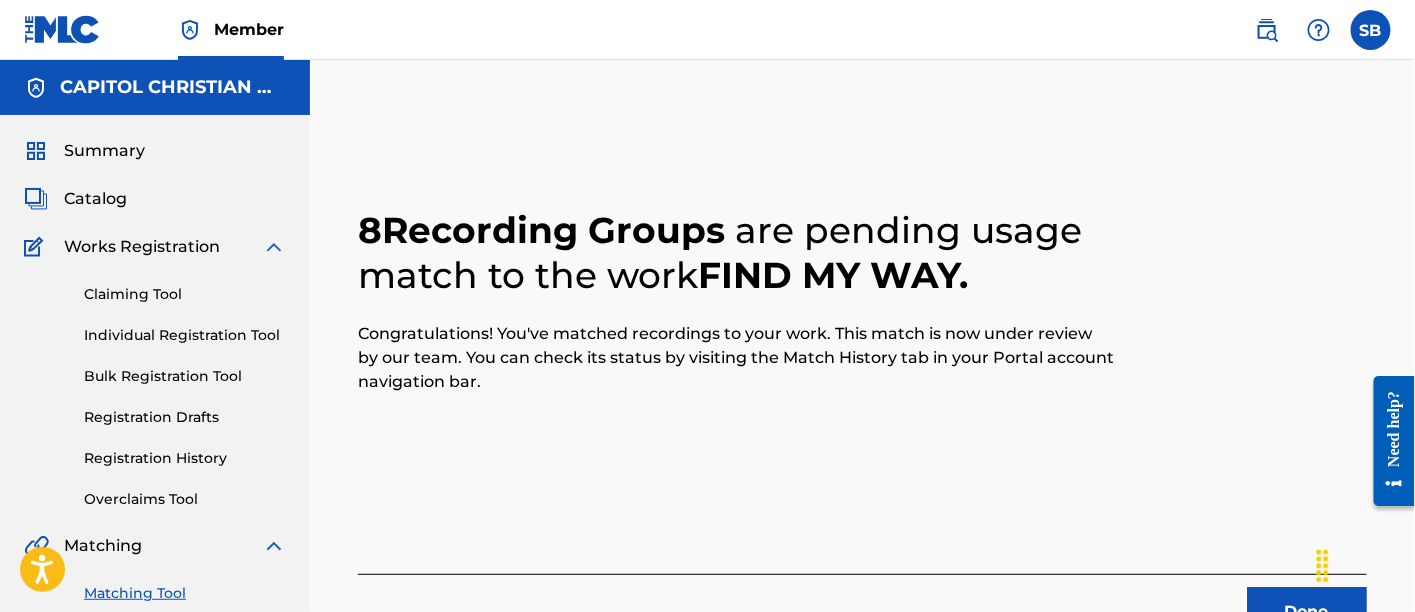 scroll, scrollTop: 246, scrollLeft: 0, axis: vertical 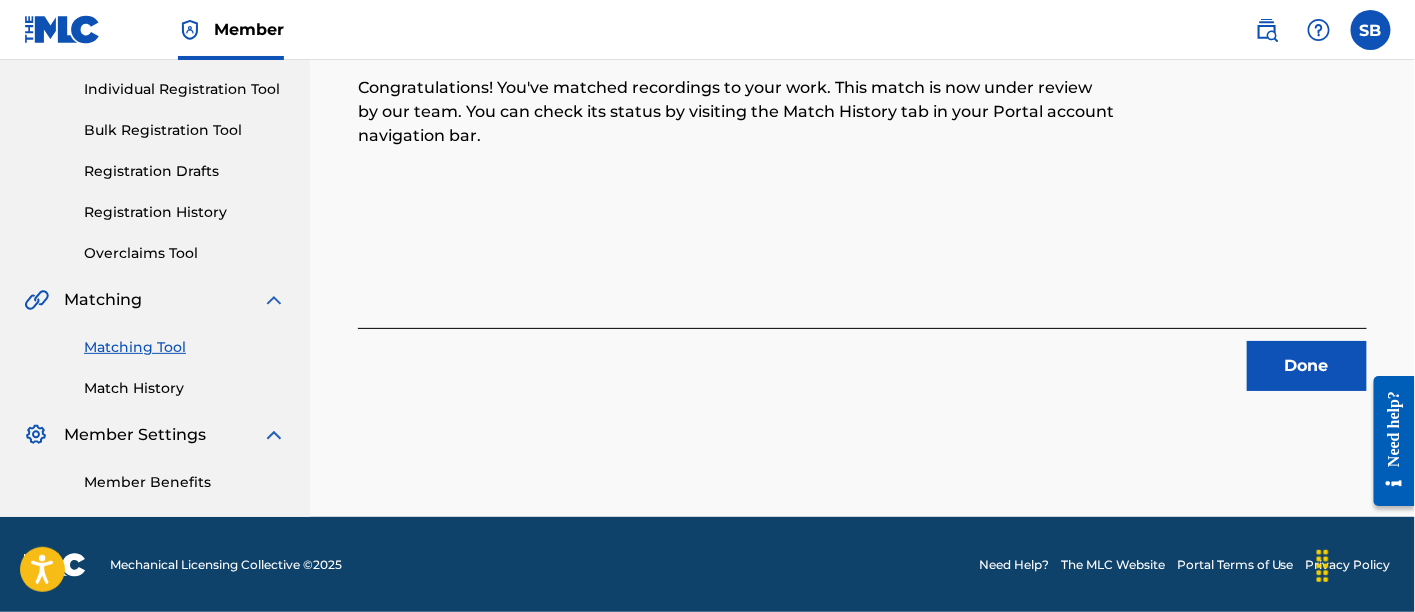 click on "Done" at bounding box center (1307, 366) 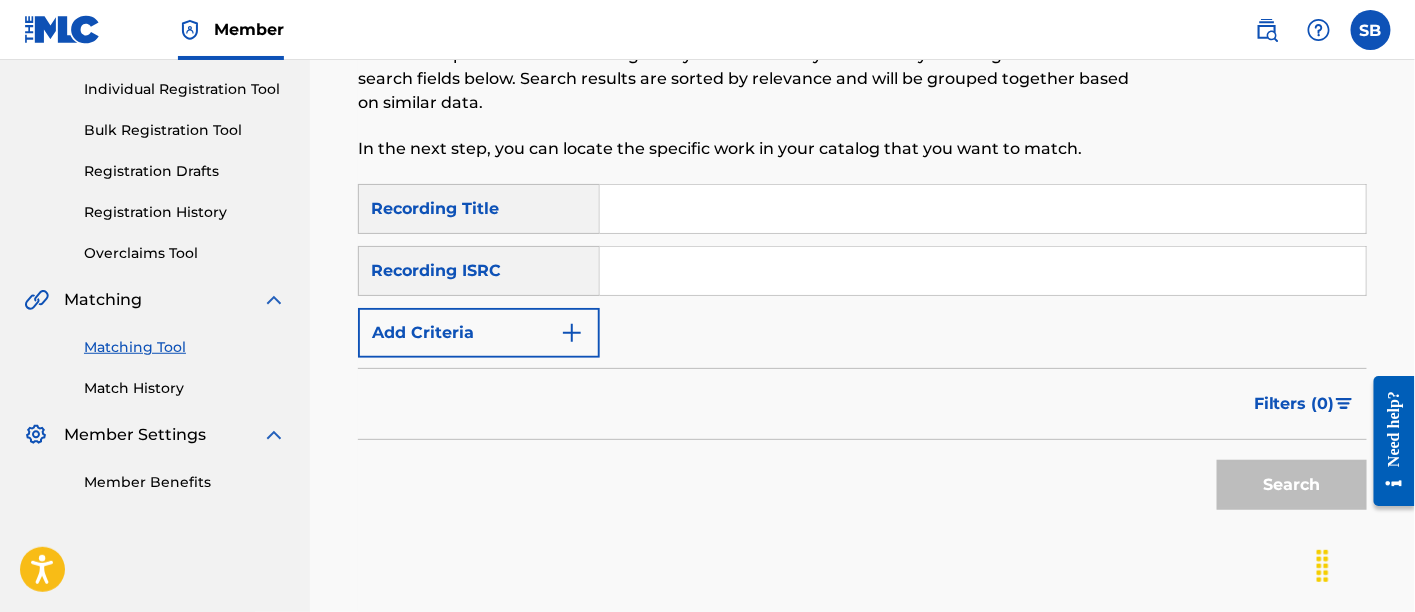 click at bounding box center (983, 209) 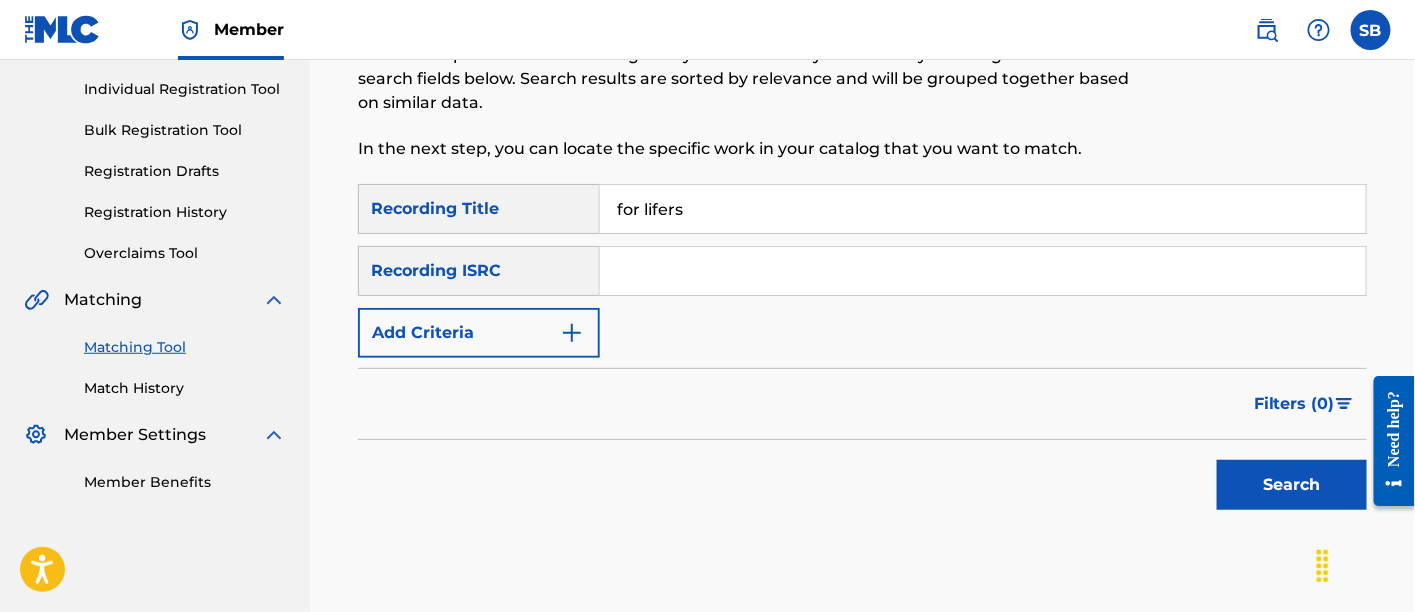type on "for lifers" 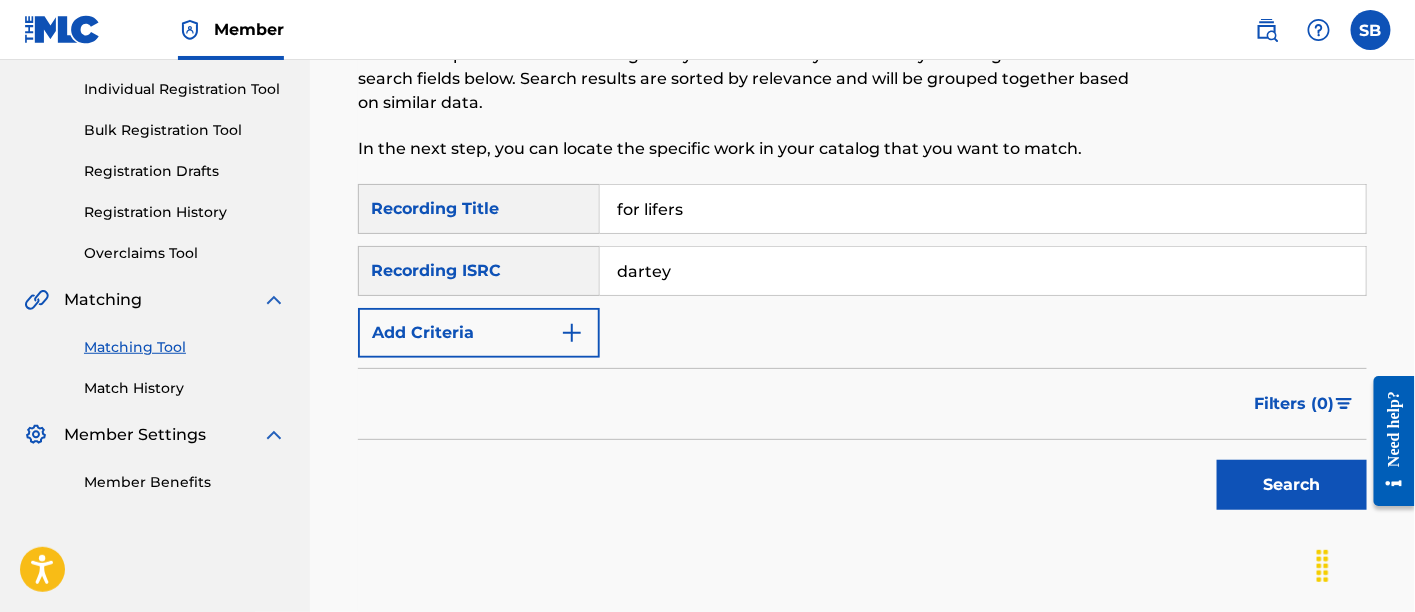 type on "dartey" 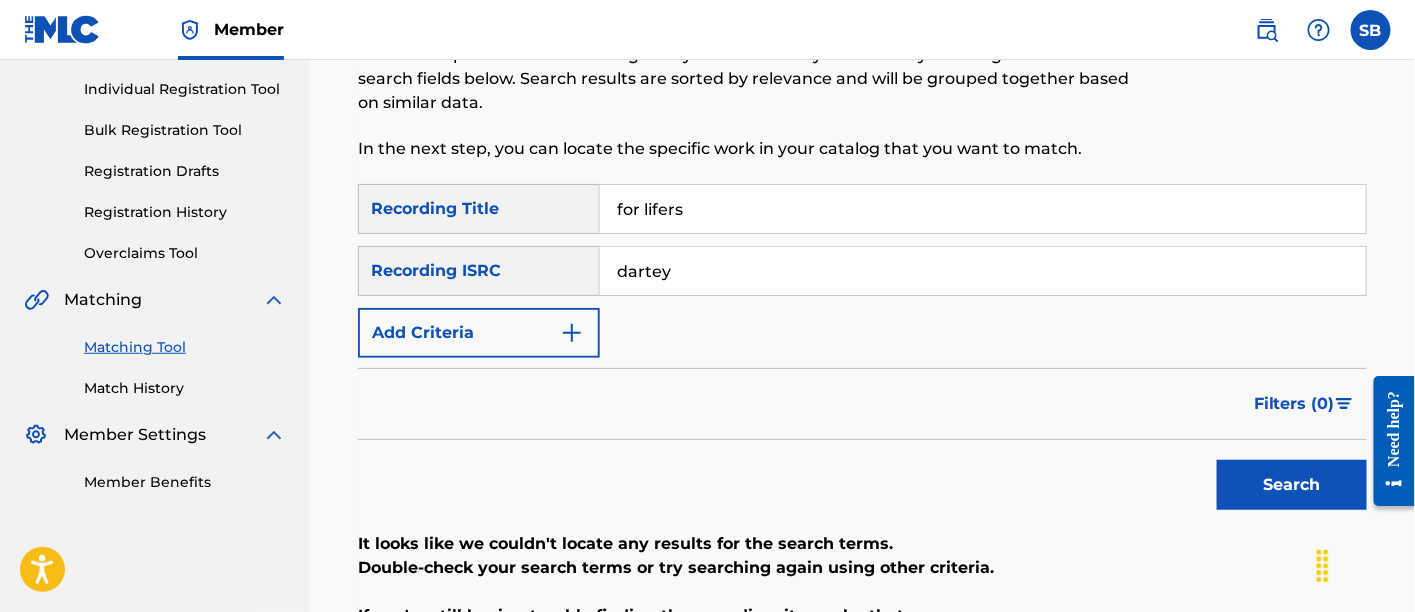 scroll, scrollTop: 362, scrollLeft: 0, axis: vertical 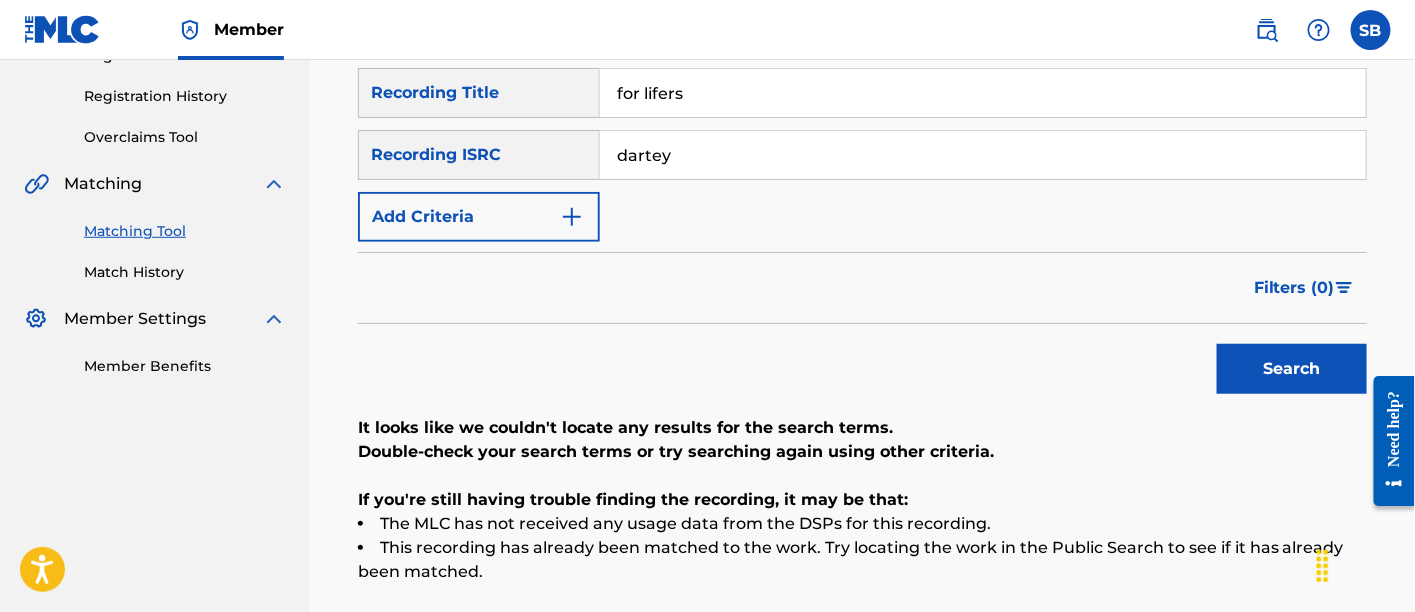 click on "for lifers" at bounding box center (983, 93) 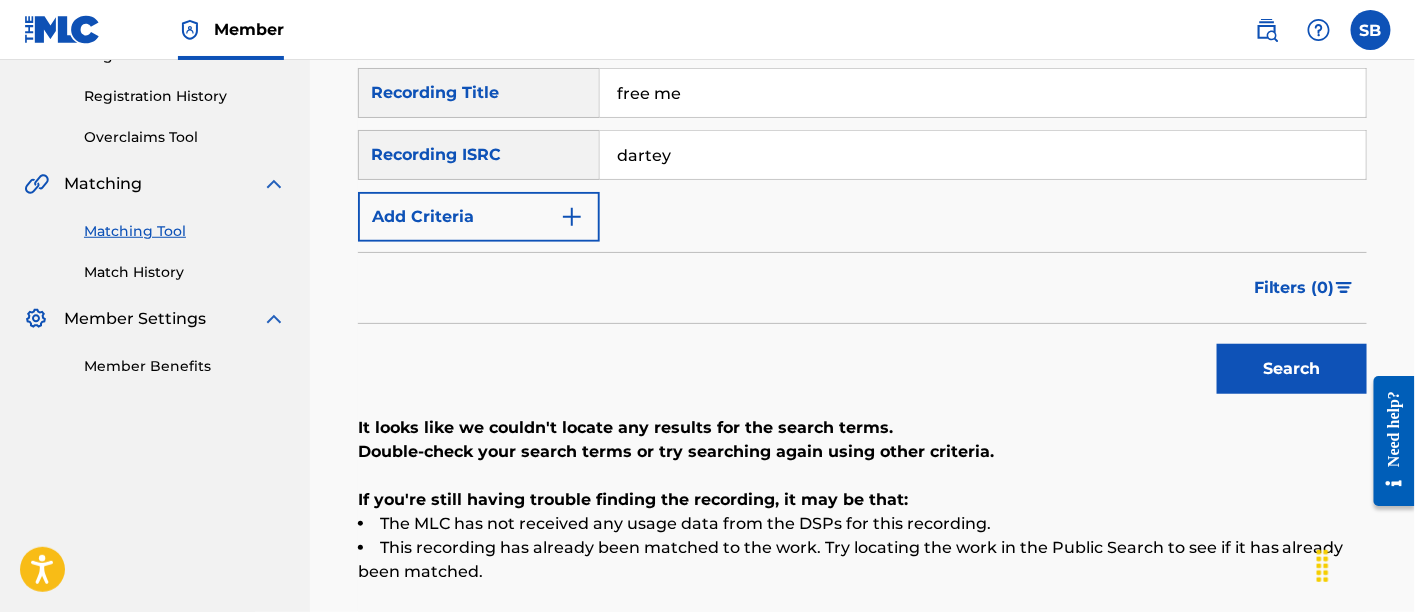 type on "free me" 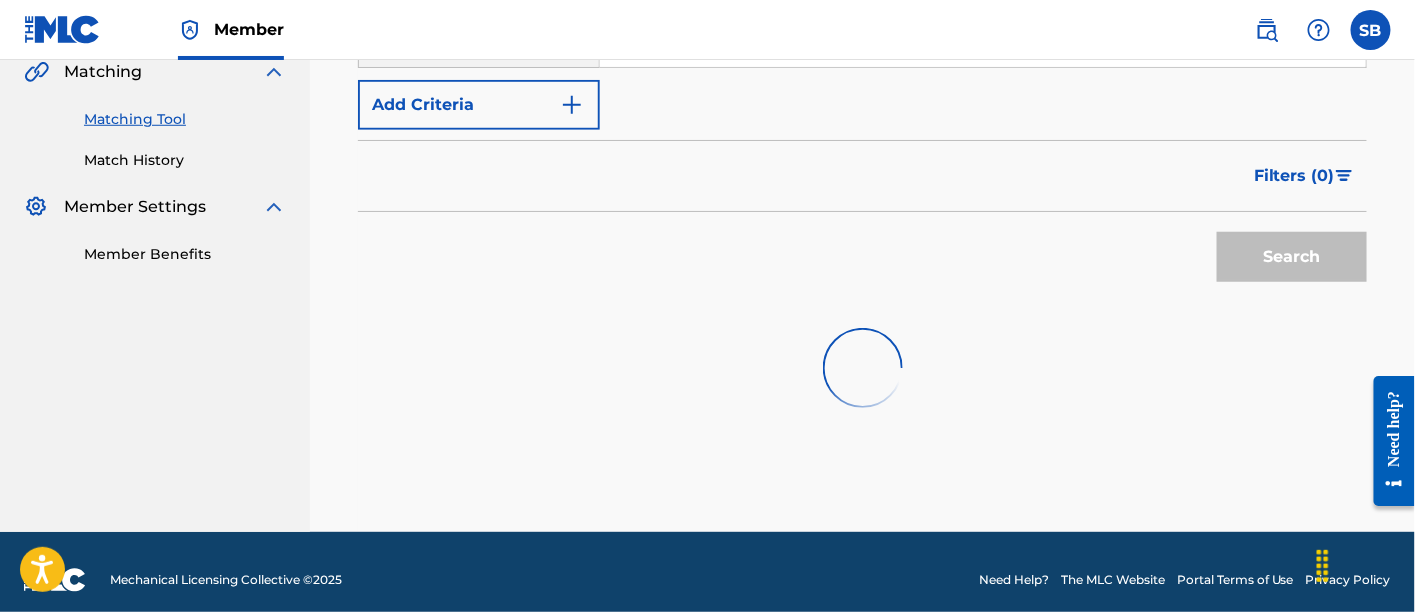 scroll, scrollTop: 346, scrollLeft: 0, axis: vertical 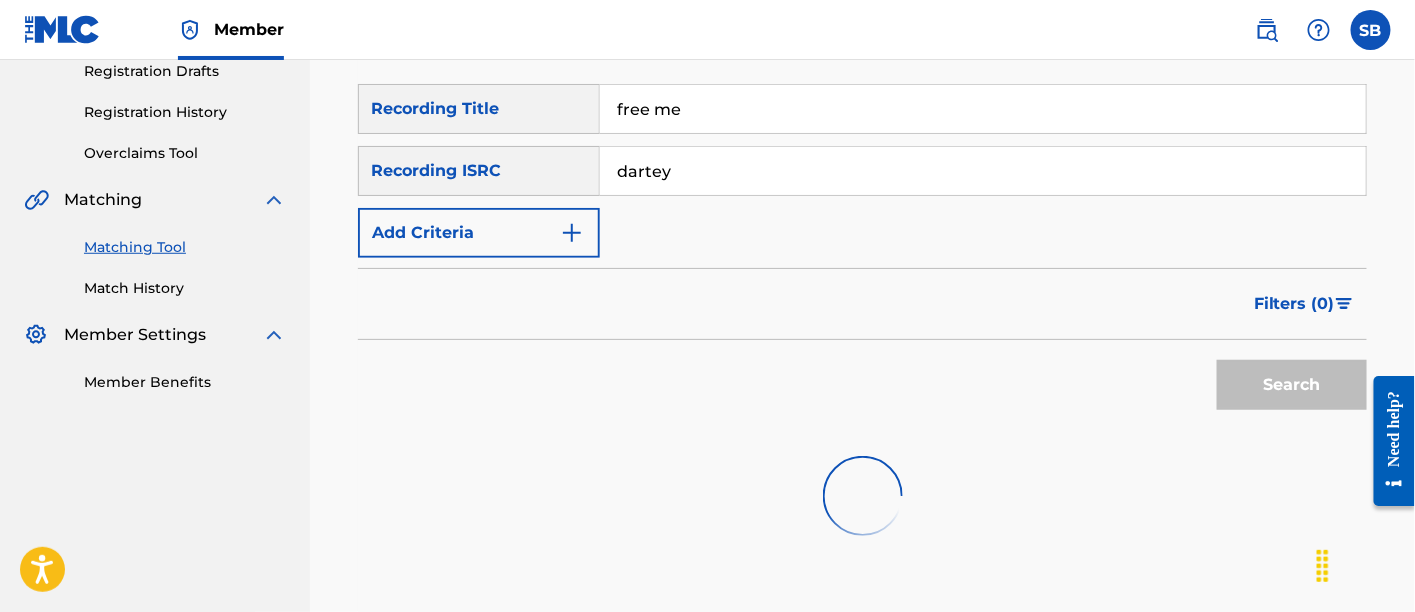 click on "dartey" at bounding box center [983, 171] 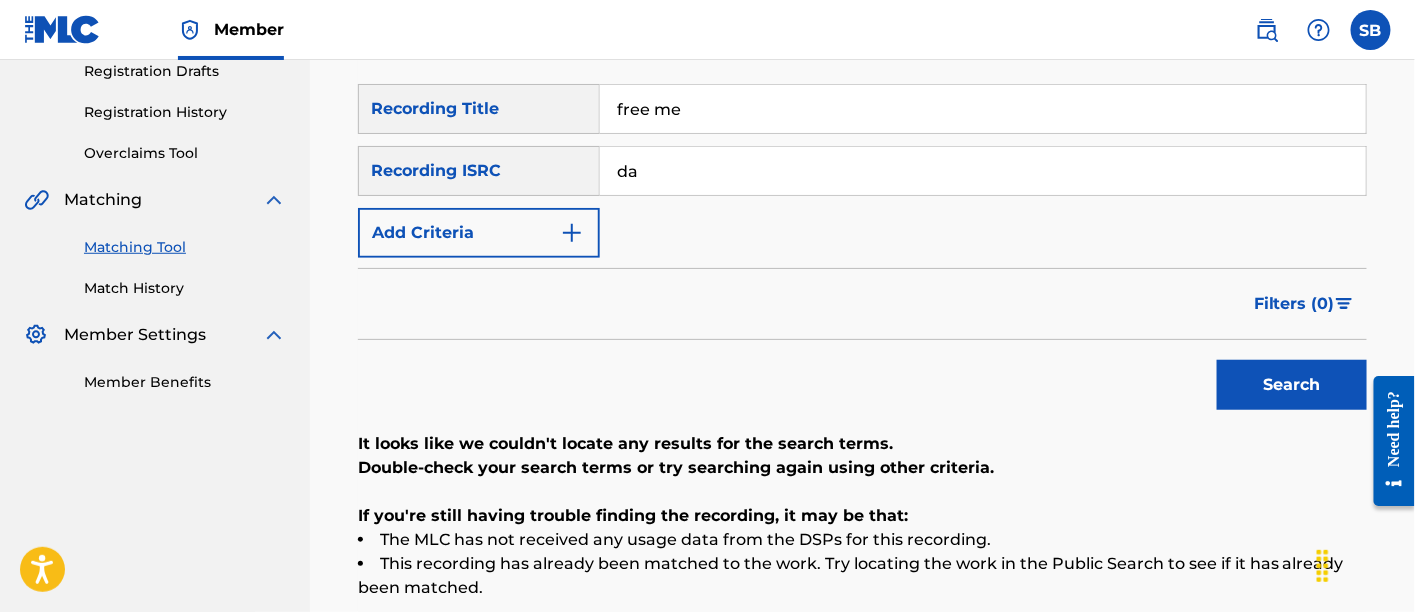 type on "d" 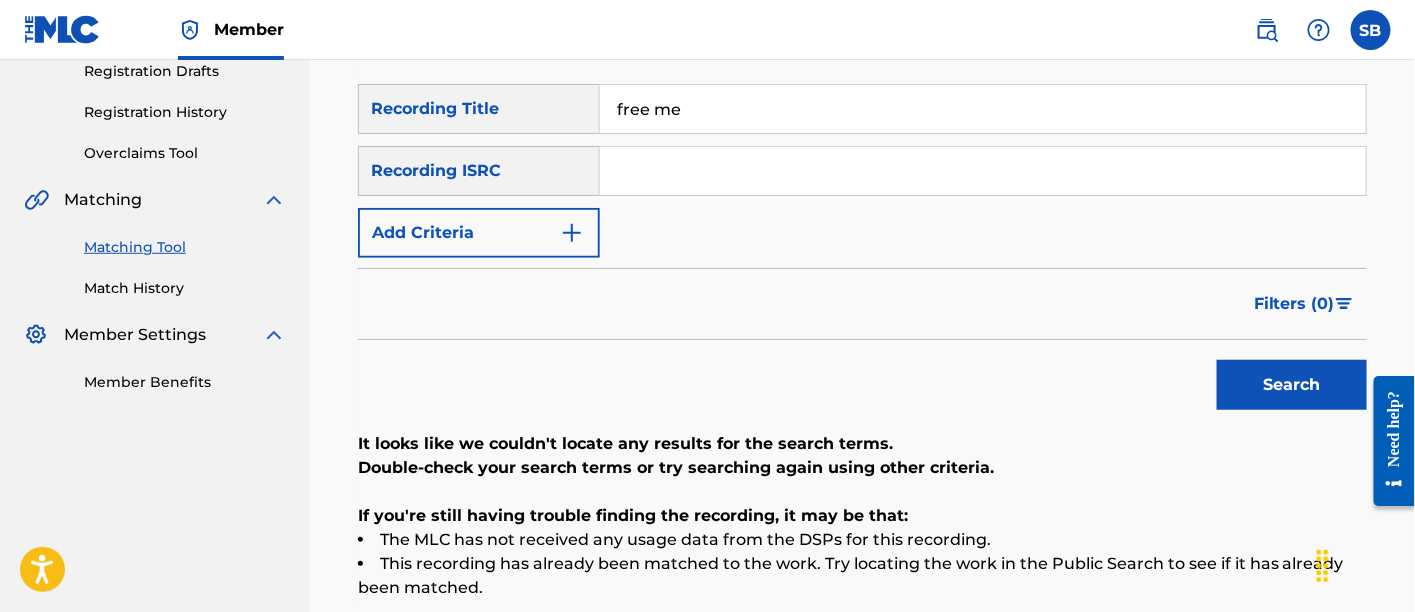 type 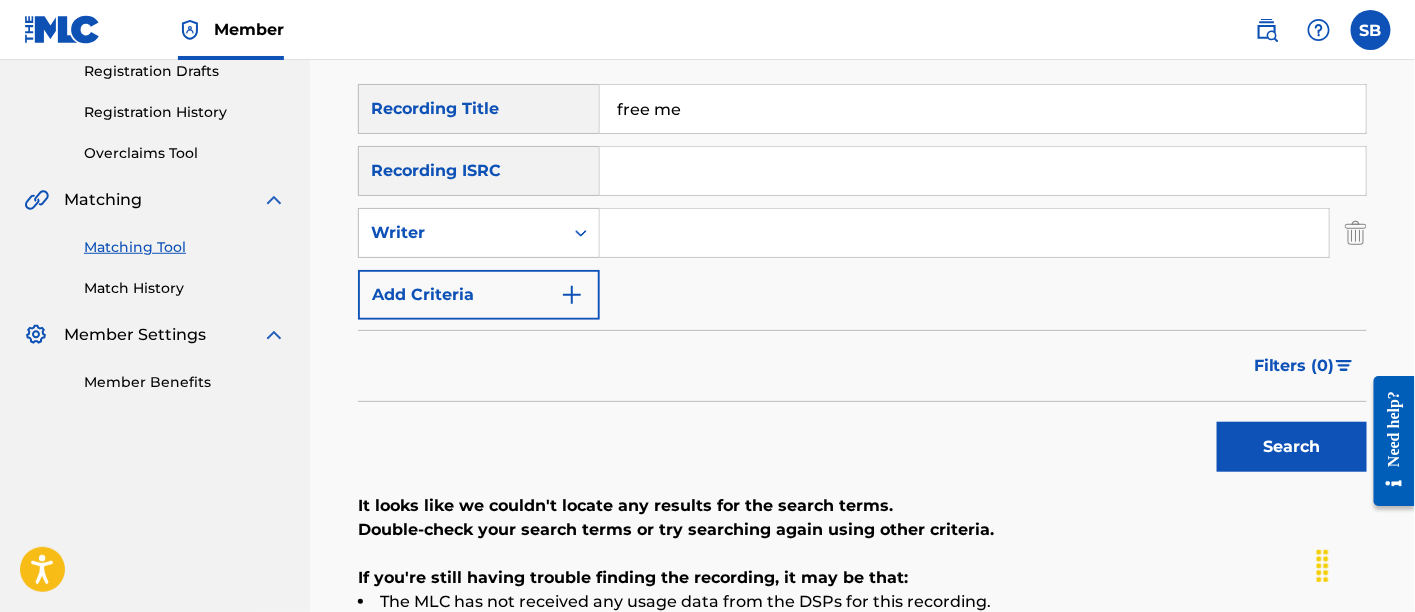 click at bounding box center (964, 233) 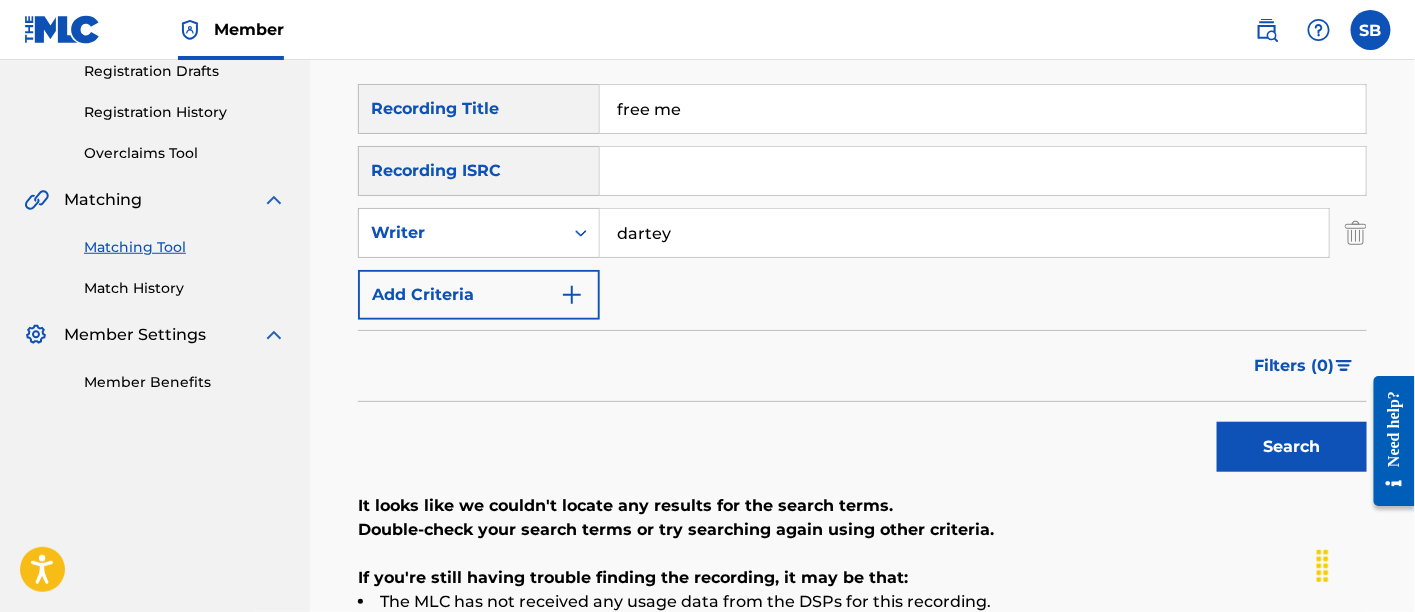 type on "dartey" 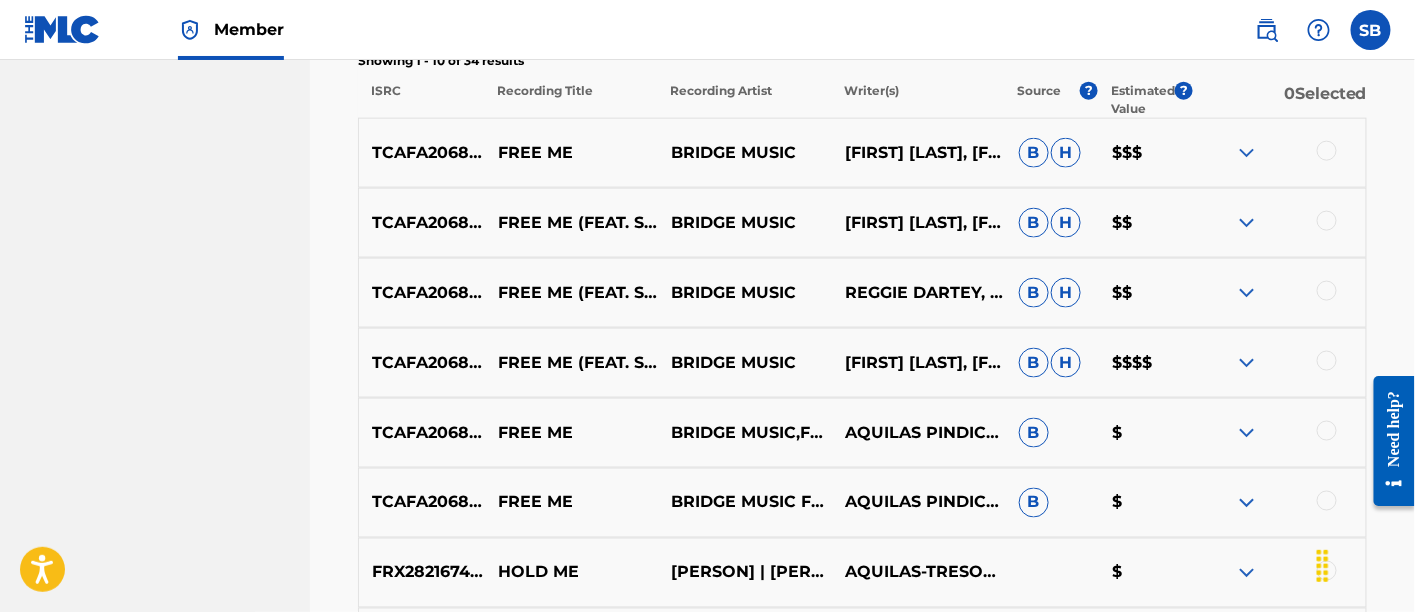 scroll, scrollTop: 790, scrollLeft: 0, axis: vertical 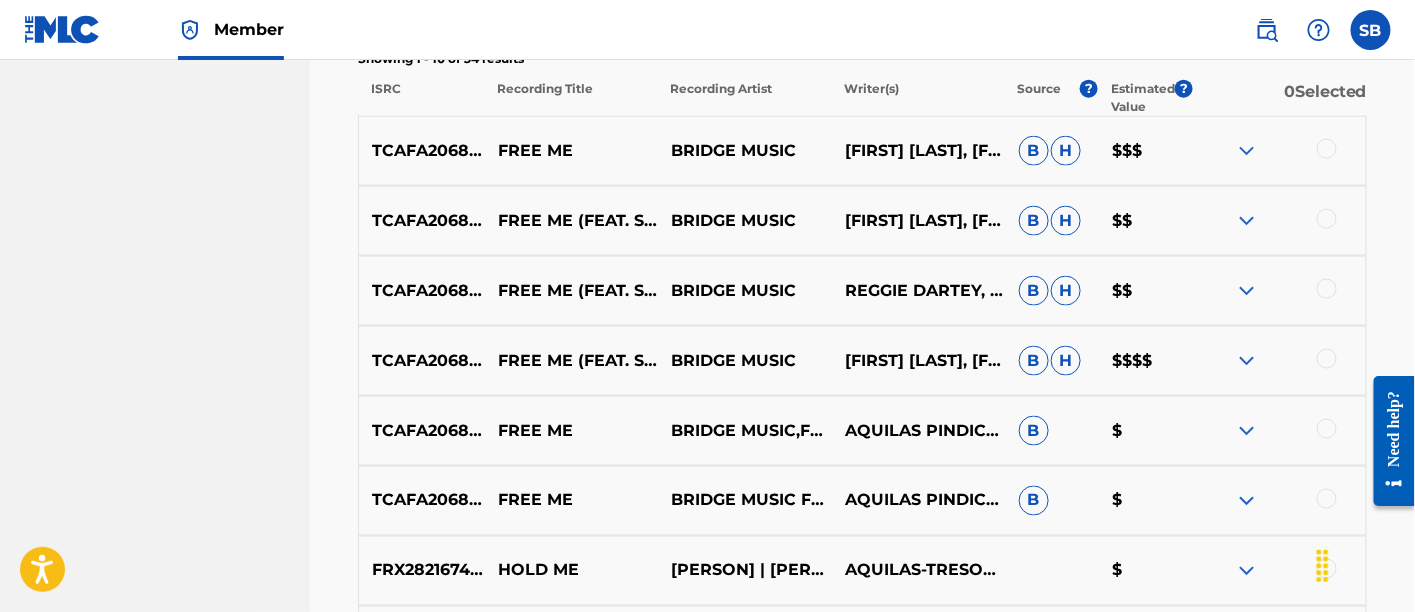 click at bounding box center [1327, 149] 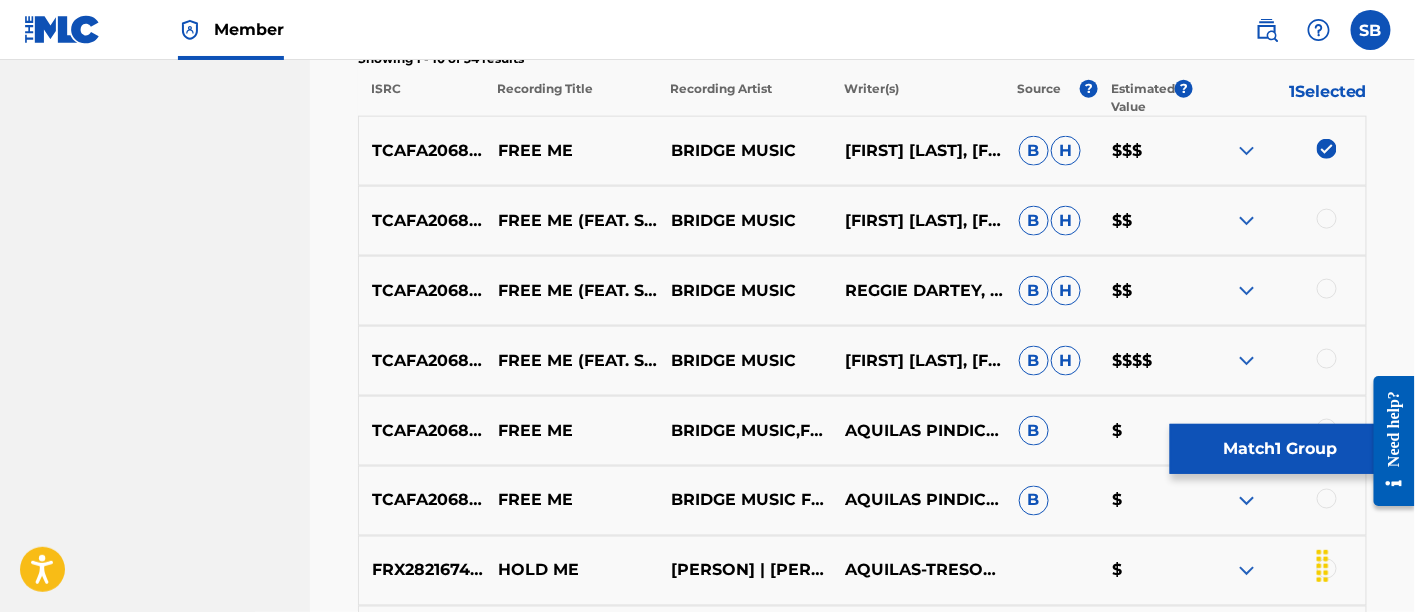 click at bounding box center [1327, 219] 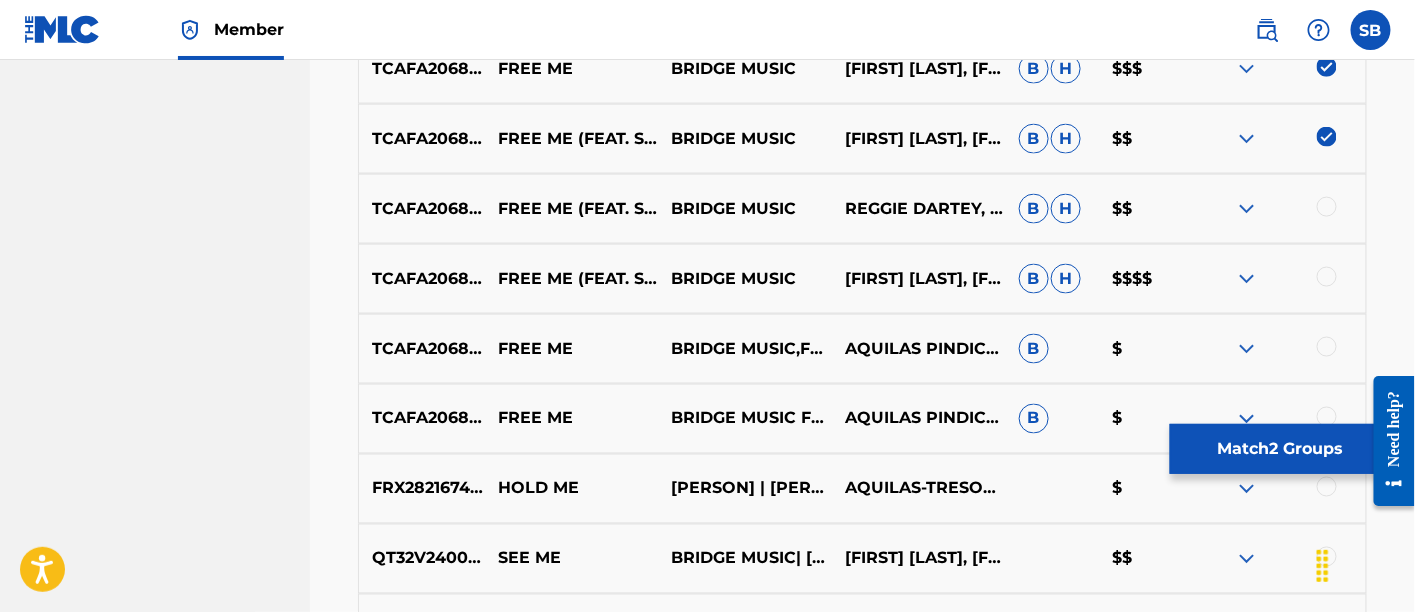 scroll, scrollTop: 874, scrollLeft: 0, axis: vertical 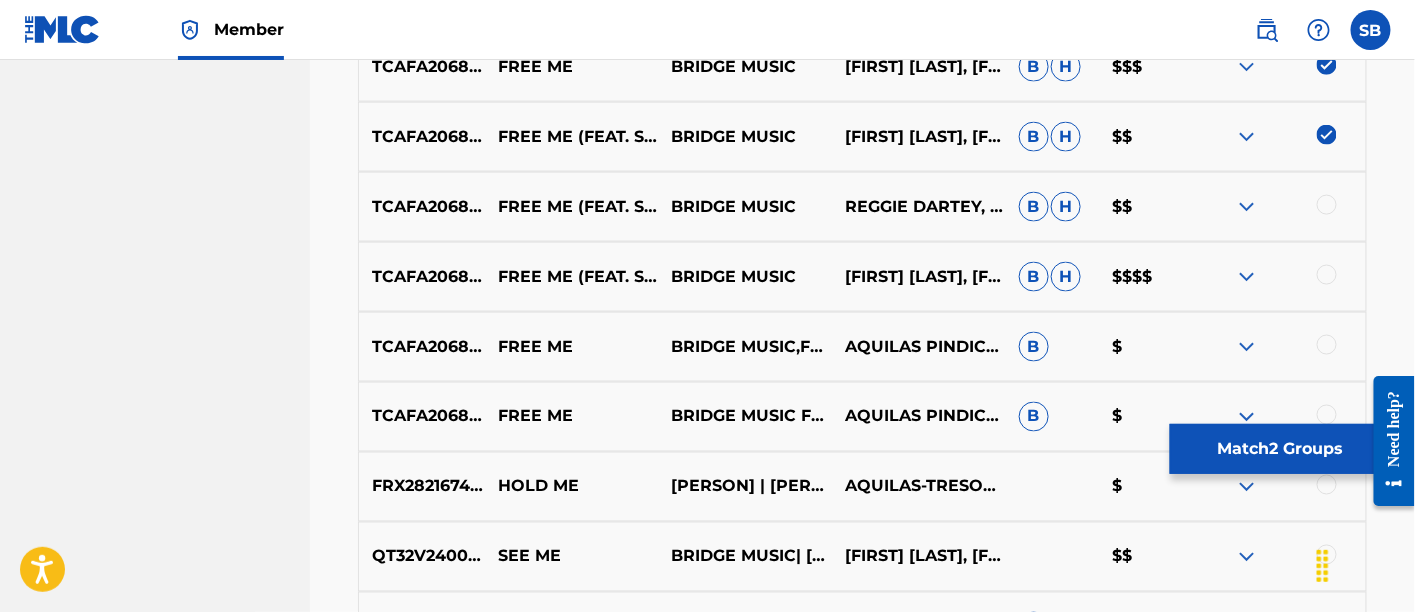 click at bounding box center [1327, 205] 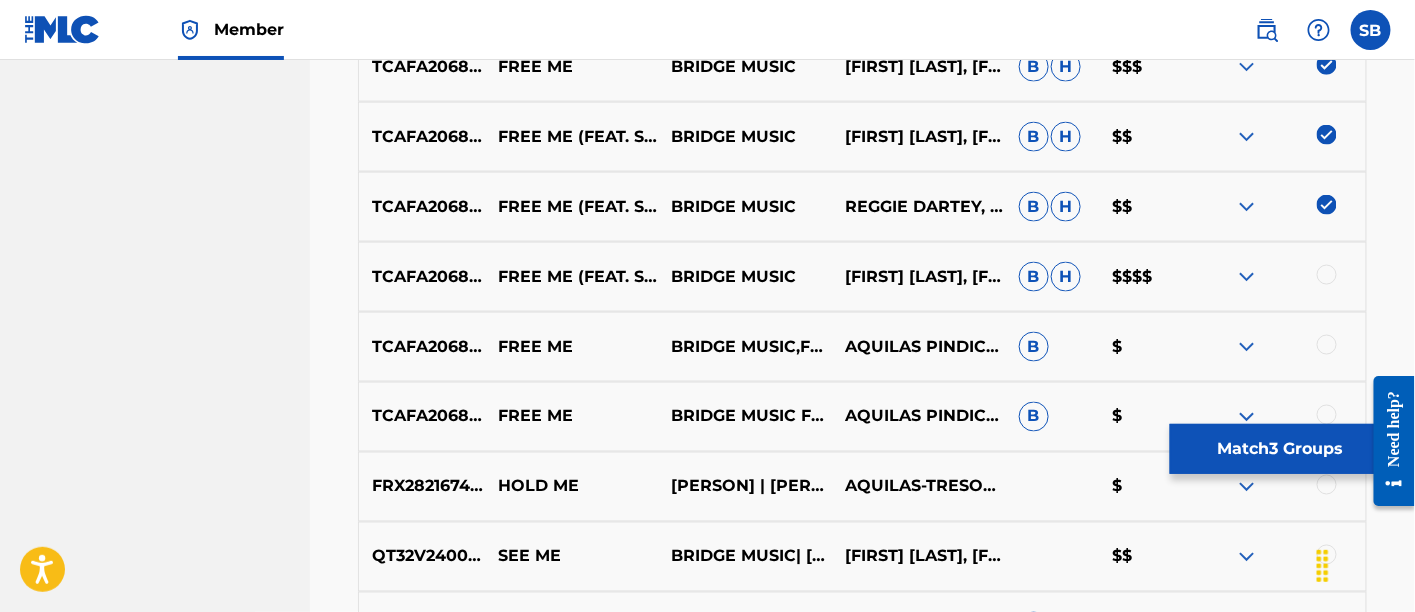 click at bounding box center (1327, 275) 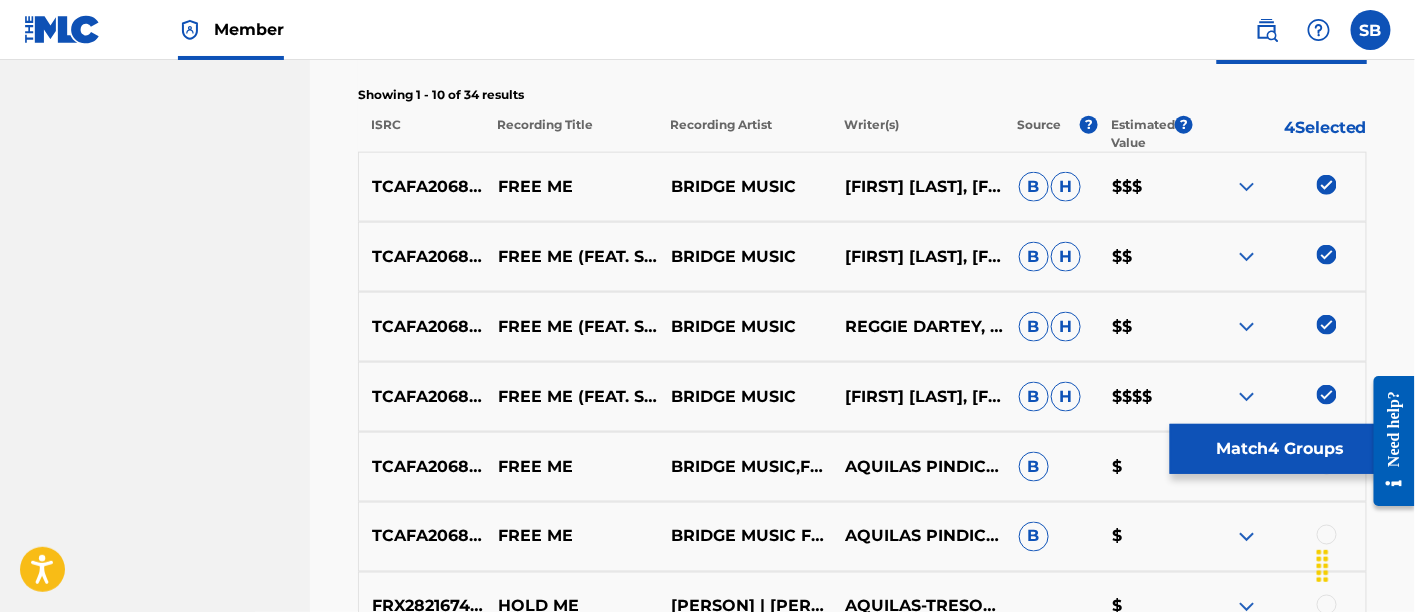 scroll, scrollTop: 732, scrollLeft: 0, axis: vertical 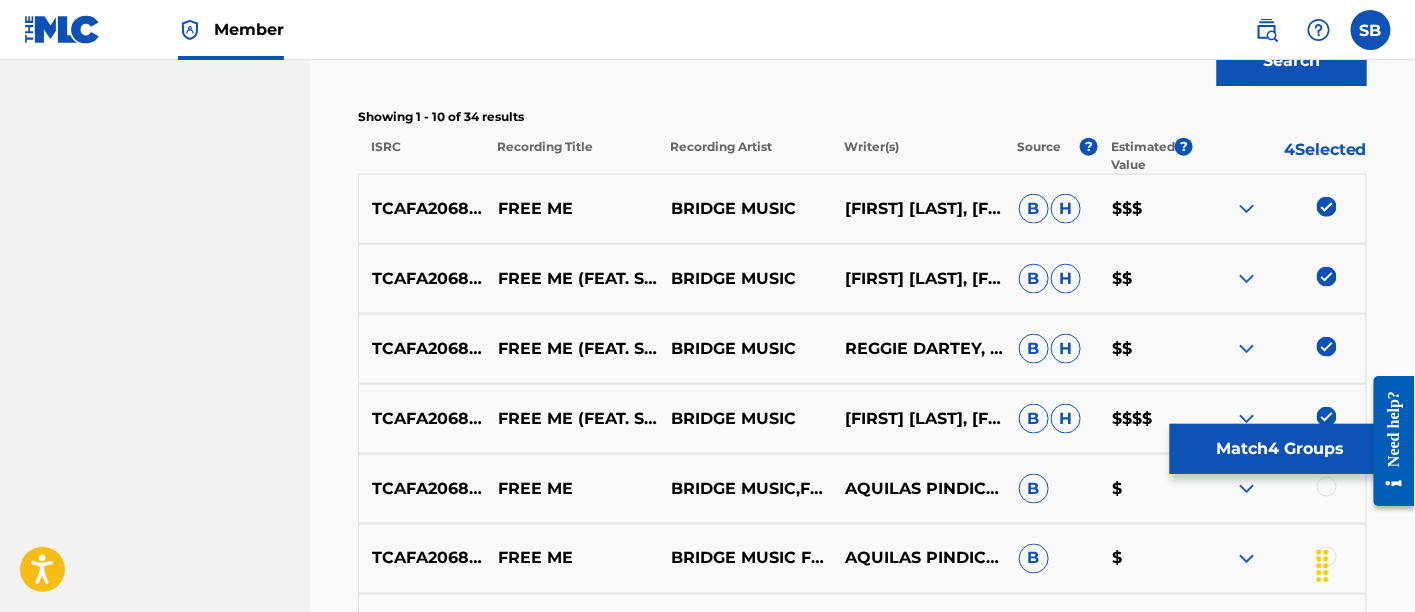 click on "Match  4 Groups" at bounding box center (1280, 449) 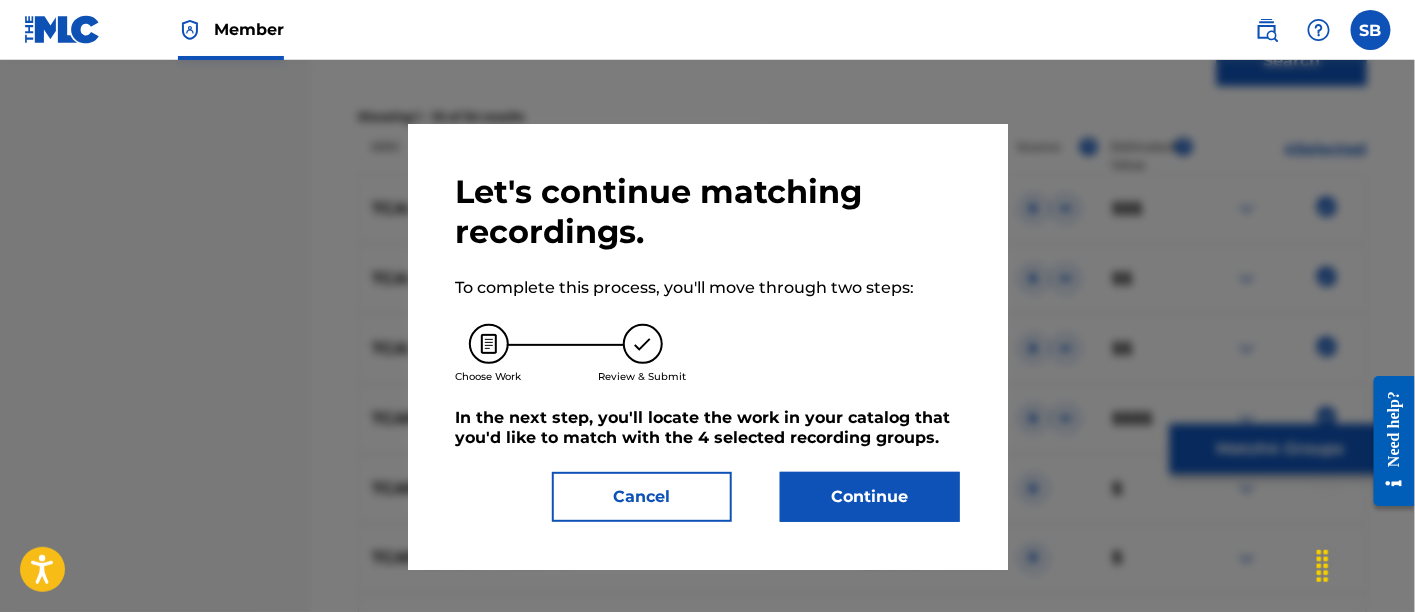 click on "Continue" at bounding box center [870, 497] 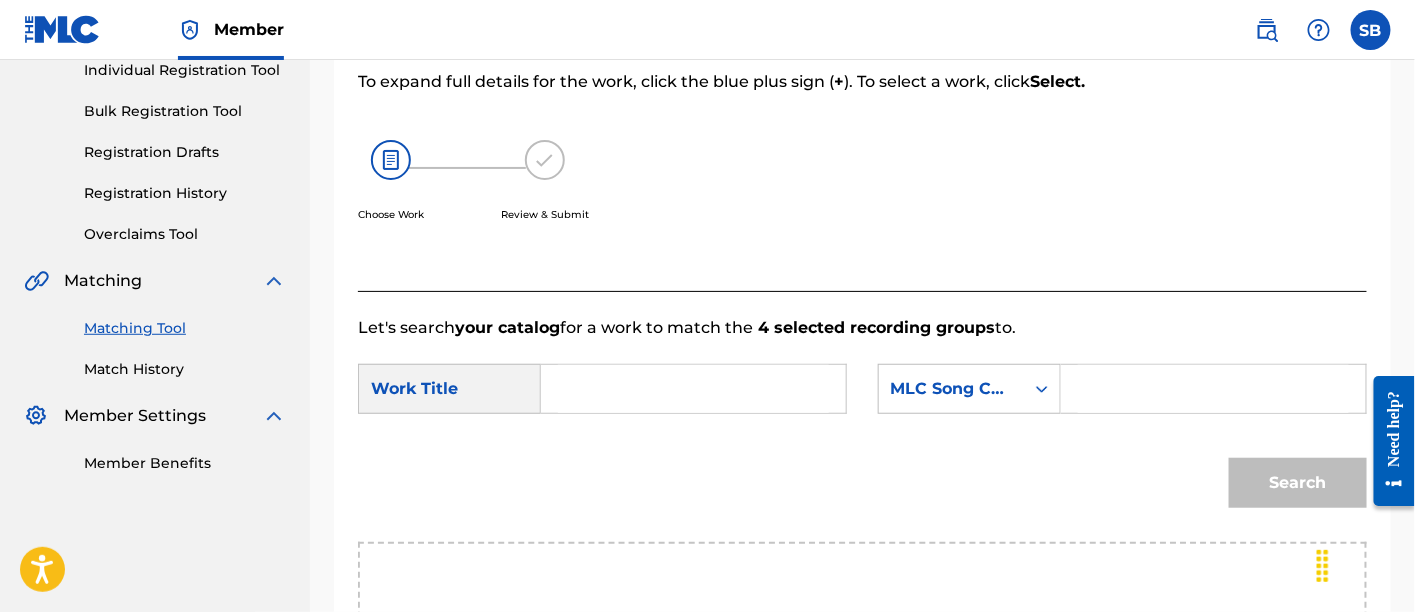 scroll, scrollTop: 262, scrollLeft: 0, axis: vertical 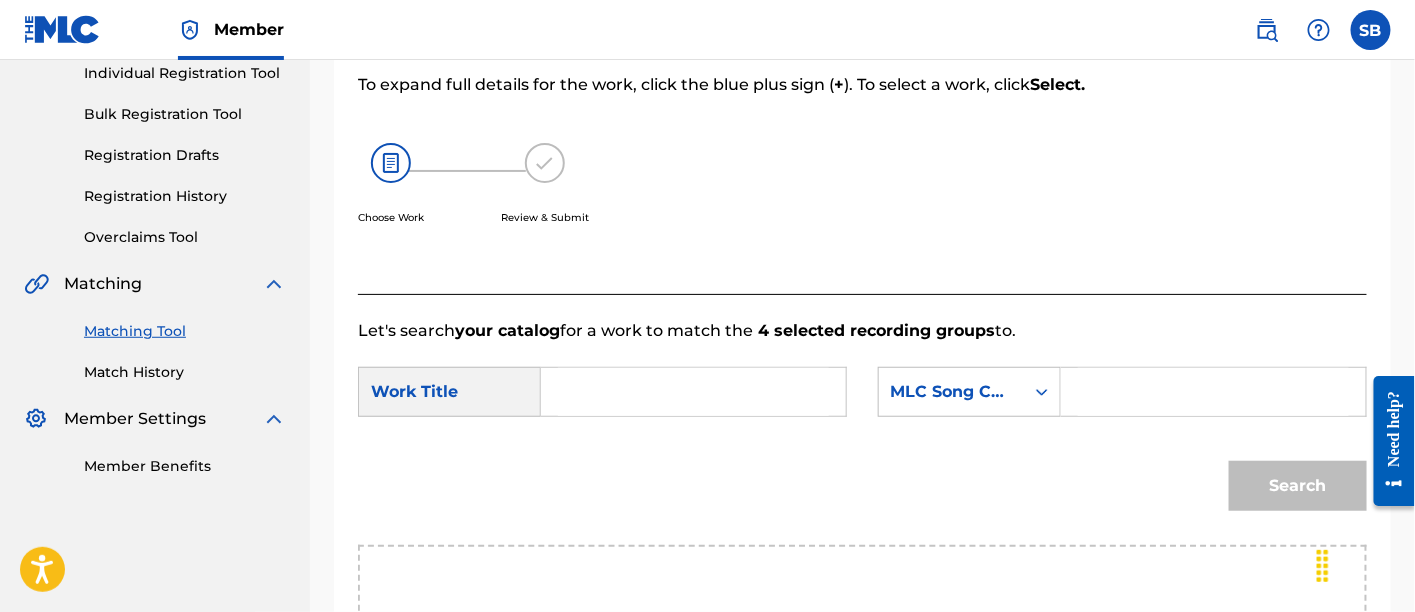 click at bounding box center (693, 392) 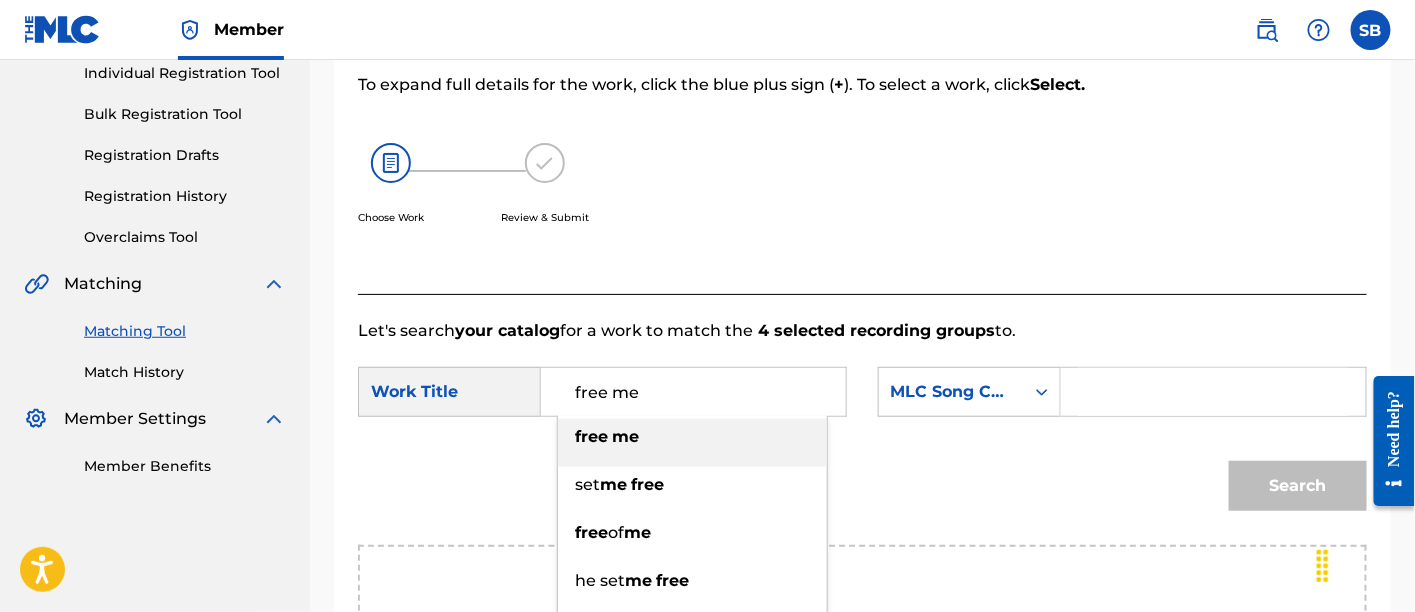 type on "free me" 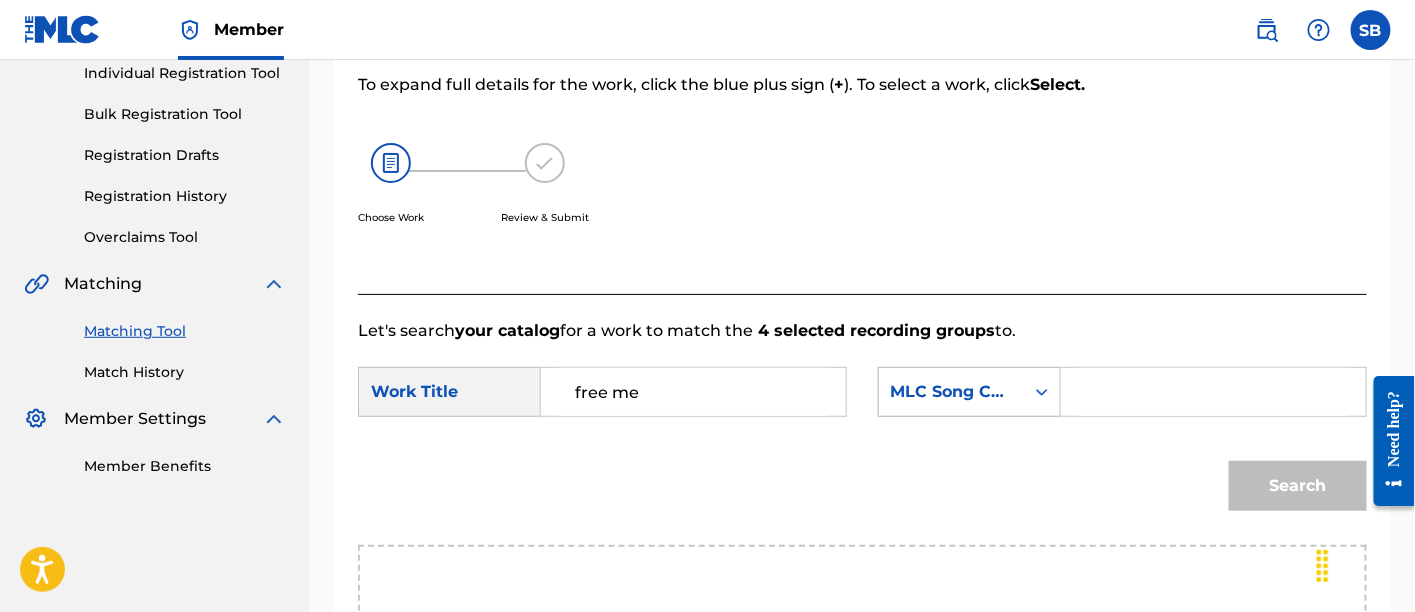 click on "MLC Song Code" at bounding box center [951, 392] 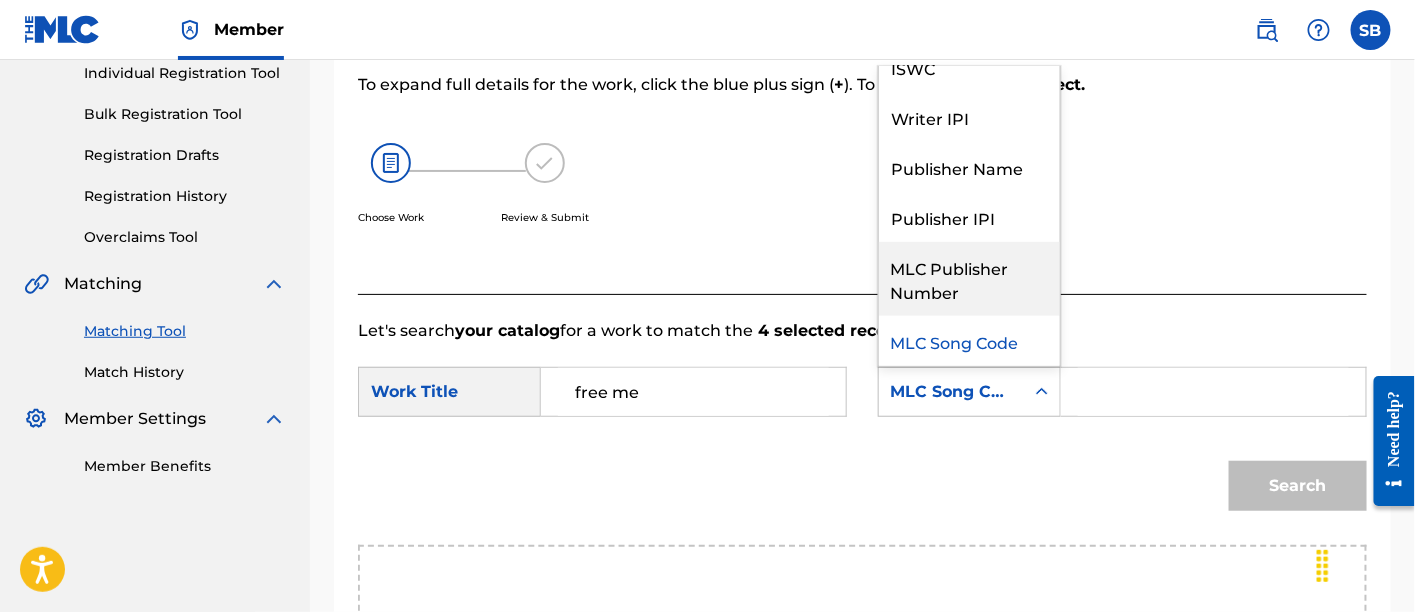 scroll, scrollTop: 0, scrollLeft: 0, axis: both 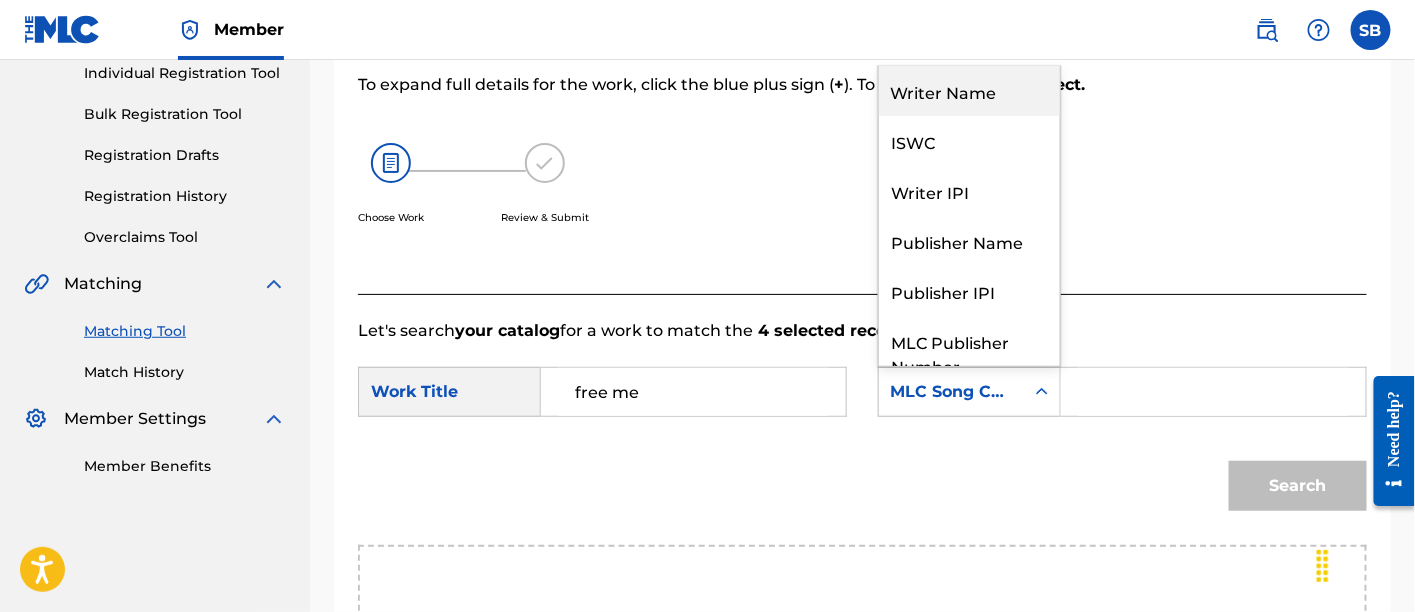click on "Writer Name" at bounding box center [969, 91] 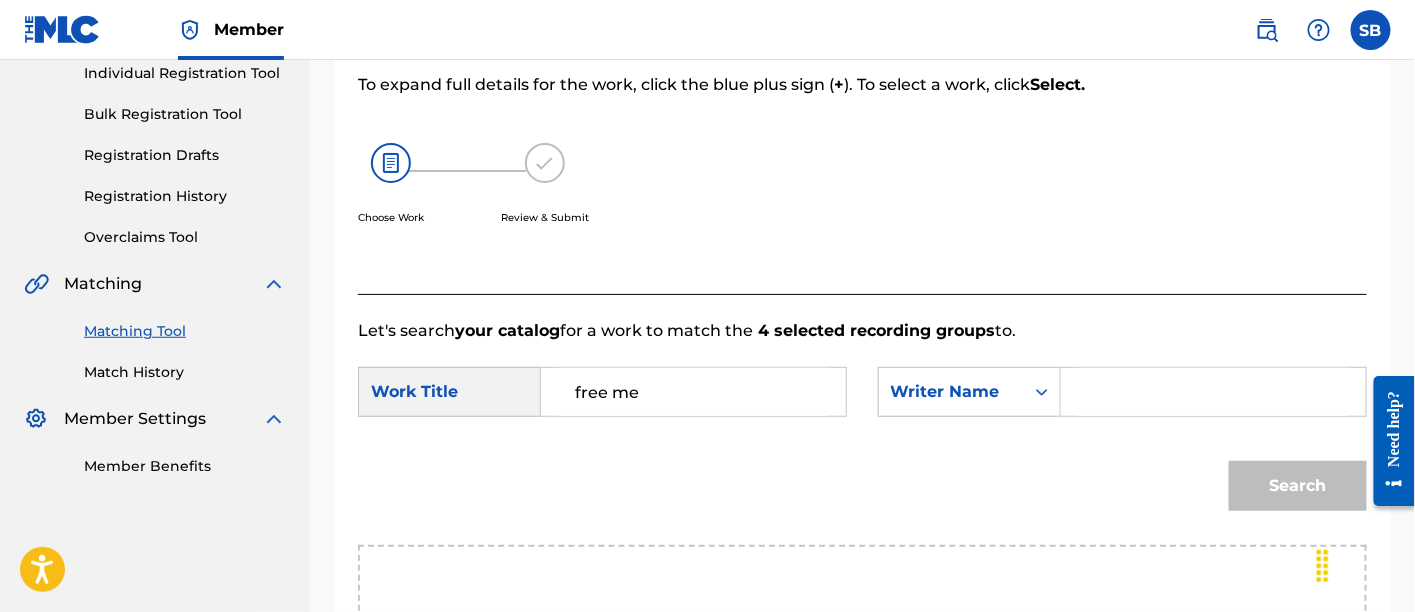 click at bounding box center (1213, 392) 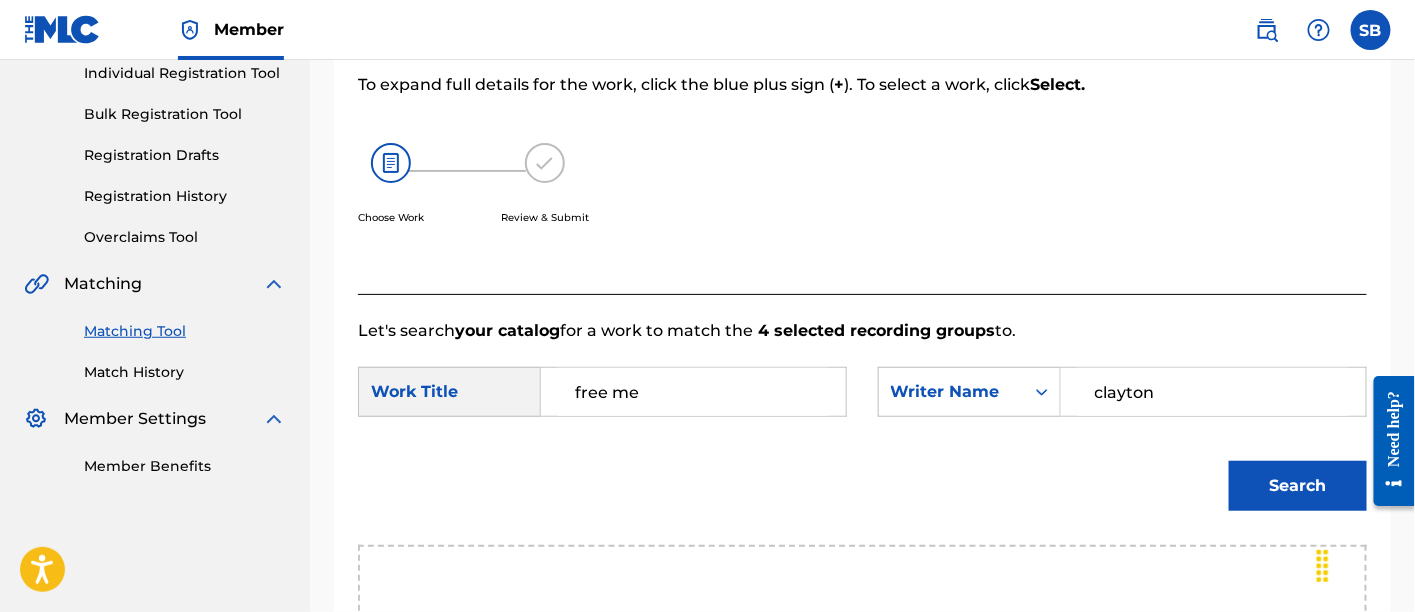 type on "clayton" 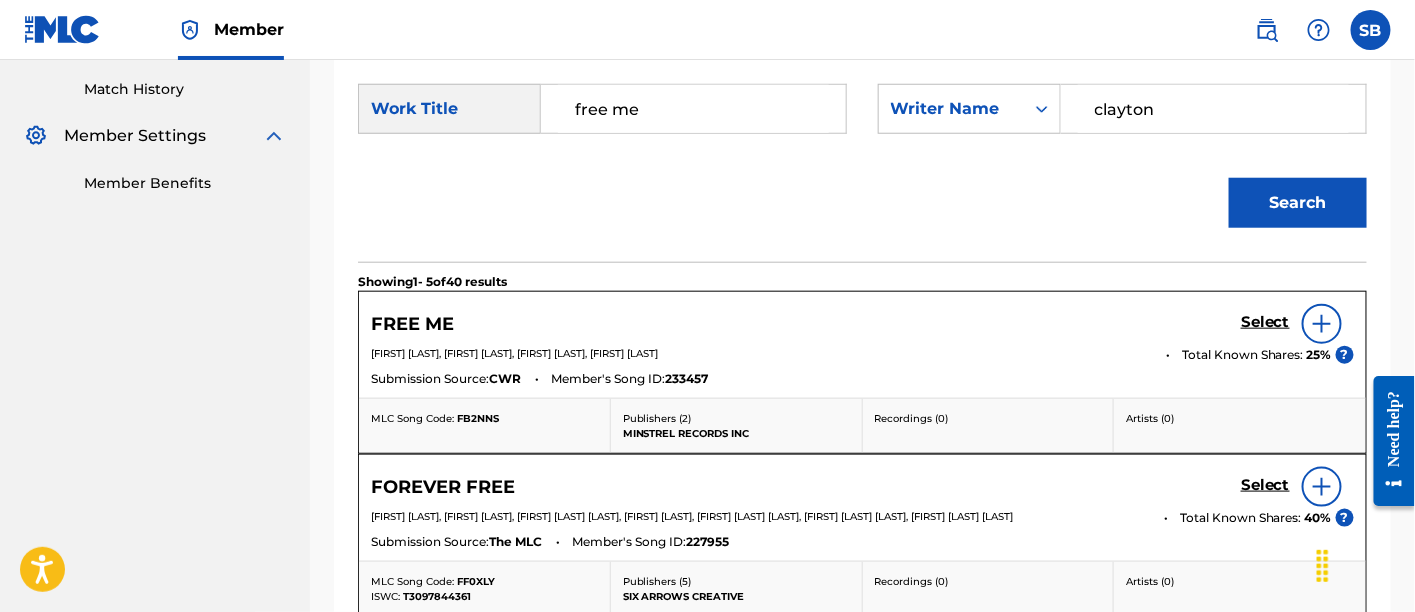 scroll, scrollTop: 614, scrollLeft: 0, axis: vertical 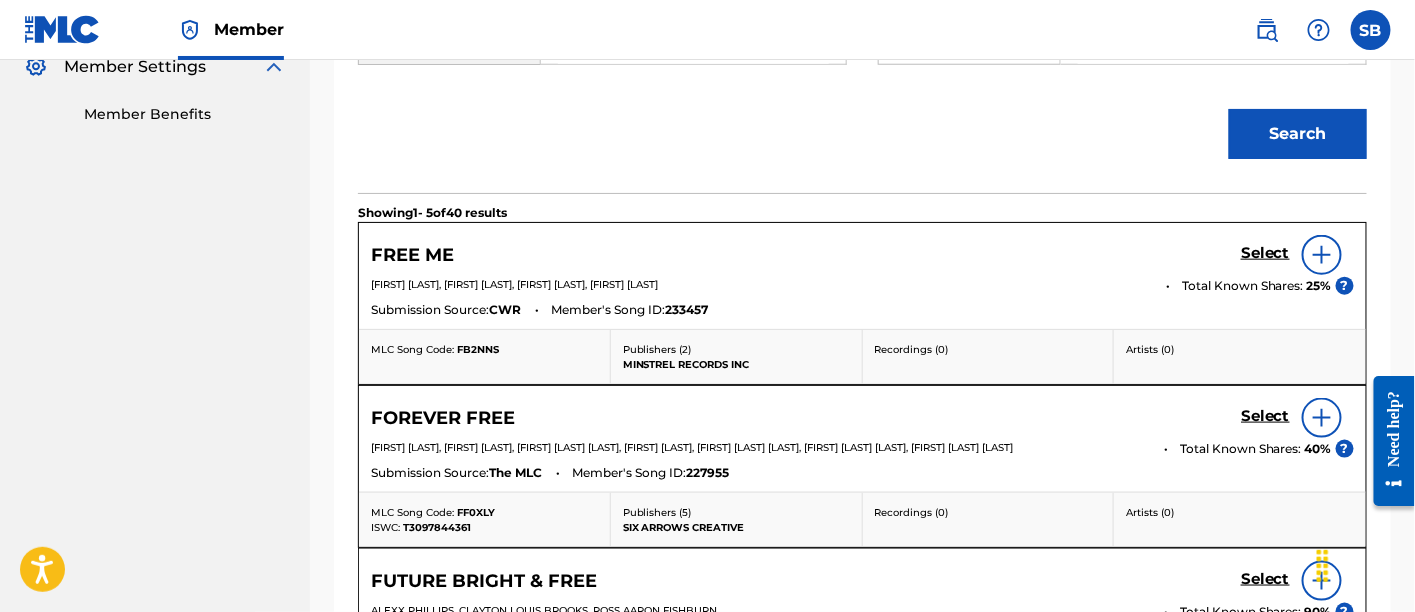 click on "Select" at bounding box center (1265, 253) 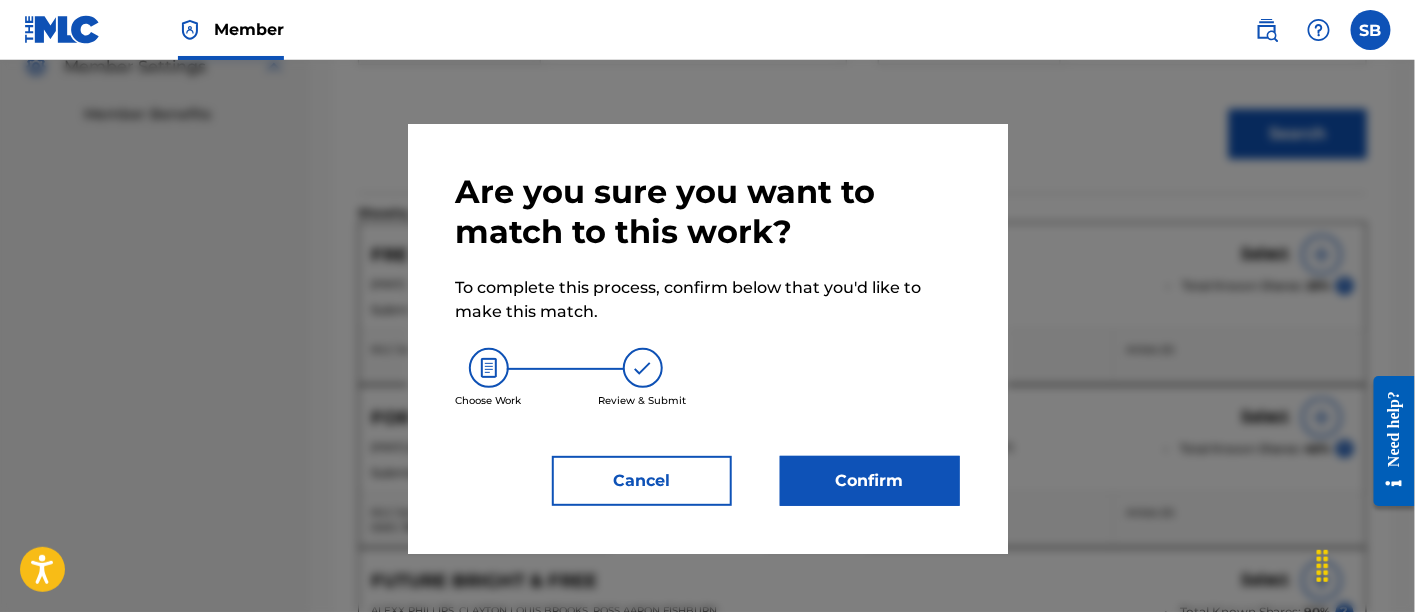 click on "Confirm" at bounding box center [870, 481] 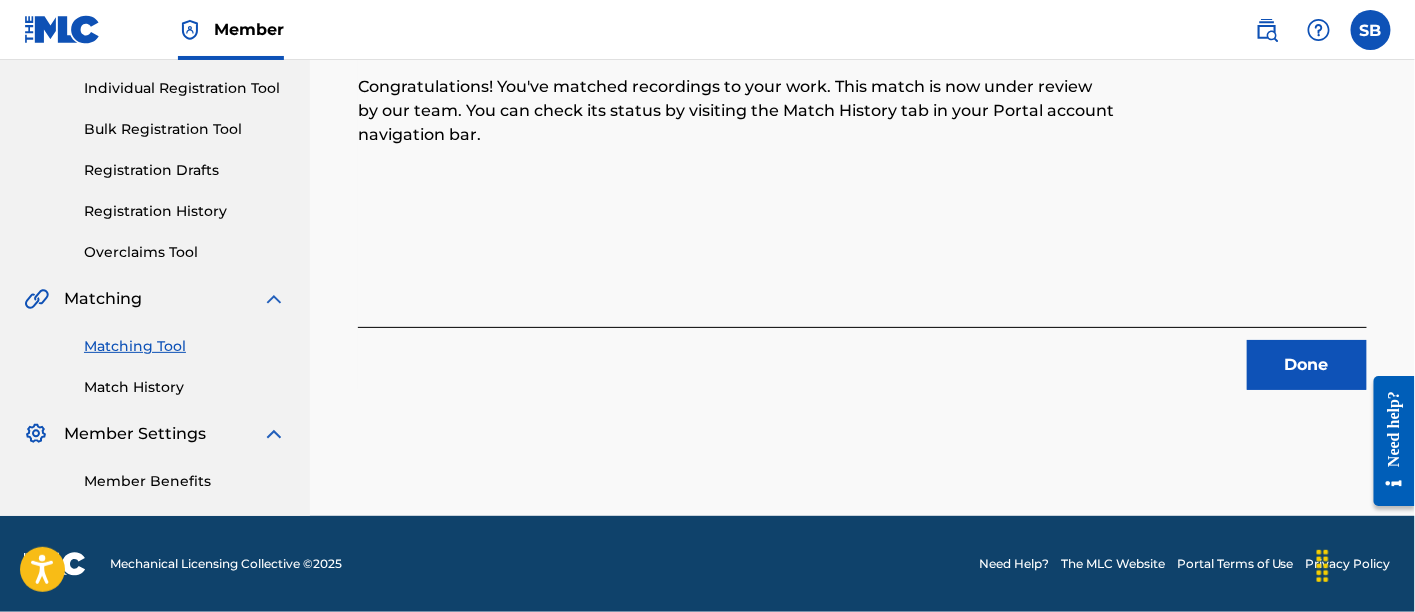scroll, scrollTop: 246, scrollLeft: 0, axis: vertical 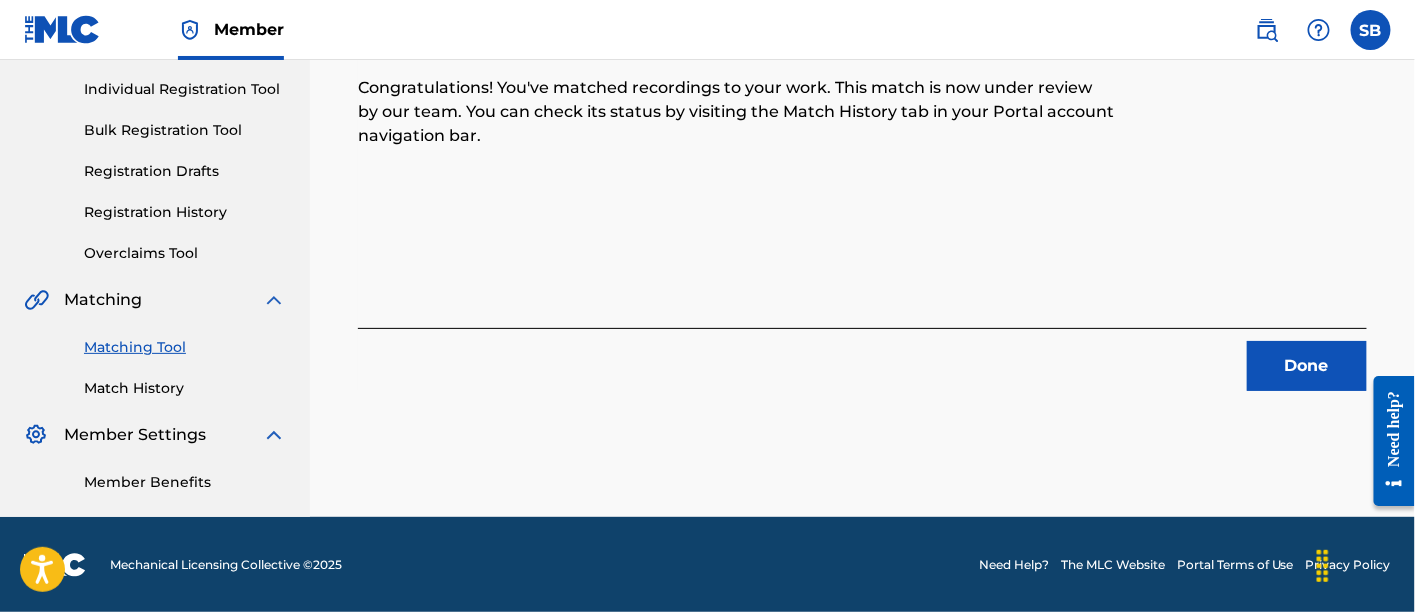 click on "Done" at bounding box center [1307, 366] 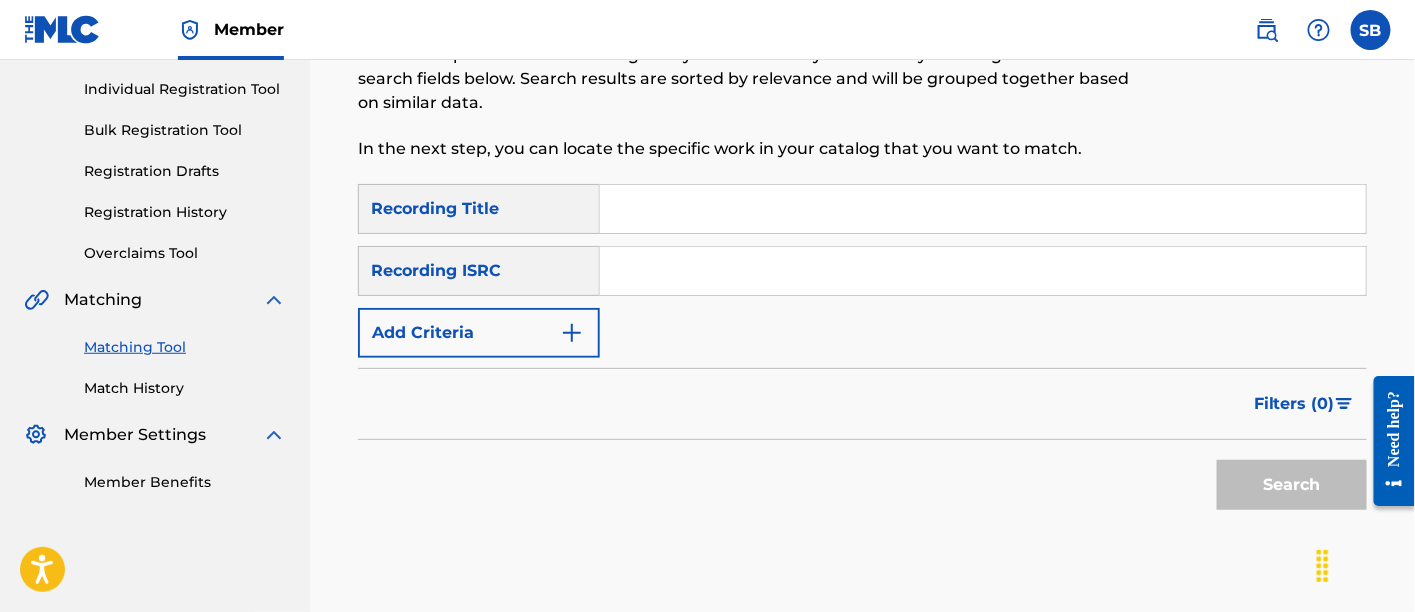 click at bounding box center [983, 209] 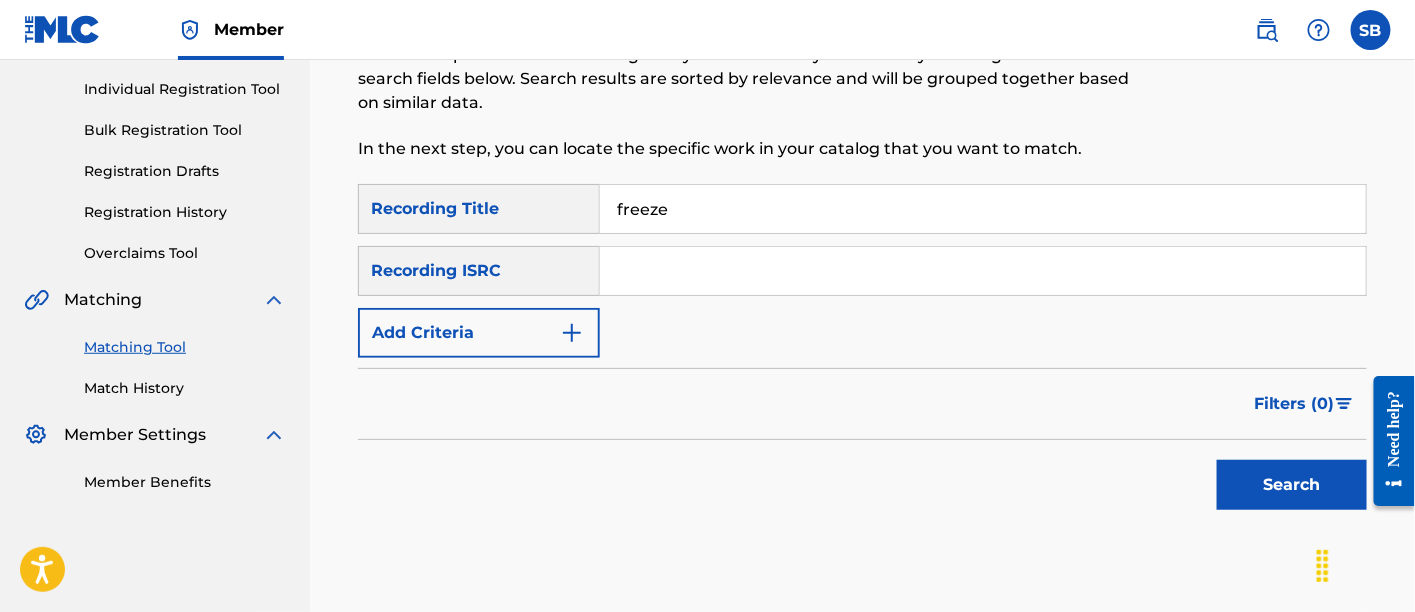 type on "freeze" 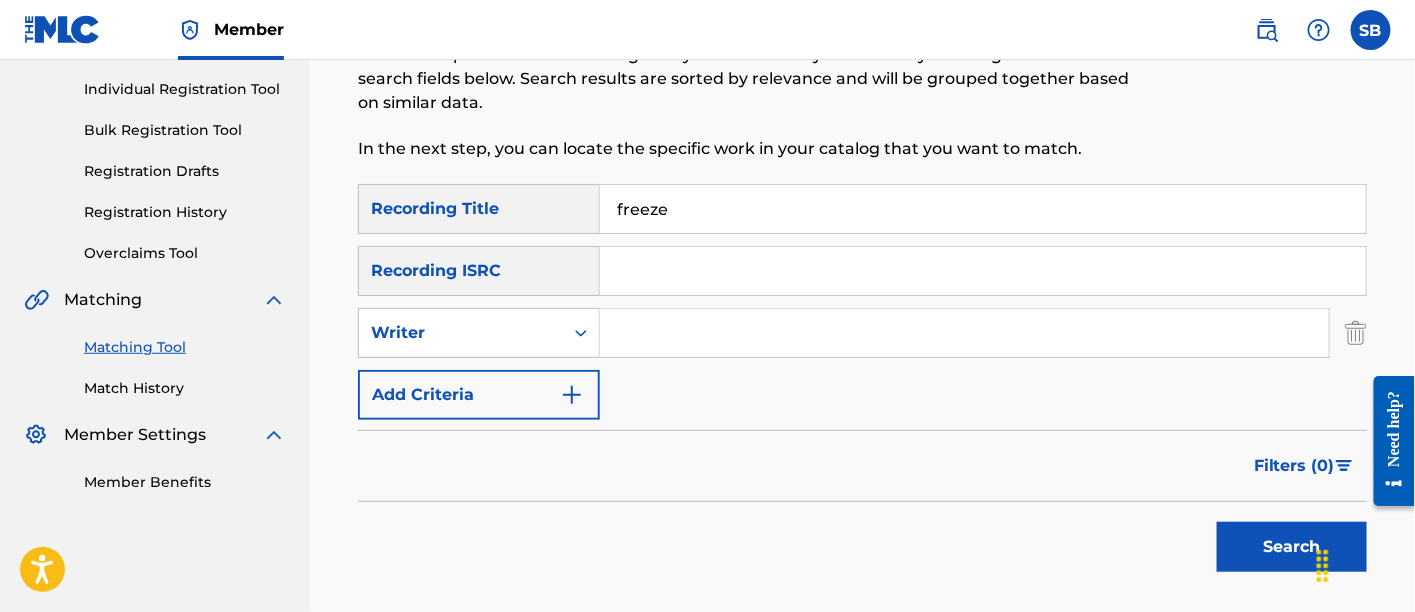 click at bounding box center (964, 333) 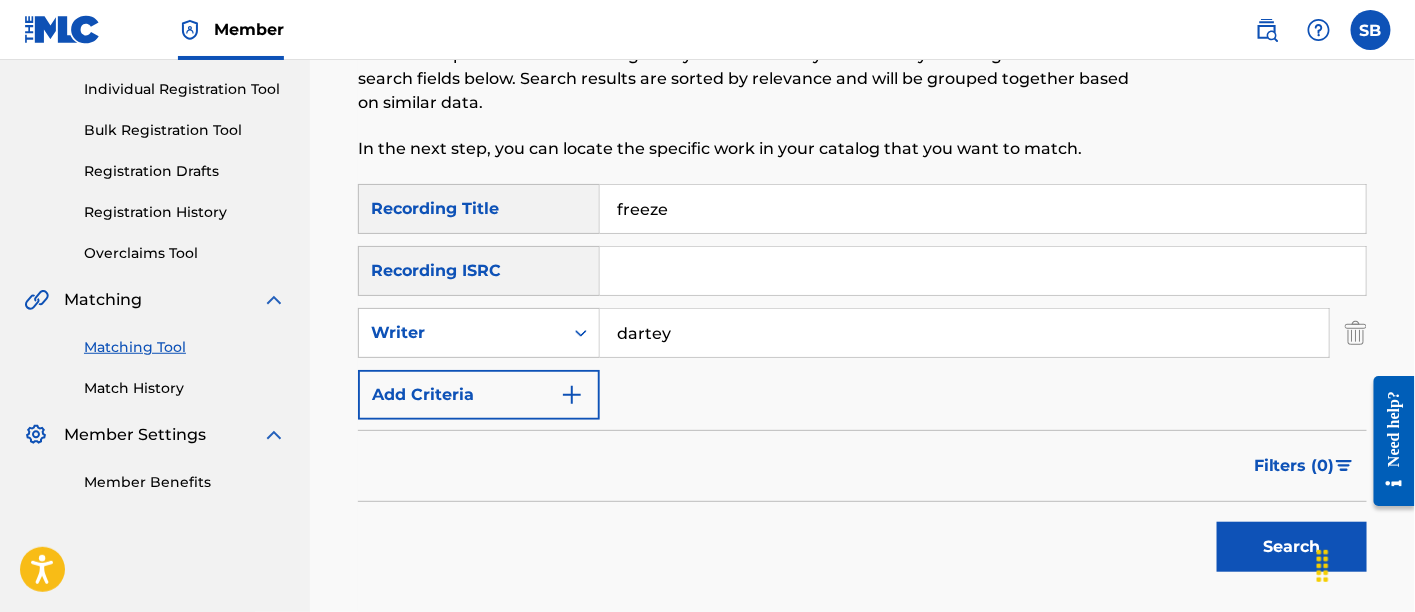 type on "dartey" 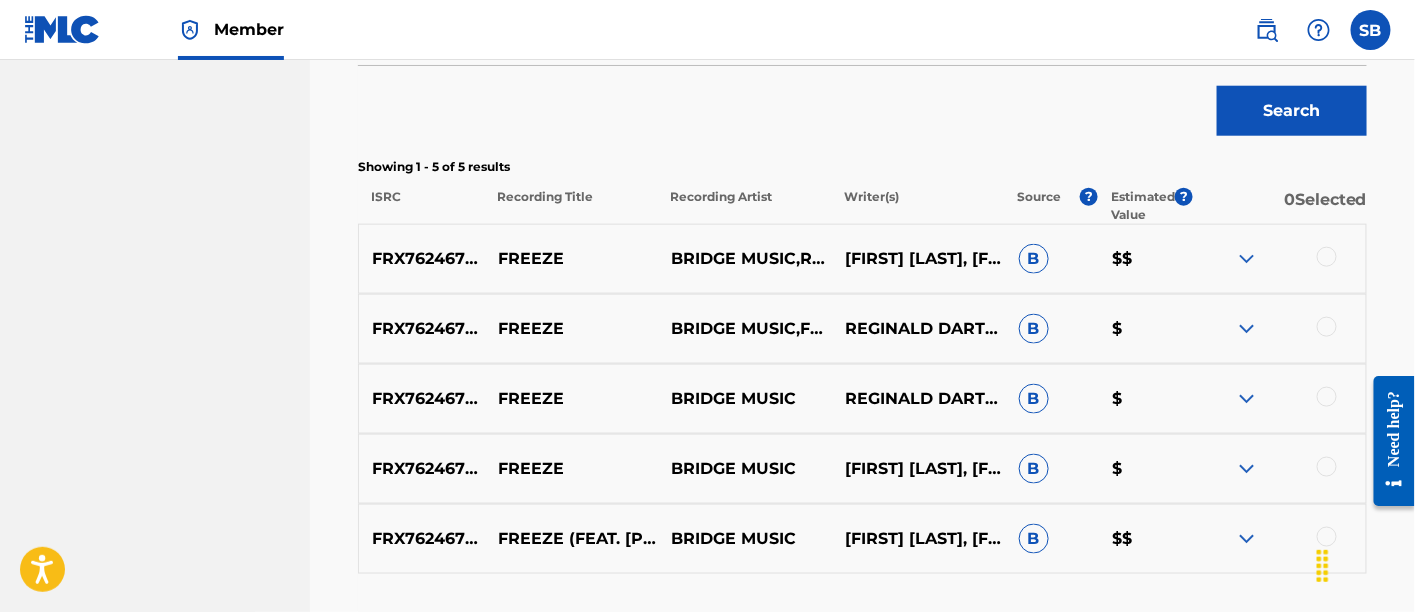 scroll, scrollTop: 684, scrollLeft: 0, axis: vertical 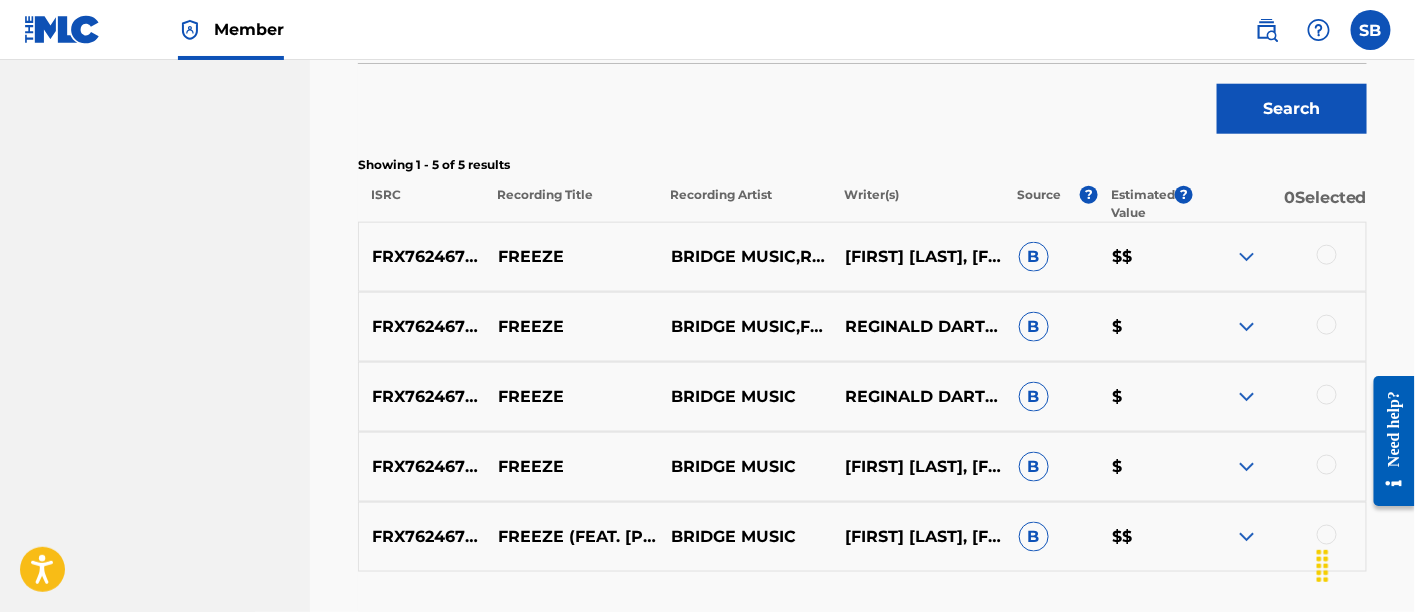 click at bounding box center (1327, 255) 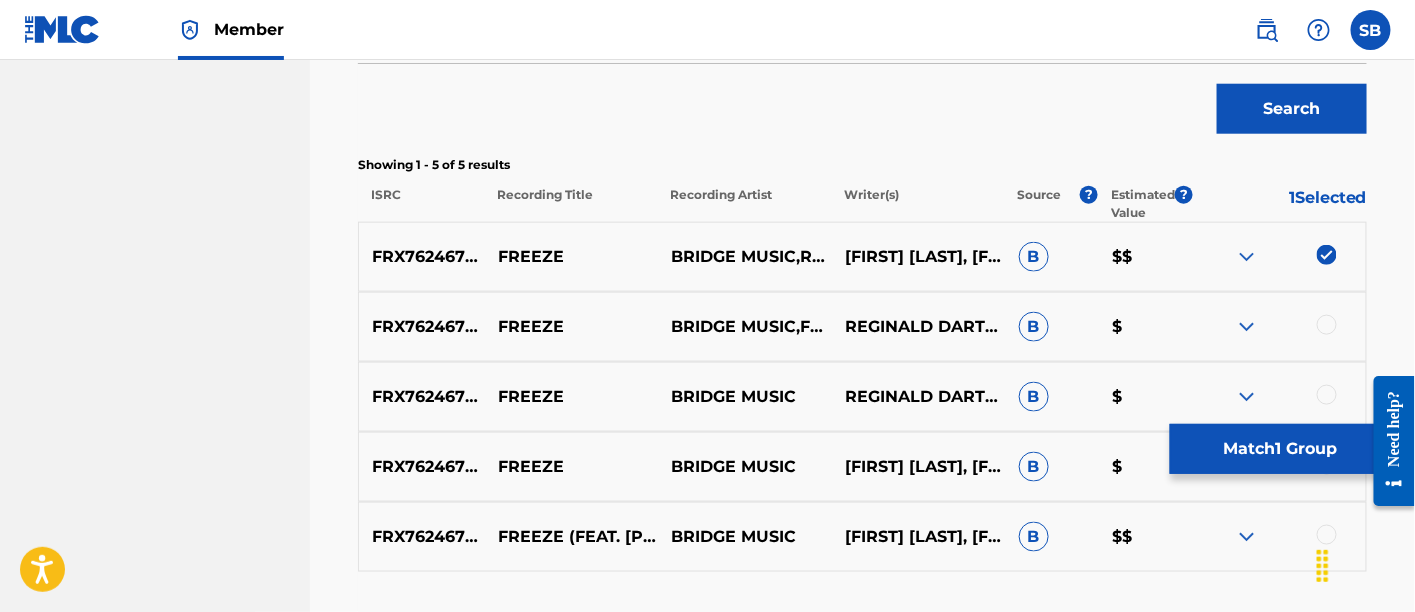 click at bounding box center [1279, 327] 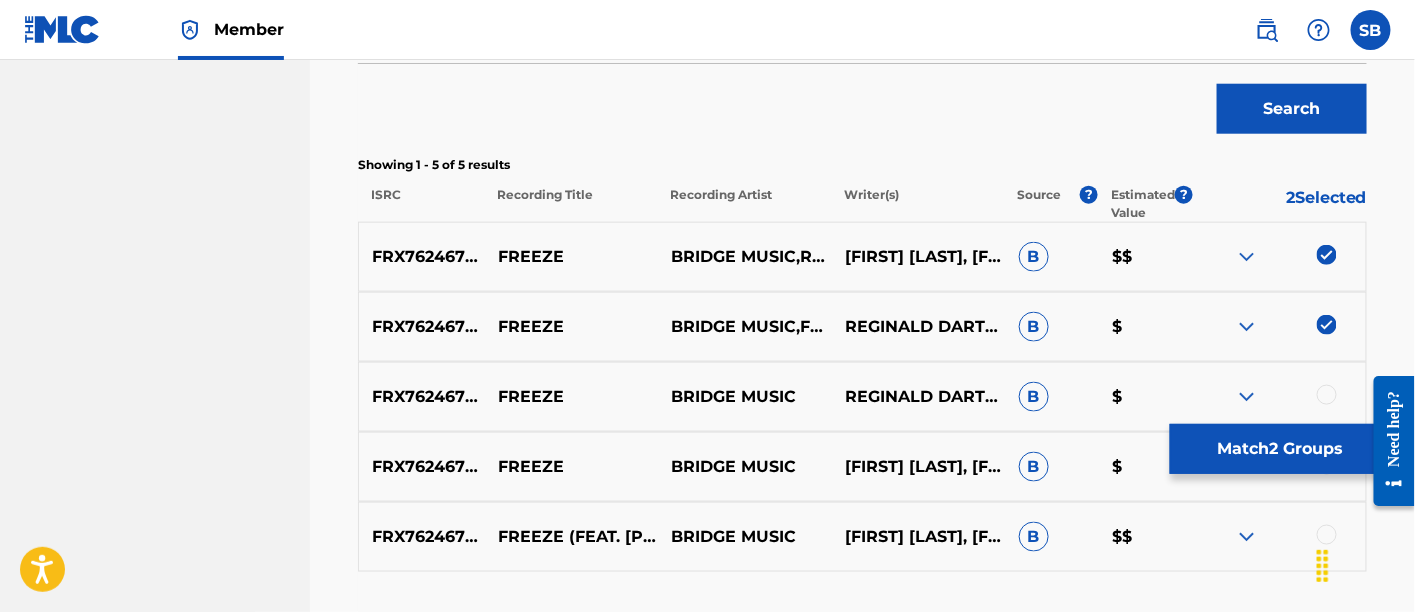 scroll, scrollTop: 838, scrollLeft: 0, axis: vertical 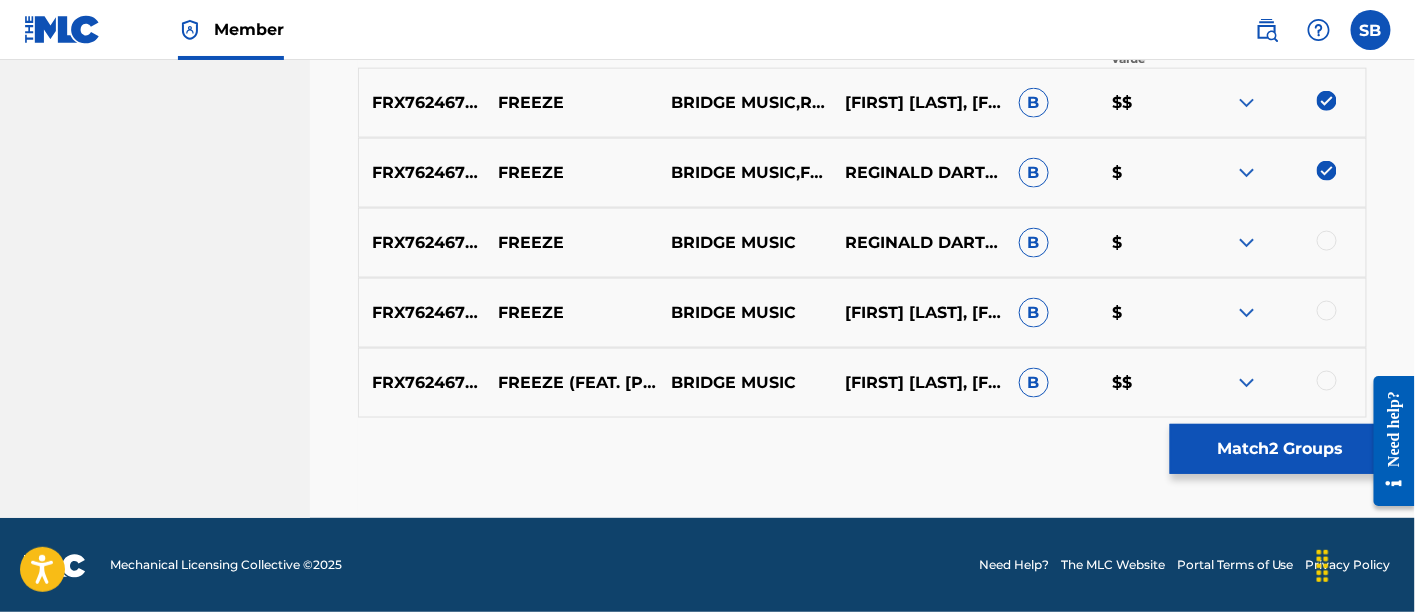 click at bounding box center (1327, 241) 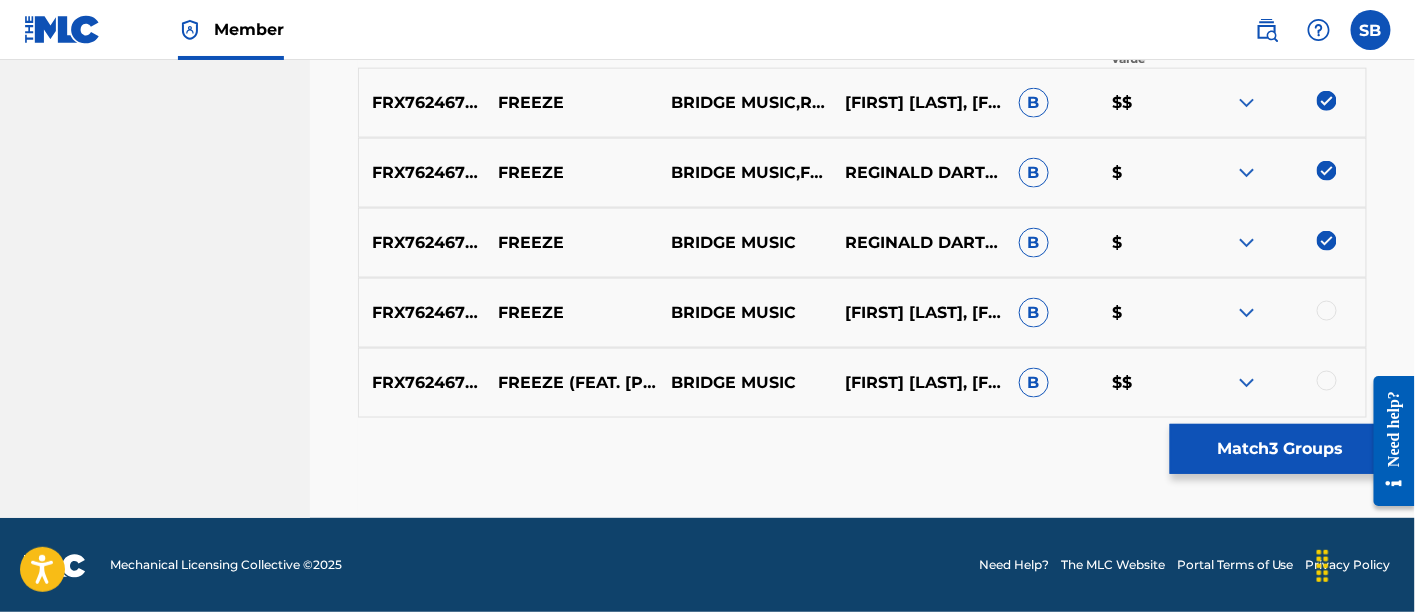 click at bounding box center [1327, 311] 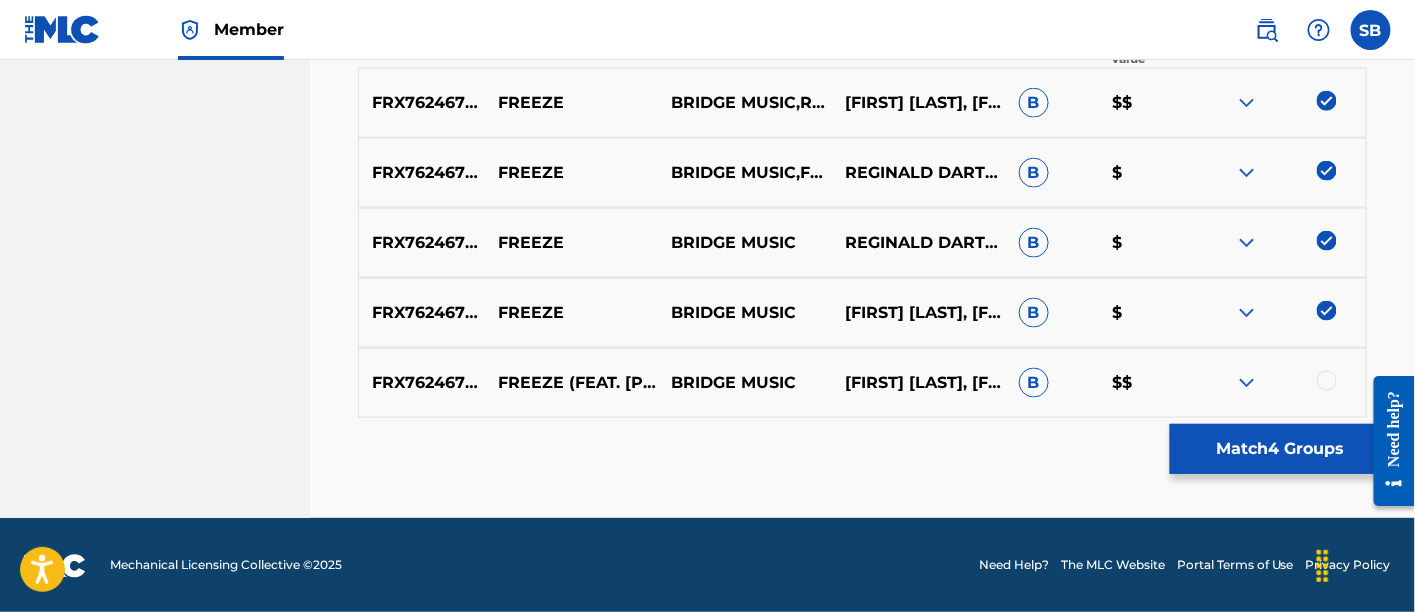 click at bounding box center [1327, 381] 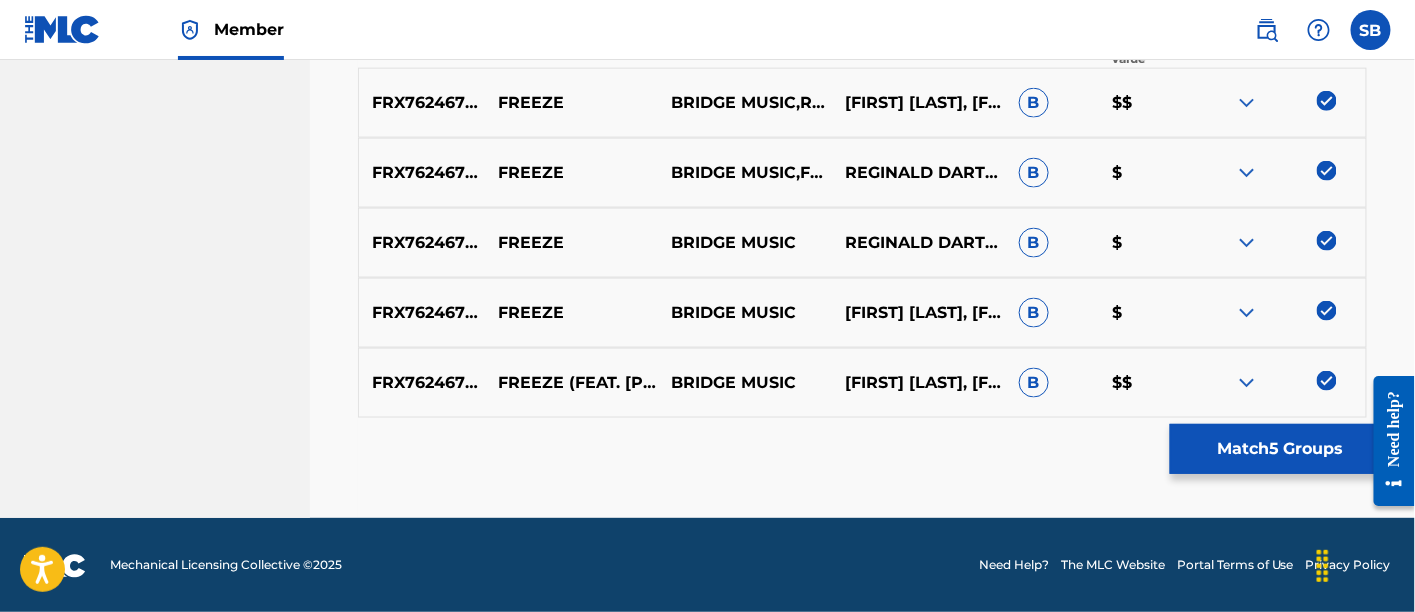 click on "Match  5 Groups" at bounding box center [1280, 449] 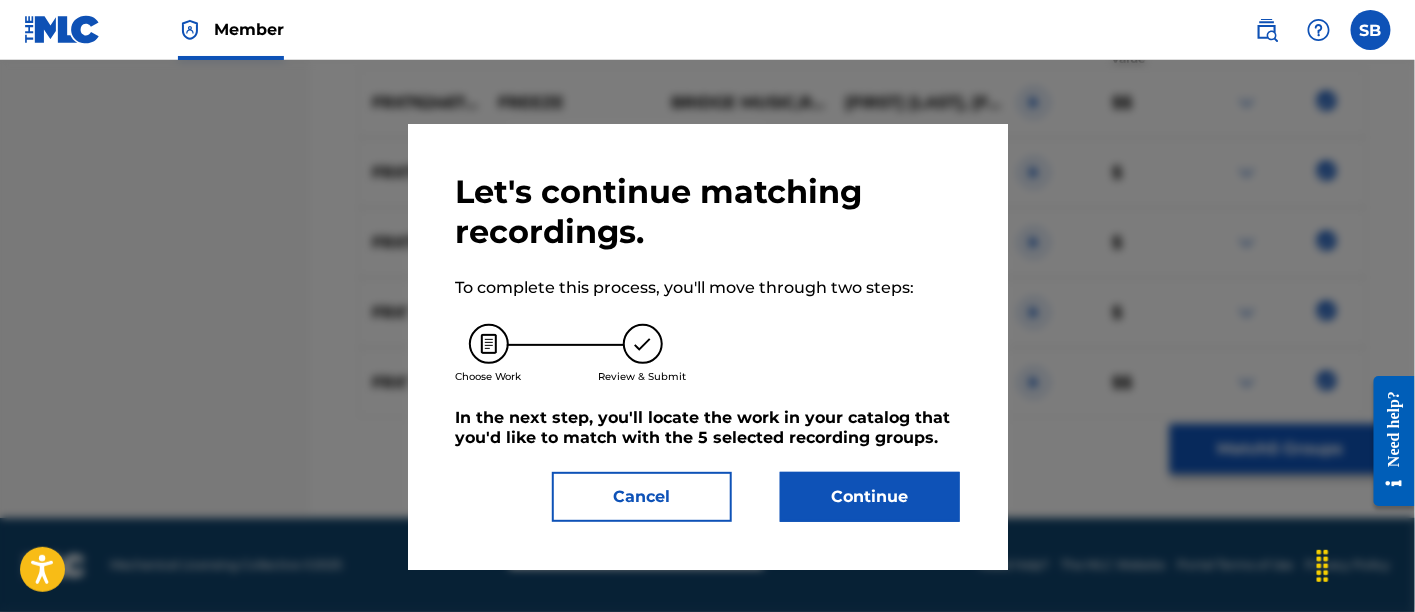 click on "Continue" at bounding box center [870, 497] 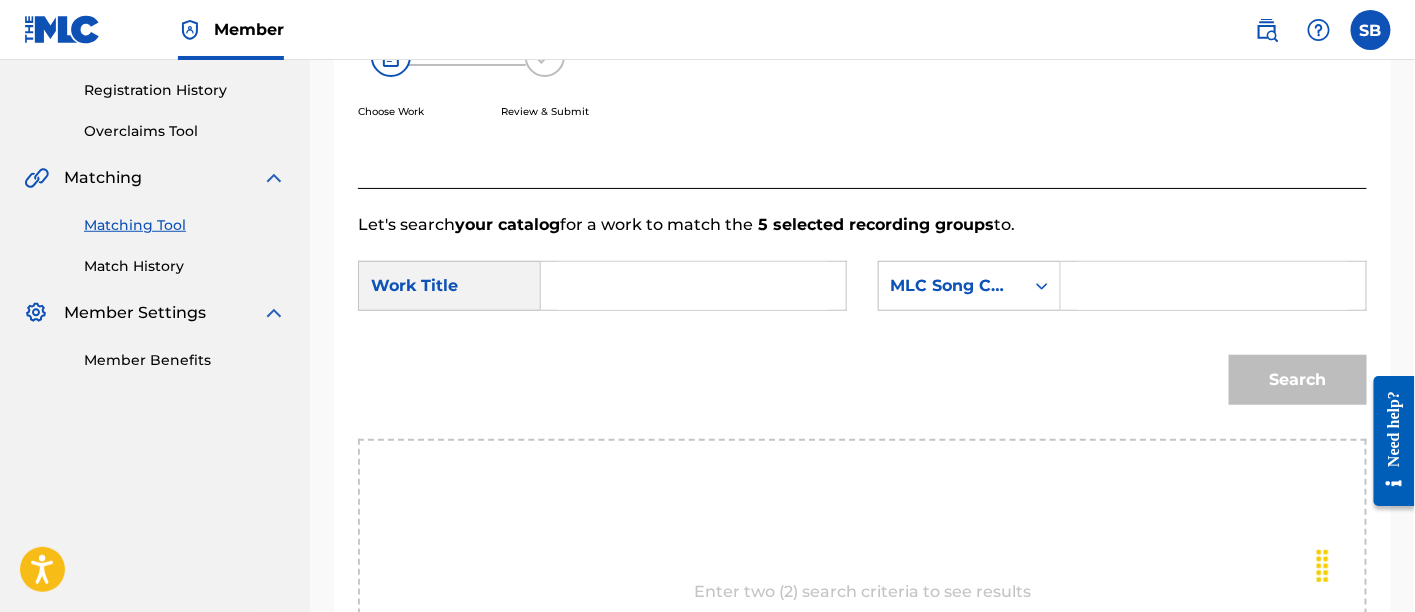 scroll, scrollTop: 383, scrollLeft: 0, axis: vertical 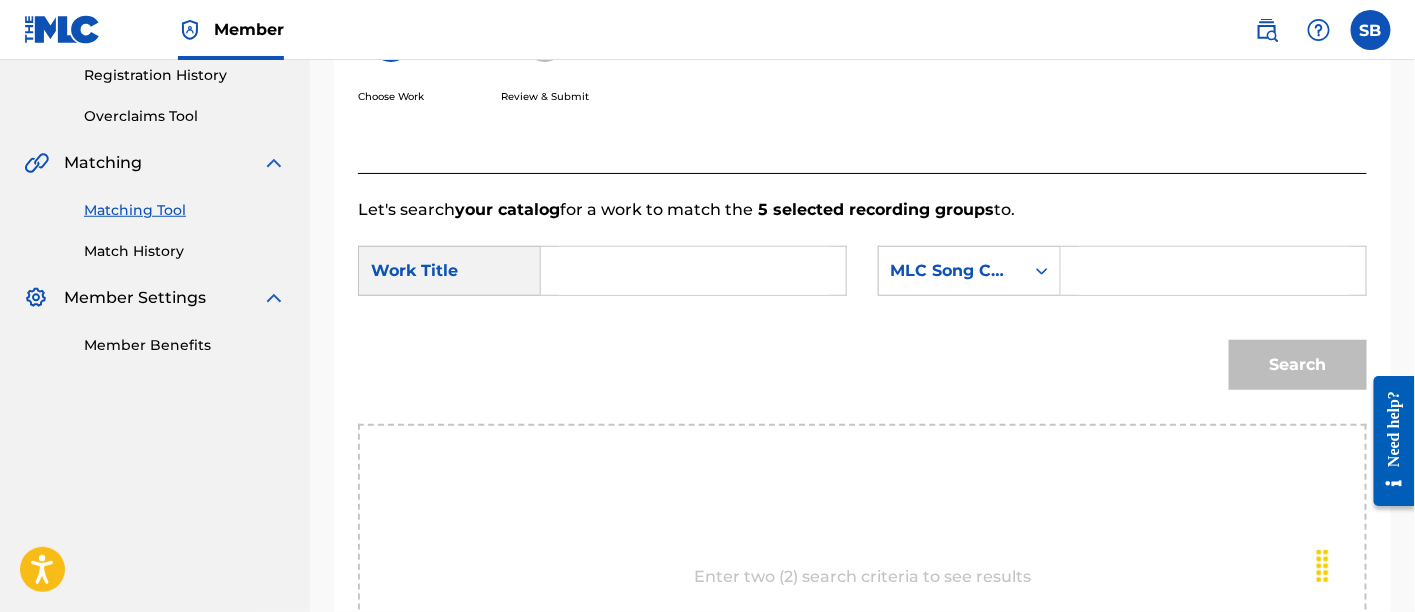 click at bounding box center (693, 271) 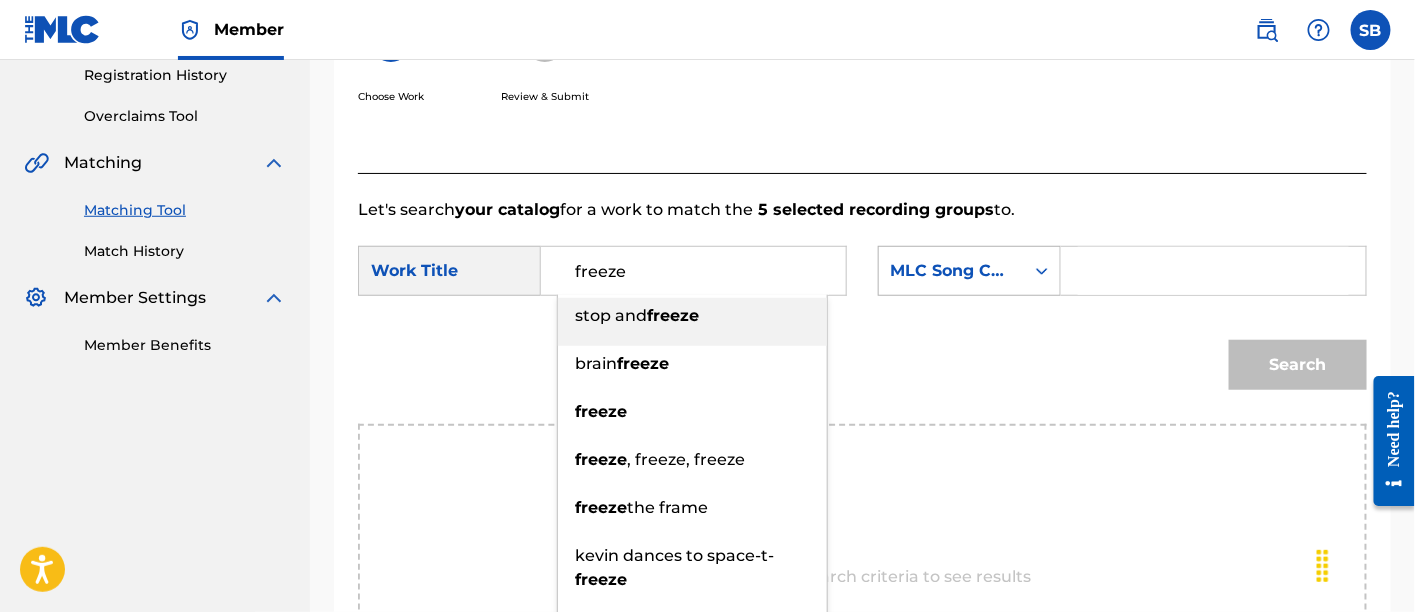 type on "freeze" 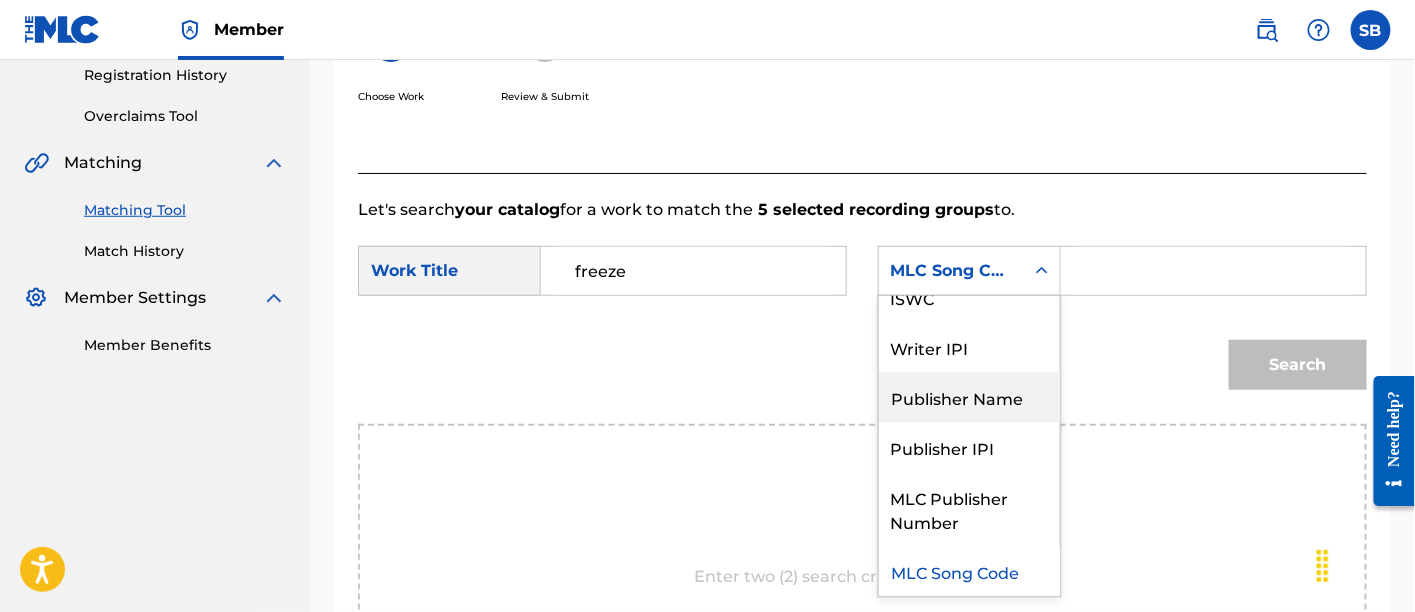 scroll, scrollTop: 0, scrollLeft: 0, axis: both 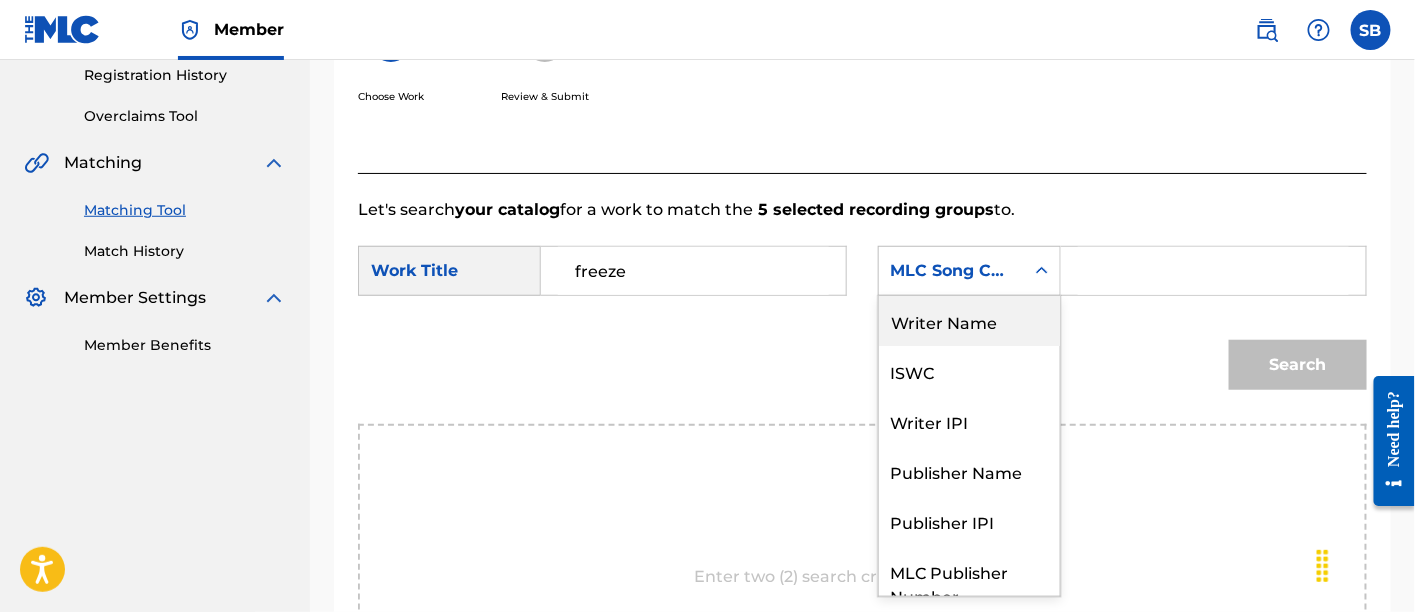click on "Writer Name" at bounding box center [969, 321] 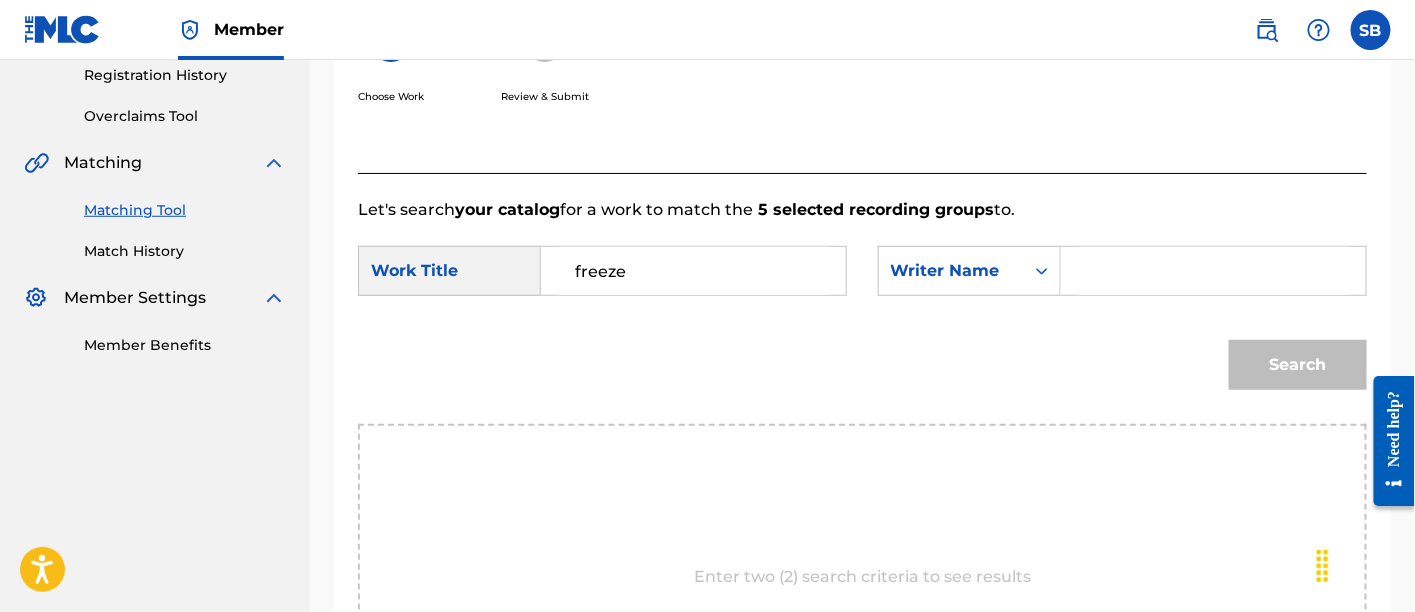 click at bounding box center [1213, 271] 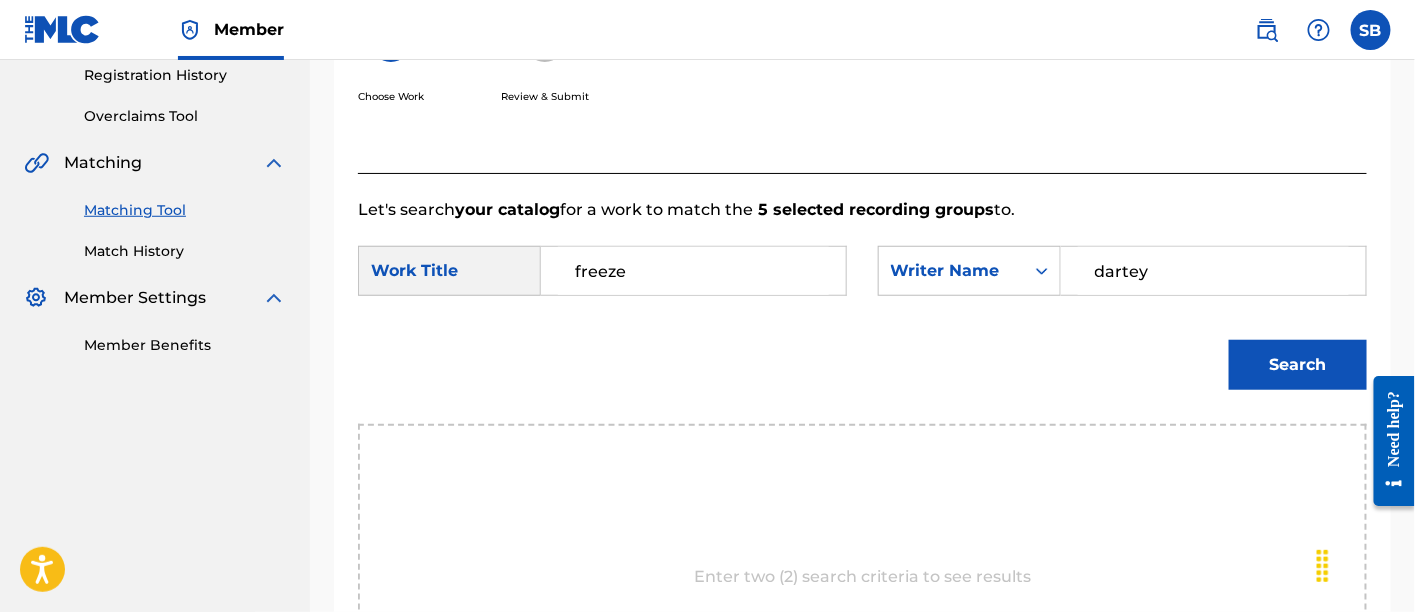 type on "dartey" 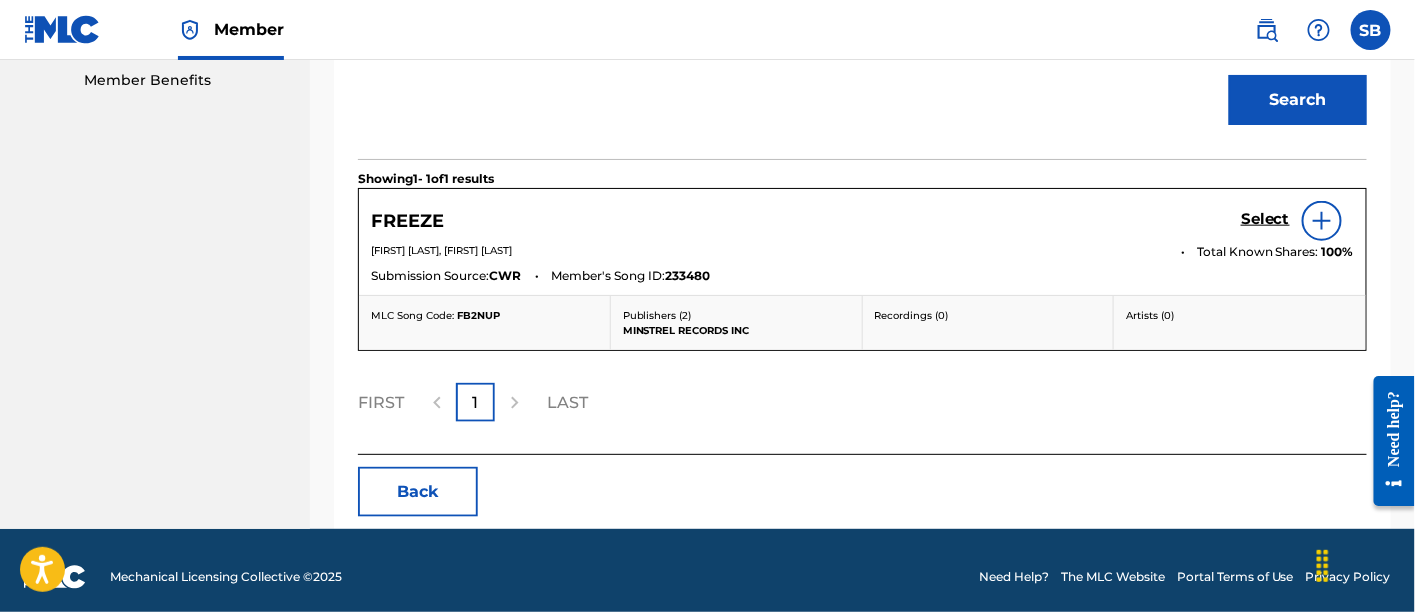 scroll, scrollTop: 658, scrollLeft: 0, axis: vertical 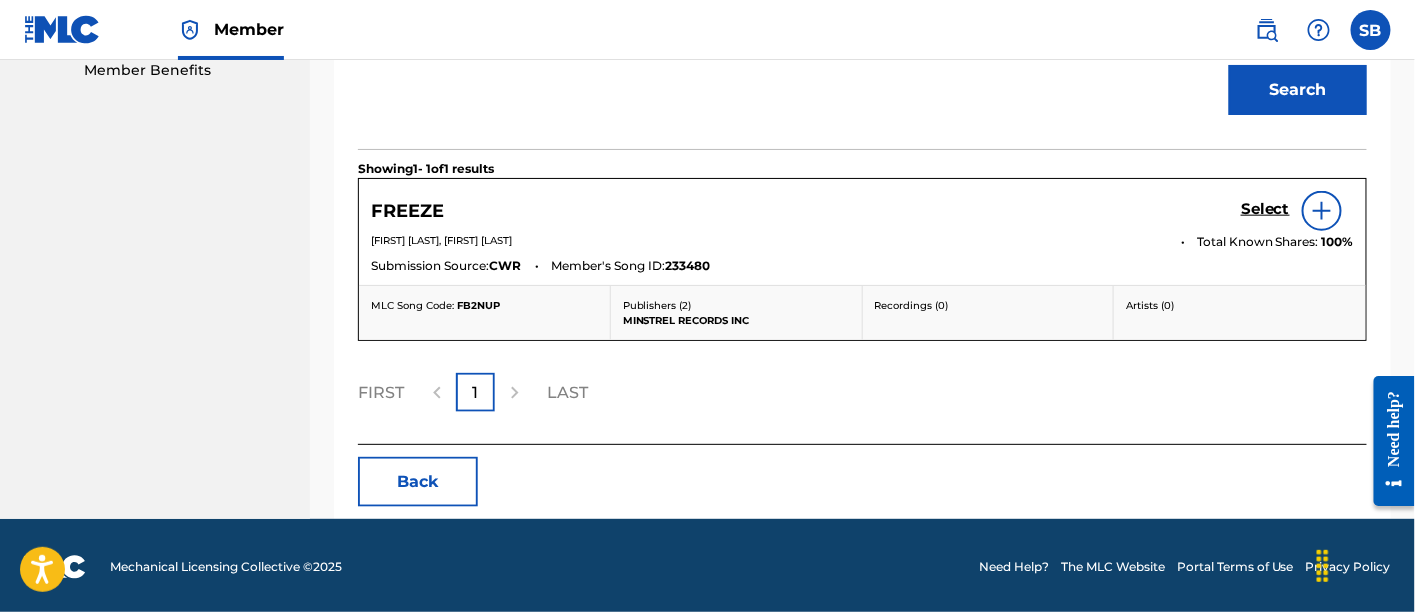 click on "Select" at bounding box center (1265, 209) 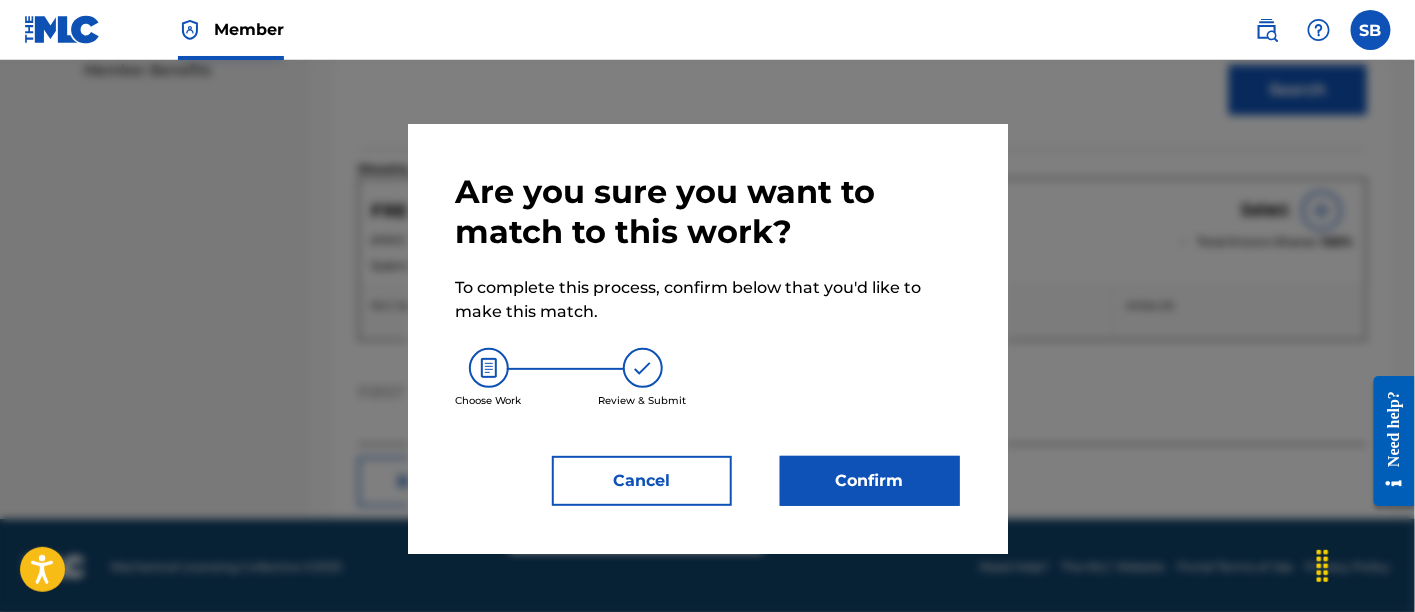 click on "Confirm" at bounding box center [870, 481] 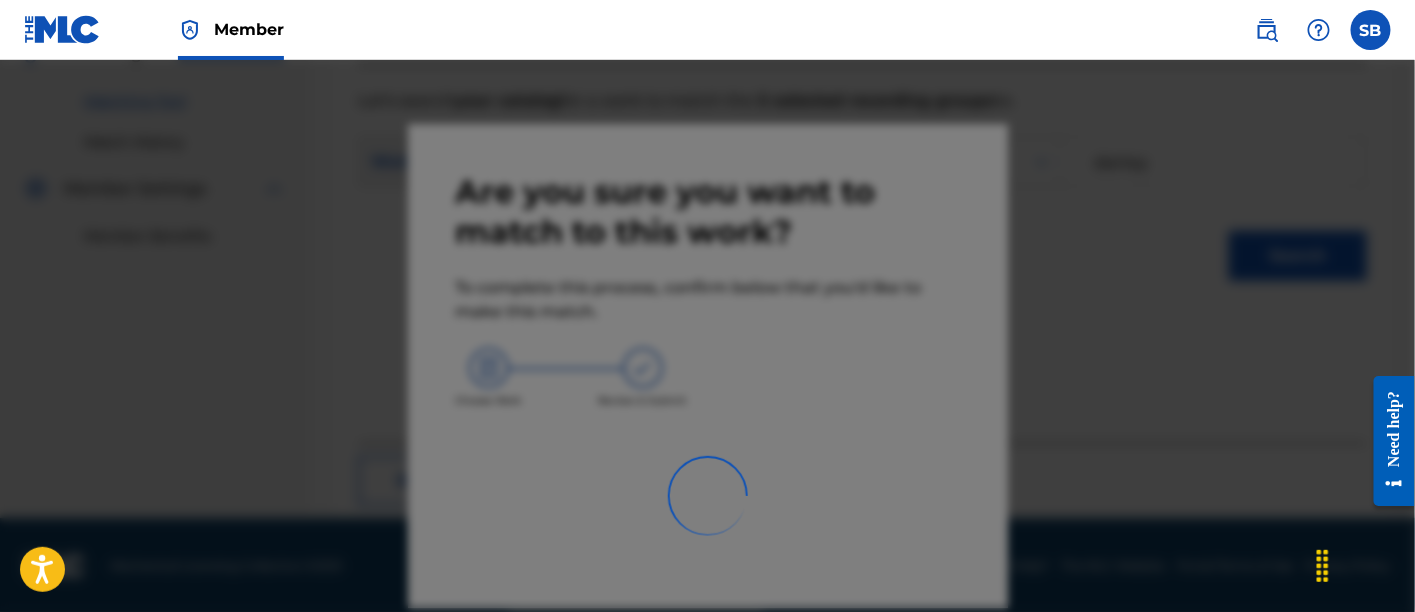 scroll, scrollTop: 246, scrollLeft: 0, axis: vertical 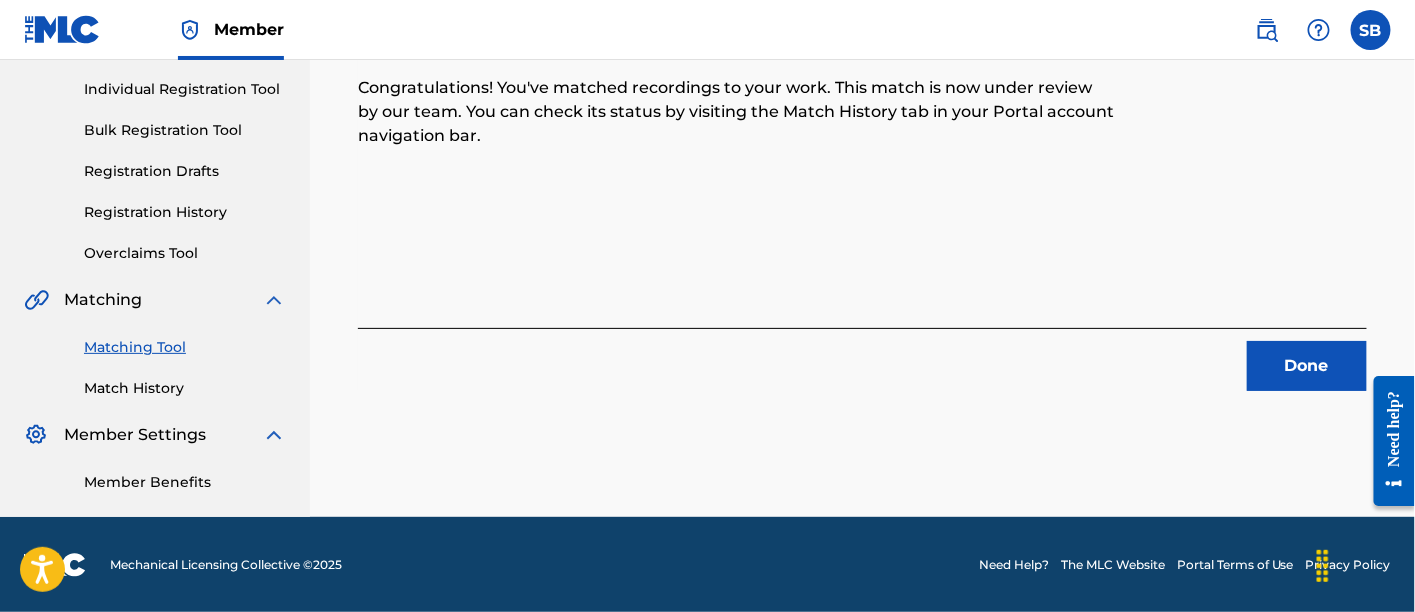 click on "Done" at bounding box center [1307, 366] 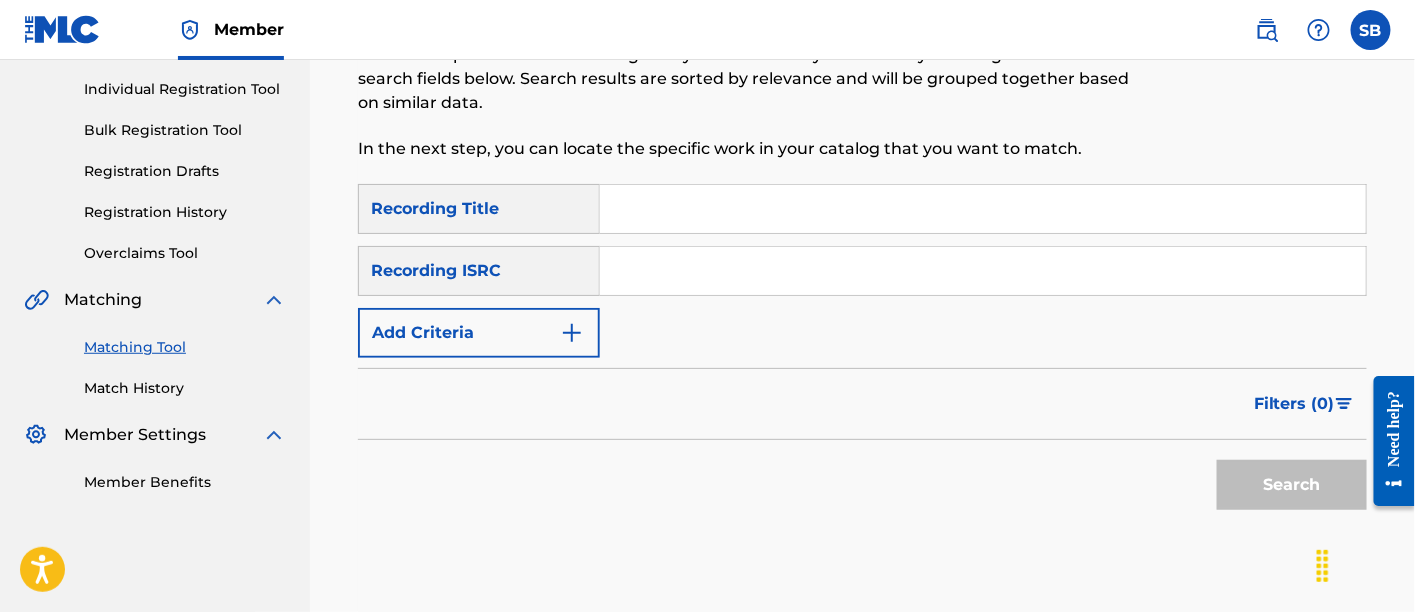 click at bounding box center (983, 209) 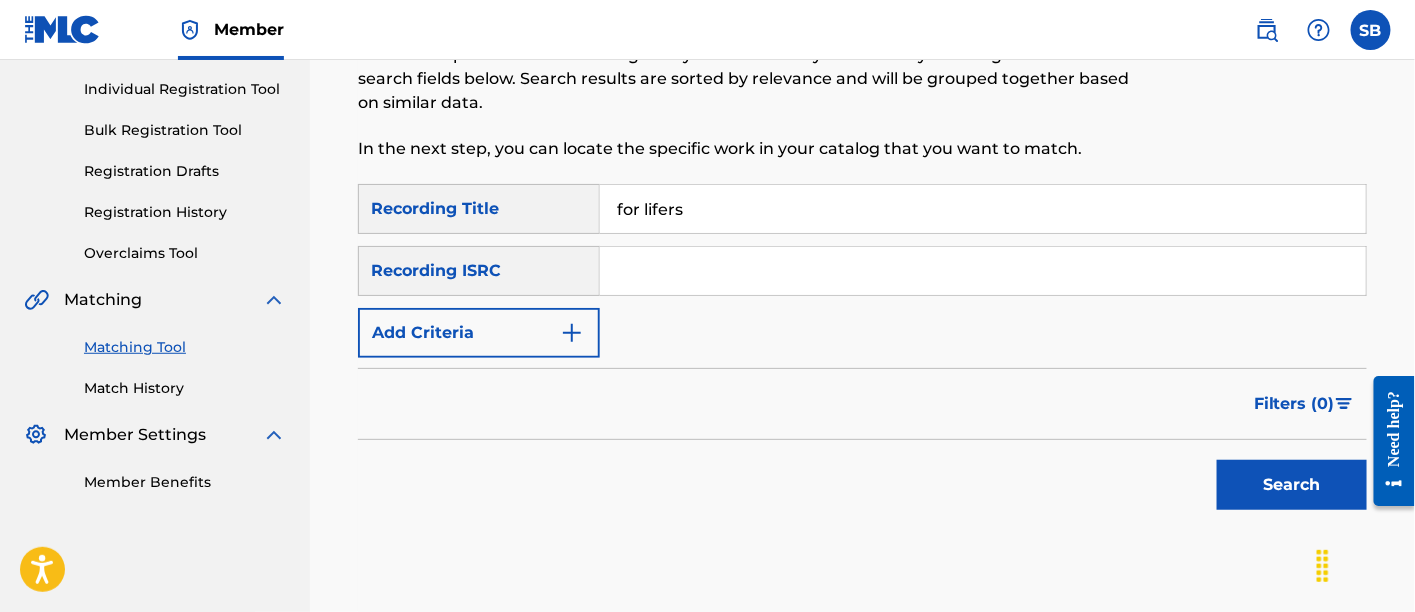 type on "for lifers" 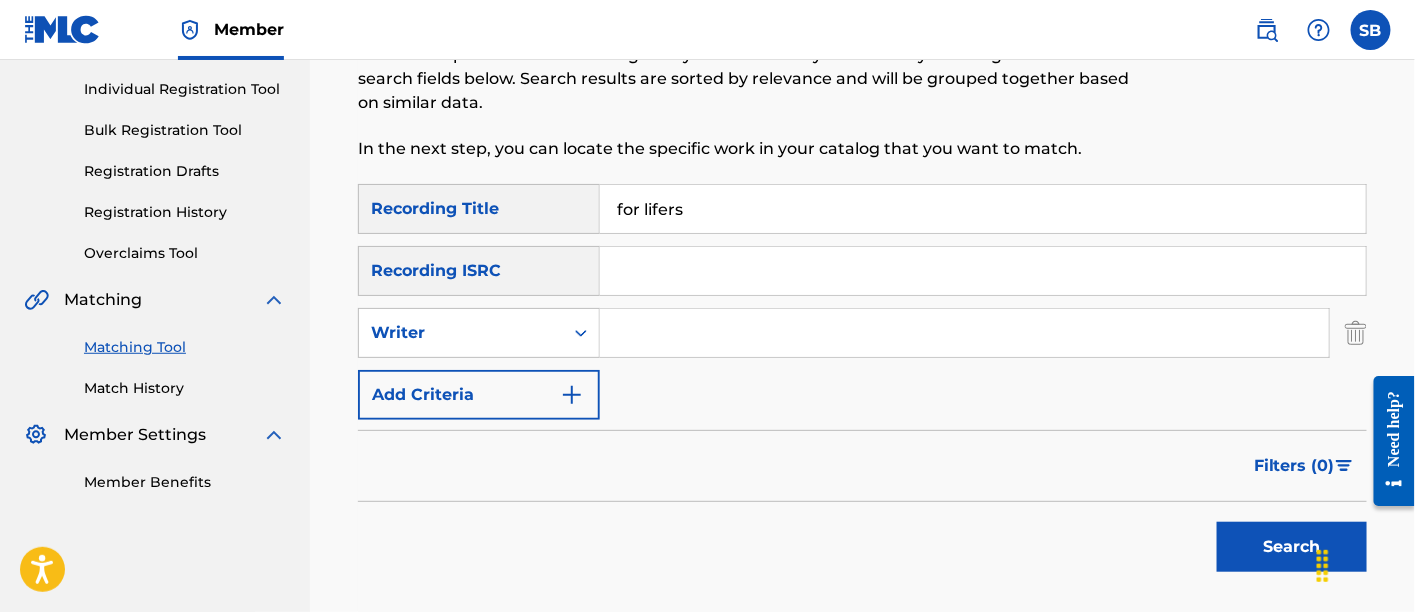 click at bounding box center [964, 333] 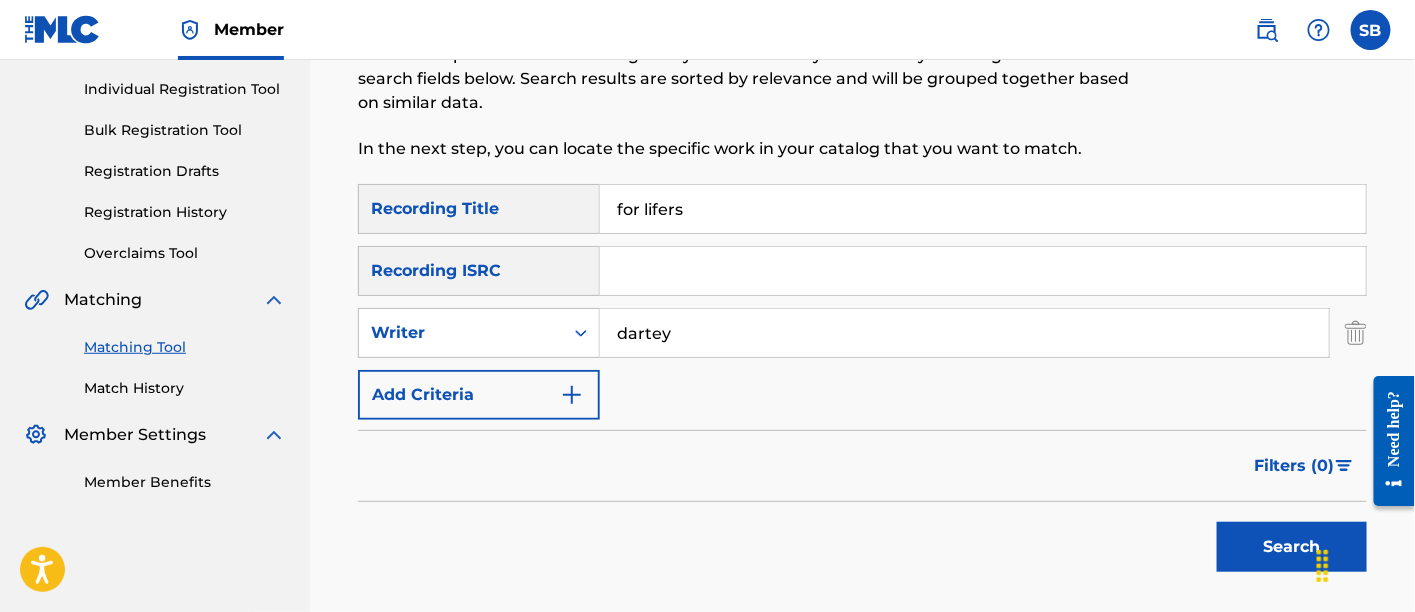 click on "Search" at bounding box center [1292, 547] 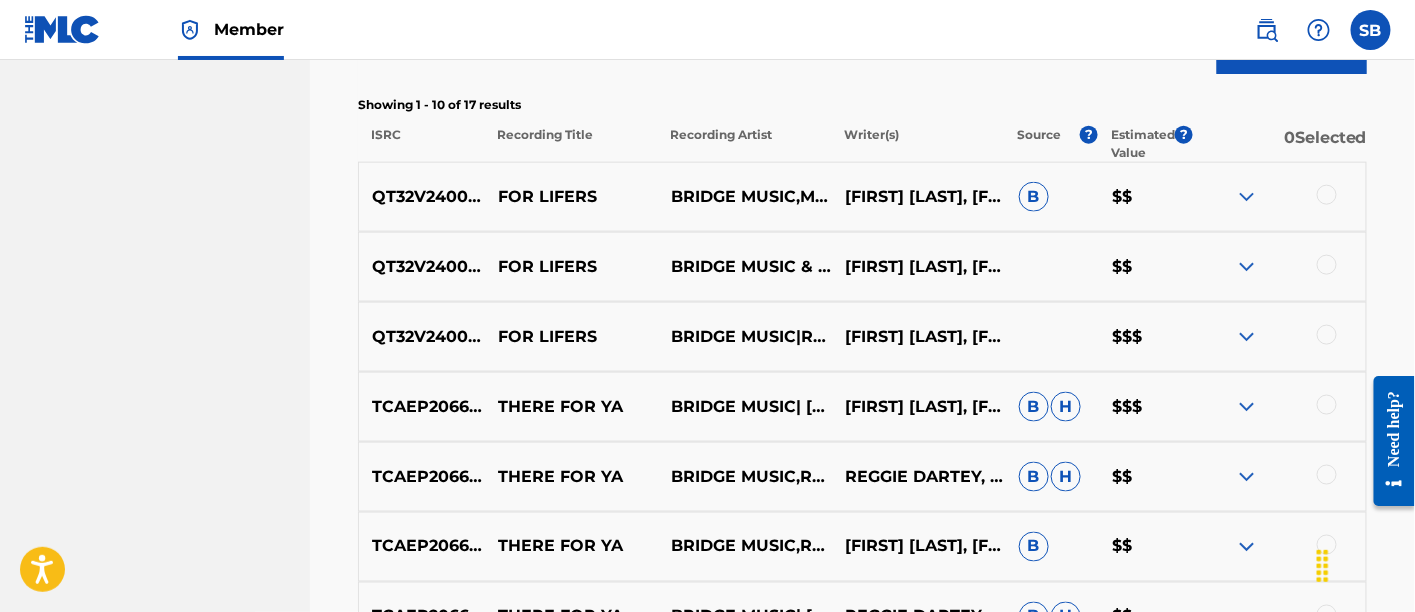 scroll, scrollTop: 694, scrollLeft: 0, axis: vertical 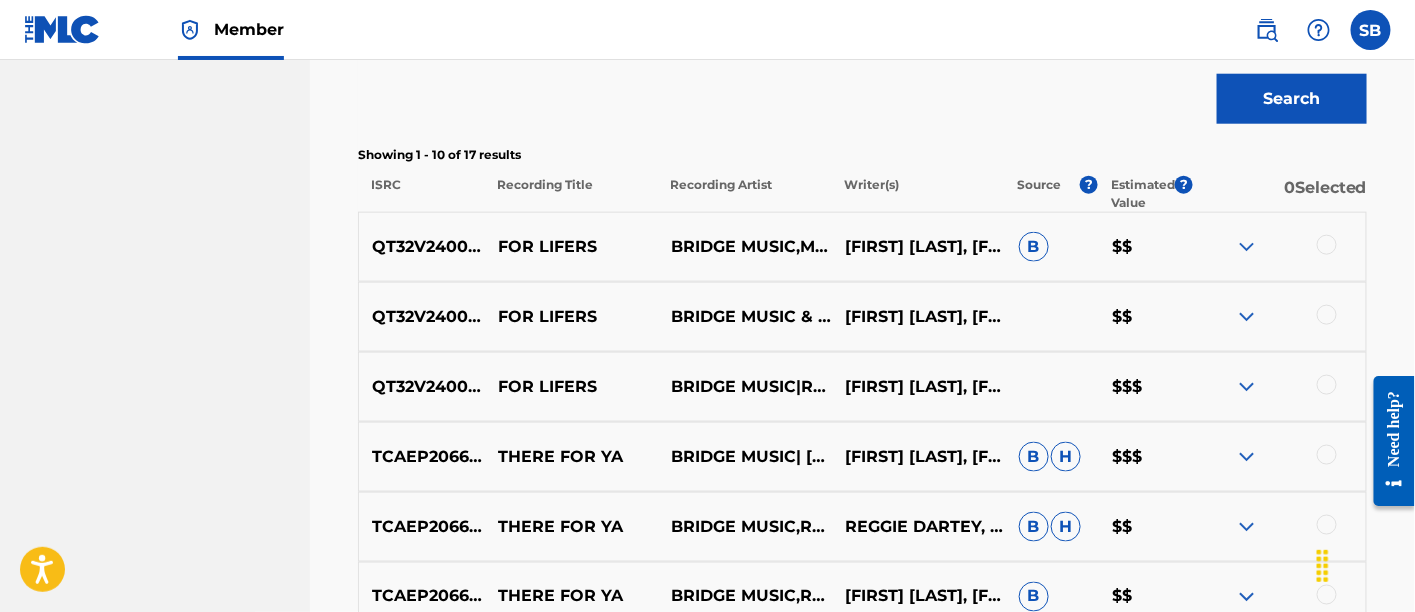 click at bounding box center (1327, 245) 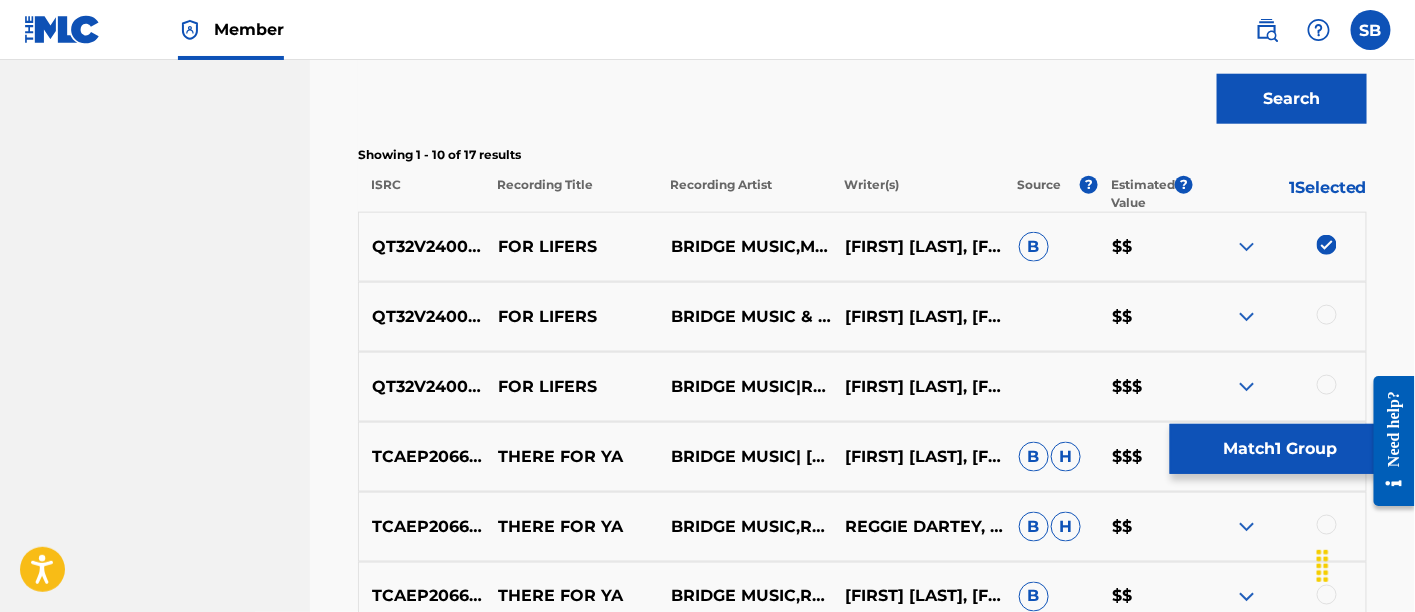 click at bounding box center [1327, 315] 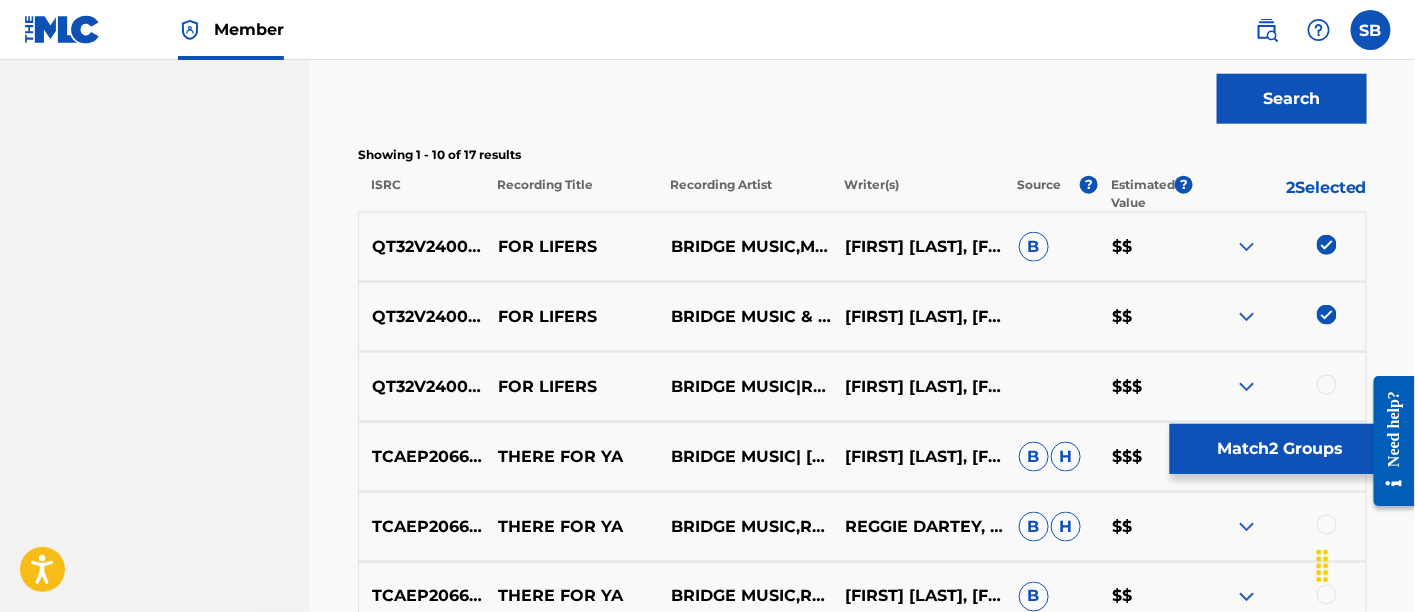 click at bounding box center [1327, 385] 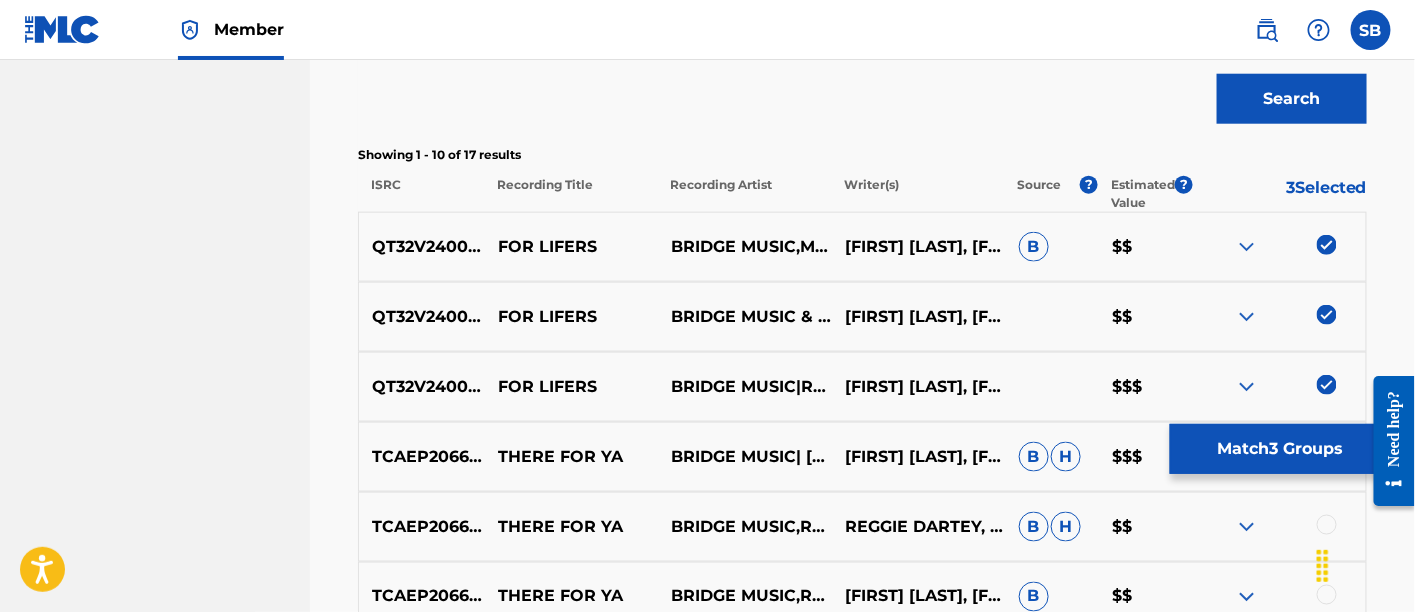 click on "Match  3 Groups" at bounding box center [1280, 449] 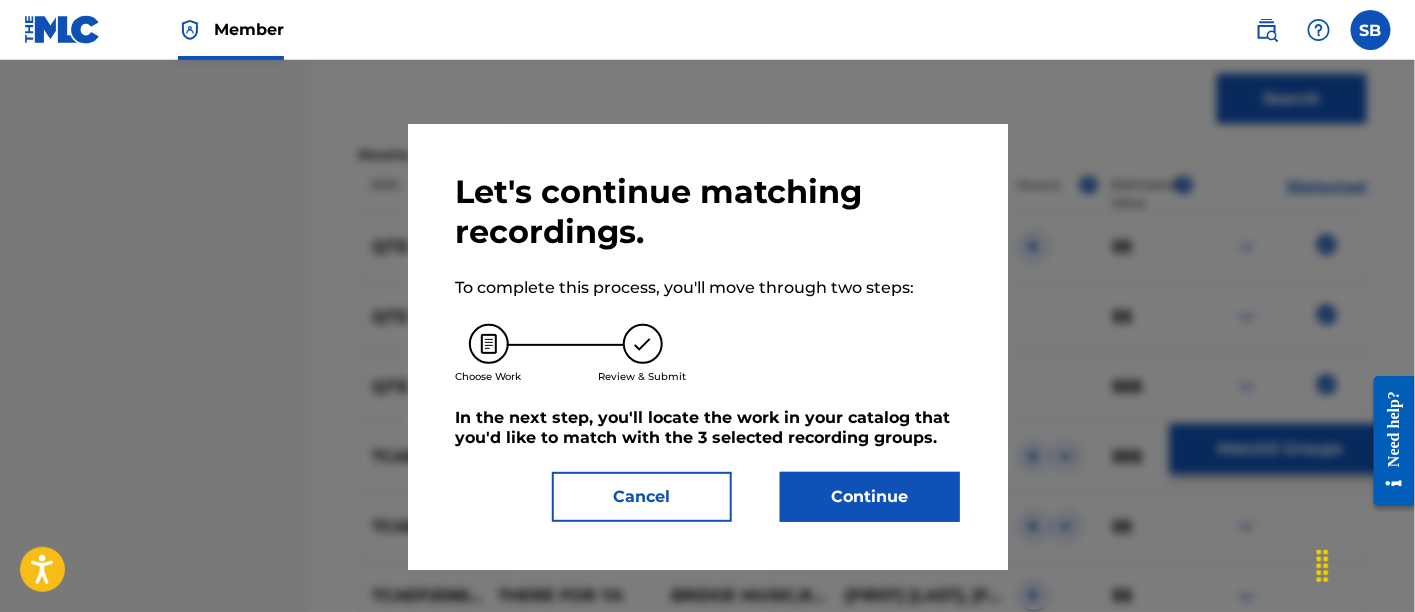 click on "Continue" at bounding box center [870, 497] 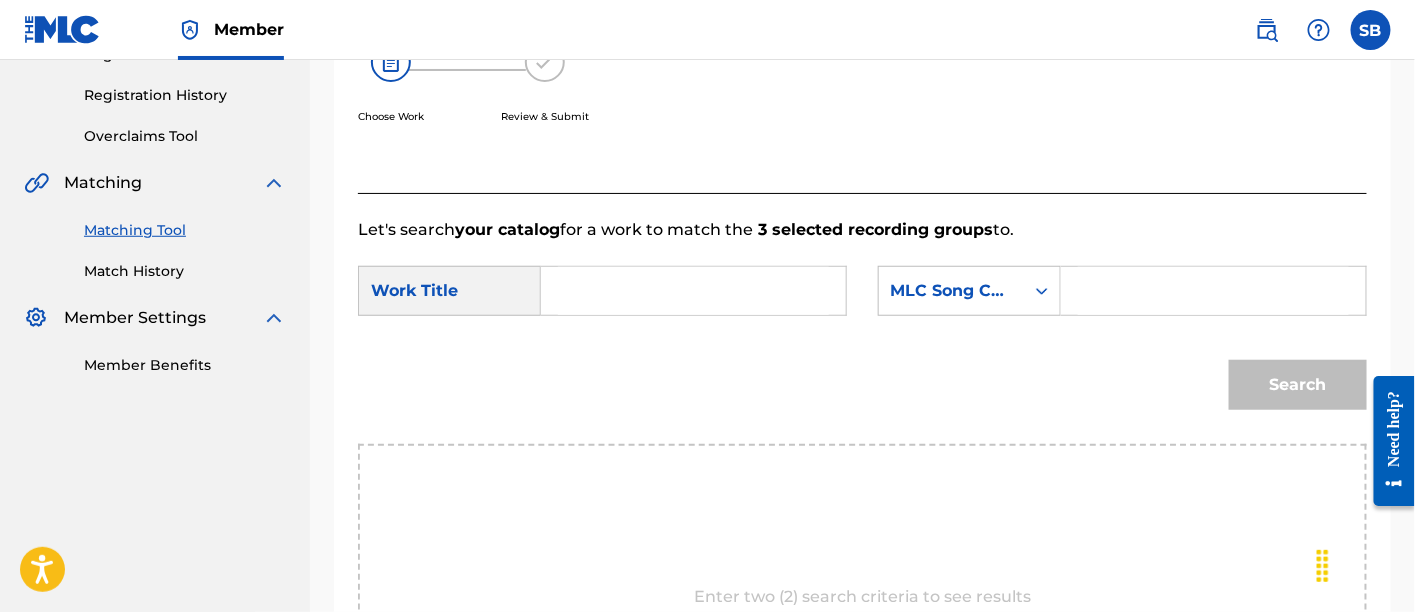 scroll, scrollTop: 141, scrollLeft: 0, axis: vertical 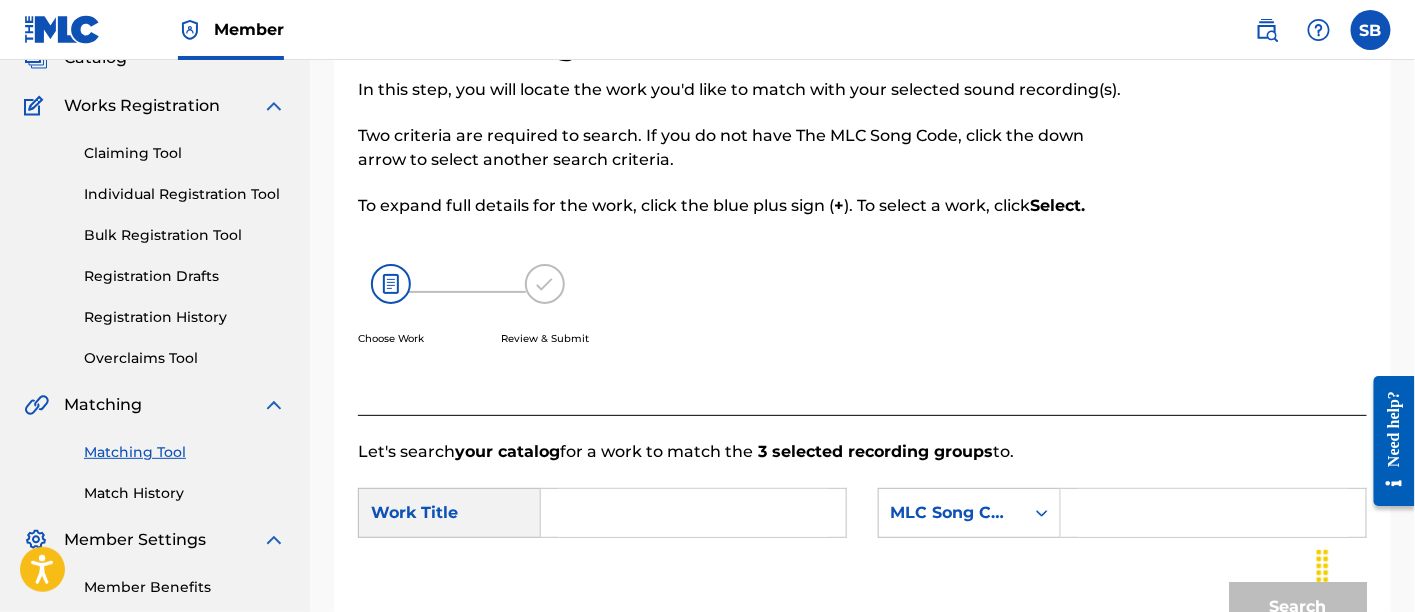 click at bounding box center [693, 513] 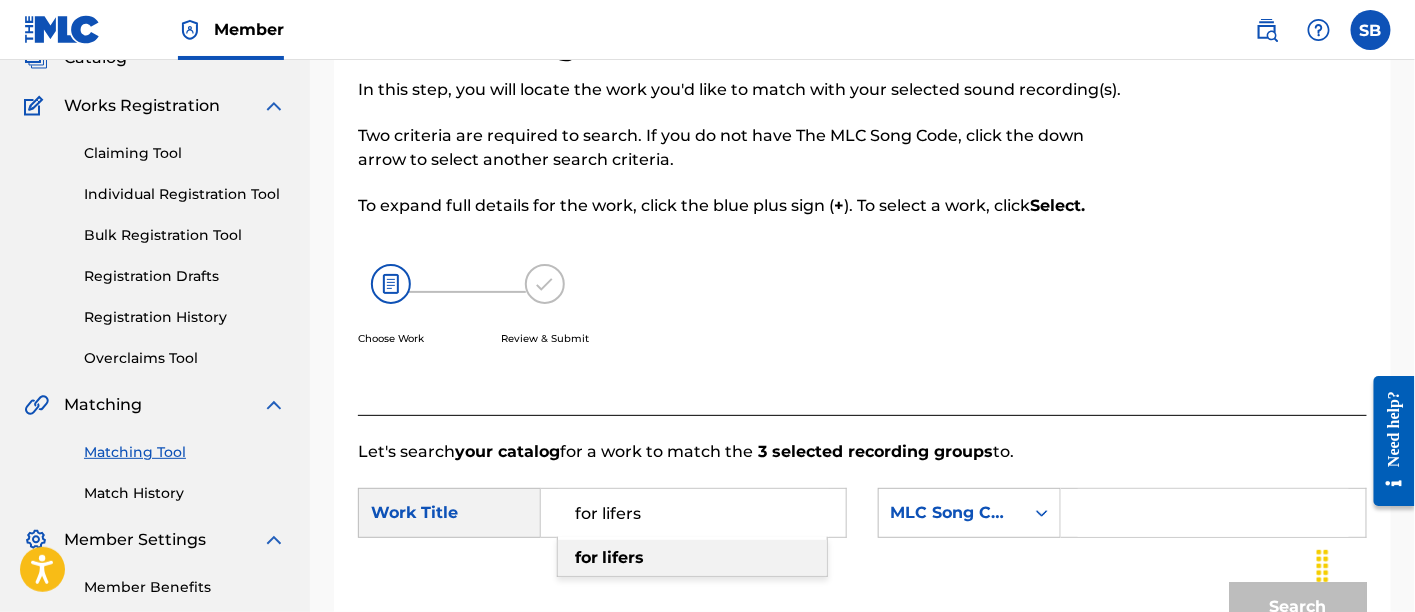 type on "for lifers" 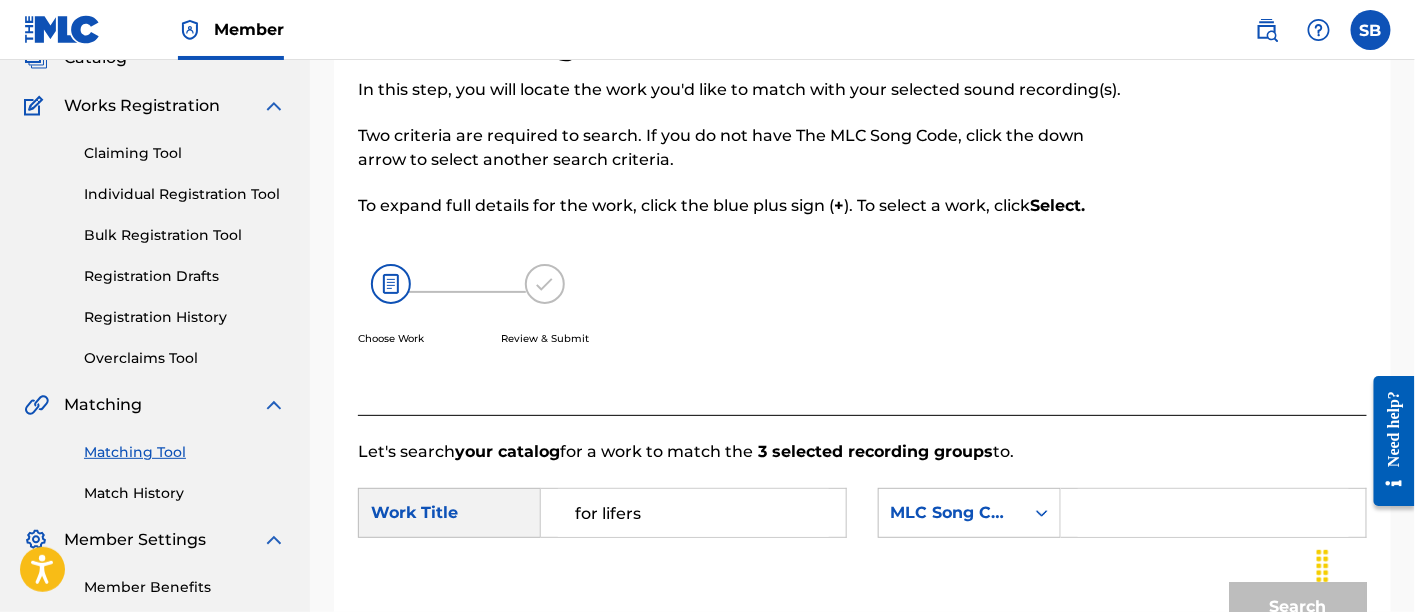click on "Select." at bounding box center (1057, 205) 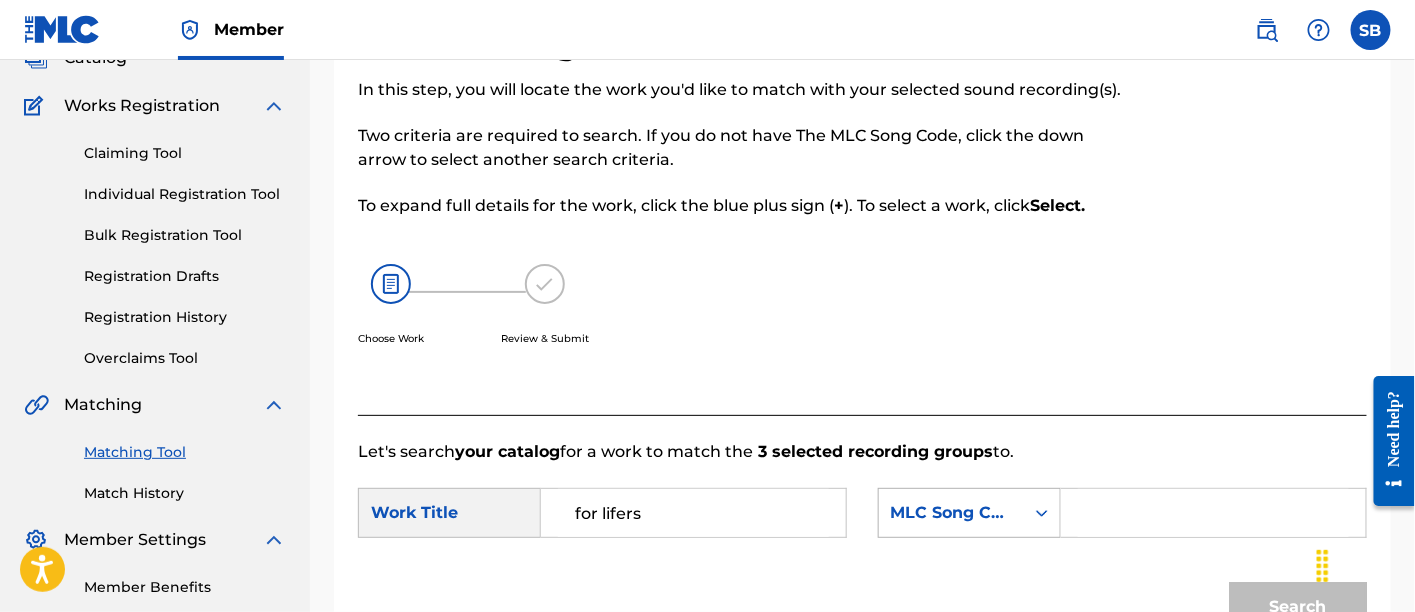 click at bounding box center (1042, 513) 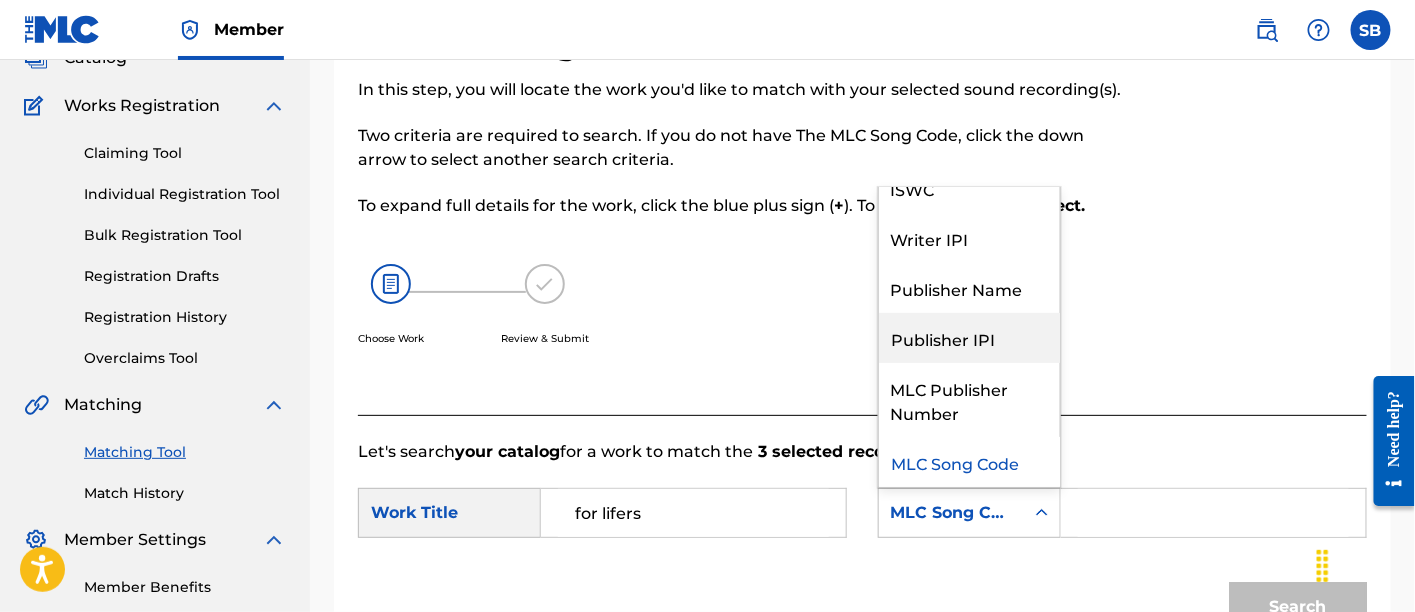 scroll, scrollTop: 0, scrollLeft: 0, axis: both 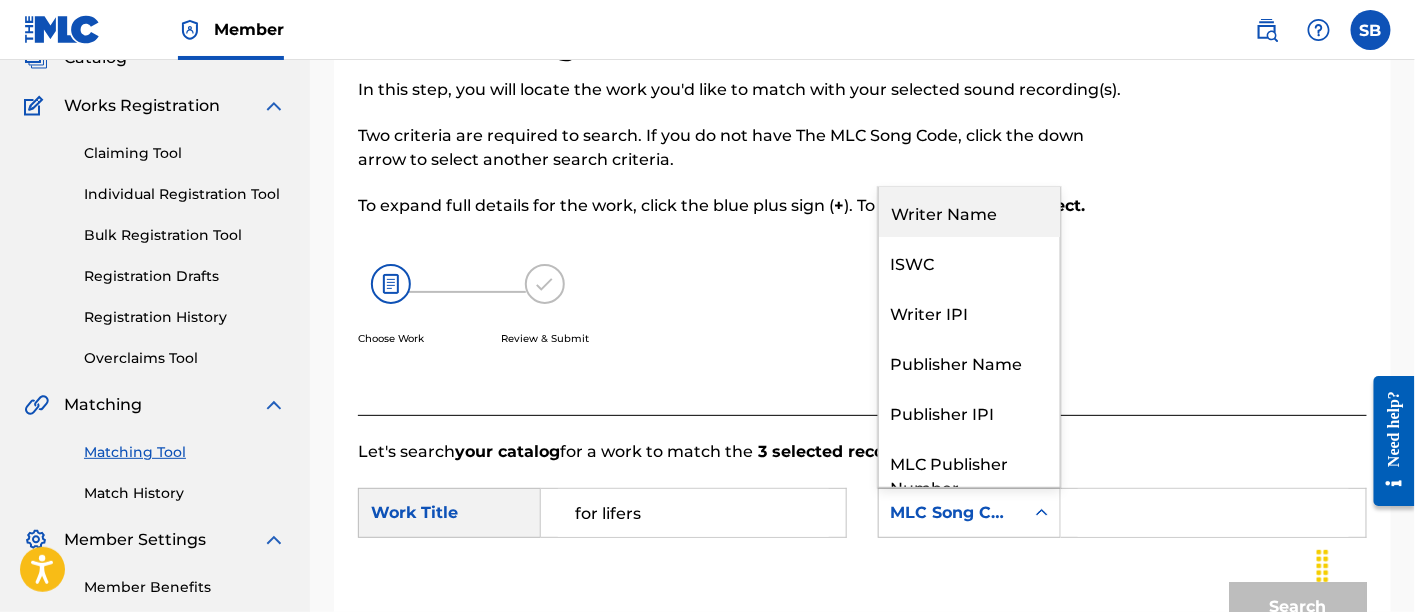 click on "Writer Name" at bounding box center (969, 212) 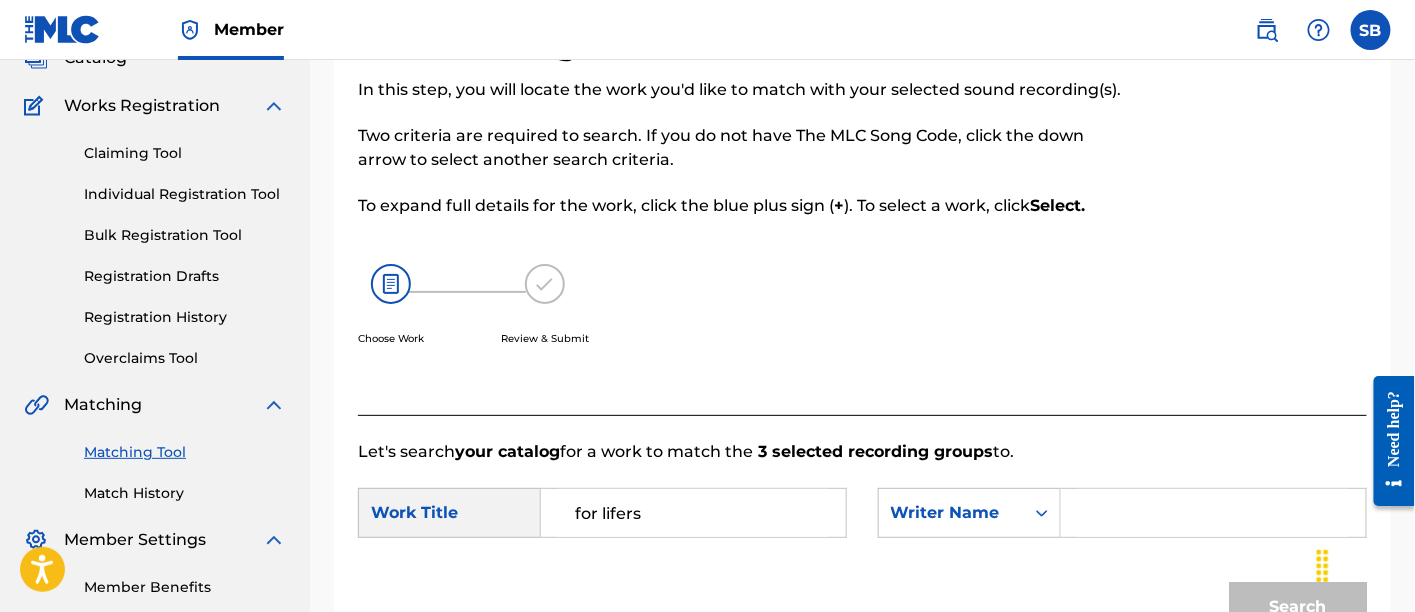 click at bounding box center (1213, 513) 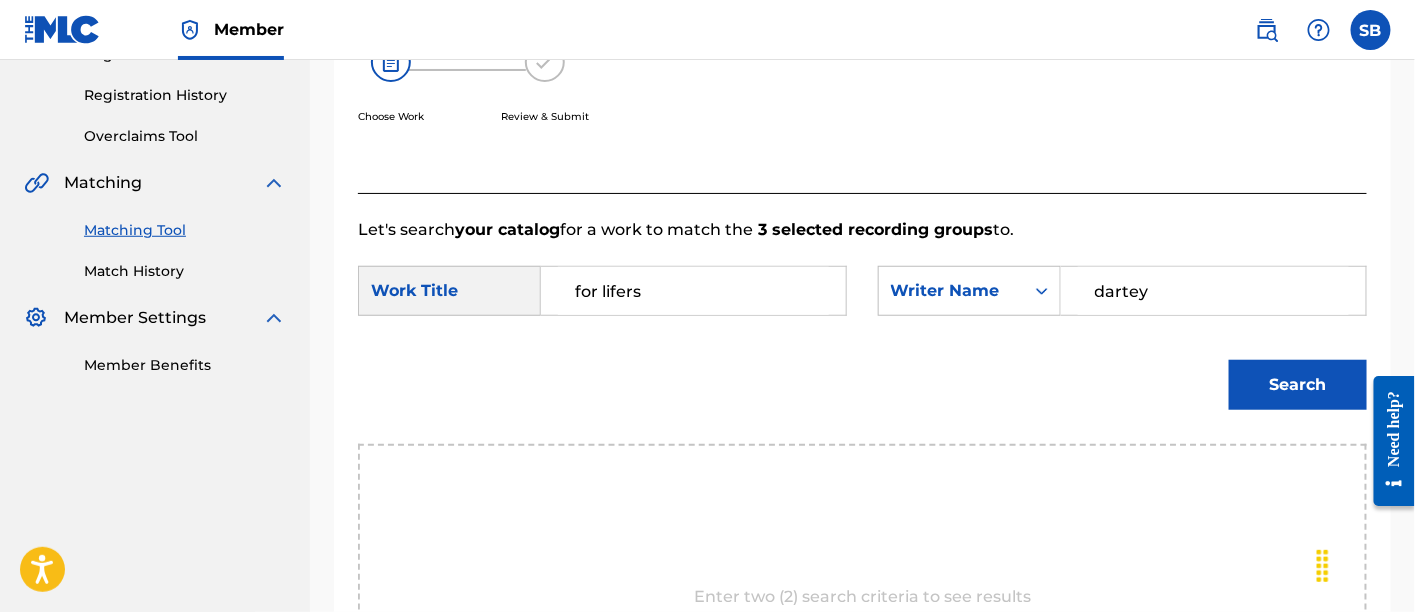 scroll, scrollTop: 364, scrollLeft: 0, axis: vertical 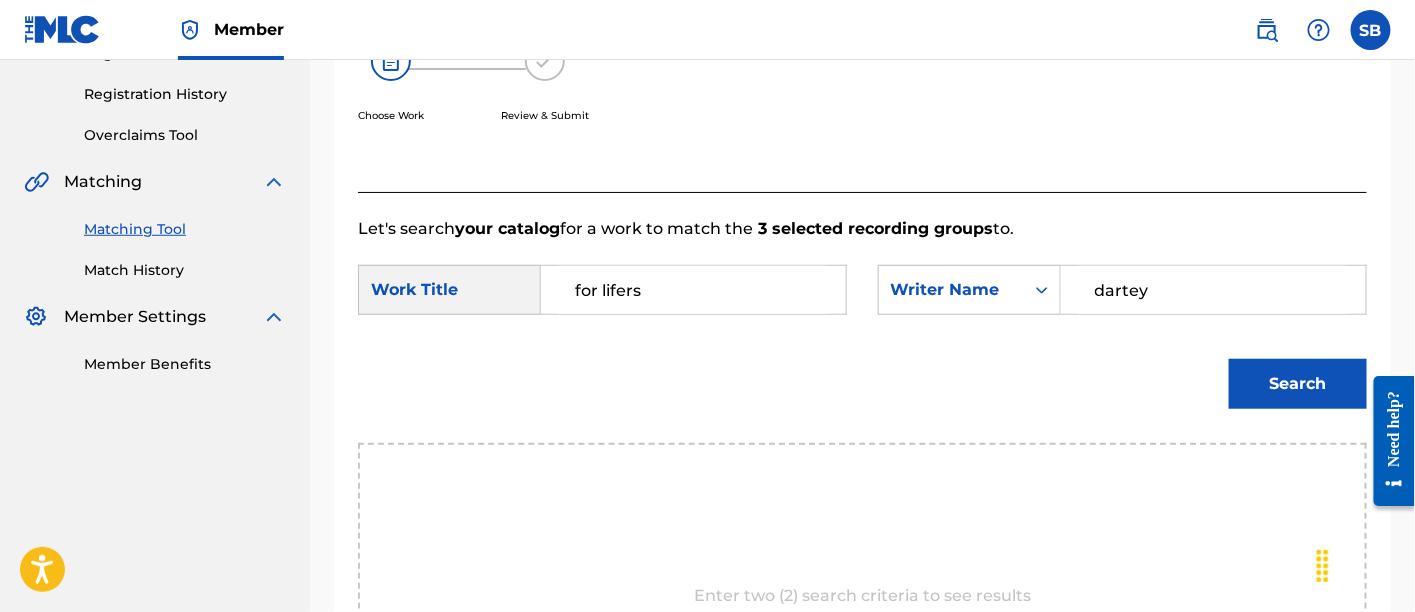 type on "dartey" 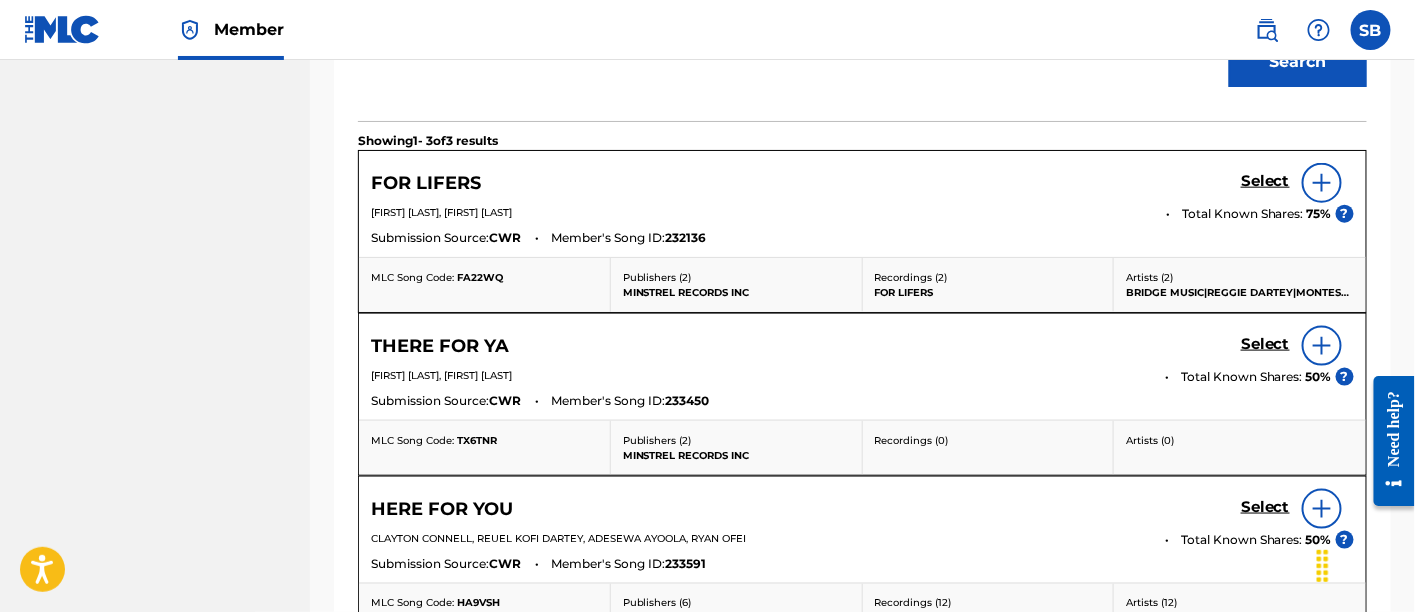 scroll, scrollTop: 731, scrollLeft: 0, axis: vertical 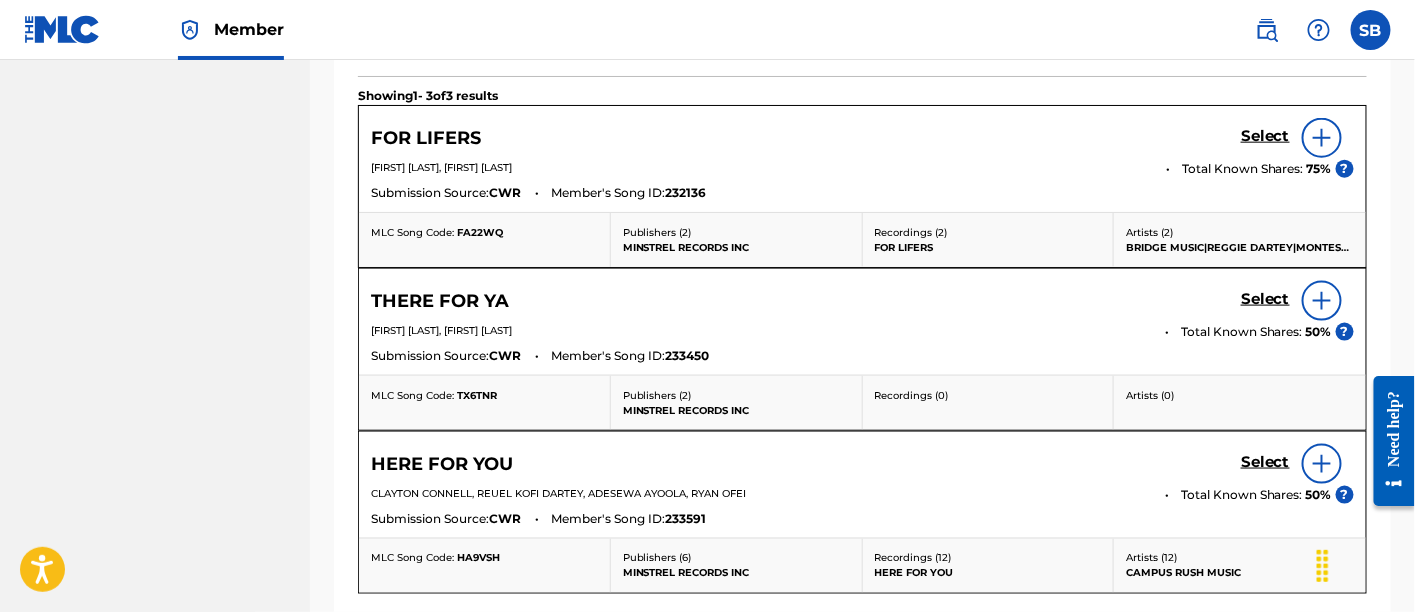 click on "Select" at bounding box center (1265, 136) 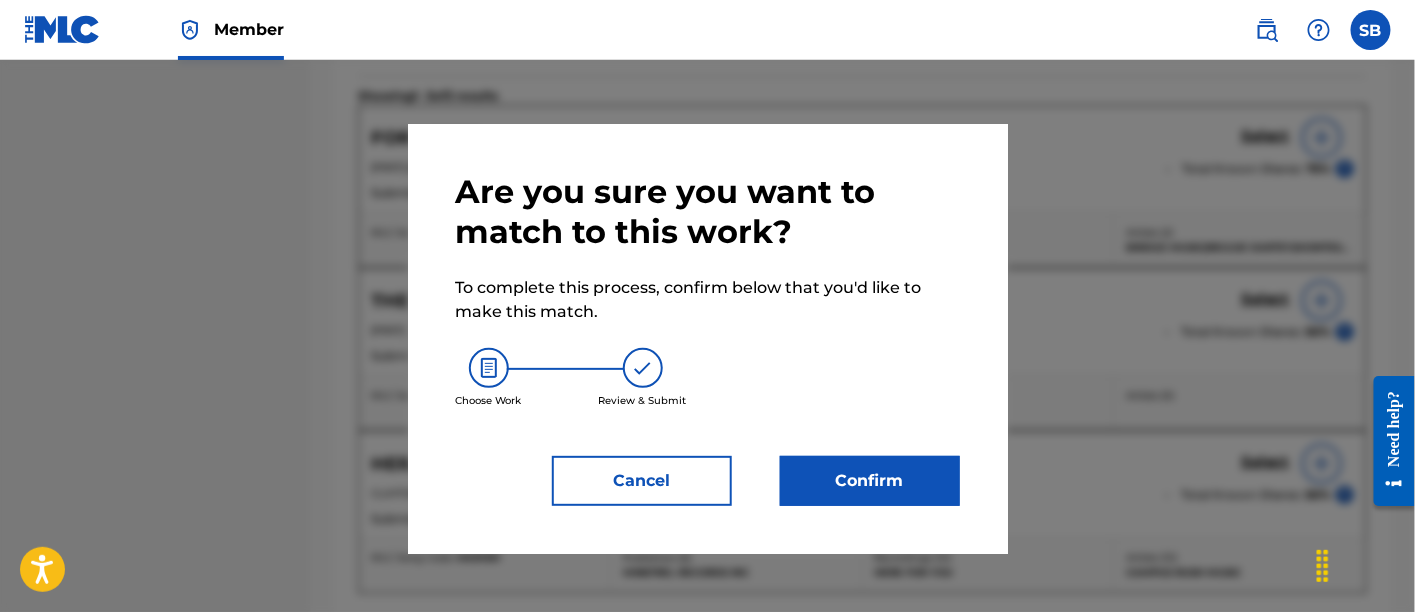 click on "Confirm" at bounding box center [870, 481] 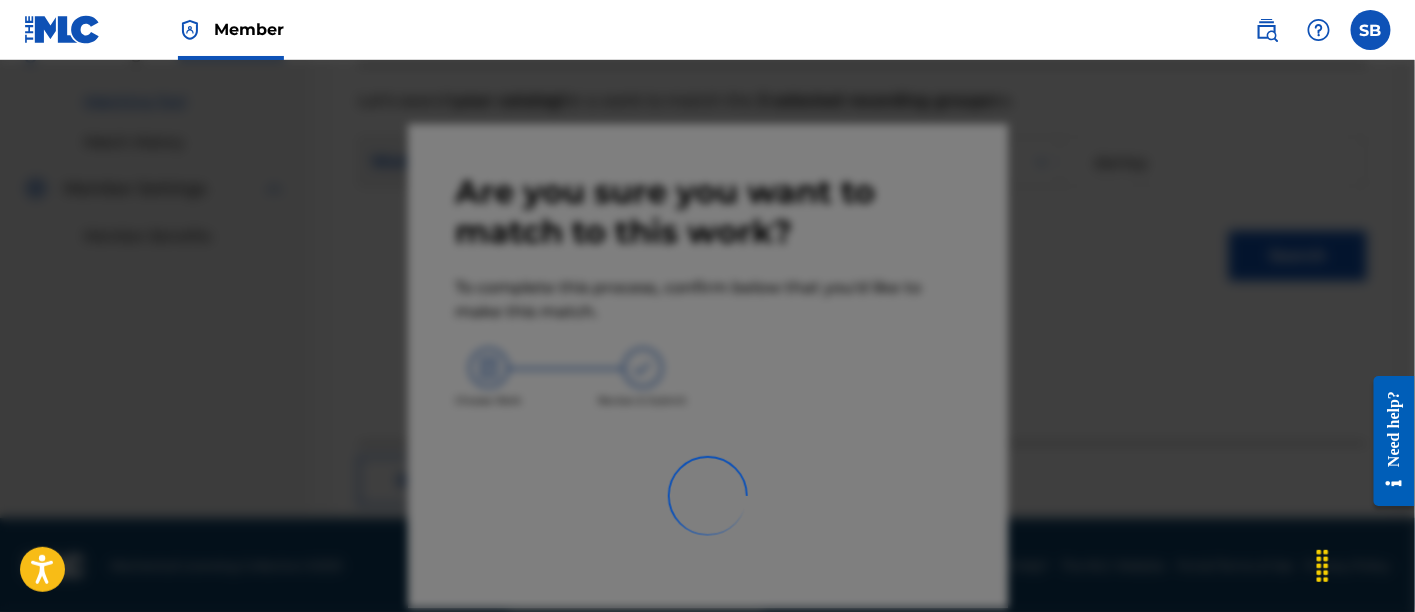 scroll, scrollTop: 246, scrollLeft: 0, axis: vertical 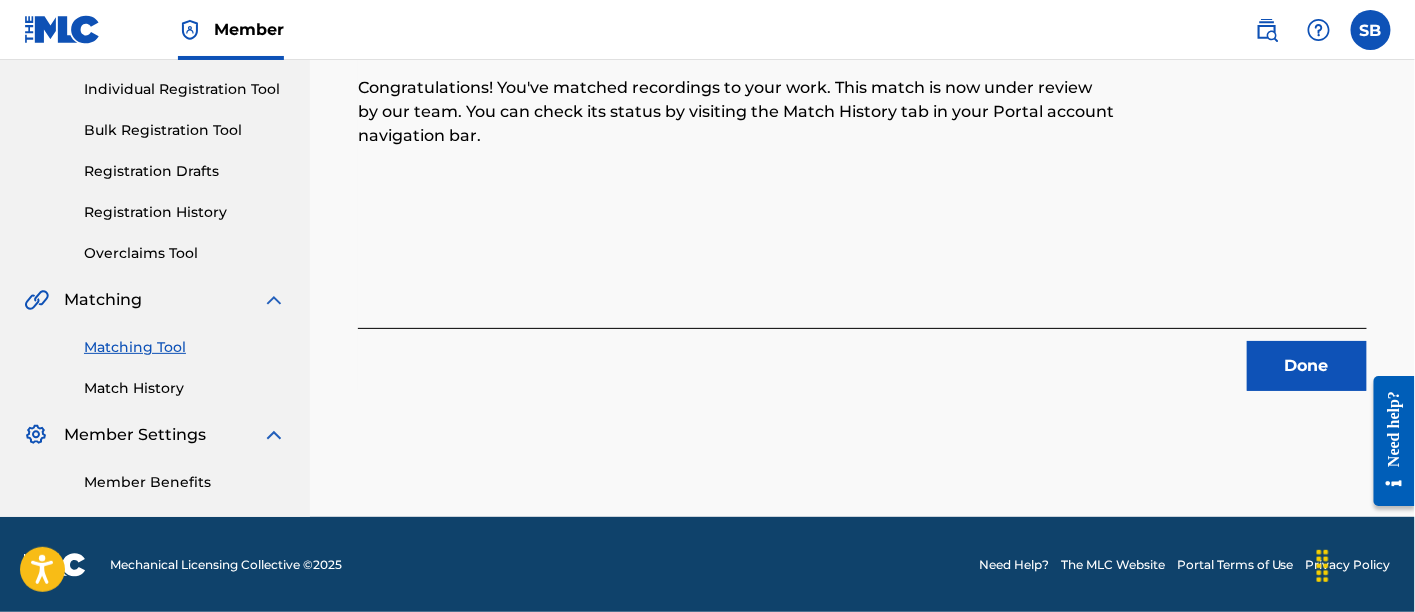 click on "Done" at bounding box center (1307, 366) 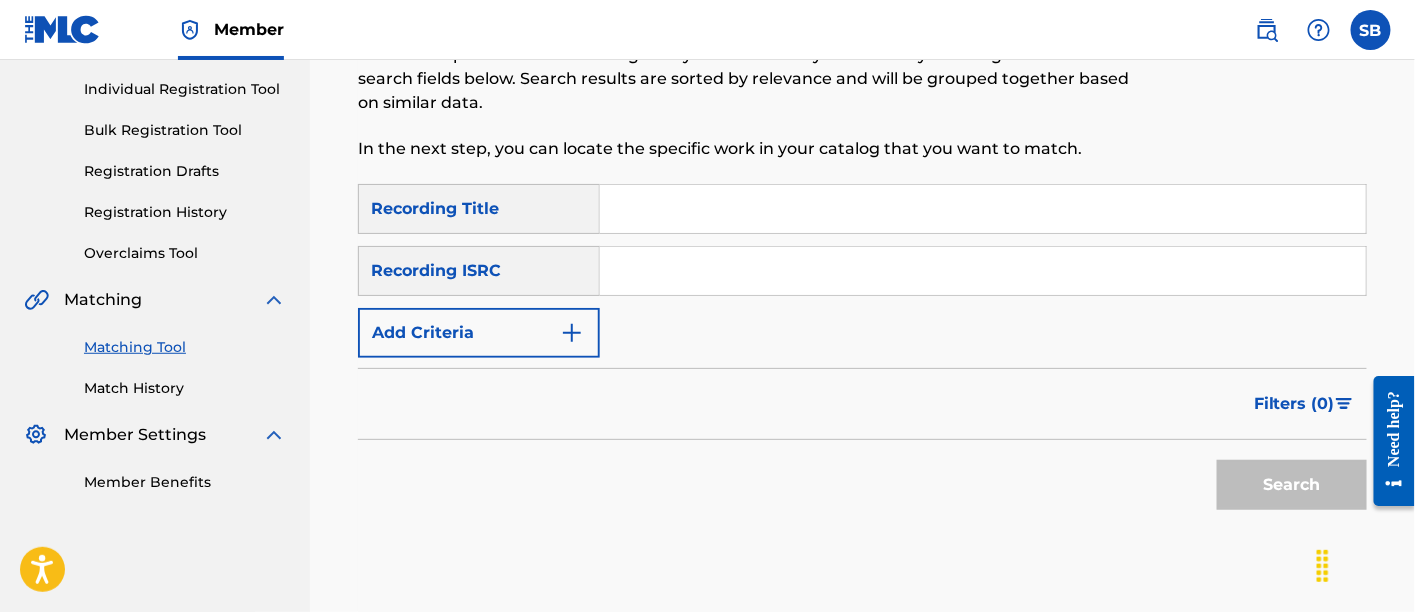 scroll, scrollTop: 0, scrollLeft: 0, axis: both 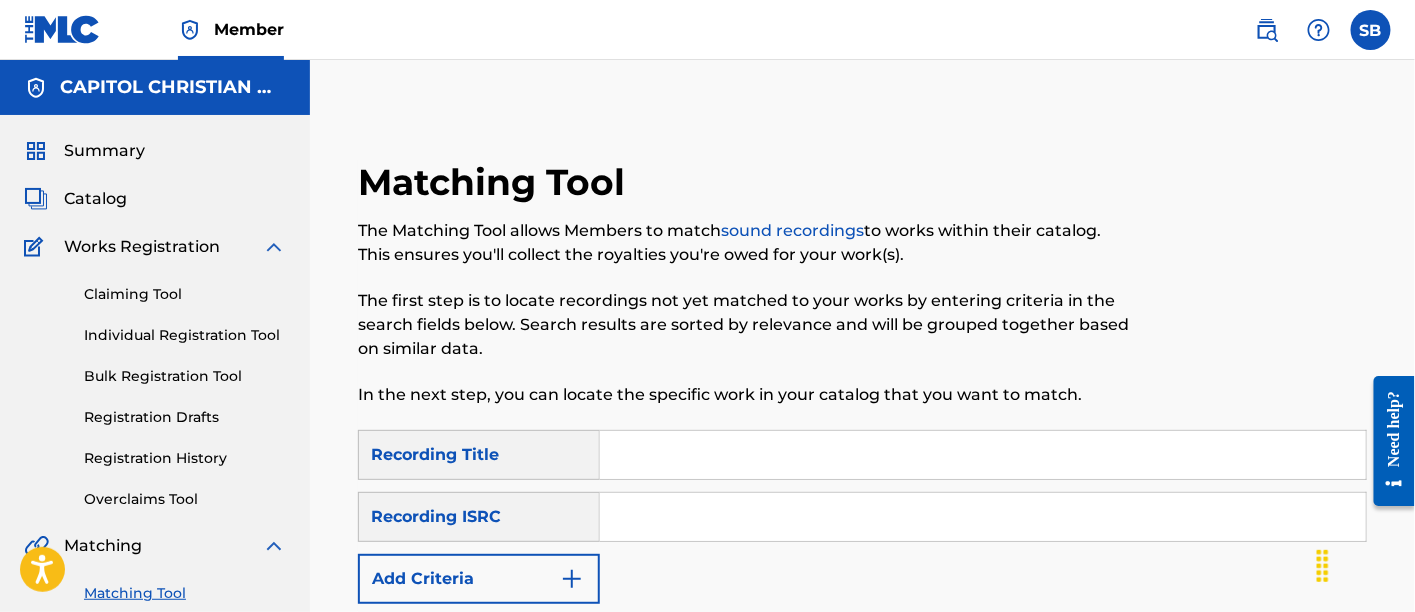 click at bounding box center (983, 455) 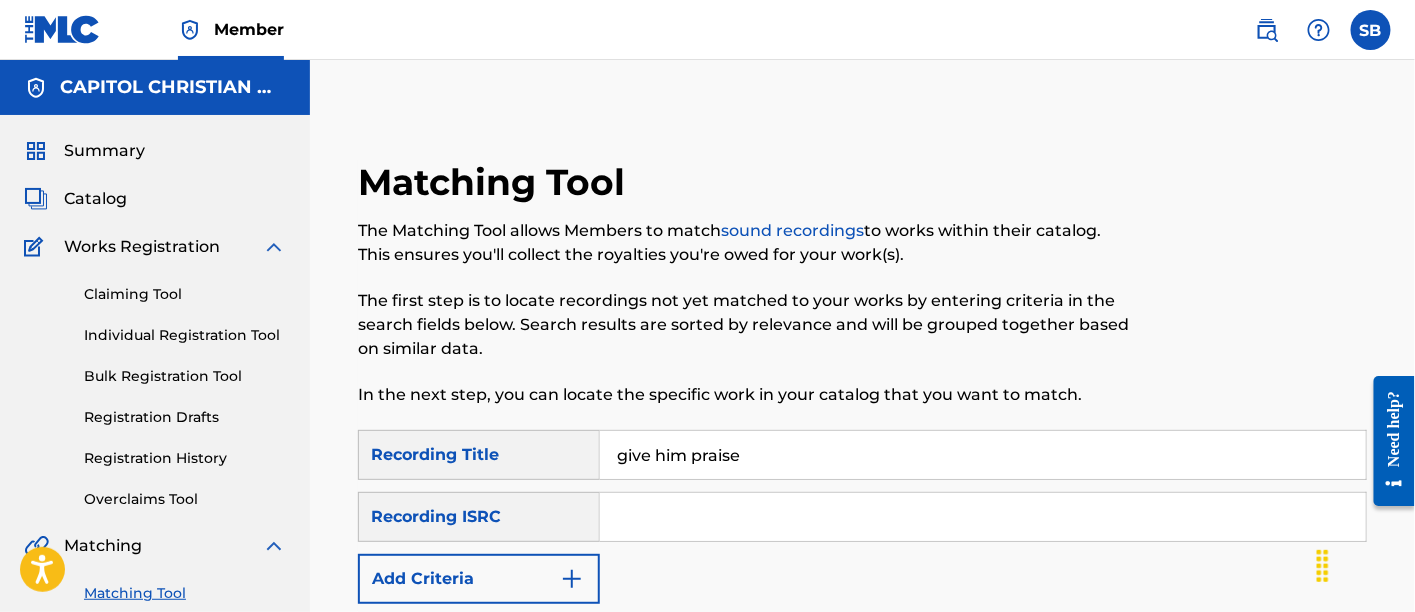 type on "give him praise" 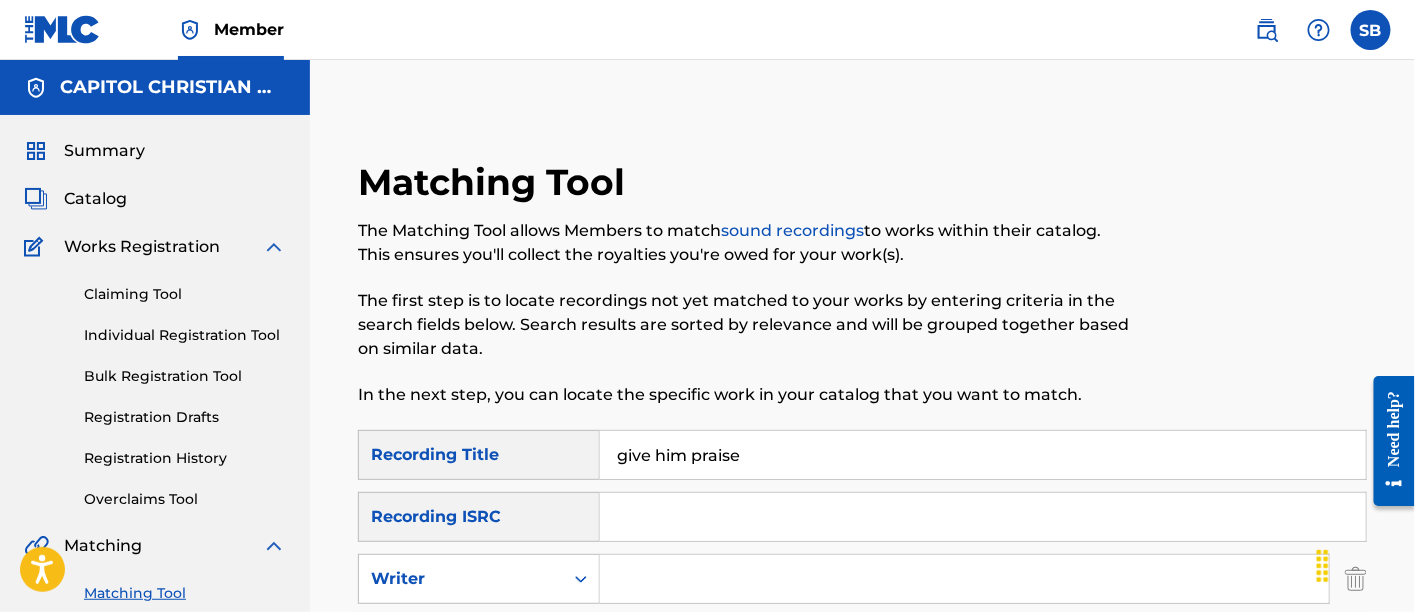 click at bounding box center (964, 579) 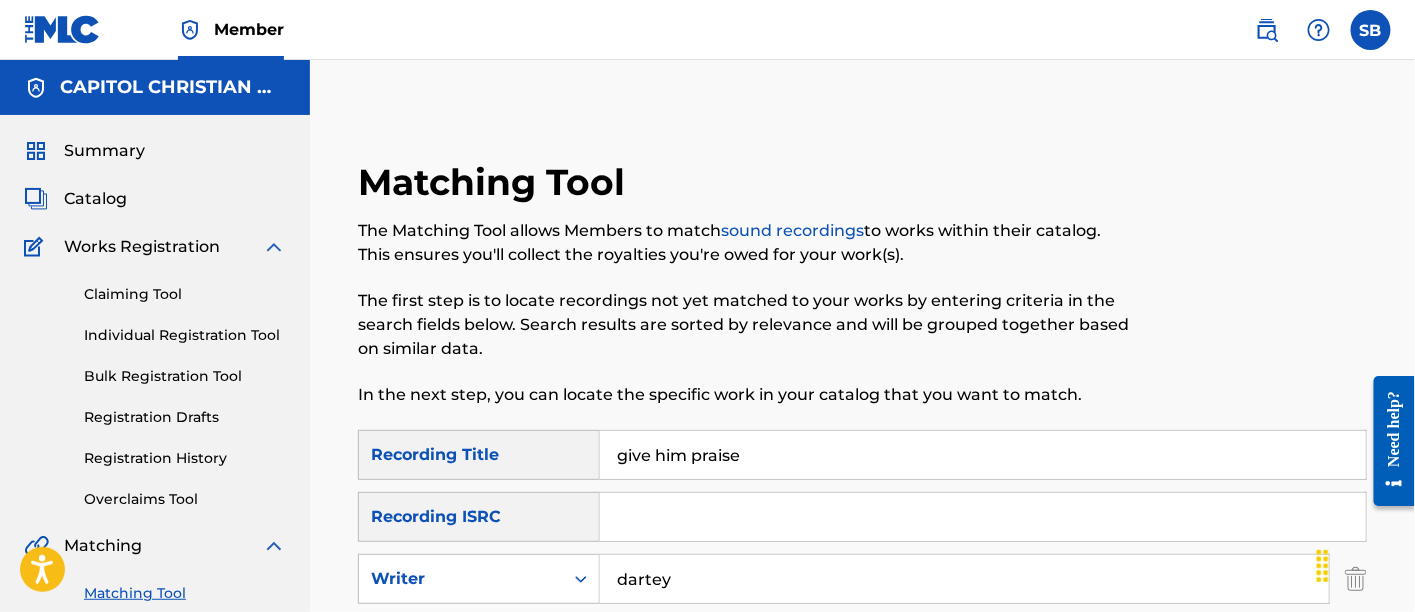 type on "dartey" 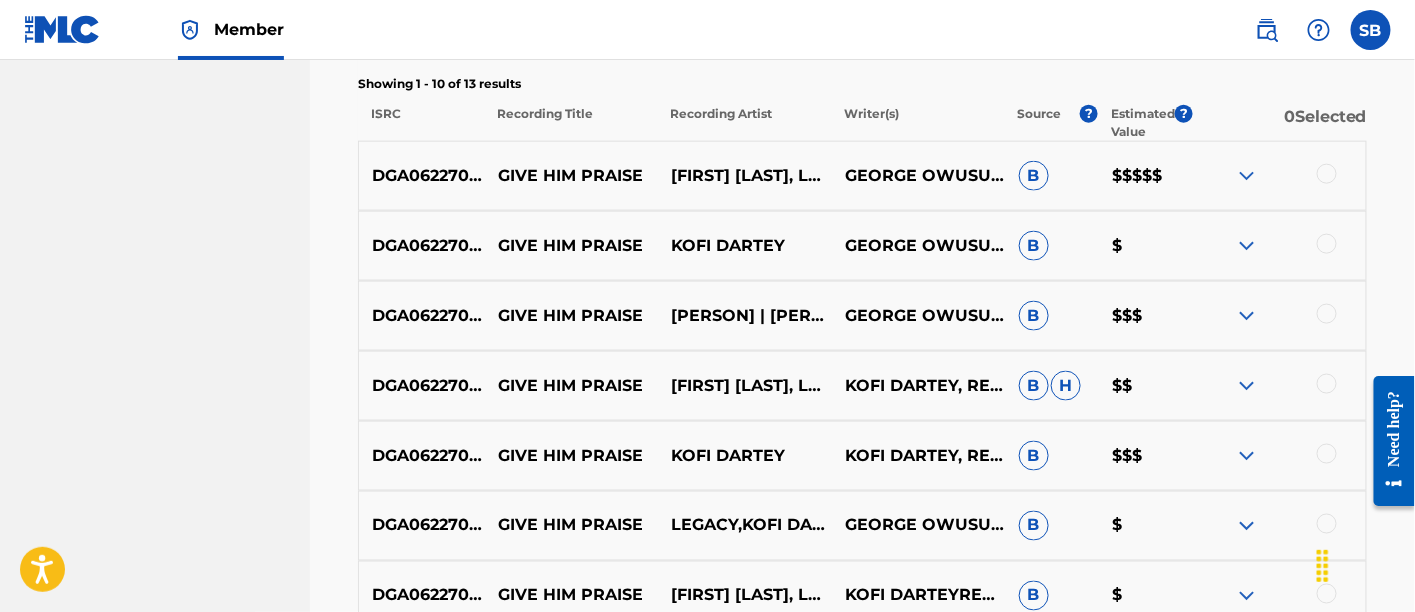 scroll, scrollTop: 808, scrollLeft: 0, axis: vertical 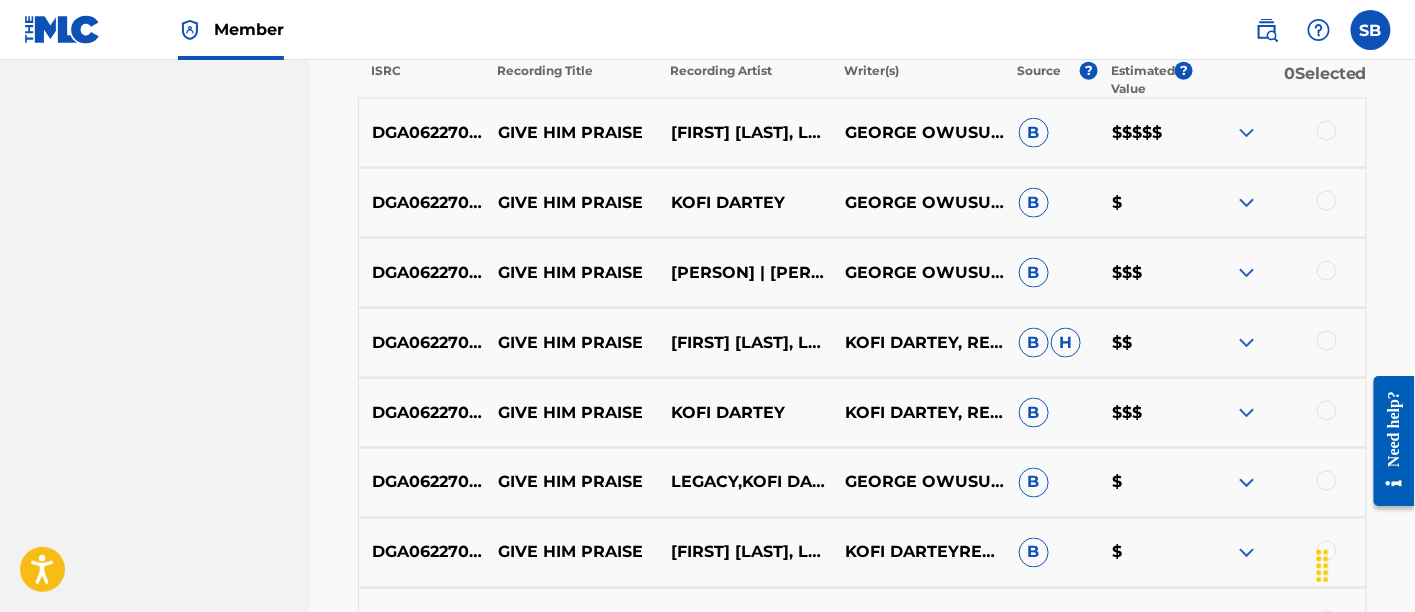 click at bounding box center (1327, 131) 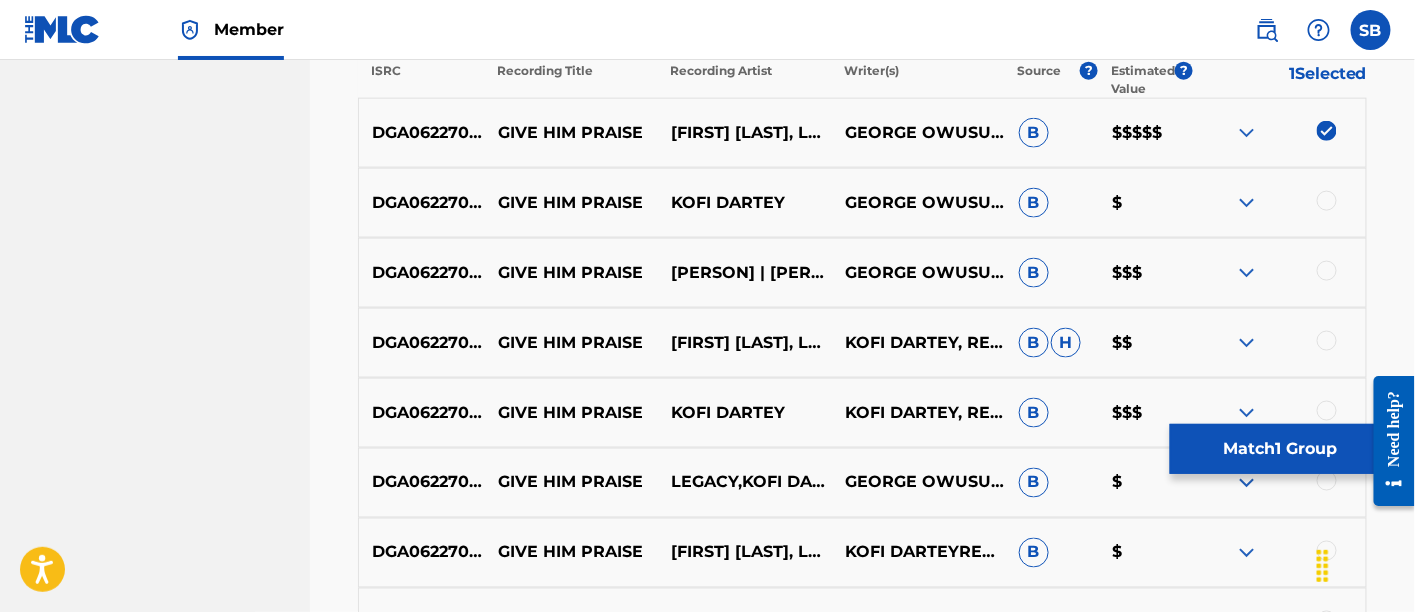 click at bounding box center (1327, 201) 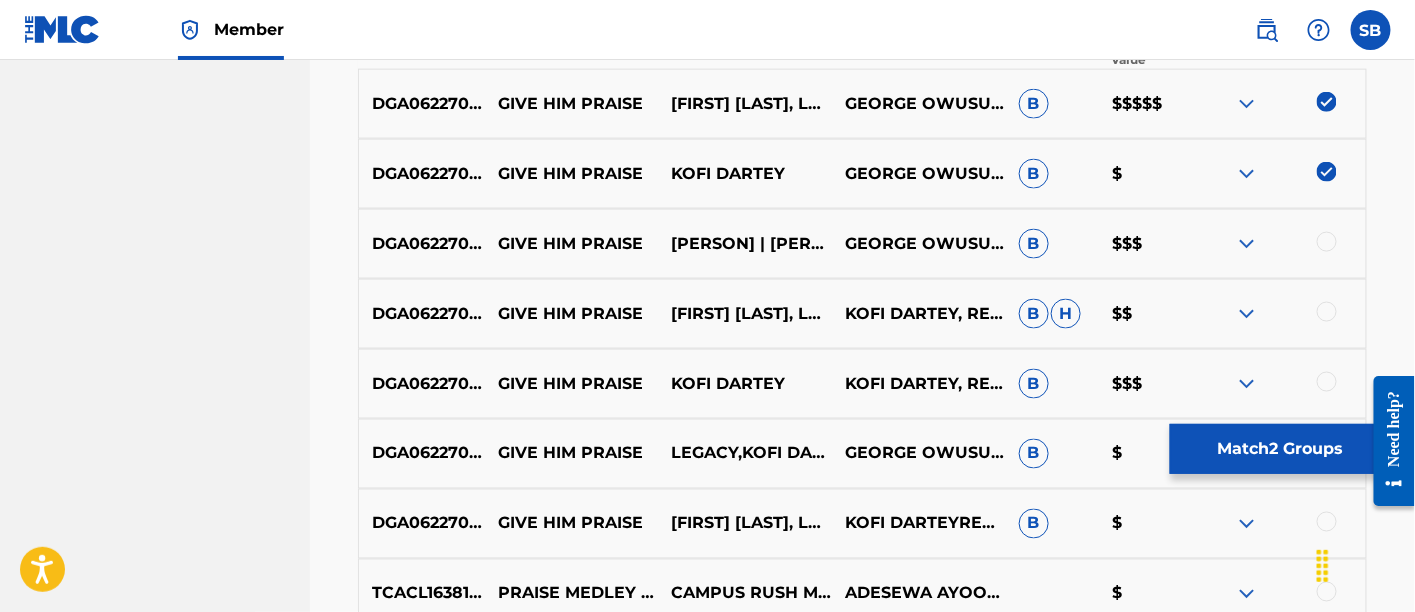 scroll, scrollTop: 839, scrollLeft: 0, axis: vertical 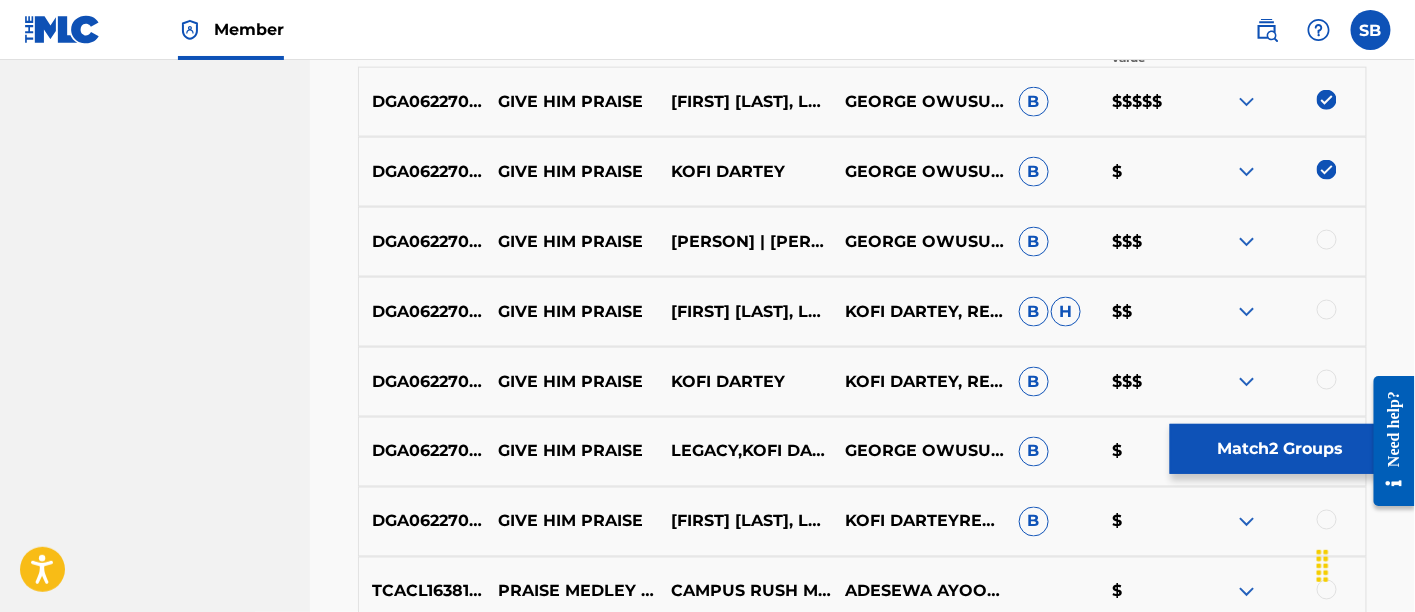 click at bounding box center (1327, 240) 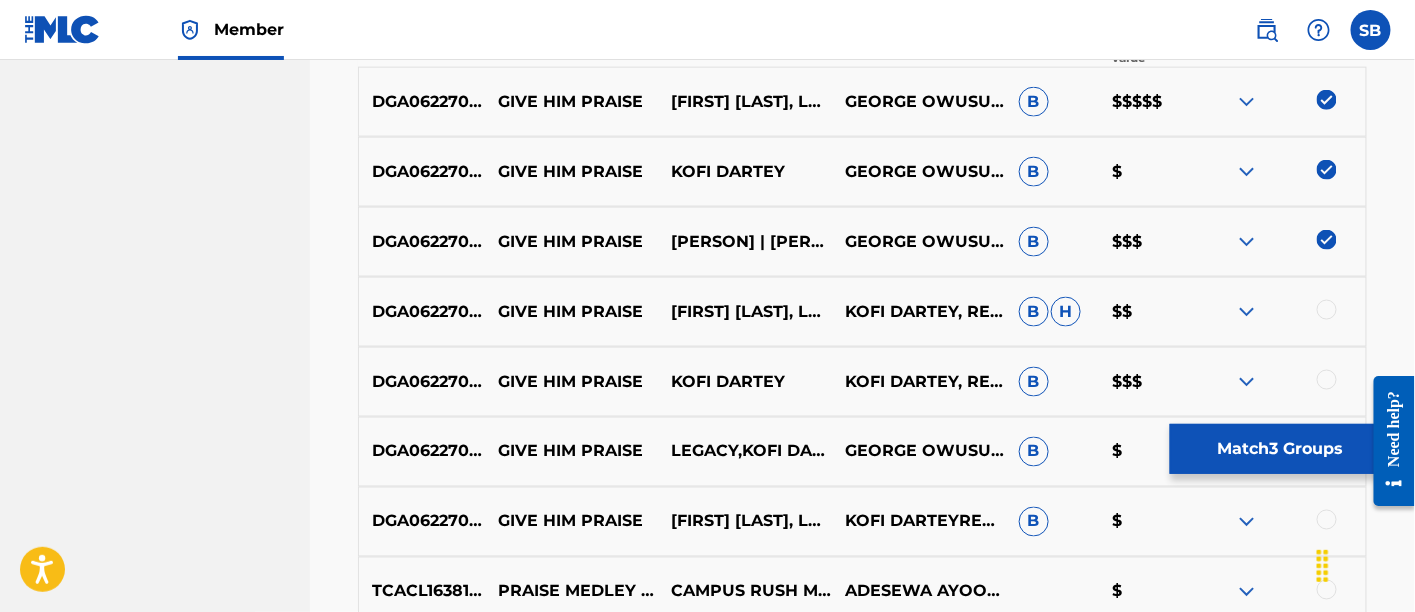 click at bounding box center [1327, 310] 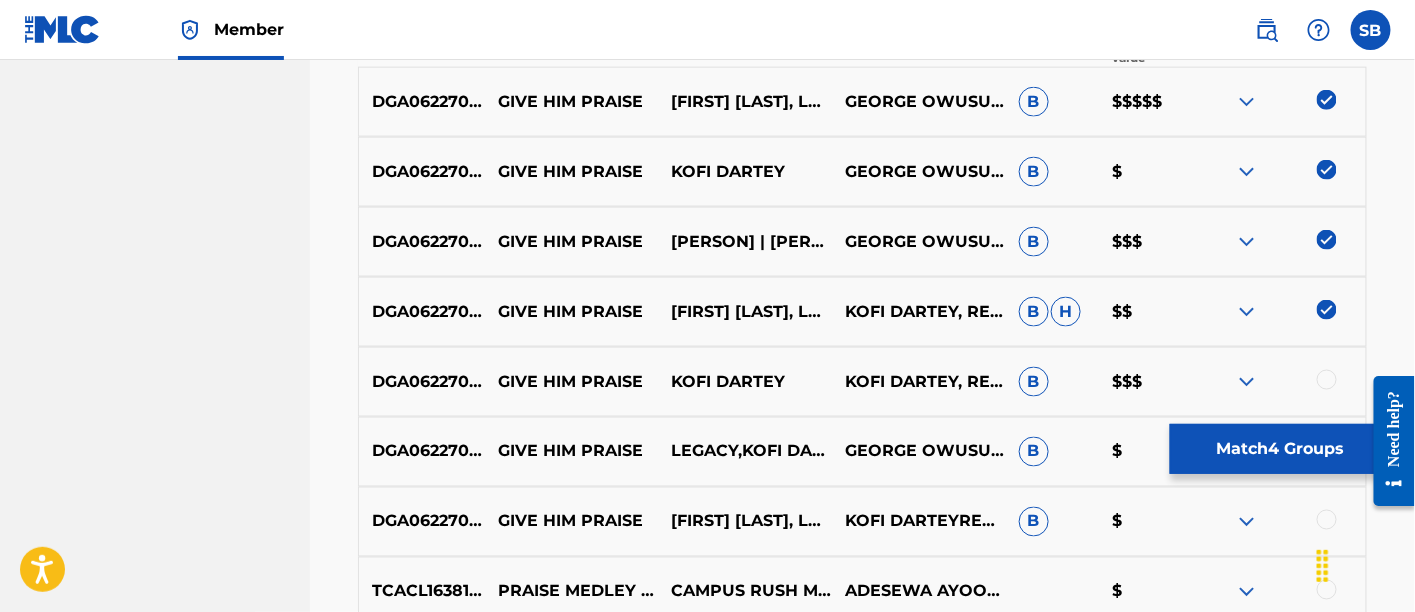 scroll, scrollTop: 928, scrollLeft: 0, axis: vertical 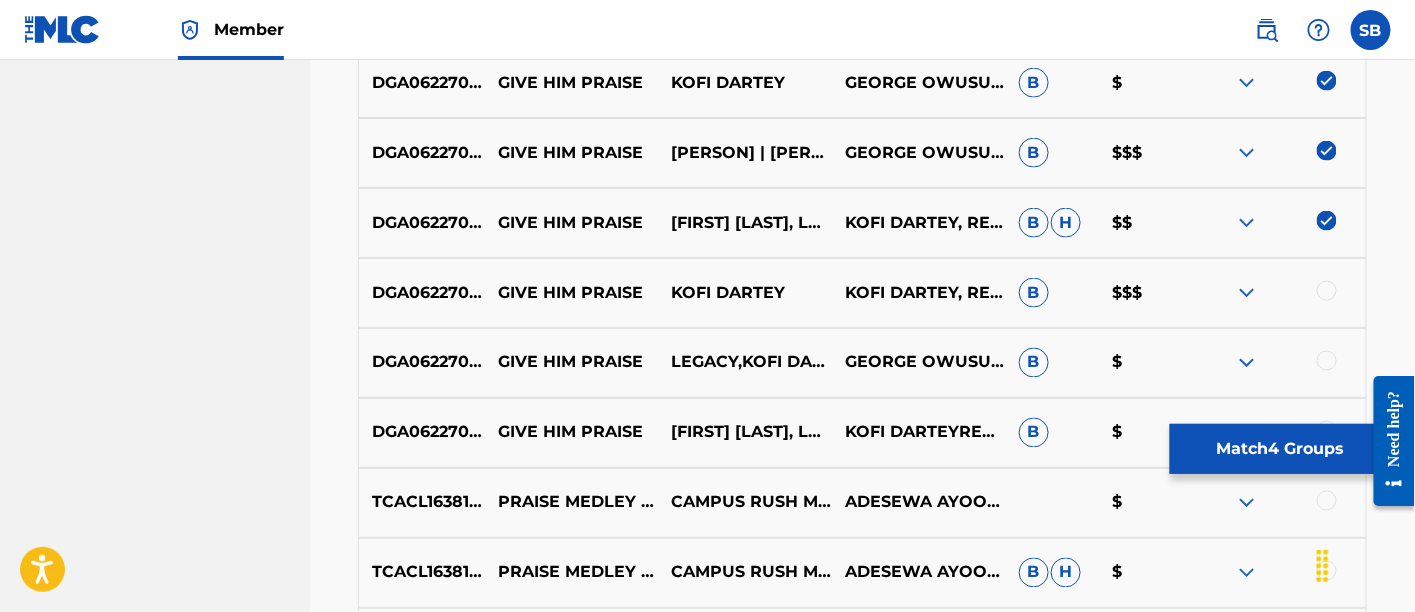 click at bounding box center [1327, 291] 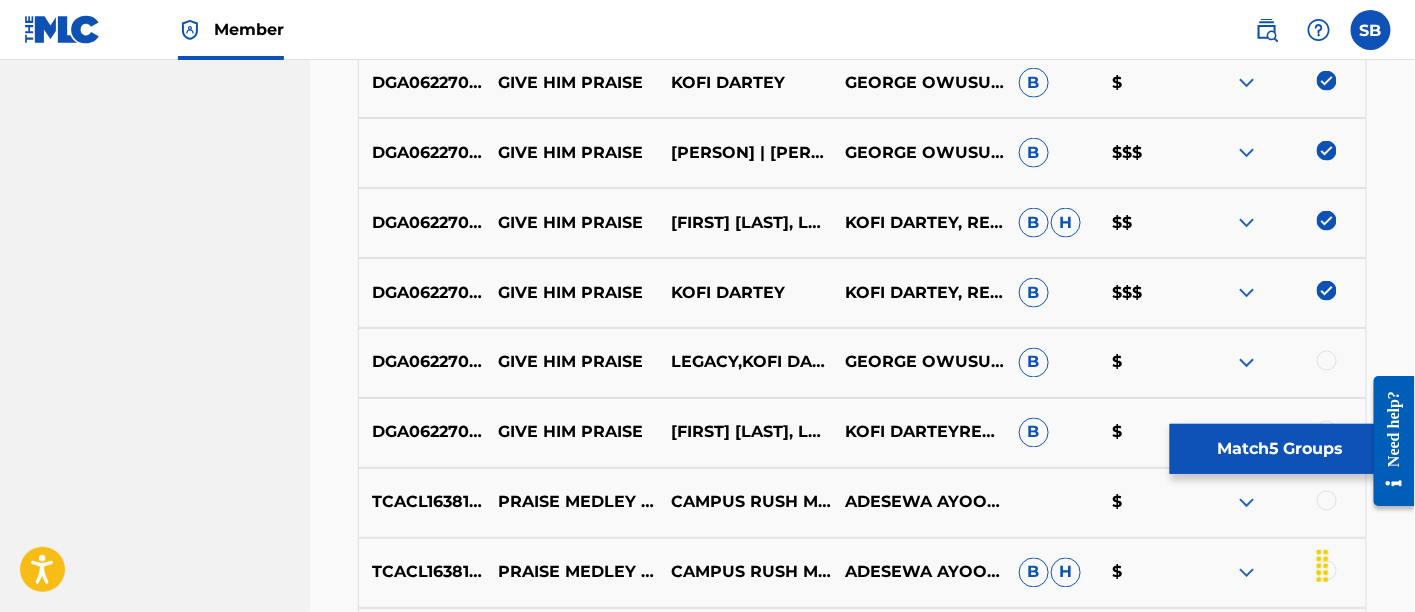 scroll, scrollTop: 1006, scrollLeft: 0, axis: vertical 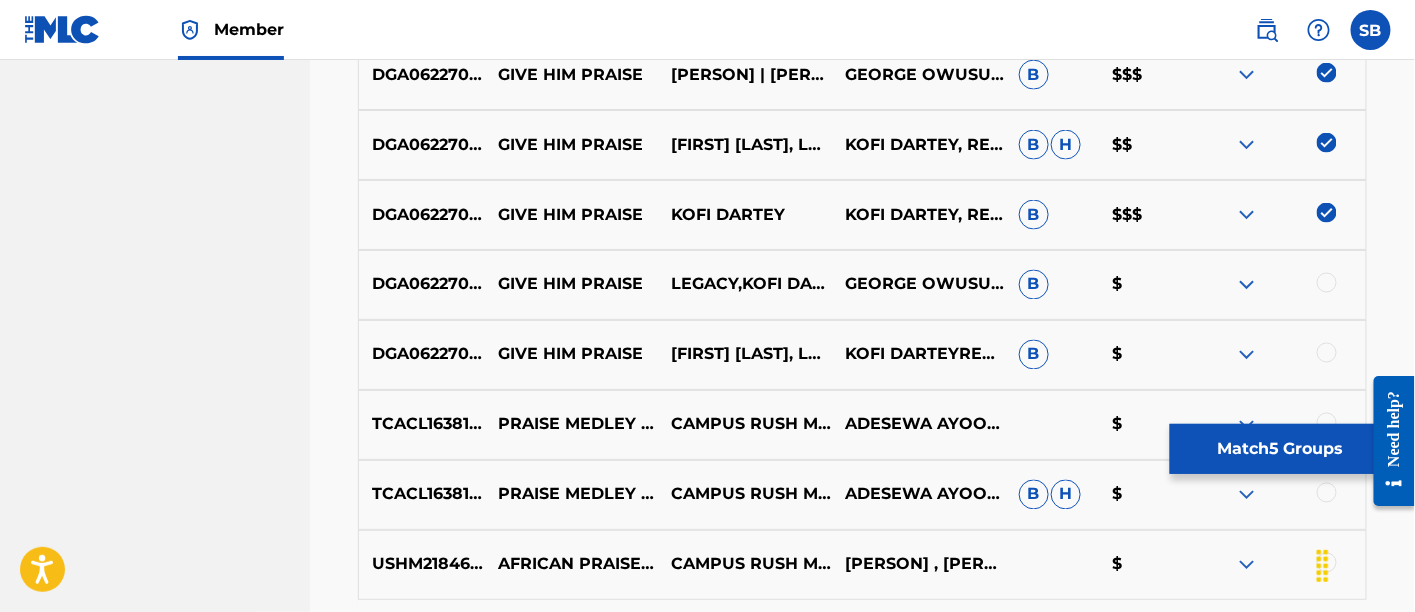 click at bounding box center (1327, 283) 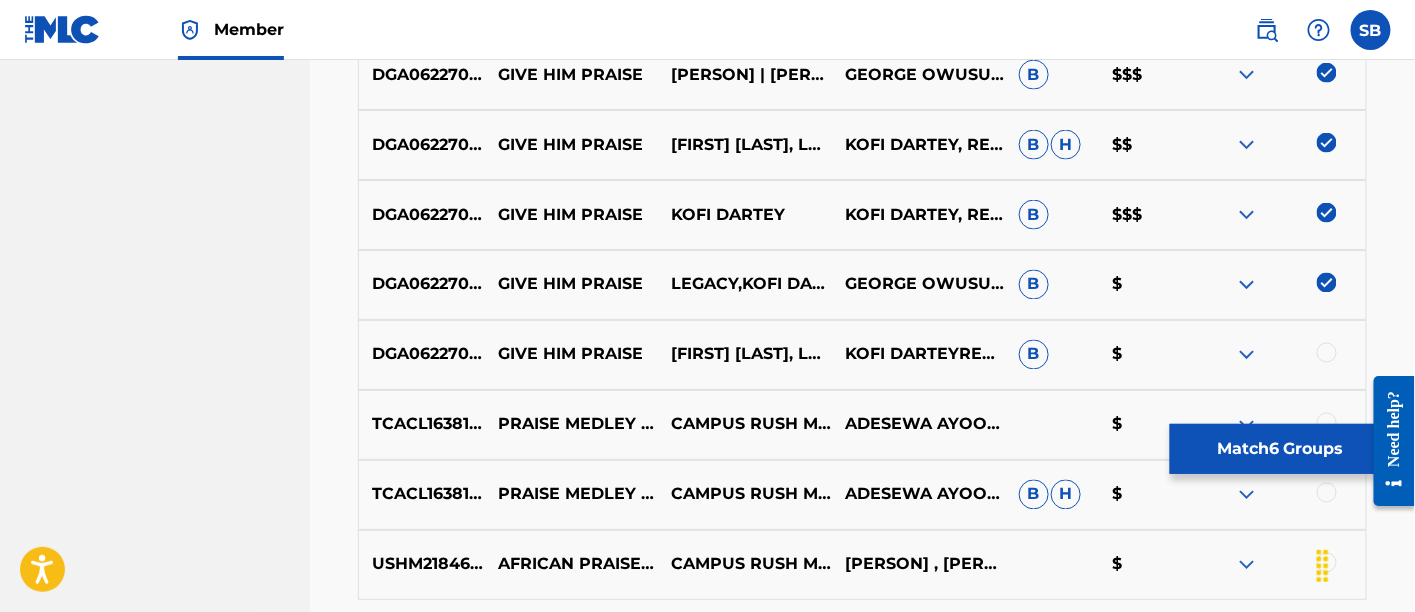 click at bounding box center [1327, 353] 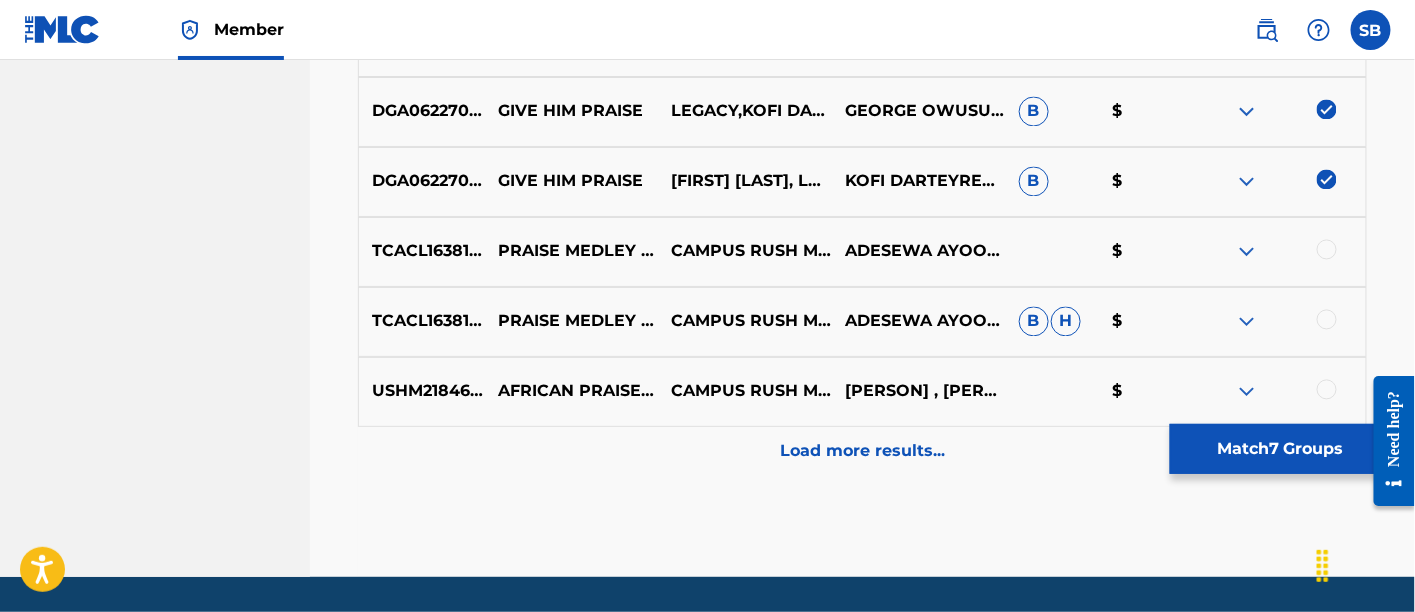 scroll, scrollTop: 1180, scrollLeft: 0, axis: vertical 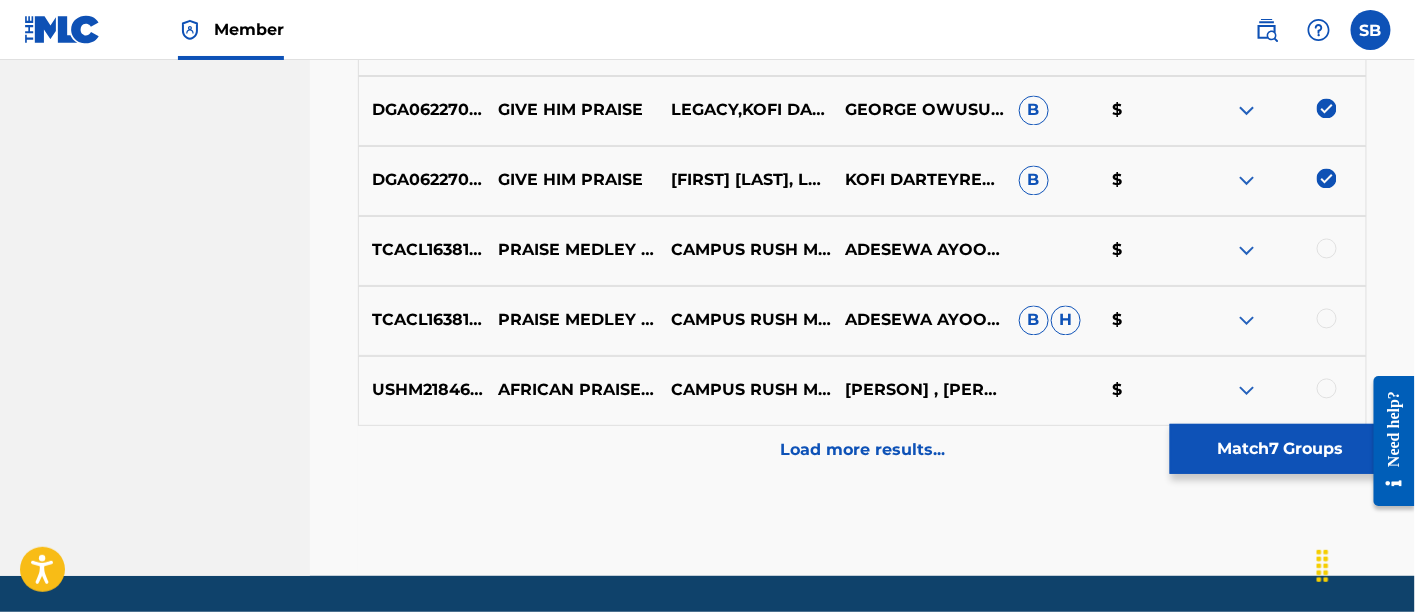 click on "Match  7 Groups" at bounding box center [1280, 449] 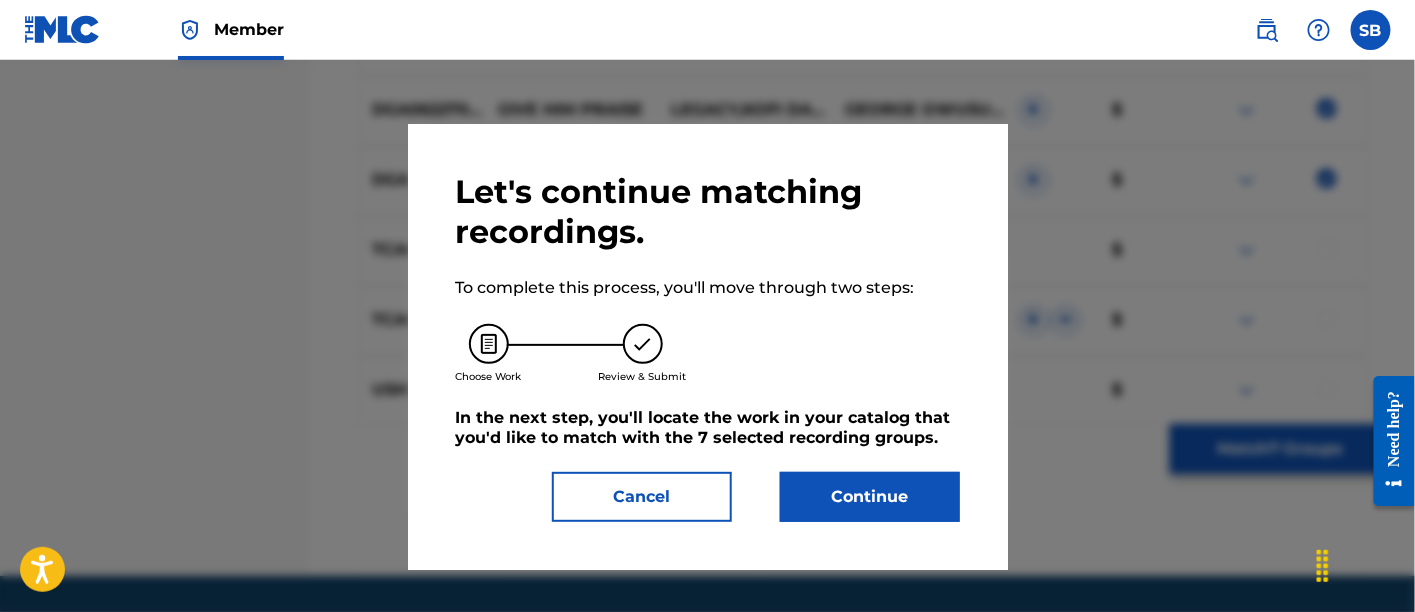click on "Continue" at bounding box center [870, 497] 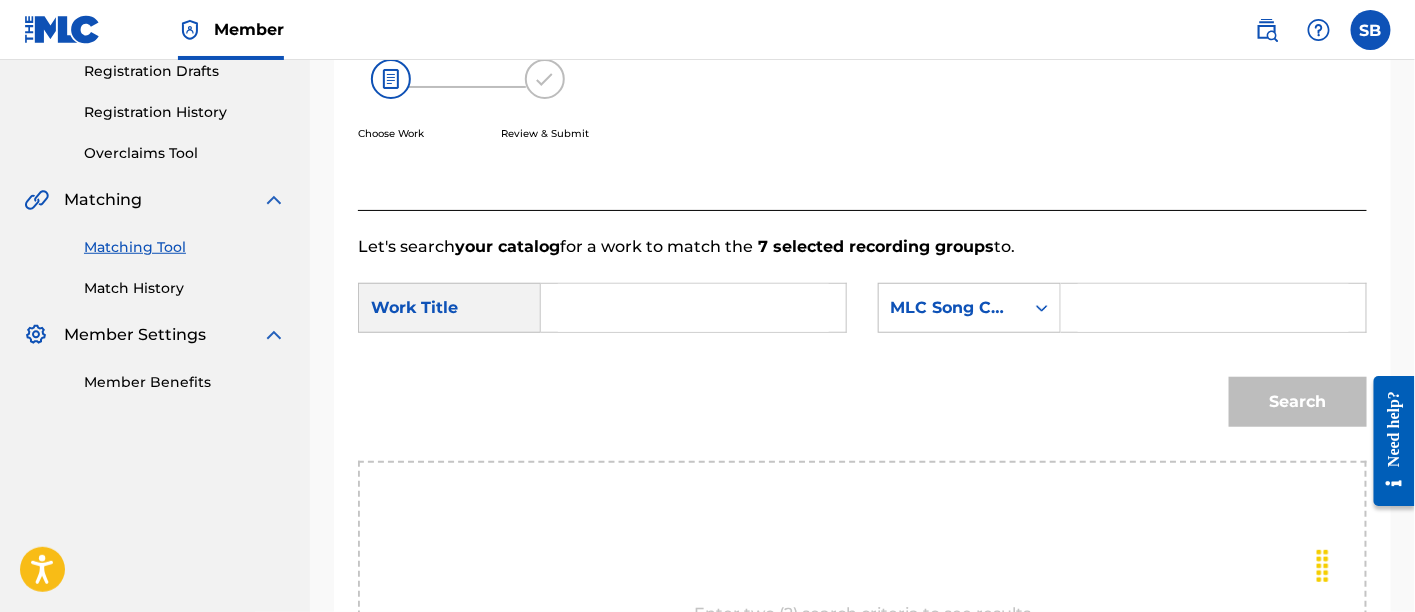scroll, scrollTop: 316, scrollLeft: 0, axis: vertical 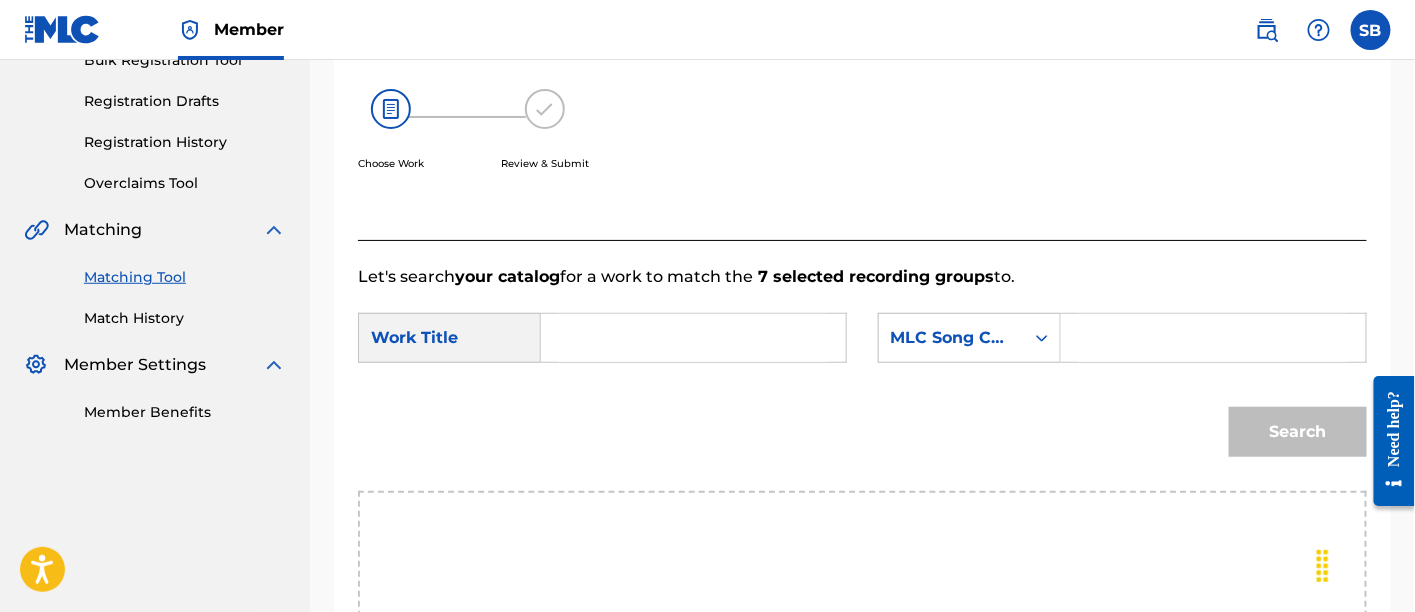 click at bounding box center (693, 338) 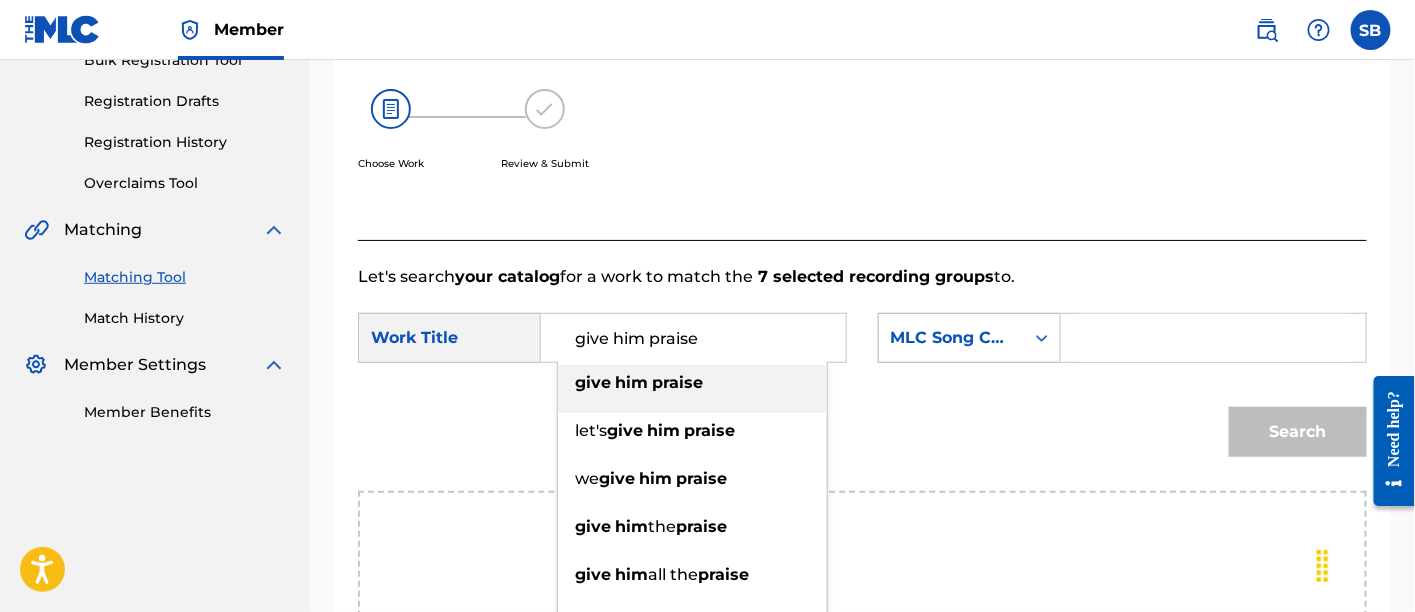 type on "give him praise" 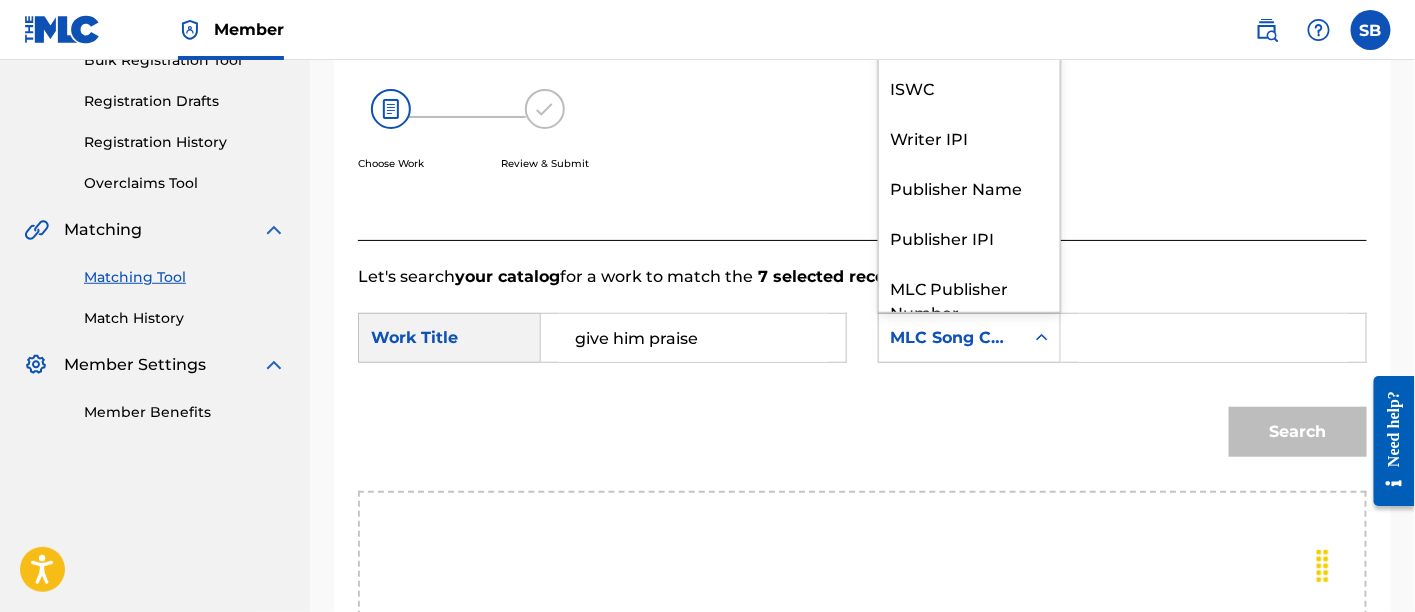 click on "MLC Song Code" at bounding box center (951, 338) 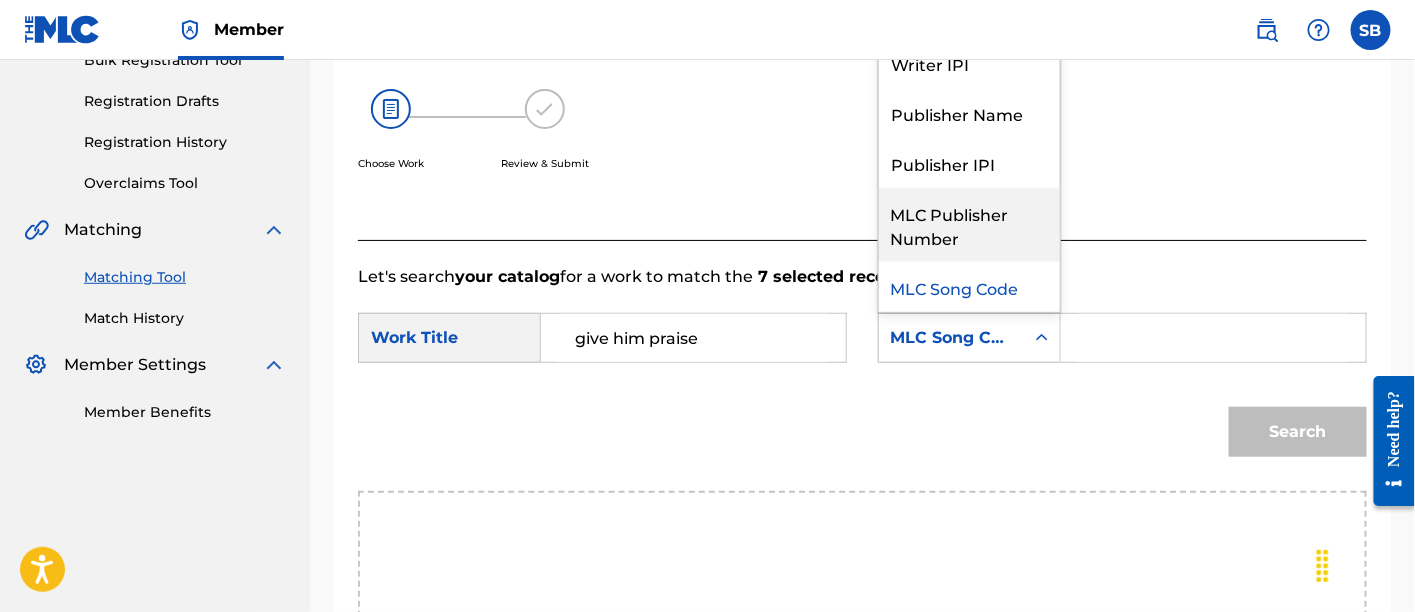 scroll, scrollTop: 0, scrollLeft: 0, axis: both 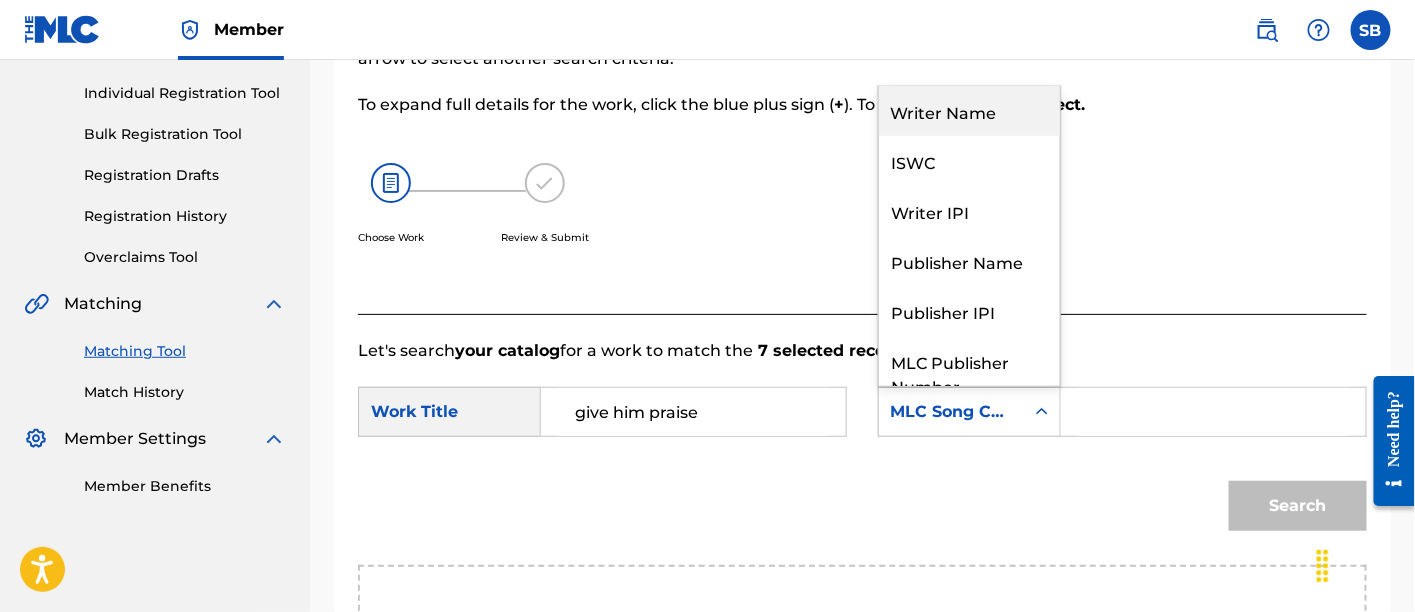 click on "Writer Name" at bounding box center [969, 111] 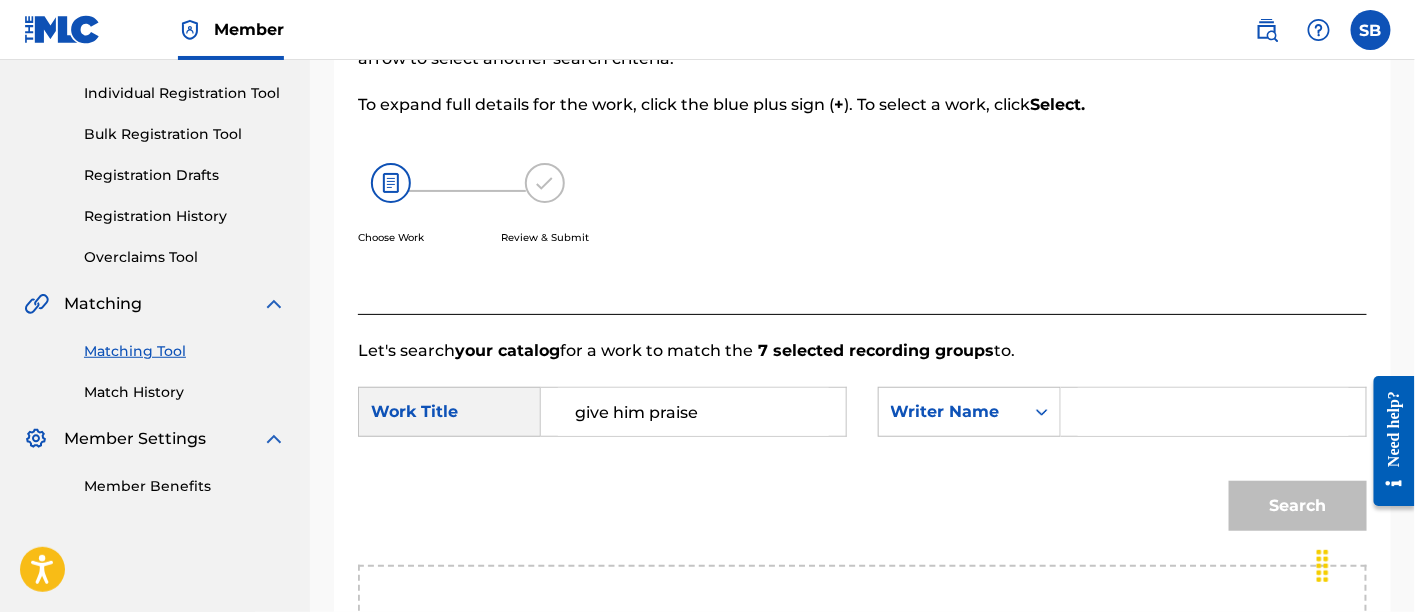 click at bounding box center [1213, 412] 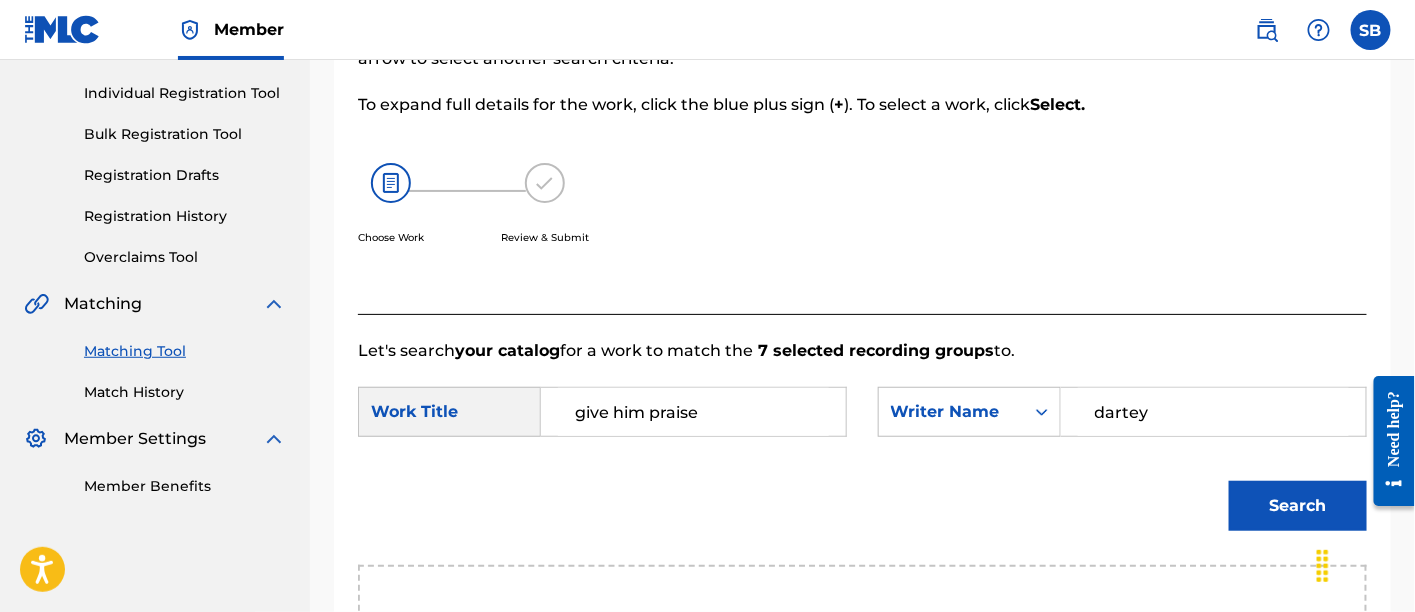 type on "dartey" 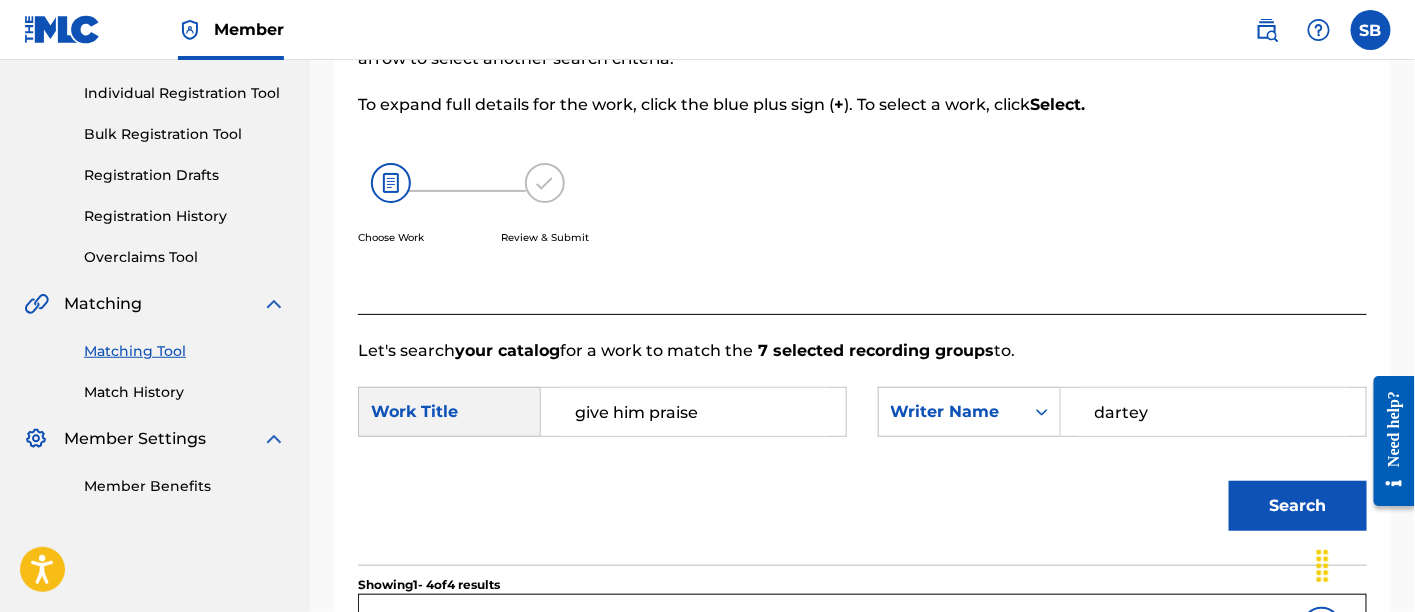 click on "Search" at bounding box center (1298, 506) 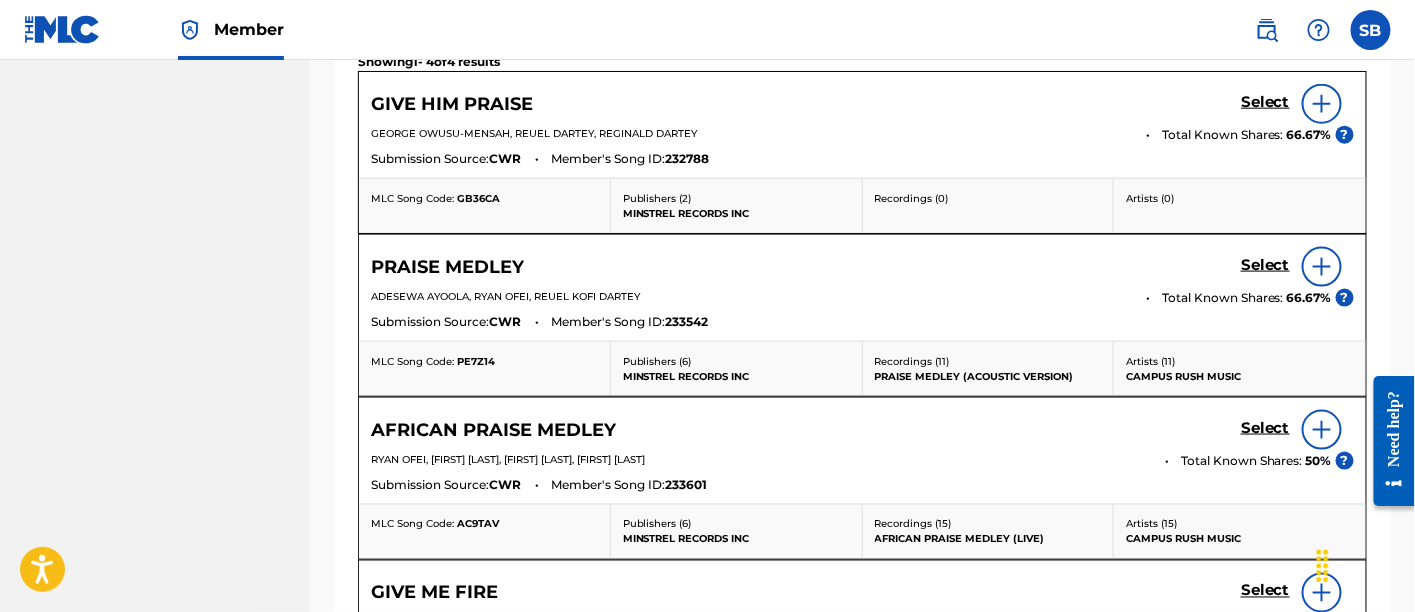 scroll, scrollTop: 766, scrollLeft: 0, axis: vertical 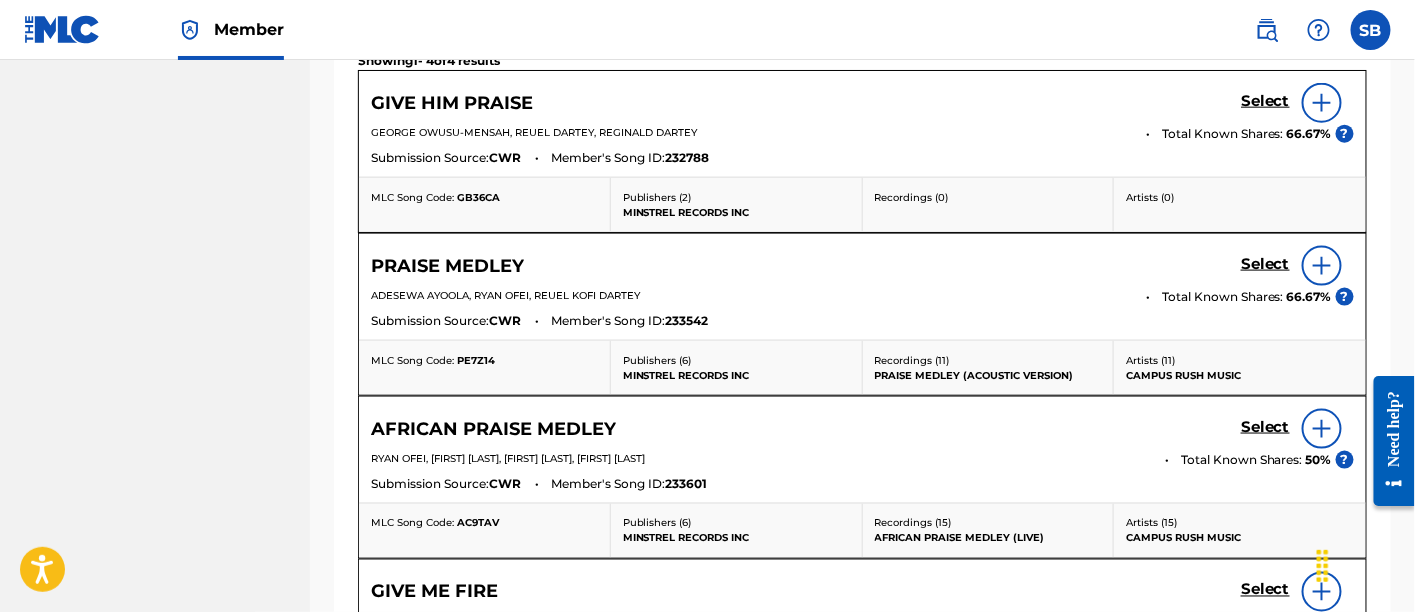 click on "Select" at bounding box center [1265, 101] 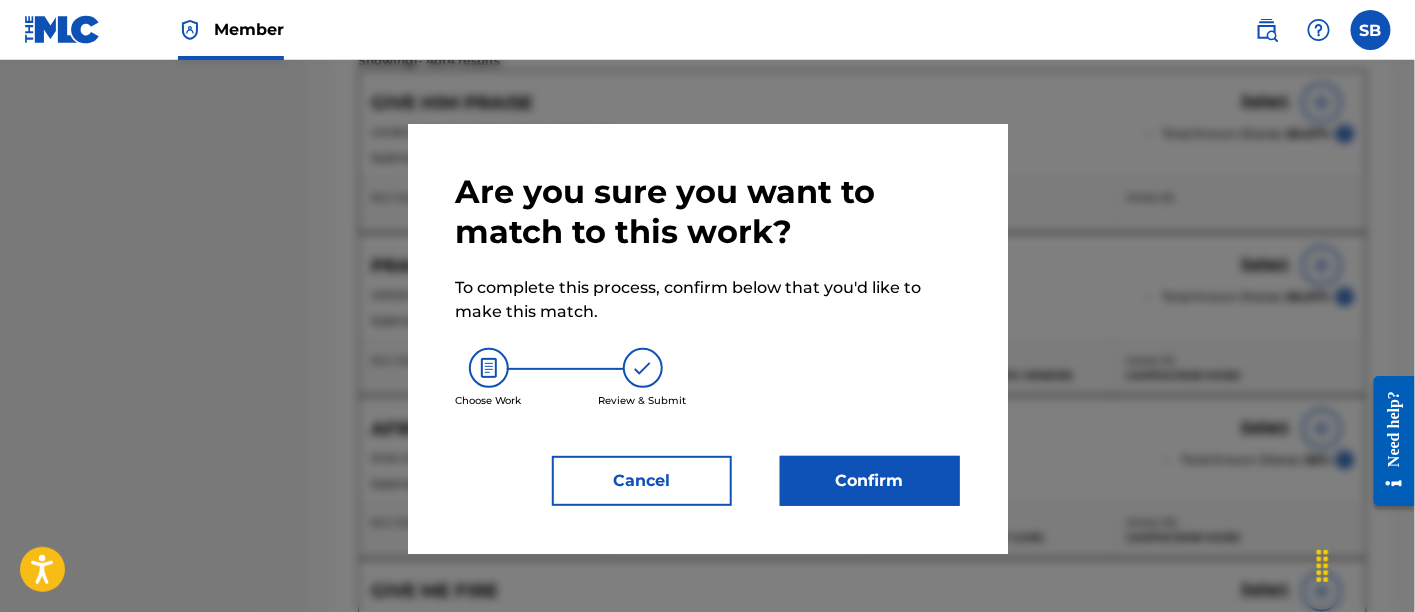 click on "Confirm" at bounding box center (870, 481) 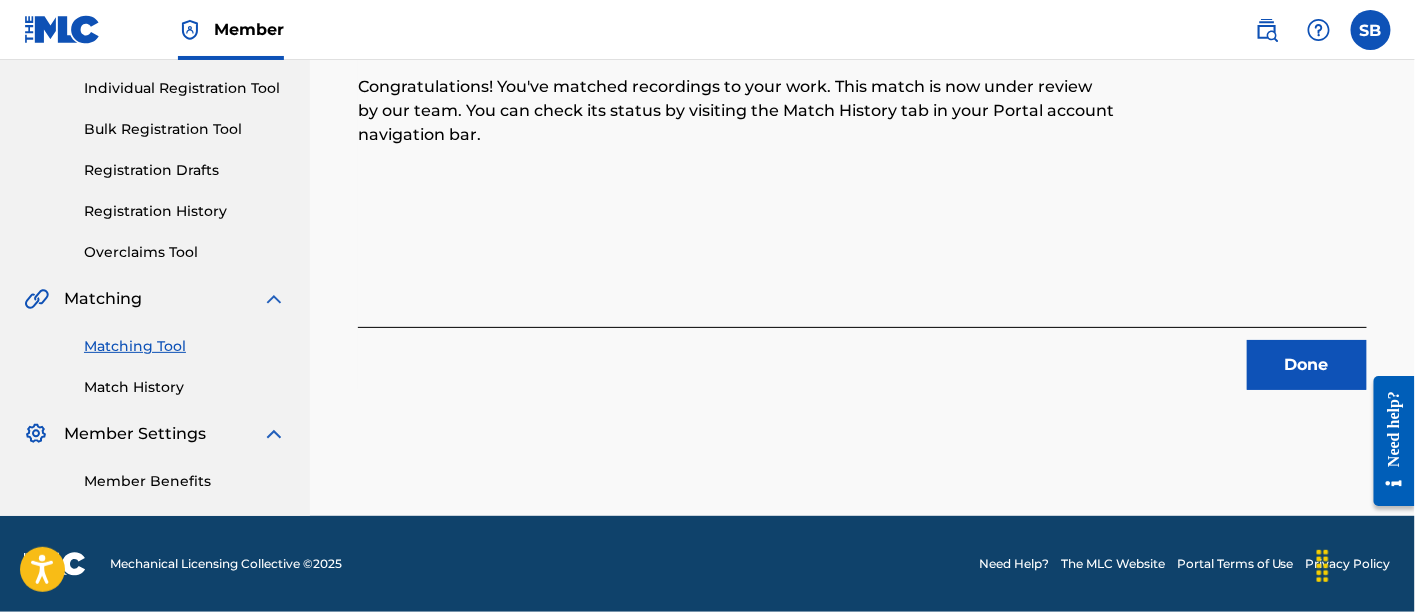 scroll, scrollTop: 246, scrollLeft: 0, axis: vertical 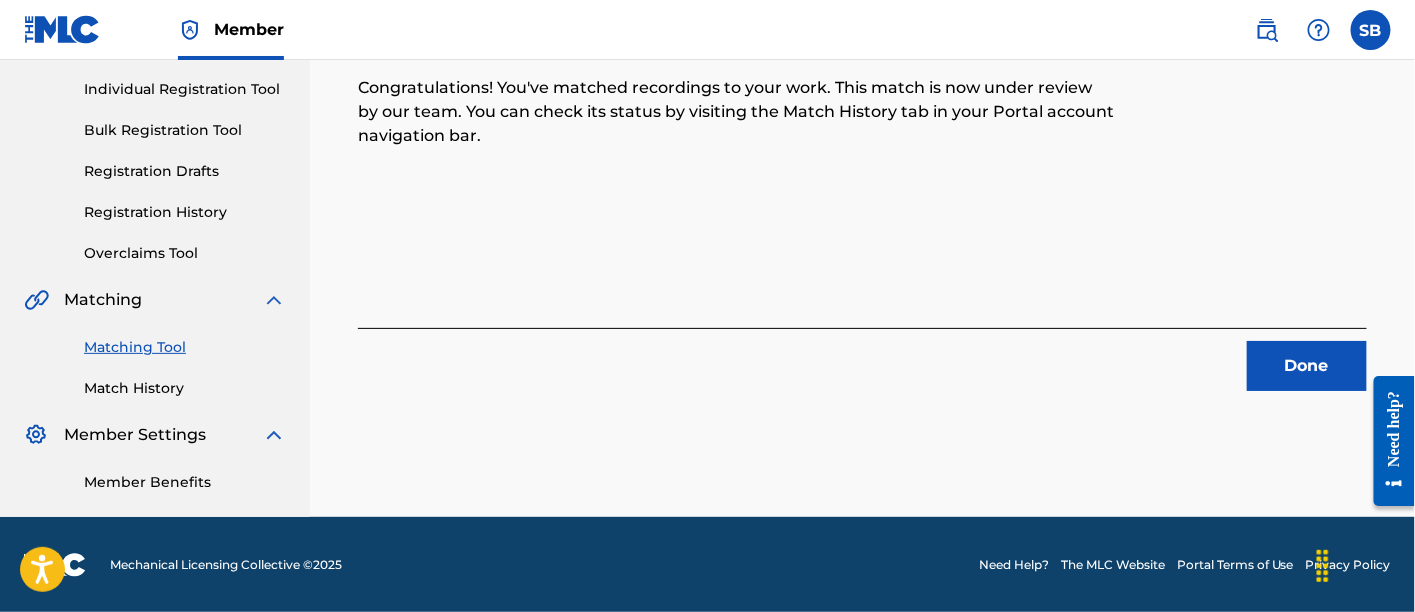 click on "Done" at bounding box center (1307, 366) 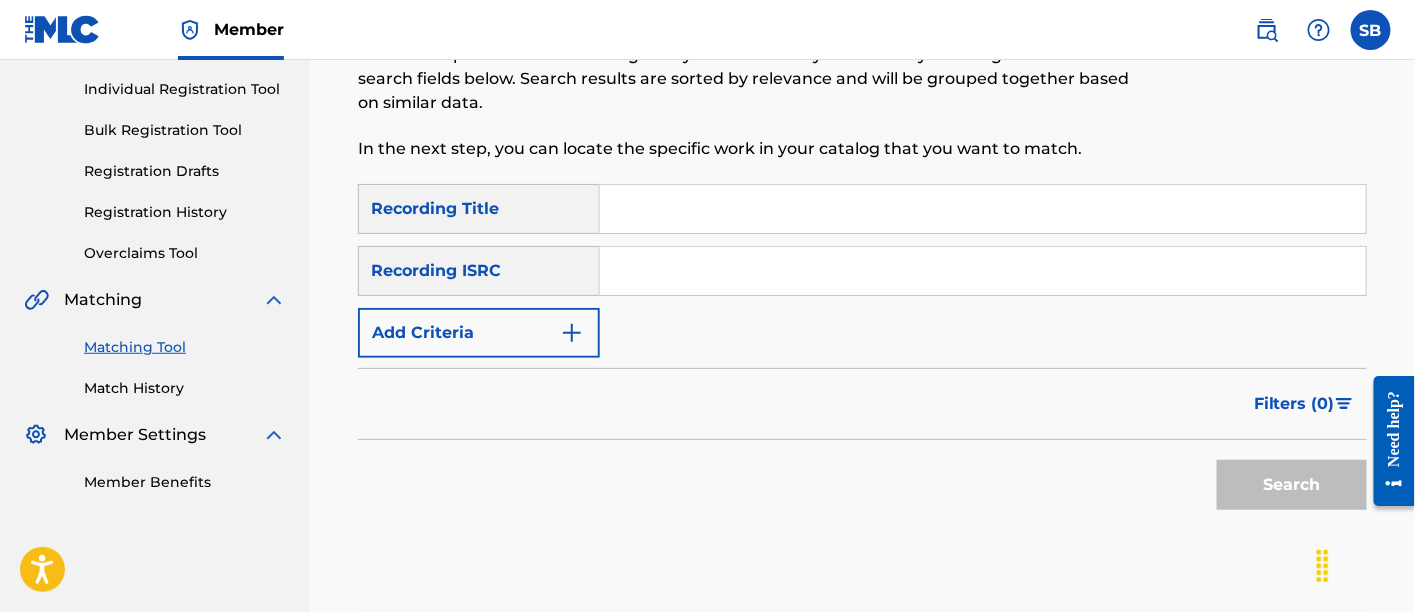 click at bounding box center [983, 209] 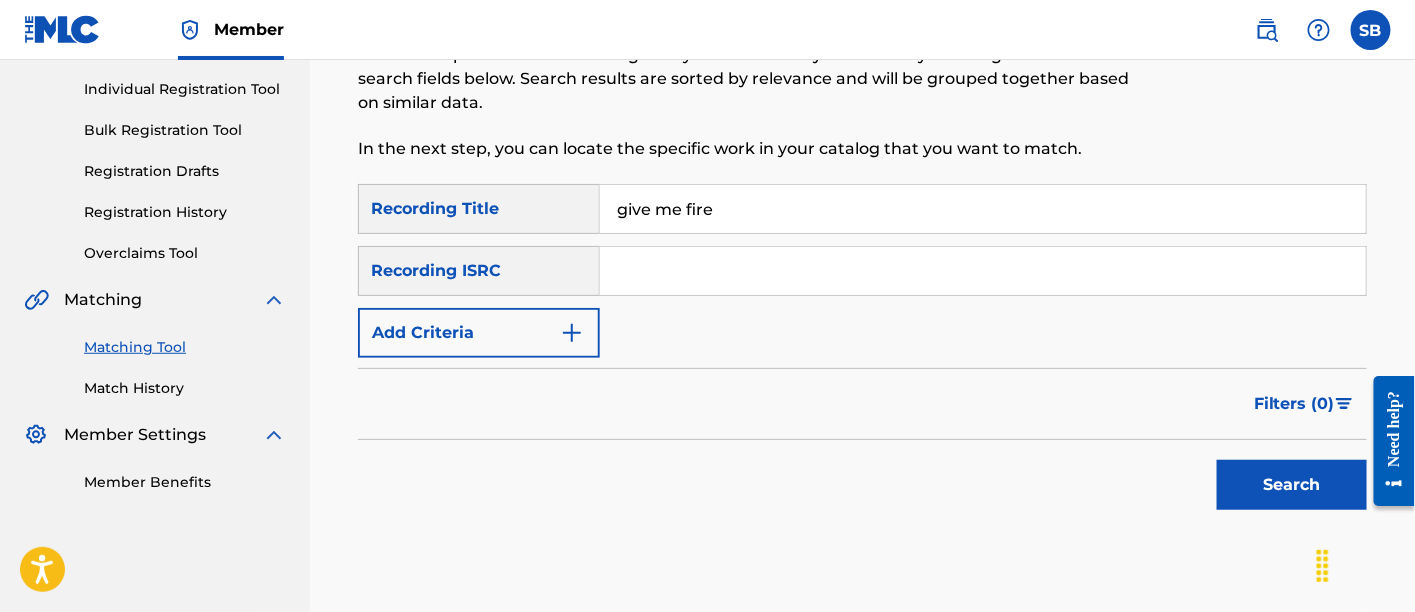 type on "give me fire" 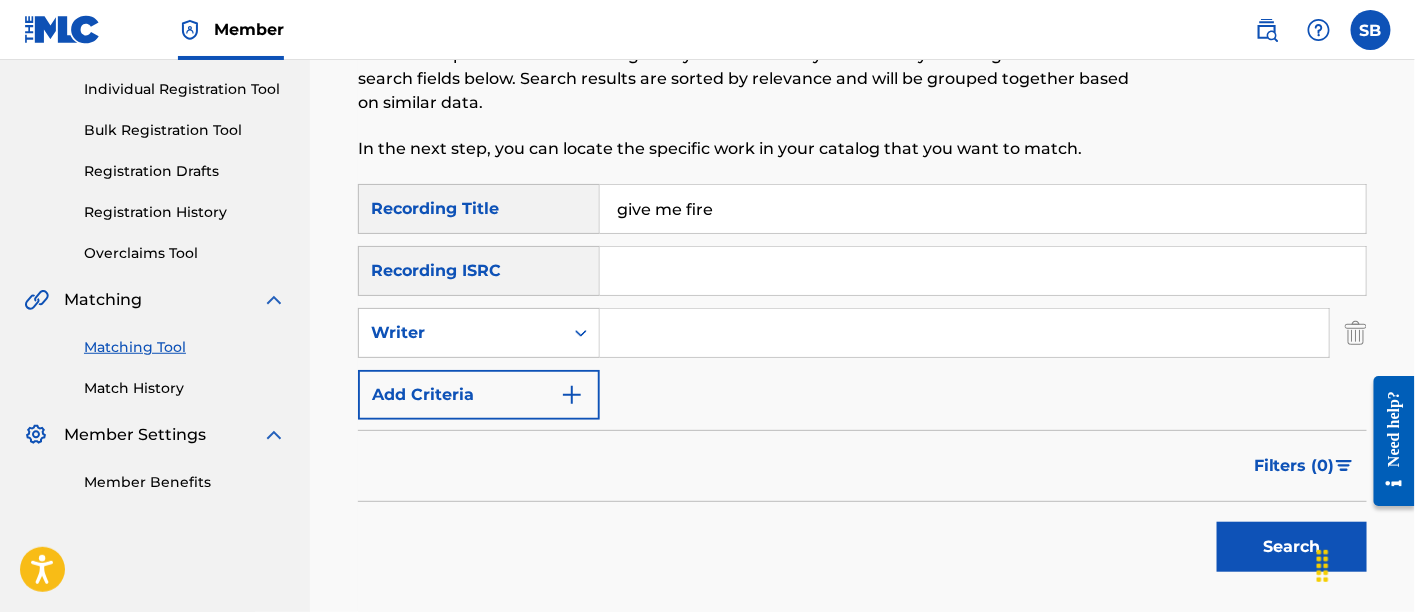 click at bounding box center [964, 333] 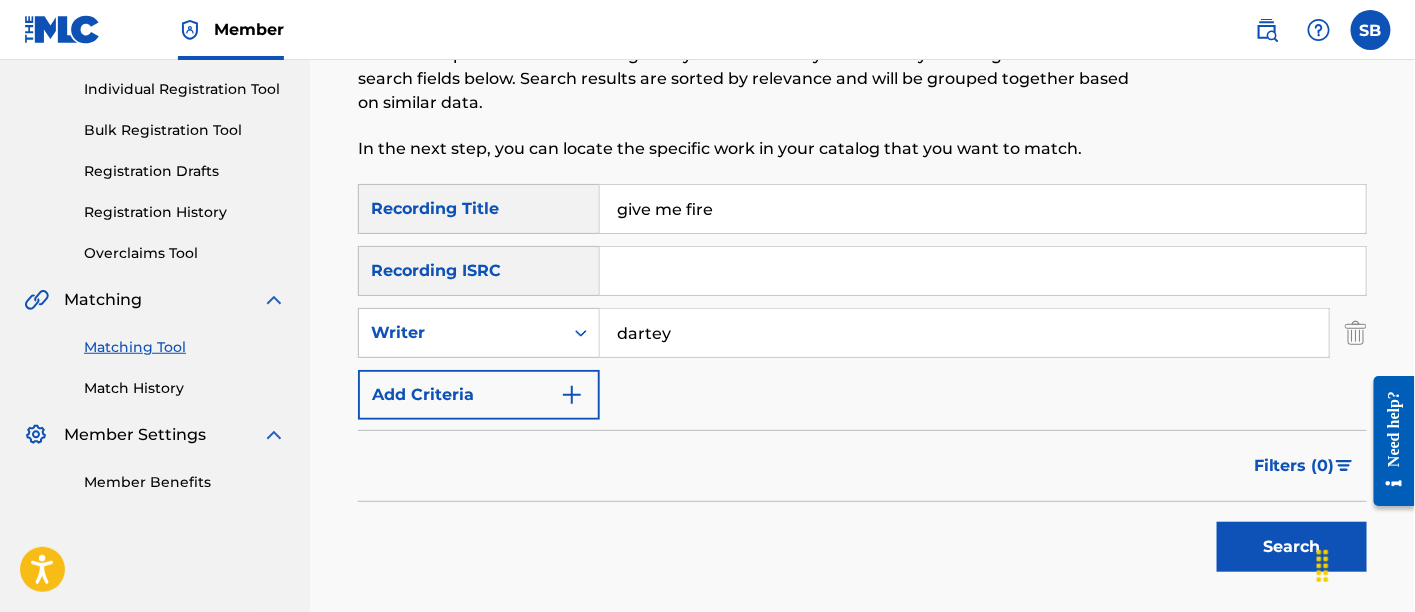 type on "dartey" 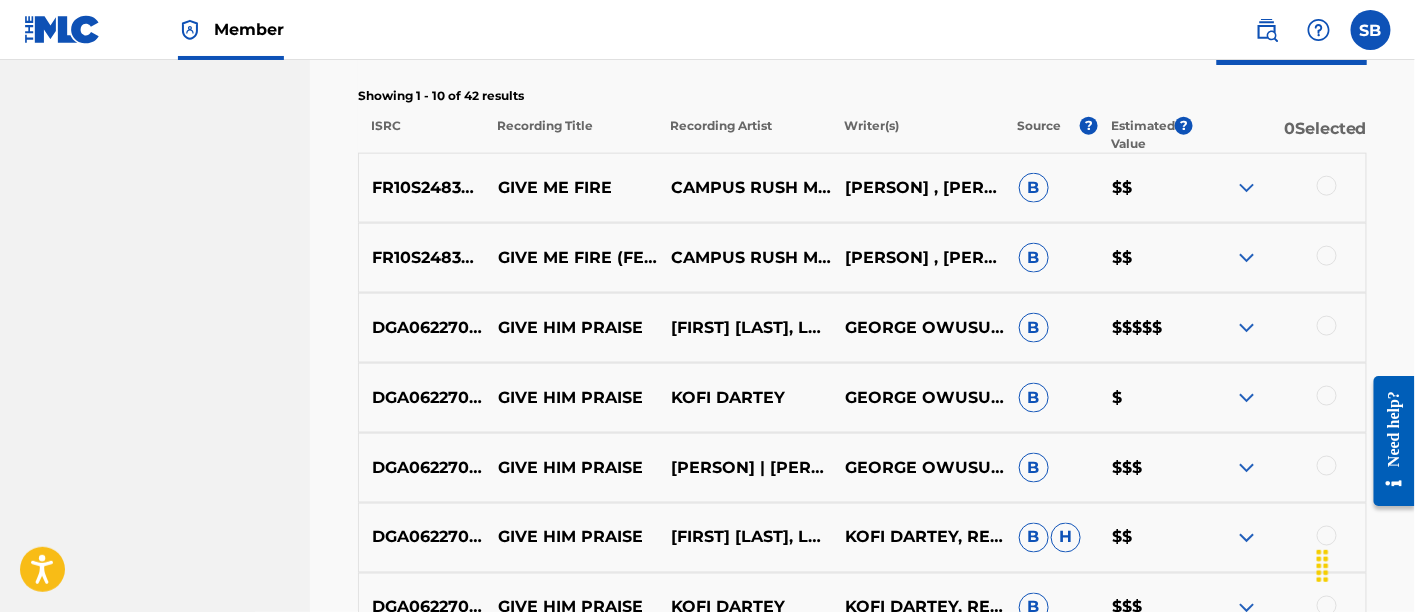 scroll, scrollTop: 765, scrollLeft: 0, axis: vertical 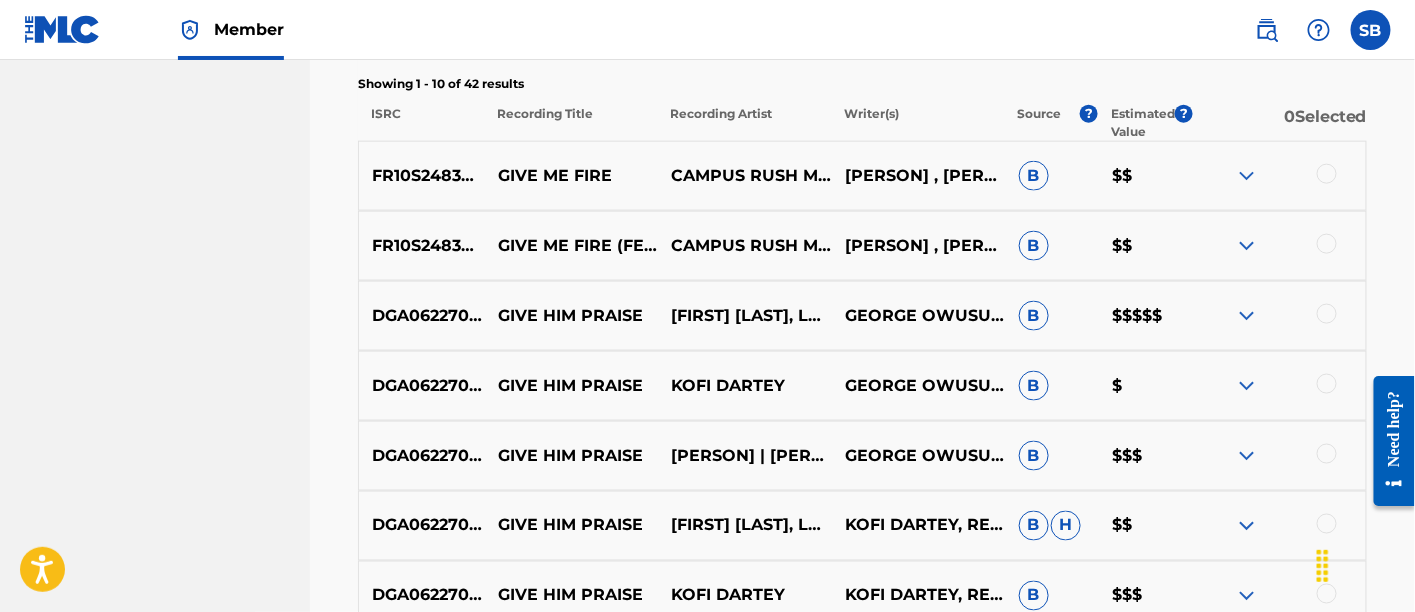 click at bounding box center (1327, 174) 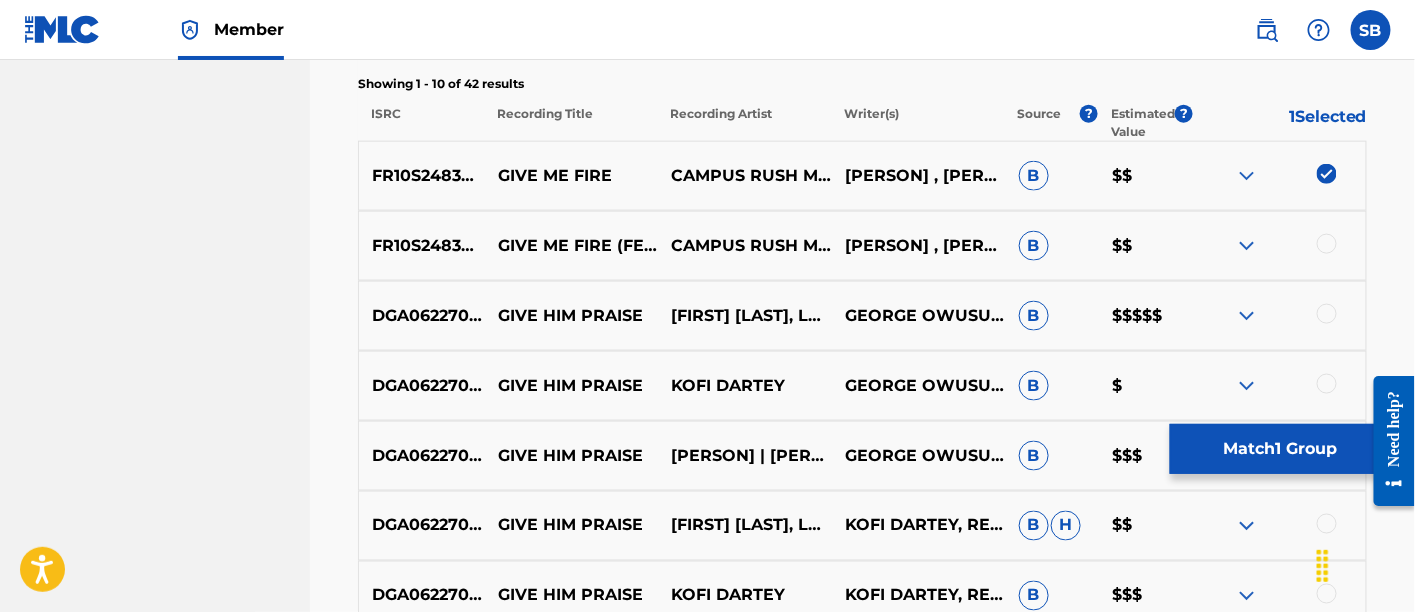 click at bounding box center (1279, 246) 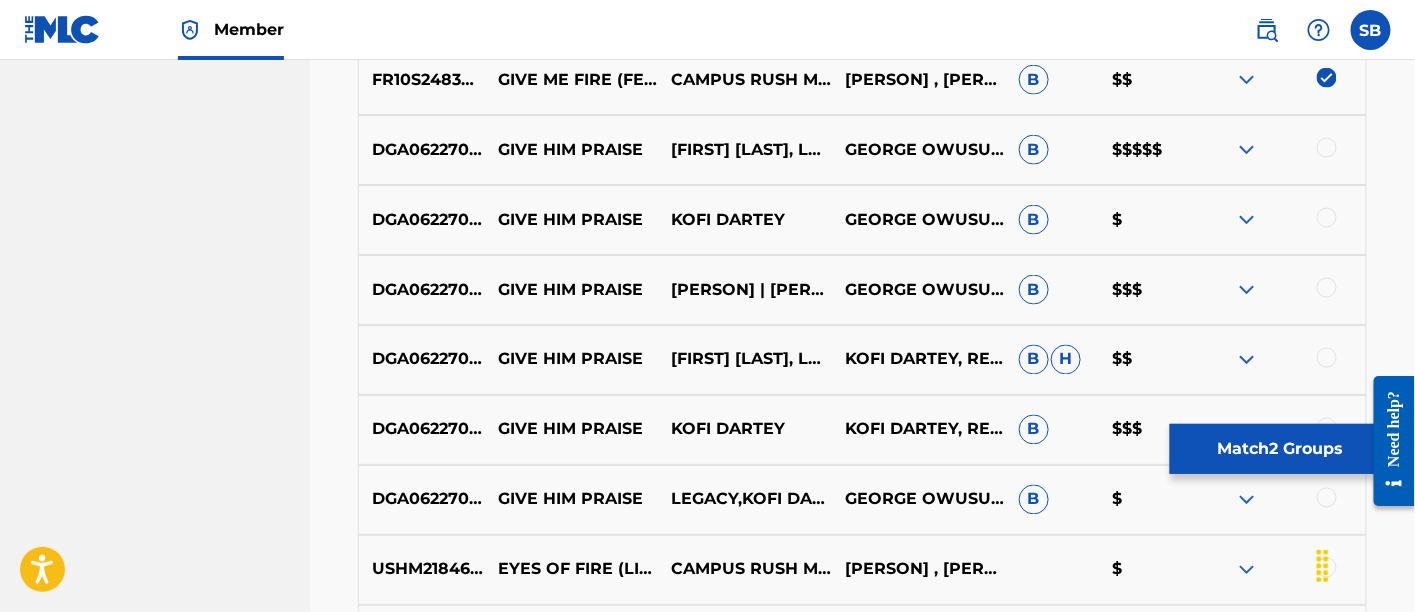 scroll, scrollTop: 1047, scrollLeft: 0, axis: vertical 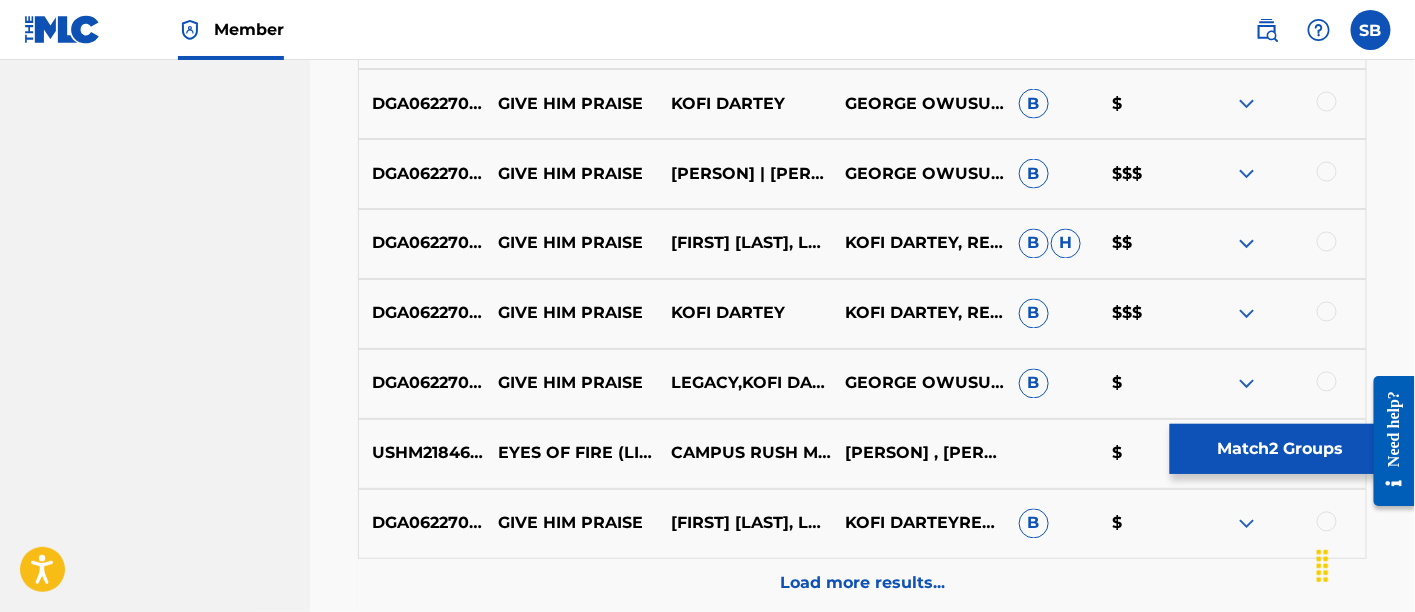 click on "Match  2 Groups" at bounding box center [1280, 449] 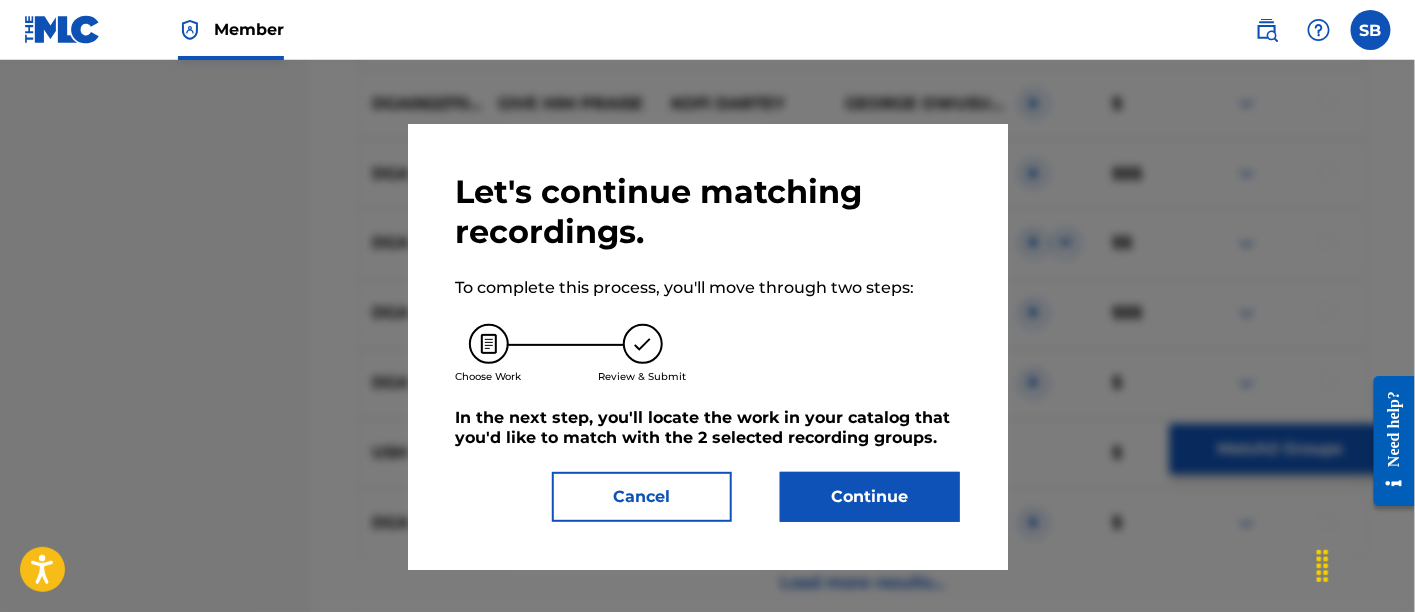 click on "Continue" at bounding box center (870, 497) 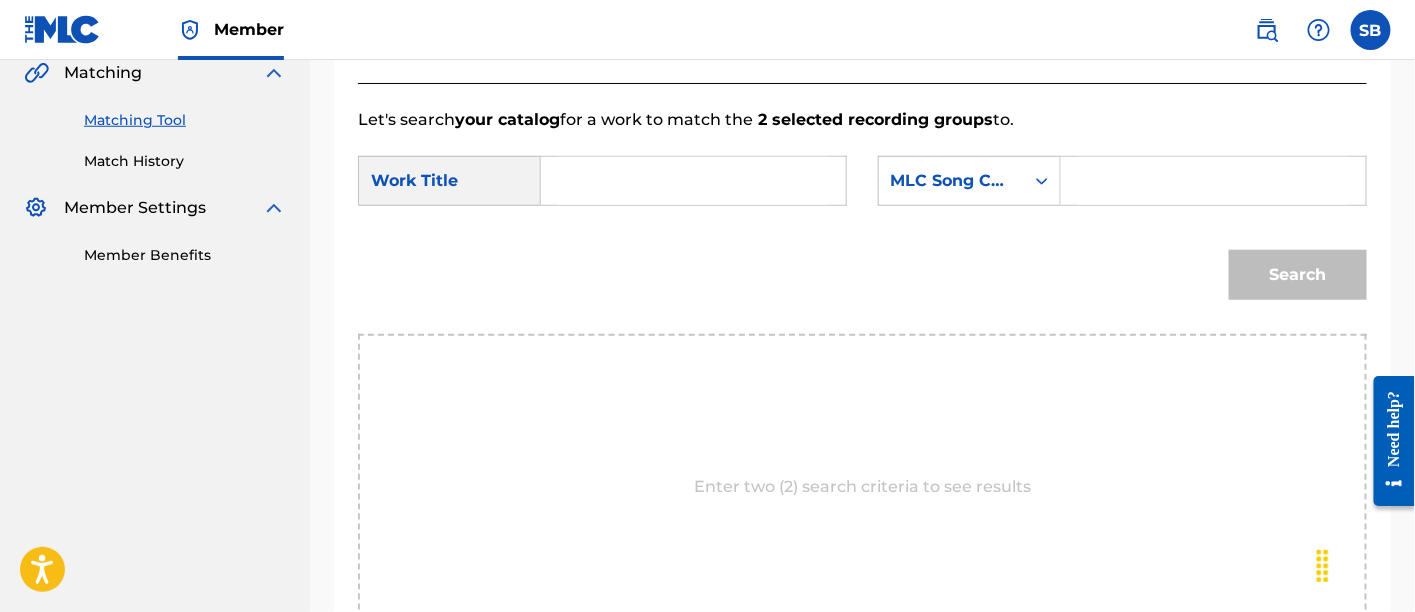 scroll, scrollTop: 464, scrollLeft: 0, axis: vertical 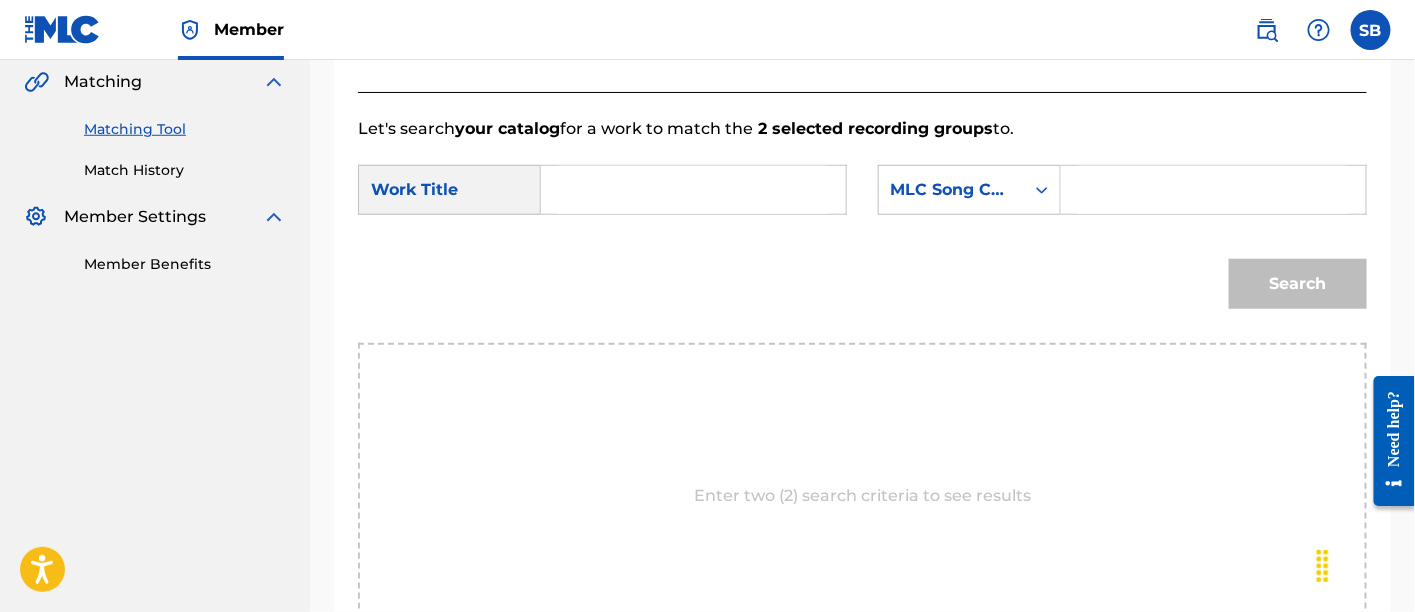 click on "SearchWithCriteria15f13a06-9e00-4fe0-9339-ef147f759373 Work Title SearchWithCriteriaba3156f8-b20d-46f6-a828-5550fe0bd7dc MLC Song Code Search" at bounding box center (862, 242) 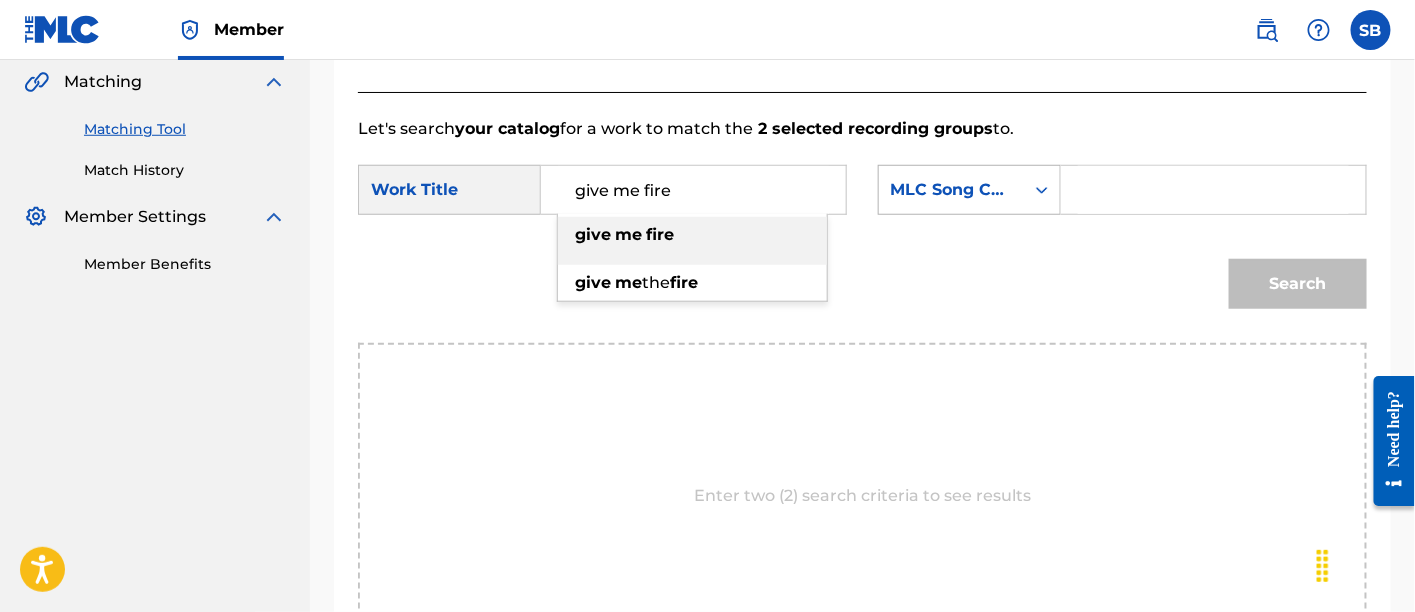 type on "give me fire" 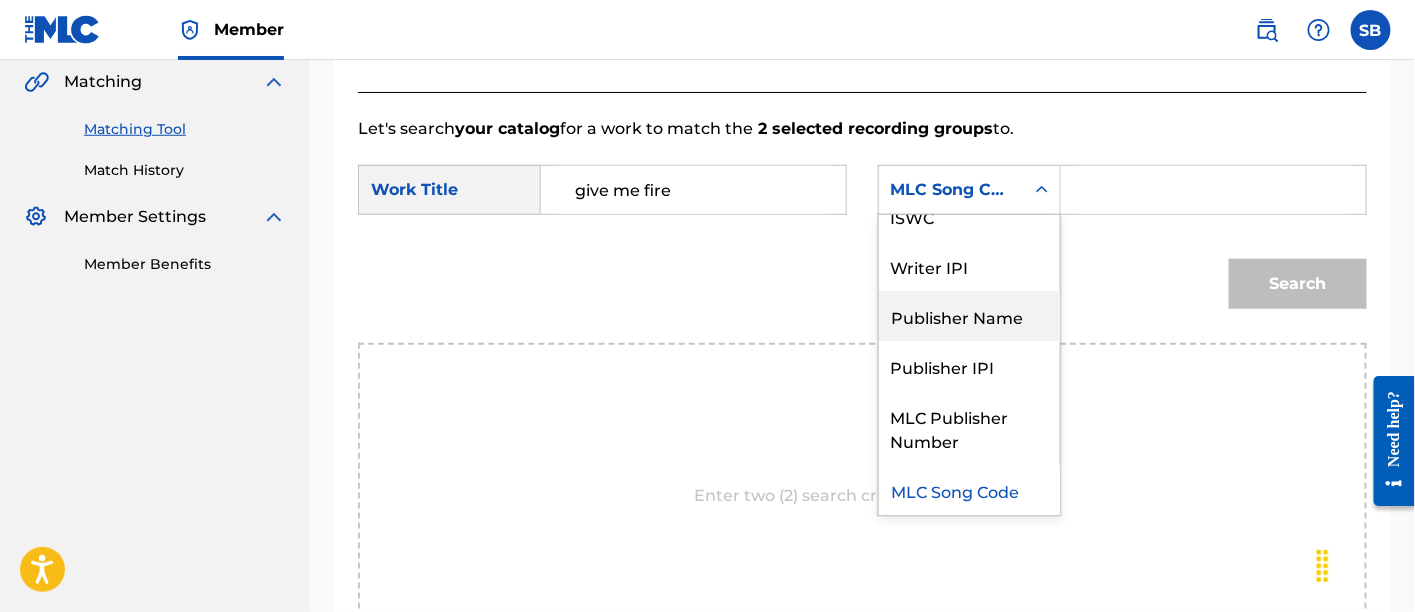 scroll, scrollTop: 0, scrollLeft: 0, axis: both 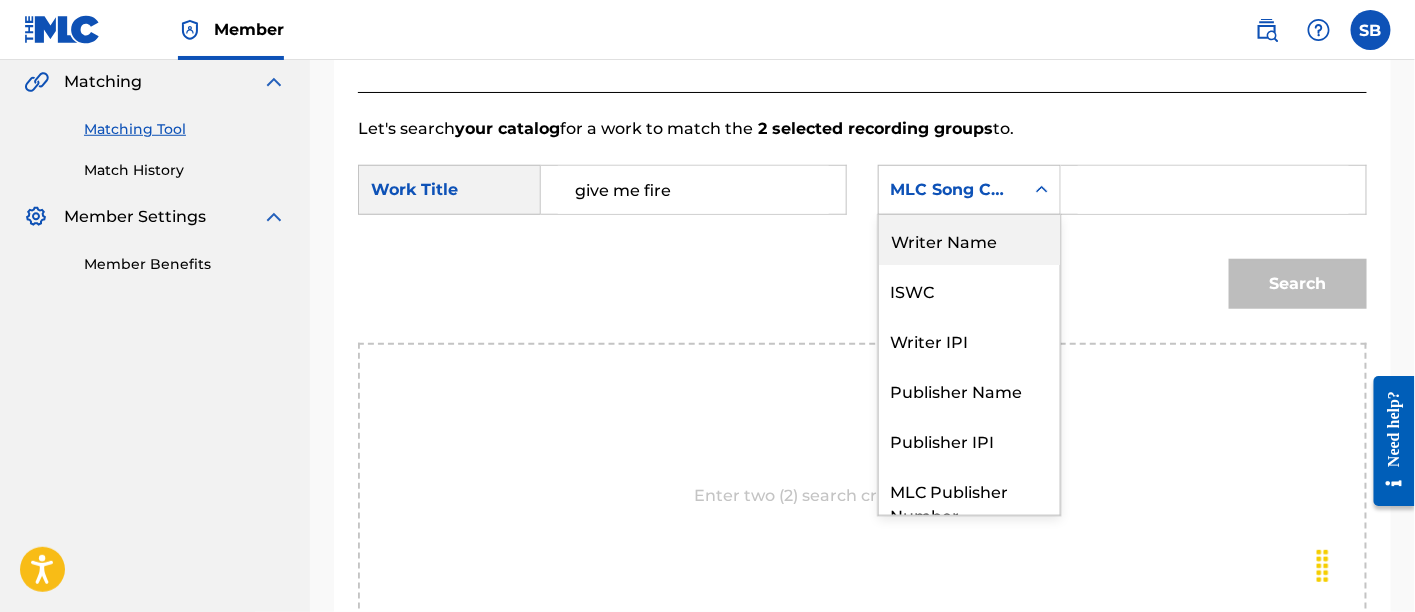 click on "Writer Name" at bounding box center [969, 240] 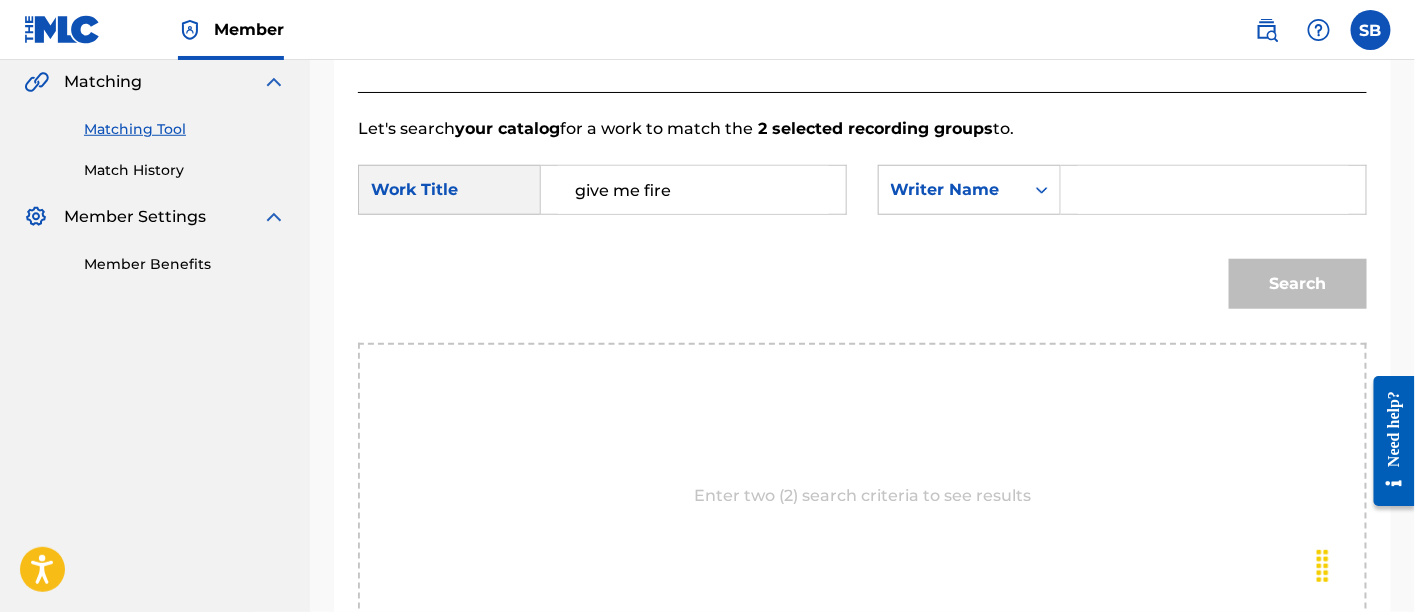 click at bounding box center (1213, 190) 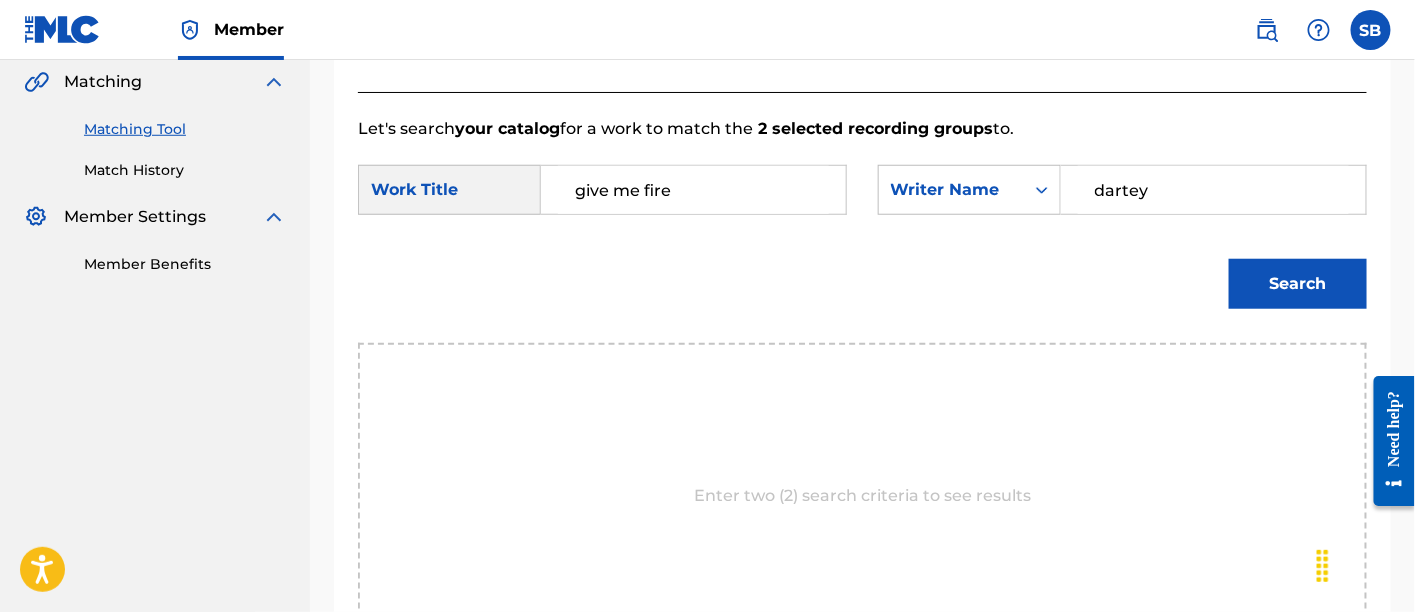 type on "dartey" 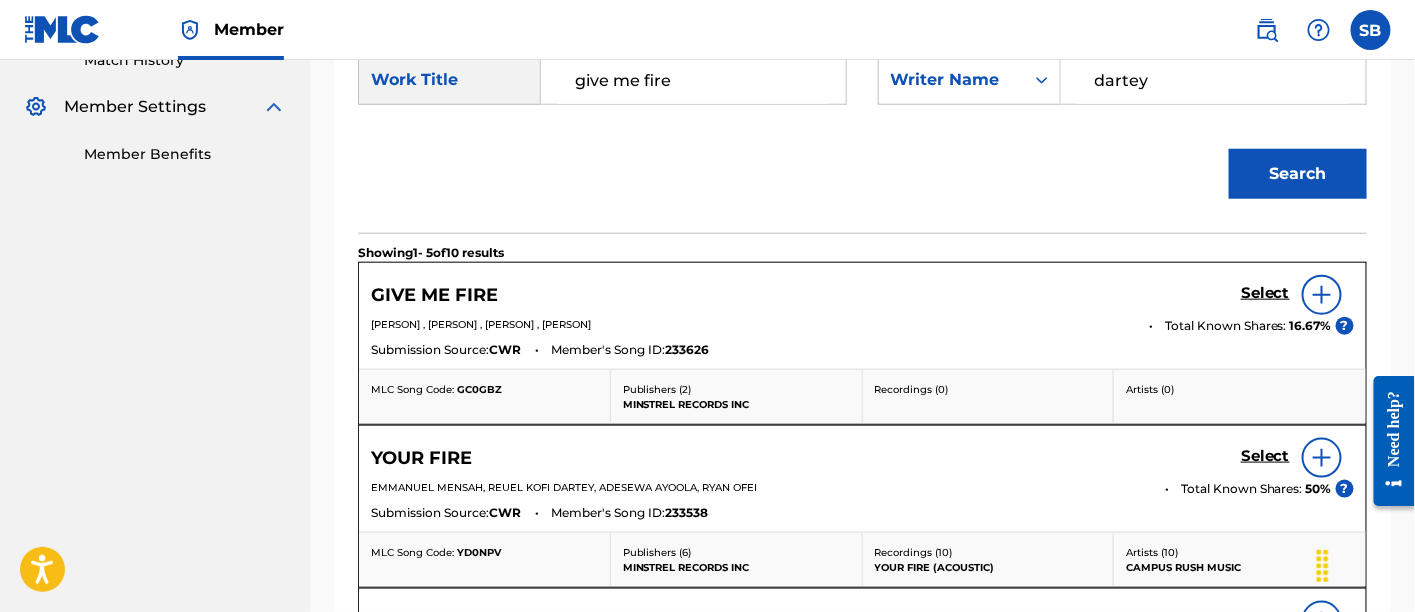 scroll, scrollTop: 578, scrollLeft: 0, axis: vertical 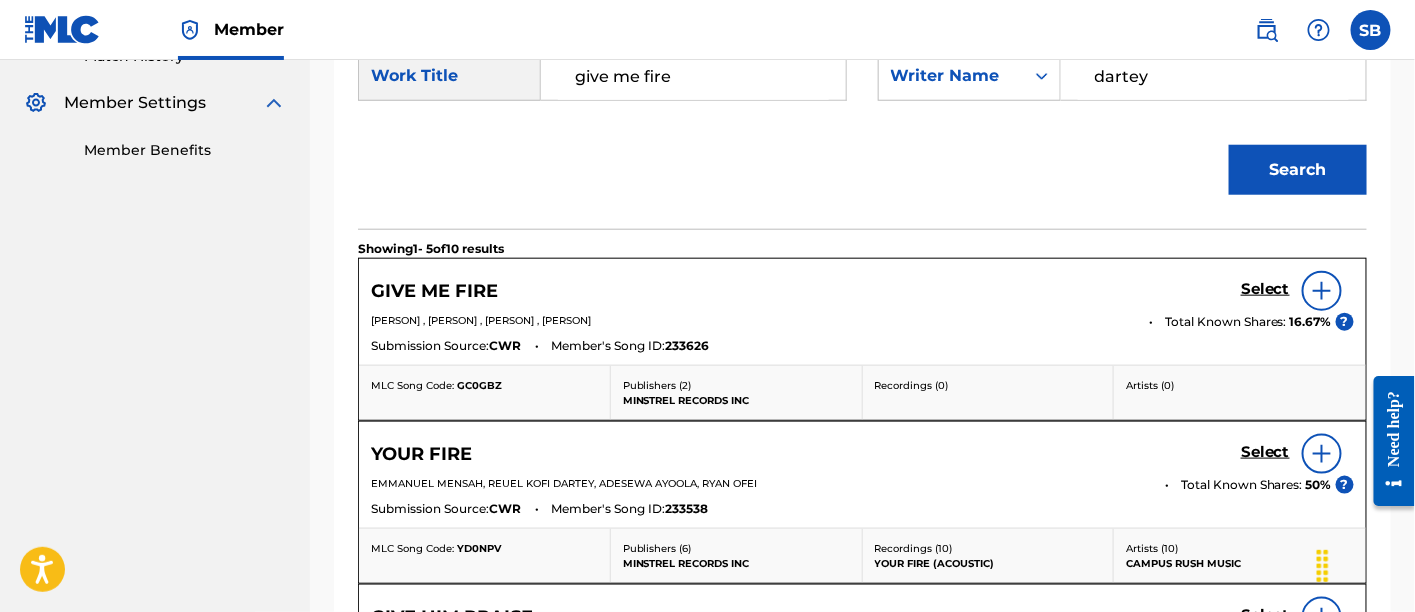 click on "Select" at bounding box center (1265, 289) 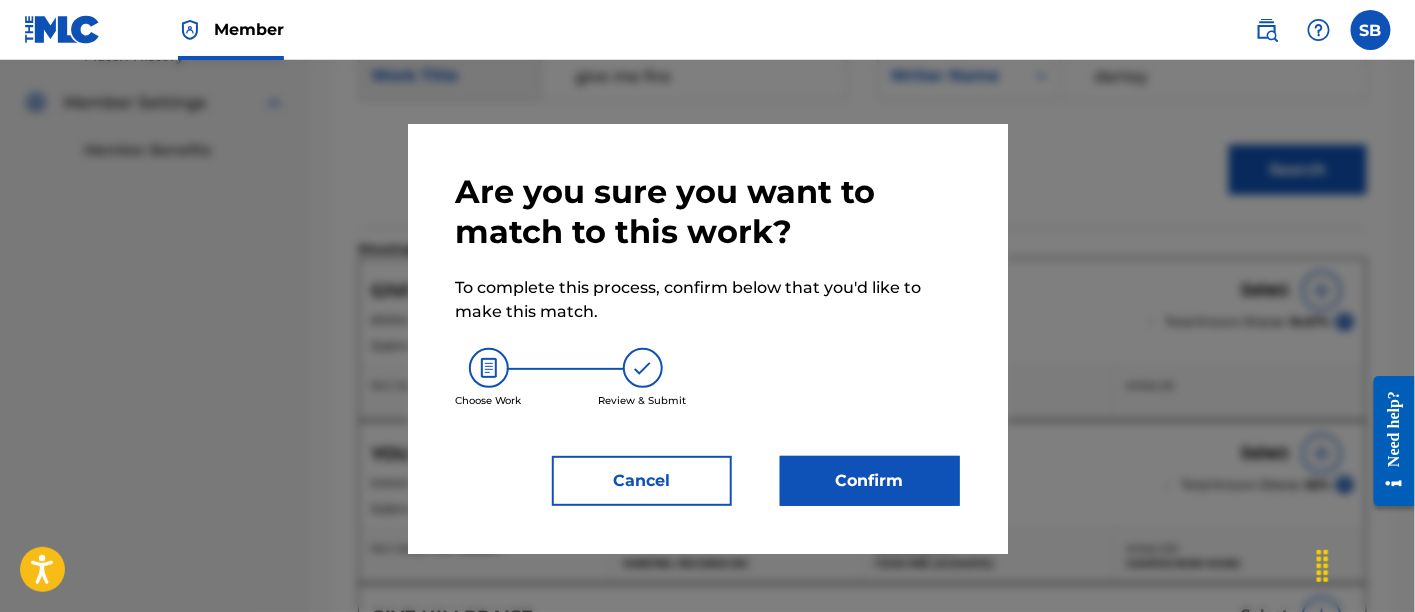 click on "Confirm" at bounding box center (870, 481) 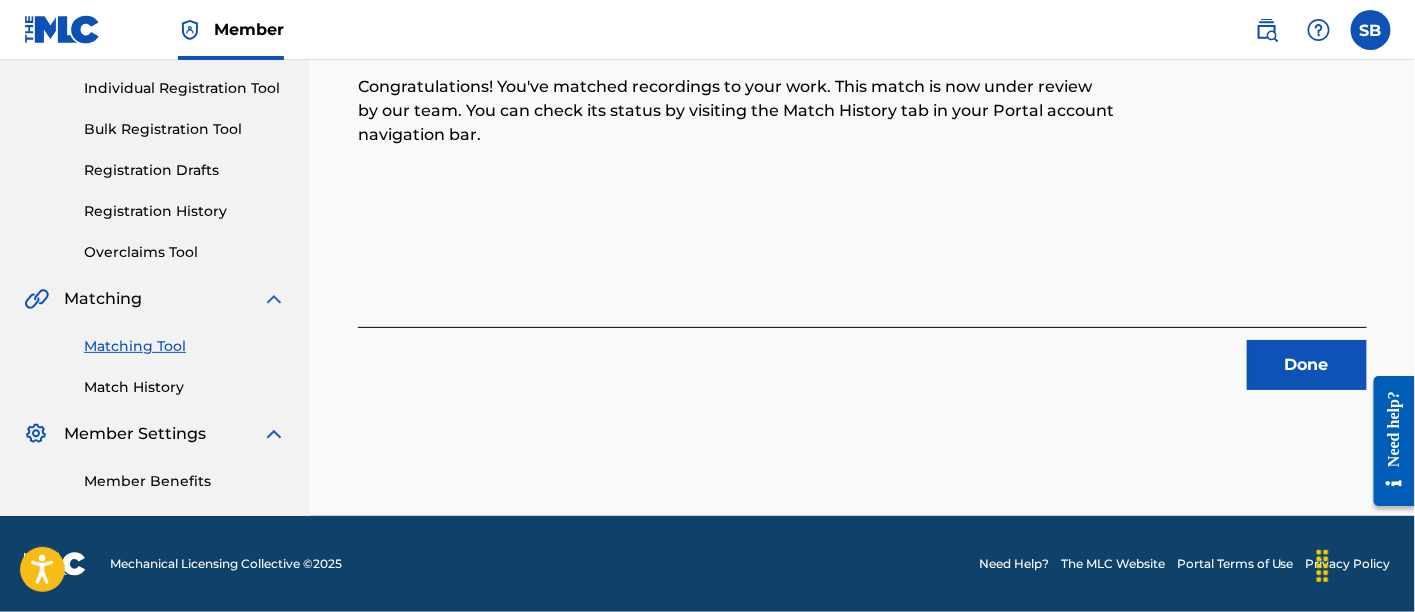 scroll, scrollTop: 246, scrollLeft: 0, axis: vertical 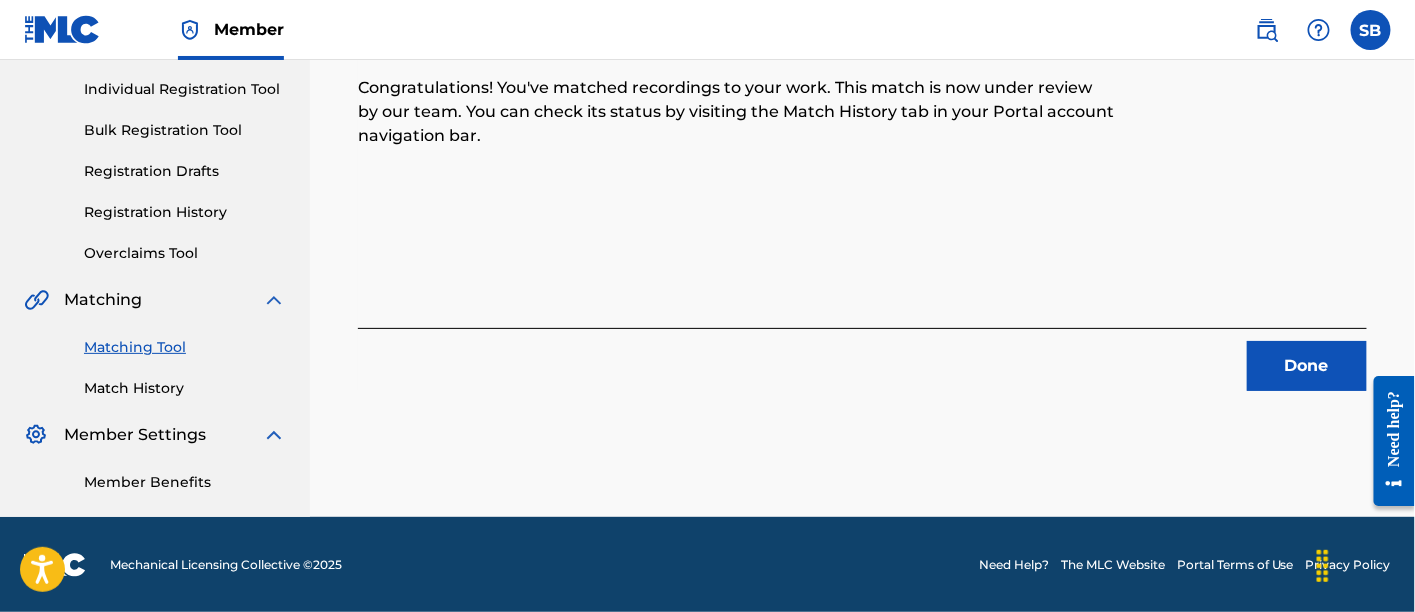 click on "Done" at bounding box center (1307, 366) 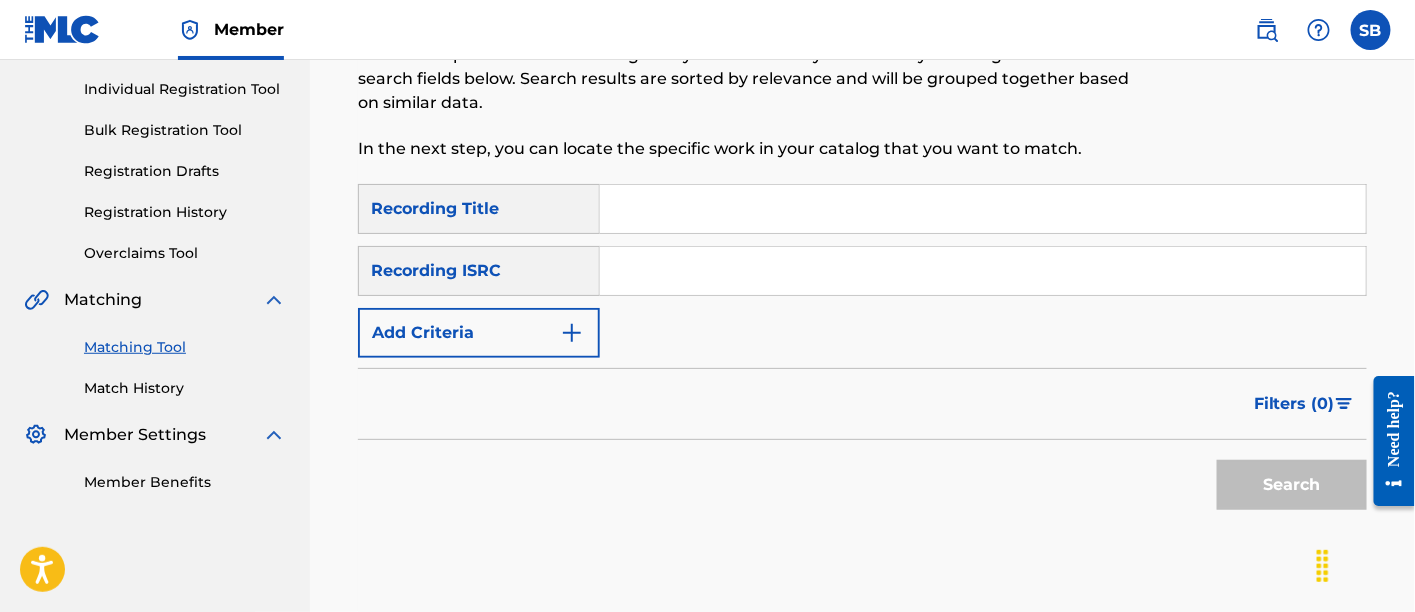 click at bounding box center (983, 209) 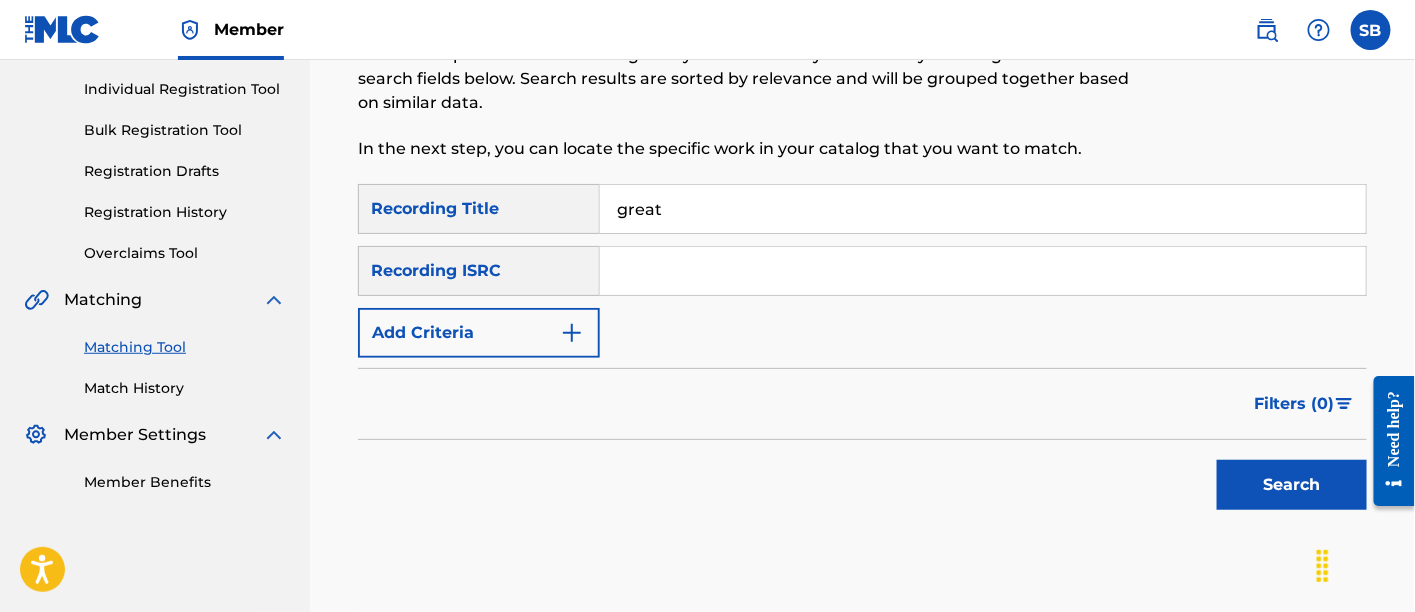 type on "great" 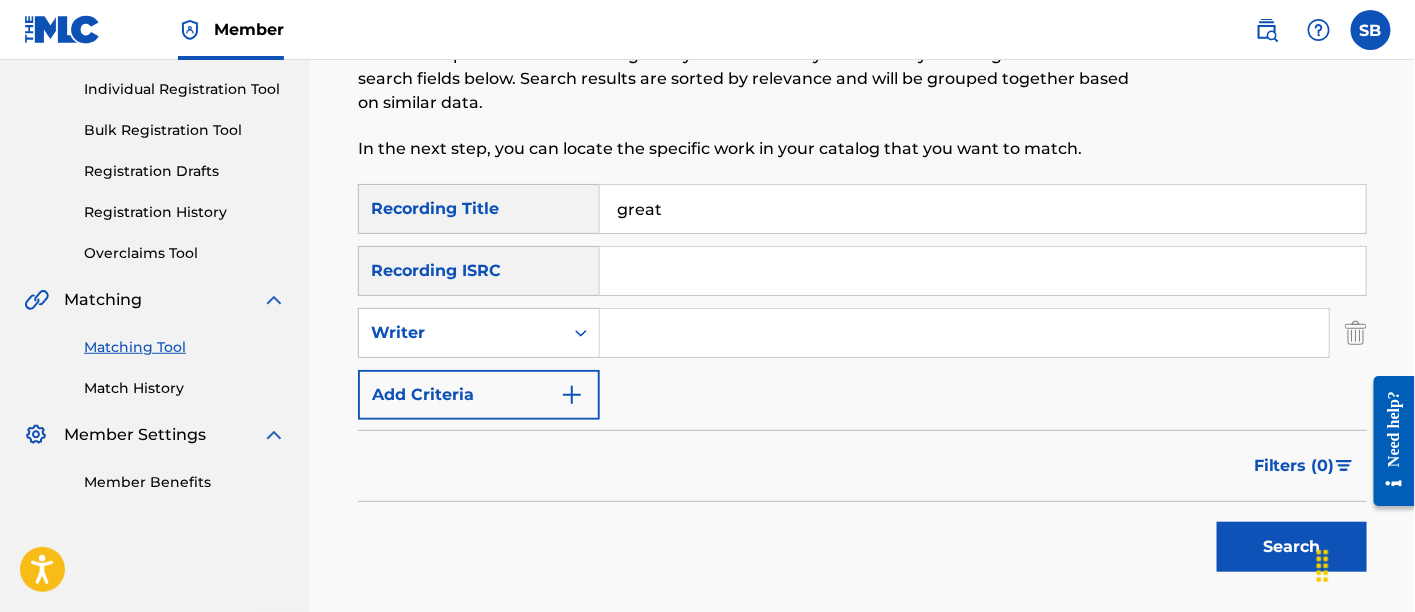 click at bounding box center (964, 333) 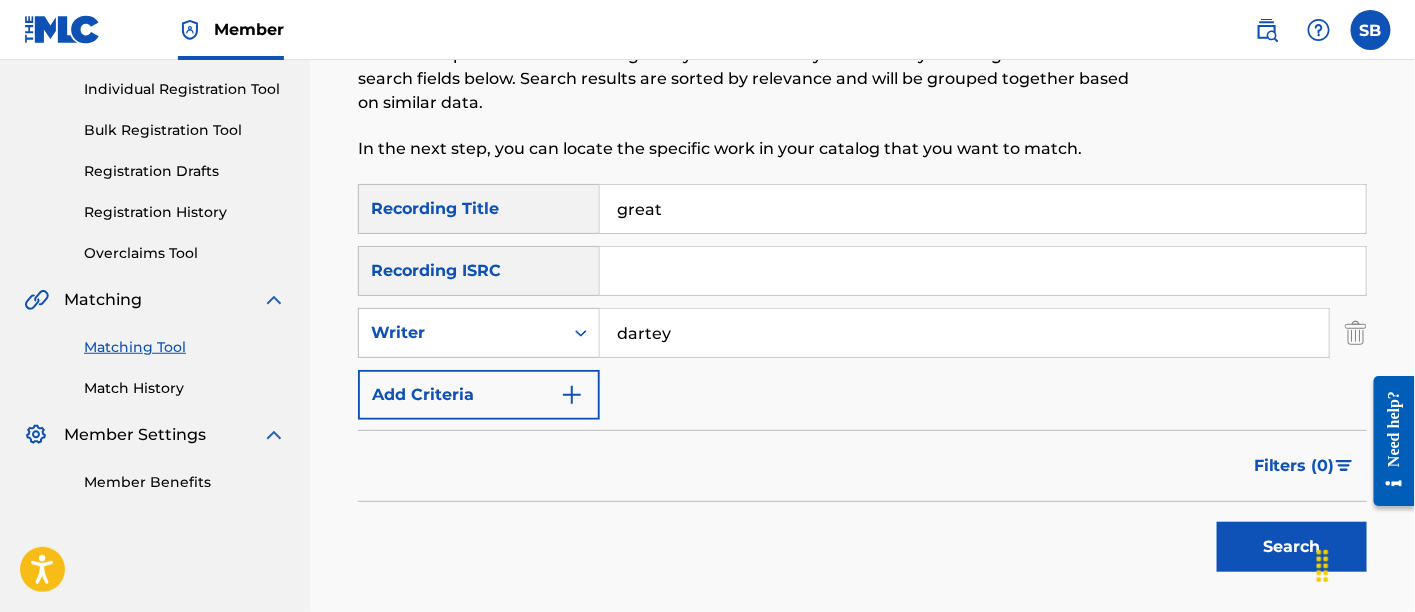 type on "dartey" 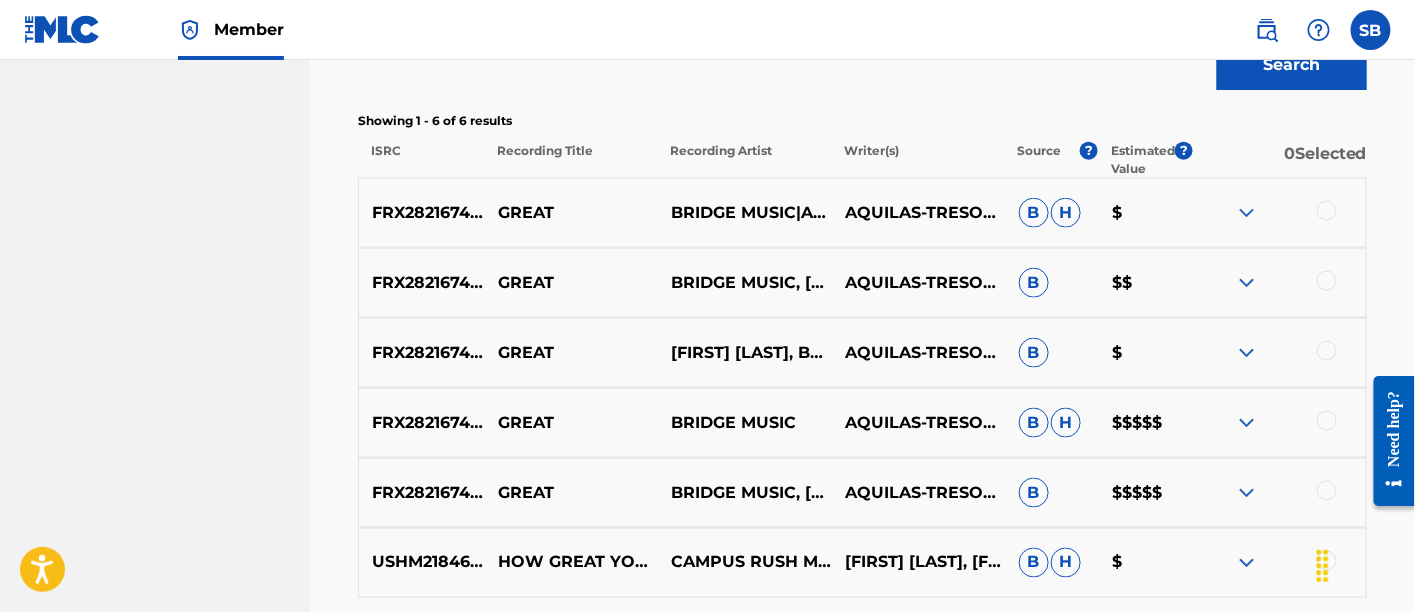scroll, scrollTop: 728, scrollLeft: 0, axis: vertical 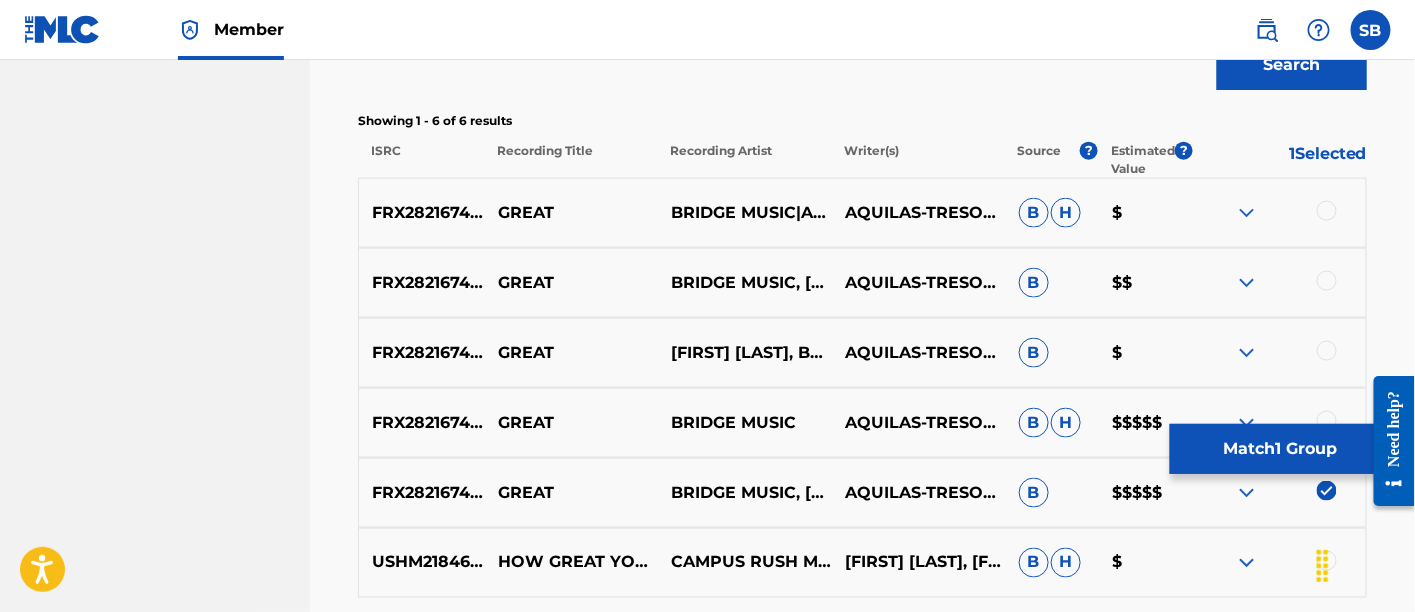 click at bounding box center (1327, 421) 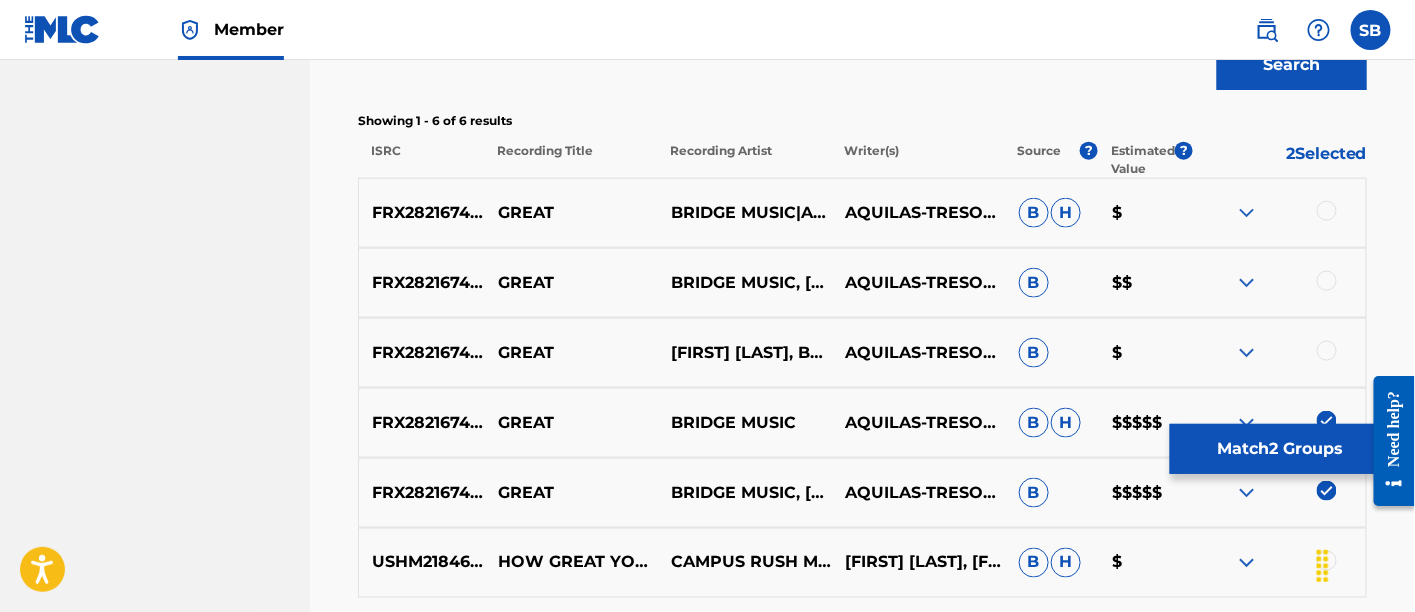 click at bounding box center [1327, 351] 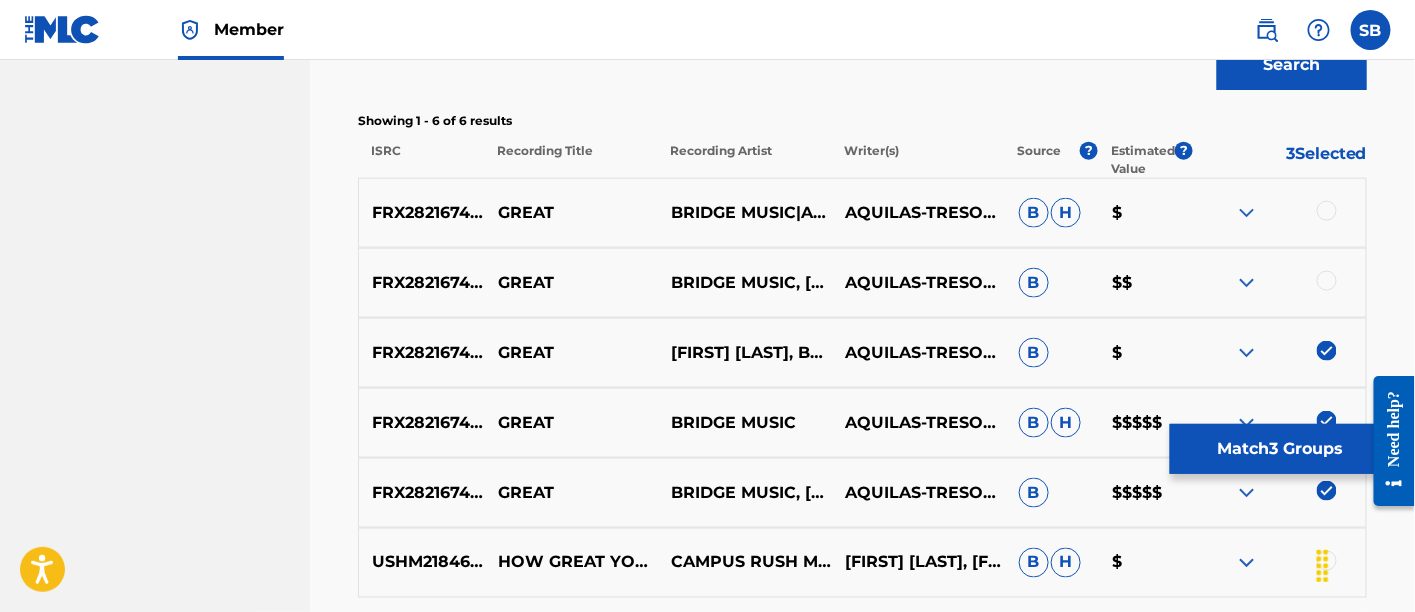 click on "FRX282167484 GREAT BRIDGE MUSIC,[FIRST] [LAST],AP [FIRST]-[LAST] [LAST], [FIRST] [LAST] B $$" at bounding box center [862, 283] 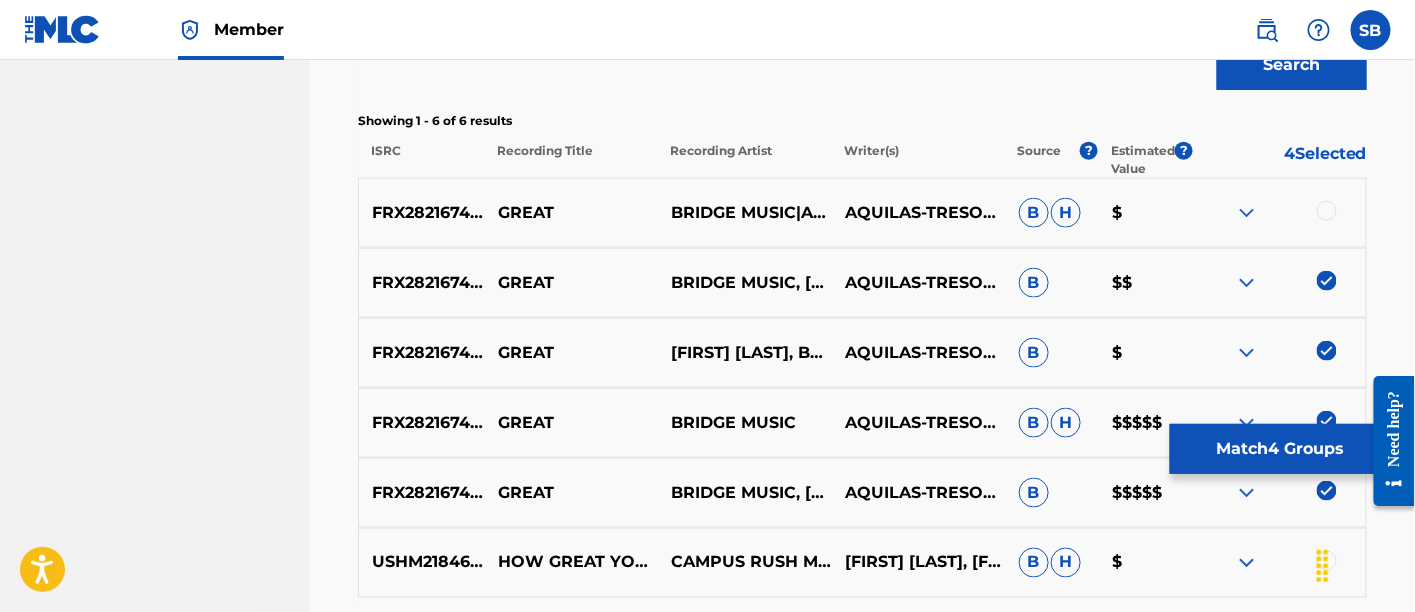 click at bounding box center (1327, 211) 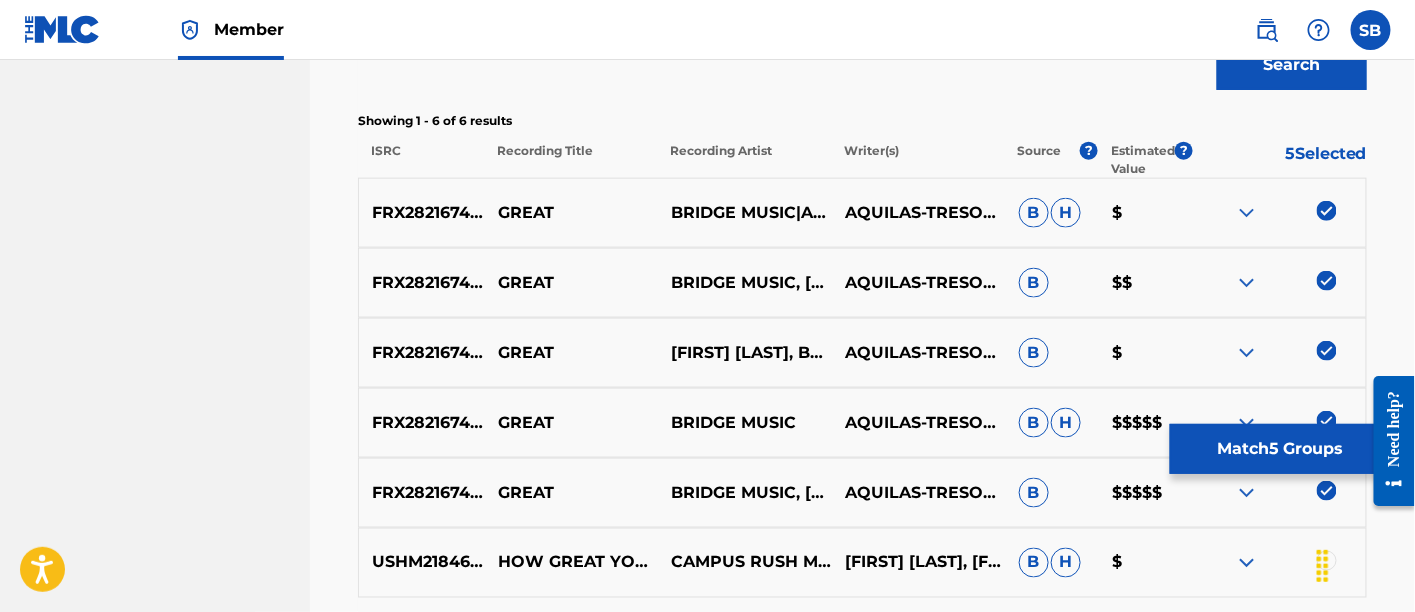 click on "Match  5 Groups" at bounding box center (1280, 449) 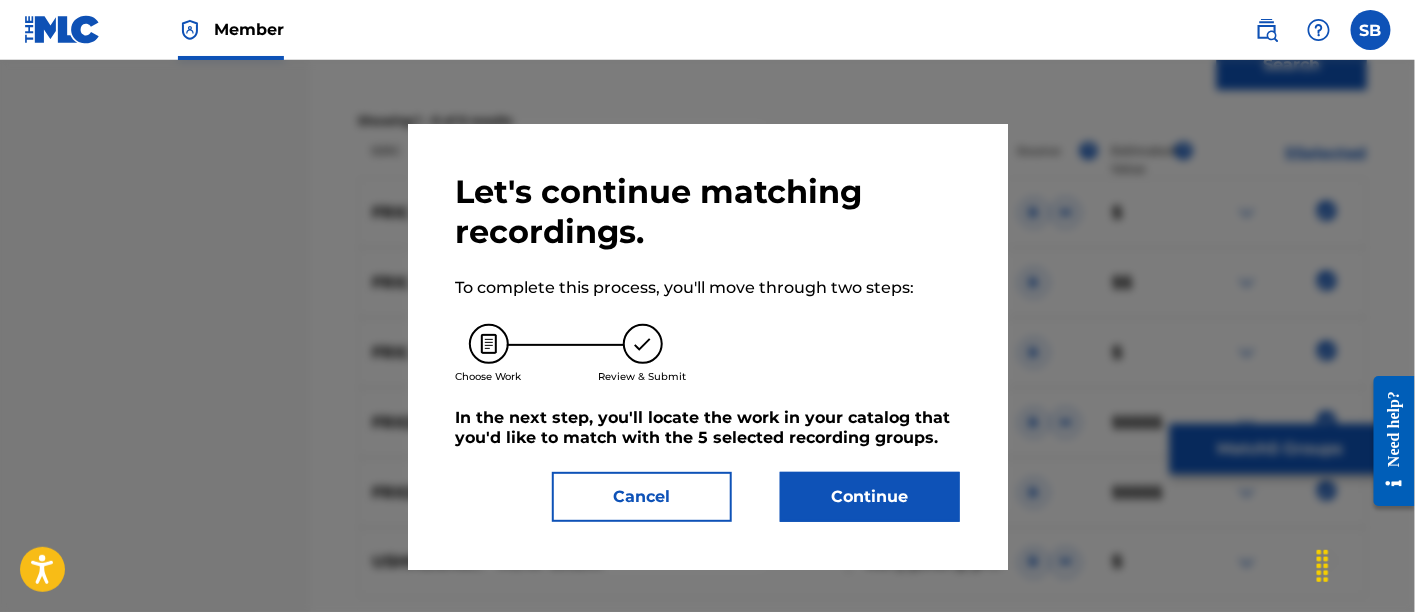 click on "Continue" at bounding box center [870, 497] 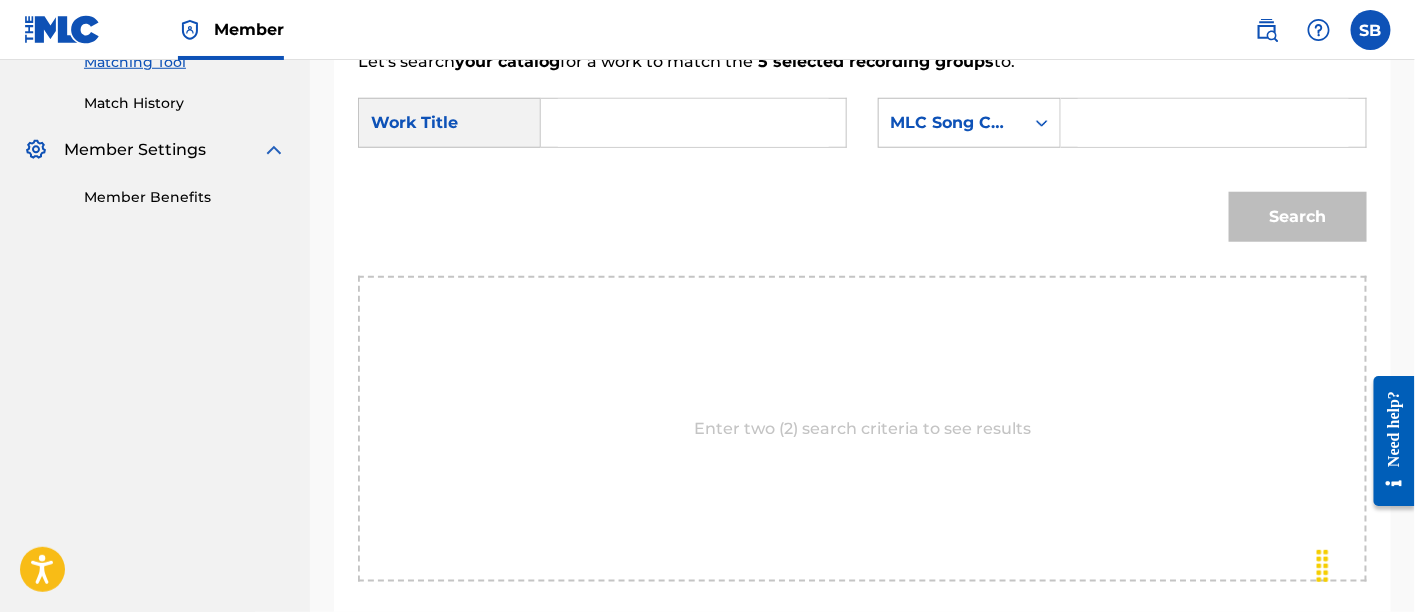 scroll, scrollTop: 529, scrollLeft: 0, axis: vertical 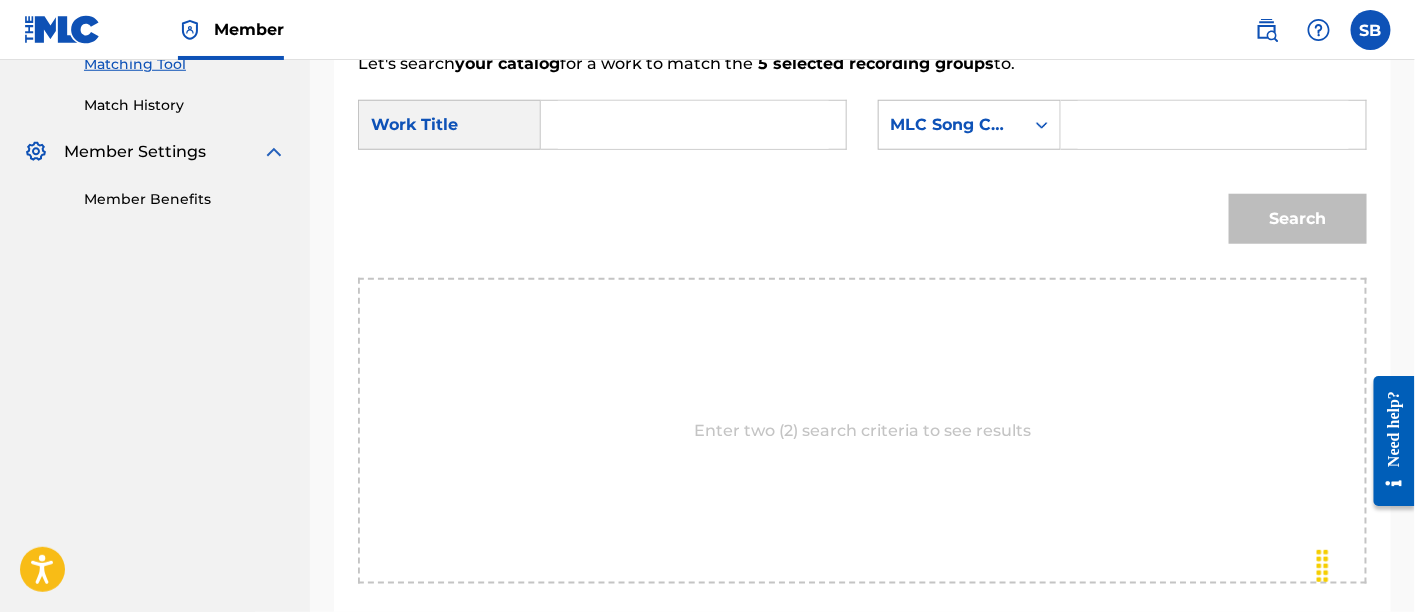 click at bounding box center (693, 125) 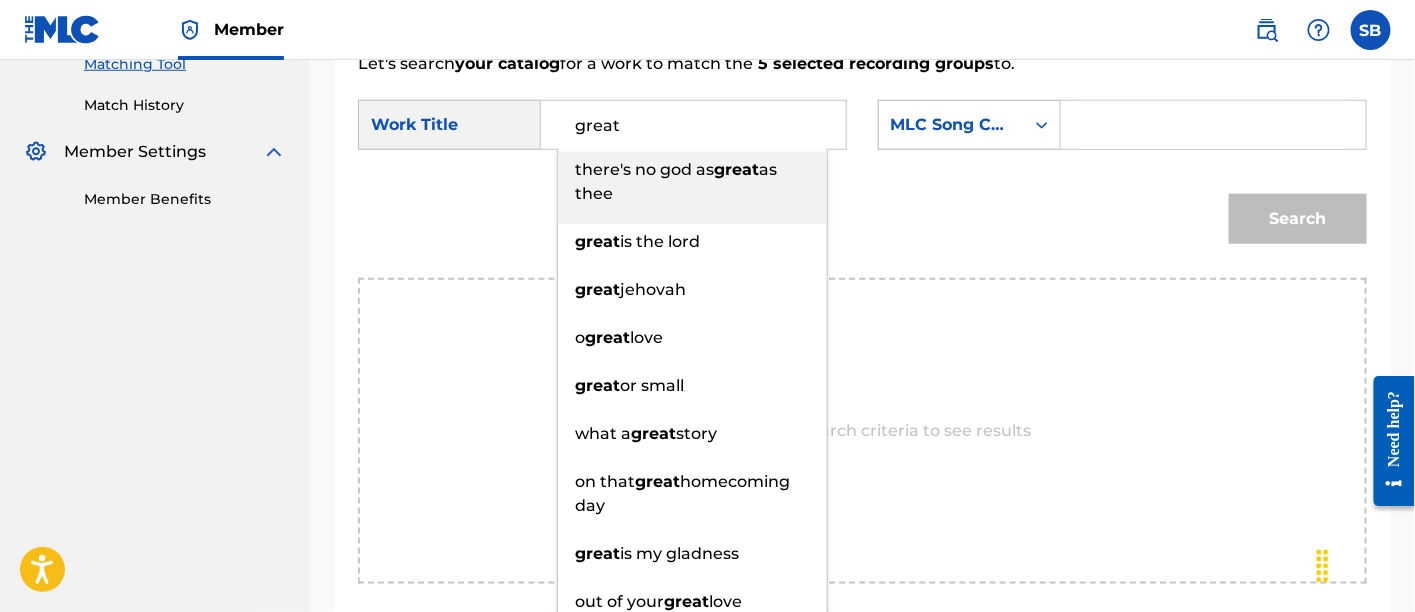 type on "great" 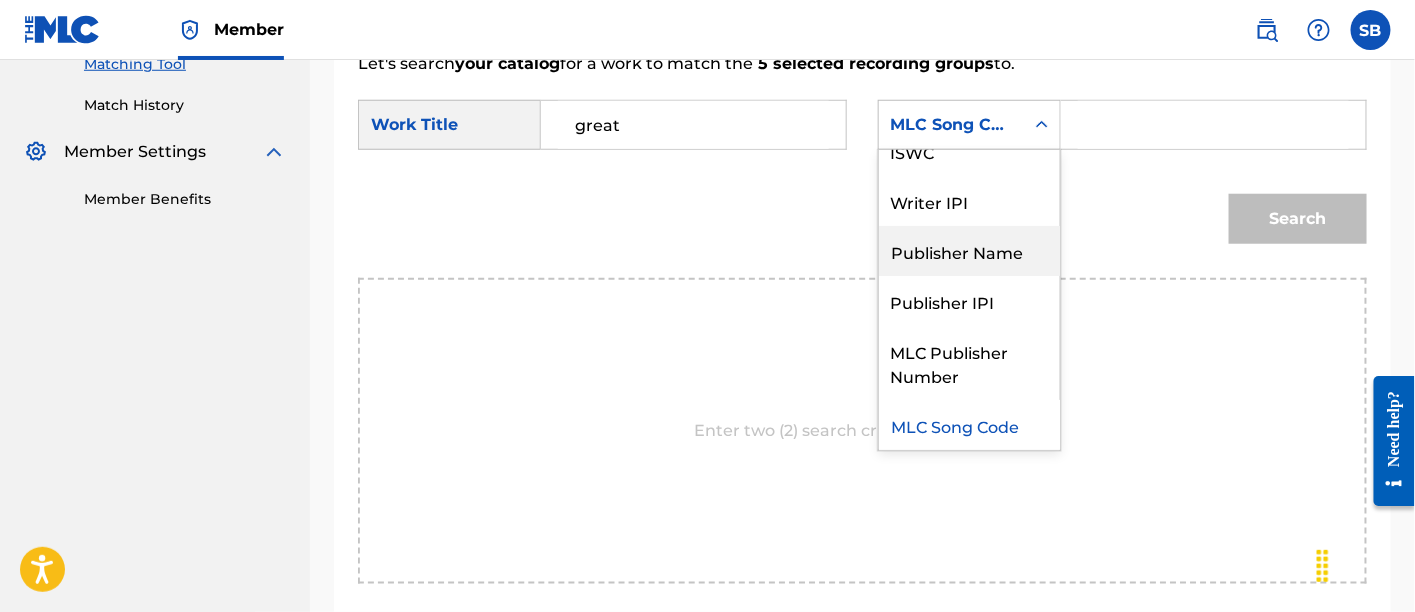 scroll, scrollTop: 28, scrollLeft: 0, axis: vertical 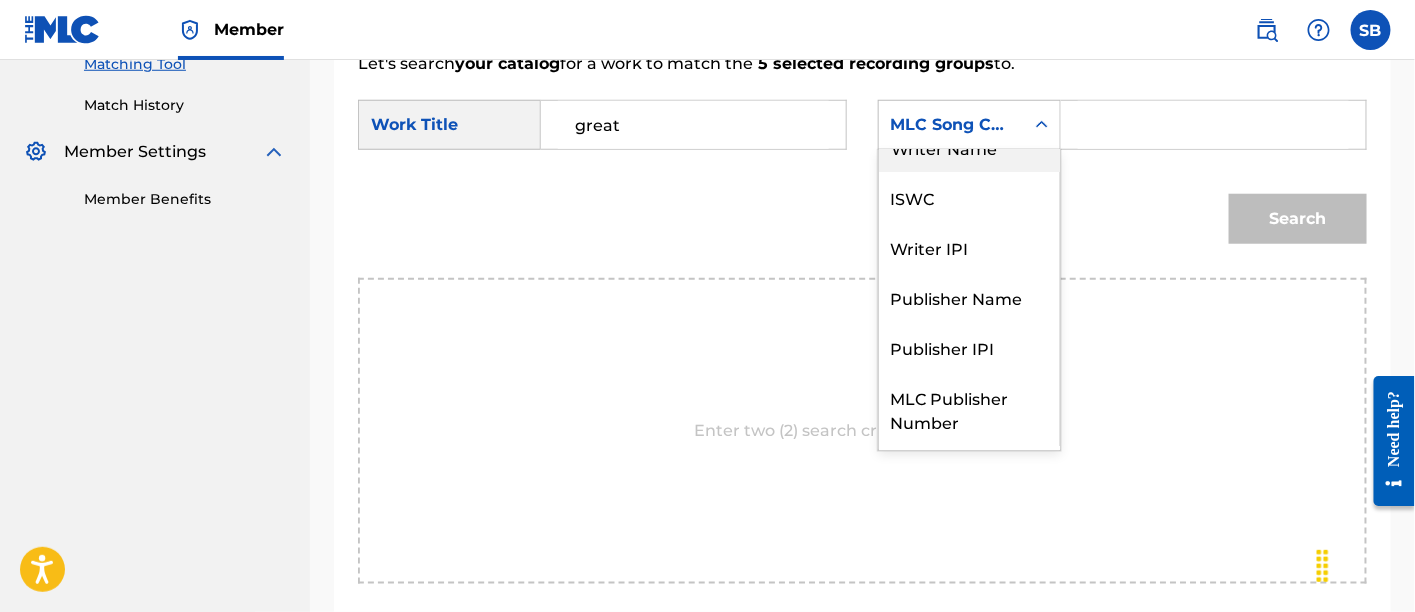 click on "Writer Name" at bounding box center [969, 147] 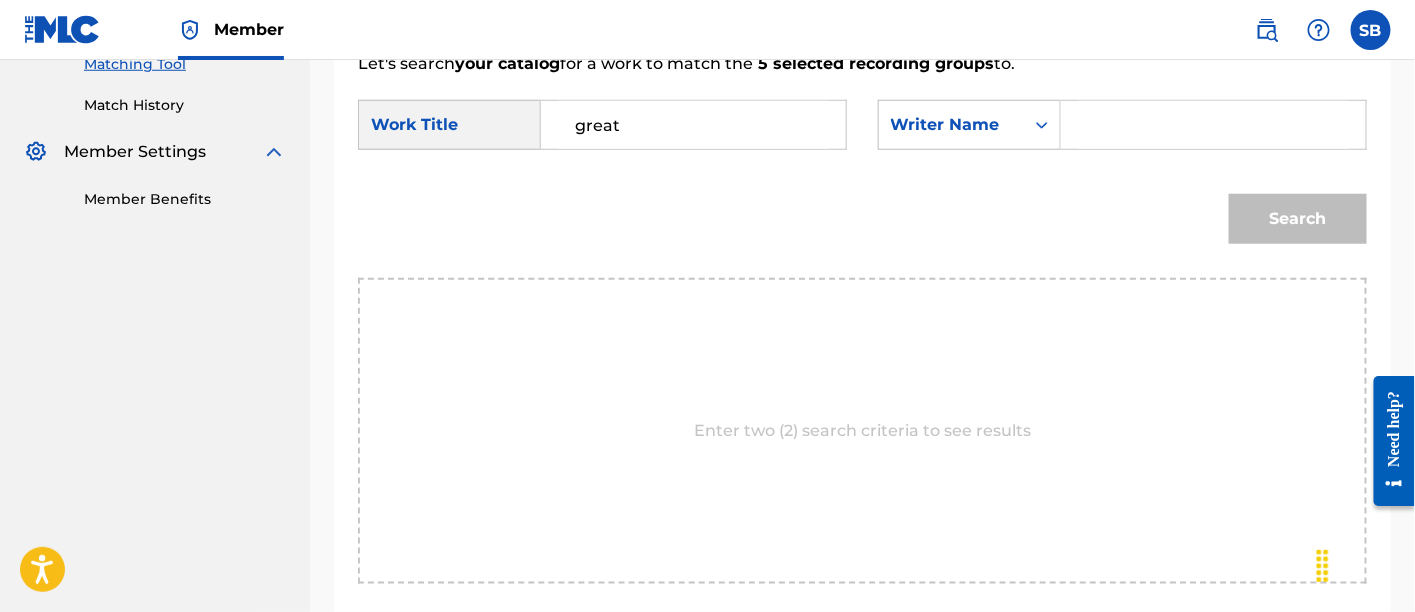 click at bounding box center [1214, 125] 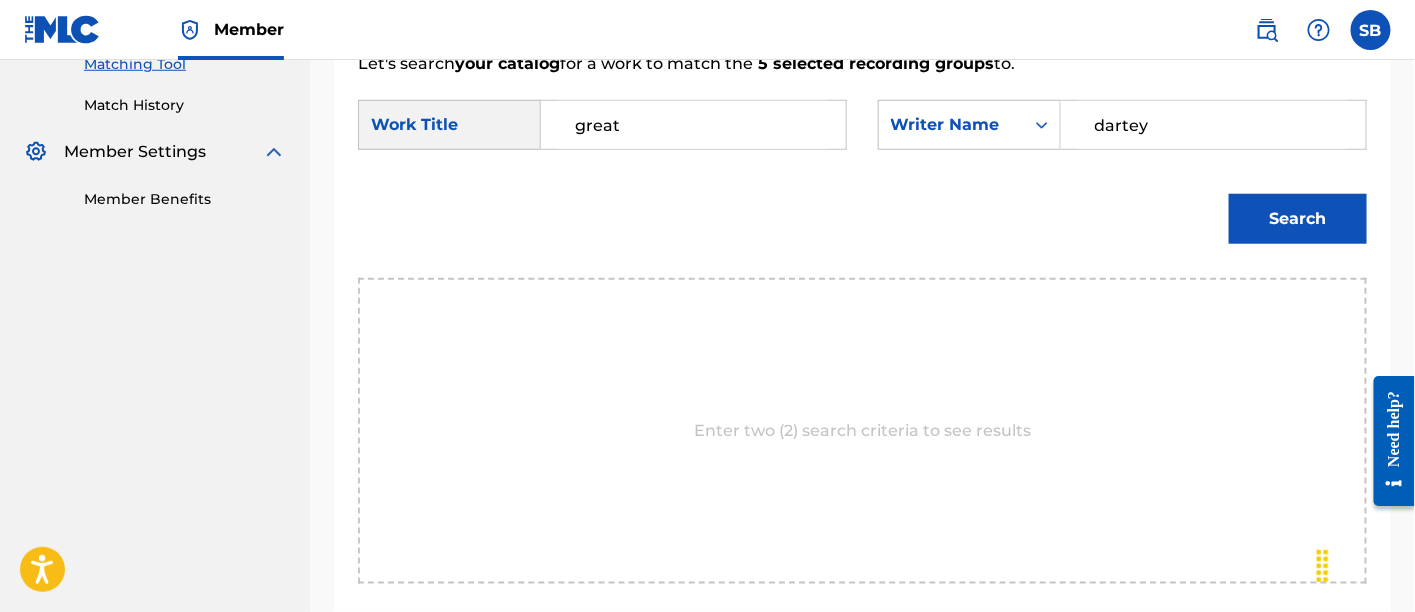 type on "dartey" 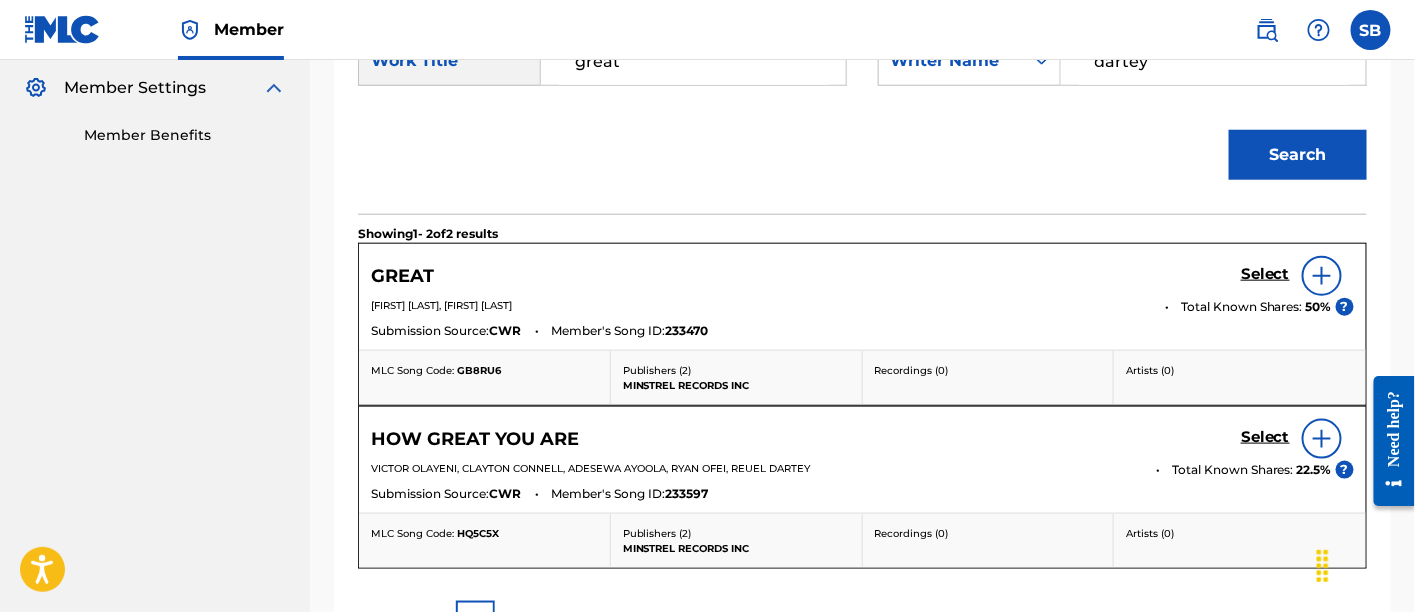 scroll, scrollTop: 595, scrollLeft: 0, axis: vertical 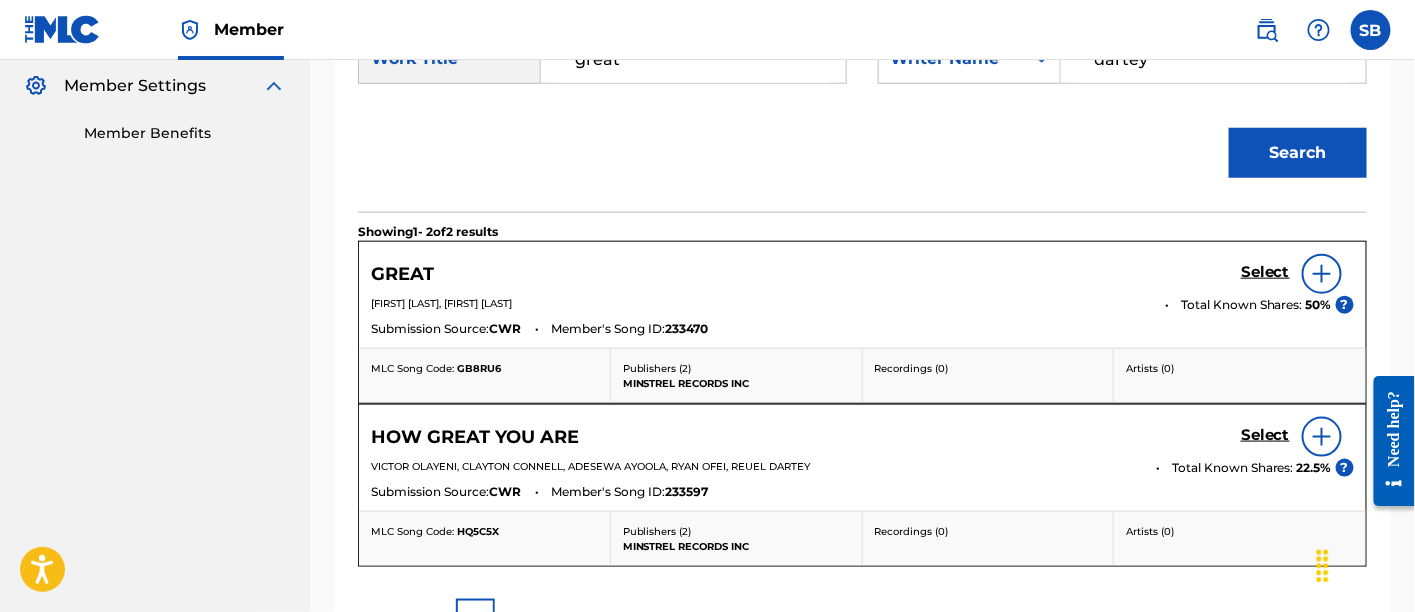 click on "Select" at bounding box center (1265, 272) 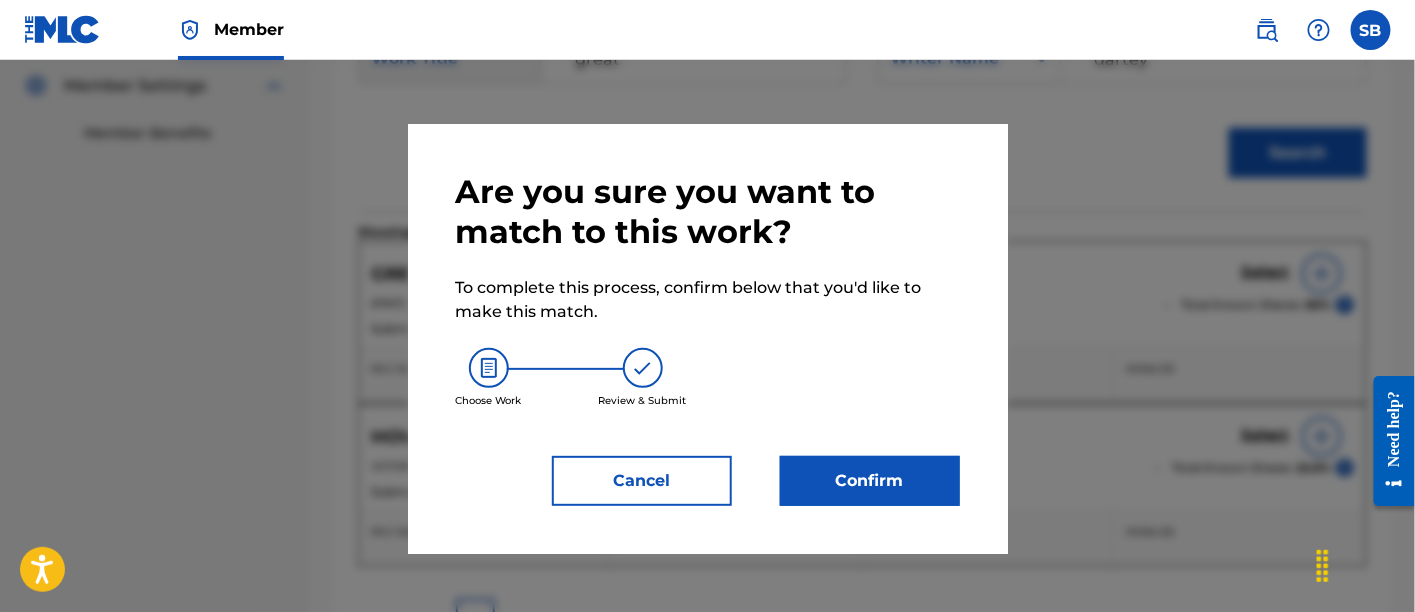 click on "Confirm" at bounding box center (870, 481) 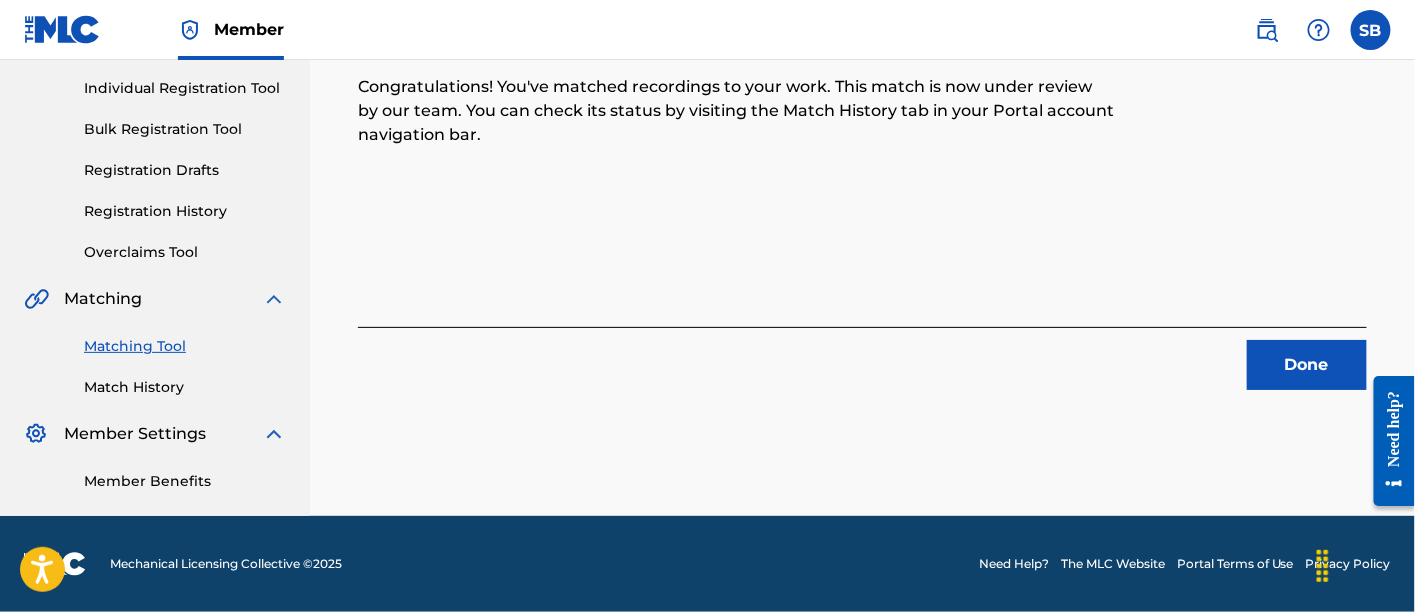 scroll, scrollTop: 246, scrollLeft: 0, axis: vertical 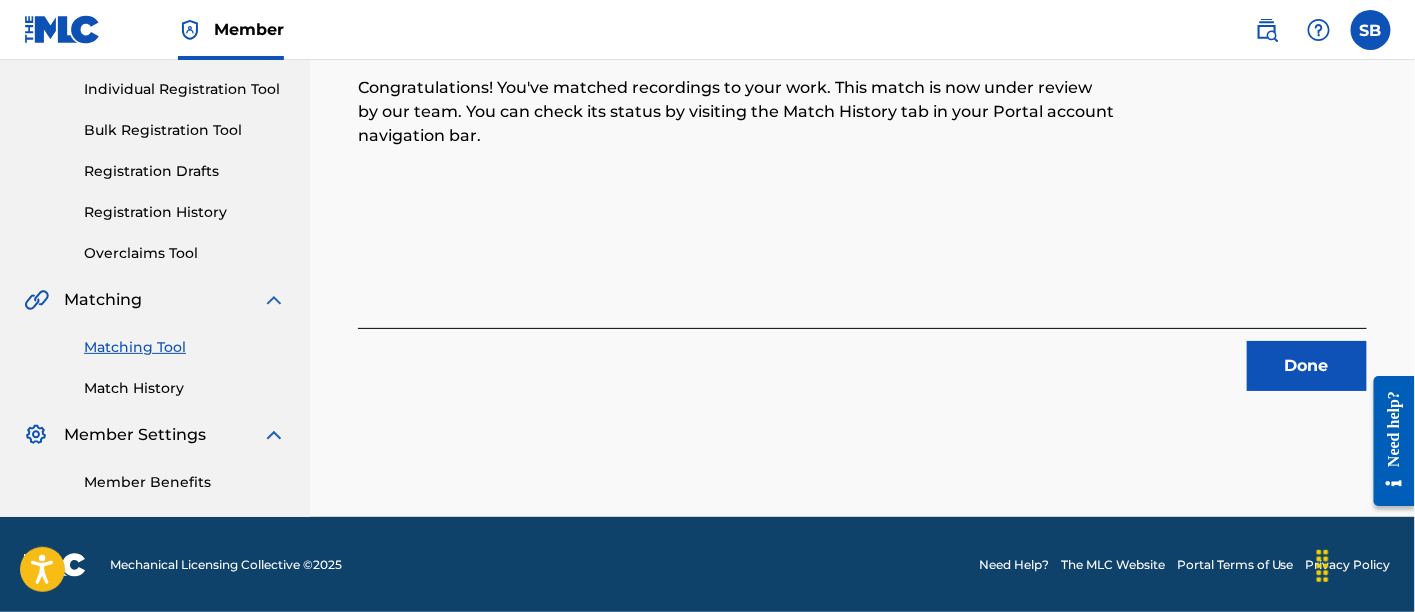 click on "Done" at bounding box center [1307, 366] 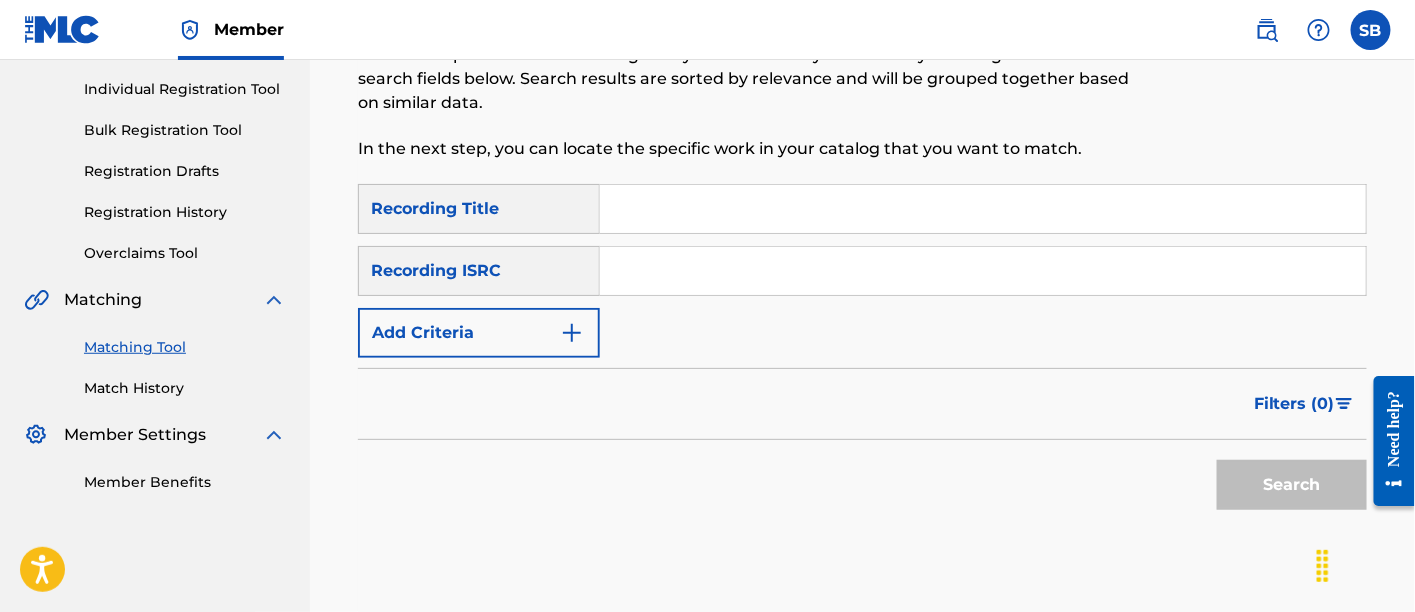 click at bounding box center (983, 209) 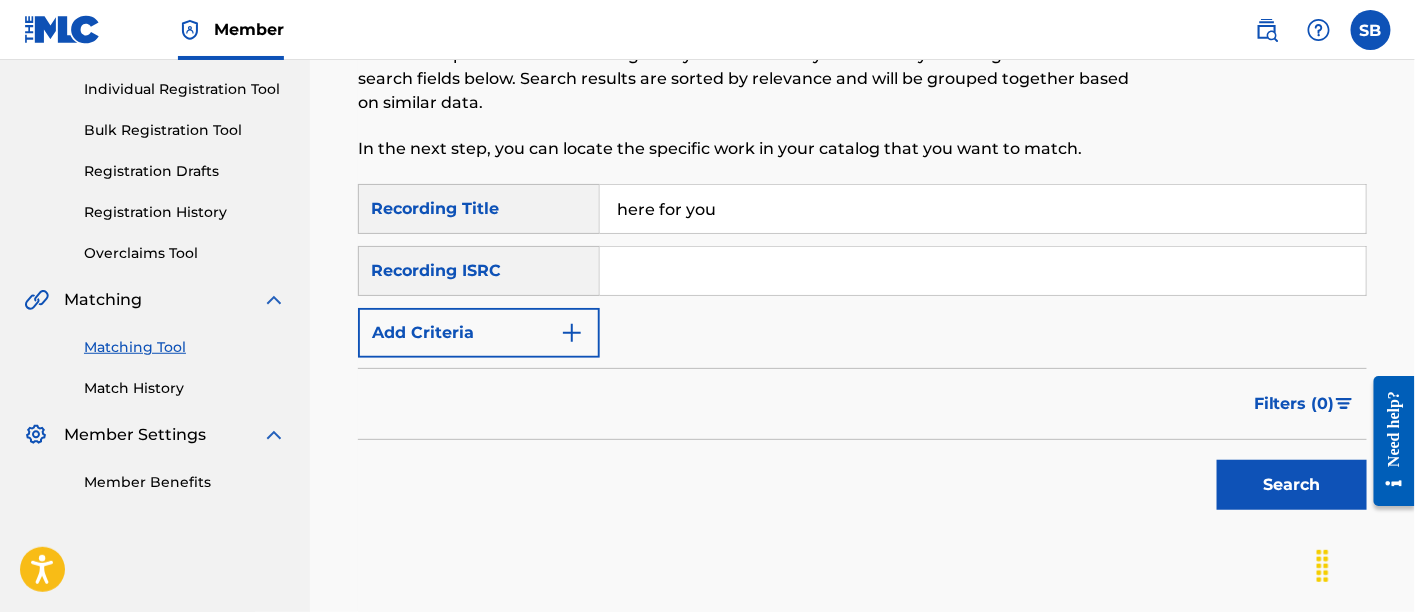 type on "here for you" 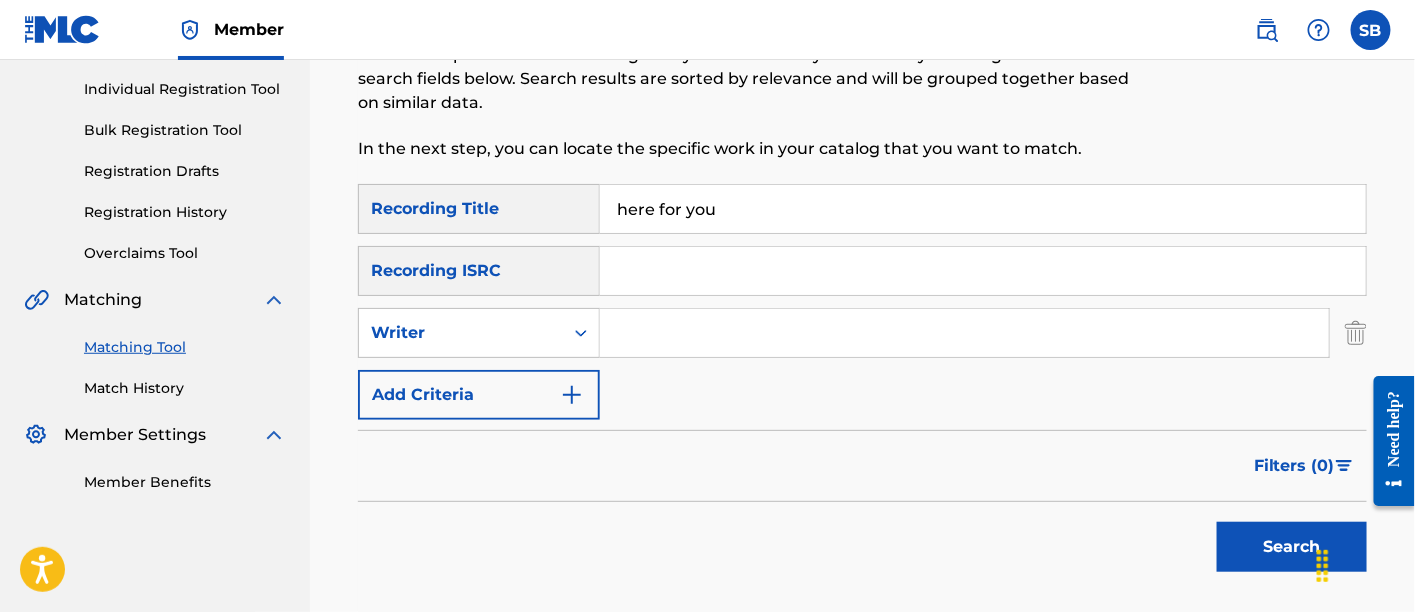 click at bounding box center [964, 333] 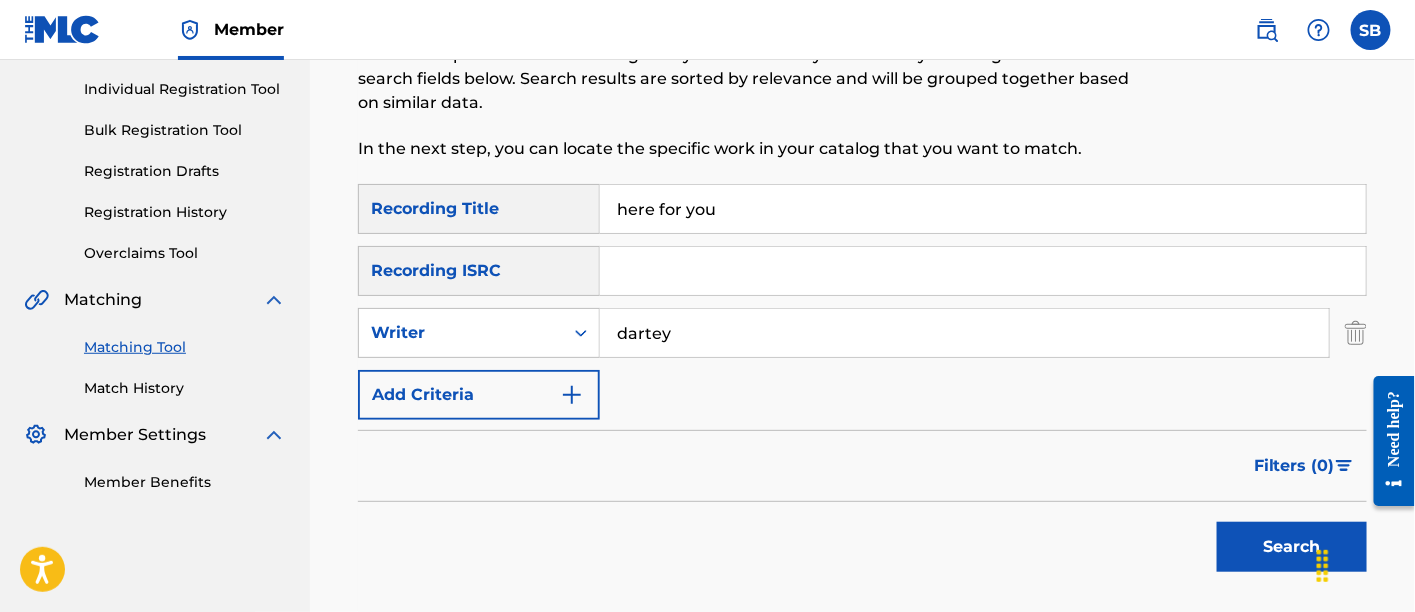 type on "dartey" 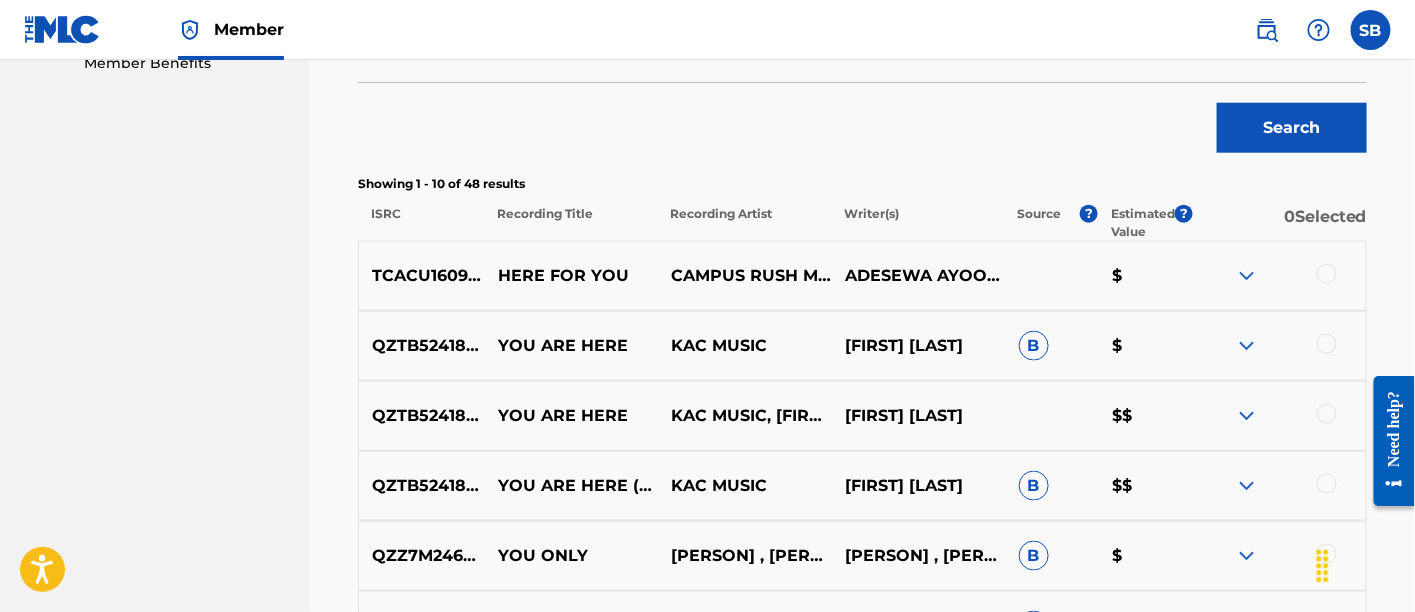 scroll, scrollTop: 666, scrollLeft: 0, axis: vertical 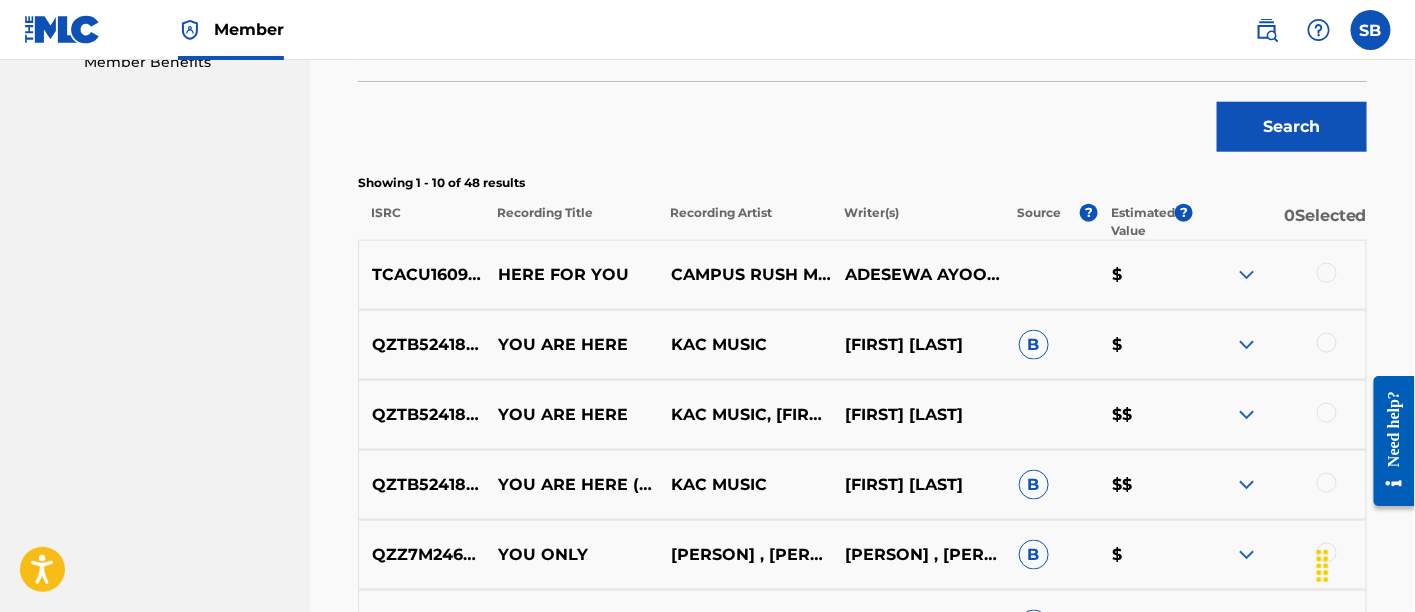 click at bounding box center [1327, 273] 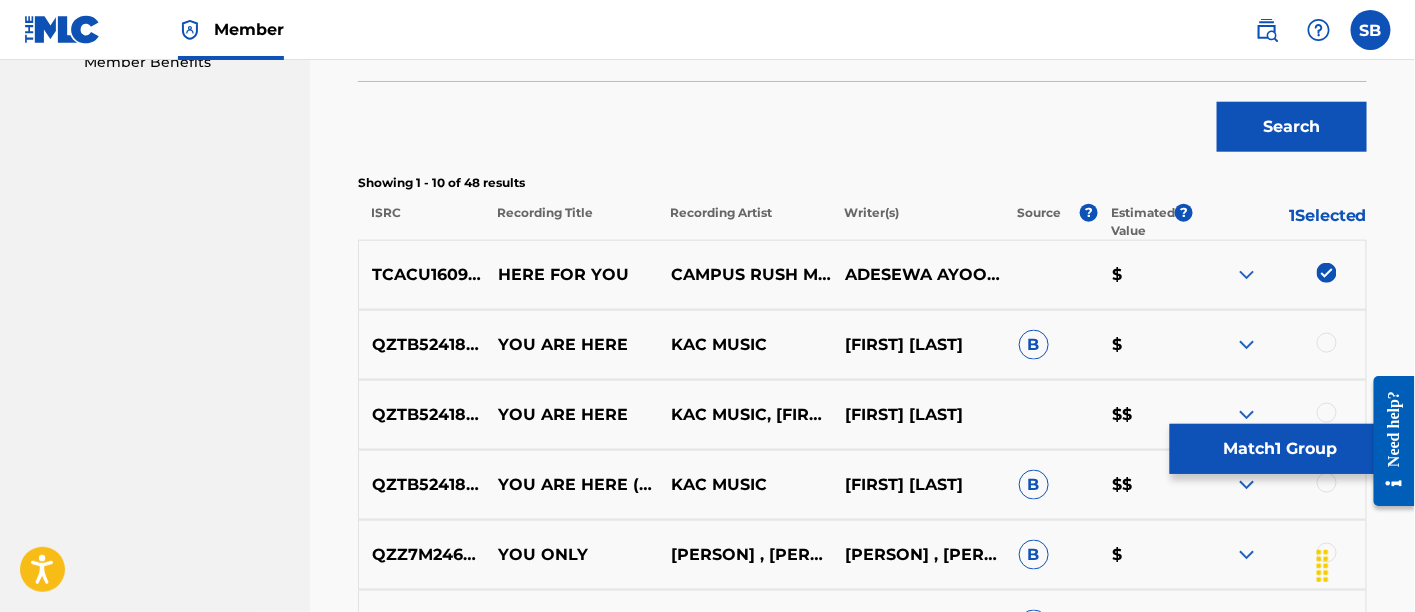 click on "Match  1 Group" at bounding box center (1280, 449) 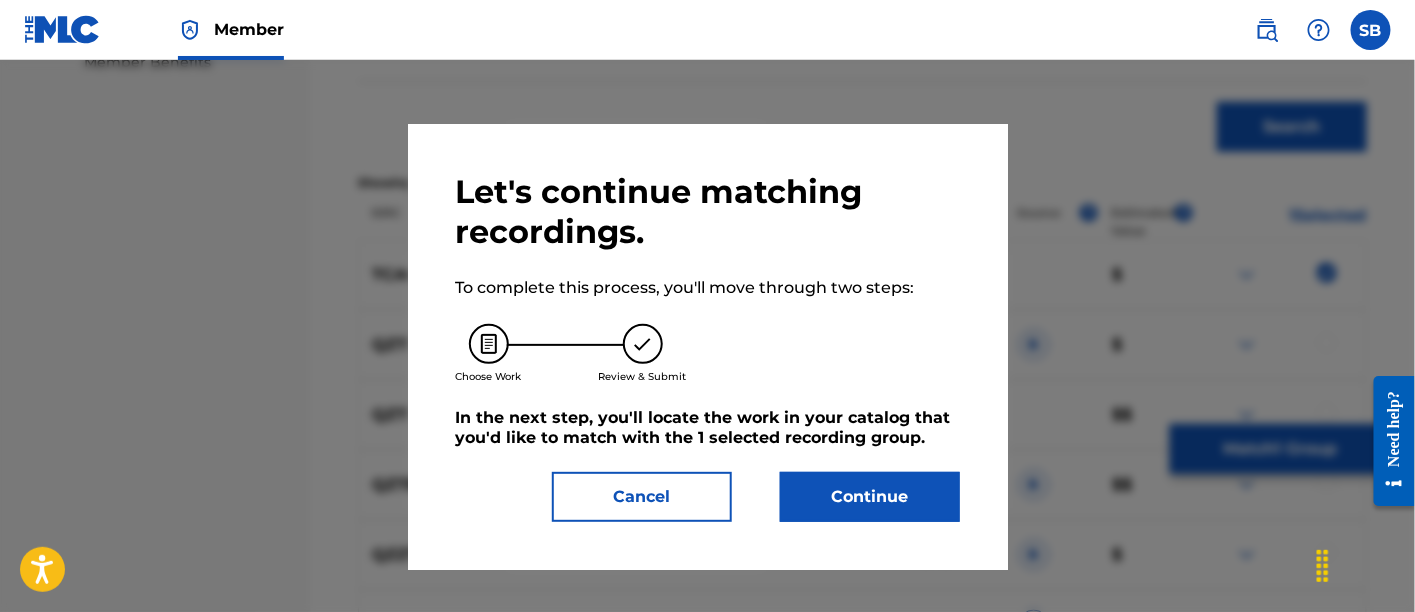 click on "Continue" at bounding box center (870, 497) 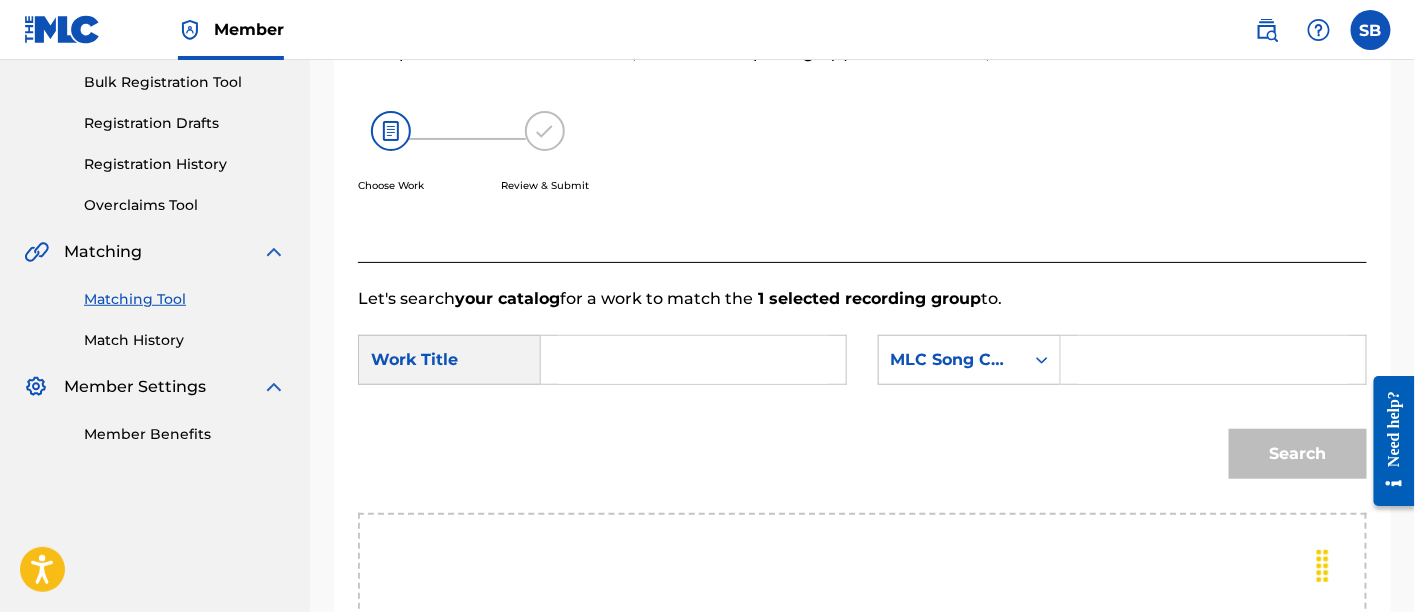 scroll, scrollTop: 293, scrollLeft: 0, axis: vertical 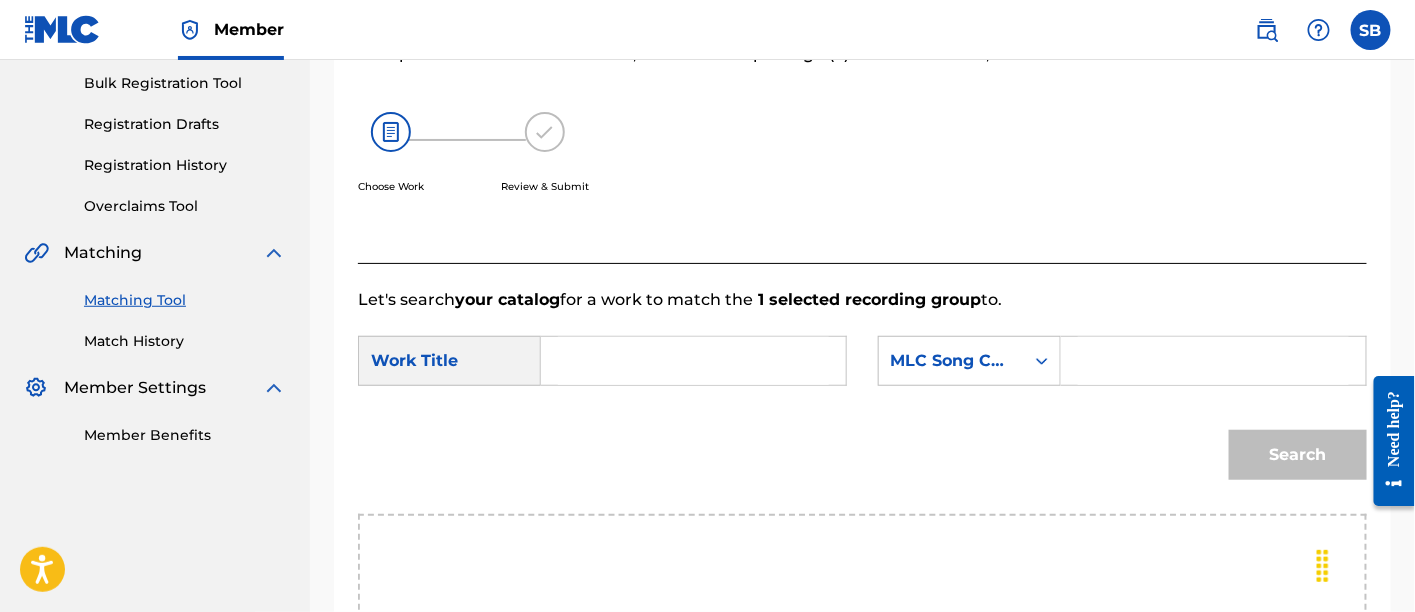 click at bounding box center [693, 361] 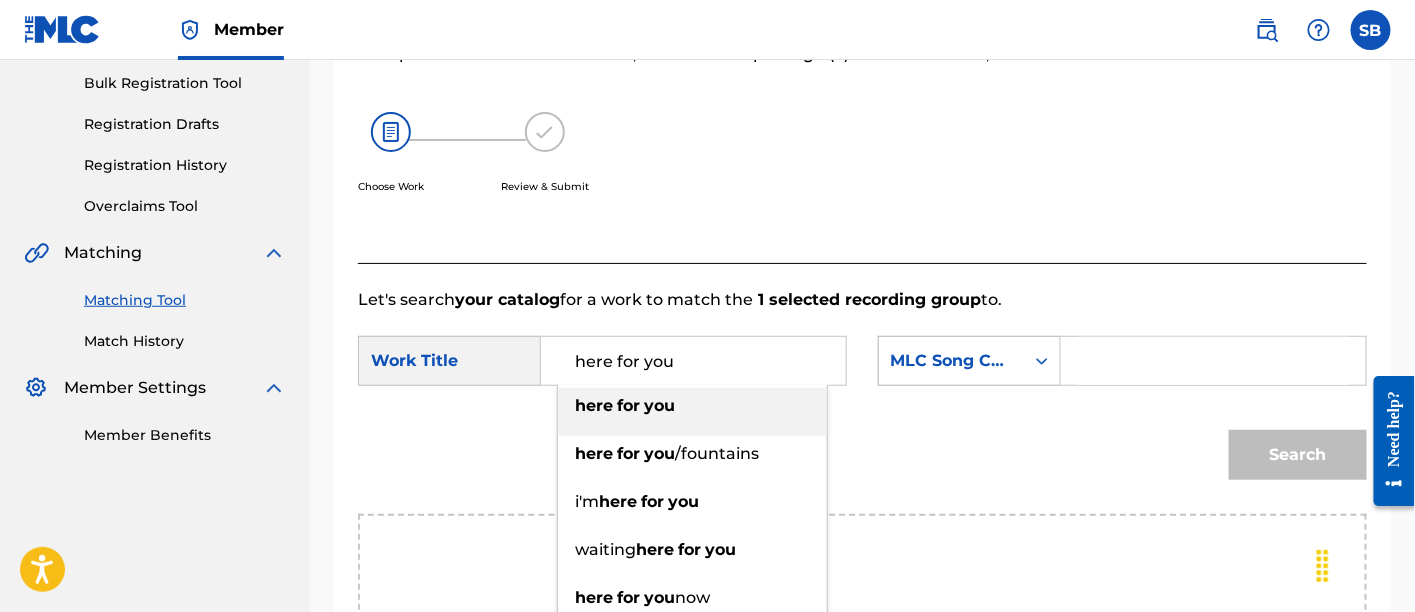 type on "here for you" 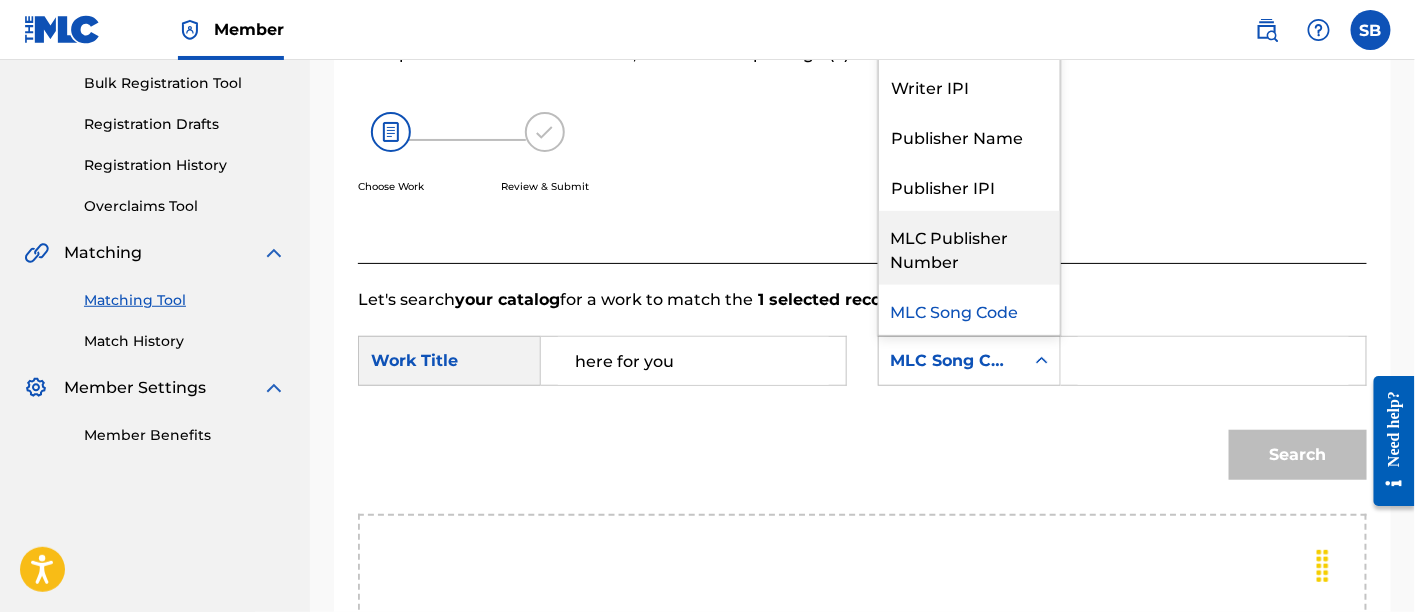 scroll, scrollTop: 0, scrollLeft: 0, axis: both 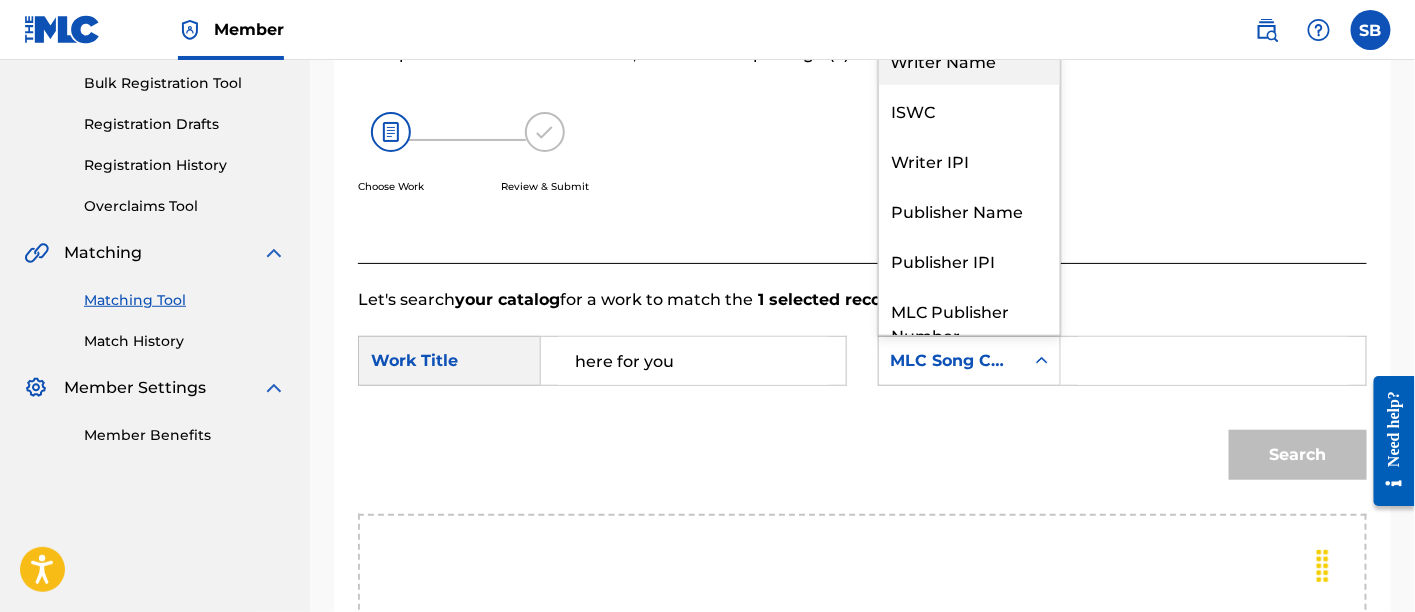click on "Writer Name" at bounding box center [969, 60] 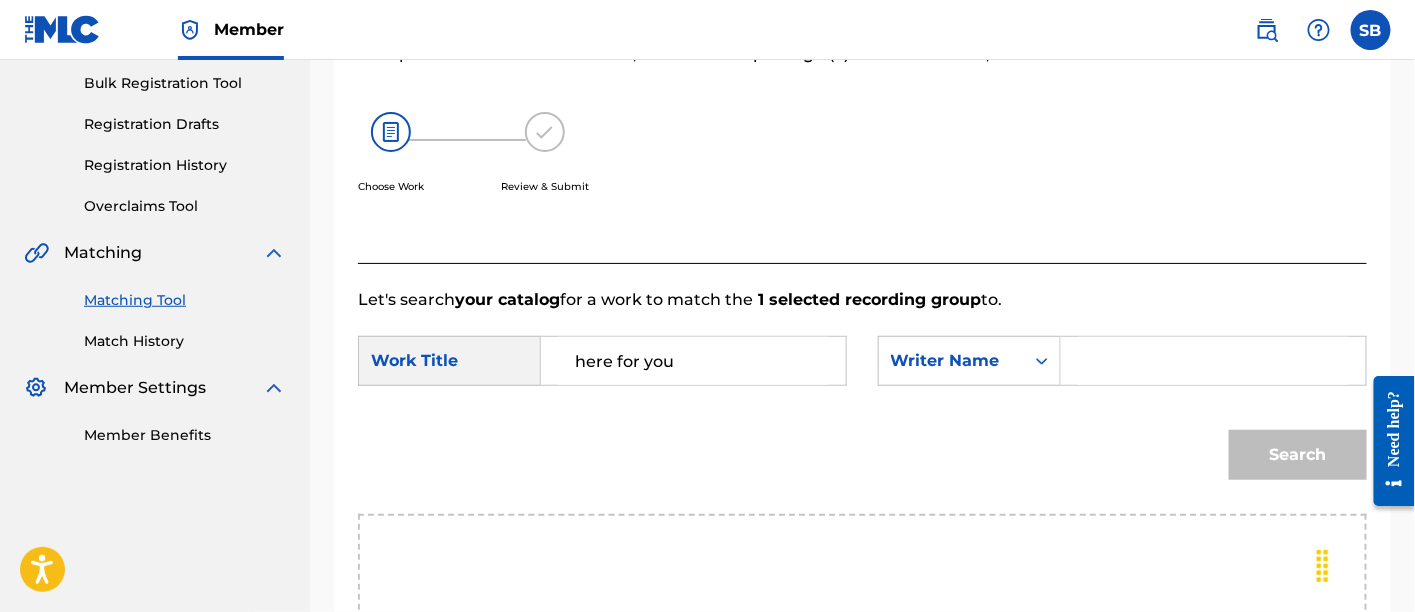 click at bounding box center (1213, 361) 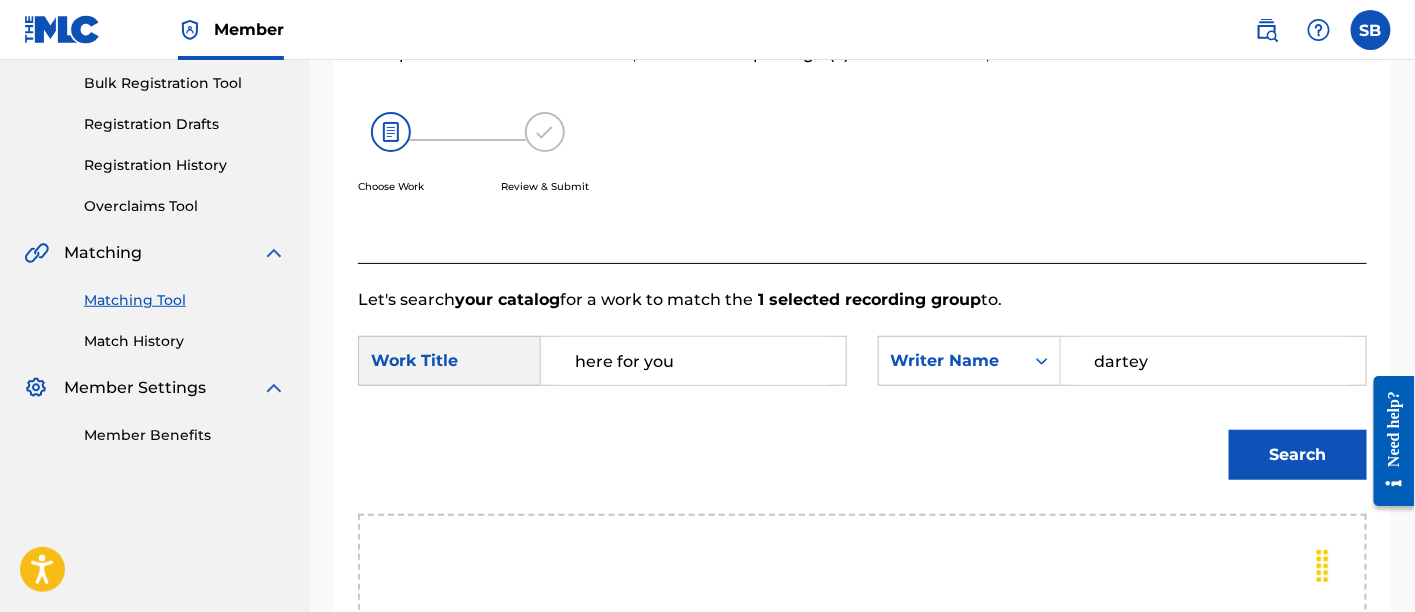 type on "dartey" 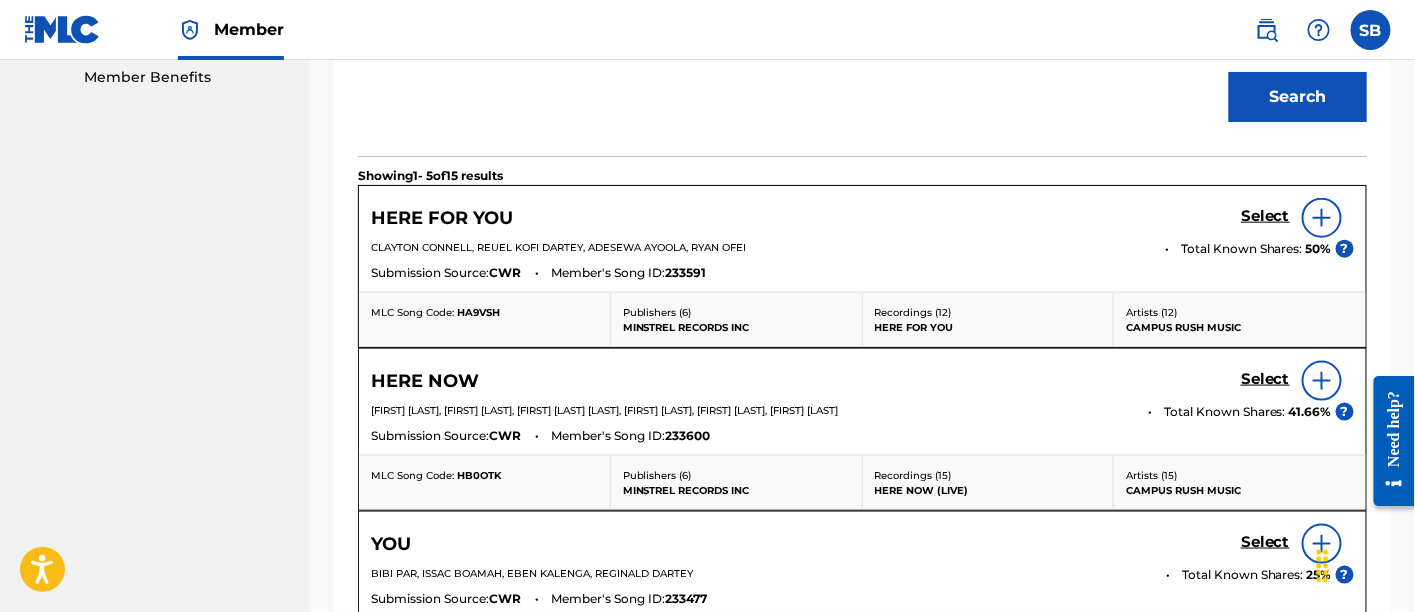scroll, scrollTop: 694, scrollLeft: 0, axis: vertical 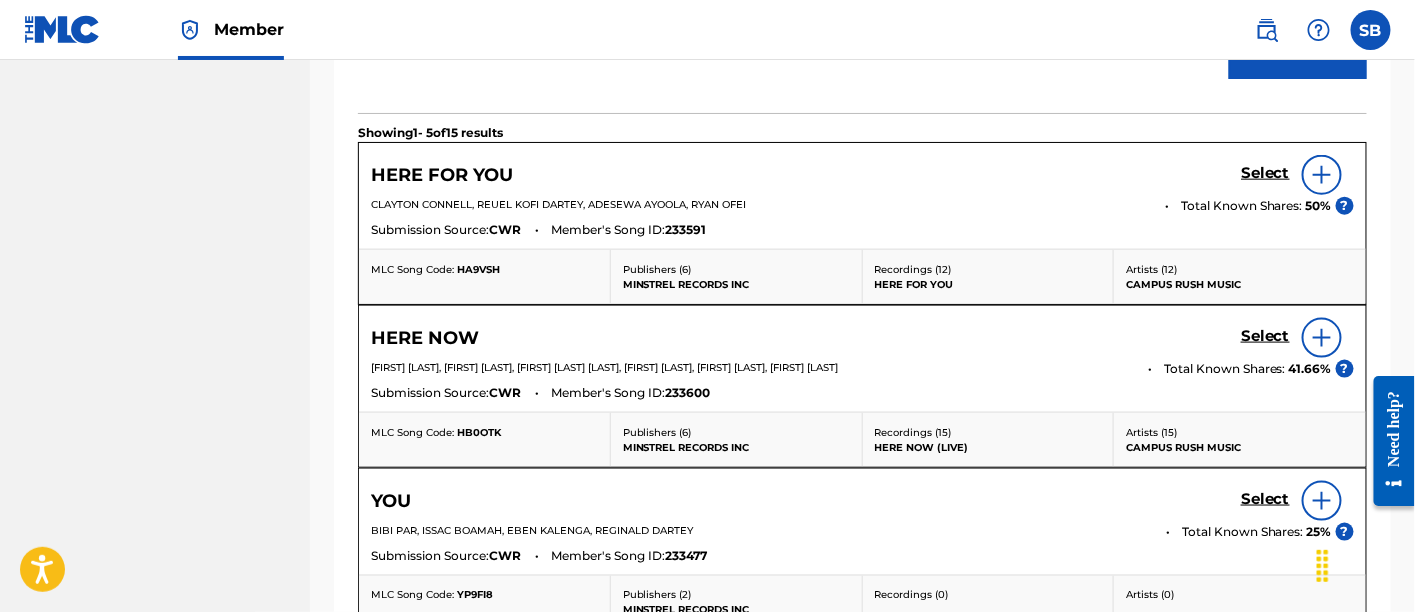 click on "Select" at bounding box center [1265, 173] 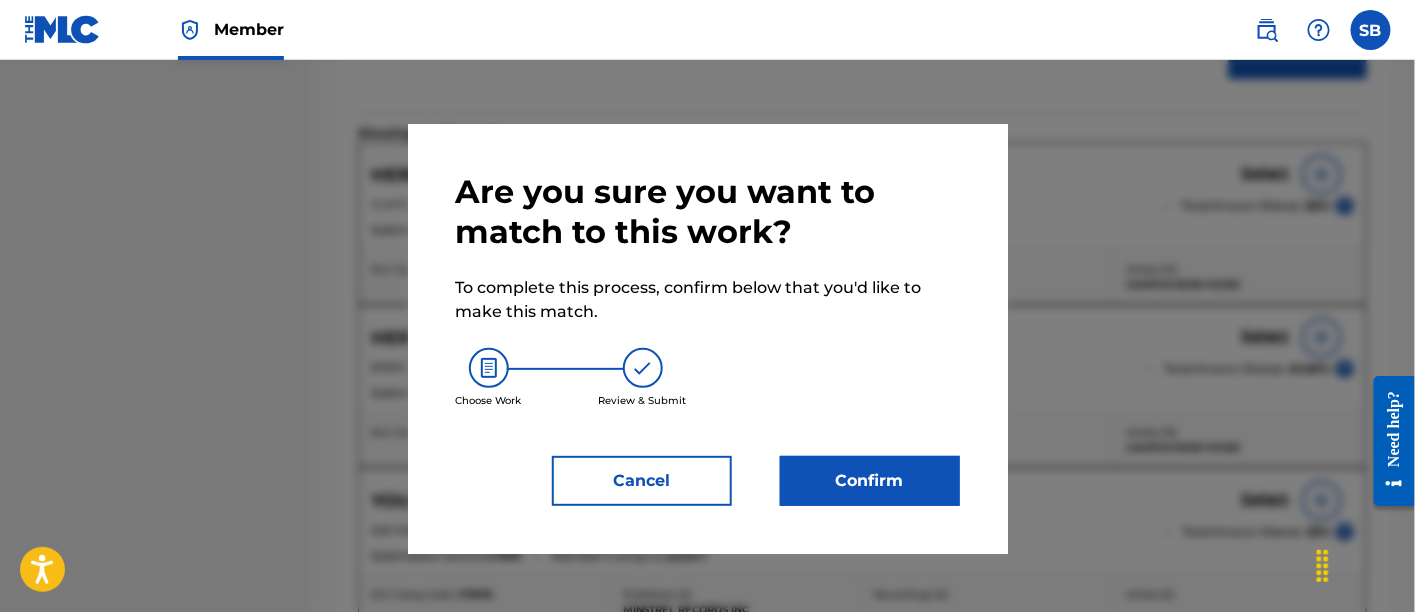 click on "Confirm" at bounding box center (870, 481) 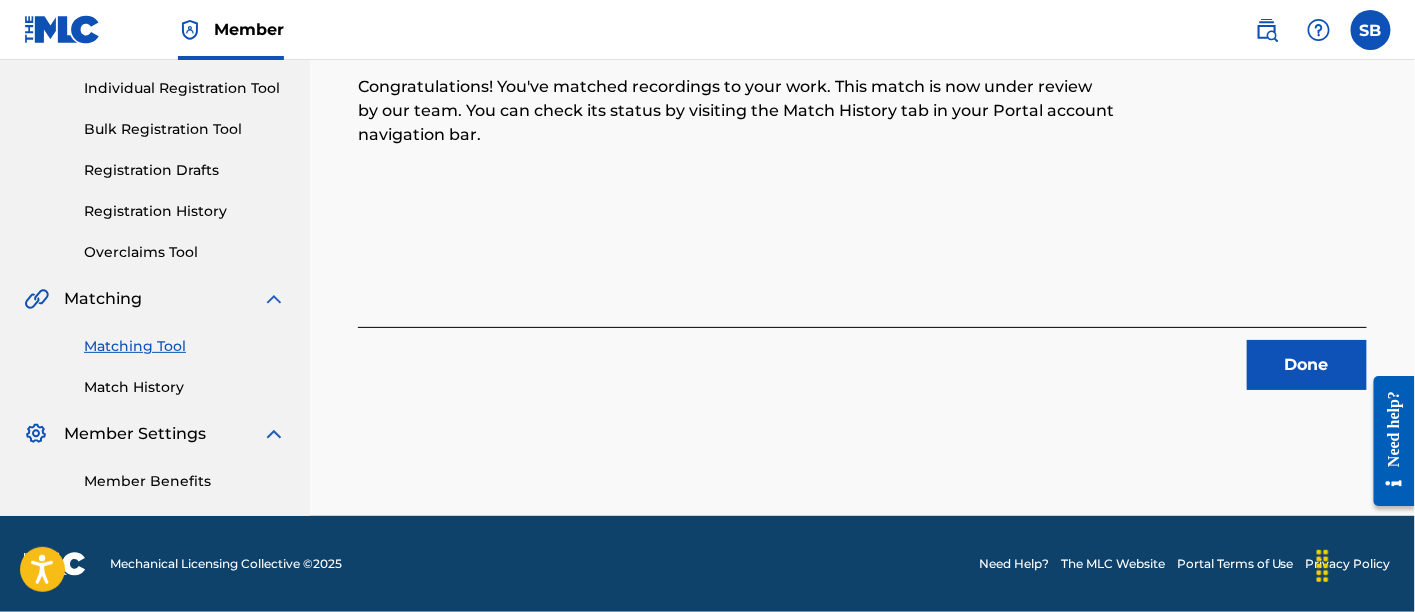 scroll, scrollTop: 246, scrollLeft: 0, axis: vertical 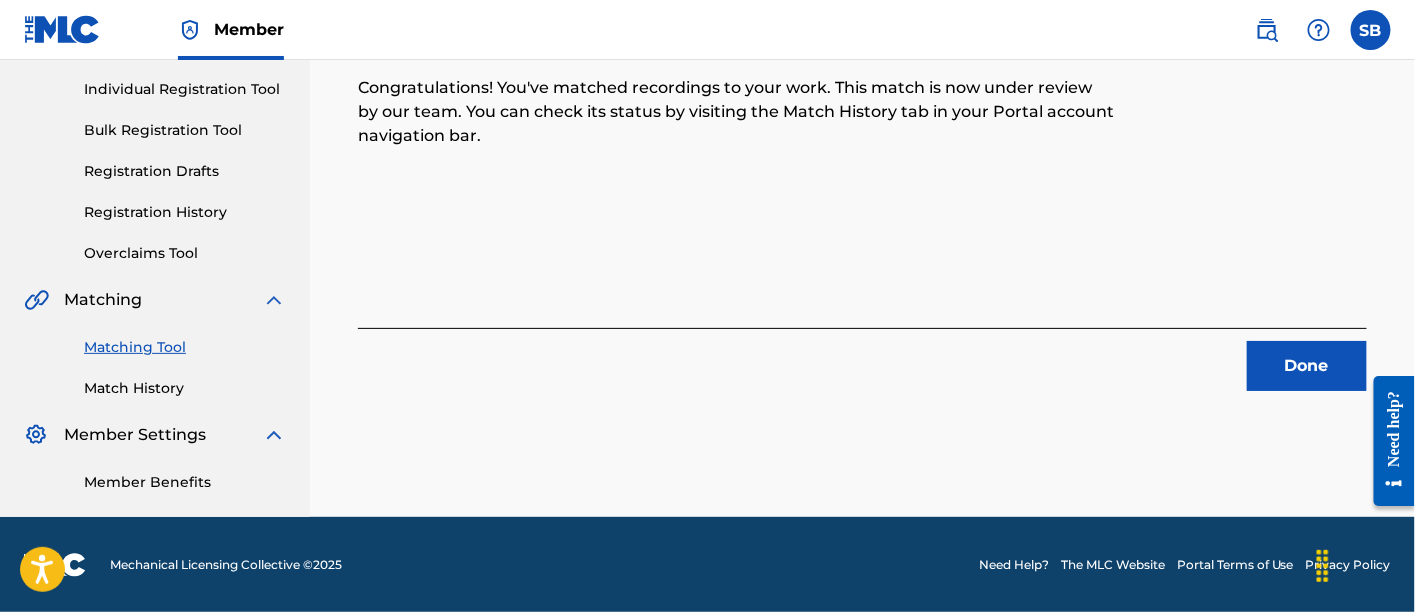click on "Done" at bounding box center (1307, 366) 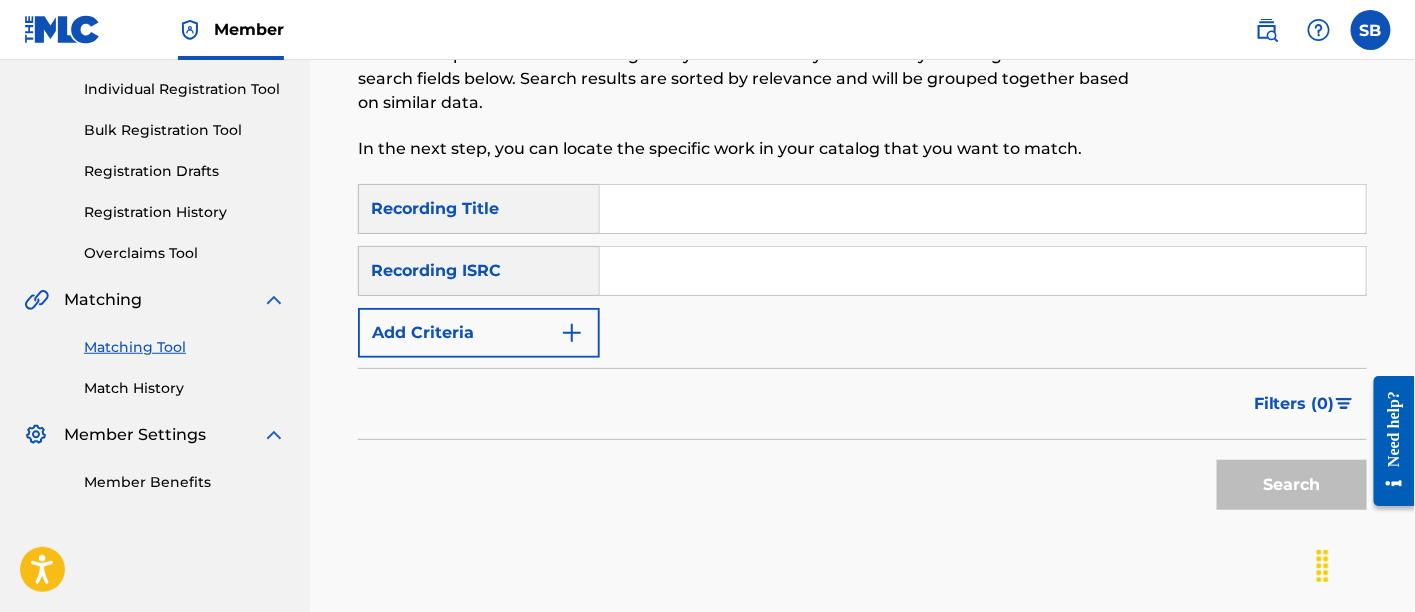 click at bounding box center [983, 209] 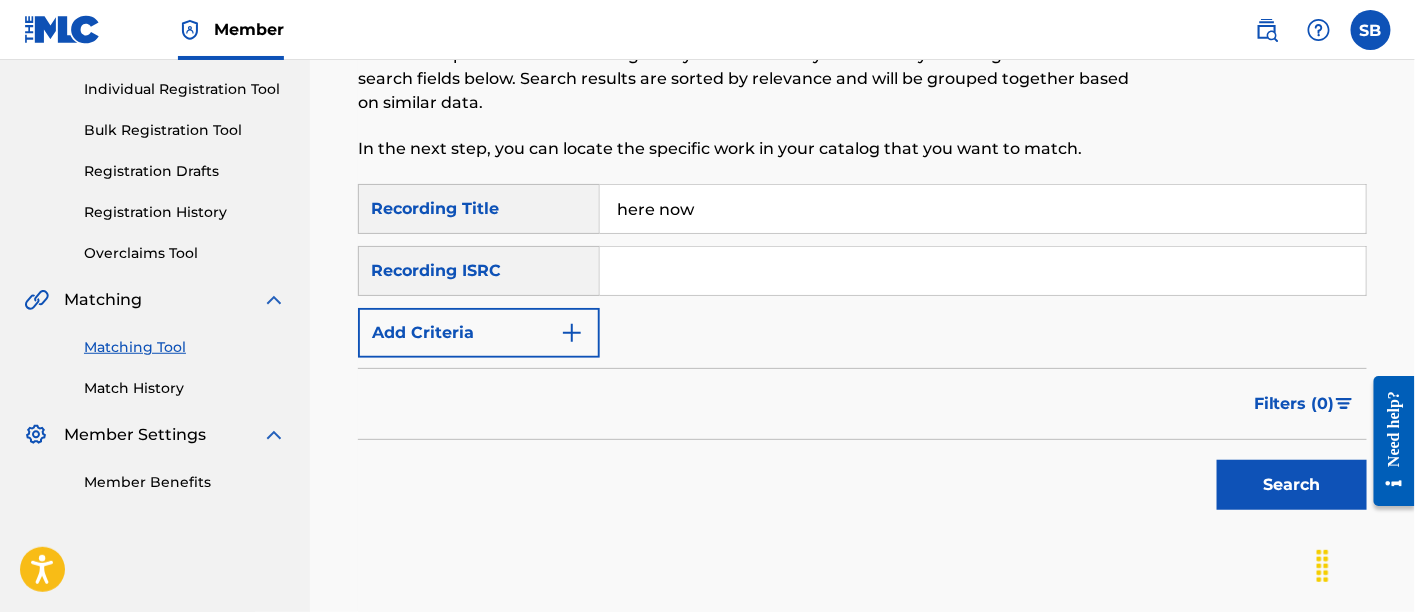 type on "here now" 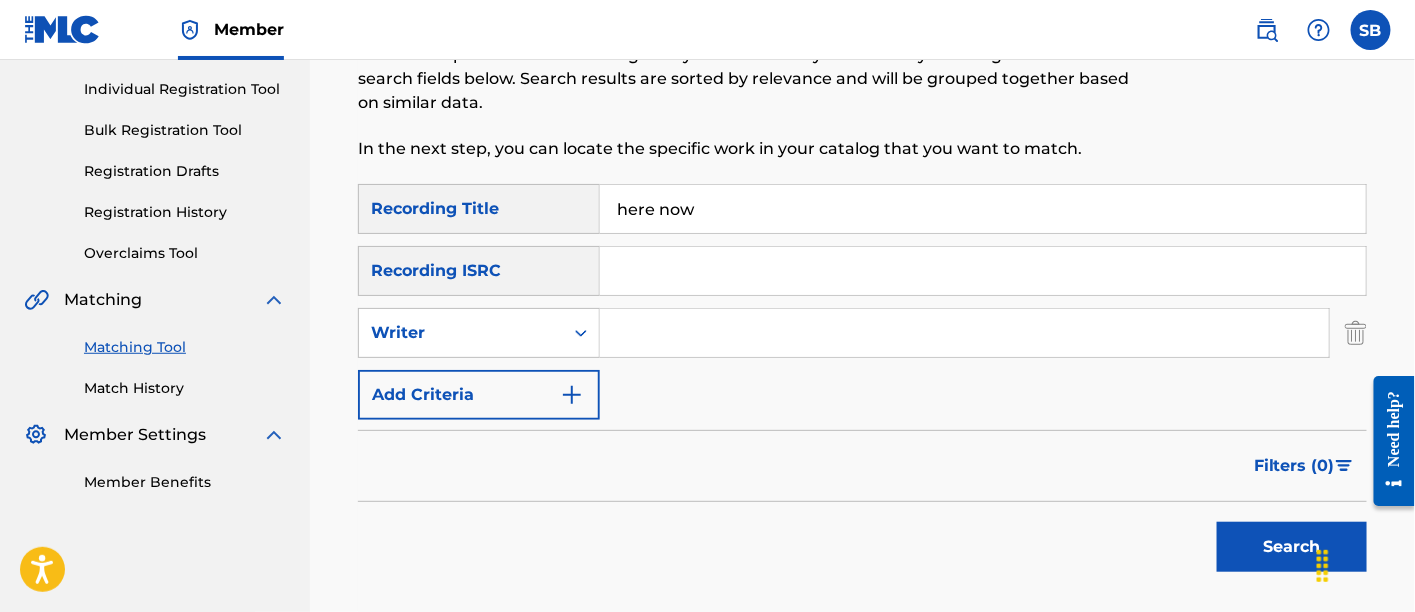 click at bounding box center [964, 333] 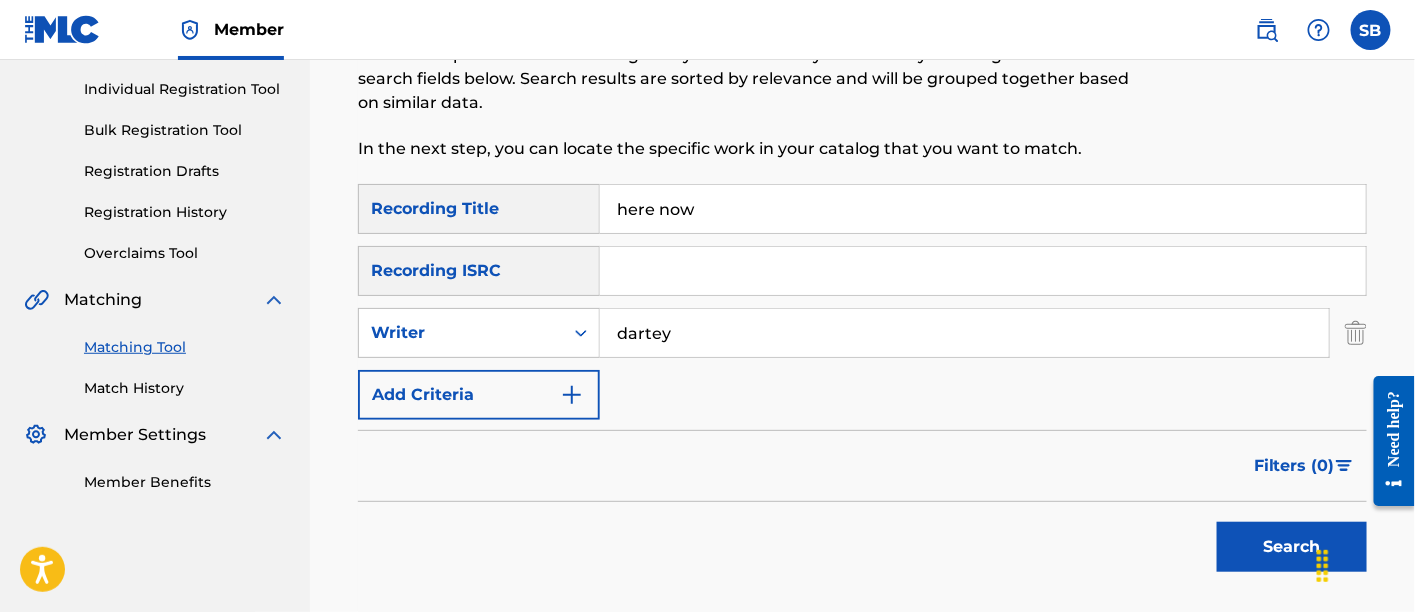 type on "dartey" 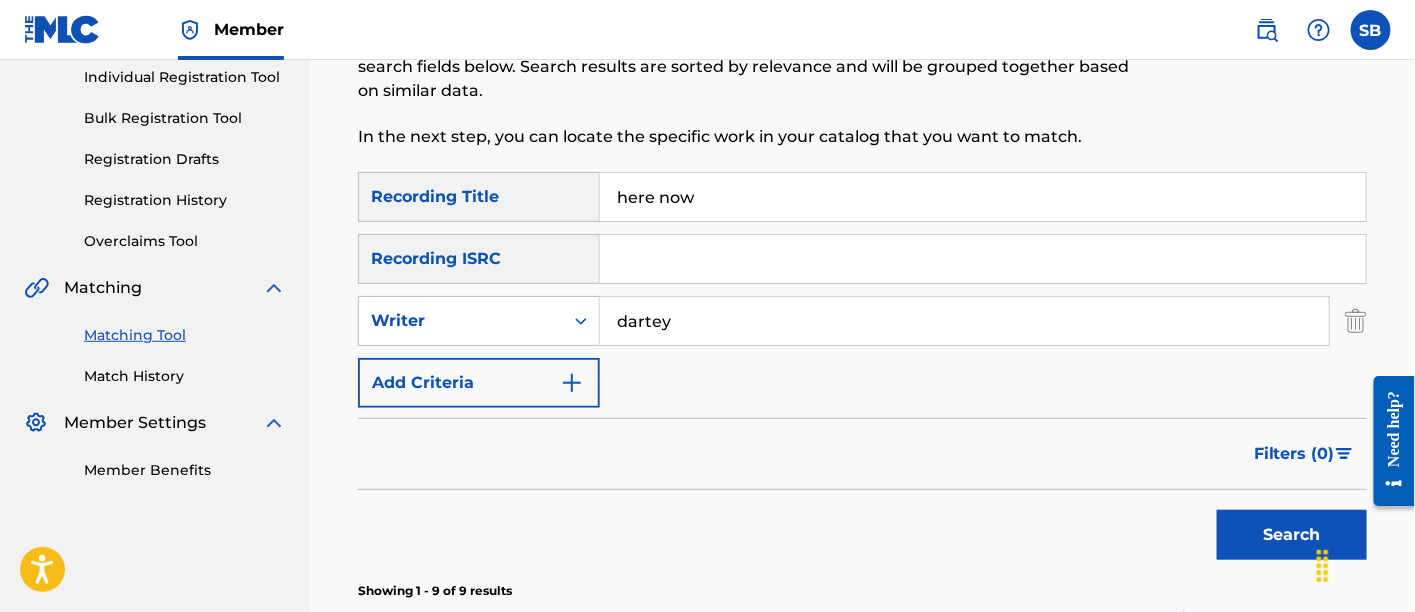 scroll, scrollTop: 256, scrollLeft: 0, axis: vertical 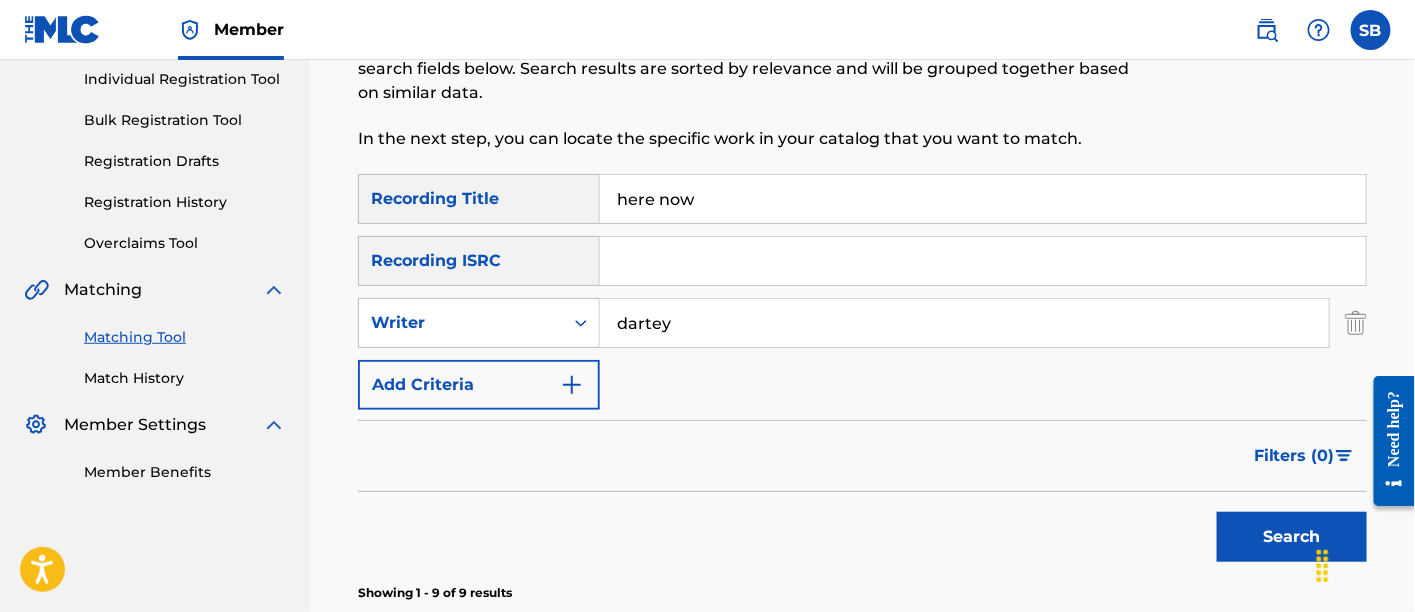 click on "here now" at bounding box center (983, 199) 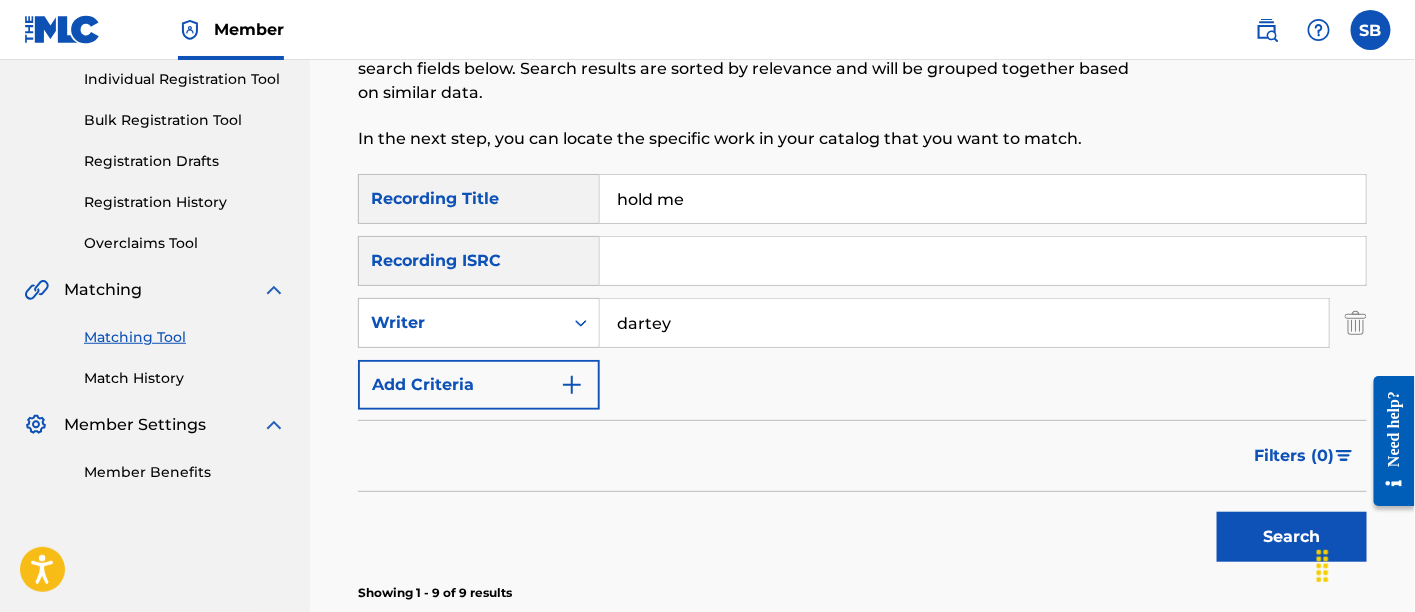 type on "hold me" 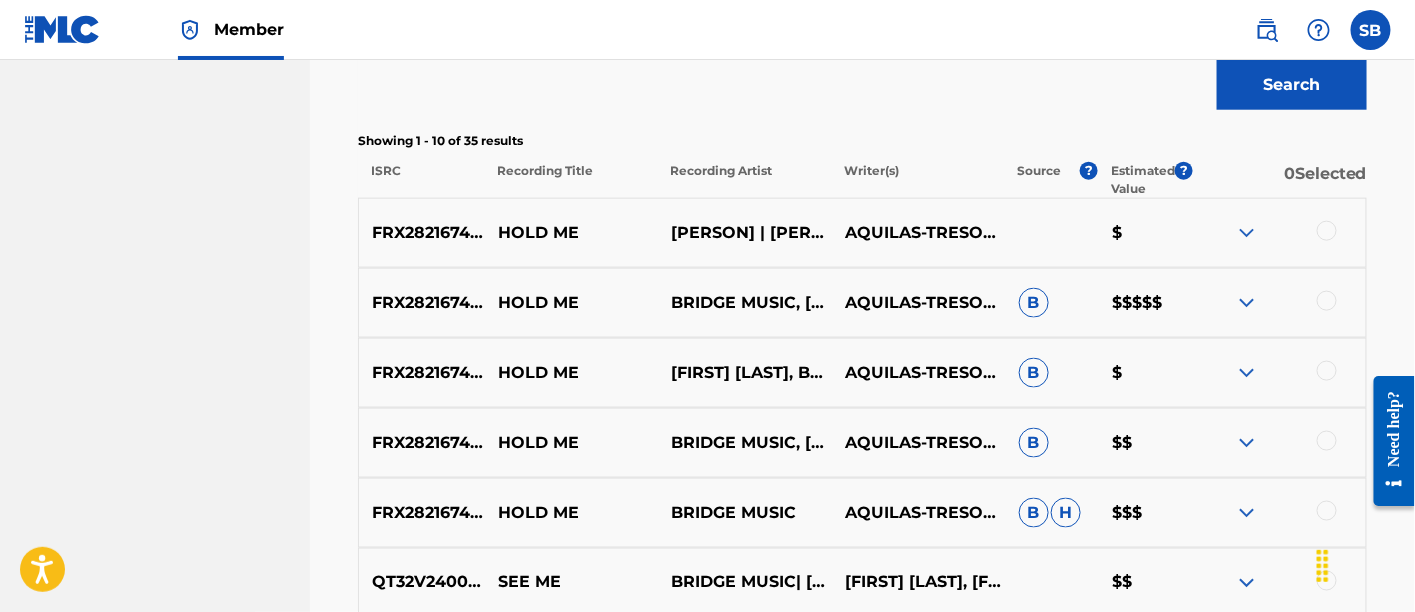 scroll, scrollTop: 717, scrollLeft: 0, axis: vertical 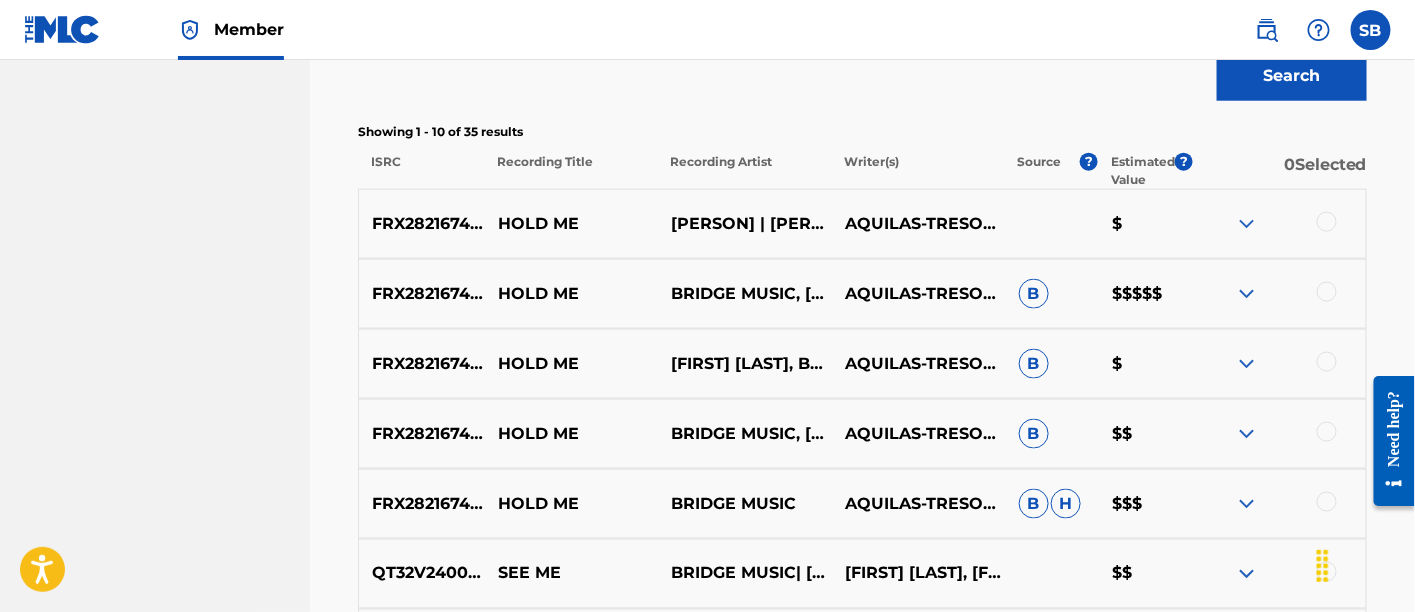 click at bounding box center [1327, 502] 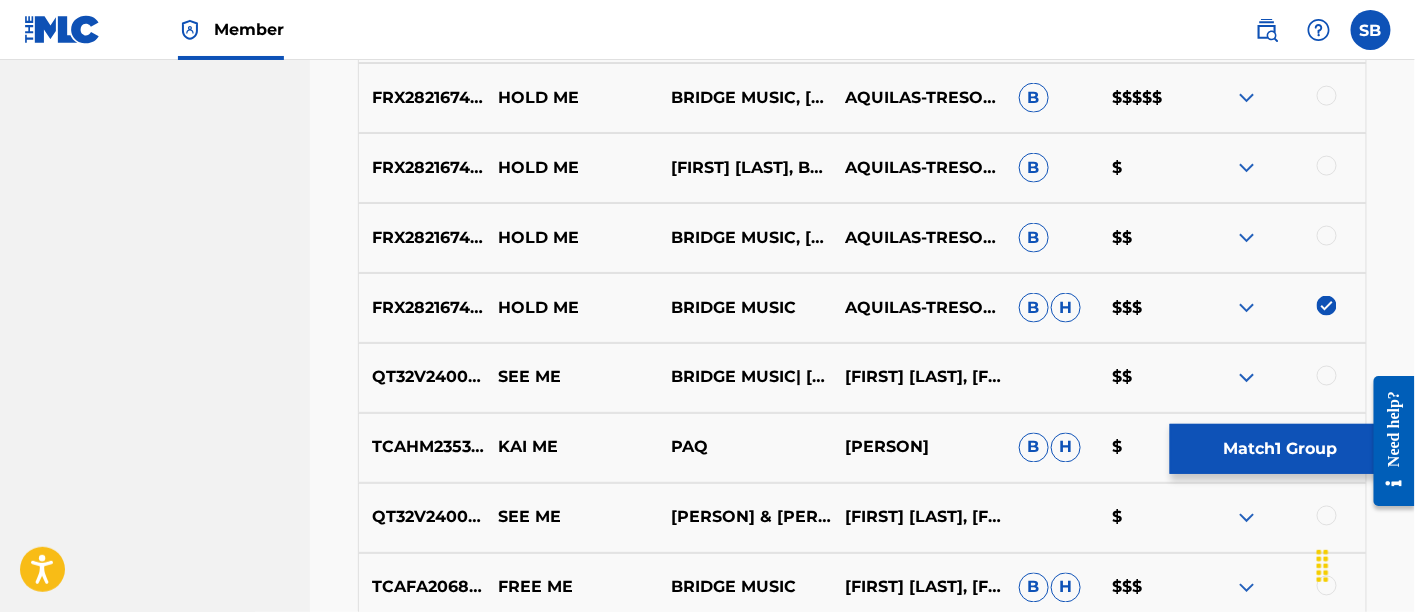 scroll, scrollTop: 914, scrollLeft: 0, axis: vertical 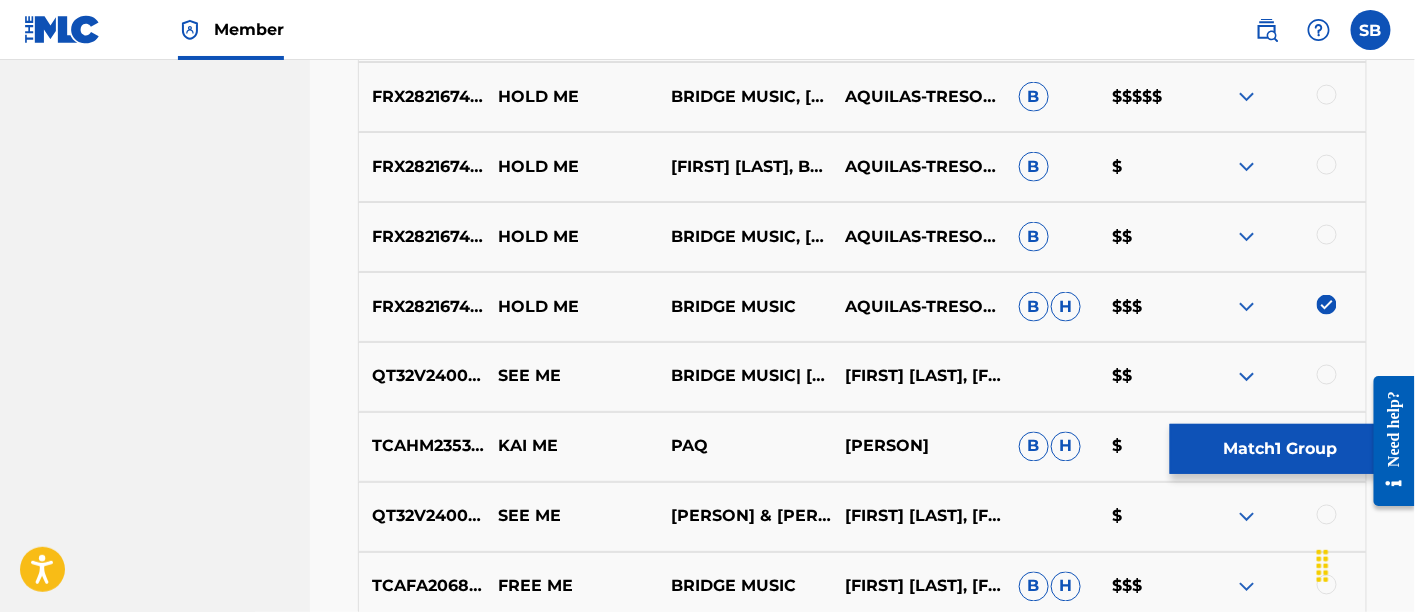 click at bounding box center (1327, 235) 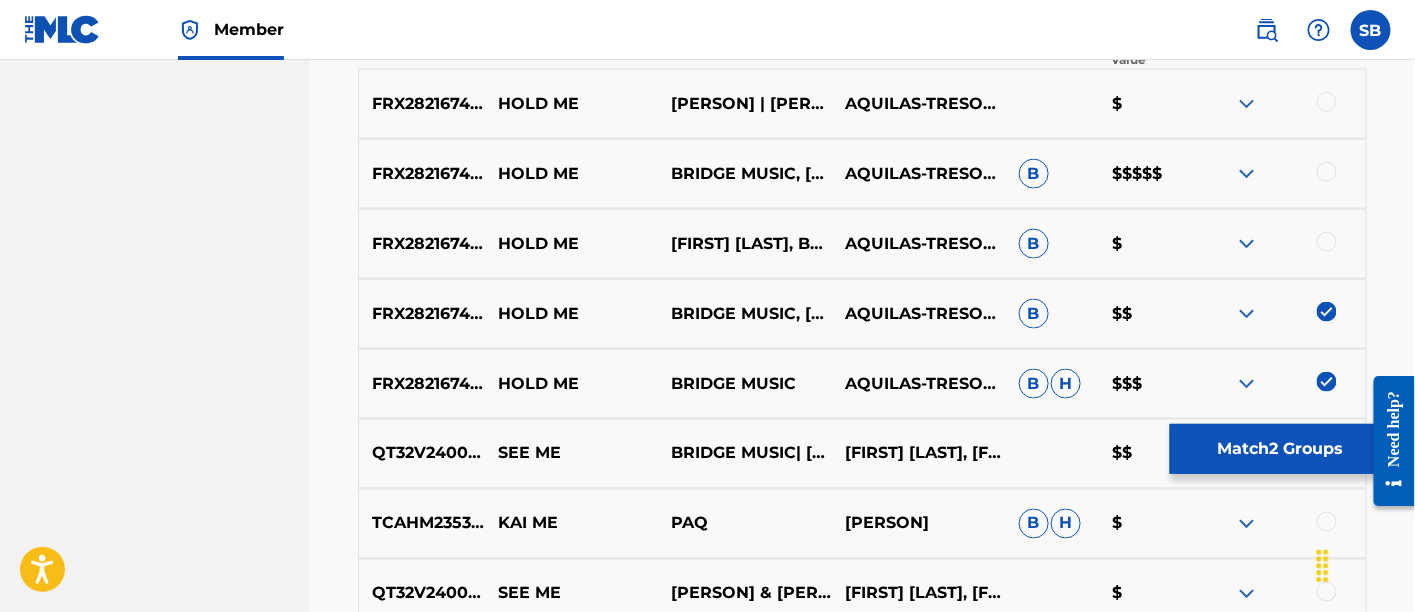 click at bounding box center (1327, 242) 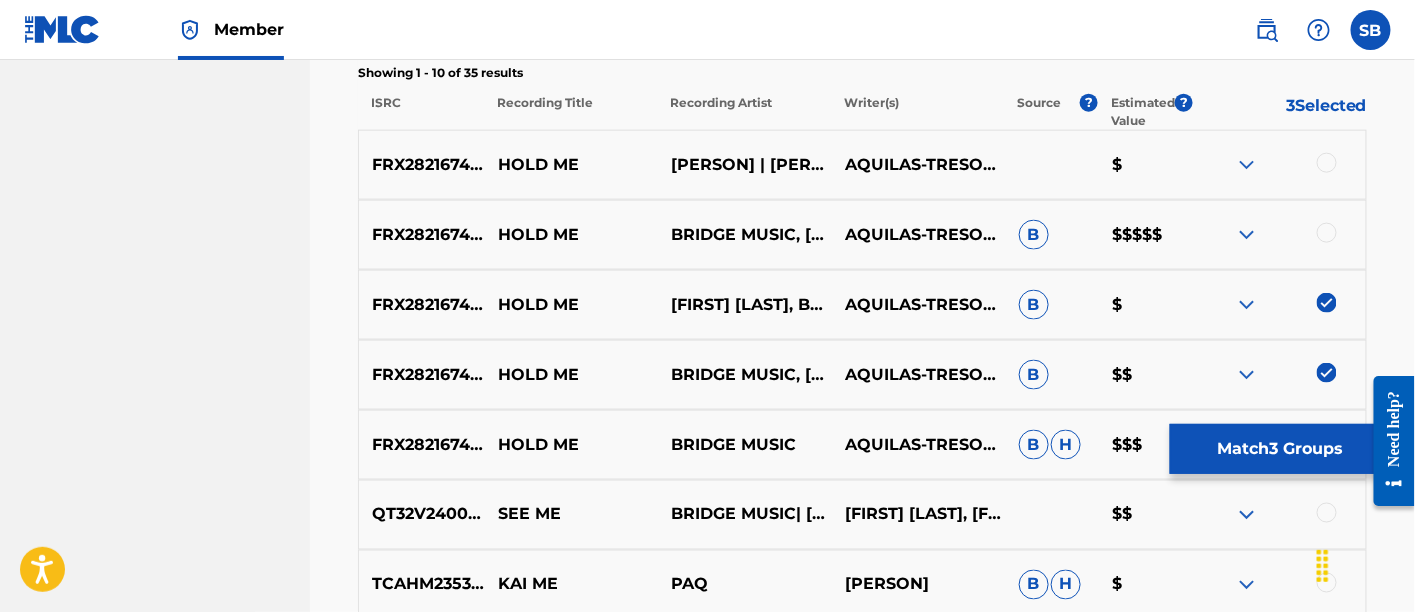 scroll, scrollTop: 775, scrollLeft: 0, axis: vertical 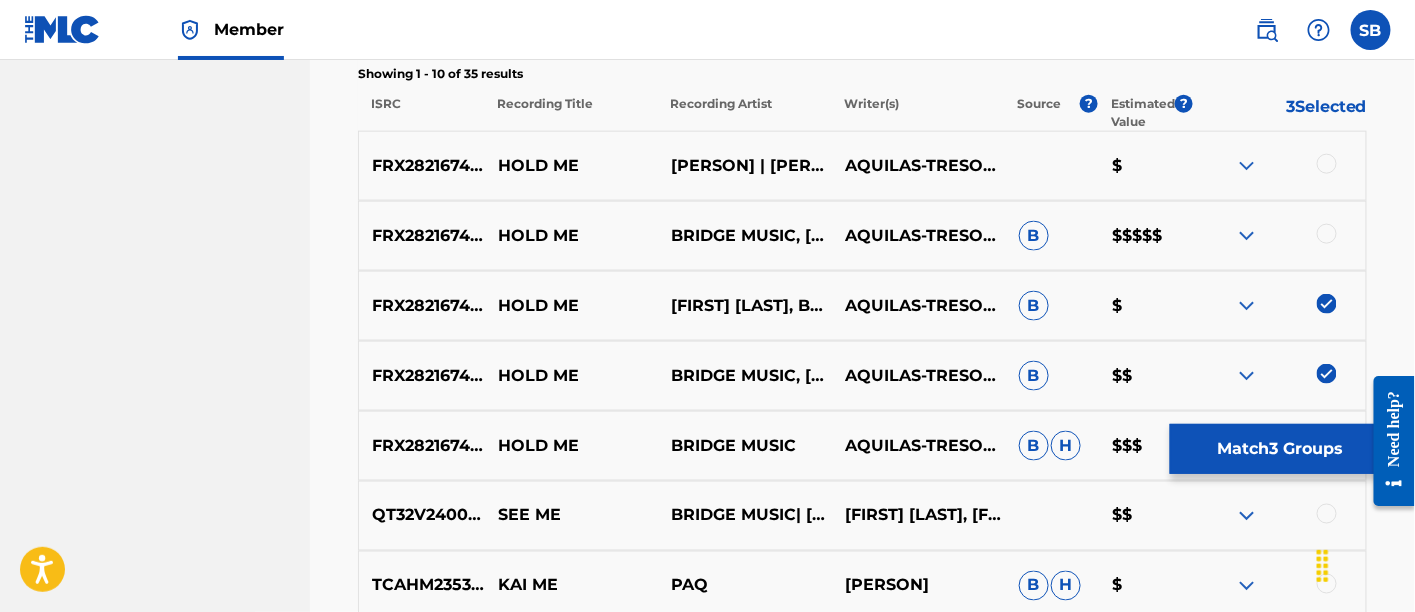 click at bounding box center [1327, 234] 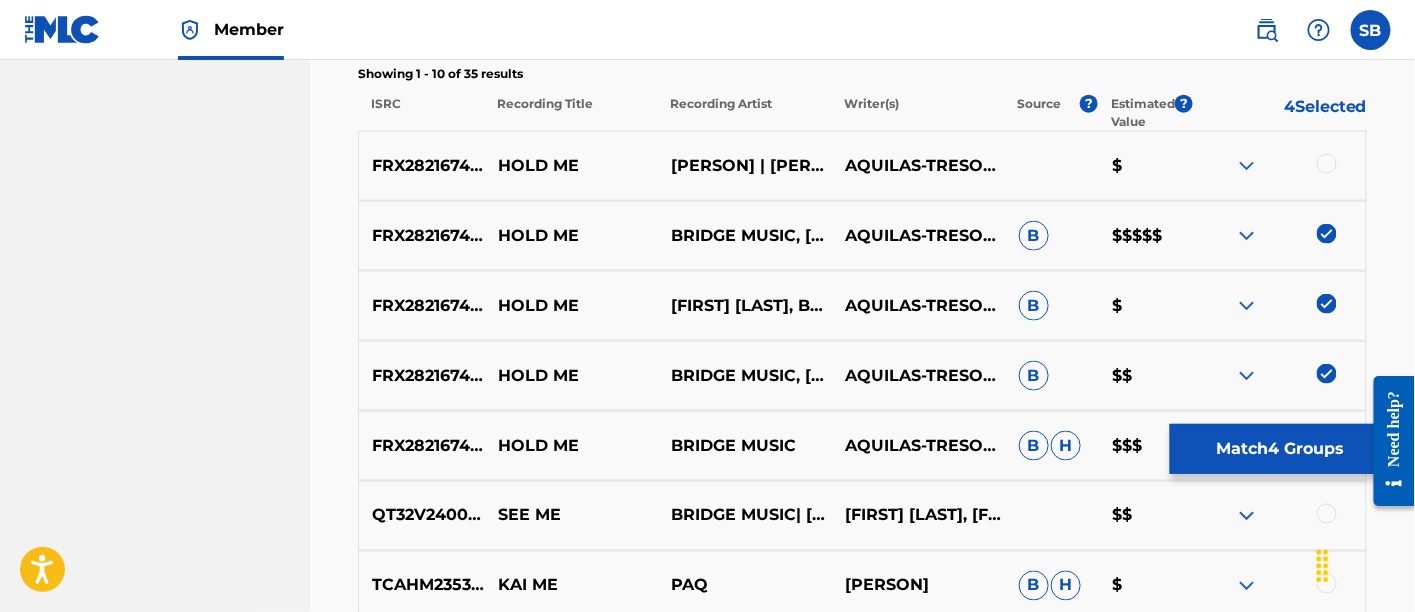 click at bounding box center (1327, 164) 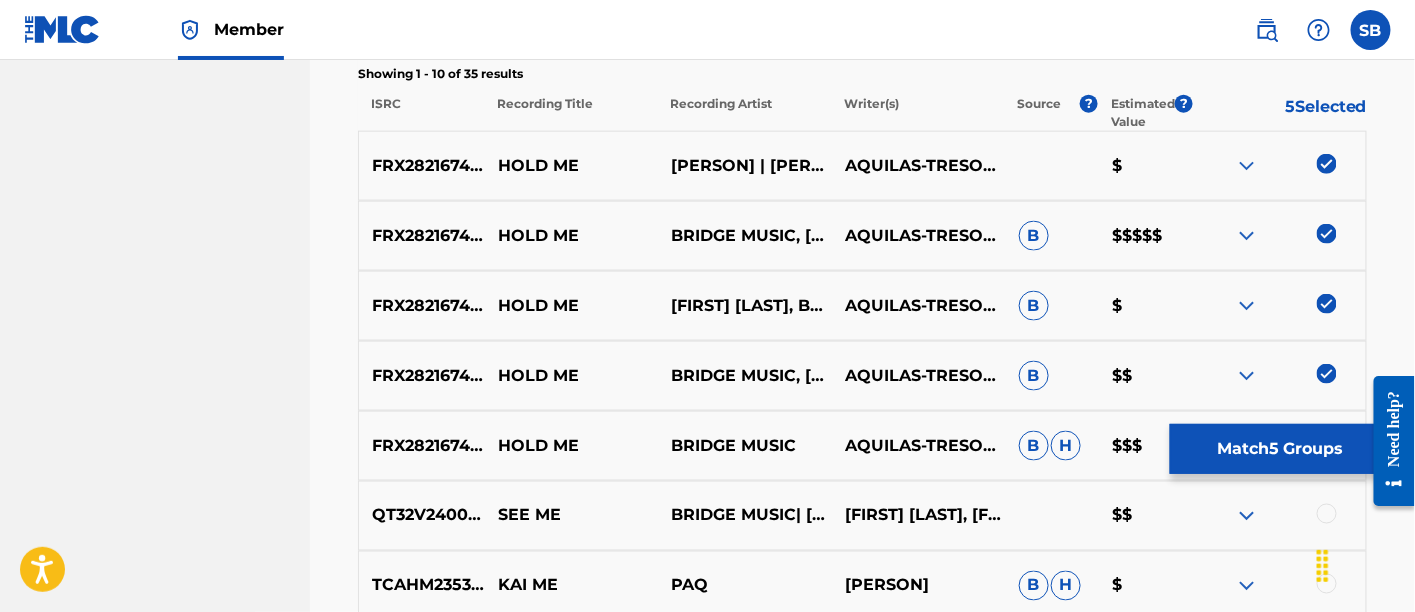 click on "Match  5 Groups" at bounding box center (1280, 449) 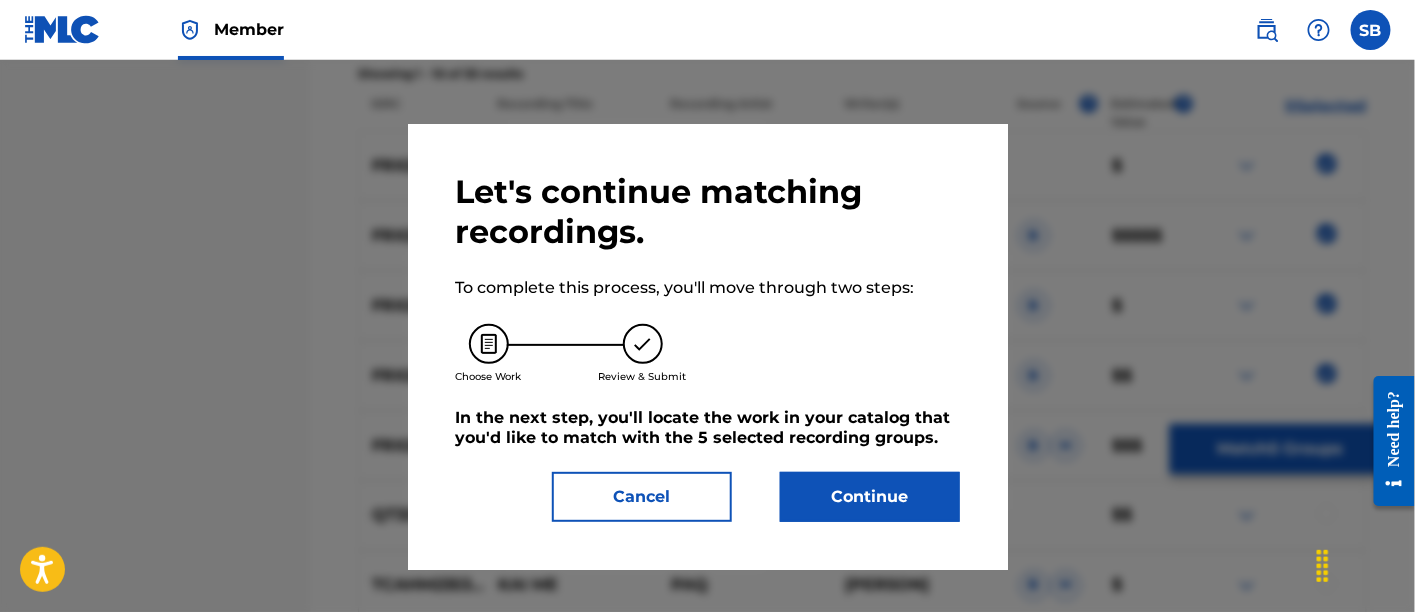 click on "Continue" at bounding box center (870, 497) 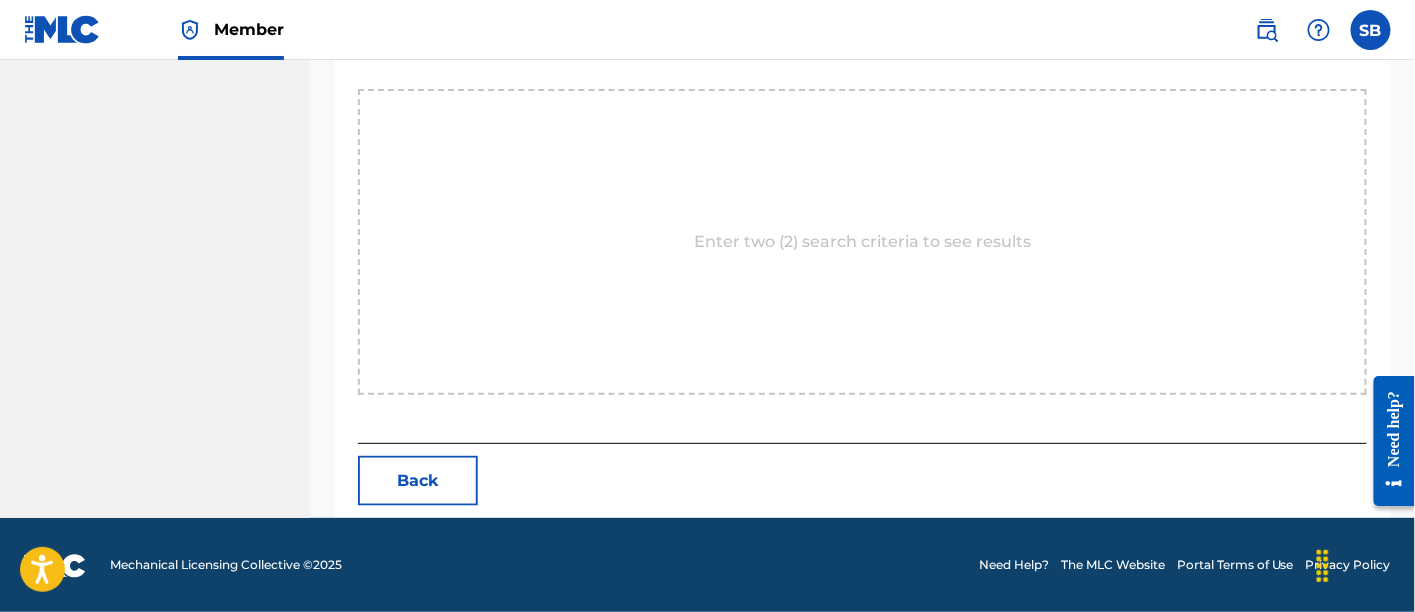scroll, scrollTop: 477, scrollLeft: 0, axis: vertical 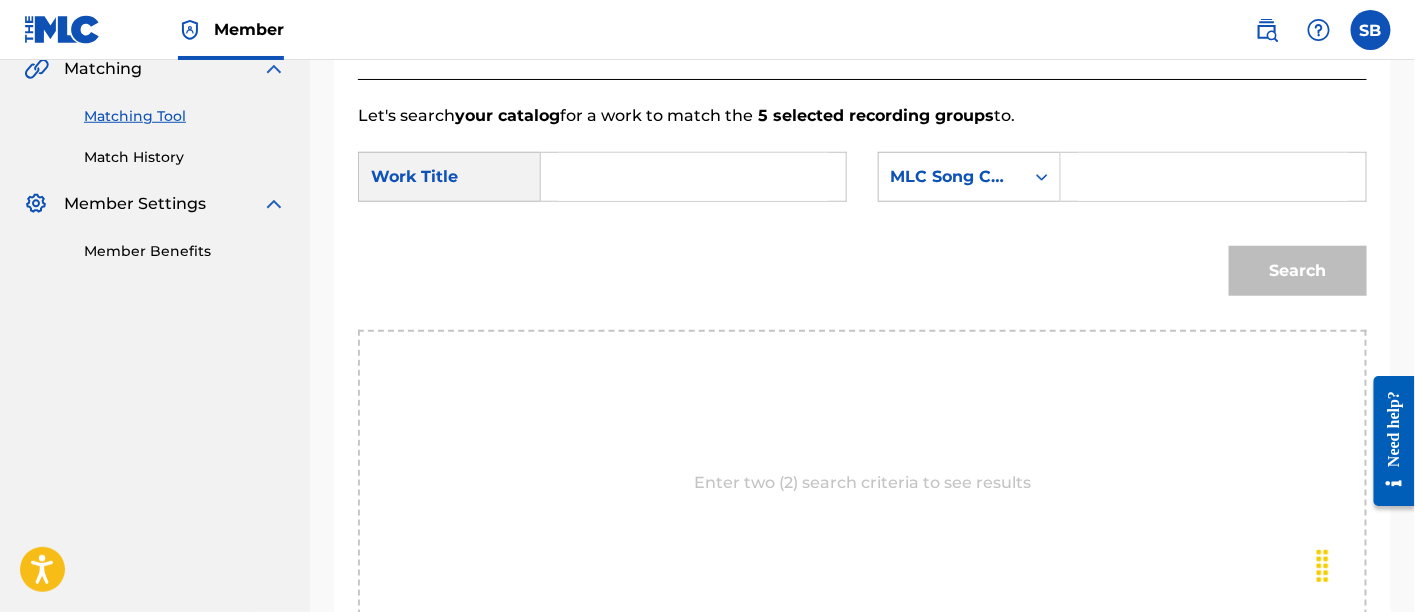 click at bounding box center (693, 177) 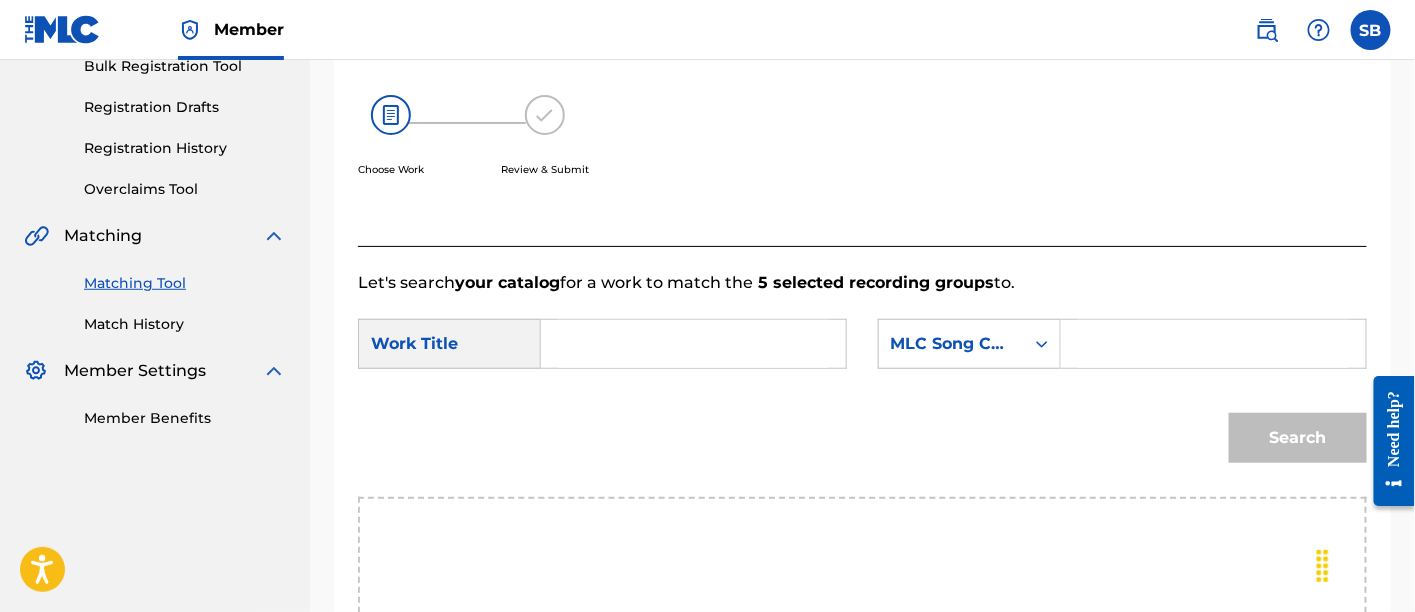 scroll, scrollTop: 350, scrollLeft: 0, axis: vertical 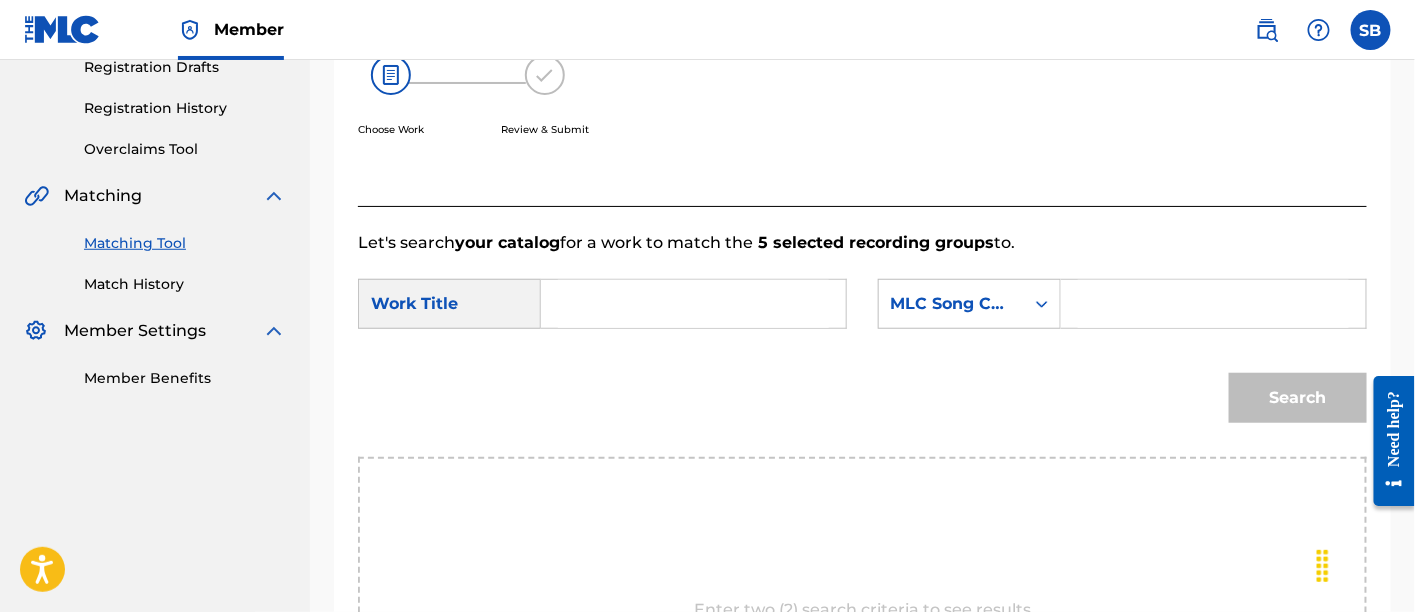 click at bounding box center (391, 75) 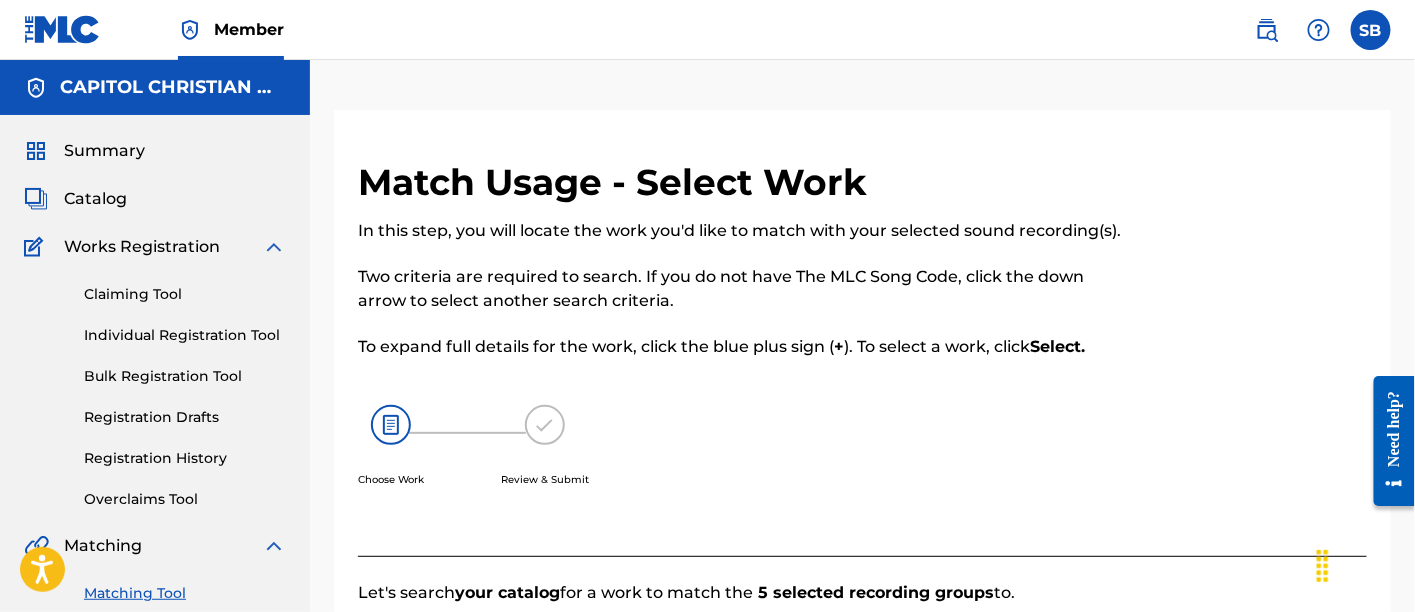 scroll, scrollTop: 114, scrollLeft: 0, axis: vertical 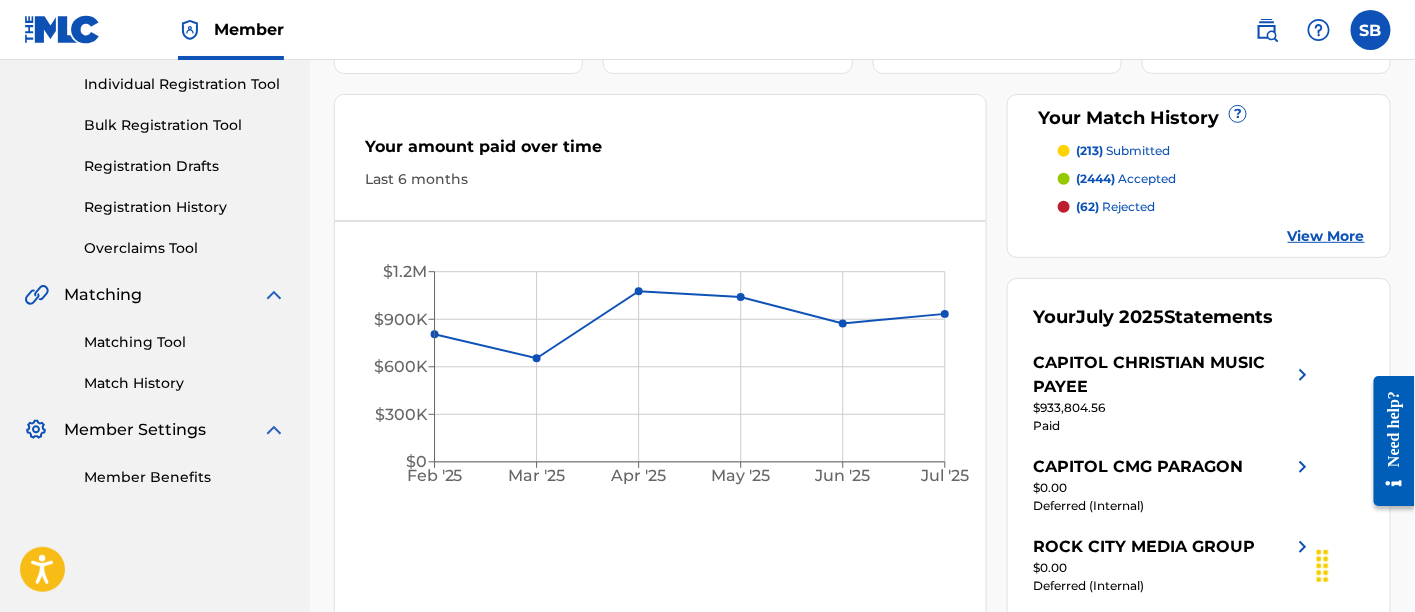 click on "Matching Tool" at bounding box center [185, 342] 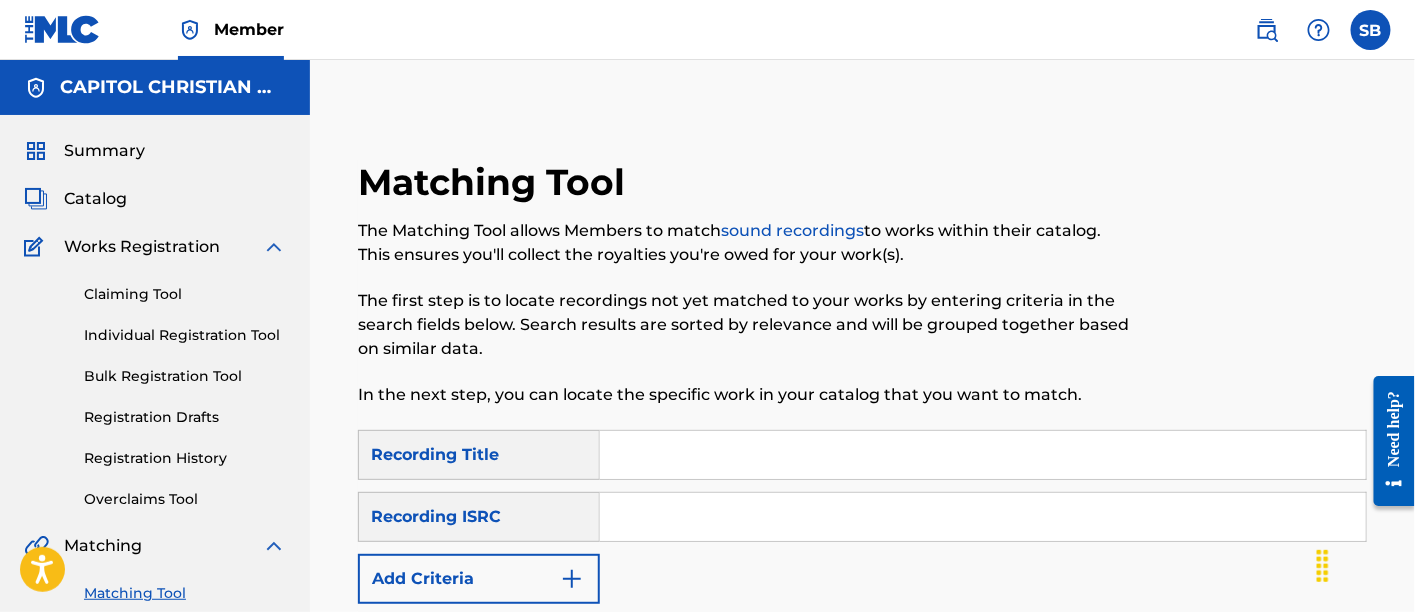 scroll, scrollTop: 195, scrollLeft: 0, axis: vertical 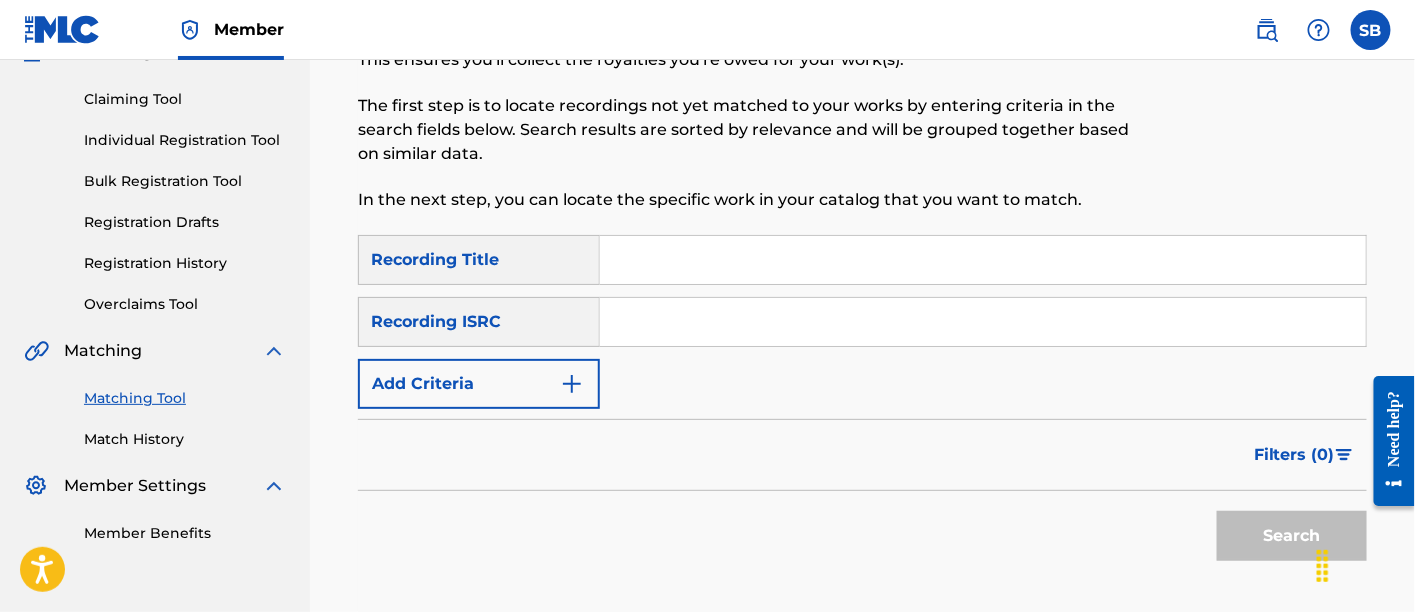 click at bounding box center (983, 260) 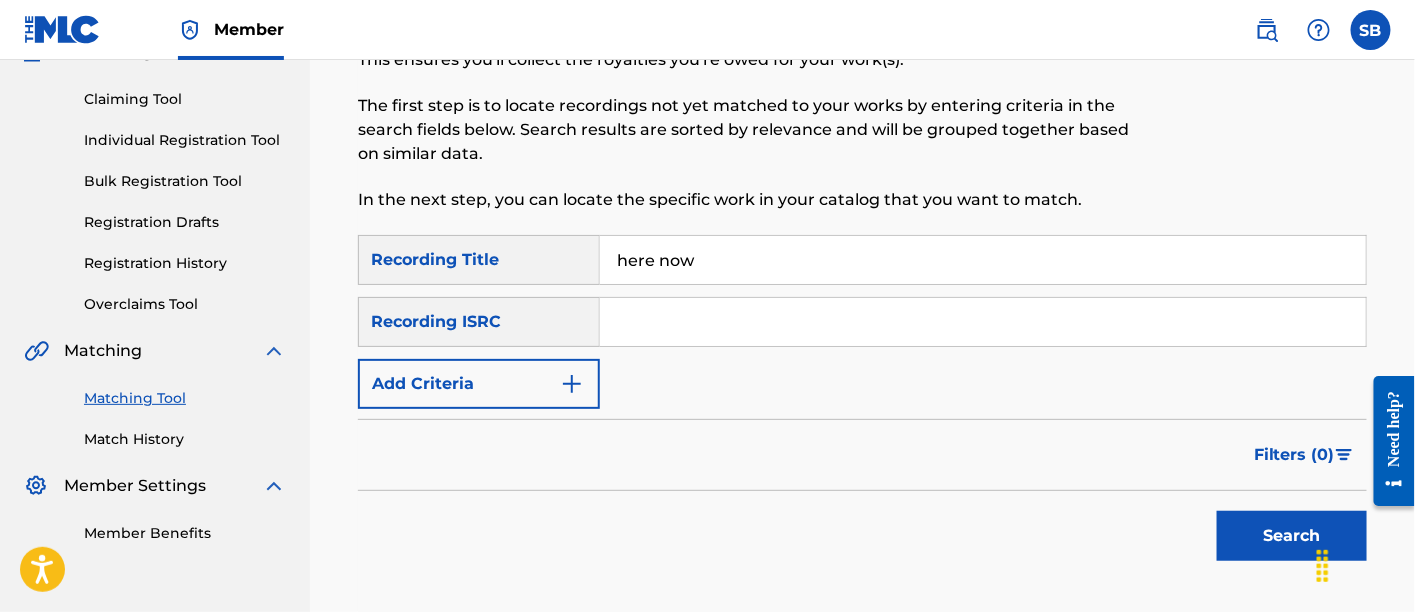 type on "here now" 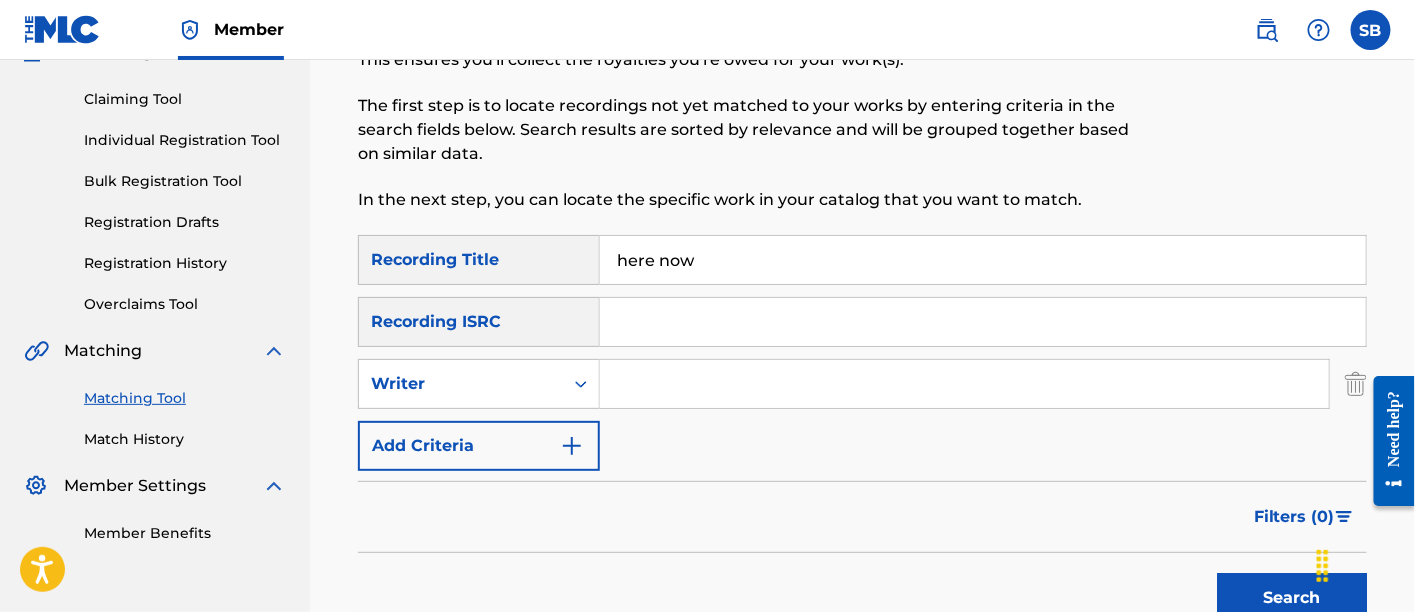 click at bounding box center (964, 384) 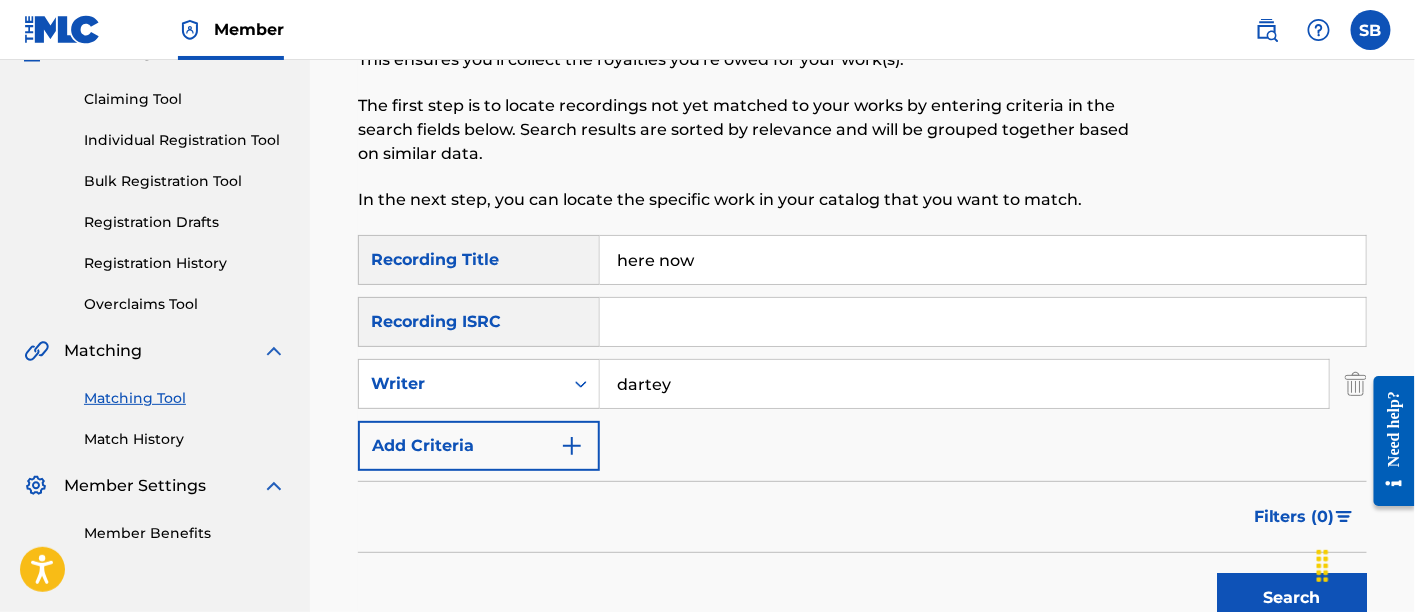click on "Search" at bounding box center [1292, 598] 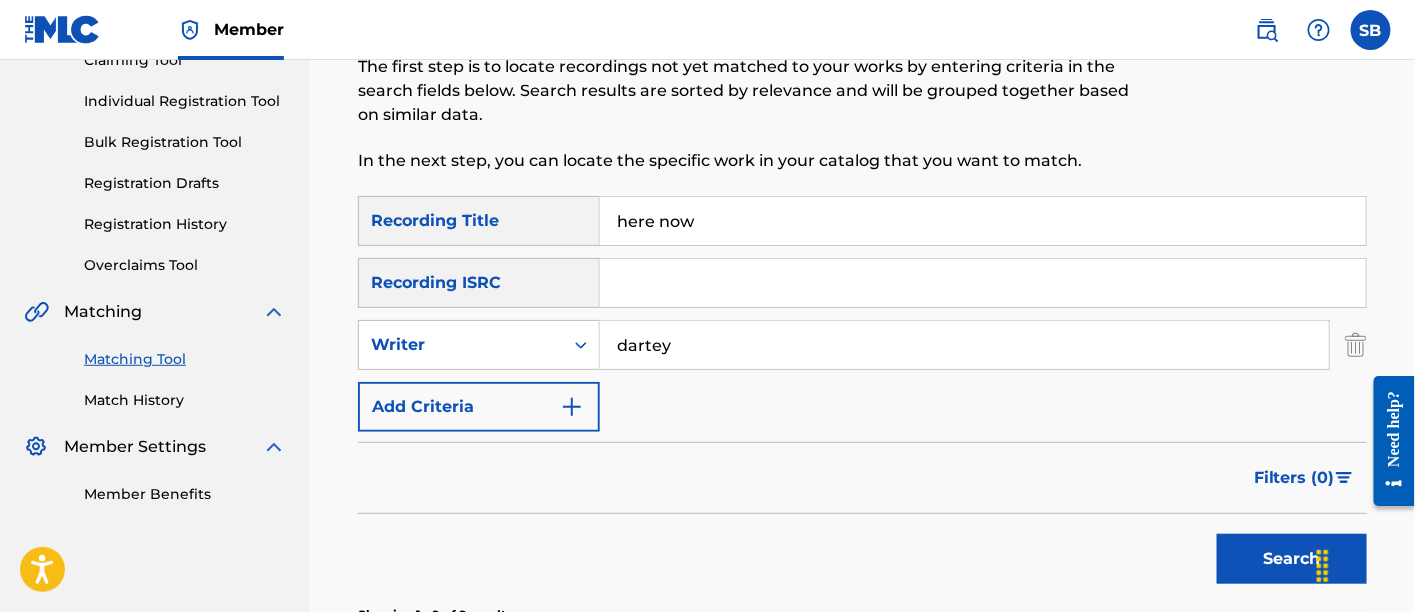 scroll, scrollTop: 232, scrollLeft: 0, axis: vertical 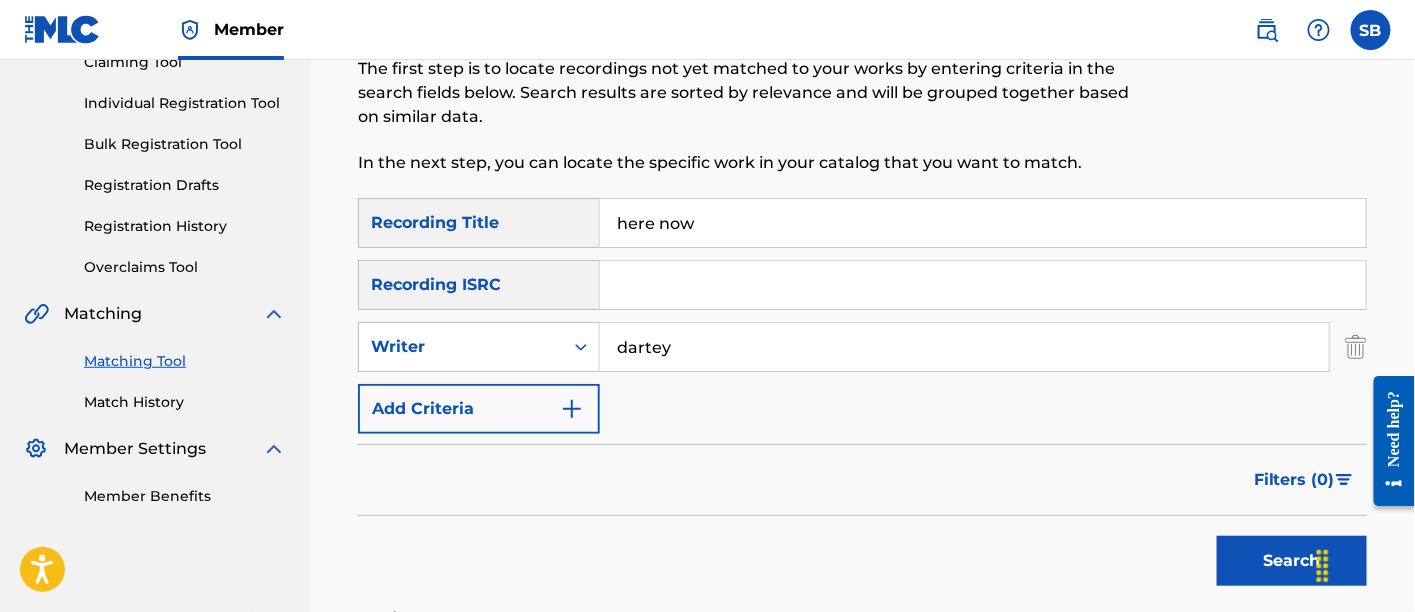 click on "here now" at bounding box center [983, 223] 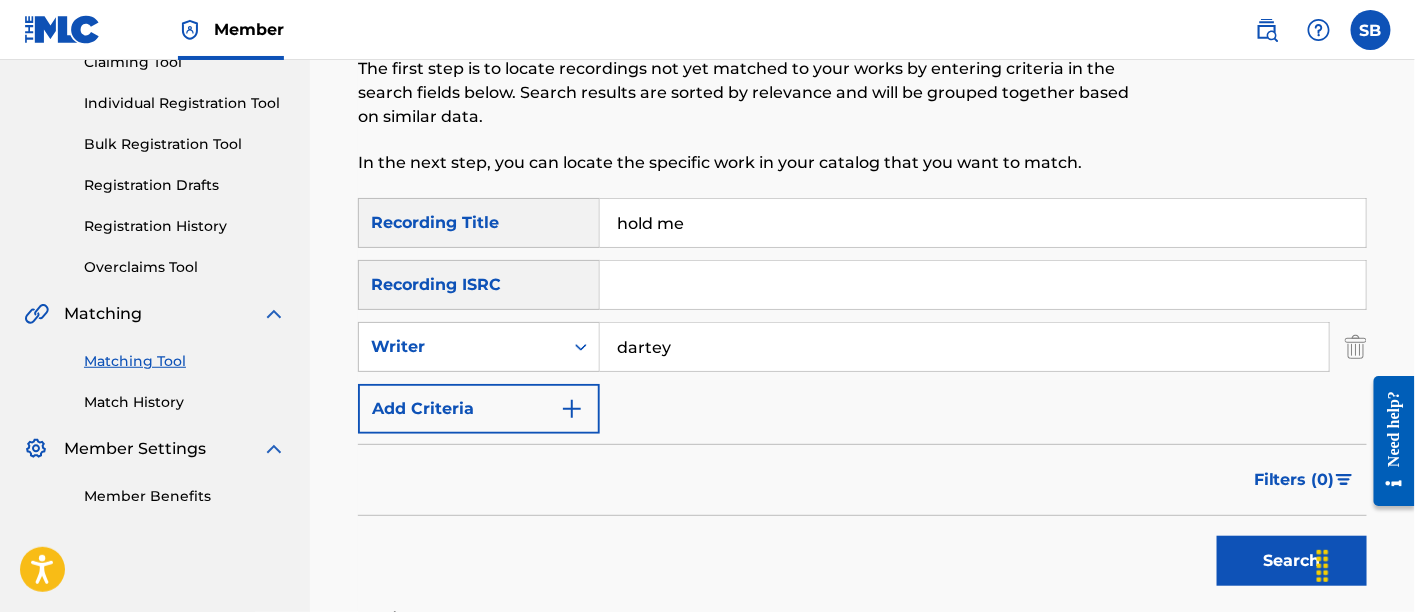type on "hold me" 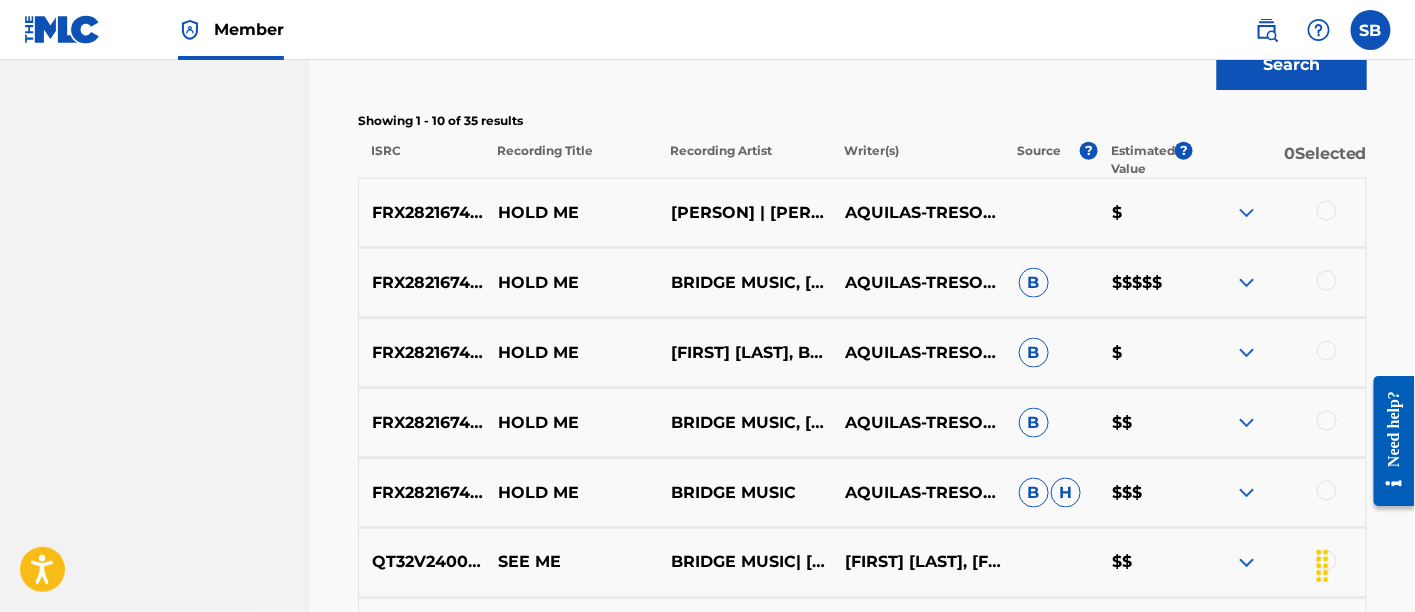 scroll, scrollTop: 728, scrollLeft: 0, axis: vertical 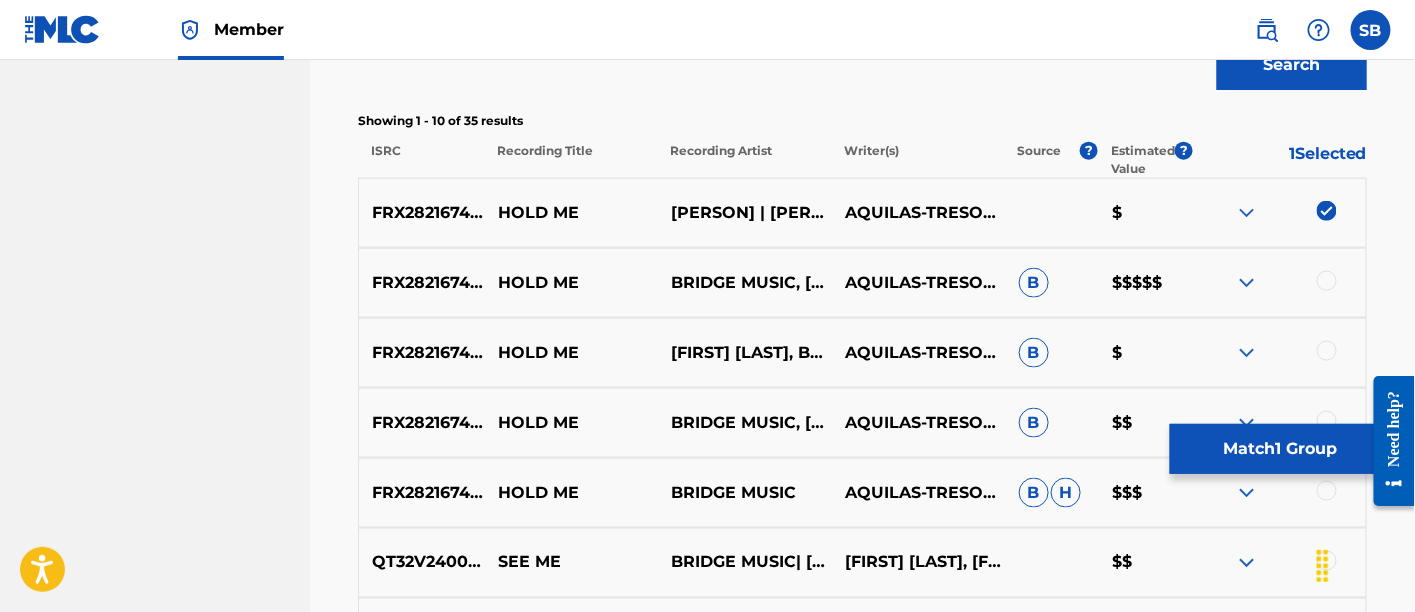 click at bounding box center [1327, 281] 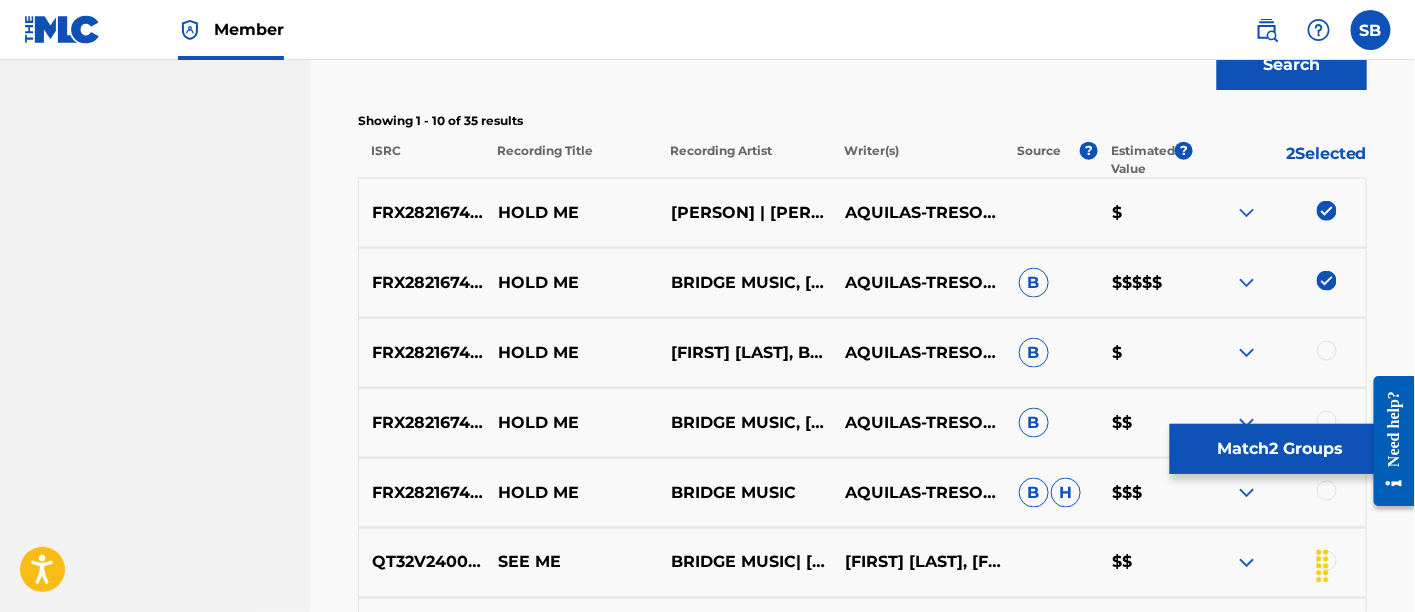 scroll, scrollTop: 764, scrollLeft: 0, axis: vertical 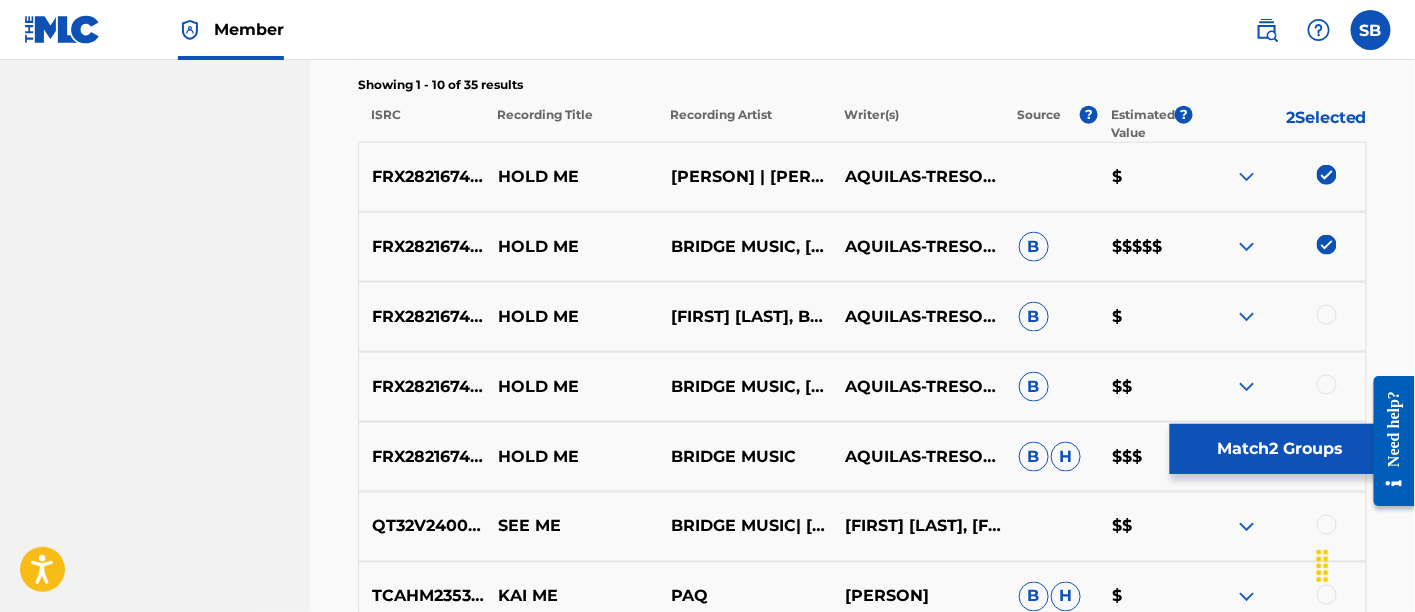 click at bounding box center [1327, 315] 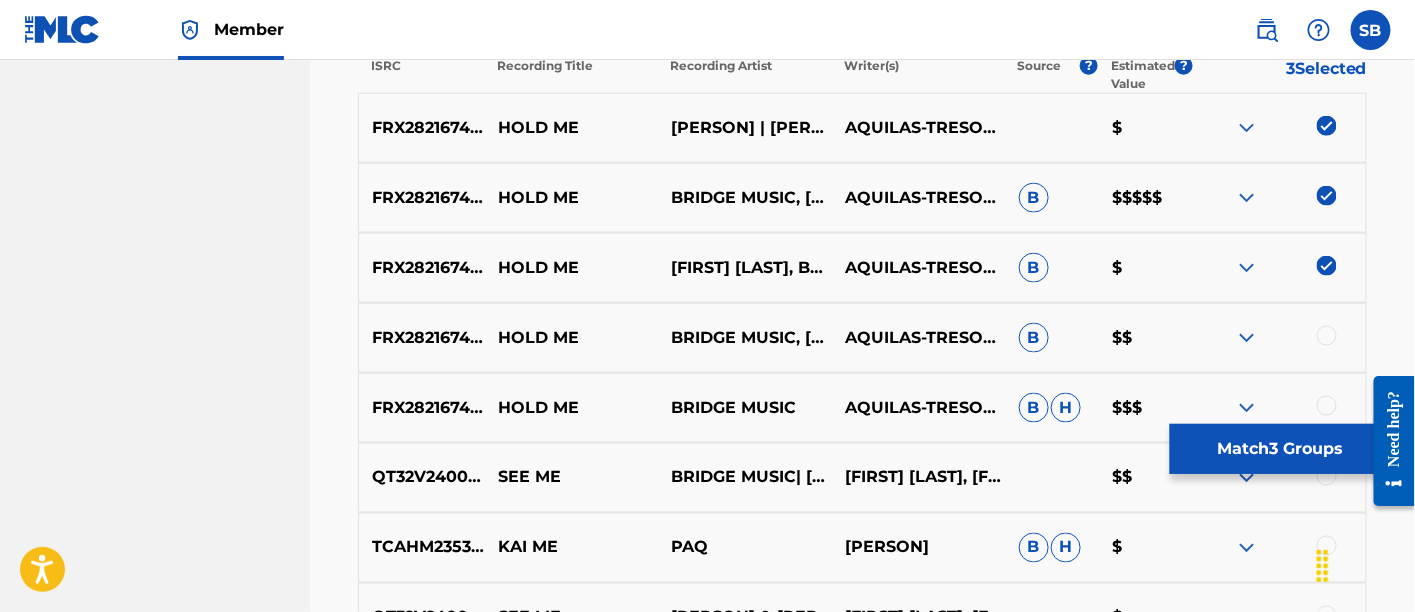 scroll, scrollTop: 823, scrollLeft: 0, axis: vertical 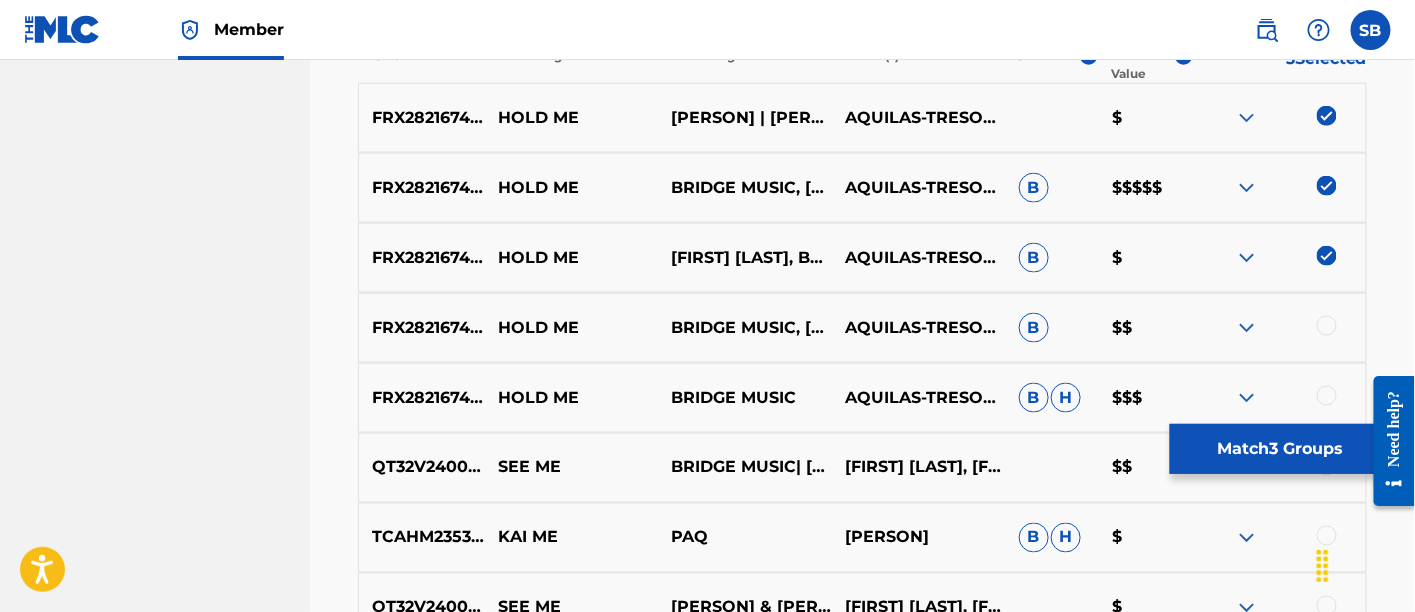 click at bounding box center [1327, 326] 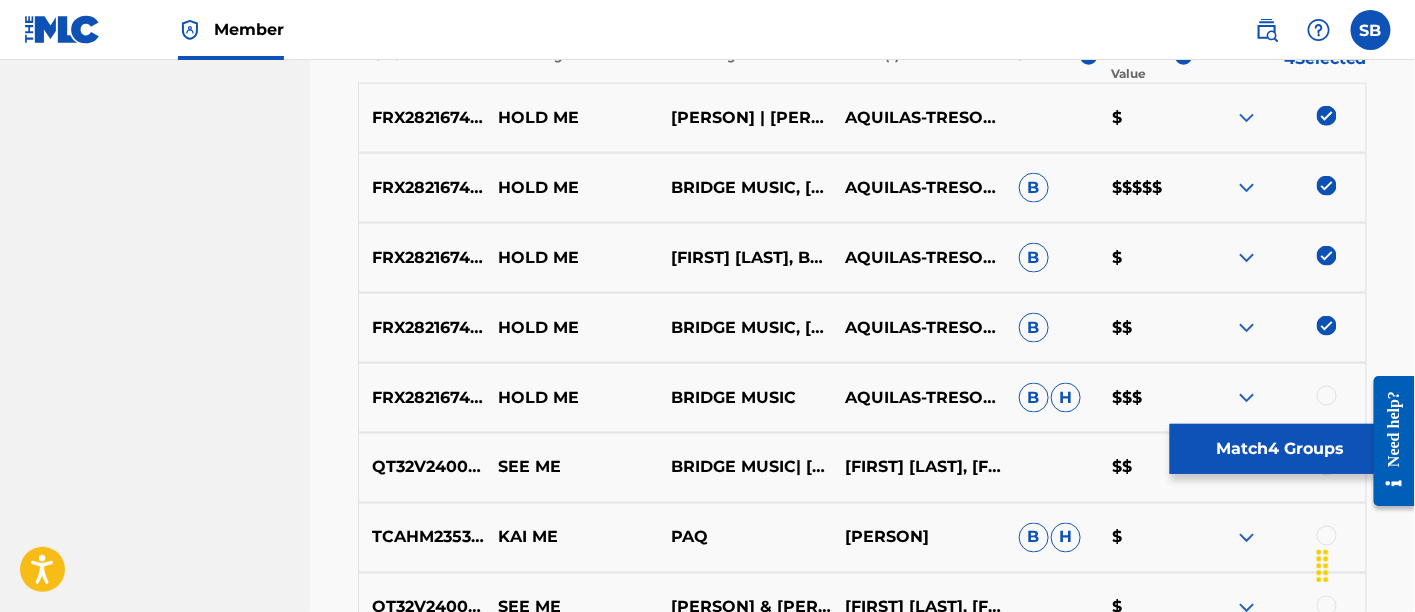 click at bounding box center (1327, 396) 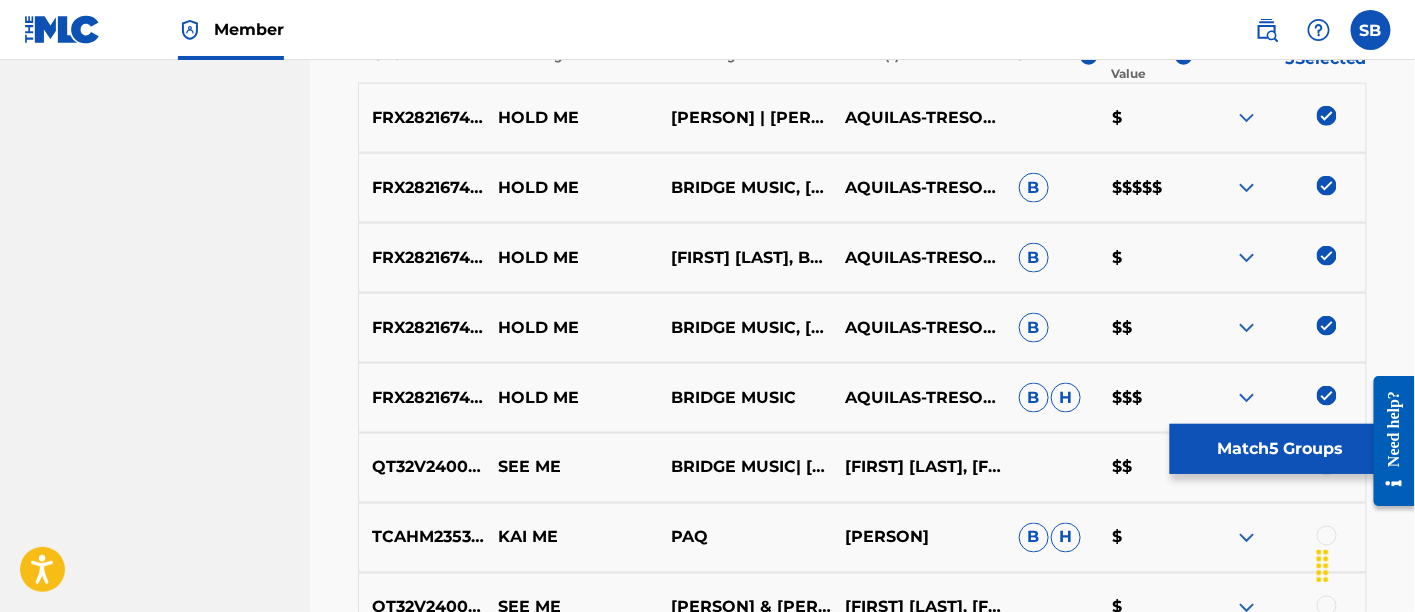click on "Match  5 Groups" at bounding box center (1280, 449) 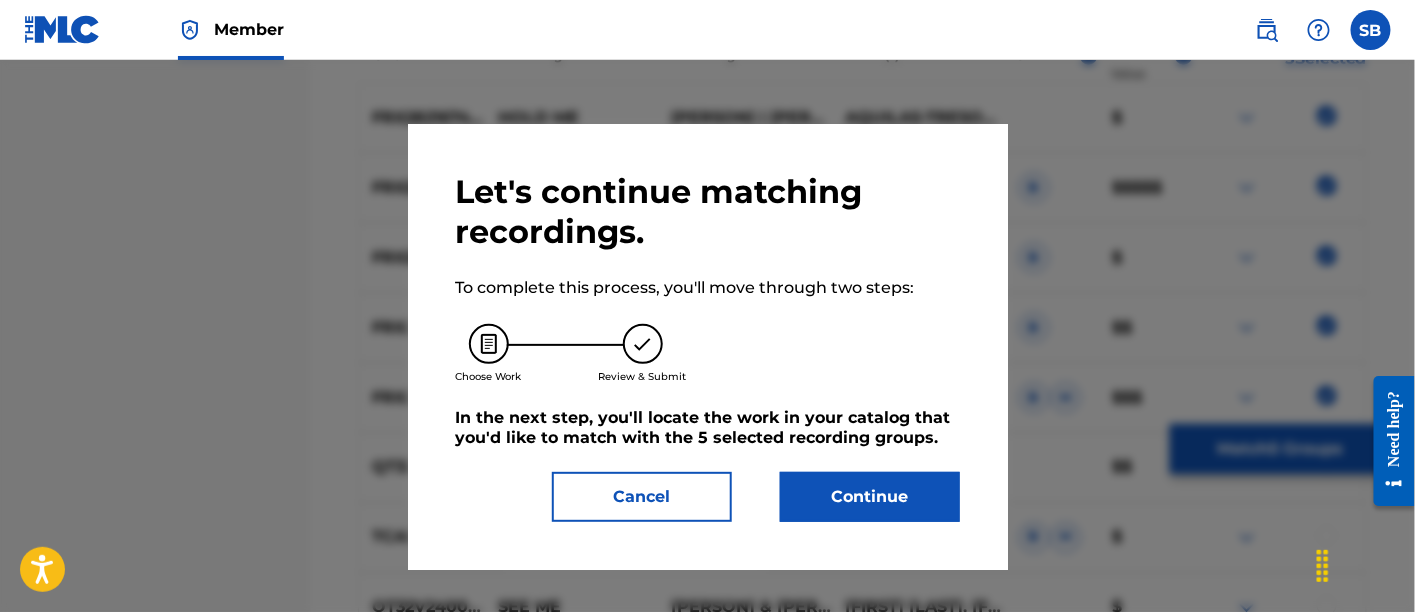 click on "Continue" at bounding box center (870, 497) 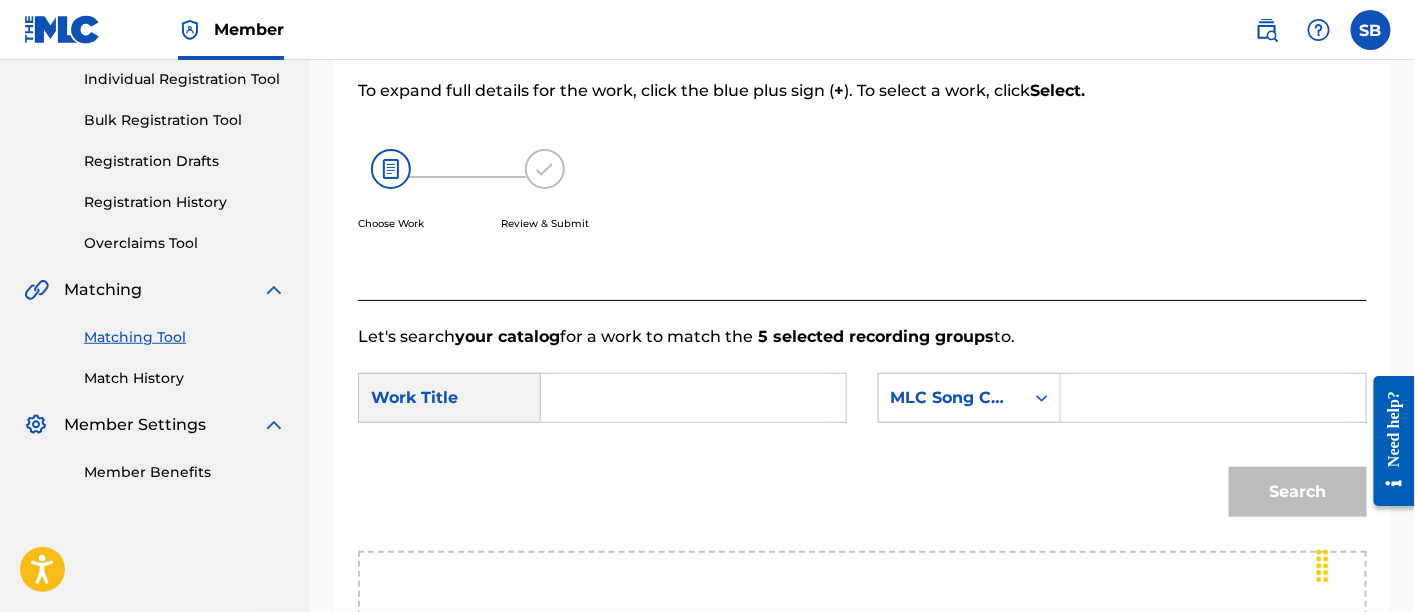 scroll, scrollTop: 234, scrollLeft: 0, axis: vertical 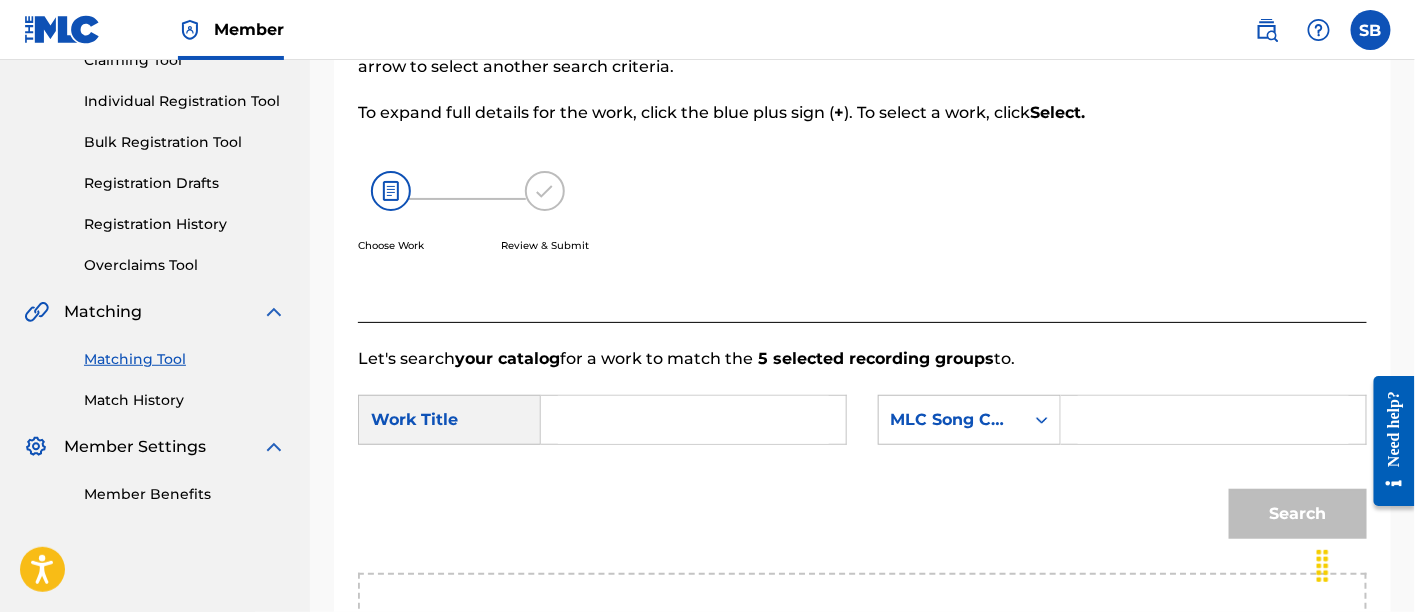 click at bounding box center (693, 420) 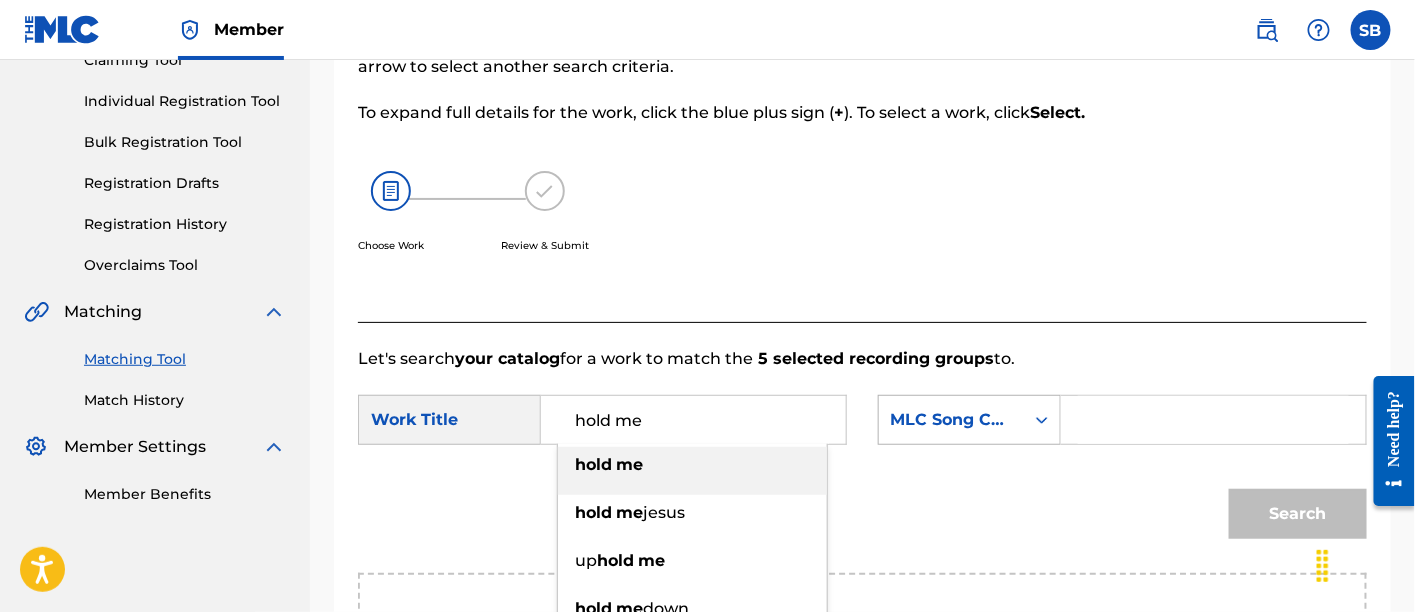 type on "hold me" 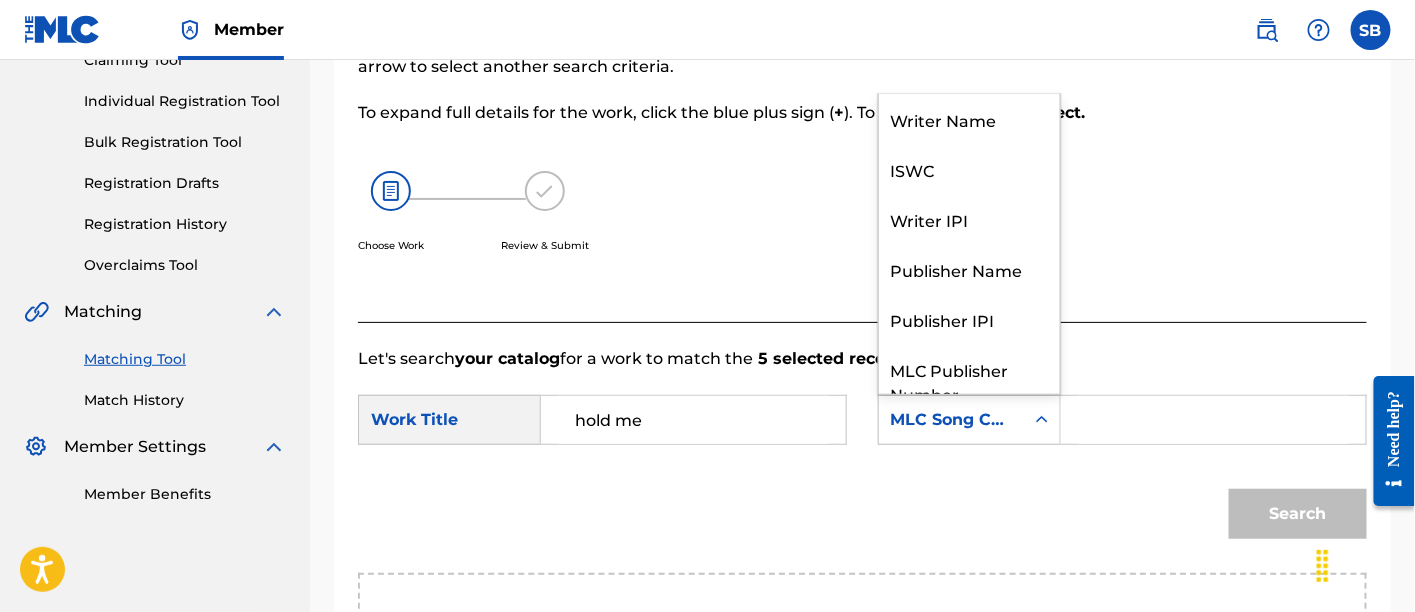 scroll, scrollTop: 74, scrollLeft: 0, axis: vertical 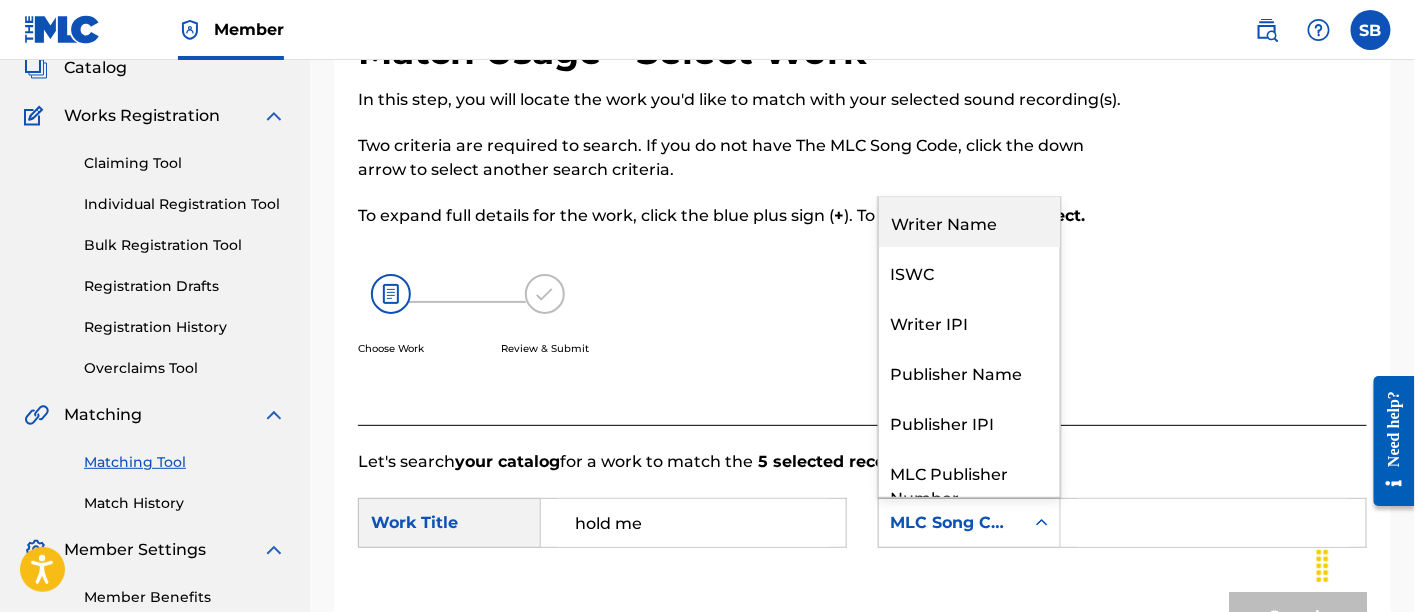 click on "Writer Name" at bounding box center [969, 222] 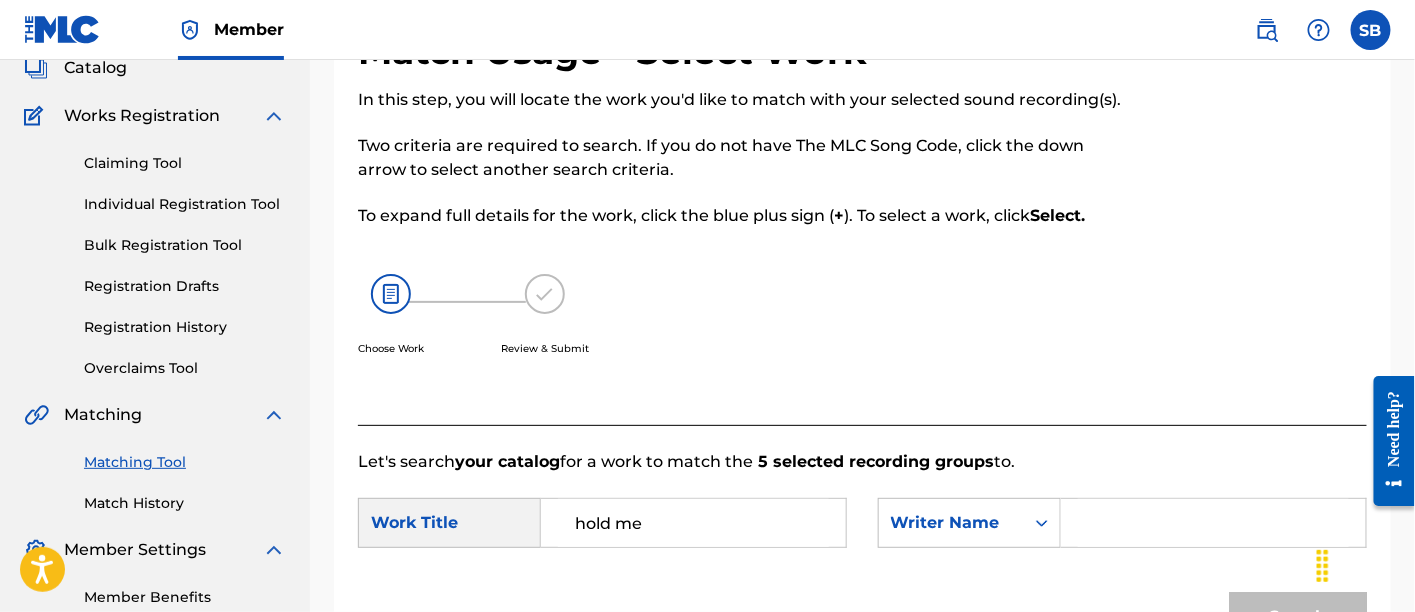 click at bounding box center [1213, 523] 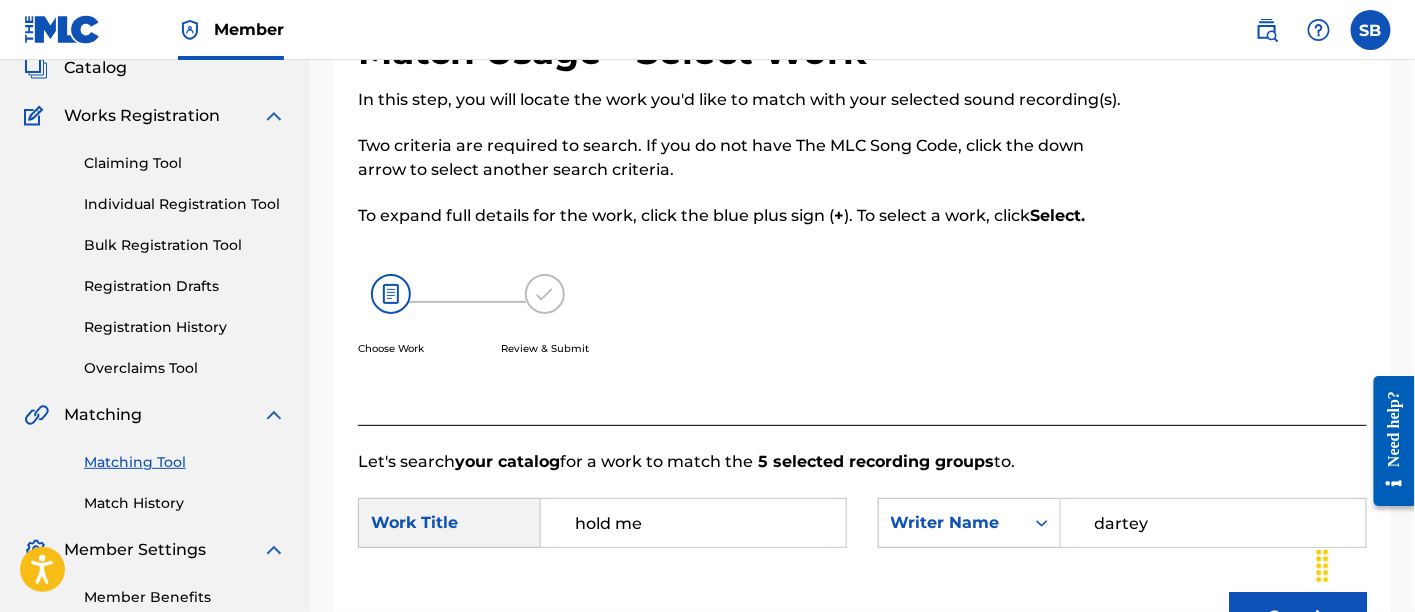 click on "Search" at bounding box center [1298, 617] 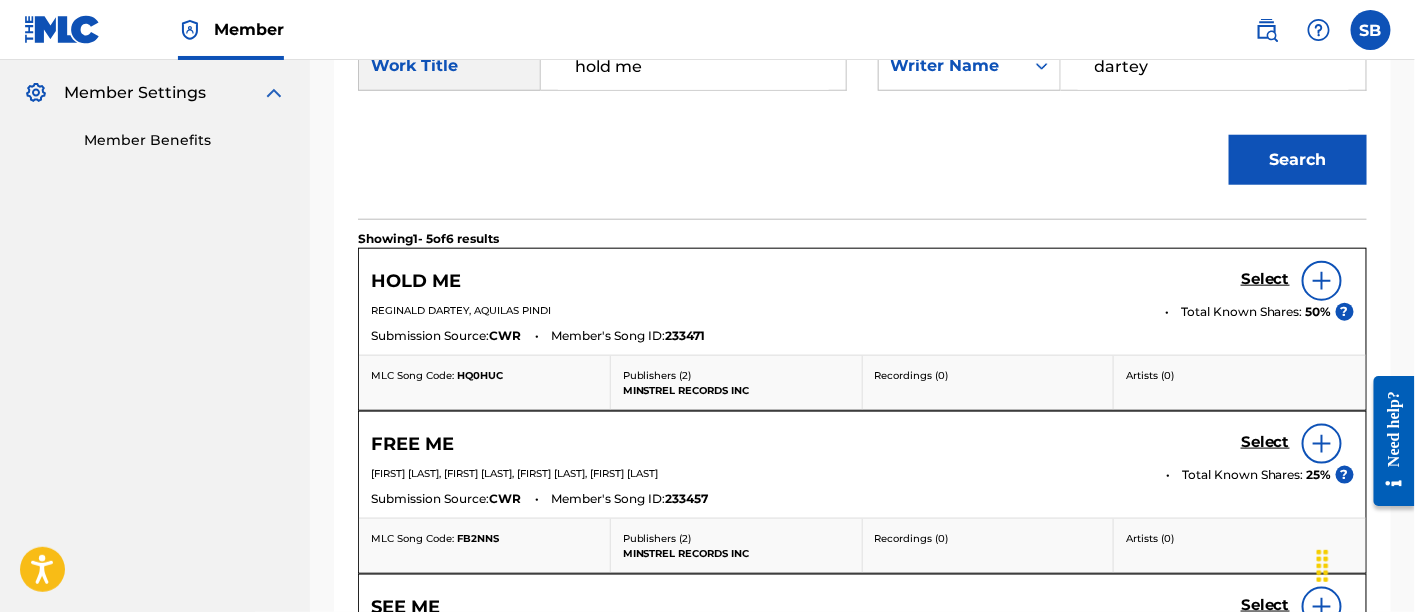 scroll, scrollTop: 589, scrollLeft: 0, axis: vertical 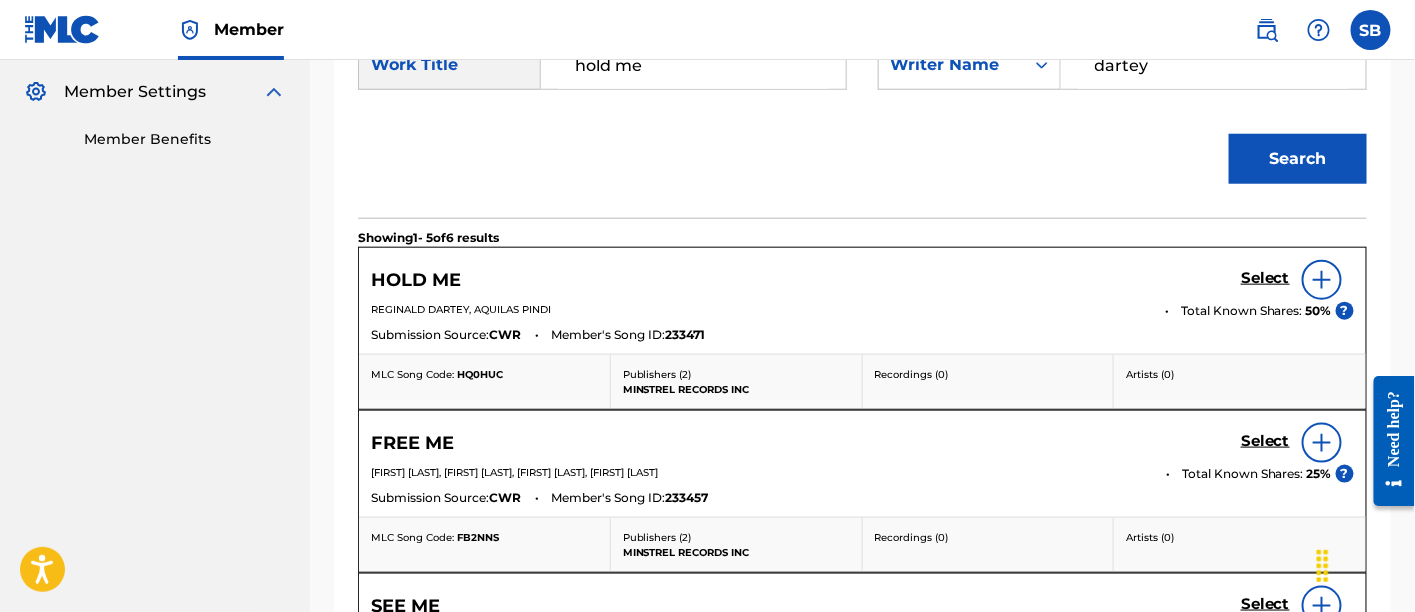 click on "Select" at bounding box center (1265, 278) 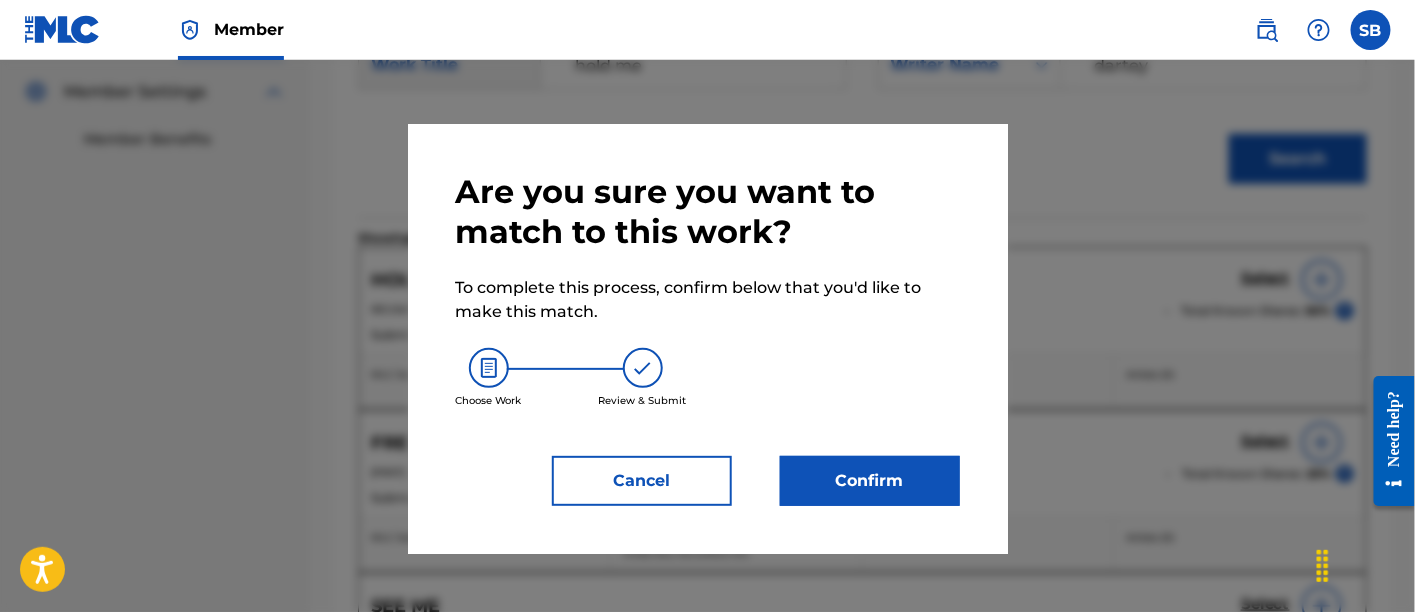 click on "Confirm" at bounding box center [870, 481] 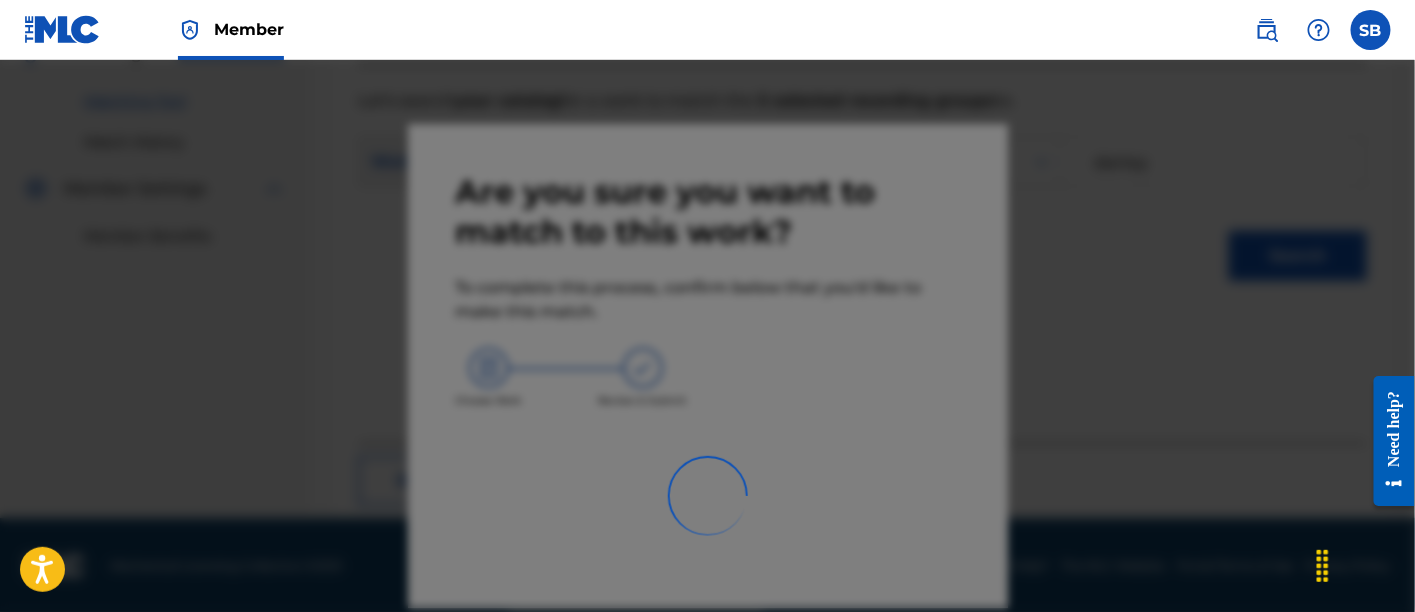 scroll, scrollTop: 246, scrollLeft: 0, axis: vertical 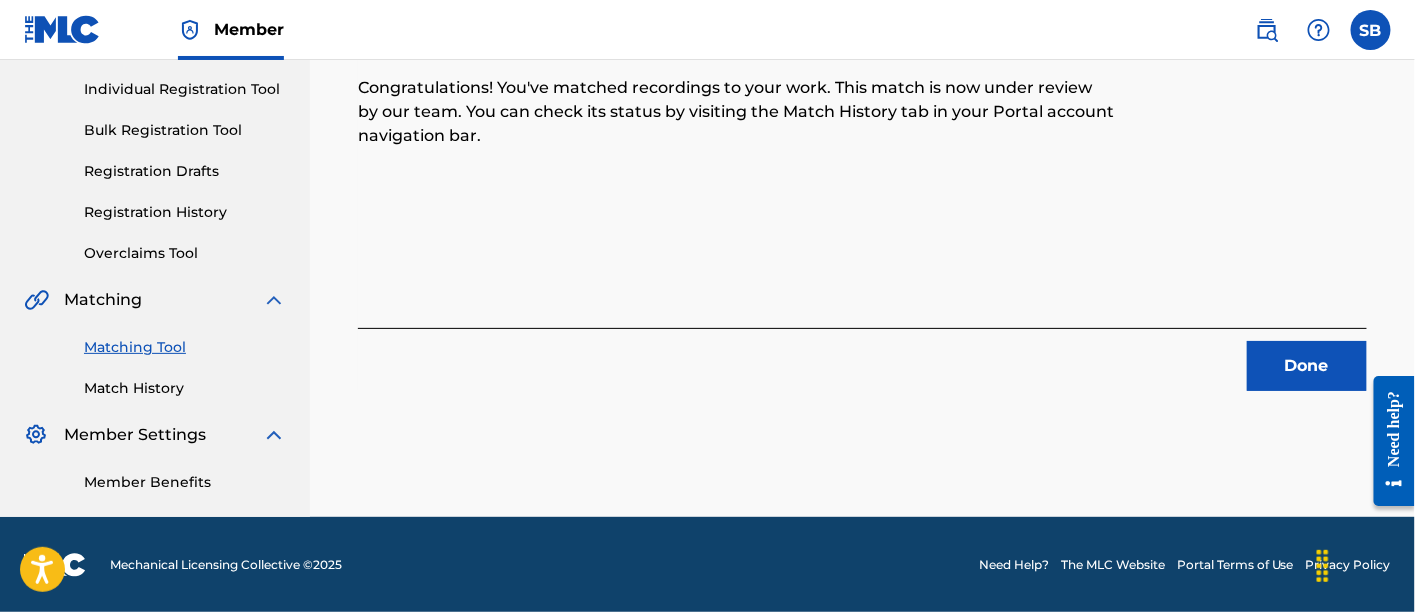 click on "Done" at bounding box center [1307, 366] 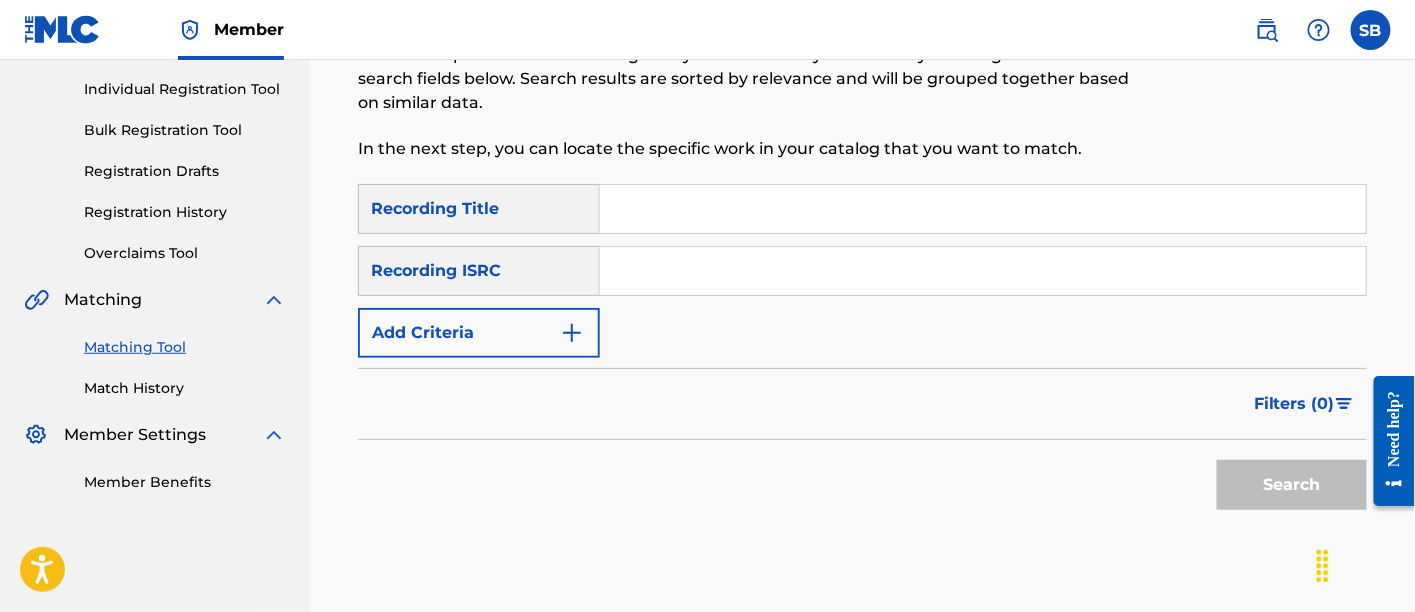 click at bounding box center [983, 209] 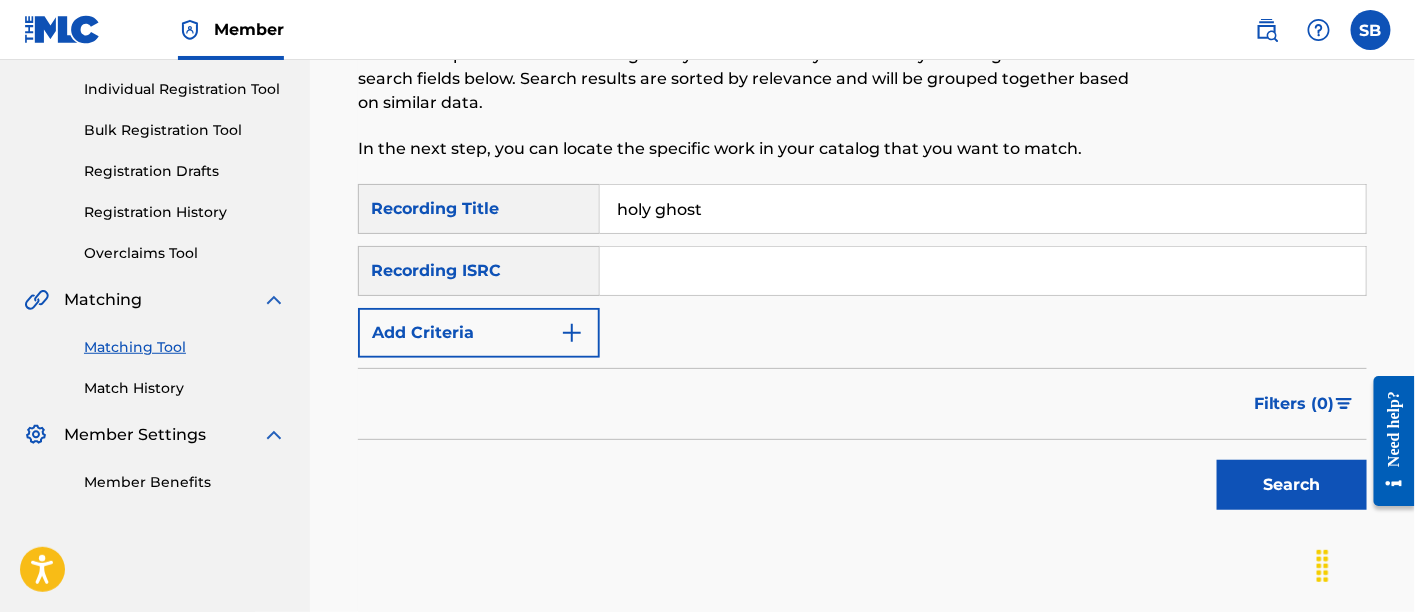 type on "holy ghost" 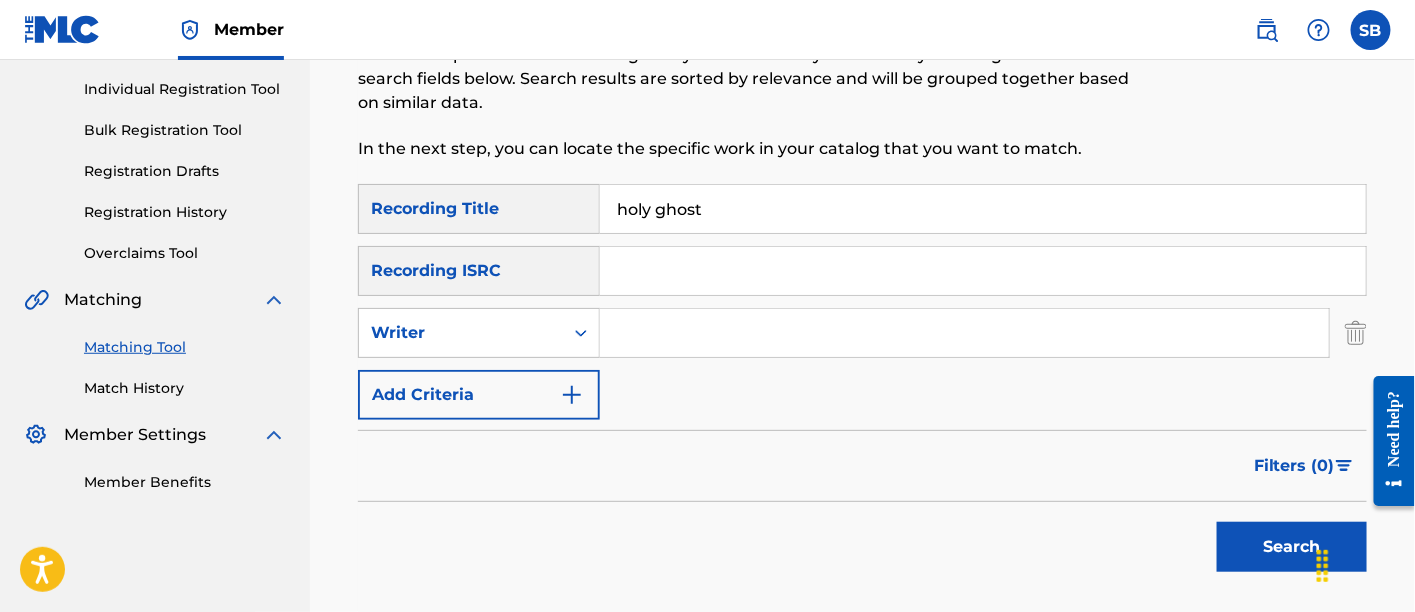 click at bounding box center (964, 333) 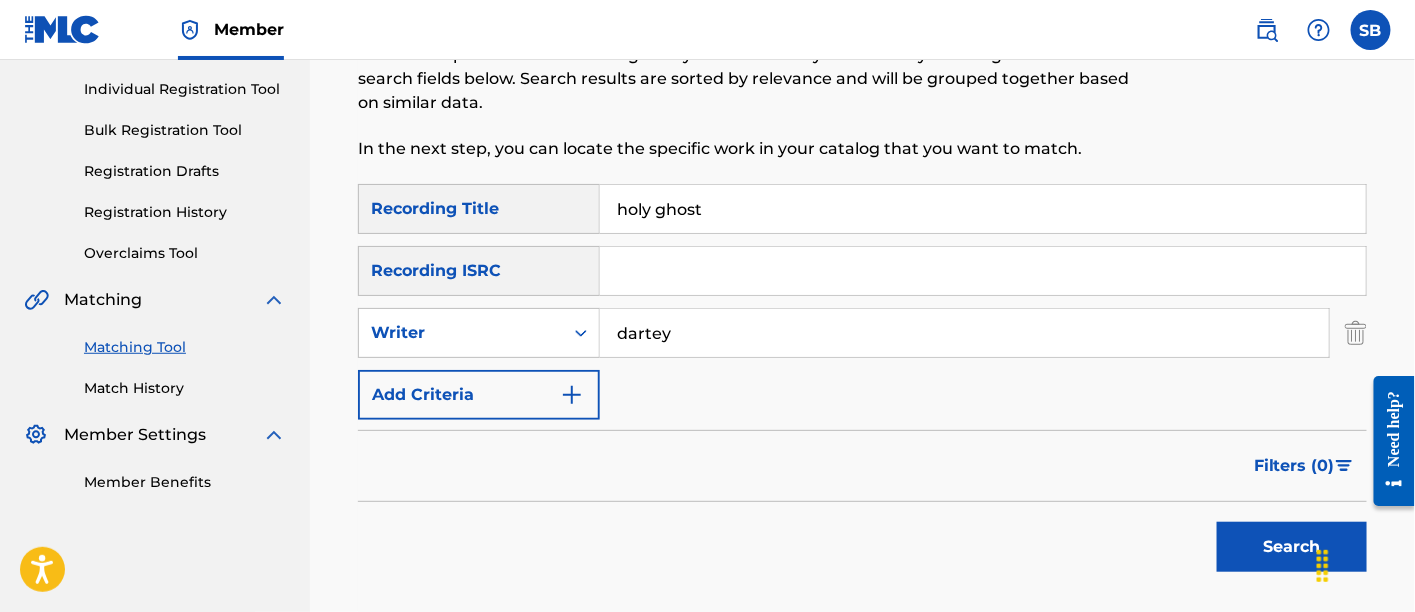 type on "dartey" 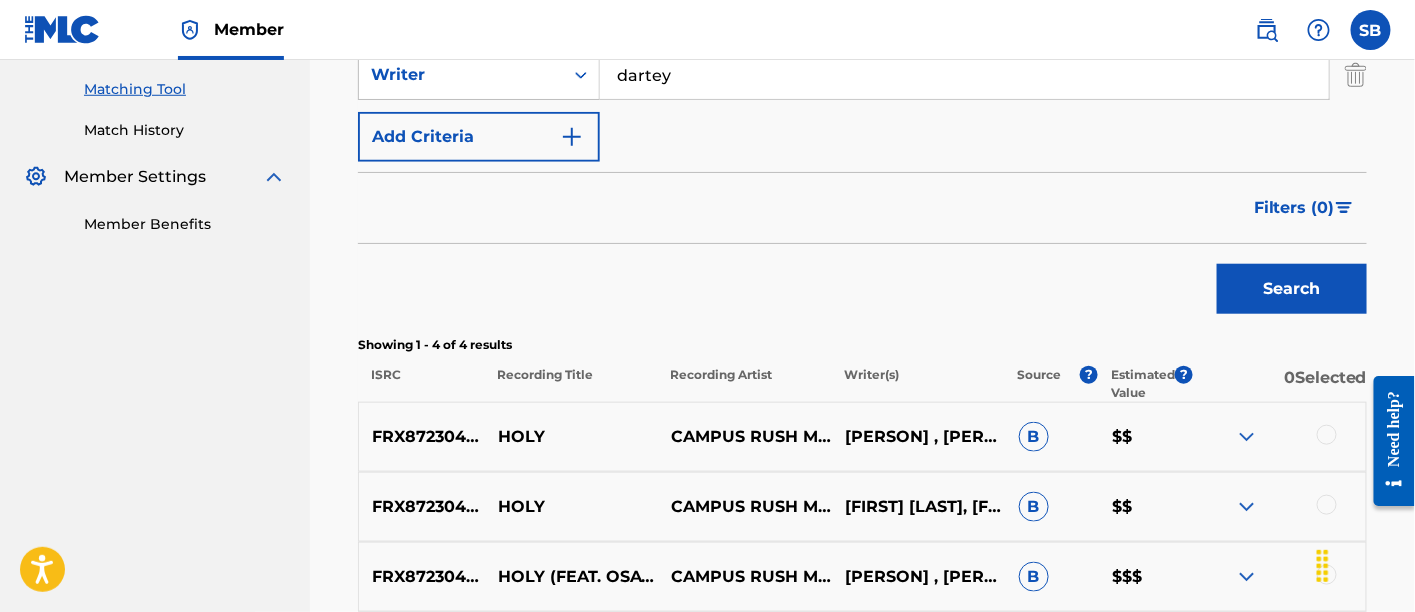 scroll, scrollTop: 688, scrollLeft: 0, axis: vertical 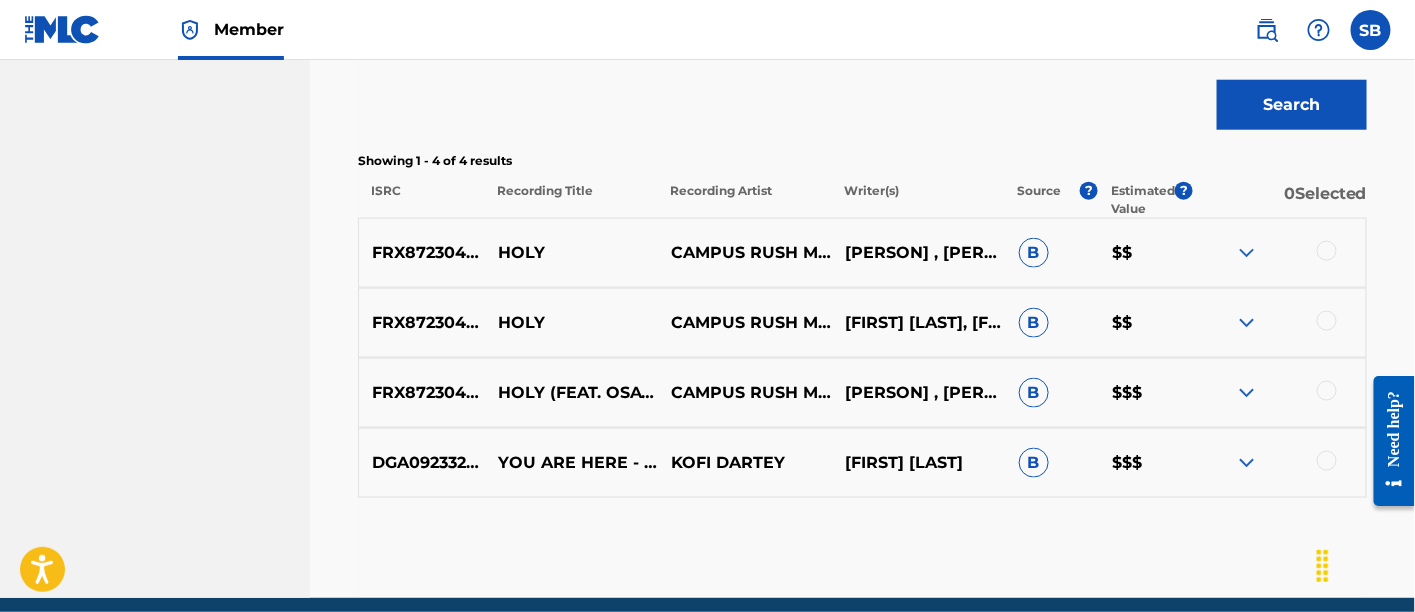 click at bounding box center (1327, 391) 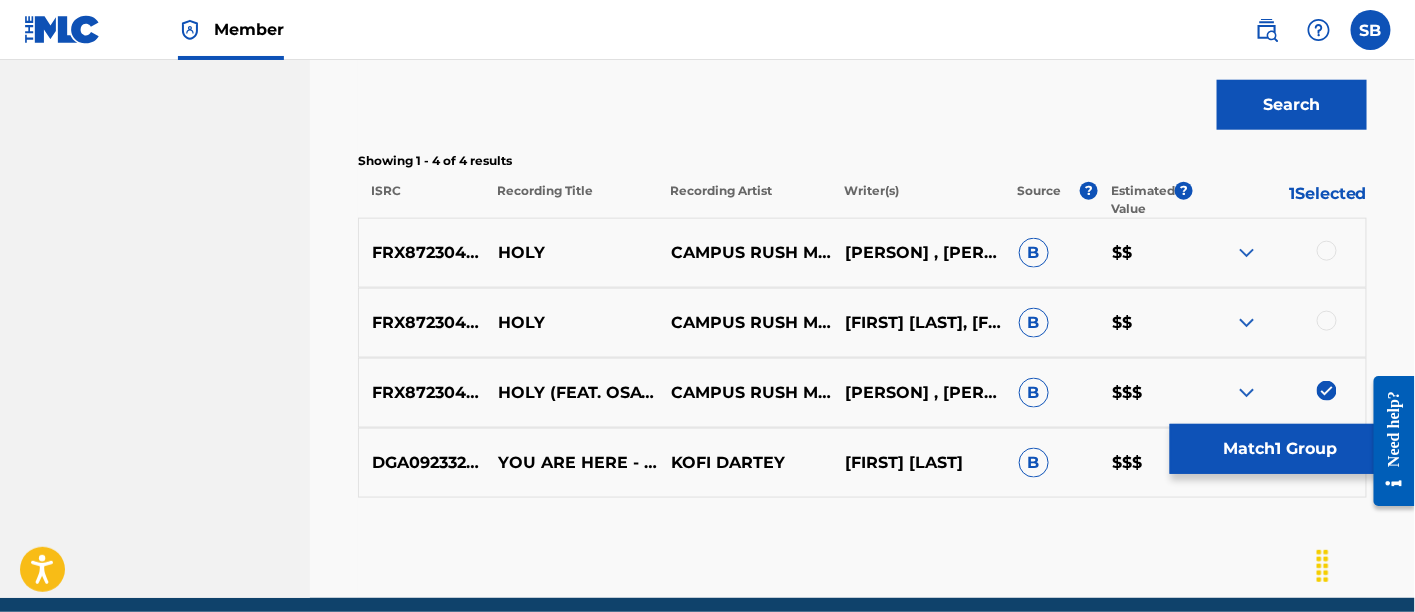 click at bounding box center [1327, 321] 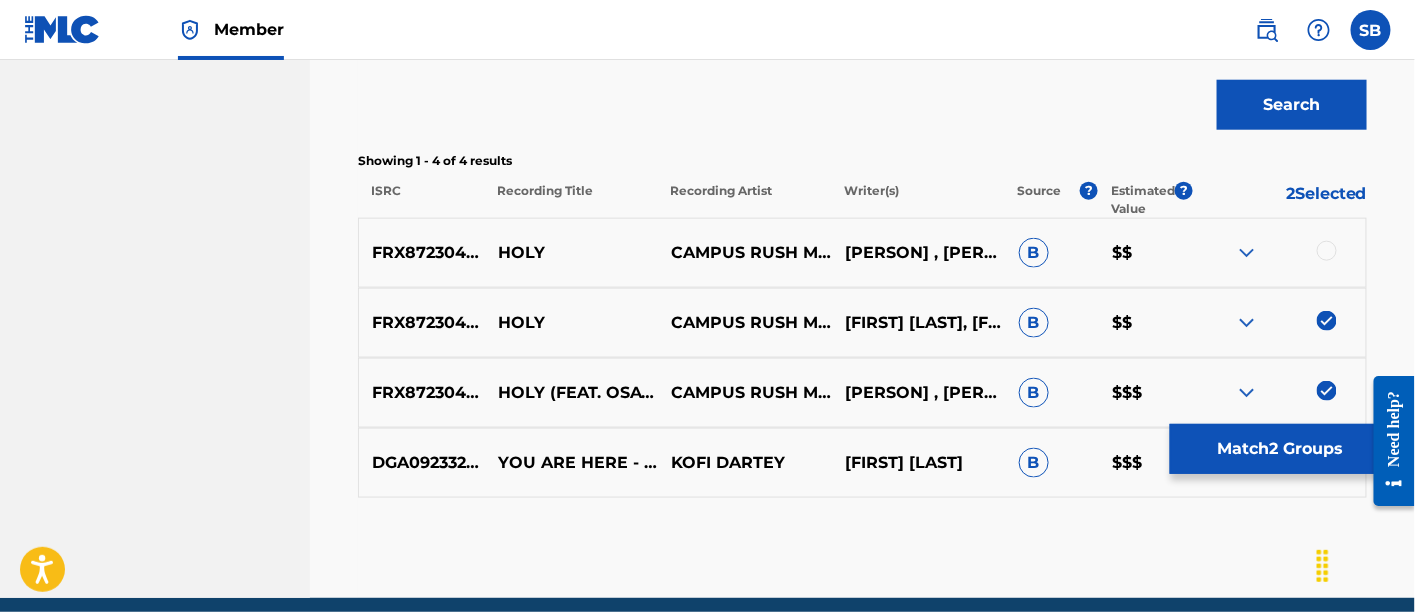 click at bounding box center (1327, 251) 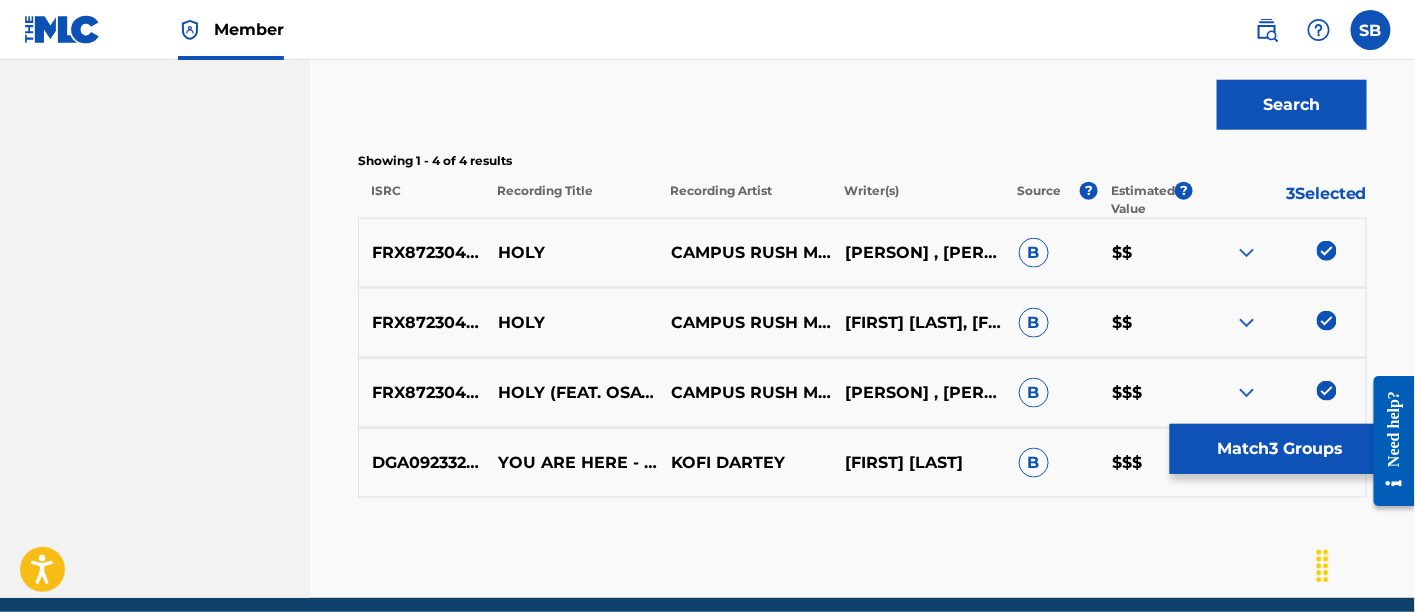 click on "Match  3 Groups" at bounding box center [1280, 449] 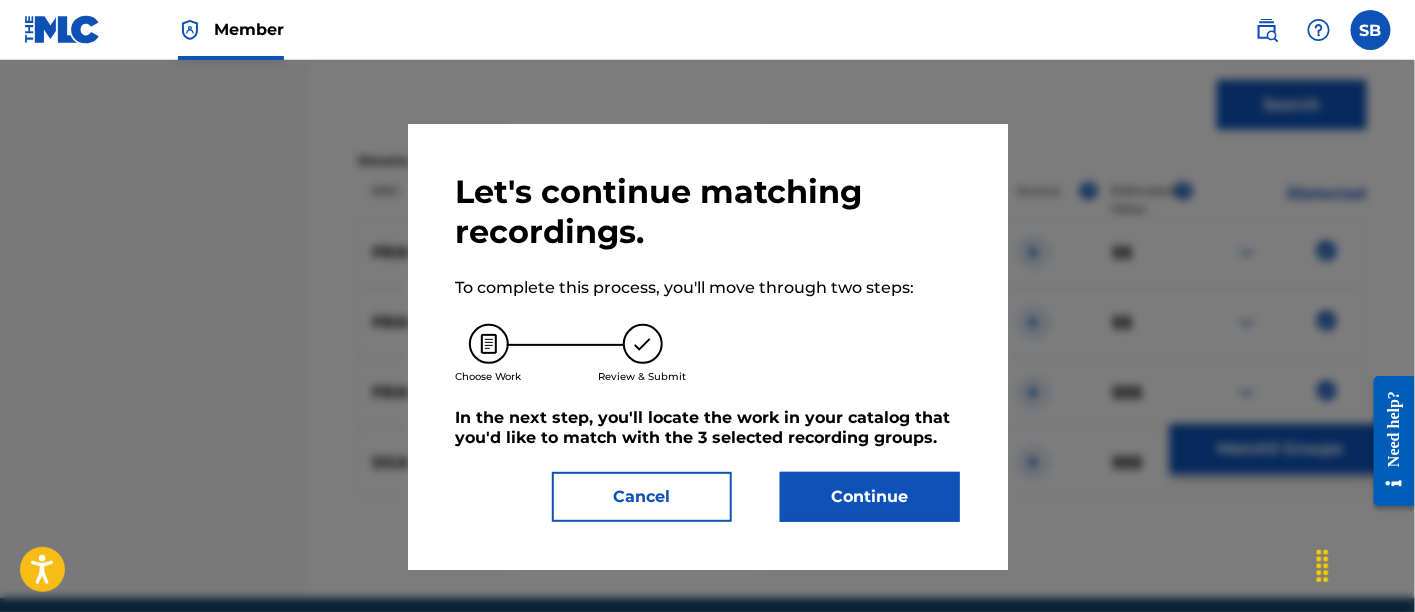 click on "Continue" at bounding box center (870, 497) 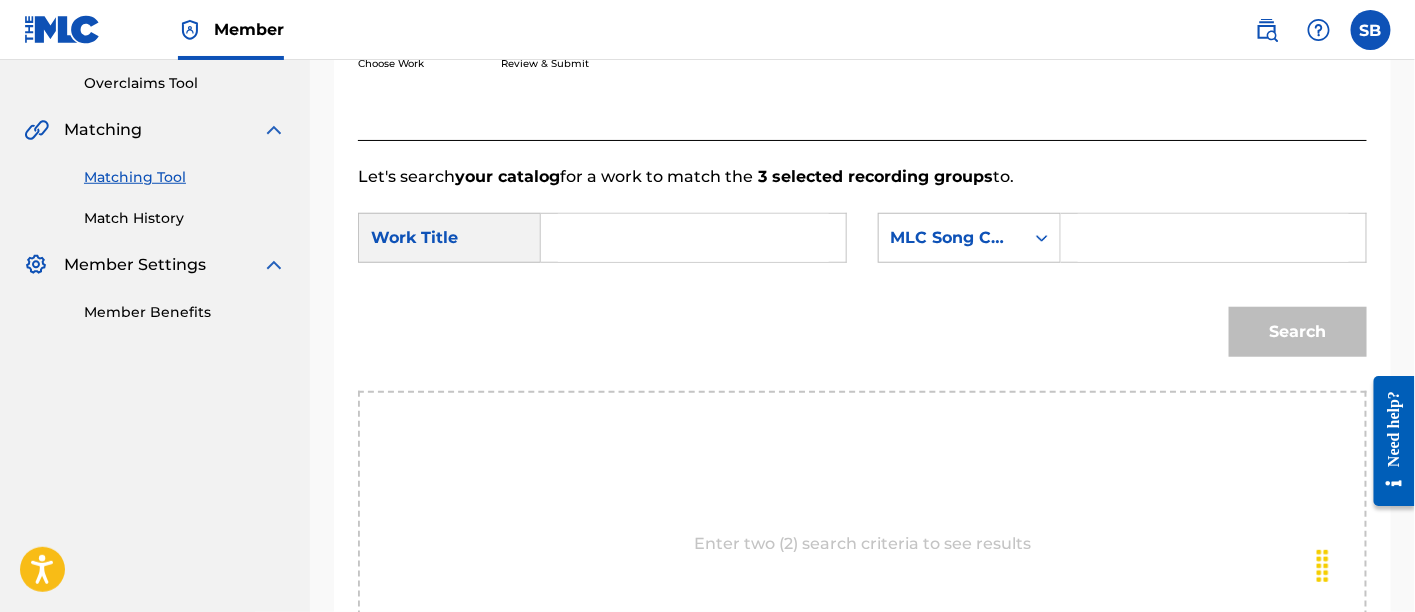 scroll, scrollTop: 415, scrollLeft: 0, axis: vertical 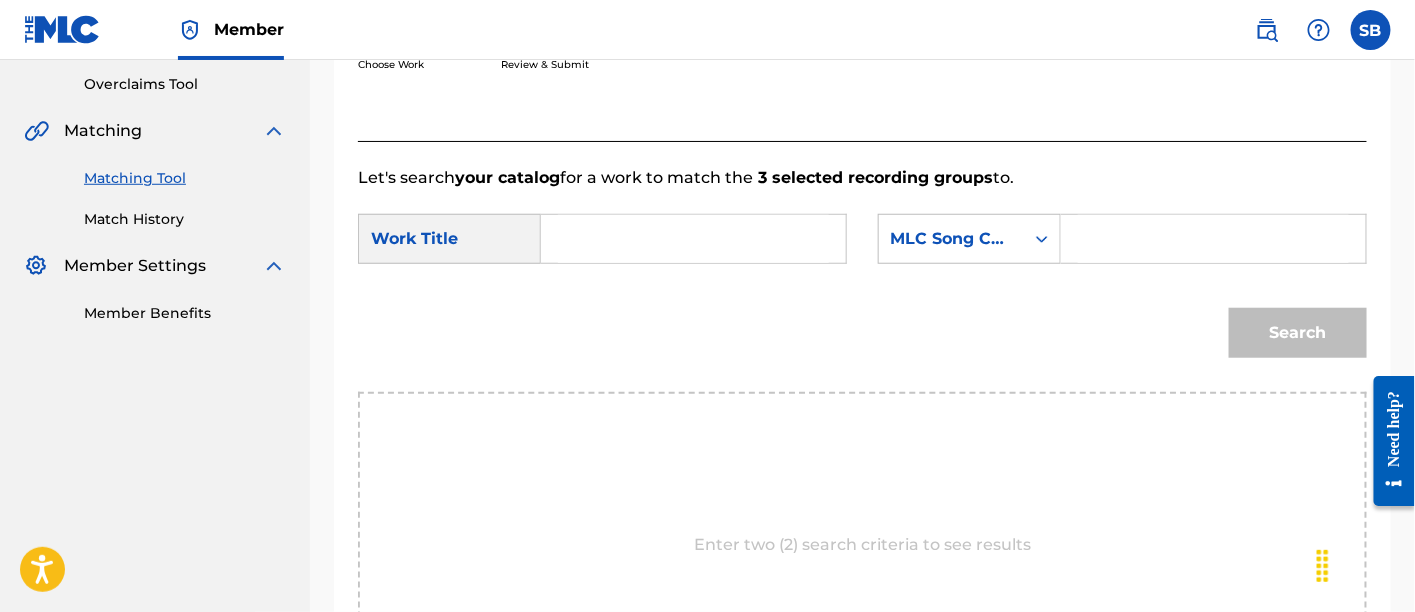 click at bounding box center (693, 239) 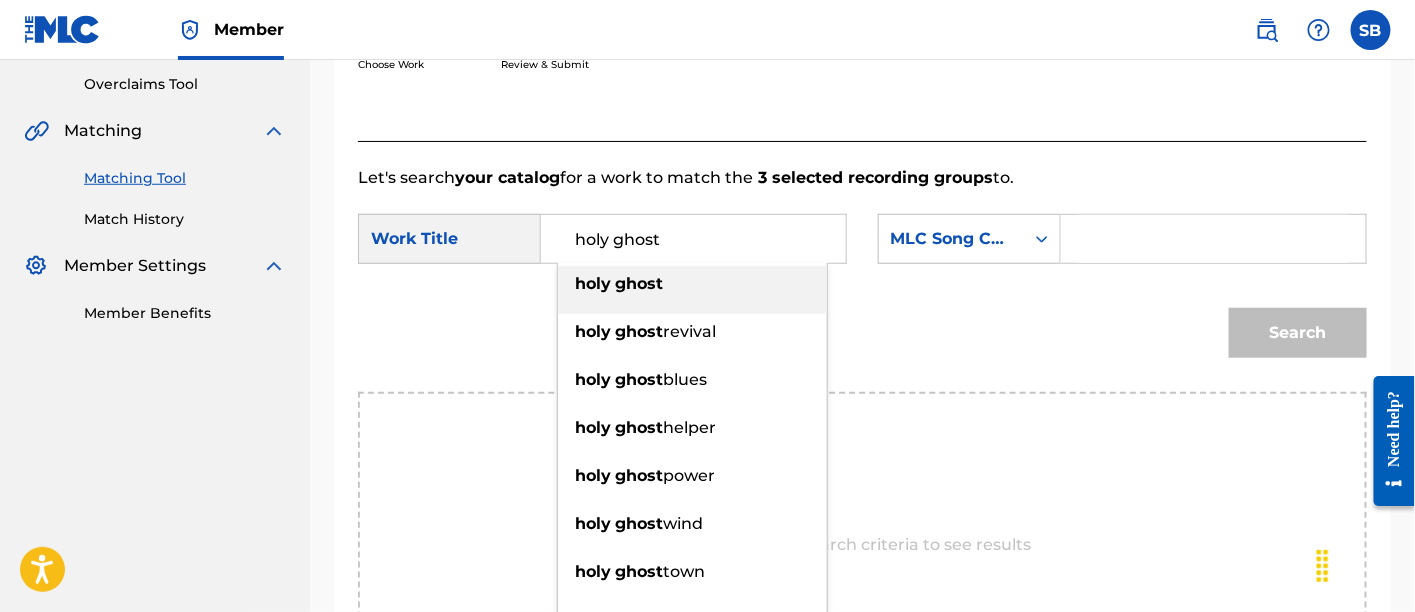 type on "holy ghost" 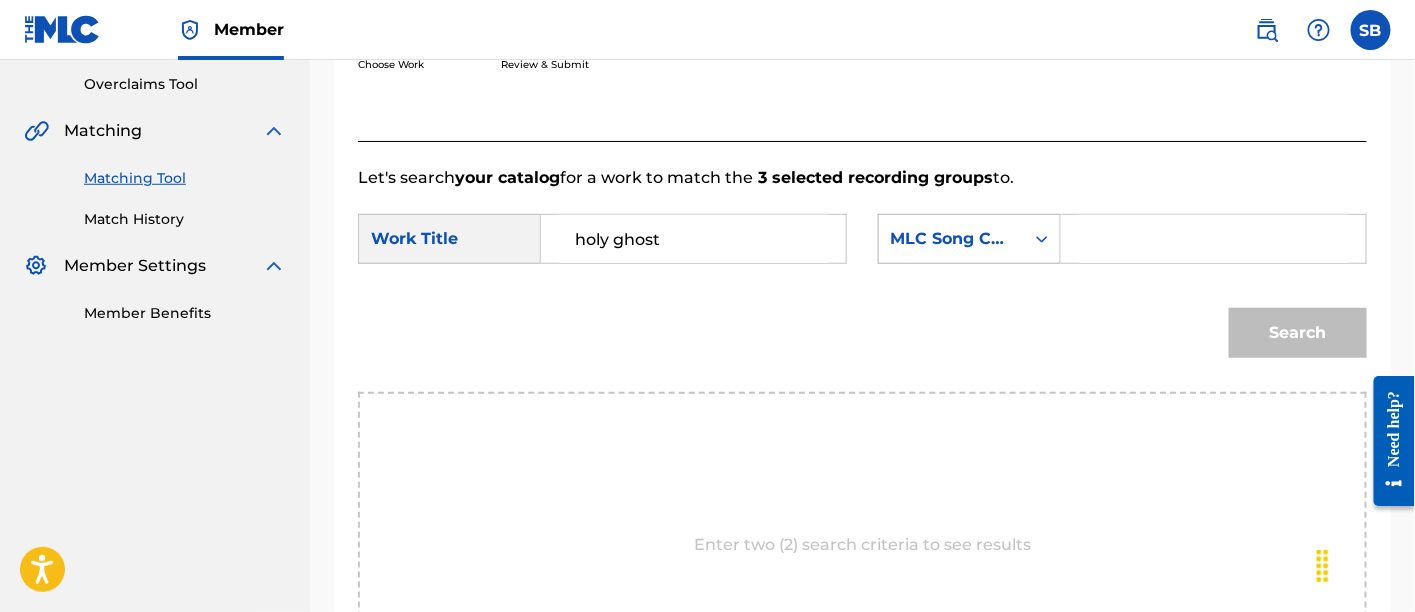 click on "MLC Song Code" at bounding box center (951, 239) 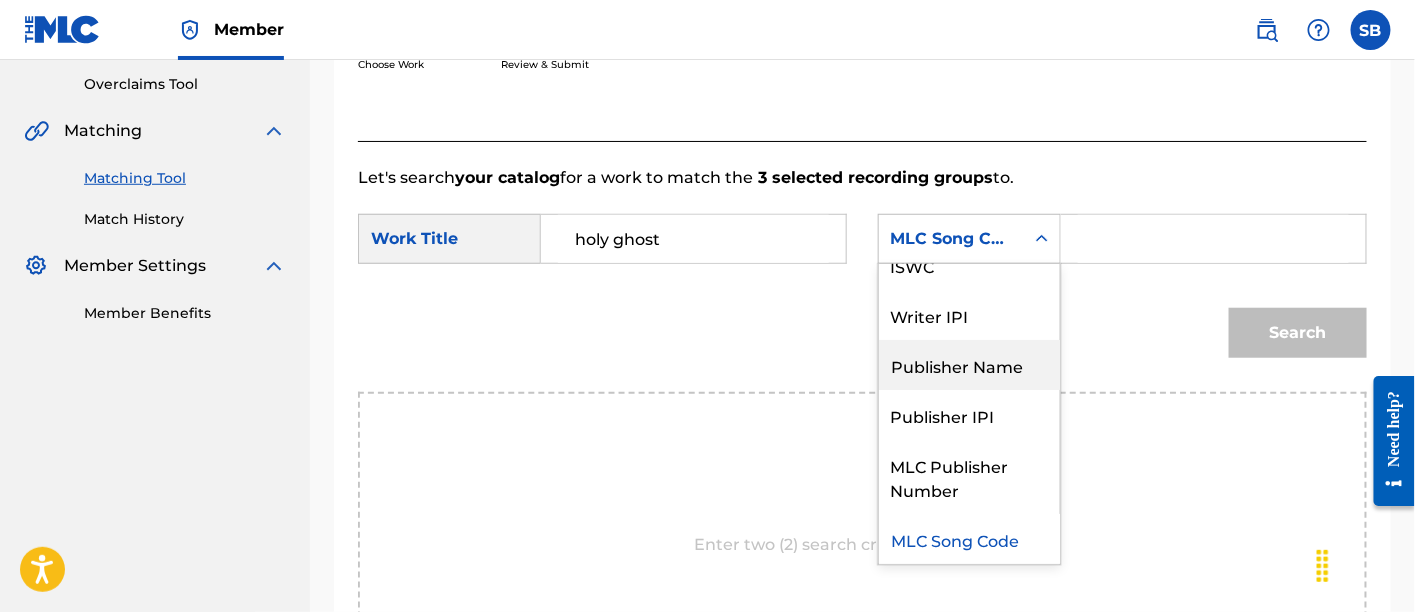 scroll, scrollTop: 0, scrollLeft: 0, axis: both 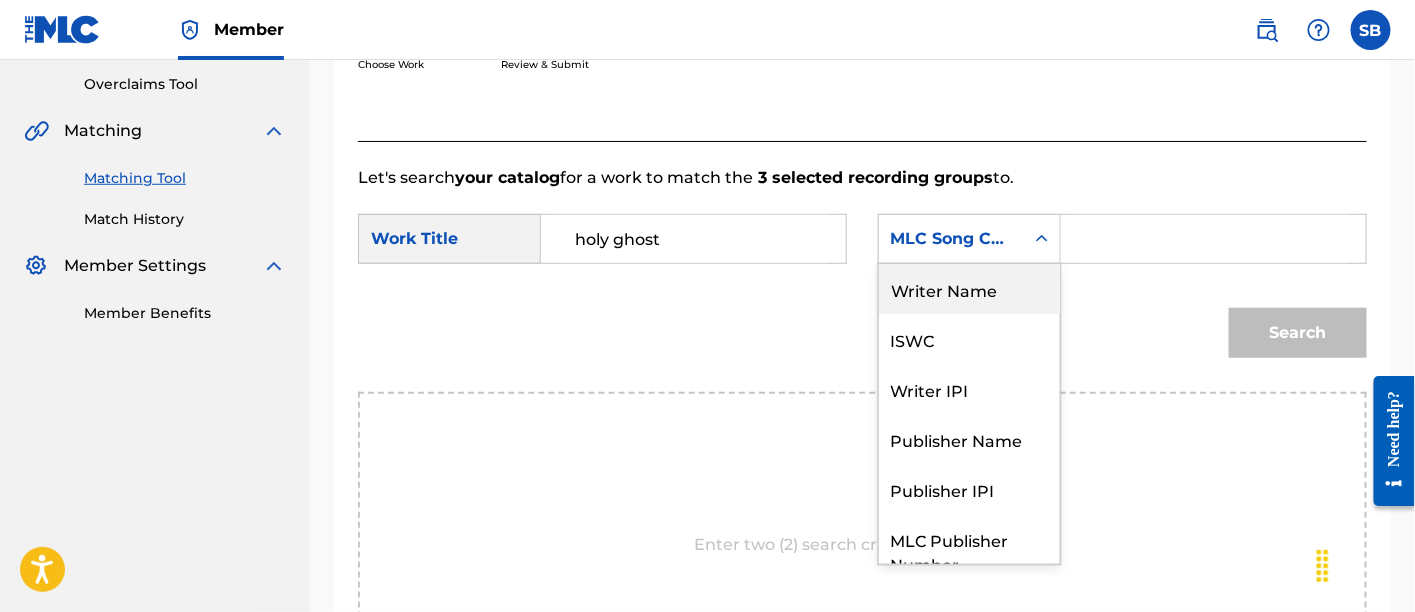 click on "Writer Name" at bounding box center [969, 289] 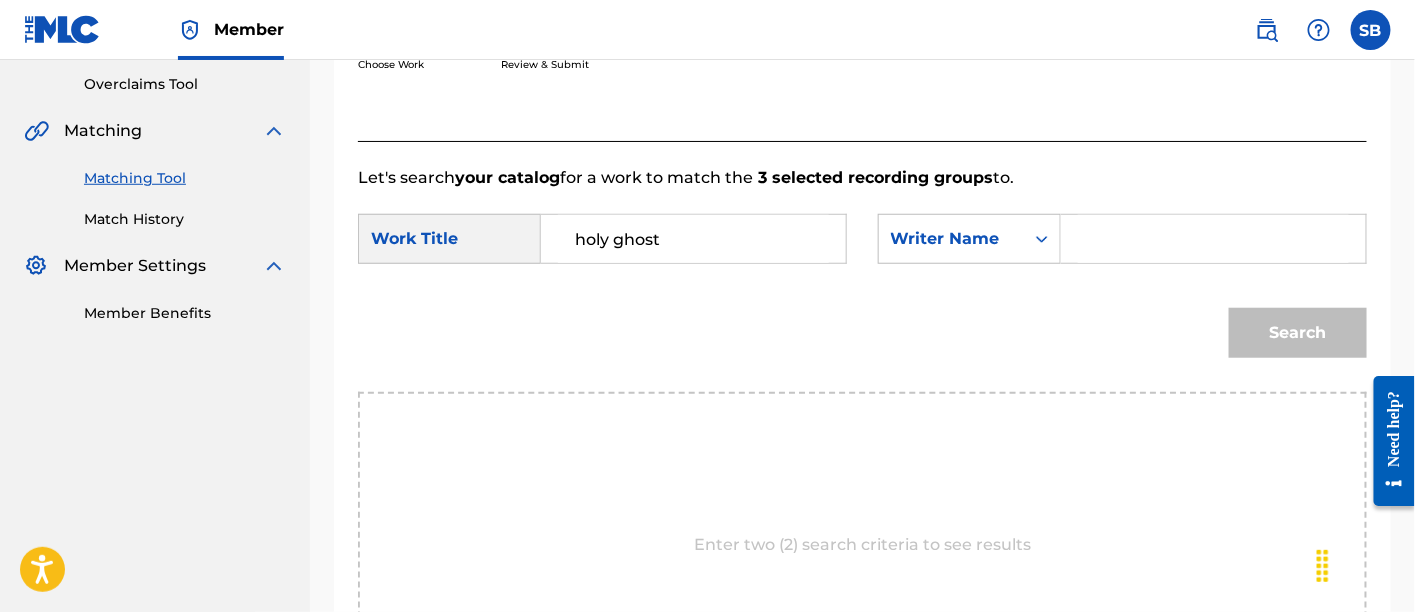 click at bounding box center (1213, 239) 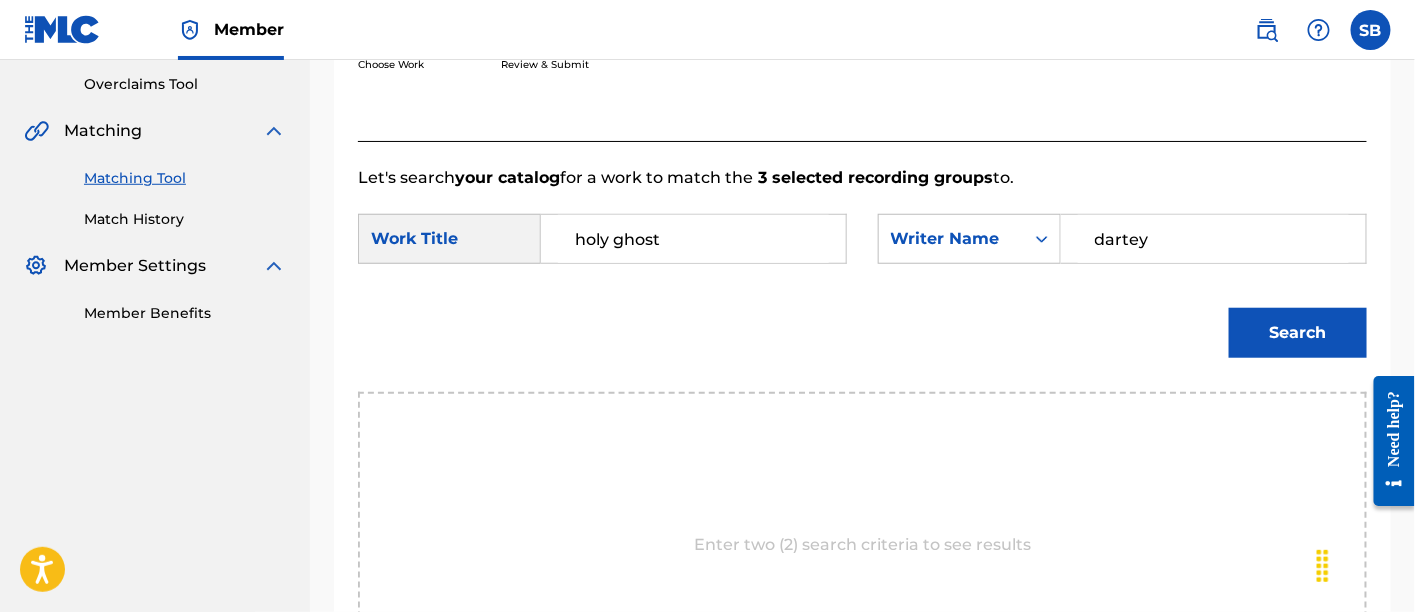 type on "dartey" 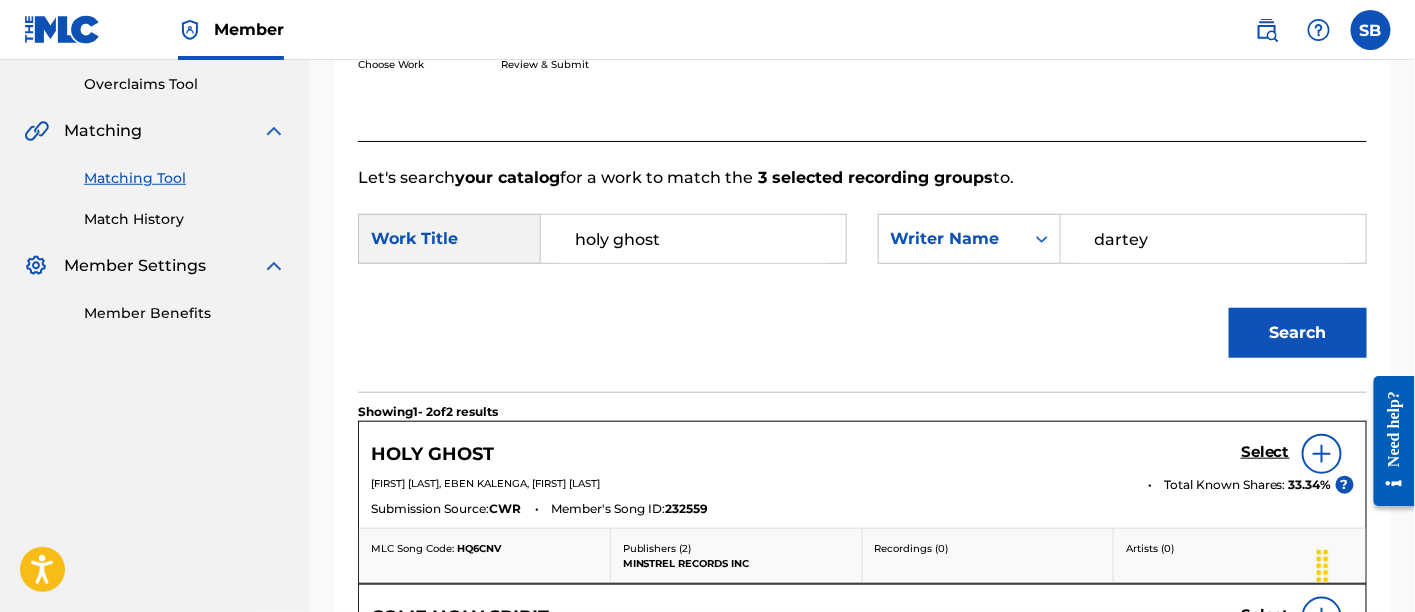 scroll, scrollTop: 514, scrollLeft: 0, axis: vertical 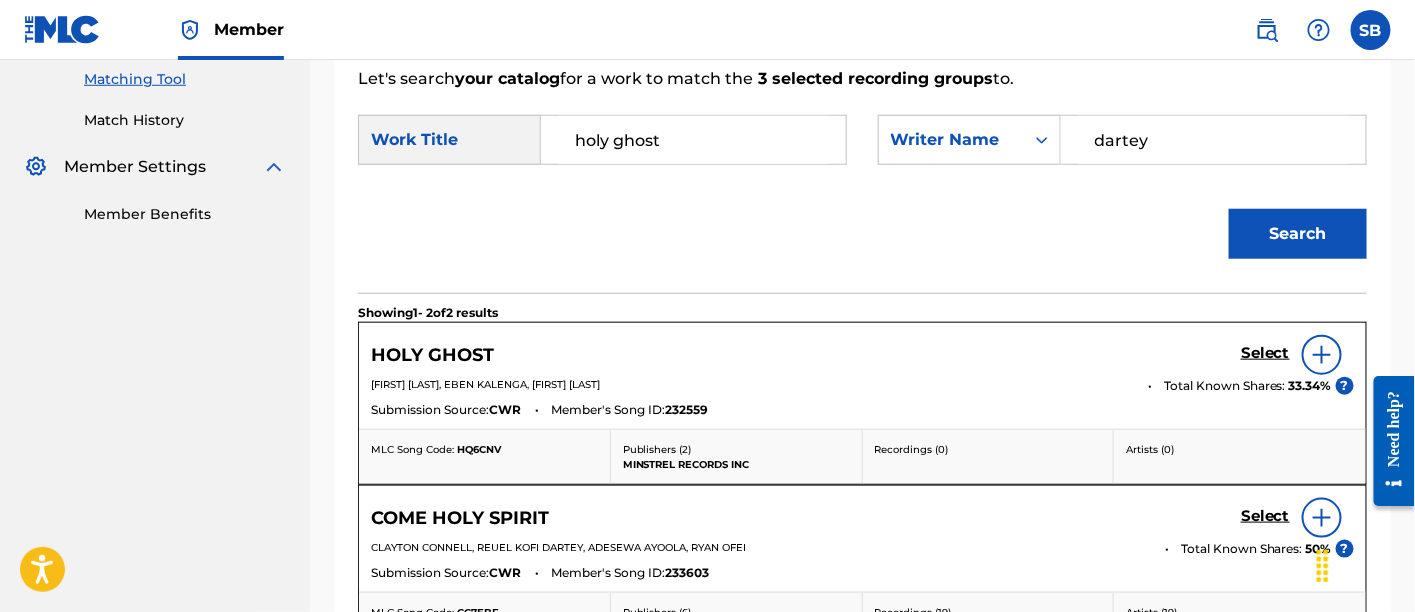 click on "Select" at bounding box center (1265, 353) 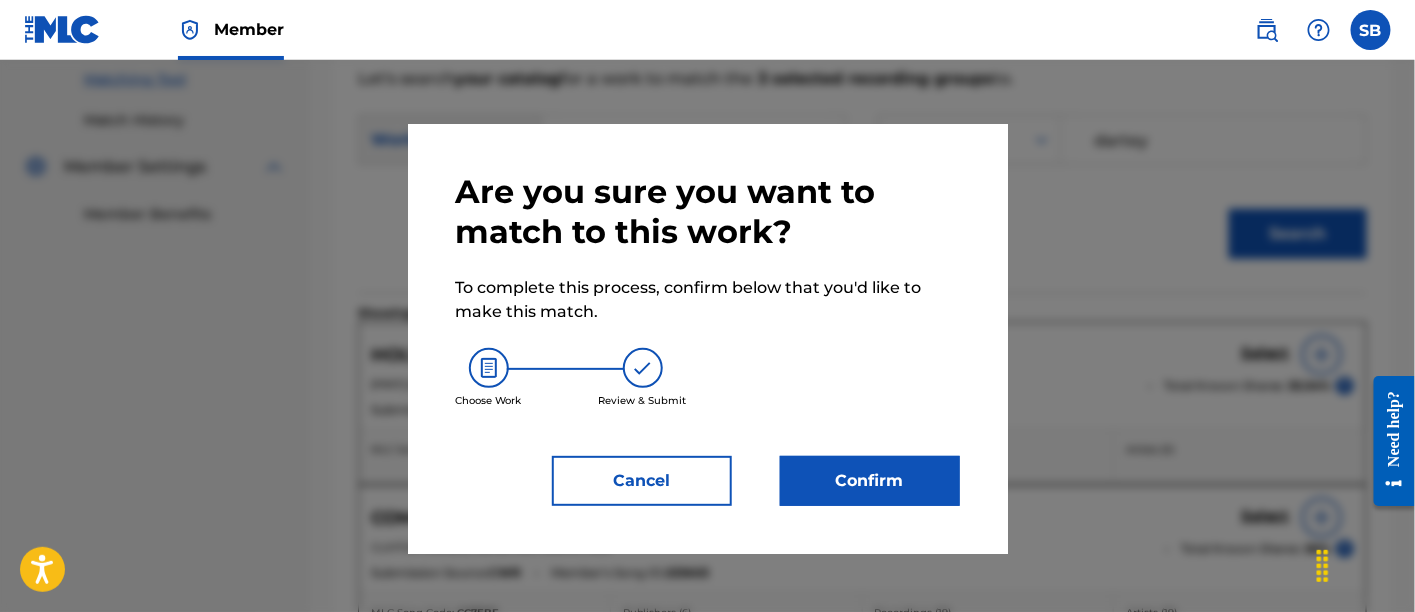 click on "Confirm" at bounding box center [870, 481] 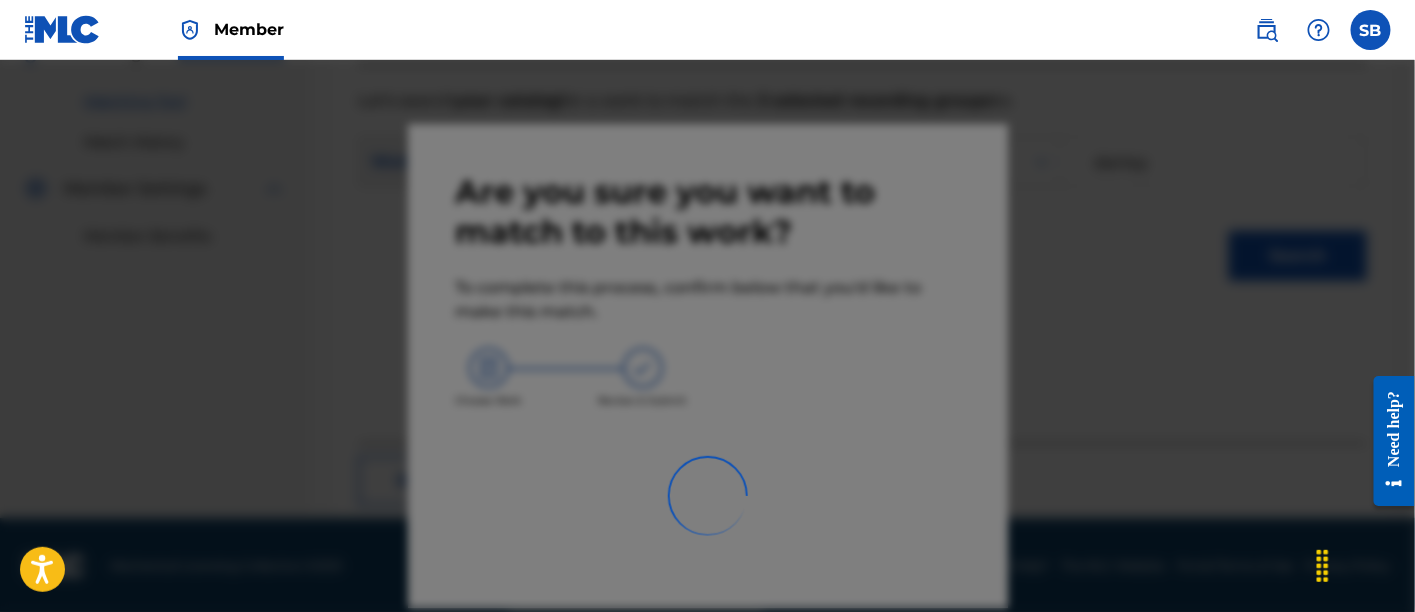 scroll, scrollTop: 246, scrollLeft: 0, axis: vertical 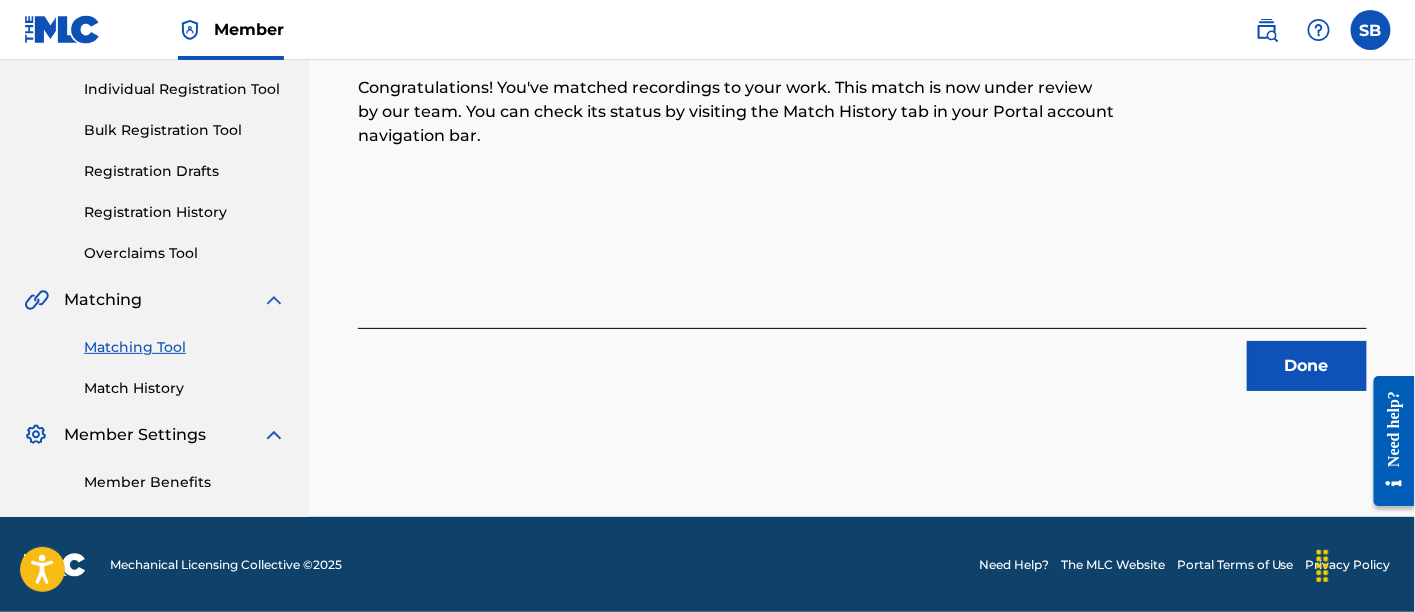 click on "Done" at bounding box center [1307, 366] 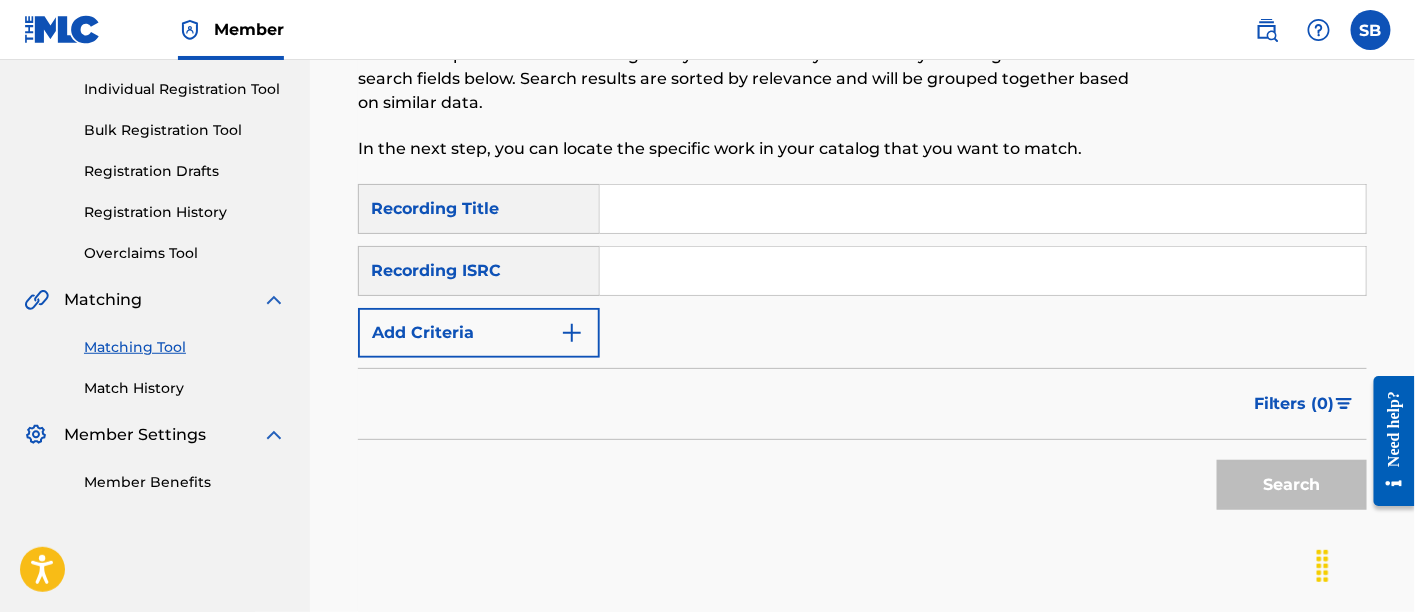 click at bounding box center [983, 209] 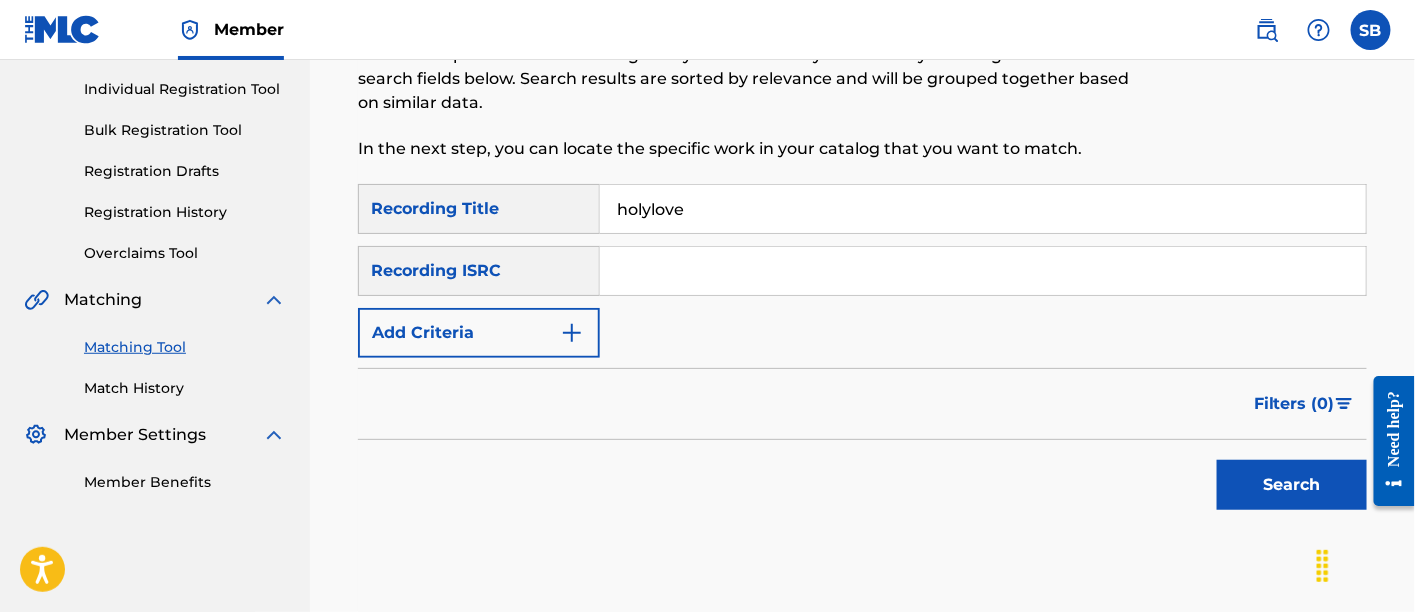 type on "holylove" 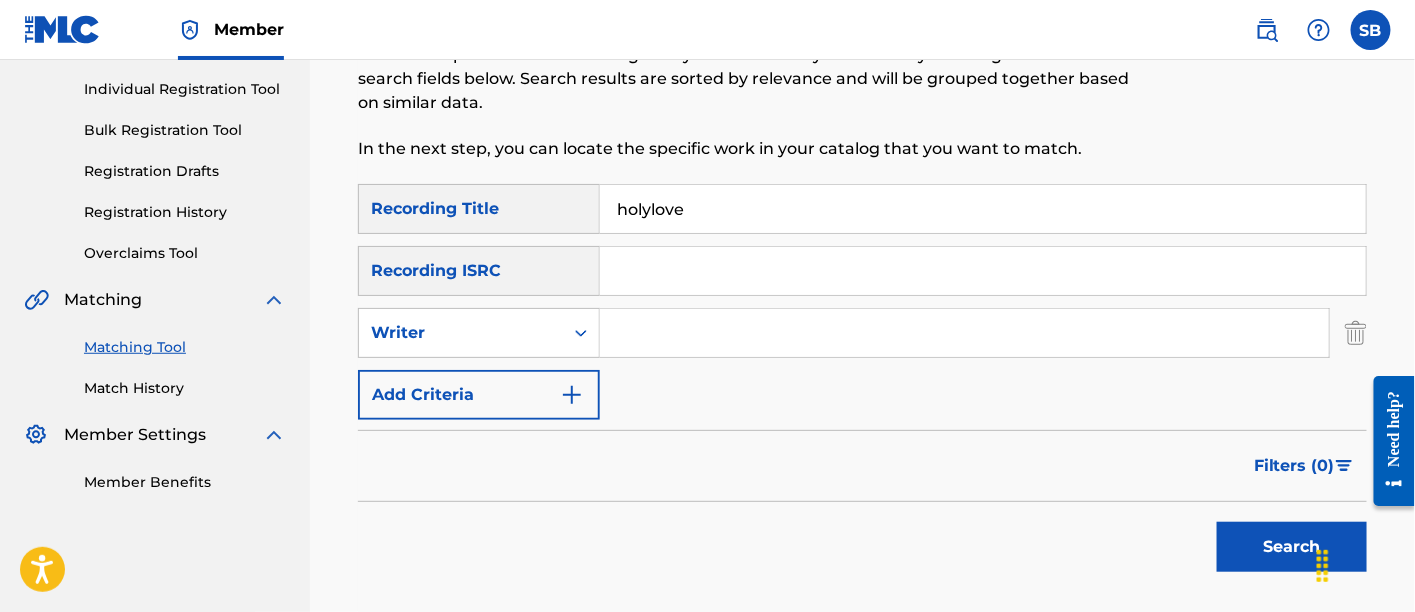 click at bounding box center (964, 333) 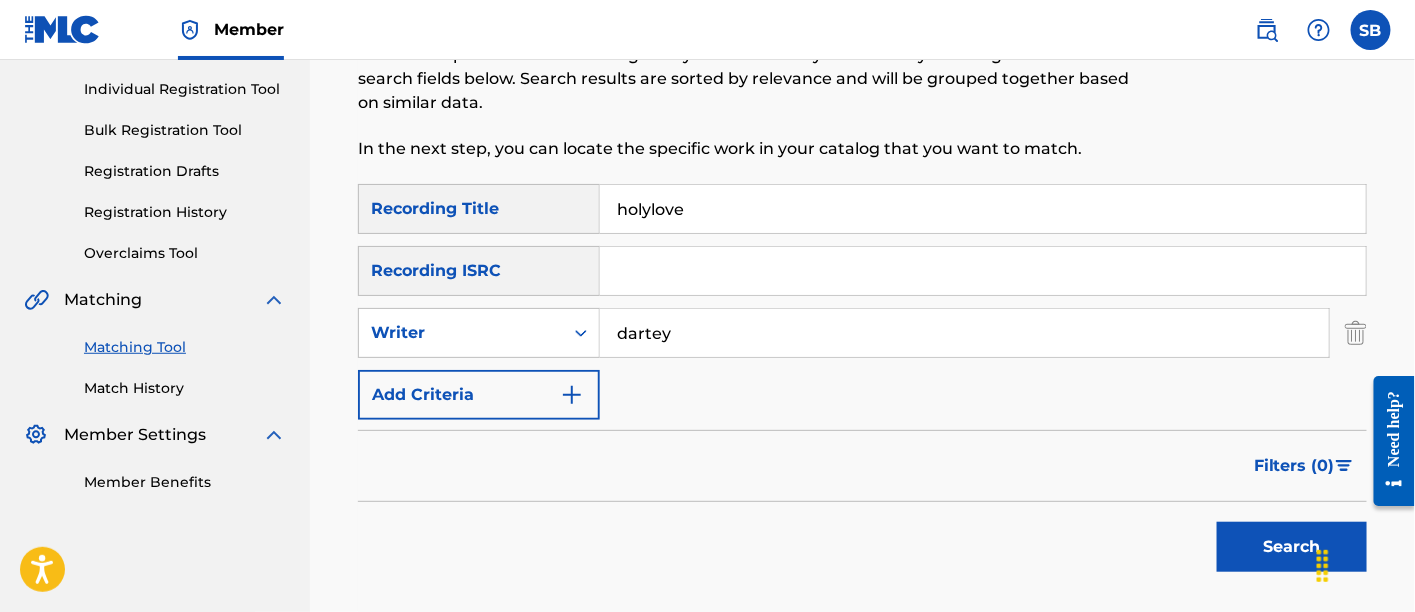 type on "dartey" 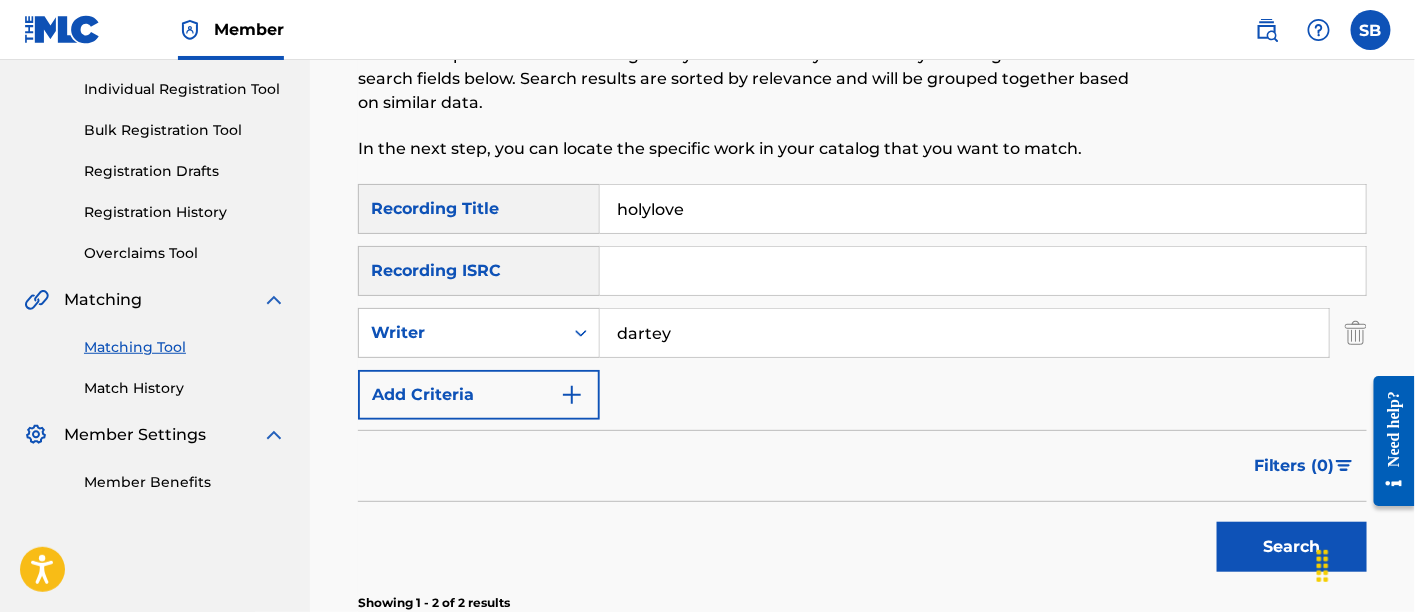 scroll, scrollTop: 628, scrollLeft: 0, axis: vertical 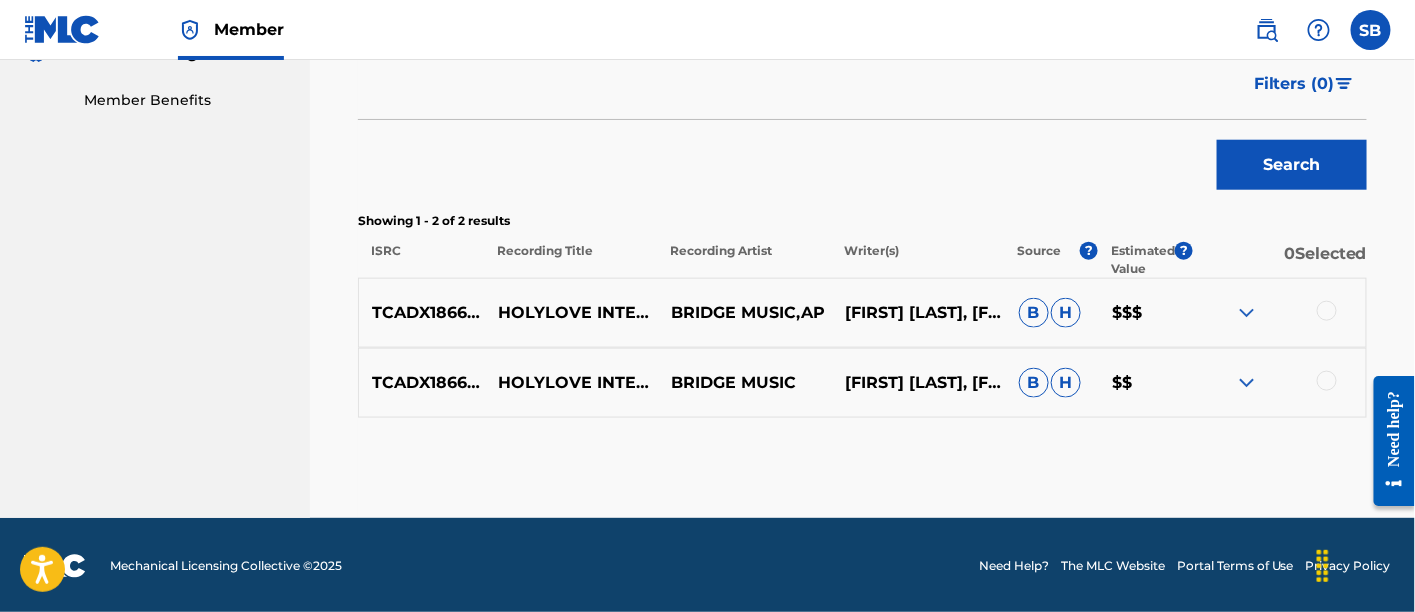 click at bounding box center (1327, 311) 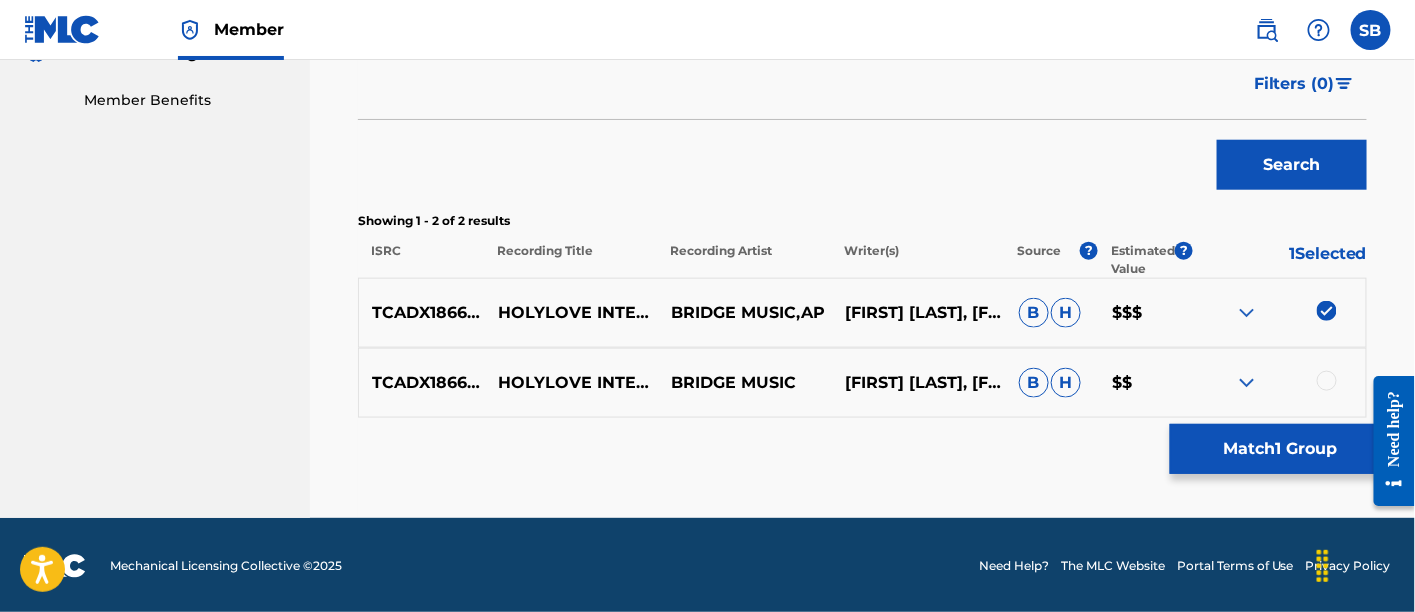 click at bounding box center (1327, 381) 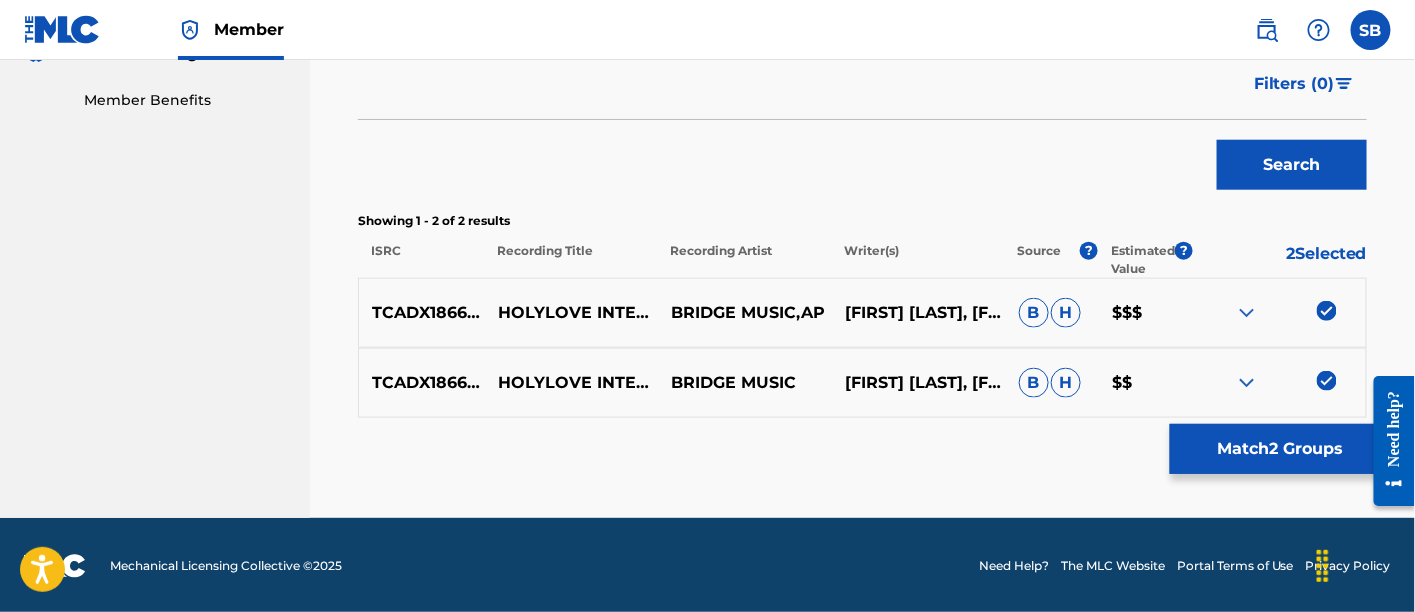 click on "Match  2 Groups" at bounding box center (1280, 449) 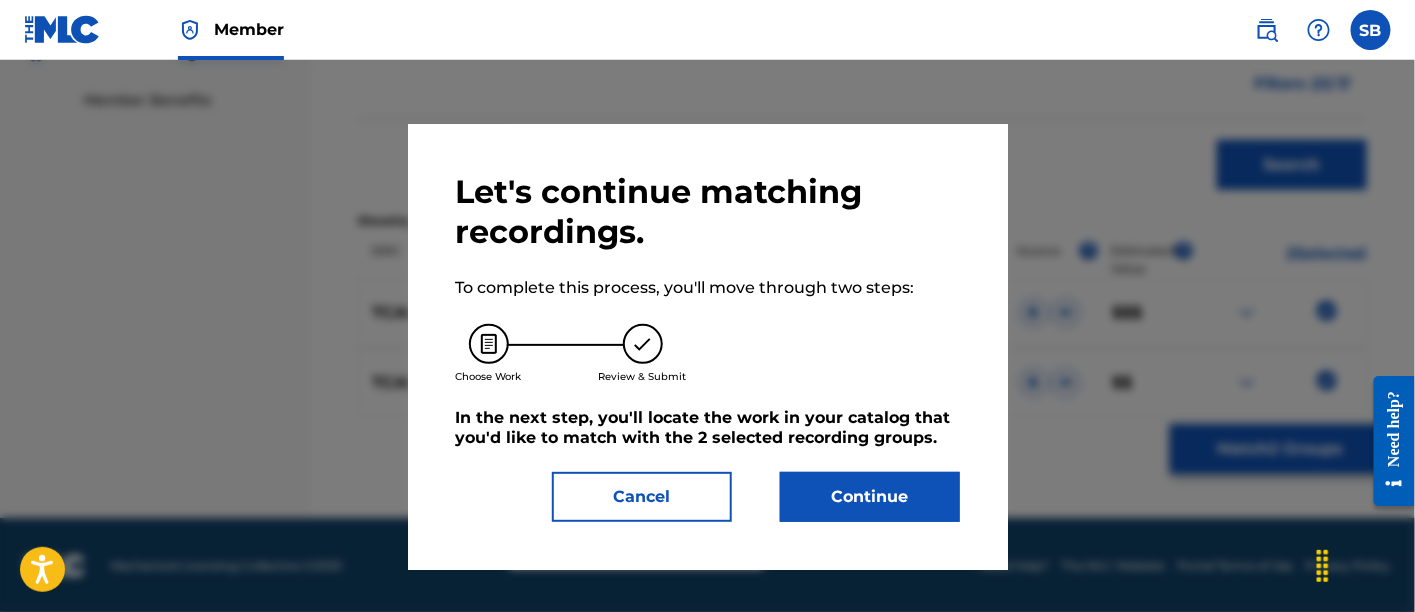 click on "Continue" at bounding box center [870, 497] 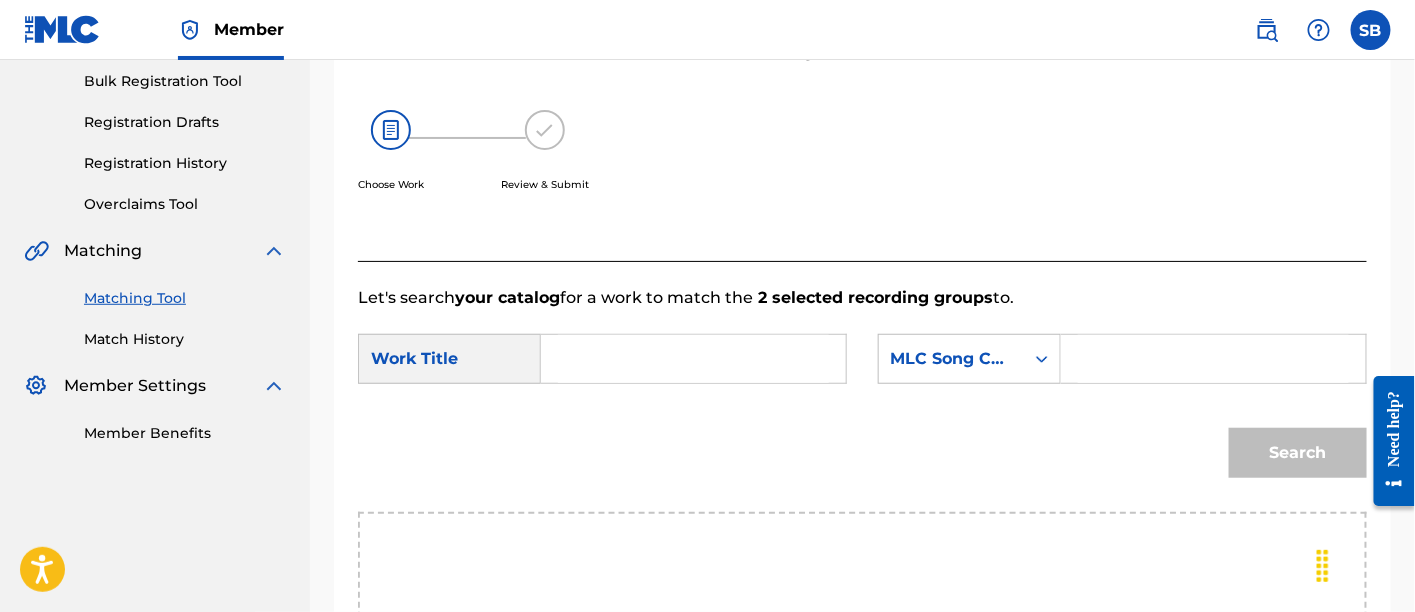 scroll, scrollTop: 304, scrollLeft: 0, axis: vertical 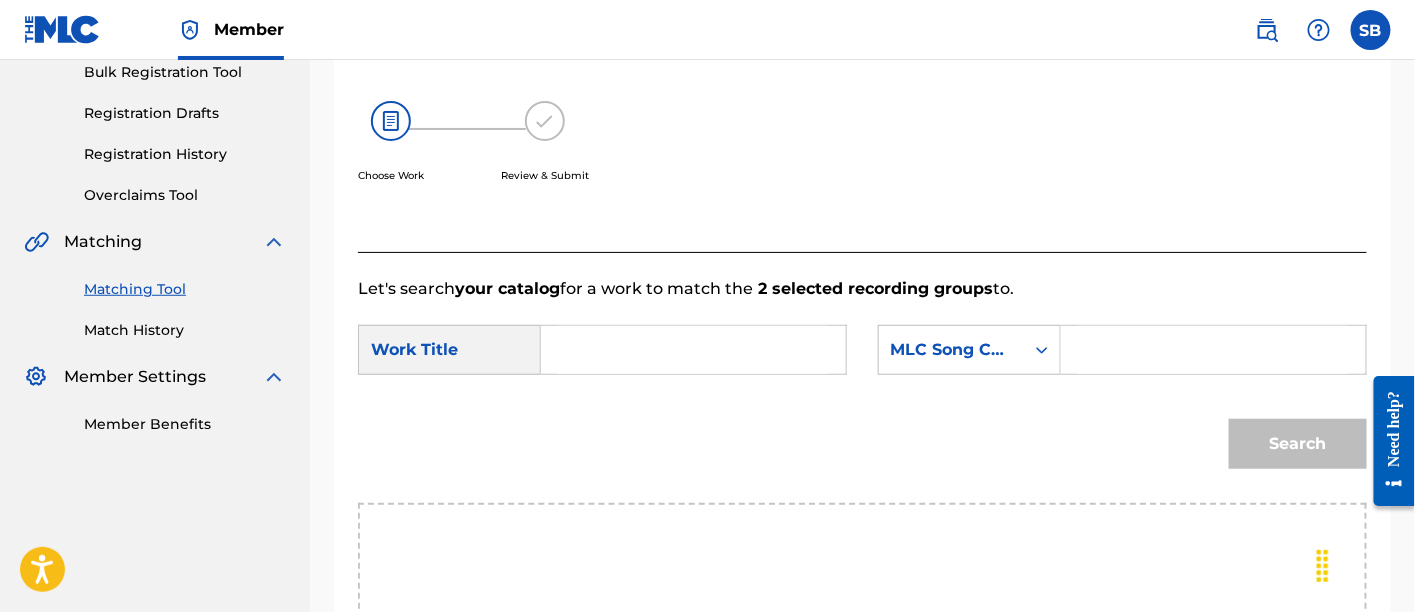 click at bounding box center [693, 350] 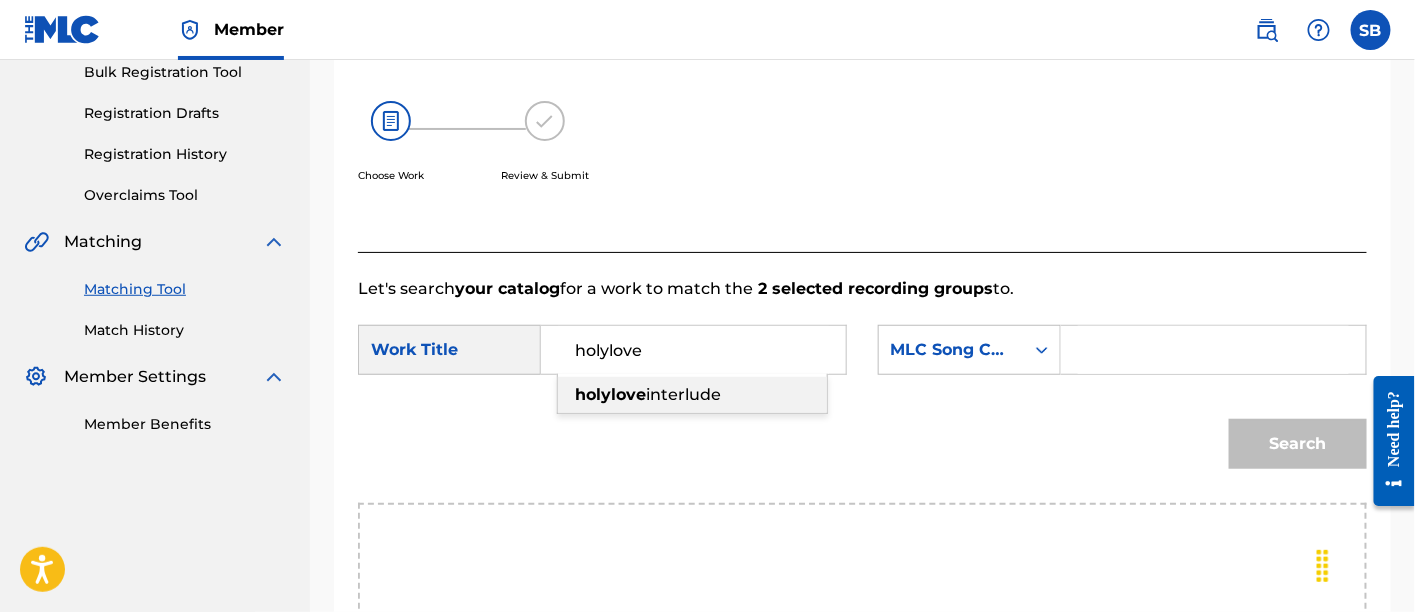 click on "holylove" at bounding box center (610, 394) 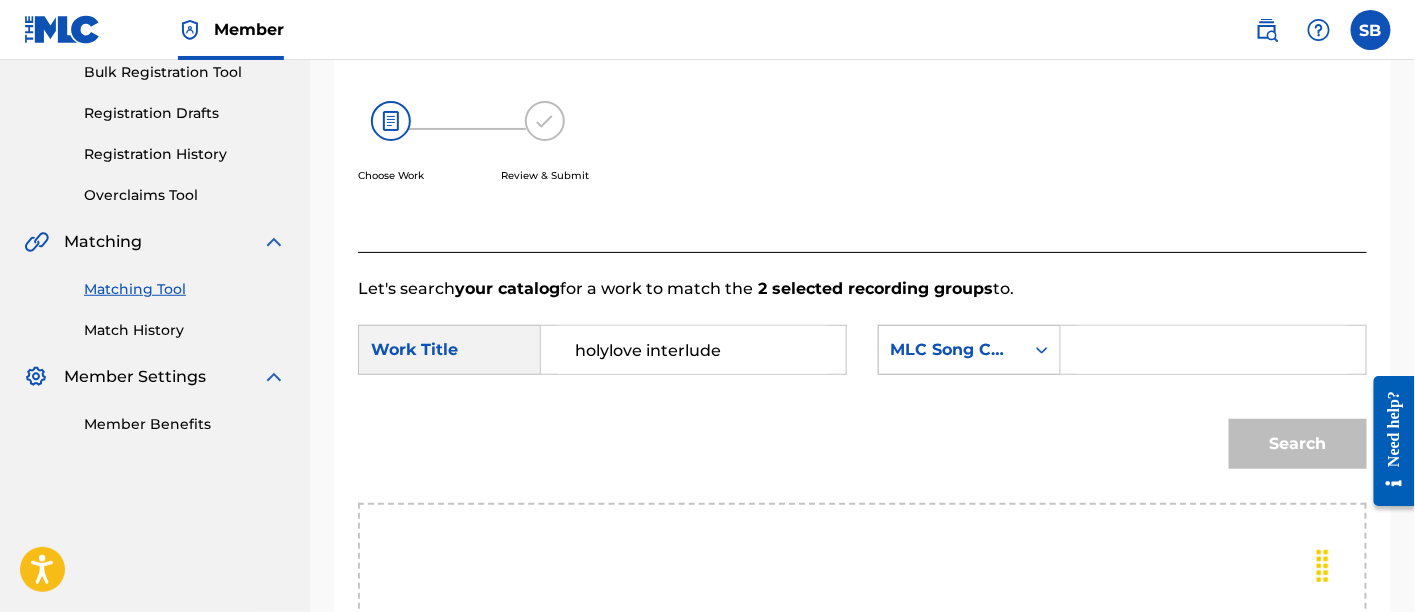 click on "MLC Song Code" at bounding box center (951, 350) 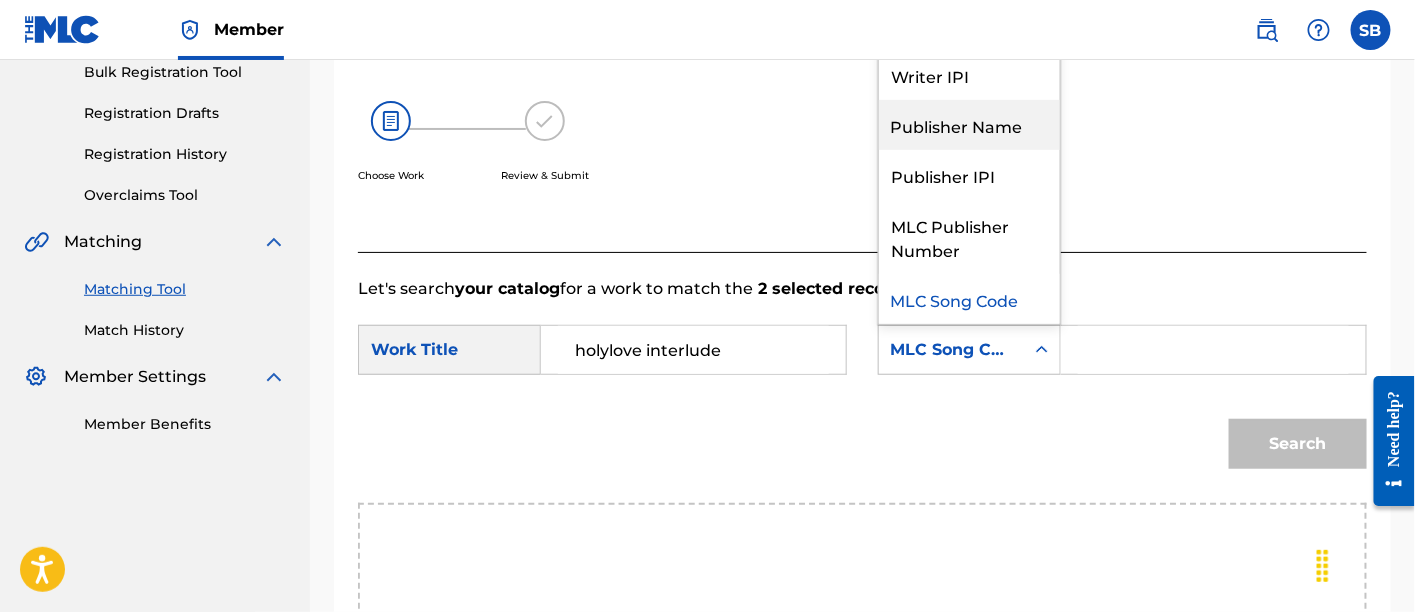 scroll, scrollTop: 0, scrollLeft: 0, axis: both 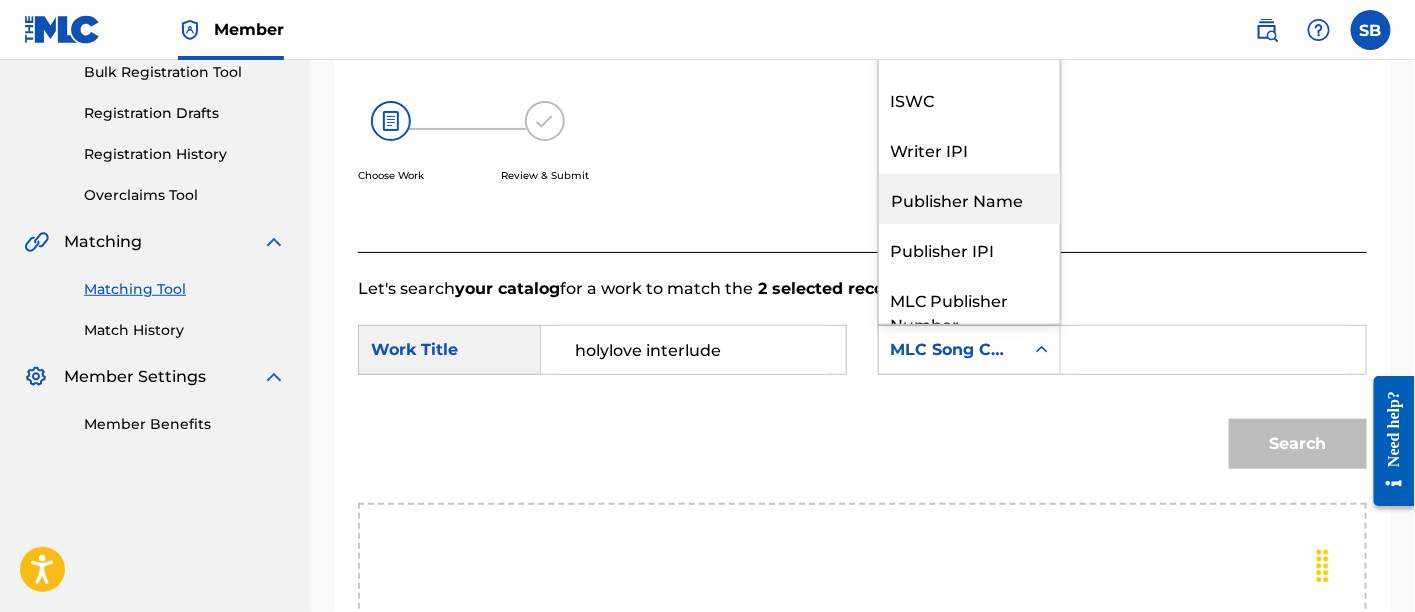 drag, startPoint x: 941, startPoint y: 93, endPoint x: 954, endPoint y: 251, distance: 158.5339 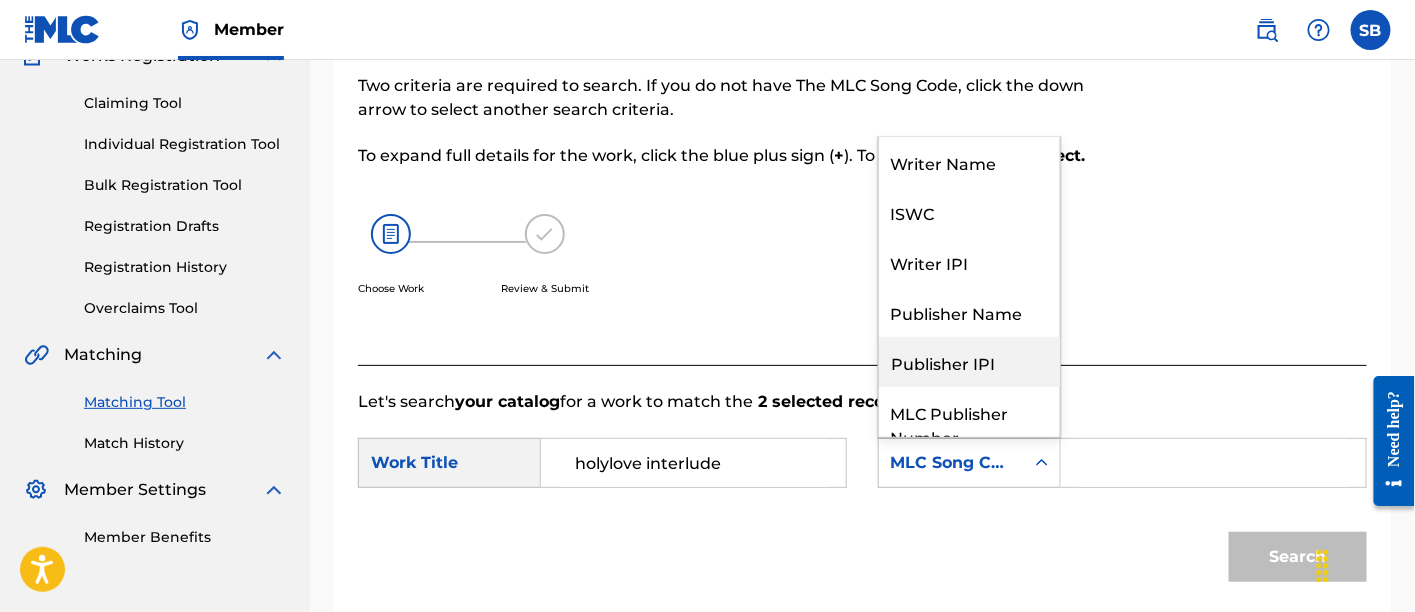 scroll, scrollTop: 188, scrollLeft: 0, axis: vertical 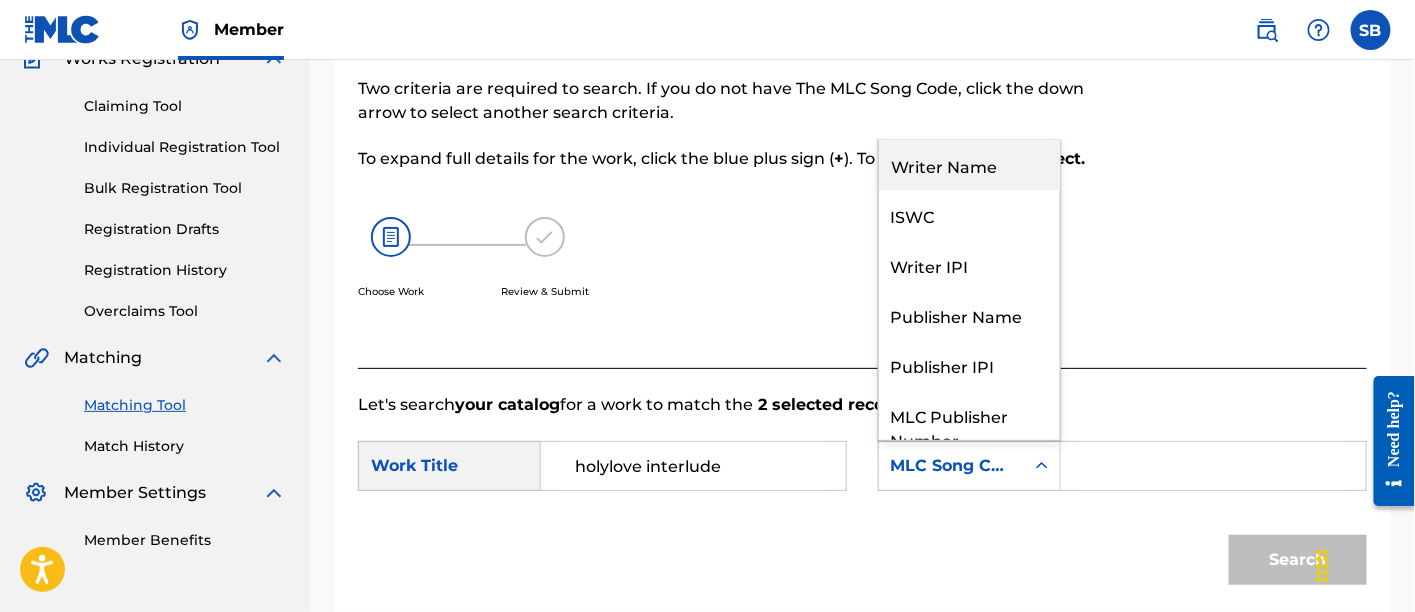 click on "Writer Name" at bounding box center (969, 165) 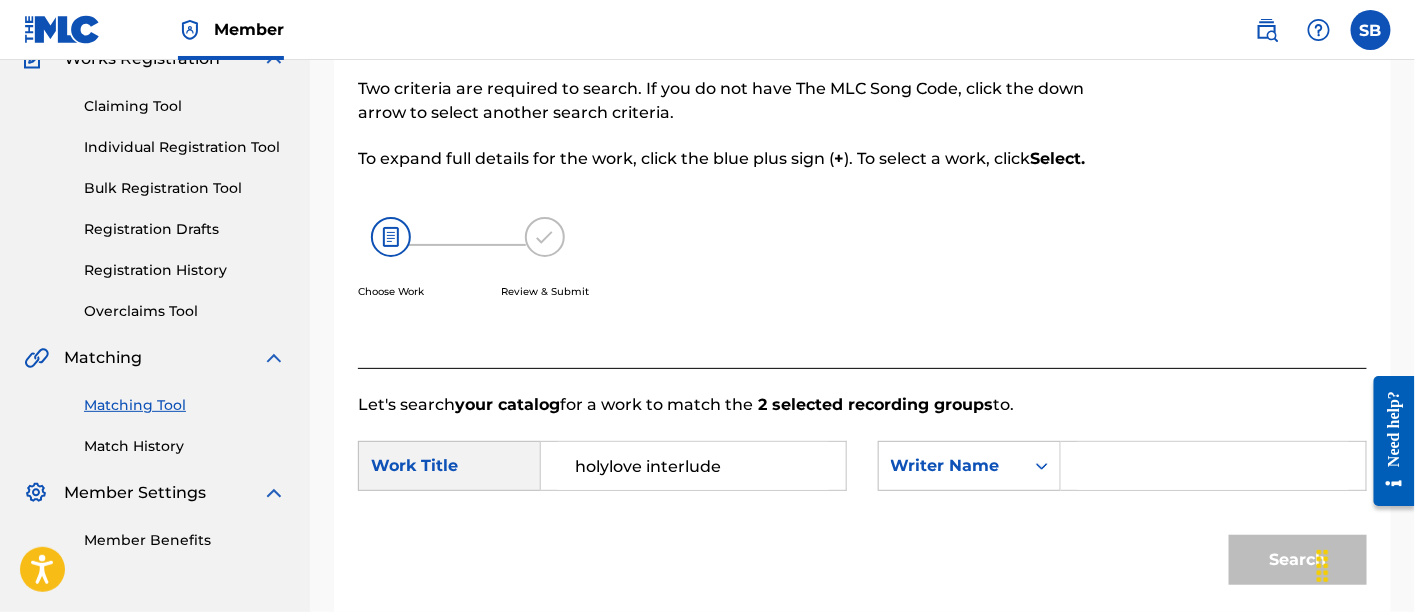 click on "SearchWithCriteria15f13a06-9e00-4fe0-9339-ef147f759373 Work Title holylove interlude SearchWithCriteria4b867088-7aac-48be-b9d2-3b096878b0de Writer Name" at bounding box center [862, 472] 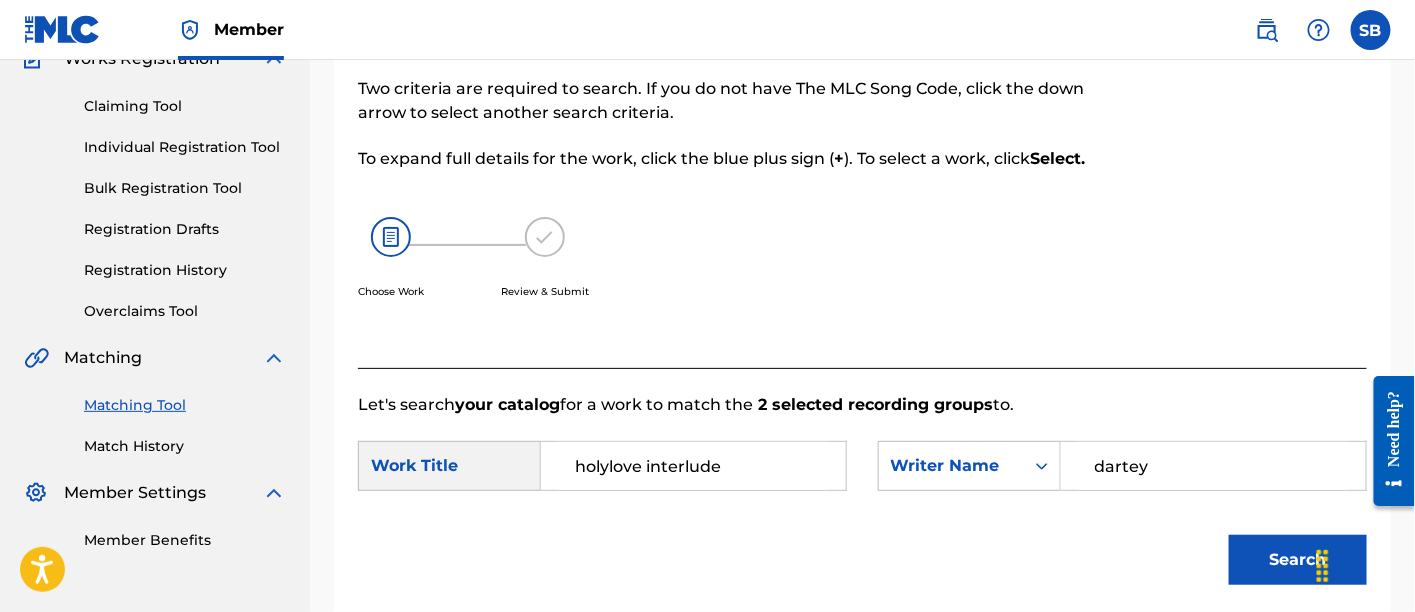 click on "Search" at bounding box center (1298, 560) 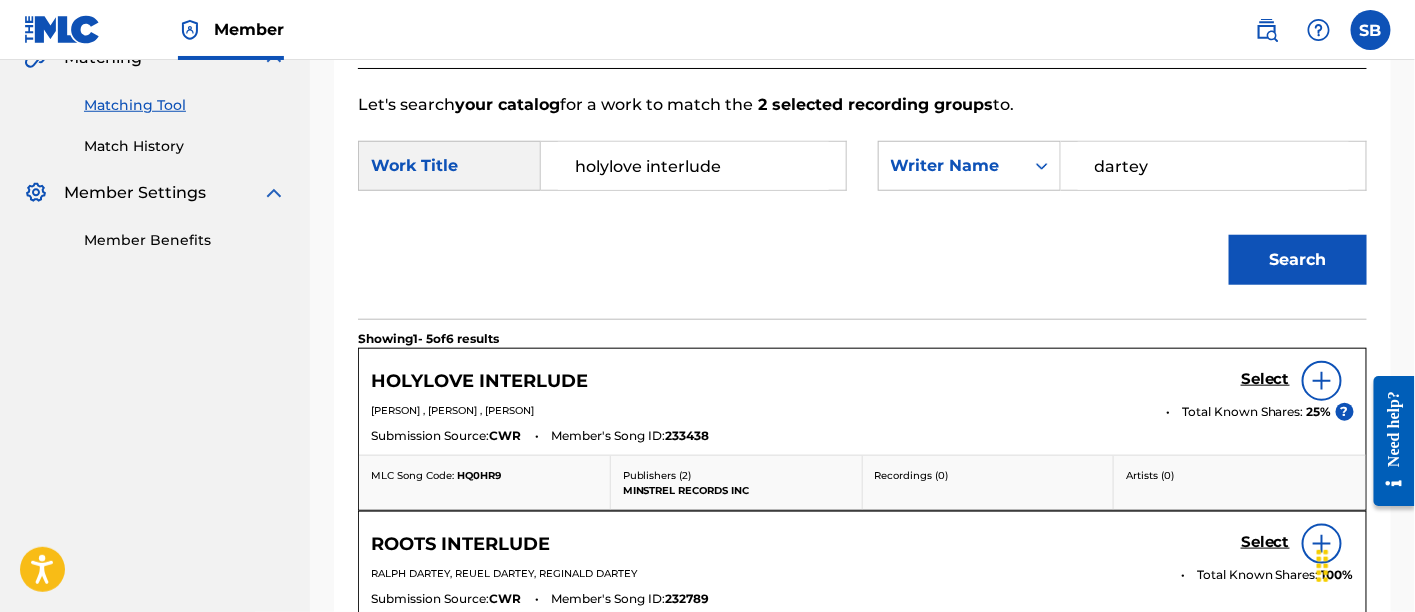 scroll, scrollTop: 683, scrollLeft: 0, axis: vertical 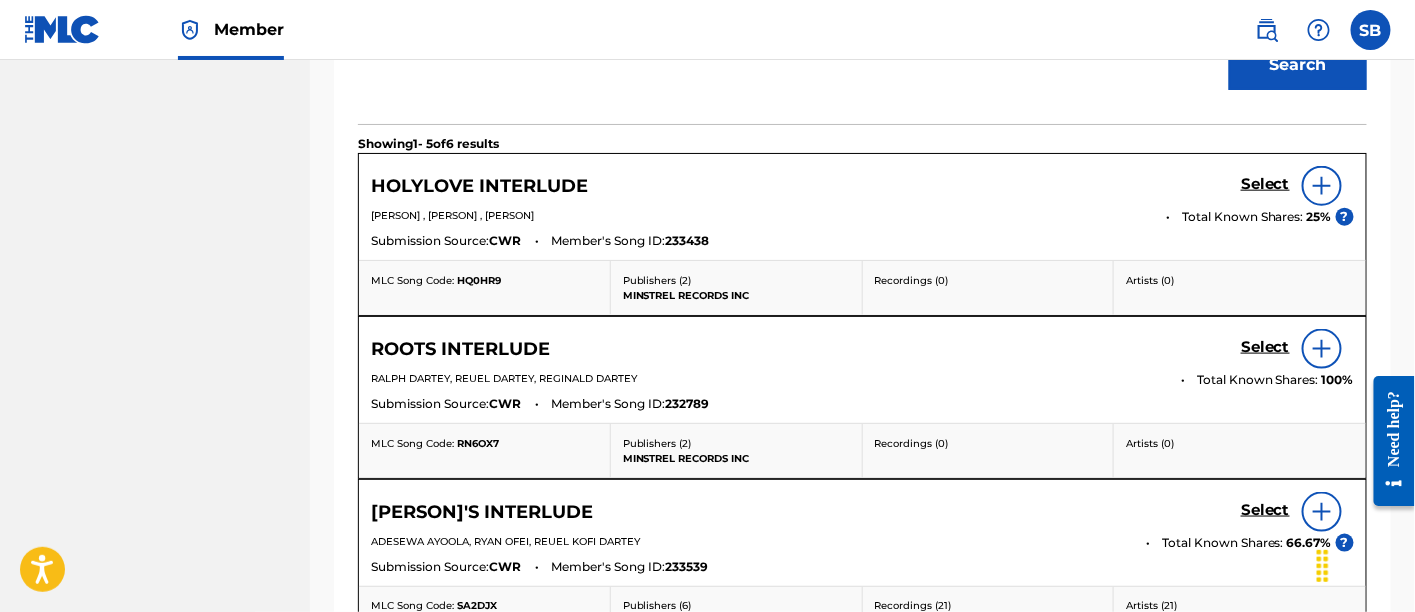 click on "Select" at bounding box center [1265, 184] 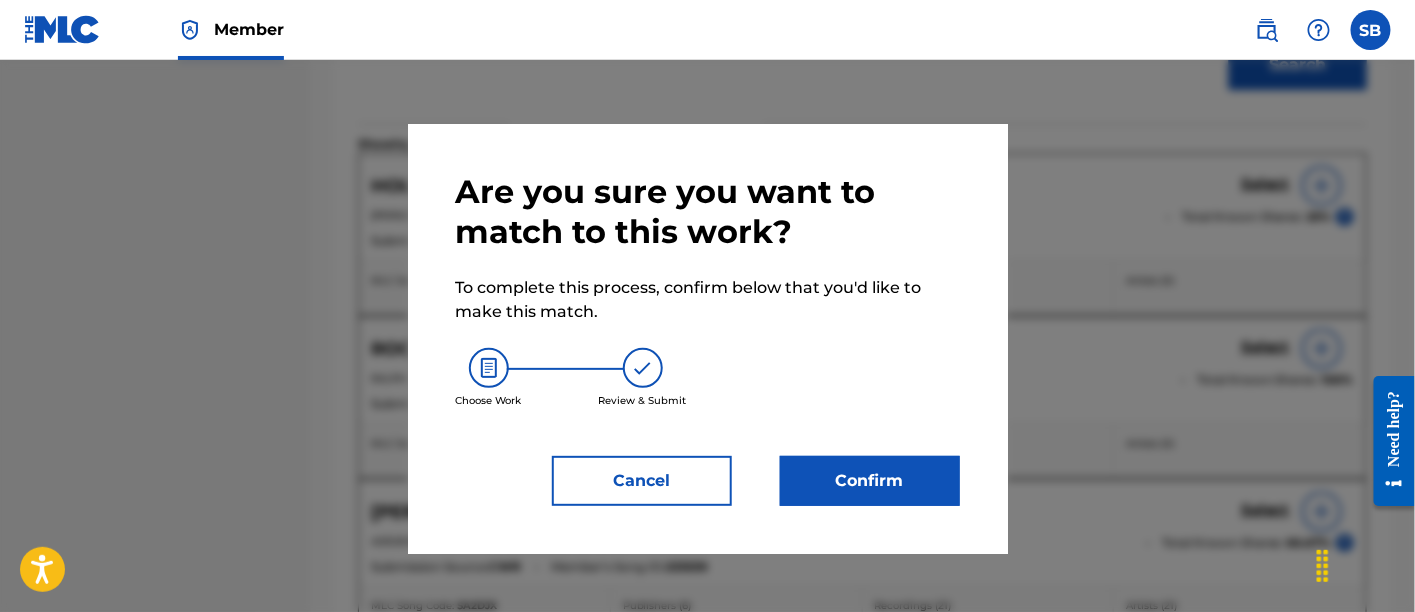 click on "Confirm" at bounding box center [870, 481] 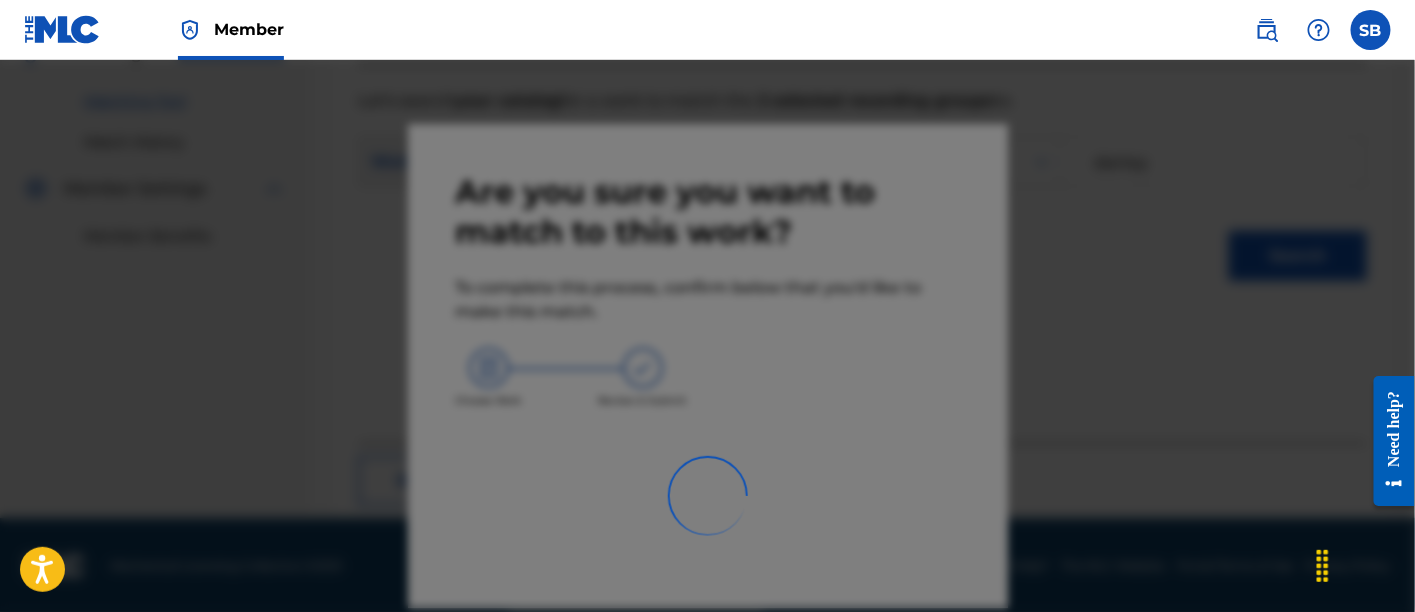 scroll, scrollTop: 246, scrollLeft: 0, axis: vertical 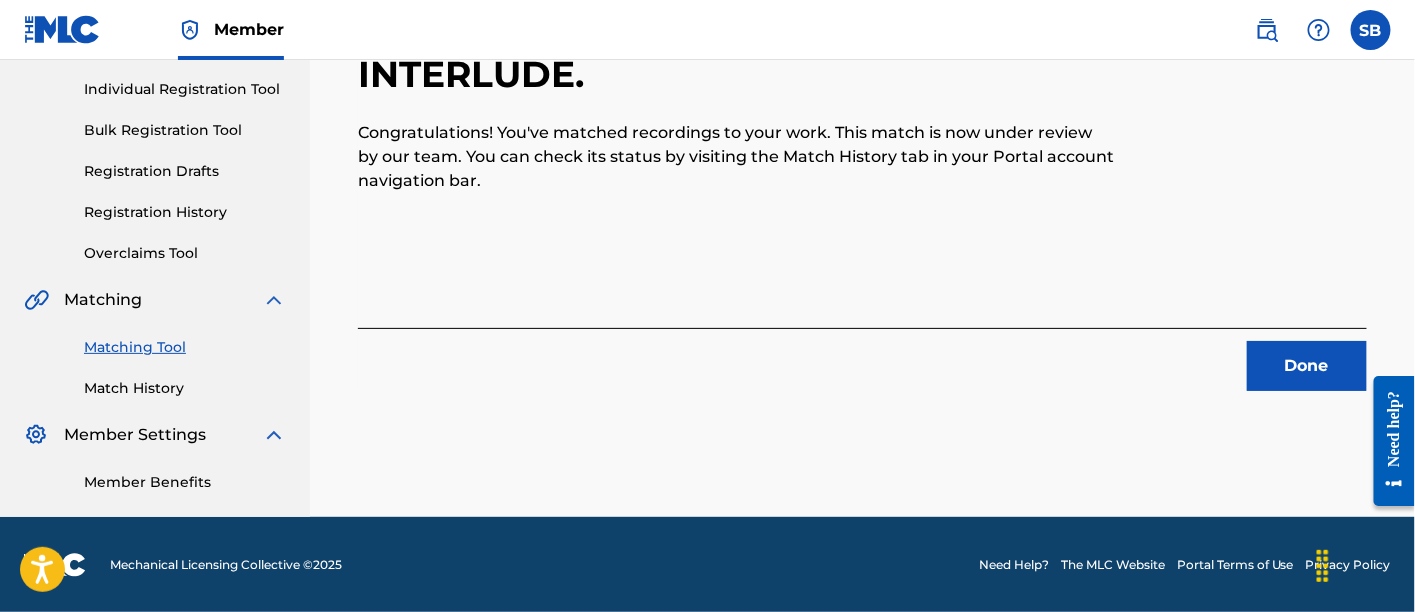 click on "Done" at bounding box center (1307, 366) 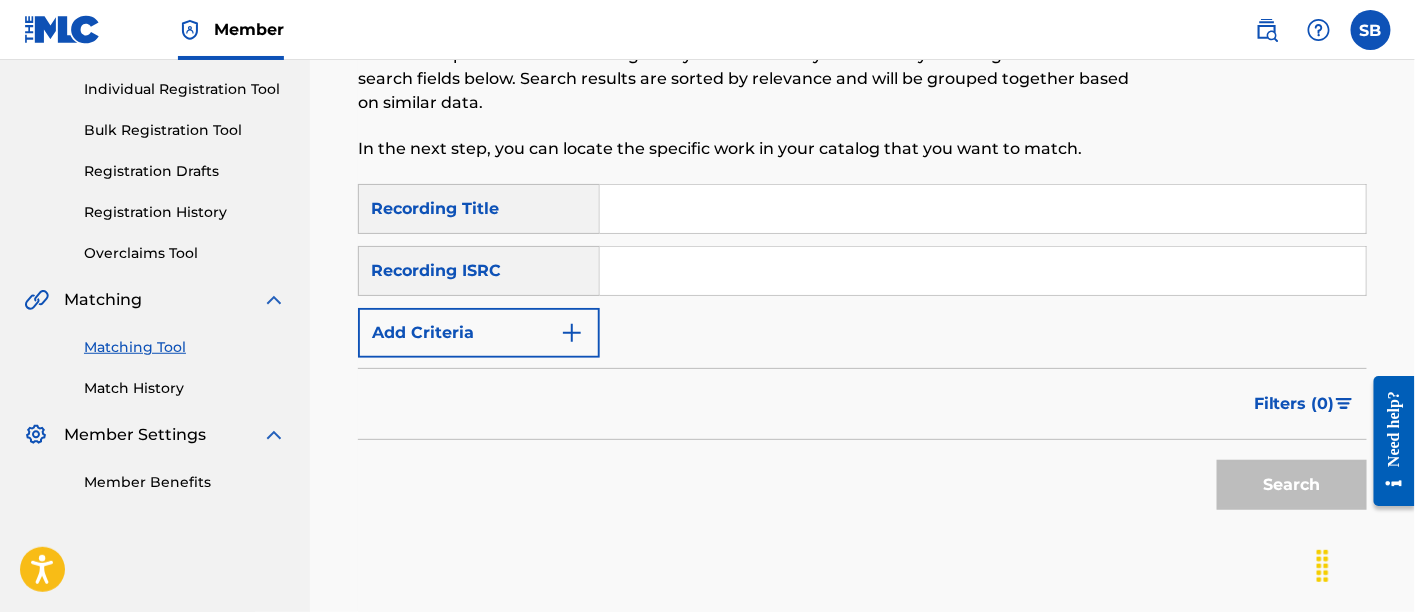 click at bounding box center [983, 209] 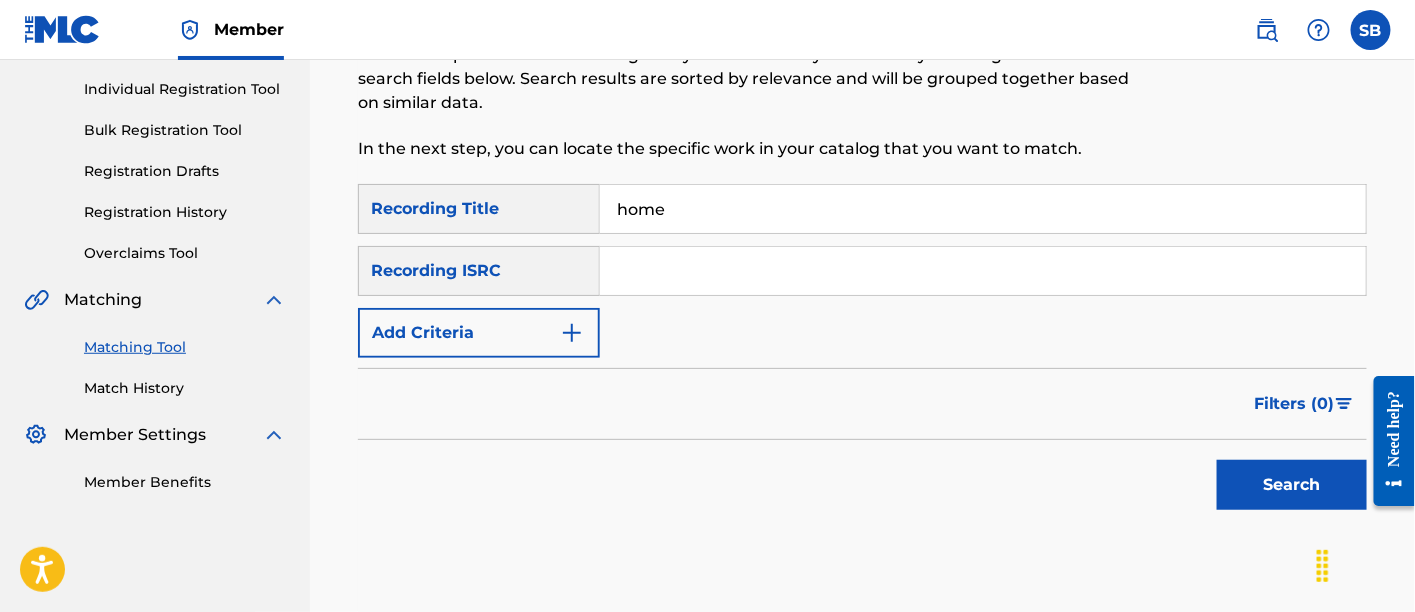 type on "home" 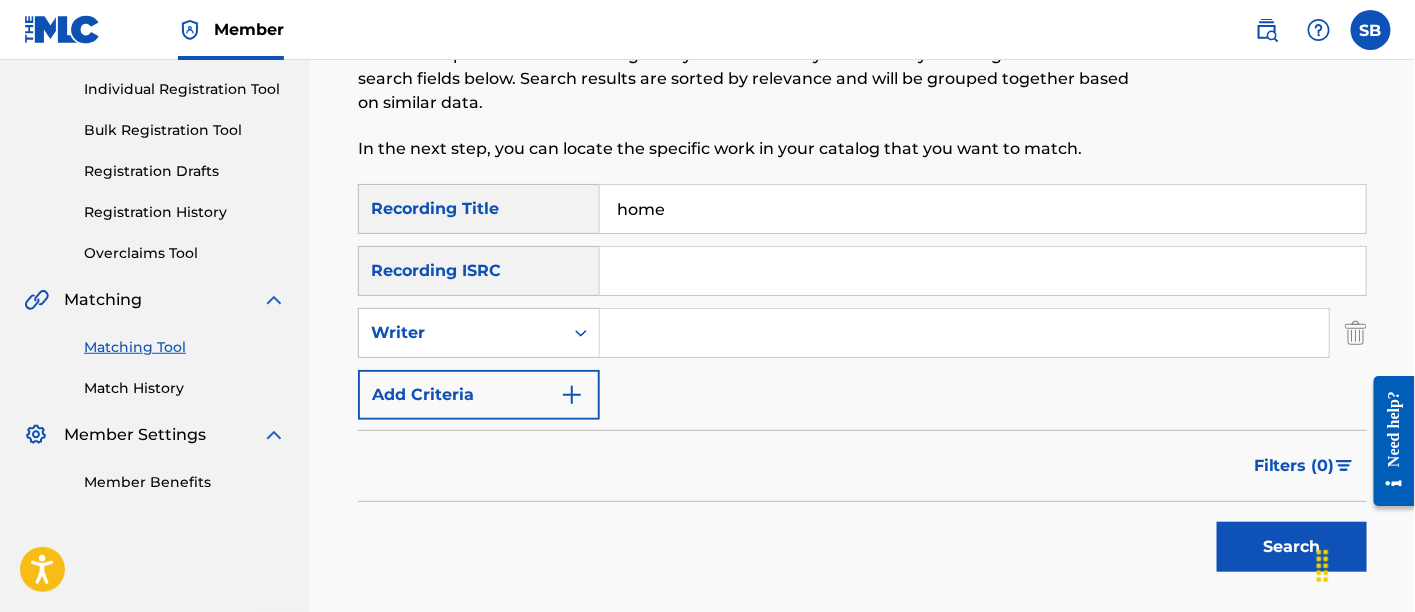 click at bounding box center (964, 333) 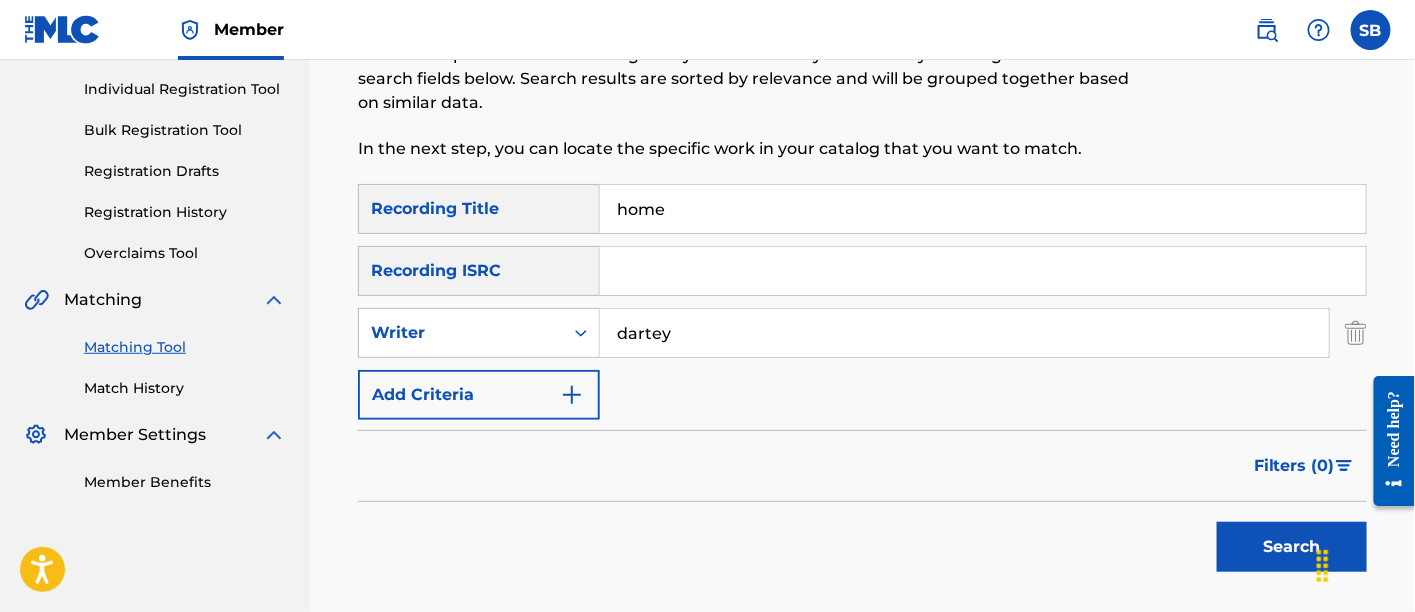 click on "Search" at bounding box center [1292, 547] 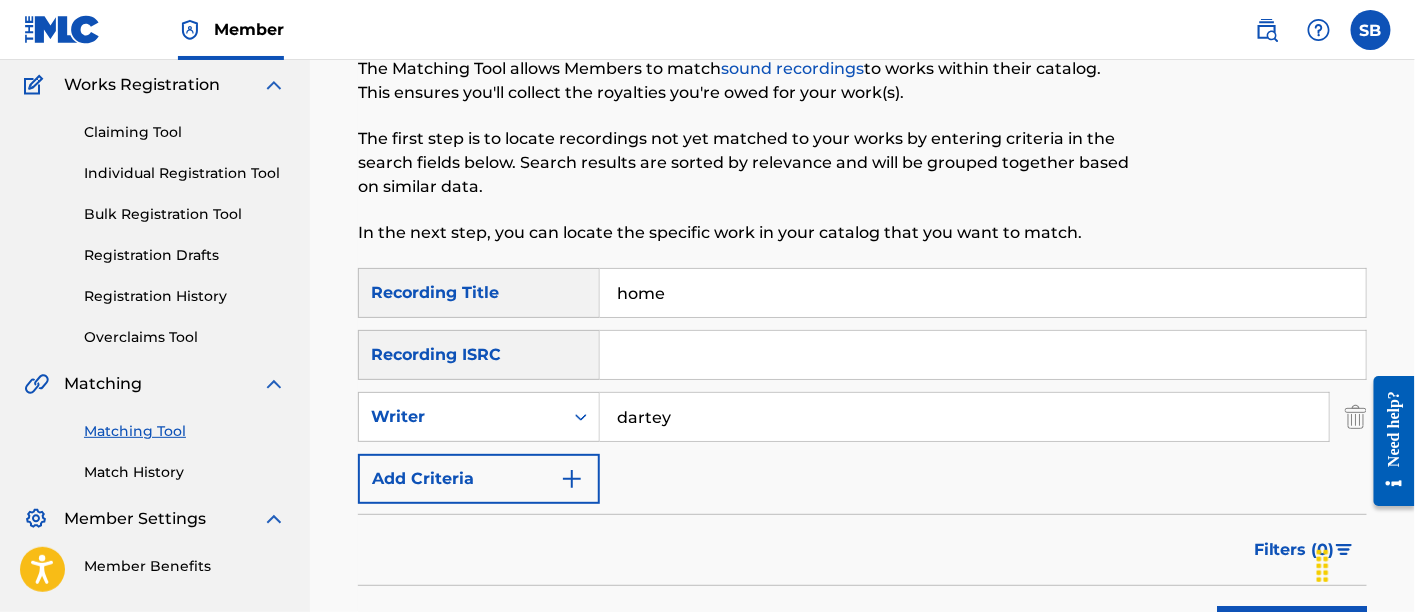scroll, scrollTop: 151, scrollLeft: 0, axis: vertical 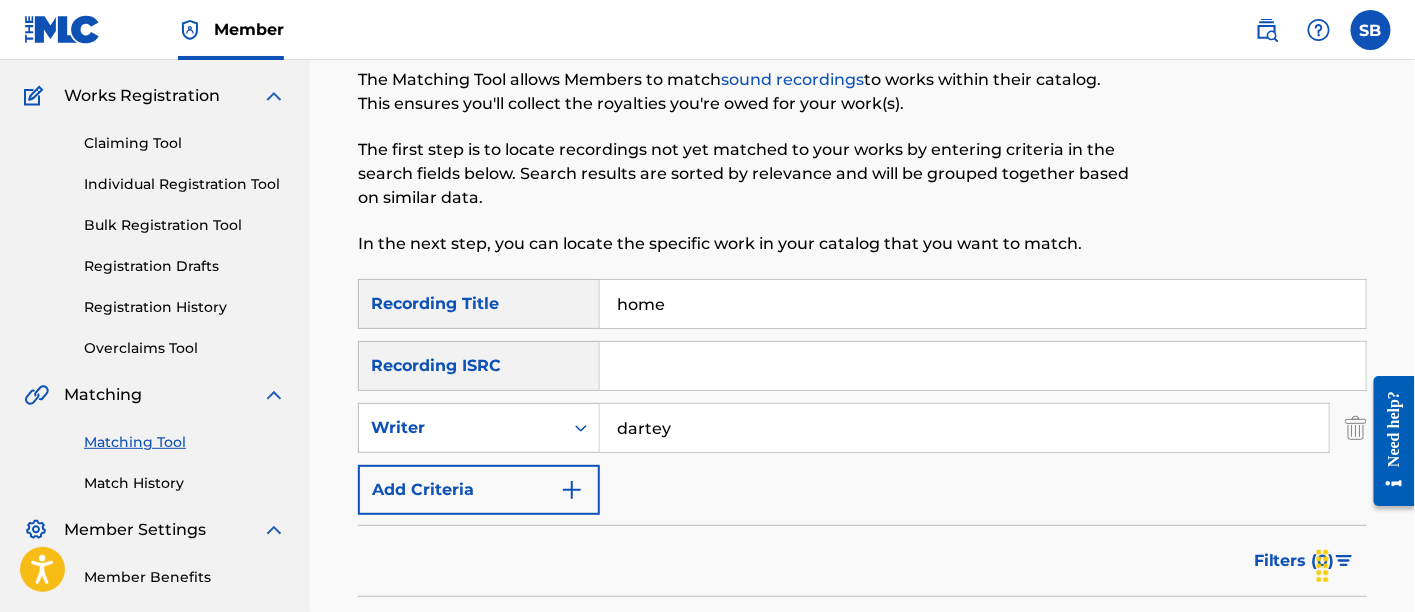 click on "home" at bounding box center (983, 304) 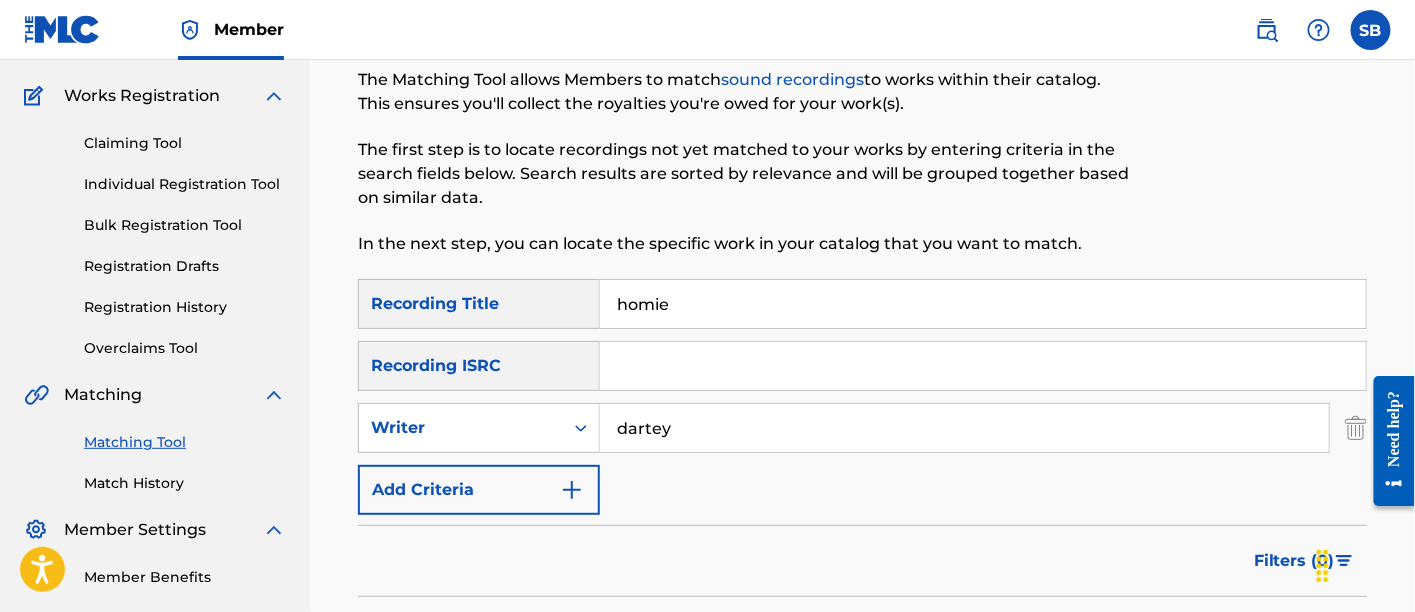 type on "homie" 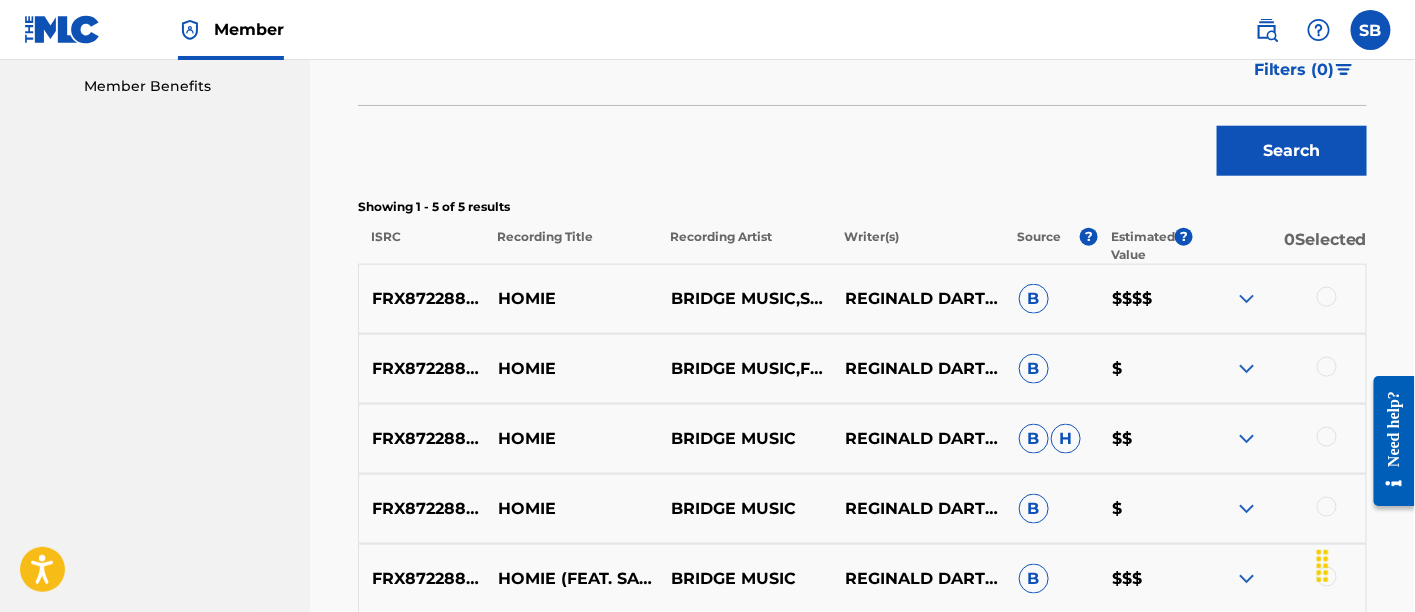 scroll, scrollTop: 838, scrollLeft: 0, axis: vertical 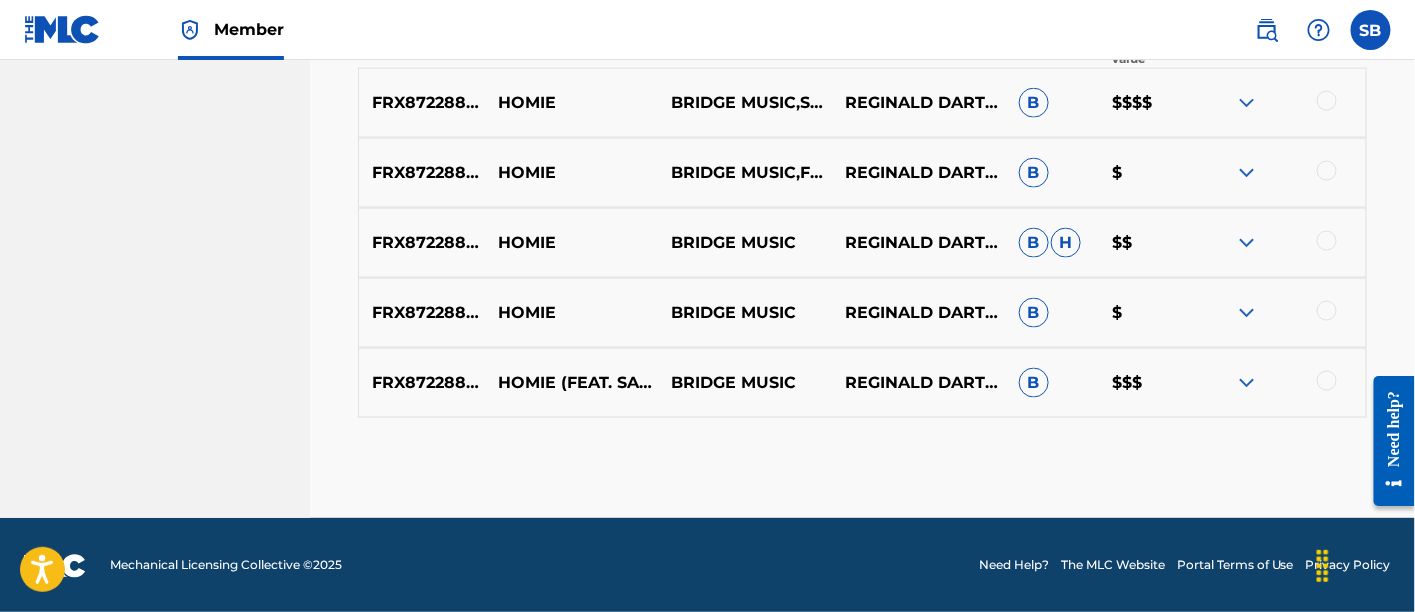 click at bounding box center (1327, 381) 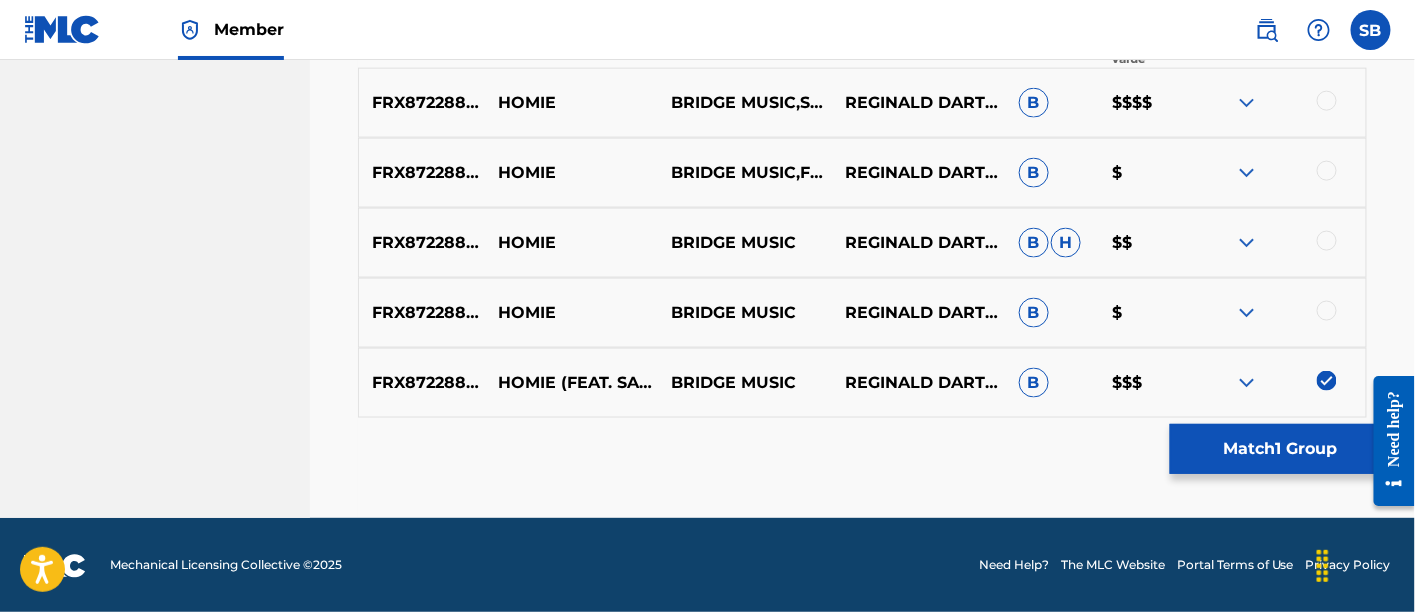 click at bounding box center (1327, 311) 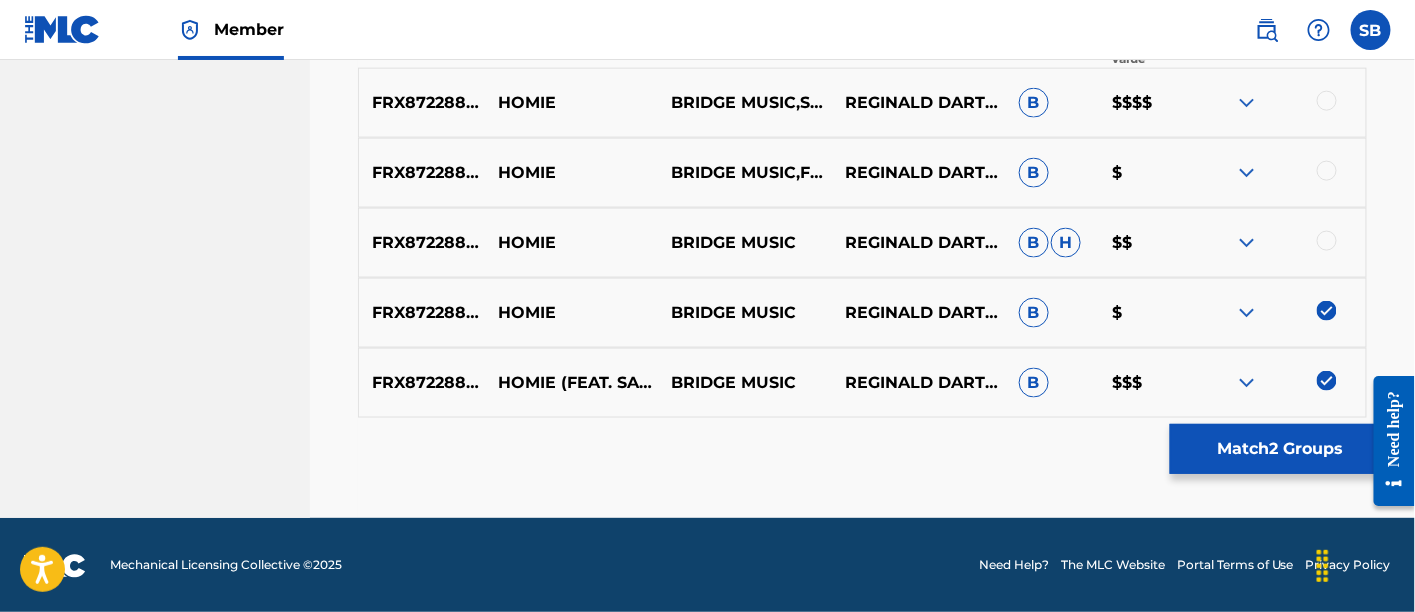click at bounding box center [1327, 241] 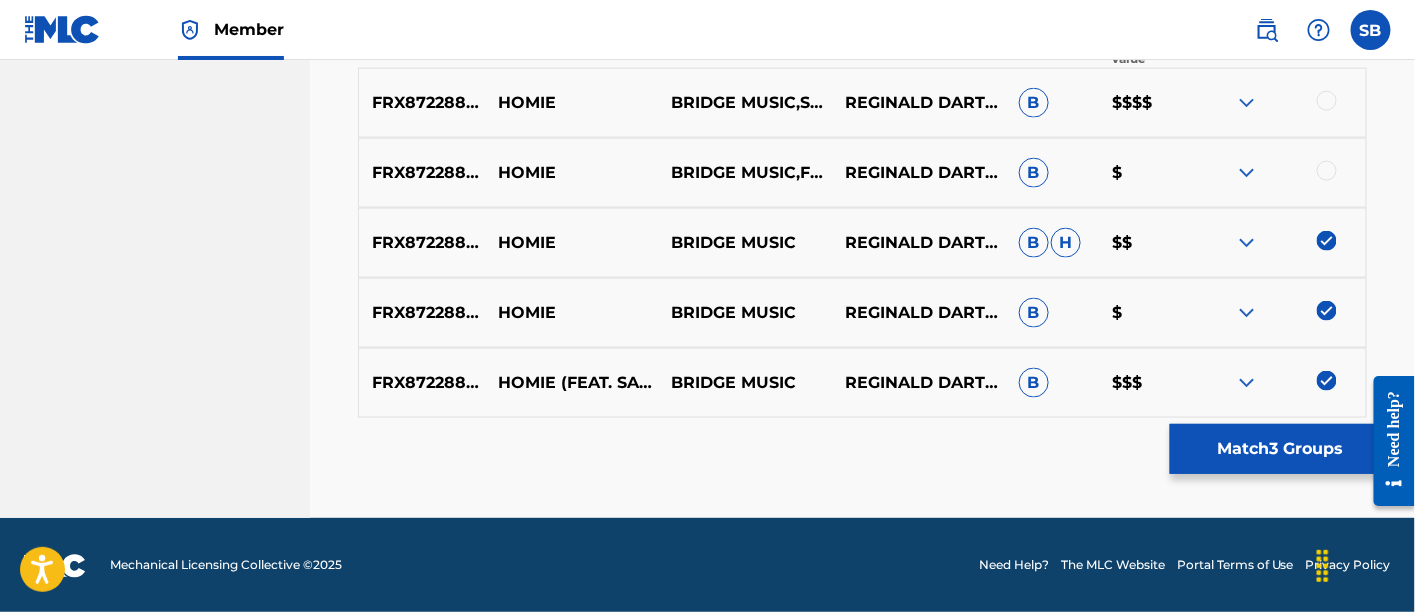 scroll, scrollTop: 778, scrollLeft: 0, axis: vertical 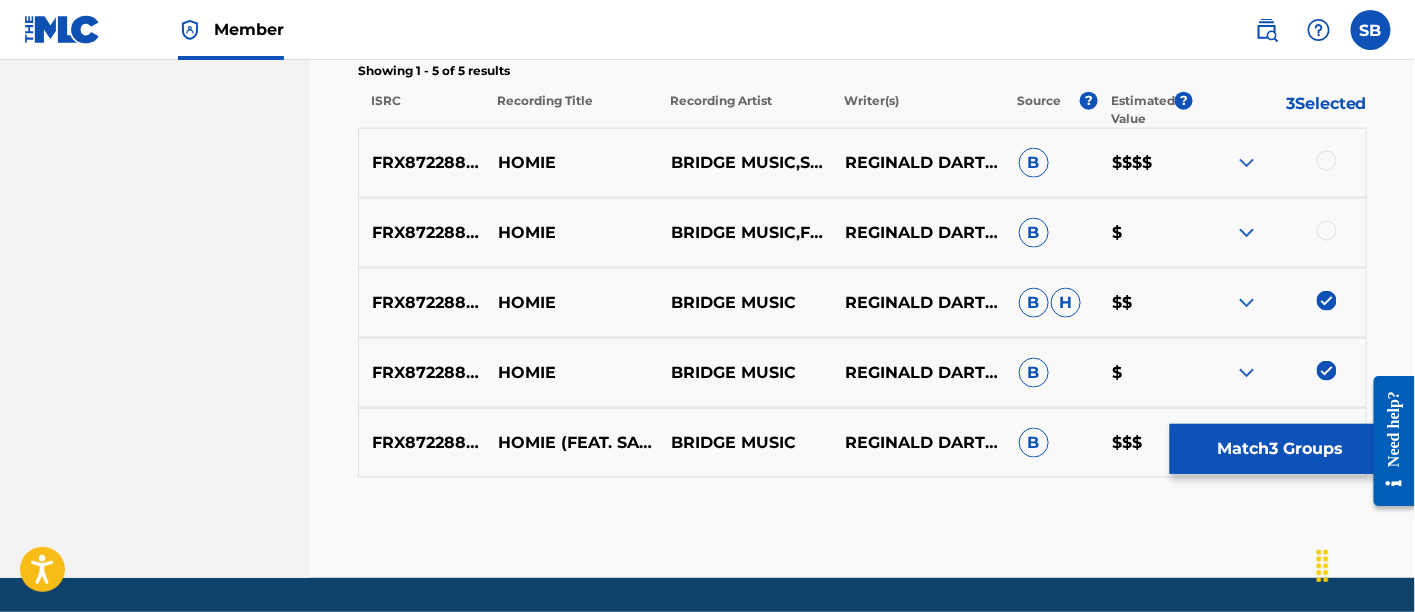 drag, startPoint x: 1320, startPoint y: 235, endPoint x: 1325, endPoint y: 162, distance: 73.171036 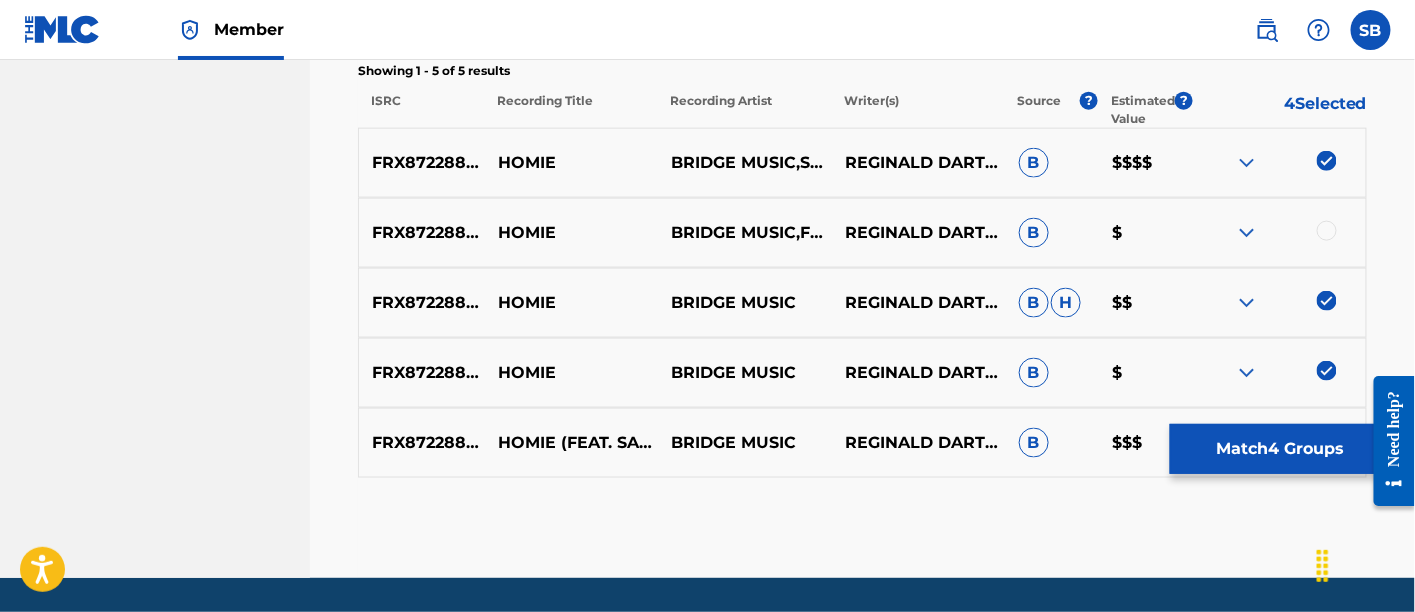 click at bounding box center [1327, 231] 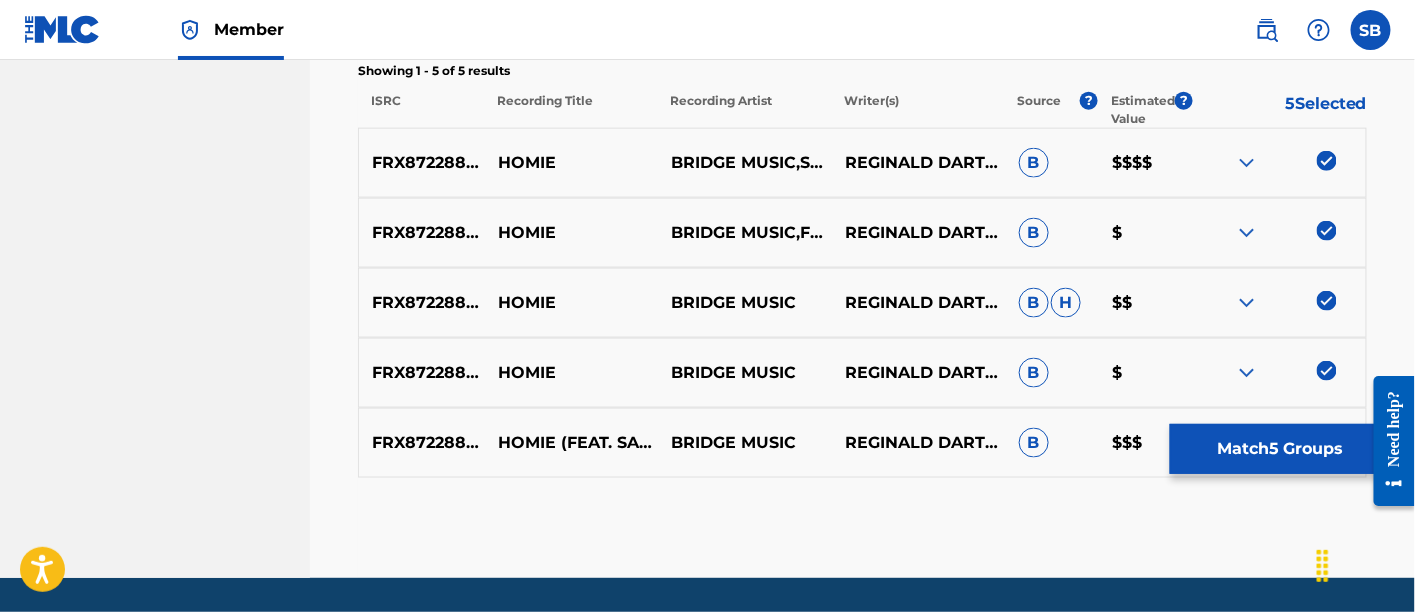 click on "Match  5 Groups" at bounding box center (1280, 449) 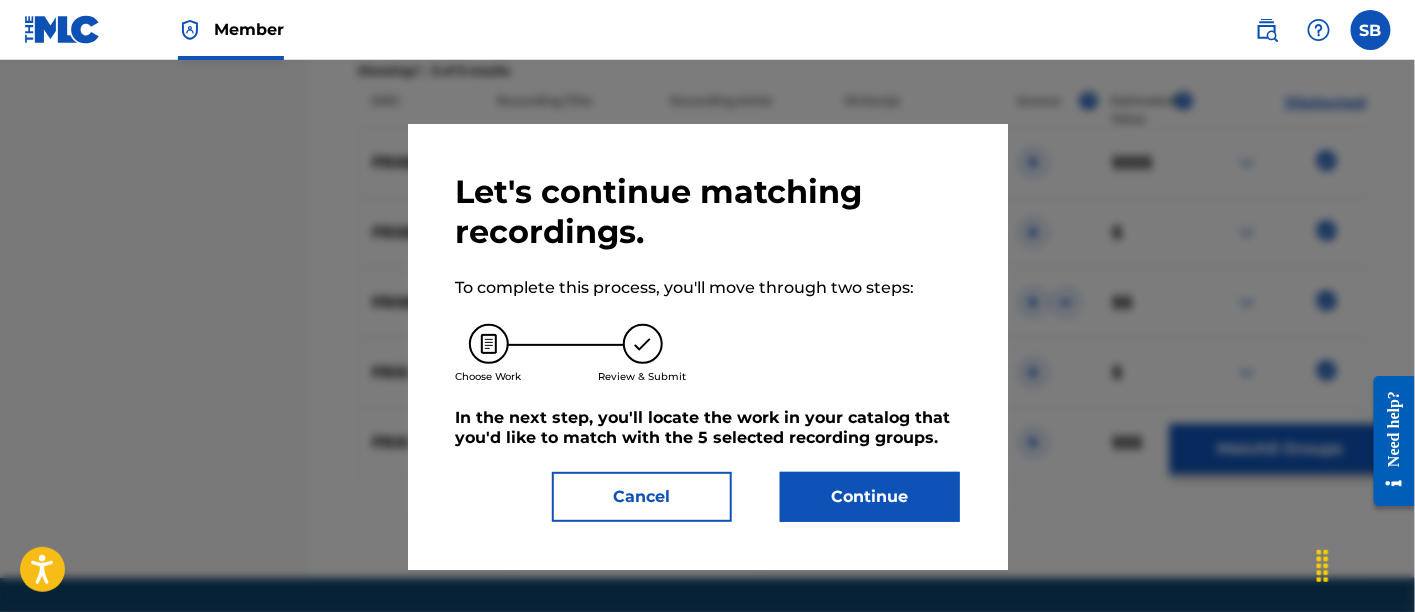 click on "Continue" at bounding box center (870, 497) 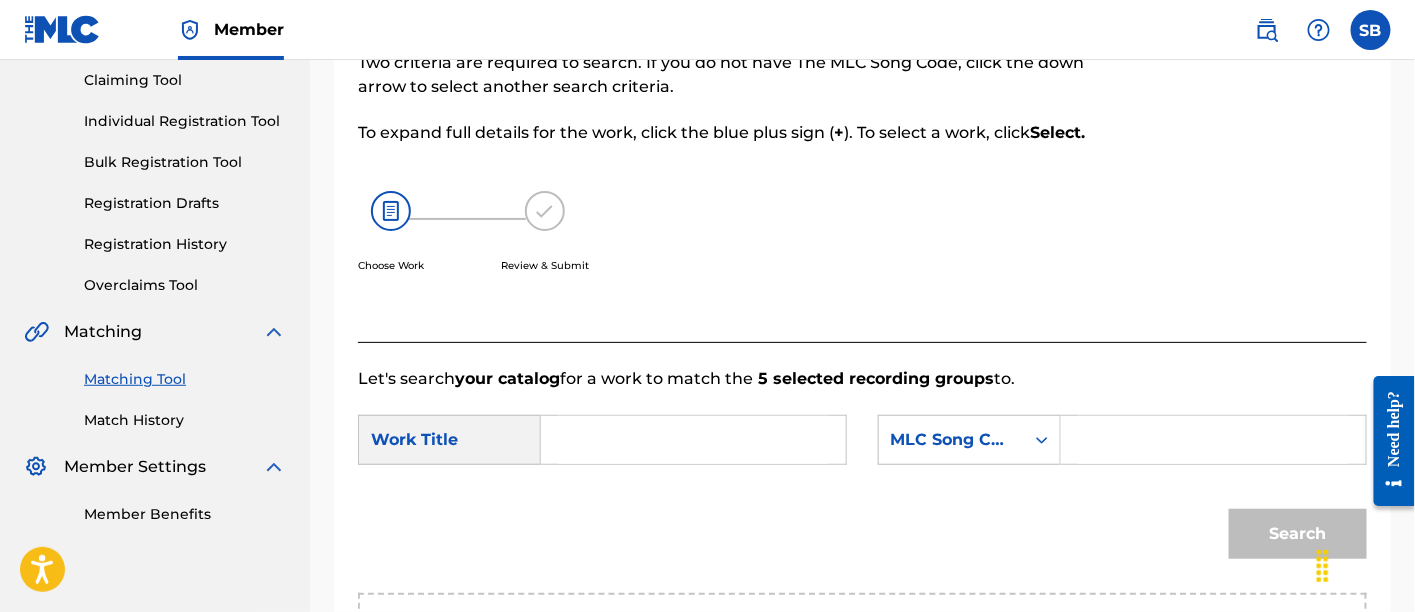 scroll, scrollTop: 138, scrollLeft: 0, axis: vertical 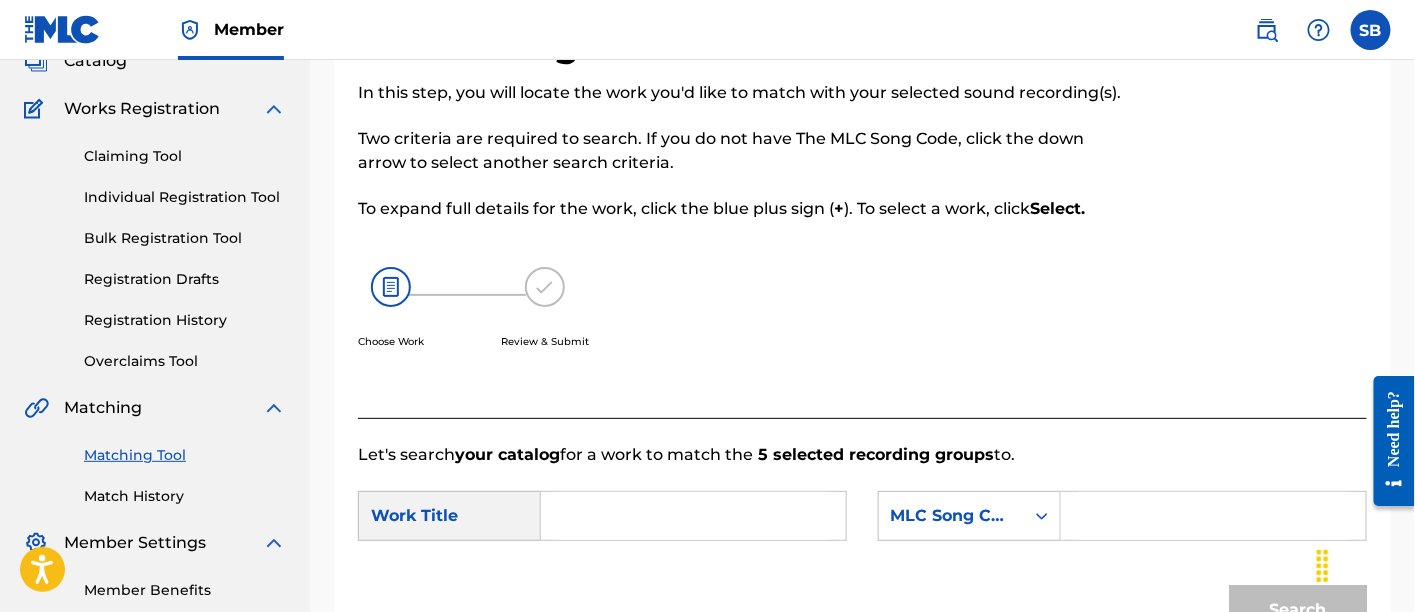 click at bounding box center (693, 516) 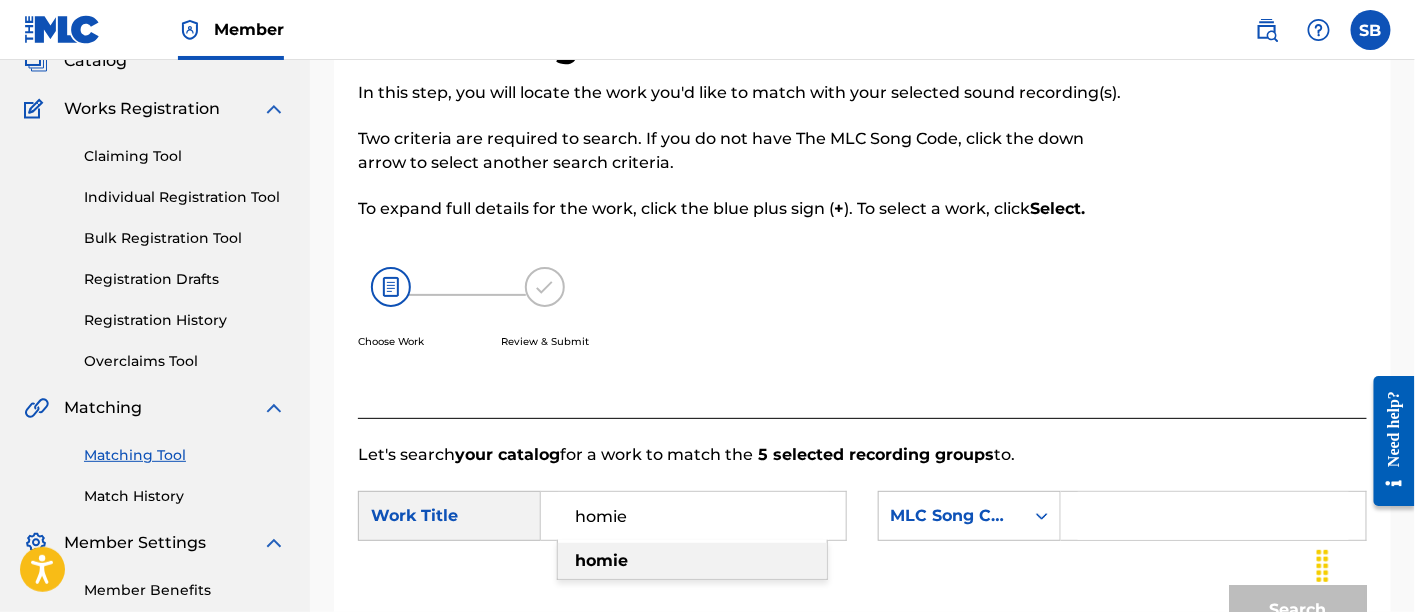 type on "homie" 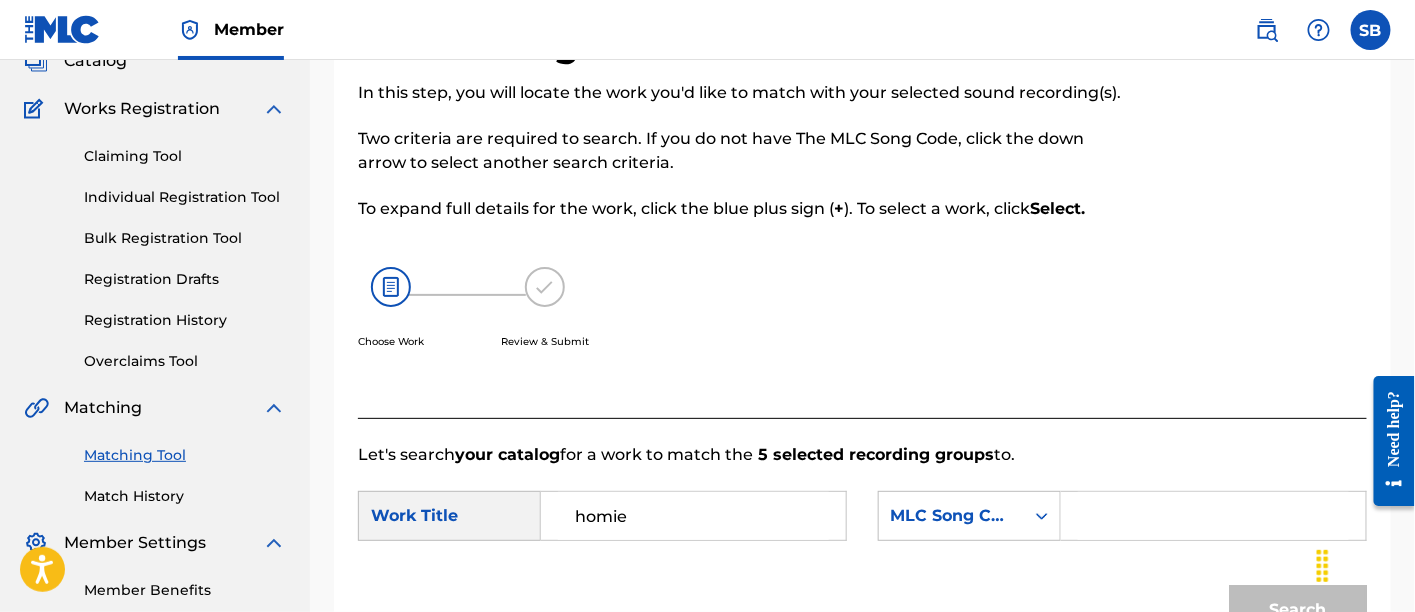 click on "Choose Work Review & Submit" at bounding box center (746, 319) 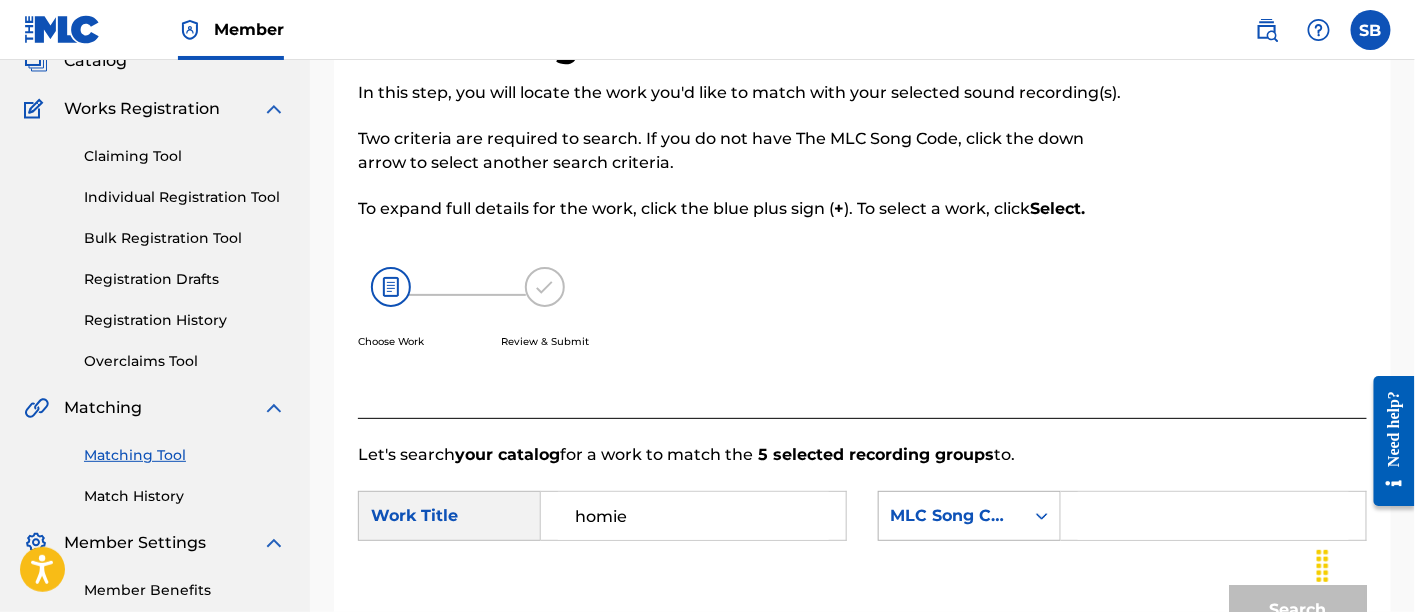 click 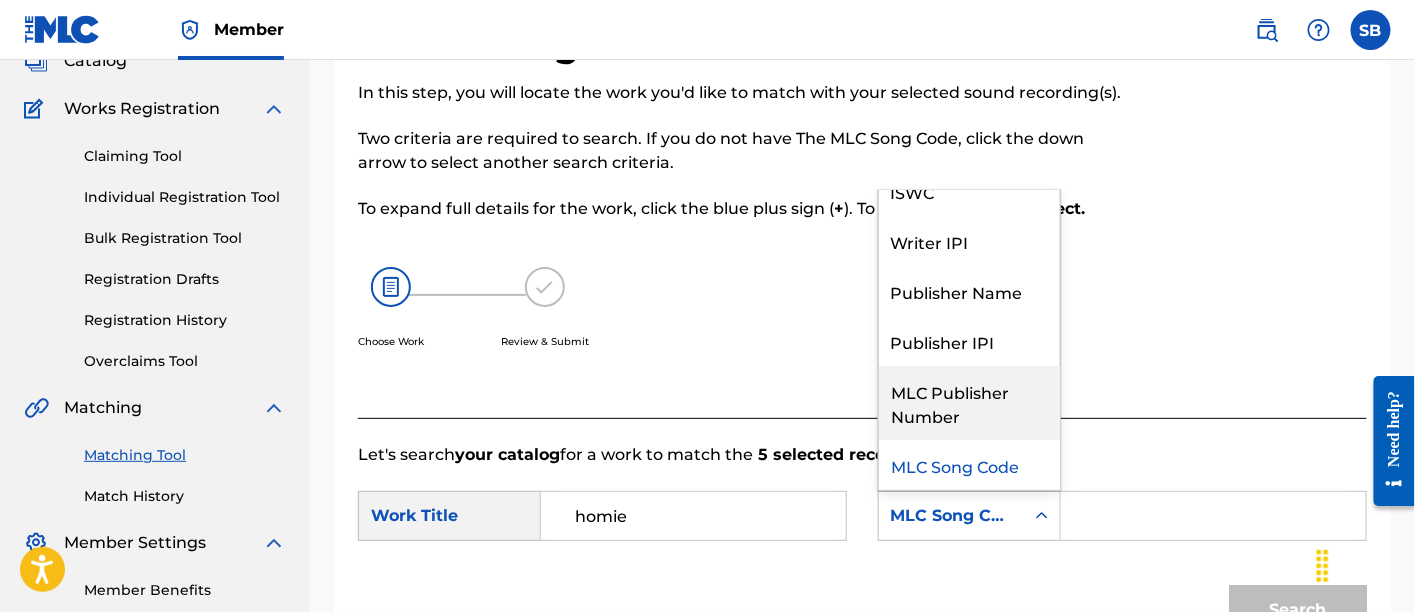 scroll, scrollTop: 0, scrollLeft: 0, axis: both 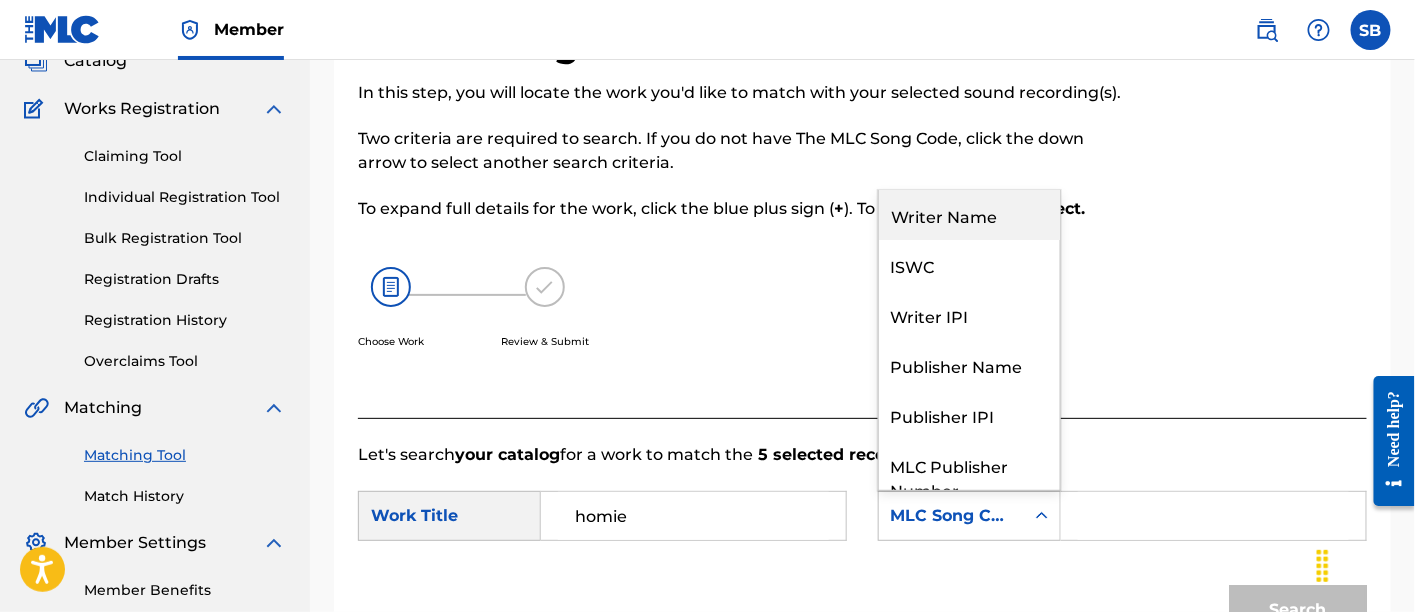 click on "Writer Name" at bounding box center [969, 215] 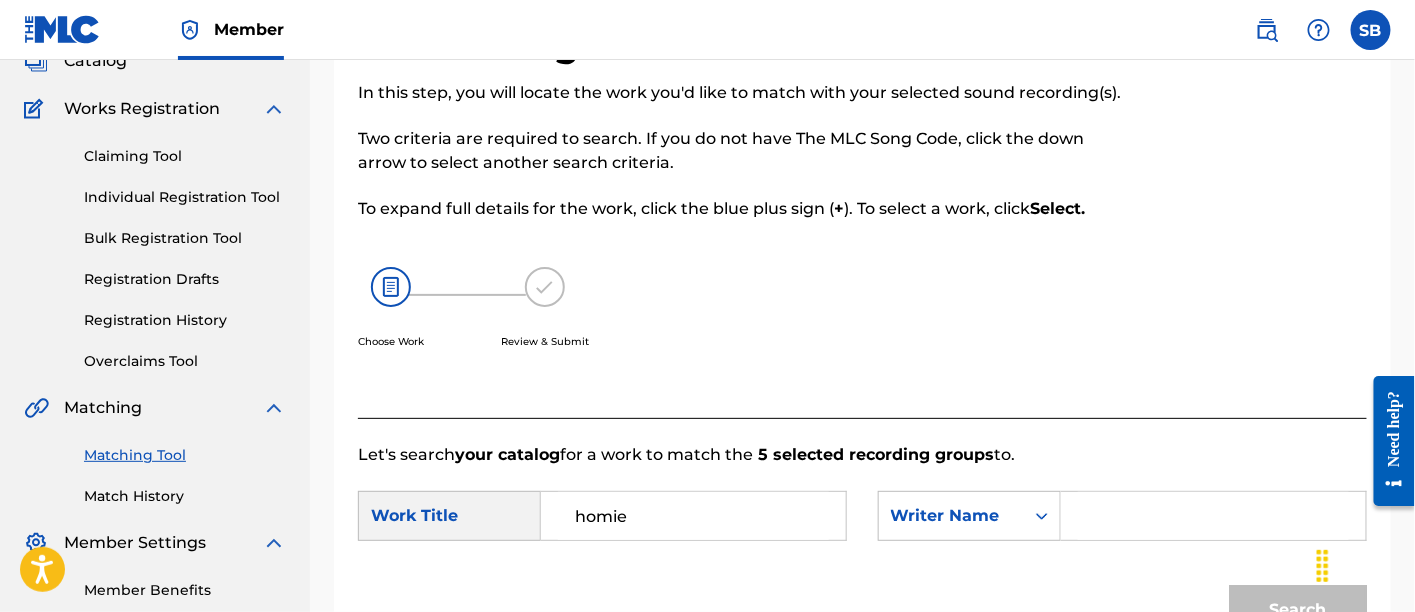 click at bounding box center [1213, 516] 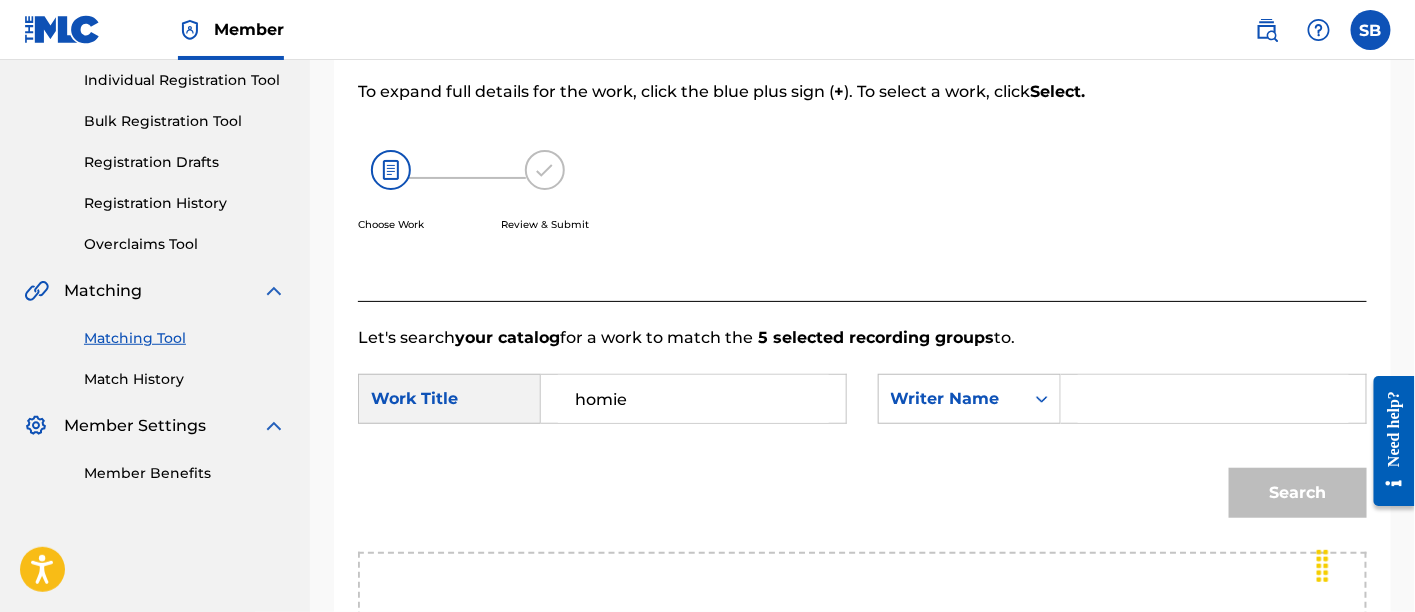 scroll, scrollTop: 256, scrollLeft: 0, axis: vertical 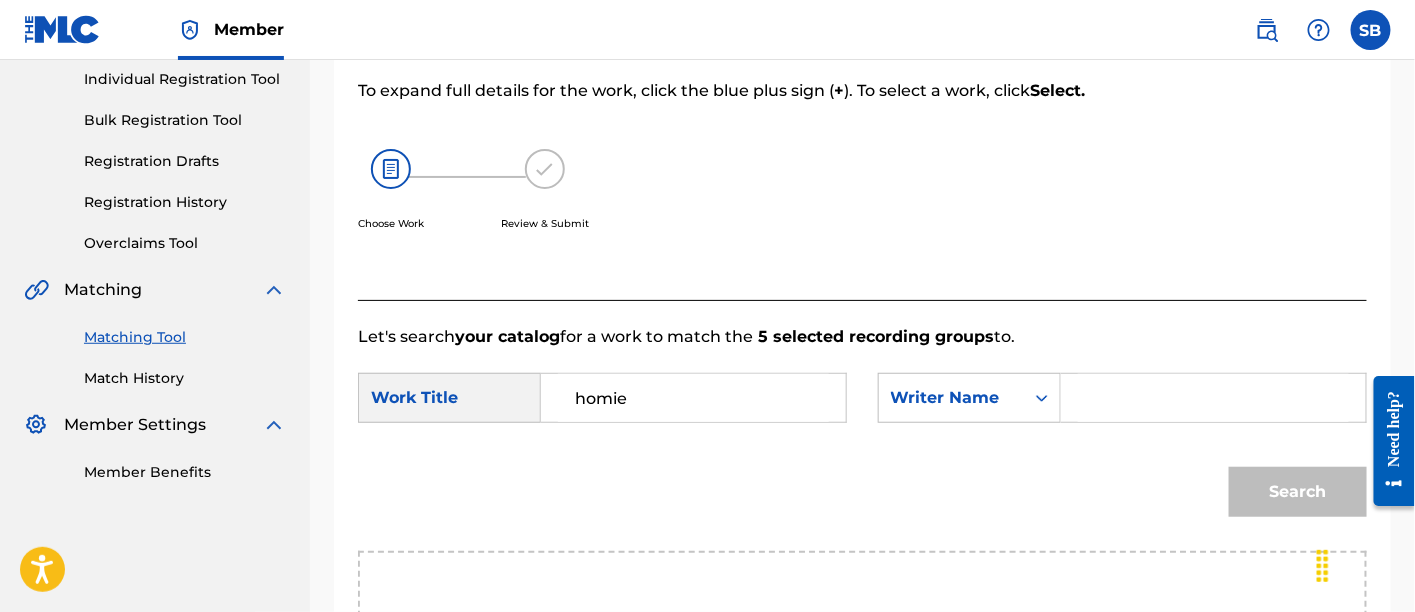 click at bounding box center (1213, 398) 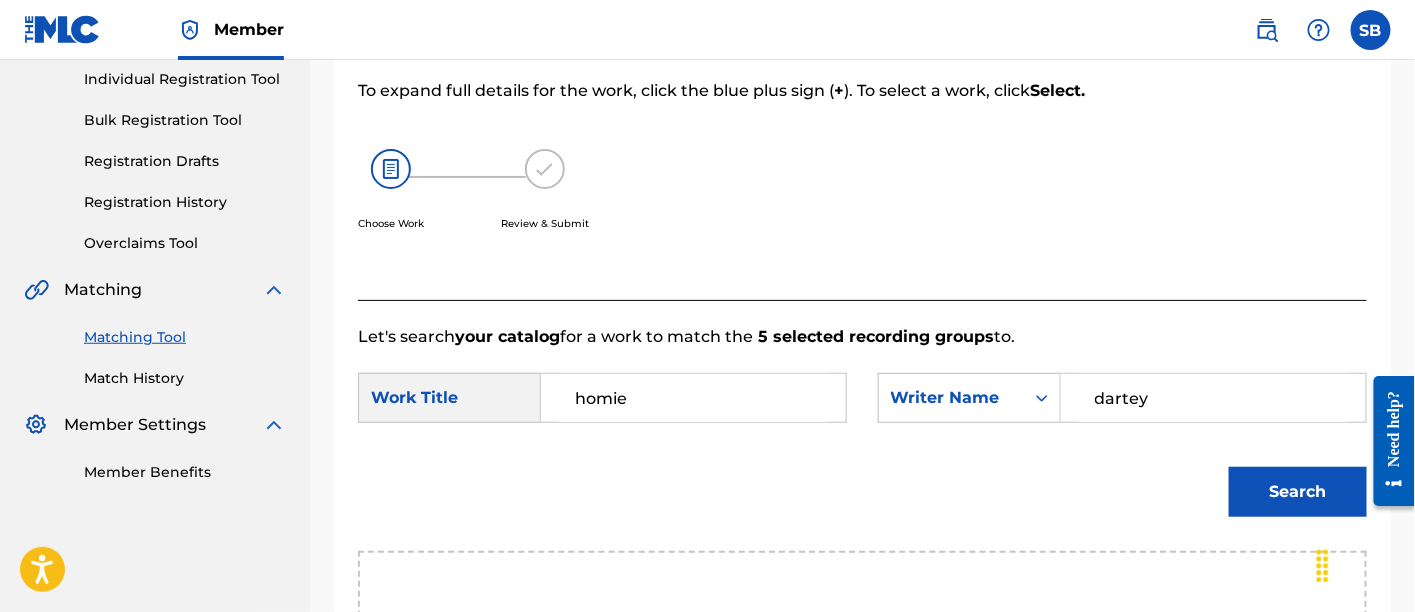 click on "Search" at bounding box center [1298, 492] 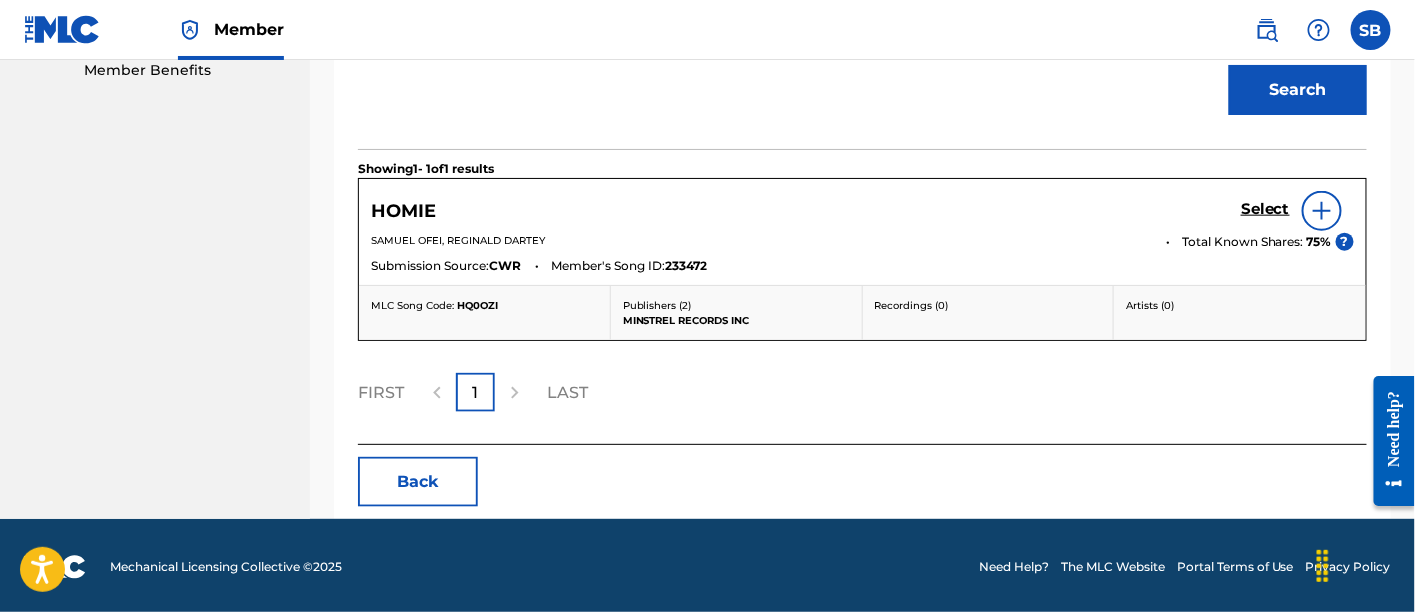 scroll, scrollTop: 656, scrollLeft: 0, axis: vertical 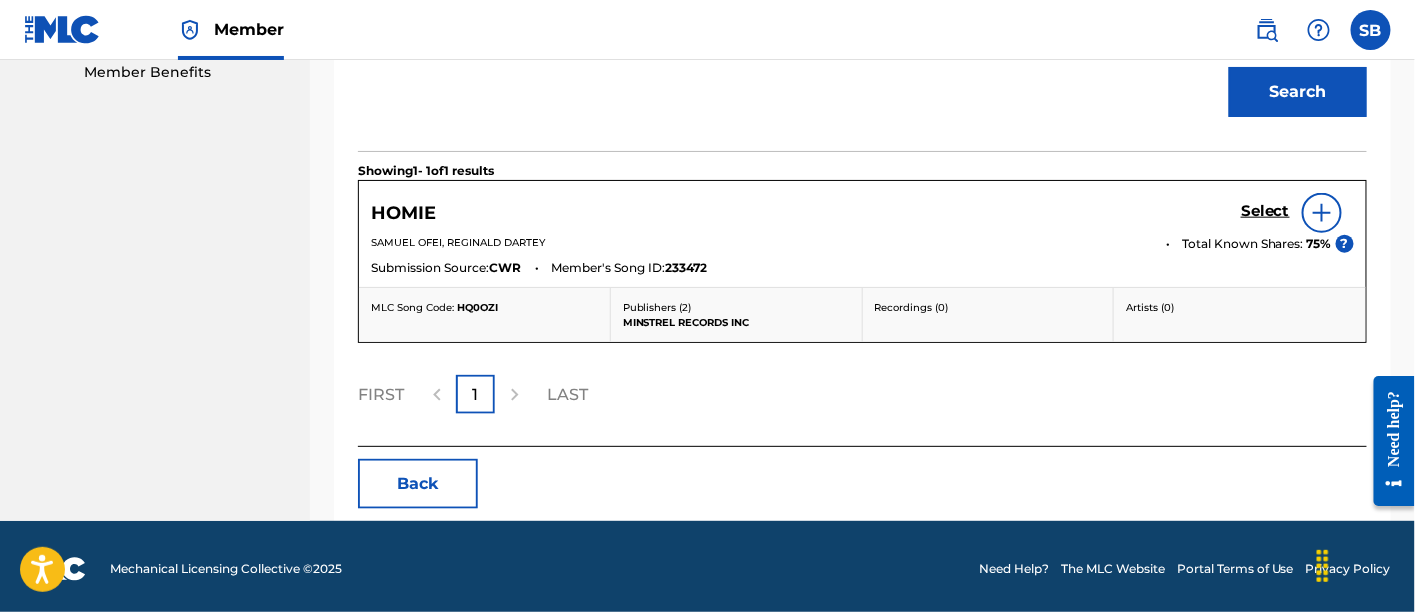 click on "Select" at bounding box center [1265, 211] 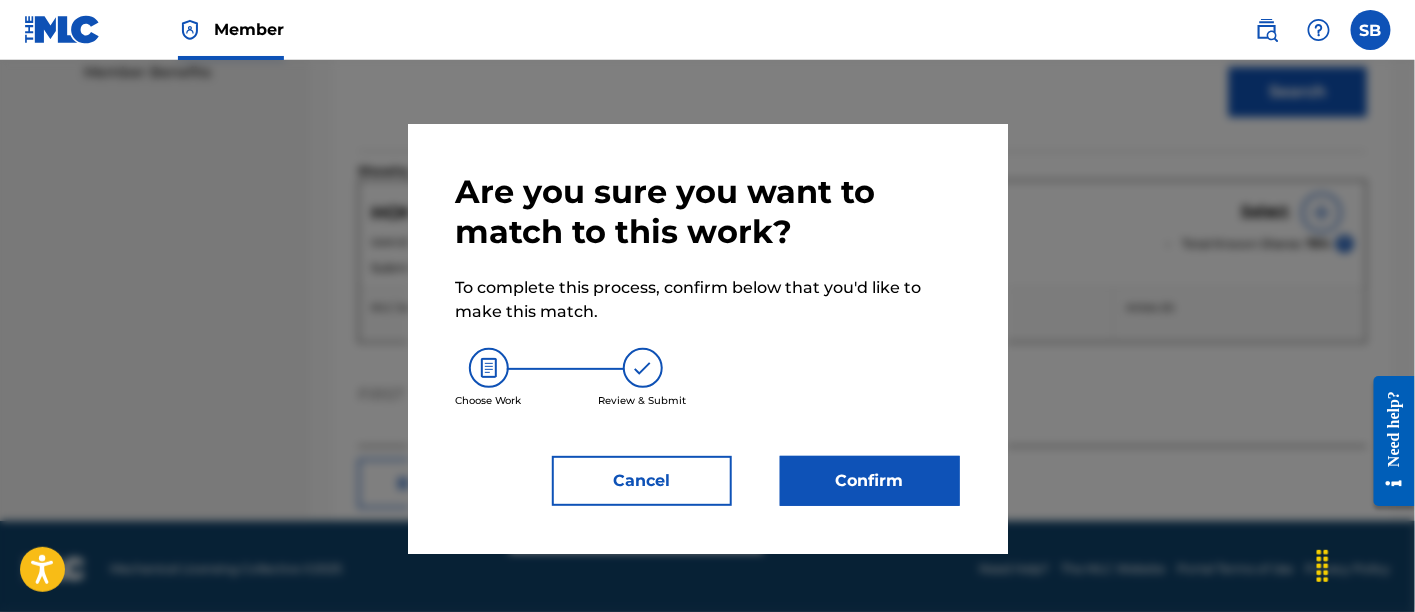 click on "Confirm" at bounding box center (870, 481) 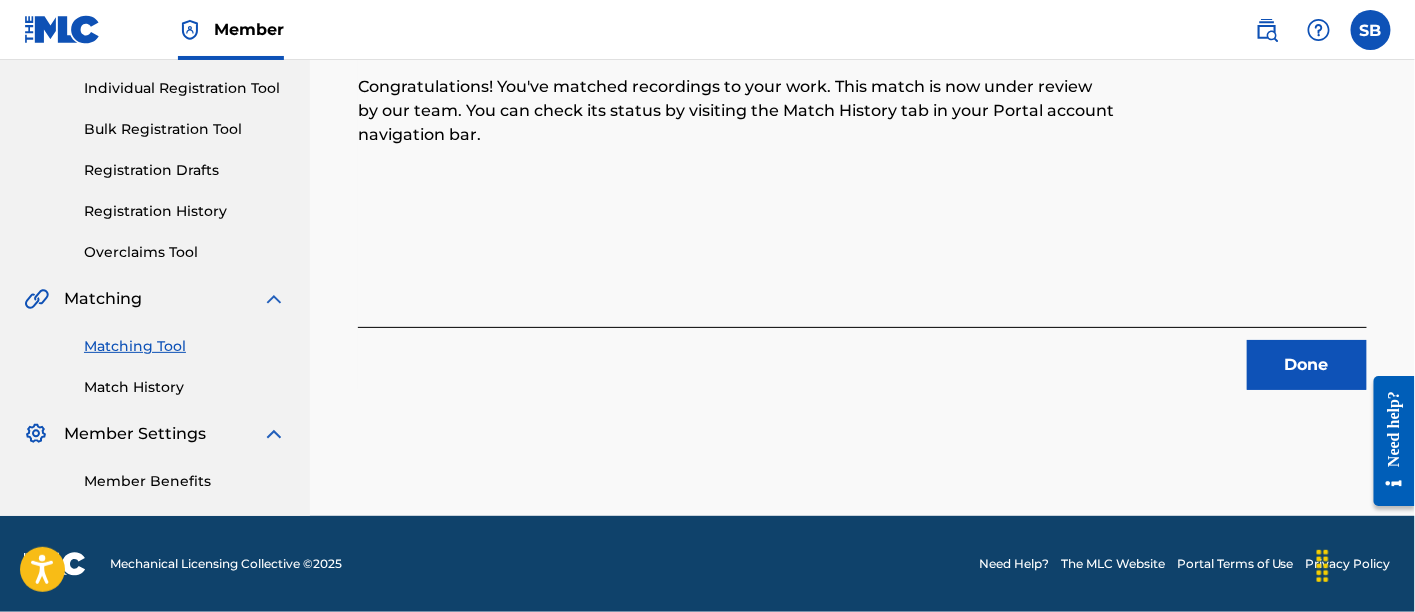 scroll, scrollTop: 246, scrollLeft: 0, axis: vertical 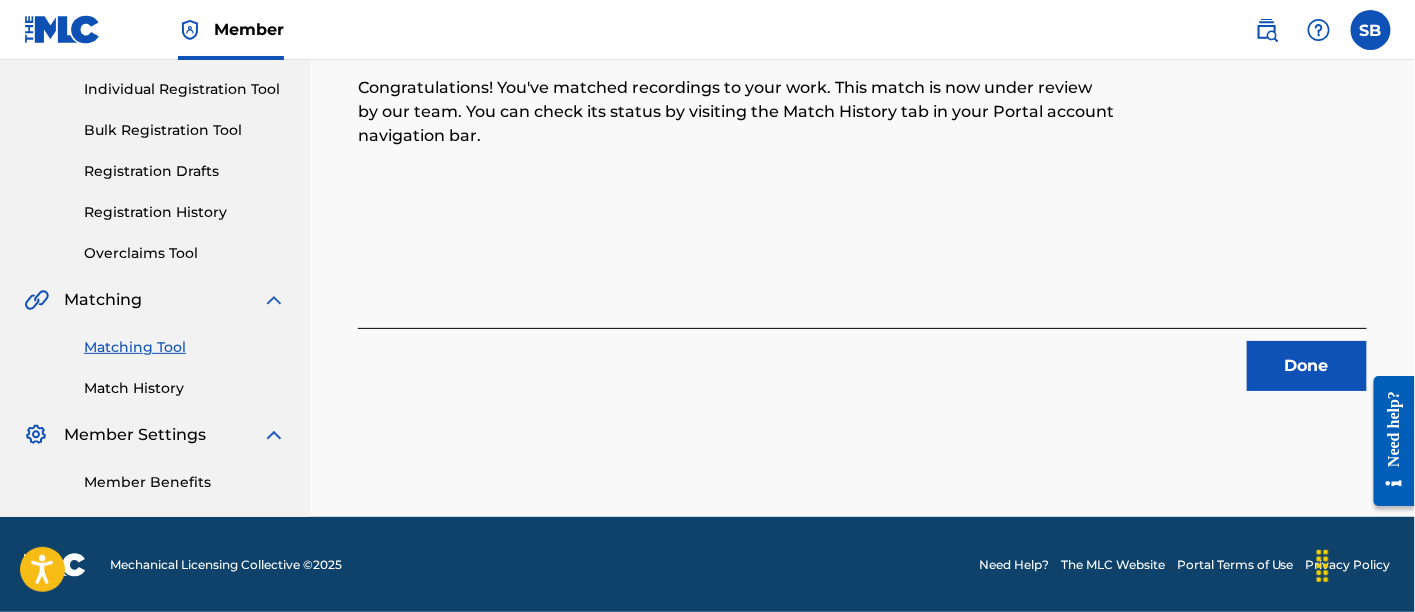 click on "Done" at bounding box center (1307, 366) 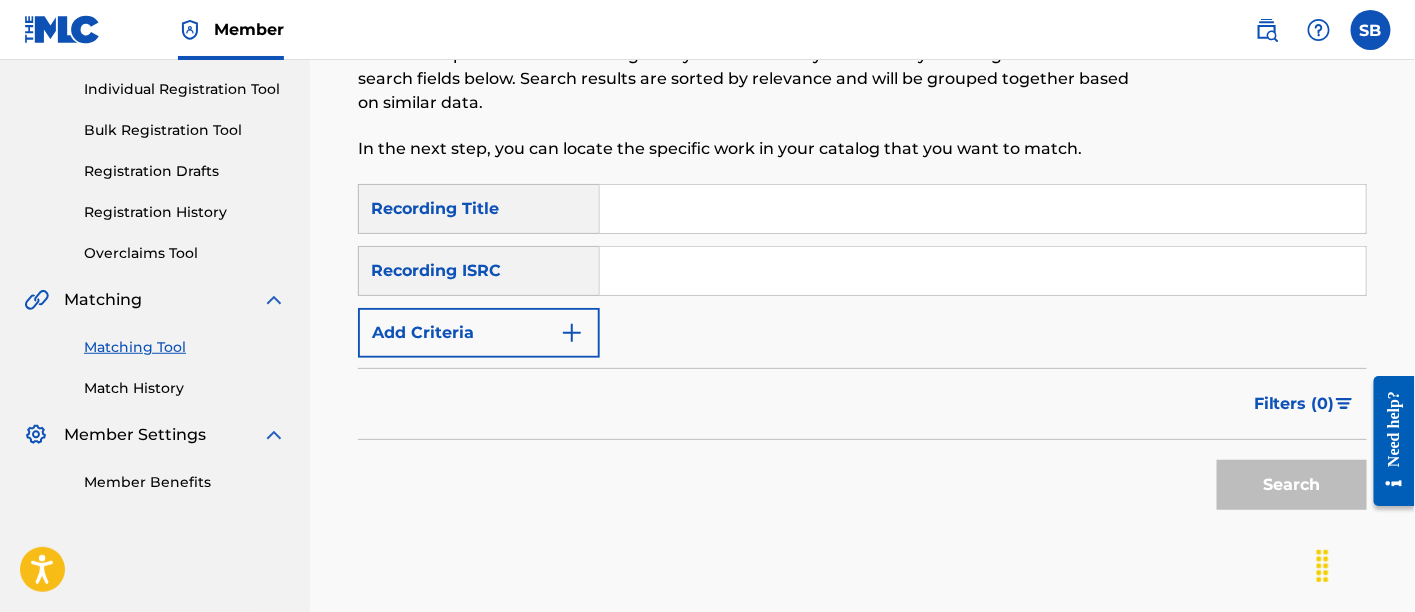 click at bounding box center (983, 209) 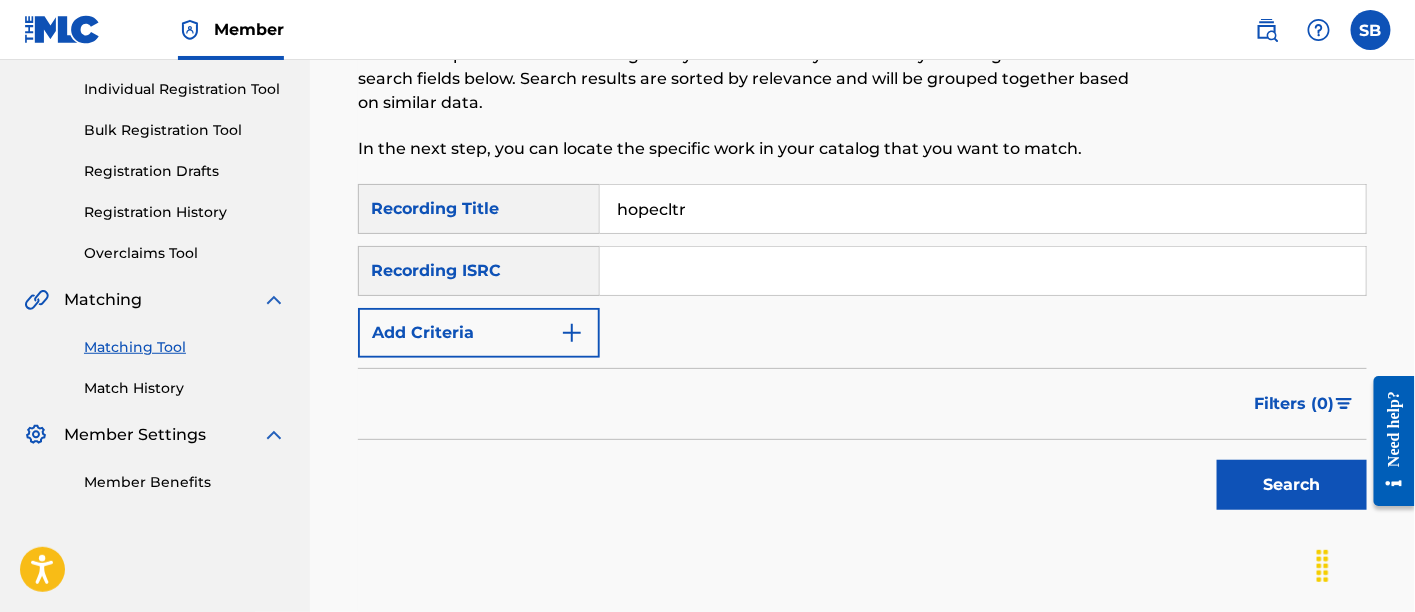 type on "hopecltr" 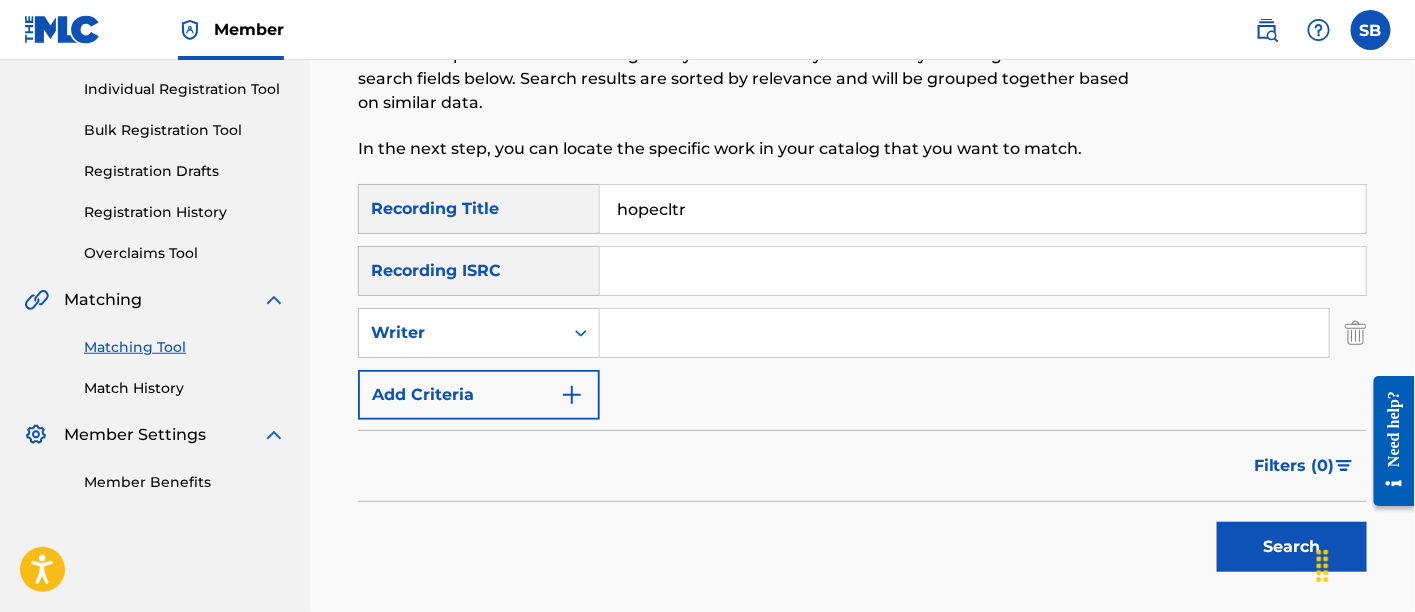 click at bounding box center (964, 333) 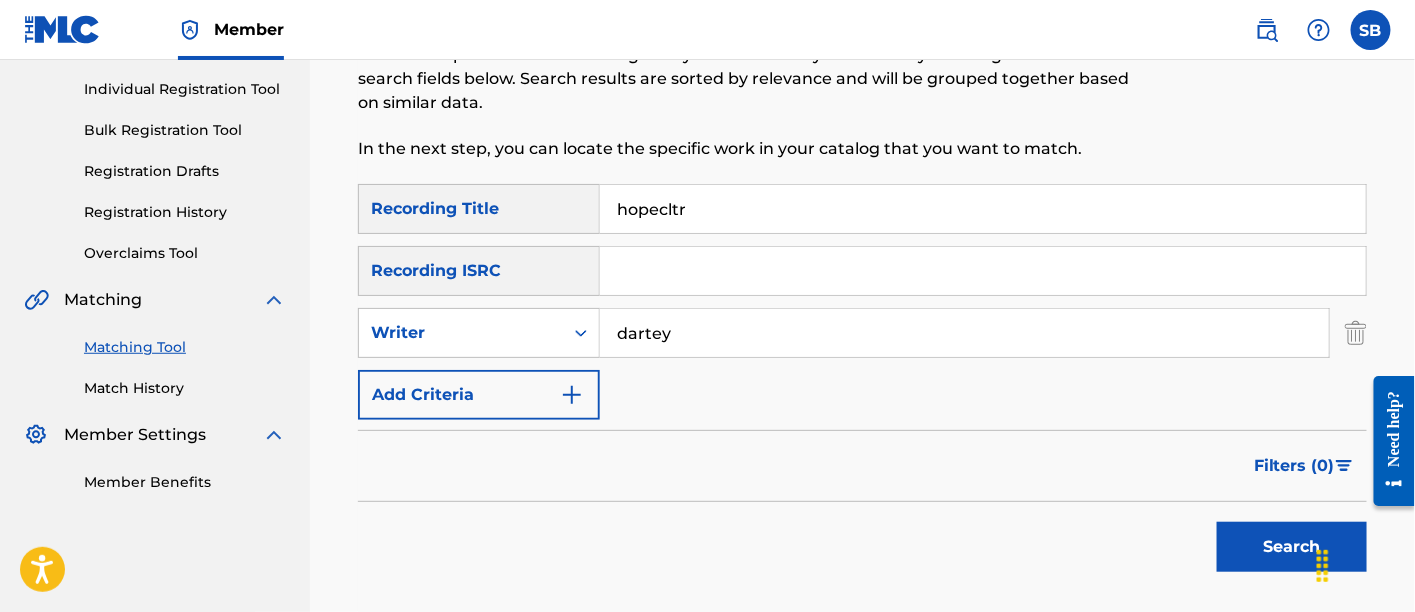 click on "Search" at bounding box center (1292, 547) 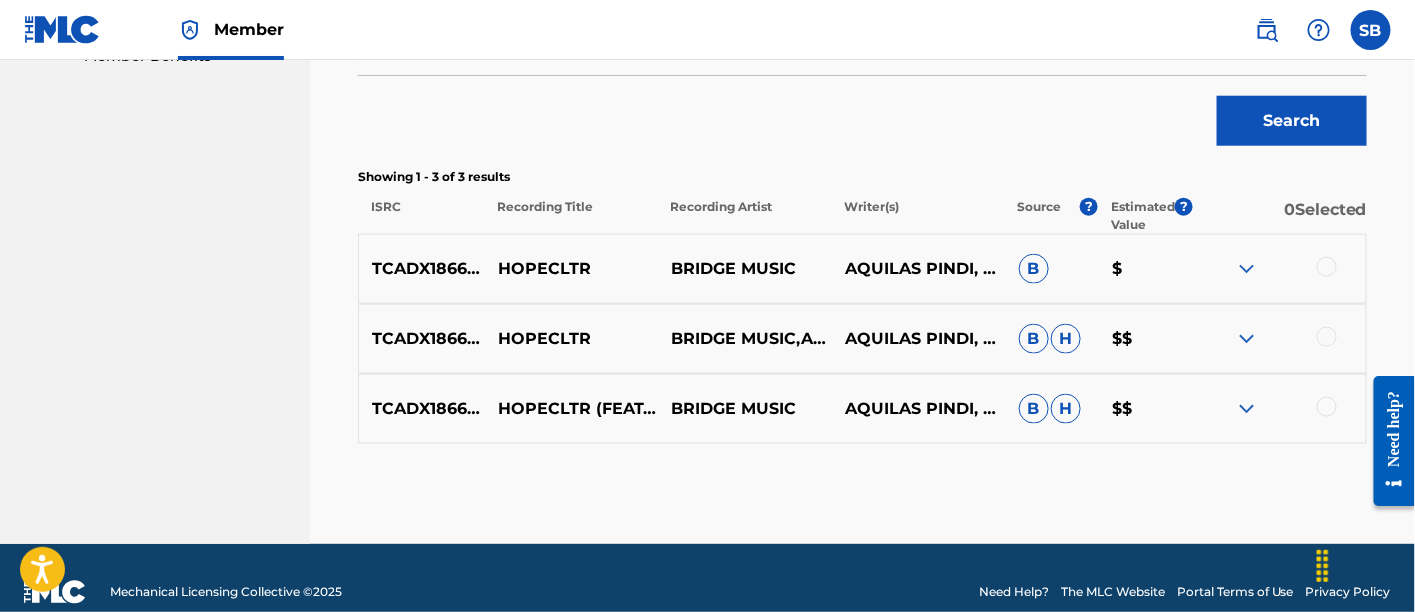 scroll, scrollTop: 674, scrollLeft: 0, axis: vertical 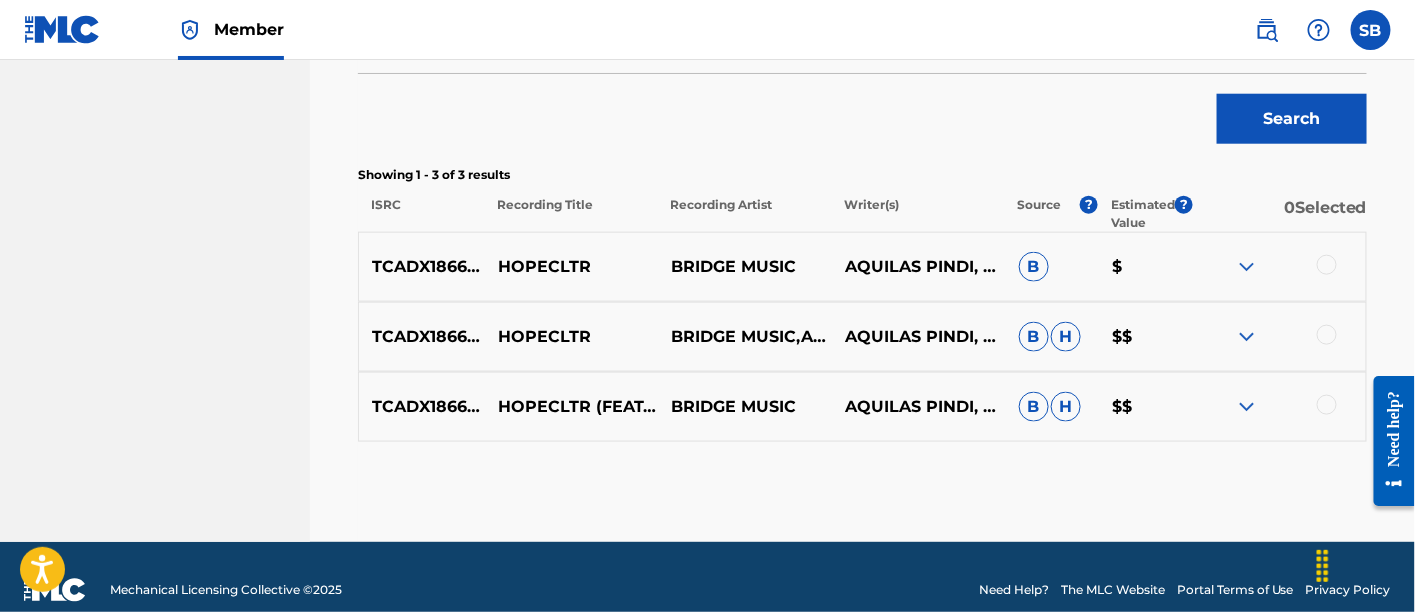 click at bounding box center [1327, 405] 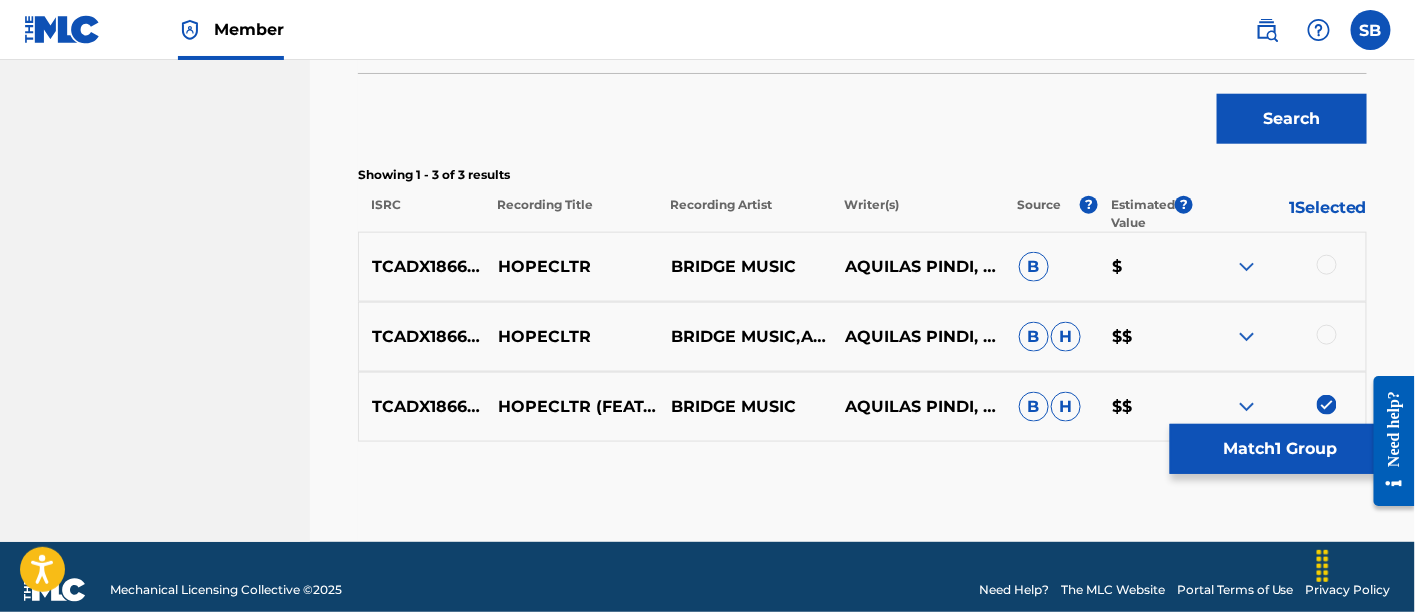 click at bounding box center [1327, 335] 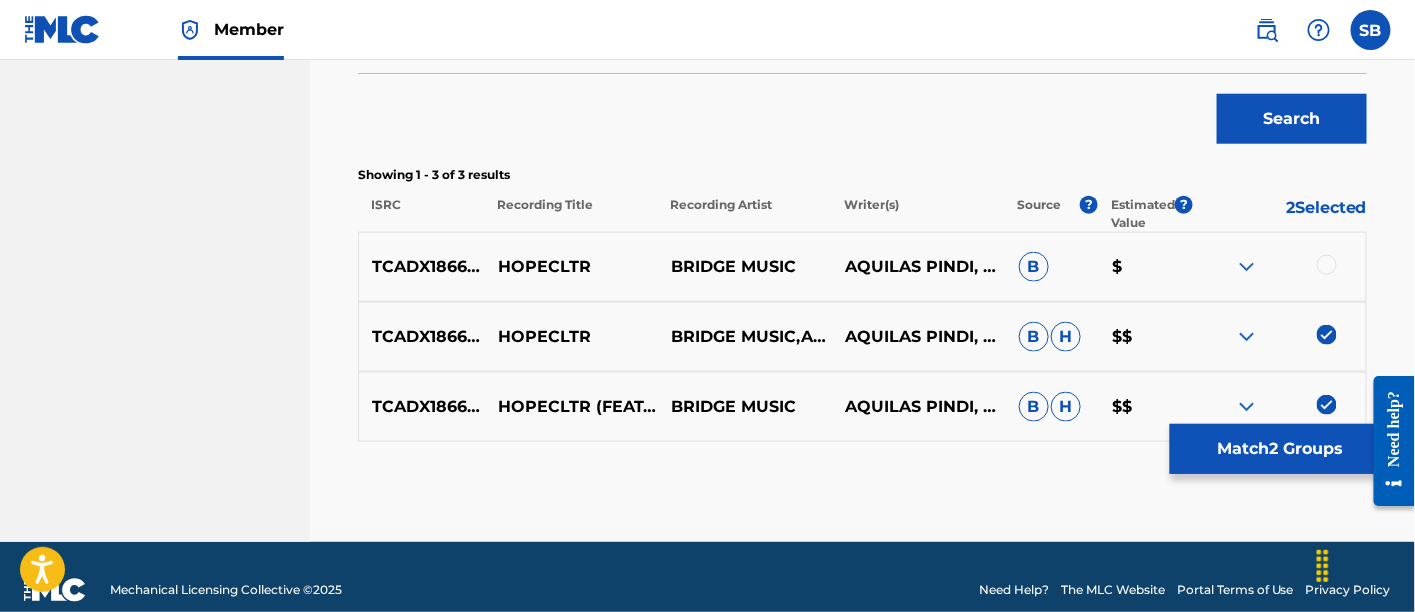 click at bounding box center [1327, 265] 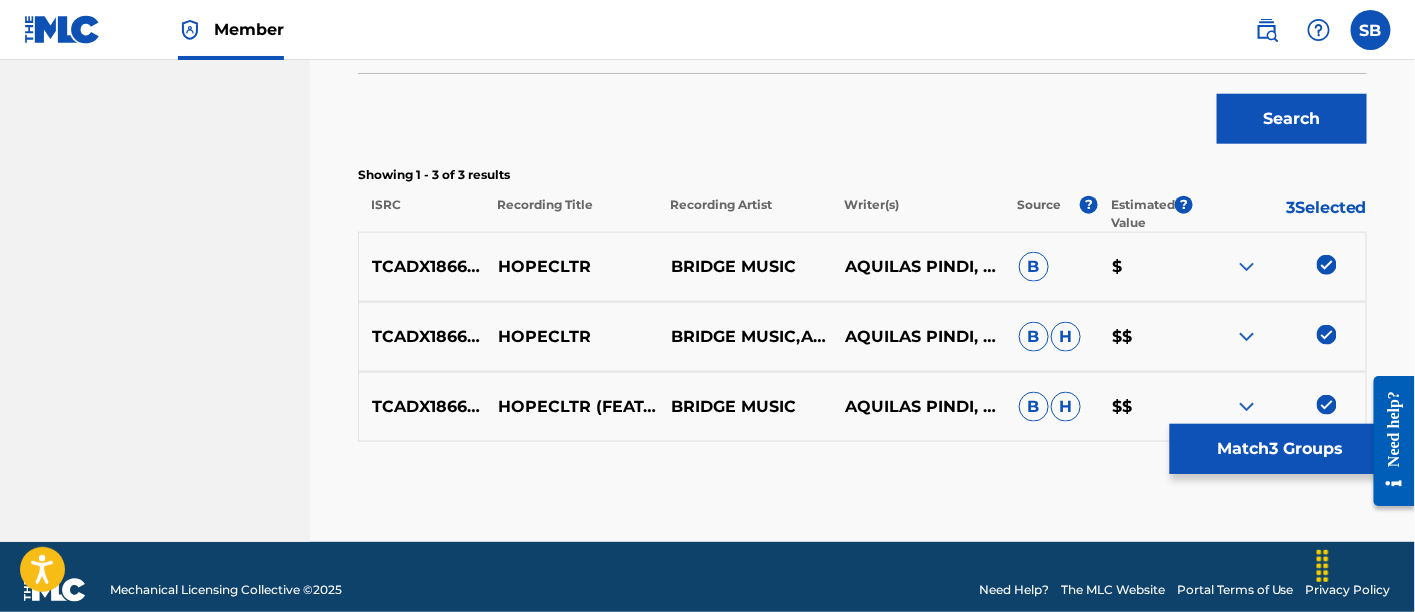 click on "Match  3 Groups" at bounding box center [1280, 449] 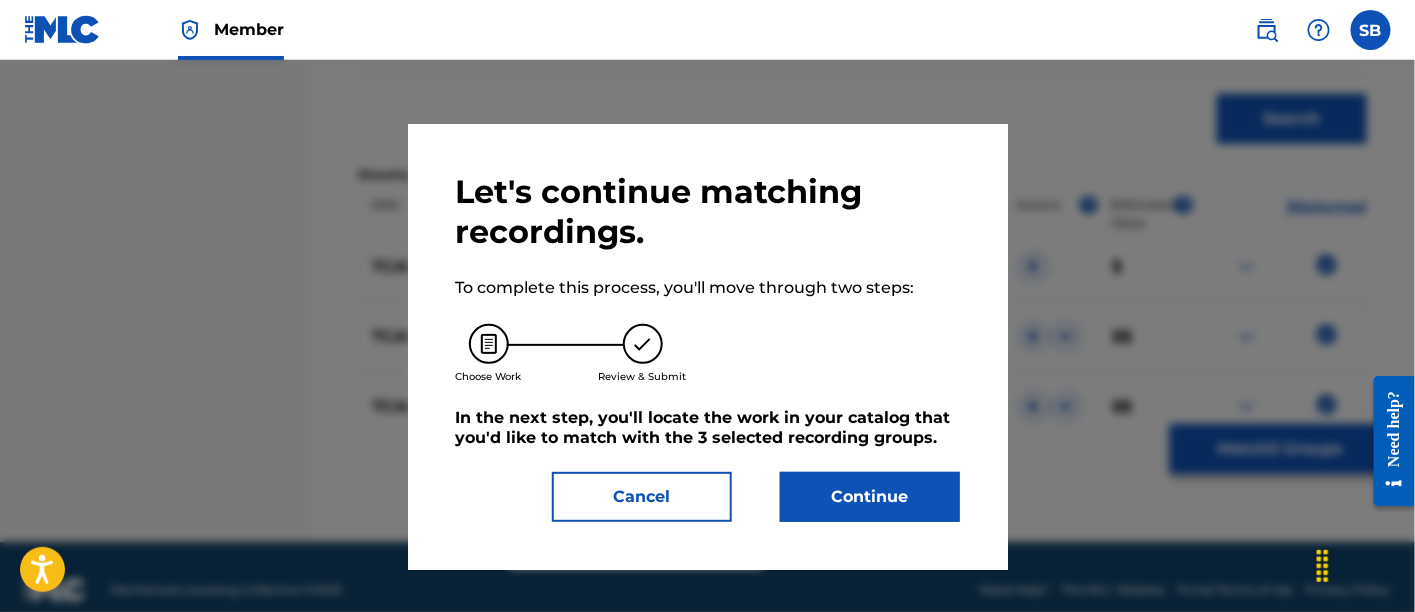 click on "Continue" at bounding box center [870, 497] 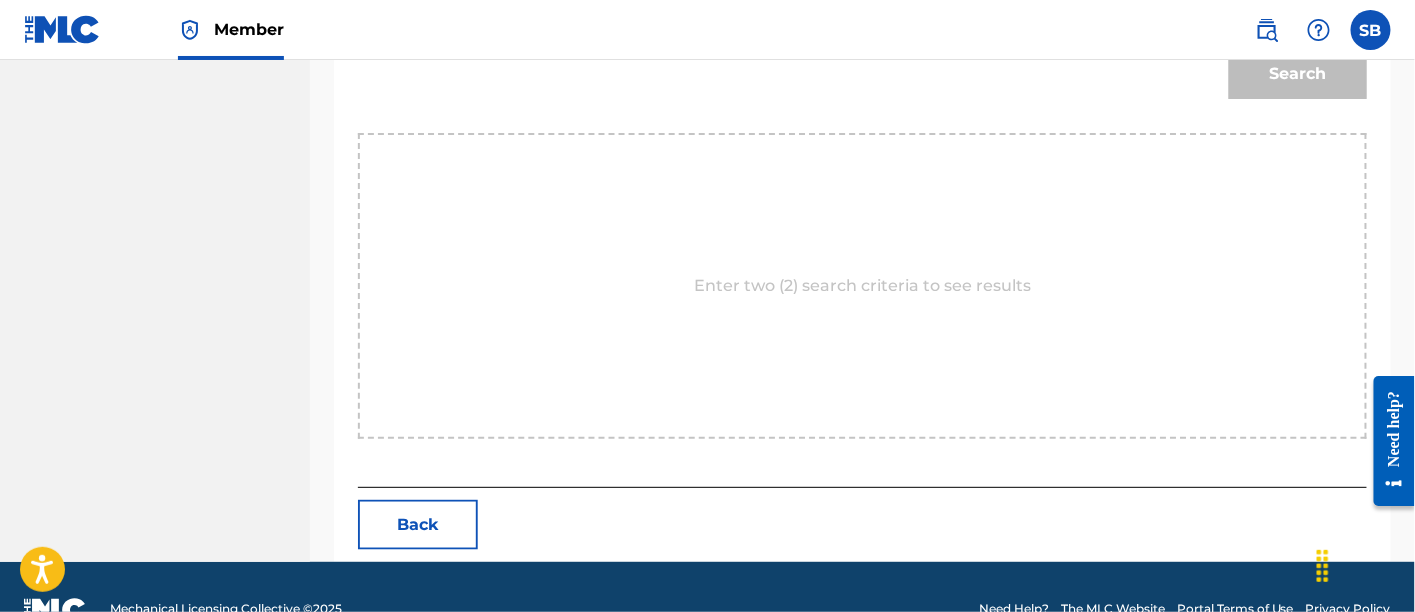 scroll, scrollTop: 371, scrollLeft: 0, axis: vertical 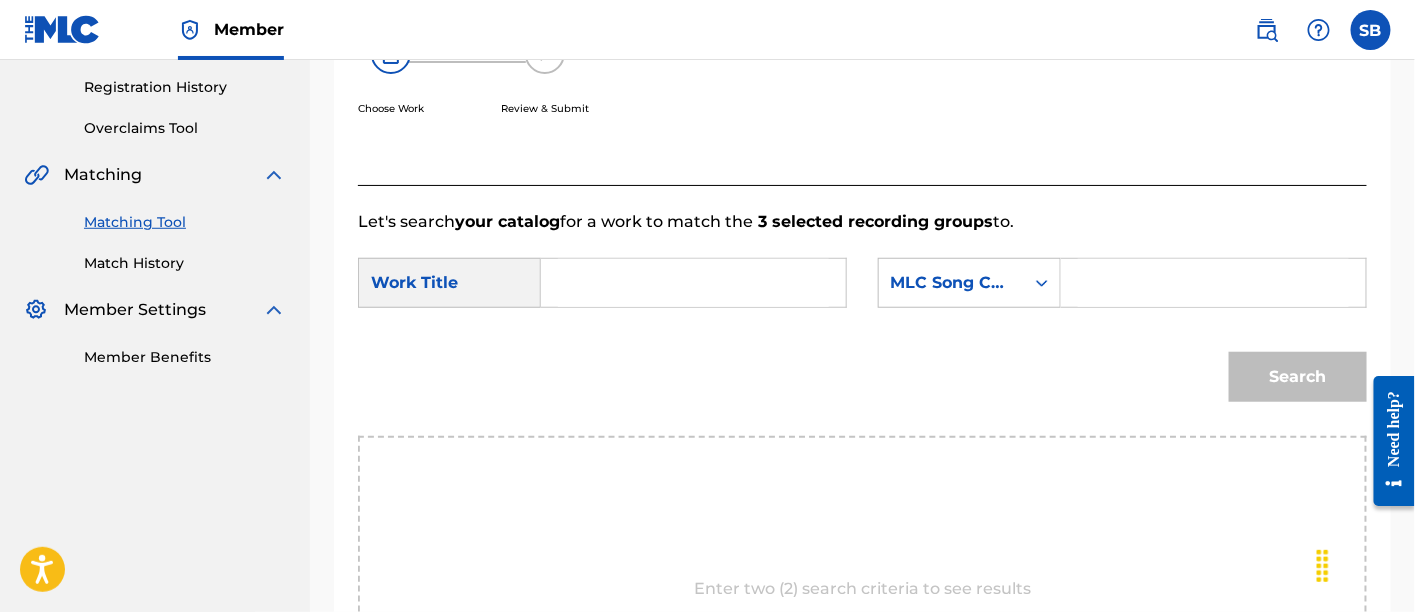 click at bounding box center [693, 283] 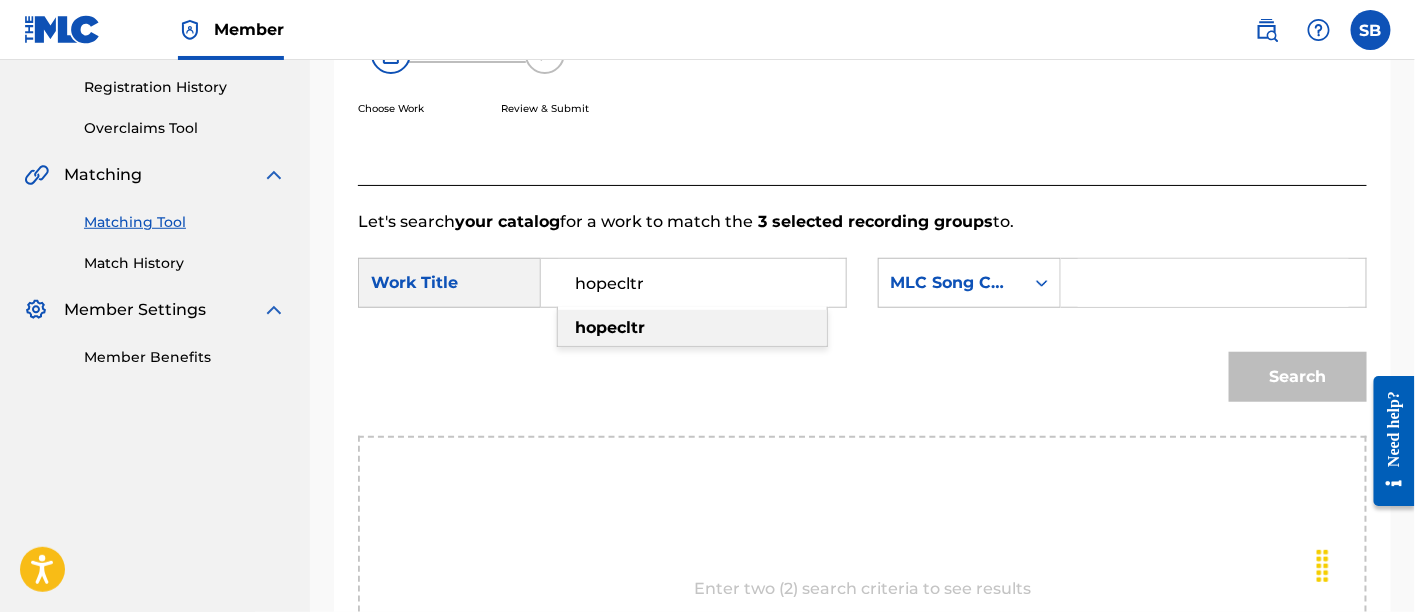 type on "hopecltr" 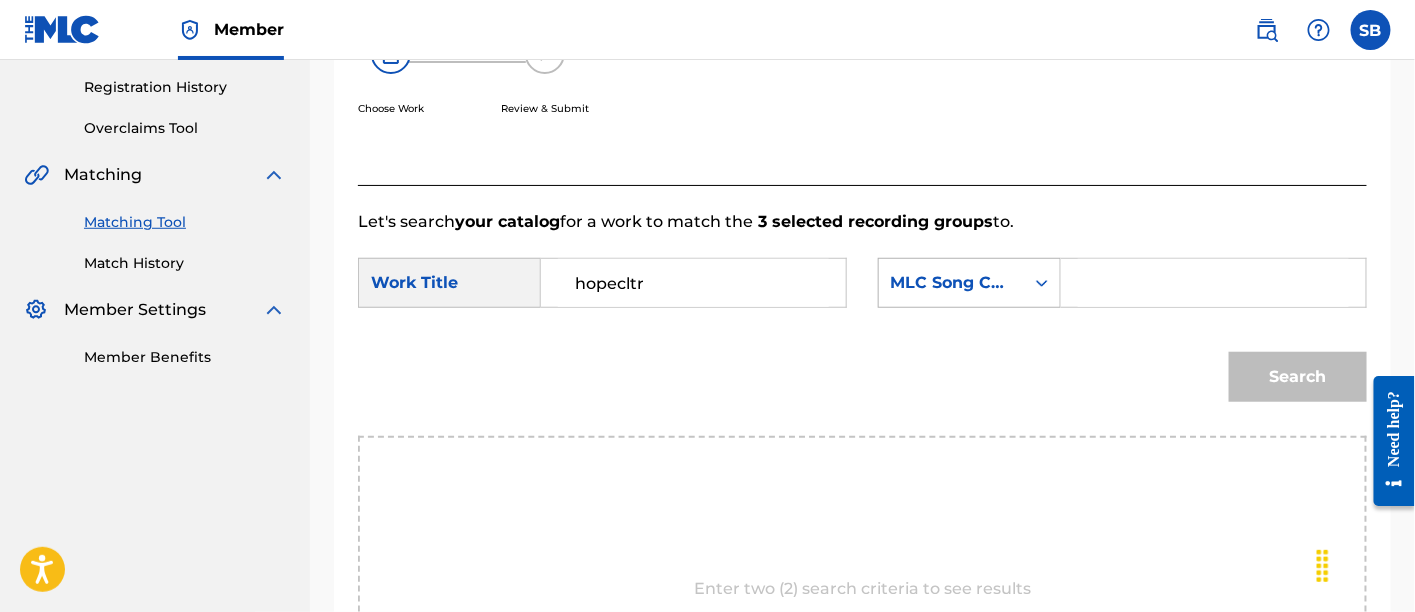 click on "MLC Song Code" at bounding box center [951, 283] 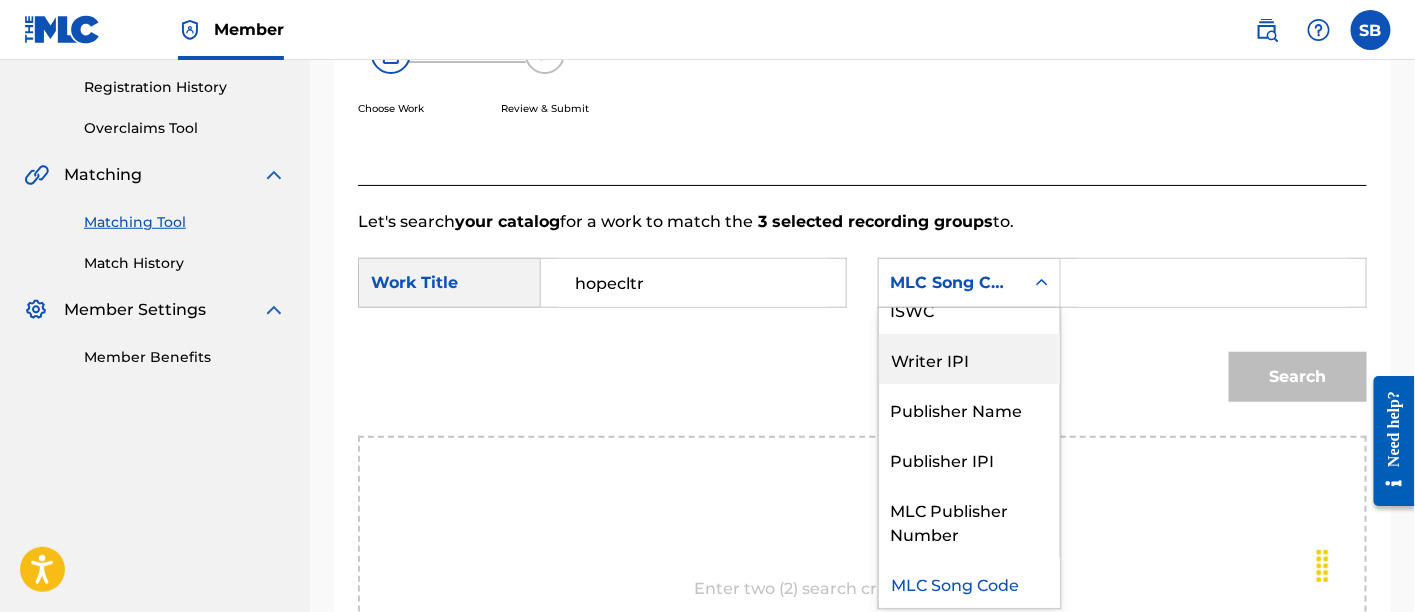 scroll, scrollTop: 0, scrollLeft: 0, axis: both 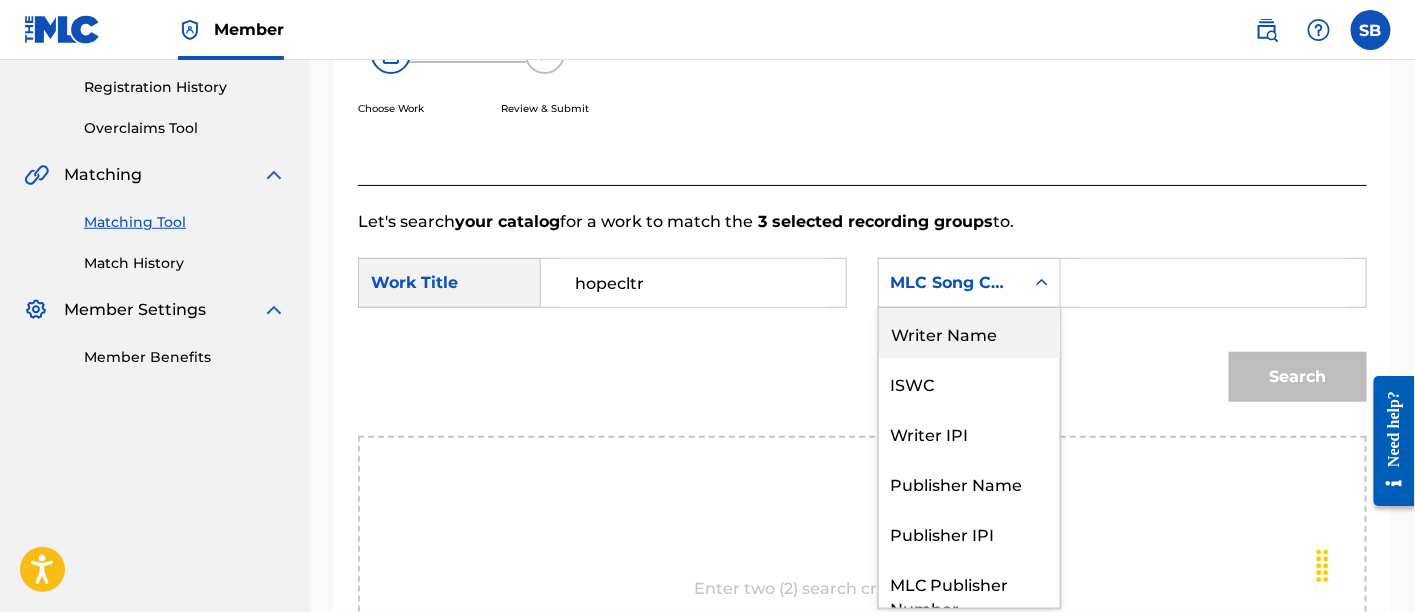 click on "Writer Name" at bounding box center [969, 333] 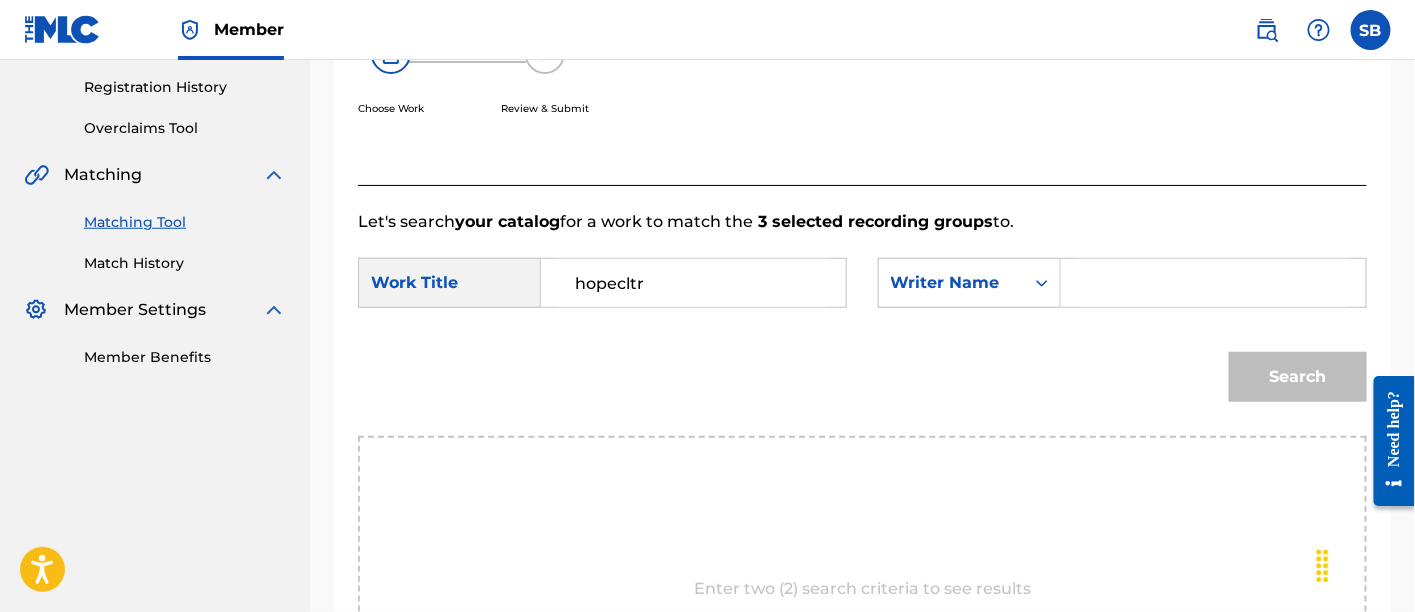 click at bounding box center [1213, 283] 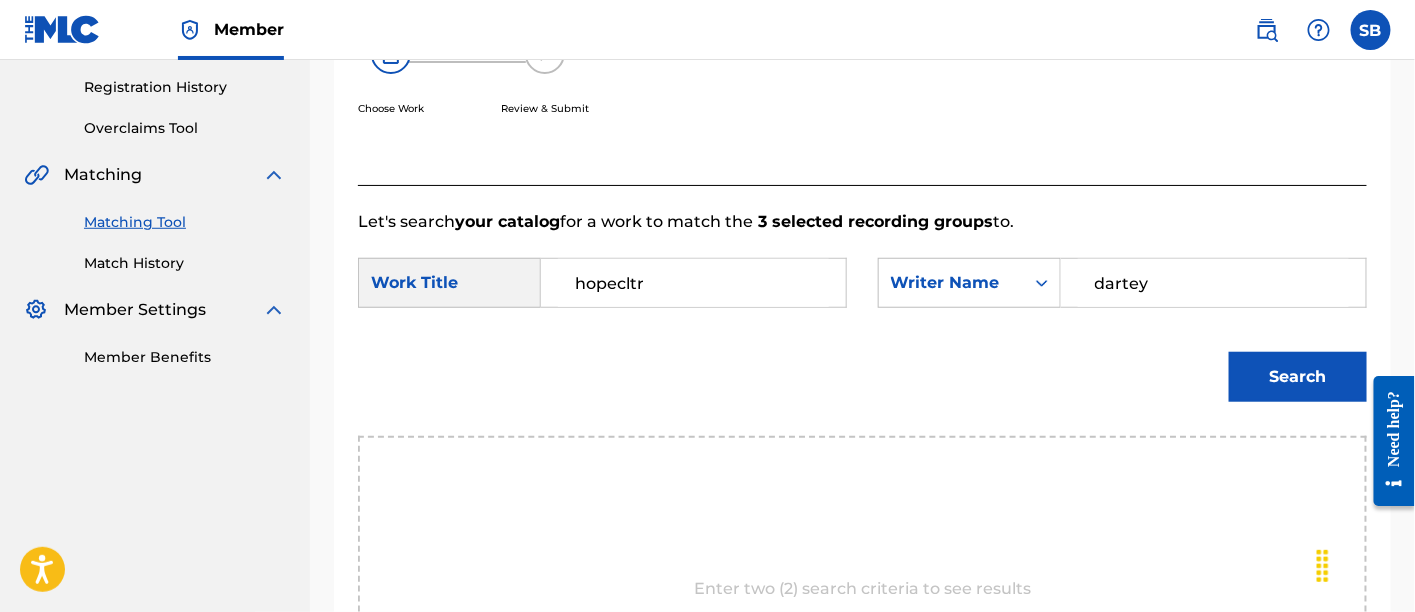 click on "Search" at bounding box center [1298, 377] 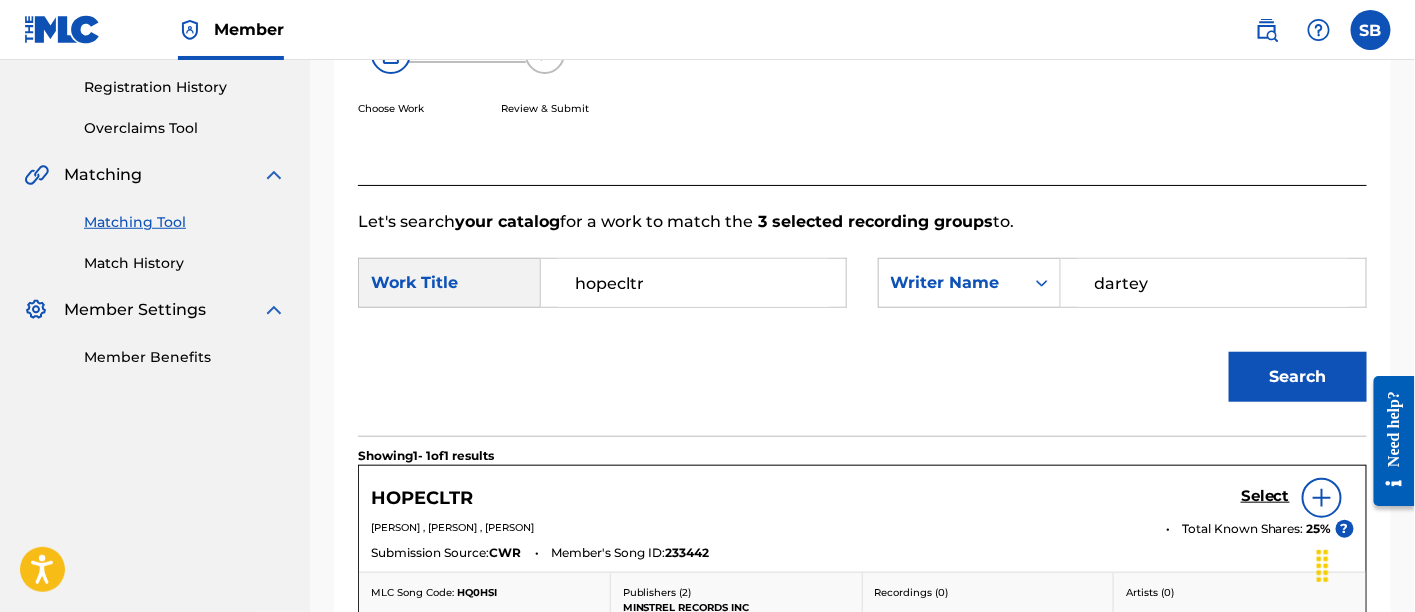 scroll, scrollTop: 491, scrollLeft: 0, axis: vertical 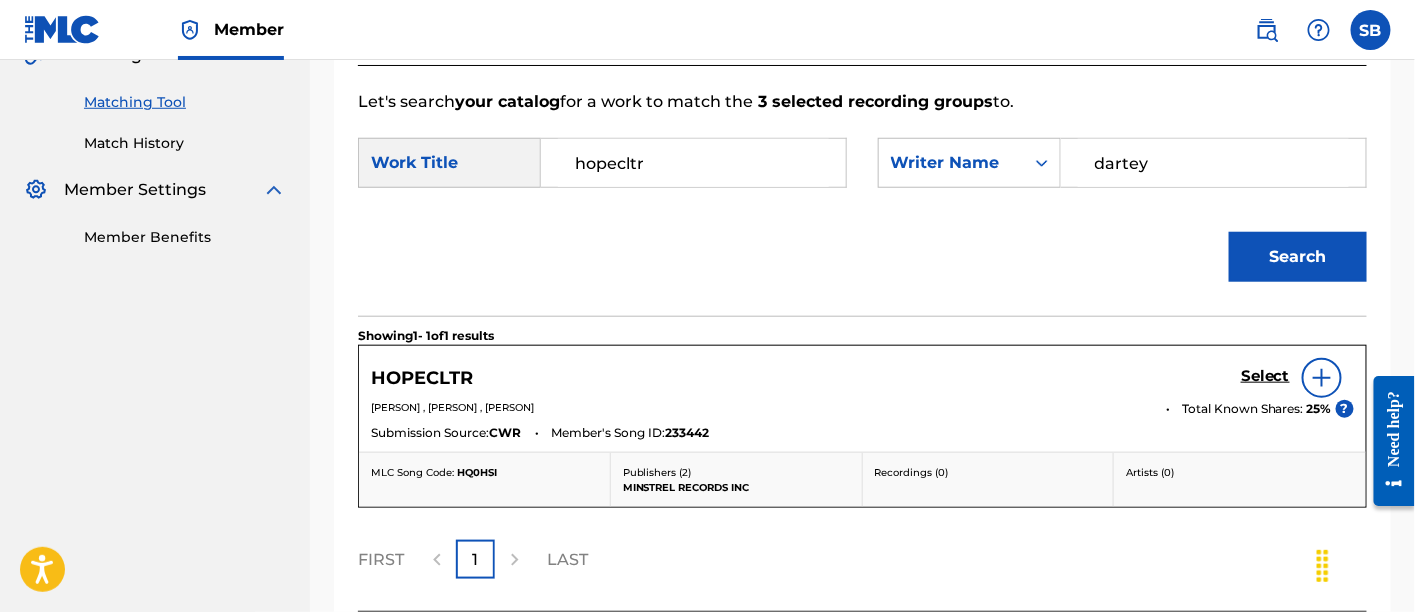 click on "Select" at bounding box center (1265, 376) 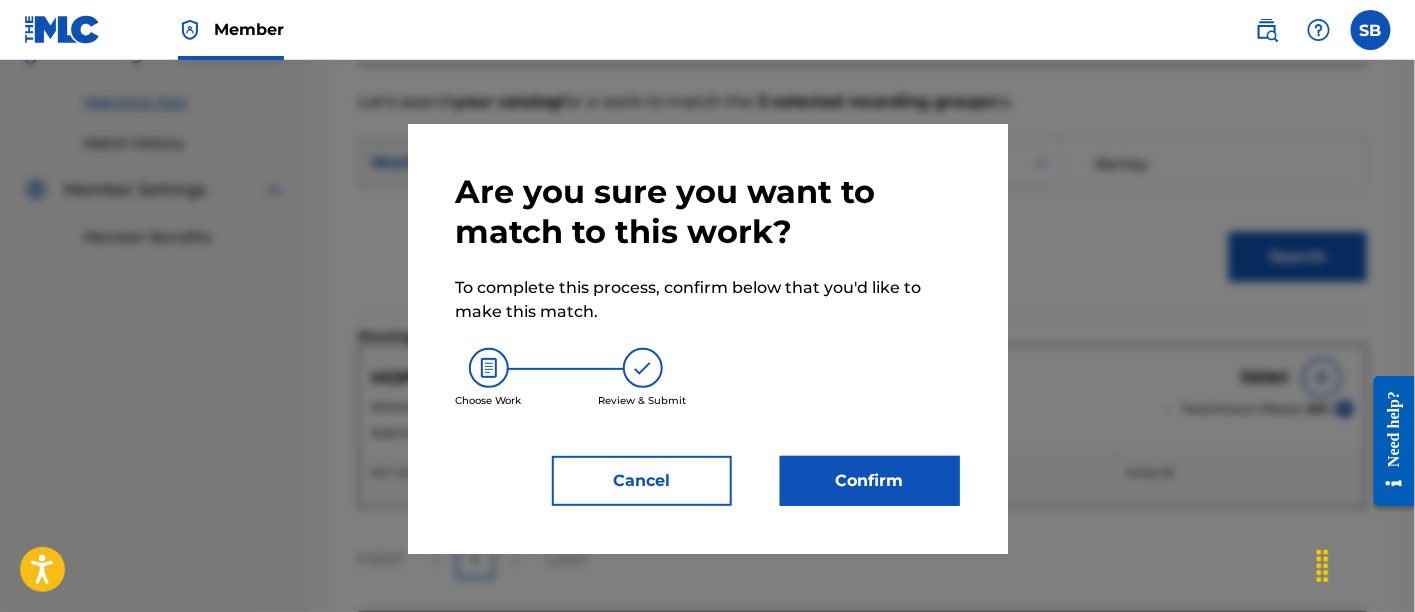 click on "Confirm" at bounding box center (870, 481) 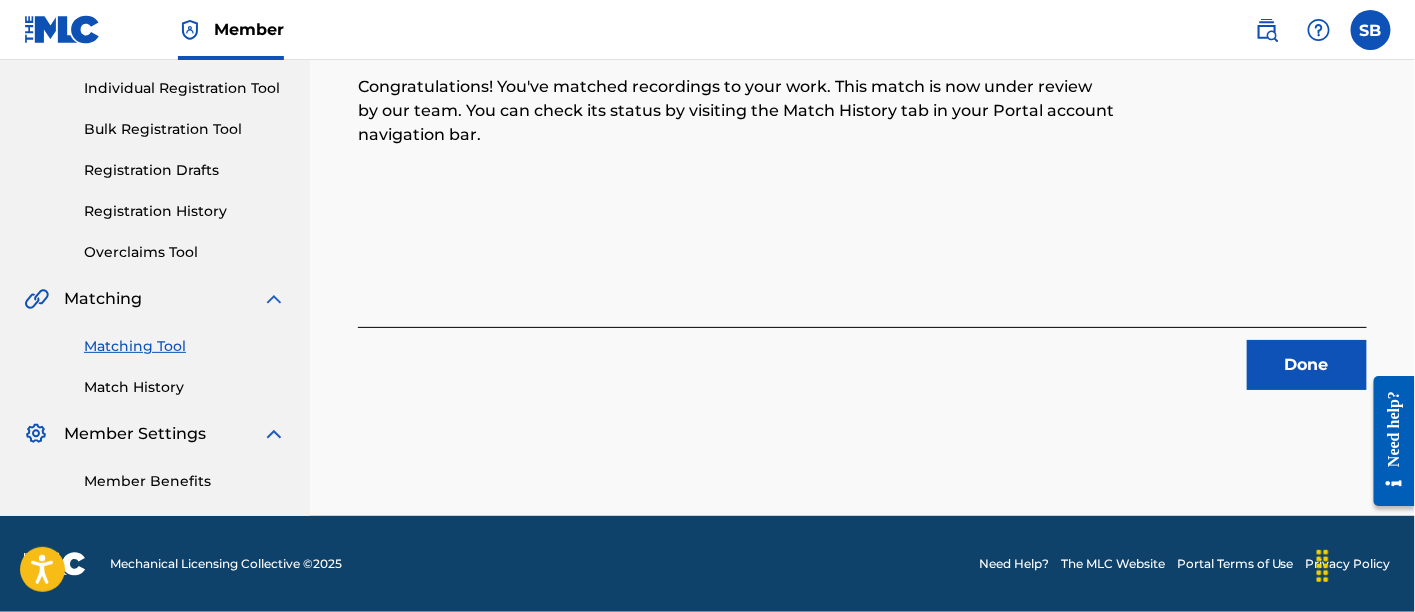 scroll, scrollTop: 246, scrollLeft: 0, axis: vertical 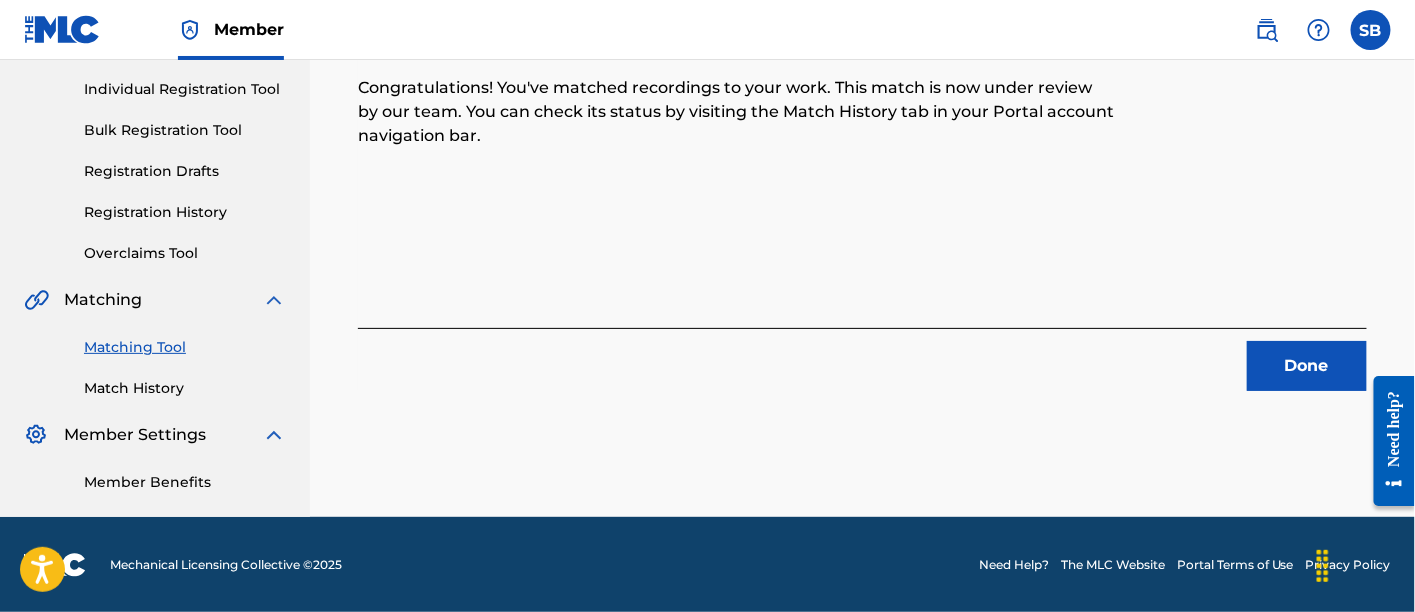 click on "Done" at bounding box center [862, 359] 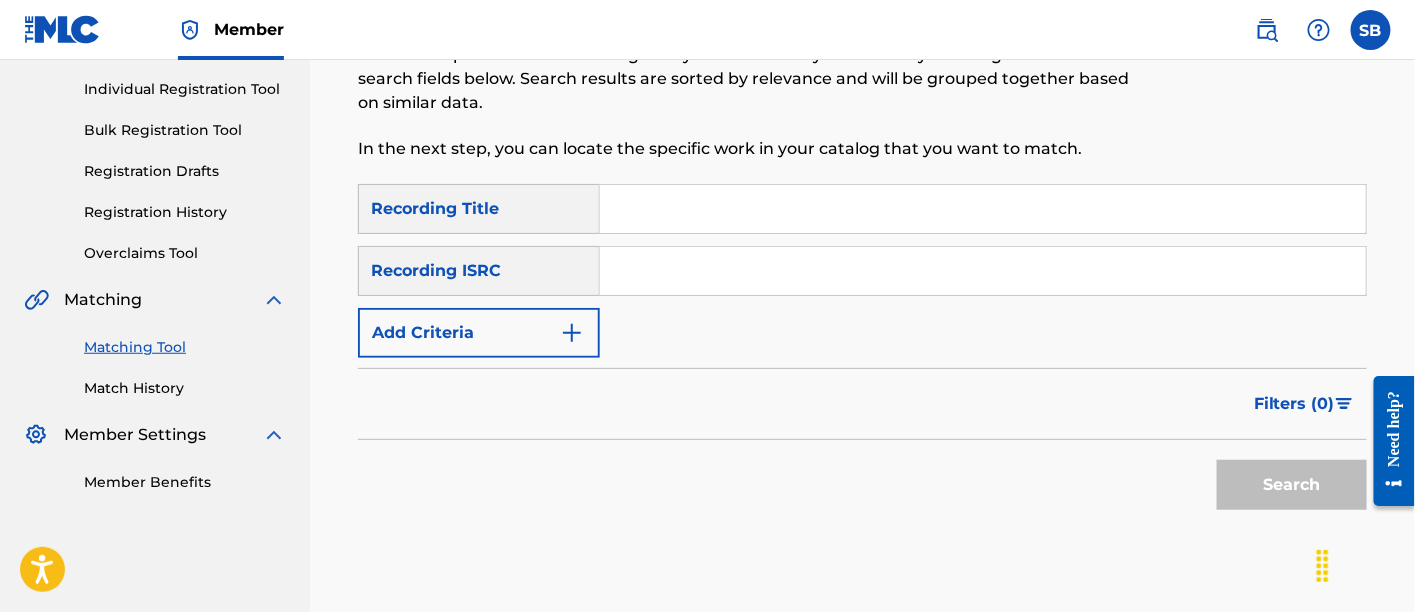 click at bounding box center [983, 209] 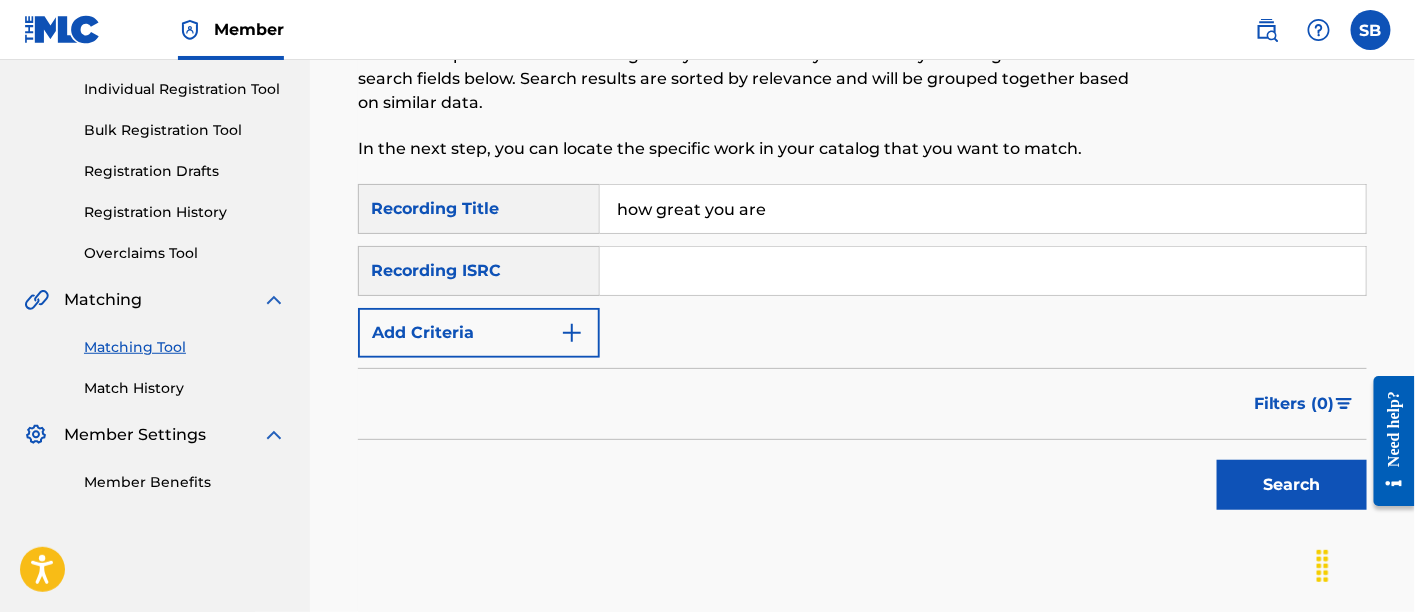 type on "how great you are" 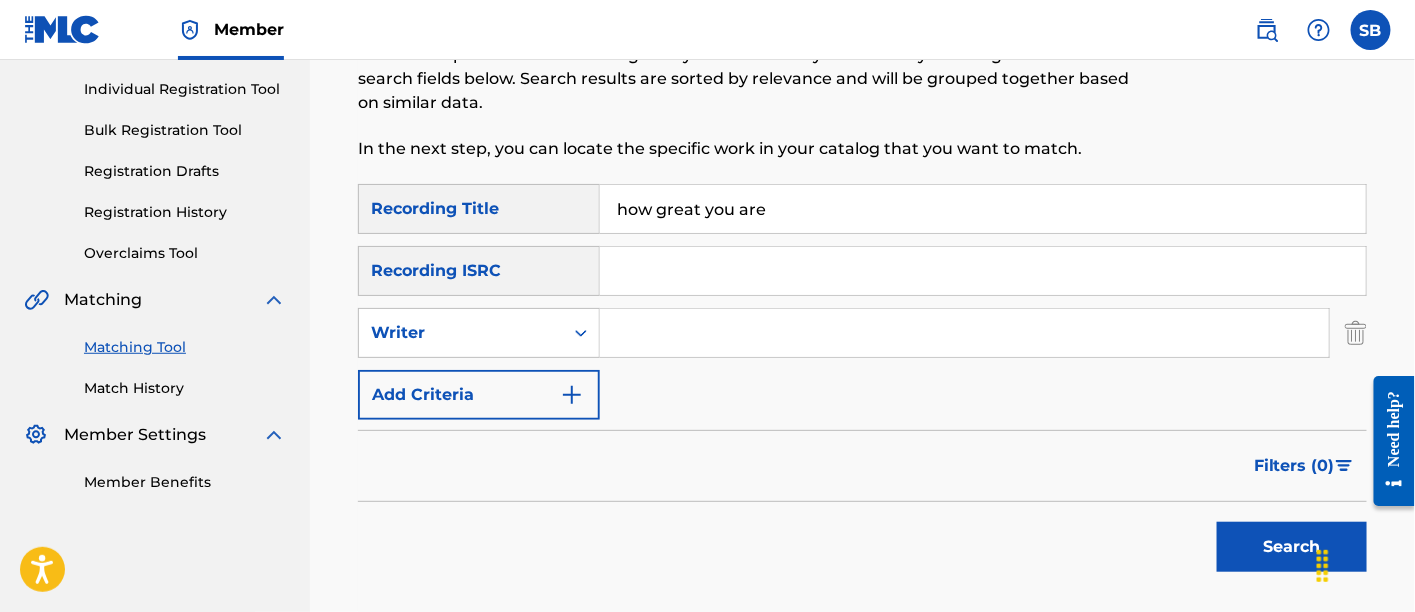 click at bounding box center [964, 333] 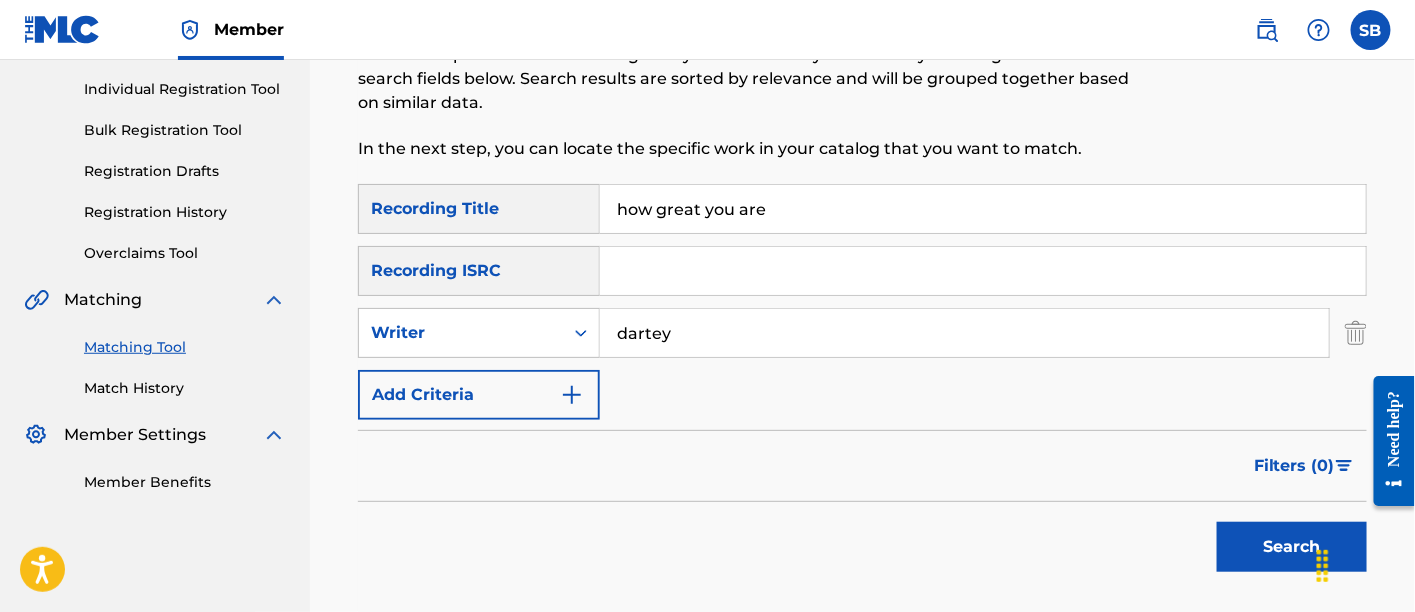 click on "Search" at bounding box center (1292, 547) 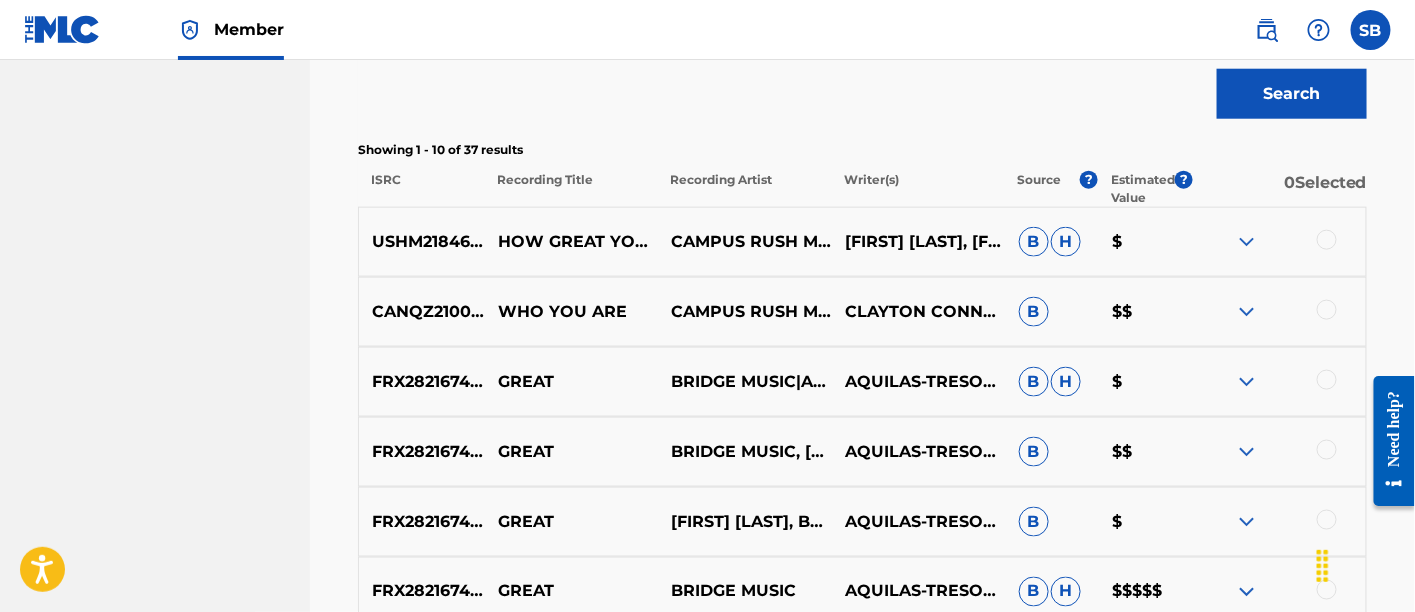 scroll, scrollTop: 705, scrollLeft: 0, axis: vertical 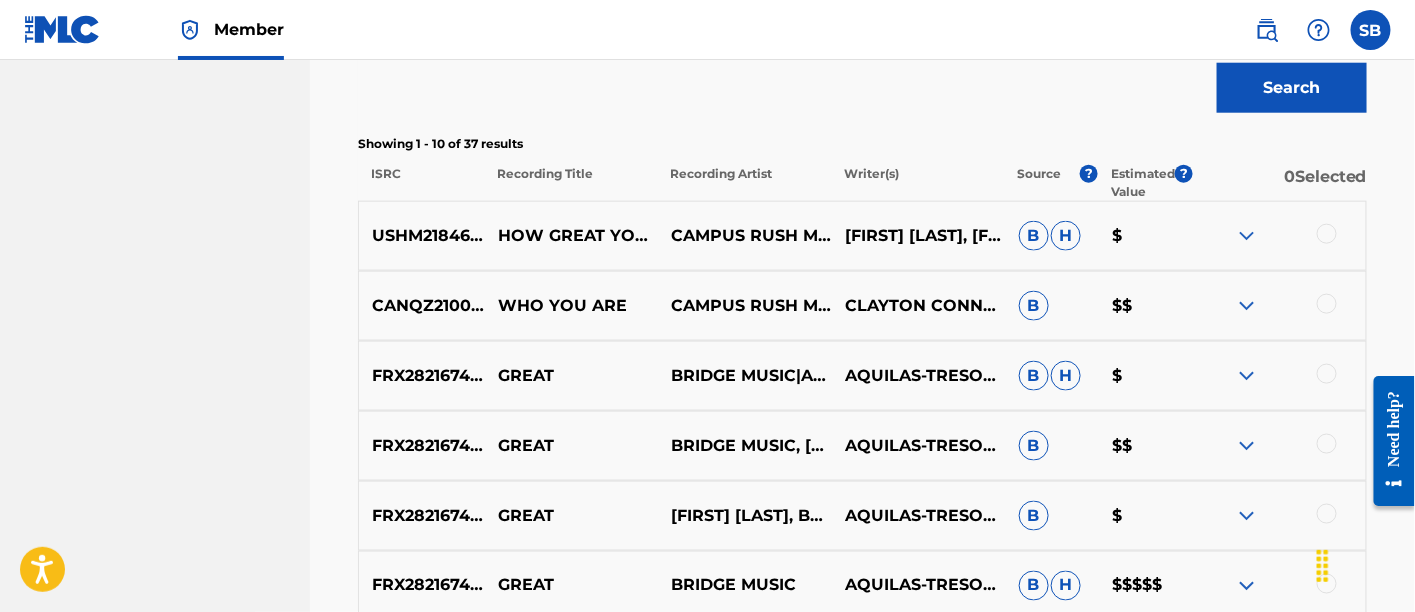 click at bounding box center [1327, 234] 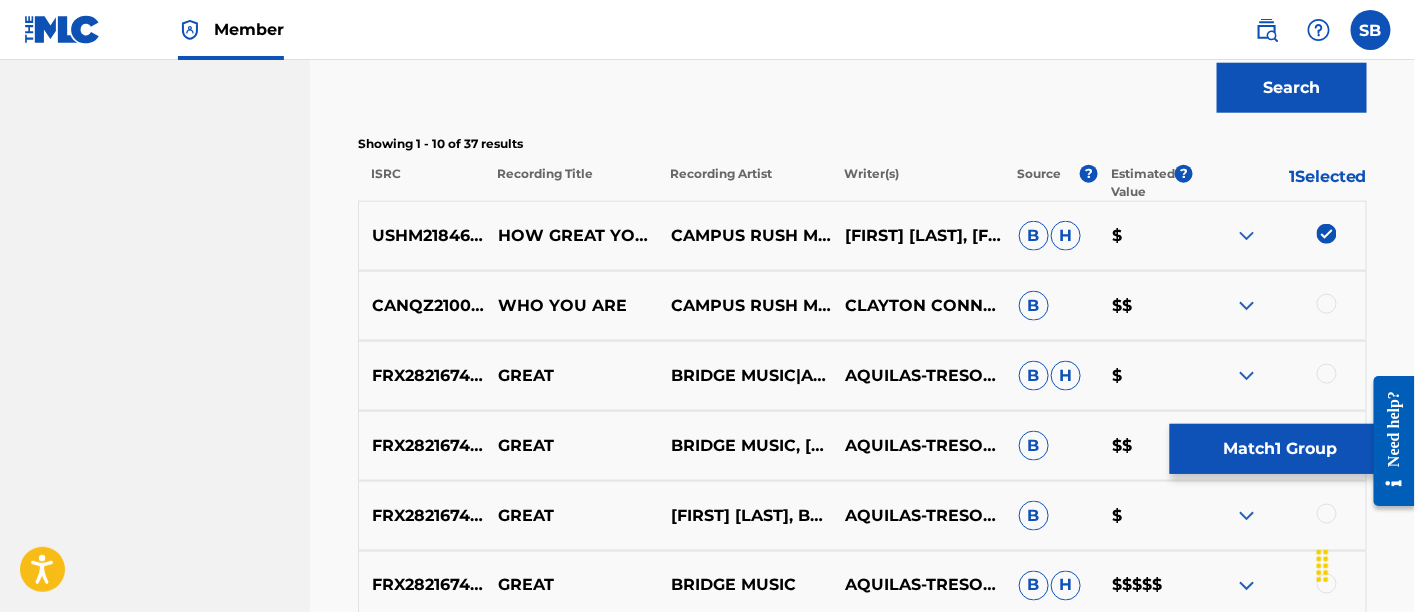 click on "Match  1 Group" at bounding box center [1280, 449] 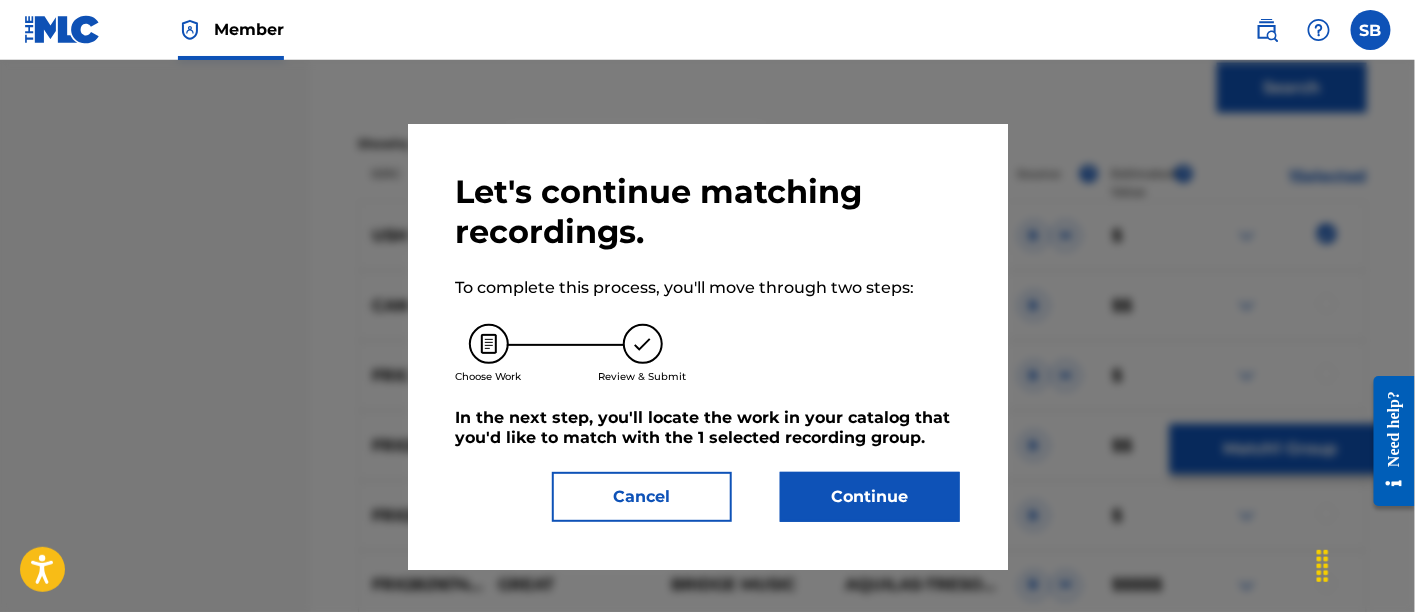 click on "Continue" at bounding box center (870, 497) 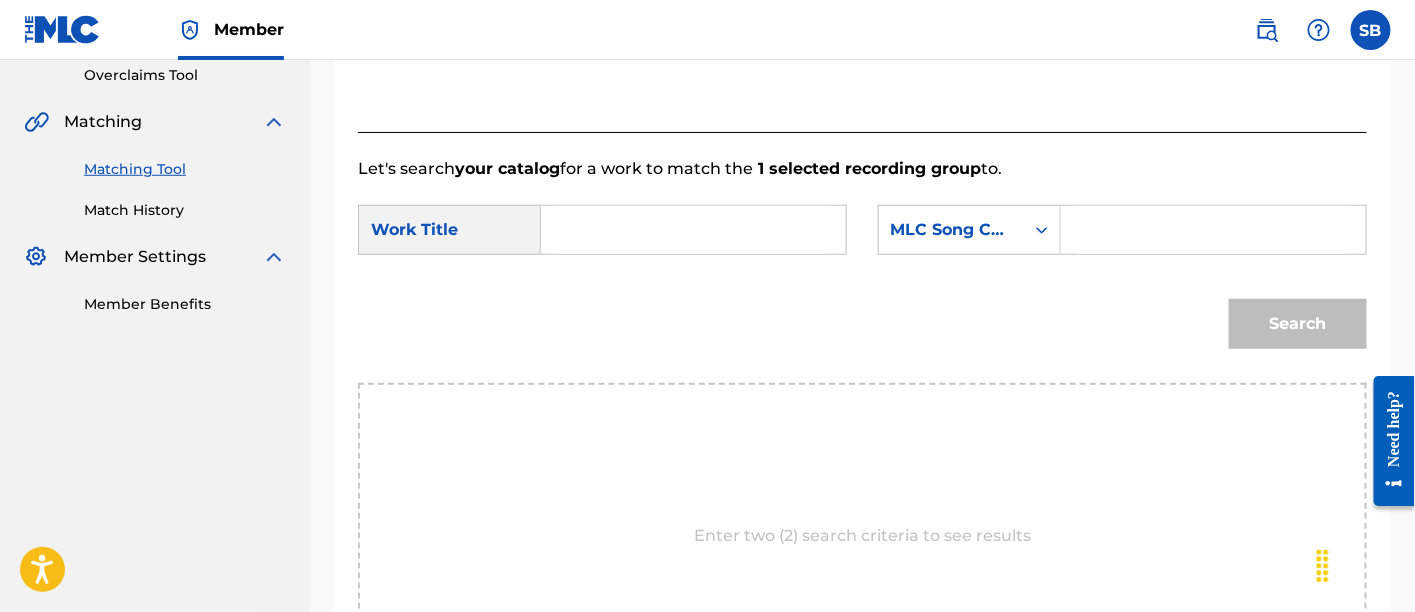 scroll, scrollTop: 322, scrollLeft: 0, axis: vertical 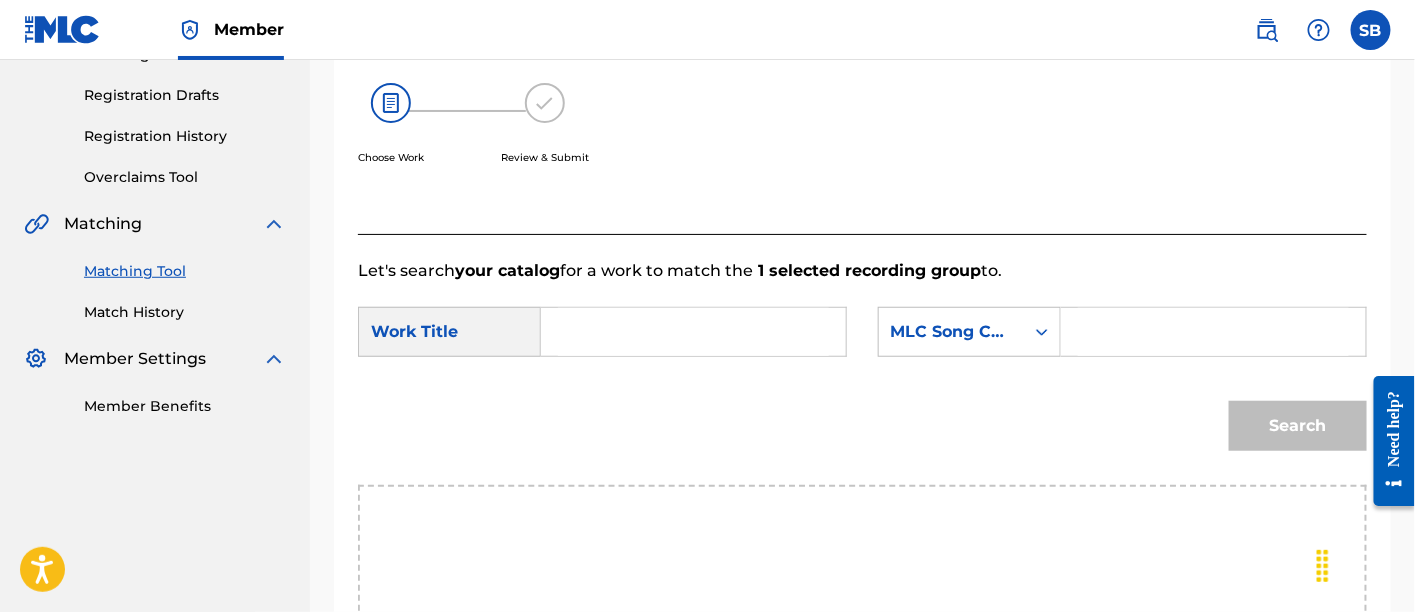 click at bounding box center [693, 332] 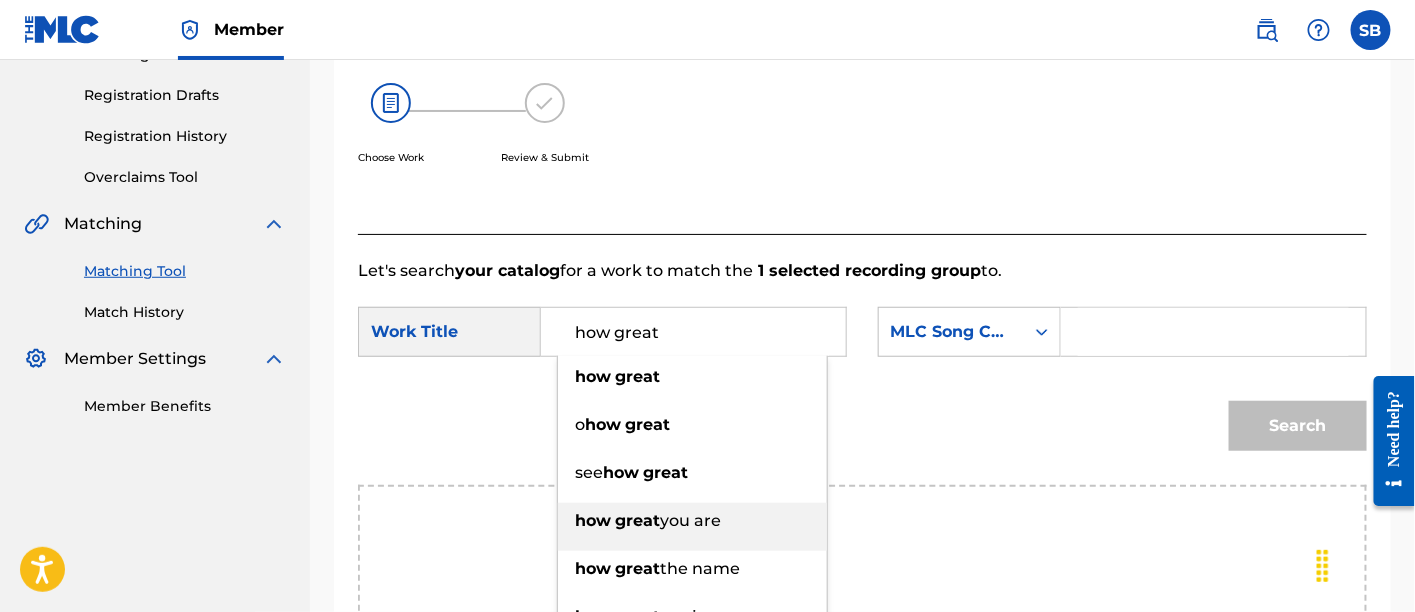click on "great" at bounding box center [637, 520] 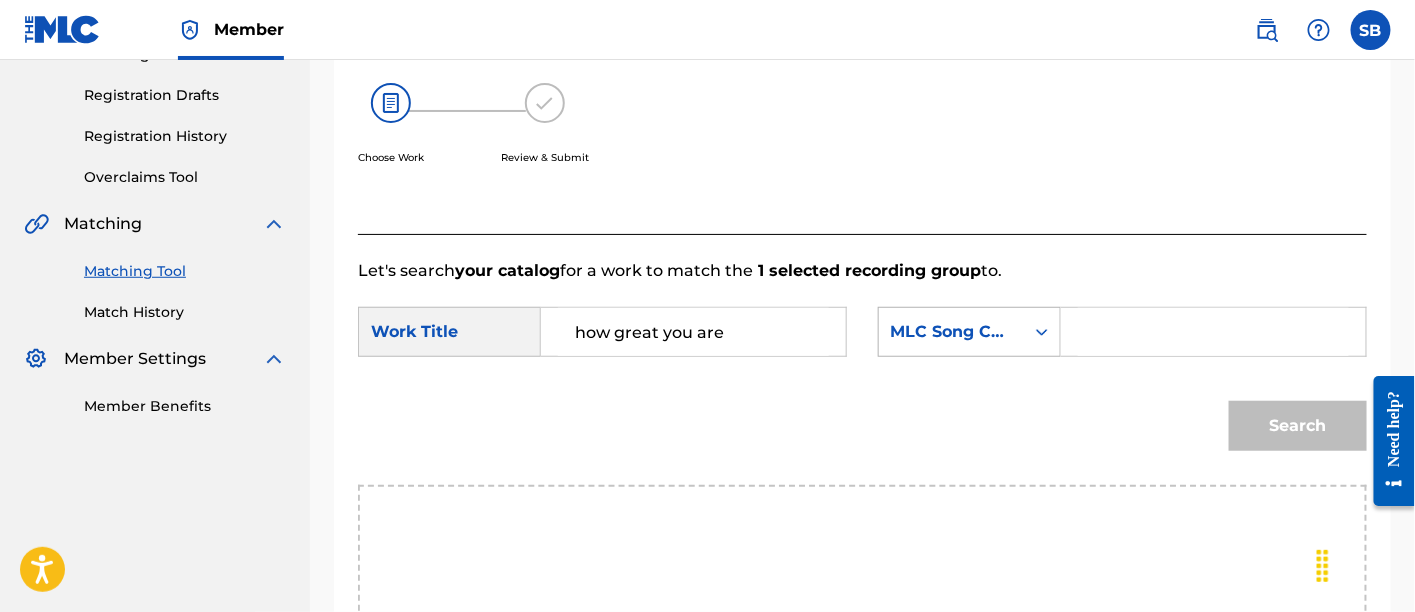 click on "MLC Song Code" at bounding box center (951, 332) 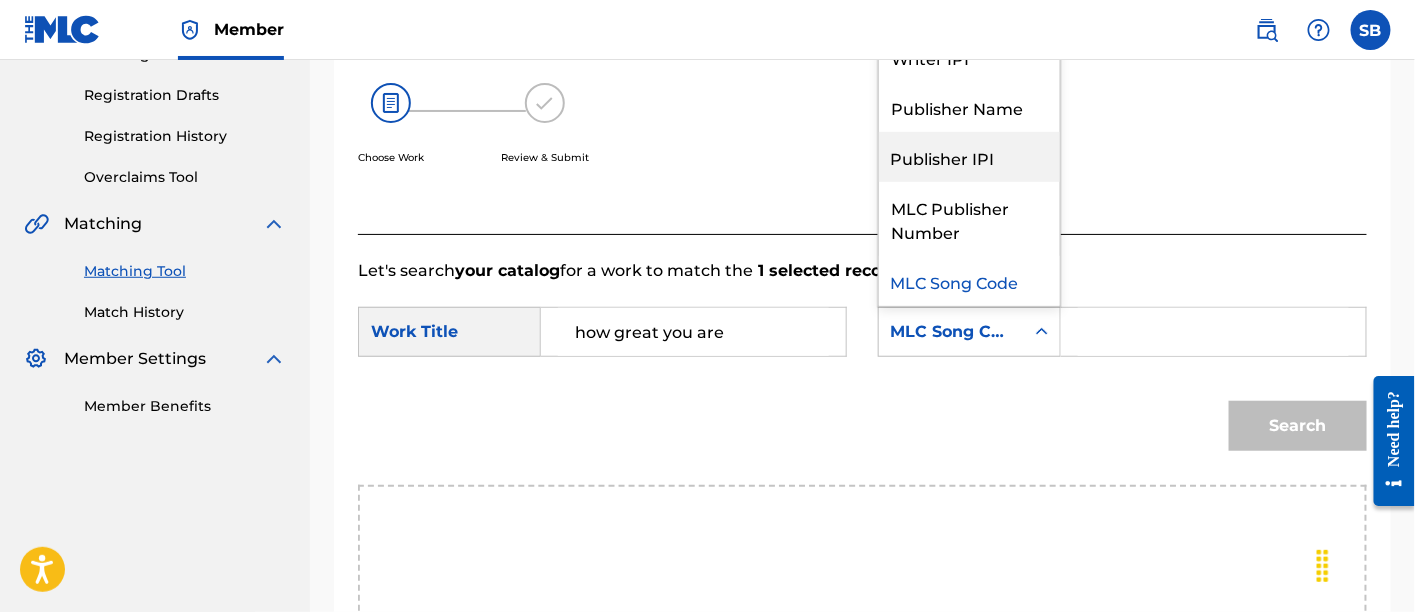 scroll, scrollTop: 0, scrollLeft: 0, axis: both 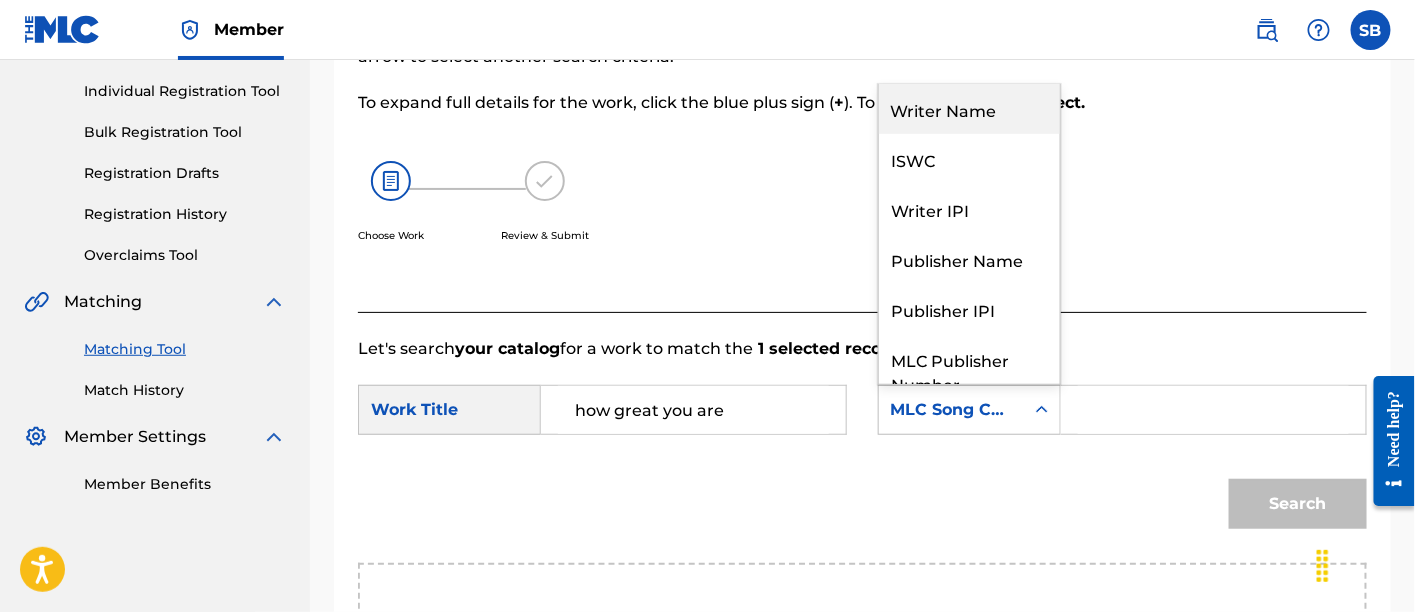 click on "Writer Name" at bounding box center [969, 109] 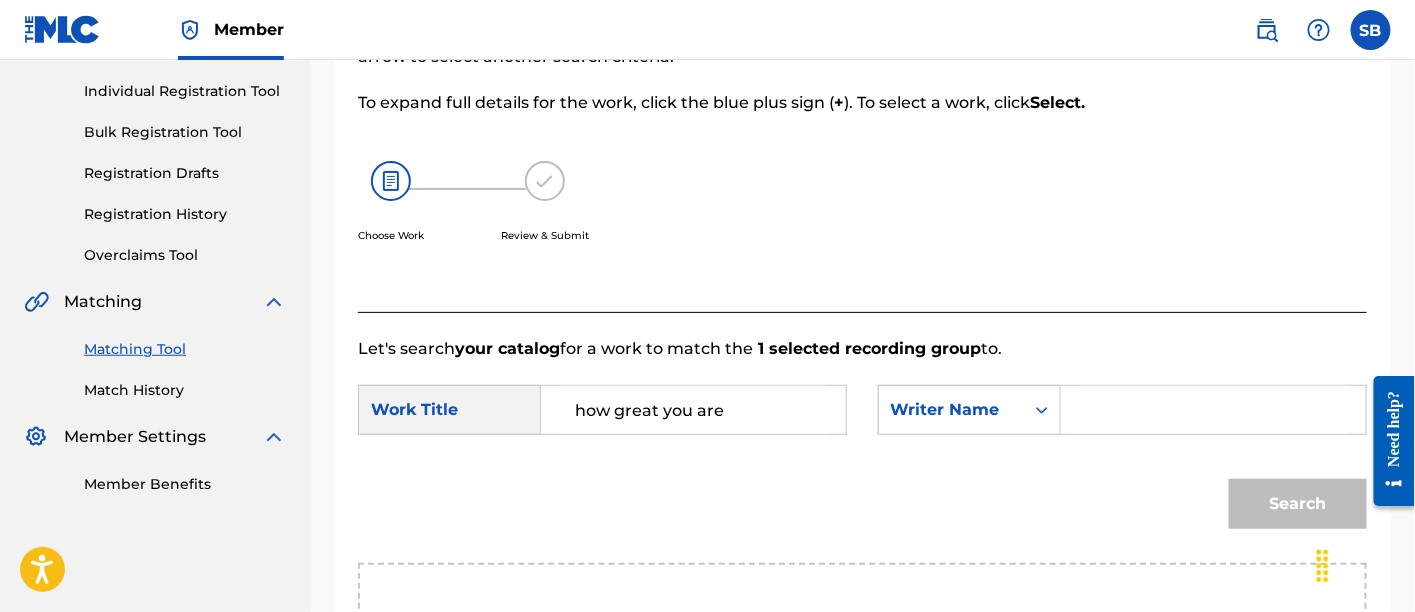 click at bounding box center [1213, 410] 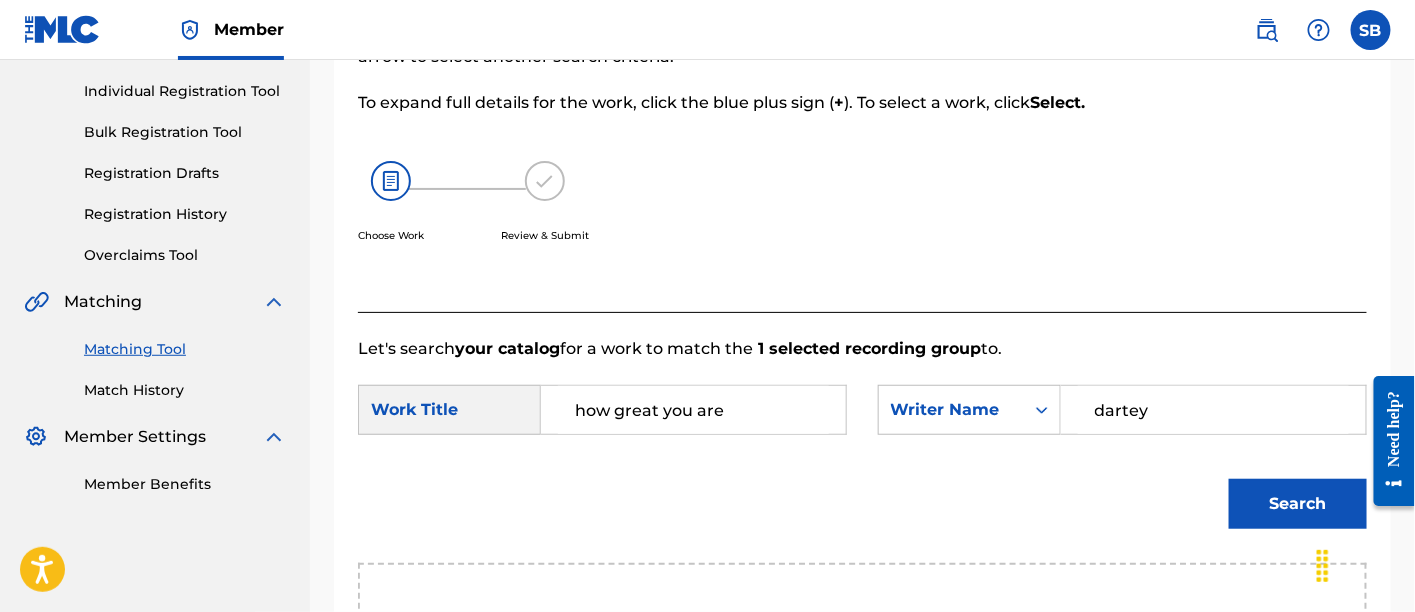click on "Search" at bounding box center (1298, 504) 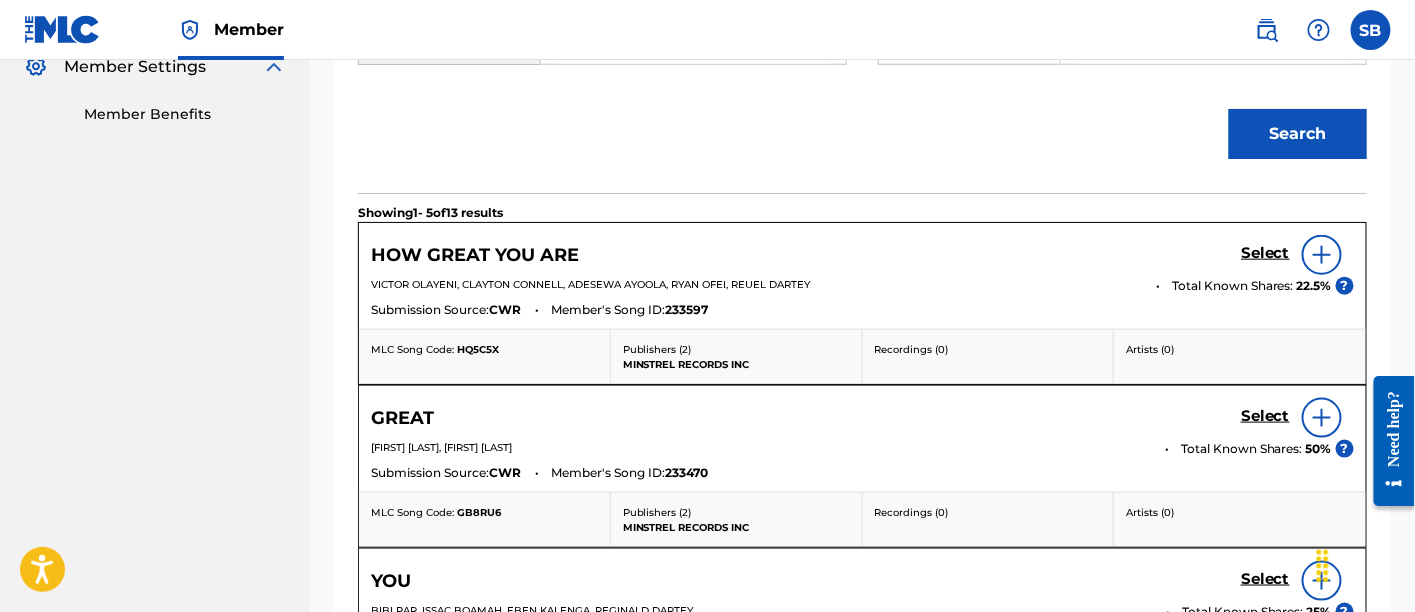 scroll, scrollTop: 615, scrollLeft: 0, axis: vertical 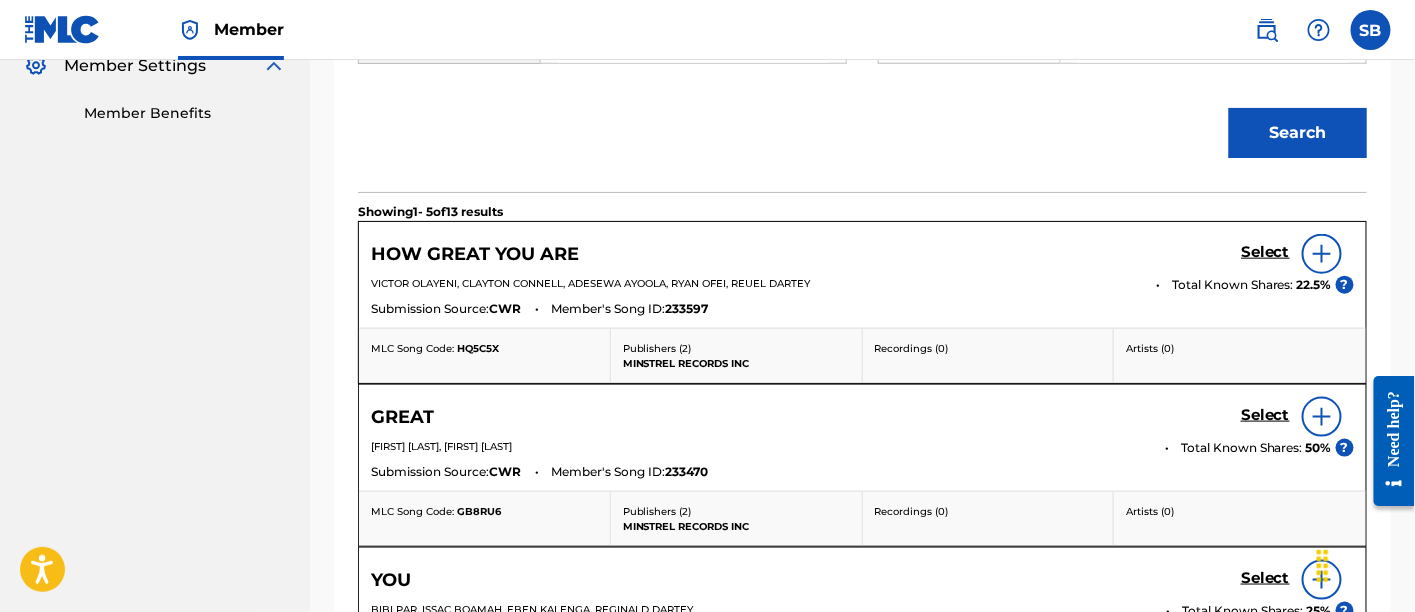 click on "HOW GREAT YOU ARE Select" at bounding box center [862, 254] 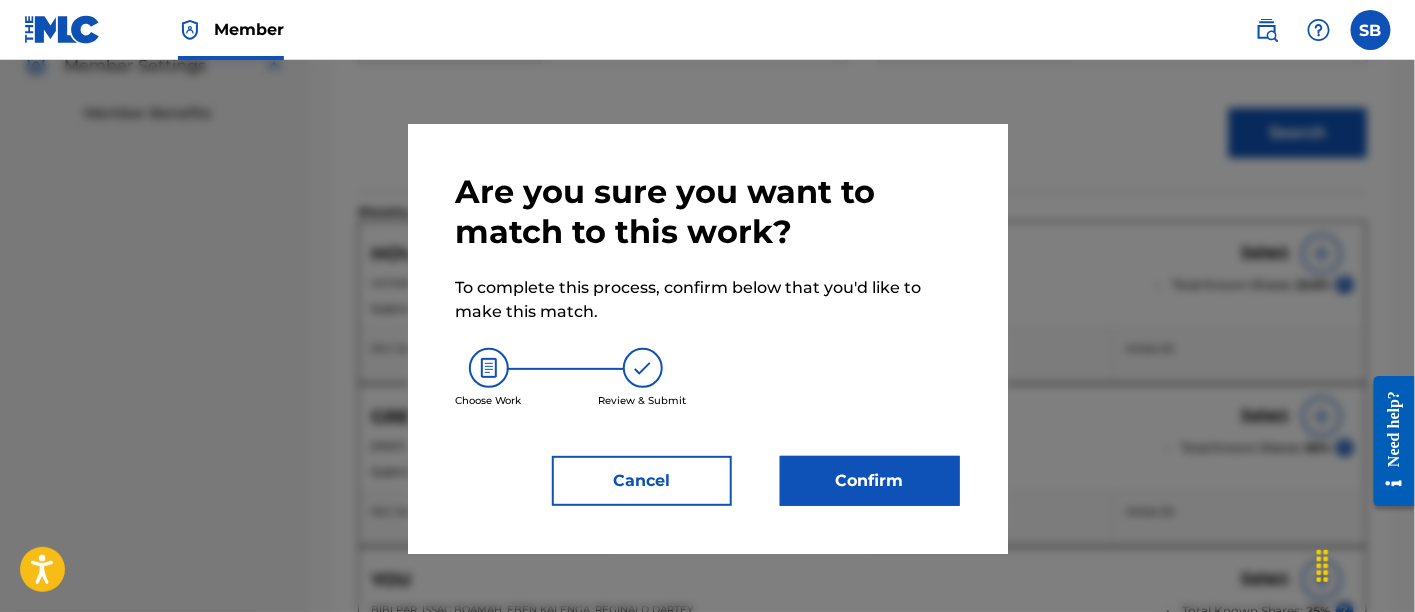 click on "Confirm" at bounding box center (870, 481) 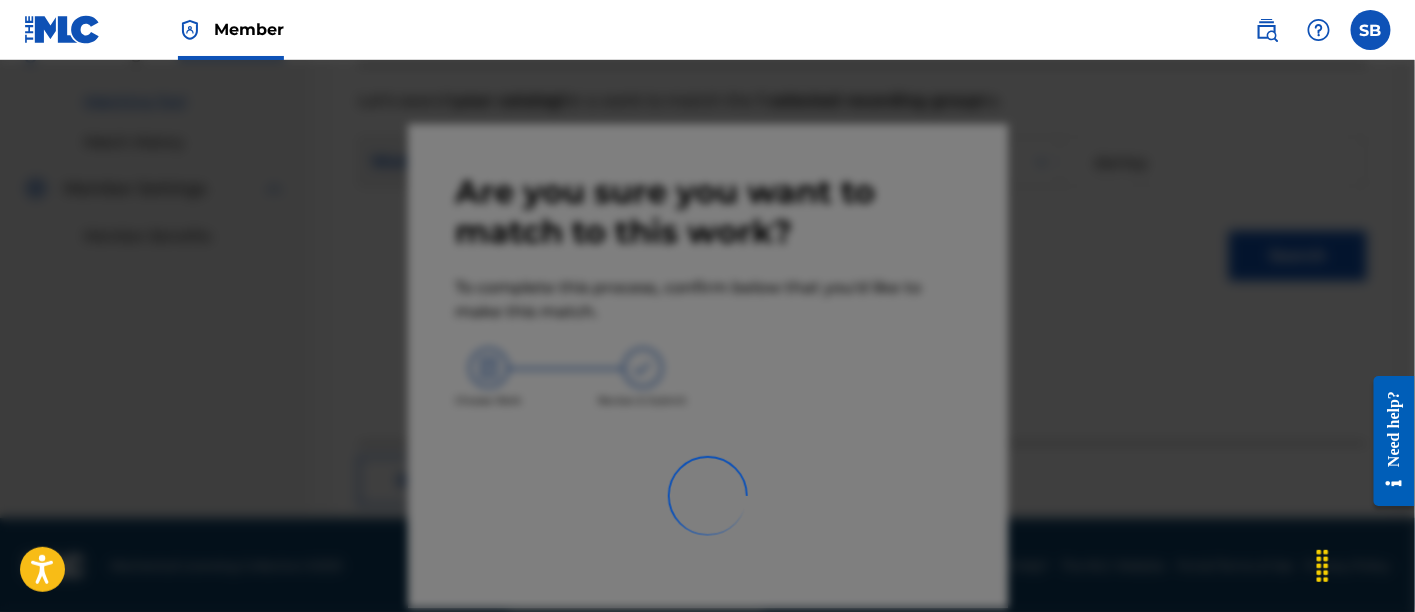 scroll, scrollTop: 246, scrollLeft: 0, axis: vertical 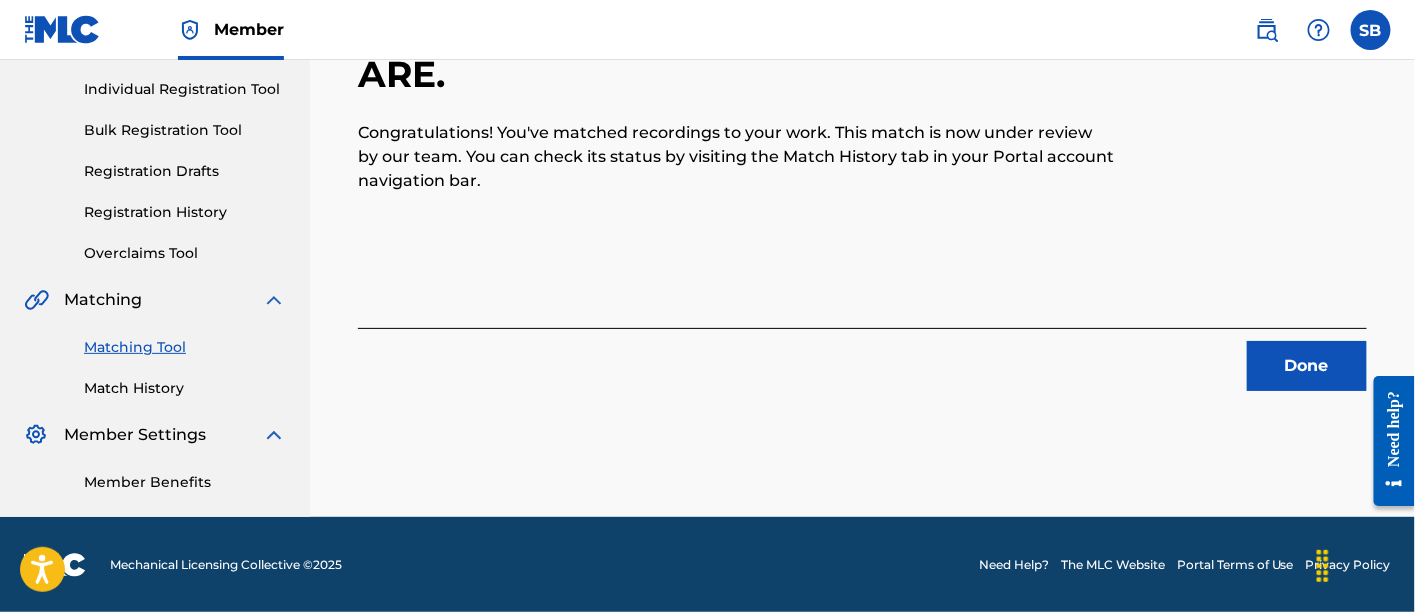 click on "Done" at bounding box center [1307, 366] 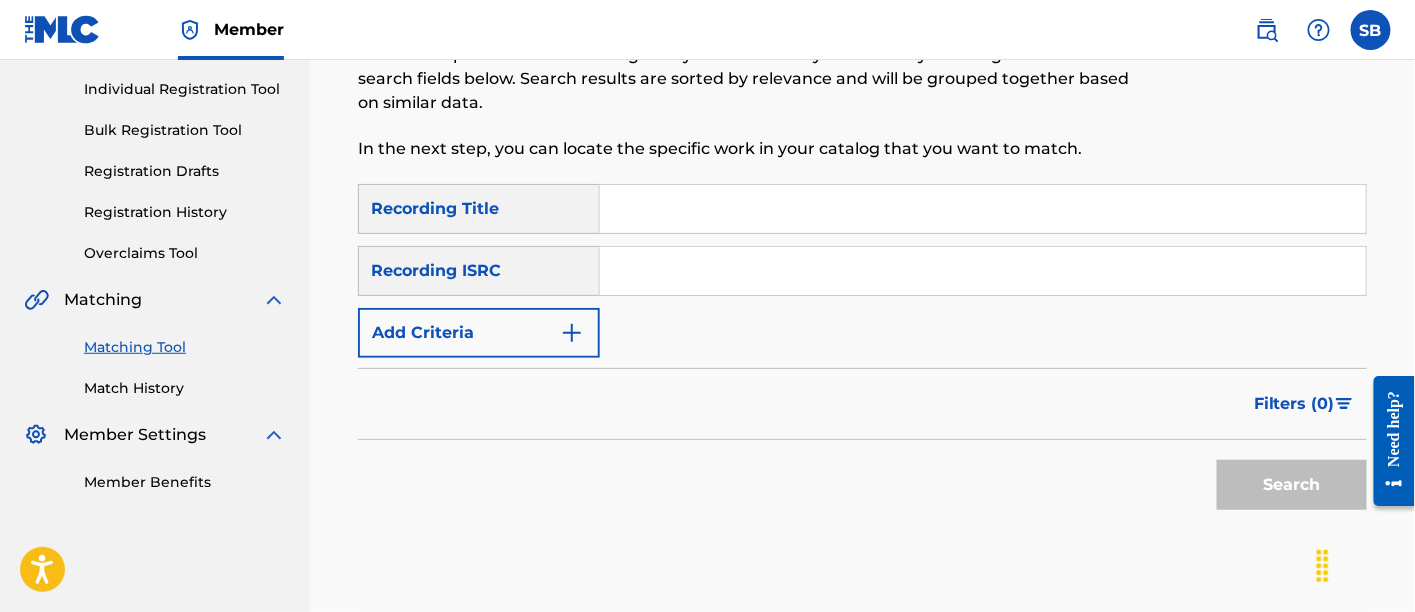 click at bounding box center [983, 209] 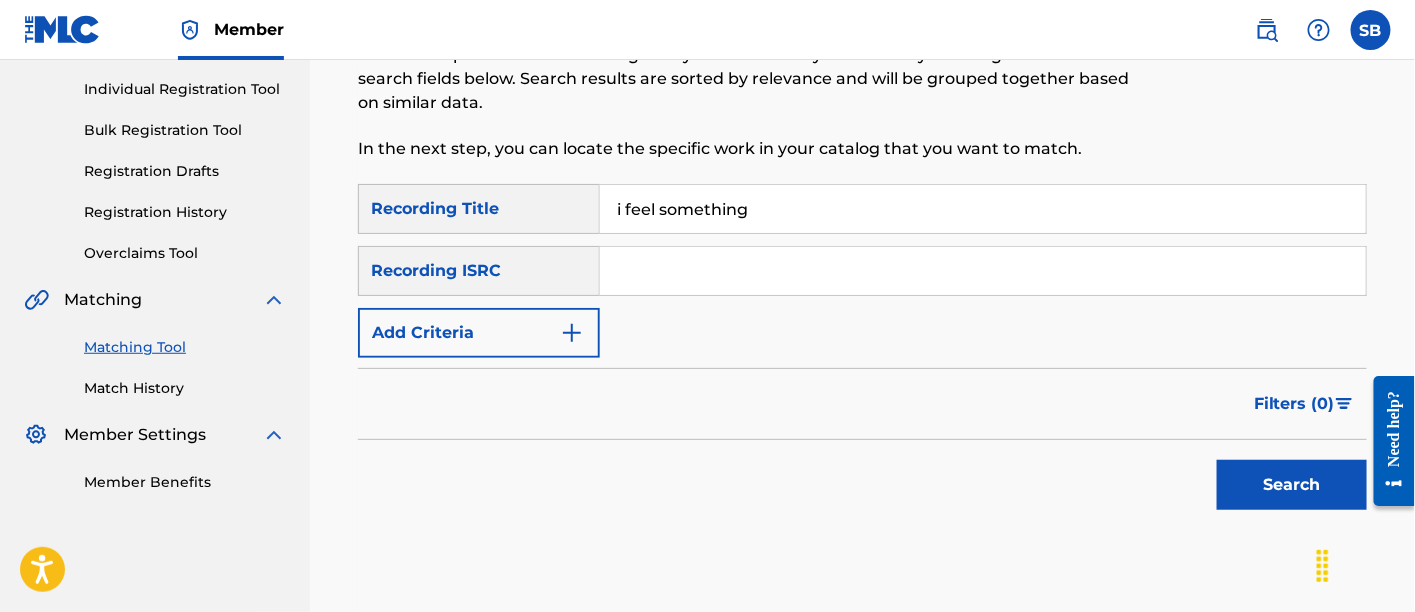 type on "i feel something" 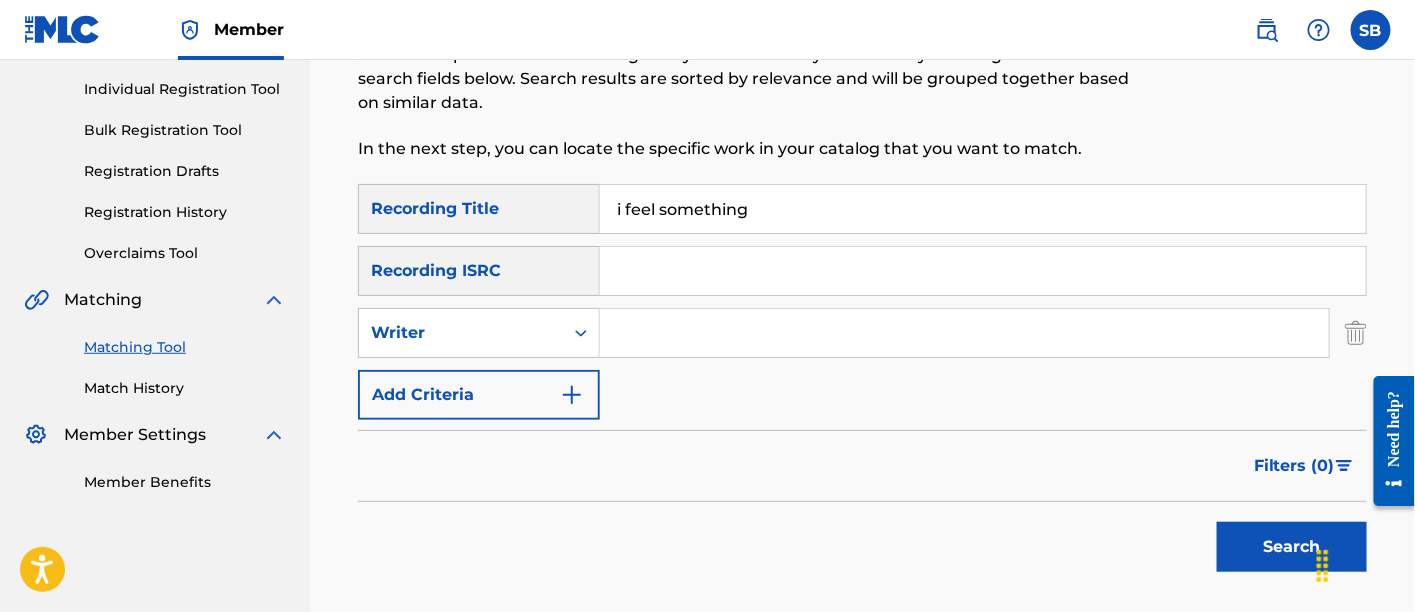 click at bounding box center (964, 333) 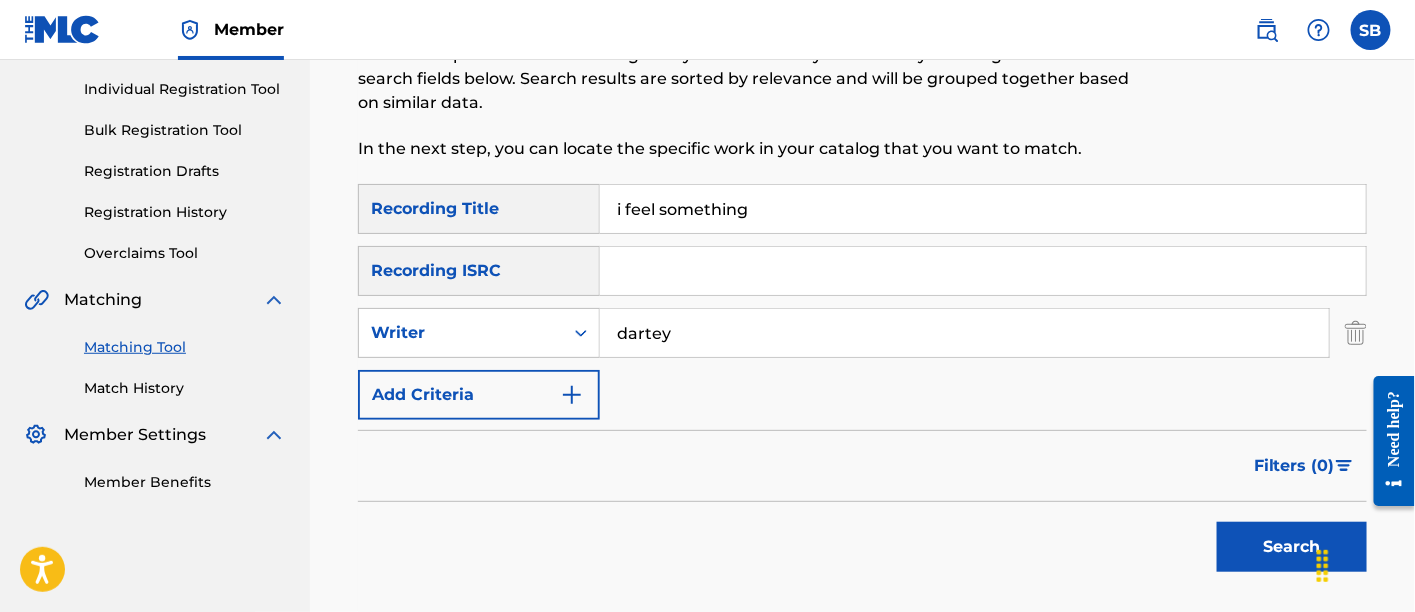 click on "Search" at bounding box center (1292, 547) 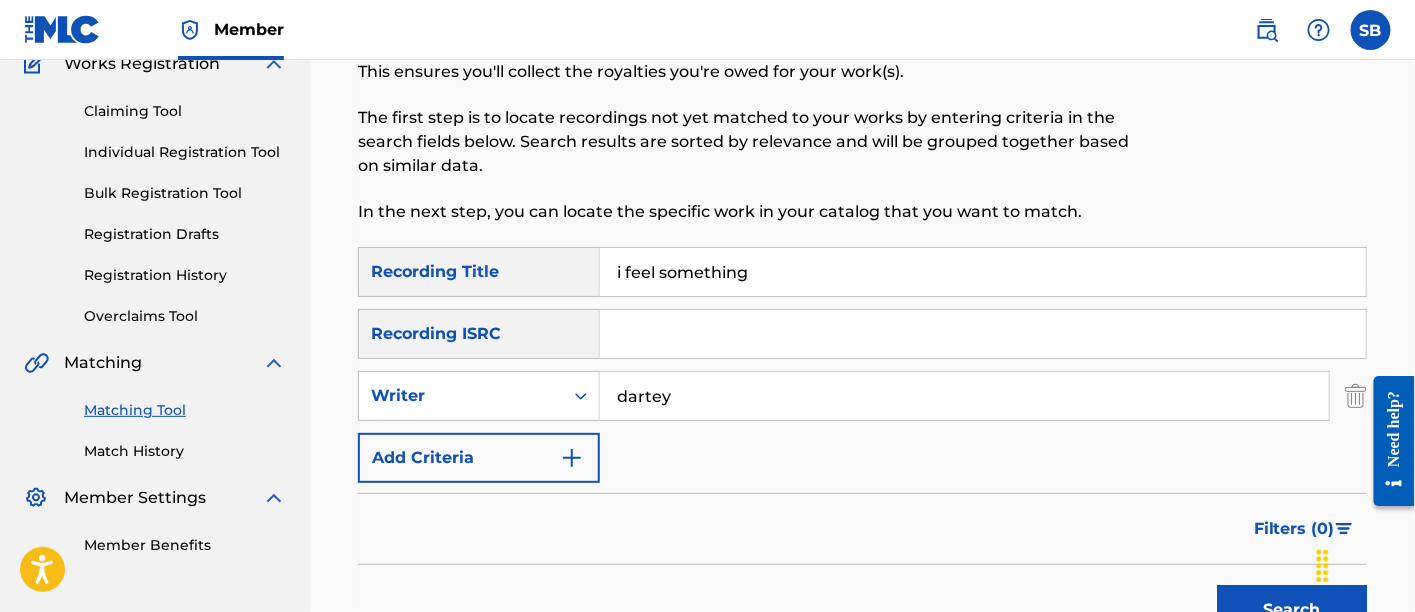 scroll, scrollTop: 168, scrollLeft: 0, axis: vertical 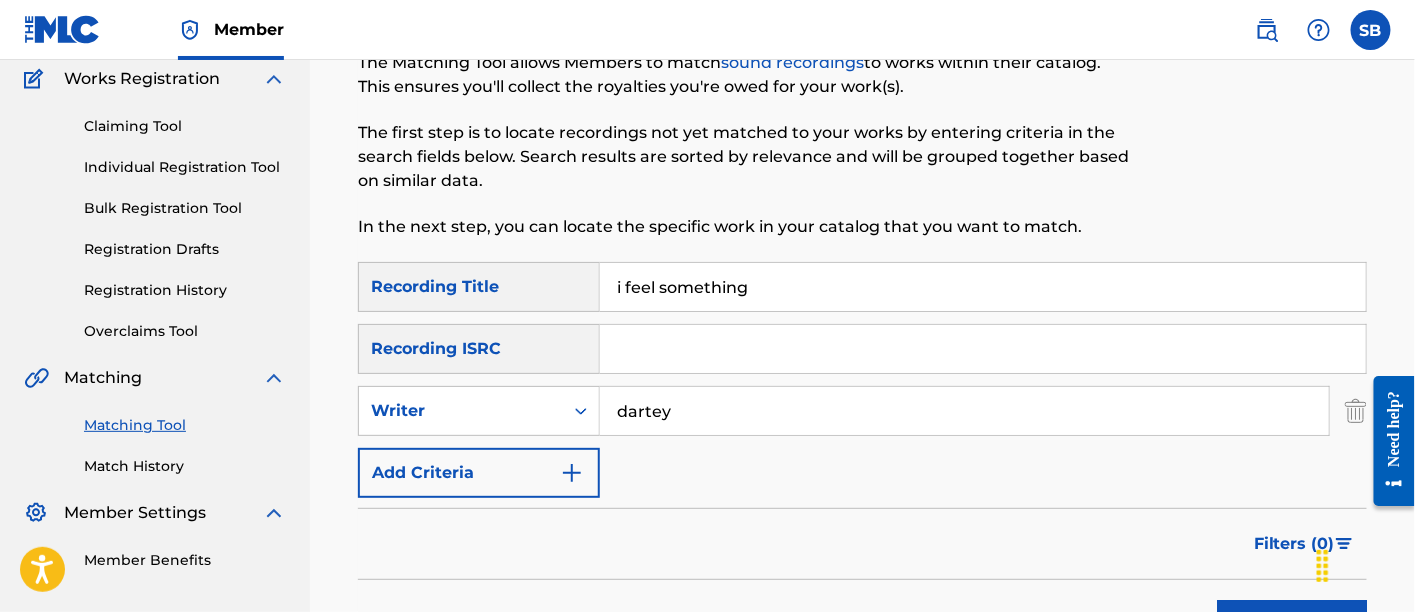 click on "i feel something" at bounding box center [983, 287] 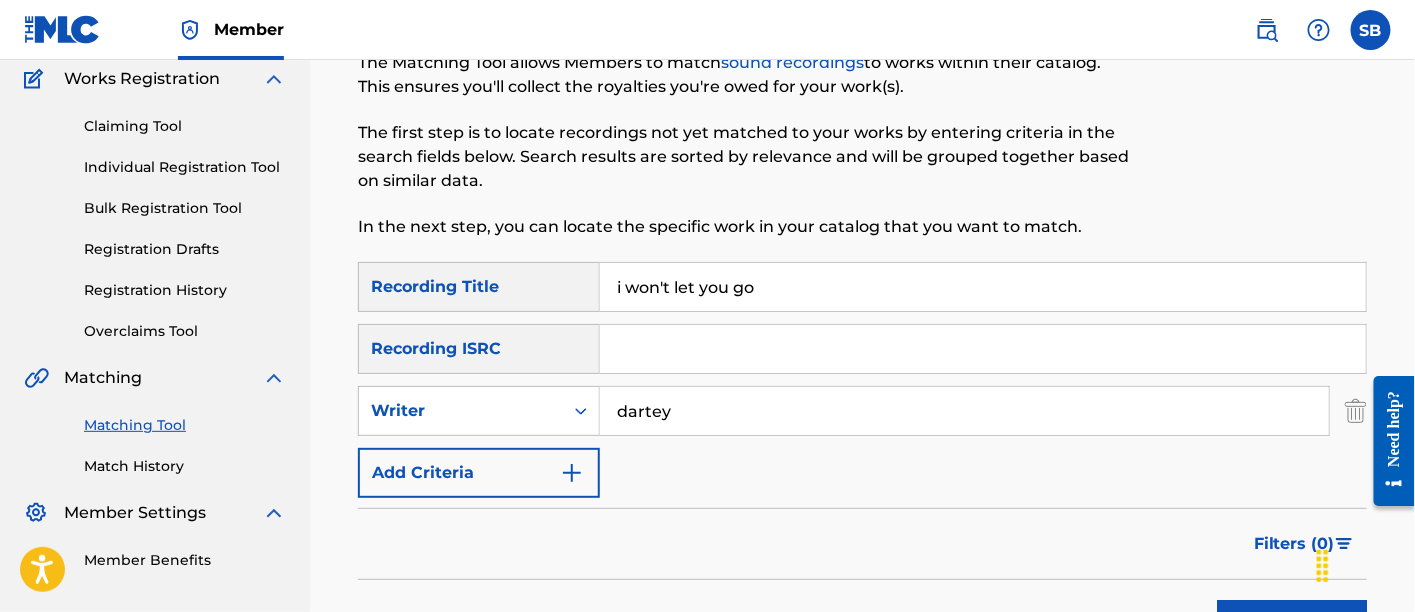 click on "Search" at bounding box center (1292, 625) 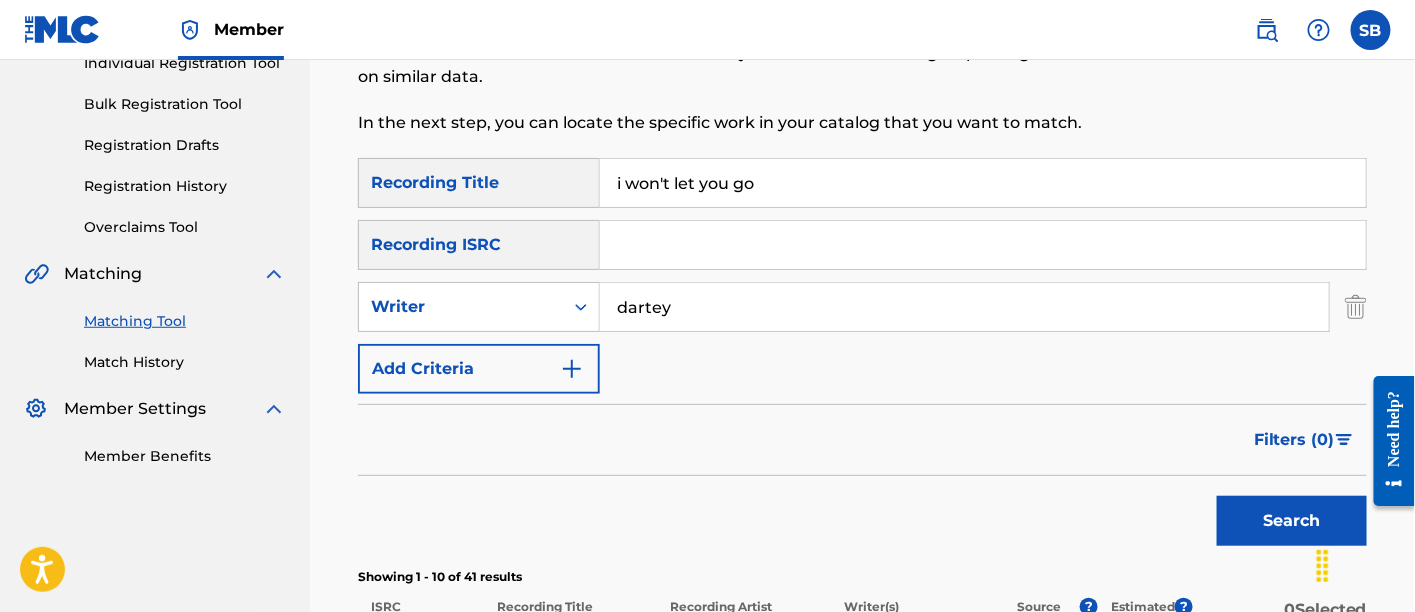 scroll, scrollTop: 271, scrollLeft: 0, axis: vertical 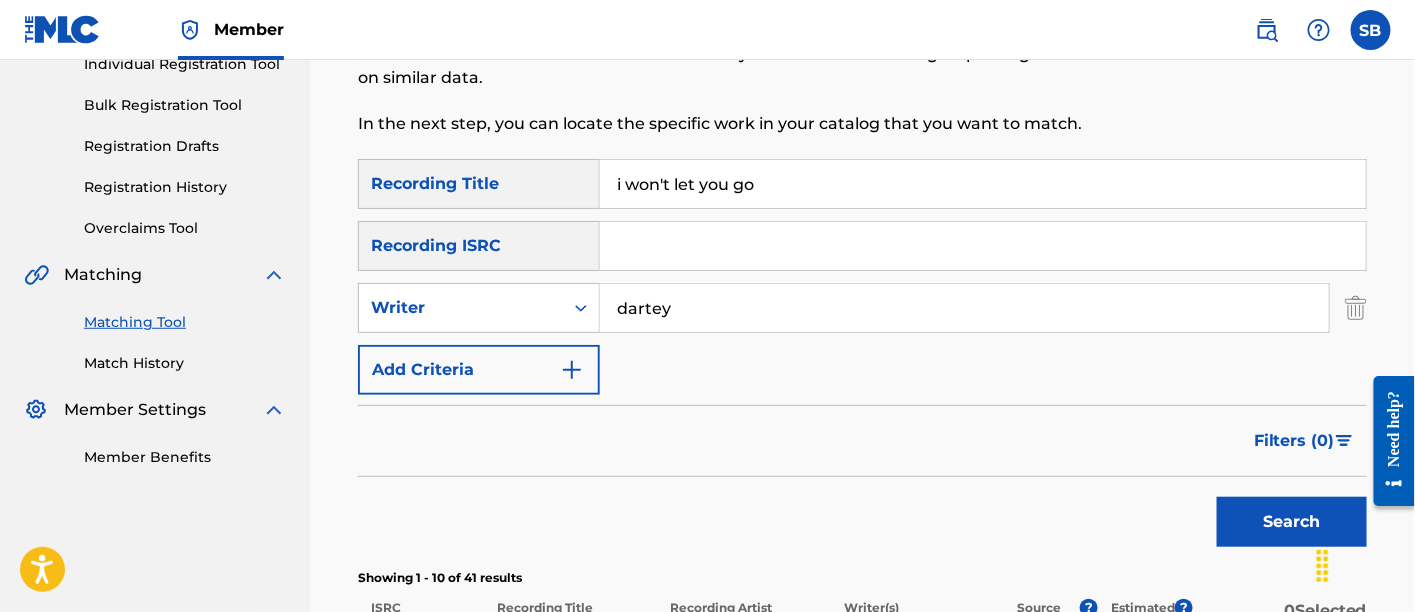 drag, startPoint x: 674, startPoint y: 180, endPoint x: 482, endPoint y: 179, distance: 192.00261 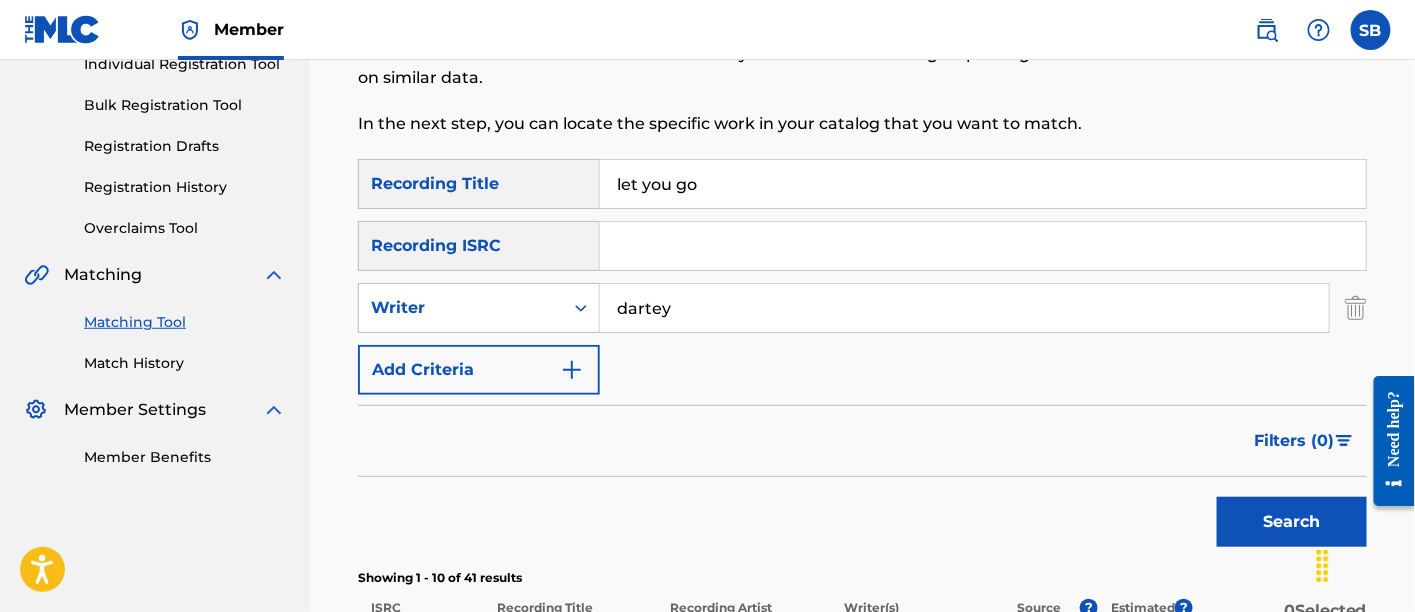 click on "Search" at bounding box center [1292, 522] 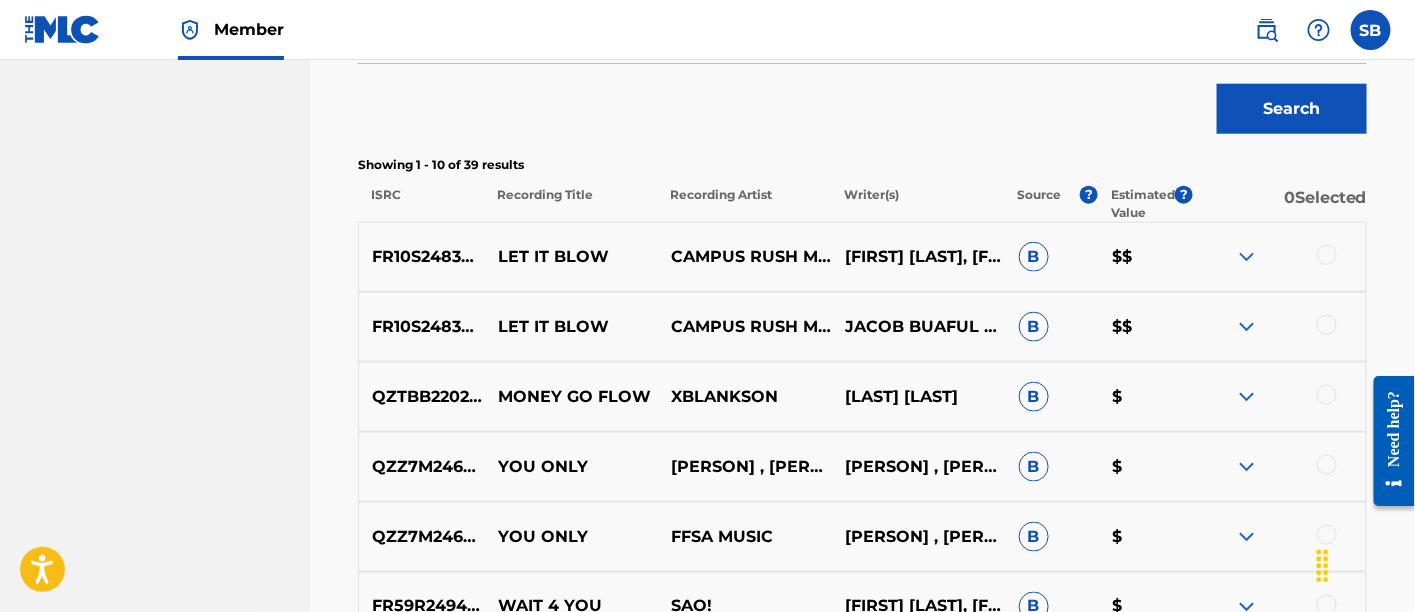scroll, scrollTop: 728, scrollLeft: 0, axis: vertical 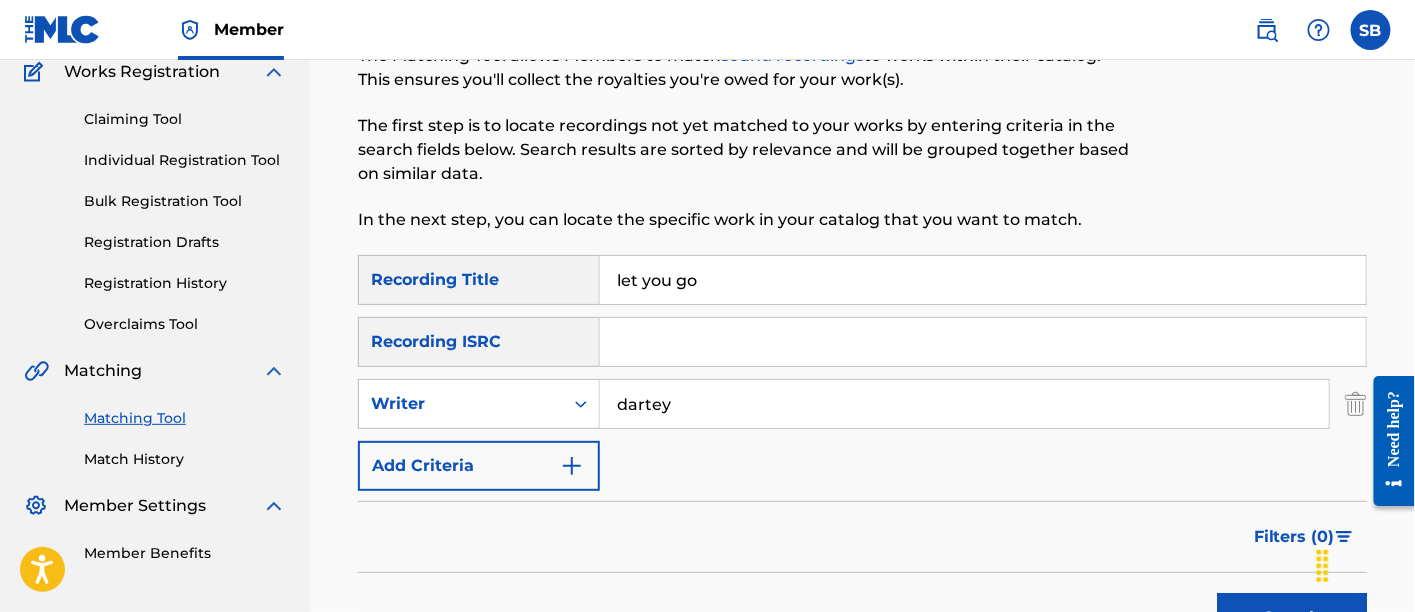click on "let you go" at bounding box center [983, 280] 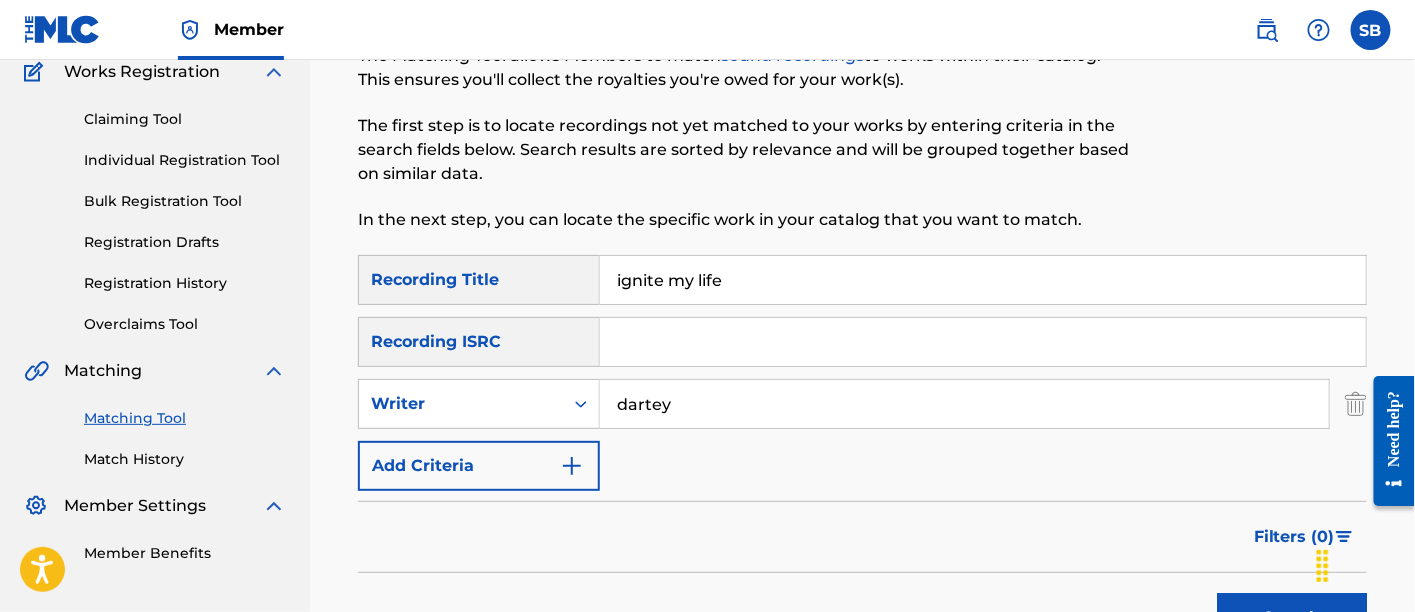 click on "Search" at bounding box center [1292, 618] 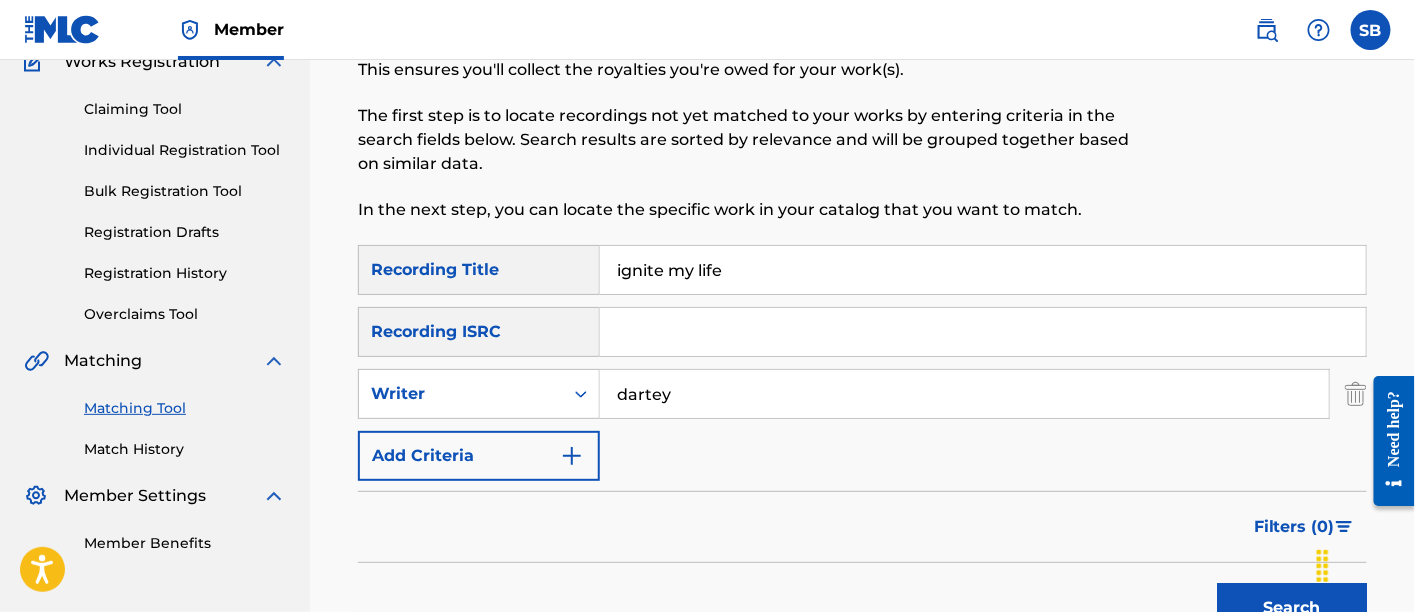 scroll, scrollTop: 184, scrollLeft: 0, axis: vertical 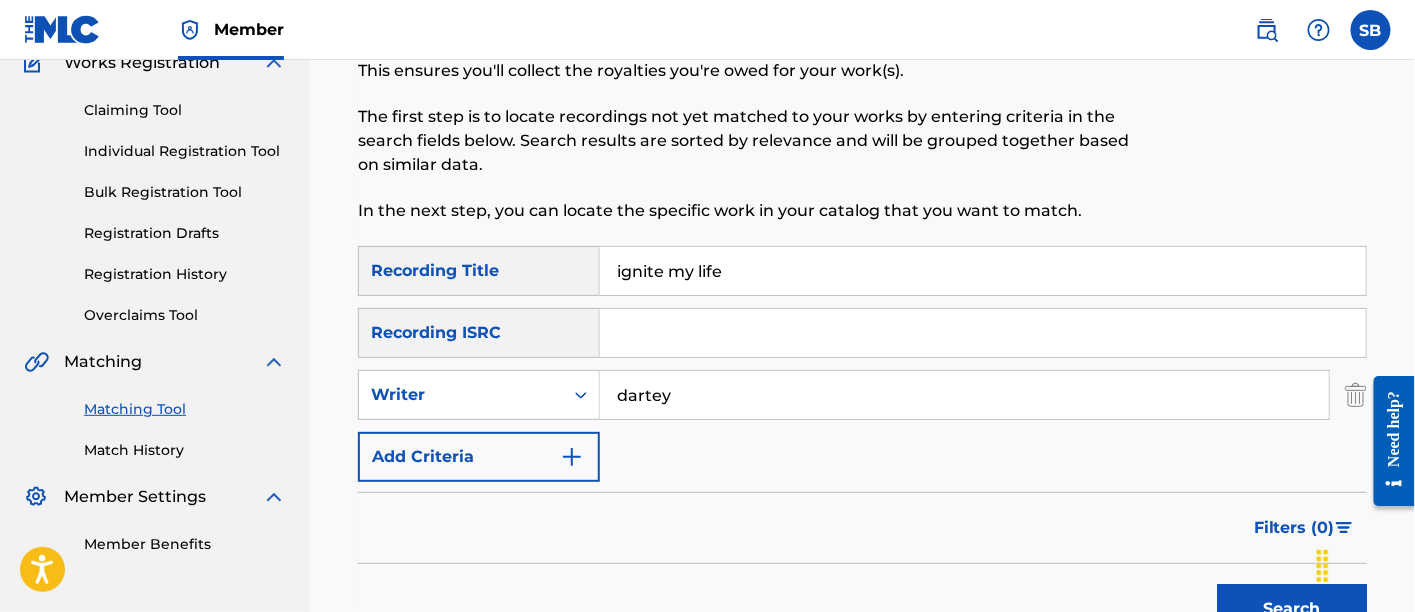 click on "ignite my life" at bounding box center (983, 271) 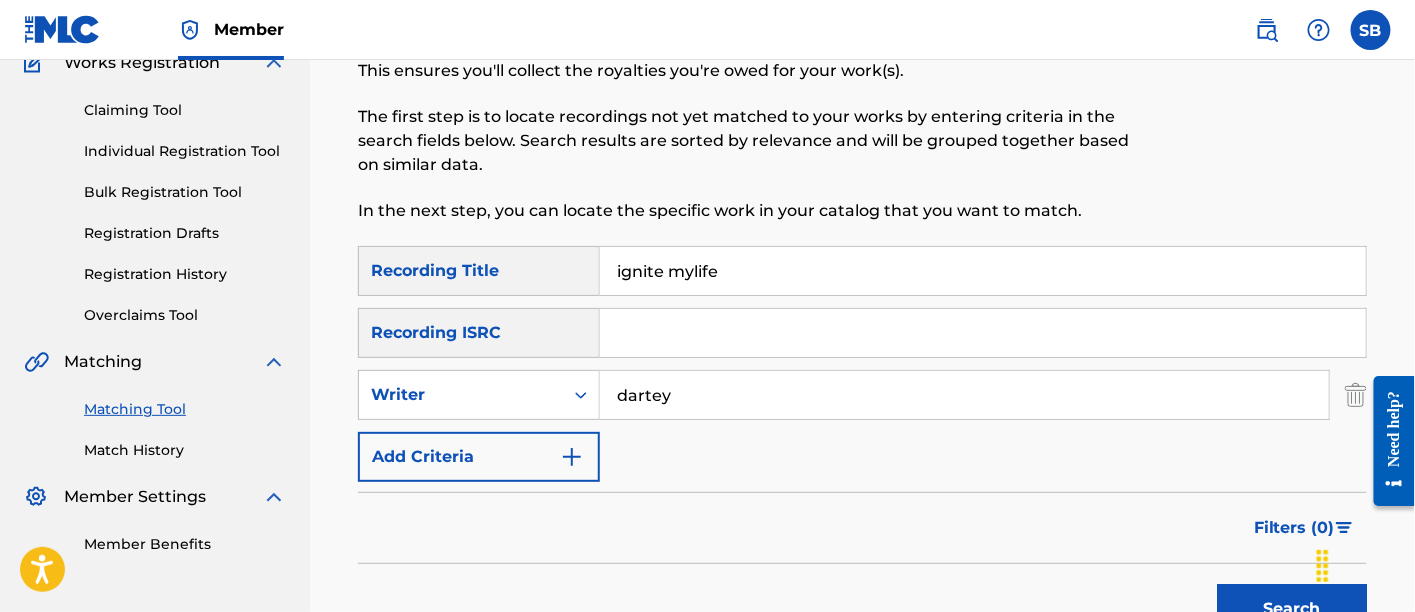 click on "ignite mylife" at bounding box center [983, 271] 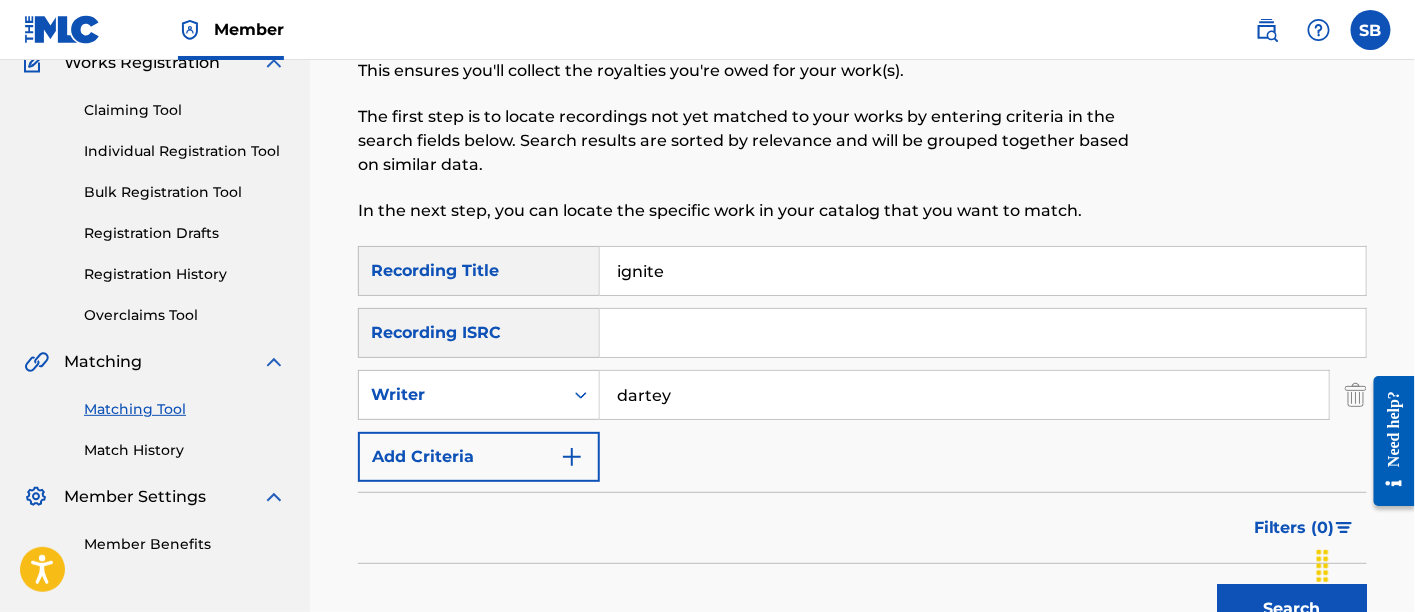 click on "Search" at bounding box center (1292, 609) 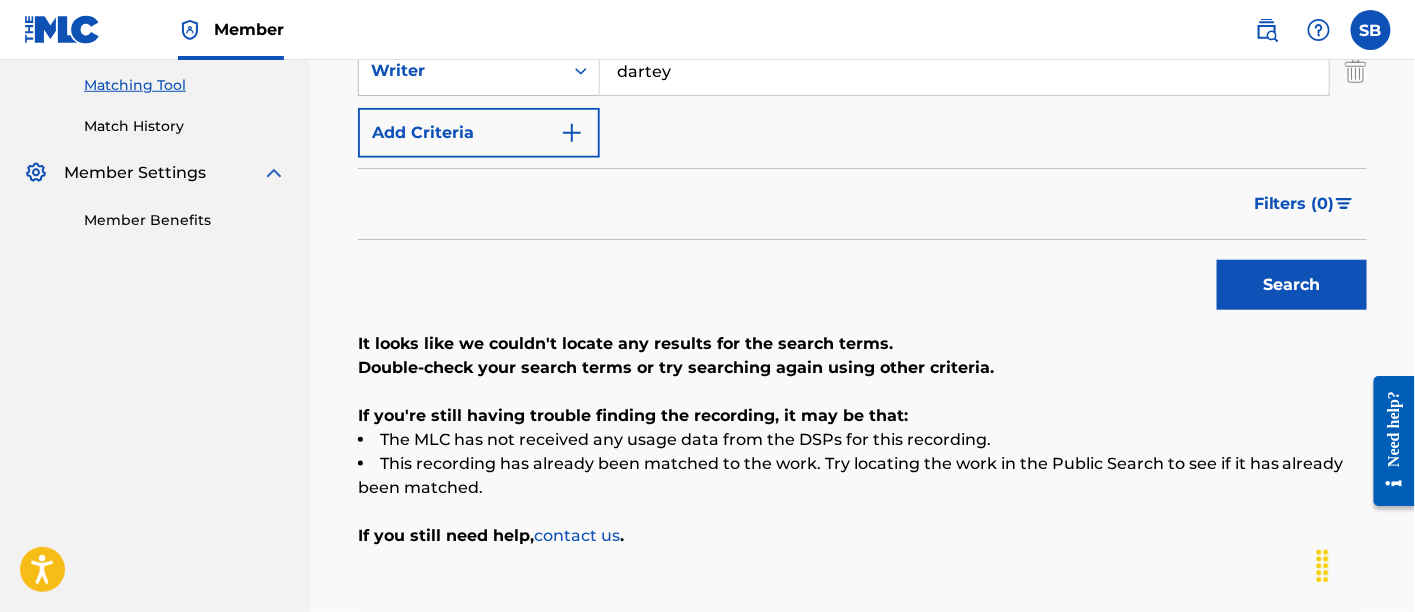 click on "Search" at bounding box center [1292, 285] 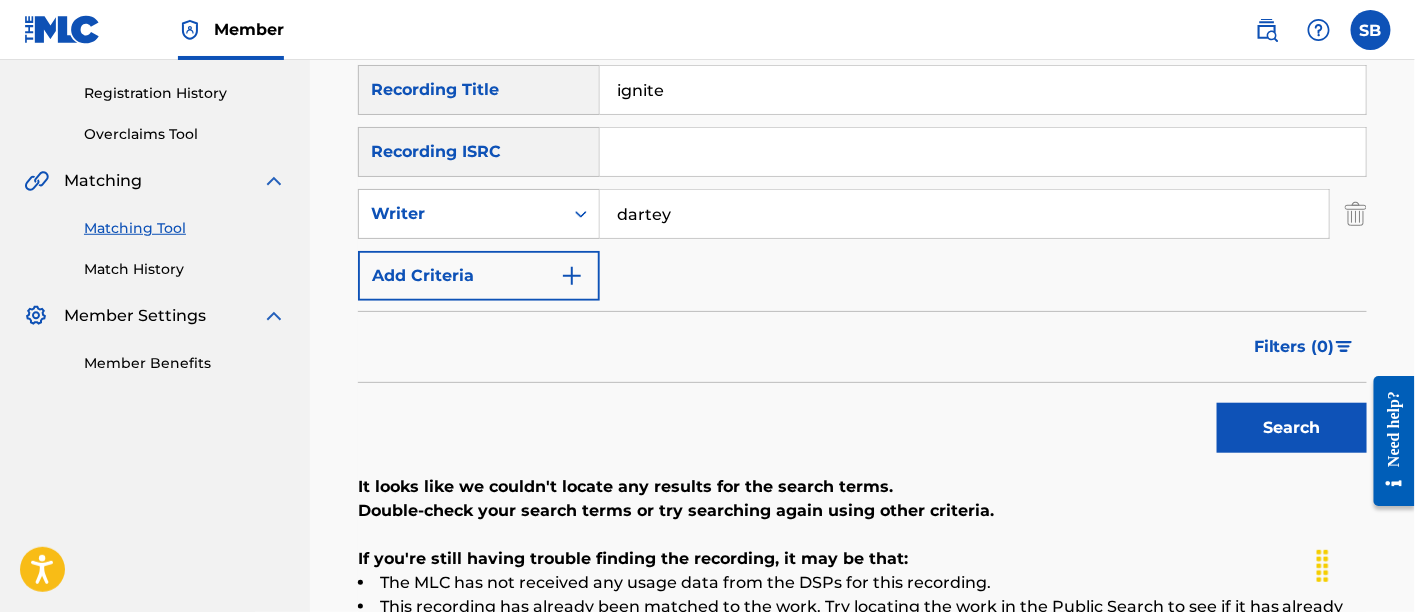 scroll, scrollTop: 364, scrollLeft: 0, axis: vertical 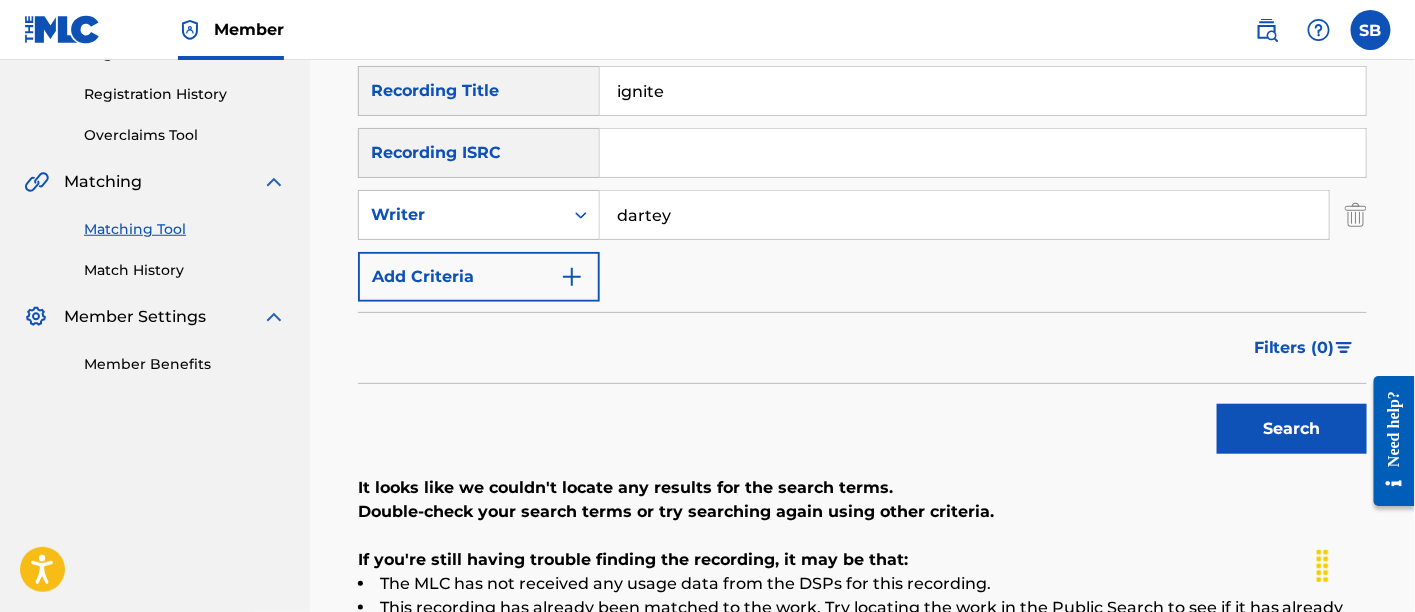 click on "ignite" at bounding box center [983, 91] 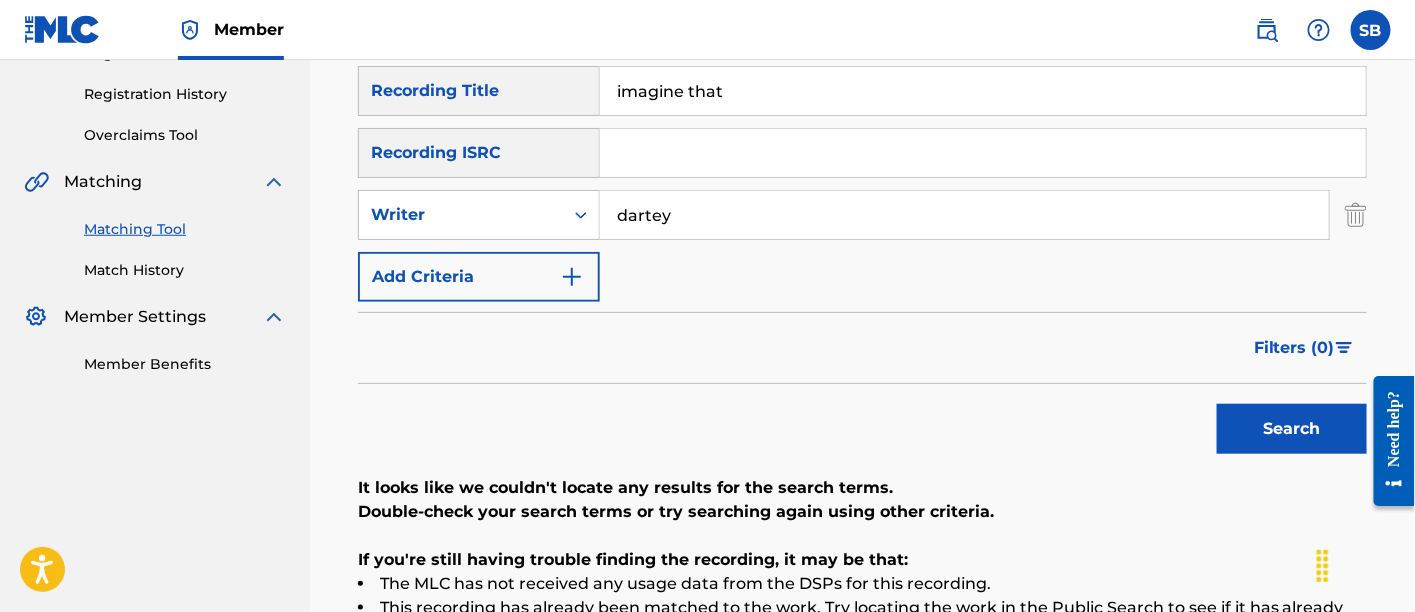 type on "imagine that" 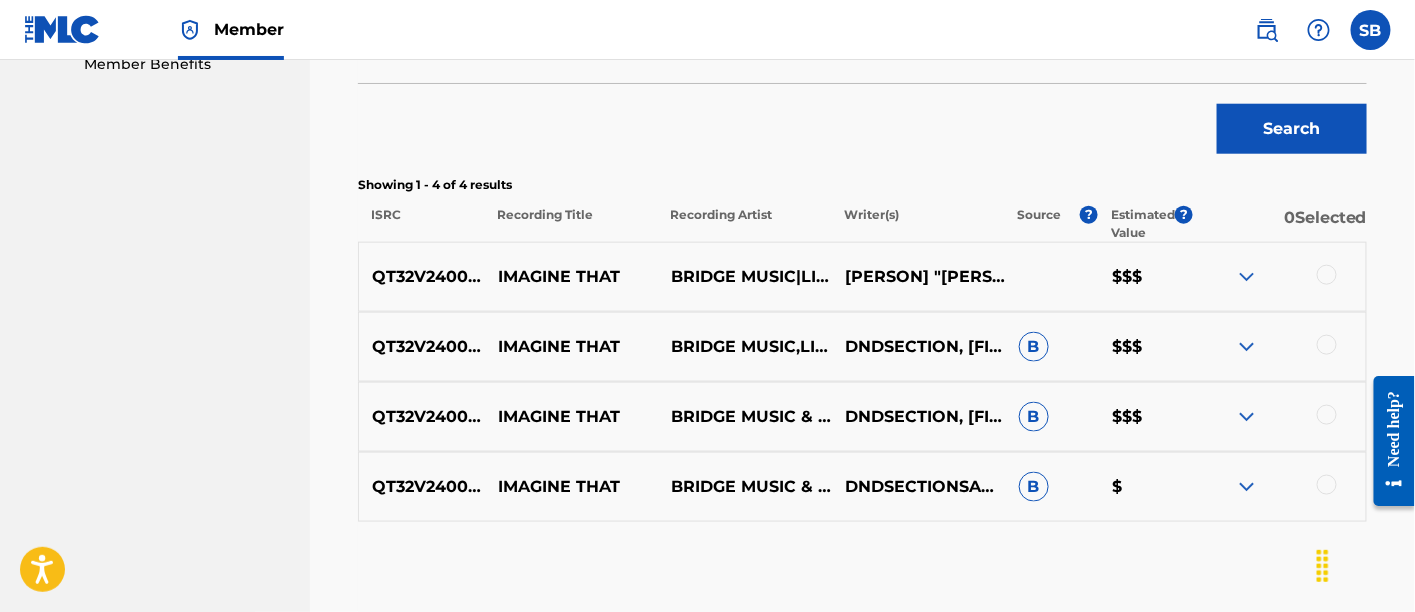 scroll, scrollTop: 691, scrollLeft: 0, axis: vertical 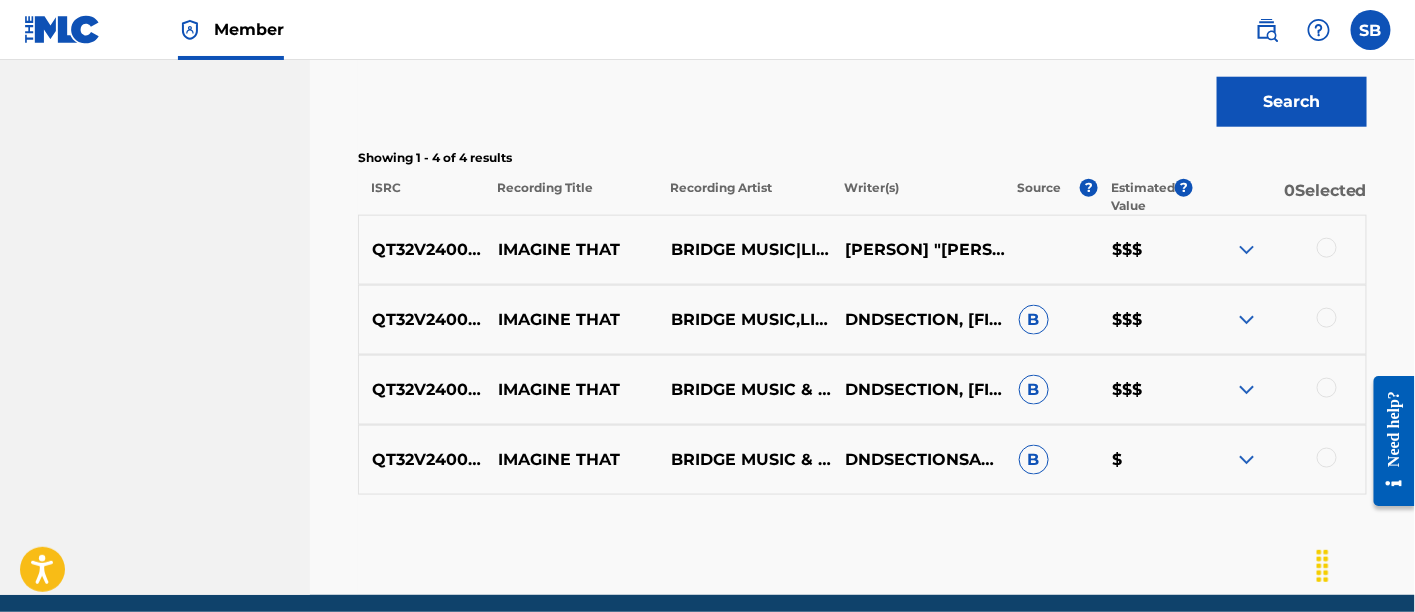click at bounding box center (1327, 248) 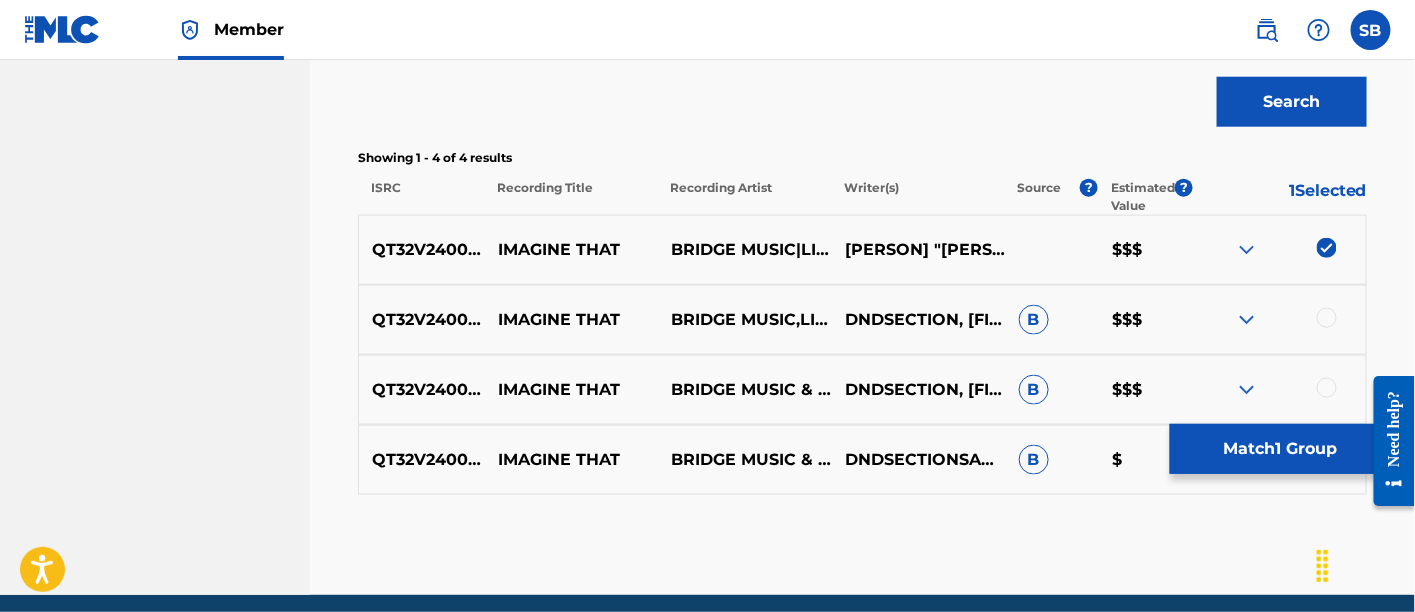 click at bounding box center [1279, 320] 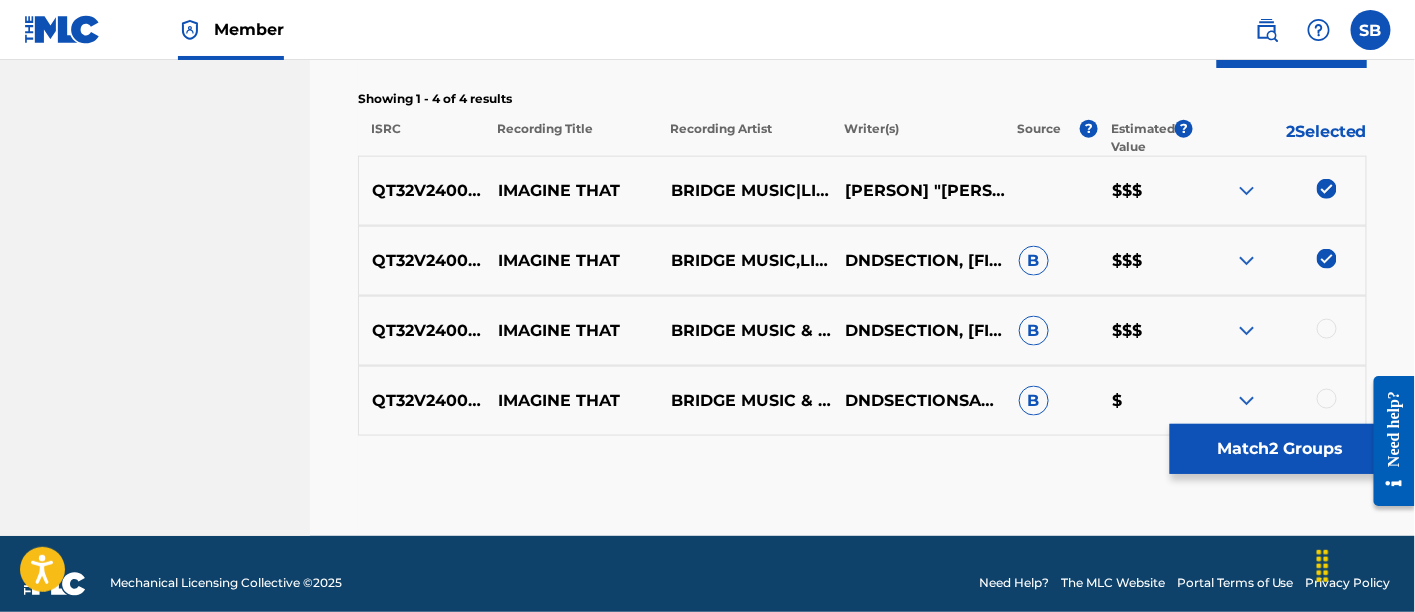 scroll, scrollTop: 751, scrollLeft: 0, axis: vertical 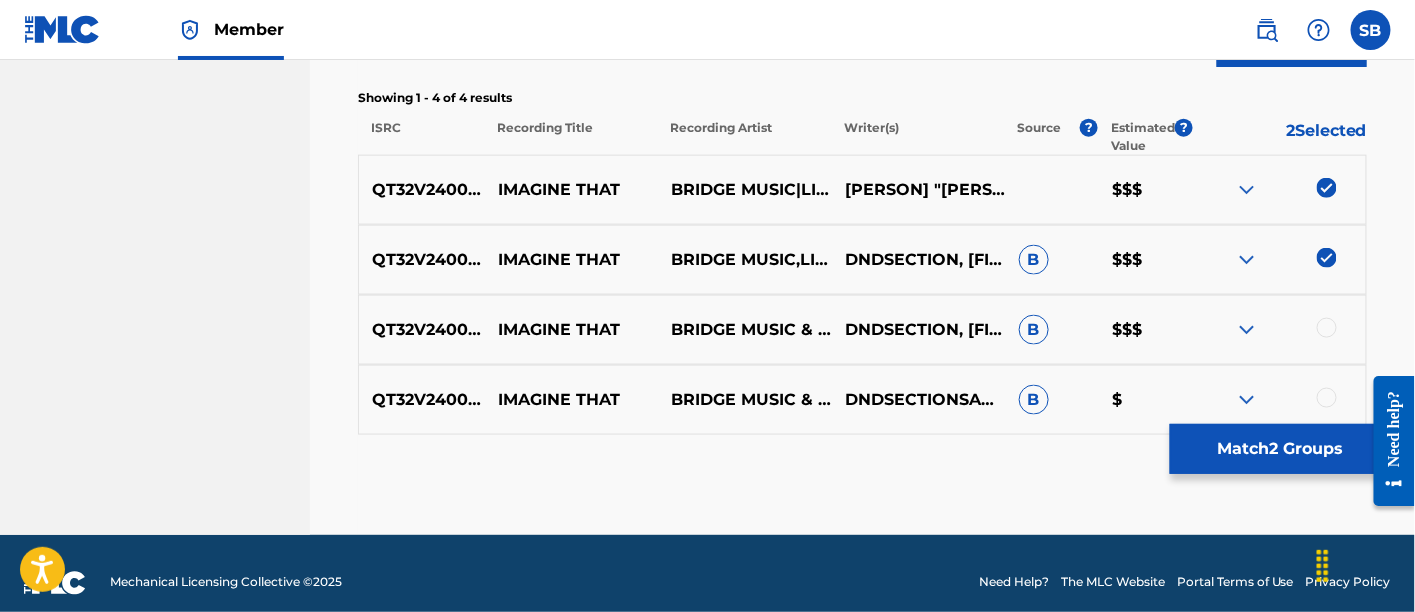 click at bounding box center [1327, 328] 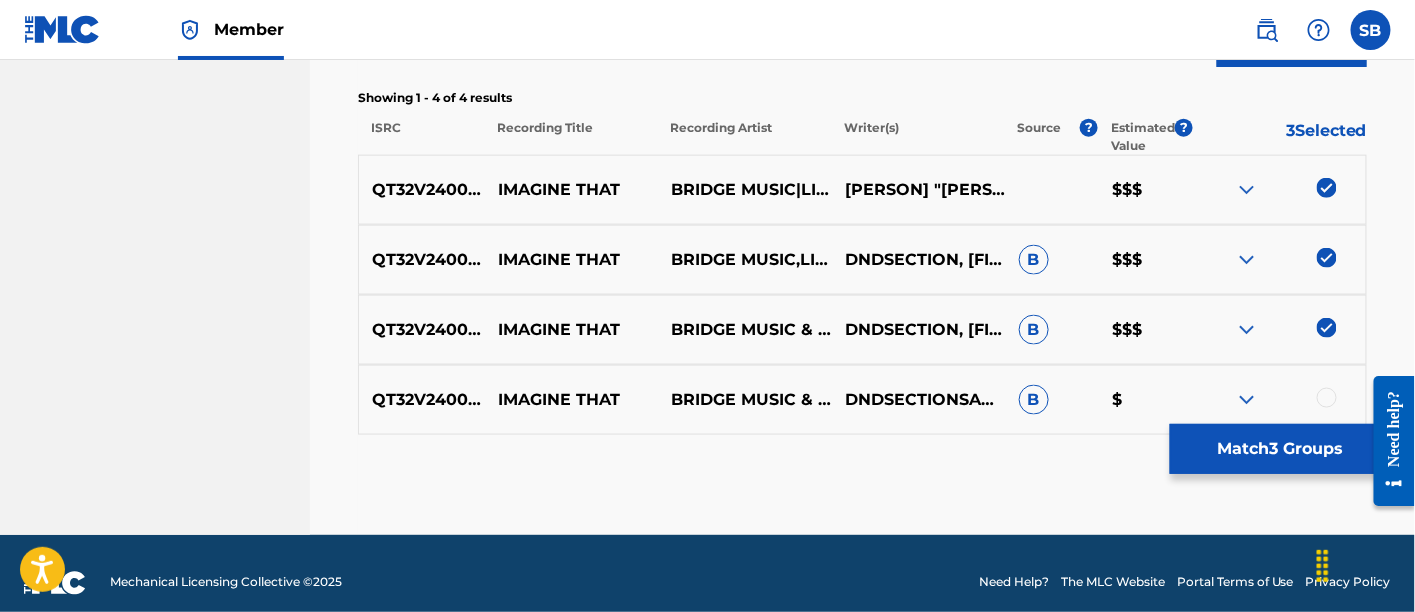 click at bounding box center (1327, 398) 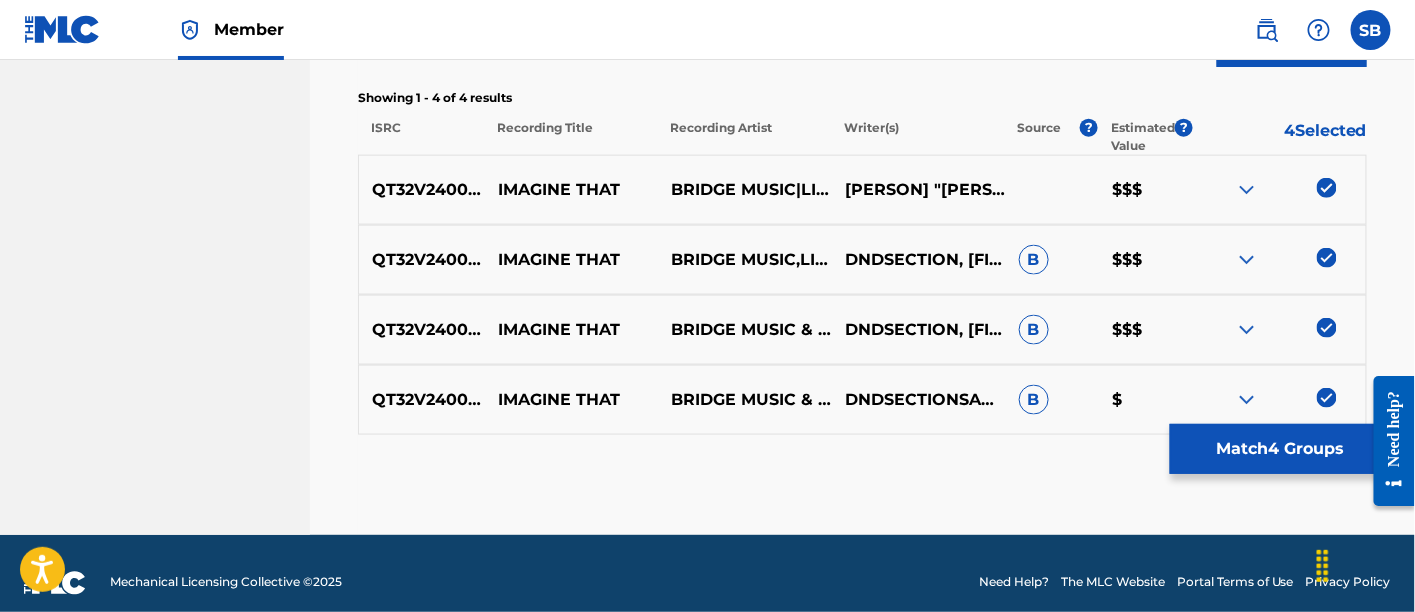 click on "Match  4 Groups" at bounding box center [1280, 449] 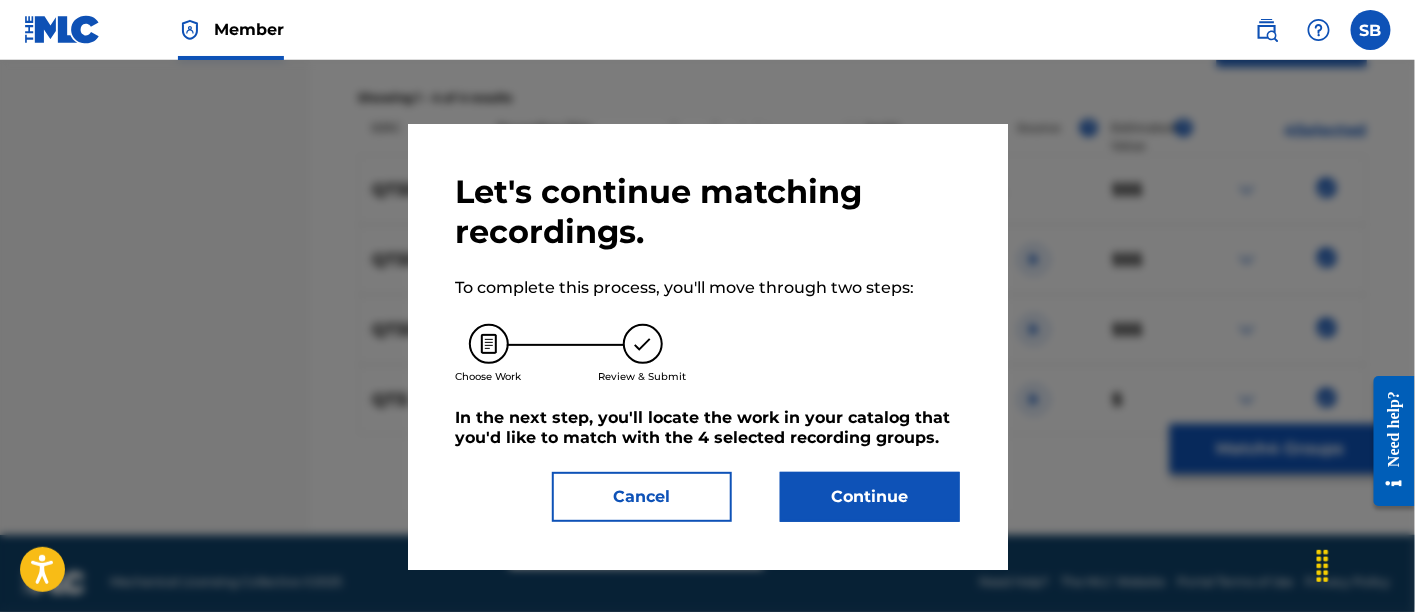 click on "Continue" at bounding box center (870, 497) 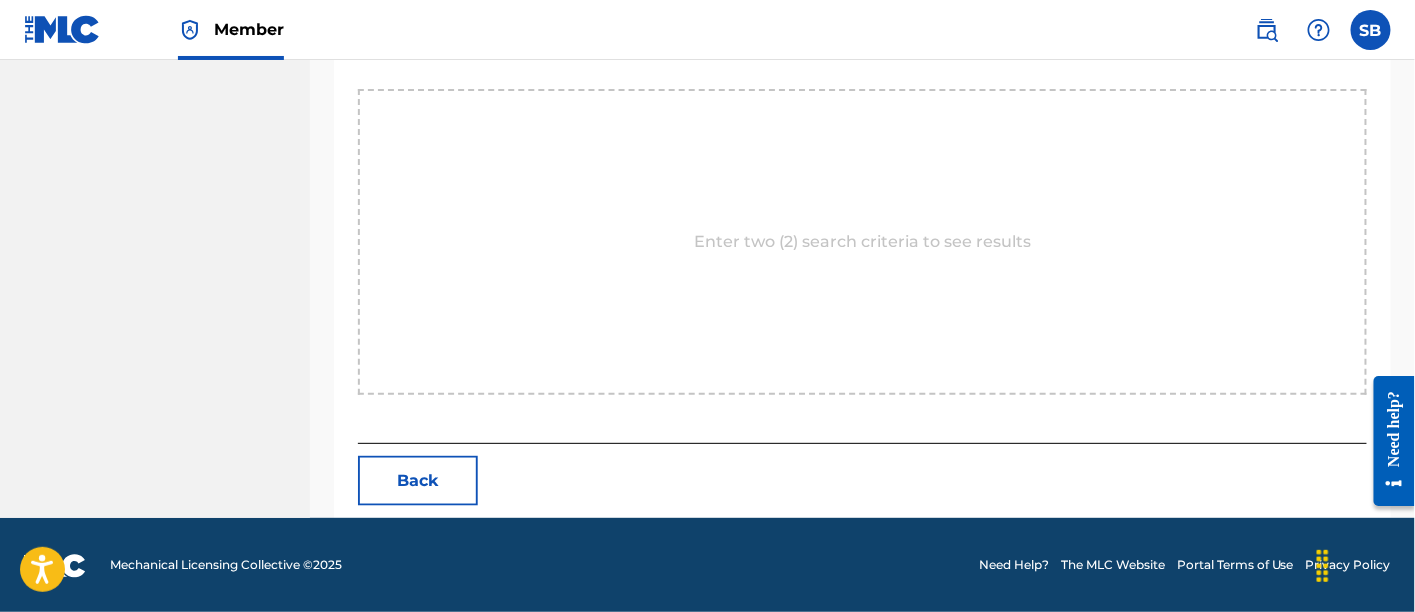 scroll, scrollTop: 507, scrollLeft: 0, axis: vertical 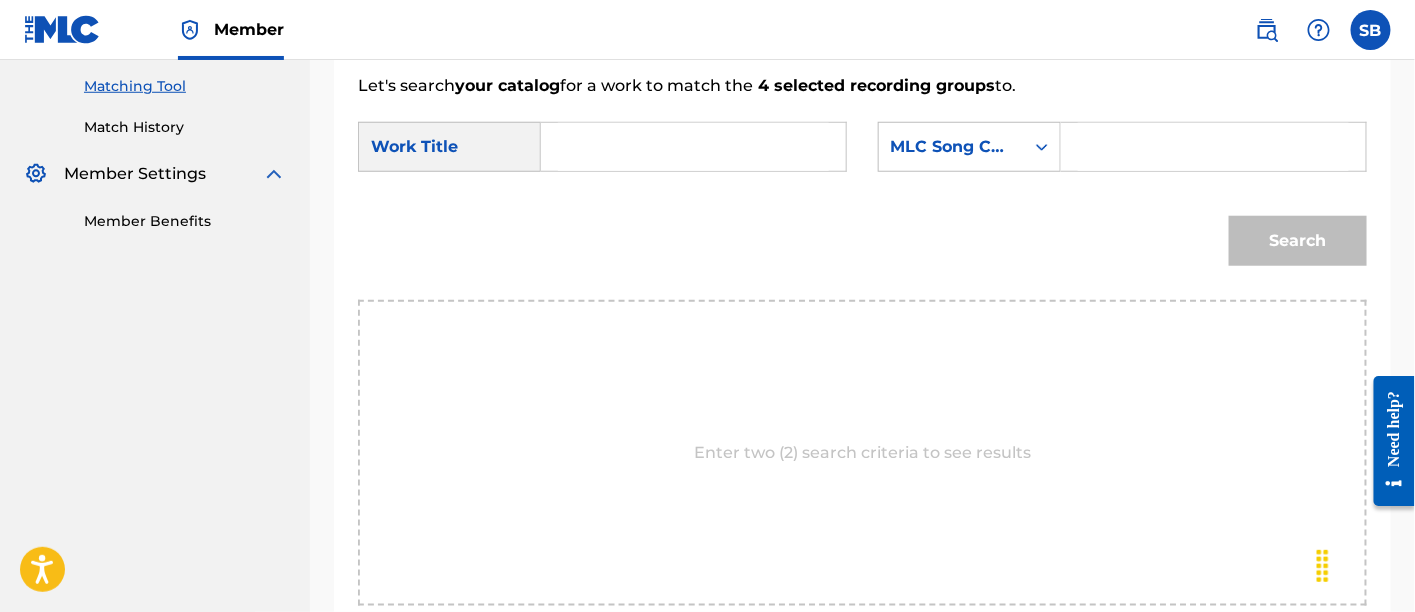 click at bounding box center [693, 147] 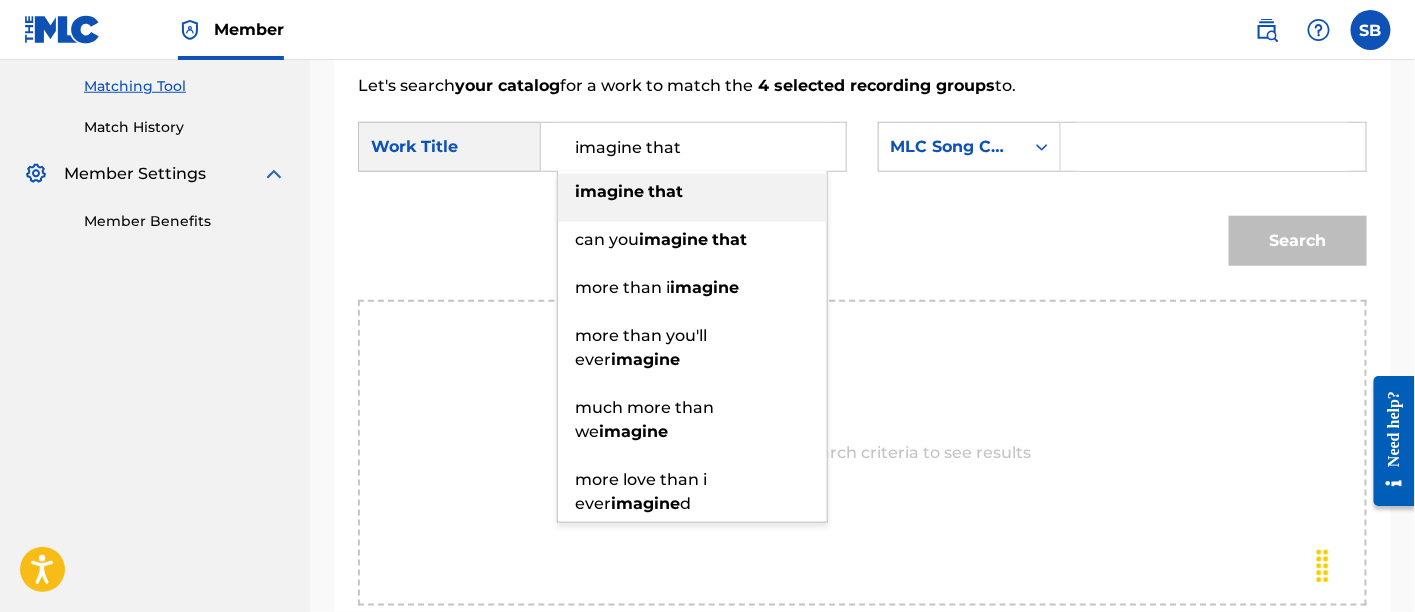 type on "imagine that" 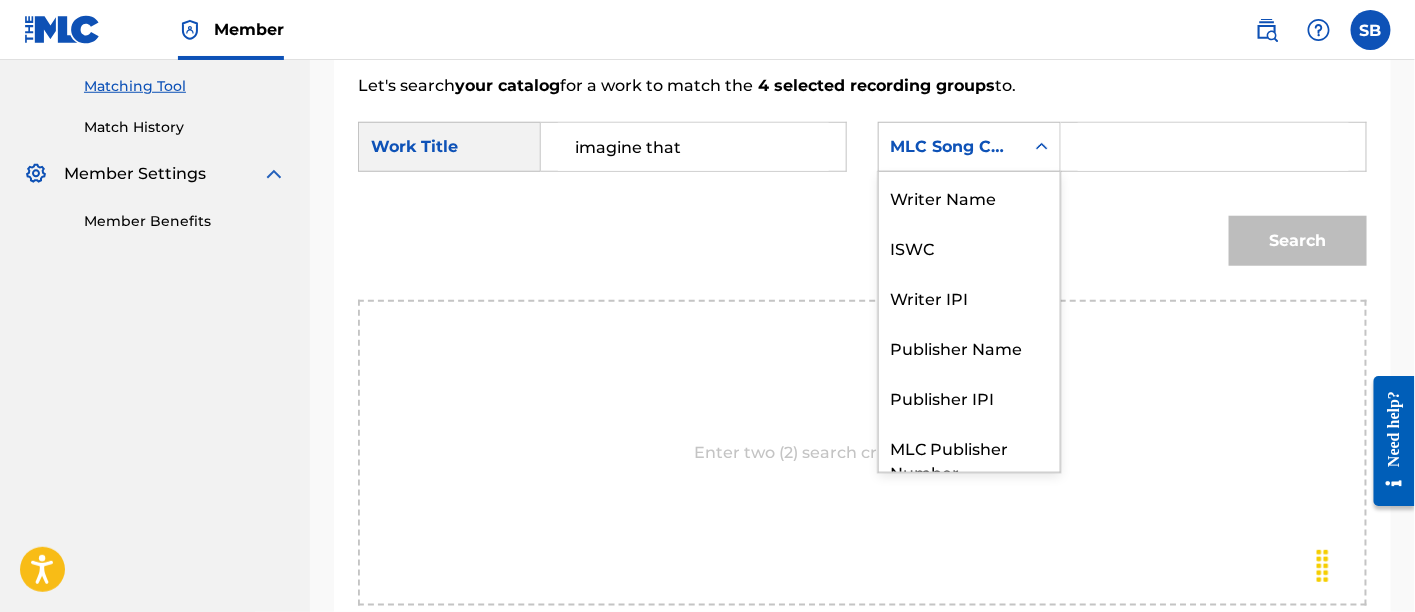 click on "MLC Song Code" at bounding box center (951, 147) 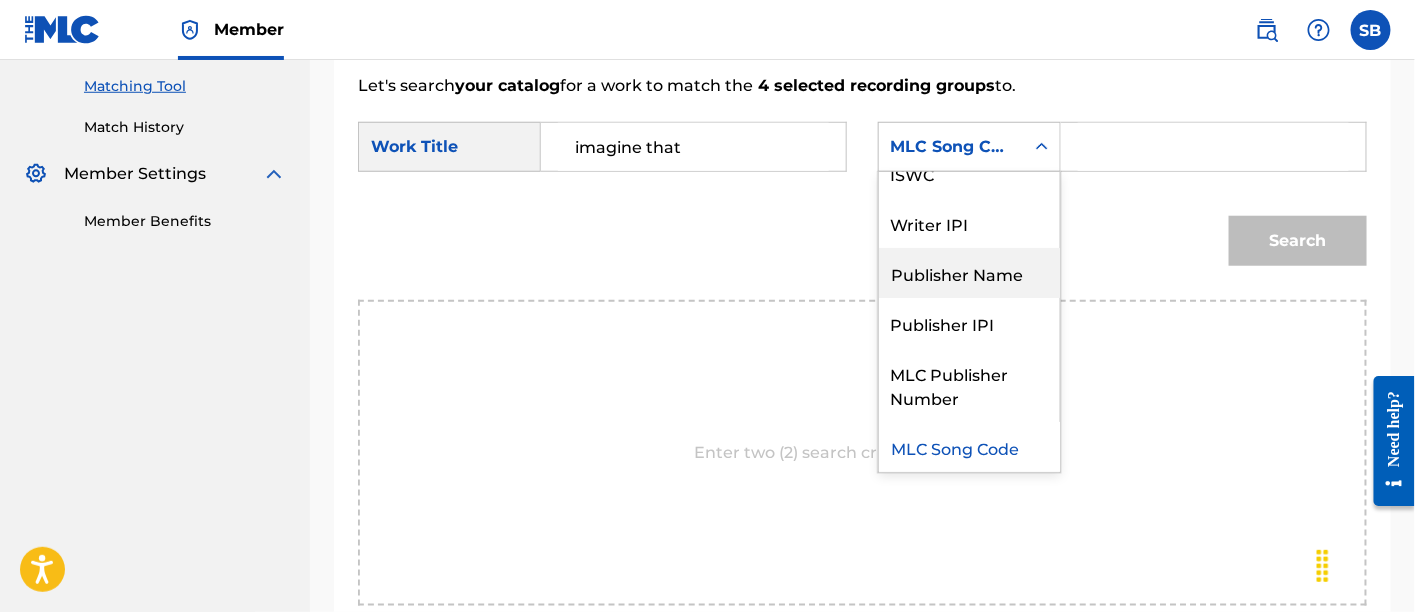 scroll, scrollTop: 0, scrollLeft: 0, axis: both 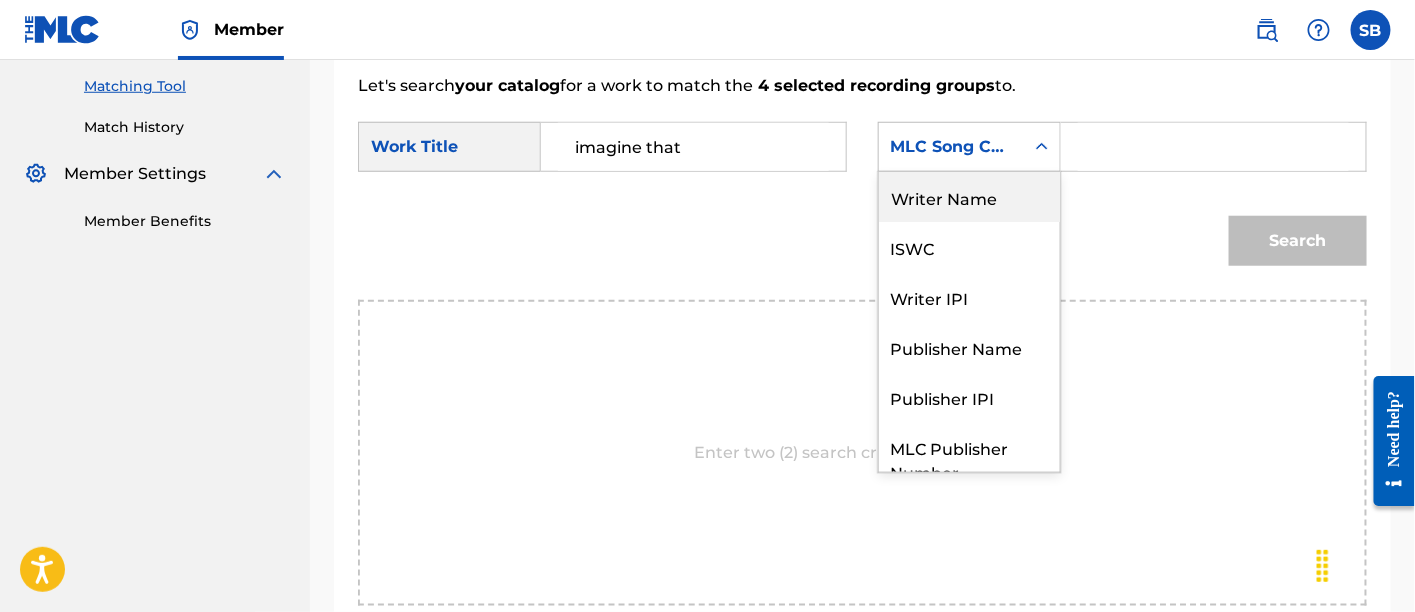 click on "Writer Name" at bounding box center [969, 197] 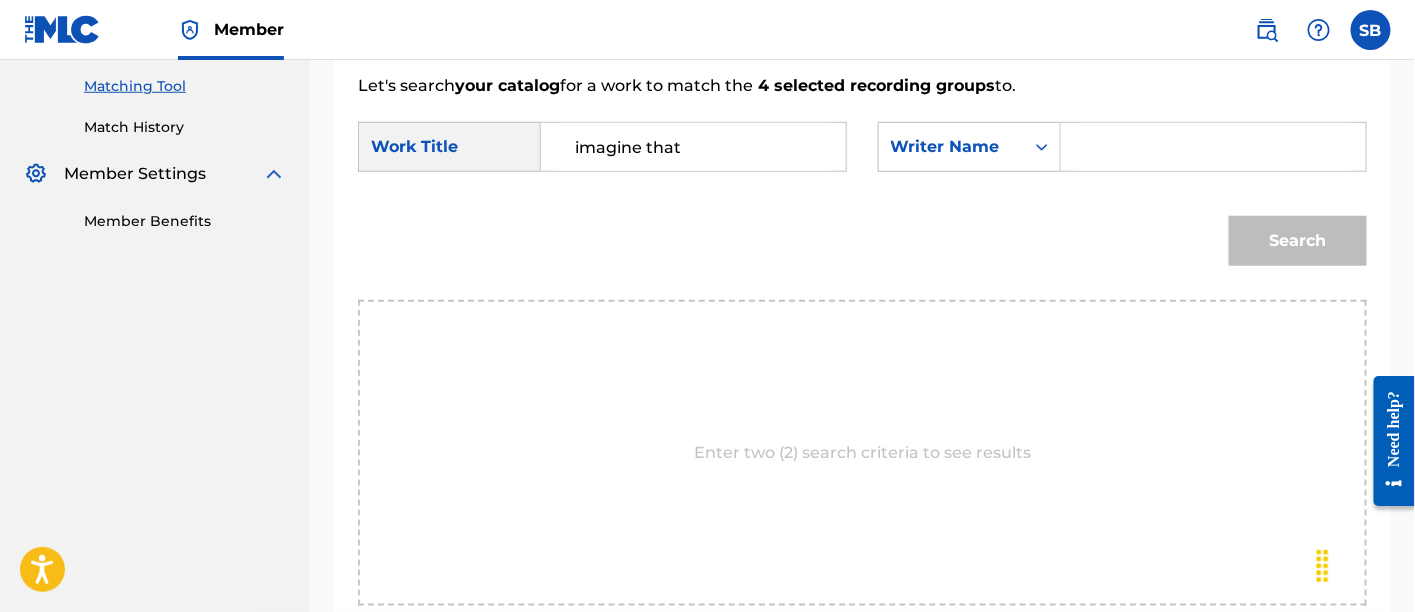 click at bounding box center [1213, 147] 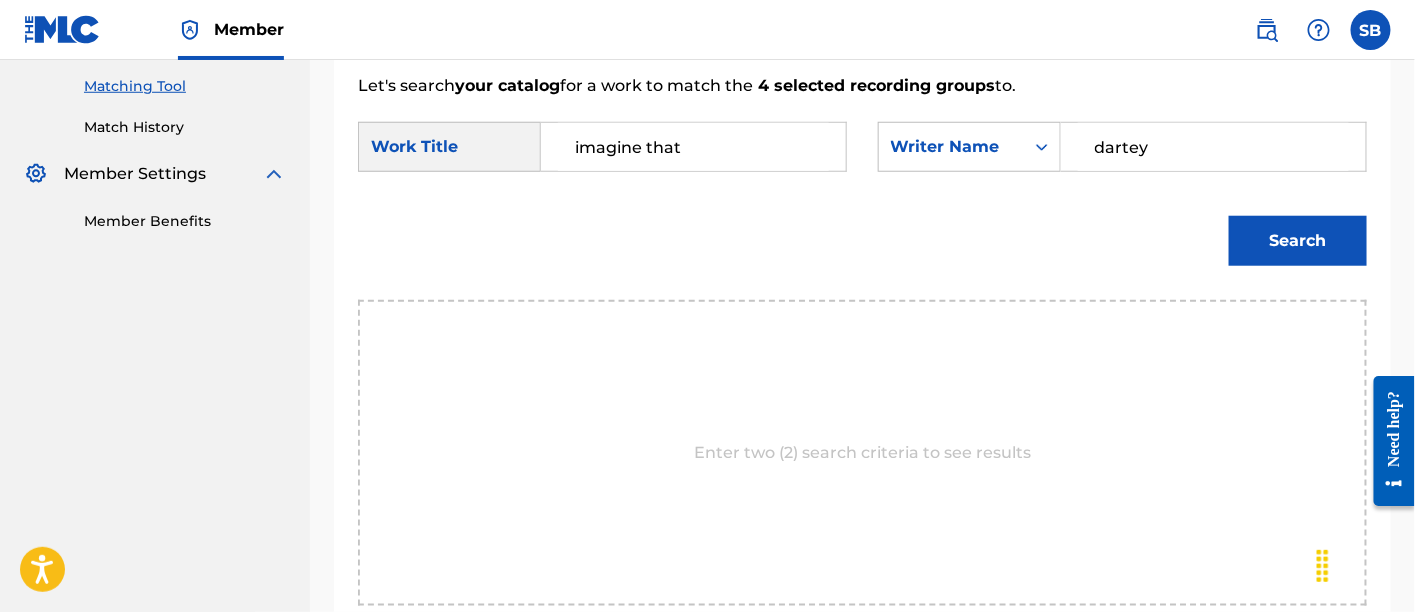 type on "dartey" 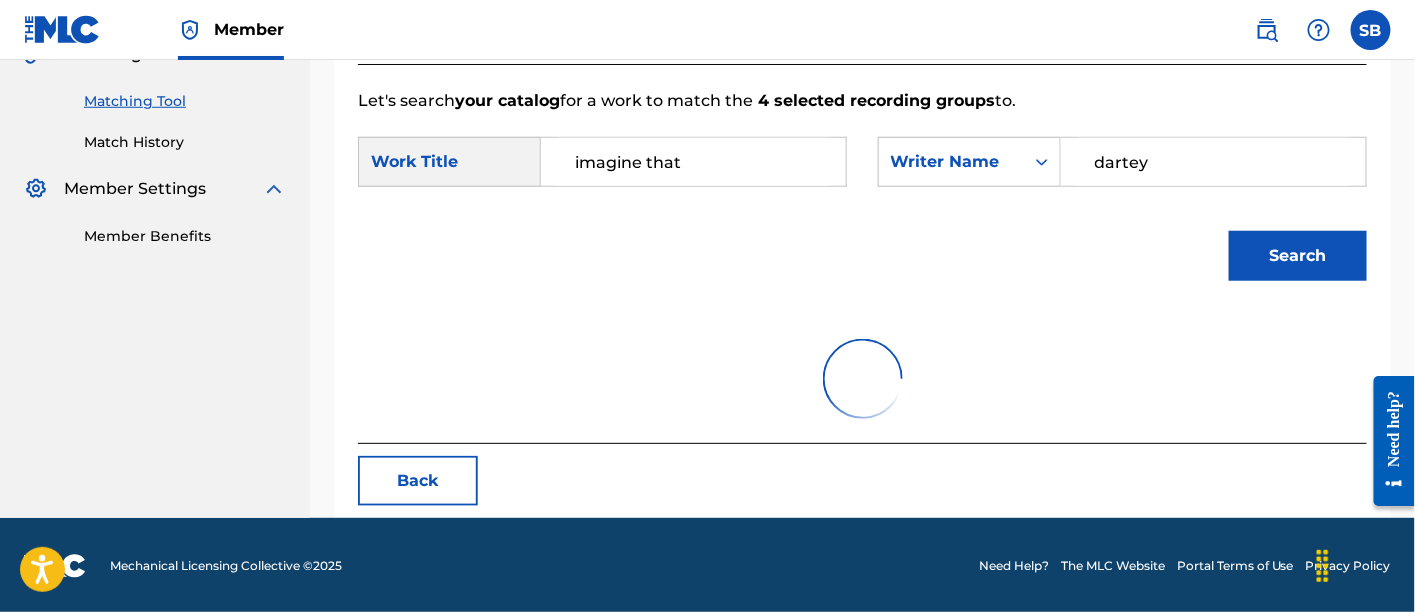 scroll, scrollTop: 507, scrollLeft: 0, axis: vertical 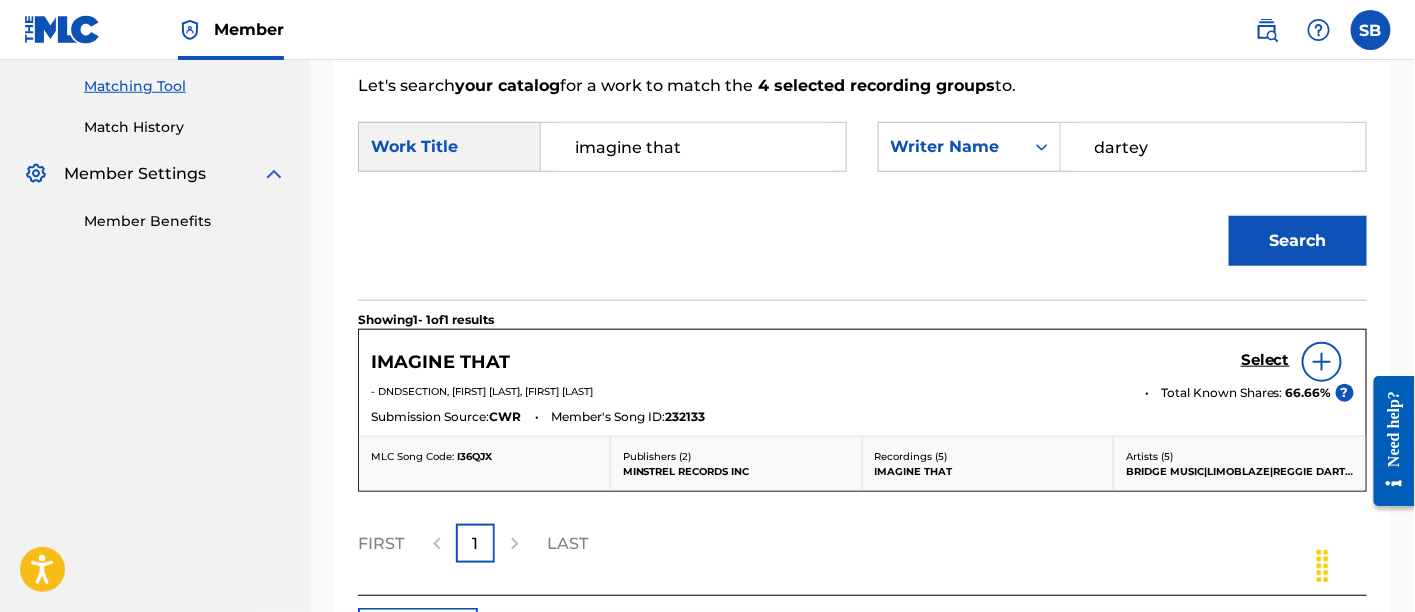 click on "Select" at bounding box center (1265, 360) 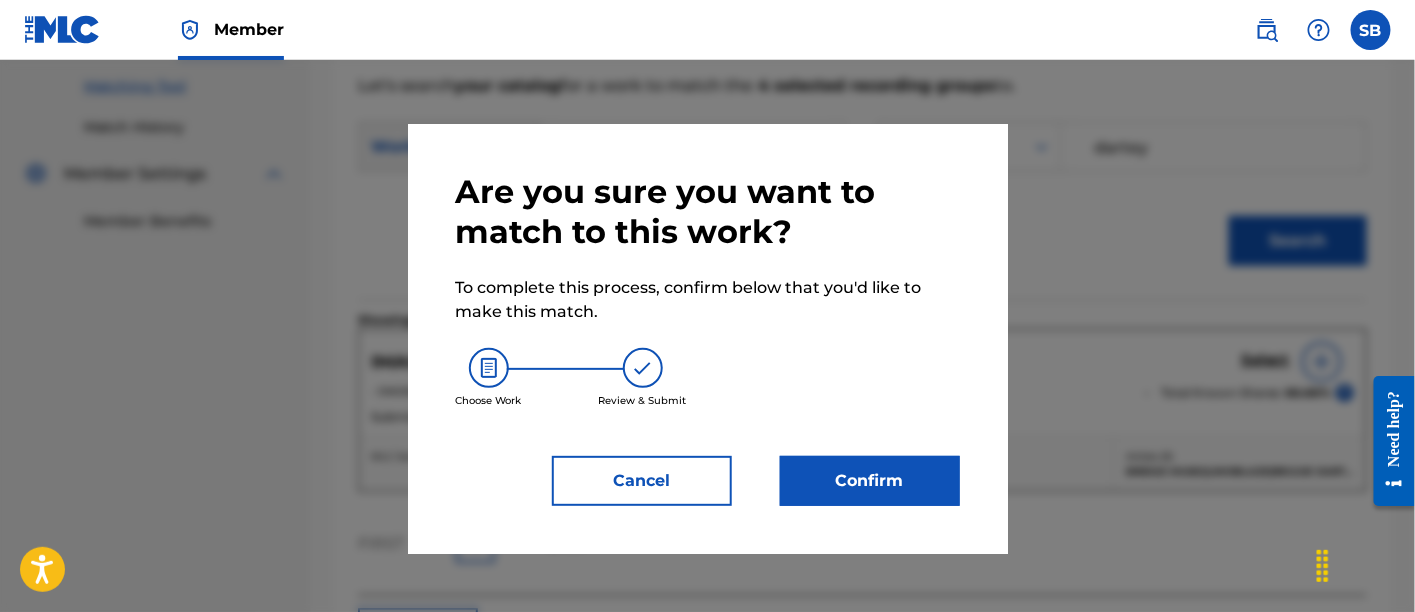click on "Confirm" at bounding box center [870, 481] 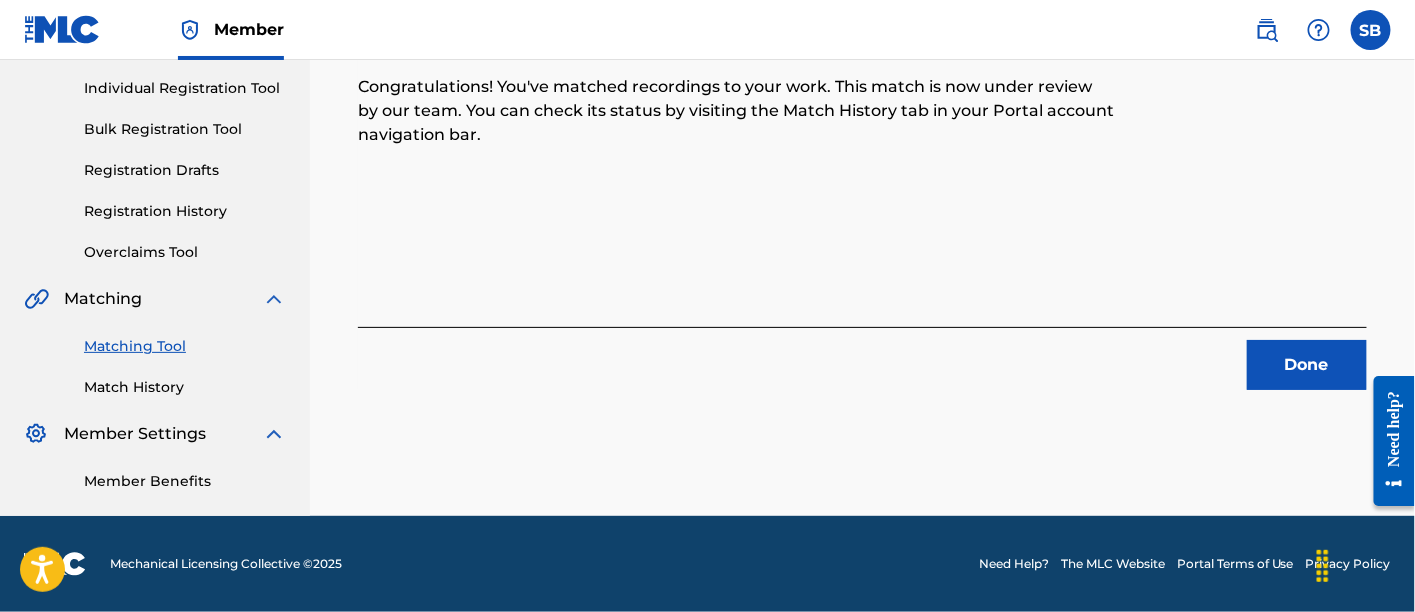 scroll, scrollTop: 246, scrollLeft: 0, axis: vertical 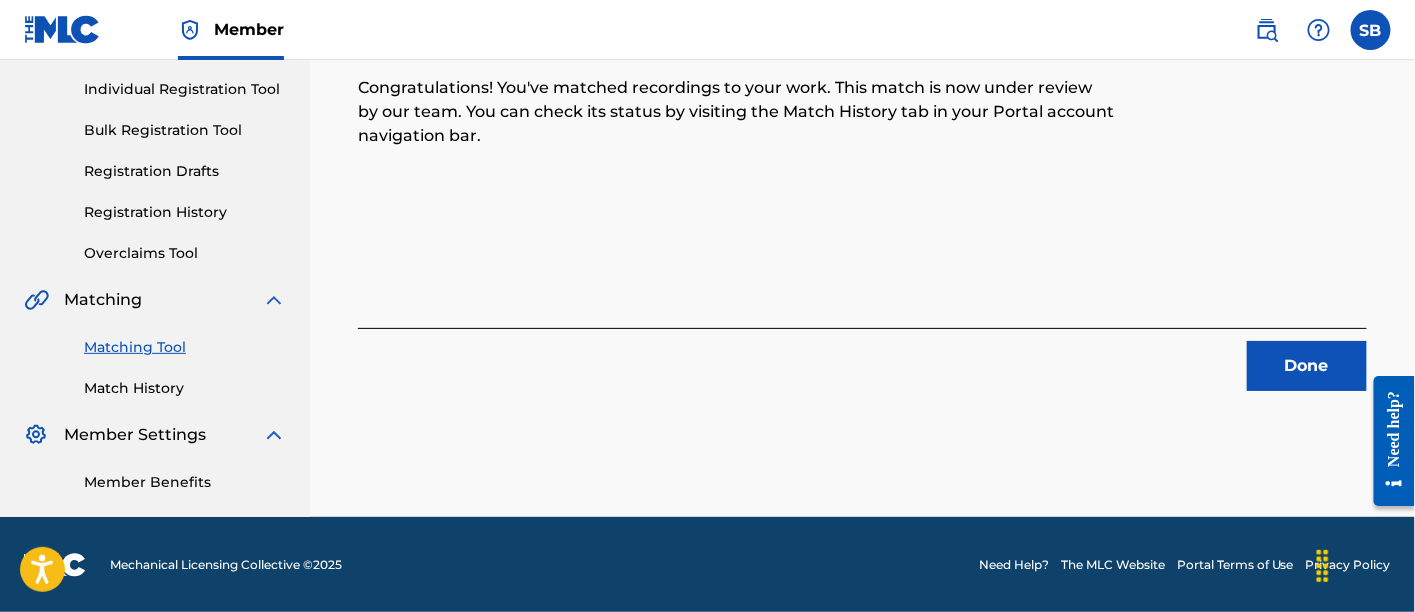 click on "Done" at bounding box center [1307, 366] 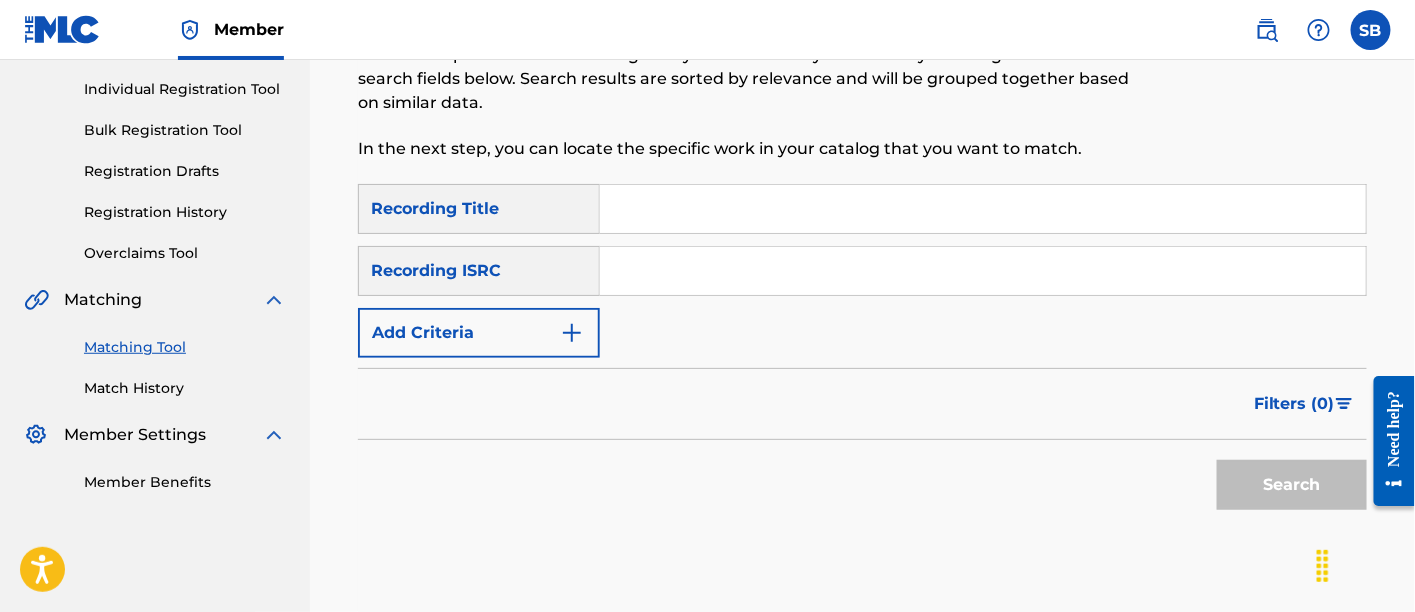 click at bounding box center [983, 209] 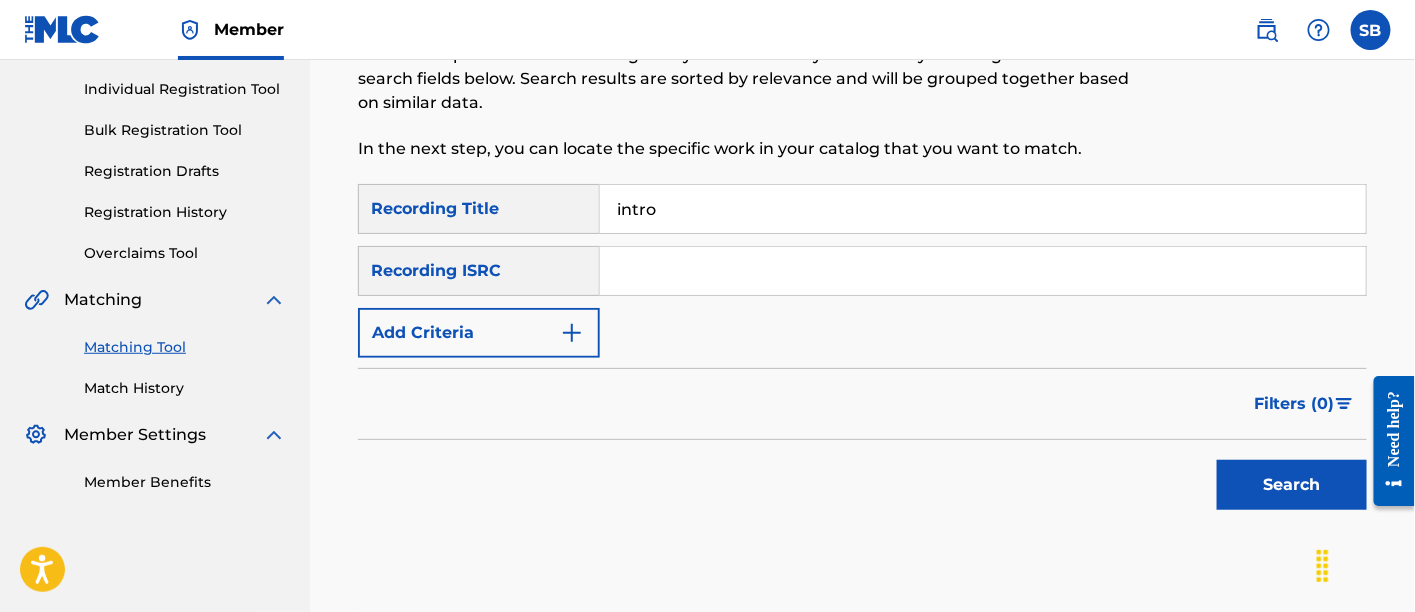 type on "intro" 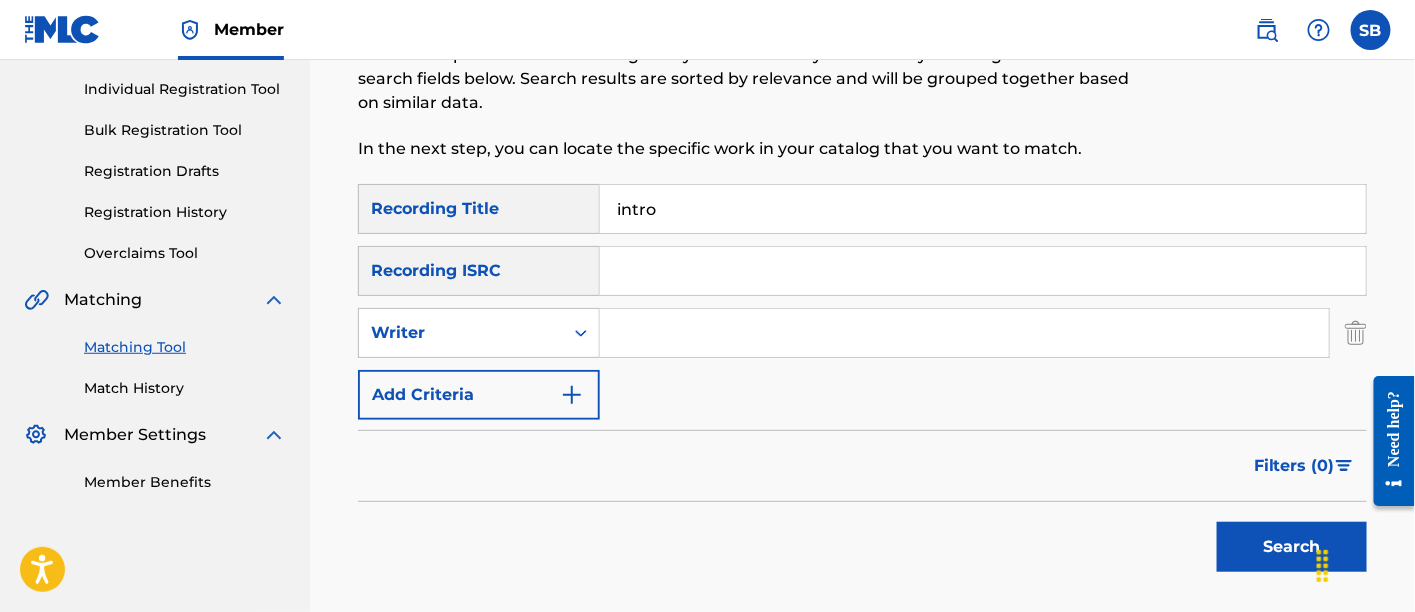click at bounding box center (964, 333) 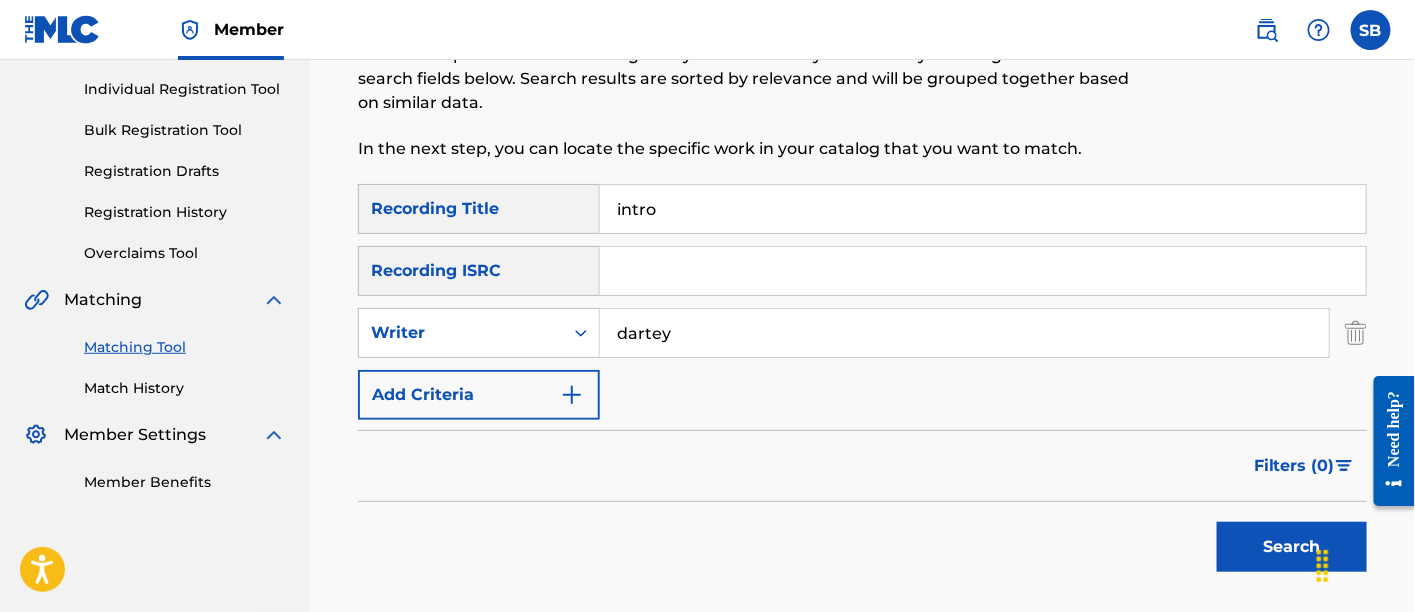 type on "dartey" 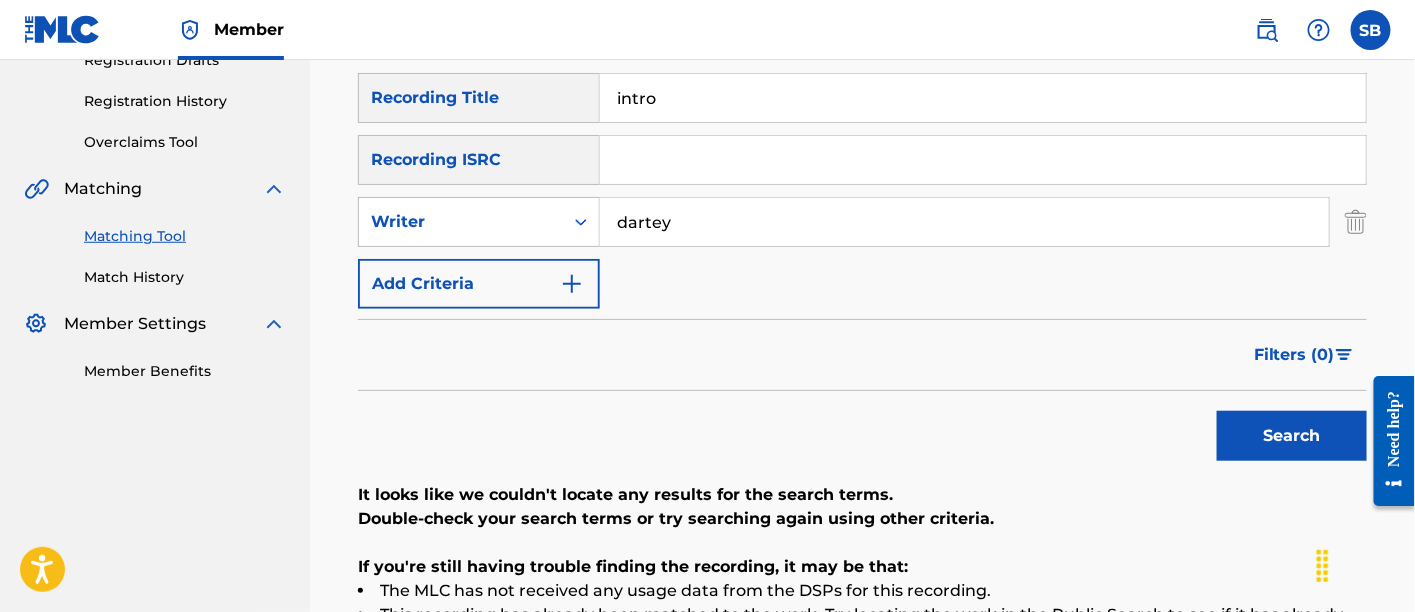 scroll, scrollTop: 359, scrollLeft: 0, axis: vertical 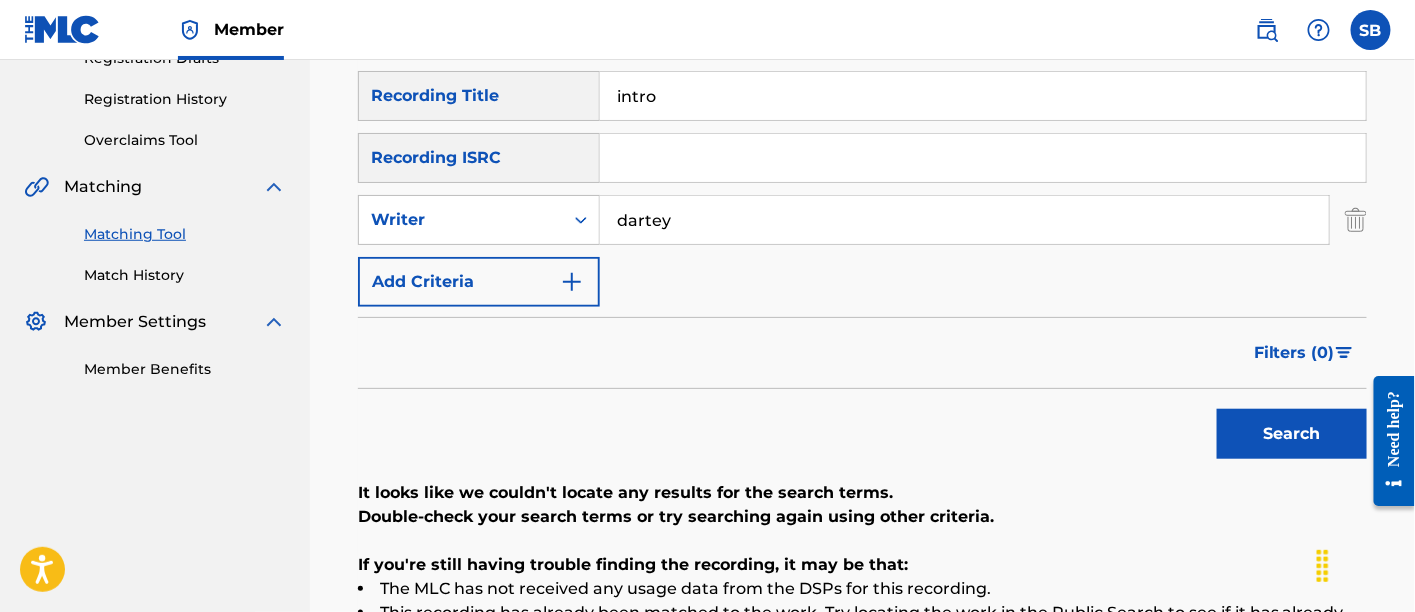 click on "SearchWithCriteria06ea5f41-ac63-401c-a79c-8bd03daf7a3e Recording Title intro SearchWithCriteriac2529f2d-d530-4da2-ac74-41219493e323 Recording ISRC SearchWithCriteriaa0d327e7-2511-4d92-b9d0-b84585ee9bca Writer [LAST] Add Criteria" at bounding box center [862, 189] 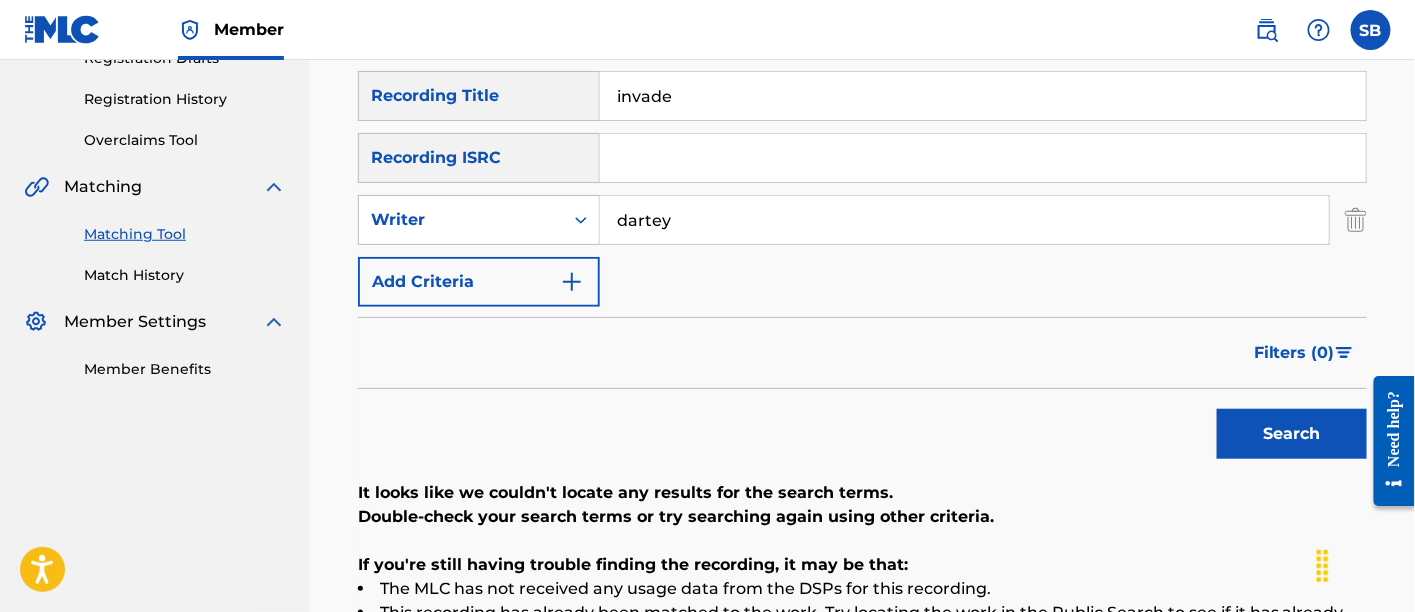 type on "invade" 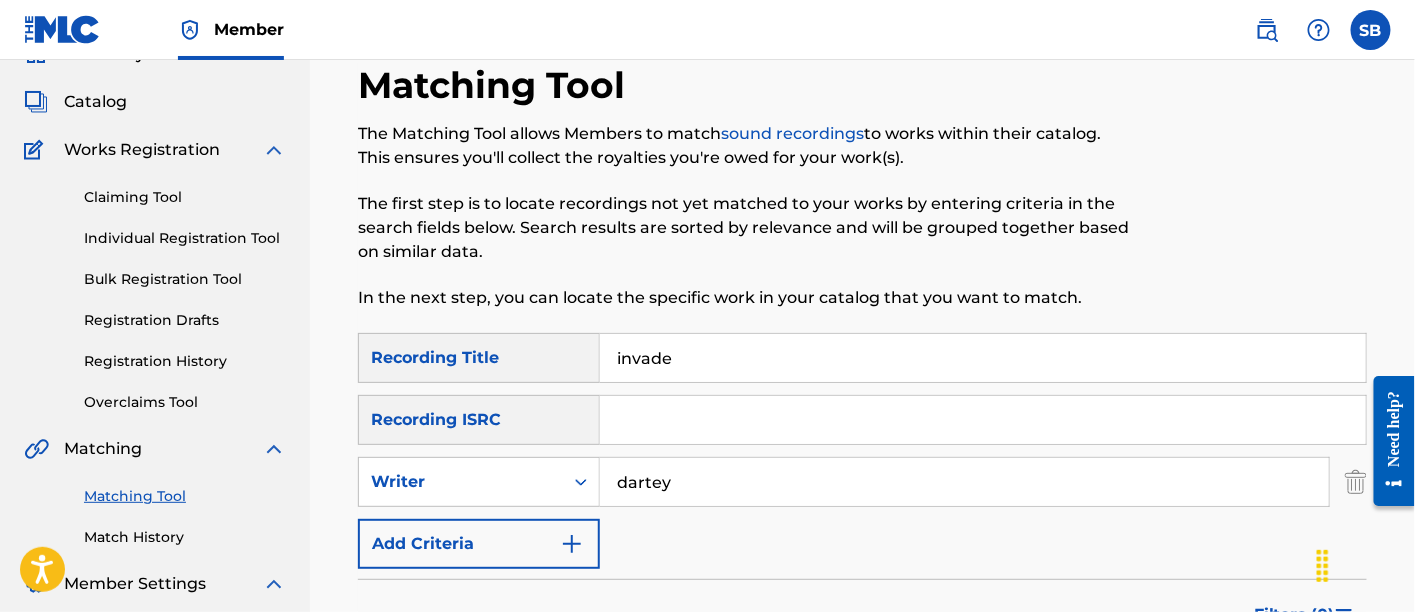 scroll, scrollTop: 94, scrollLeft: 0, axis: vertical 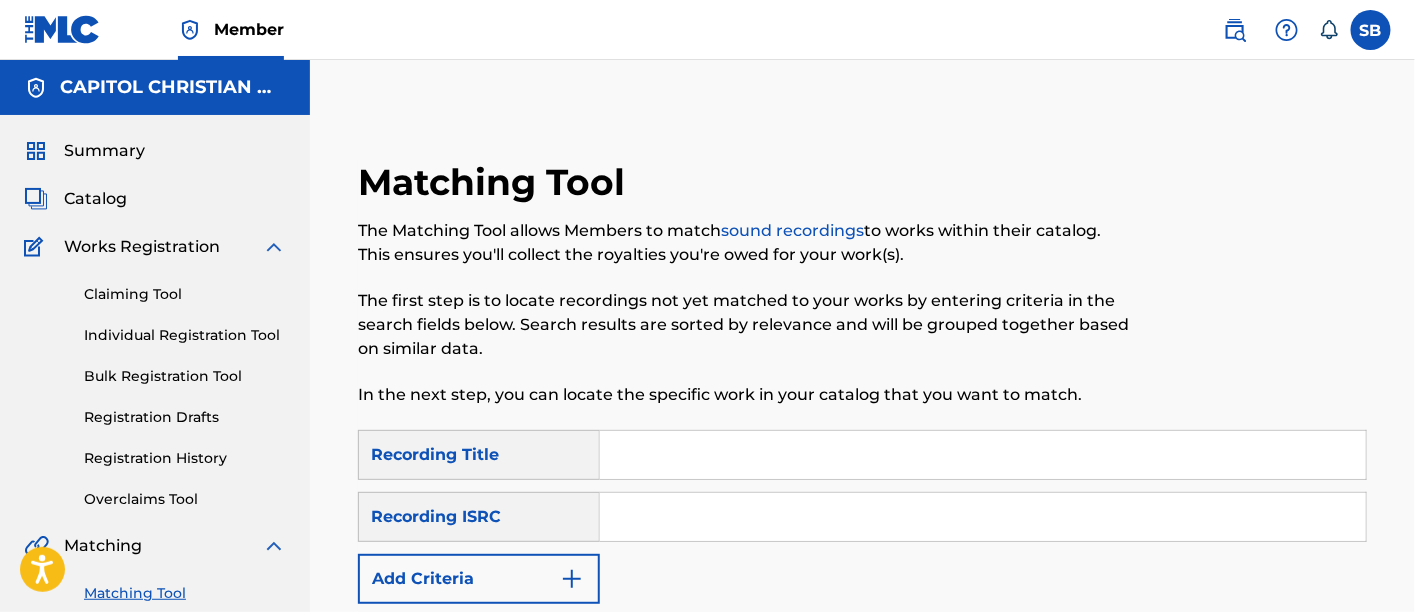 click at bounding box center (983, 455) 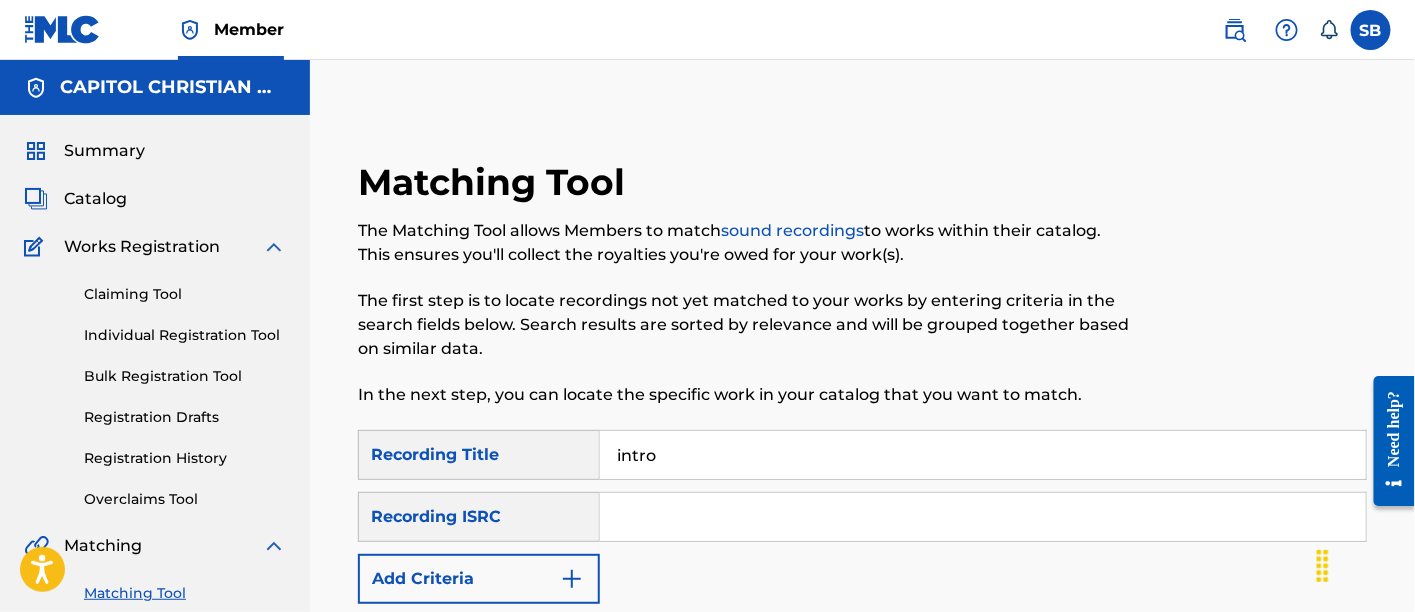 type on "intro" 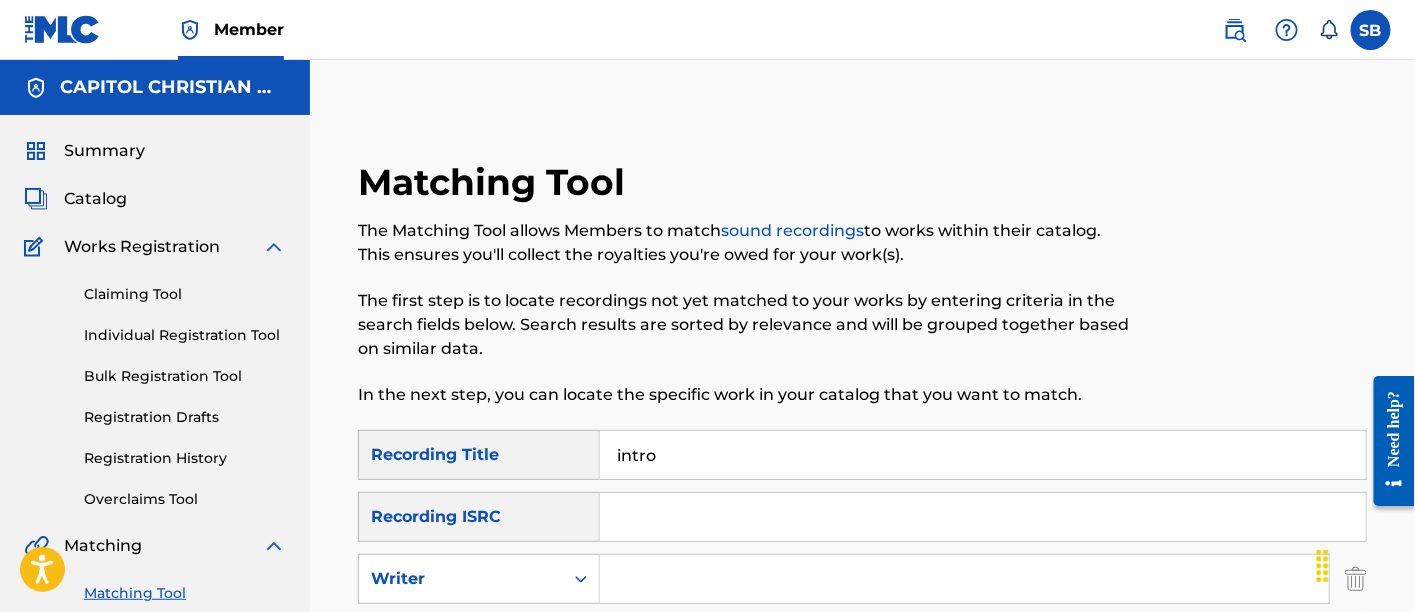 click at bounding box center [964, 579] 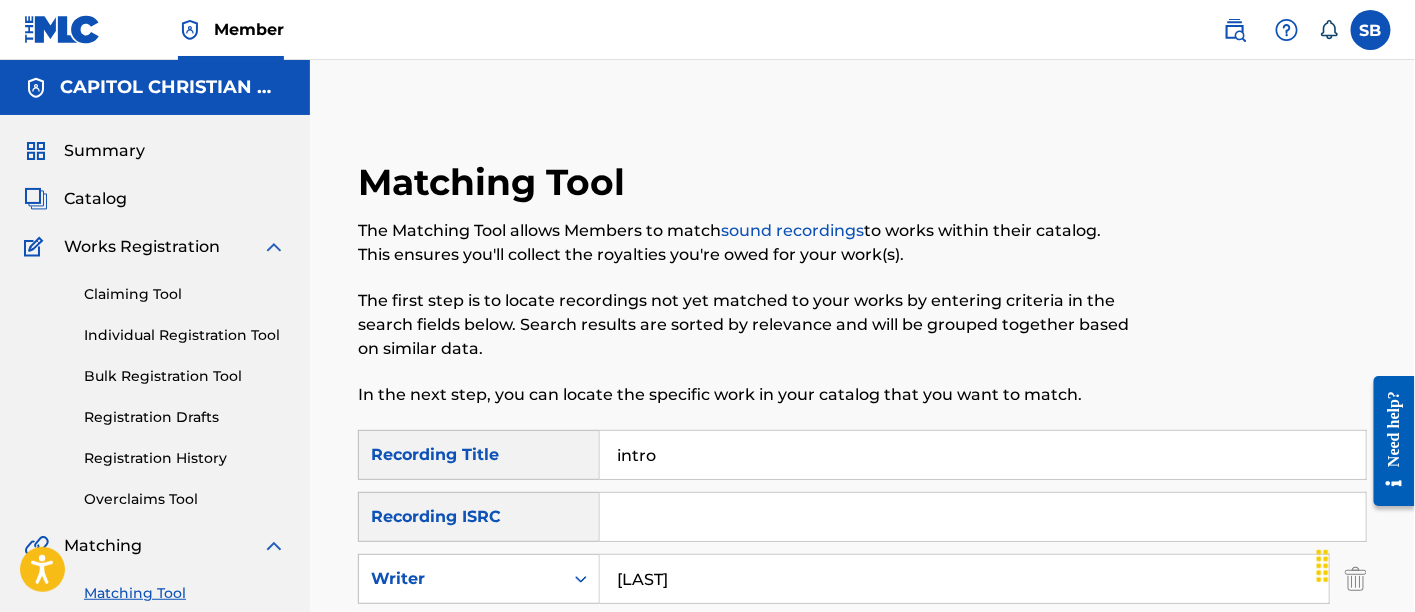 type on "ofei" 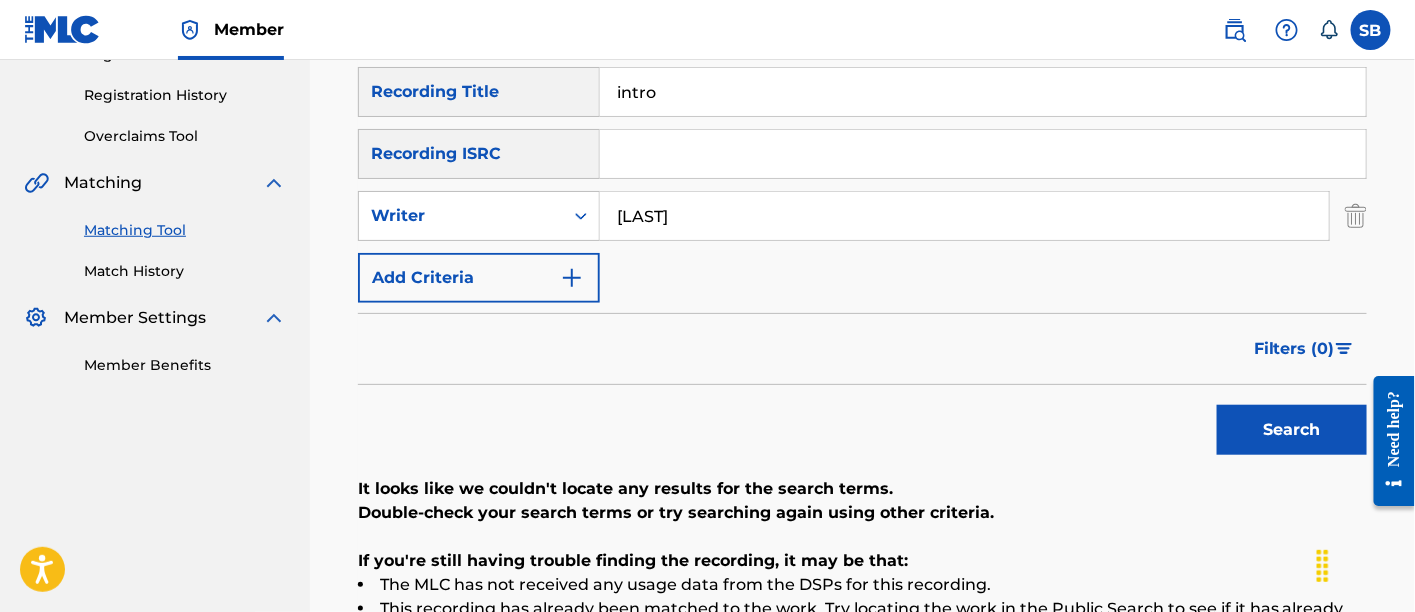 scroll, scrollTop: 362, scrollLeft: 0, axis: vertical 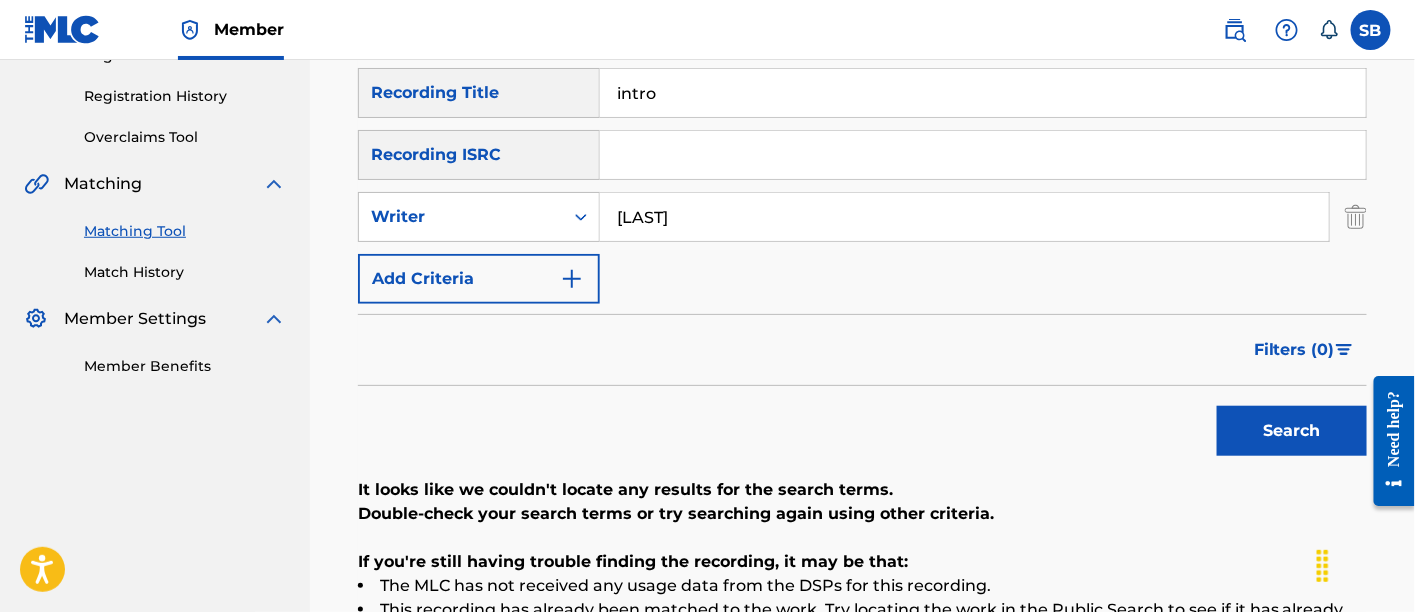 click on "intro" at bounding box center (983, 93) 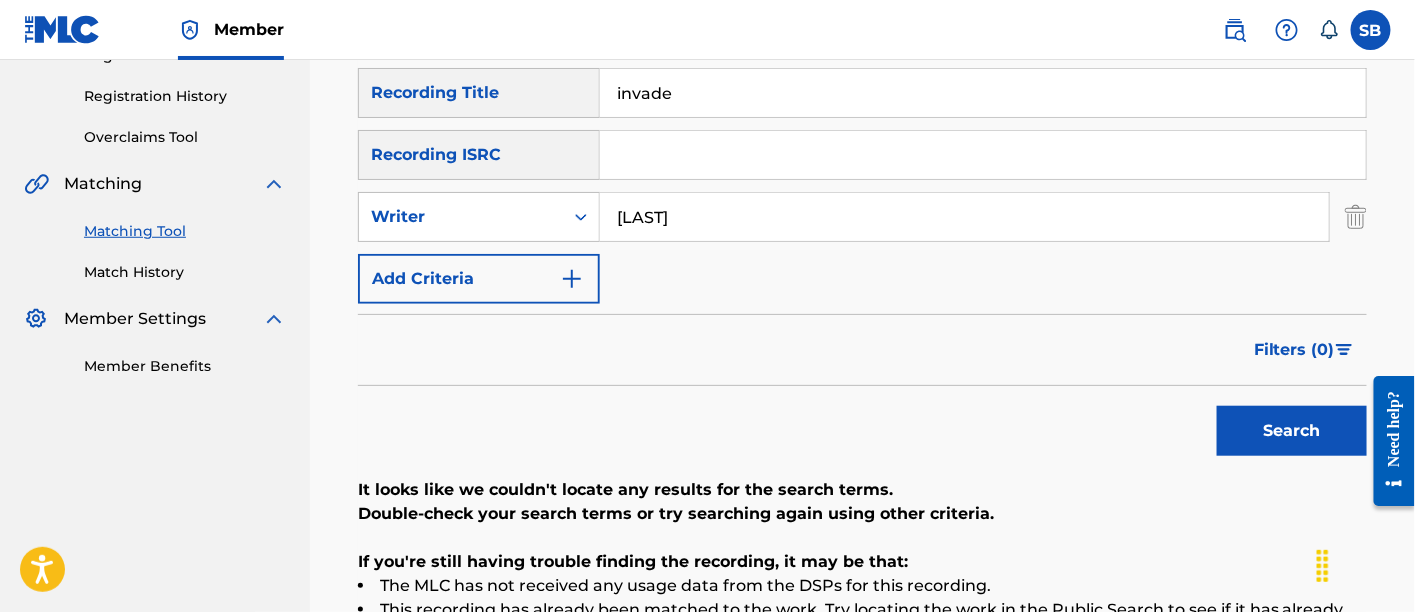 click on "Search" at bounding box center (1292, 431) 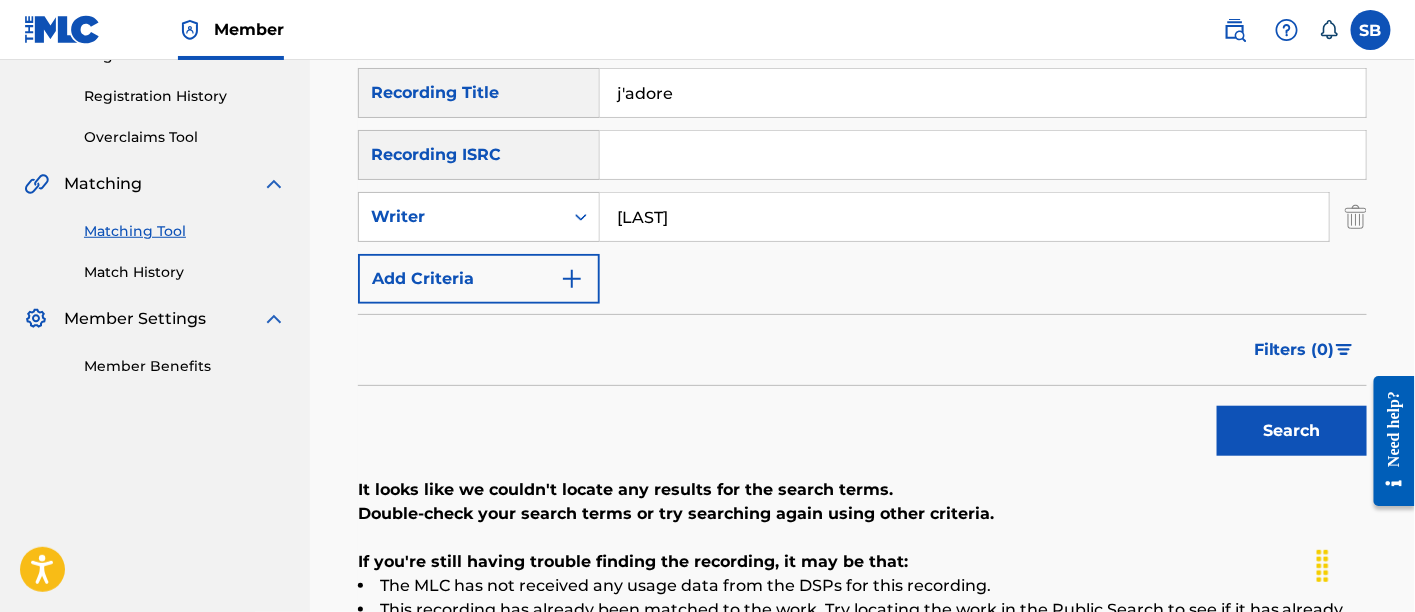 type on "j'adore" 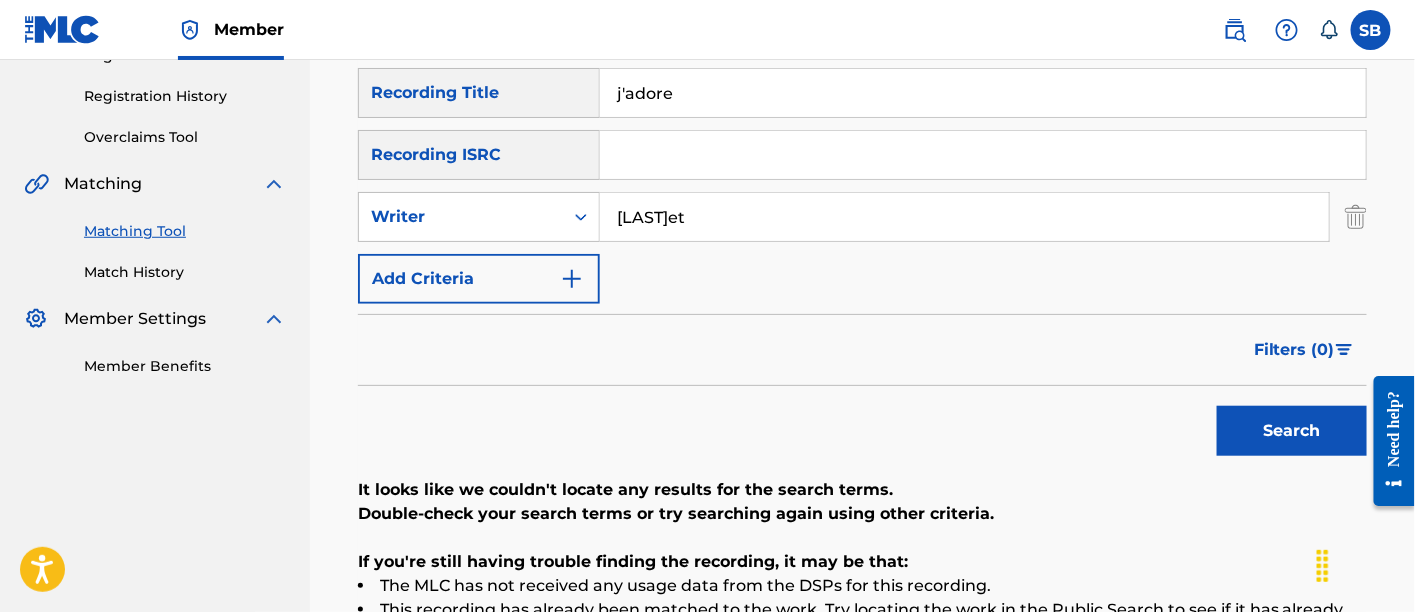 click on "Search" at bounding box center [1292, 431] 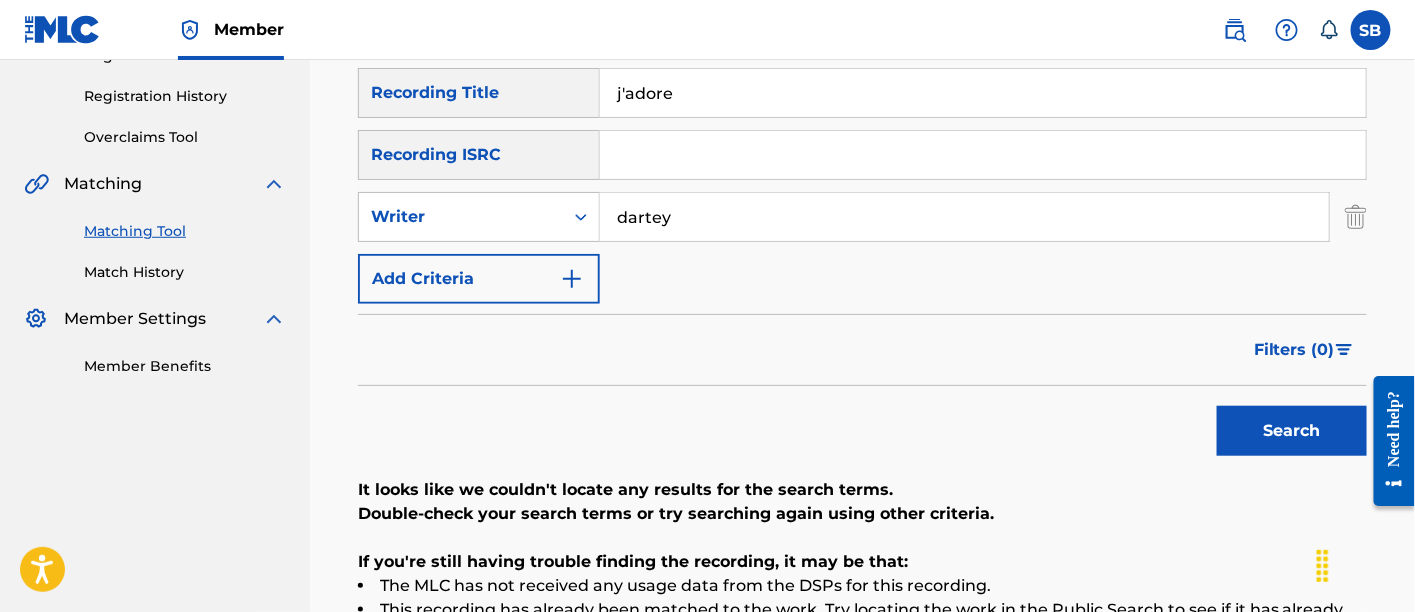 type on "dartey" 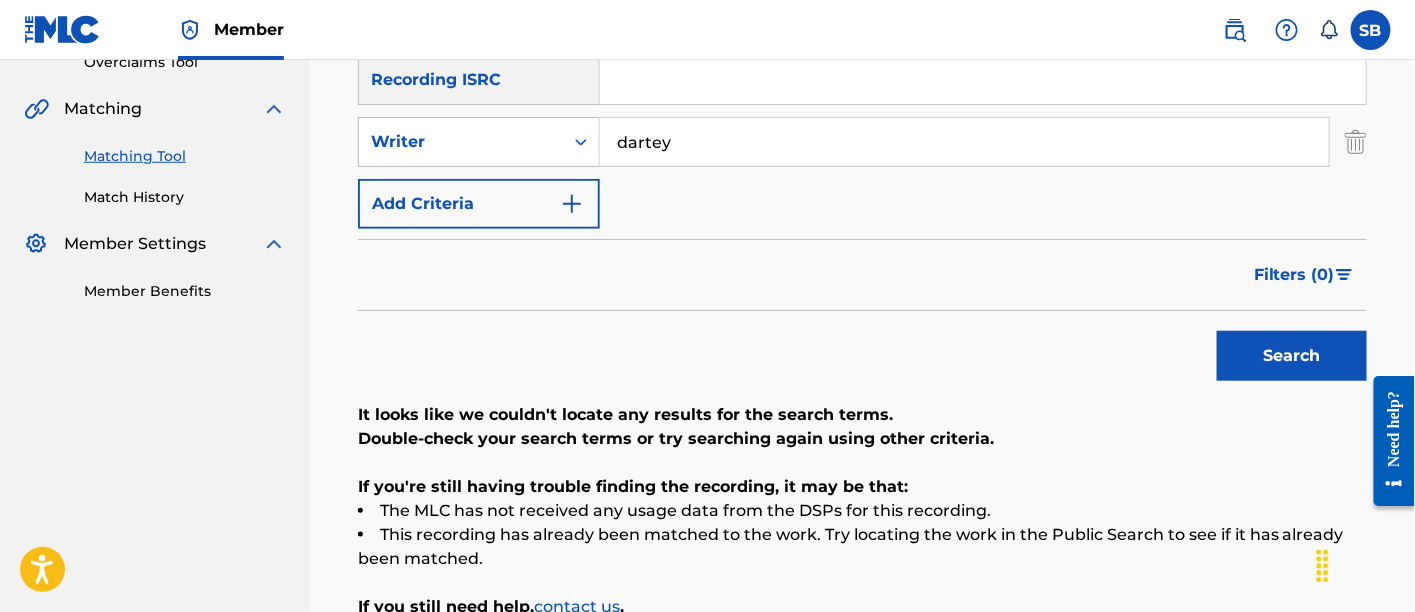 scroll, scrollTop: 448, scrollLeft: 0, axis: vertical 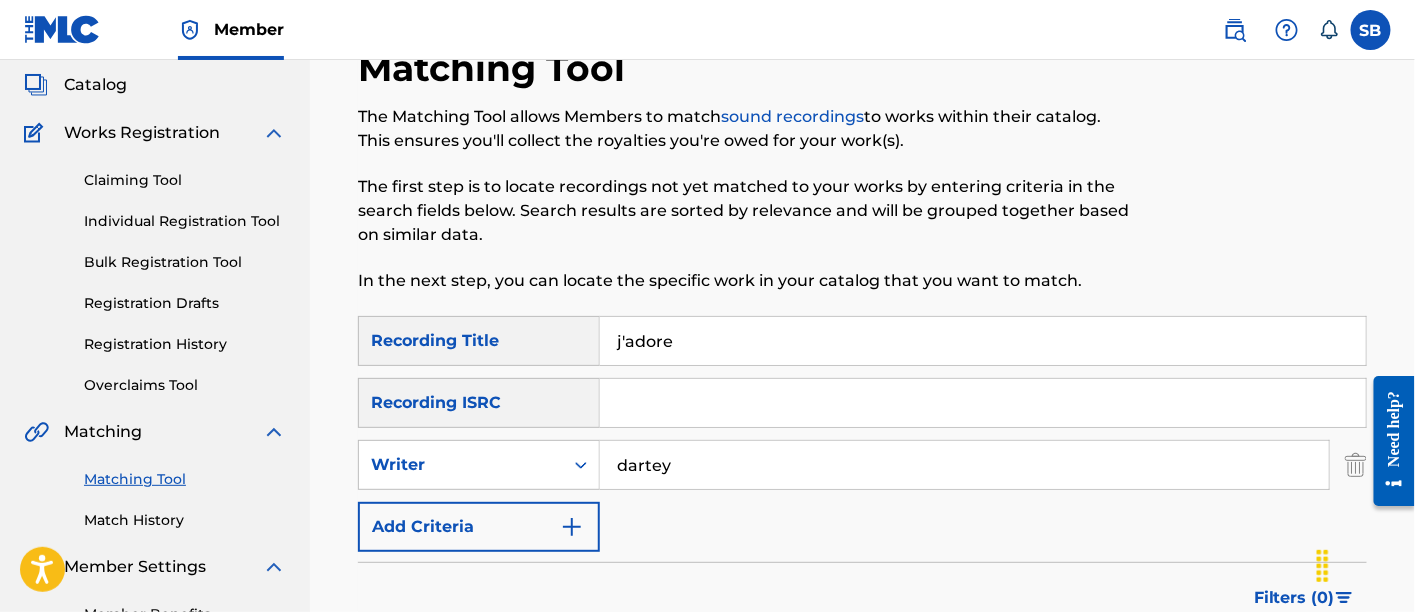 click on "j'adore" at bounding box center [983, 341] 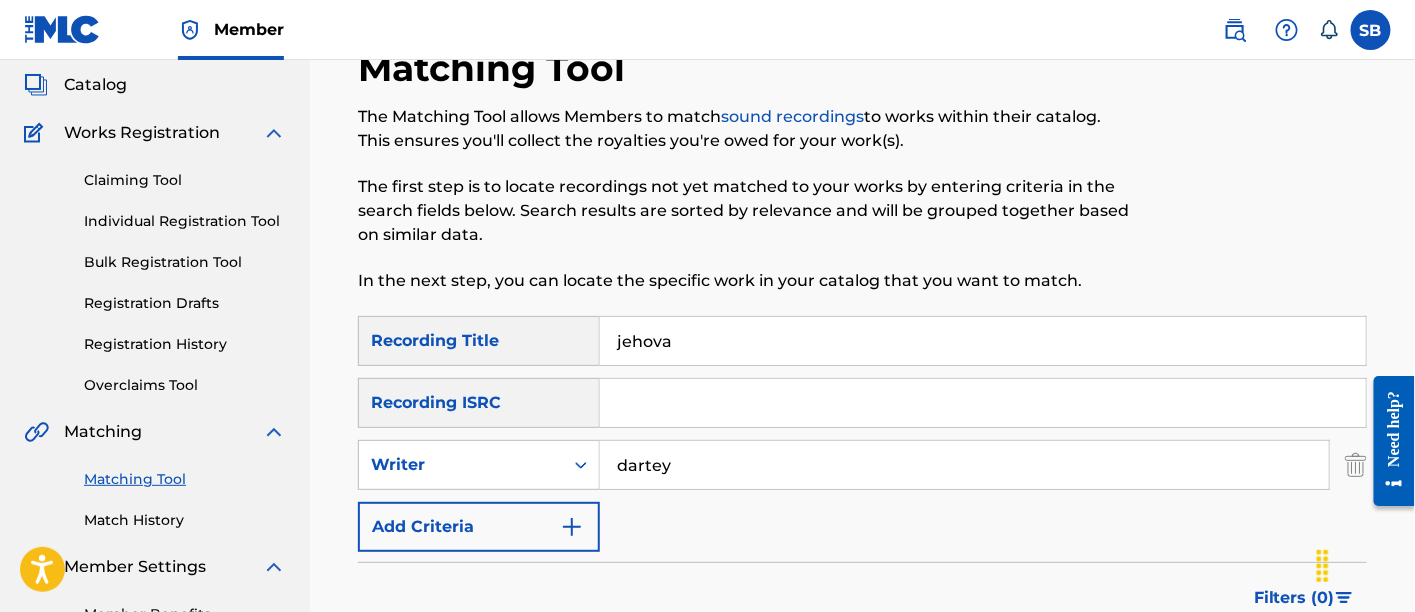 type on "jehova" 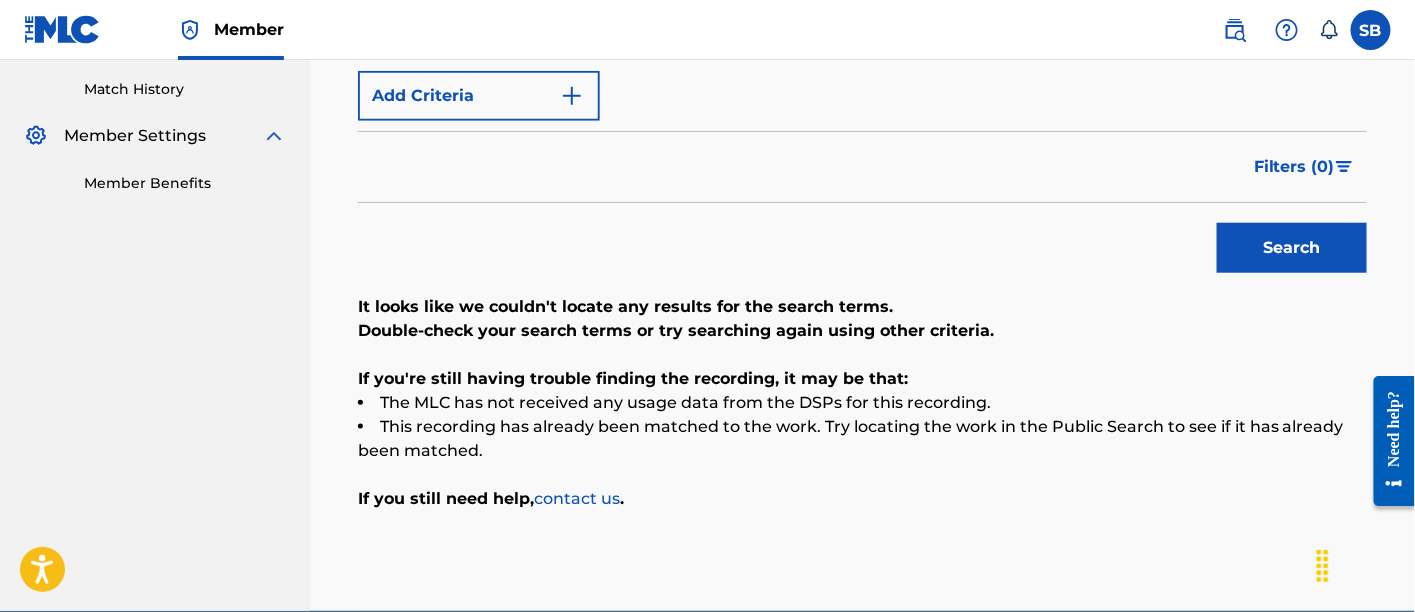 click on "Search" at bounding box center [1292, 248] 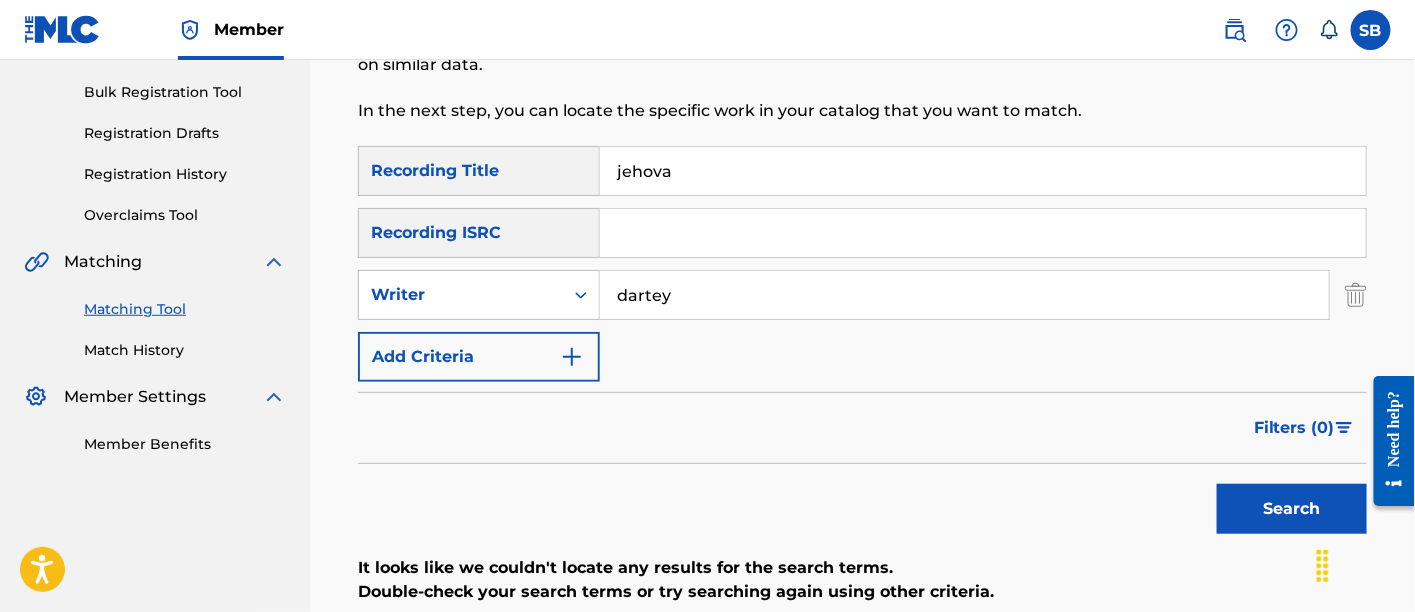 scroll, scrollTop: 277, scrollLeft: 0, axis: vertical 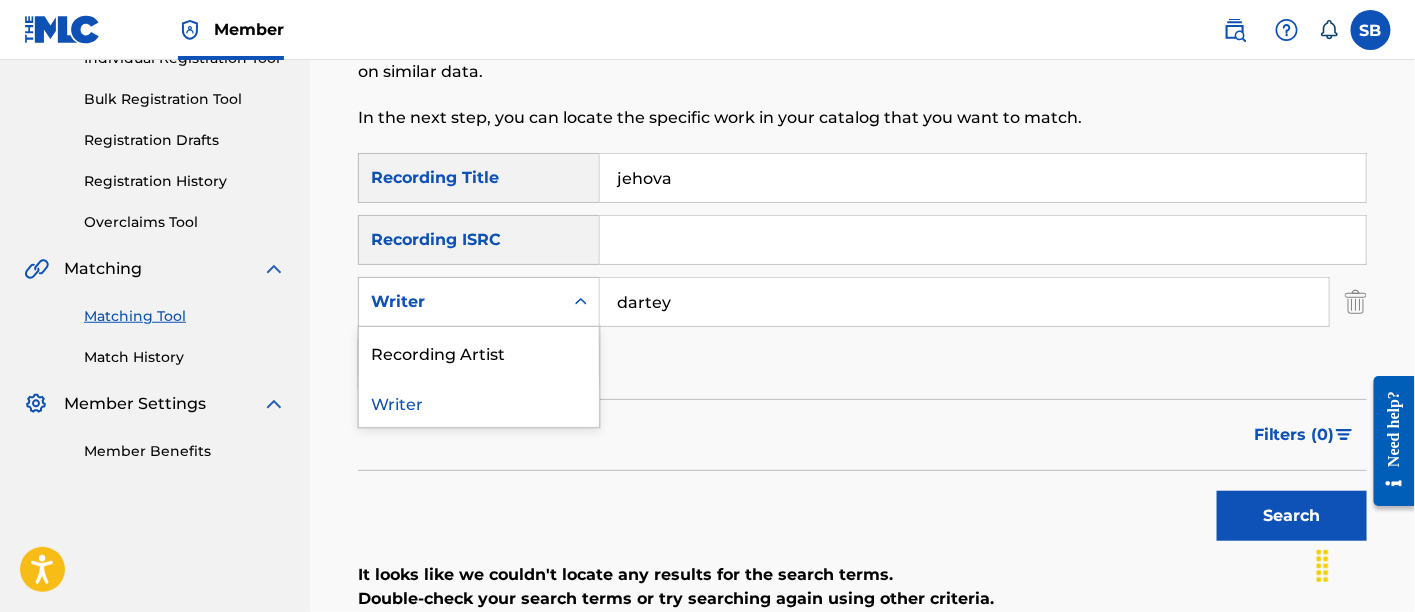 click 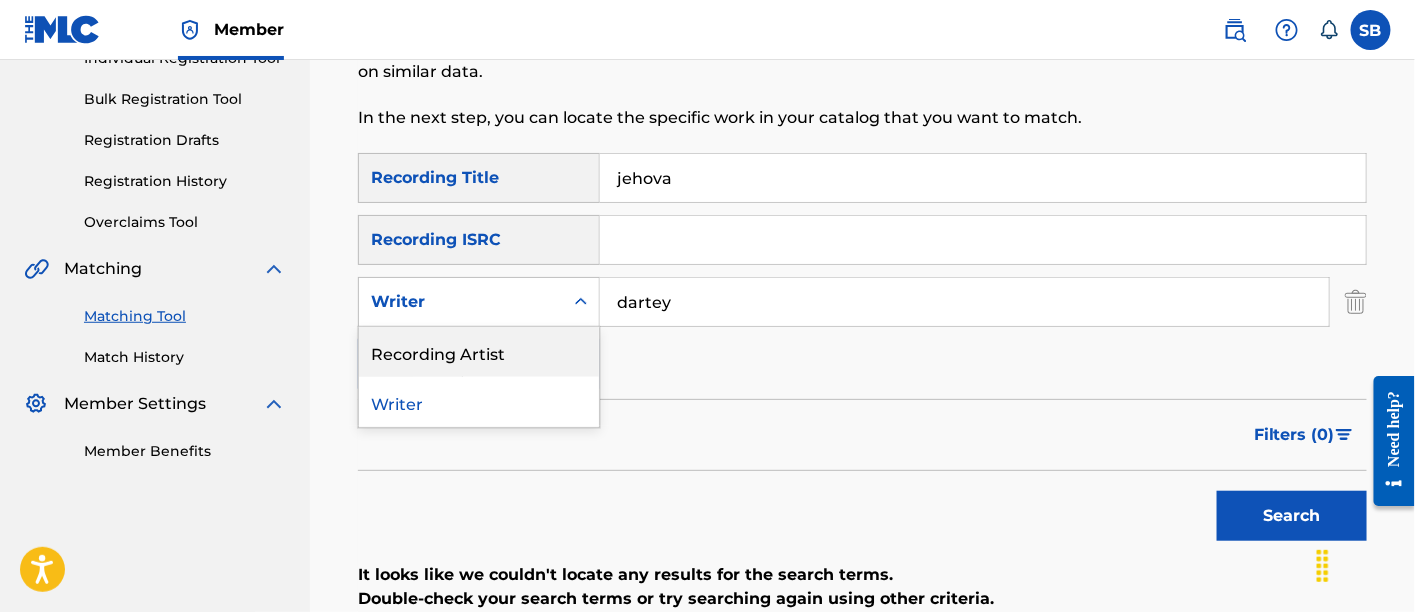 click on "Recording Artist" at bounding box center (479, 352) 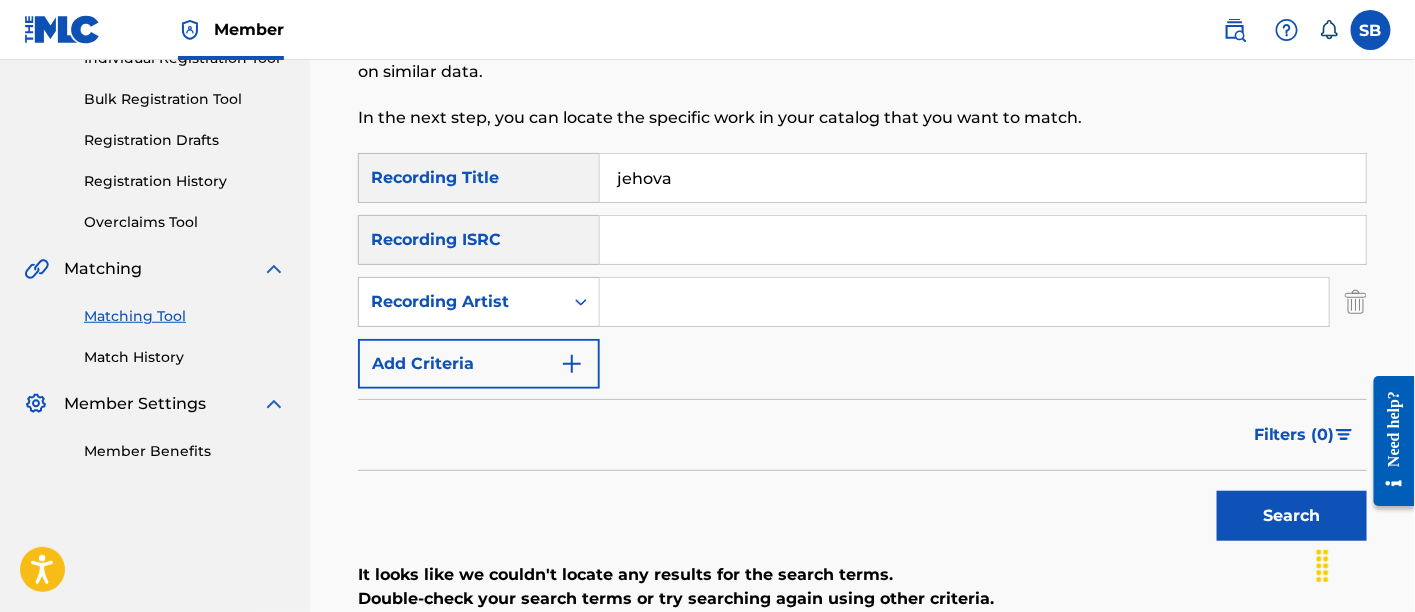 click at bounding box center (964, 302) 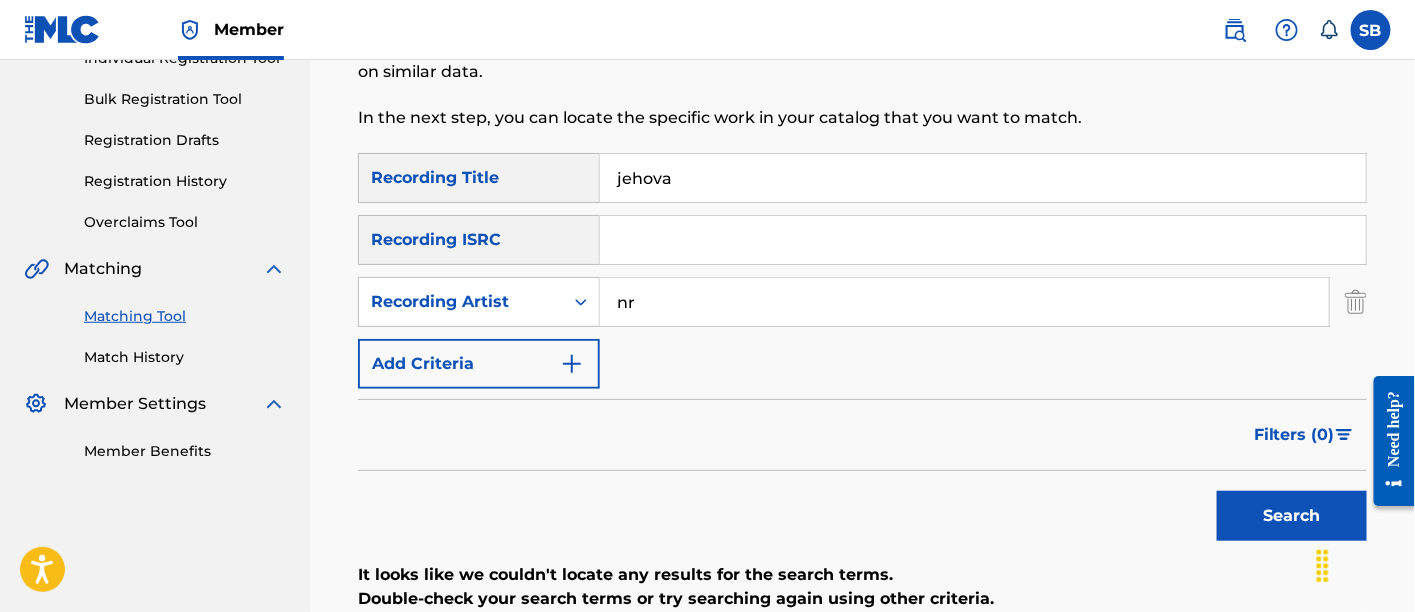 type on "n" 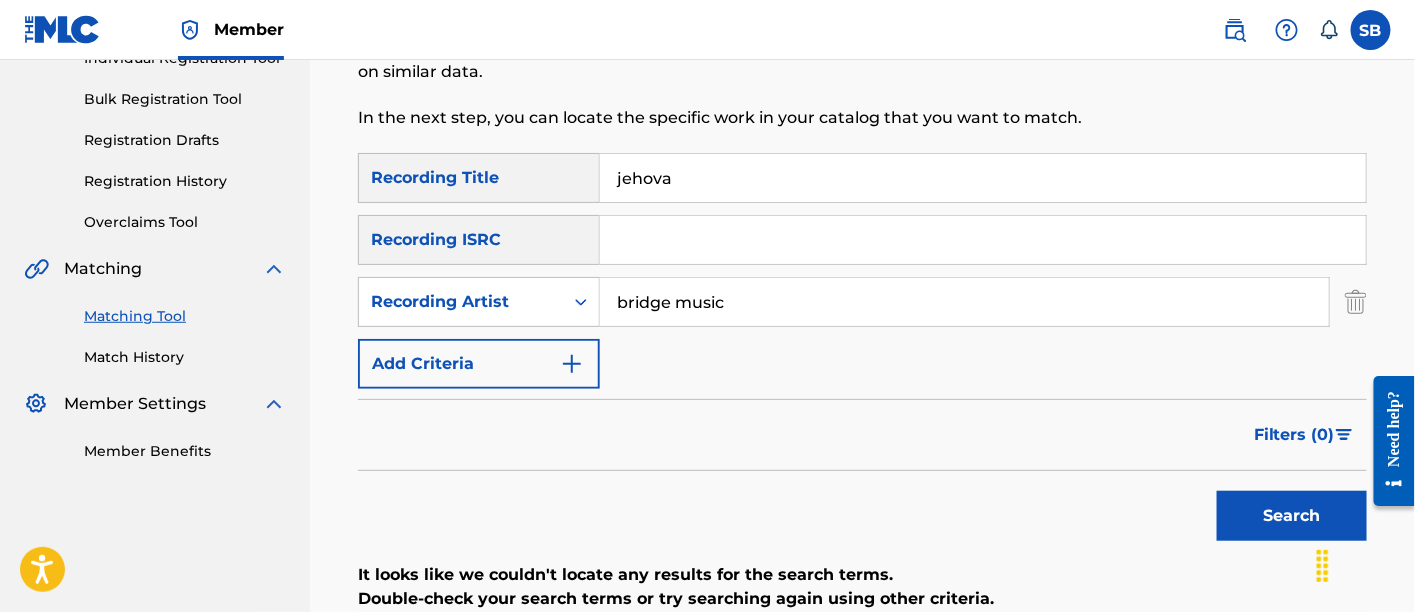 click on "Search" at bounding box center [1292, 516] 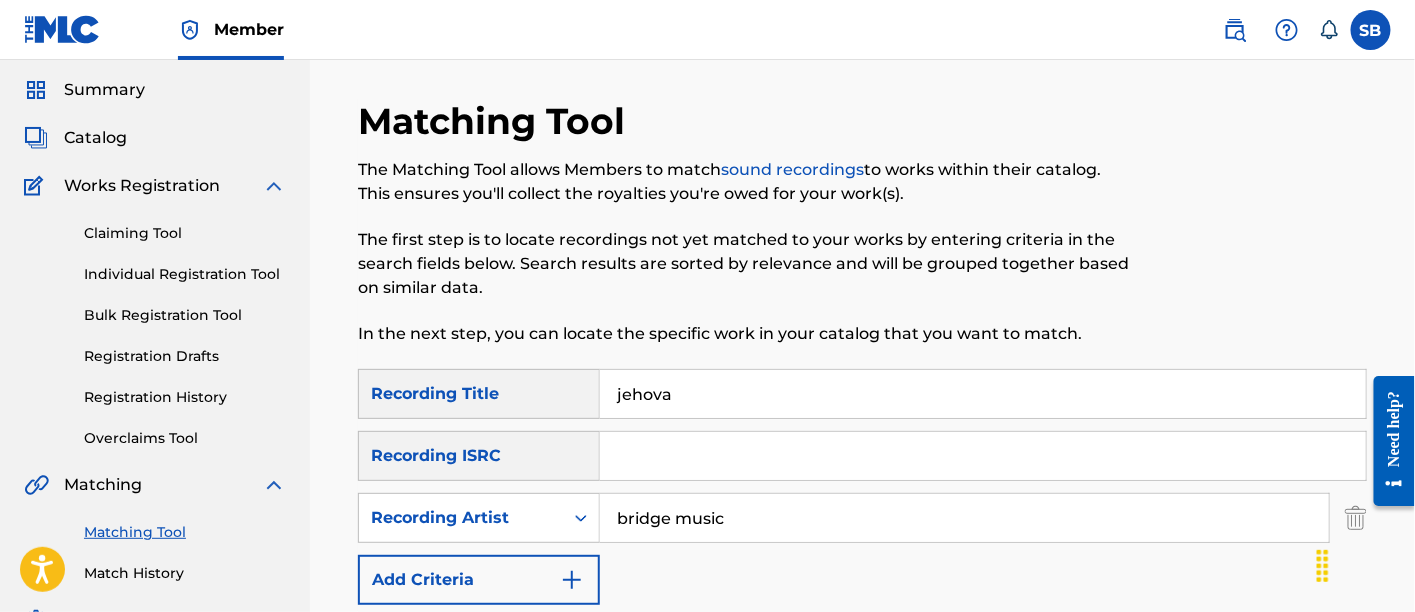 scroll, scrollTop: 0, scrollLeft: 0, axis: both 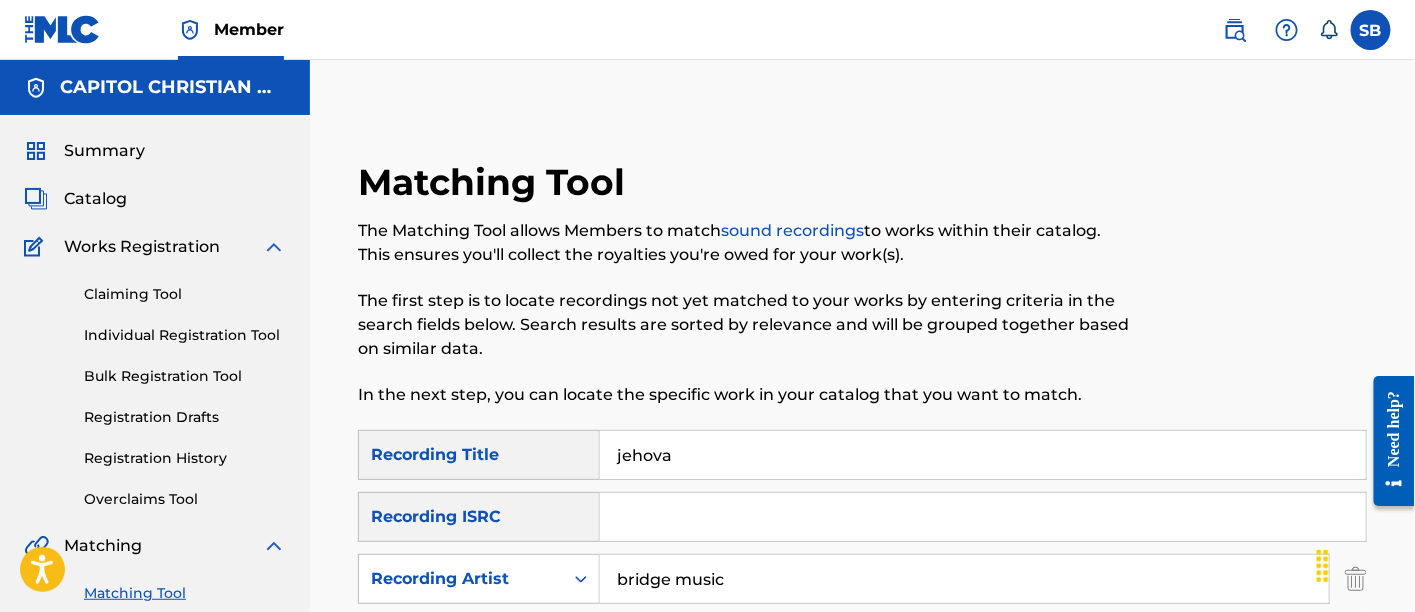 click on "bridge music" at bounding box center [964, 579] 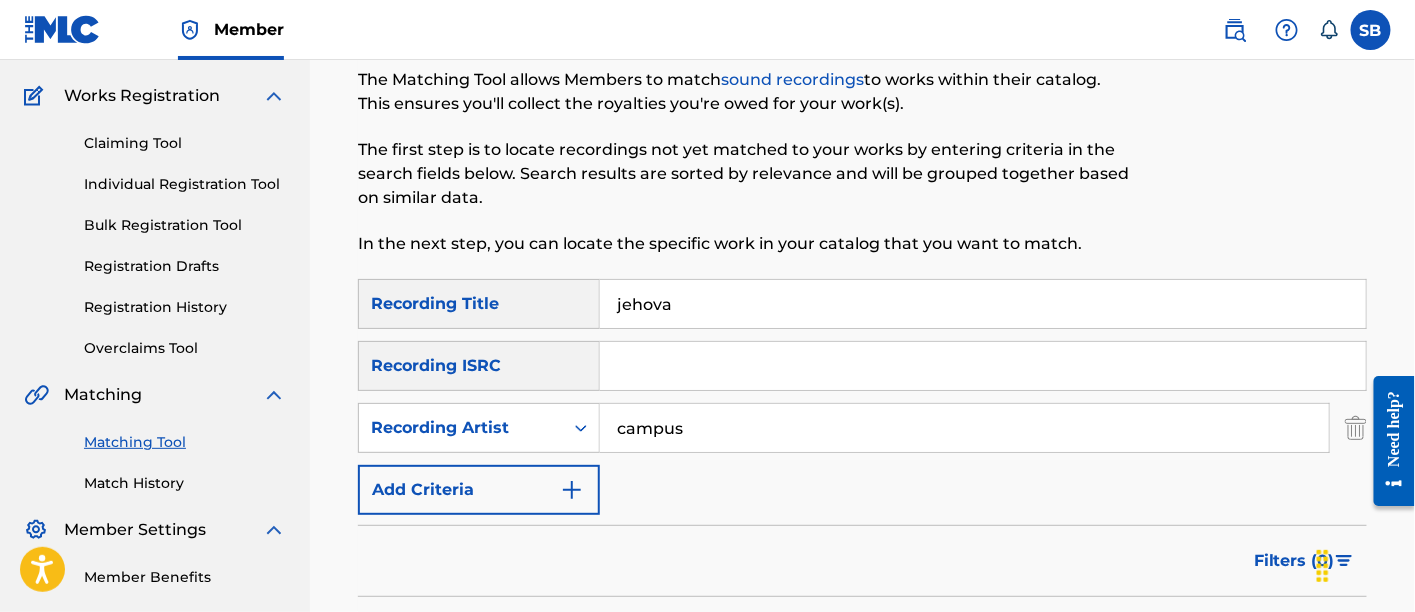 scroll, scrollTop: 153, scrollLeft: 0, axis: vertical 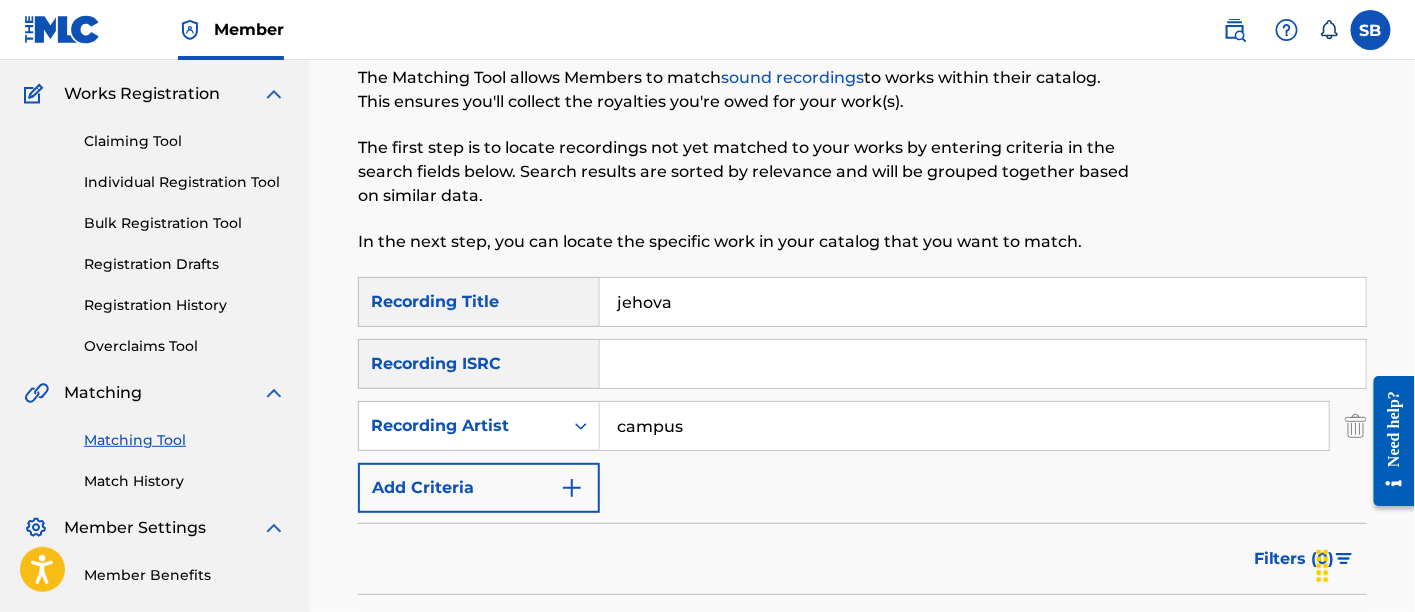 type on "campus" 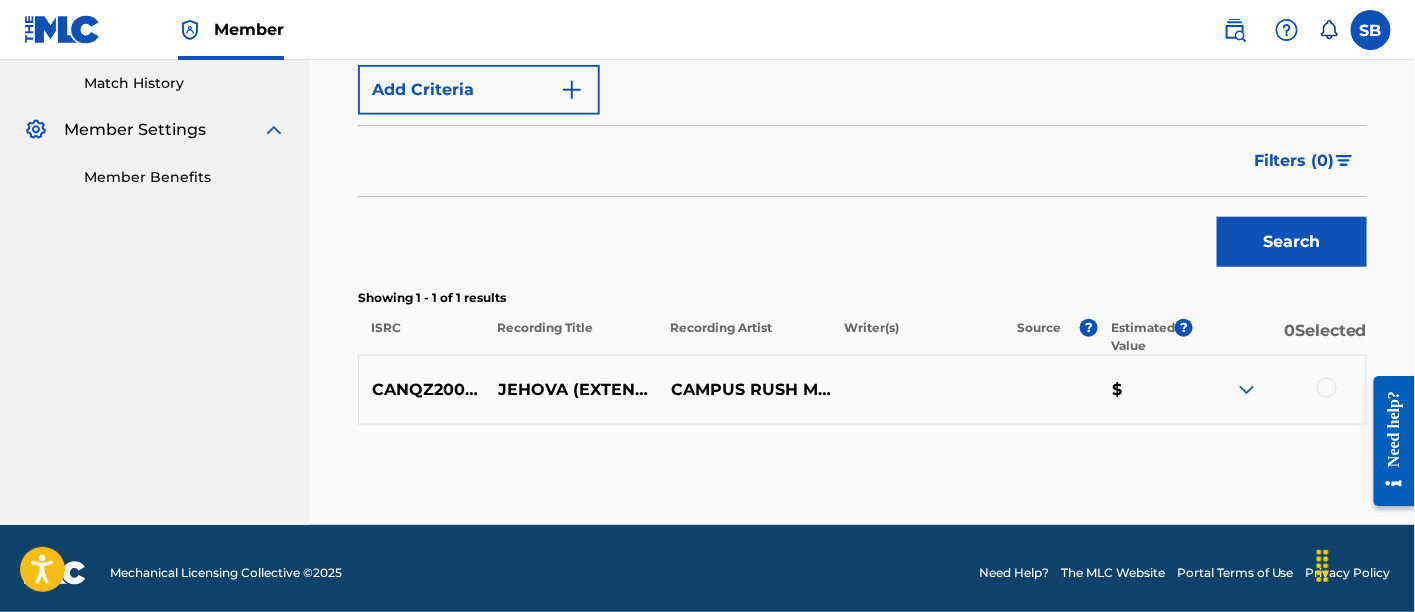 click at bounding box center (1327, 388) 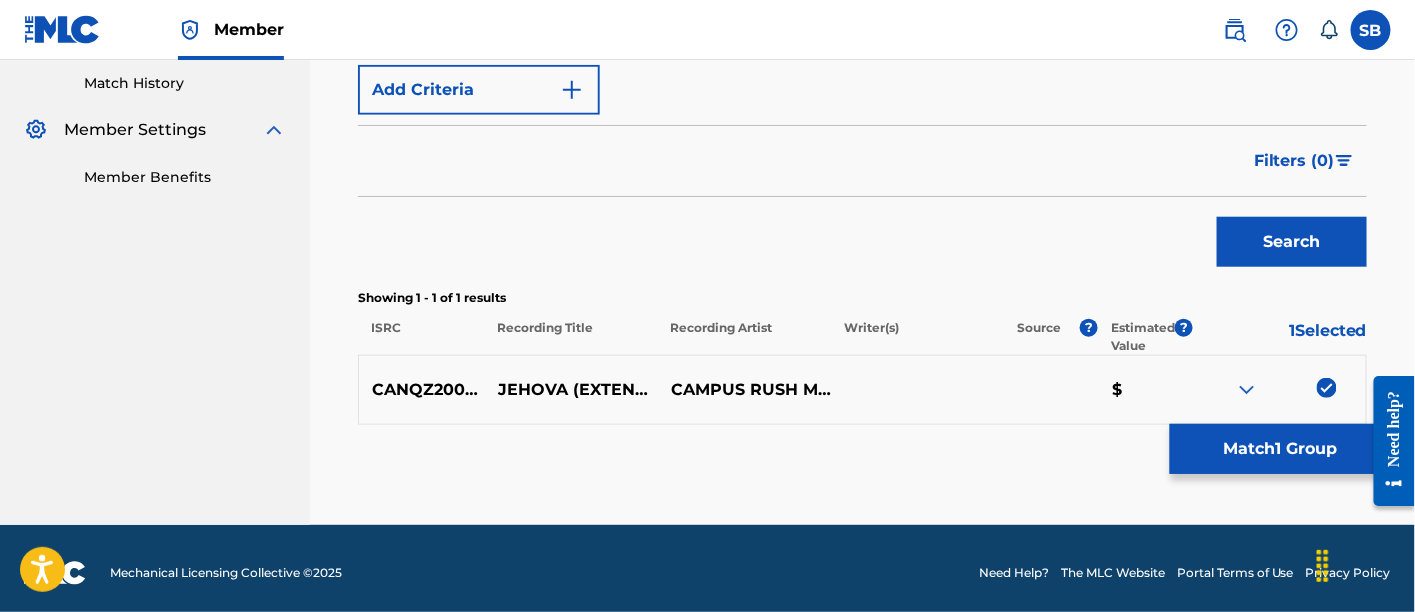 click on "Match  1 Group" at bounding box center [1280, 449] 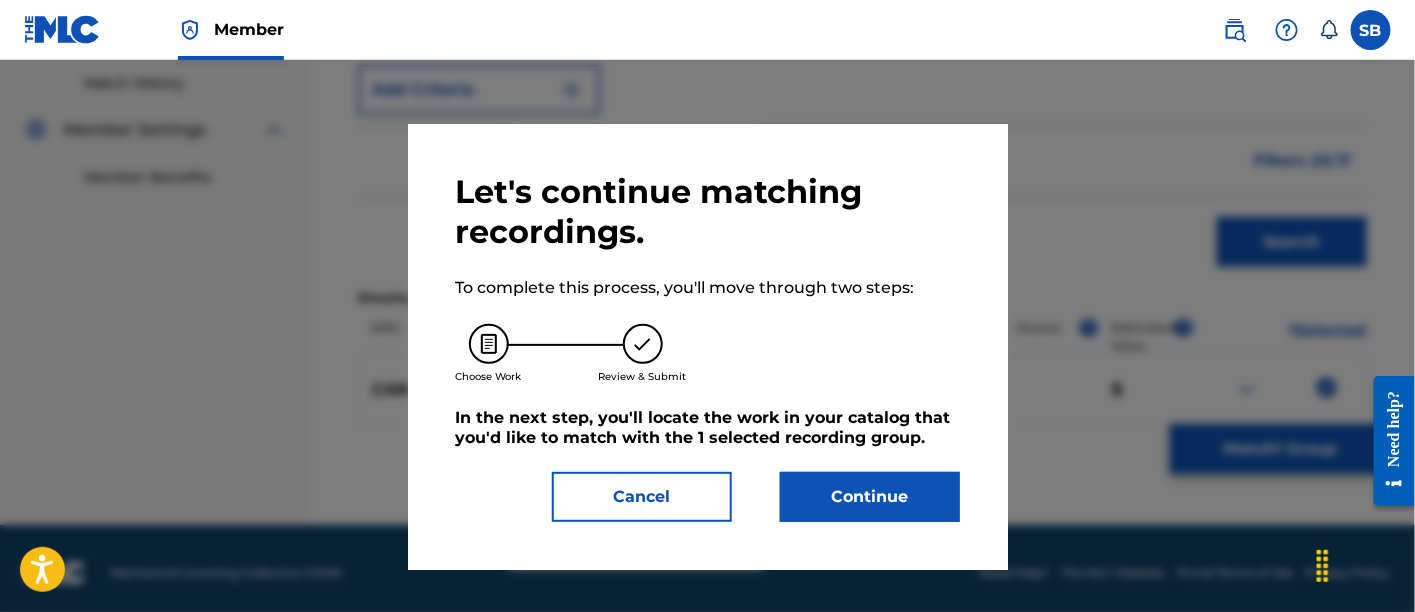 click on "Continue" at bounding box center [870, 497] 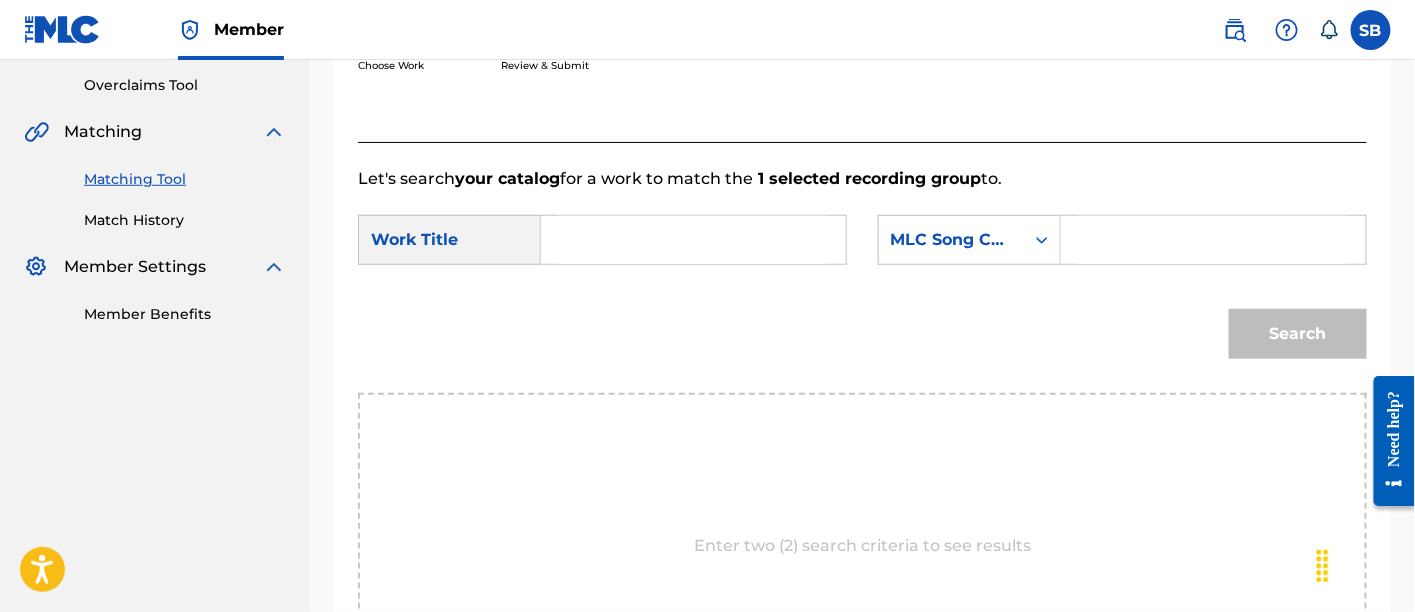 scroll, scrollTop: 413, scrollLeft: 0, axis: vertical 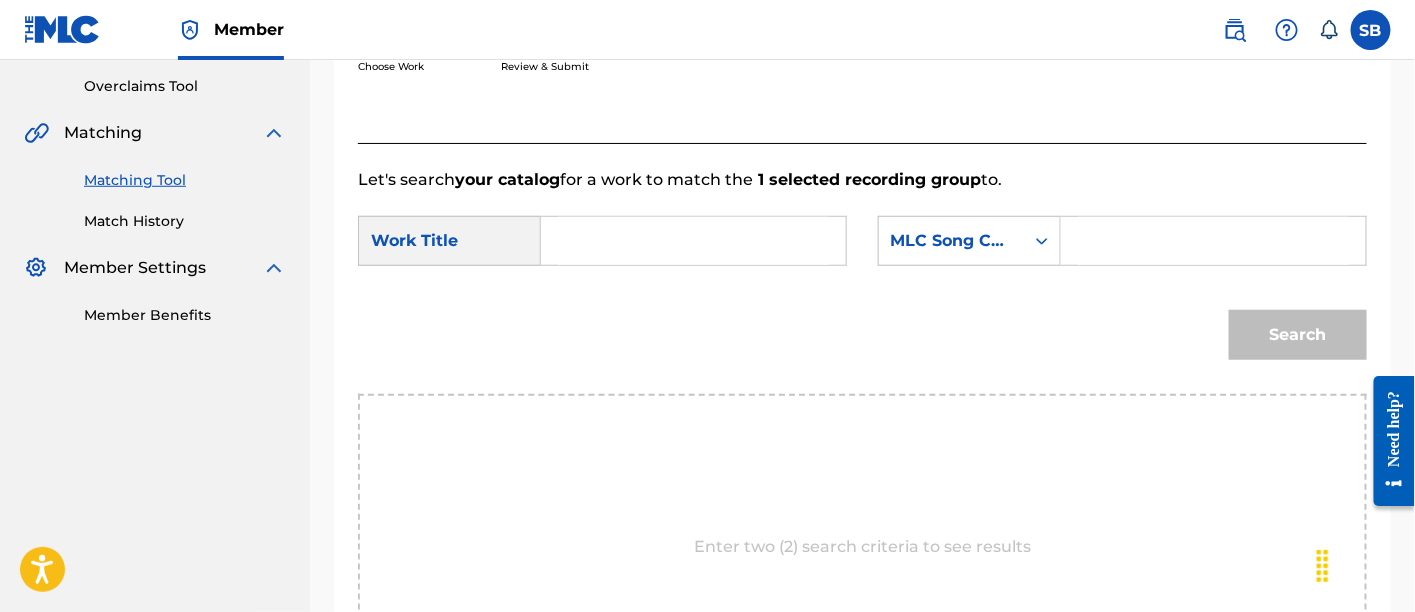 click at bounding box center (693, 241) 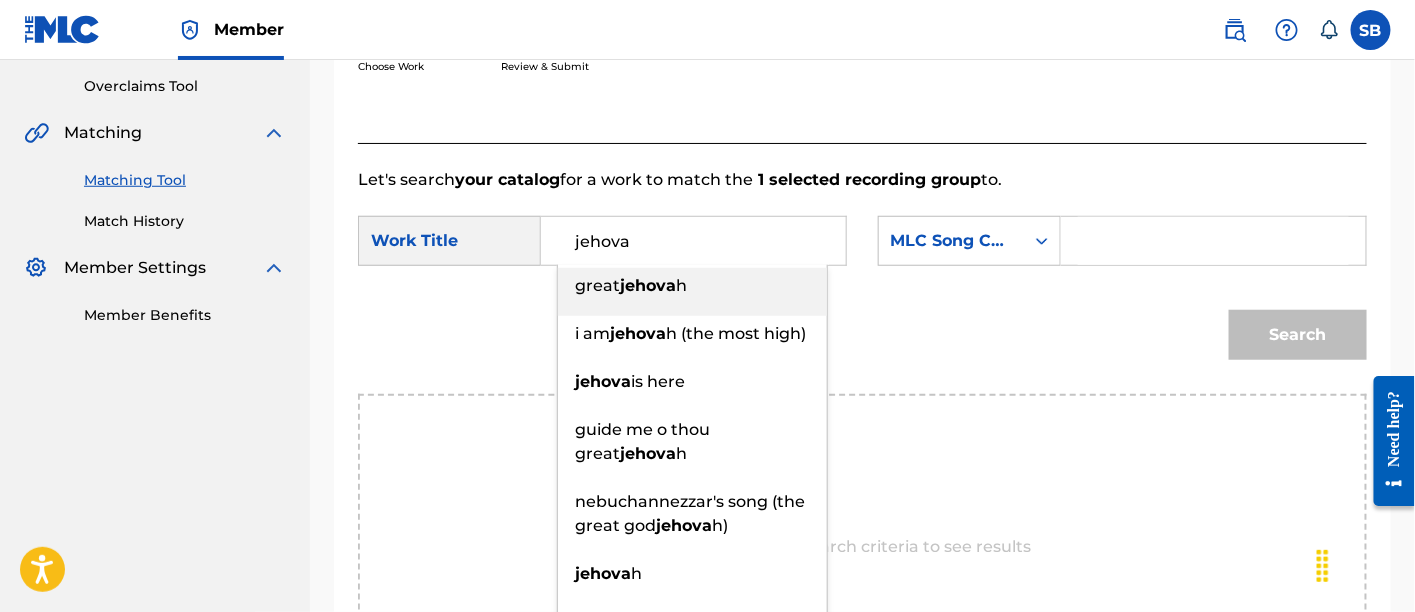 type on "jehova" 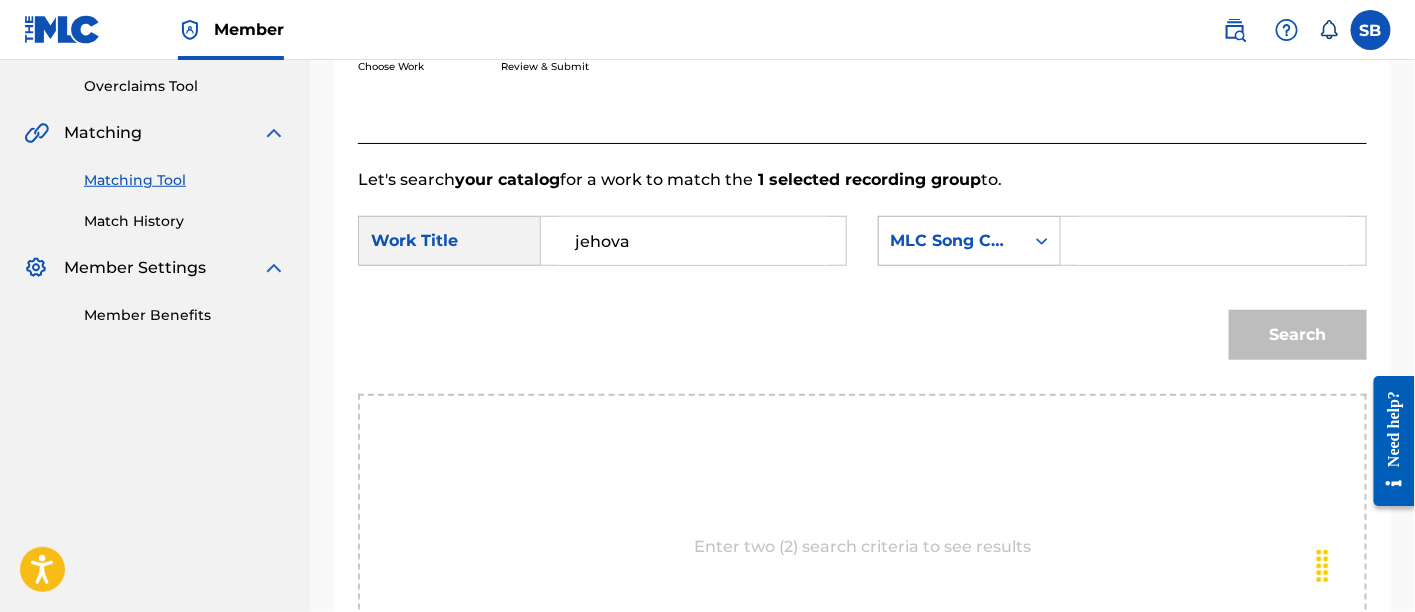 click on "MLC Song Code" at bounding box center [951, 241] 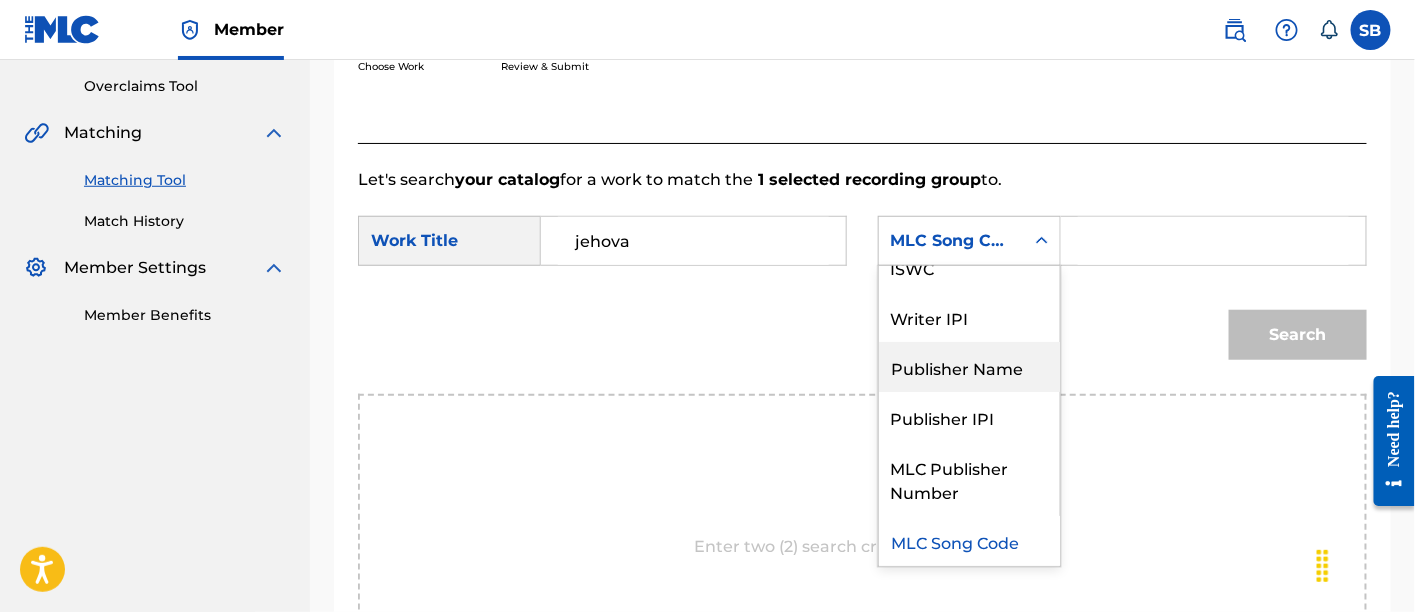 scroll, scrollTop: 0, scrollLeft: 0, axis: both 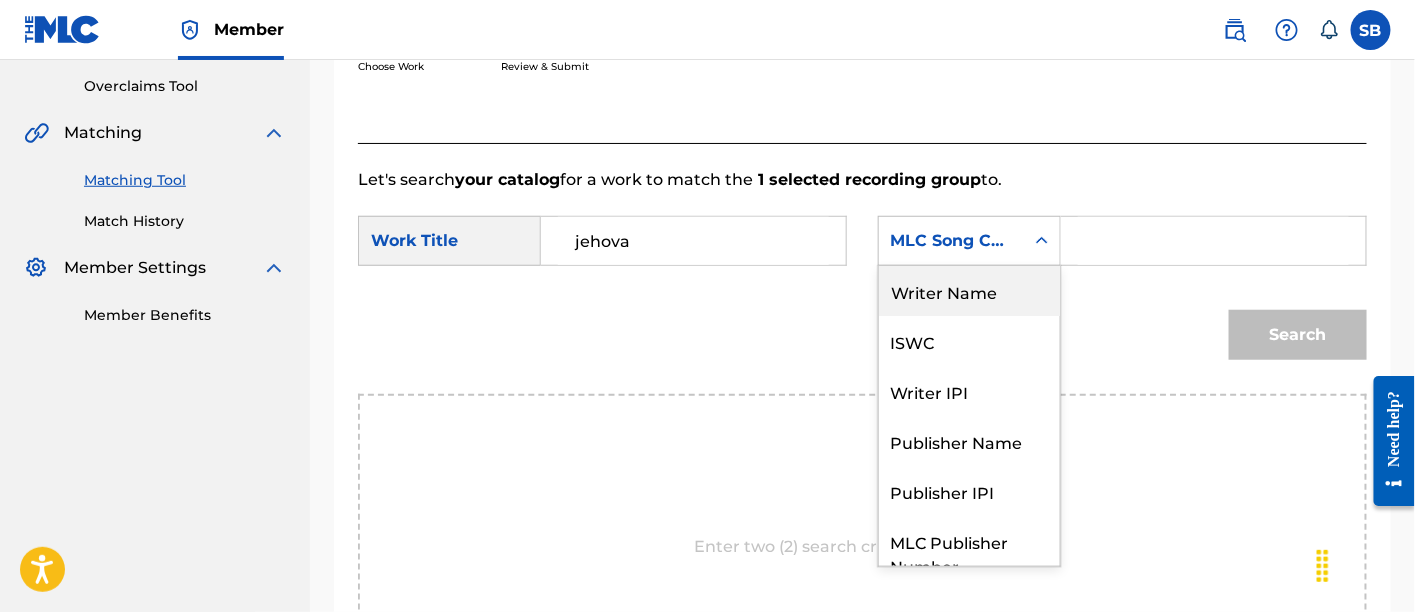click on "Writer Name" at bounding box center (969, 291) 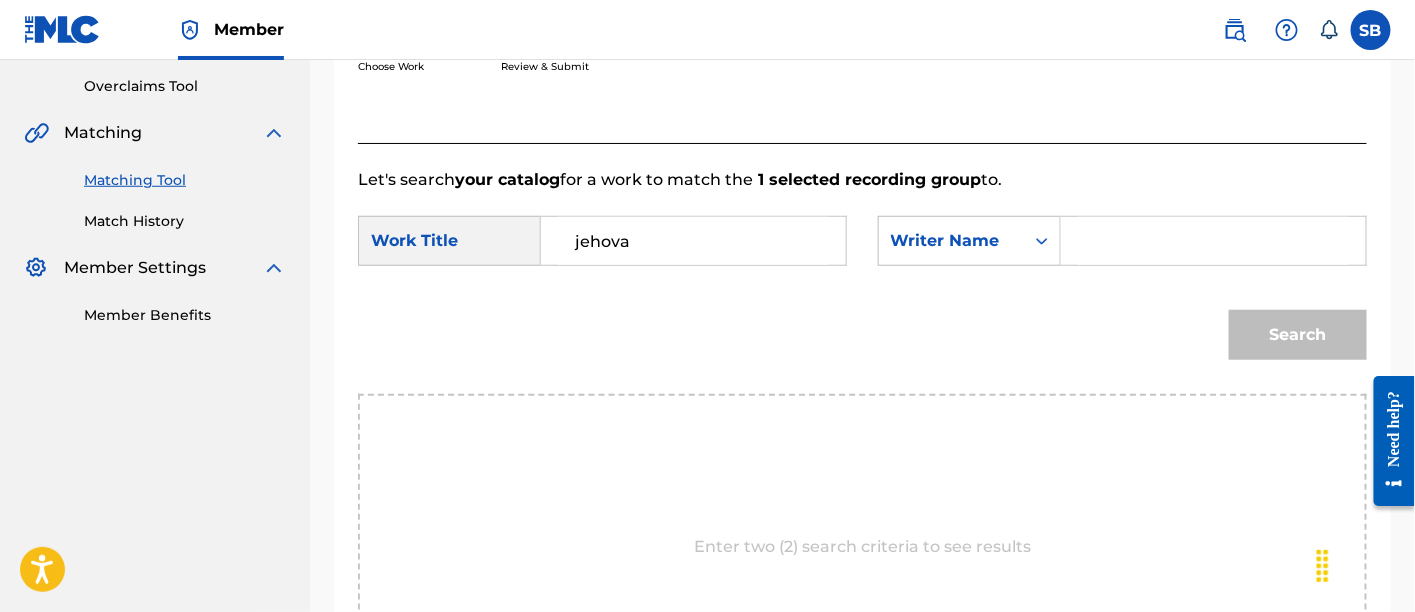 click at bounding box center [1213, 241] 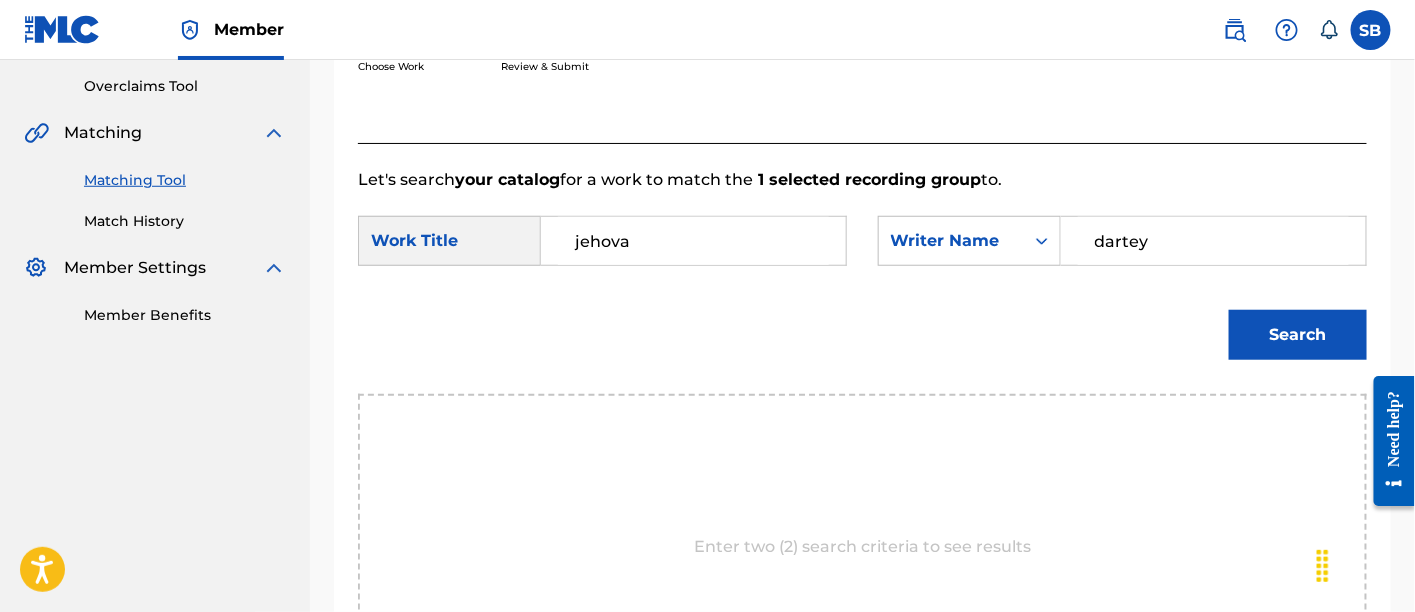 type on "dartey" 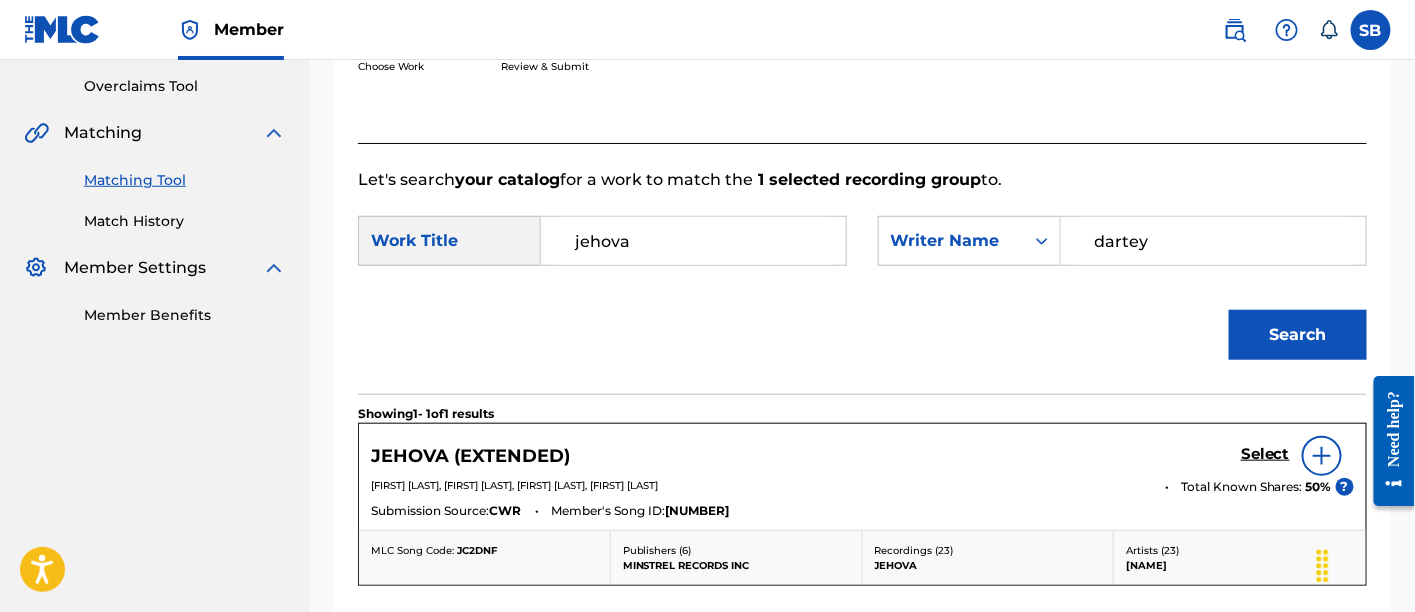 scroll, scrollTop: 631, scrollLeft: 0, axis: vertical 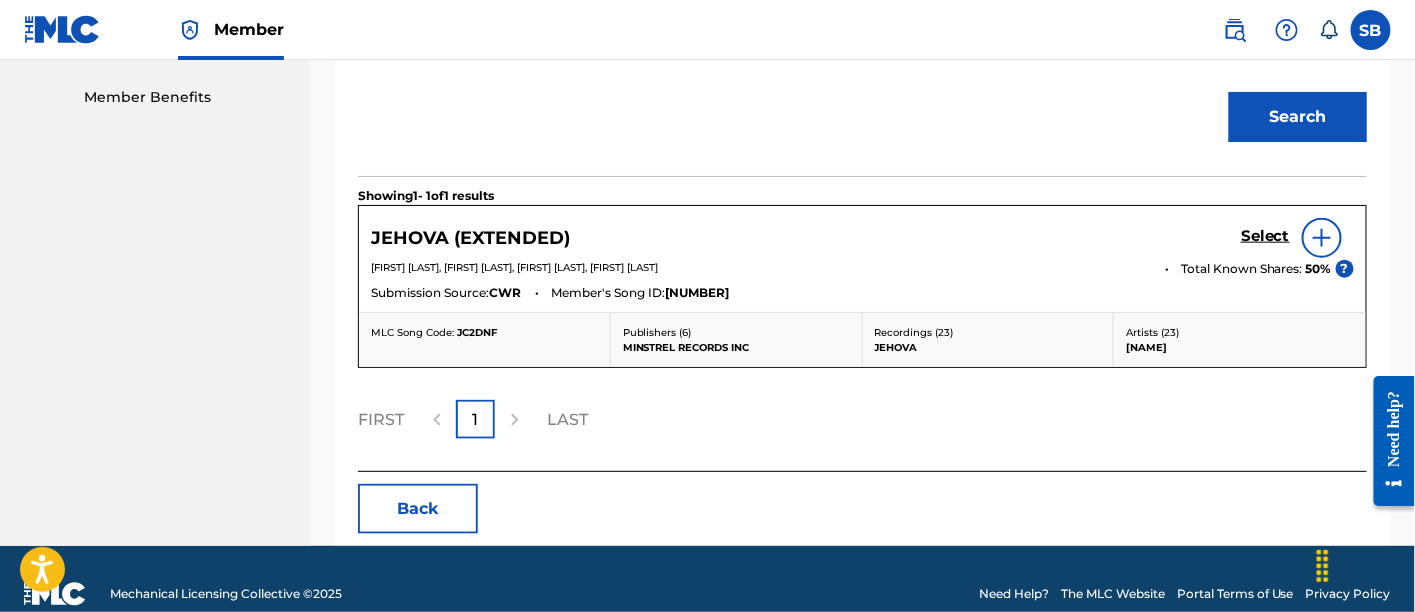 click on "Select" at bounding box center (1265, 236) 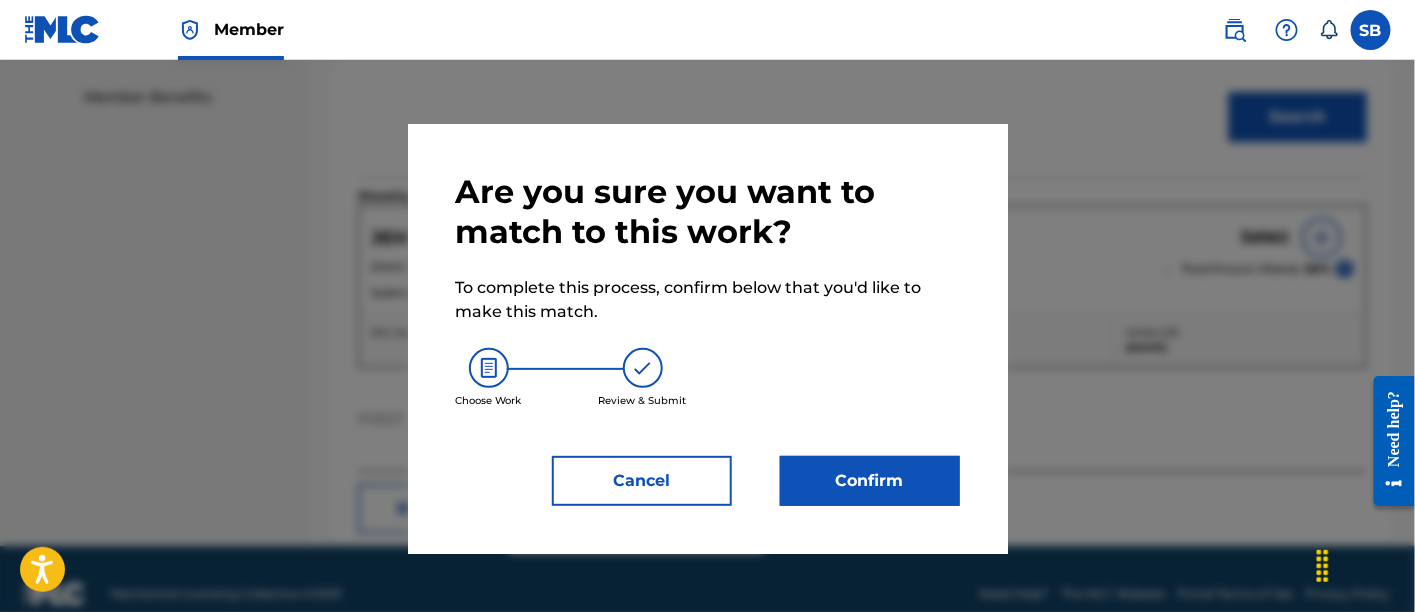 click on "Confirm" at bounding box center [870, 481] 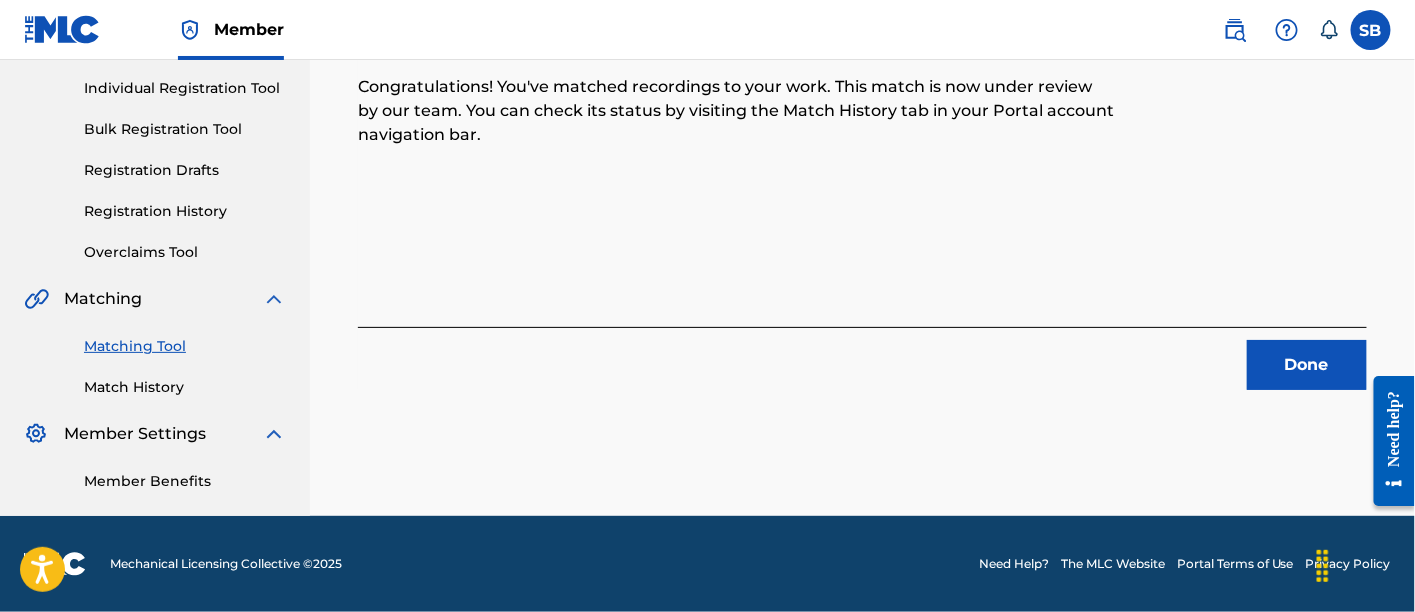 scroll, scrollTop: 246, scrollLeft: 0, axis: vertical 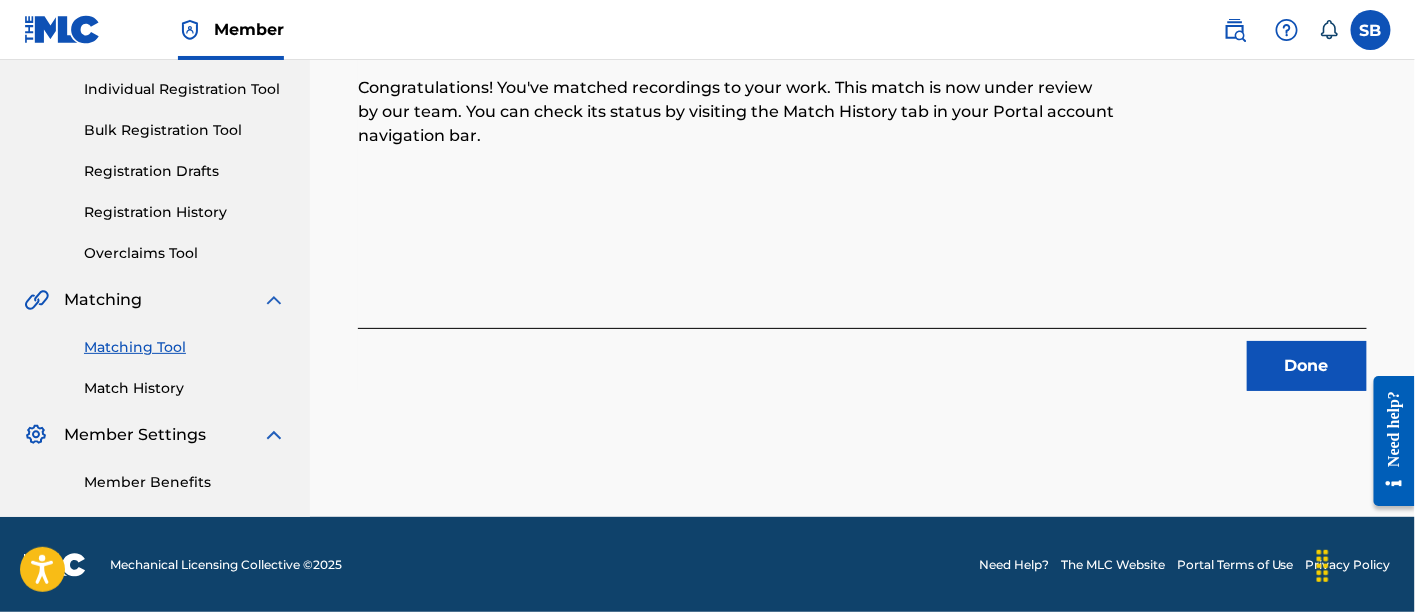 click on "Done" at bounding box center [1307, 366] 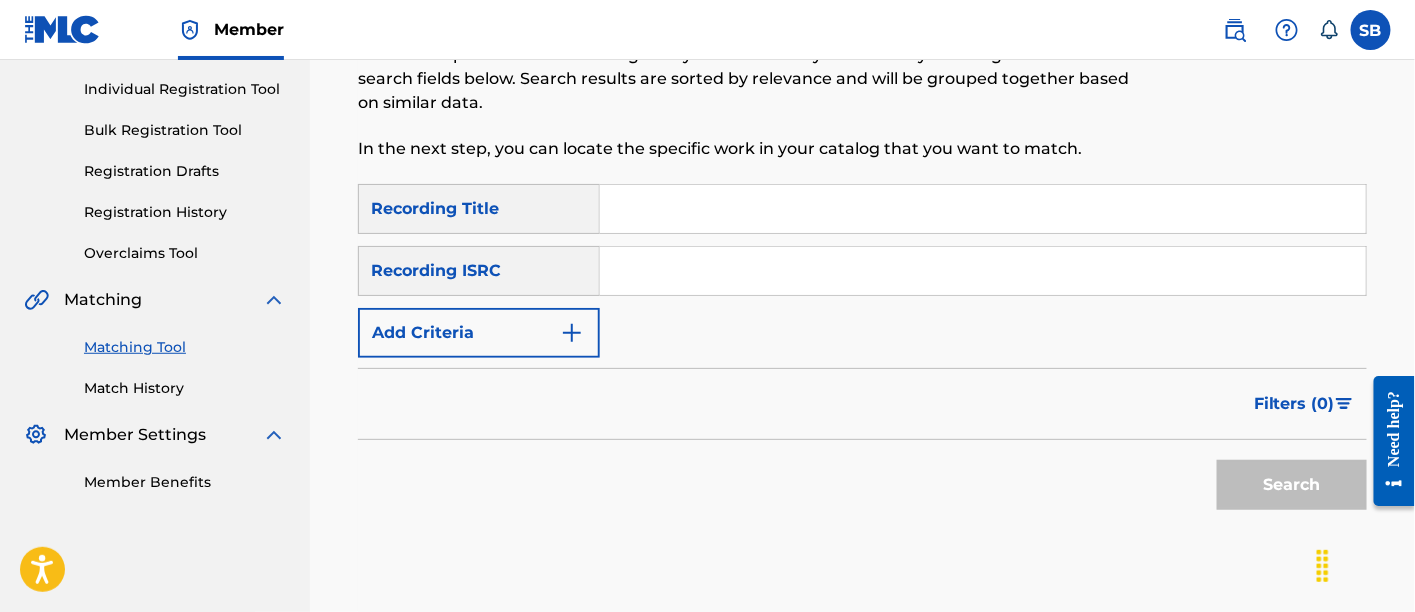 click at bounding box center [983, 209] 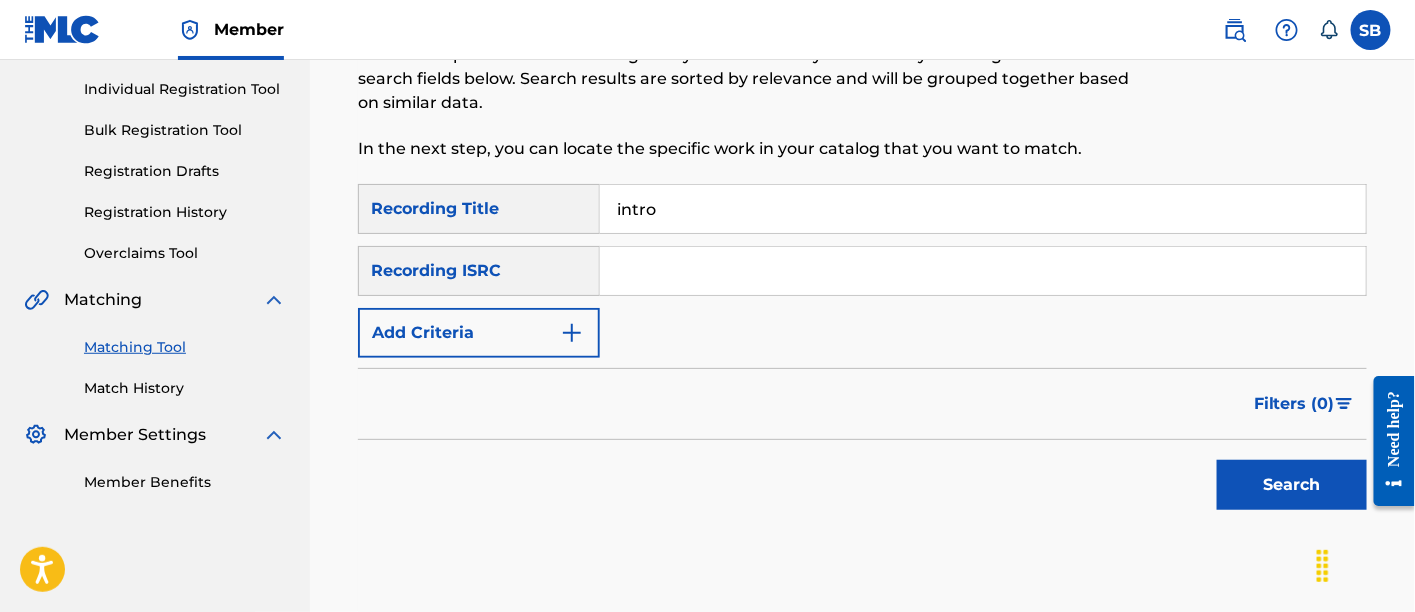 type on "intro" 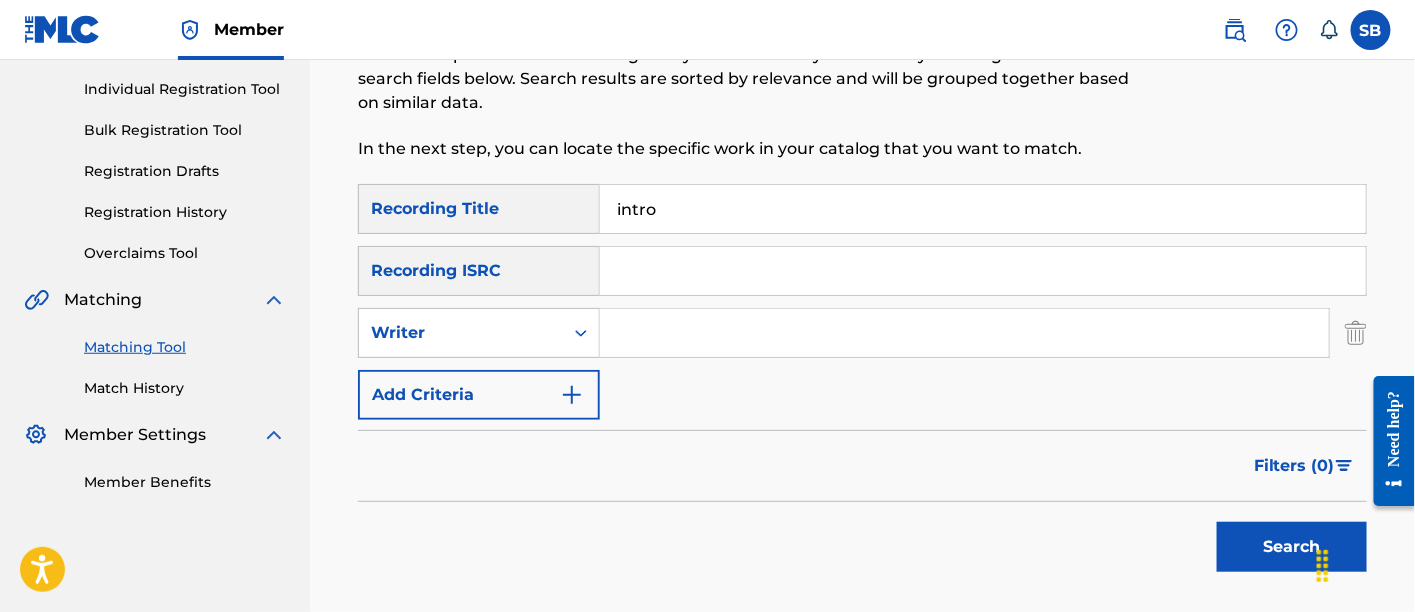 click at bounding box center (964, 333) 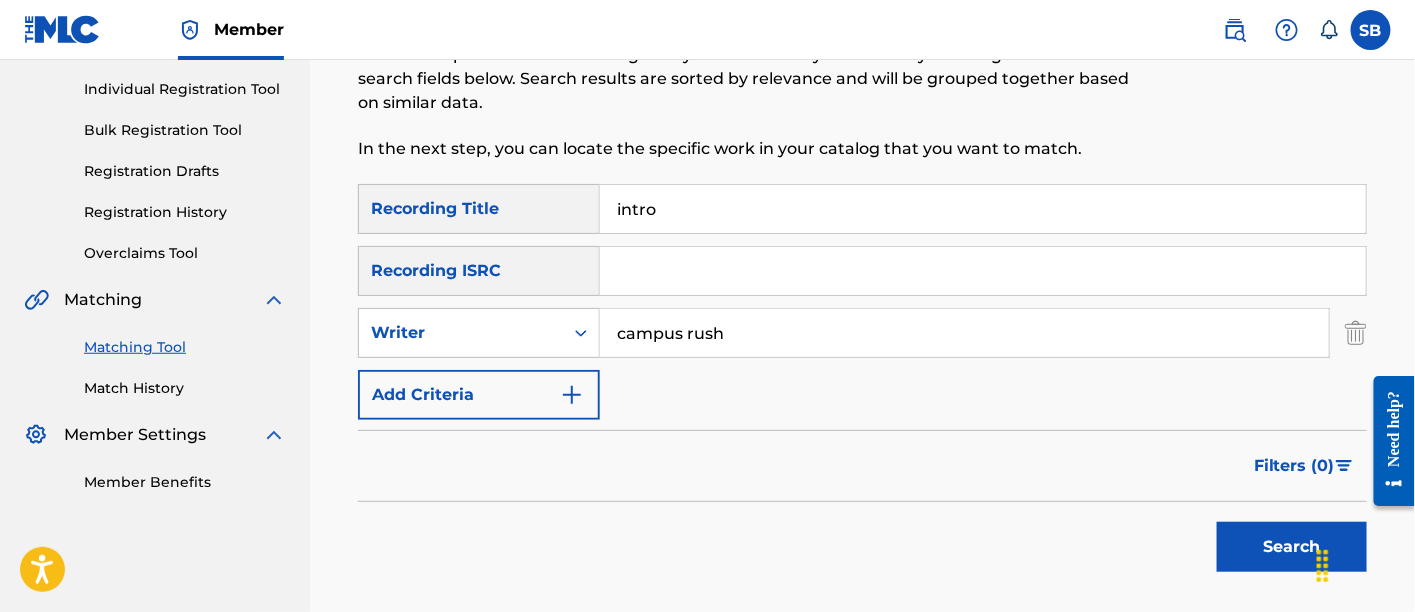 type on "campus rush" 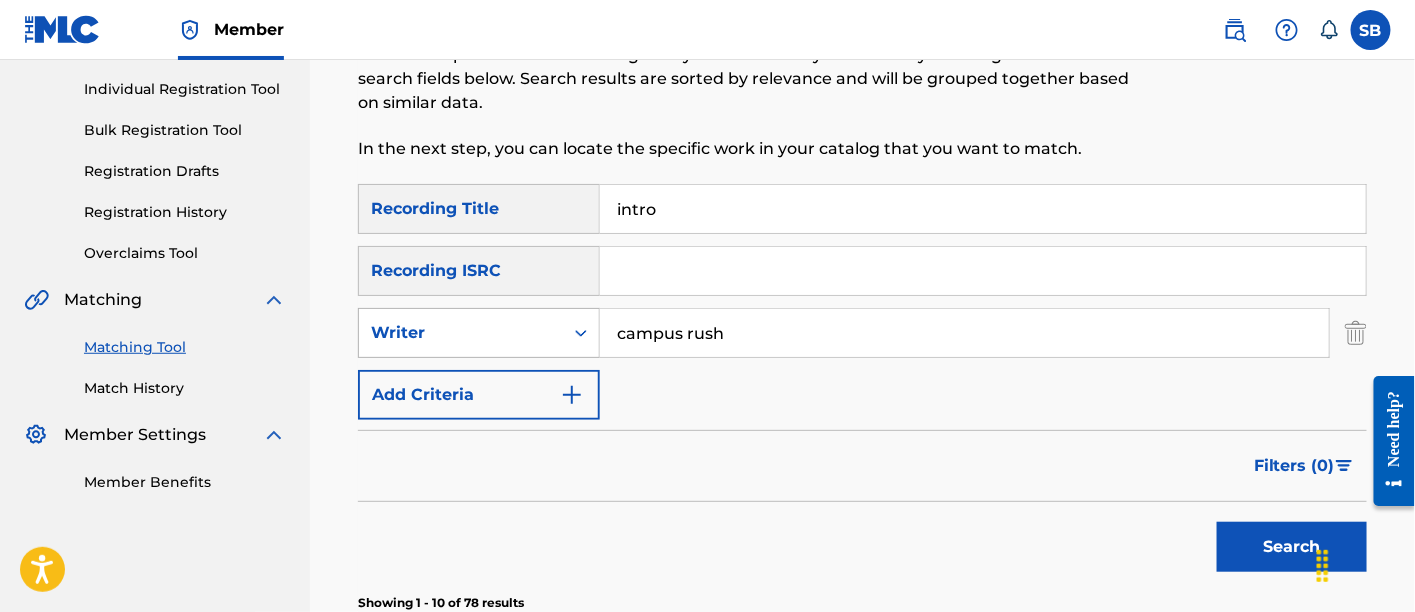 click 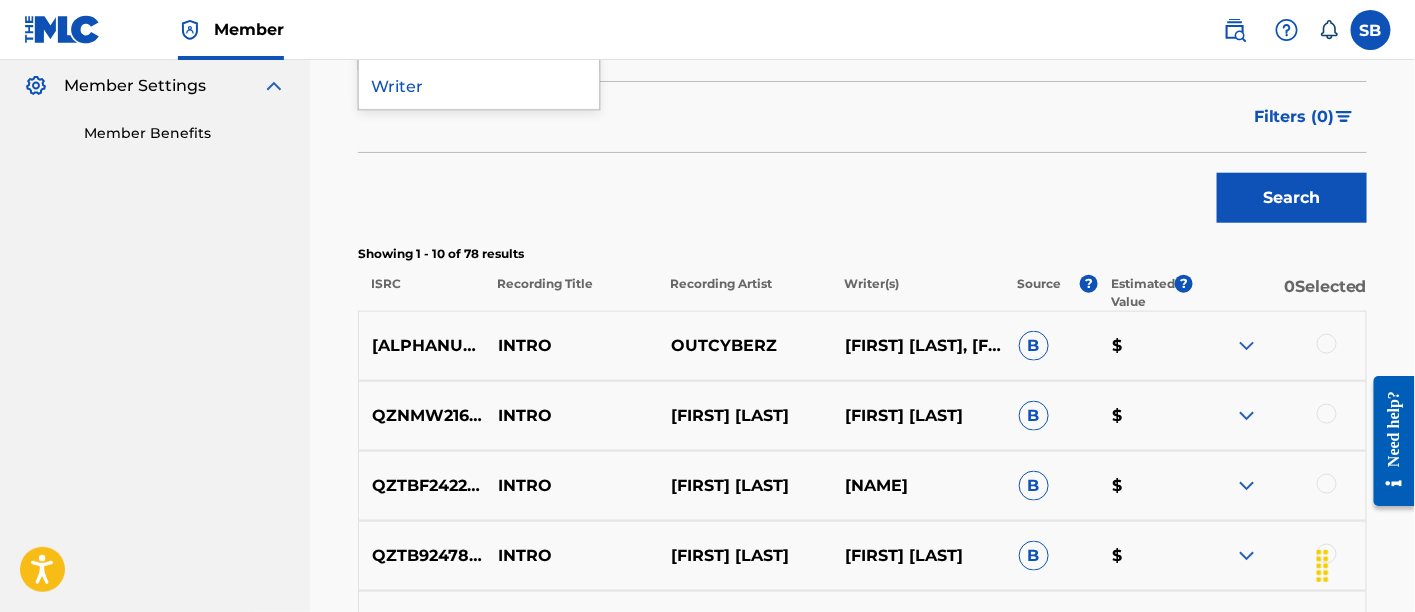 scroll, scrollTop: 315, scrollLeft: 0, axis: vertical 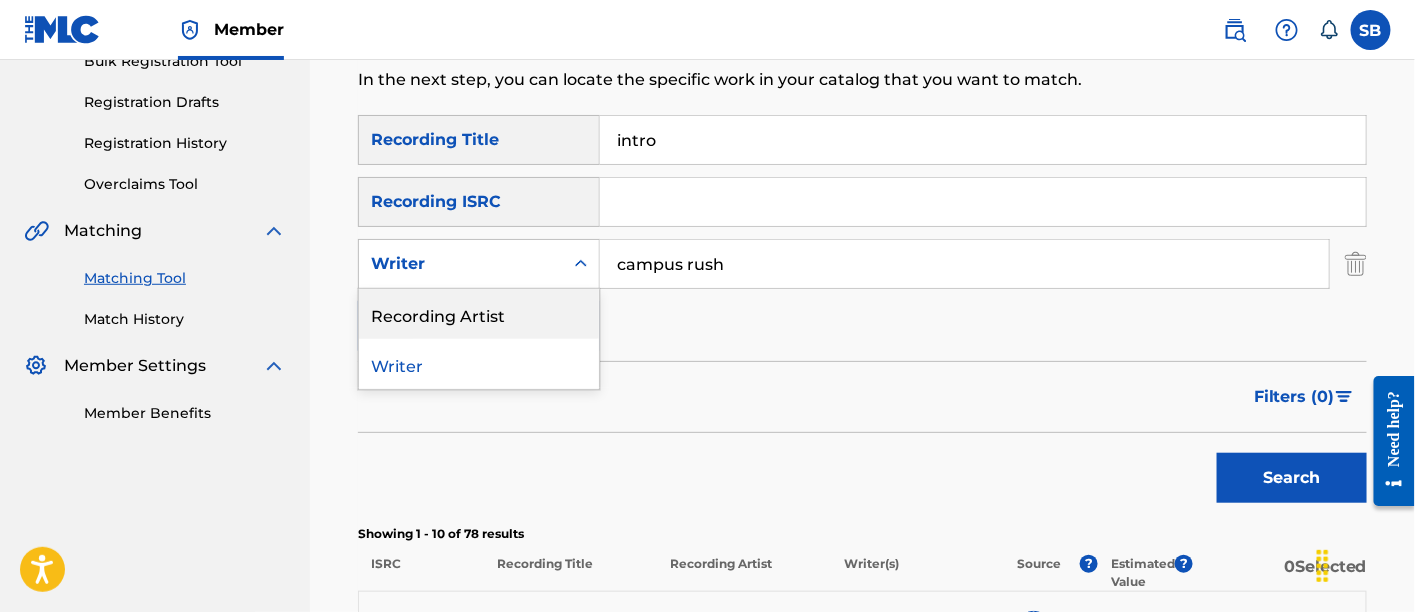 click on "Recording Artist" at bounding box center (479, 314) 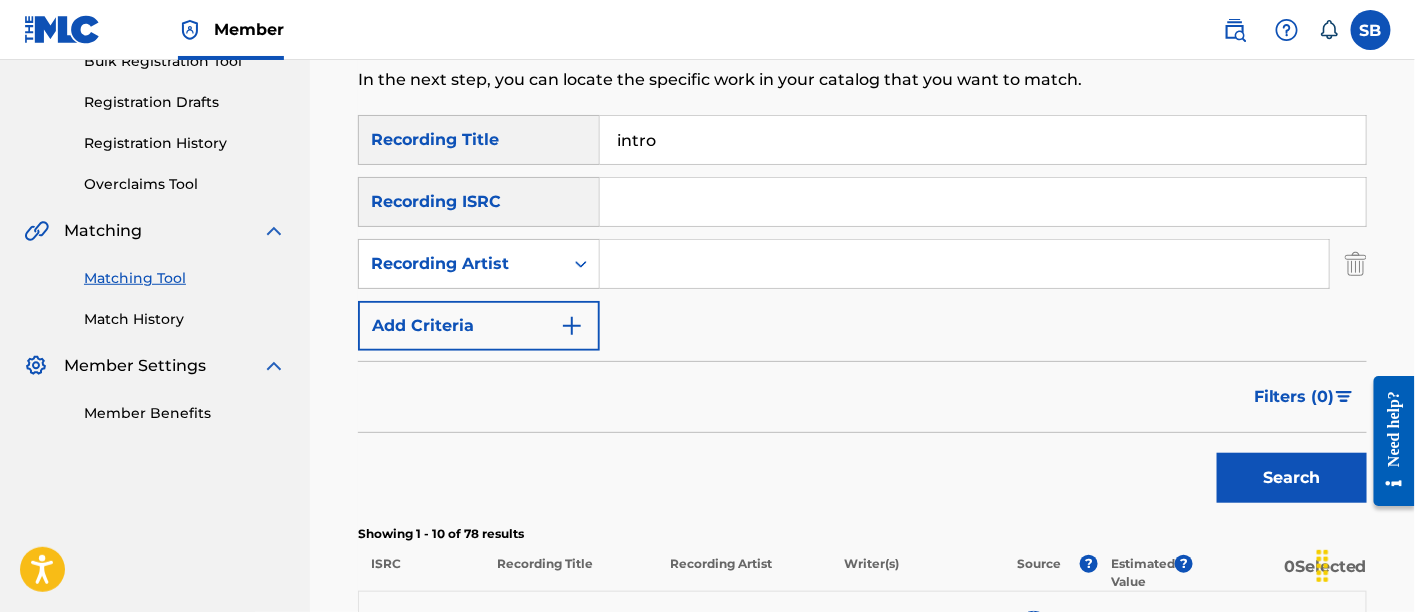 click at bounding box center [964, 264] 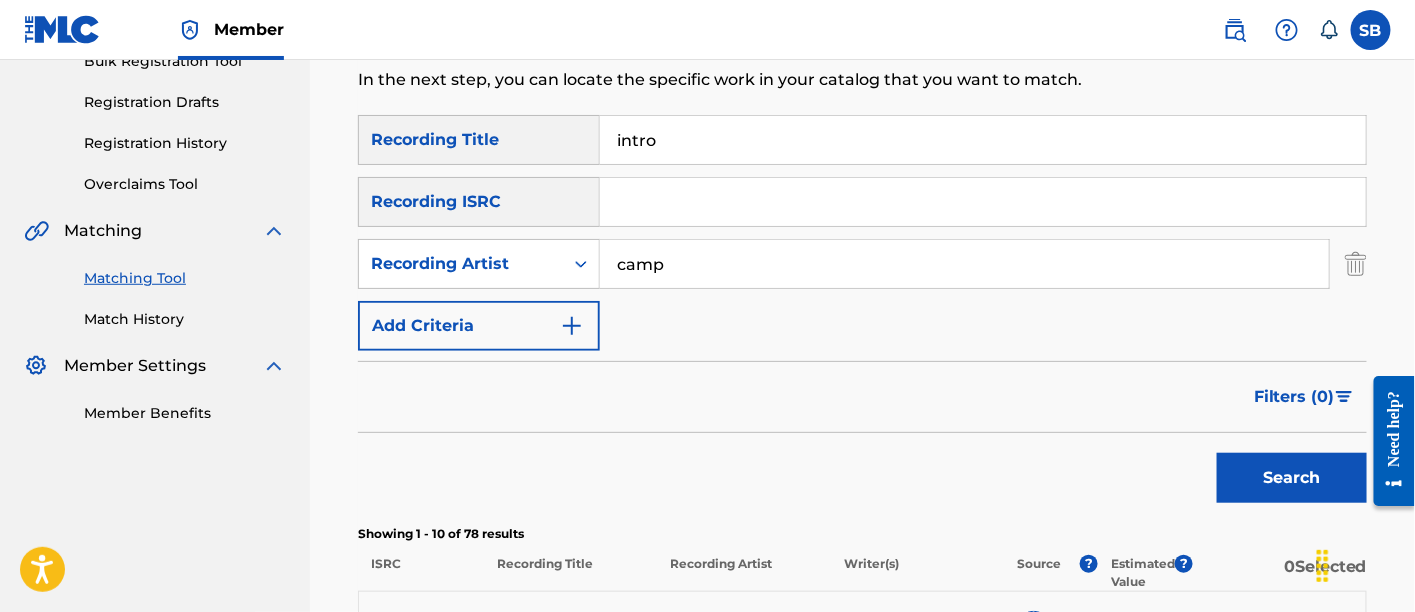 type on "campus rush" 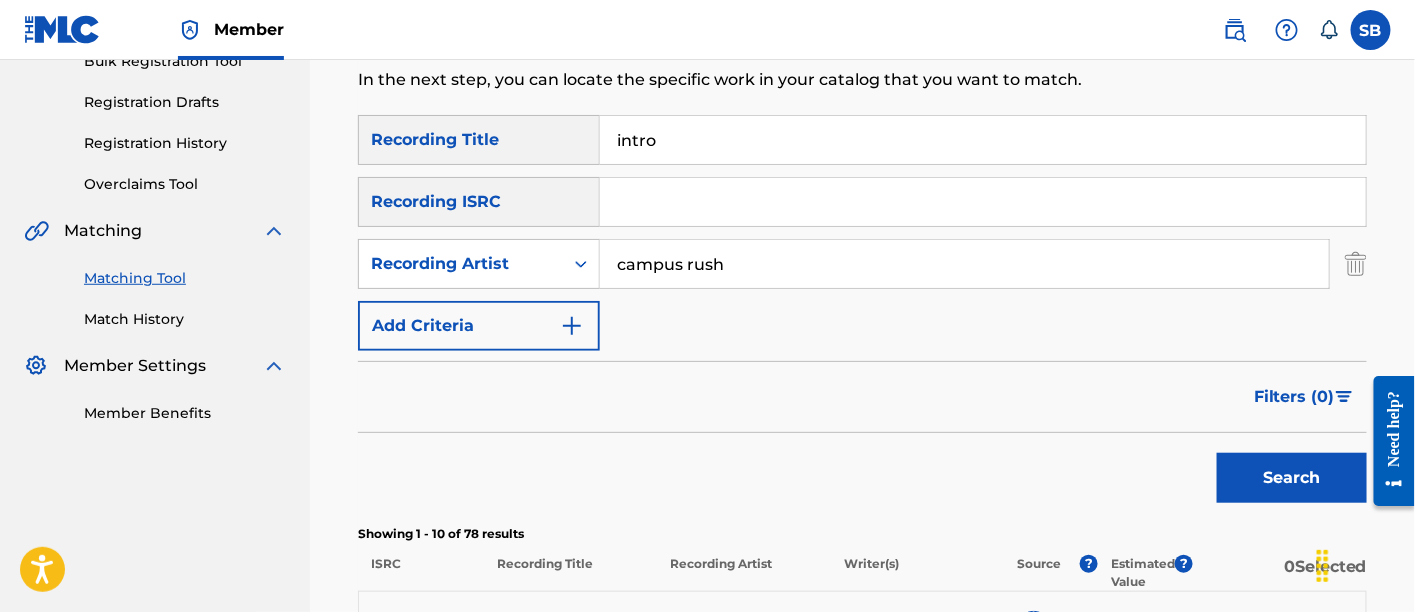 click on "Search" at bounding box center [1292, 478] 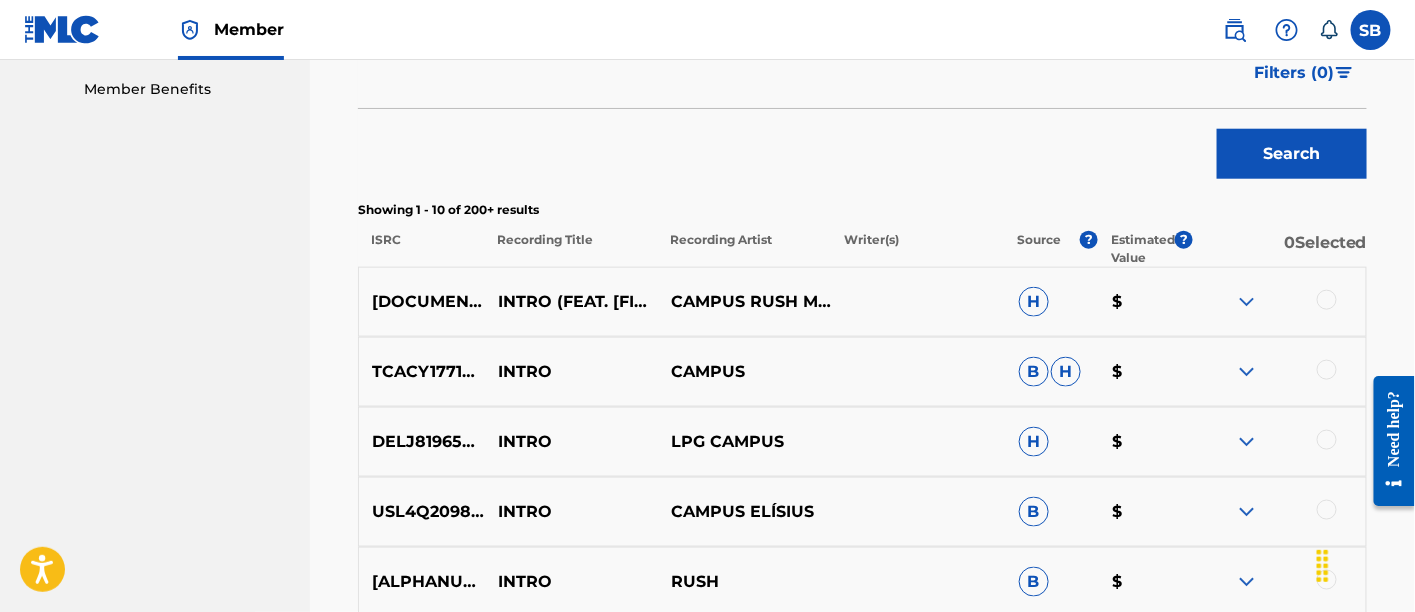 scroll, scrollTop: 640, scrollLeft: 0, axis: vertical 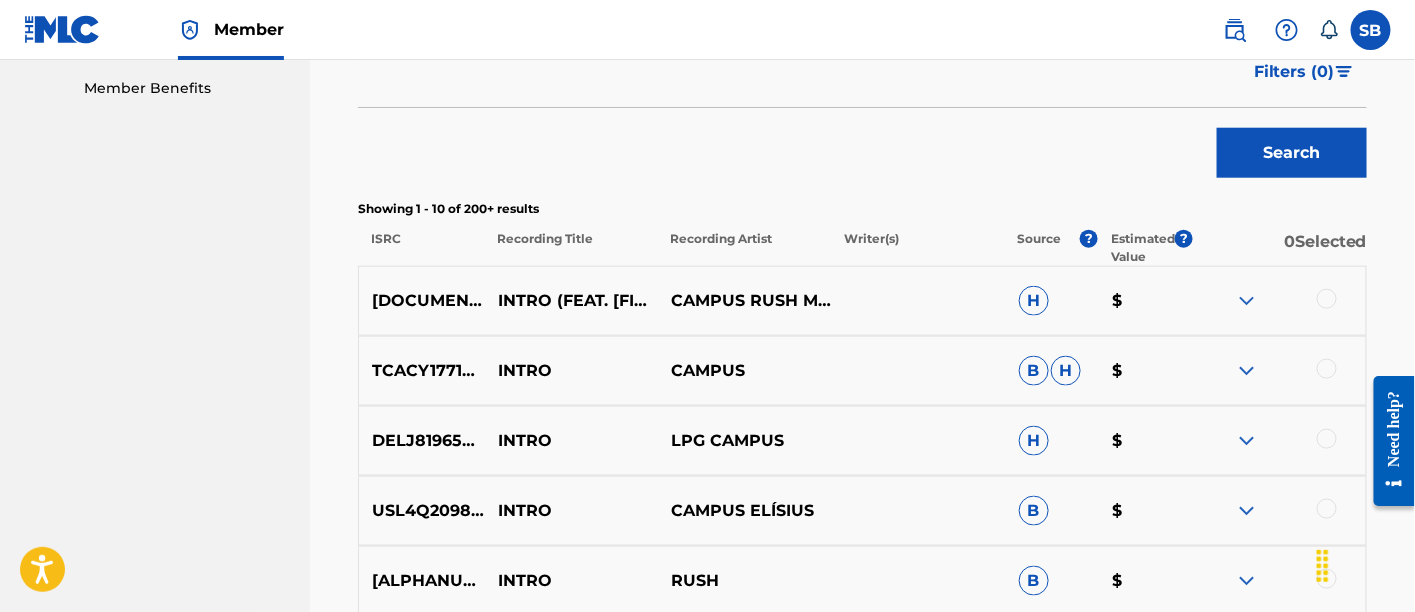click at bounding box center [1327, 299] 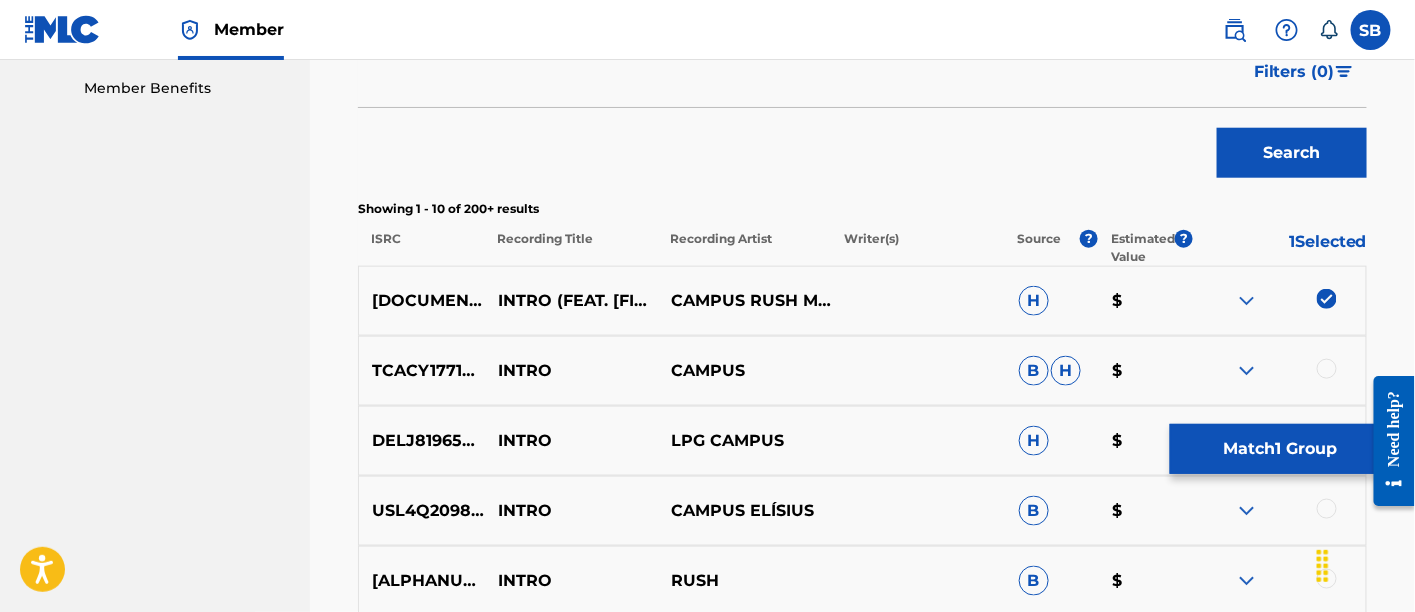 click on "Match  1 Group" at bounding box center [1280, 449] 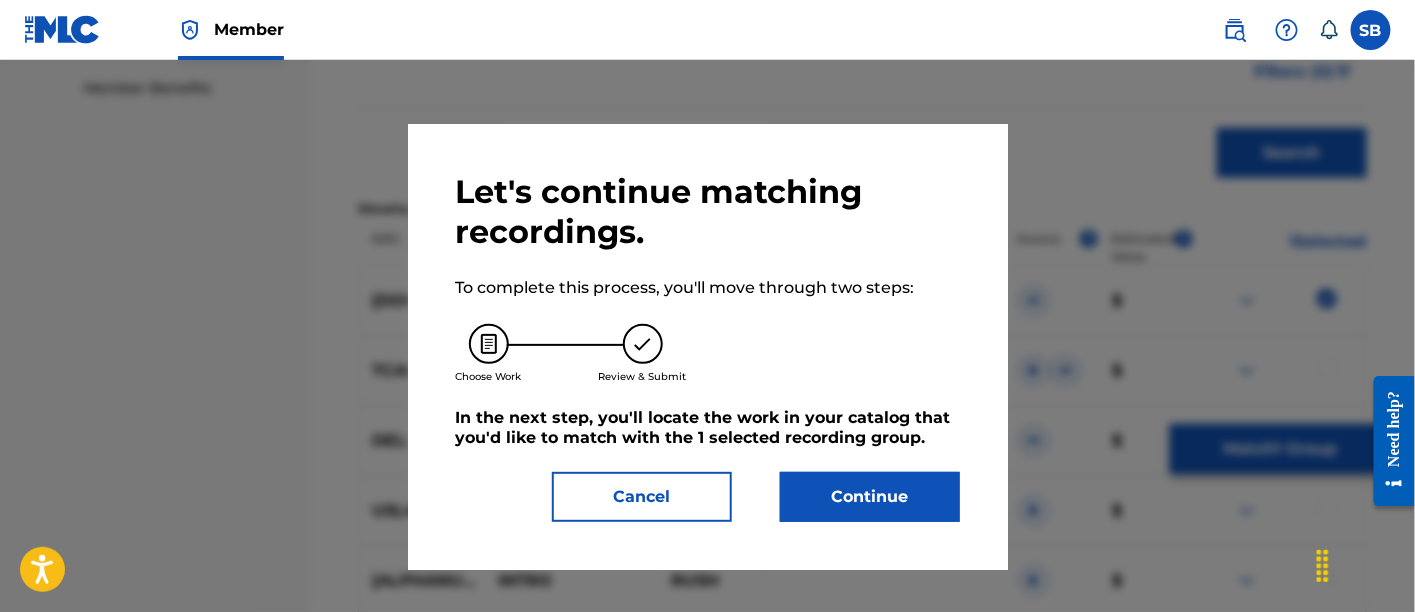 click on "Continue" at bounding box center [870, 497] 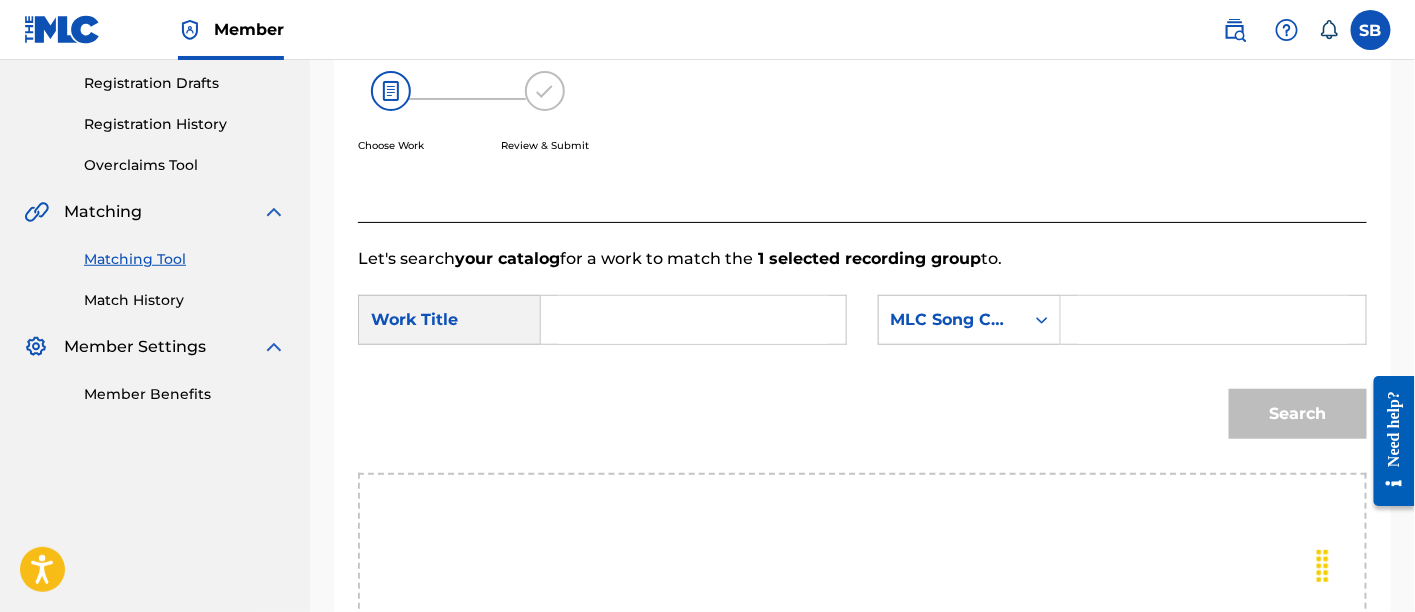 scroll, scrollTop: 300, scrollLeft: 0, axis: vertical 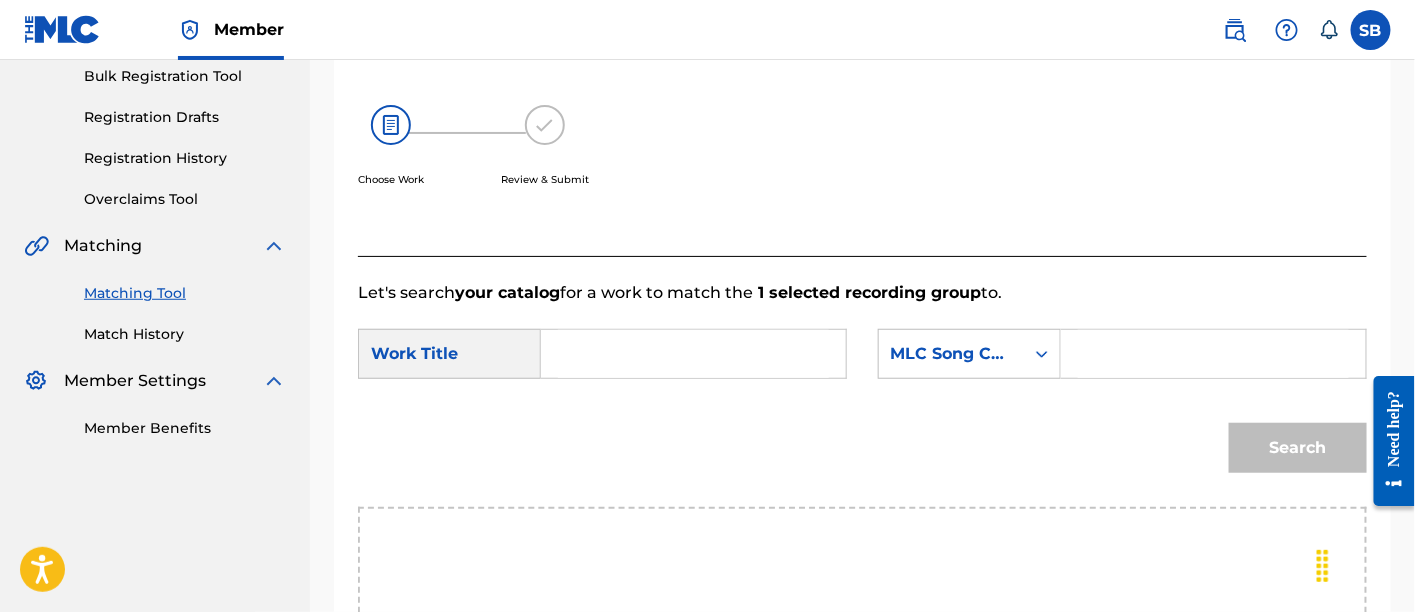 click at bounding box center (693, 354) 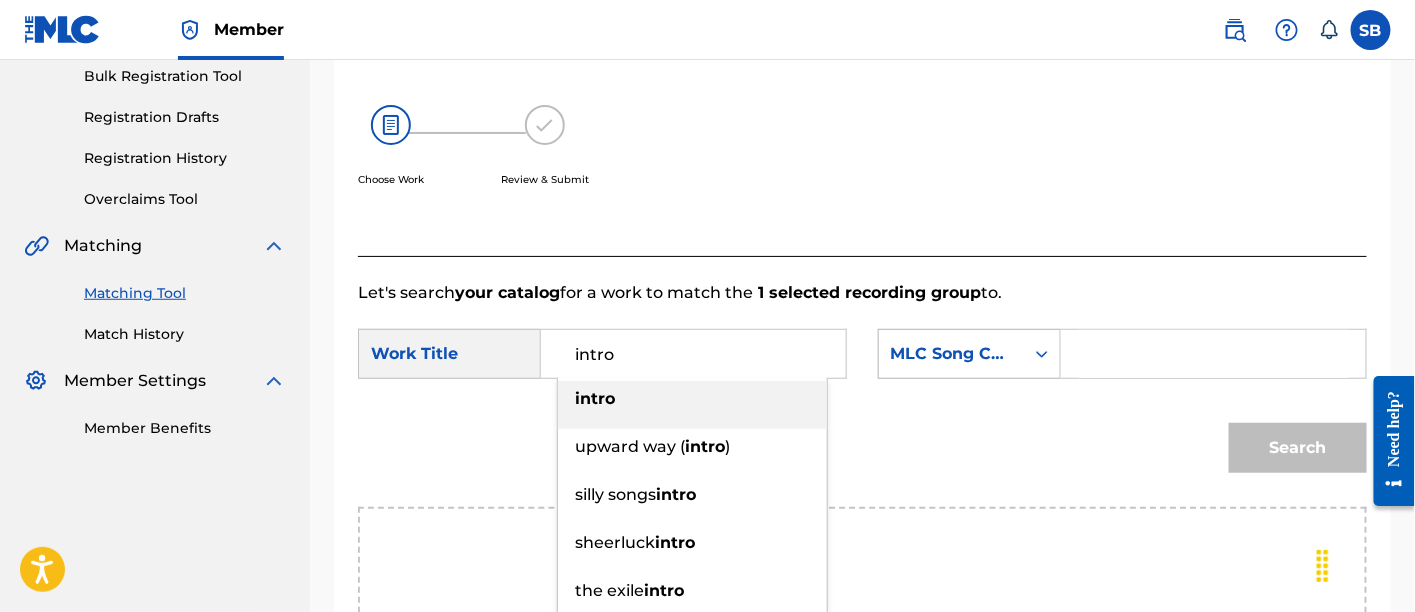 type on "intro" 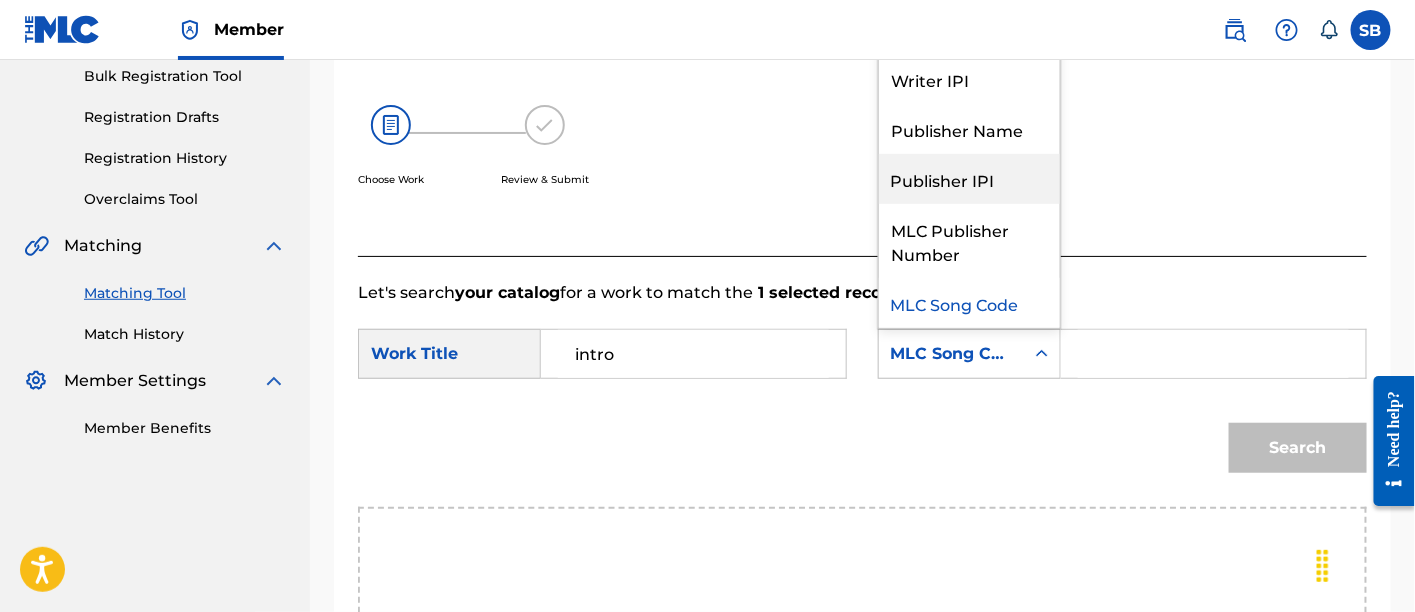 scroll, scrollTop: 0, scrollLeft: 0, axis: both 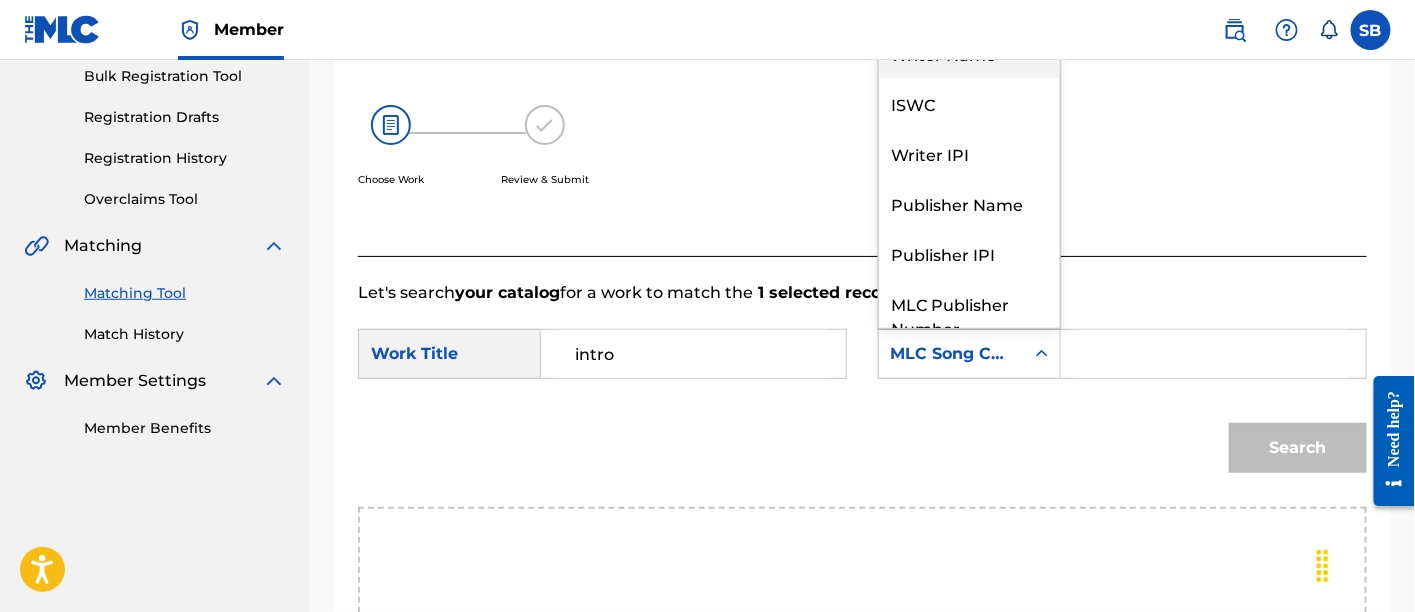 click on "Writer Name" at bounding box center (969, 53) 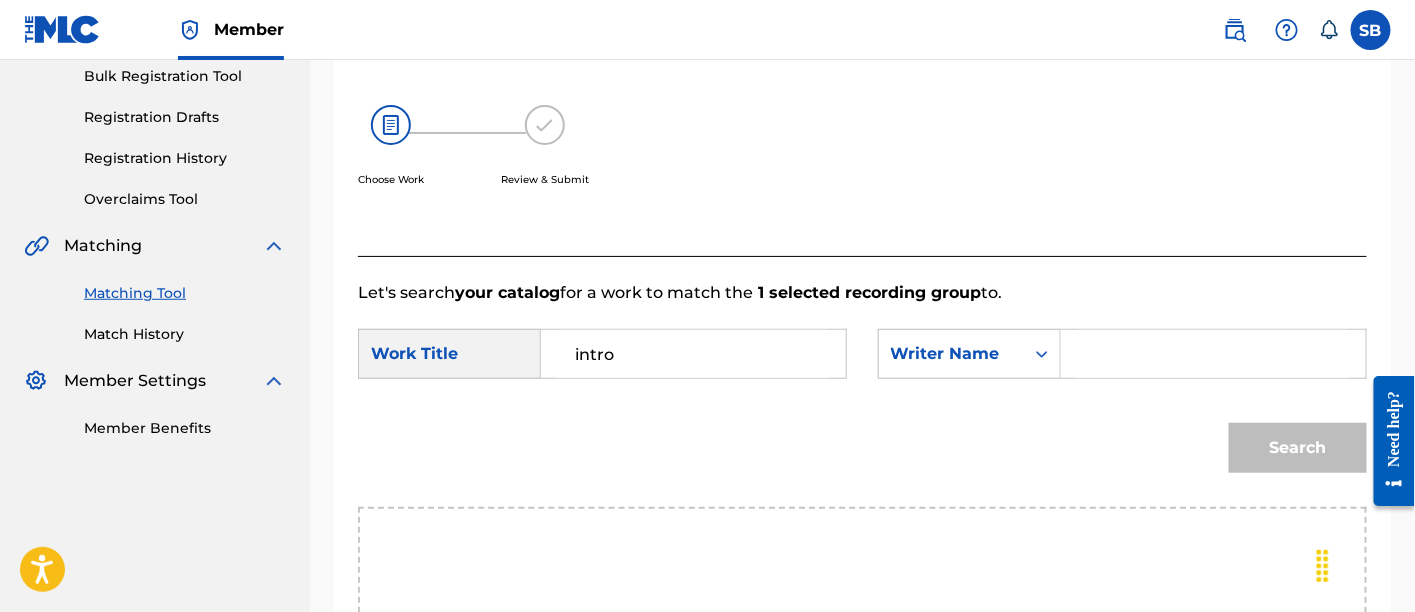 click at bounding box center (1213, 354) 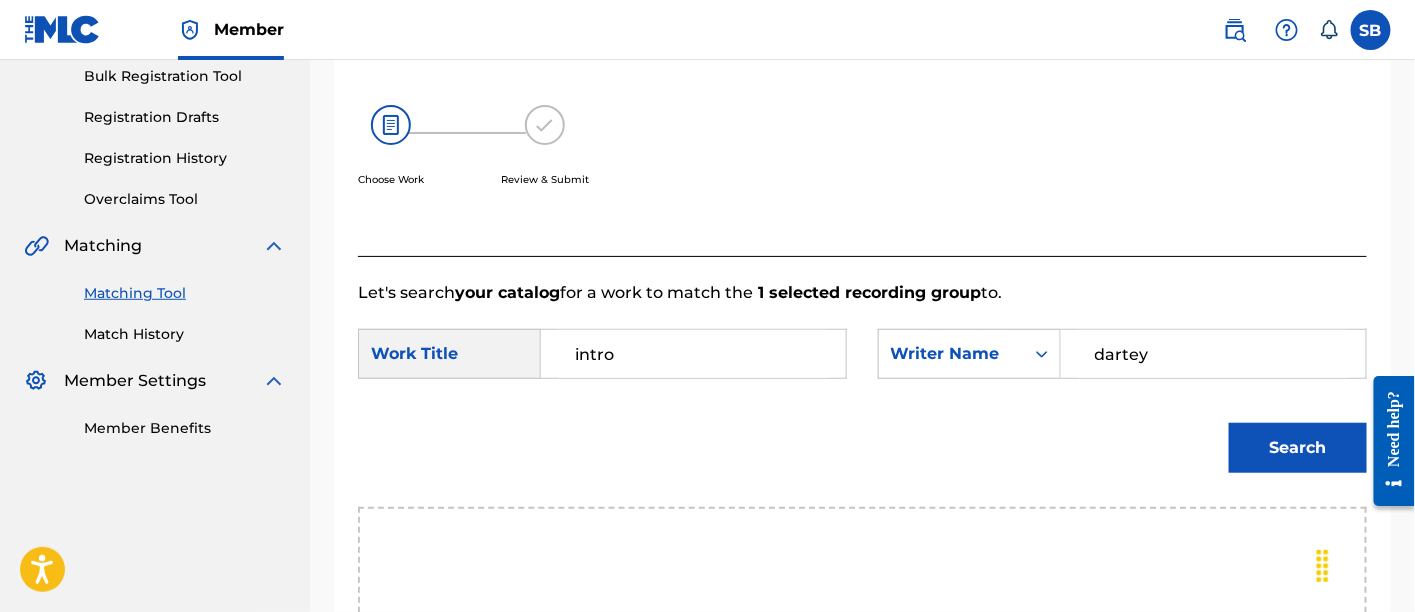 type on "dartey" 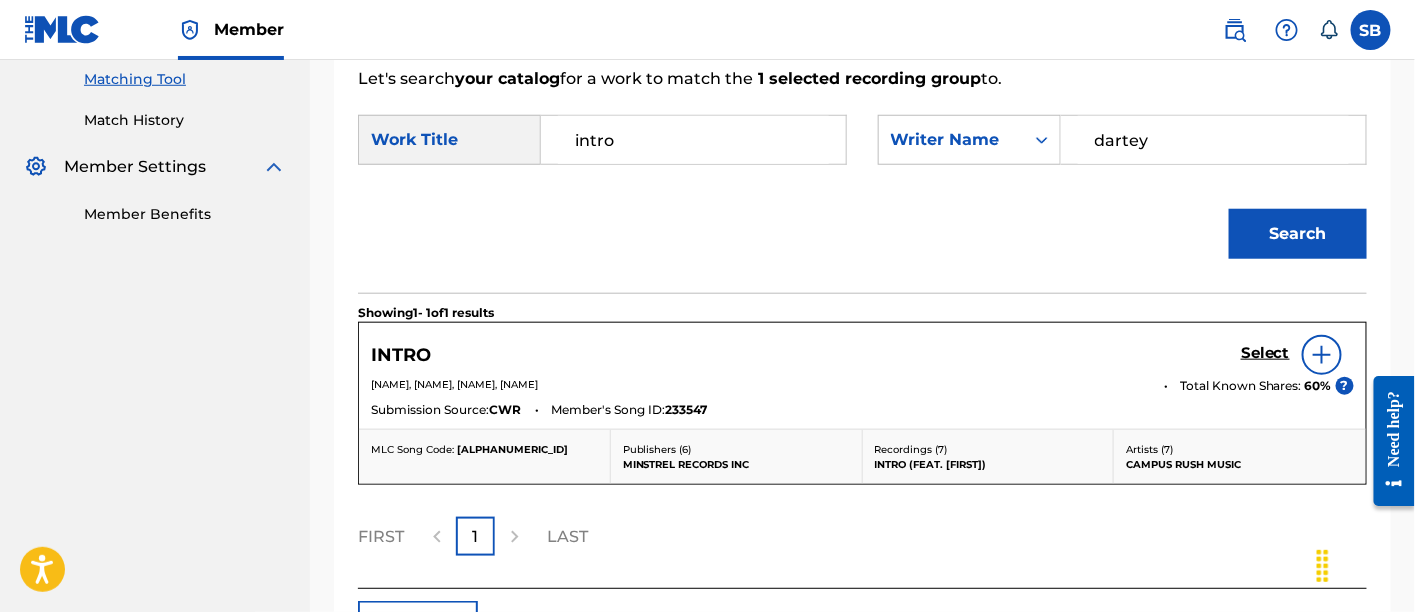 scroll, scrollTop: 515, scrollLeft: 0, axis: vertical 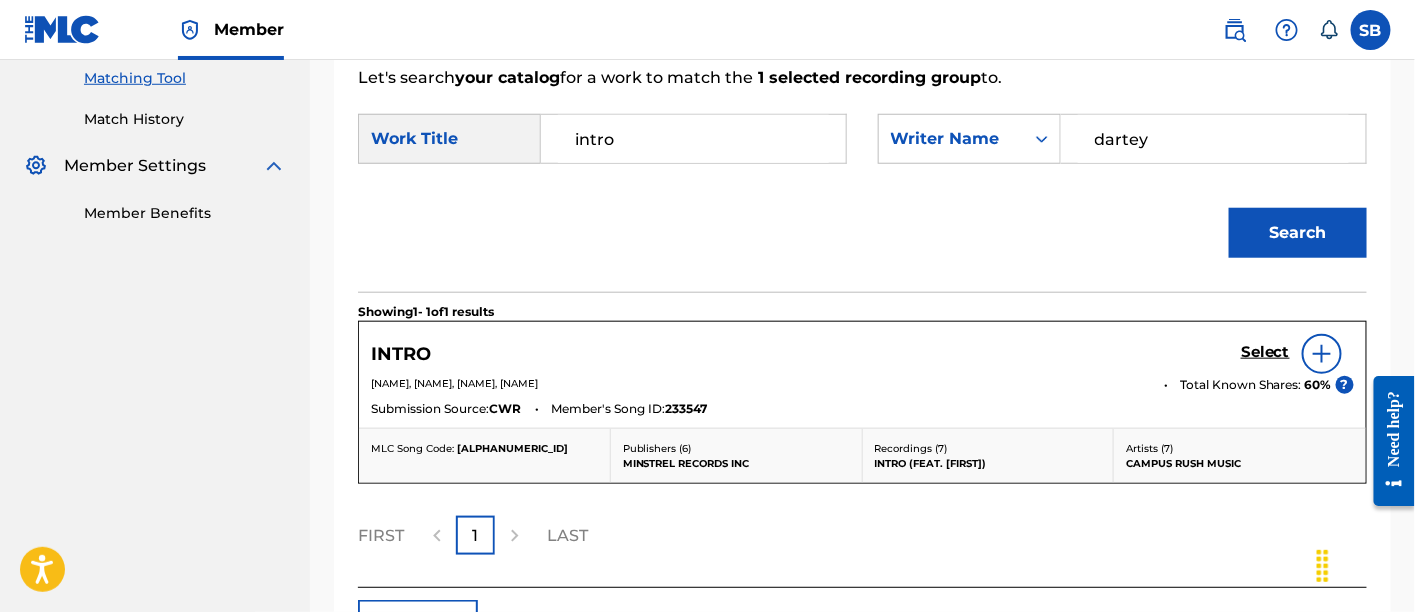 click on "Select" at bounding box center [1265, 352] 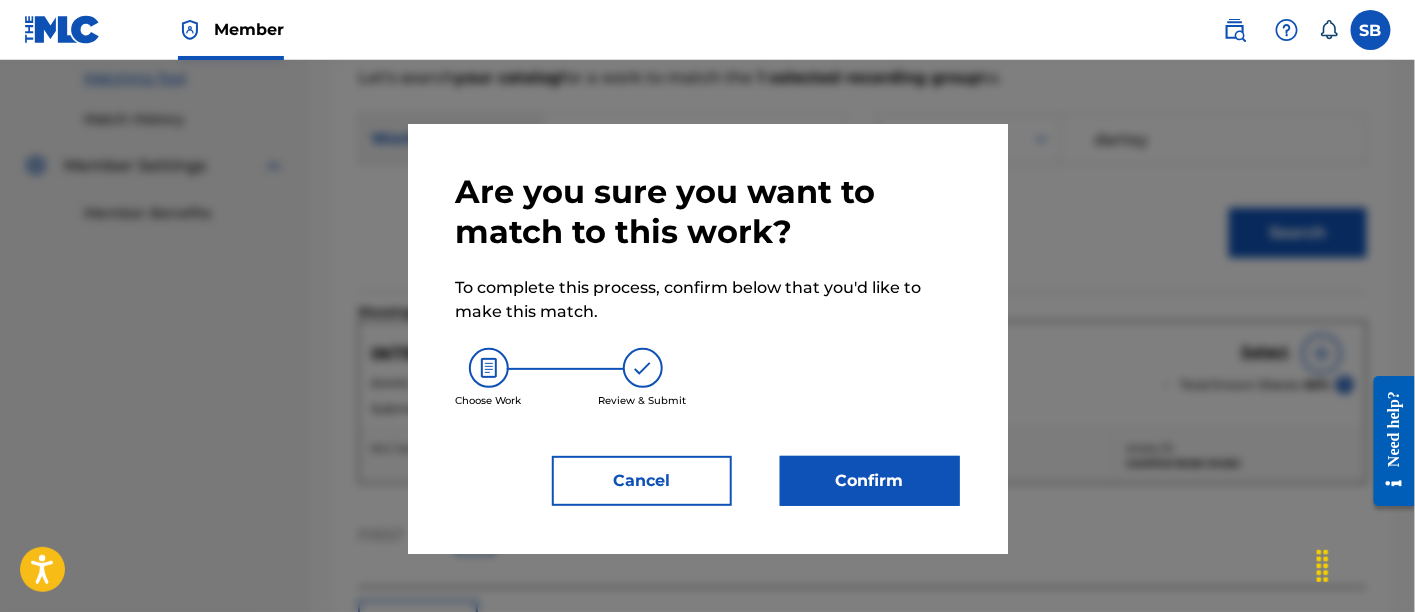 click on "Confirm" at bounding box center (870, 481) 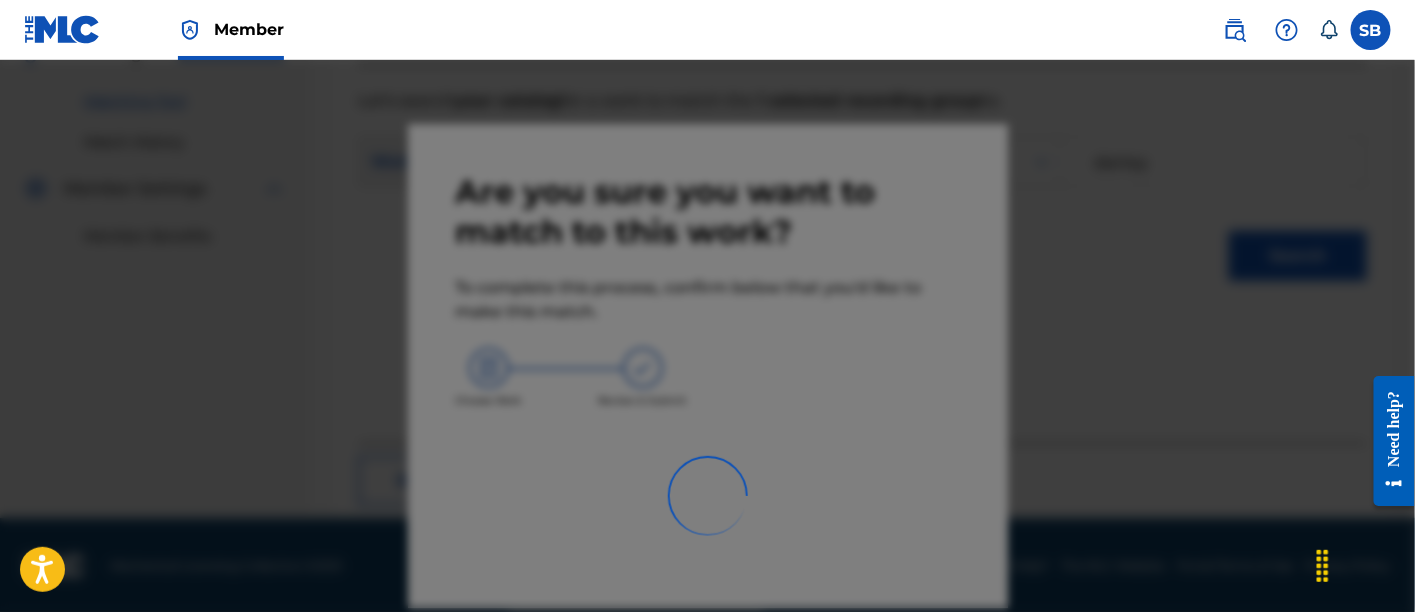 scroll, scrollTop: 246, scrollLeft: 0, axis: vertical 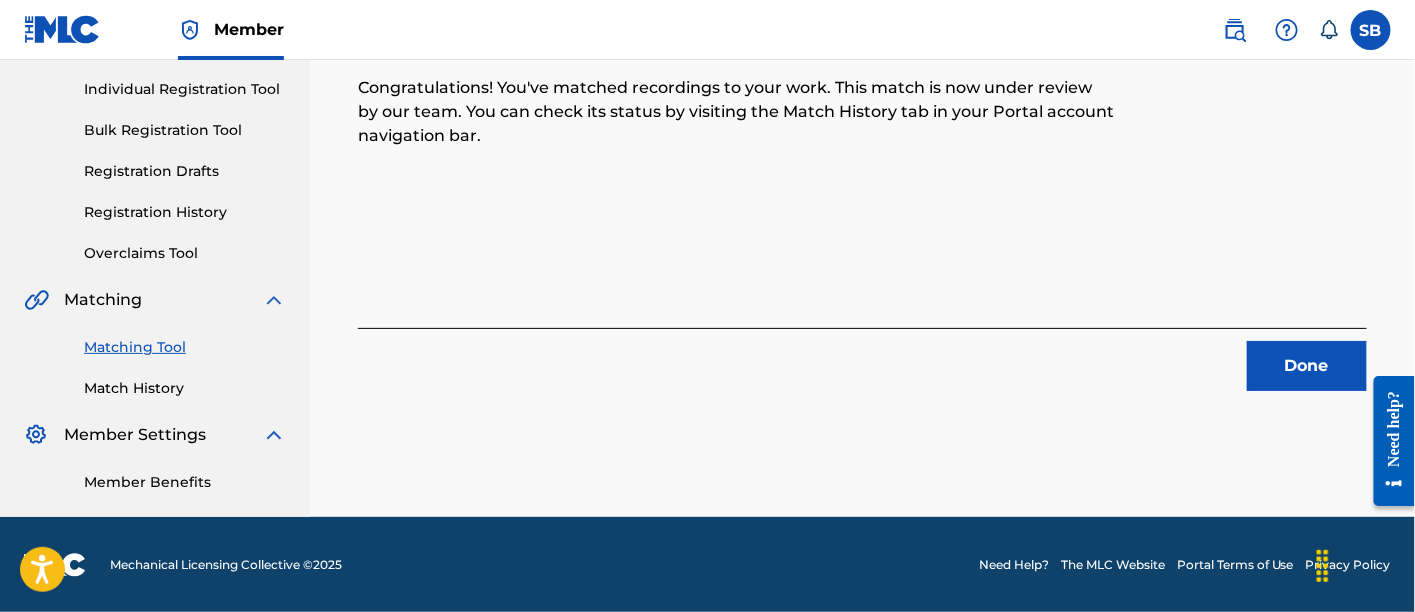 click on "Done" at bounding box center (1307, 366) 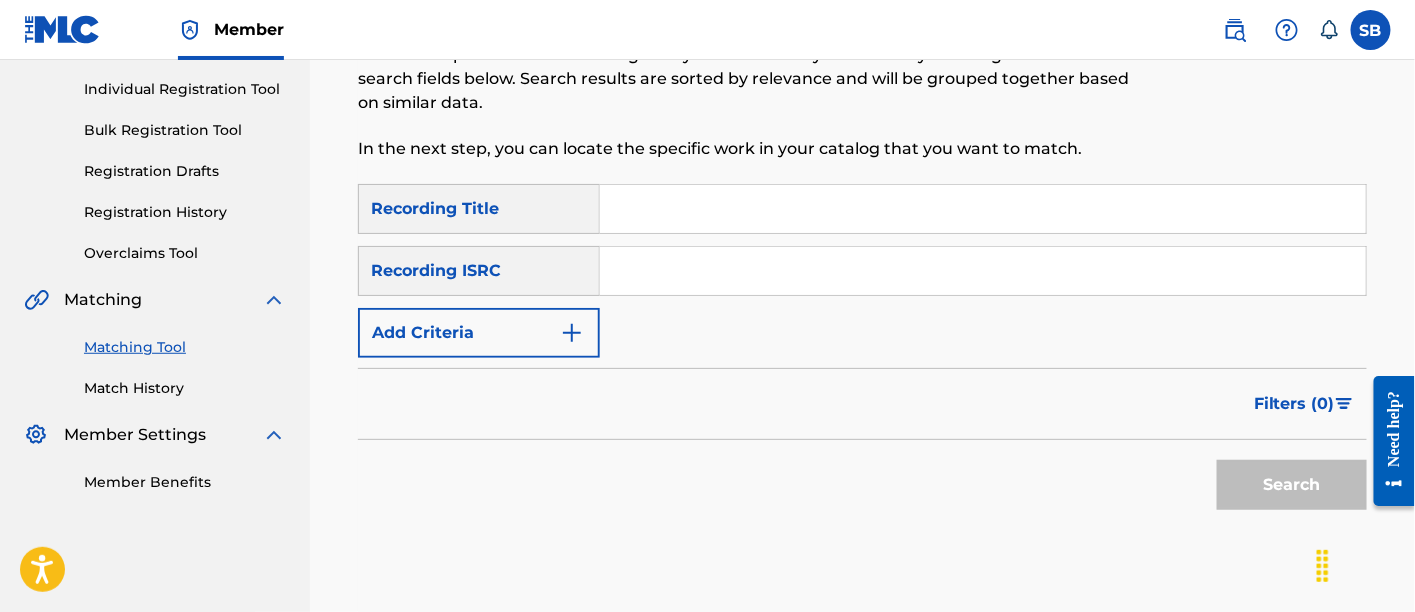 click at bounding box center [983, 209] 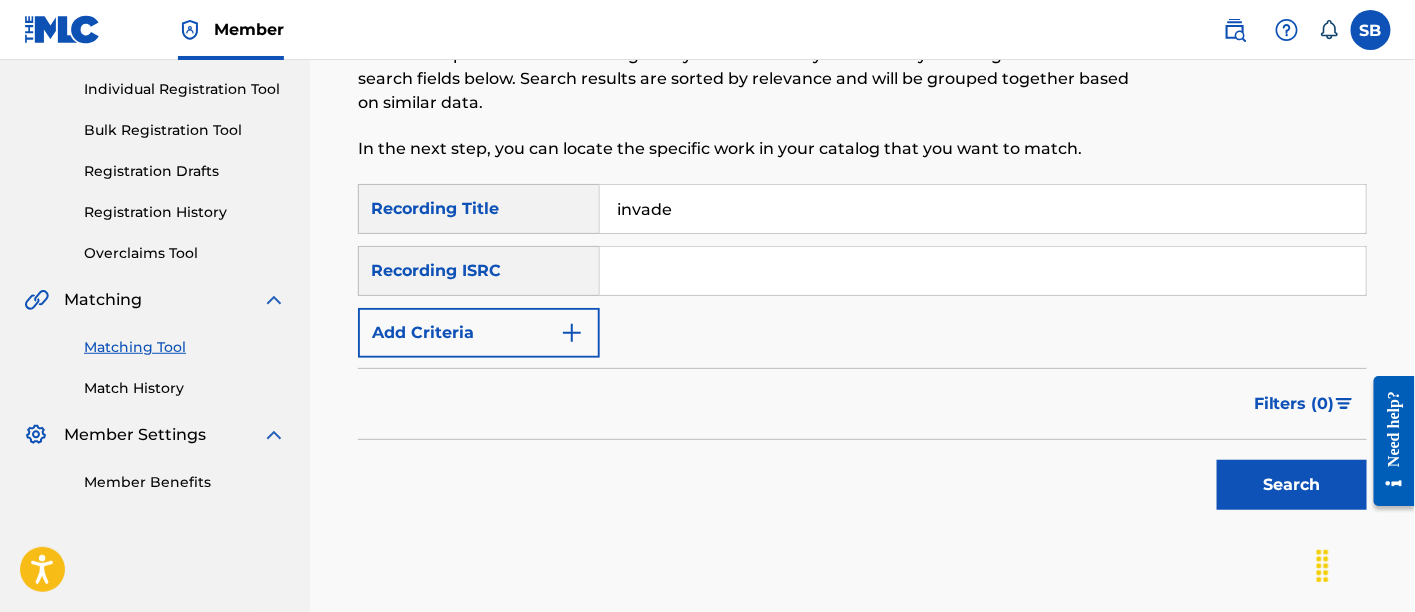 type on "invade" 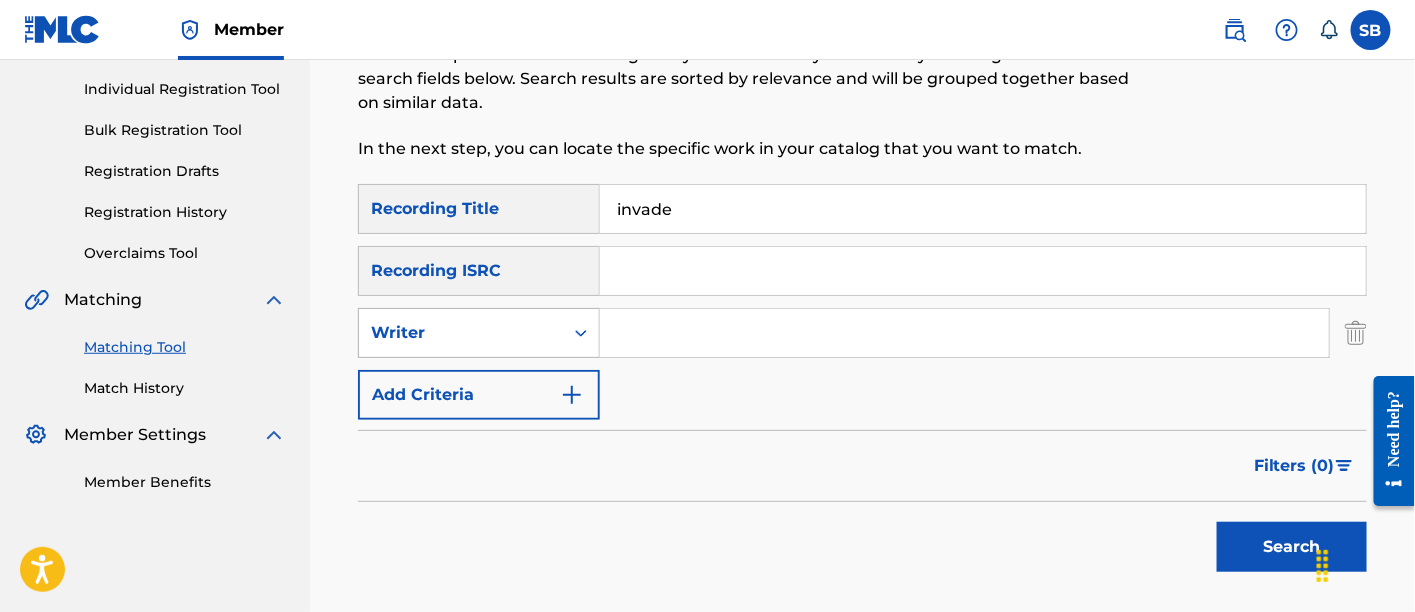 click on "Writer" at bounding box center (461, 333) 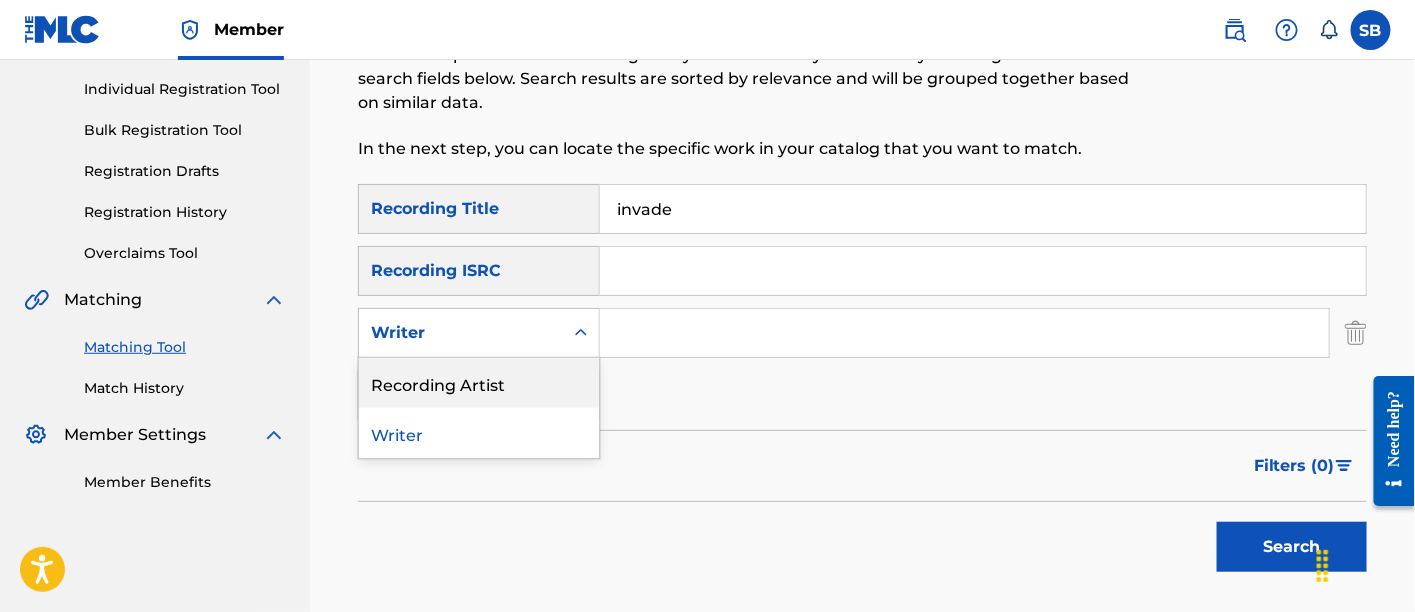 click on "Recording Artist" at bounding box center [479, 383] 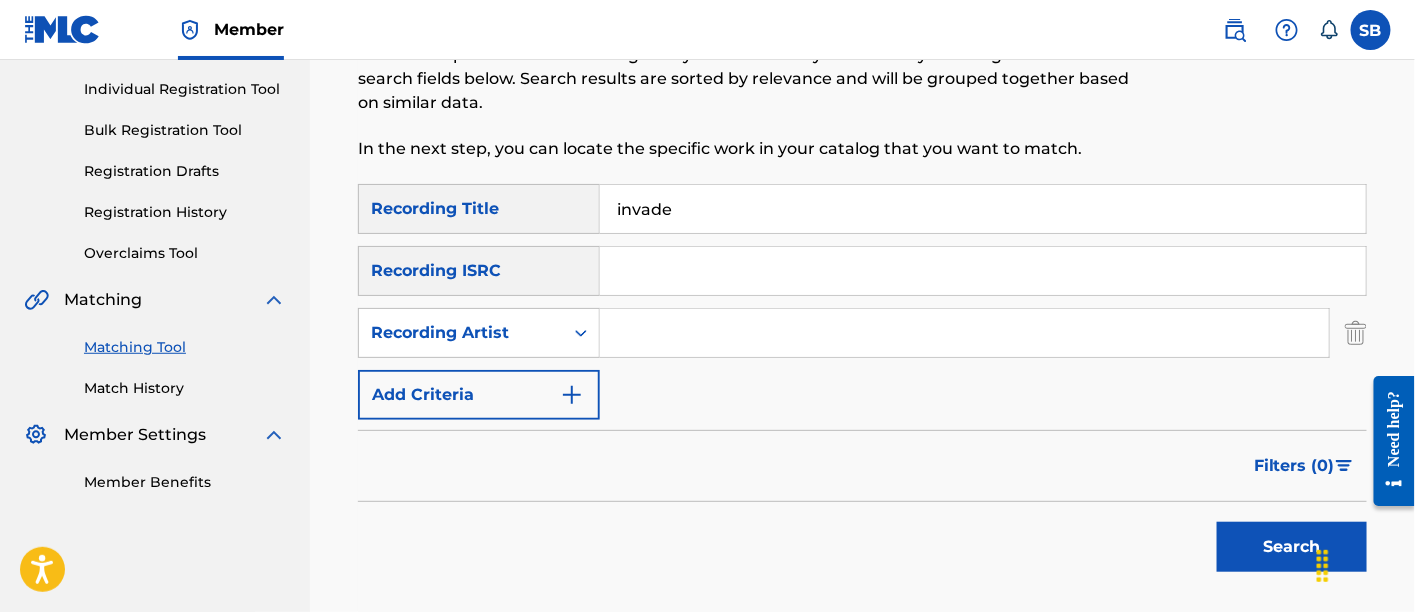 click at bounding box center (964, 333) 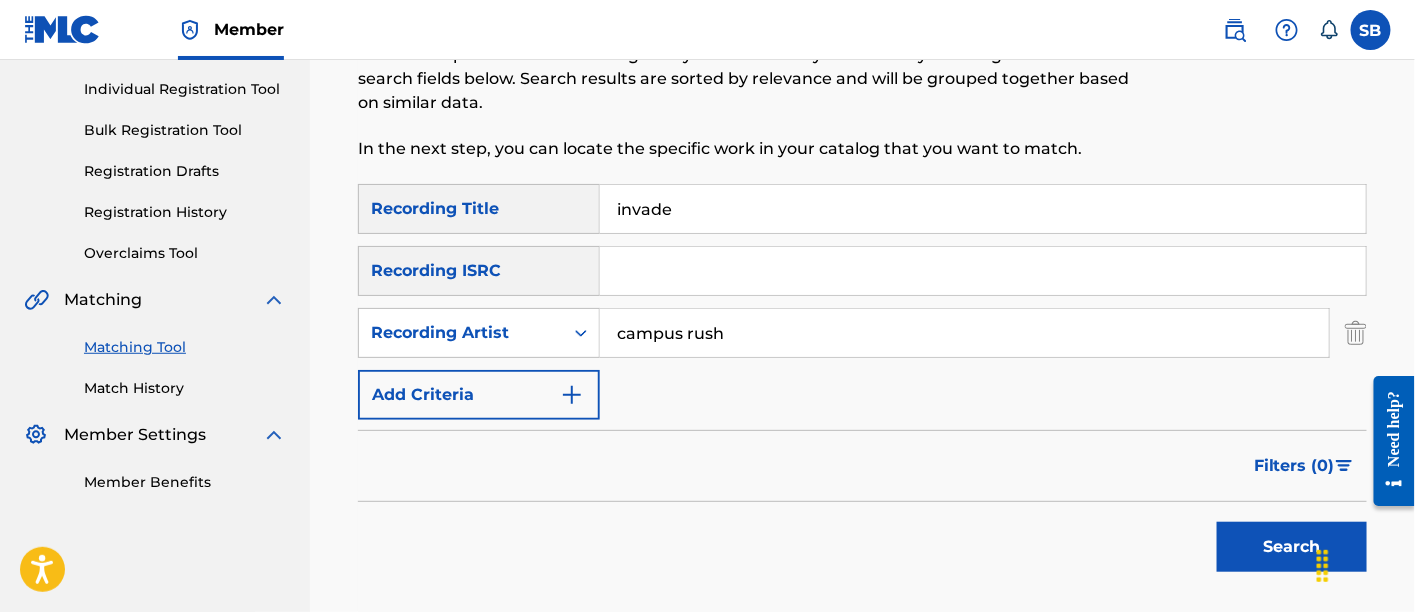 click on "Search" at bounding box center [1292, 547] 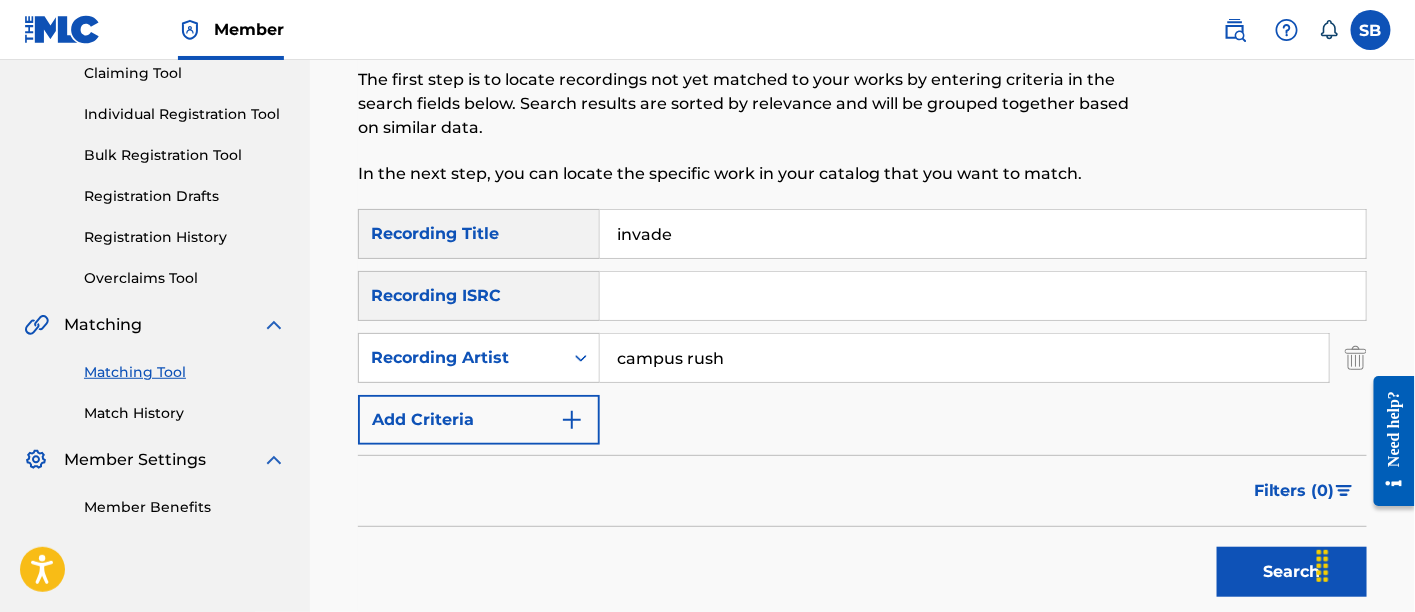 scroll, scrollTop: 220, scrollLeft: 0, axis: vertical 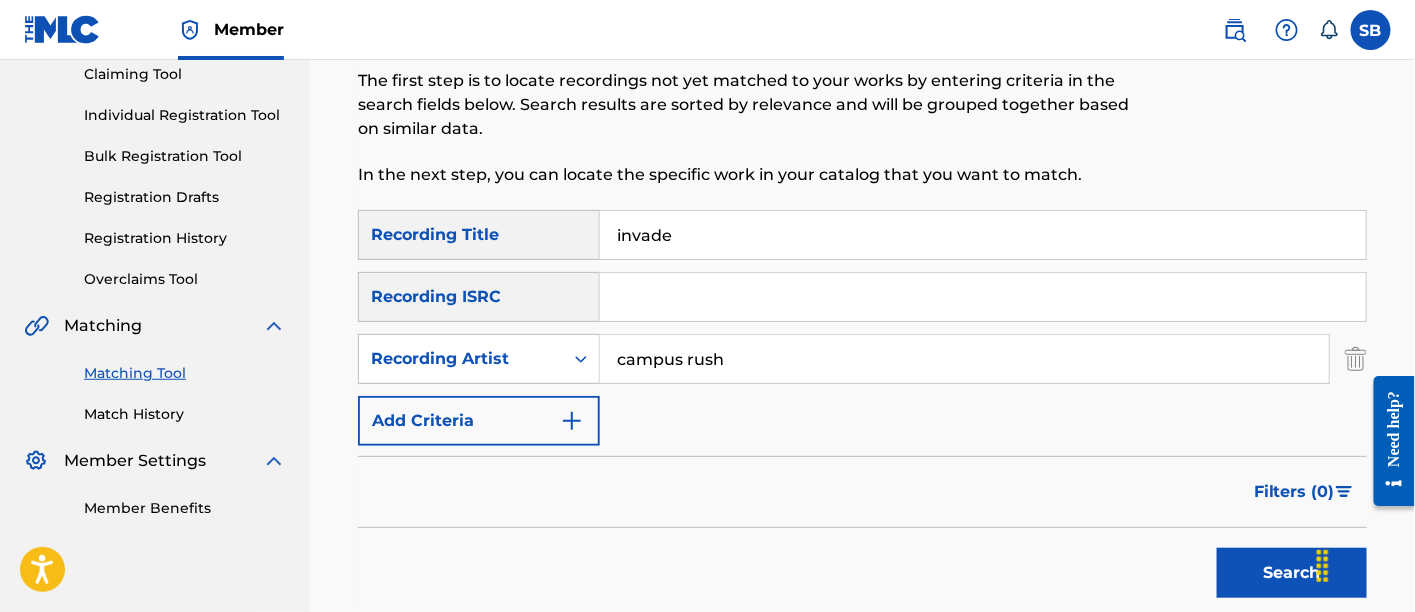 paste on "b" 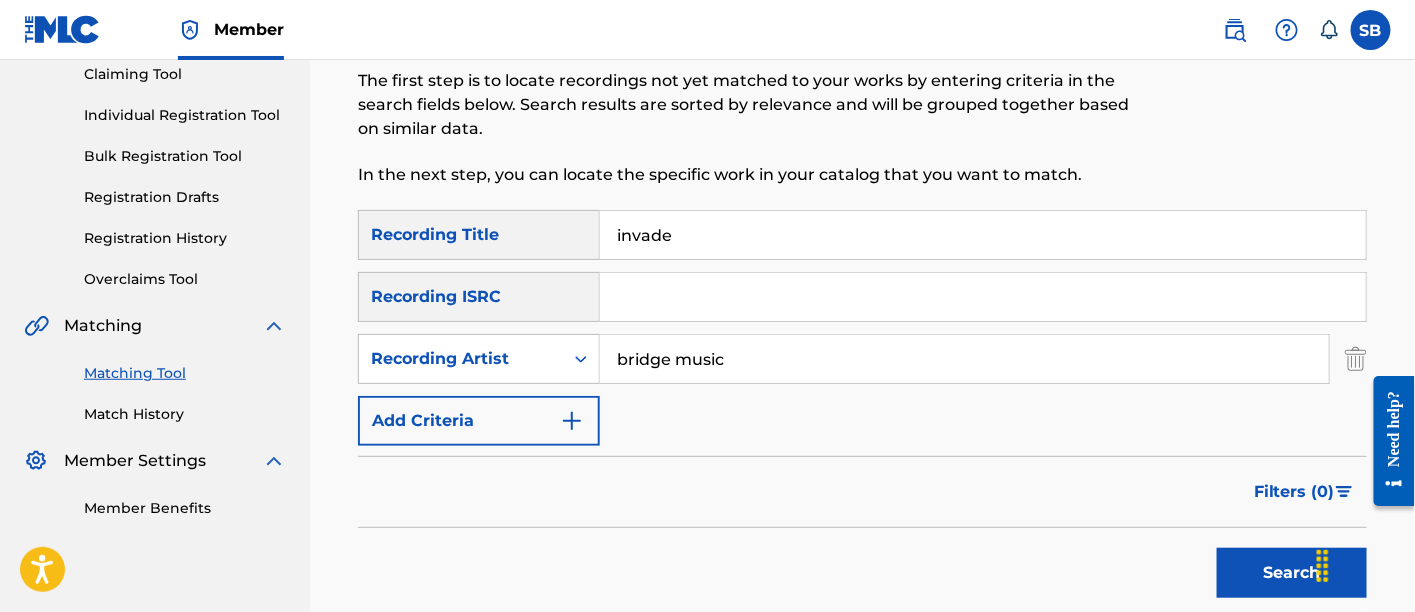 type on "bridge music" 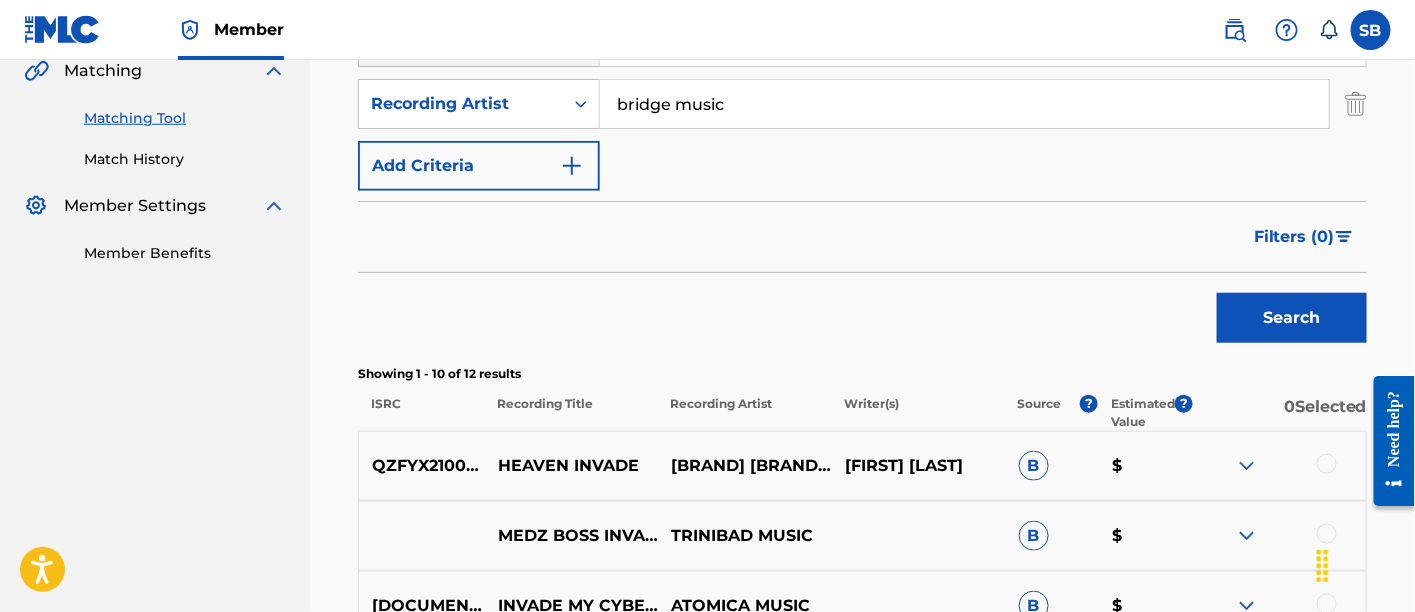 scroll, scrollTop: 553, scrollLeft: 0, axis: vertical 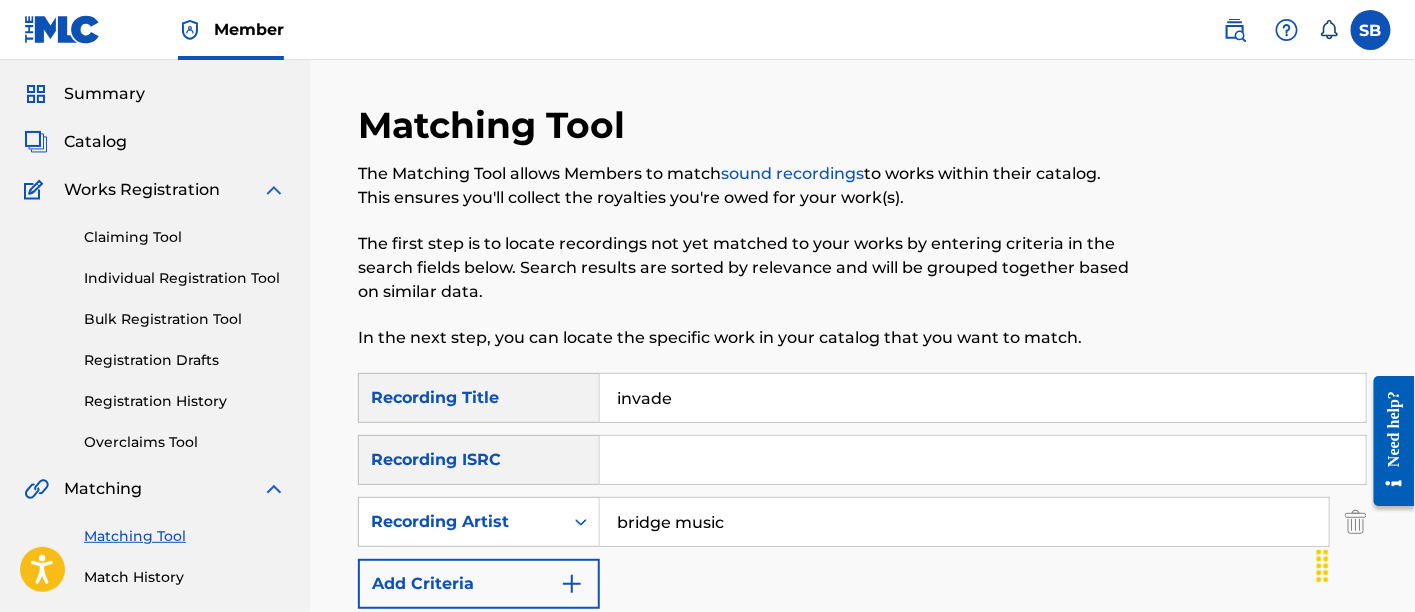click on "invade" at bounding box center [983, 398] 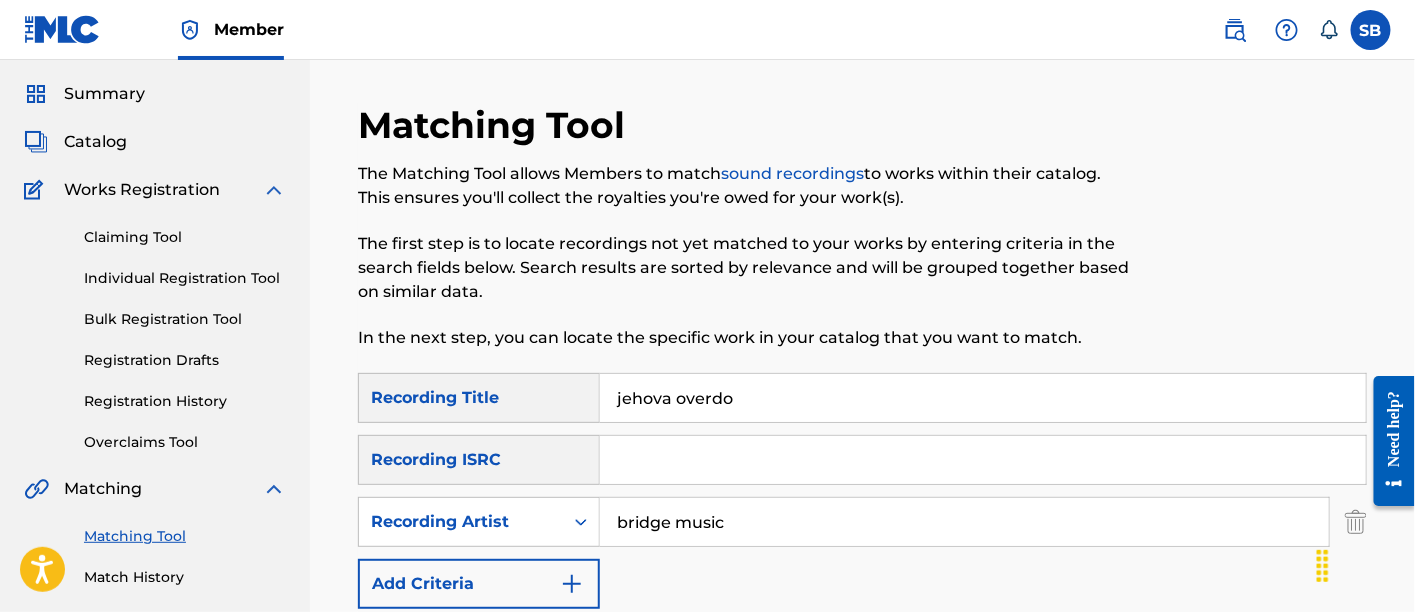 type on "jehova overdo" 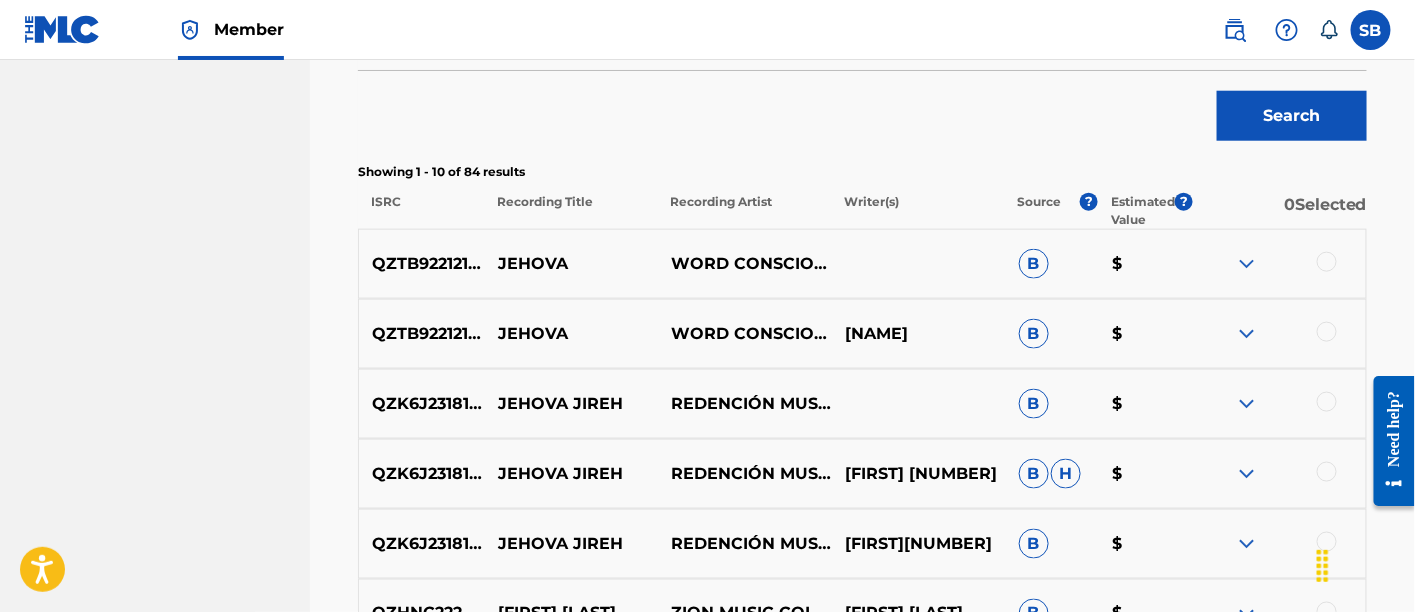 scroll, scrollTop: 554, scrollLeft: 0, axis: vertical 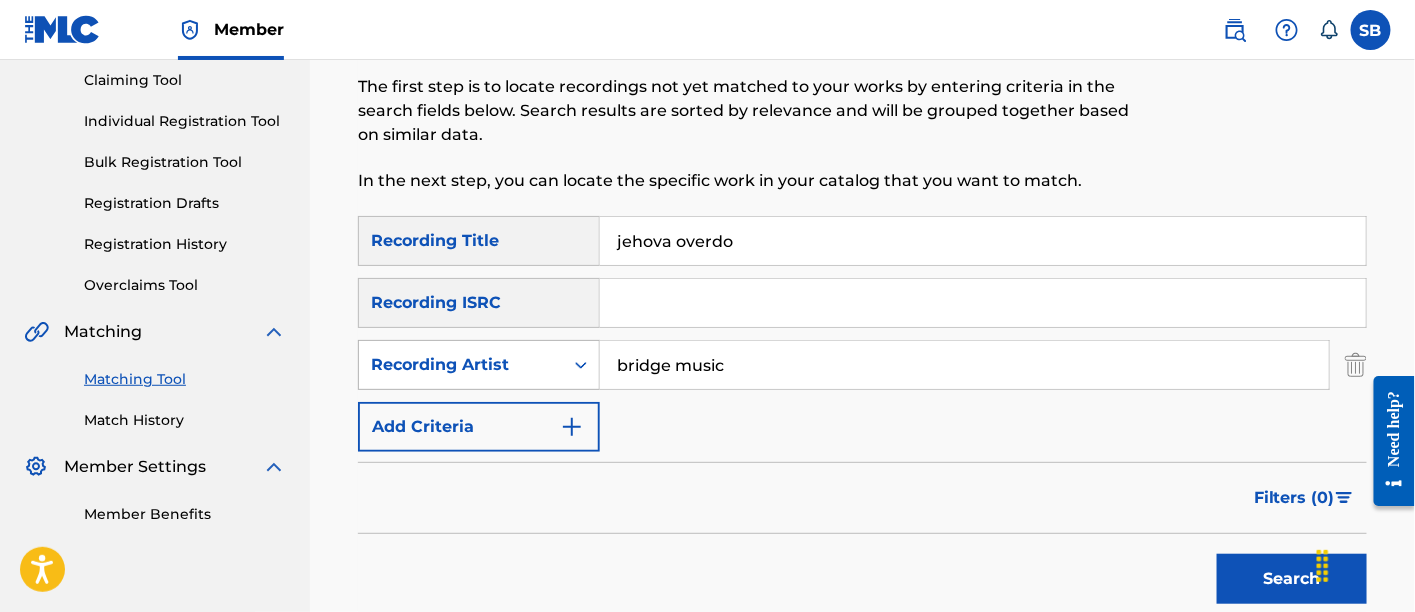 click at bounding box center (581, 365) 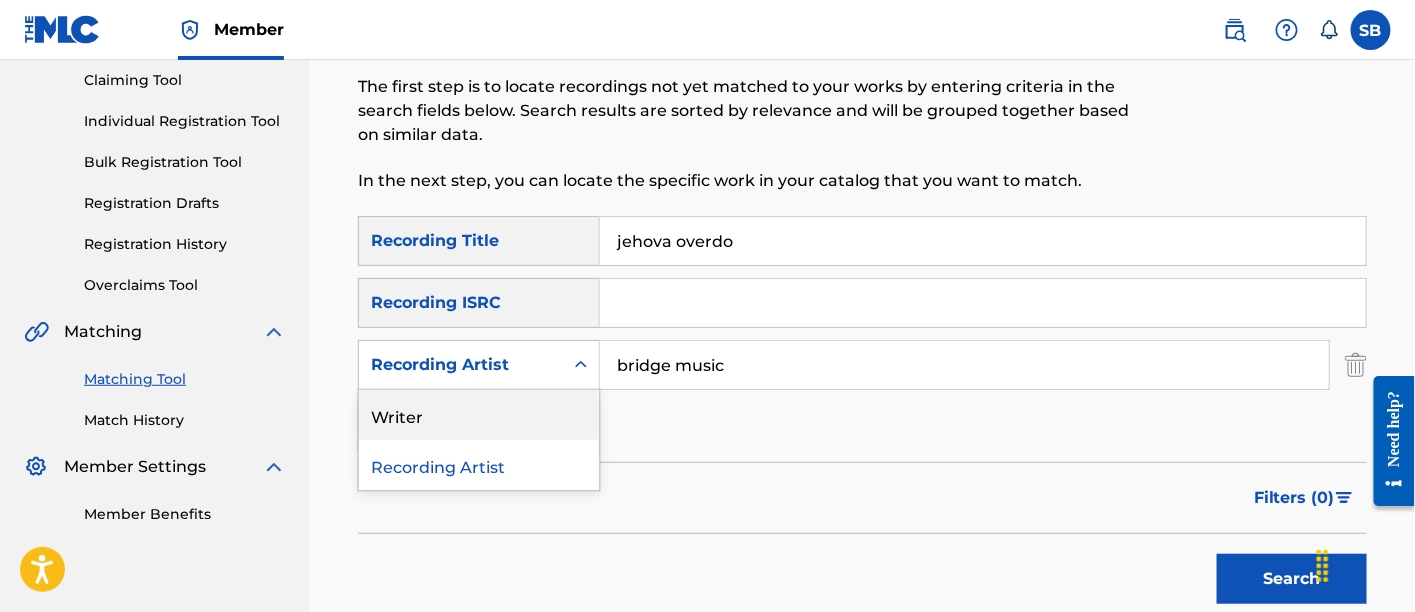 click on "Writer" at bounding box center (479, 415) 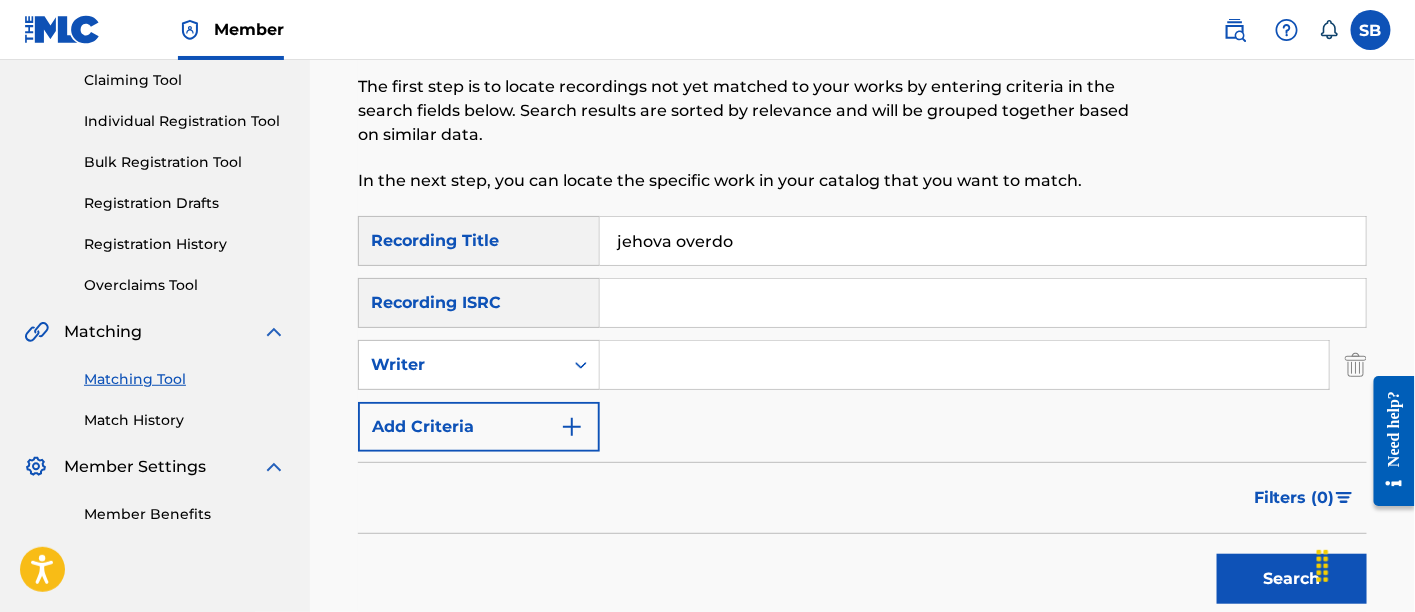 click at bounding box center (964, 365) 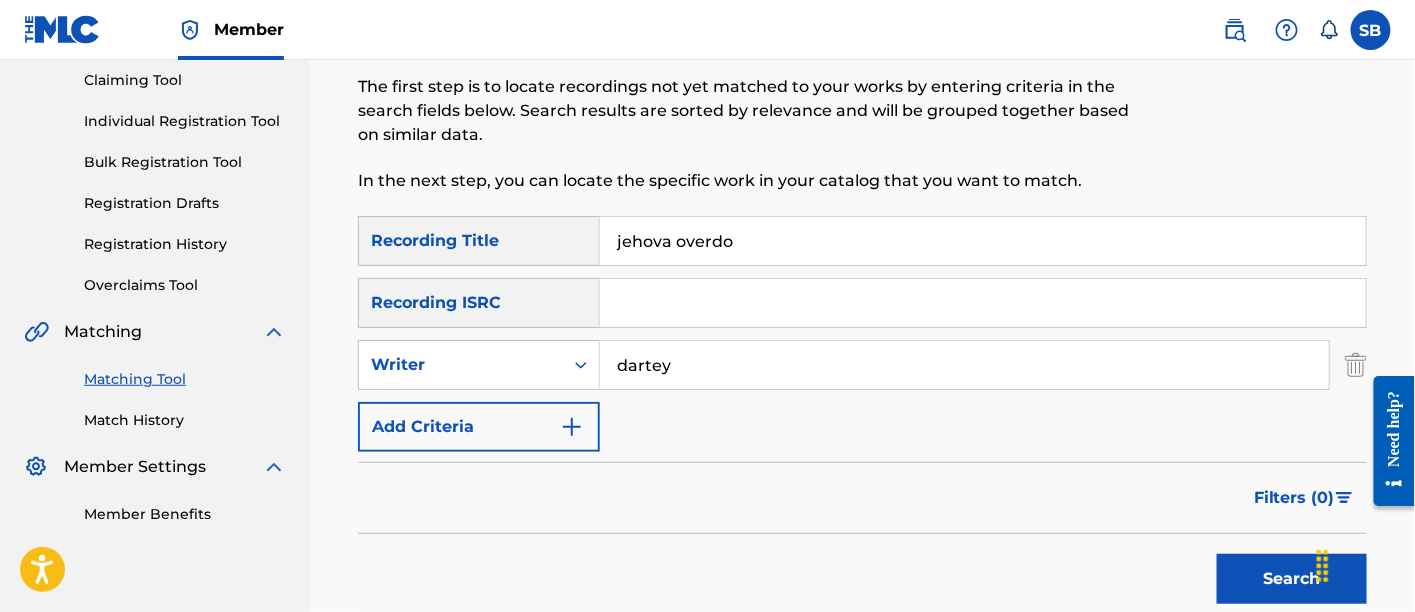 type on "dartey" 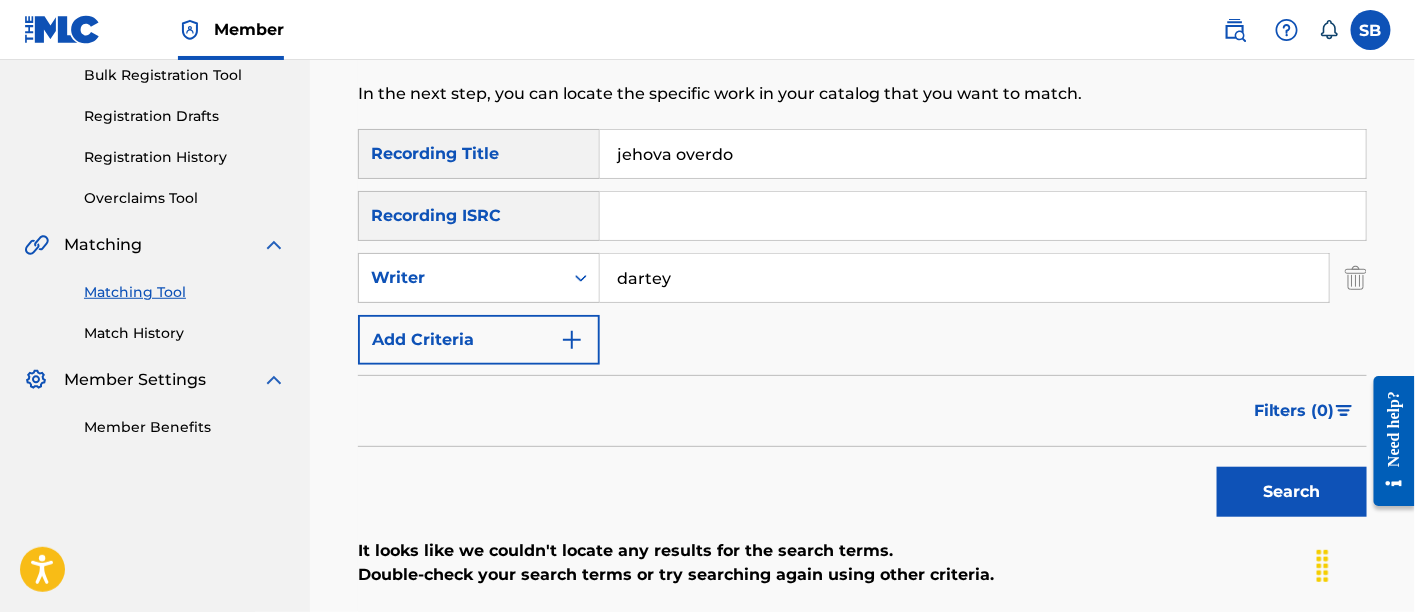 scroll, scrollTop: 290, scrollLeft: 0, axis: vertical 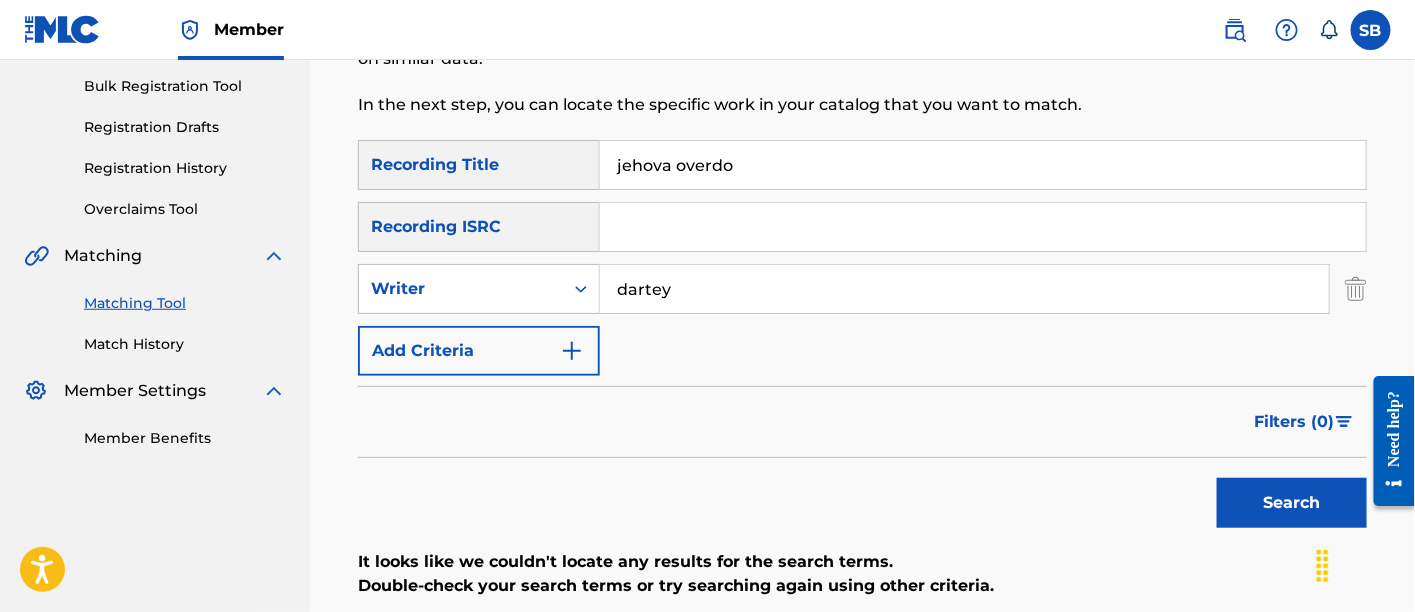click on "jehova overdo" at bounding box center [983, 165] 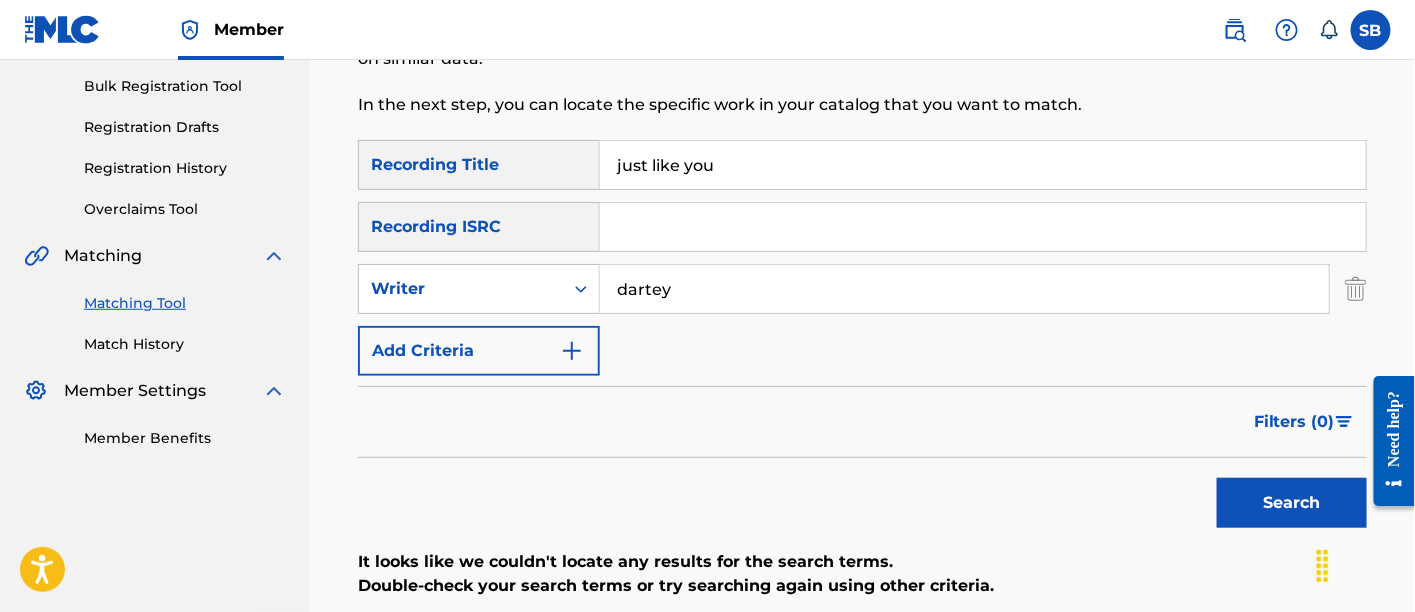 type on "just like you" 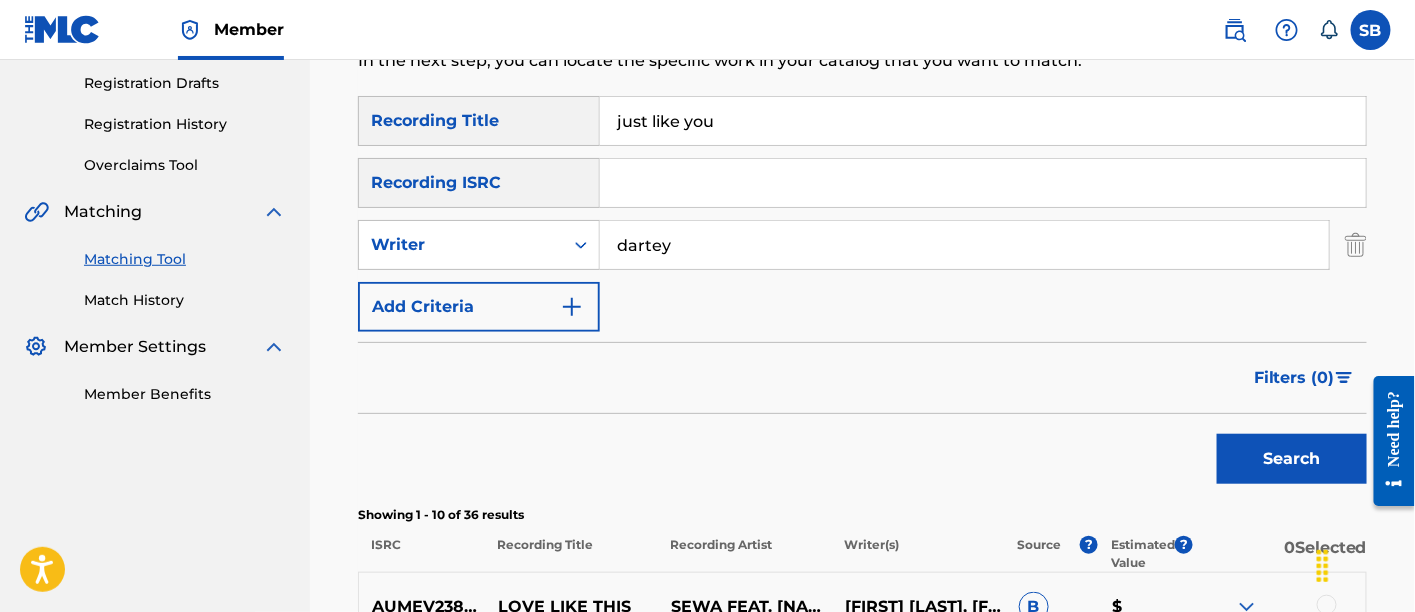 scroll, scrollTop: 308, scrollLeft: 0, axis: vertical 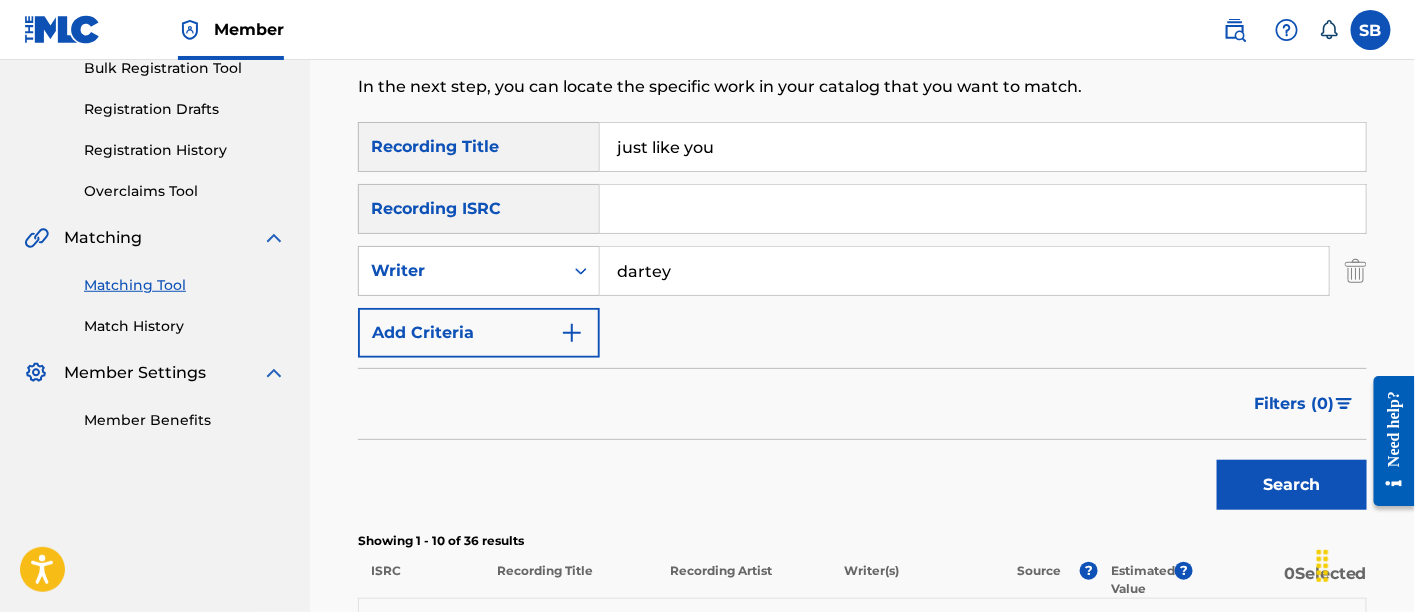 click on "dartey" at bounding box center [964, 271] 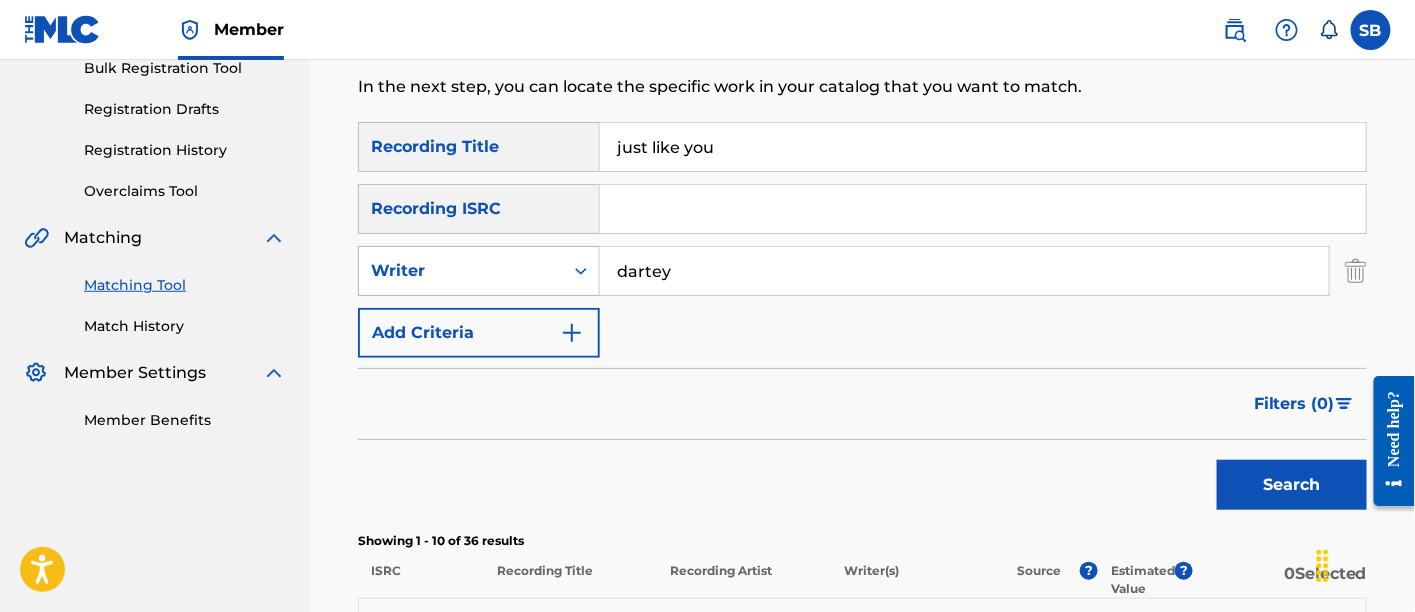 click on "Writer" at bounding box center (461, 271) 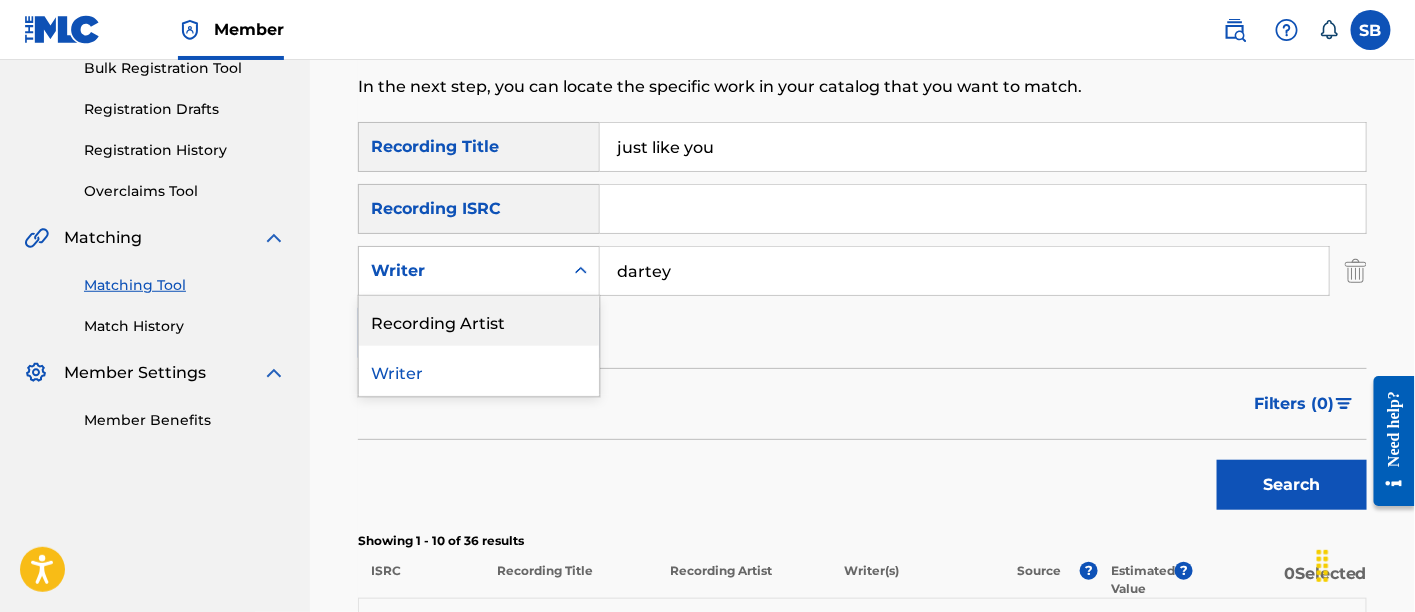 click on "Recording Artist" at bounding box center [479, 321] 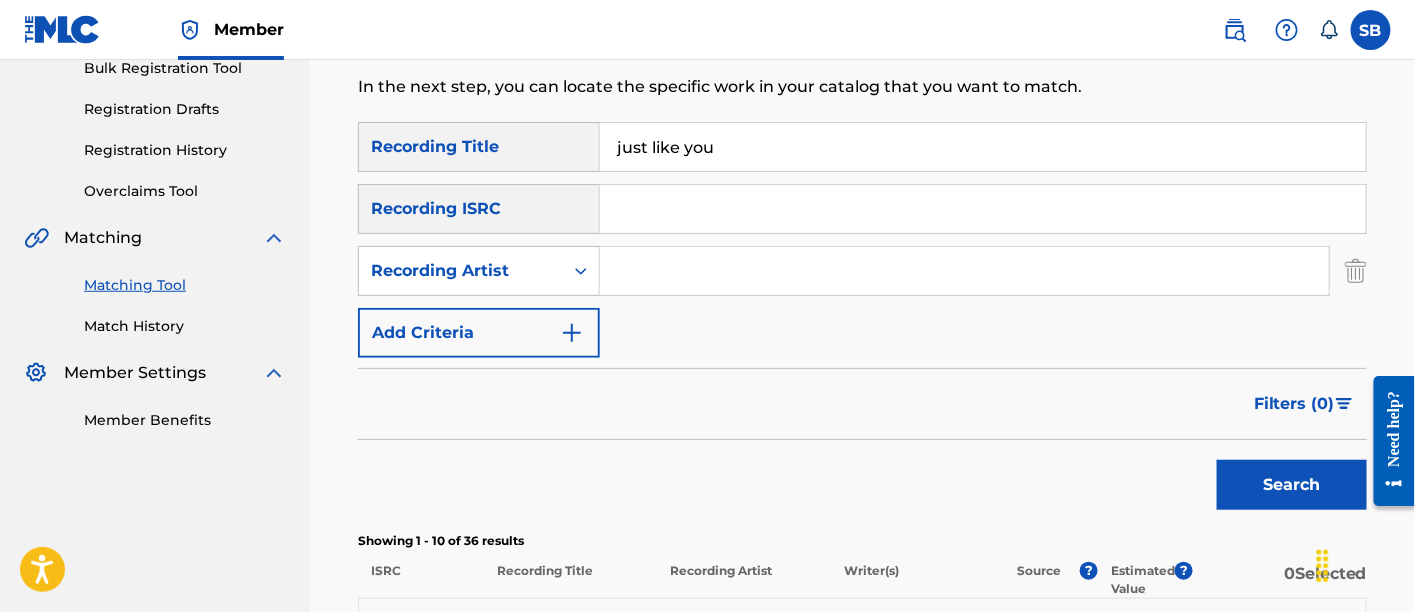 click at bounding box center [964, 271] 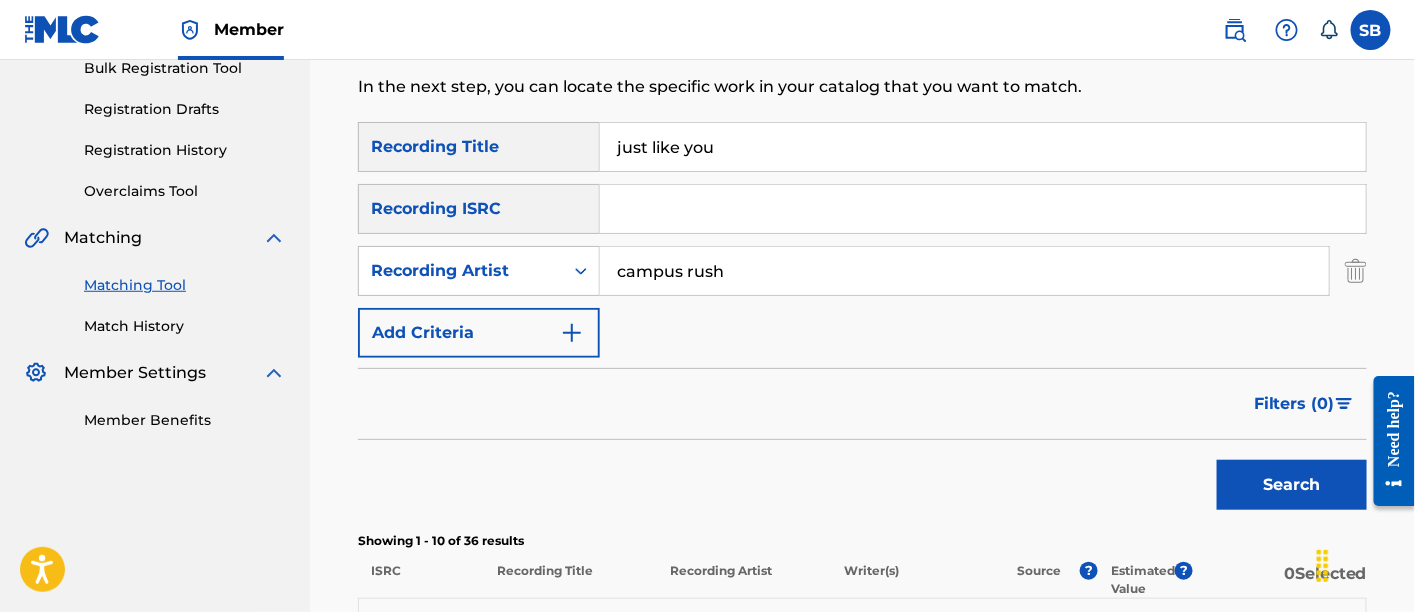 click on "Search" at bounding box center (1292, 485) 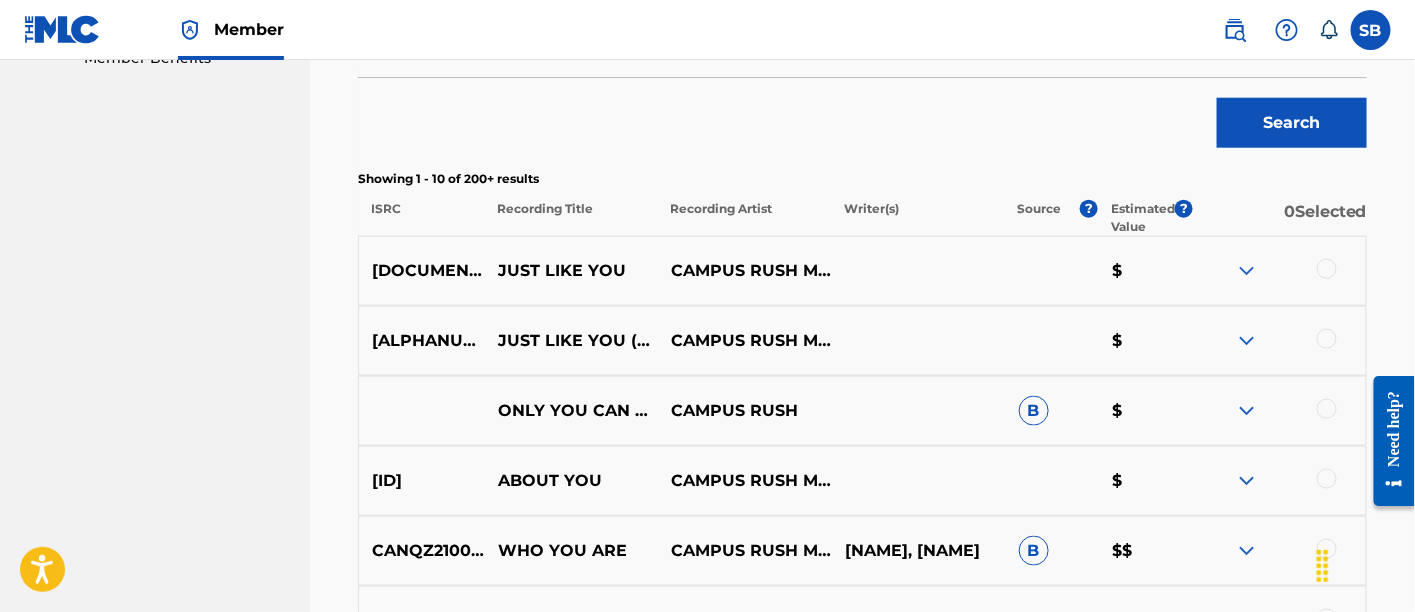 scroll, scrollTop: 671, scrollLeft: 0, axis: vertical 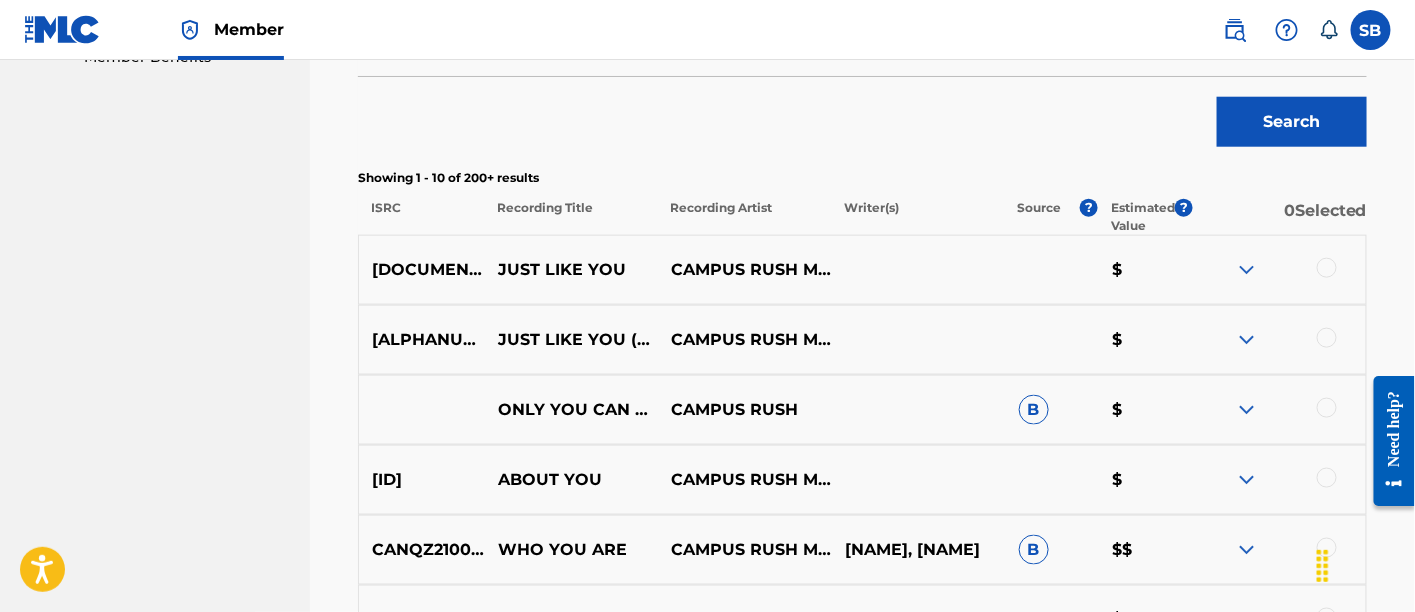click at bounding box center [1279, 340] 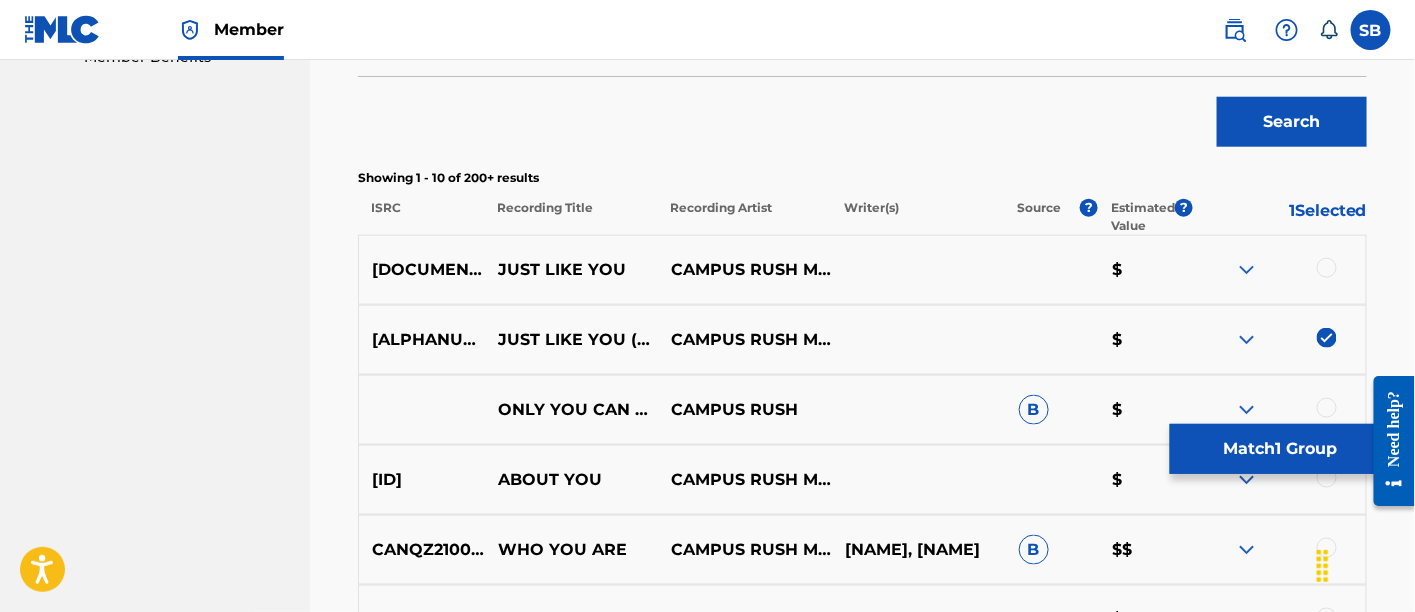 click at bounding box center (1327, 268) 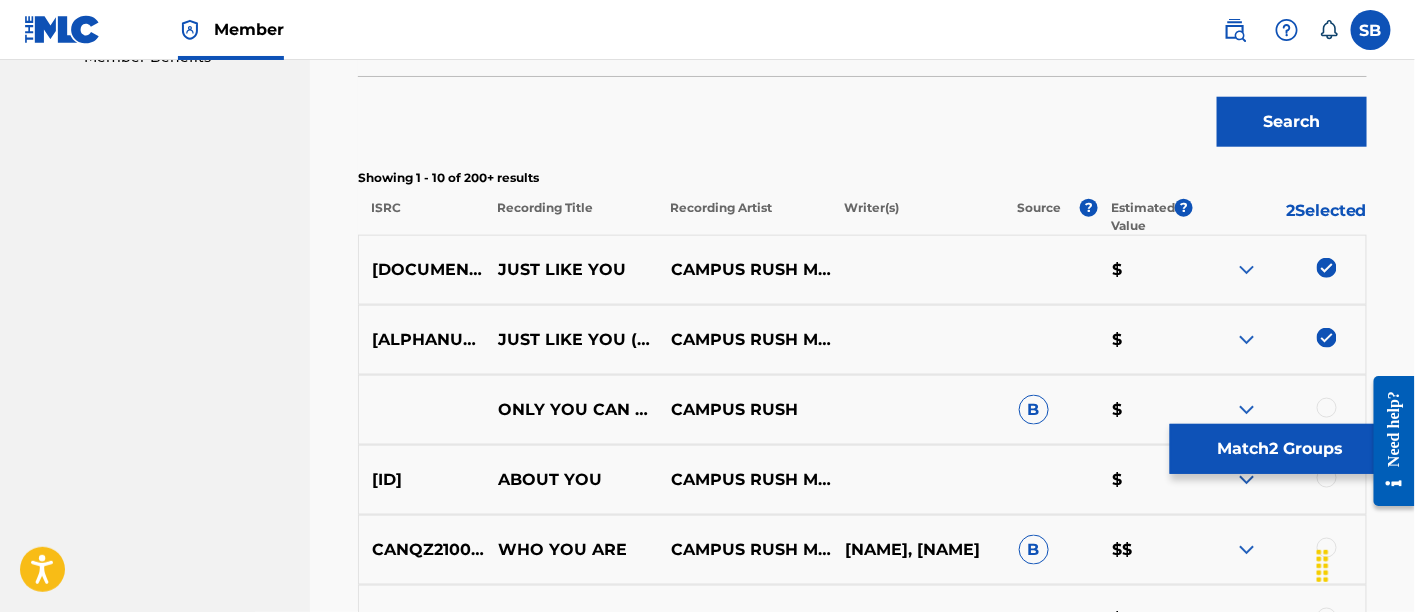 scroll, scrollTop: 391, scrollLeft: 0, axis: vertical 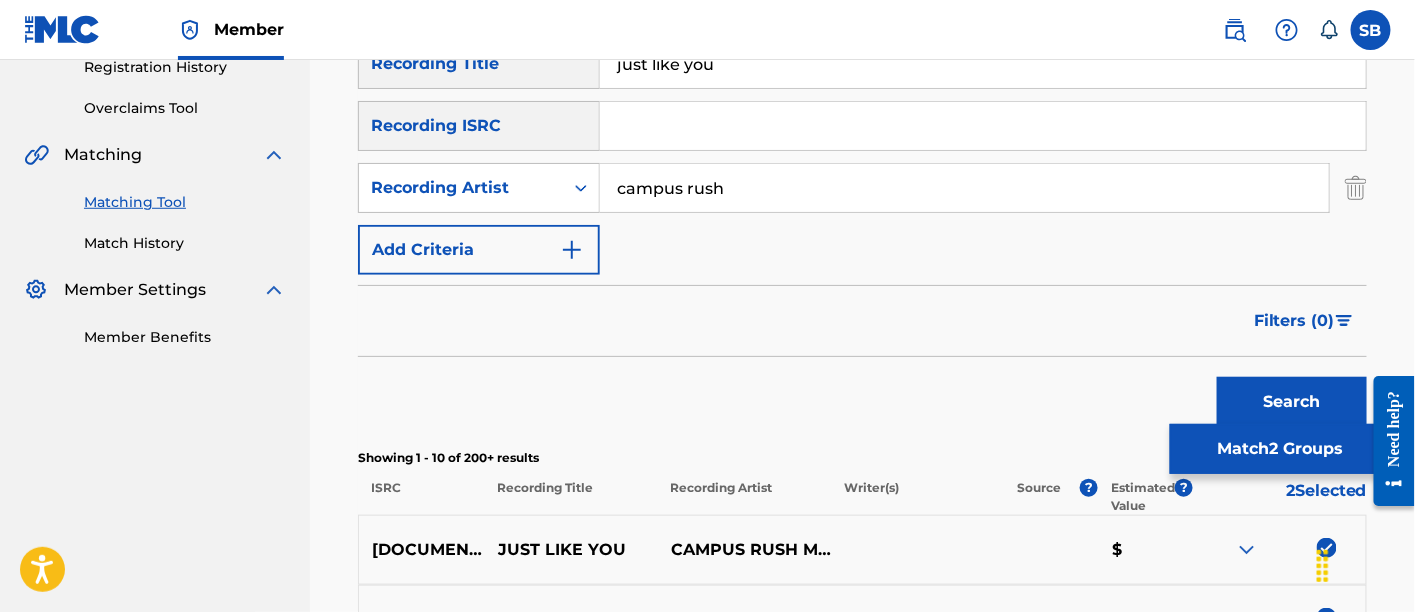 click on "campus rush" at bounding box center (964, 188) 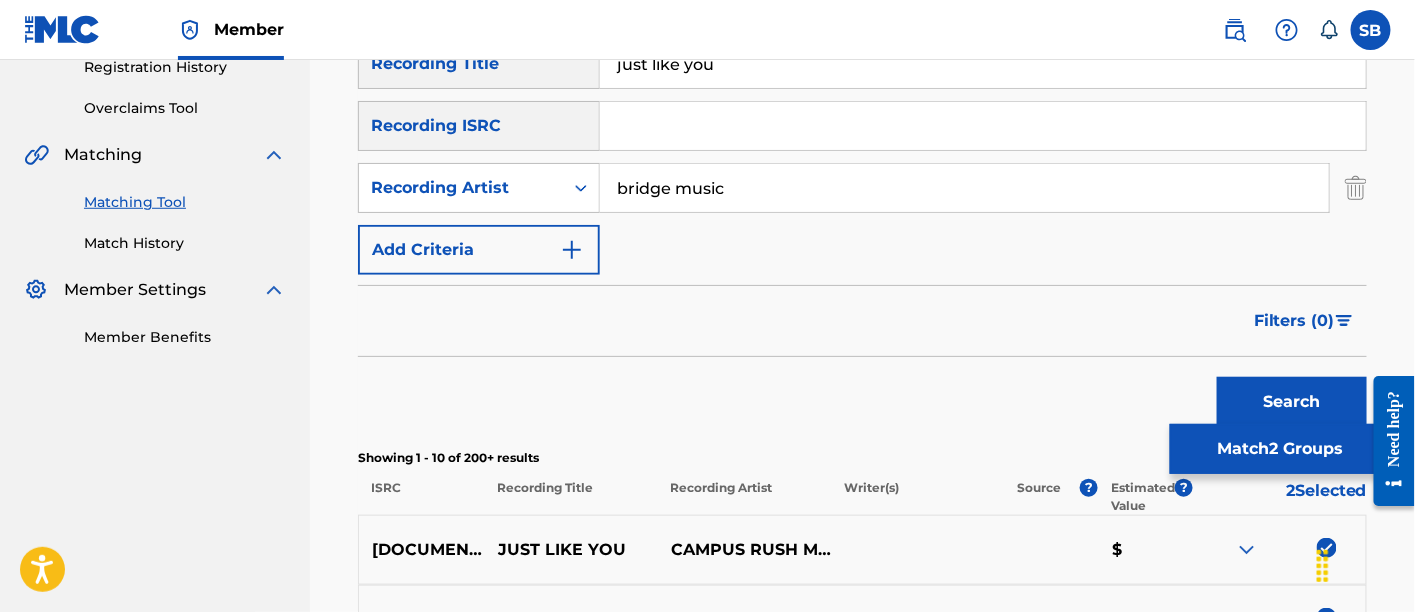 type on "bridge music" 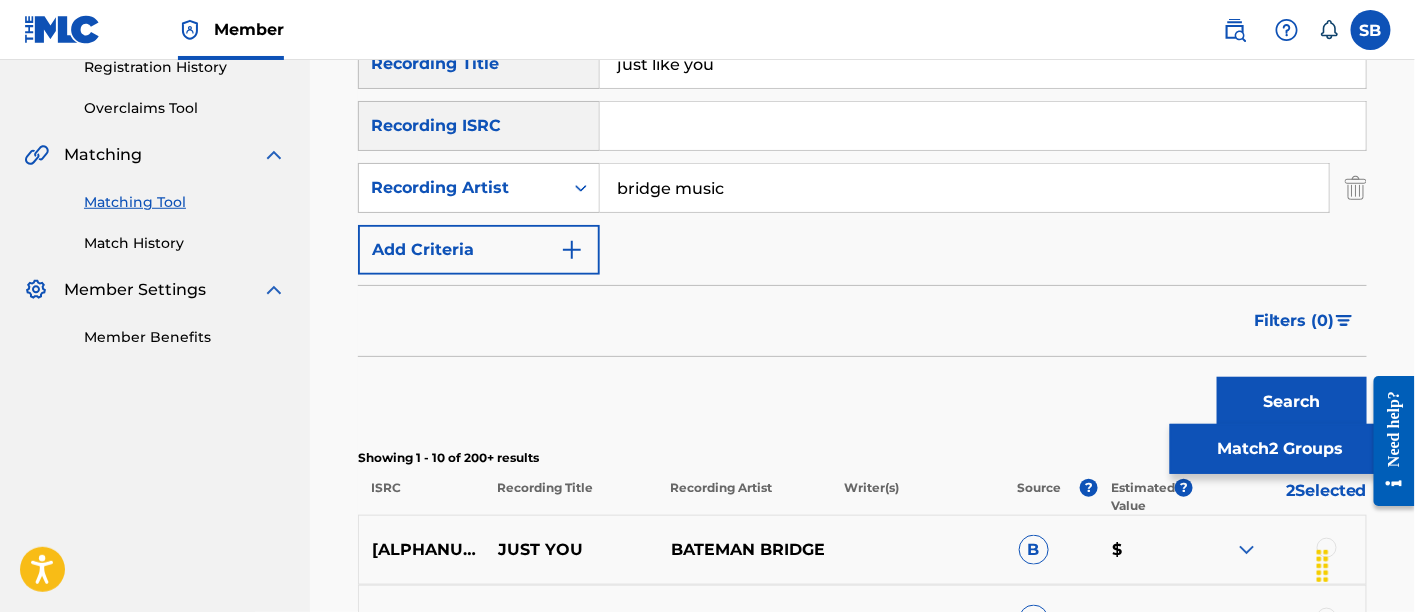 scroll, scrollTop: 706, scrollLeft: 0, axis: vertical 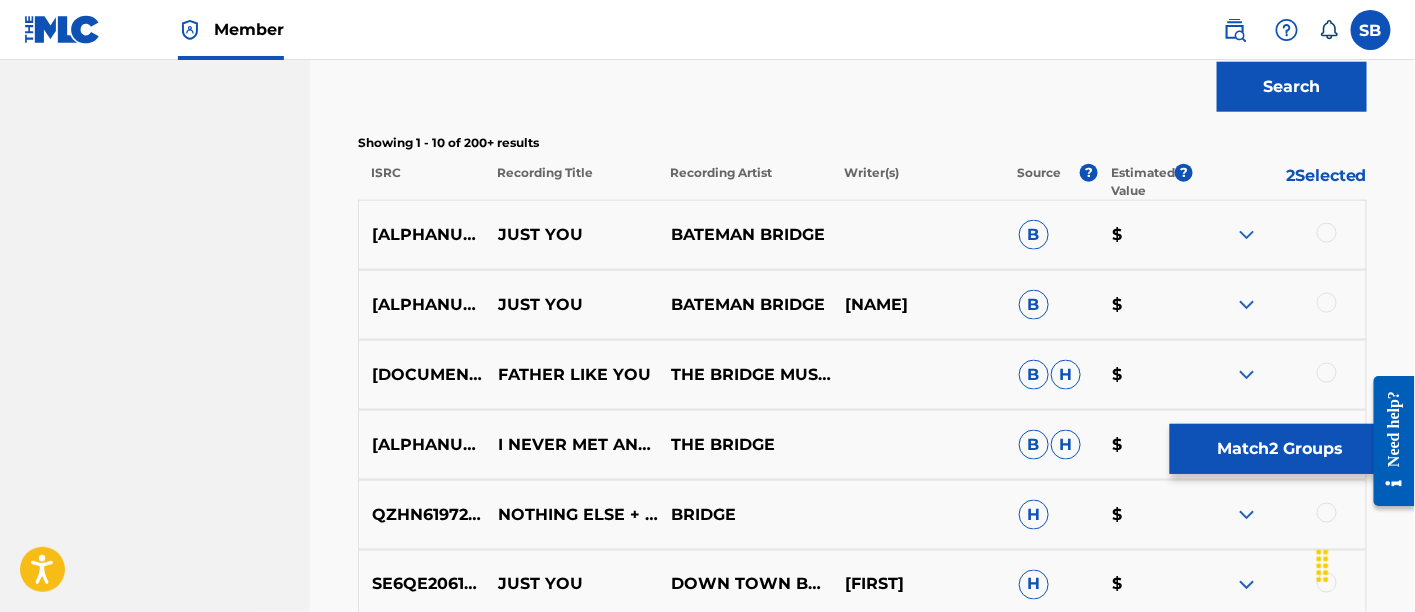 click on "Match  2 Groups" at bounding box center [1280, 449] 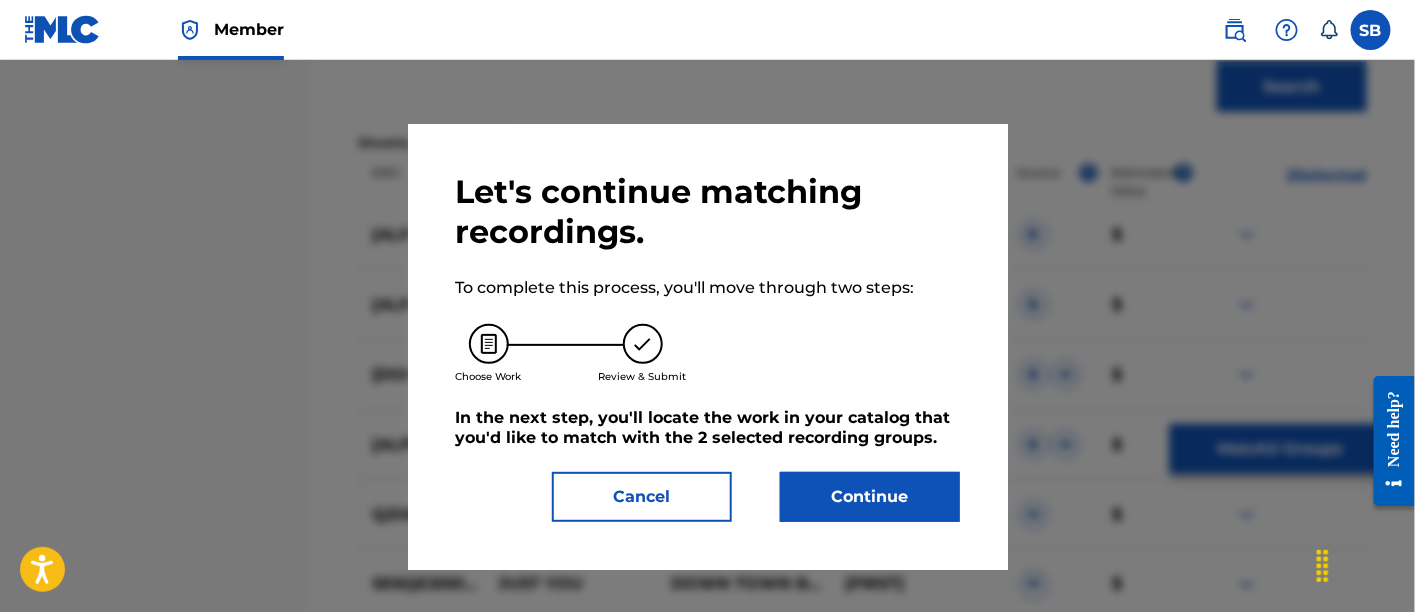 click on "Continue" at bounding box center [870, 497] 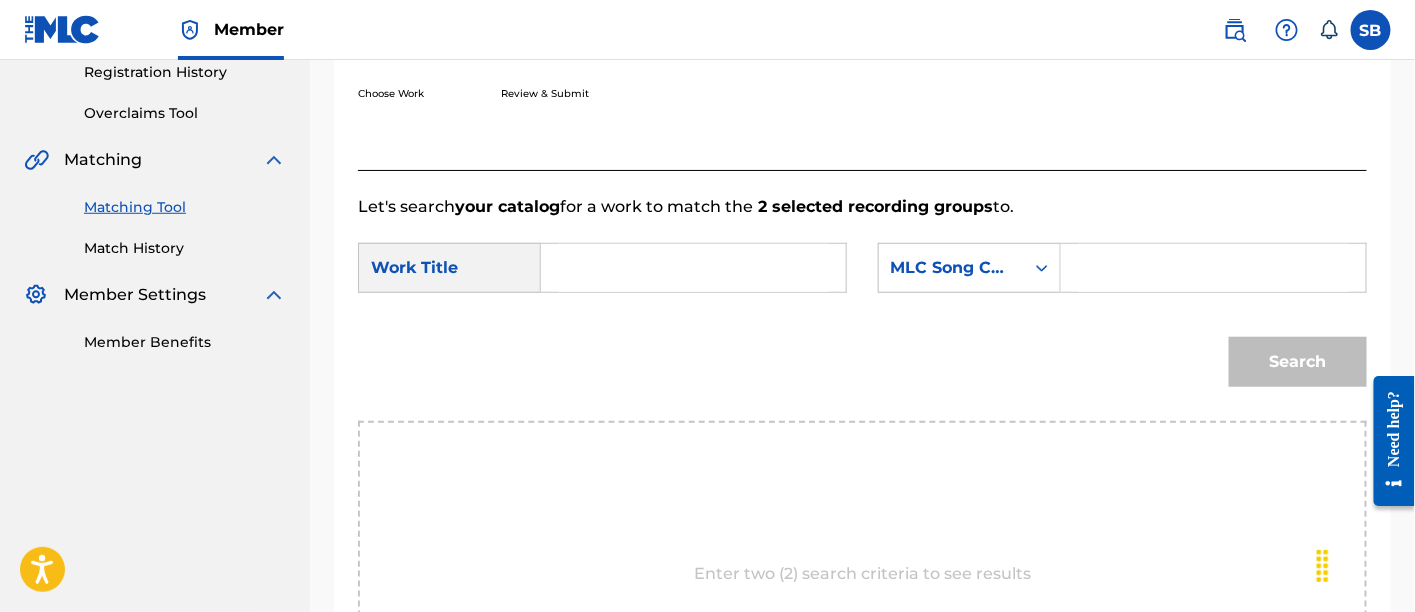 scroll, scrollTop: 368, scrollLeft: 0, axis: vertical 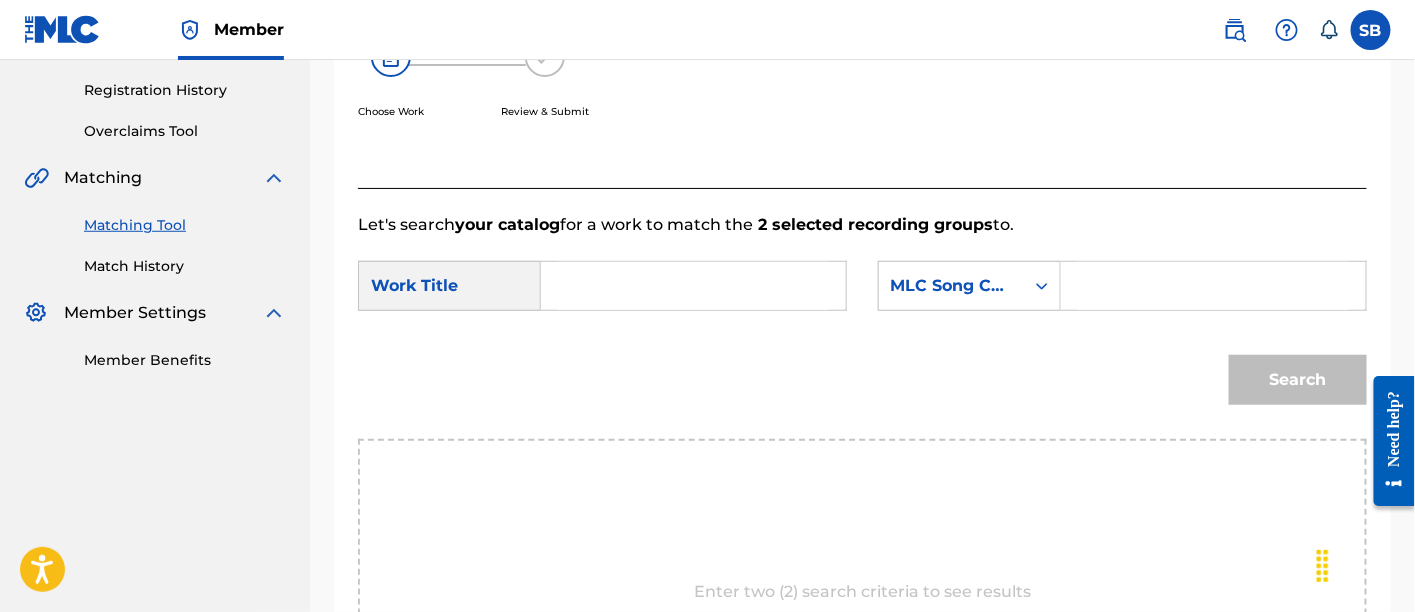 click at bounding box center (693, 286) 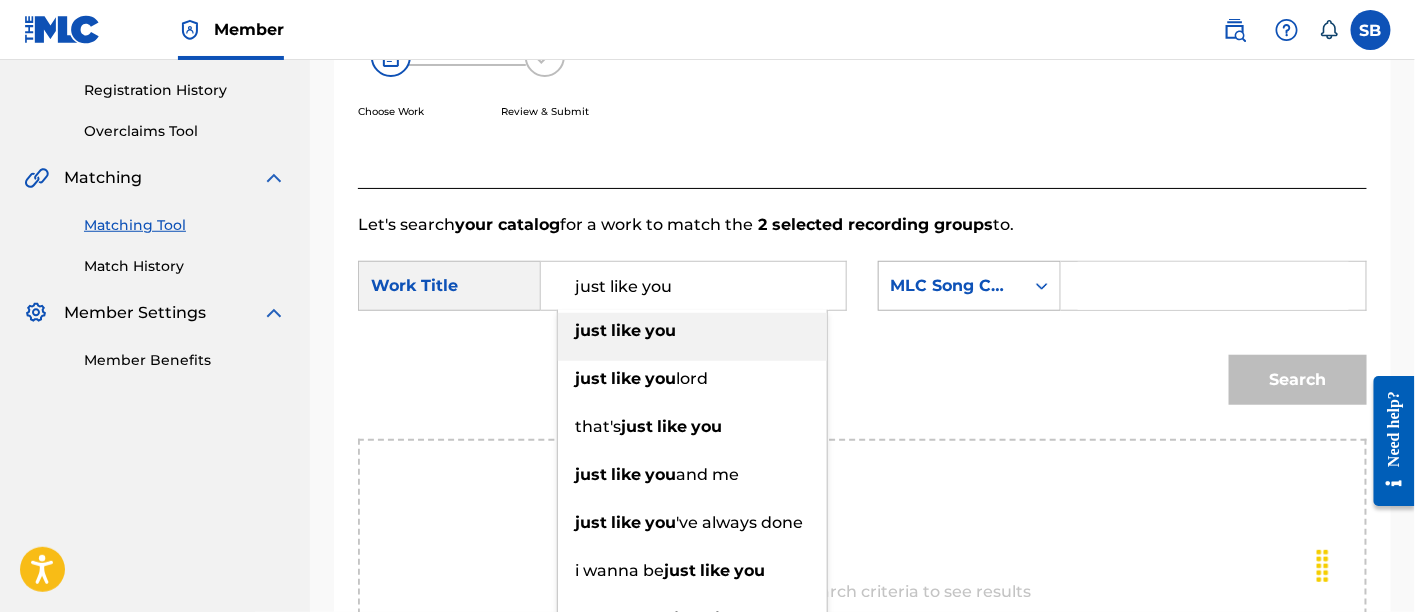 type on "just like you" 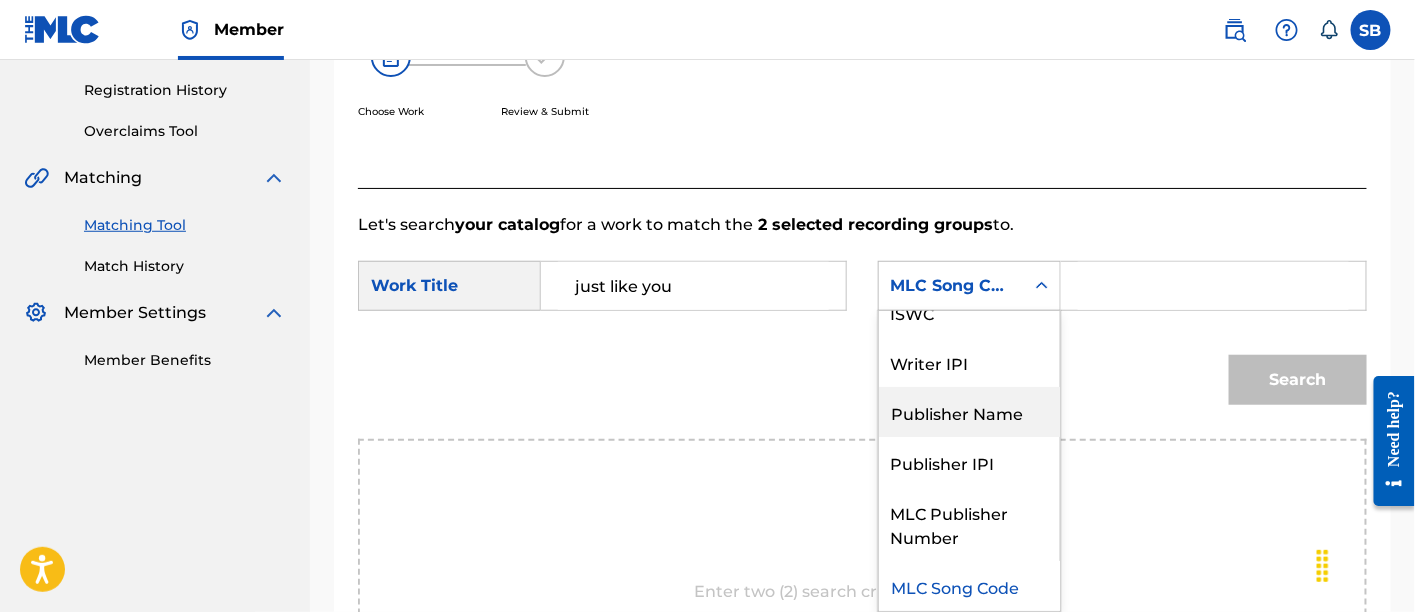 scroll, scrollTop: 0, scrollLeft: 0, axis: both 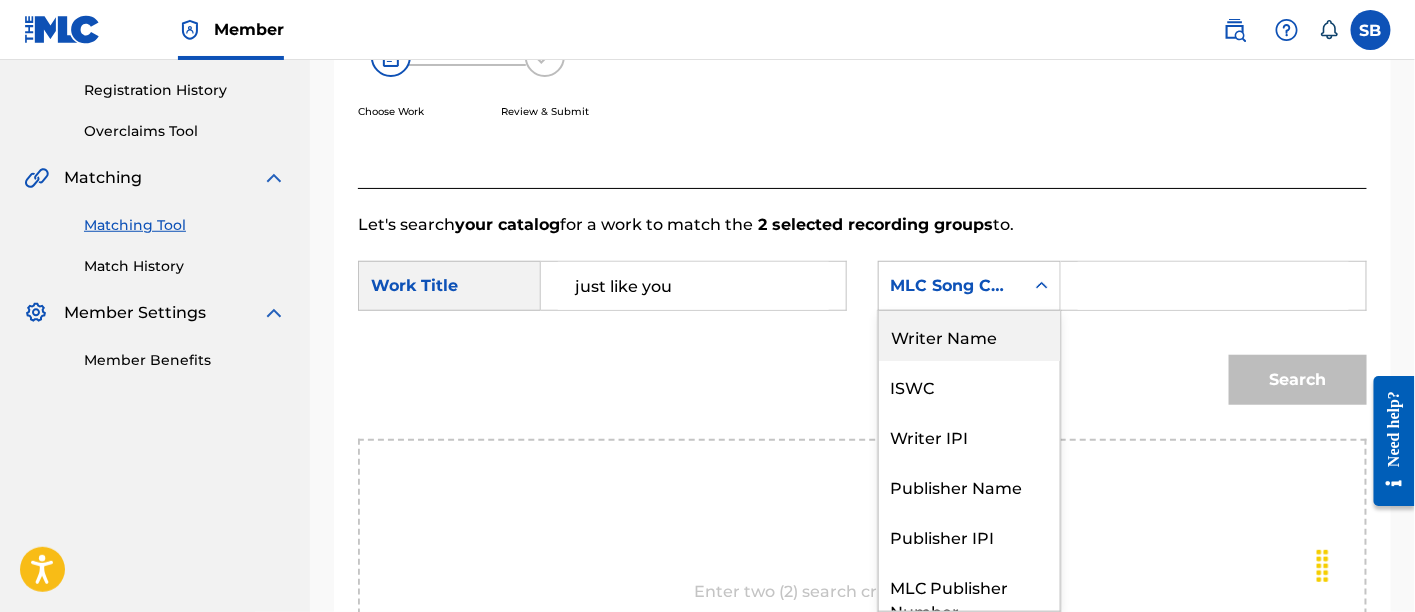 click on "Writer Name" at bounding box center [969, 336] 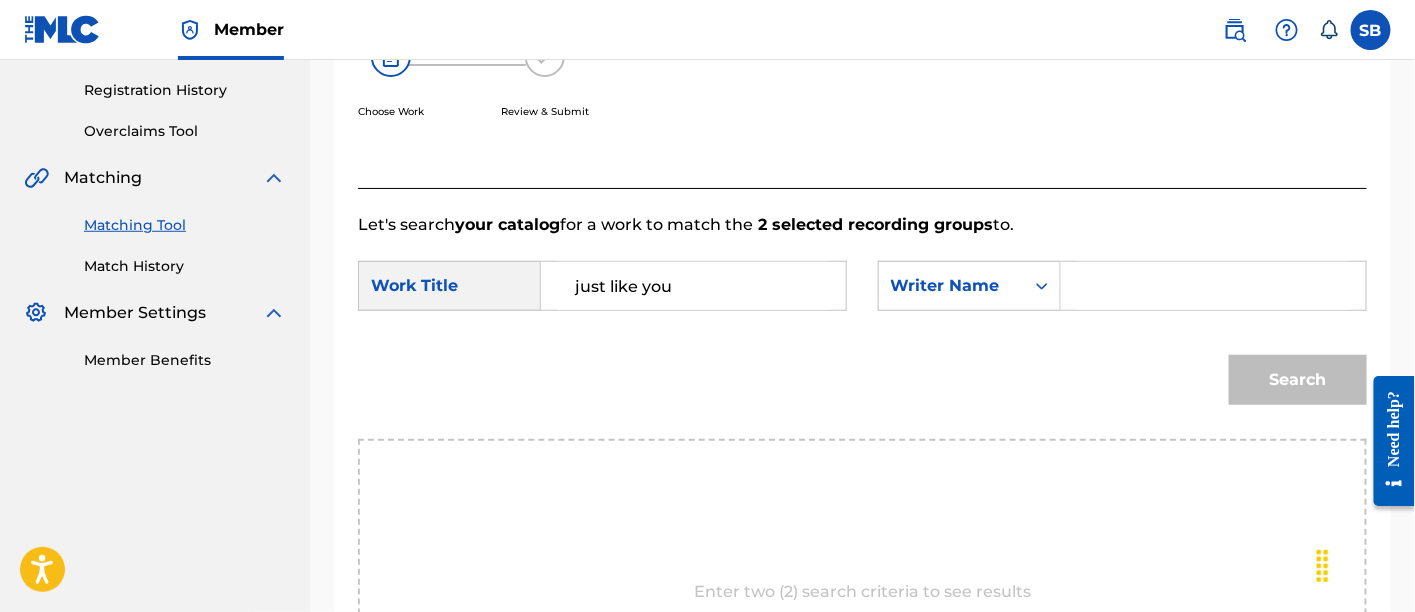 click at bounding box center (1213, 286) 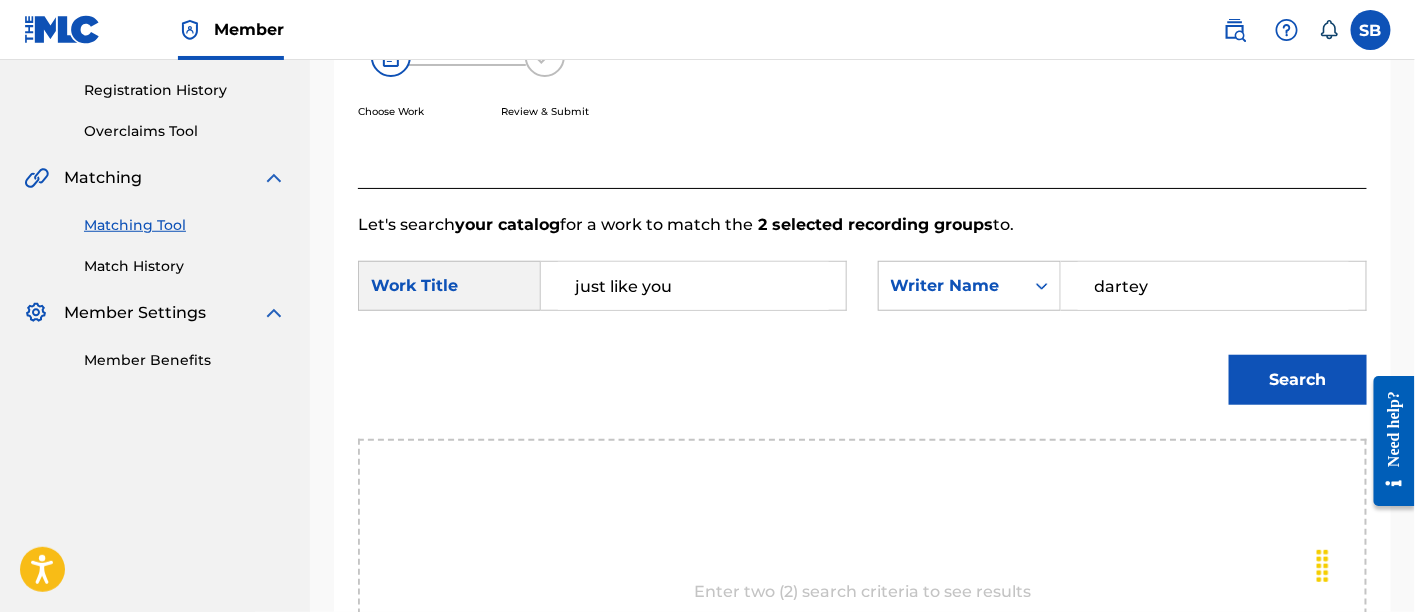 type on "dartey" 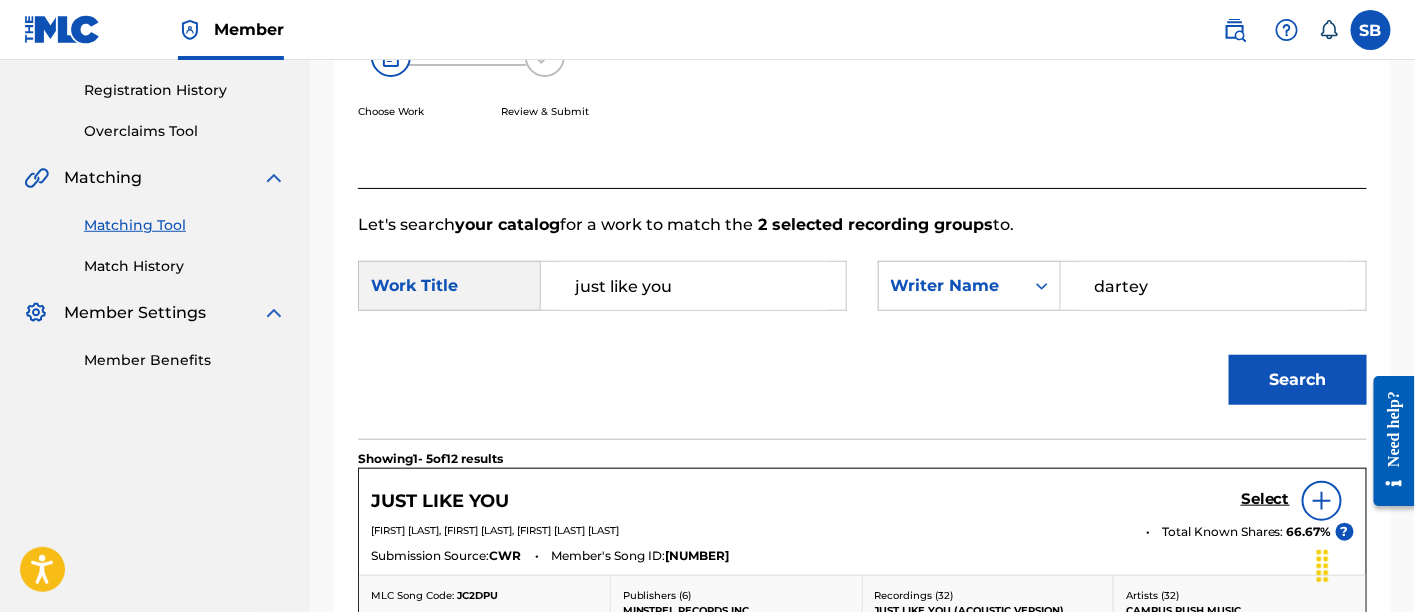 scroll, scrollTop: 548, scrollLeft: 0, axis: vertical 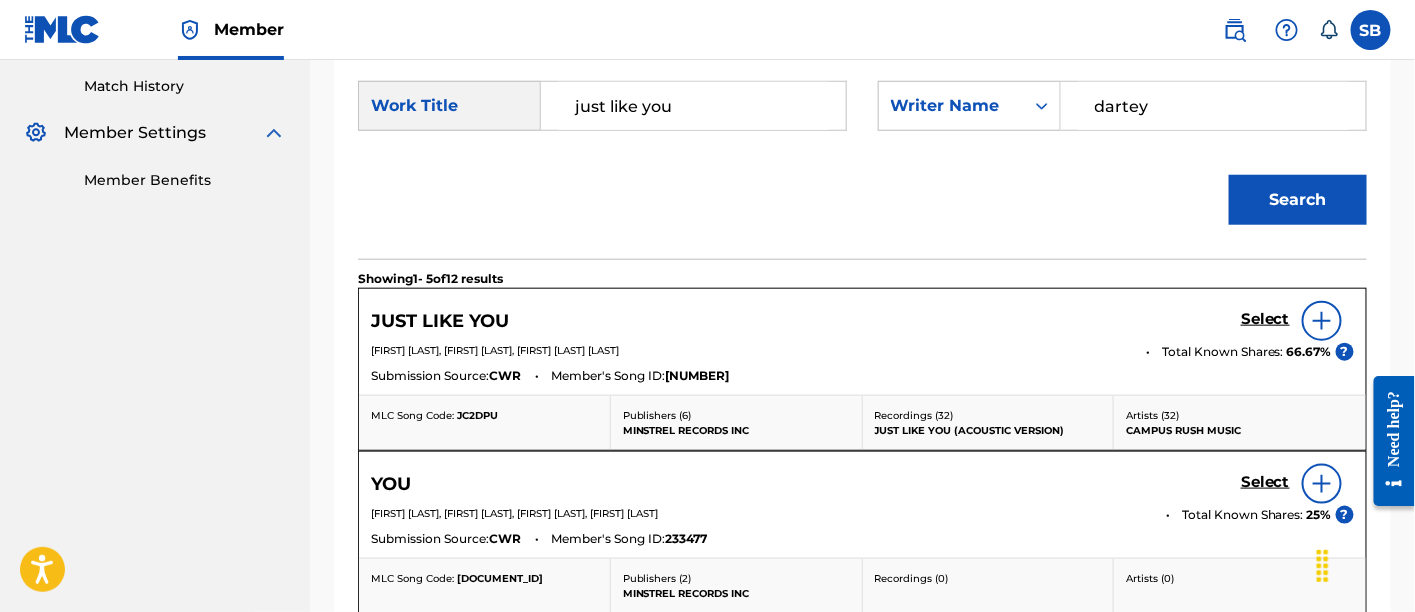 click on "Select" at bounding box center (1265, 319) 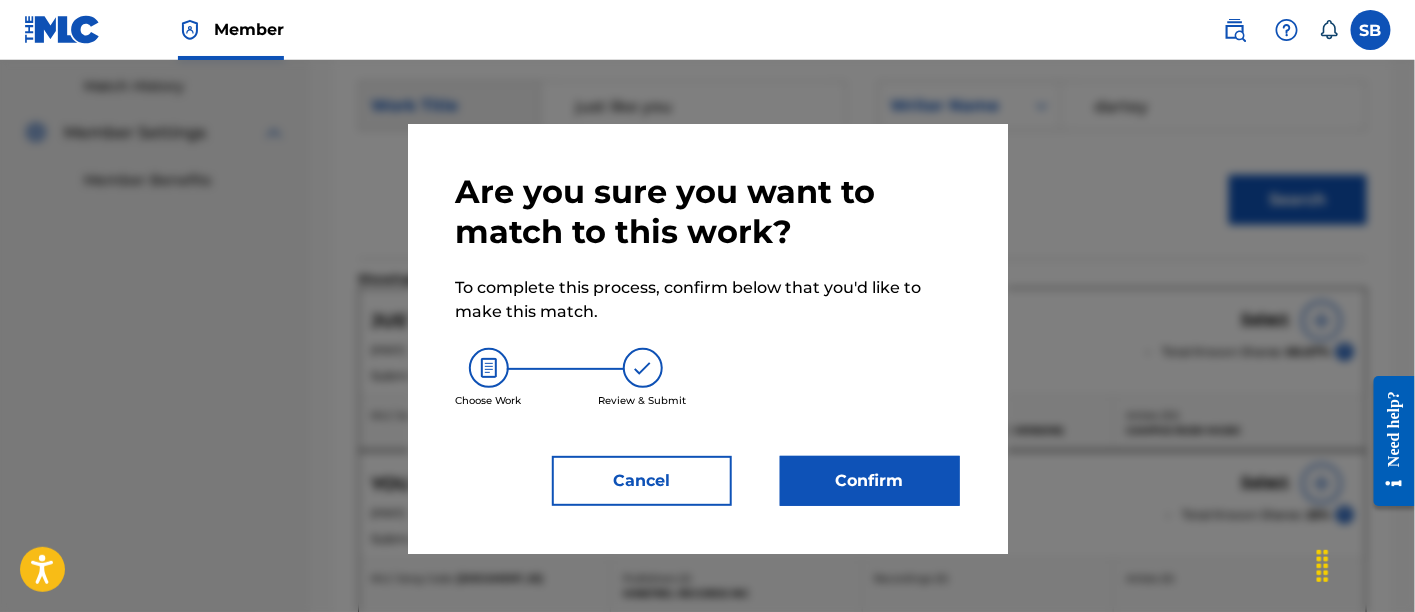 click on "Confirm" at bounding box center [870, 481] 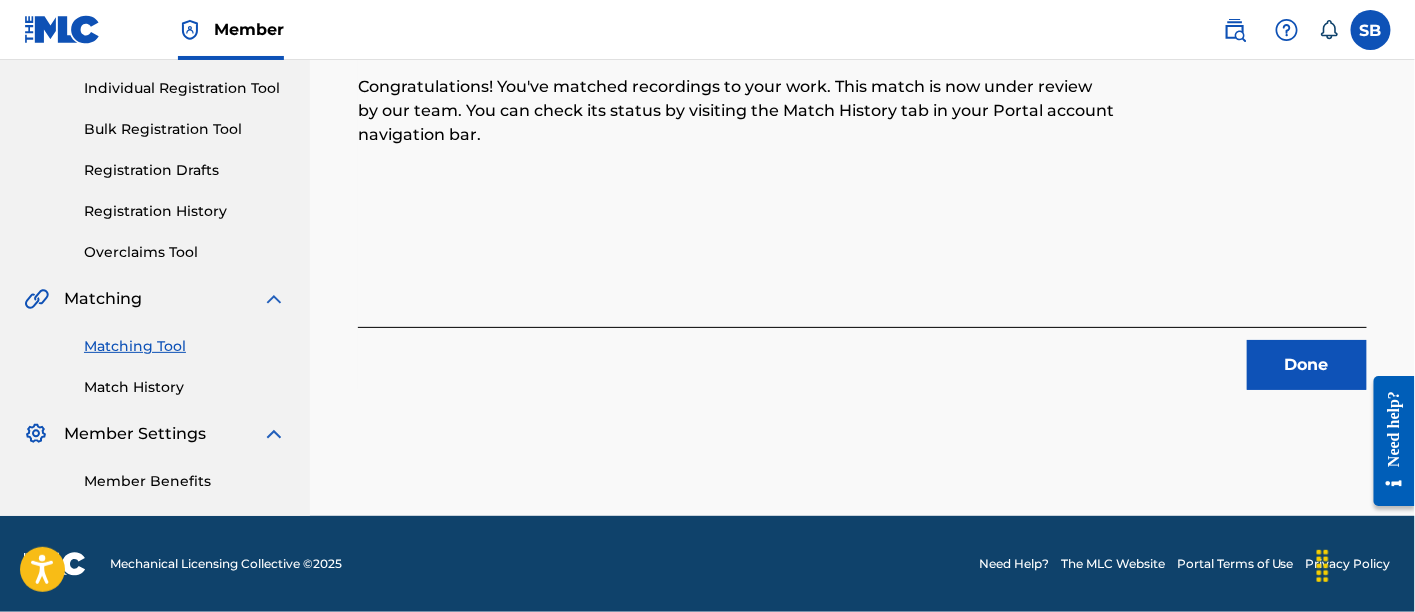 scroll, scrollTop: 246, scrollLeft: 0, axis: vertical 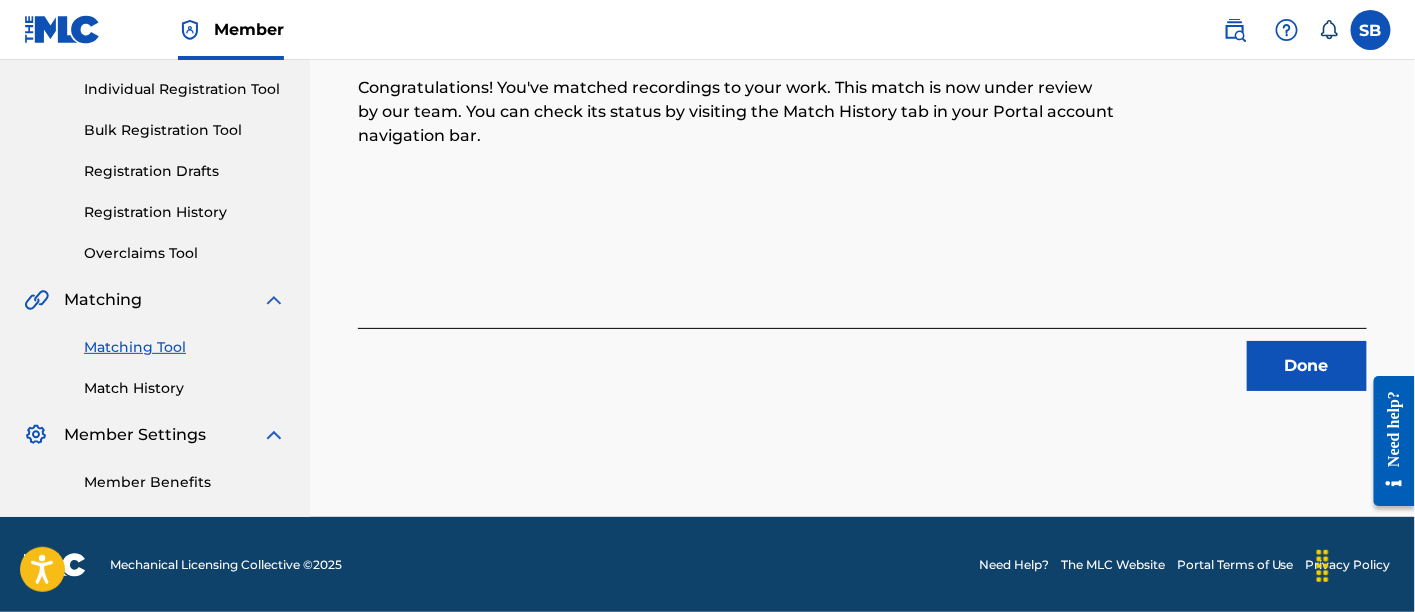 click on "Done" at bounding box center [1307, 366] 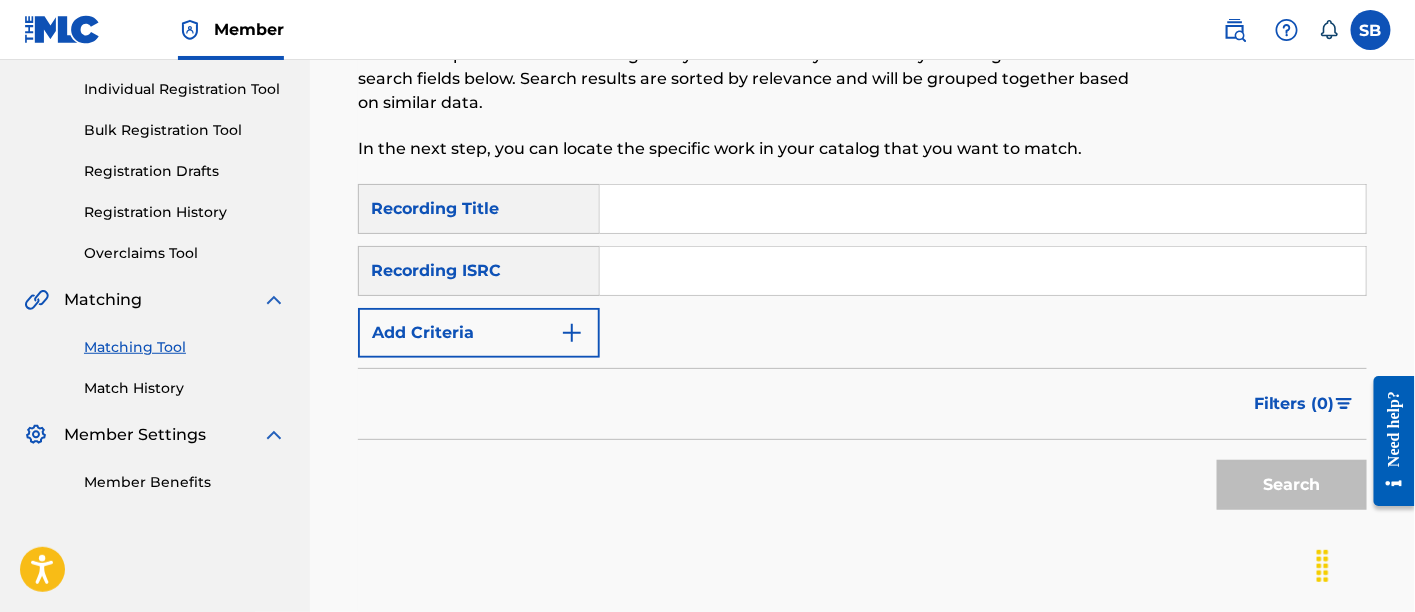 click at bounding box center [983, 209] 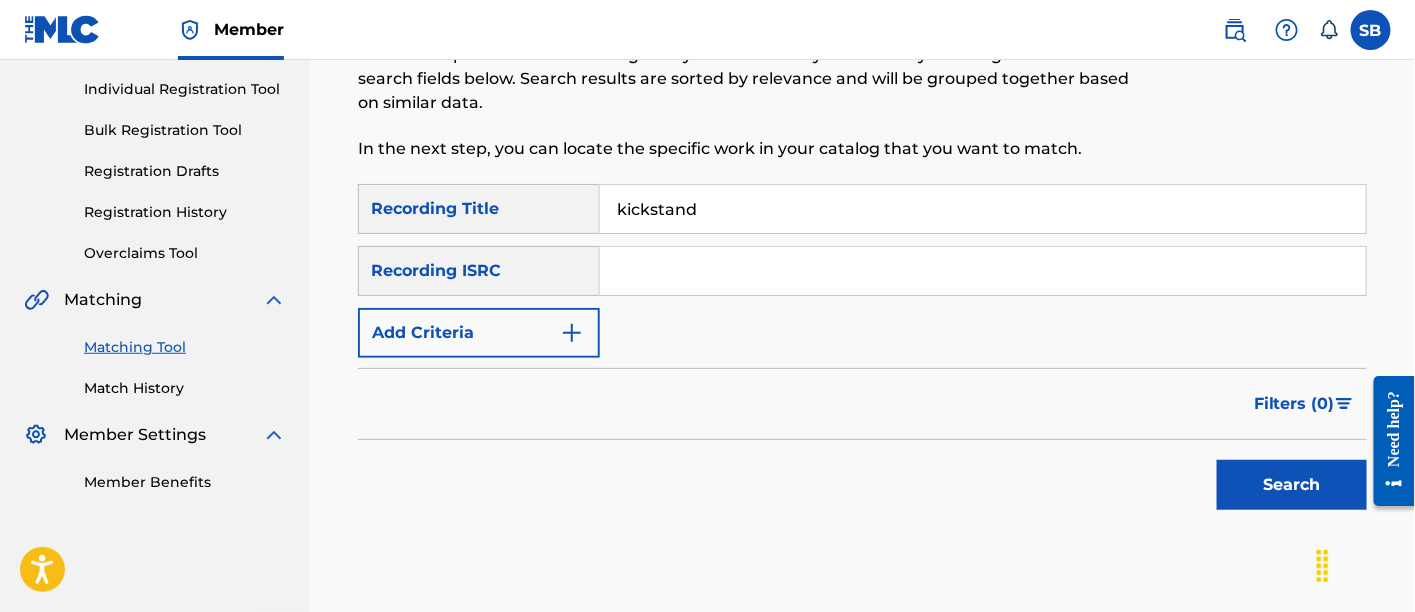 type on "kickstand" 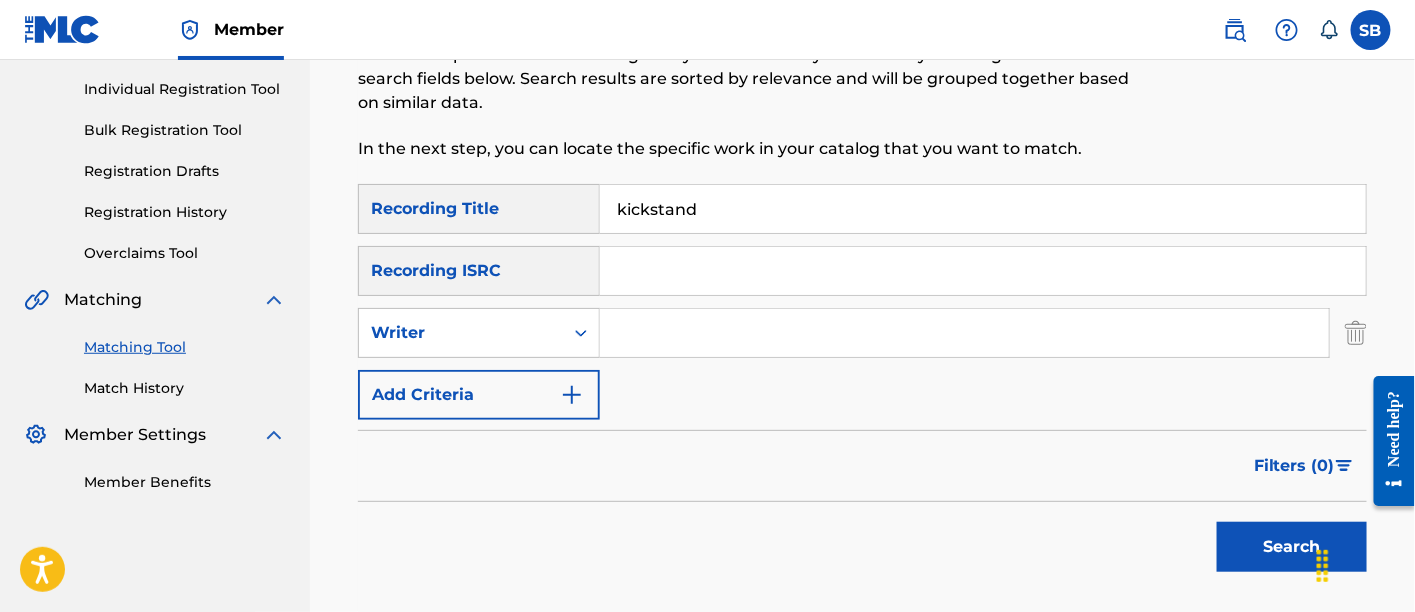 click at bounding box center (964, 333) 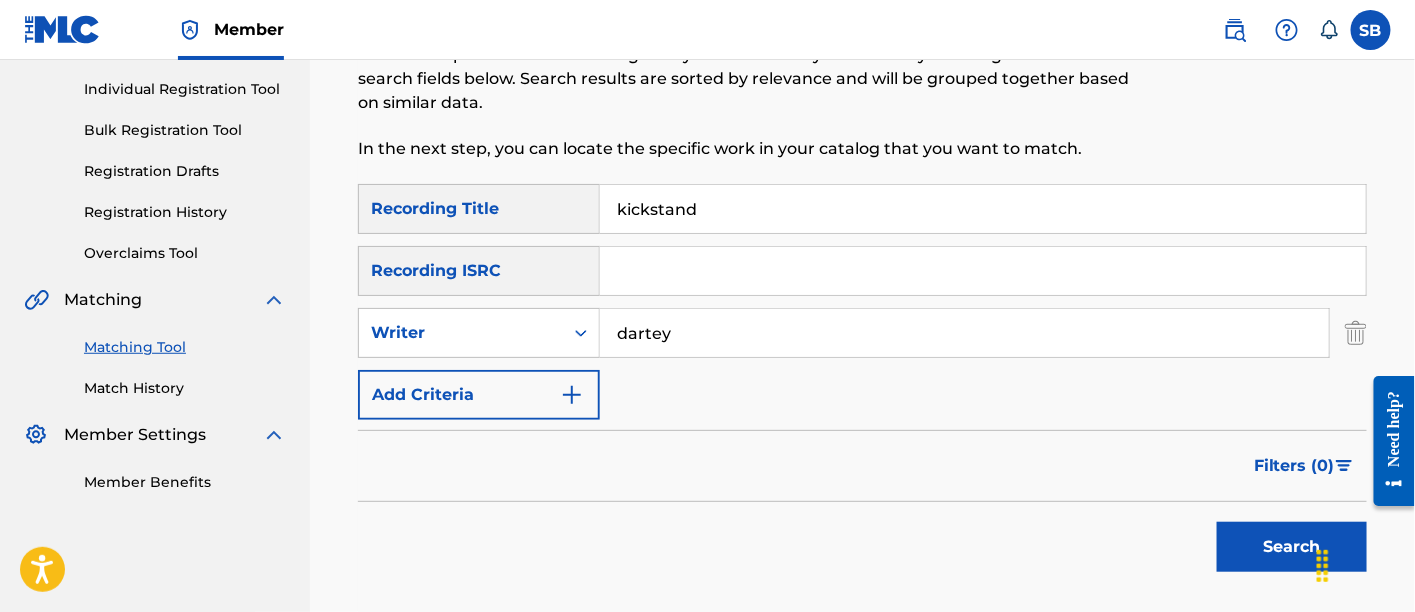 type on "dartey" 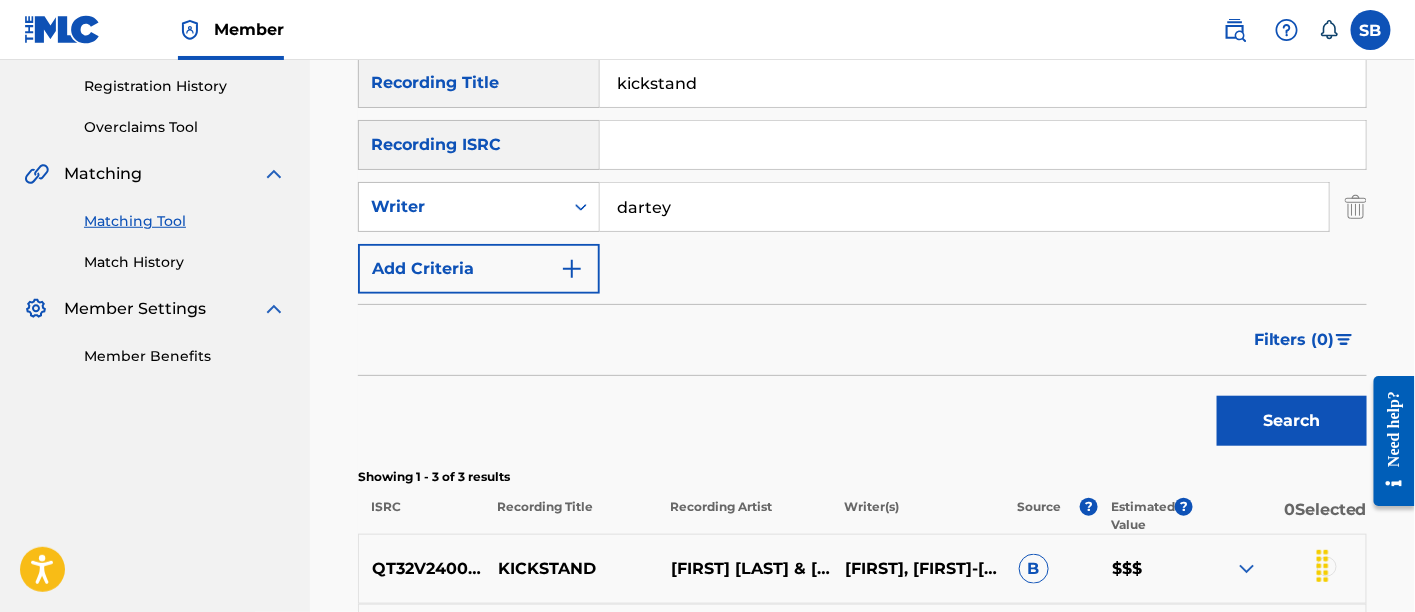 scroll, scrollTop: 546, scrollLeft: 0, axis: vertical 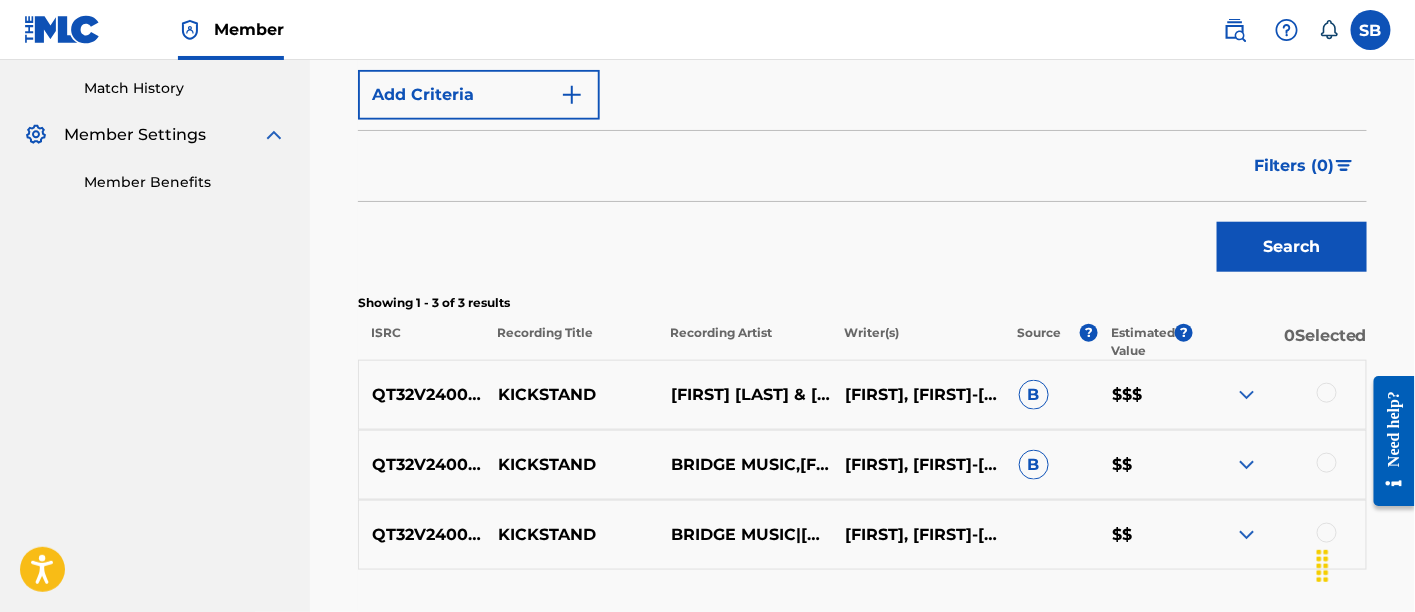 click at bounding box center (1327, 393) 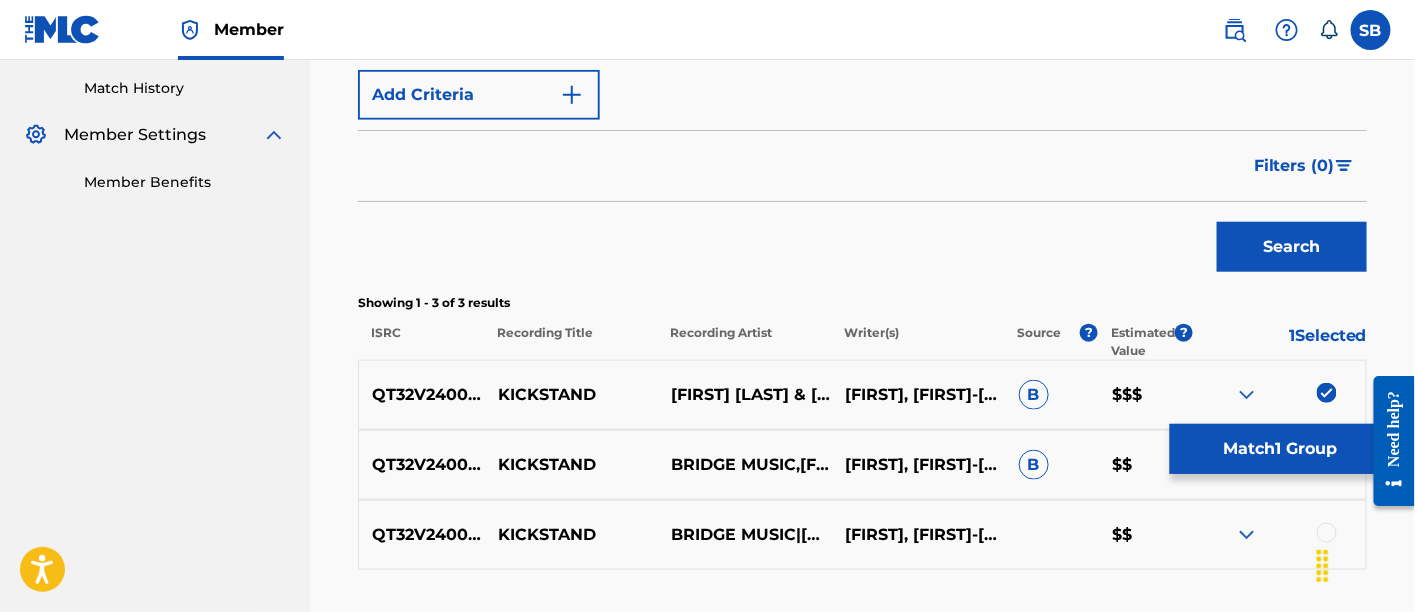 scroll, scrollTop: 698, scrollLeft: 0, axis: vertical 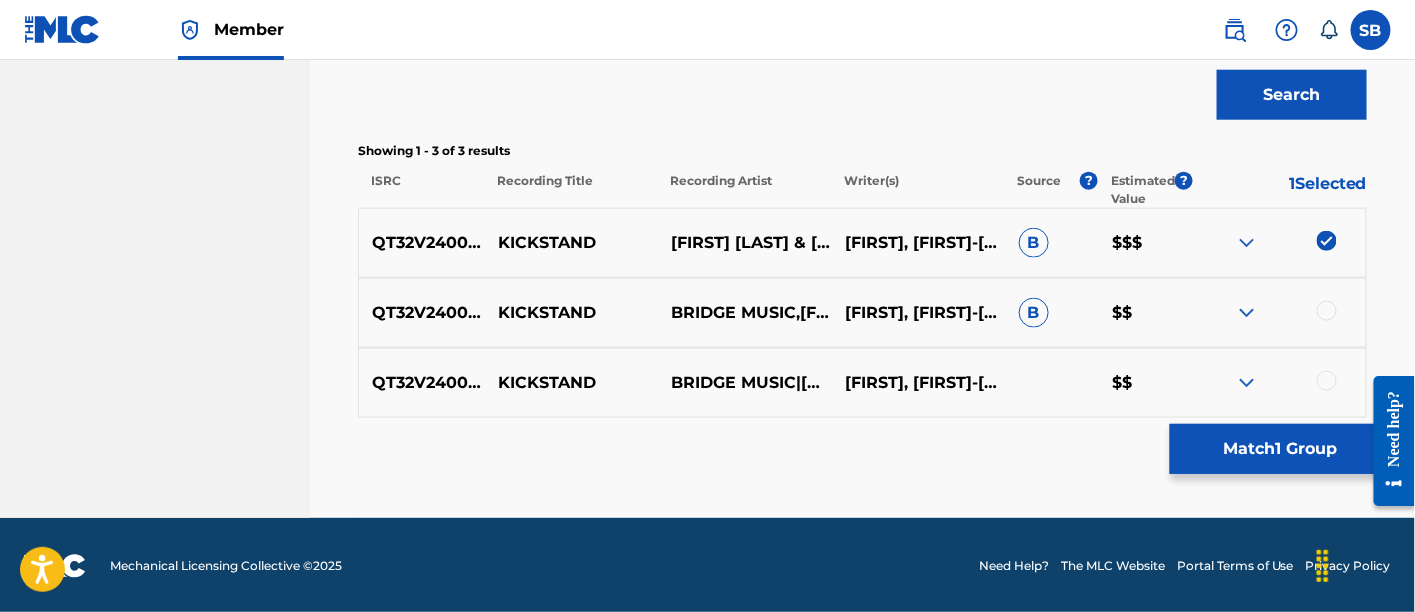 click at bounding box center [1327, 311] 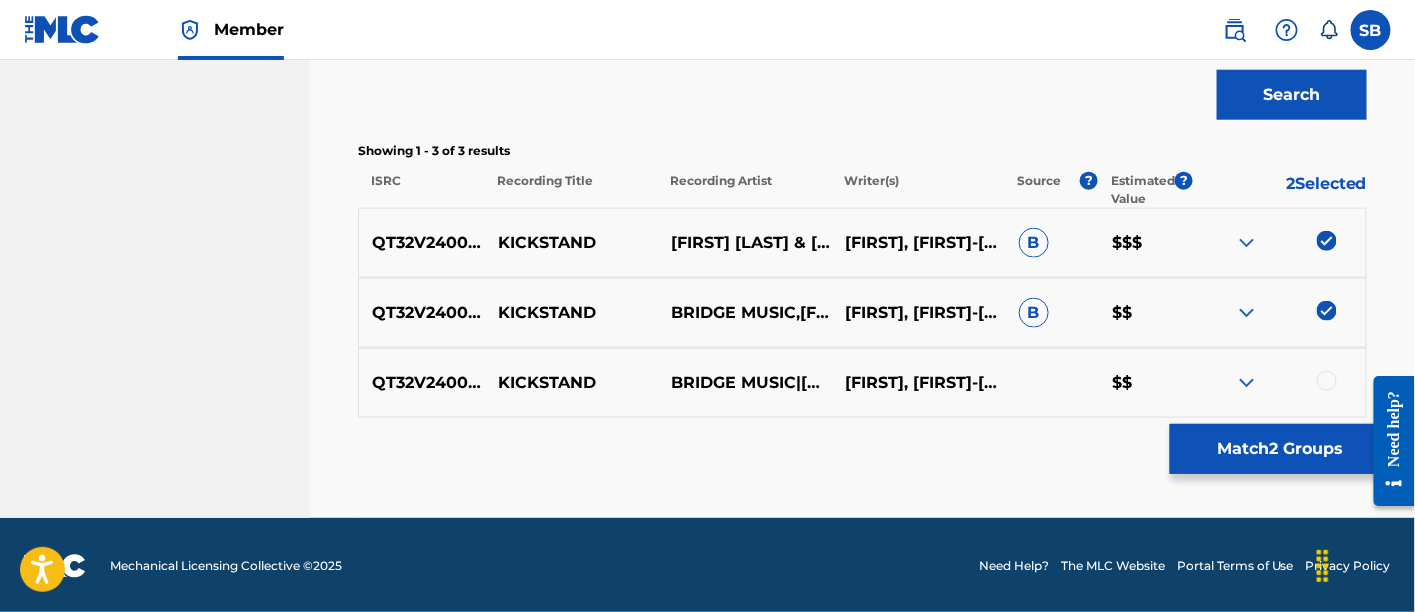 click at bounding box center (1327, 381) 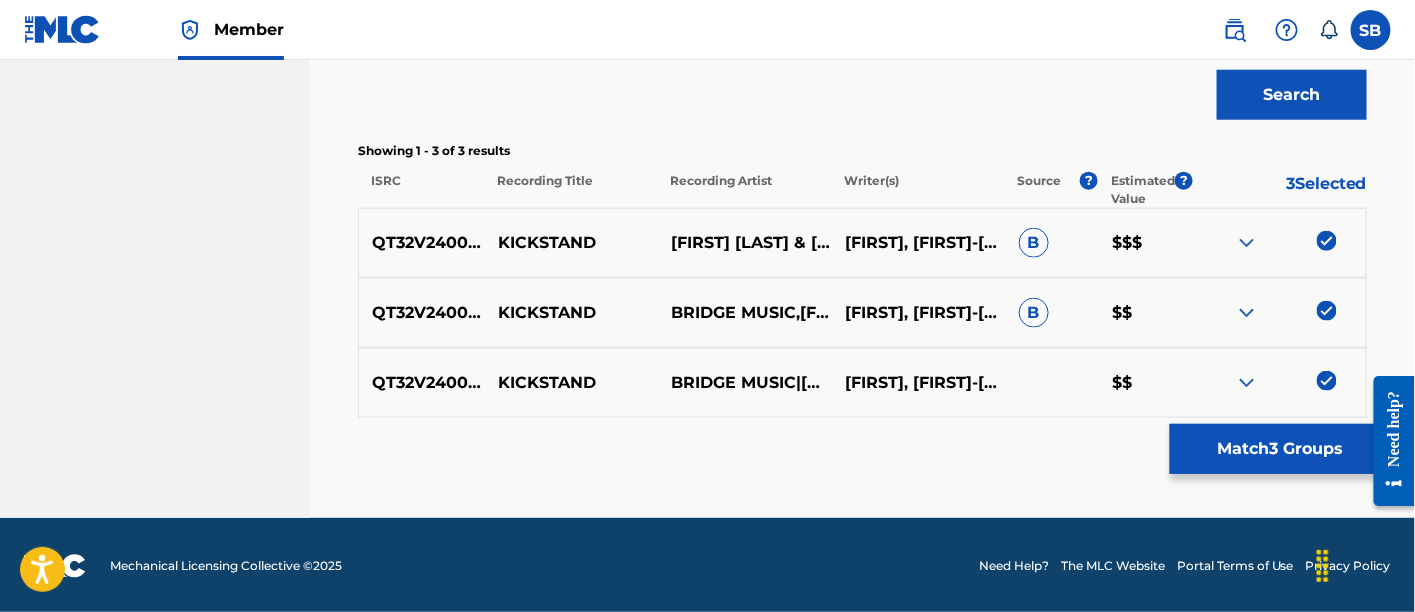 scroll, scrollTop: 351, scrollLeft: 0, axis: vertical 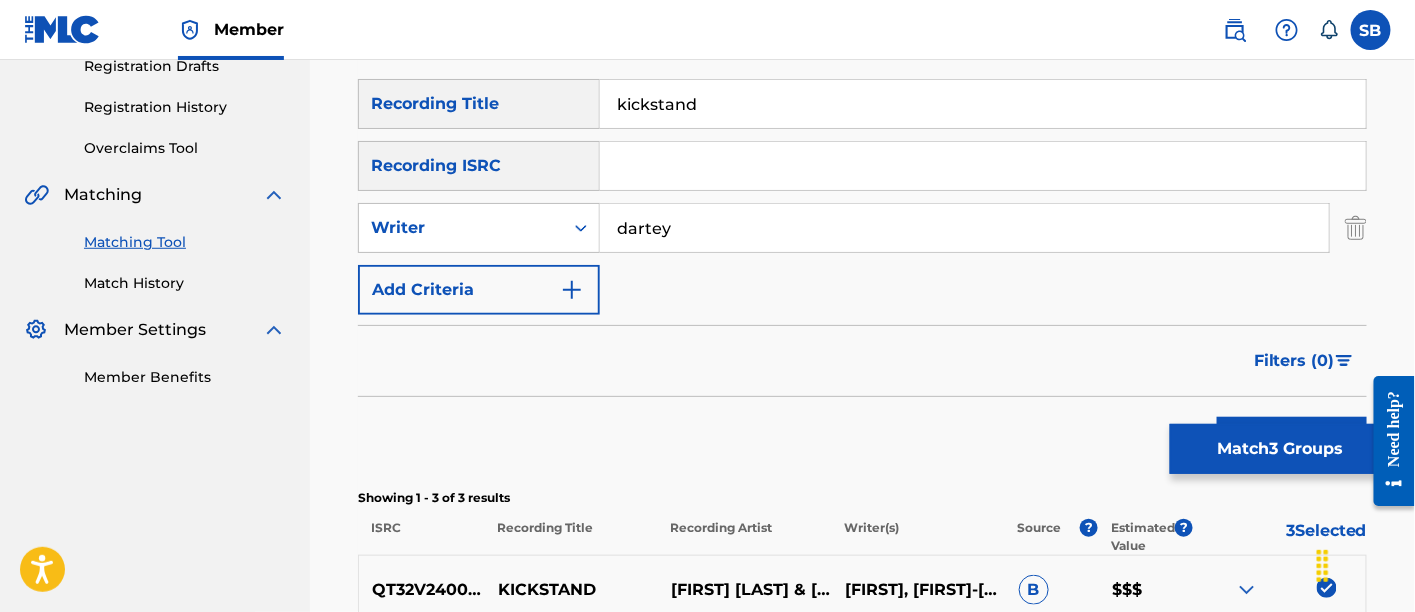 click on "SearchWithCriteriaacc773e9-436d-4524-87e7-bf0af7e0d2c0 Recording Title kickstand SearchWithCriteriafb044c18-d2bc-4971-a3d2-80f434c0fc4a Recording ISRC SearchWithCriteria00ccaf24-7992-4f0e-85d1-c83739b64a78 Writer dartey Add Criteria" at bounding box center (862, 197) 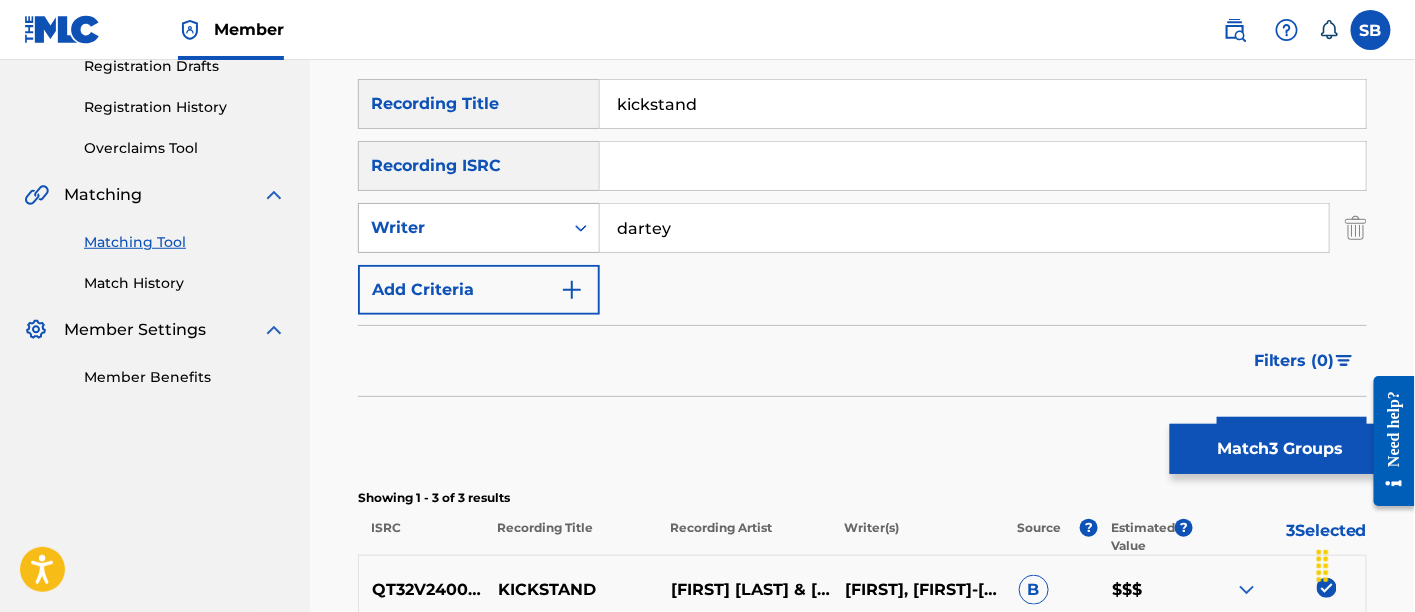 click on "Writer" at bounding box center (461, 228) 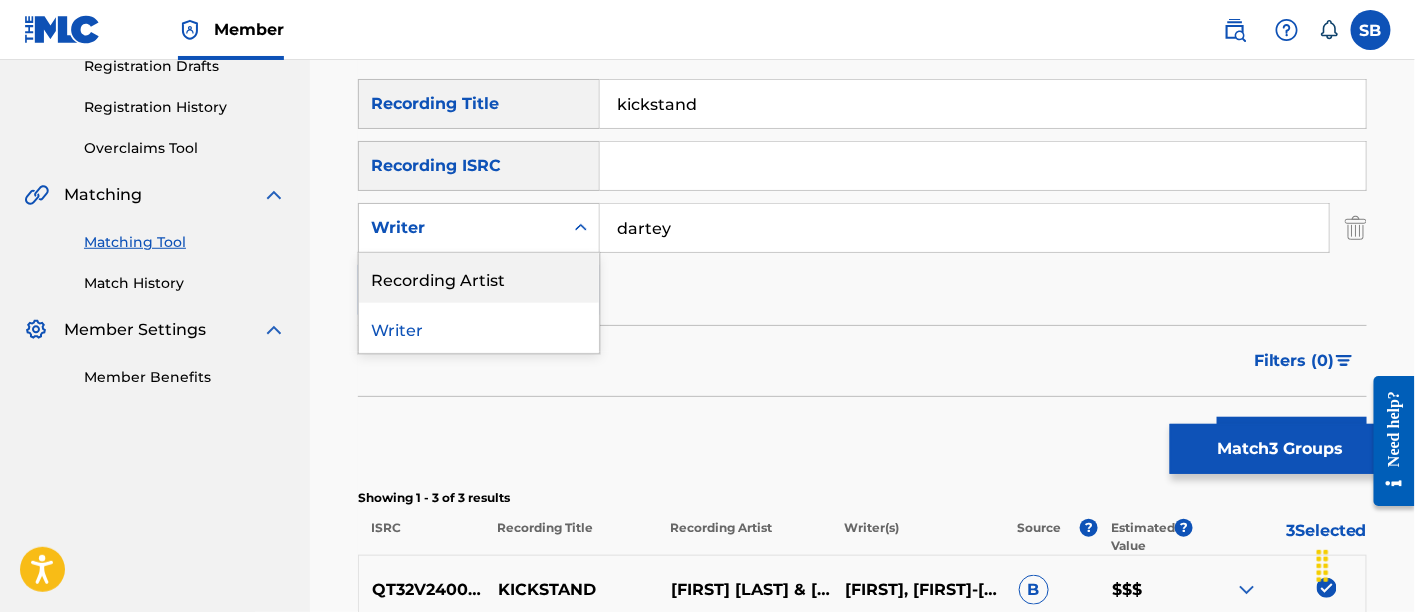 click on "Recording Artist" at bounding box center [479, 278] 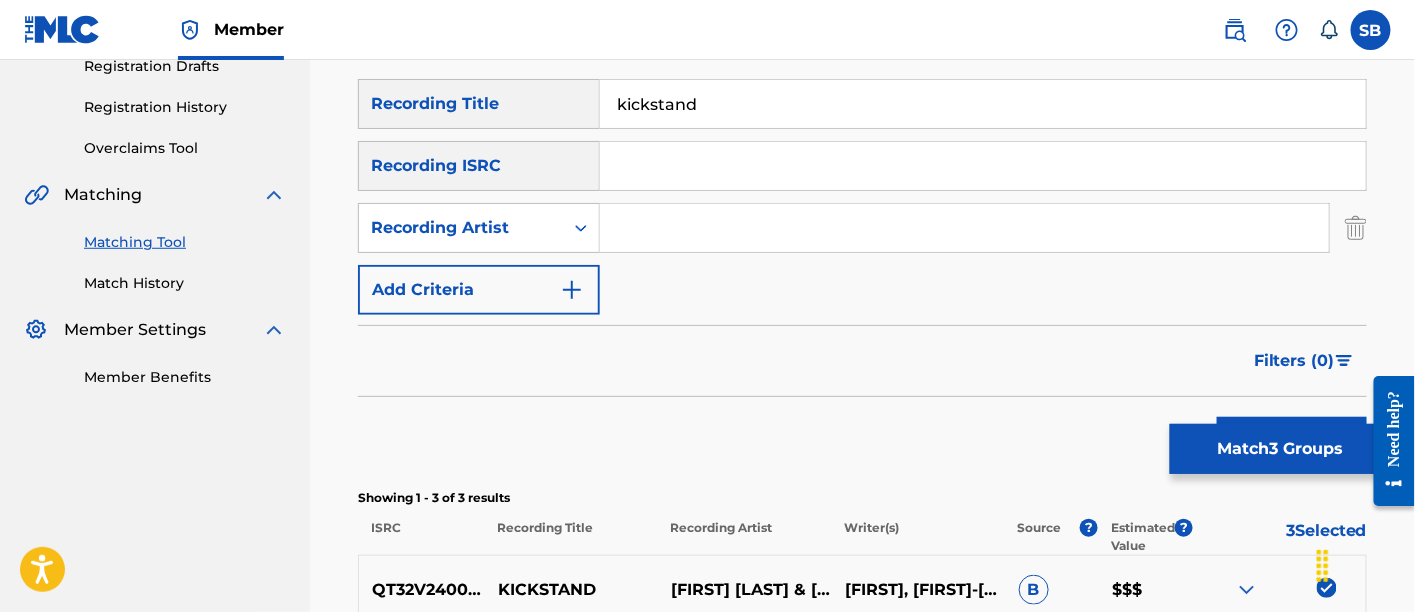 click at bounding box center (964, 228) 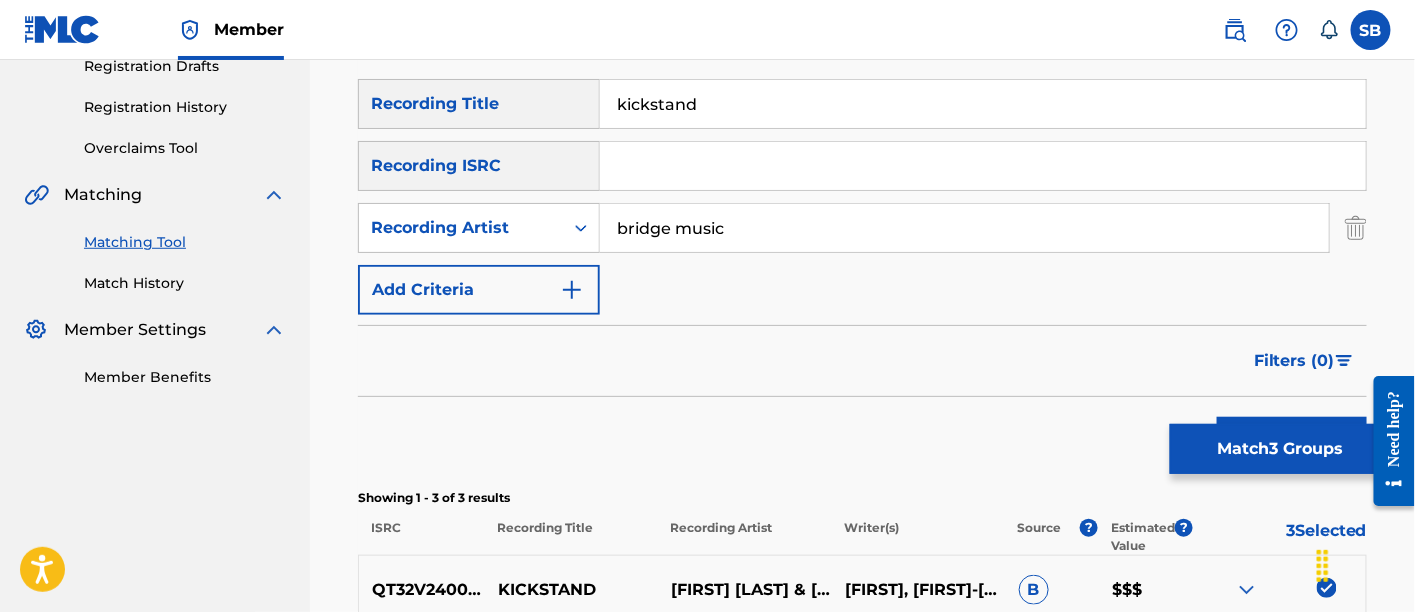 type on "bridge music" 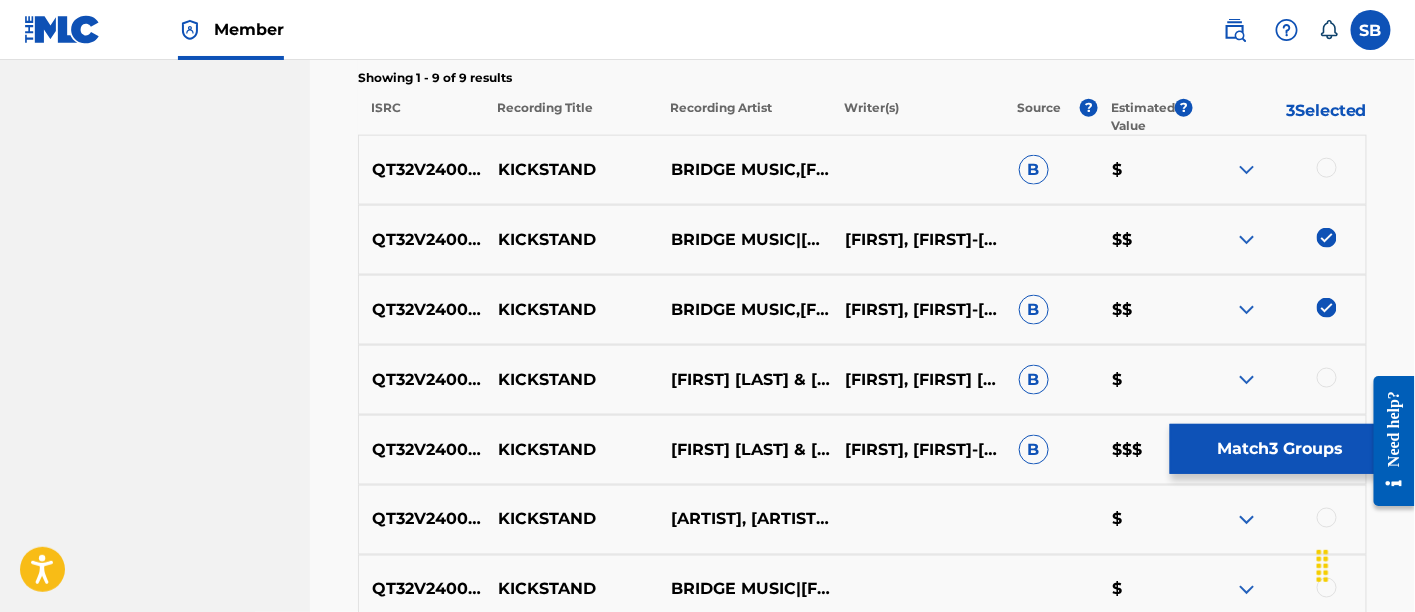 scroll, scrollTop: 773, scrollLeft: 0, axis: vertical 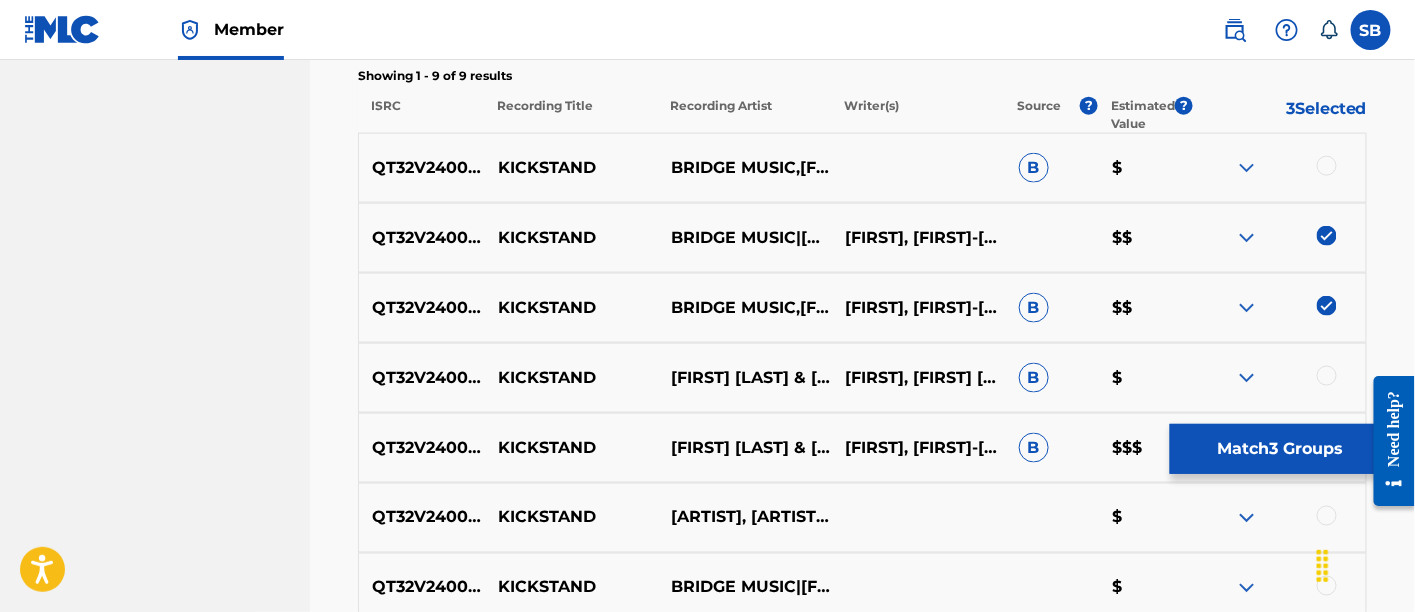 click on "QT32V2400046 KICKSTAND BRIDGE MUSIC,REGGIE DARTEY,ANIKE B $" at bounding box center (862, 168) 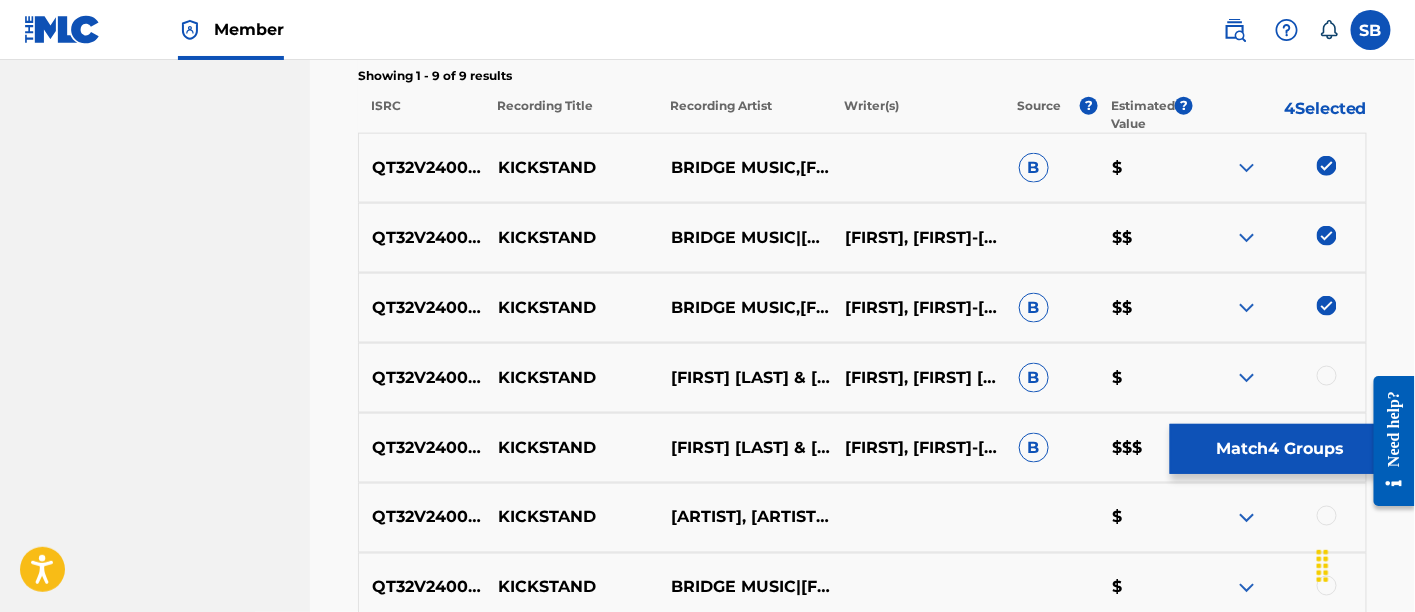 scroll, scrollTop: 909, scrollLeft: 0, axis: vertical 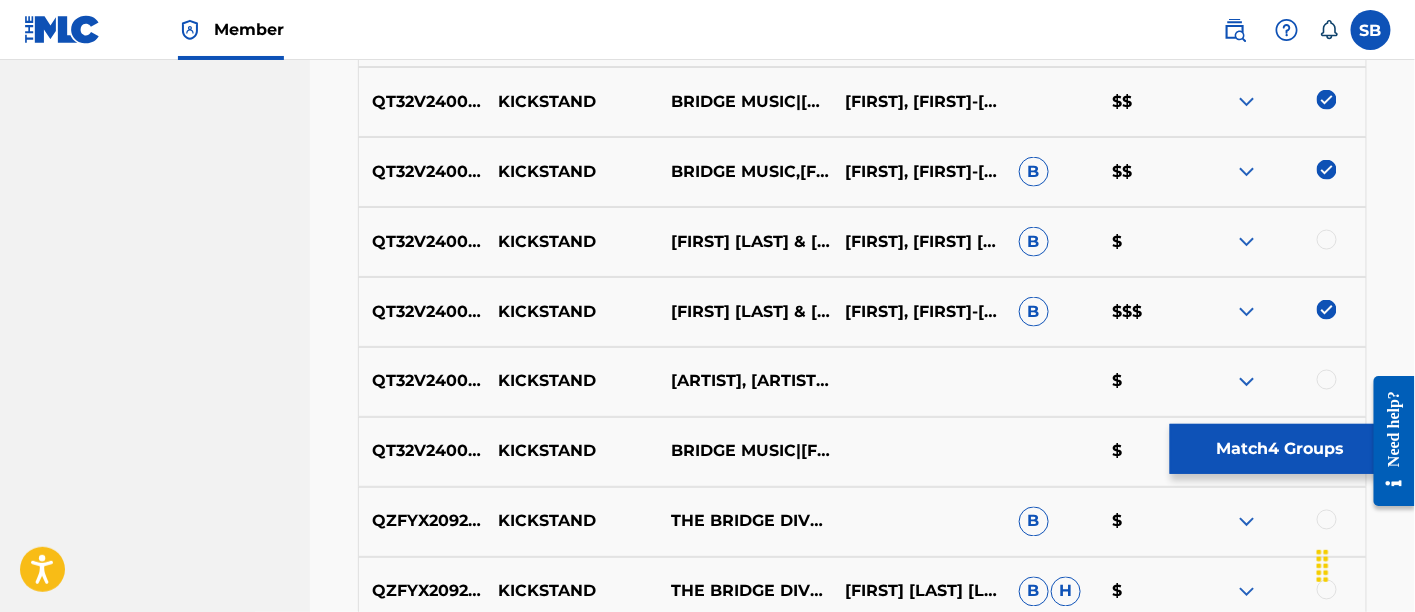 click at bounding box center (1327, 240) 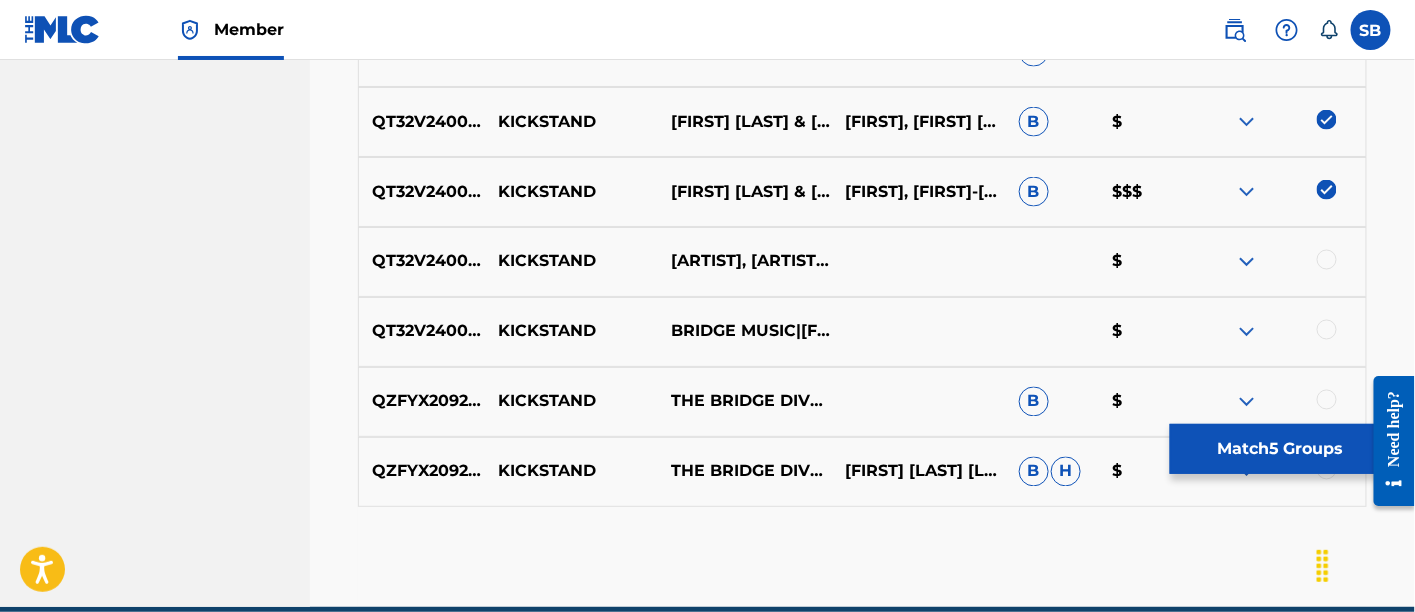 scroll, scrollTop: 1033, scrollLeft: 0, axis: vertical 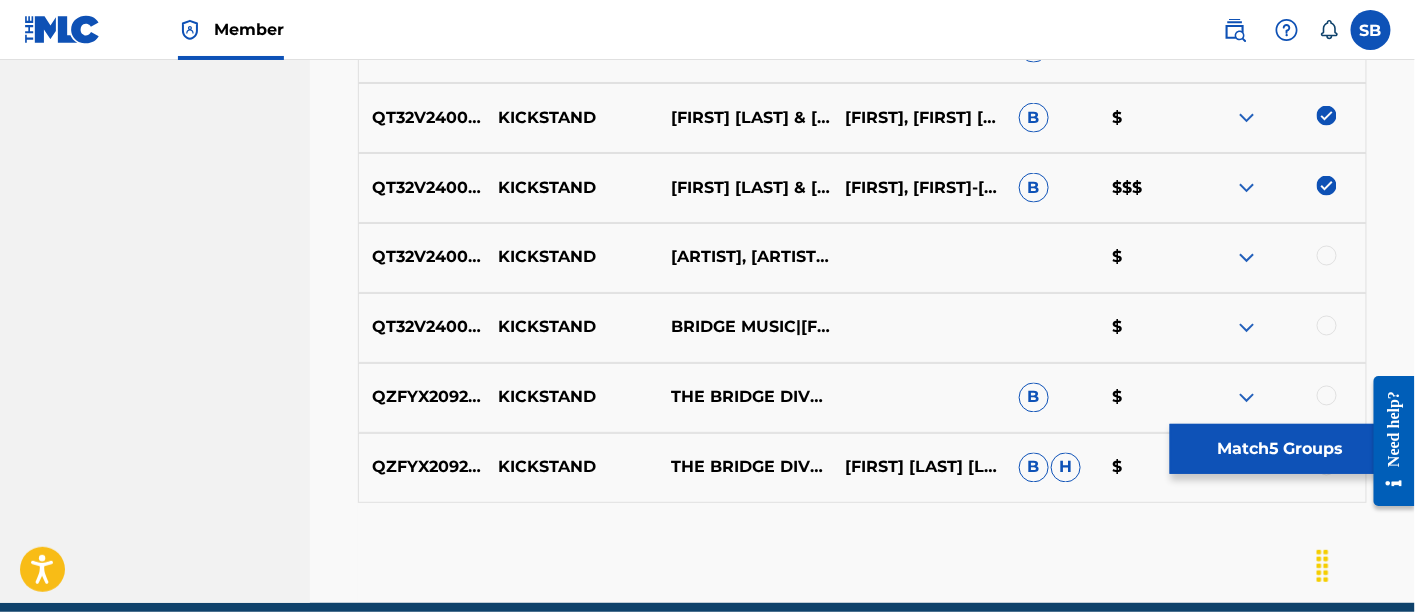 click at bounding box center (1279, 328) 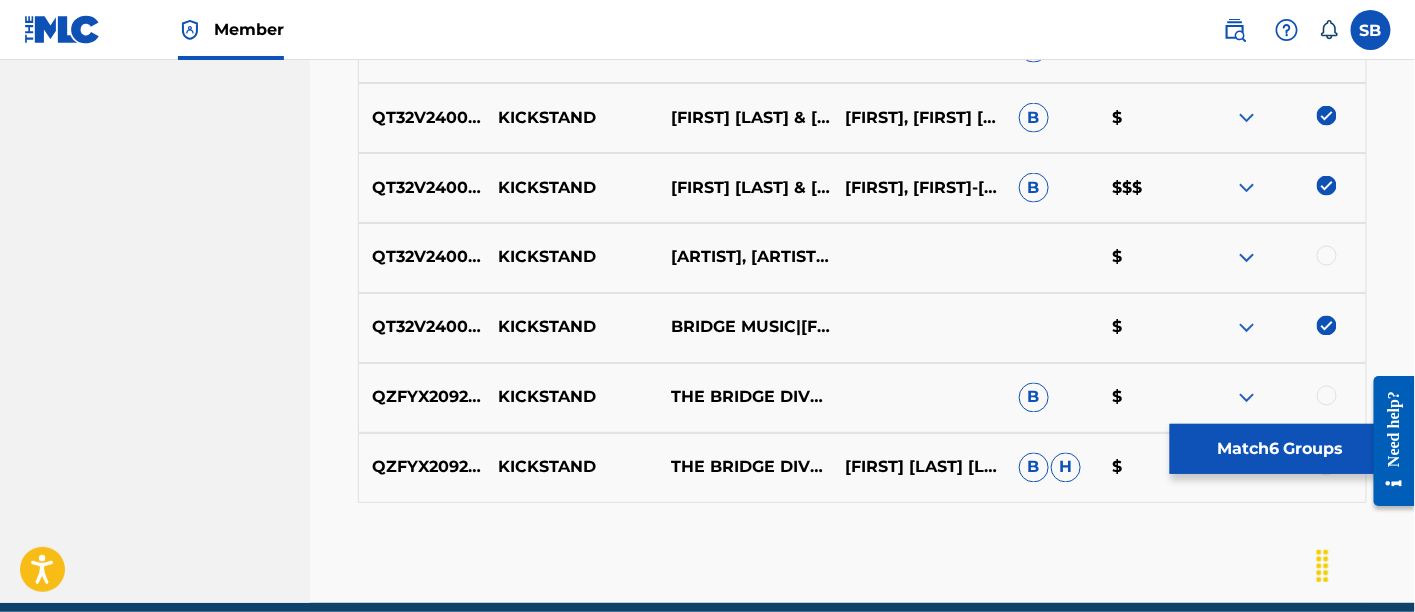 click at bounding box center [1327, 256] 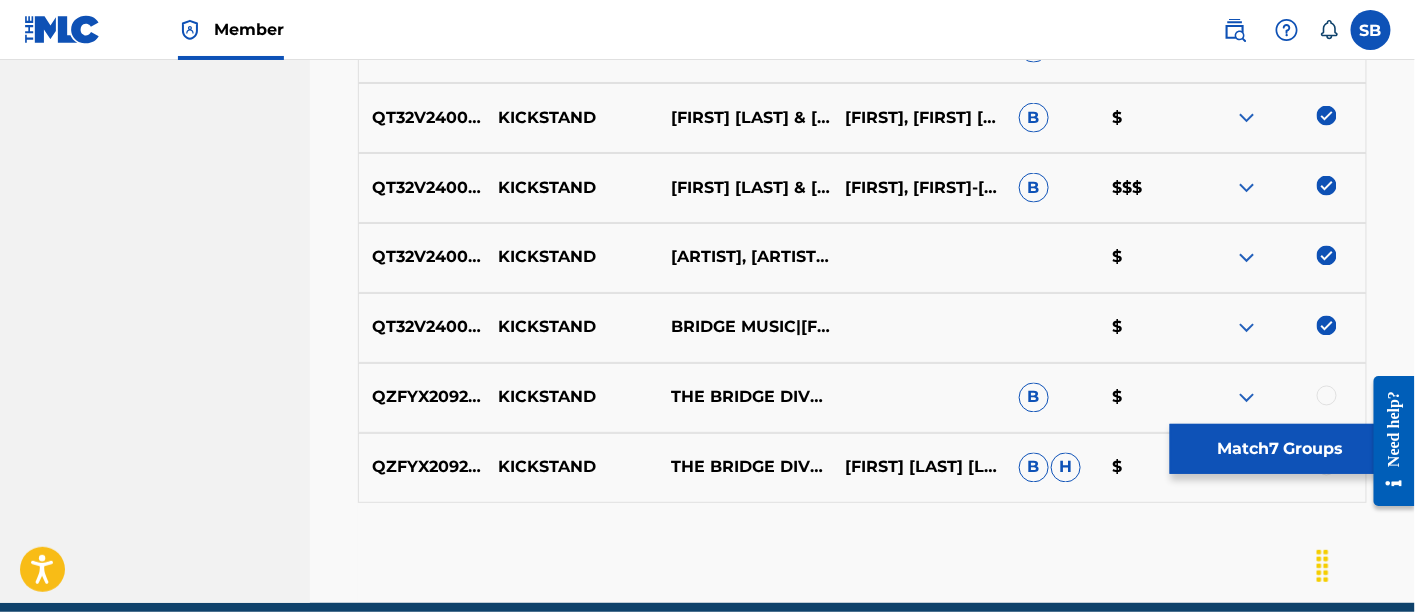 click on "Match  7 Groups" at bounding box center (1280, 449) 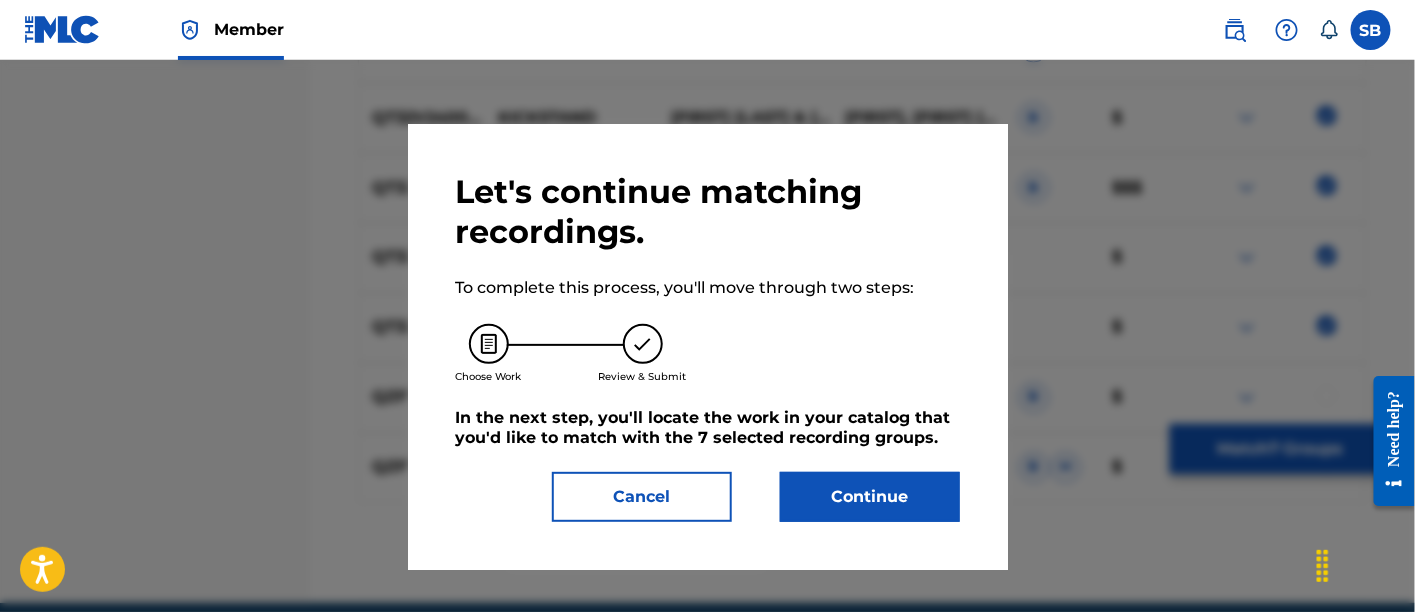 click on "Continue" at bounding box center [870, 497] 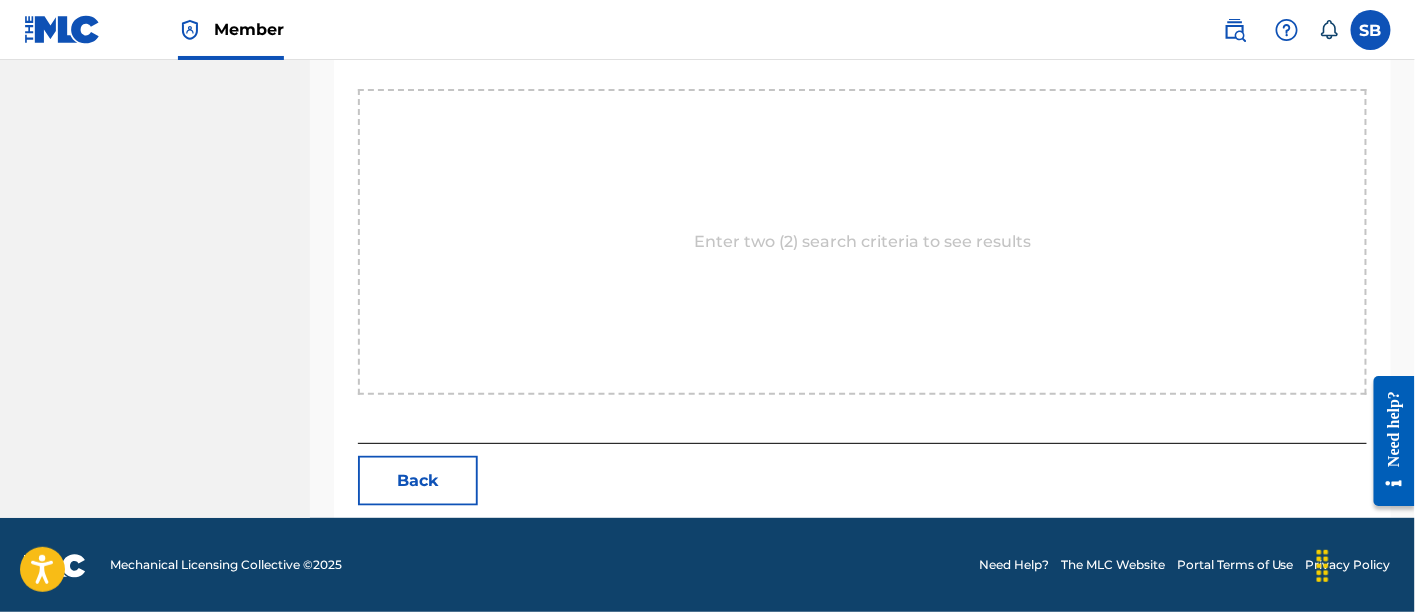 scroll, scrollTop: 327, scrollLeft: 0, axis: vertical 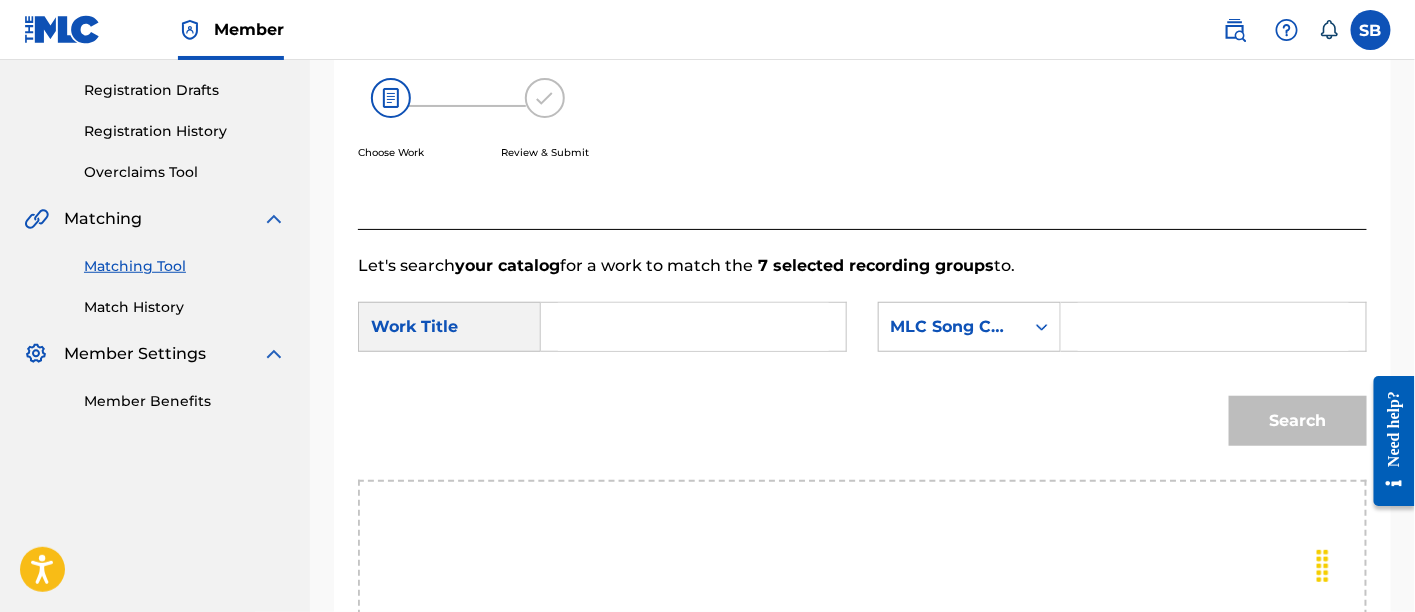click at bounding box center [693, 327] 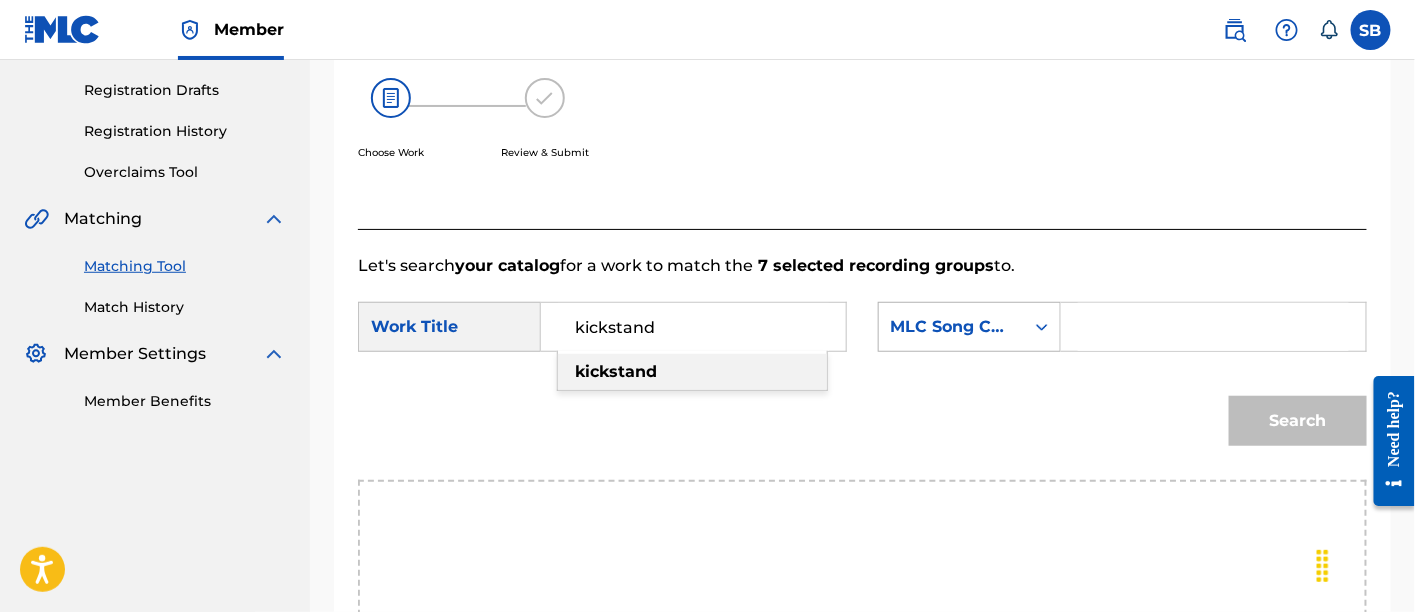 type on "kickstand" 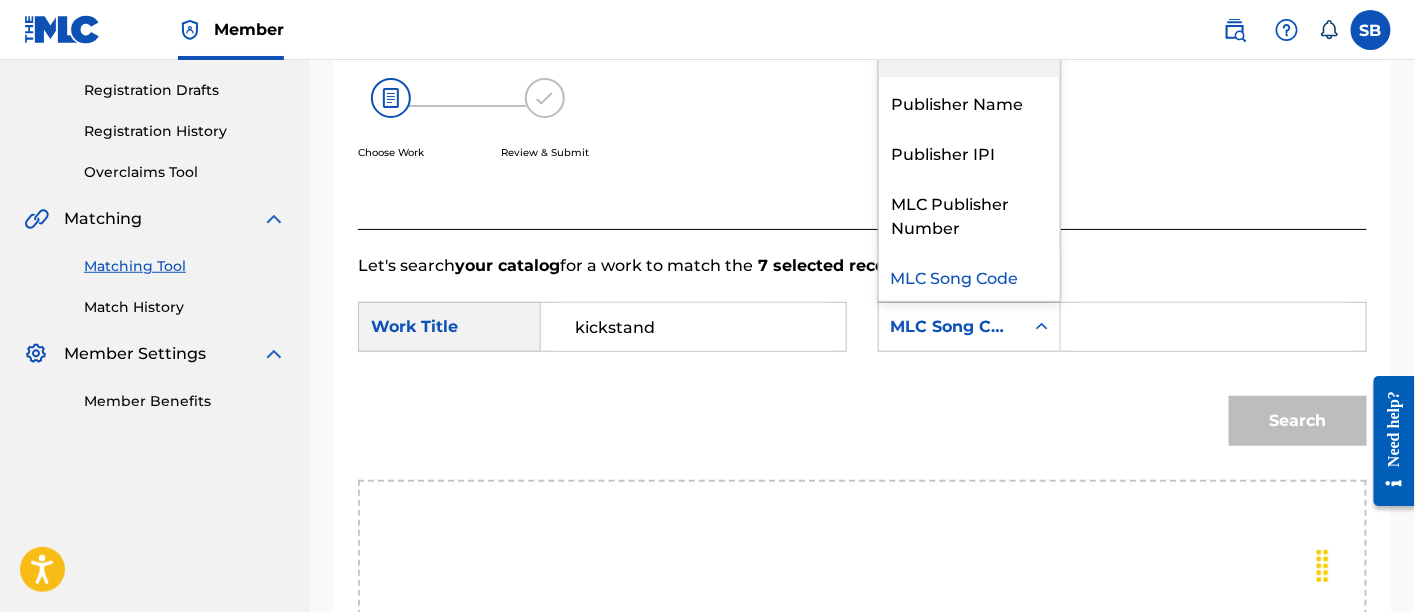 scroll, scrollTop: 0, scrollLeft: 0, axis: both 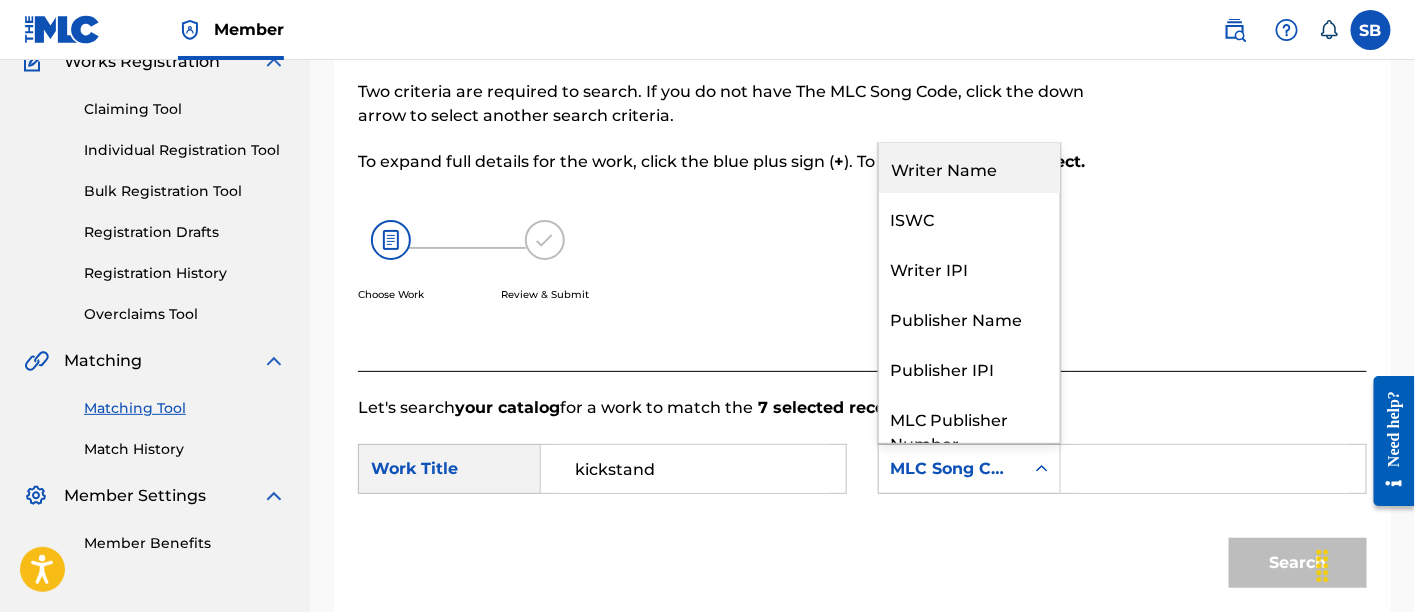 click on "Writer Name" at bounding box center [969, 168] 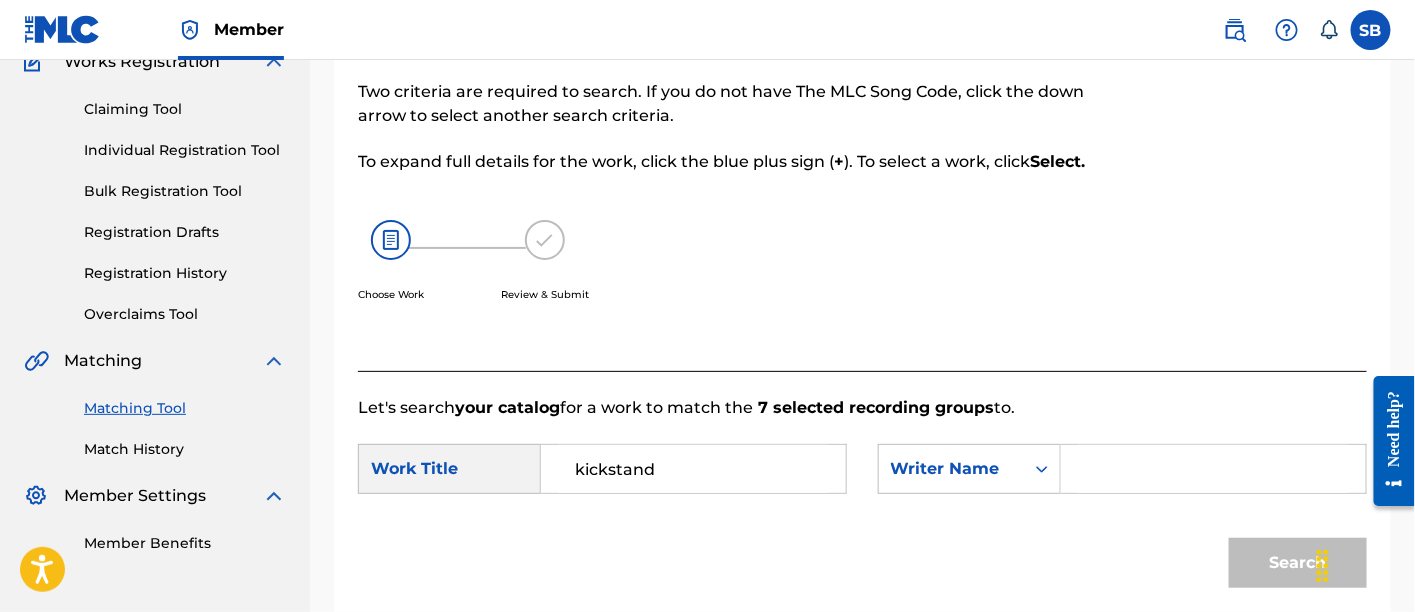 click at bounding box center (1213, 469) 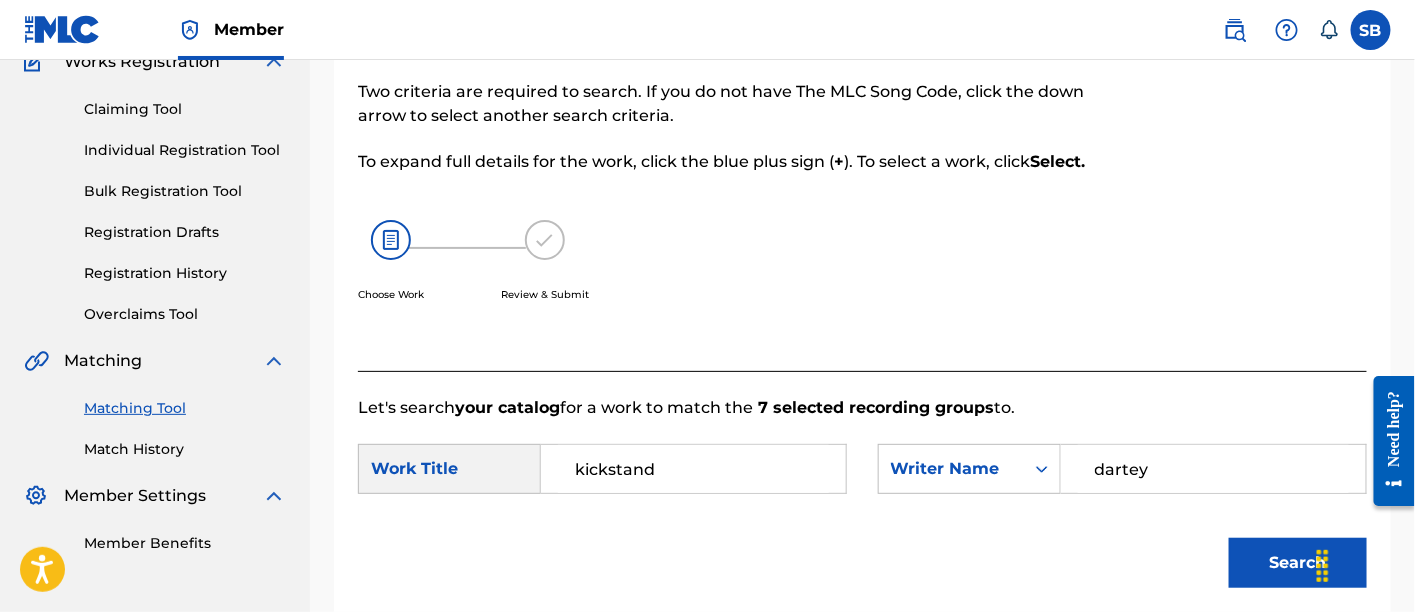 type on "dartey" 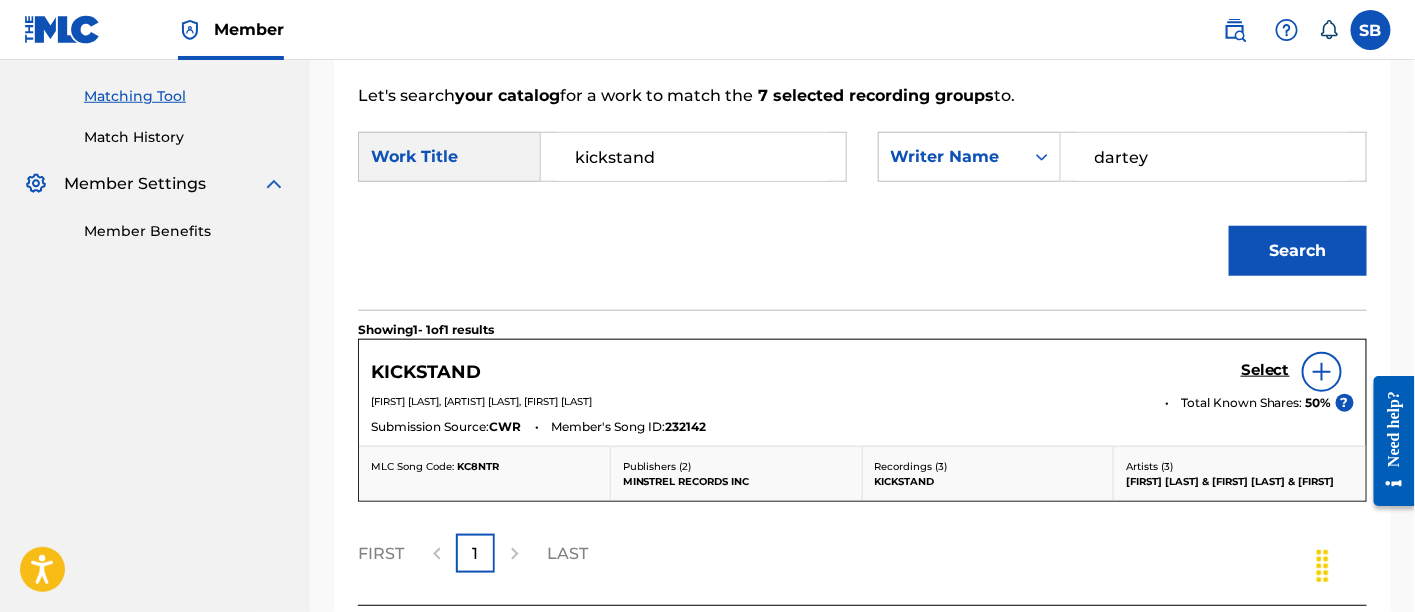 click on "Select" at bounding box center (1265, 370) 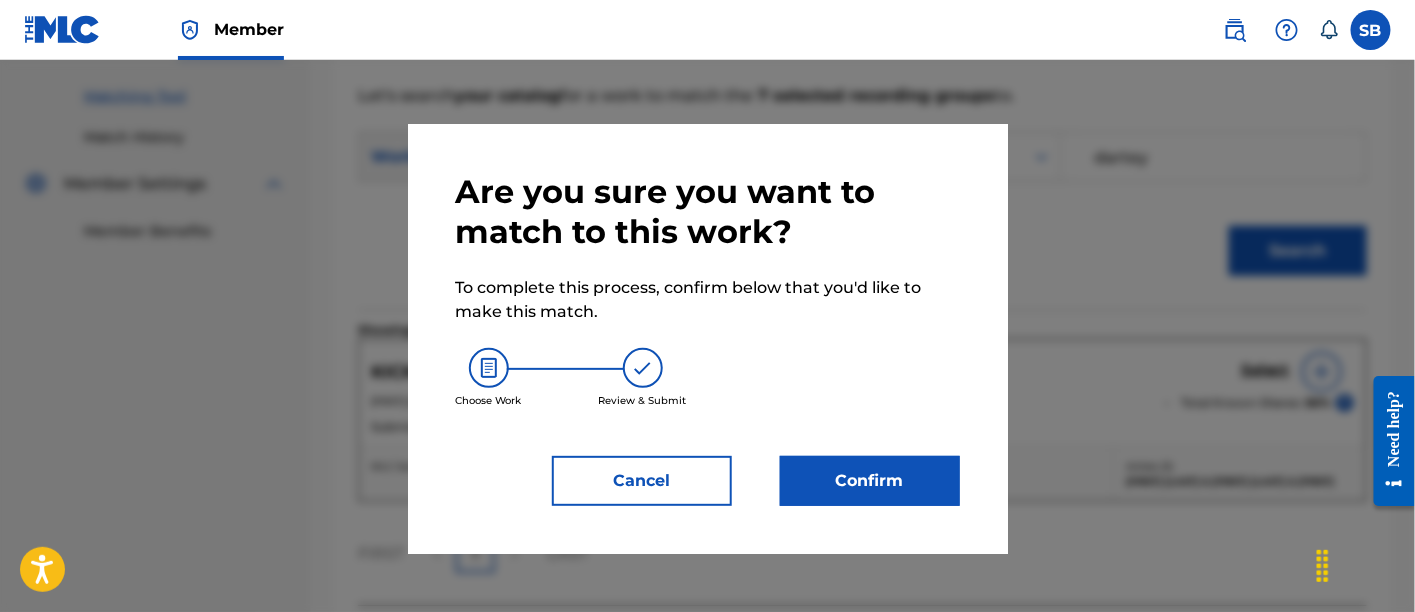 click on "Confirm" at bounding box center (870, 481) 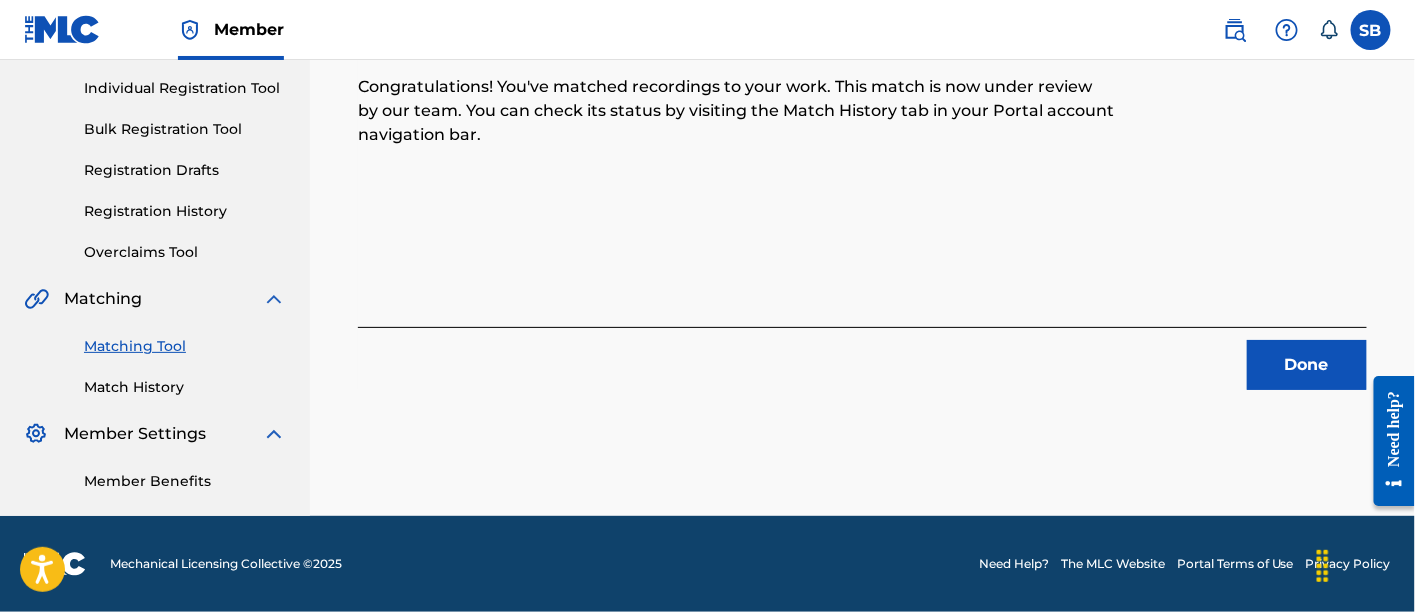 scroll, scrollTop: 246, scrollLeft: 0, axis: vertical 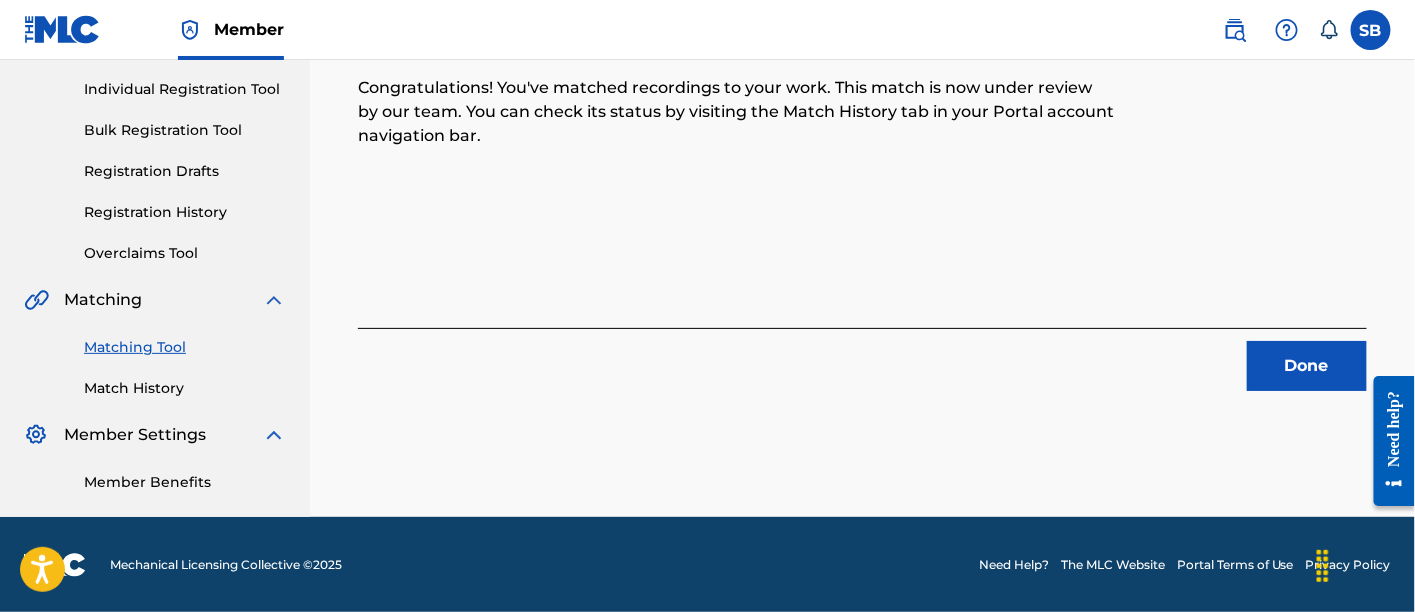 click on "Done" at bounding box center [1307, 366] 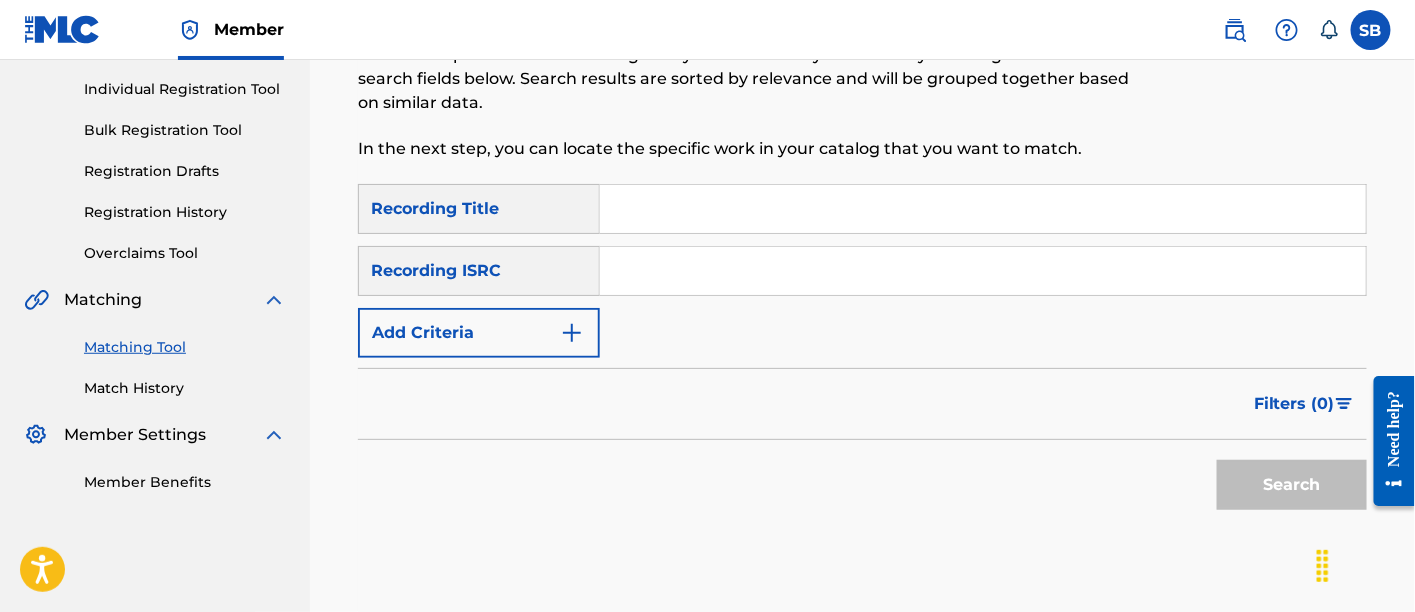 click at bounding box center (983, 209) 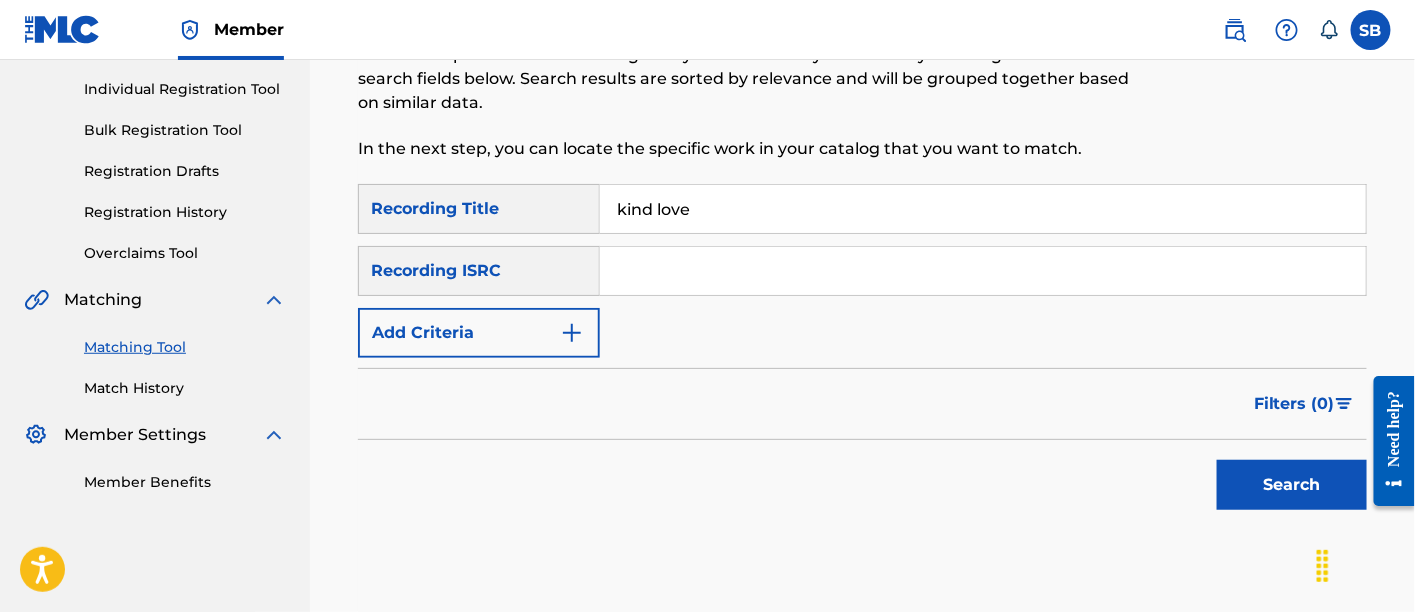type on "kind love" 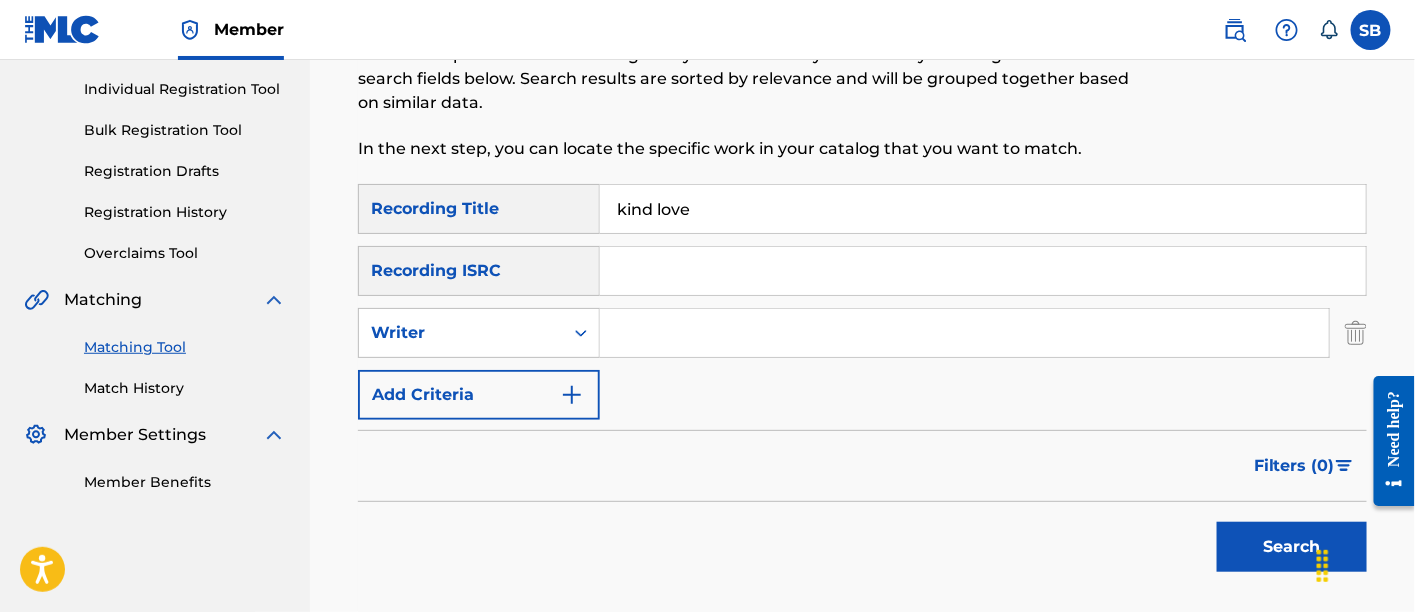 click at bounding box center (964, 333) 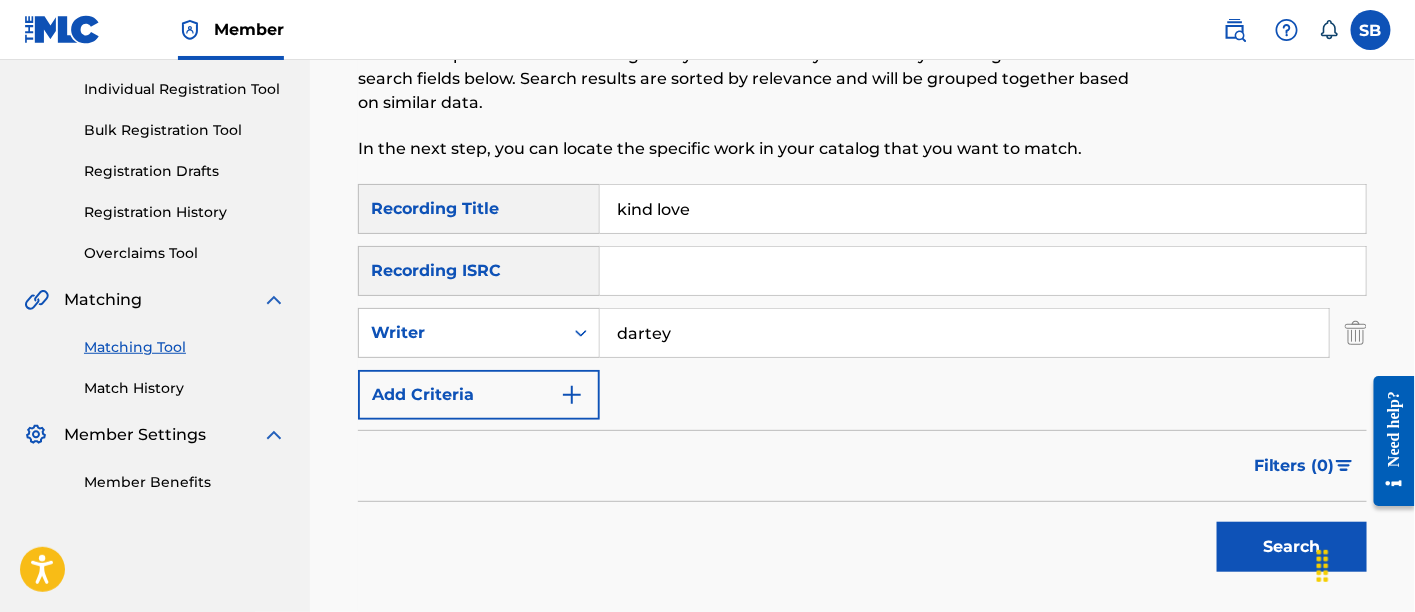 click on "Search" at bounding box center [1292, 547] 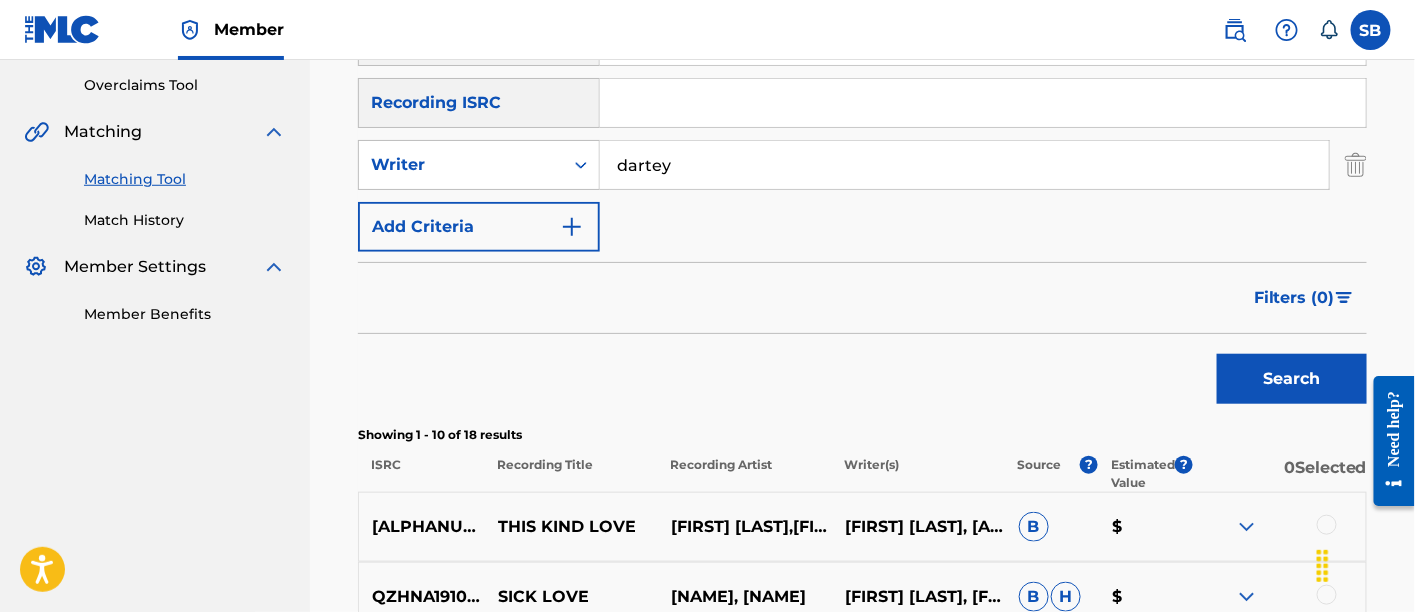 scroll, scrollTop: 343, scrollLeft: 0, axis: vertical 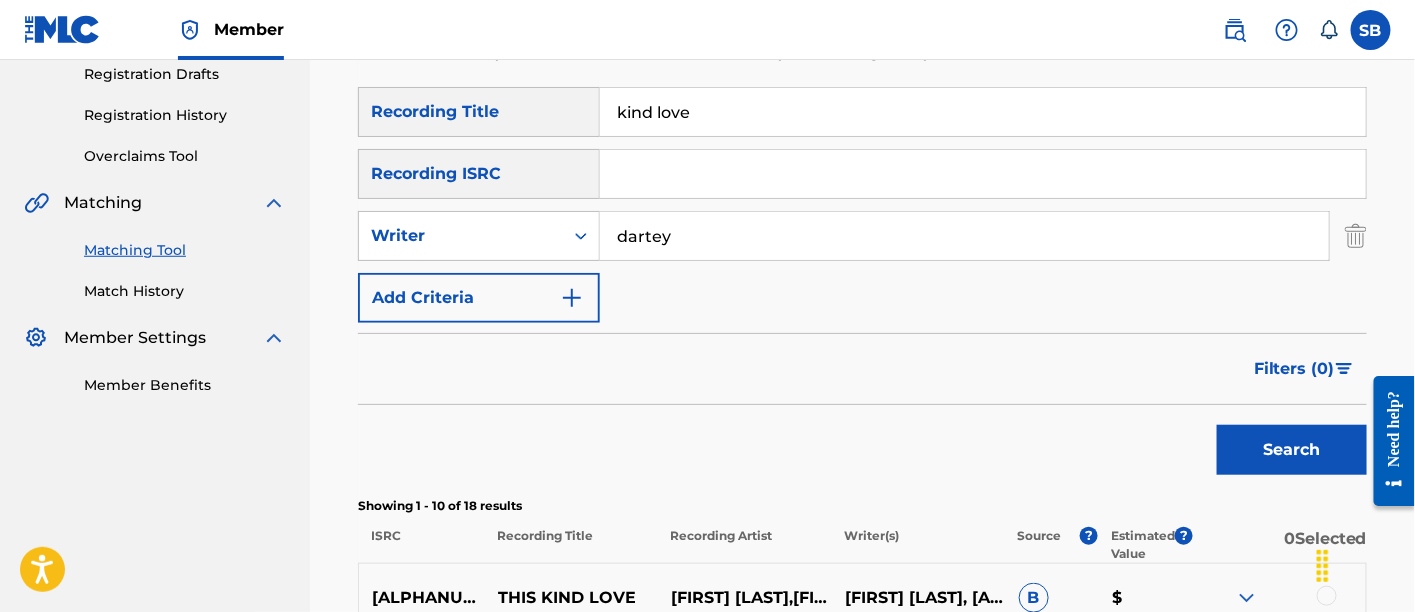 click on "dartey" at bounding box center [964, 236] 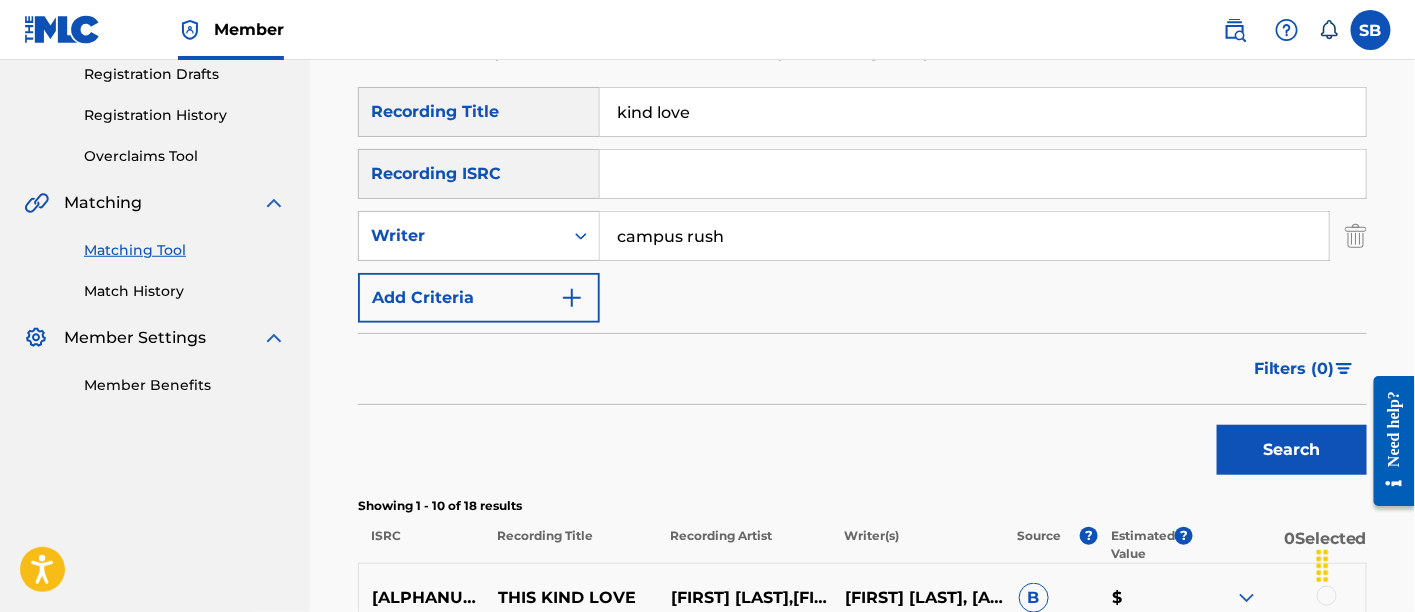 click on "Search" at bounding box center [1292, 450] 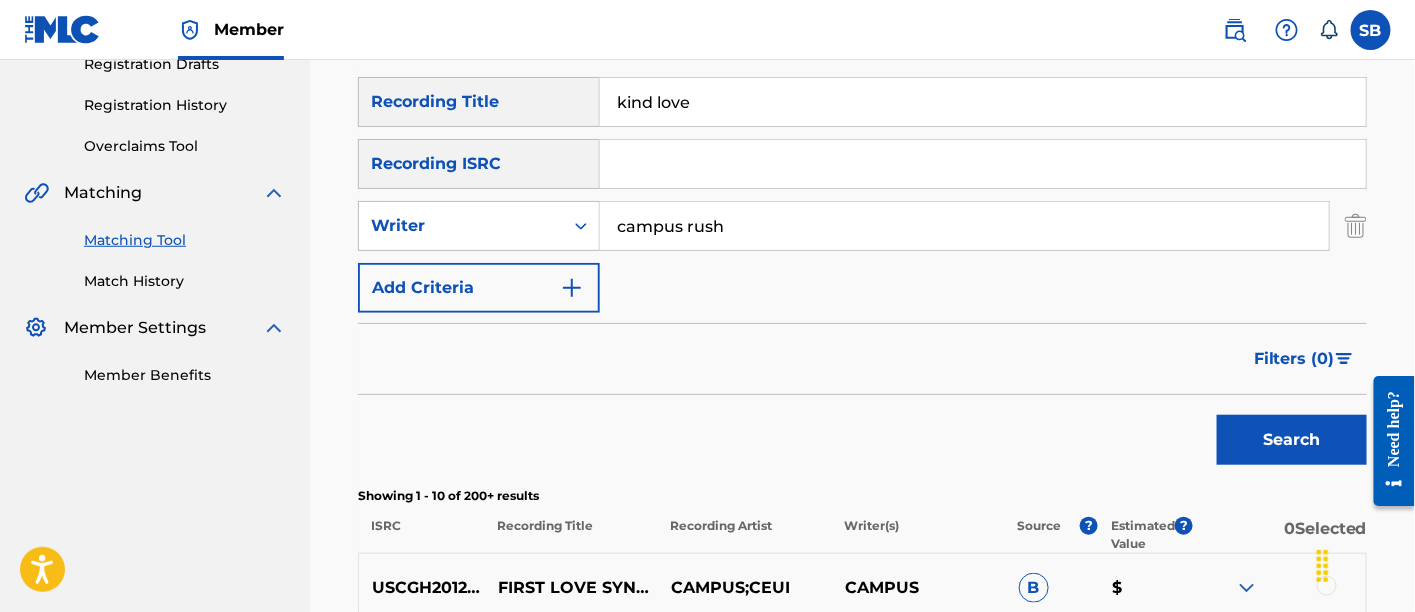 scroll, scrollTop: 375, scrollLeft: 0, axis: vertical 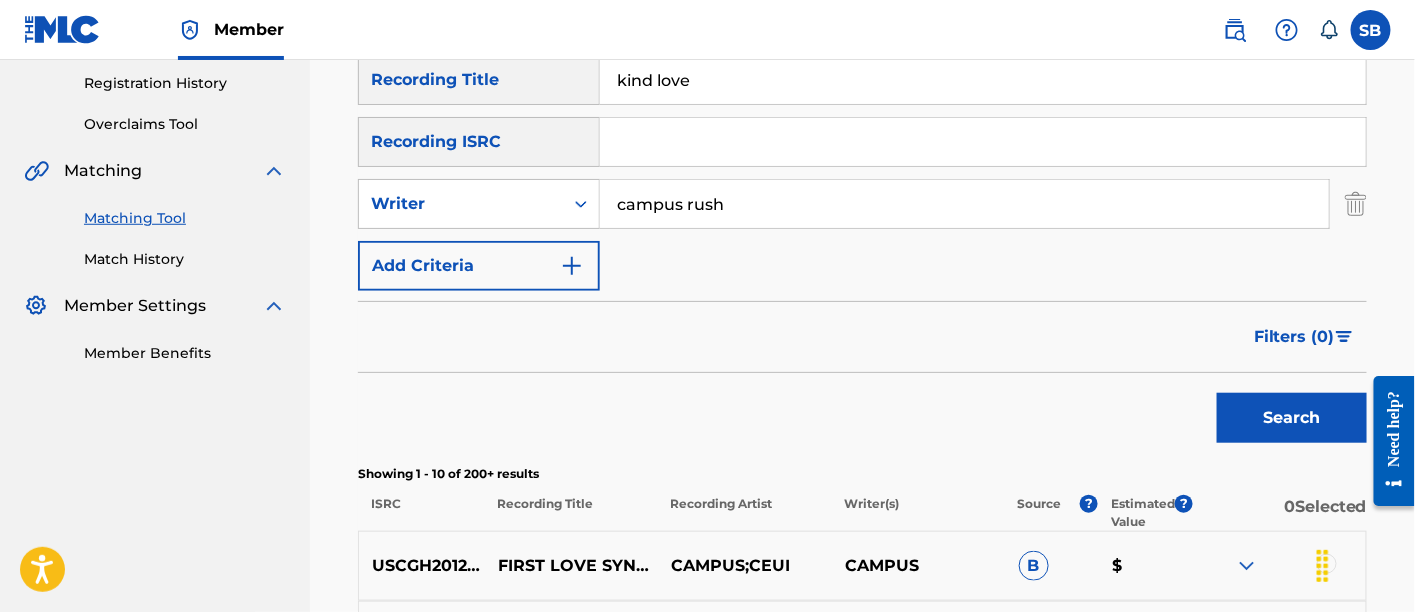 click on "campus rush" at bounding box center (964, 204) 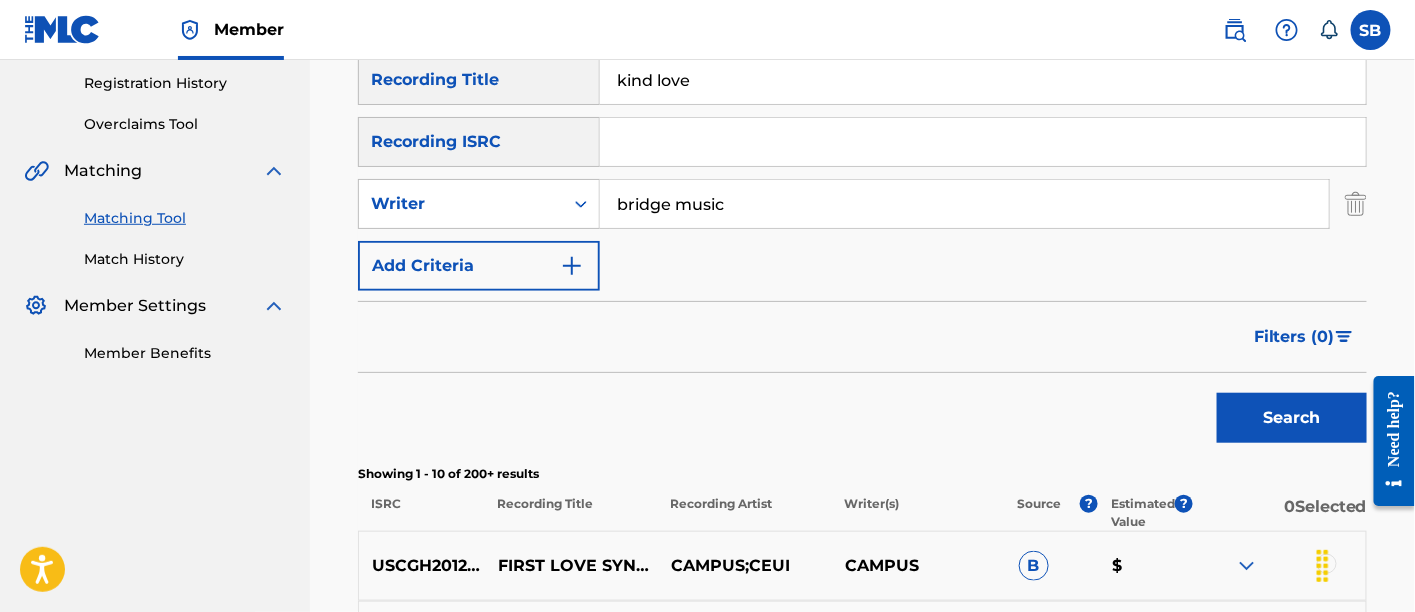 type on "bridge music" 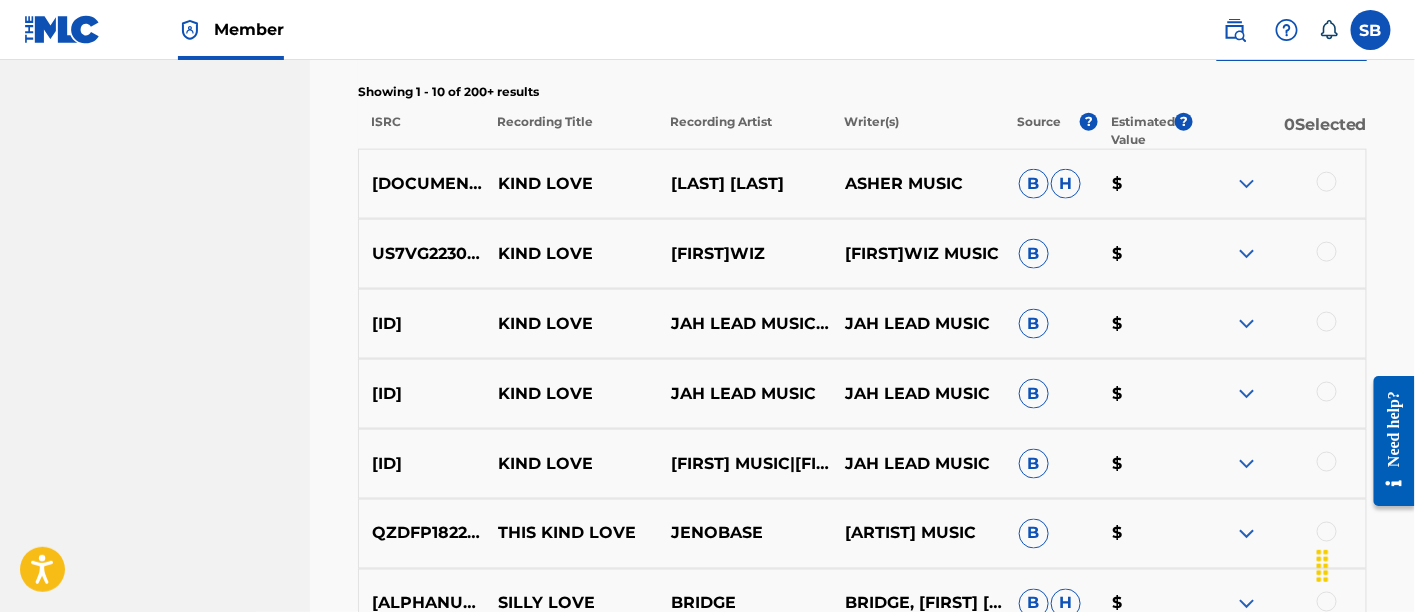 scroll, scrollTop: 759, scrollLeft: 0, axis: vertical 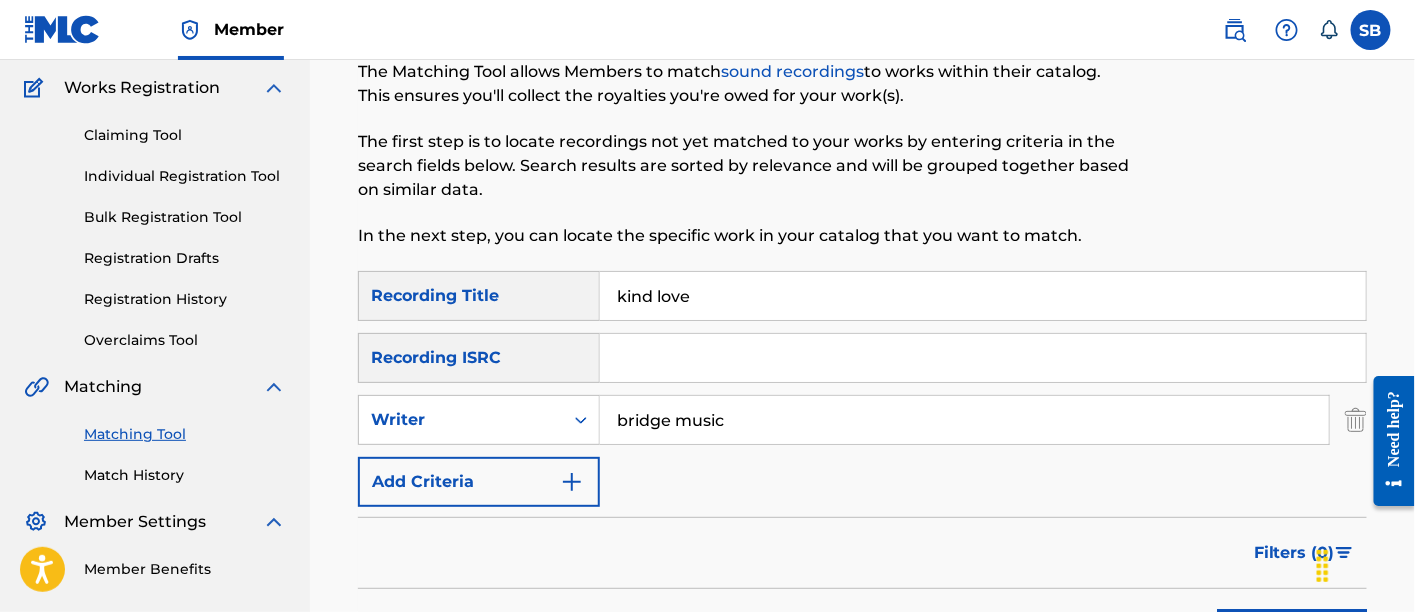 click on "kind love" at bounding box center [983, 296] 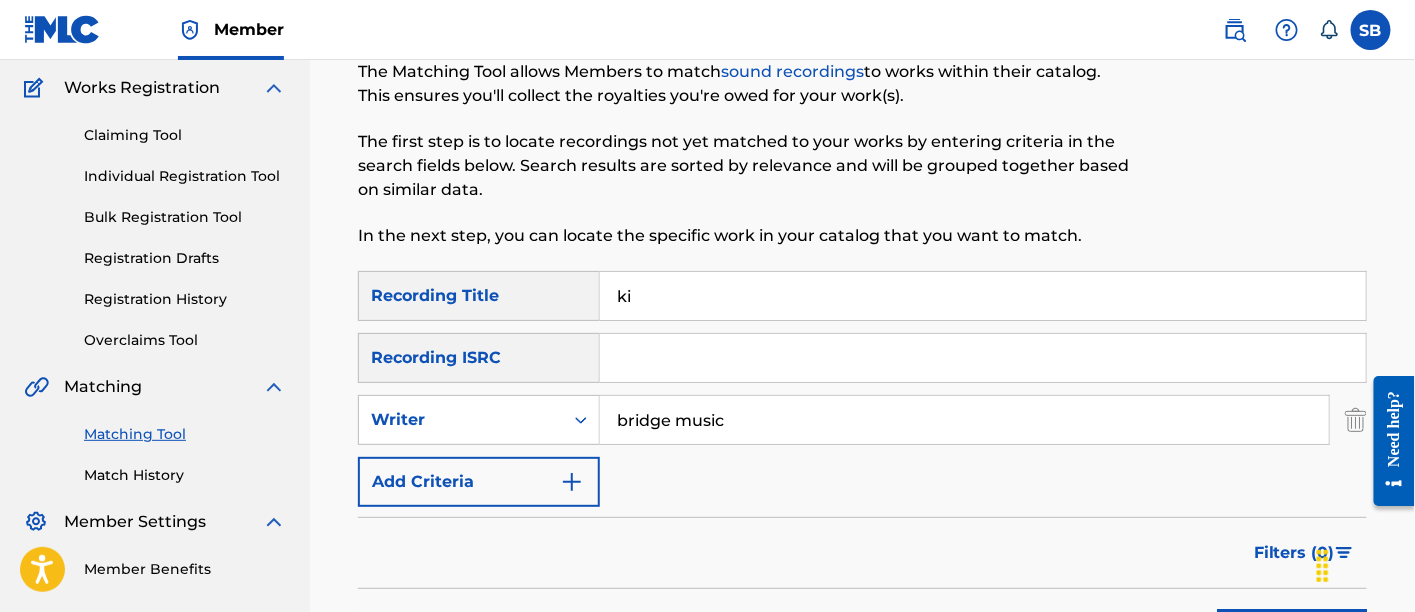 type on "k" 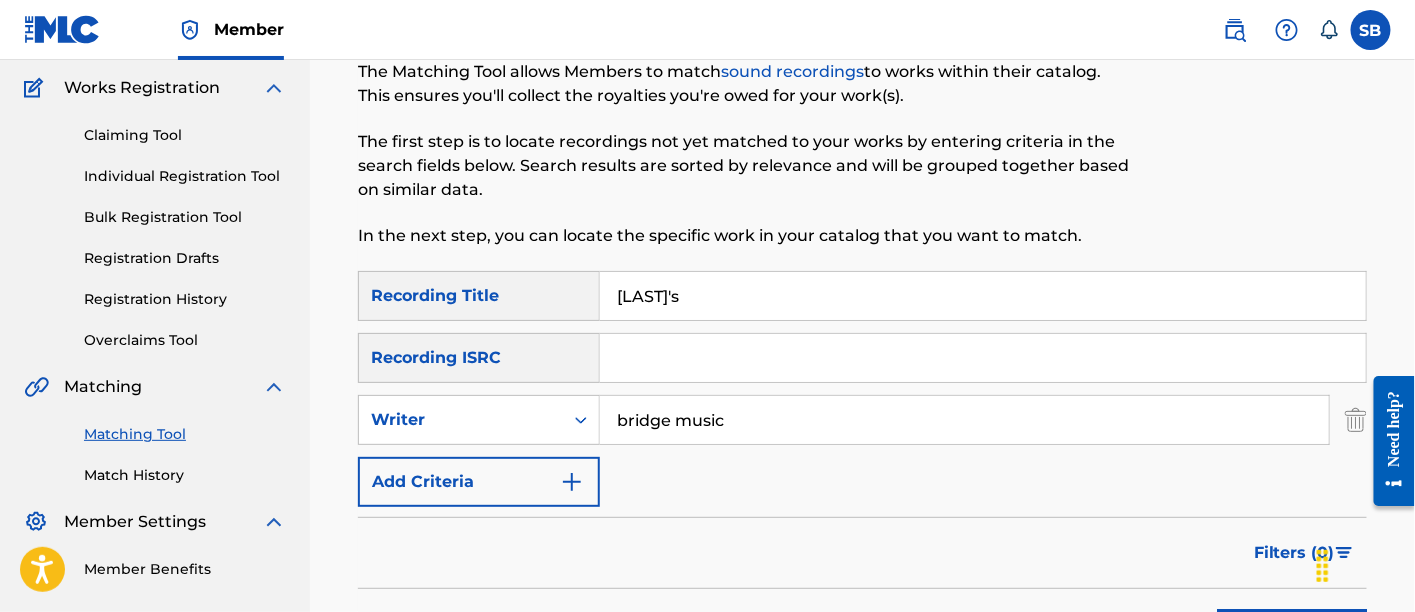 click on "bridge music" at bounding box center (964, 420) 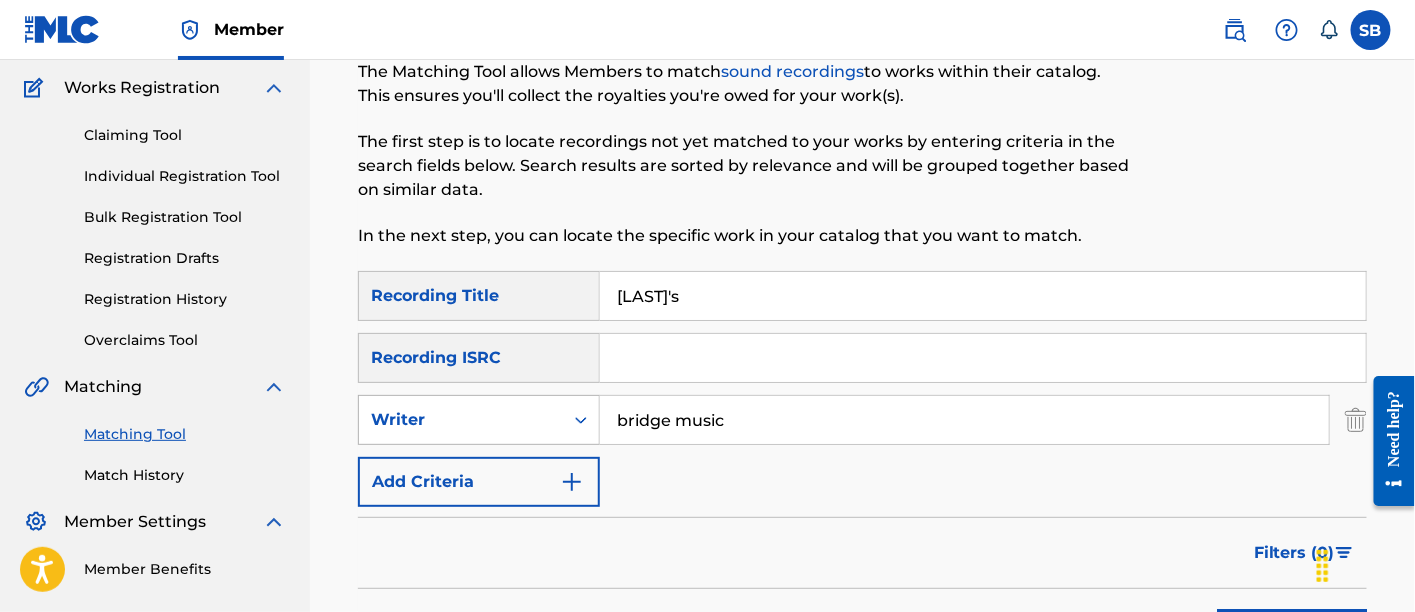 click 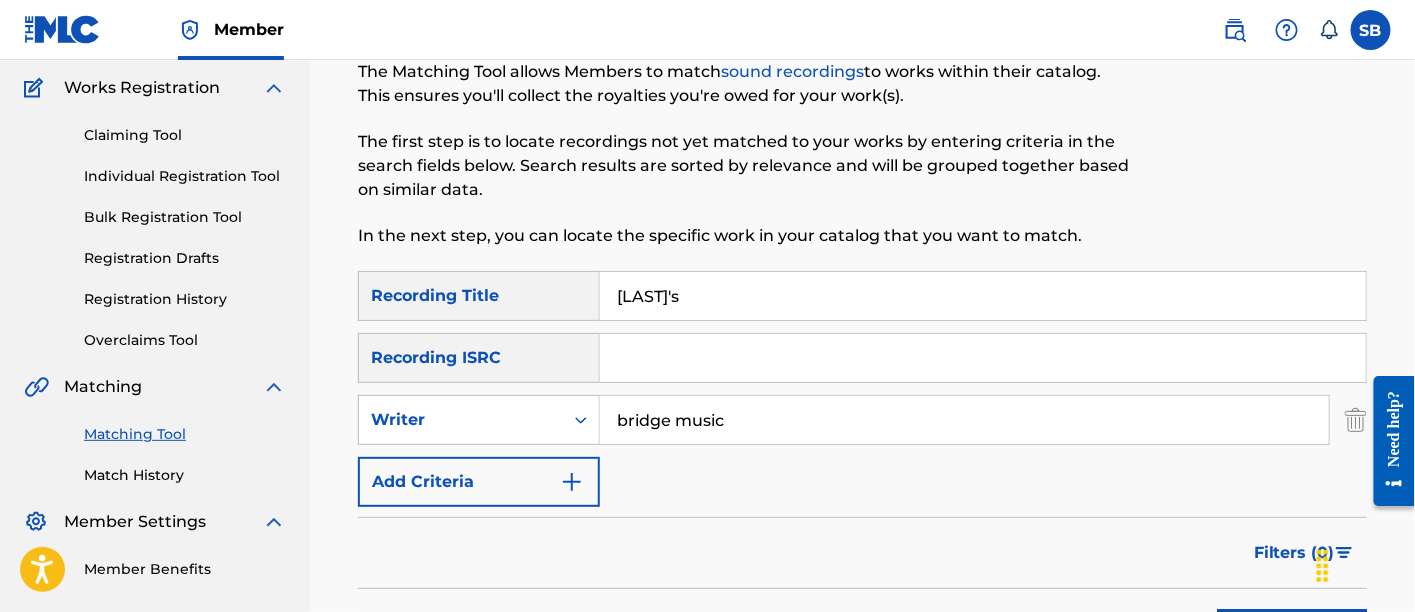 click on "kofi's" at bounding box center [983, 296] 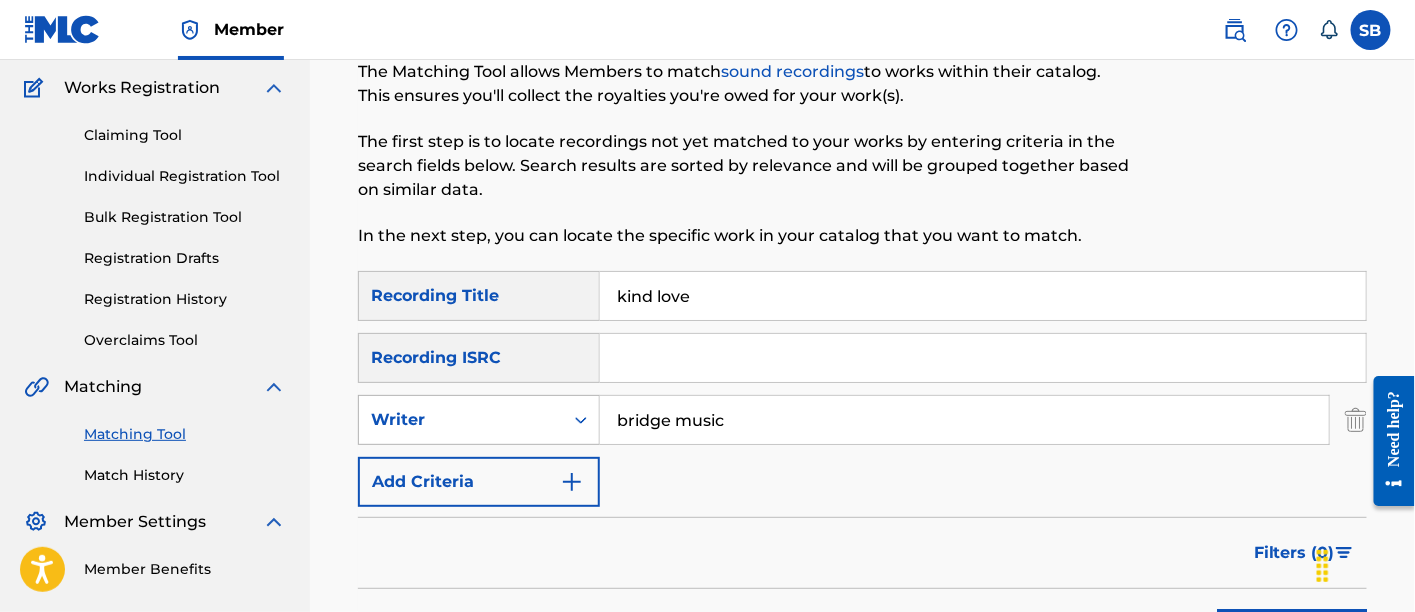 type on "kind love" 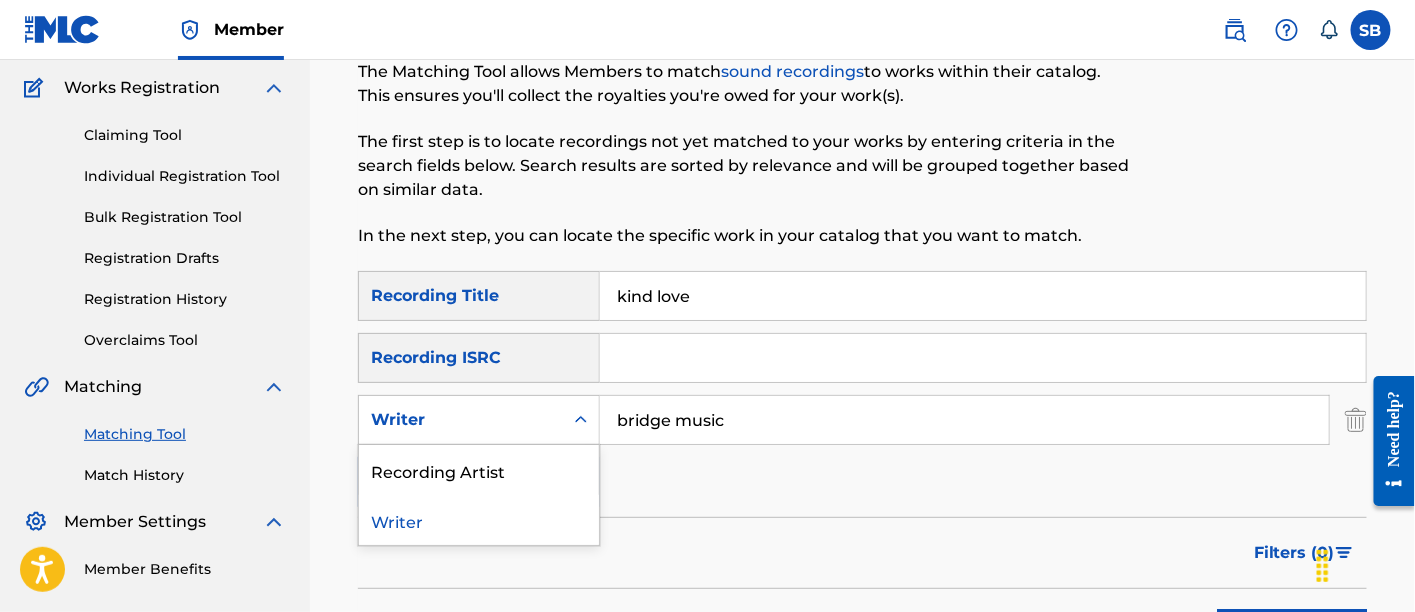 click on "Writer" at bounding box center [479, 520] 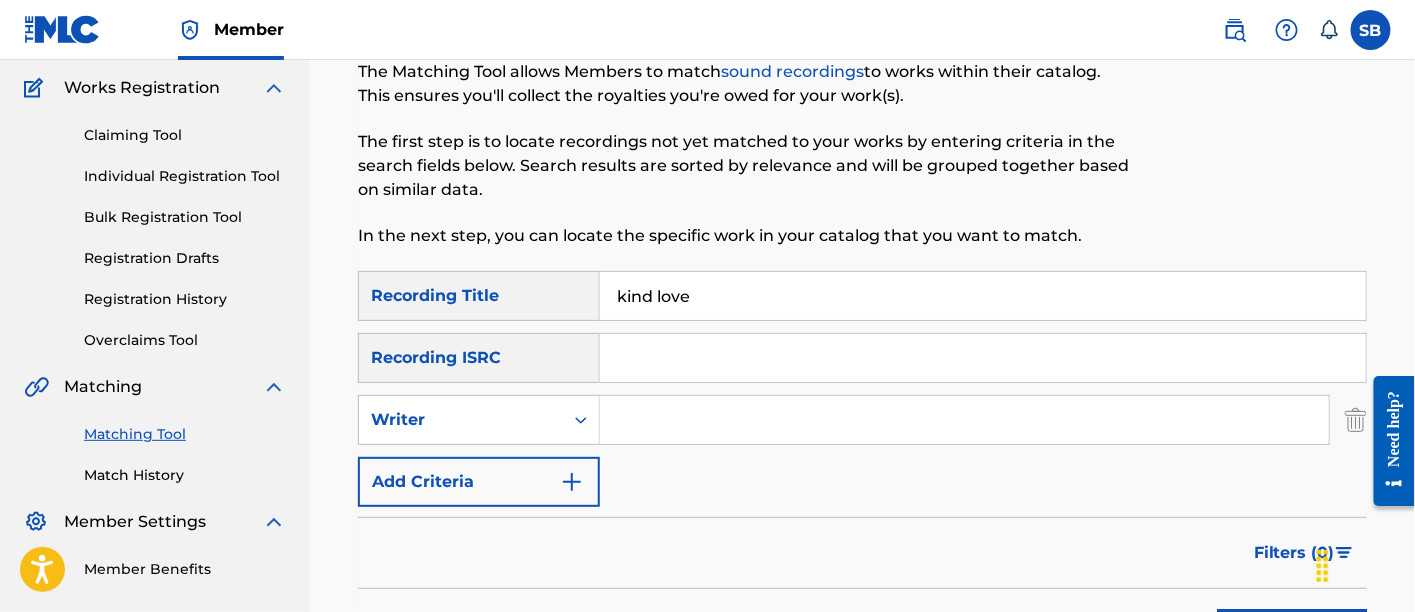 click on "SearchWithCriteriaacc773e9-436d-4524-87e7-bf0af7e0d2c0 Recording Title kind love SearchWithCriteriafb044c18-d2bc-4971-a3d2-80f434c0fc4a Recording ISRC SearchWithCriteria018af02d-22a5-4618-9a38-e9c99a756290 Writer Add Criteria" at bounding box center (862, 389) 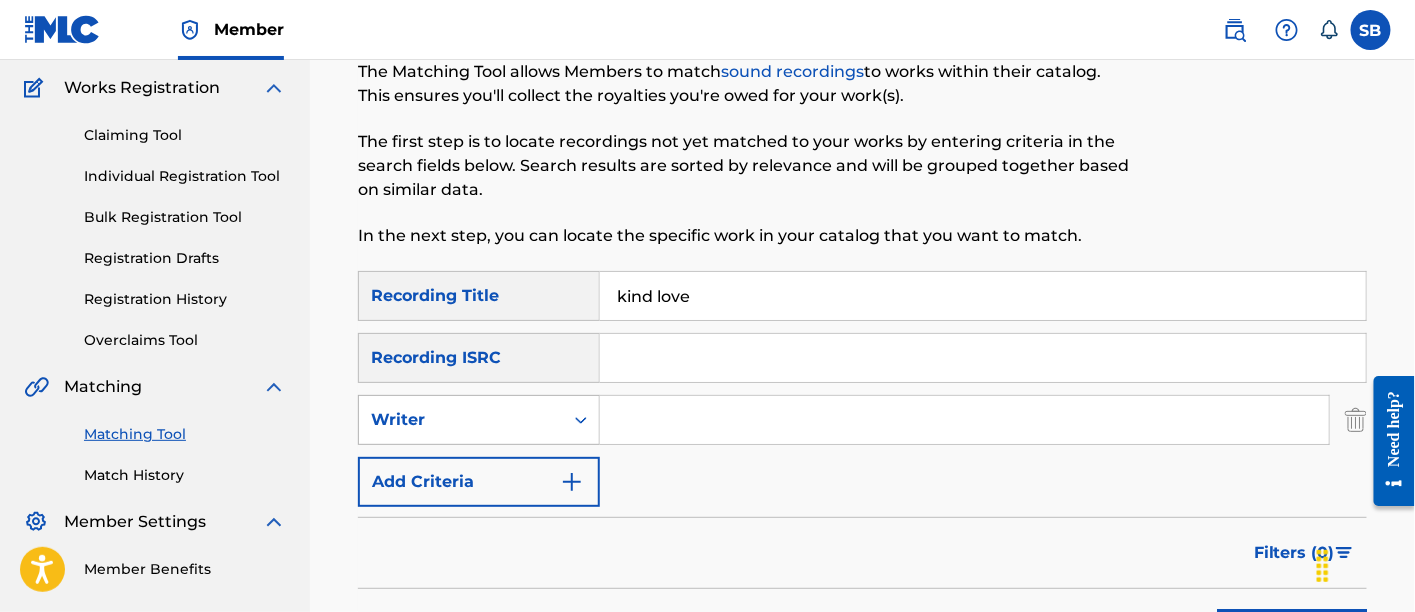 click on "Writer" at bounding box center [479, 420] 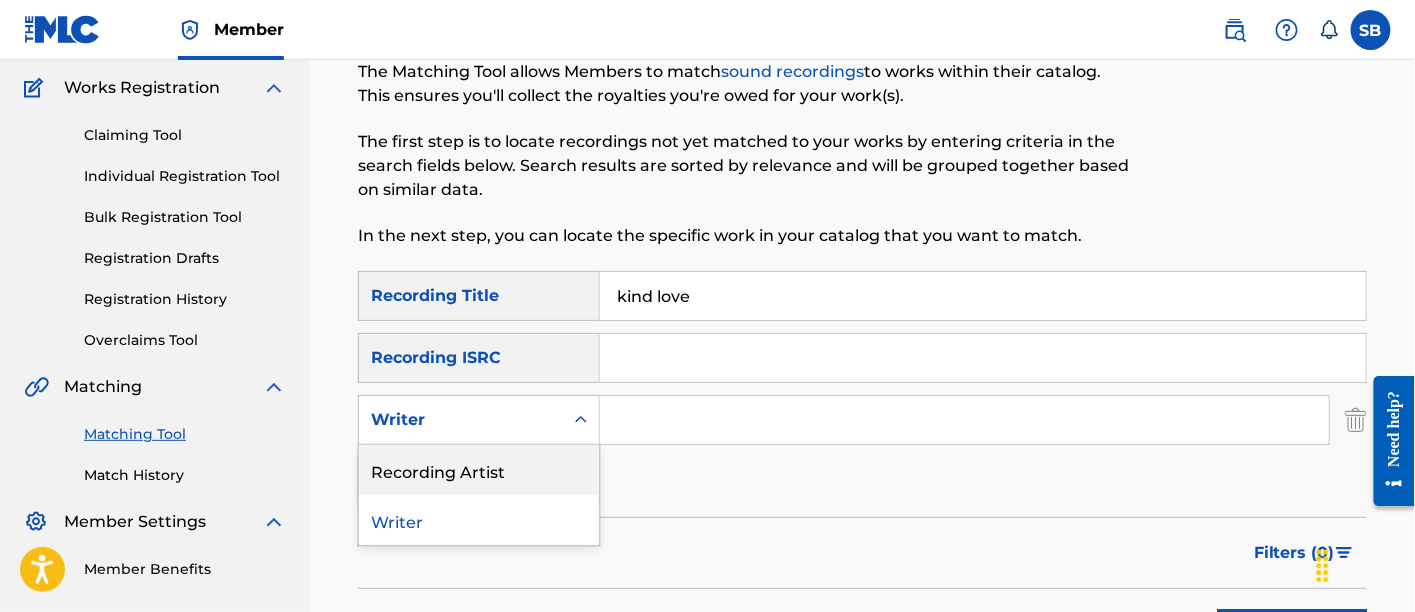click on "Recording Artist" at bounding box center (479, 470) 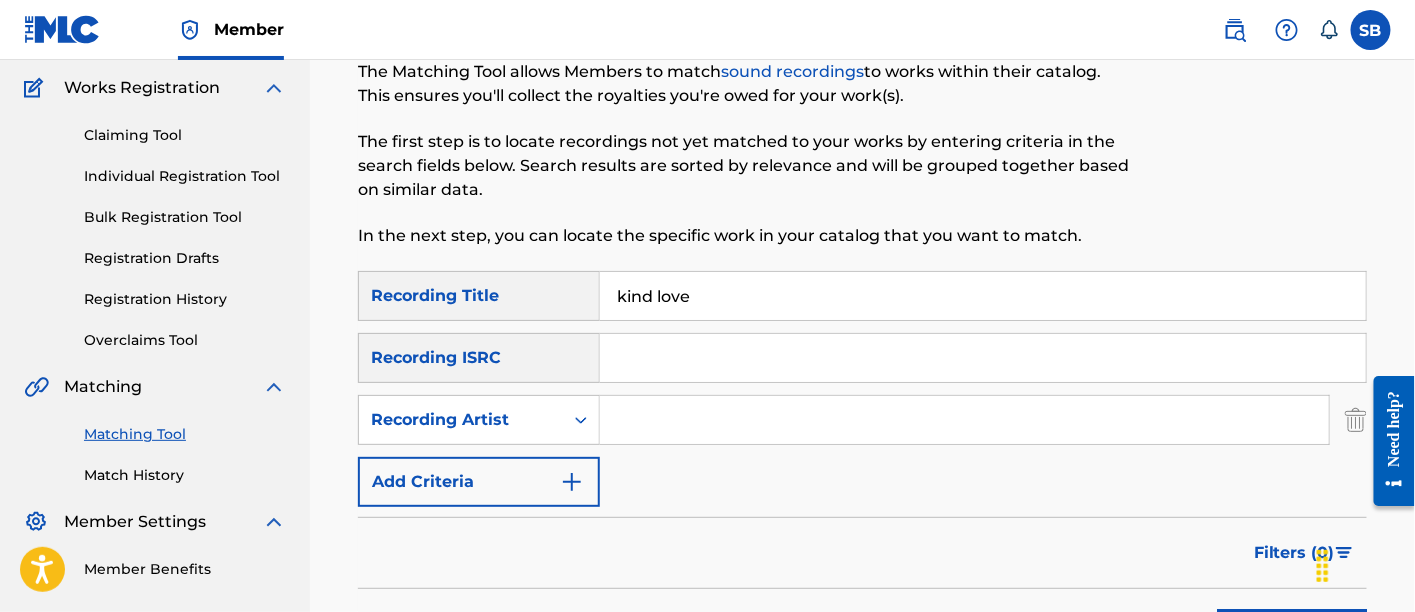 click at bounding box center (964, 420) 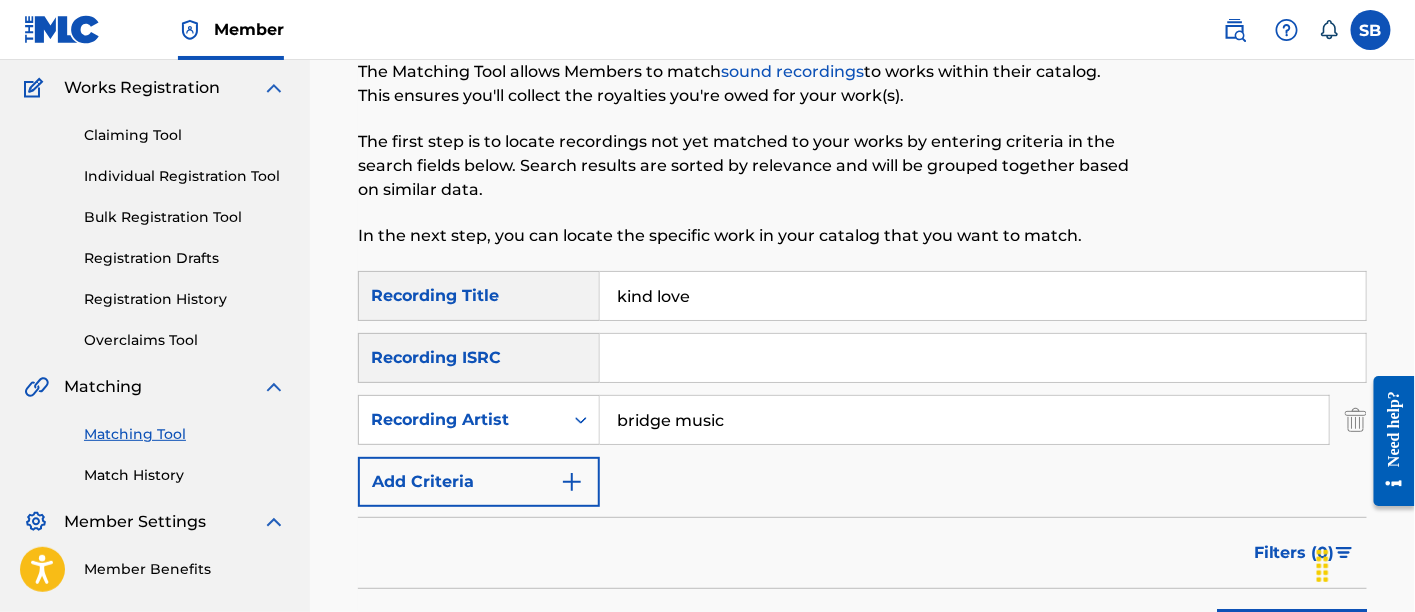 click on "Search" at bounding box center (1292, 634) 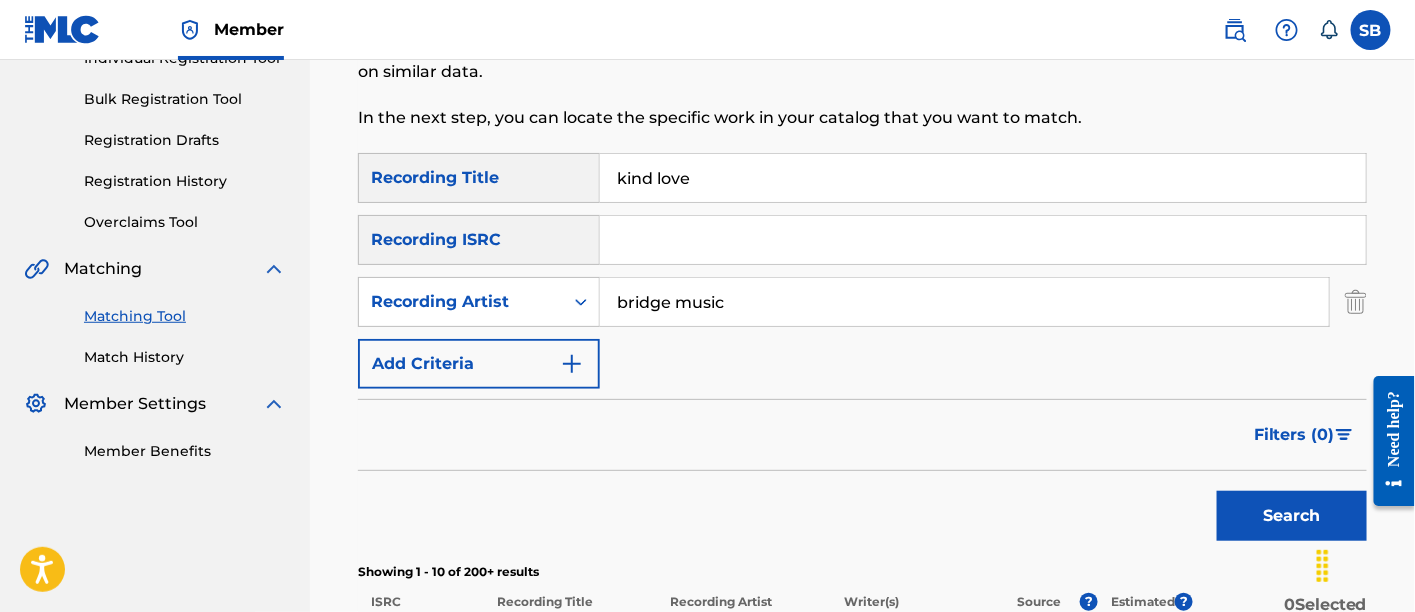scroll, scrollTop: 239, scrollLeft: 0, axis: vertical 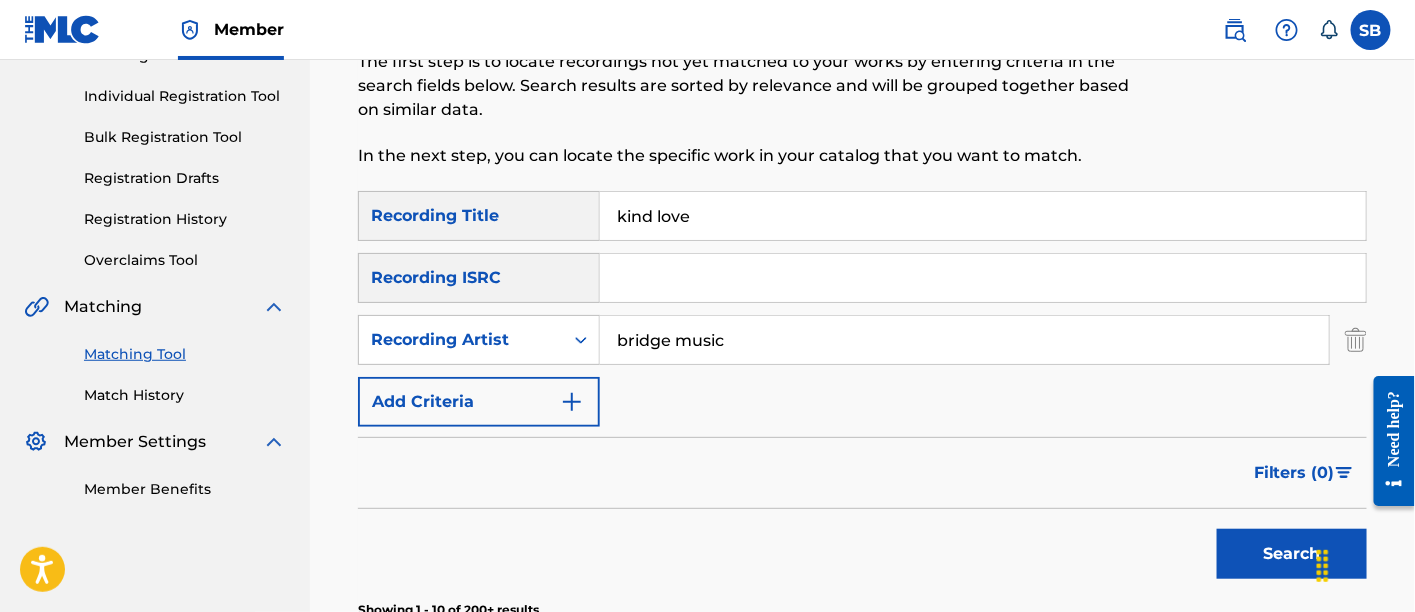 click on "bridge music" at bounding box center (964, 340) 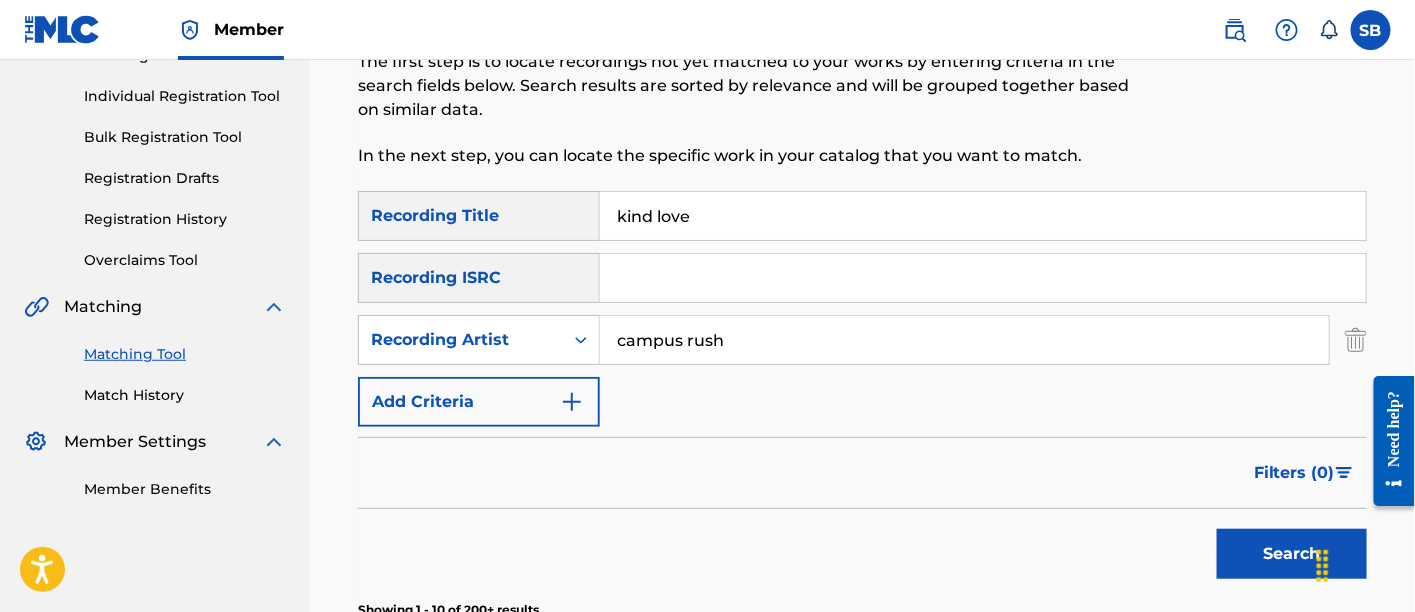 type on "campus rush" 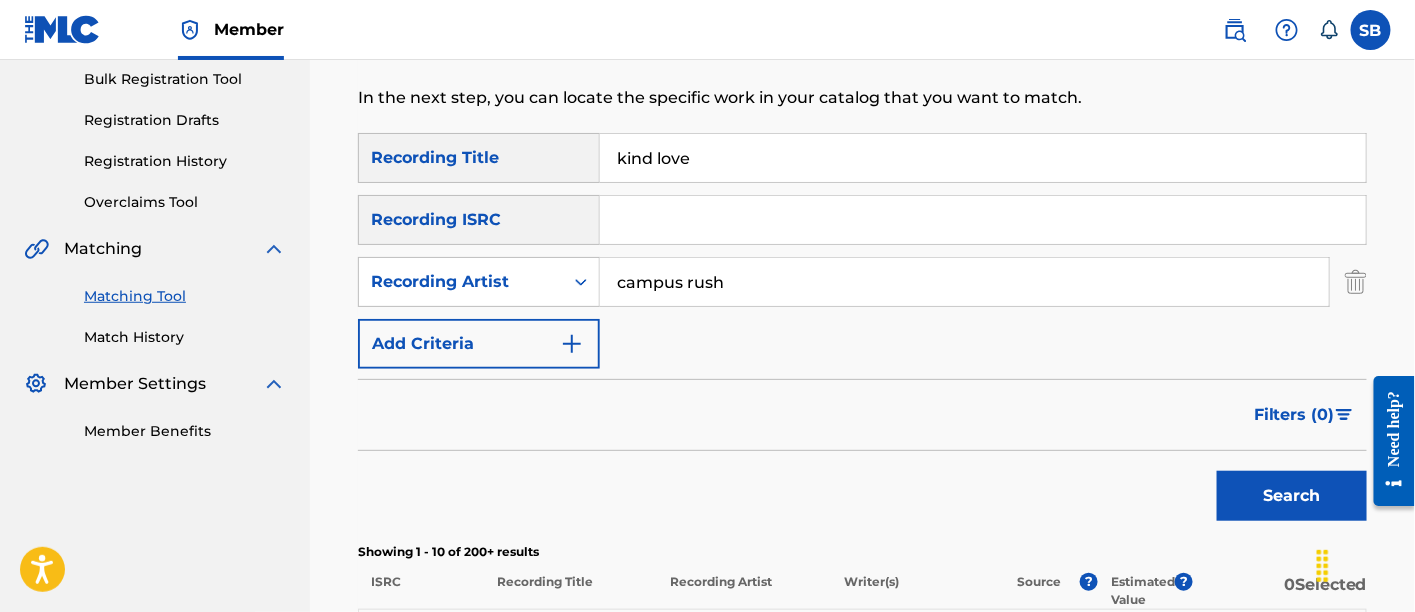 scroll, scrollTop: 0, scrollLeft: 0, axis: both 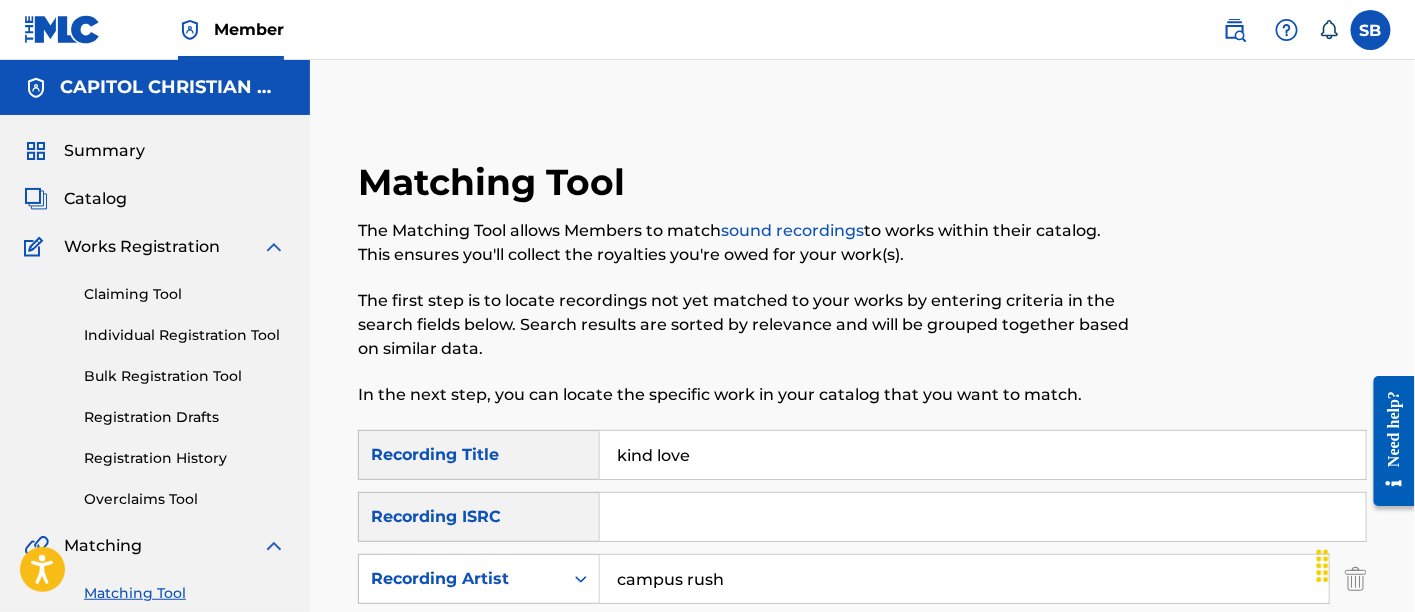 click on "kind love" at bounding box center (983, 455) 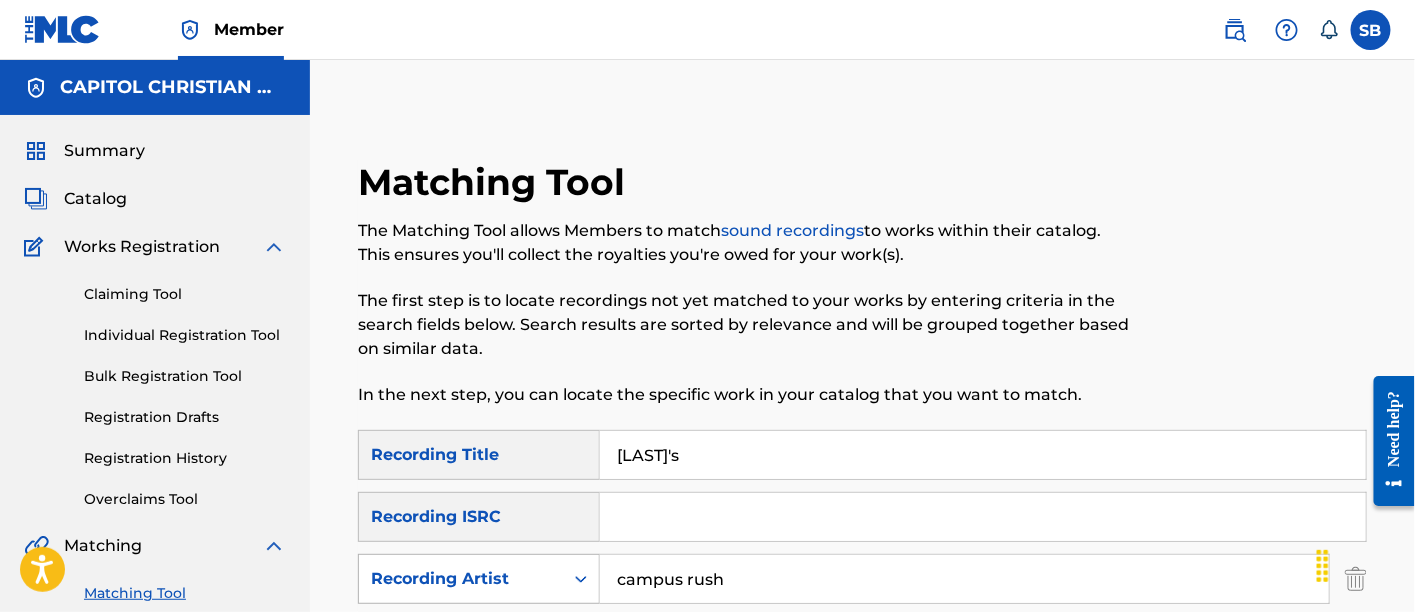 type on "kofi's" 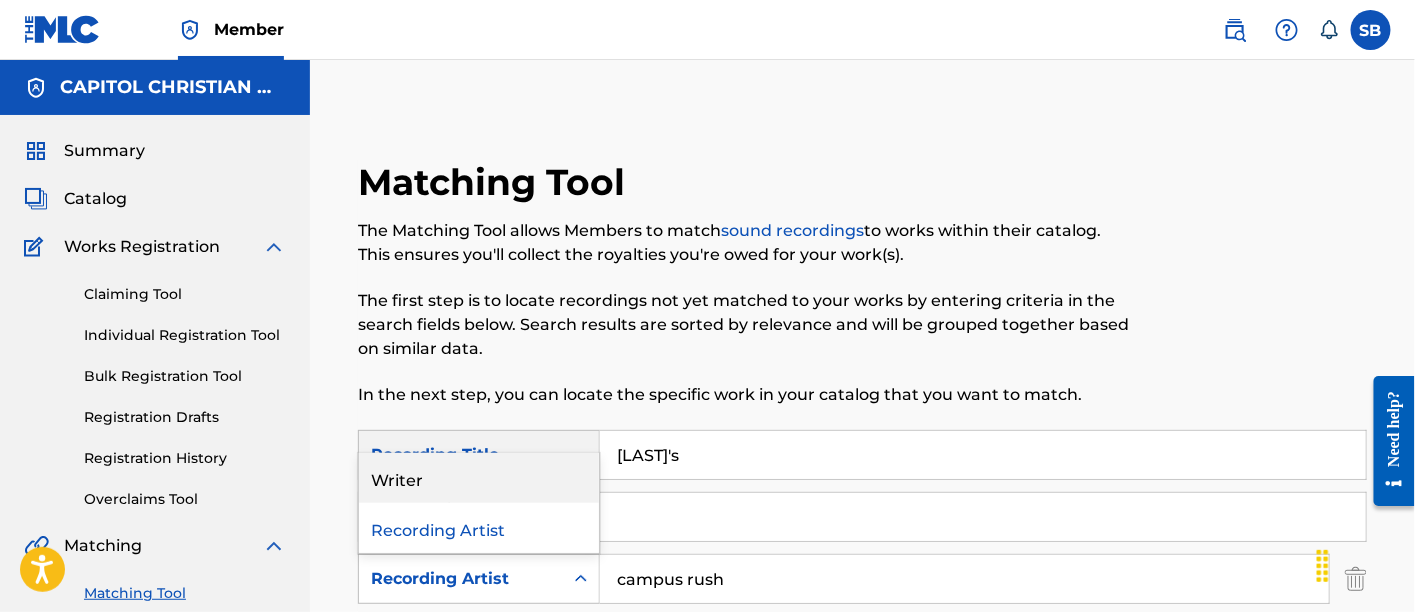 click on "Writer" at bounding box center [479, 478] 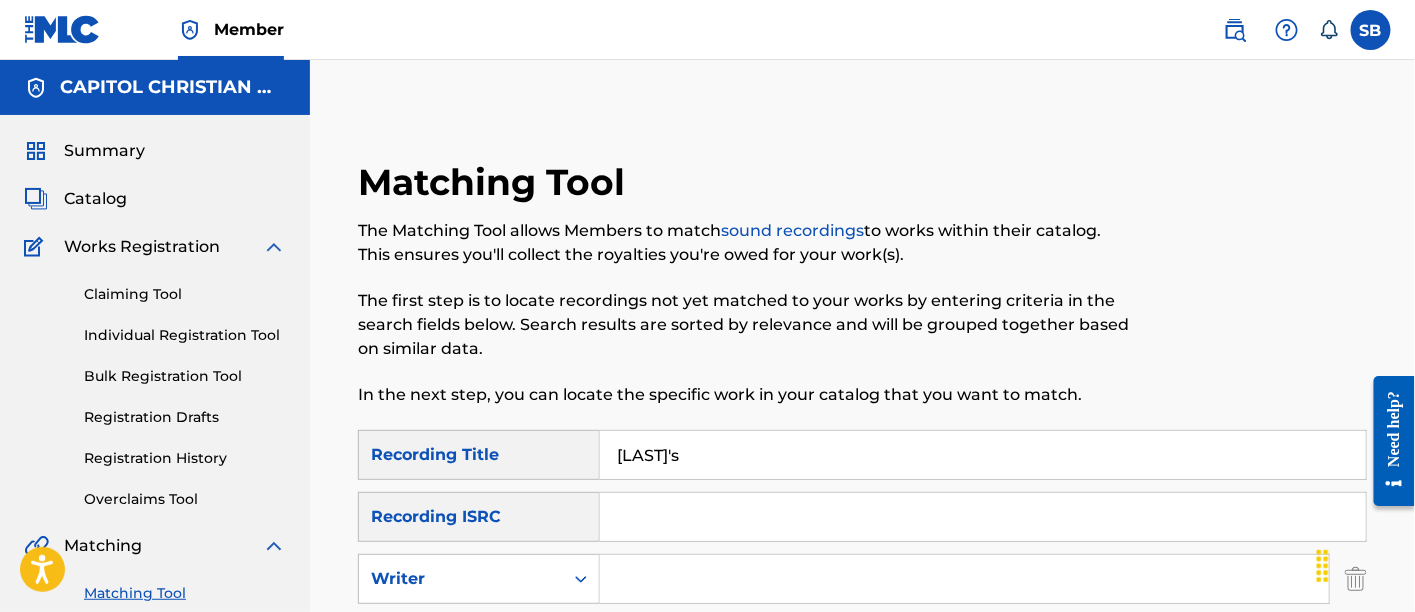 click at bounding box center [964, 579] 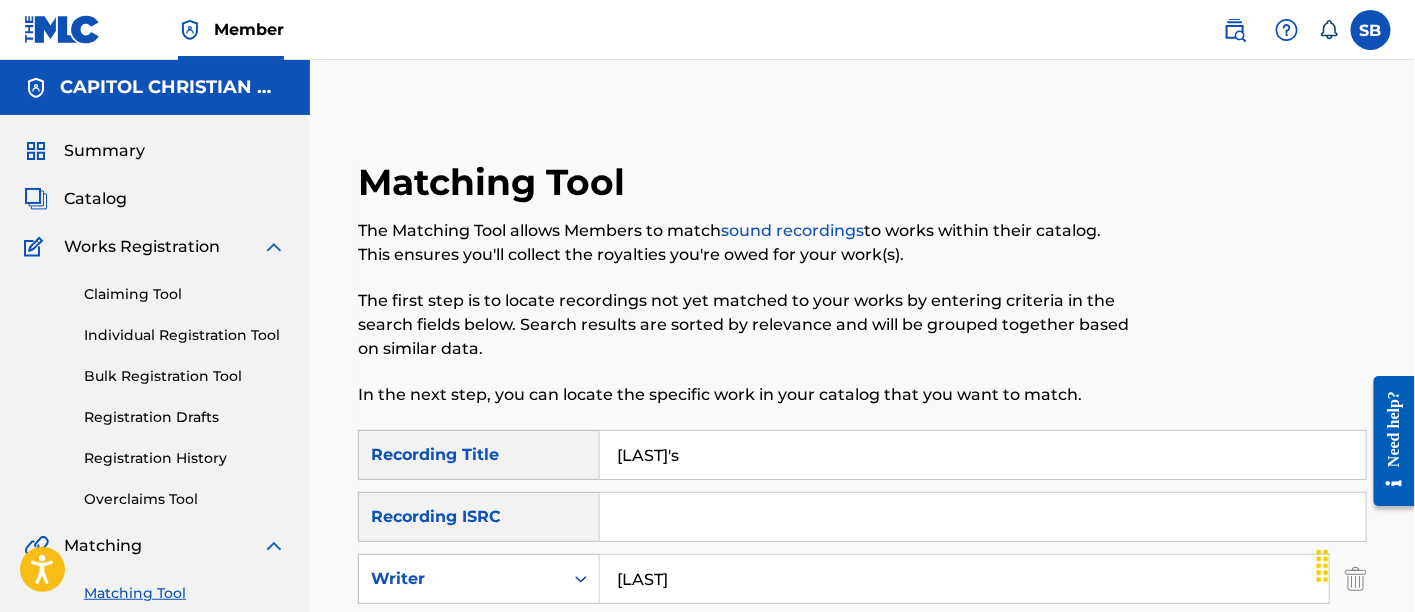 type on "ofei" 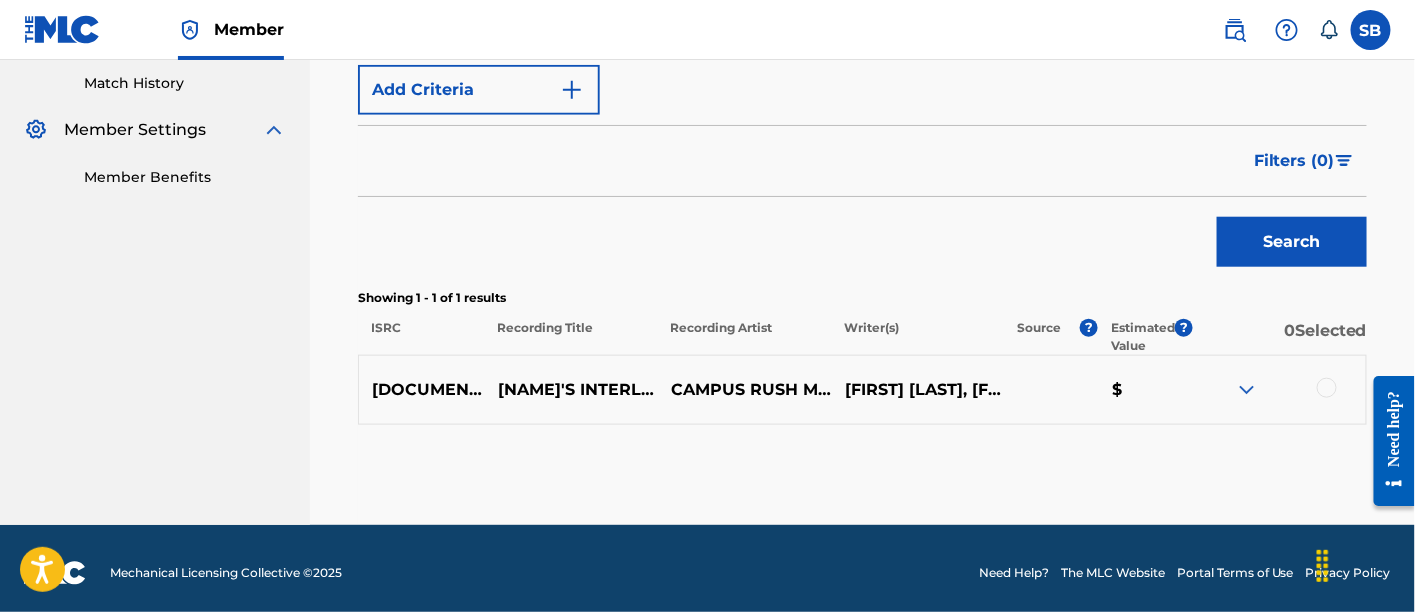 scroll, scrollTop: 552, scrollLeft: 0, axis: vertical 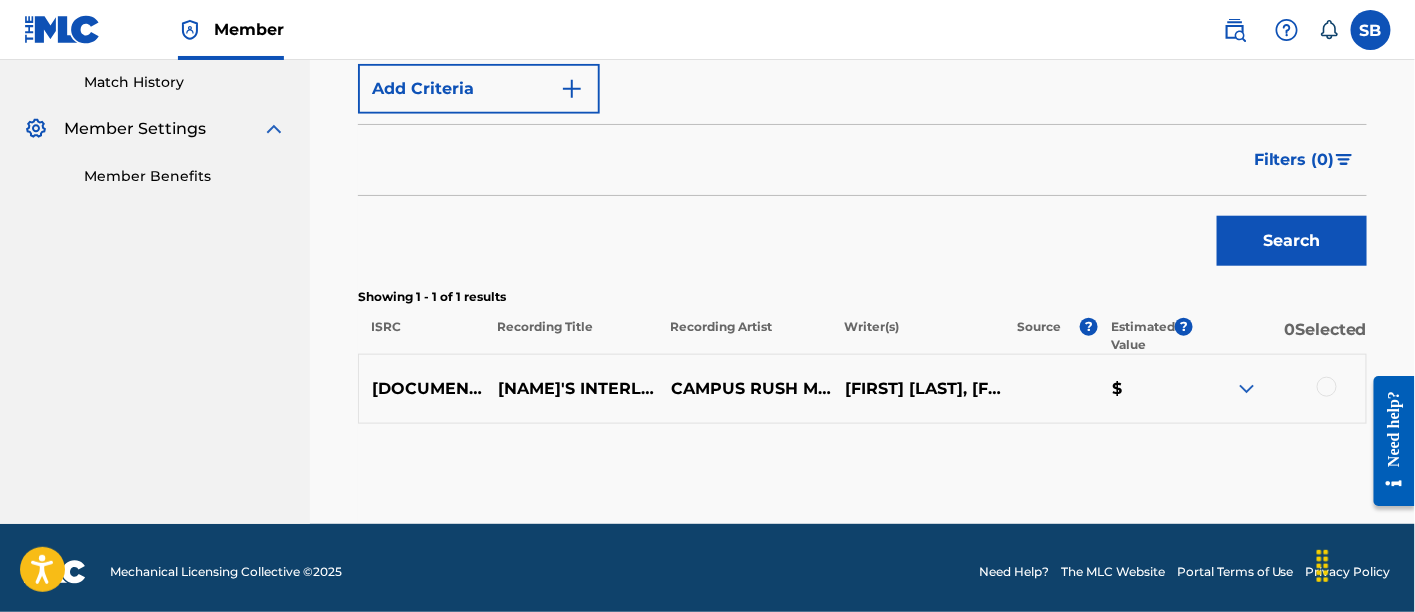 click at bounding box center (1327, 387) 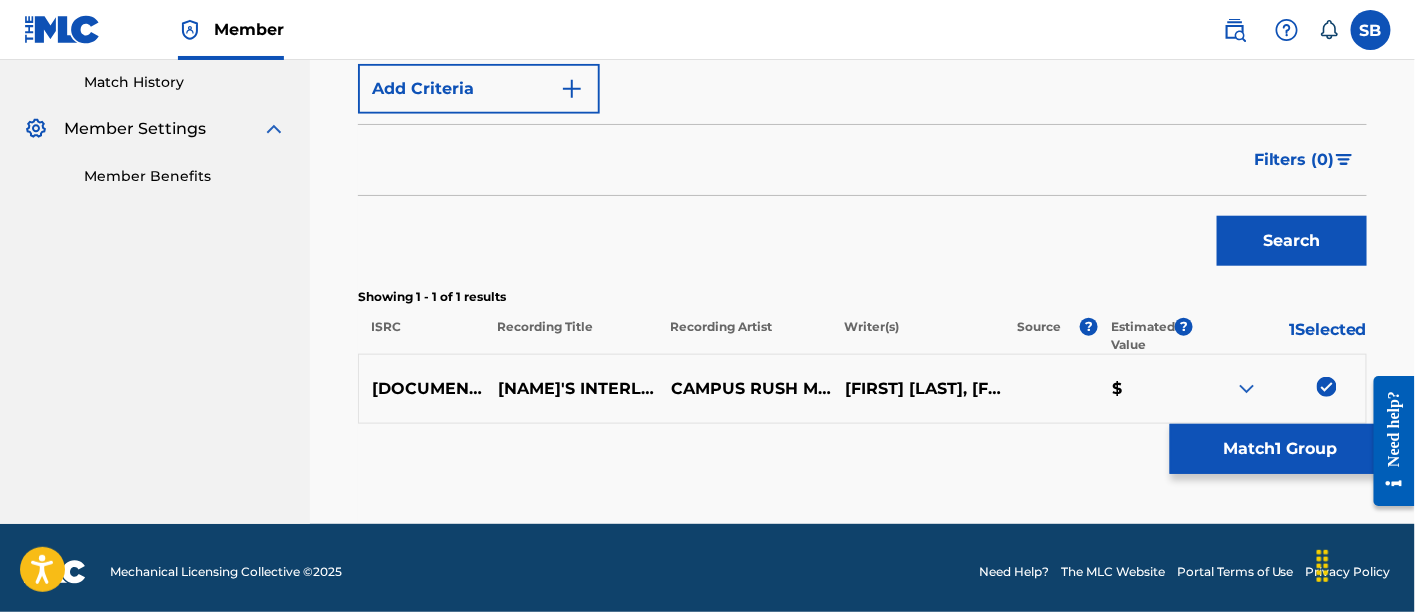 click on "Match  1 Group" at bounding box center [1280, 449] 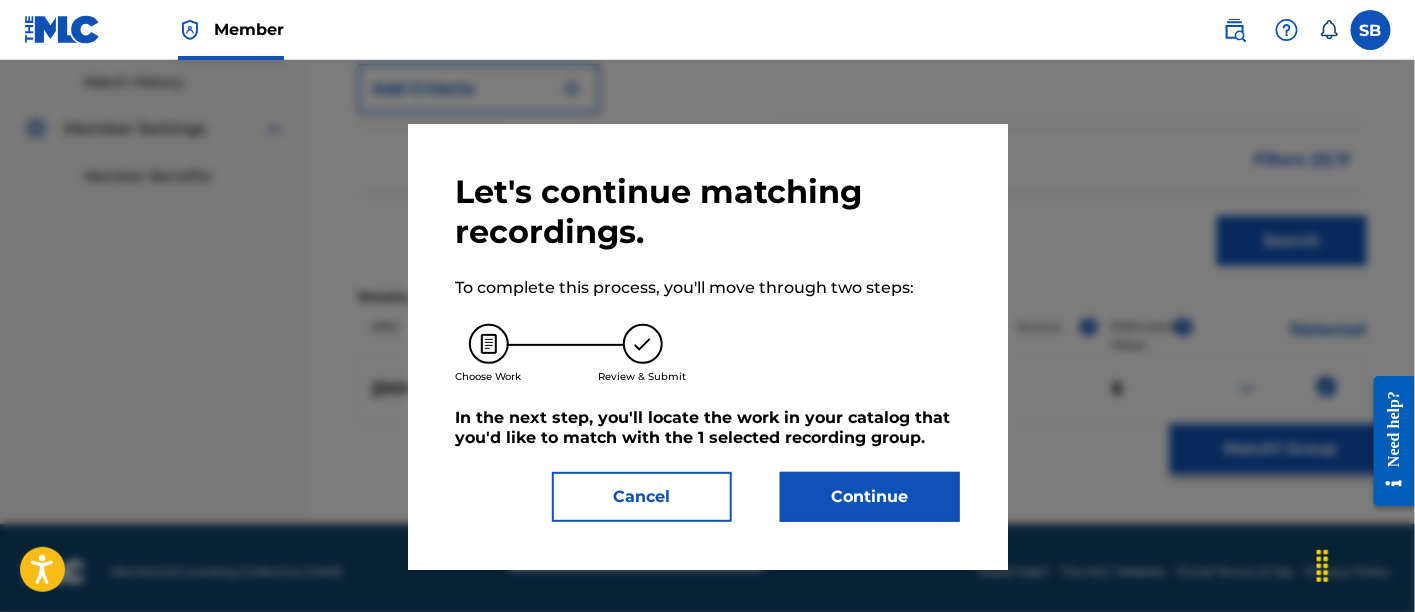 click on "Continue" at bounding box center [870, 497] 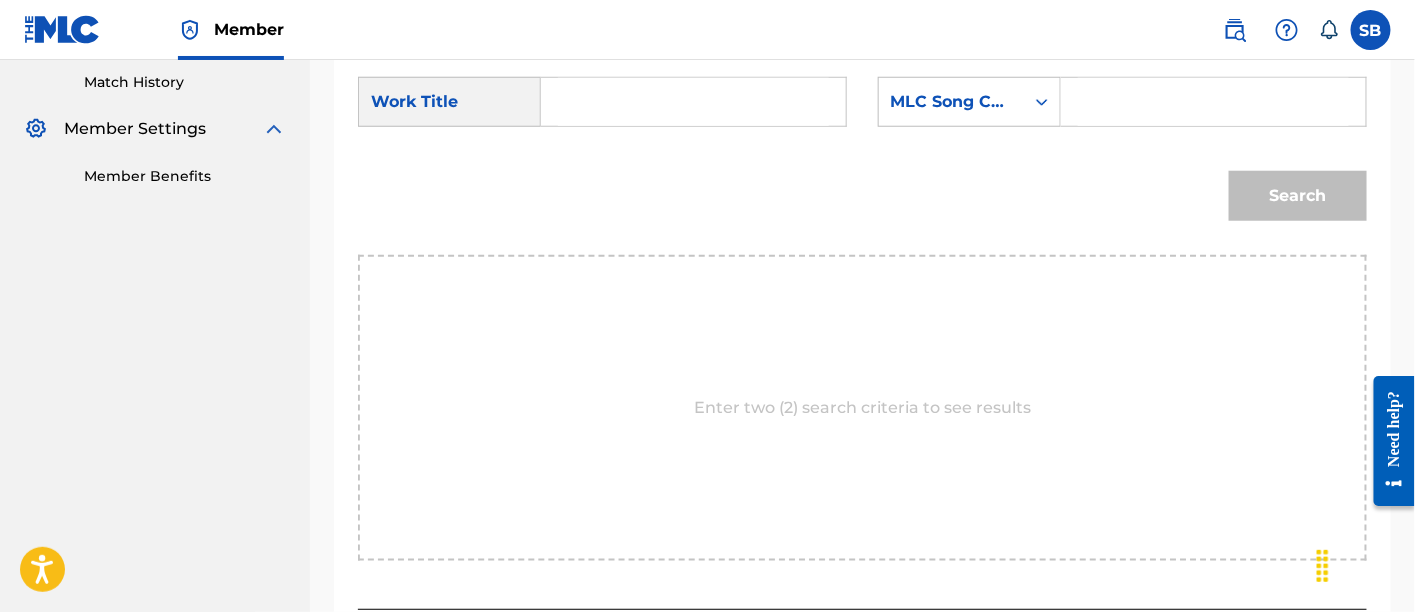click at bounding box center [693, 102] 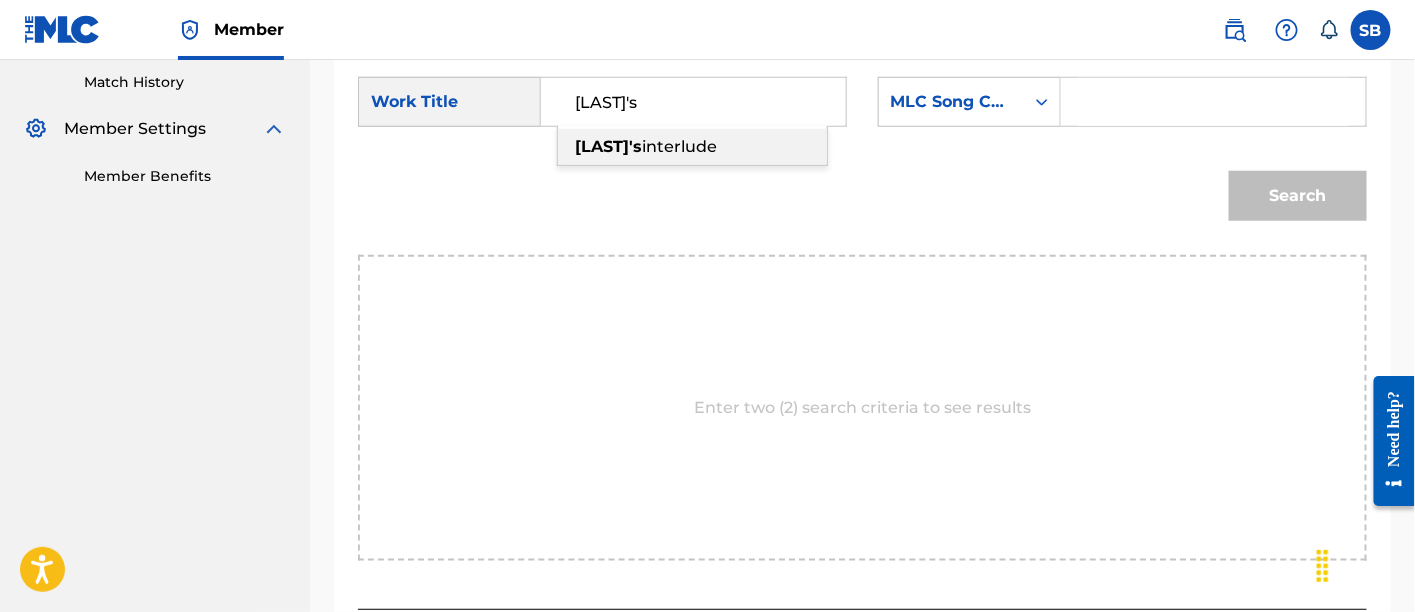 click on "kofi's" at bounding box center [608, 146] 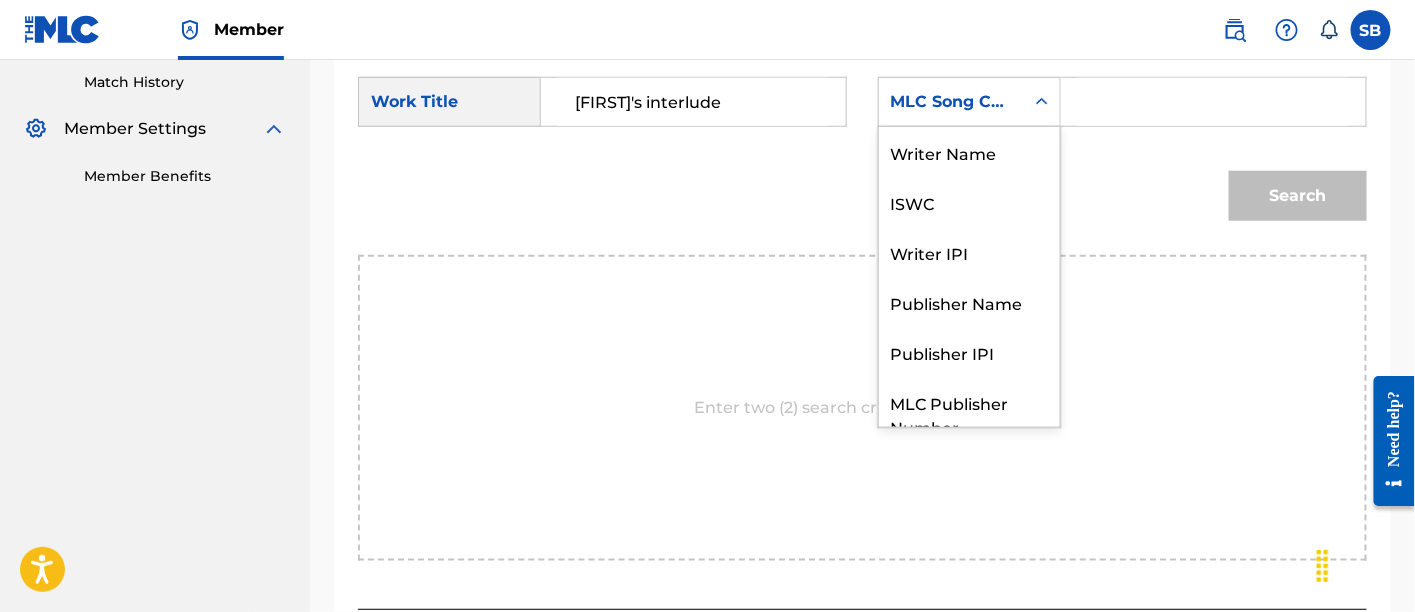 click on "MLC Song Code" at bounding box center [951, 102] 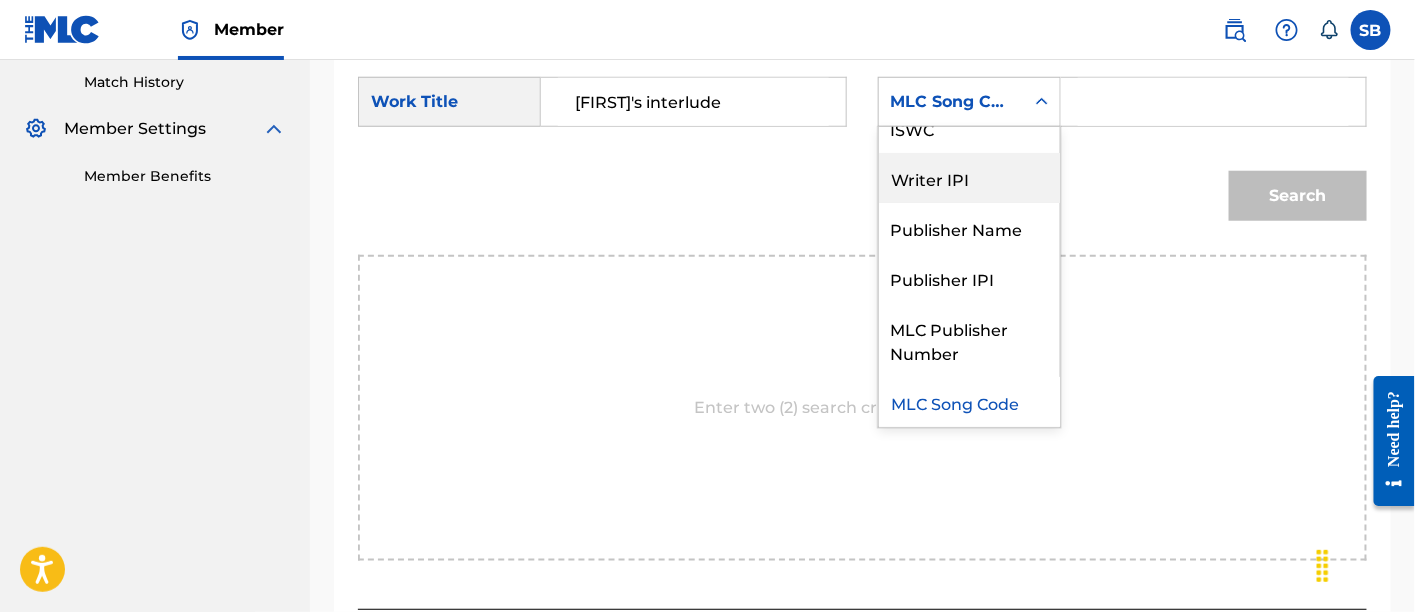 scroll, scrollTop: 0, scrollLeft: 0, axis: both 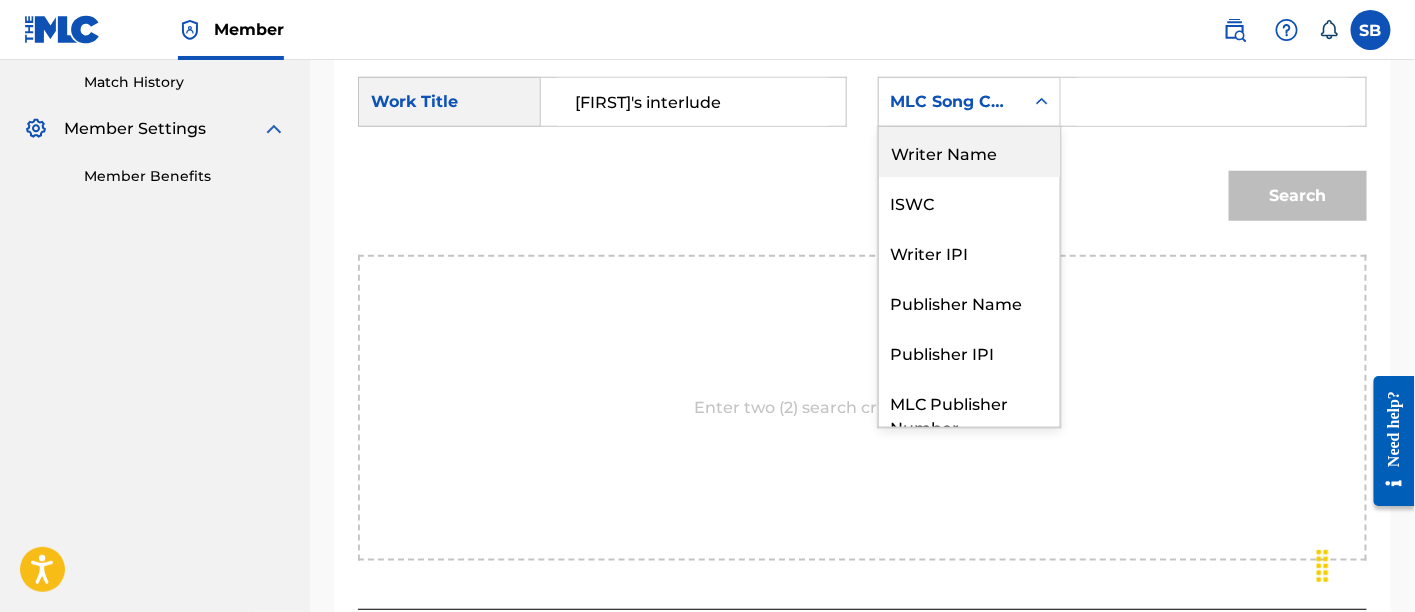 click on "Writer Name" at bounding box center (969, 152) 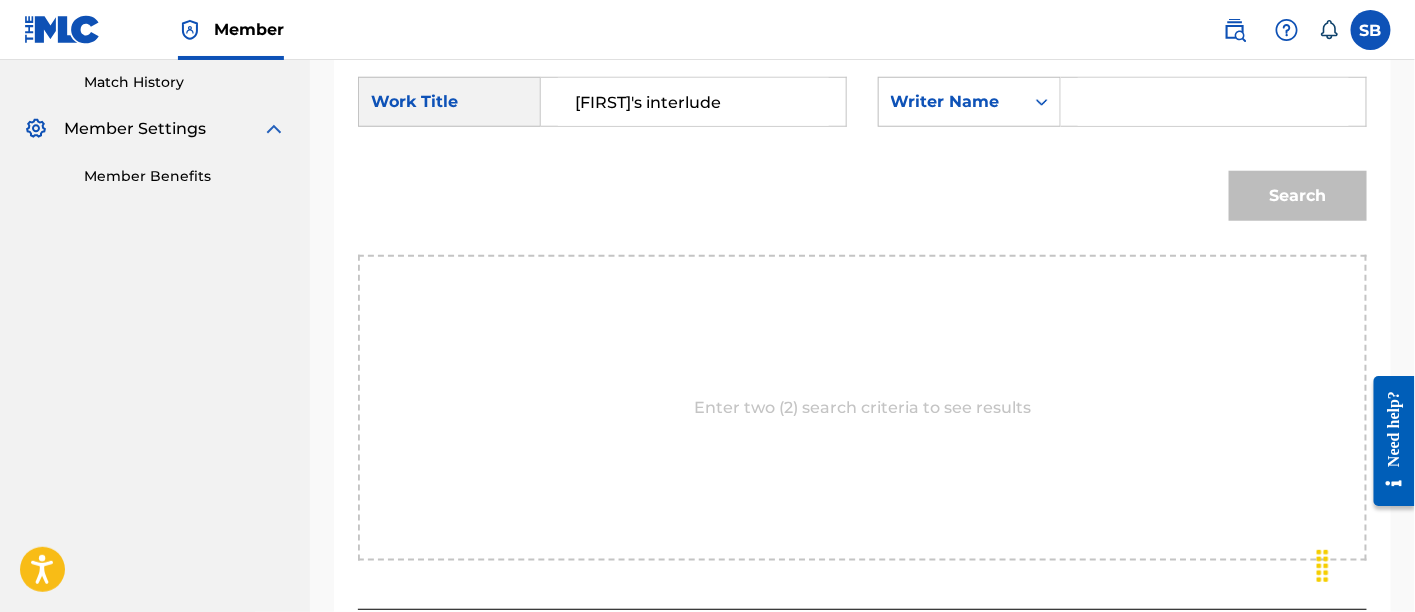 click at bounding box center (1213, 102) 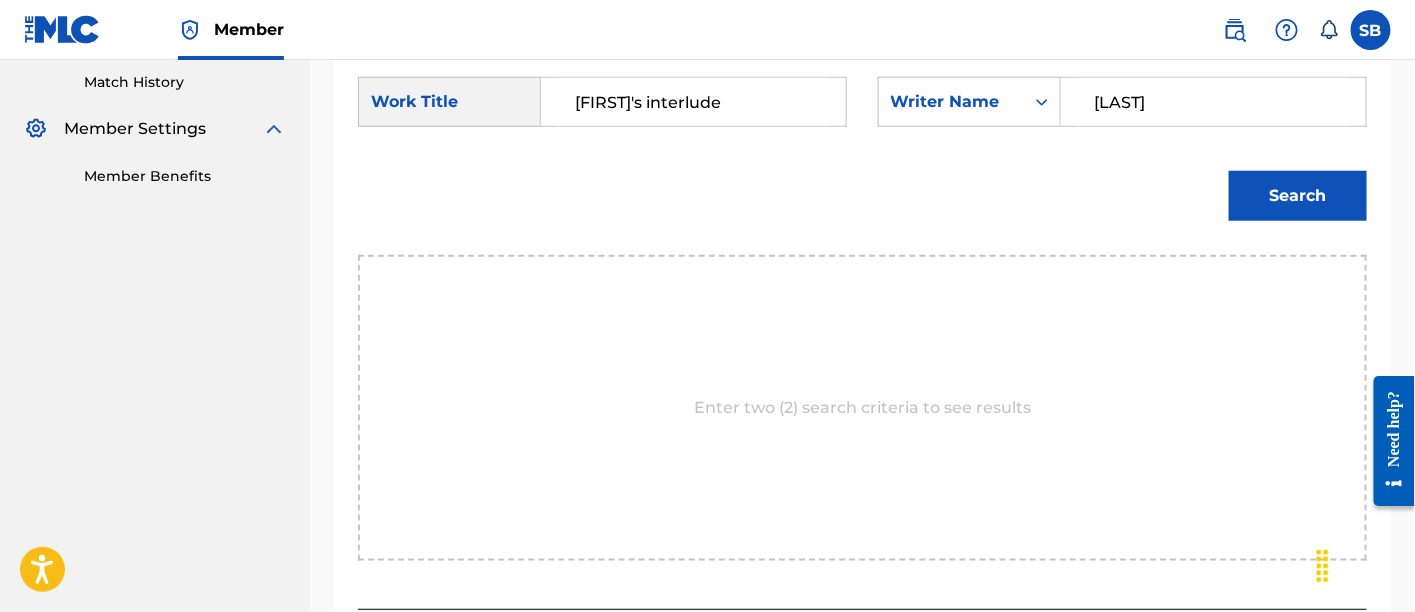 type on "ofei" 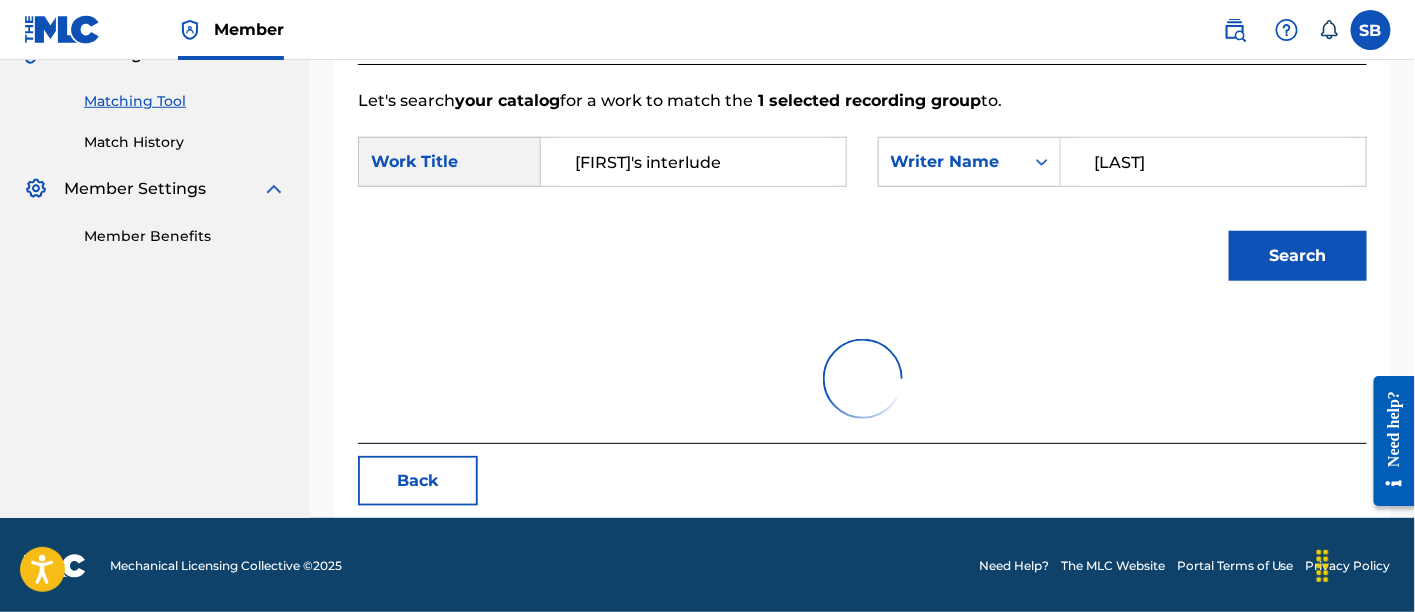 scroll, scrollTop: 552, scrollLeft: 0, axis: vertical 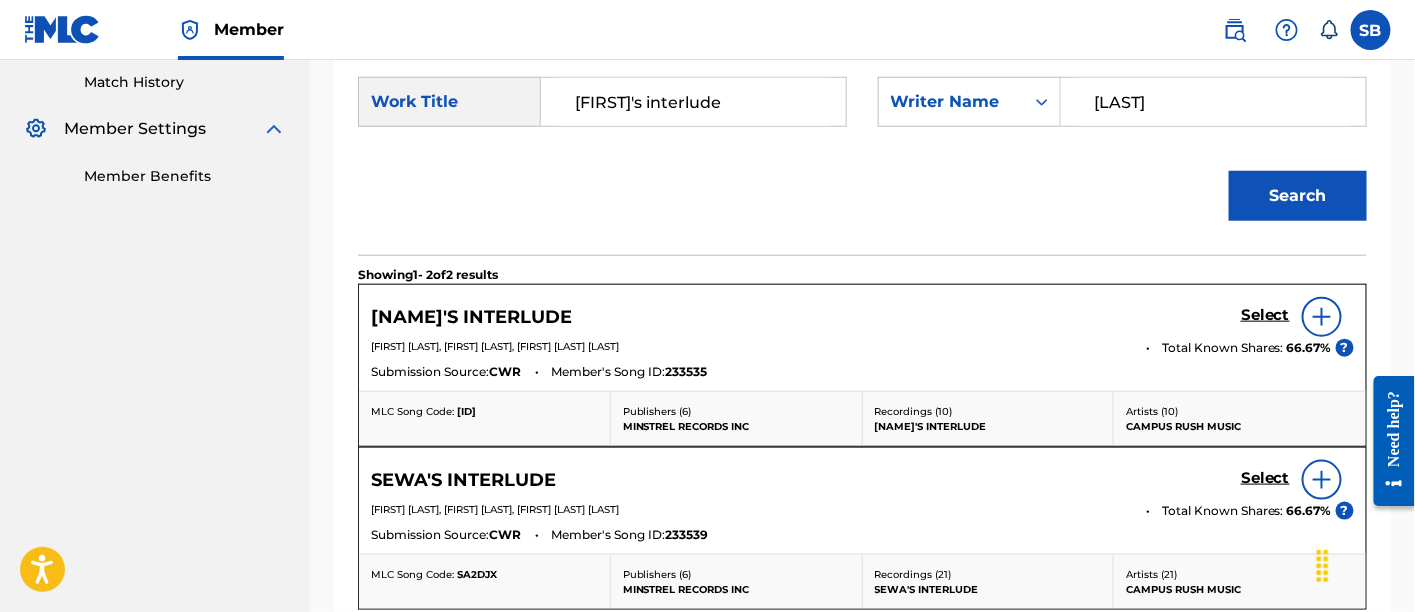 click on "Select" at bounding box center [1265, 315] 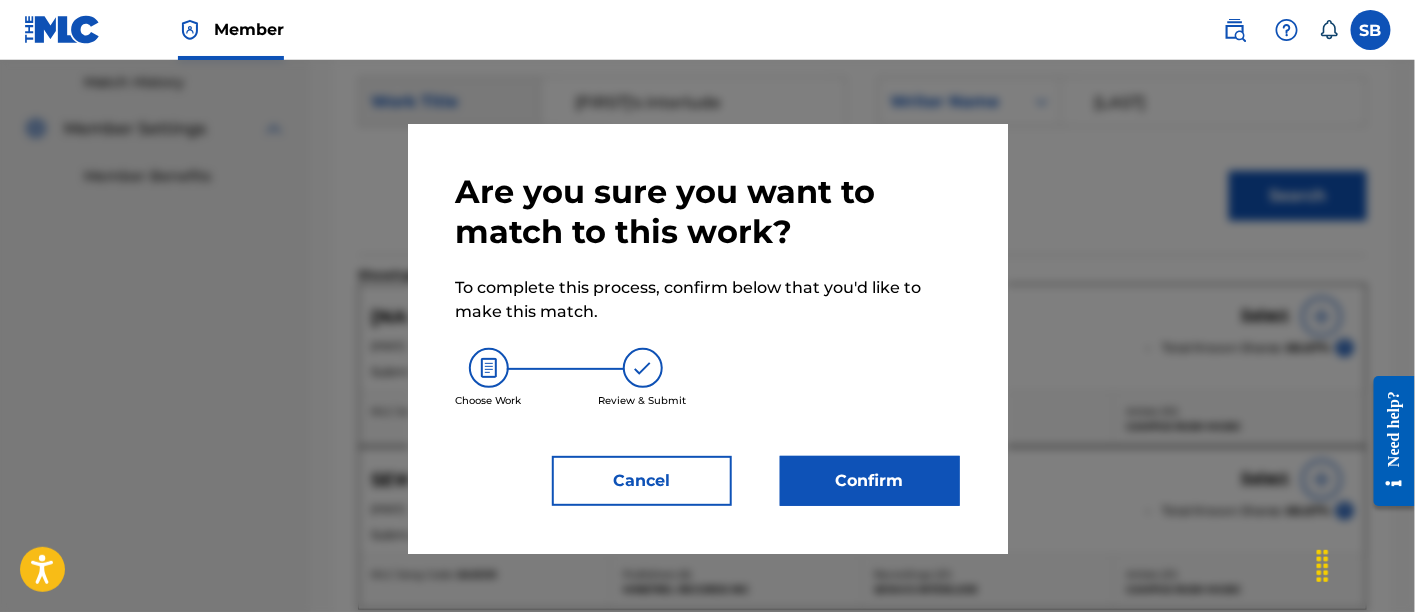 click on "Confirm" at bounding box center (870, 481) 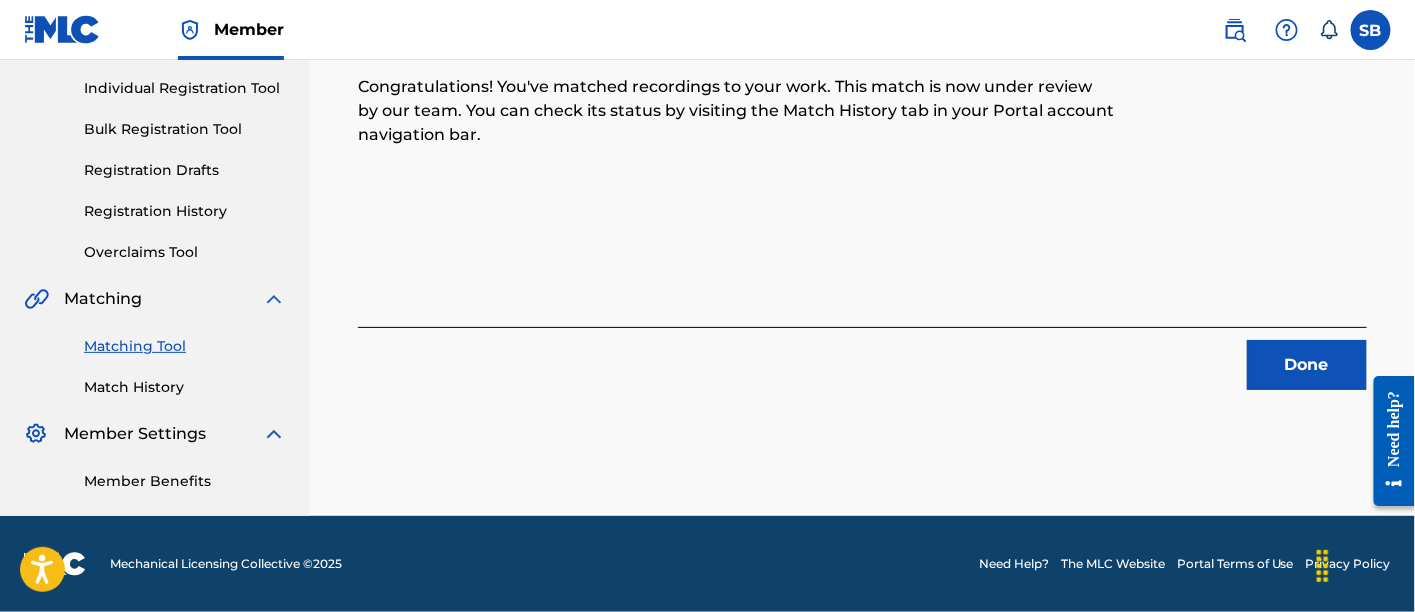 scroll, scrollTop: 246, scrollLeft: 0, axis: vertical 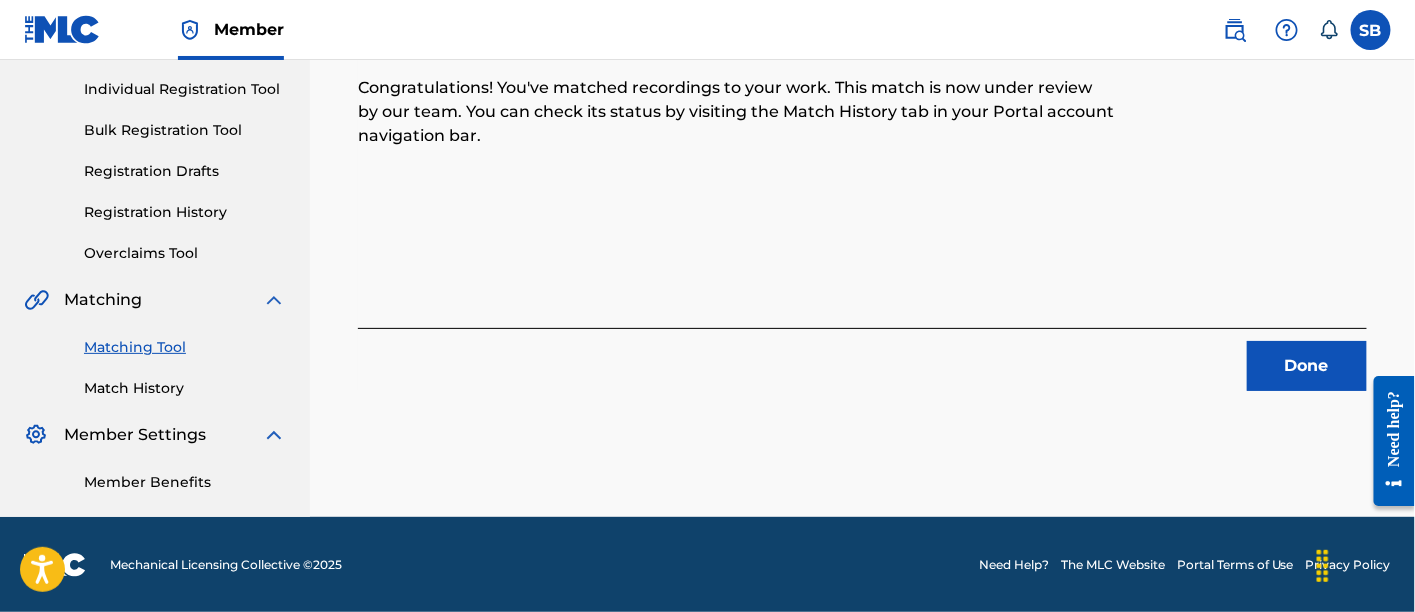 click on "1  Recording Groups   are pending usage match to the work  KOFI'S INTERLUDE . Congratulations! You've matched recordings to your work. This match is now under review by our team. You can check its status by visiting the Match History tab in your Portal account navigation bar. Done" at bounding box center (862, 190) 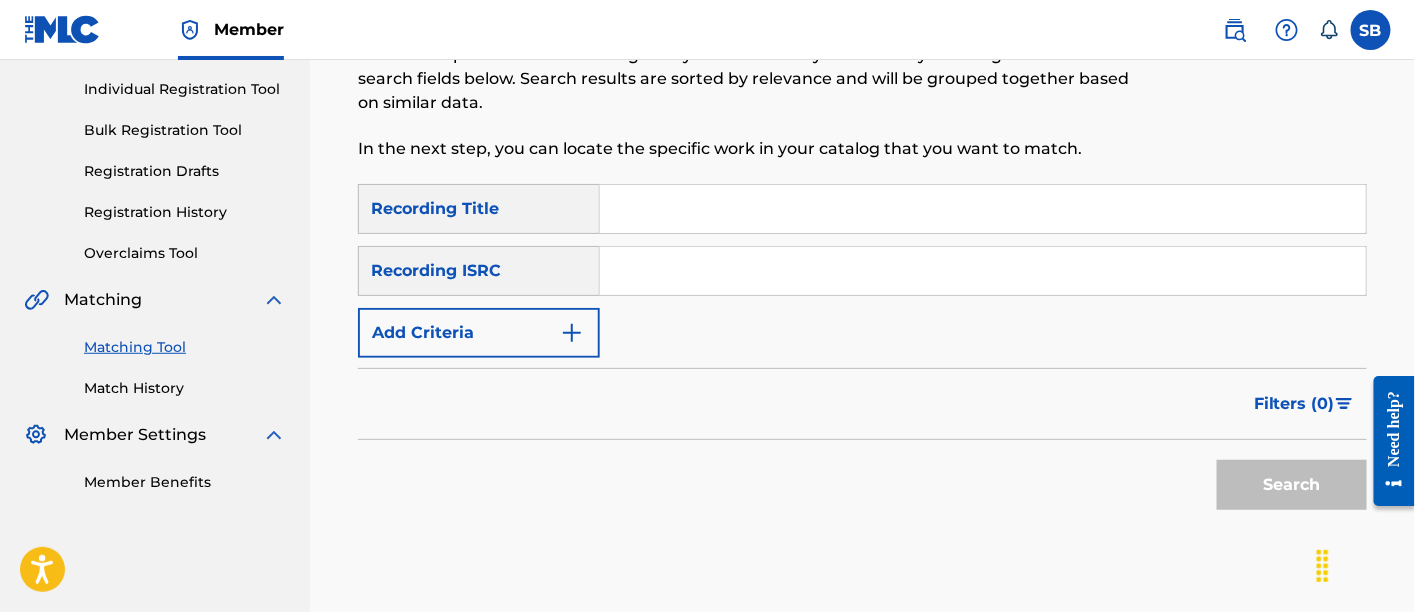 click at bounding box center [983, 209] 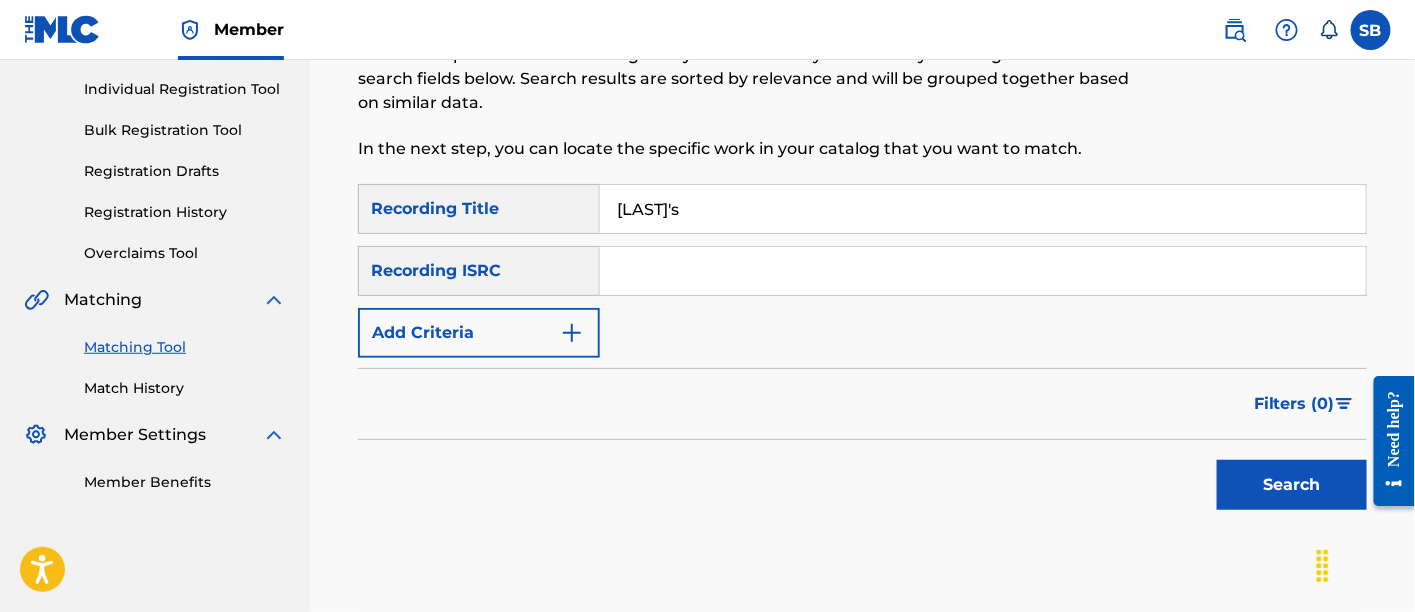 type on "kofi's" 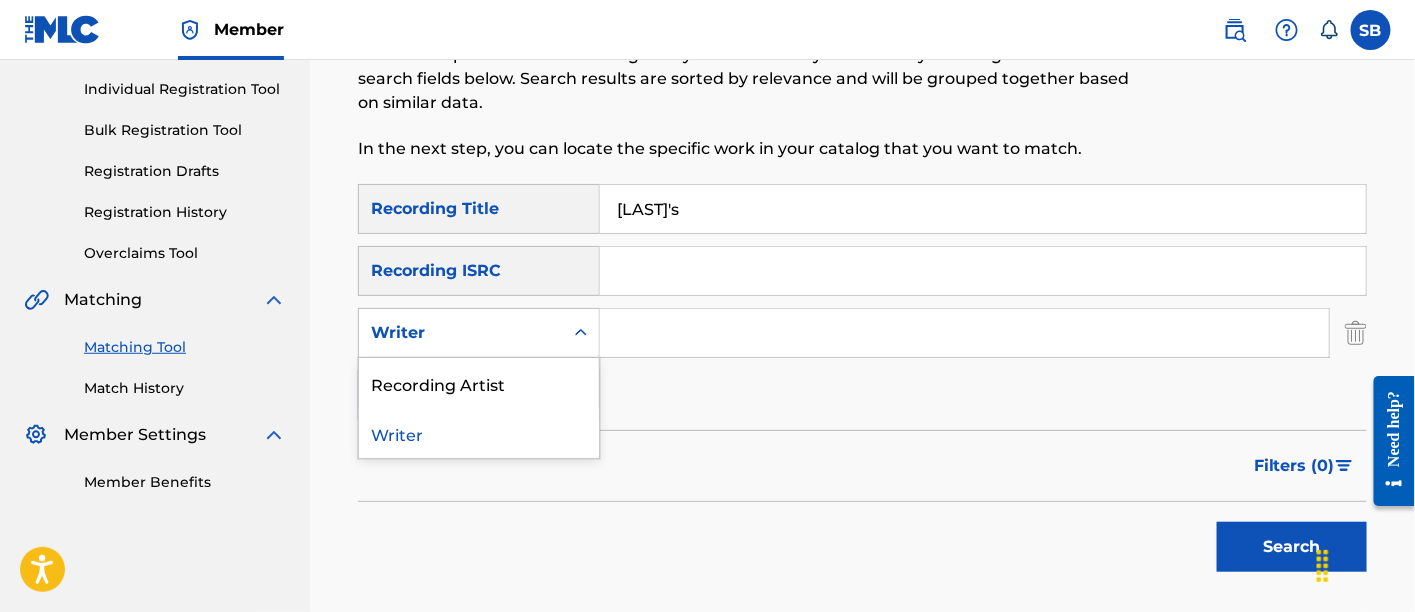 click on "Writer" at bounding box center [461, 333] 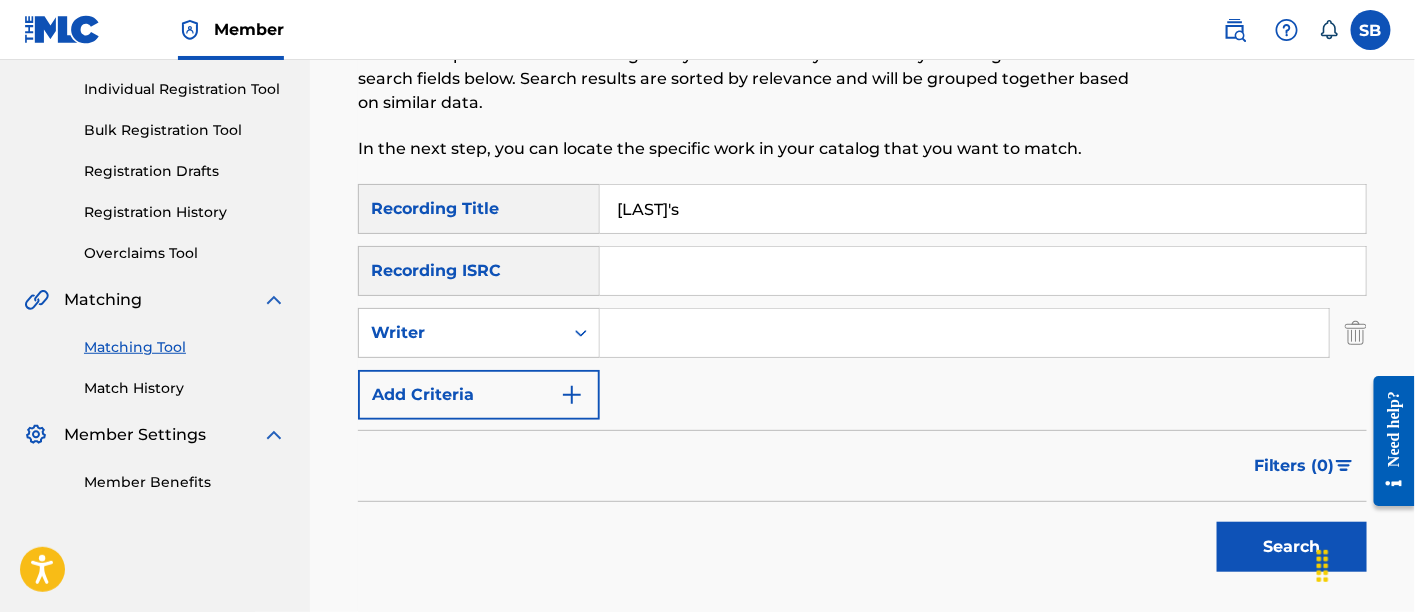 click on "Writer" at bounding box center [461, 333] 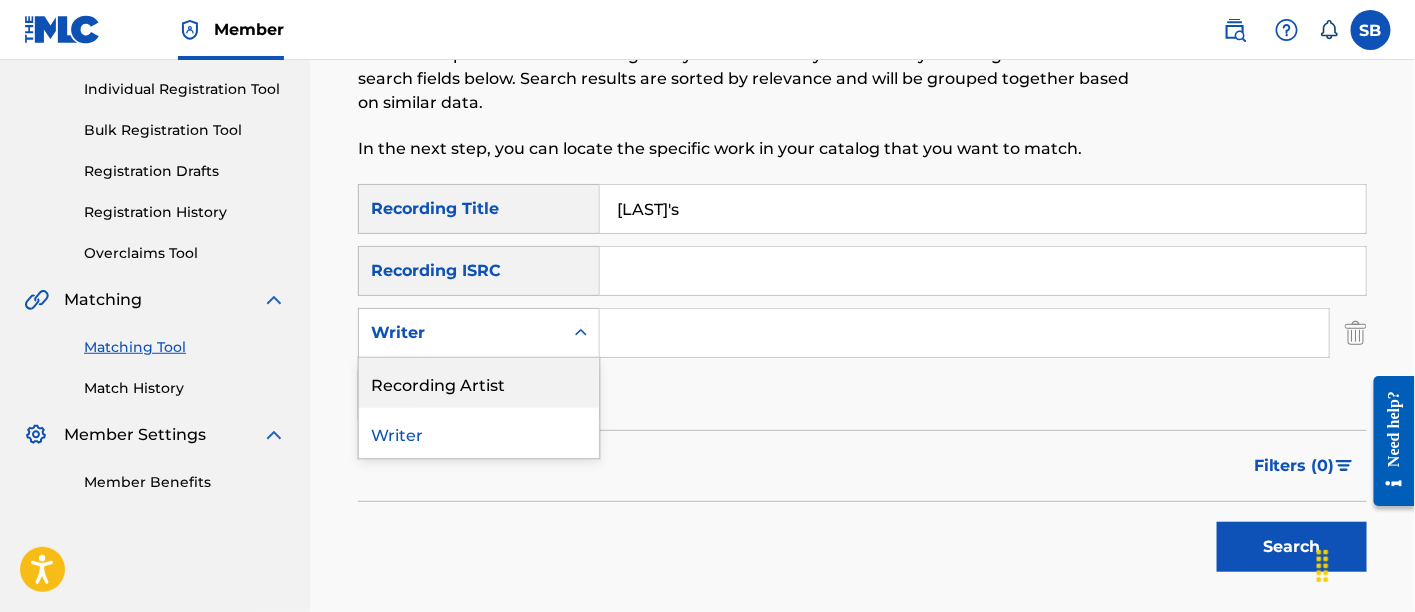 click on "Recording Artist" at bounding box center [479, 383] 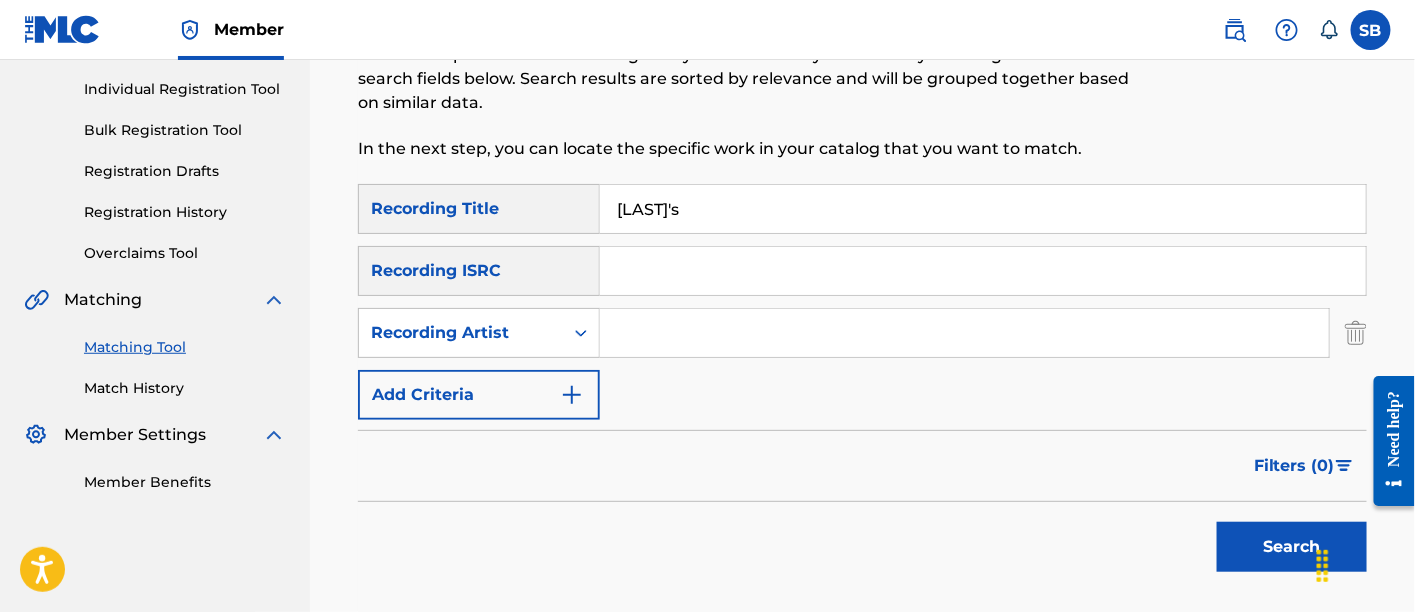 click at bounding box center (964, 333) 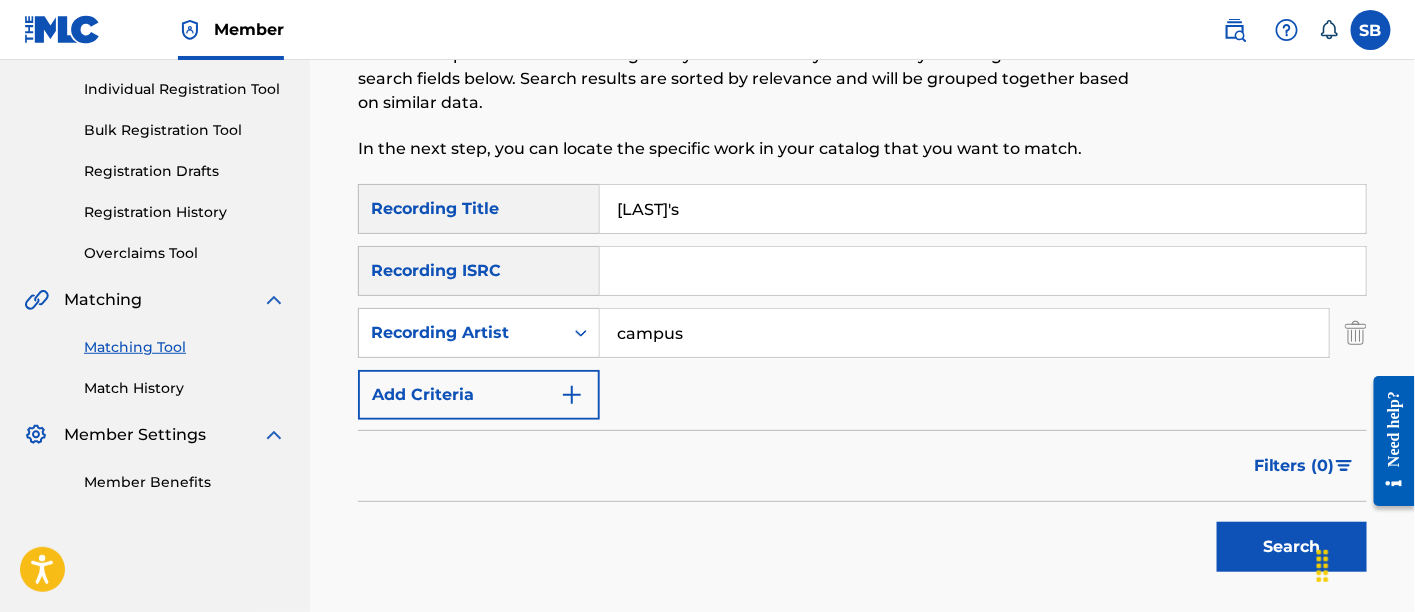 type on "campus rush" 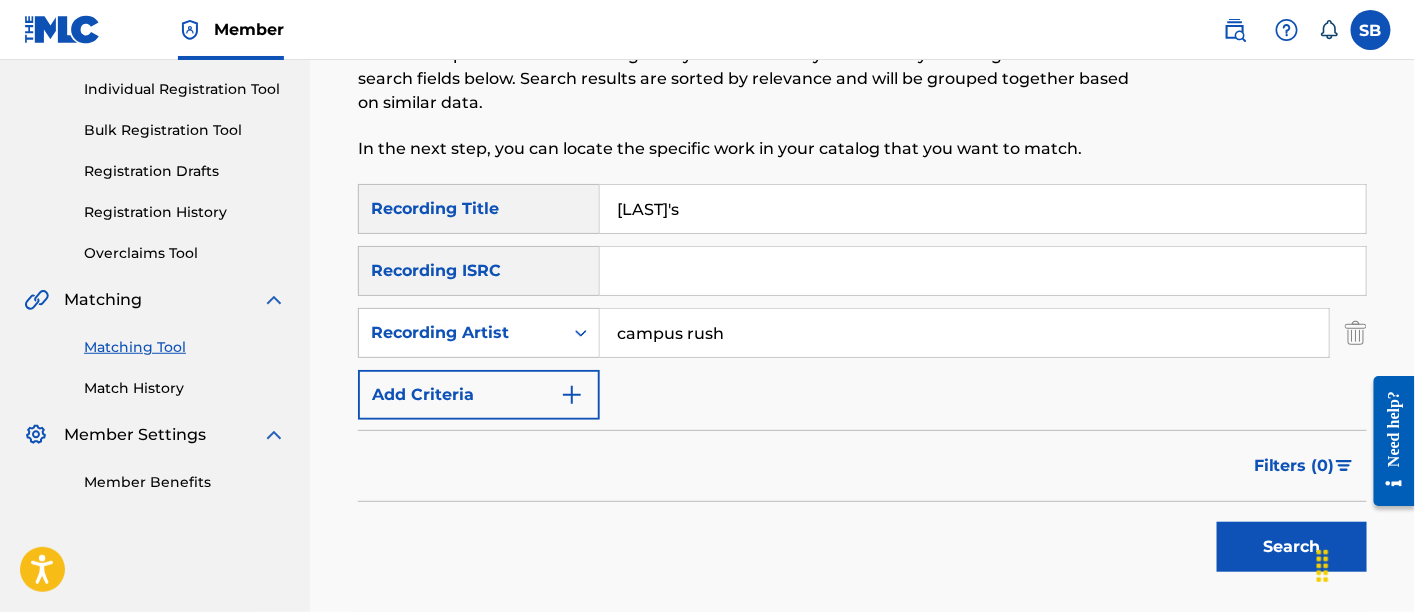 click on "Search" at bounding box center [1292, 547] 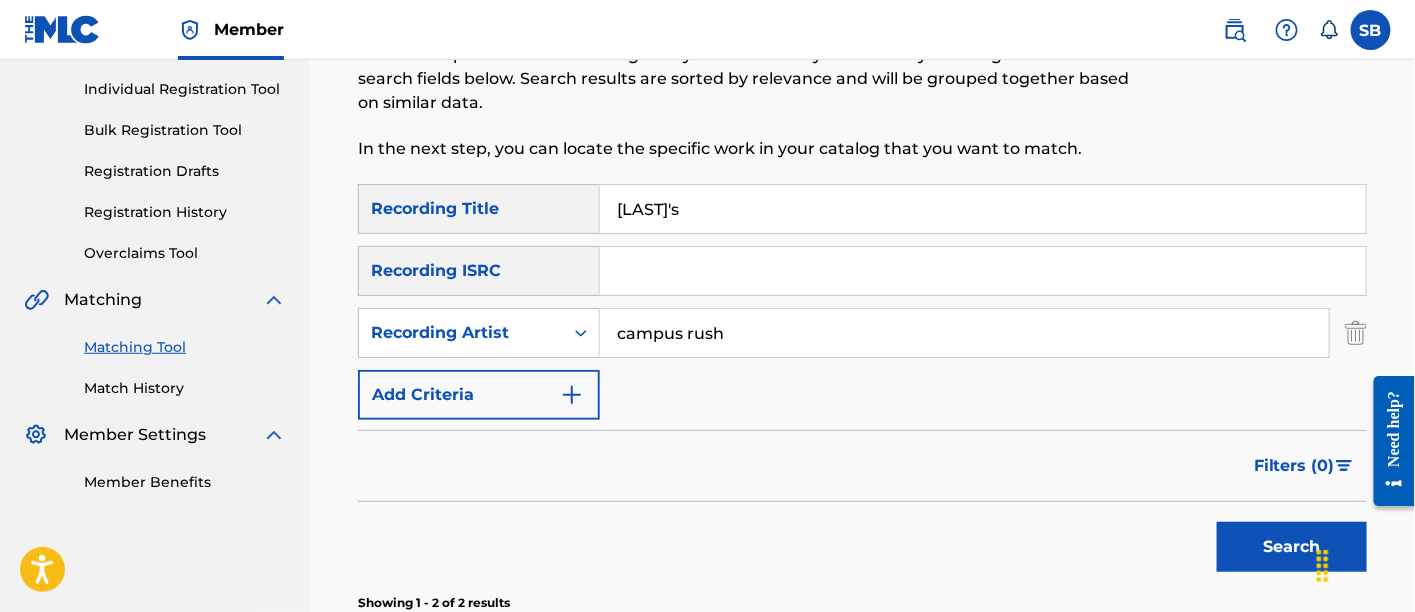 scroll, scrollTop: 620, scrollLeft: 0, axis: vertical 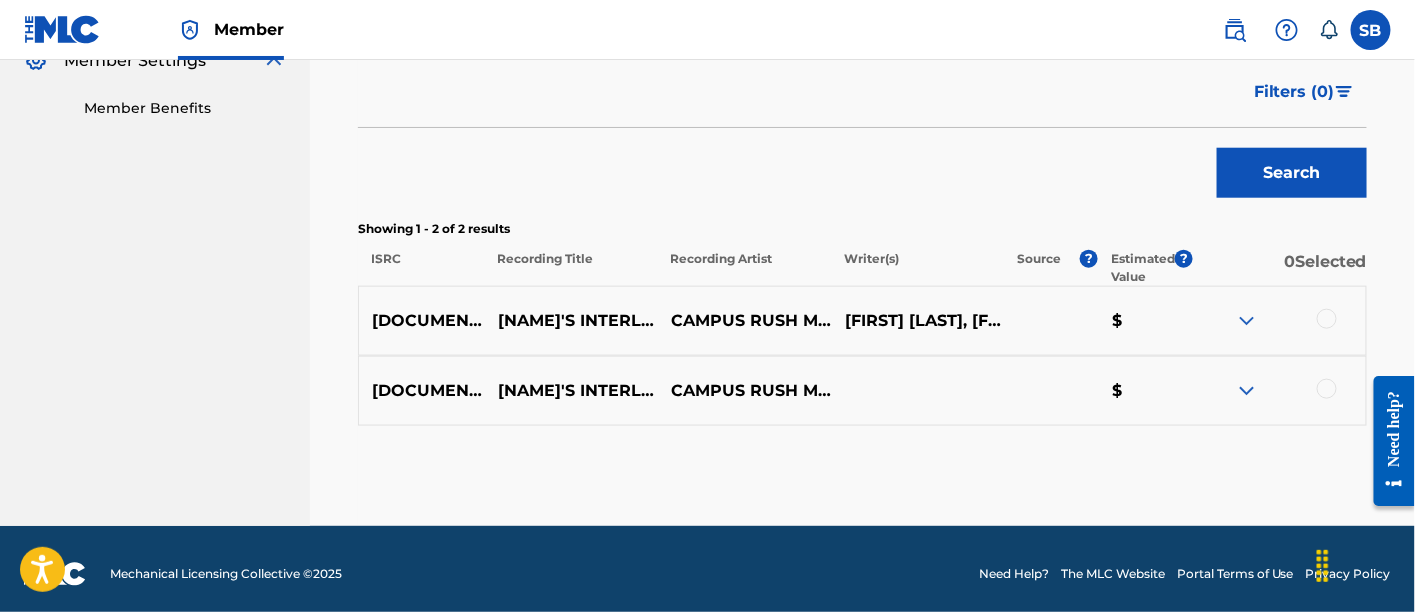 click at bounding box center [1327, 319] 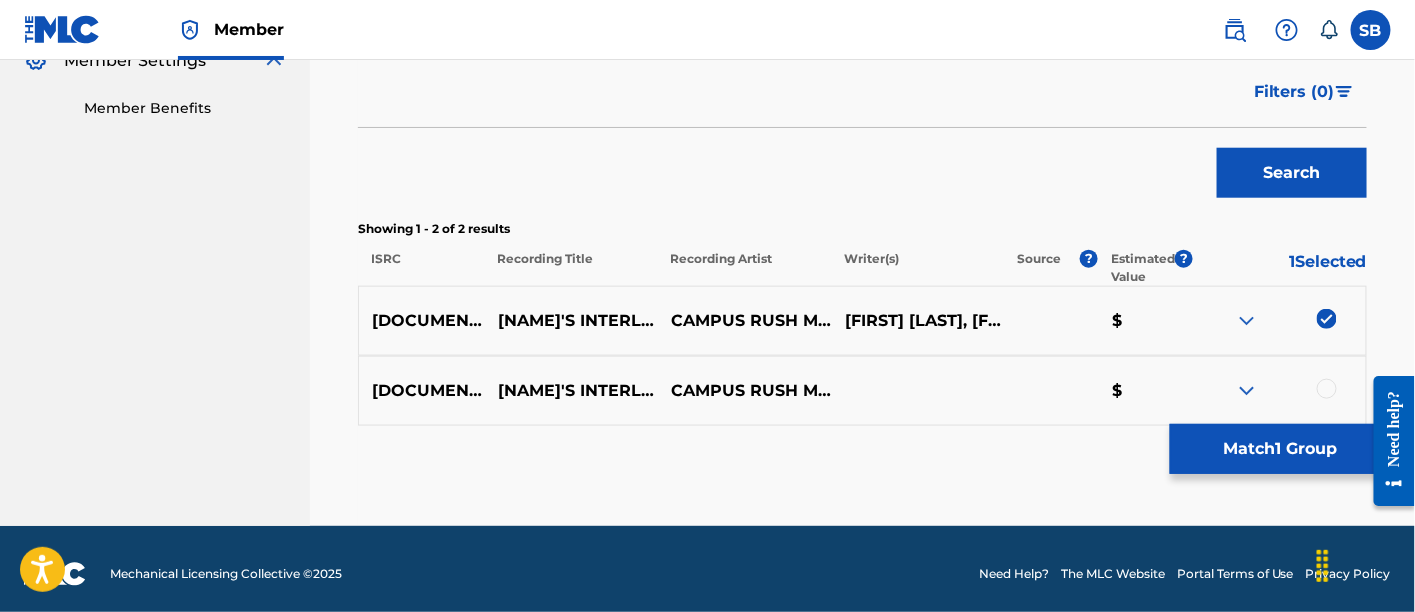 click at bounding box center [1327, 389] 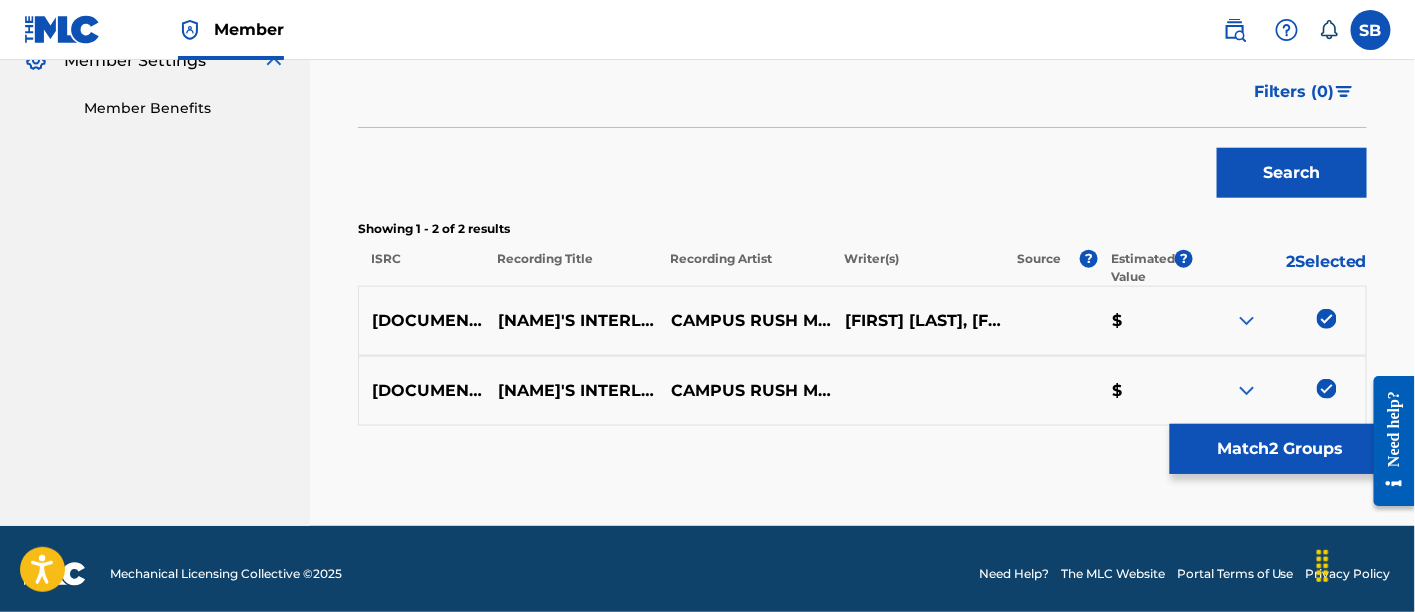 click on "Match  2 Groups" at bounding box center (1280, 449) 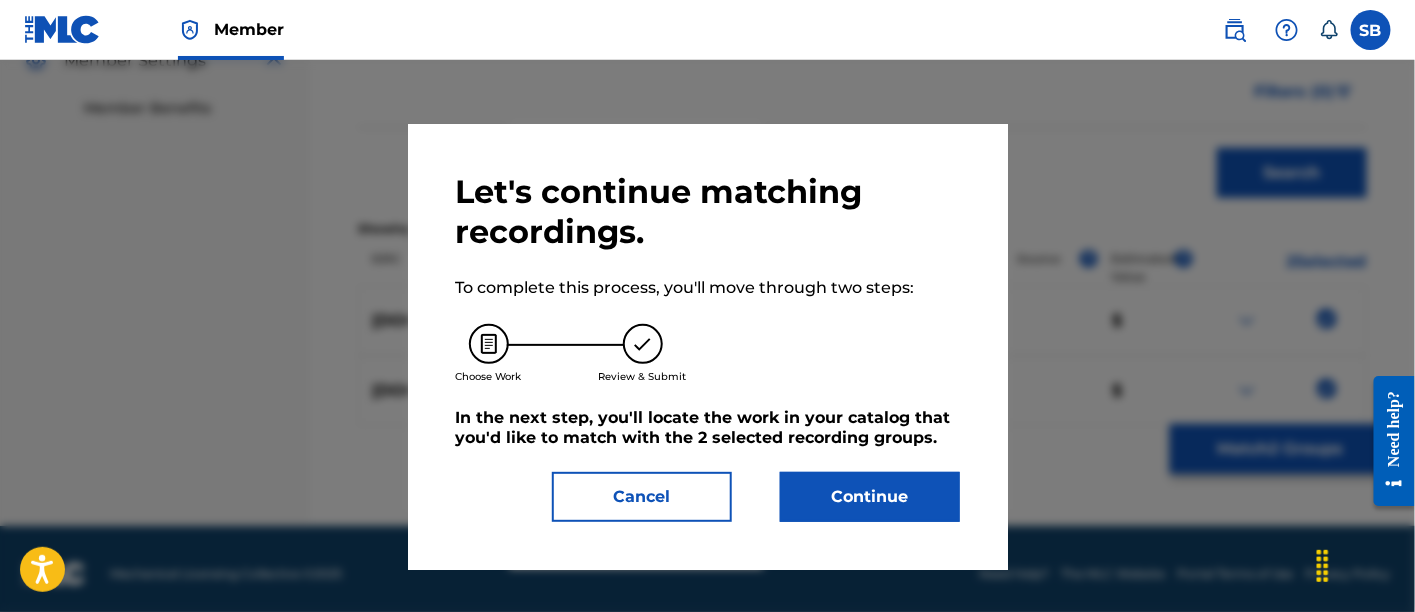 click on "Let's continue matching recordings. To complete this process, you'll move through two steps: Choose Work Review & Submit In the next step, you'll locate the work in your catalog that you'd like to match with the   2 selected recording groups . Cancel Continue" at bounding box center [708, 347] 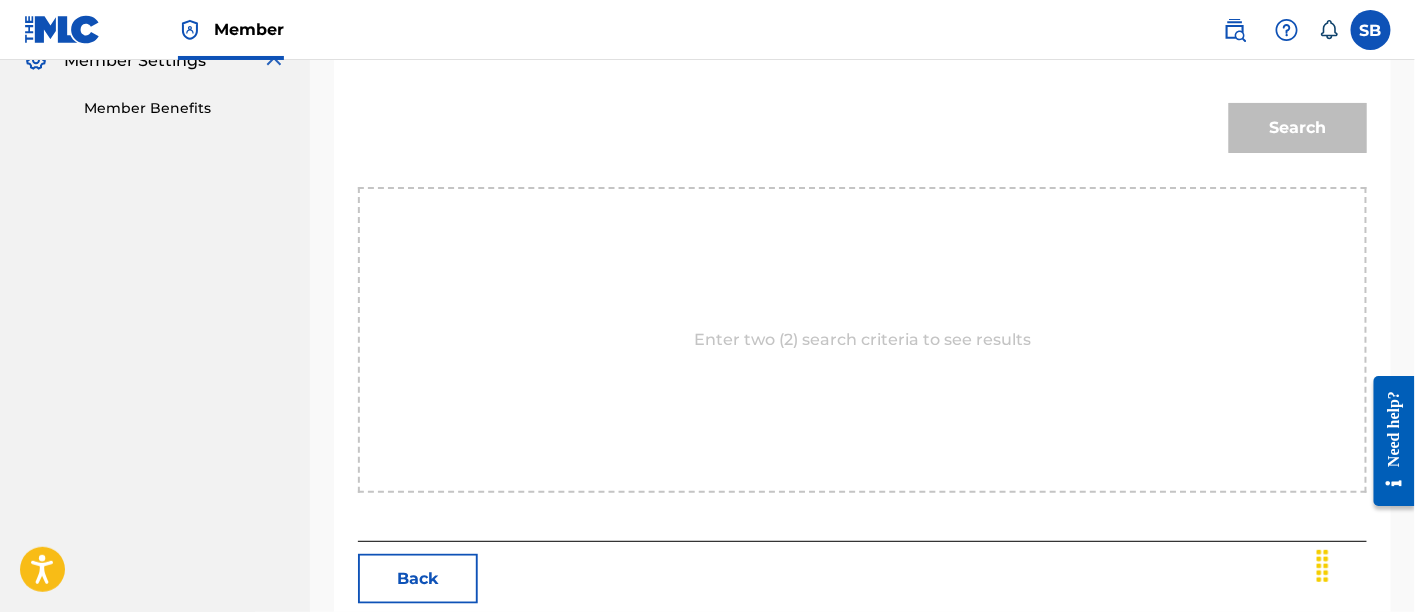 scroll, scrollTop: 315, scrollLeft: 0, axis: vertical 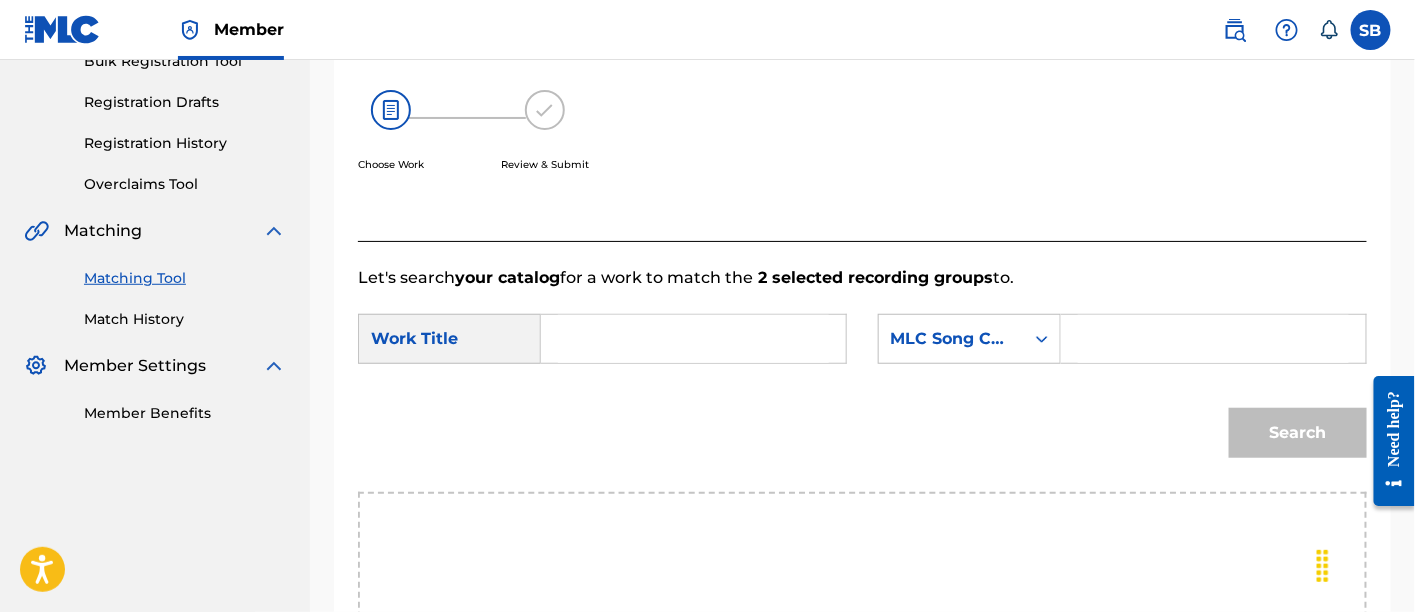 click at bounding box center [693, 339] 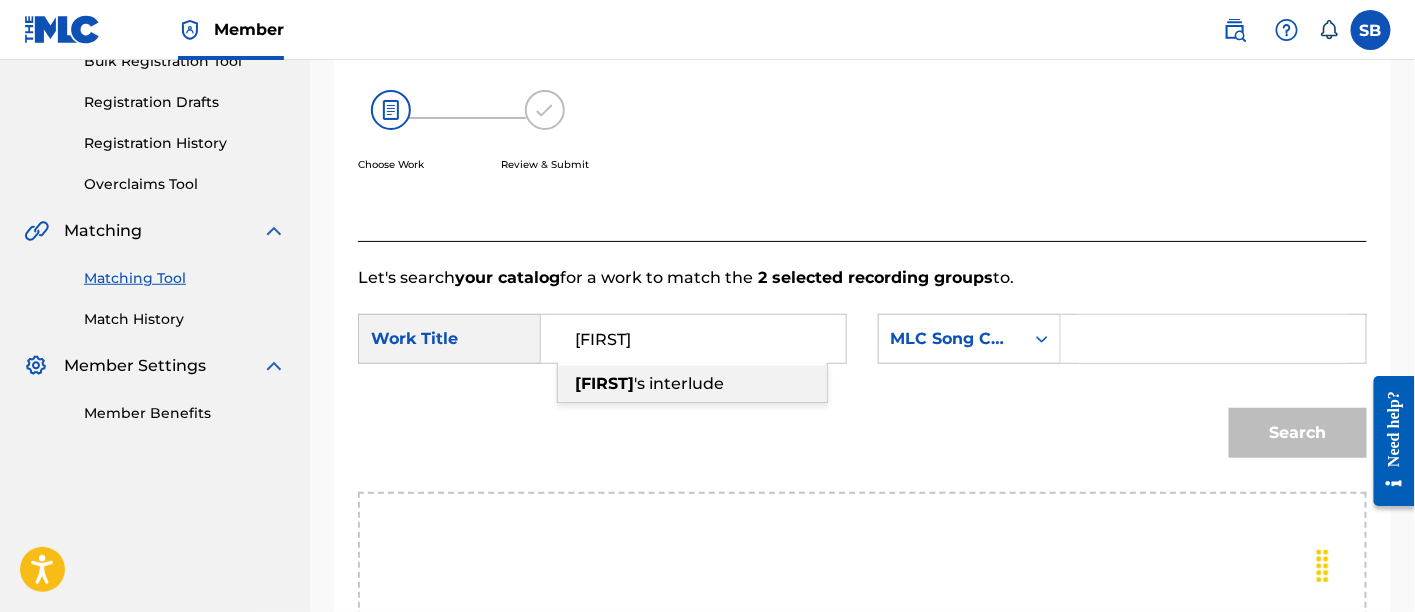 click on "kofi" at bounding box center [604, 383] 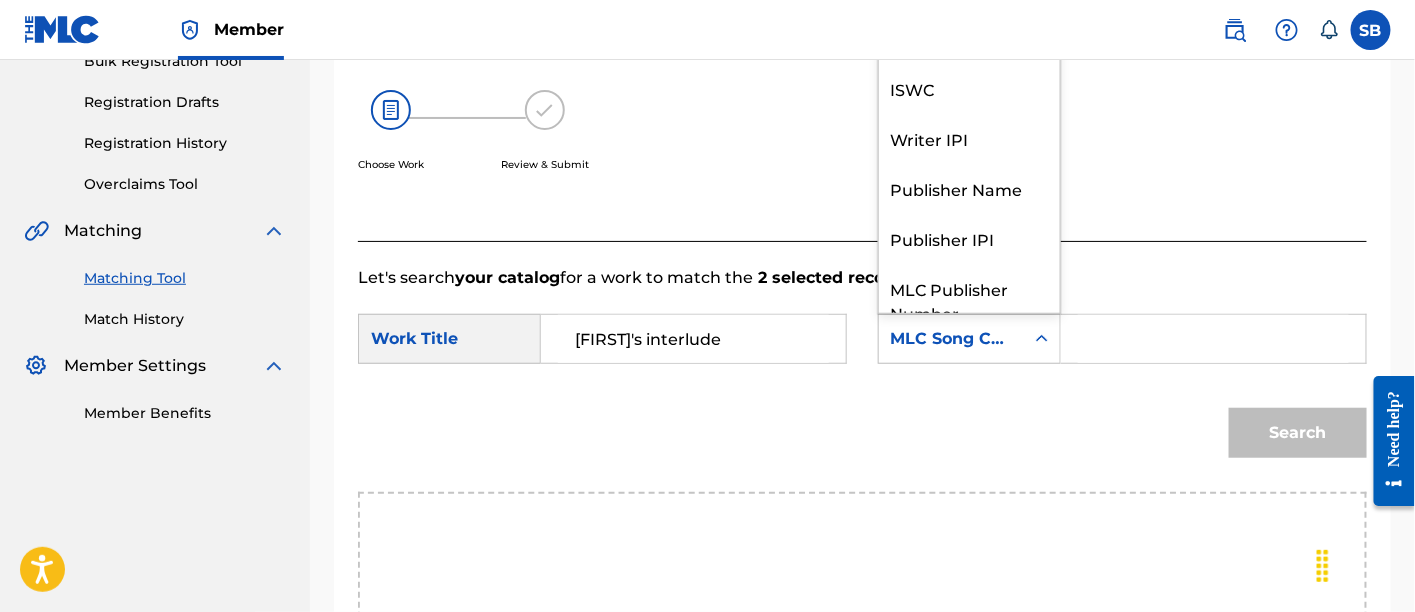 click on "MLC Song Code" at bounding box center [951, 339] 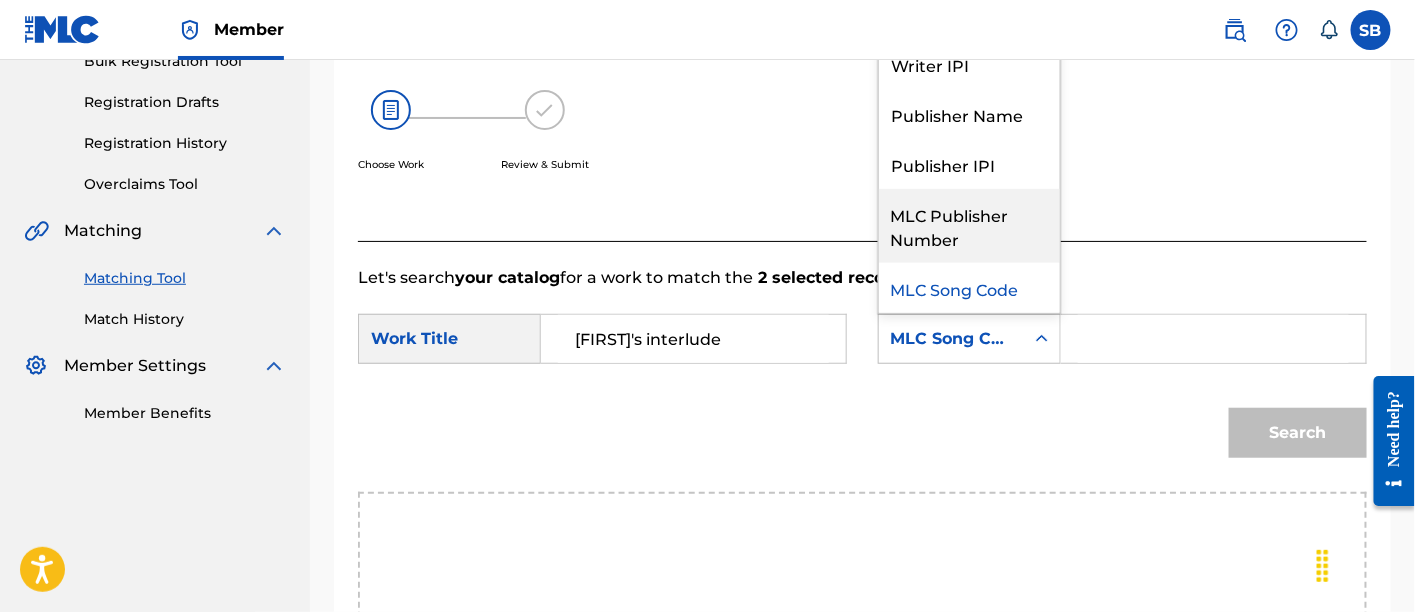 scroll, scrollTop: 209, scrollLeft: 0, axis: vertical 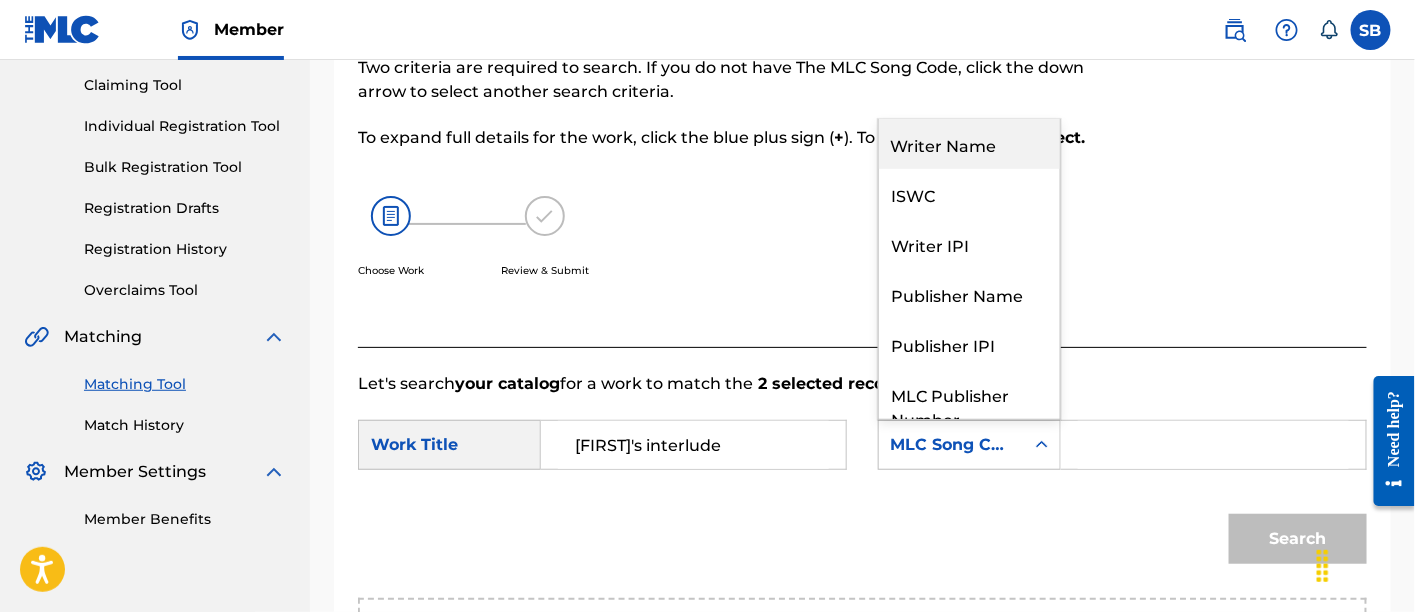 click on "Writer Name" at bounding box center (969, 144) 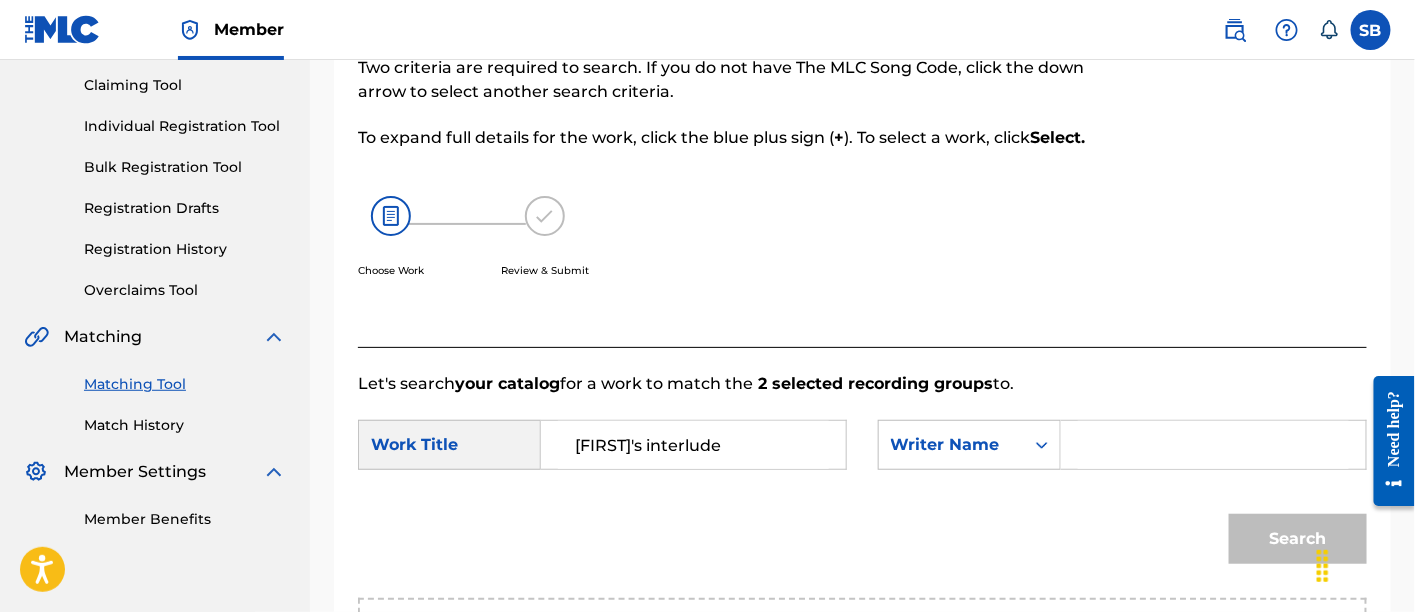 click at bounding box center (1213, 445) 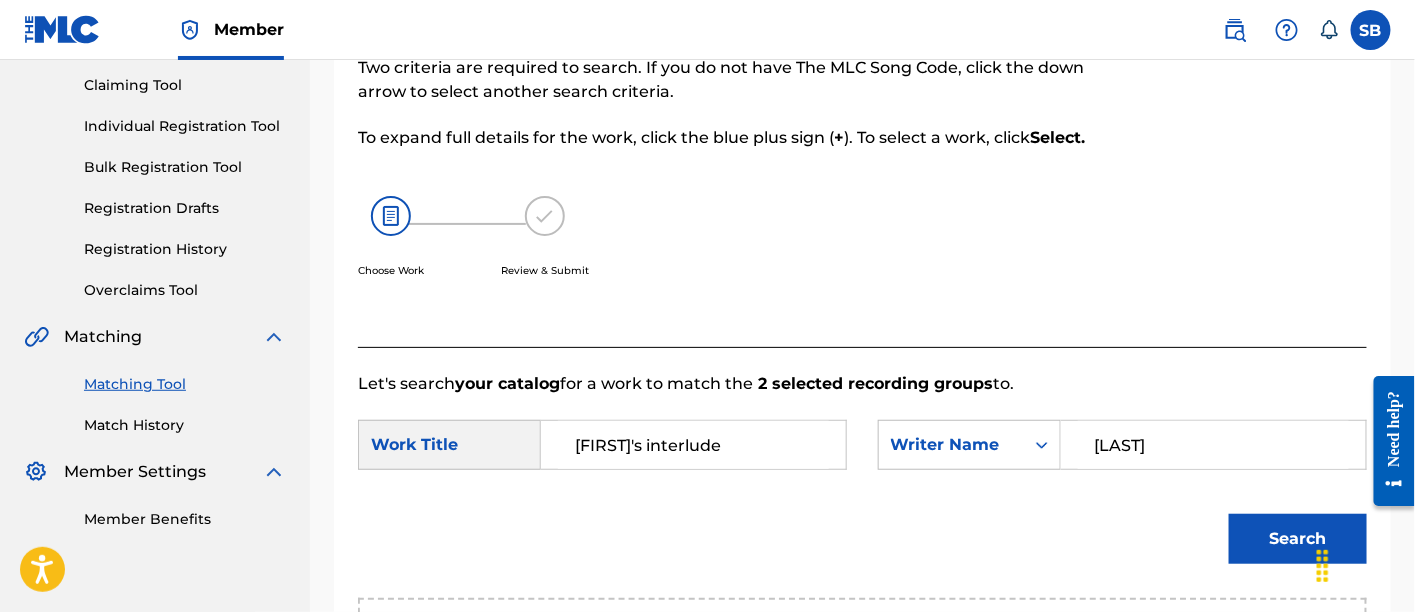 type on "ofei" 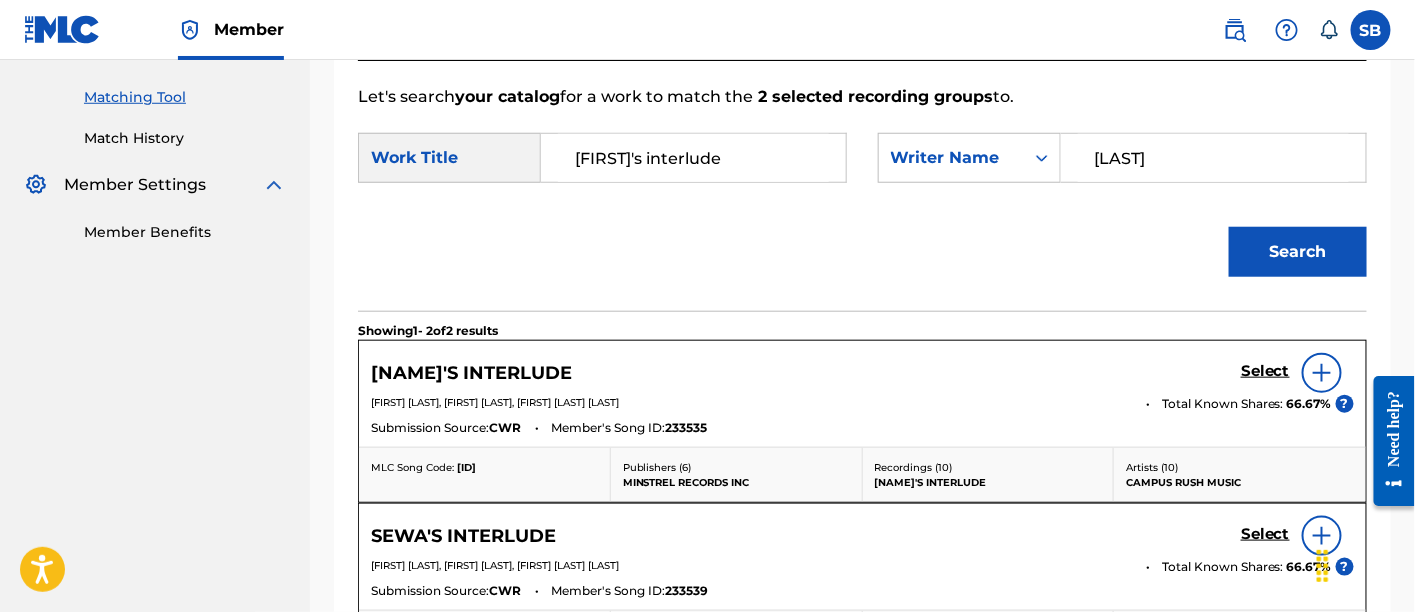 scroll, scrollTop: 516, scrollLeft: 0, axis: vertical 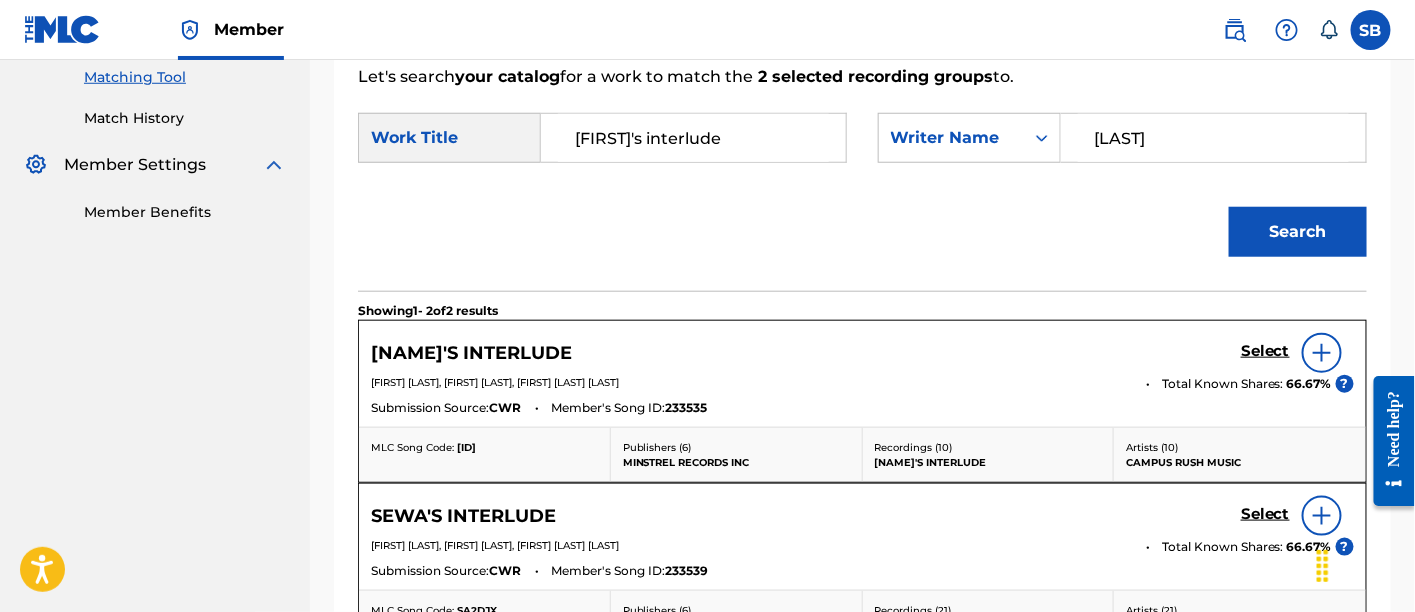 click on "Select" at bounding box center [1265, 351] 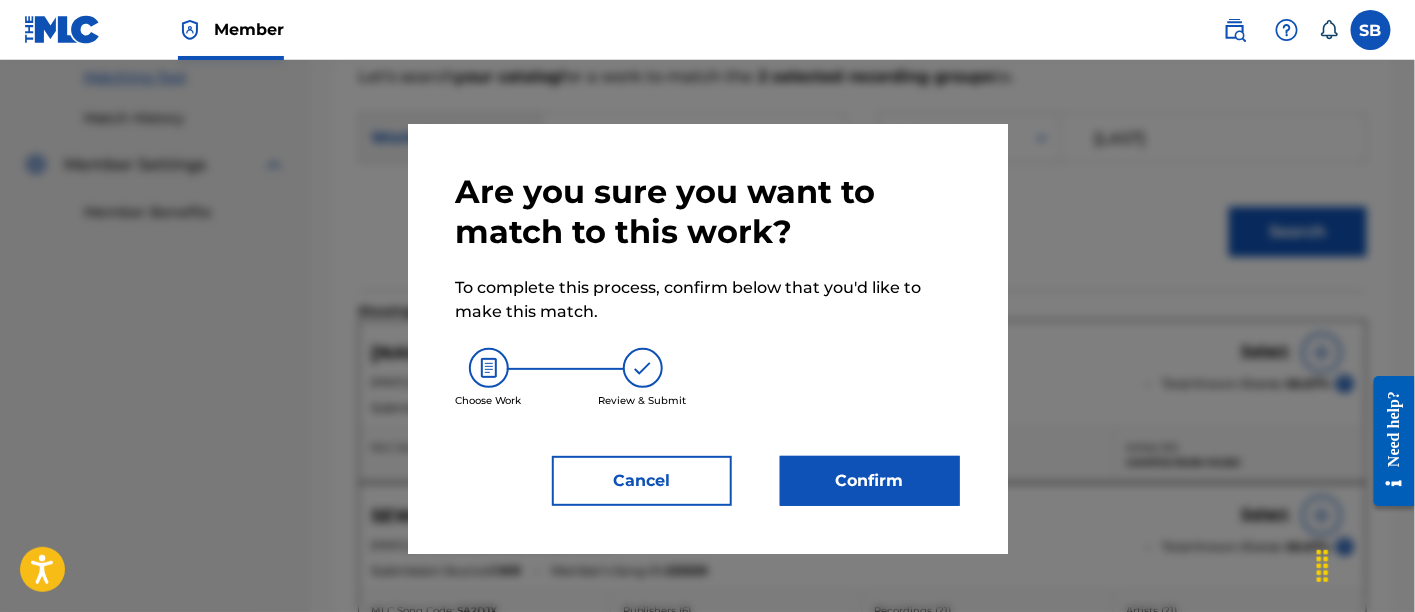 click on "Confirm" at bounding box center (870, 481) 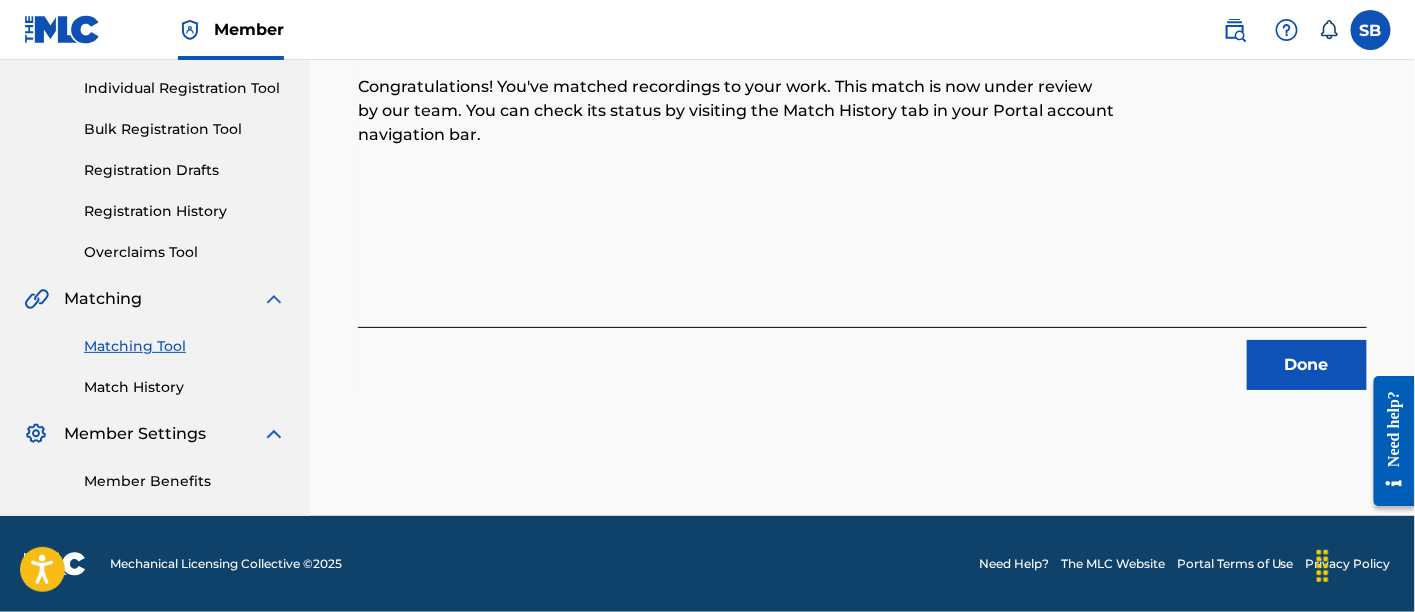 scroll, scrollTop: 246, scrollLeft: 0, axis: vertical 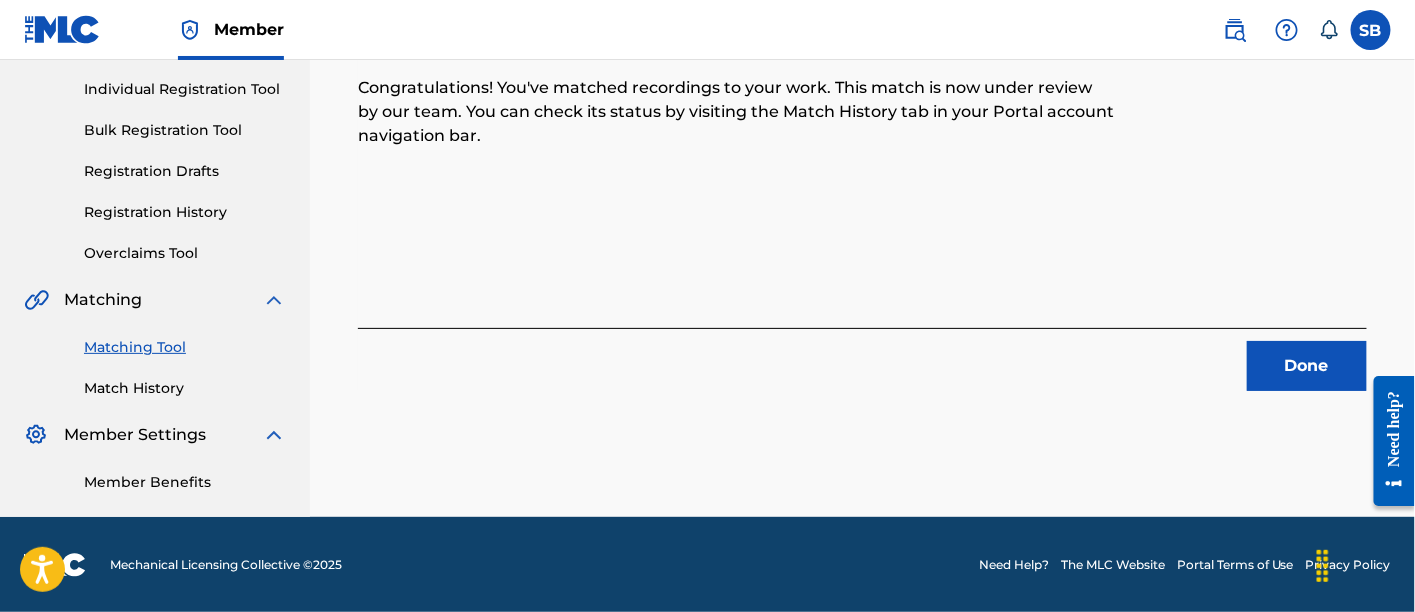 click on "Done" at bounding box center (1307, 366) 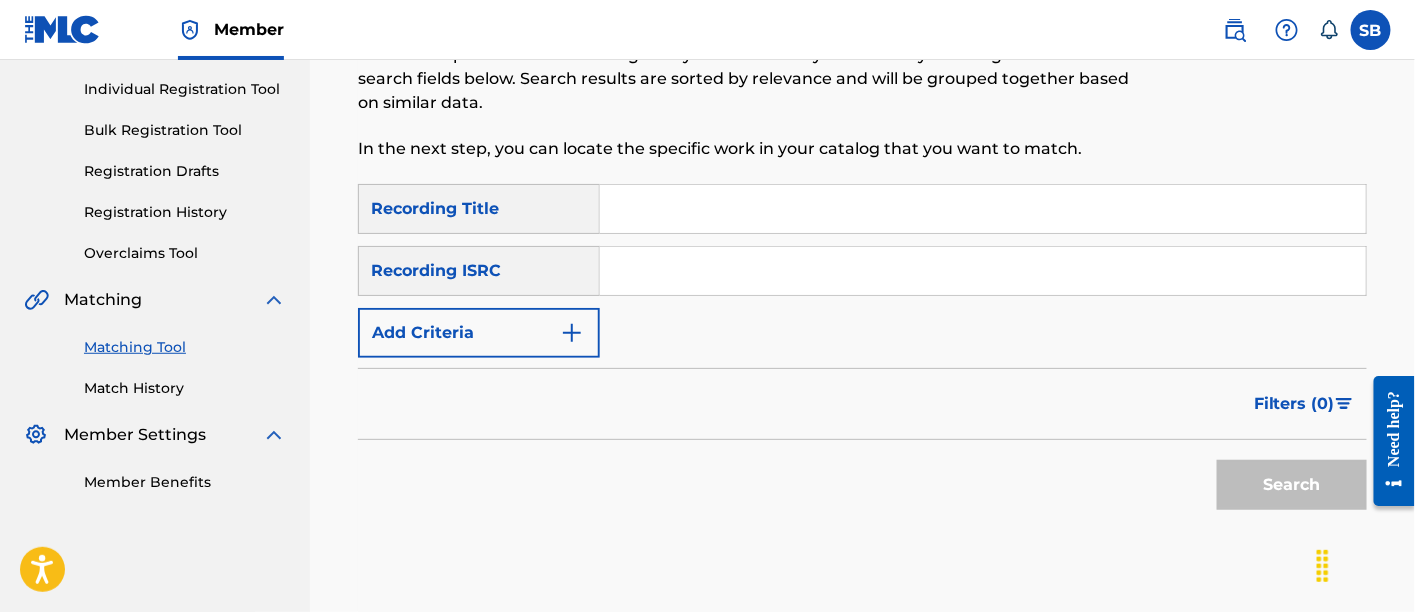 click at bounding box center [983, 209] 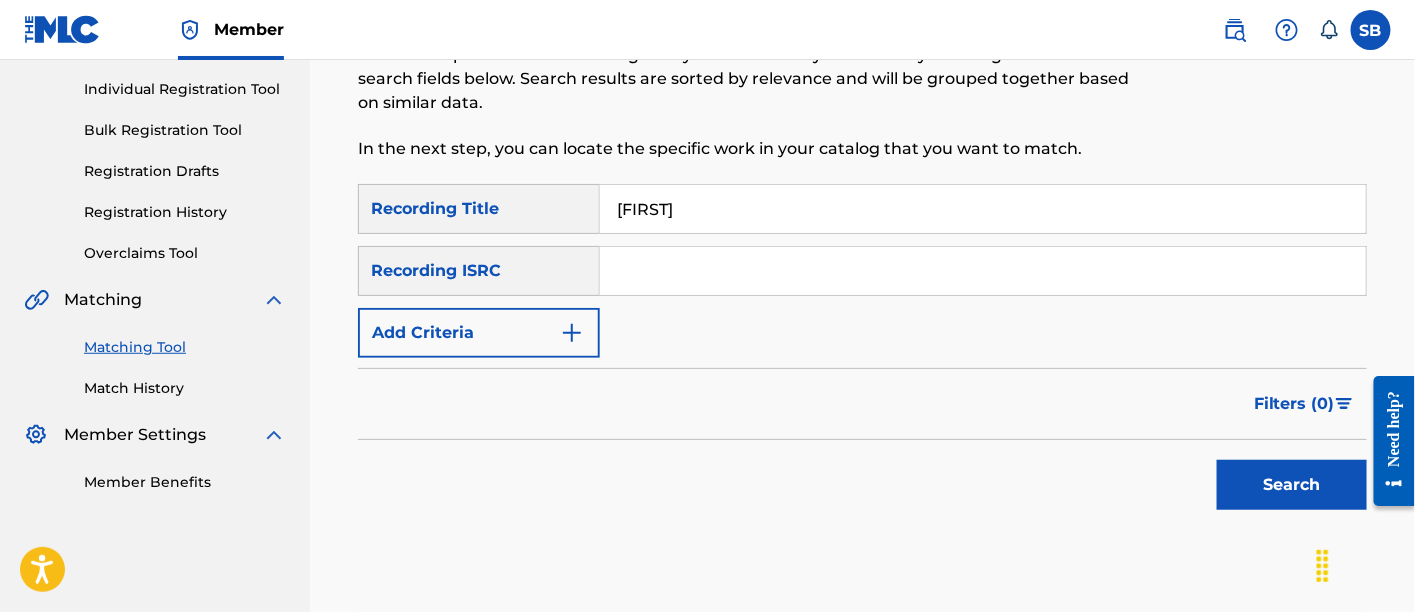 click on "legitamite" at bounding box center [983, 209] 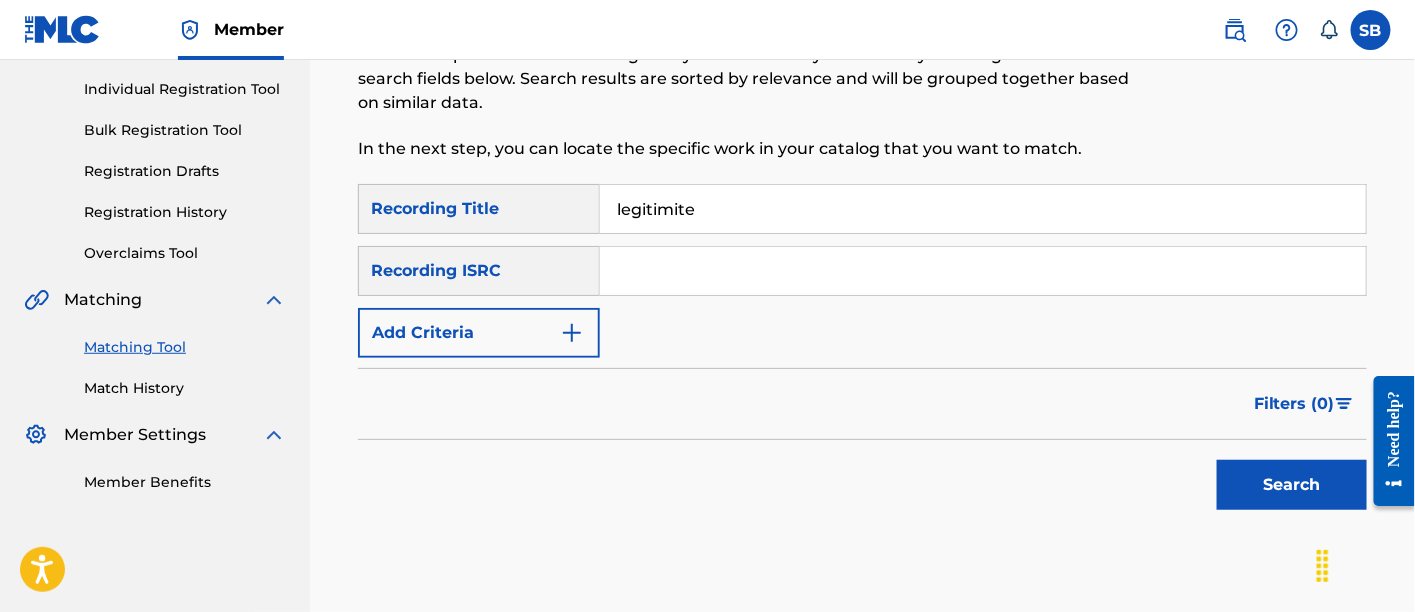 click on "legitimite" at bounding box center [983, 209] 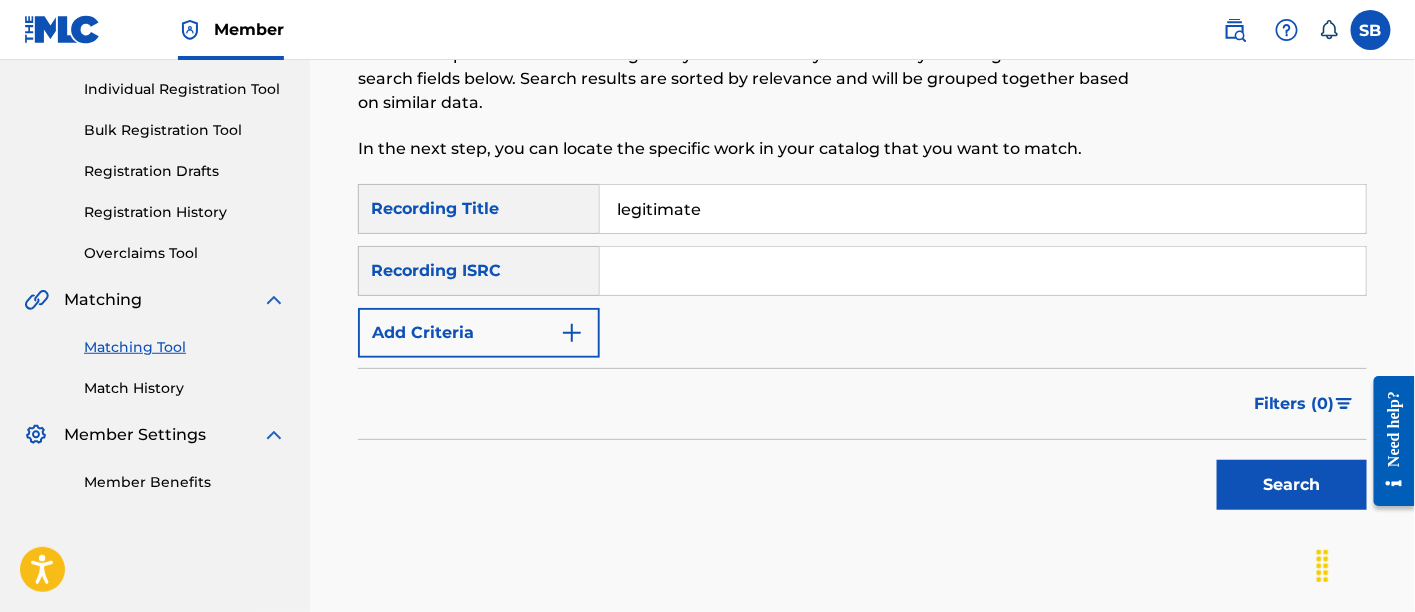 type on "legitimate" 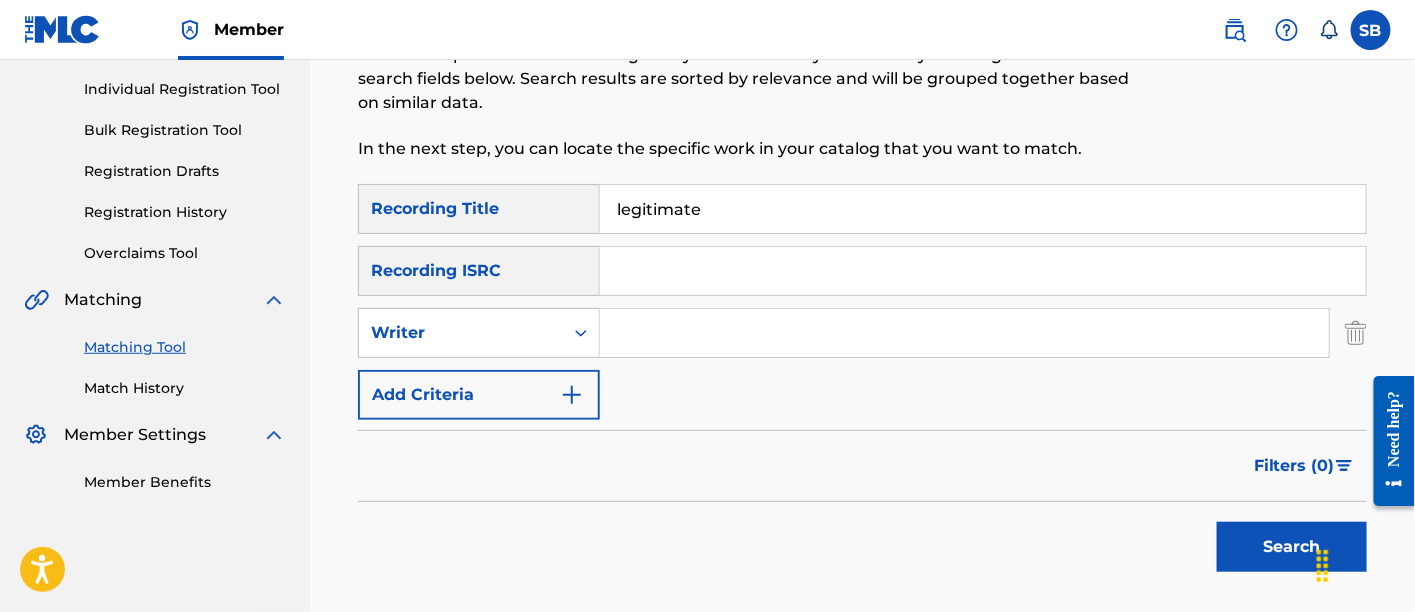 click at bounding box center [964, 333] 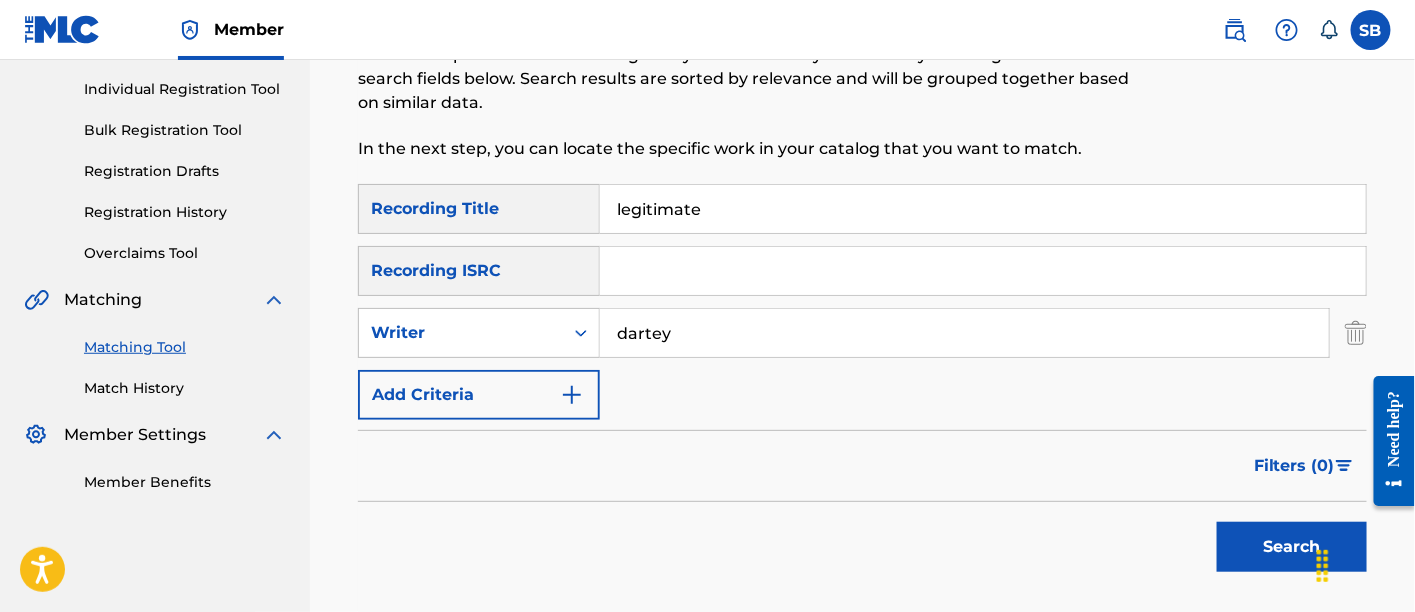 type on "dartey" 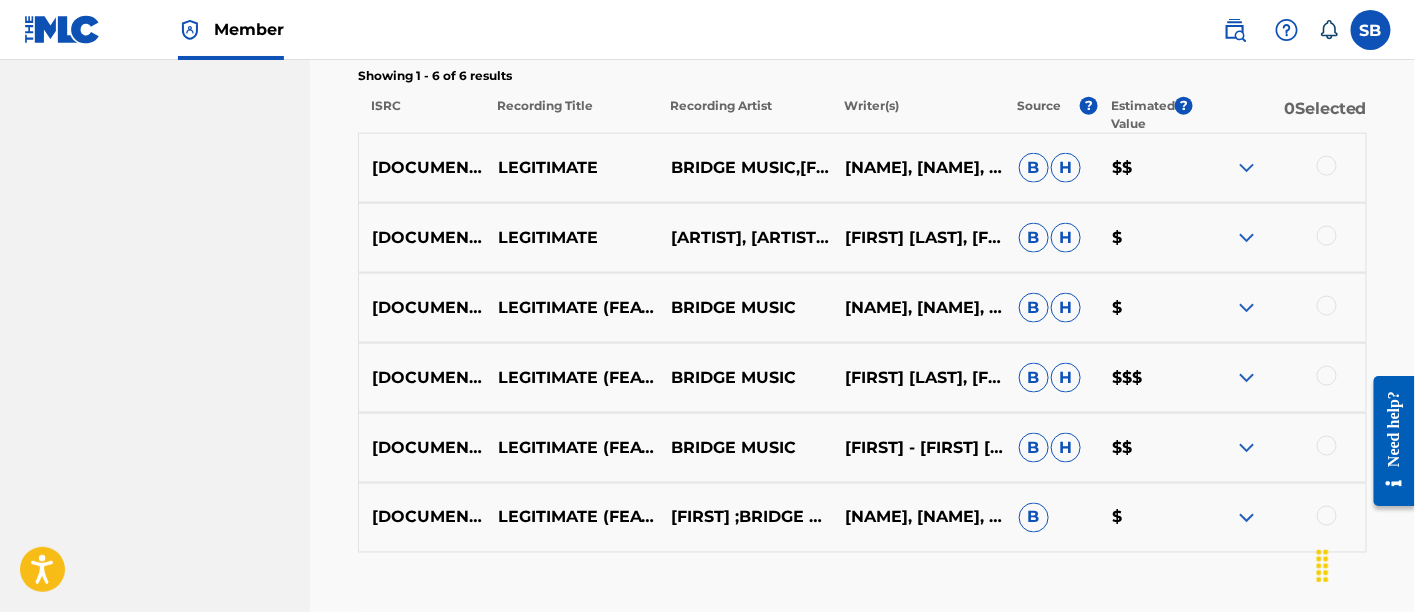 scroll, scrollTop: 772, scrollLeft: 0, axis: vertical 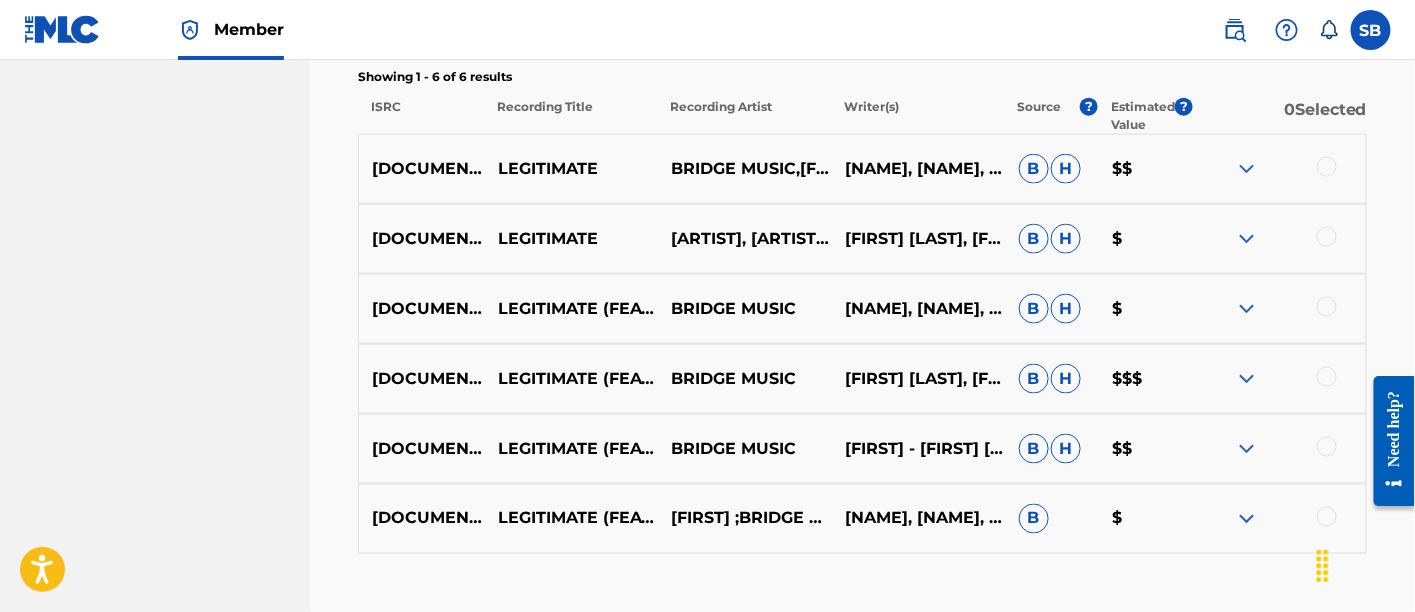 click at bounding box center (1279, 169) 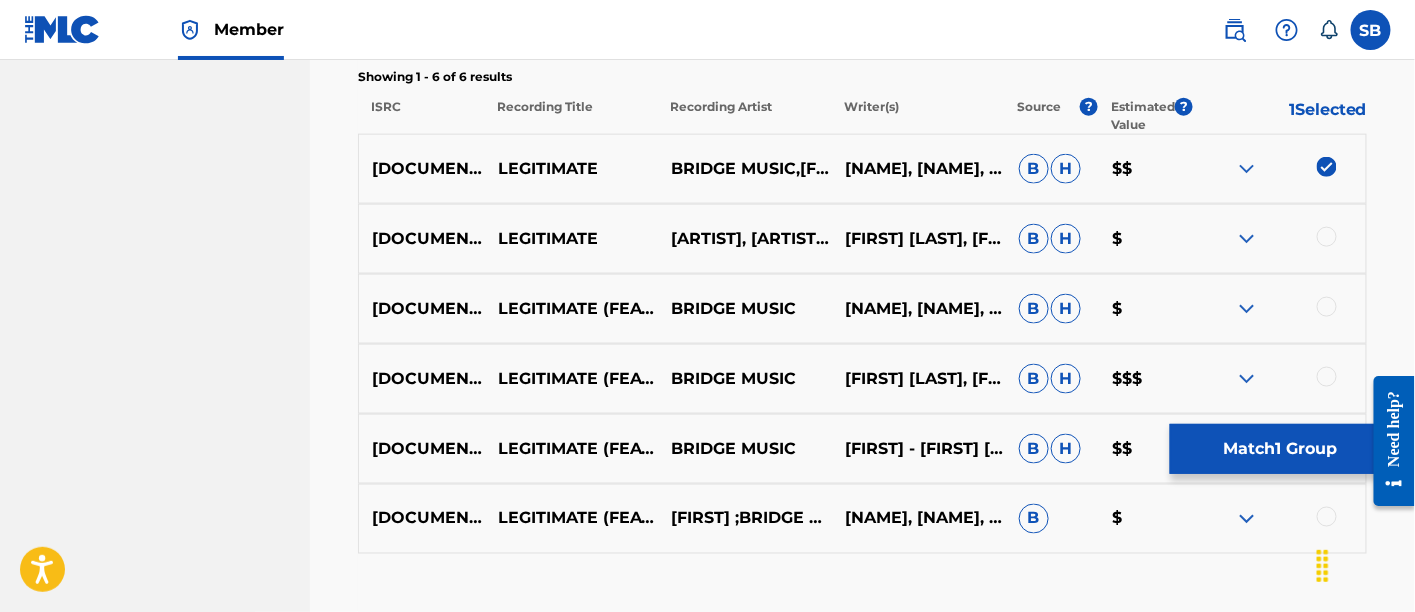 click at bounding box center [1327, 237] 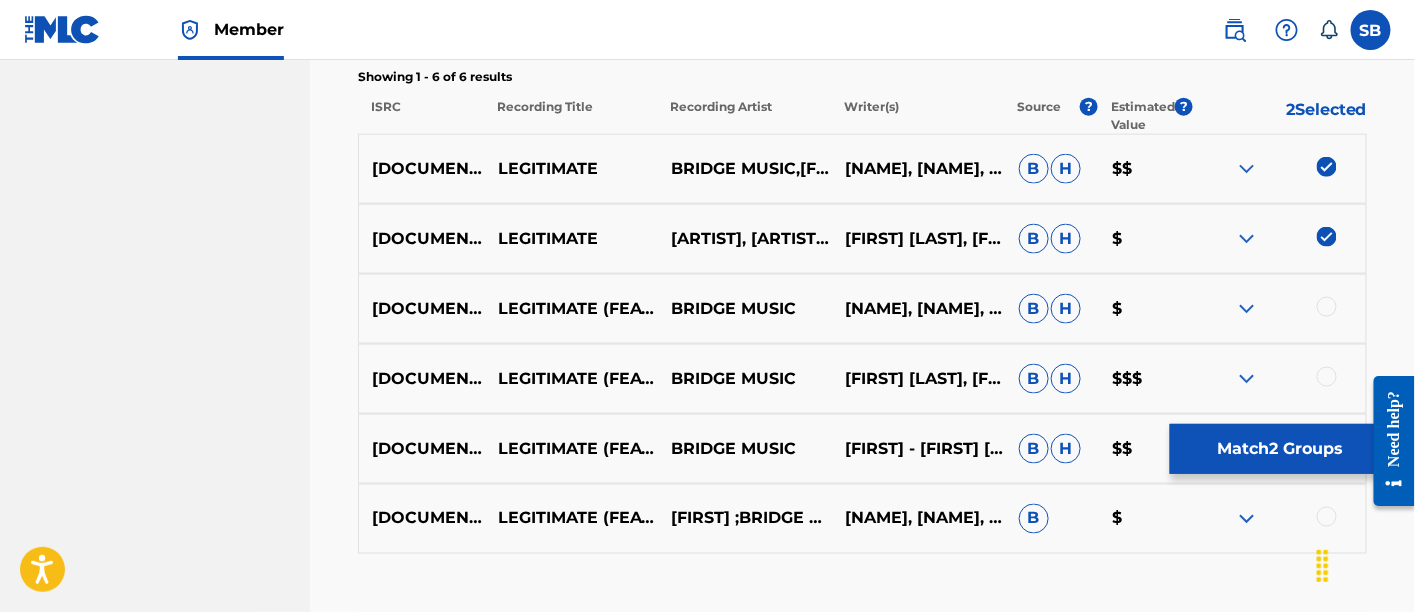 click at bounding box center (1327, 307) 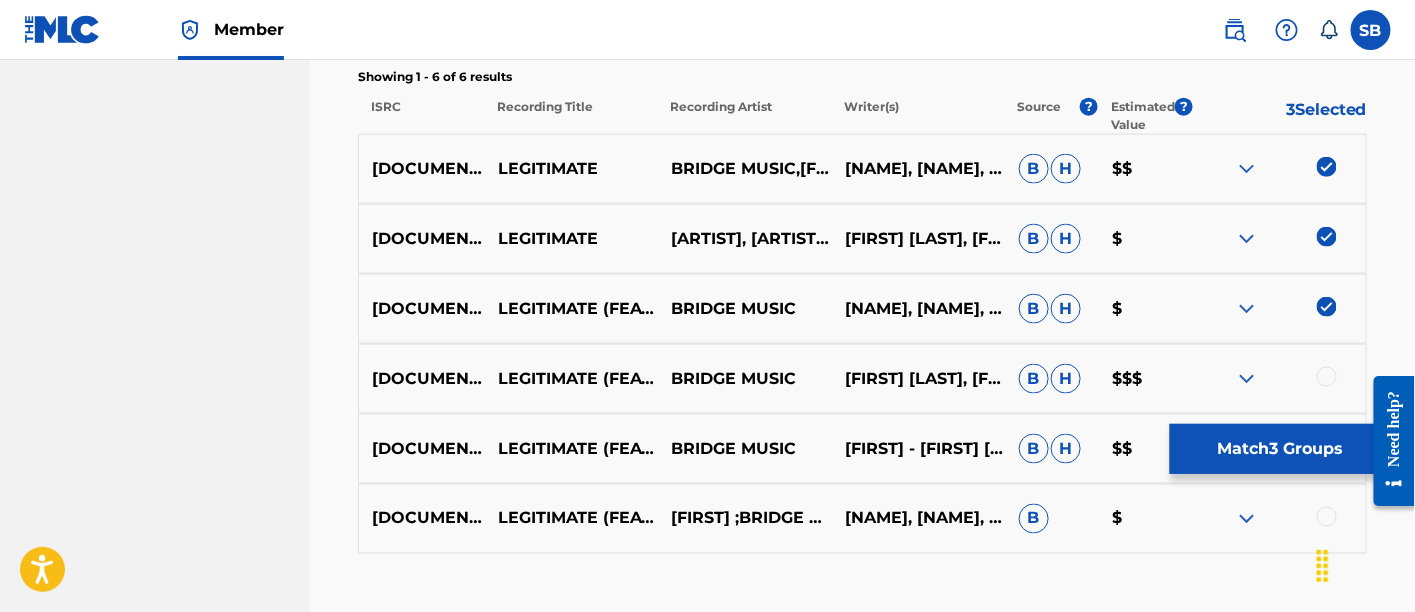 scroll, scrollTop: 860, scrollLeft: 0, axis: vertical 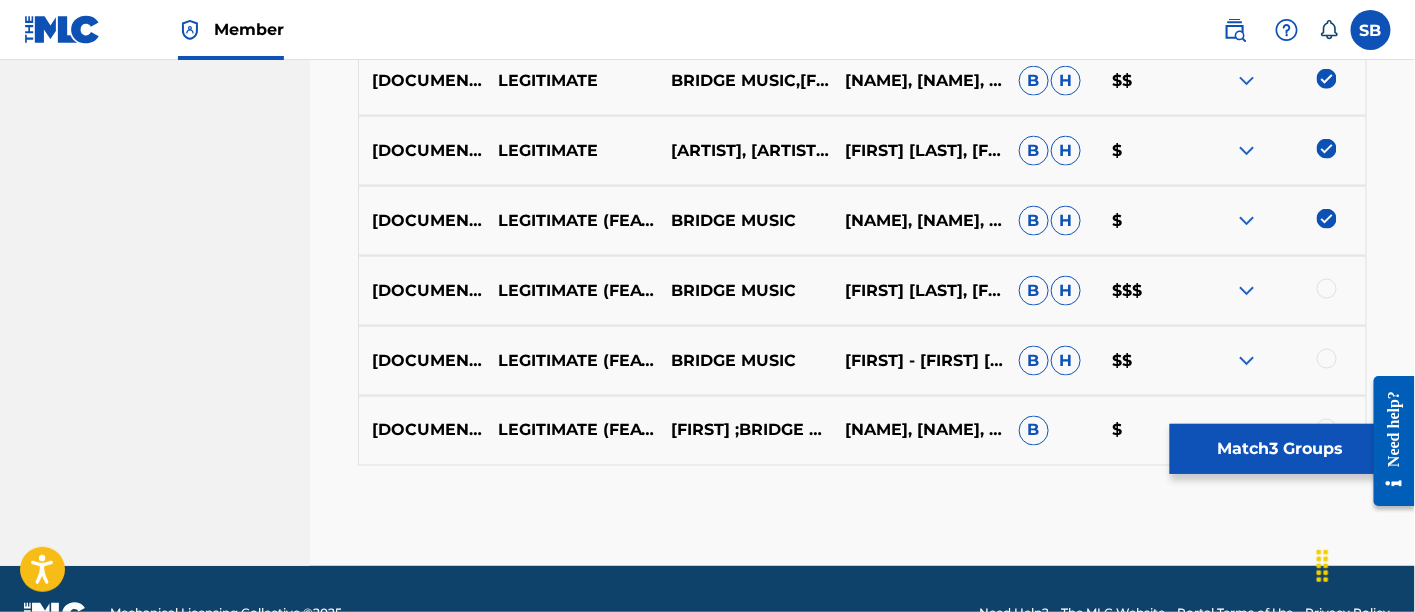 click at bounding box center (1327, 289) 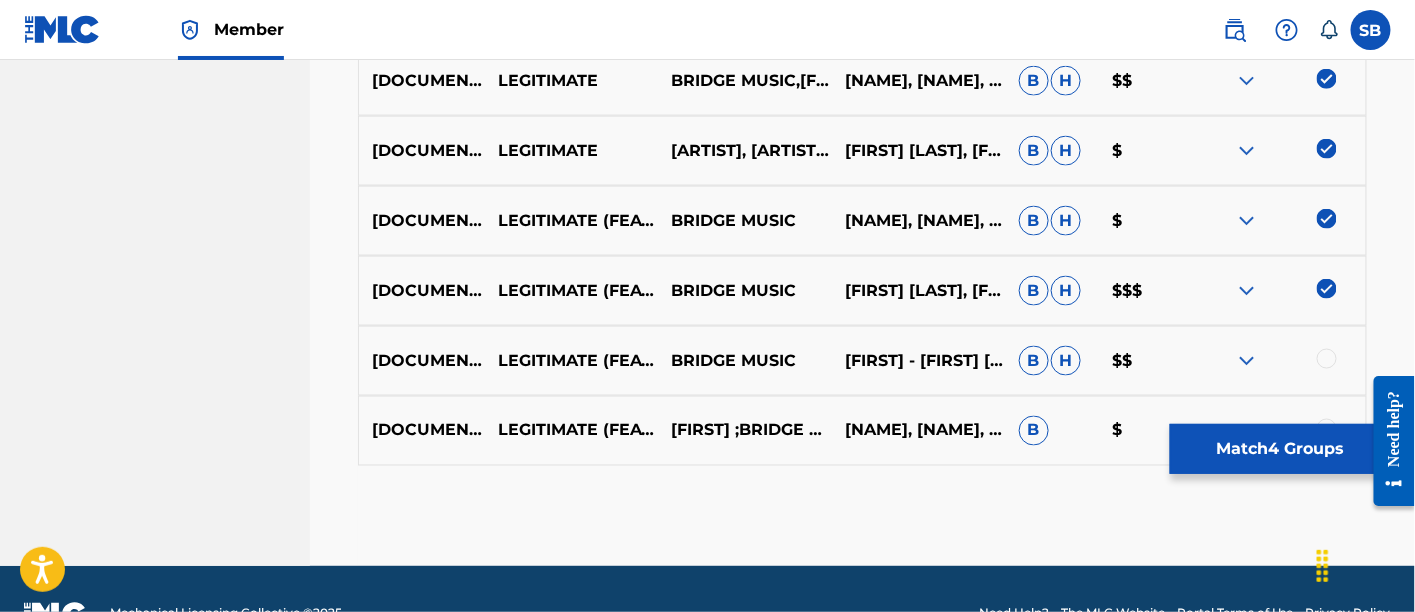 click at bounding box center [1327, 359] 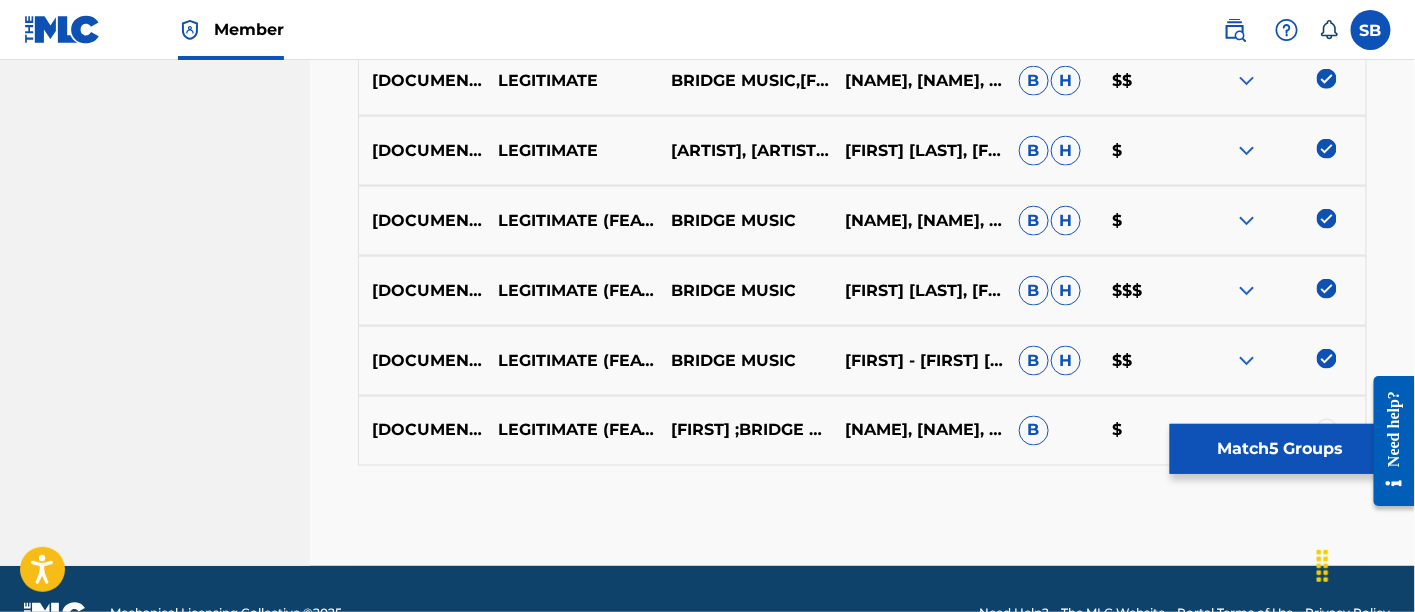 scroll, scrollTop: 908, scrollLeft: 0, axis: vertical 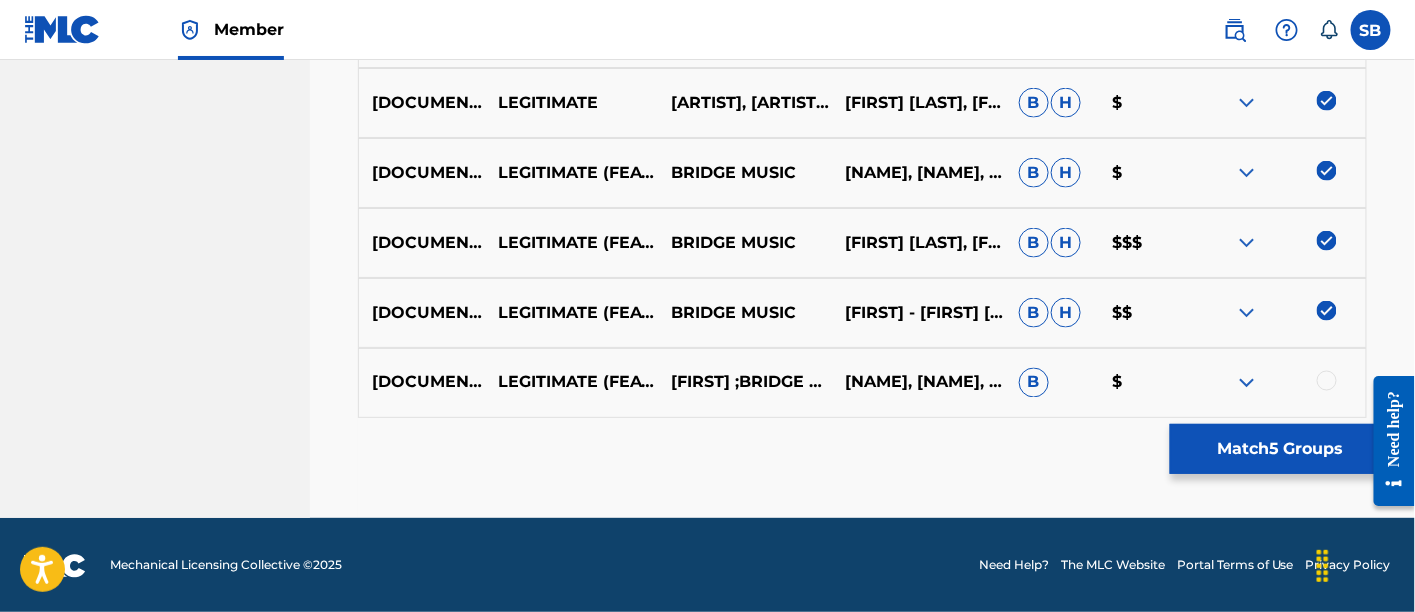 click at bounding box center [1327, 381] 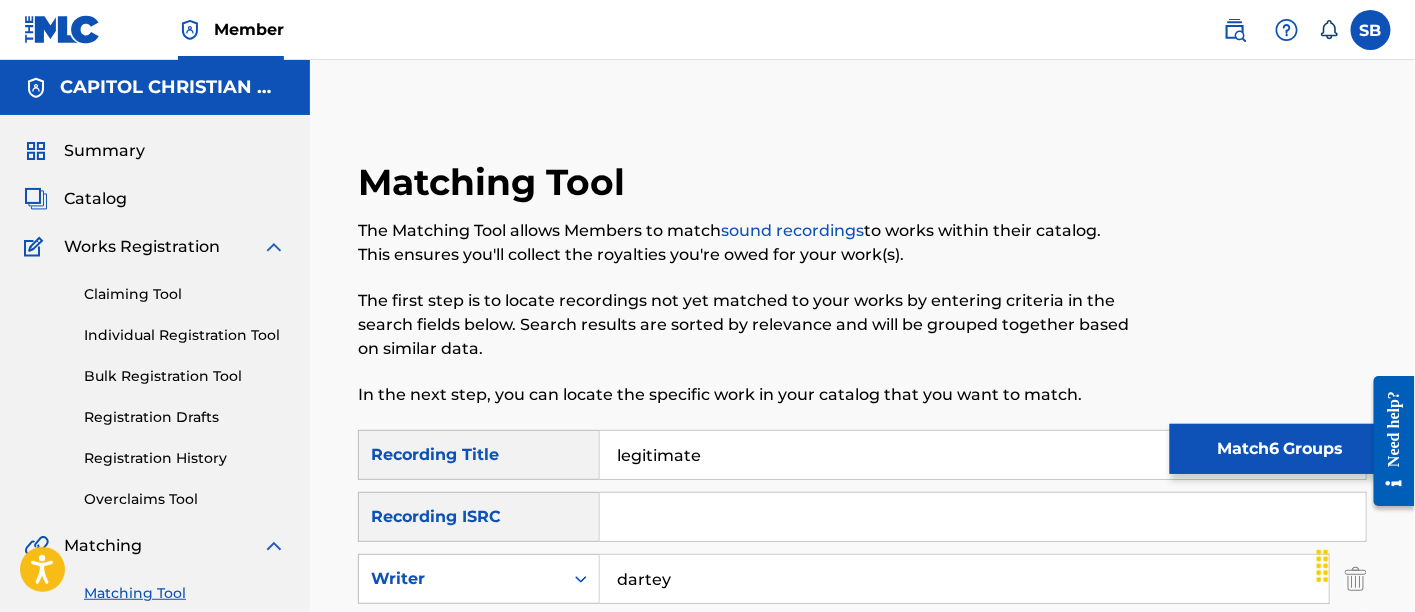scroll, scrollTop: 299, scrollLeft: 0, axis: vertical 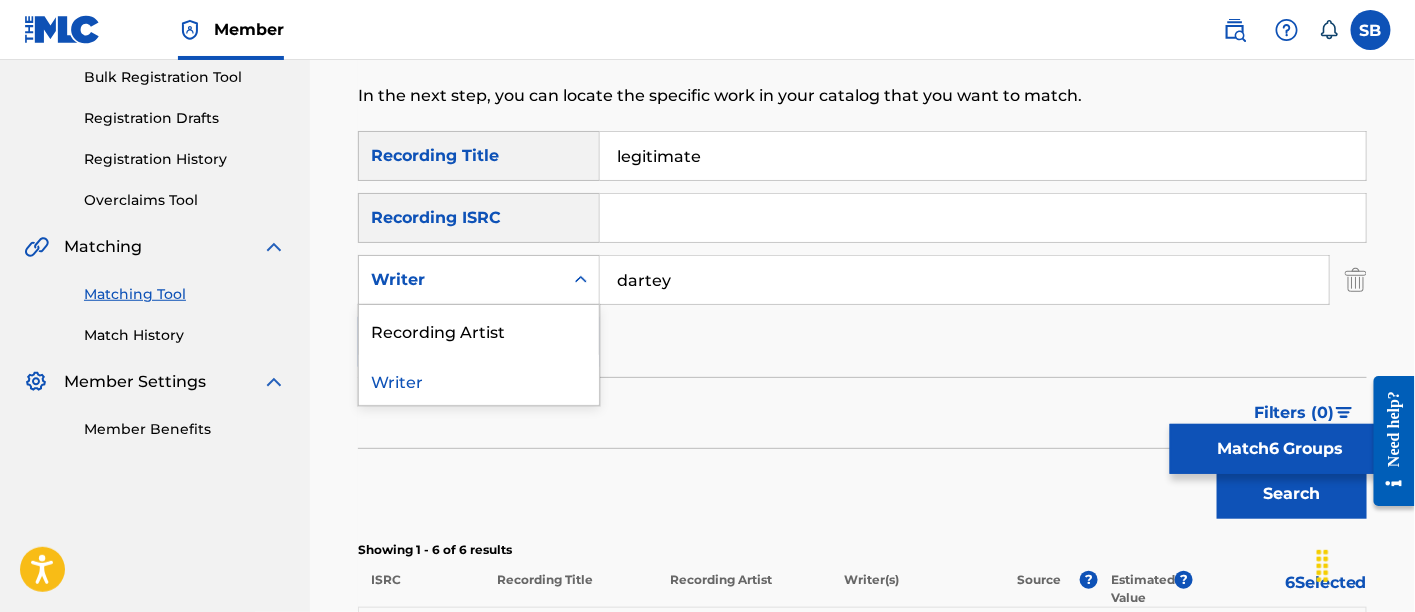 click at bounding box center [581, 280] 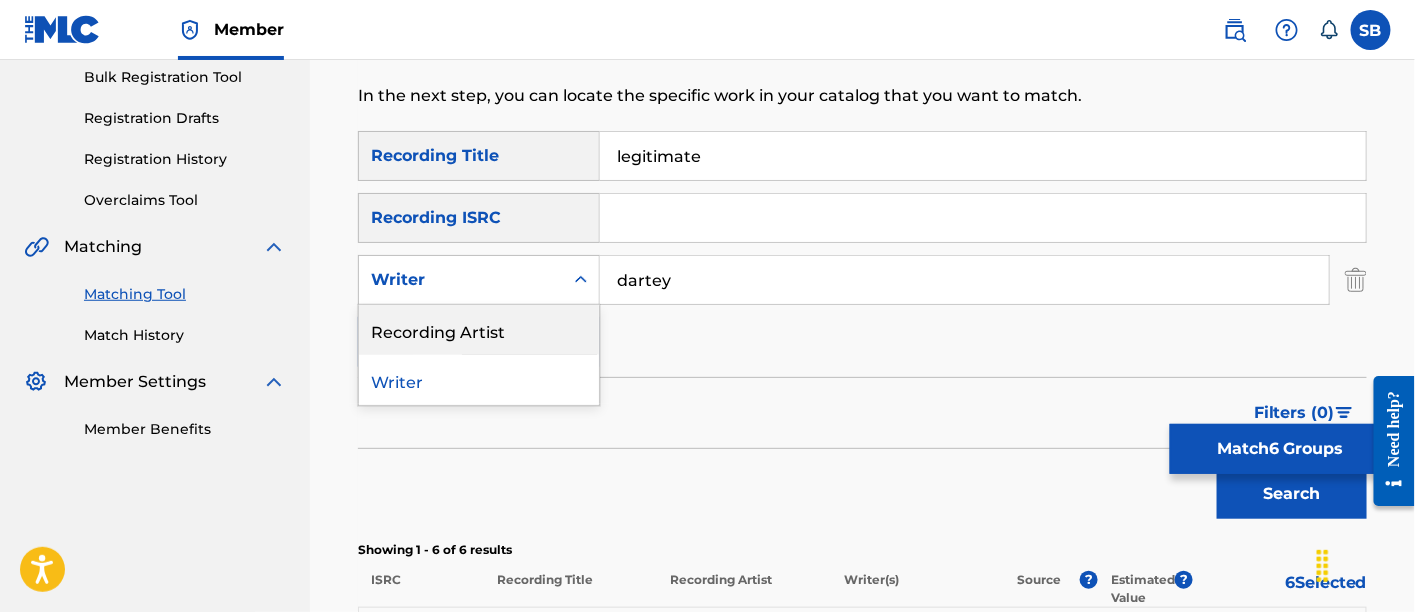 click on "Recording Artist" at bounding box center [479, 330] 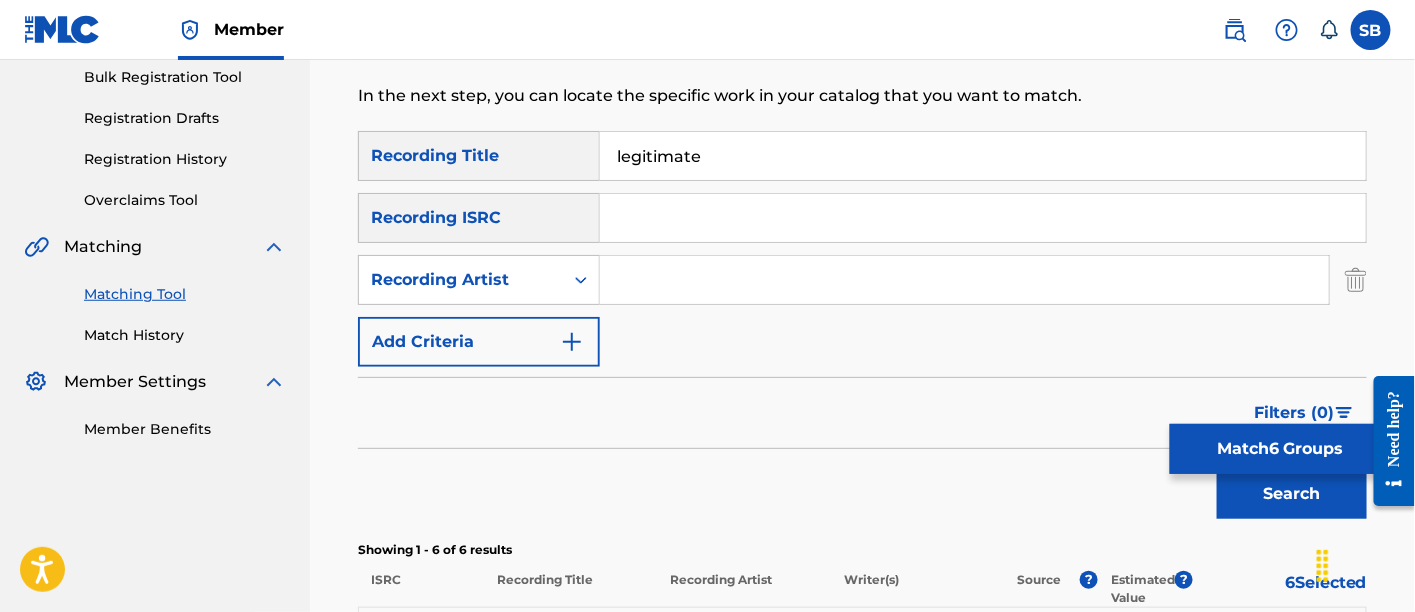 click at bounding box center (964, 280) 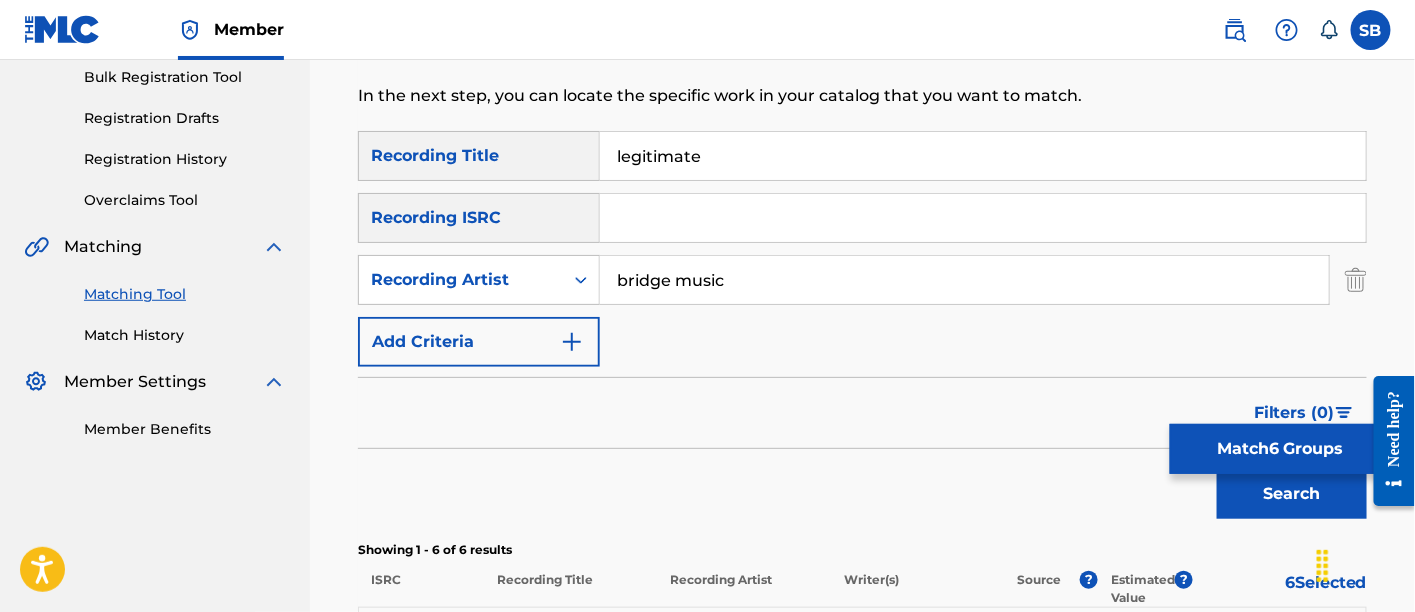 type on "bridge music" 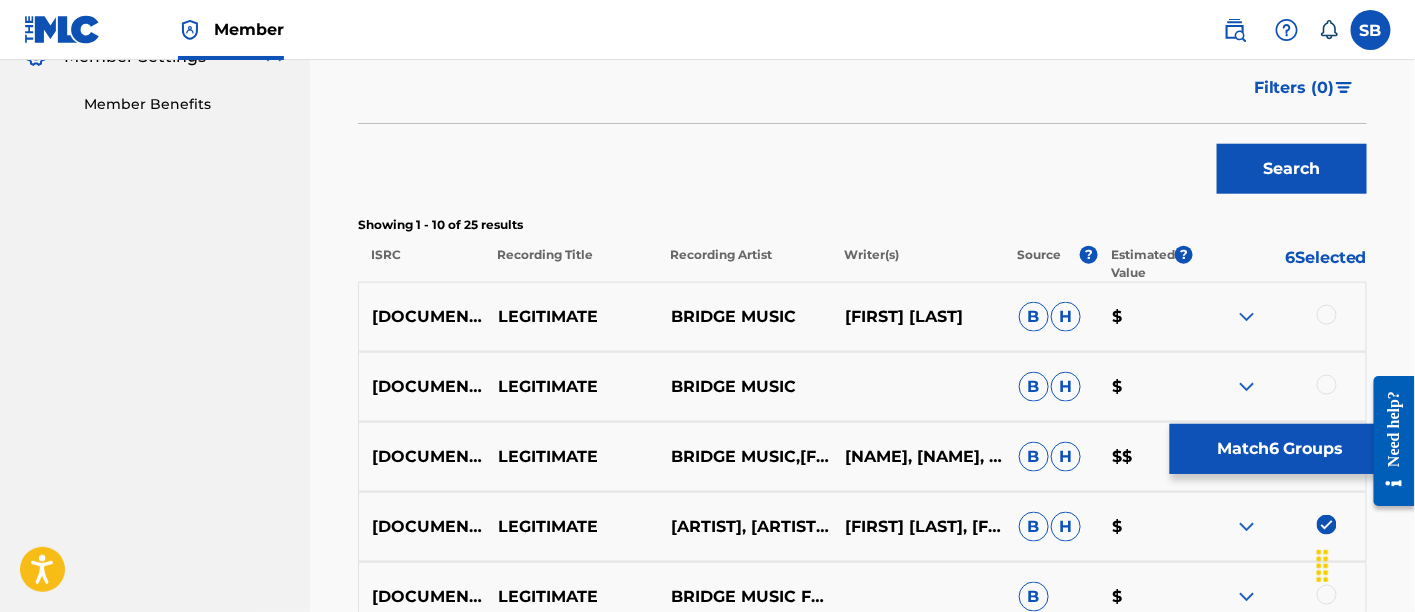 scroll, scrollTop: 682, scrollLeft: 0, axis: vertical 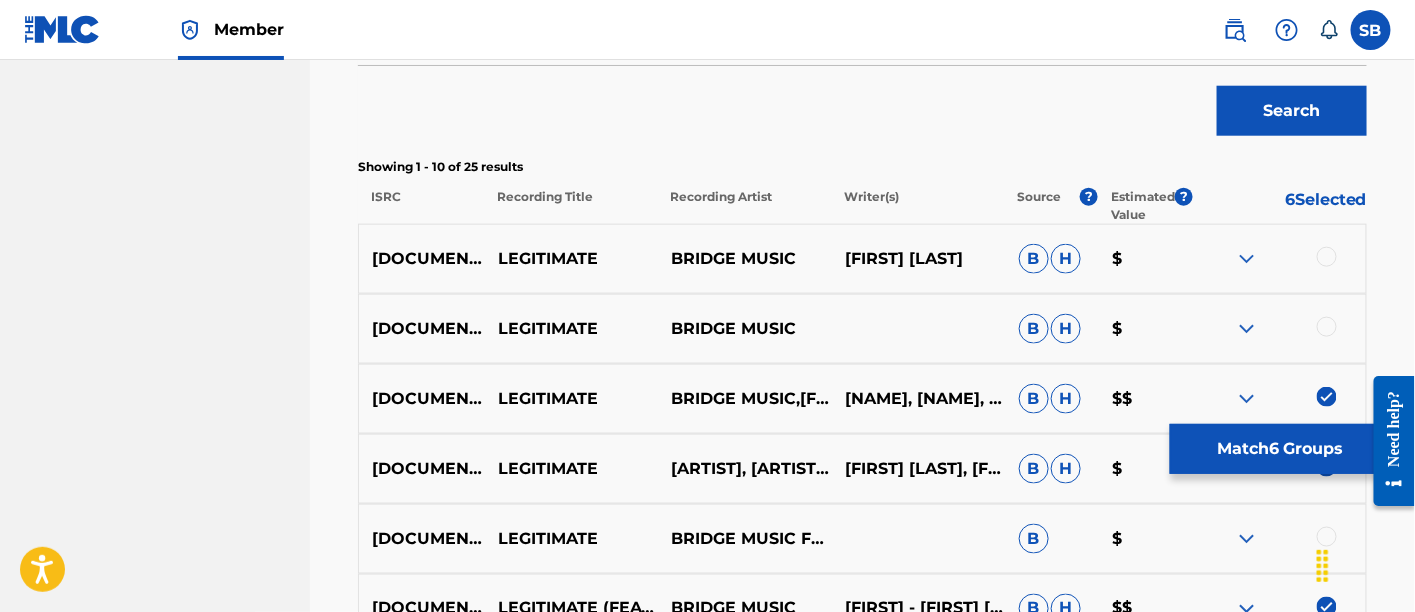 click at bounding box center [1327, 257] 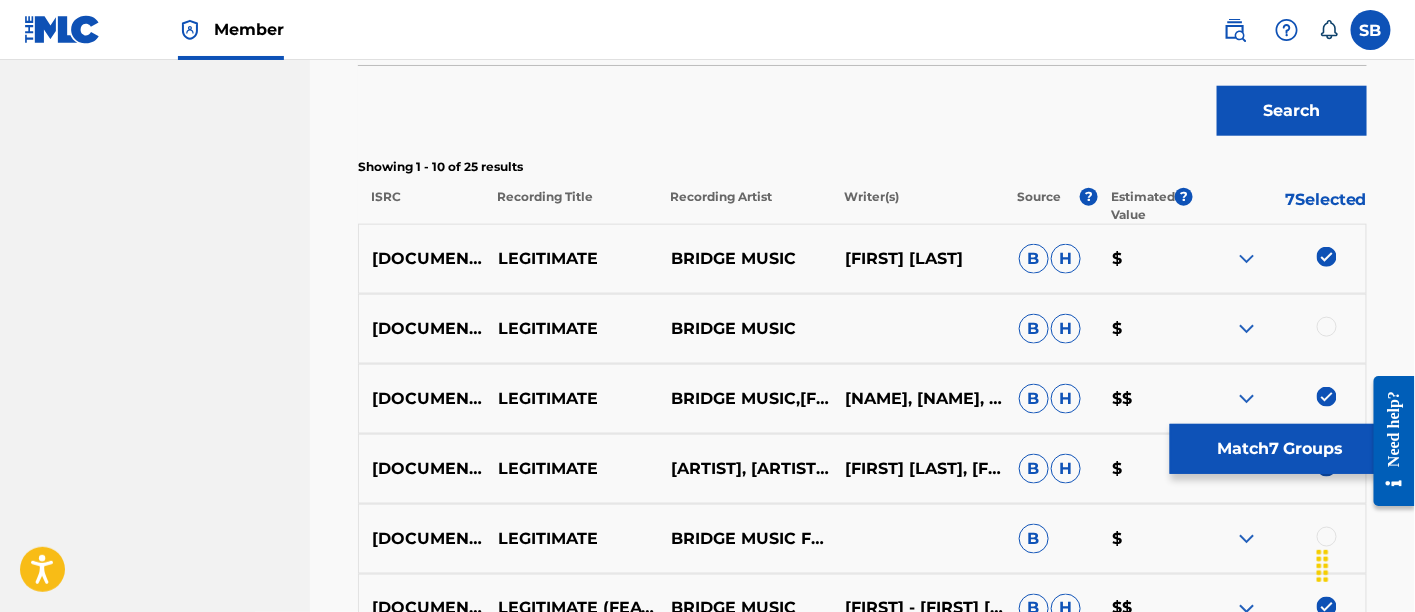 click at bounding box center [1327, 327] 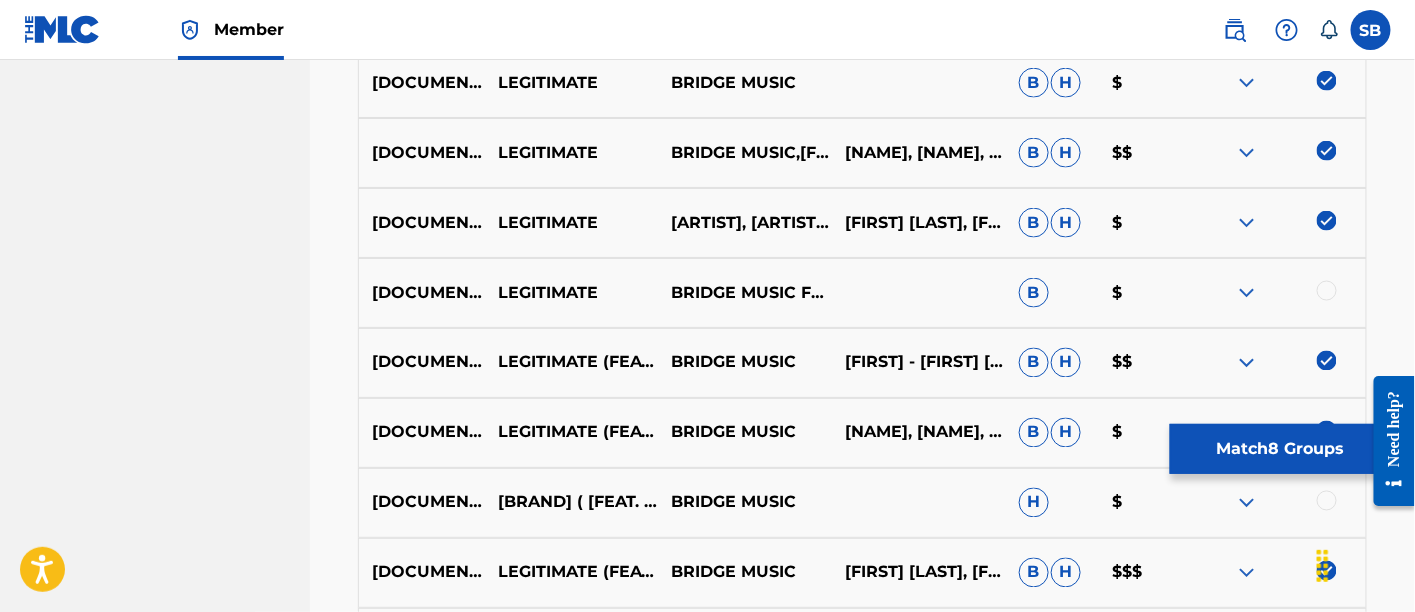 scroll, scrollTop: 966, scrollLeft: 0, axis: vertical 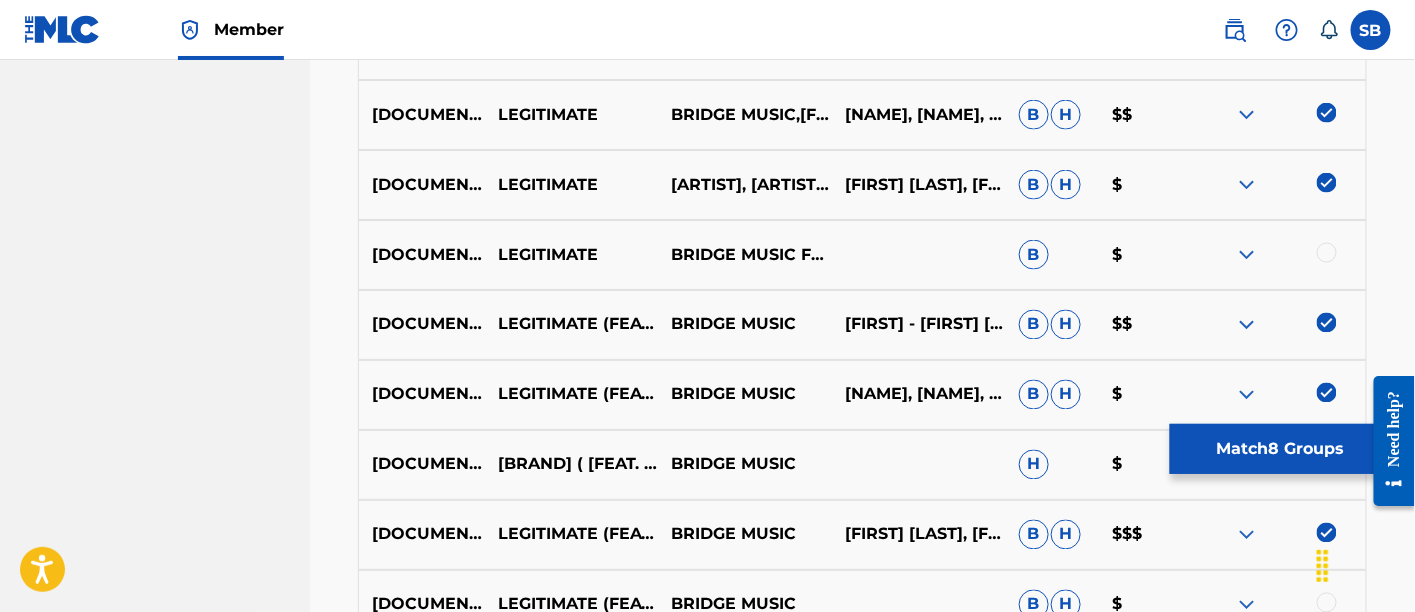 click at bounding box center [1327, 253] 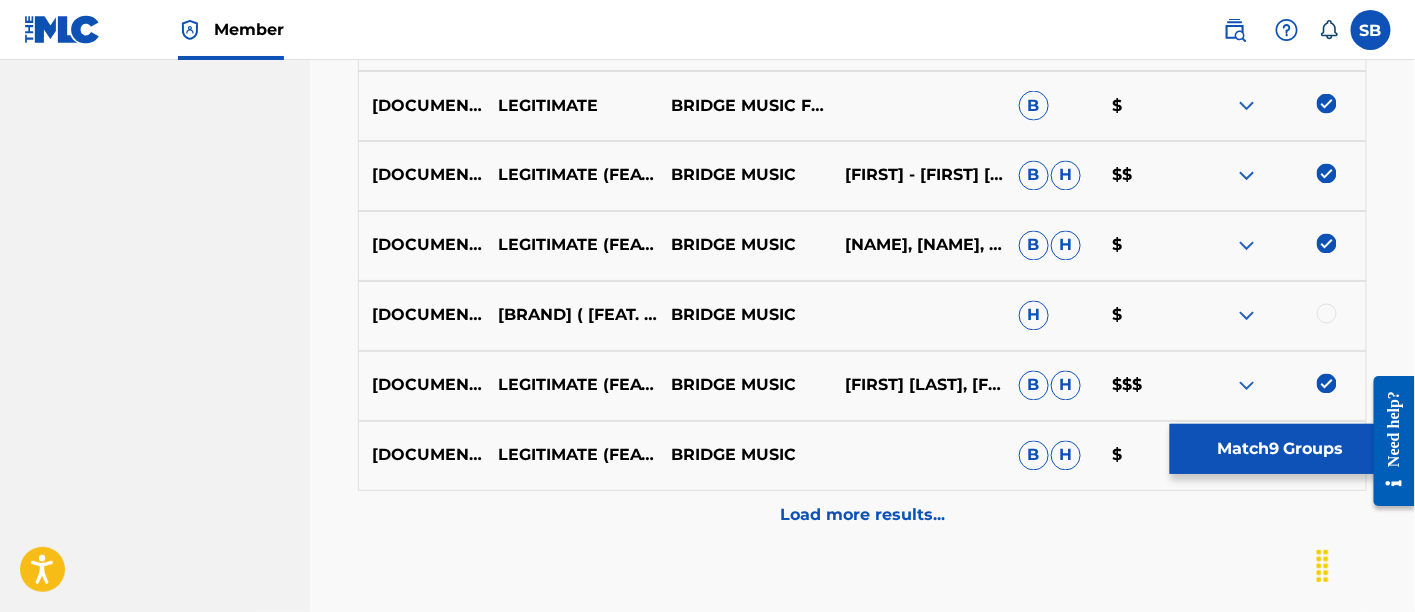 scroll, scrollTop: 1238, scrollLeft: 0, axis: vertical 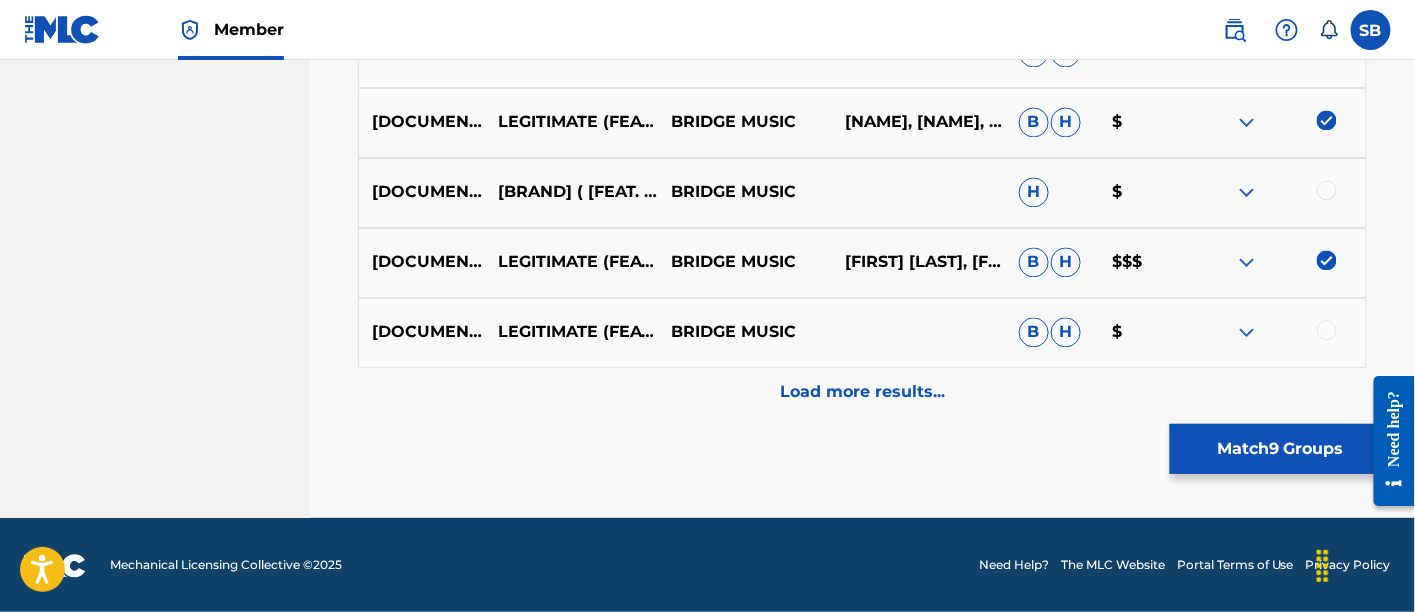 click at bounding box center (1327, 191) 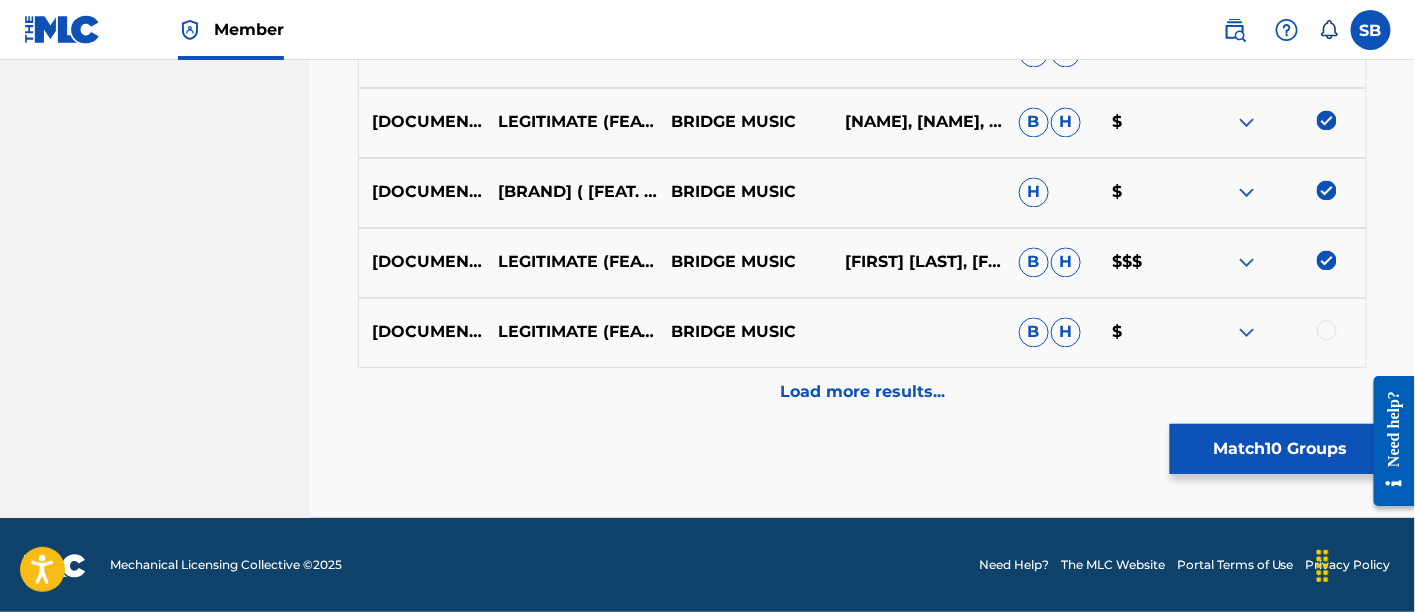 click at bounding box center (1327, 331) 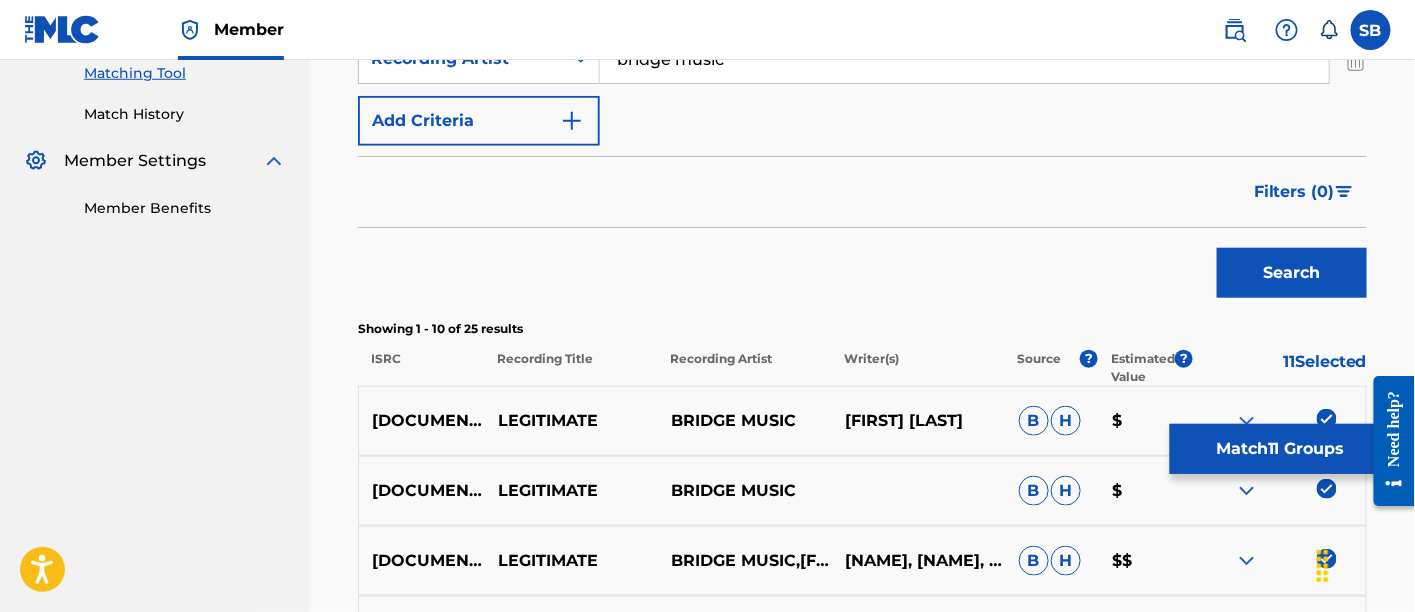 scroll, scrollTop: 360, scrollLeft: 0, axis: vertical 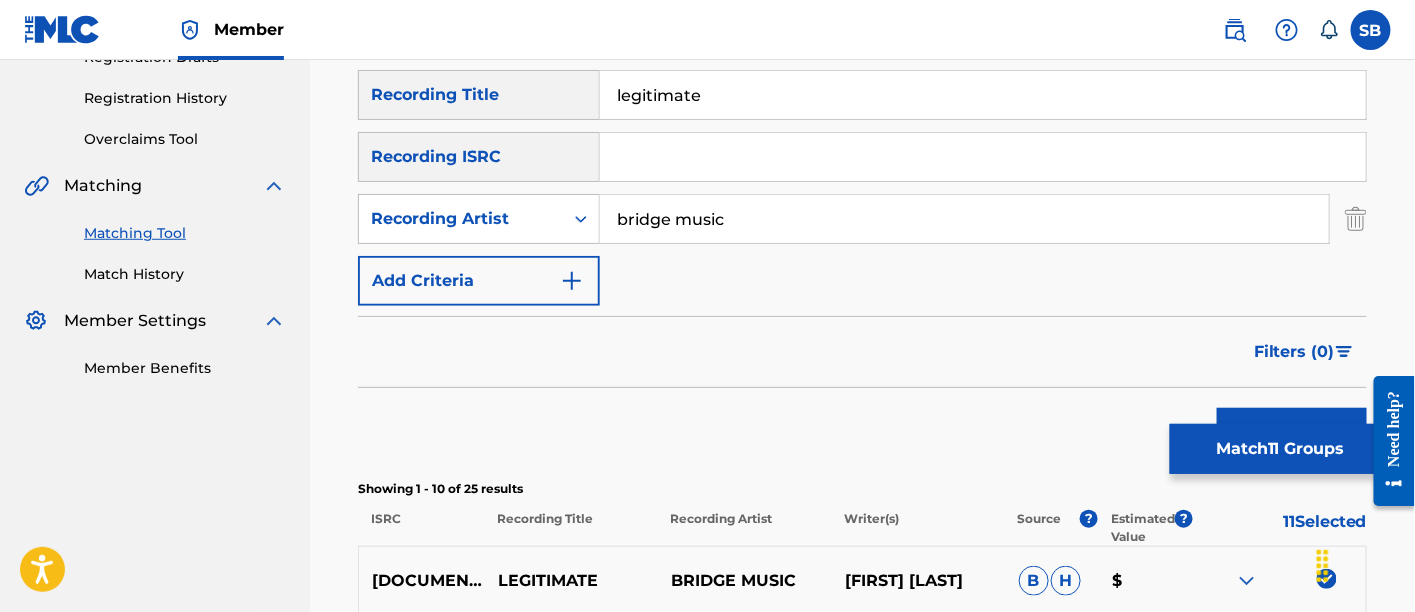 click on "Filters ( 0 )" at bounding box center (1294, 352) 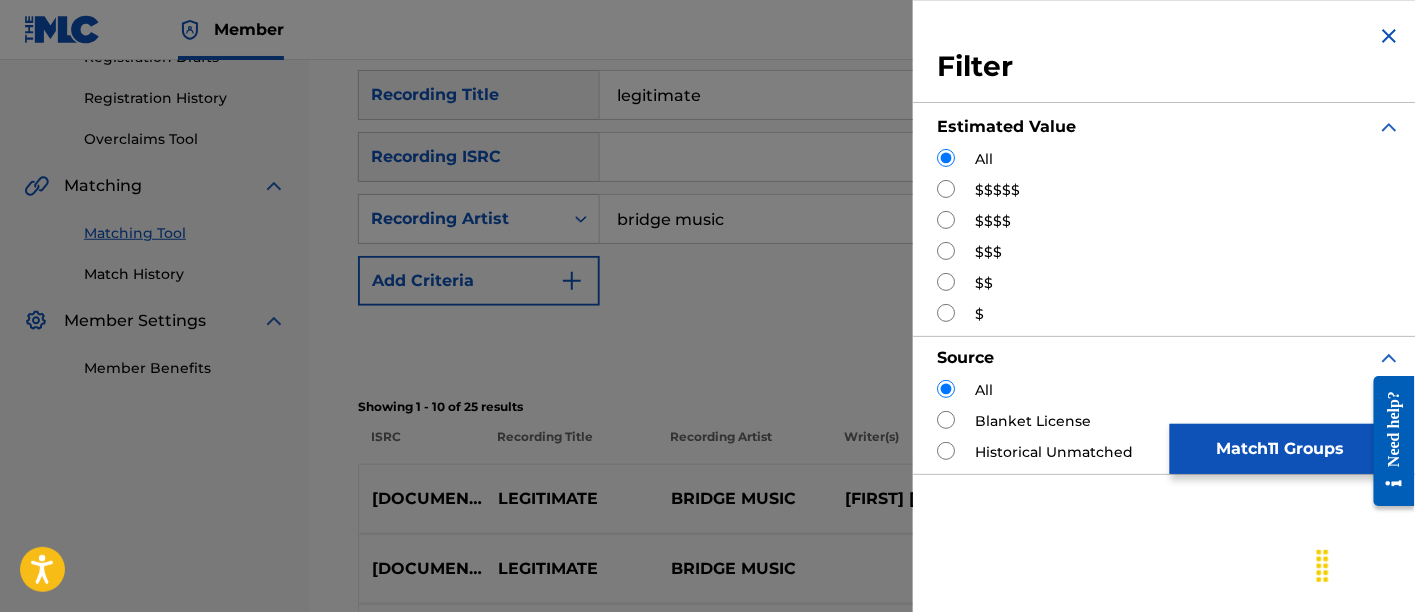 click on "$$$$$" at bounding box center (1169, 190) 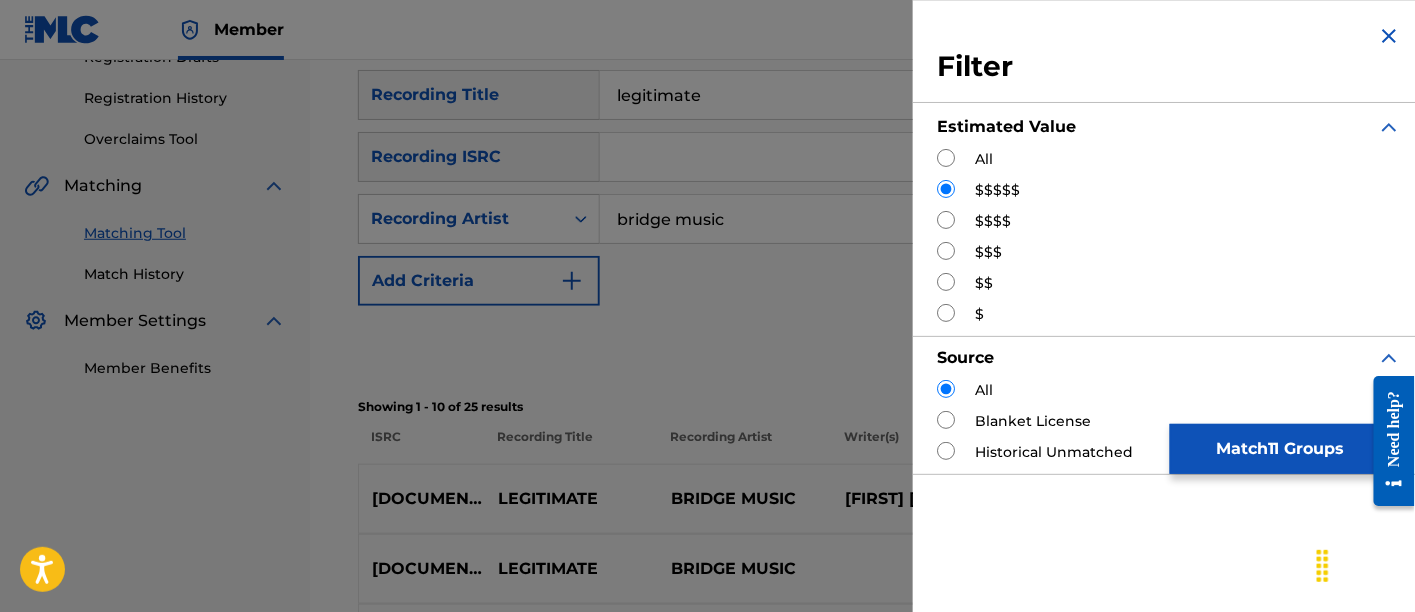 click on "Match  11 Groups" at bounding box center (1280, 449) 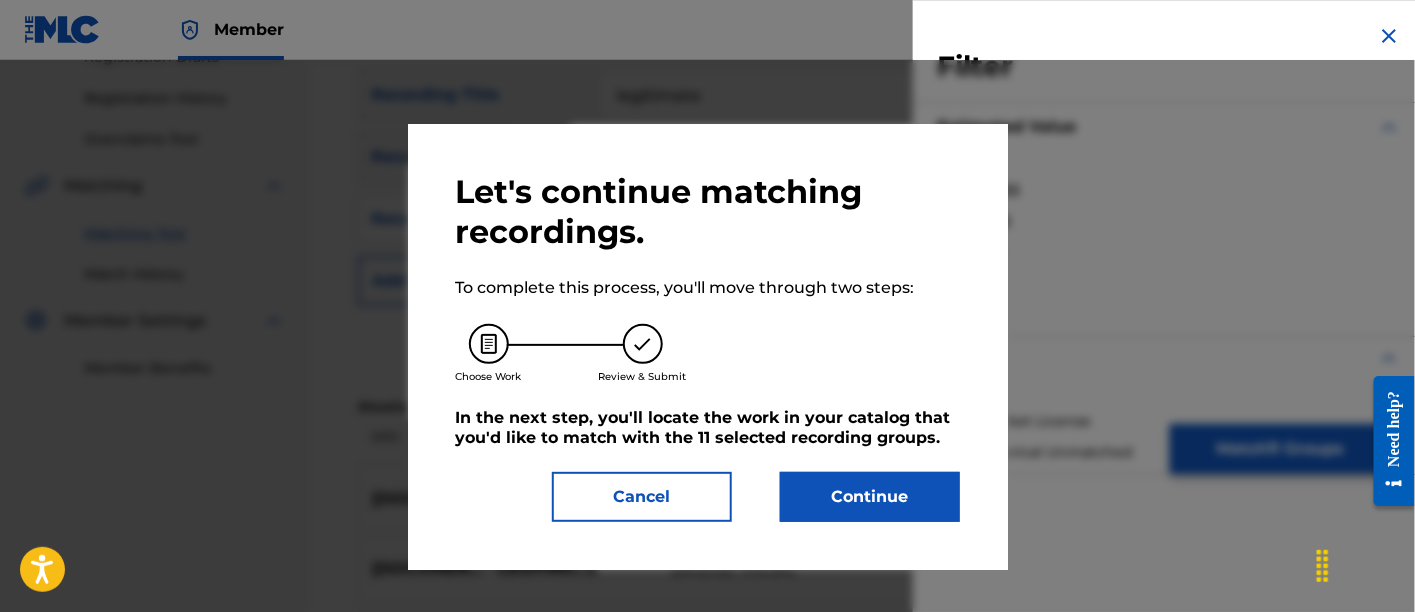 click on "Cancel" at bounding box center (642, 497) 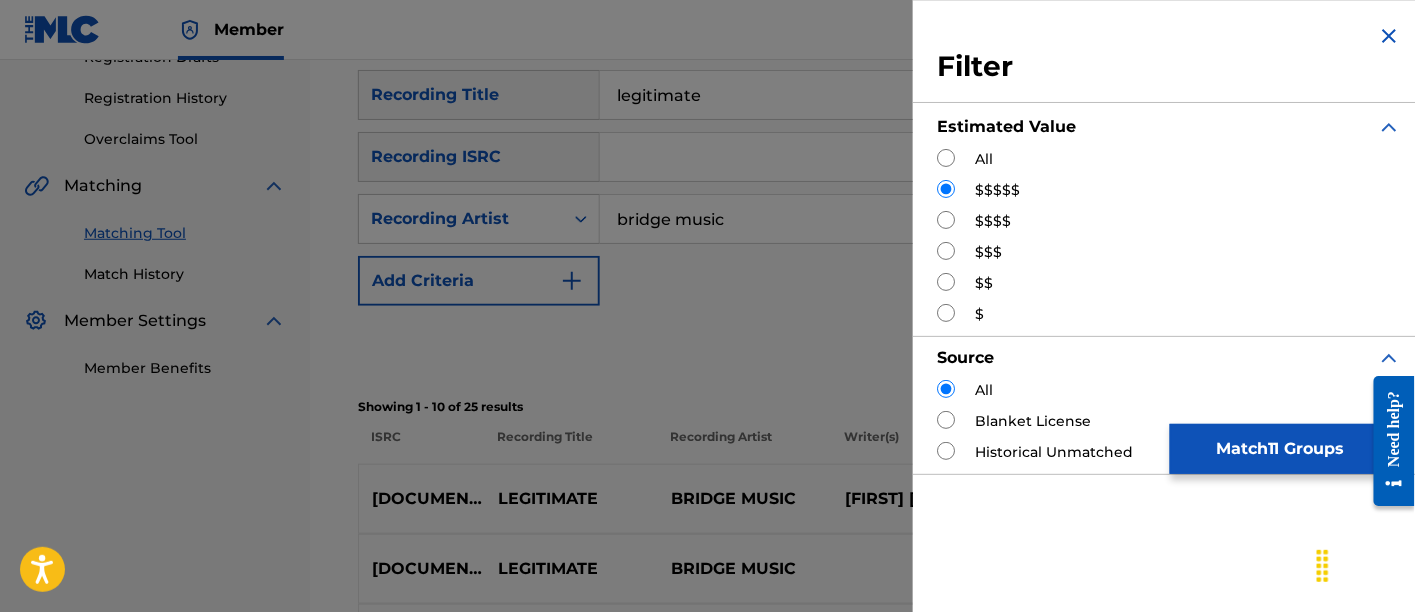 scroll, scrollTop: 76, scrollLeft: 0, axis: vertical 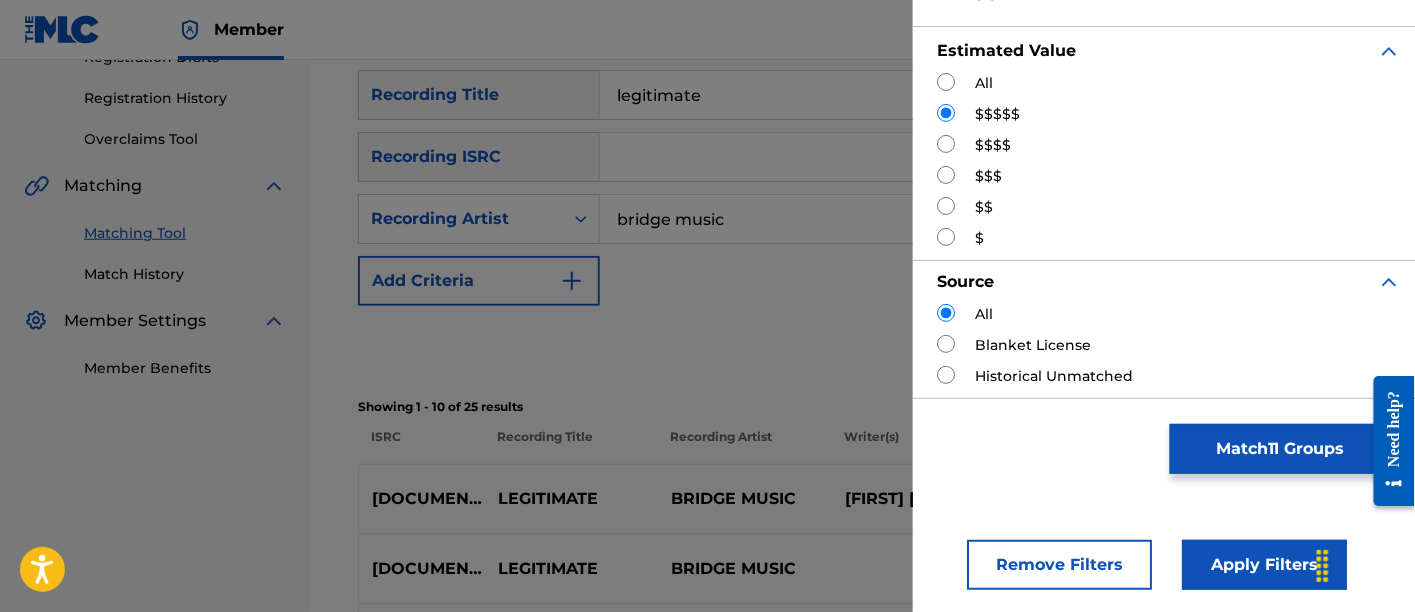 click on "Apply Filters" at bounding box center (1264, 565) 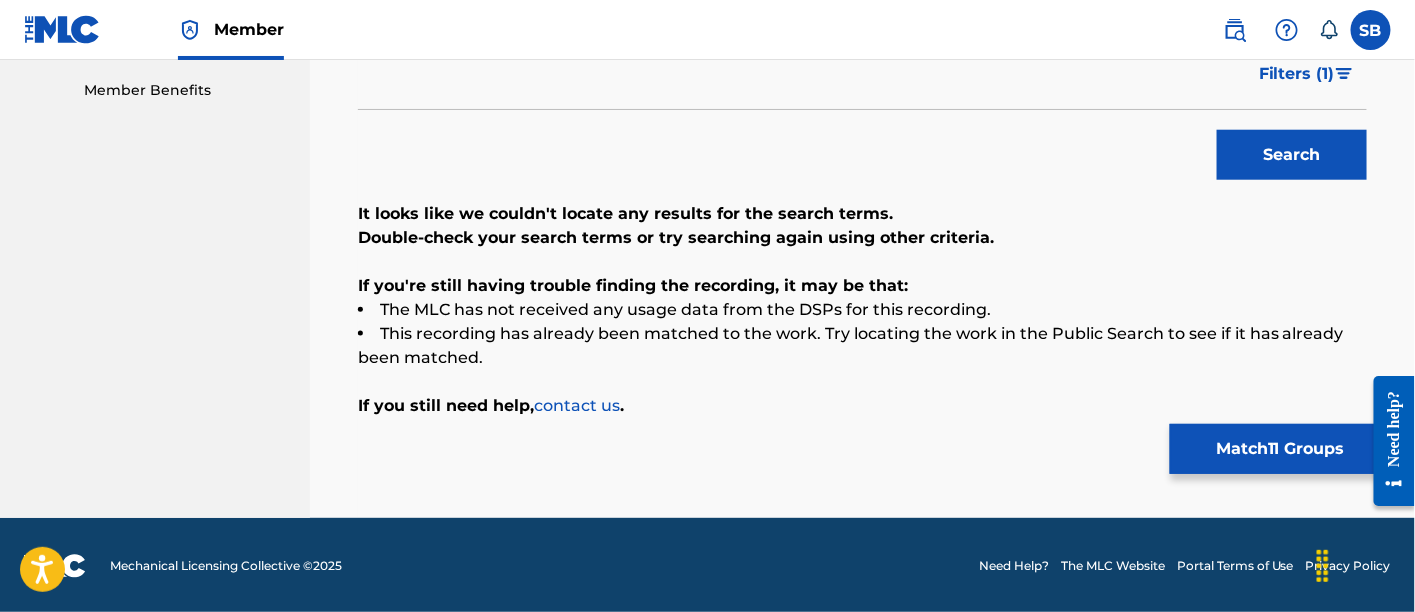 click on "Double-check your search terms or try searching again using other criteria." at bounding box center [862, 238] 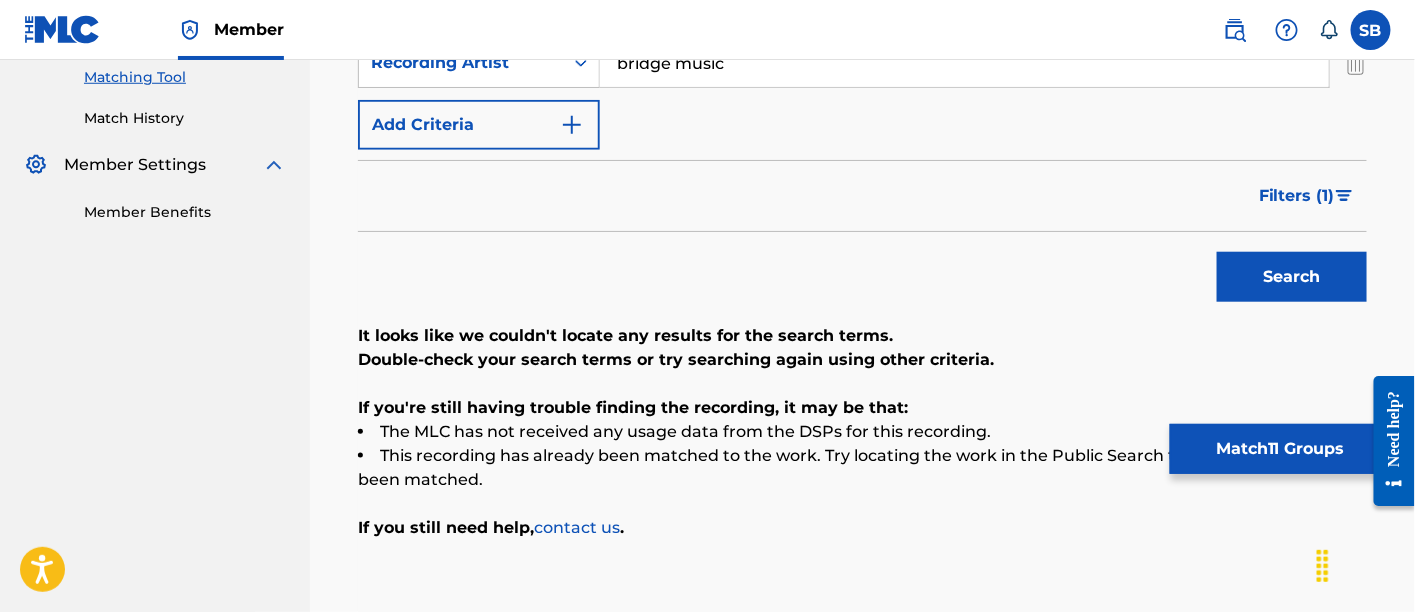 click on "Filters ( 1 )" at bounding box center [1297, 196] 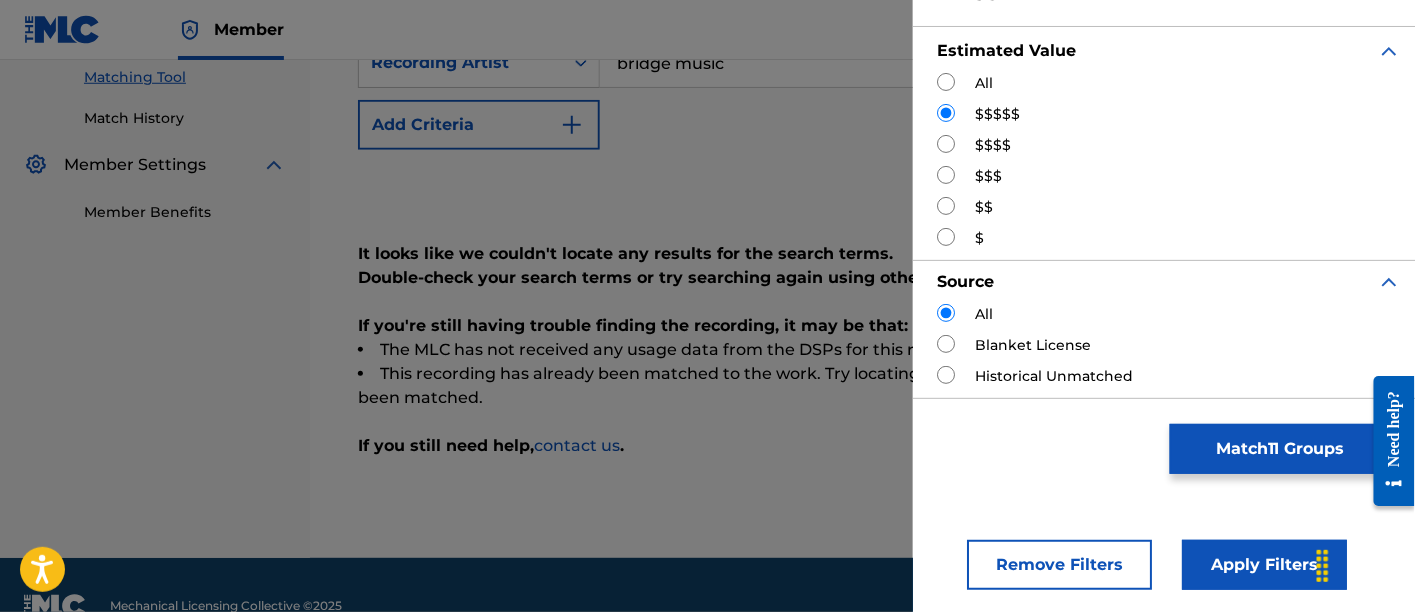click at bounding box center (946, 144) 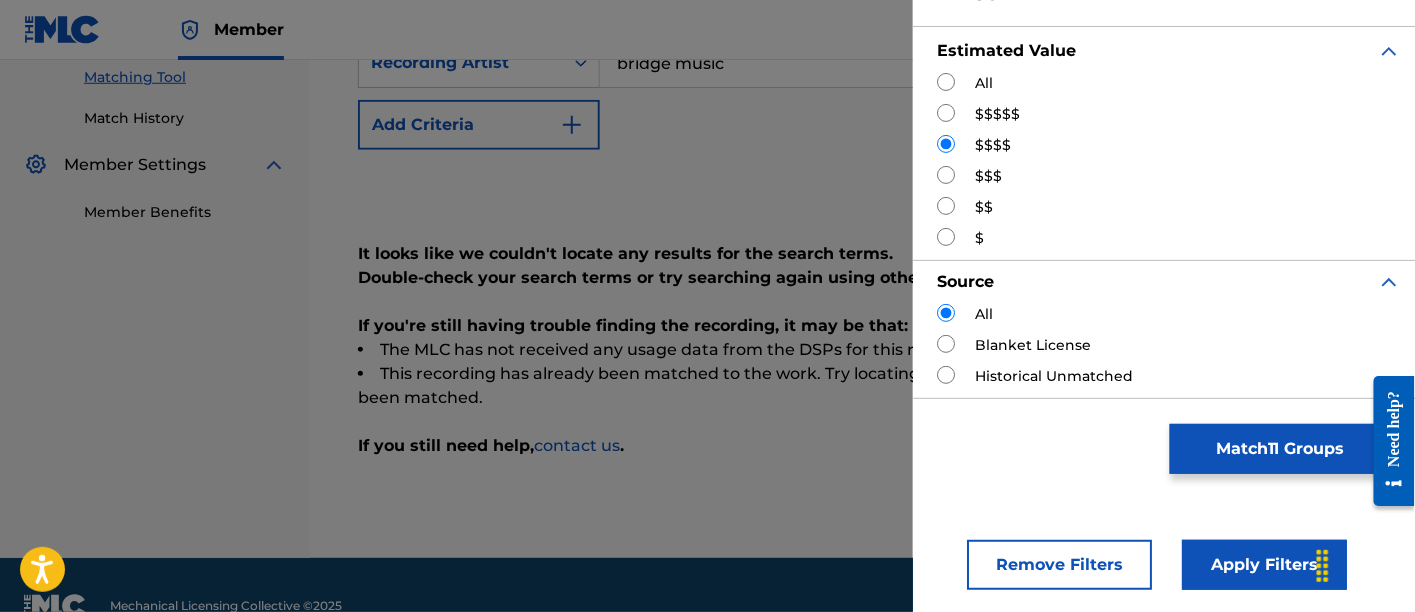 click on "Apply Filters" at bounding box center [1264, 565] 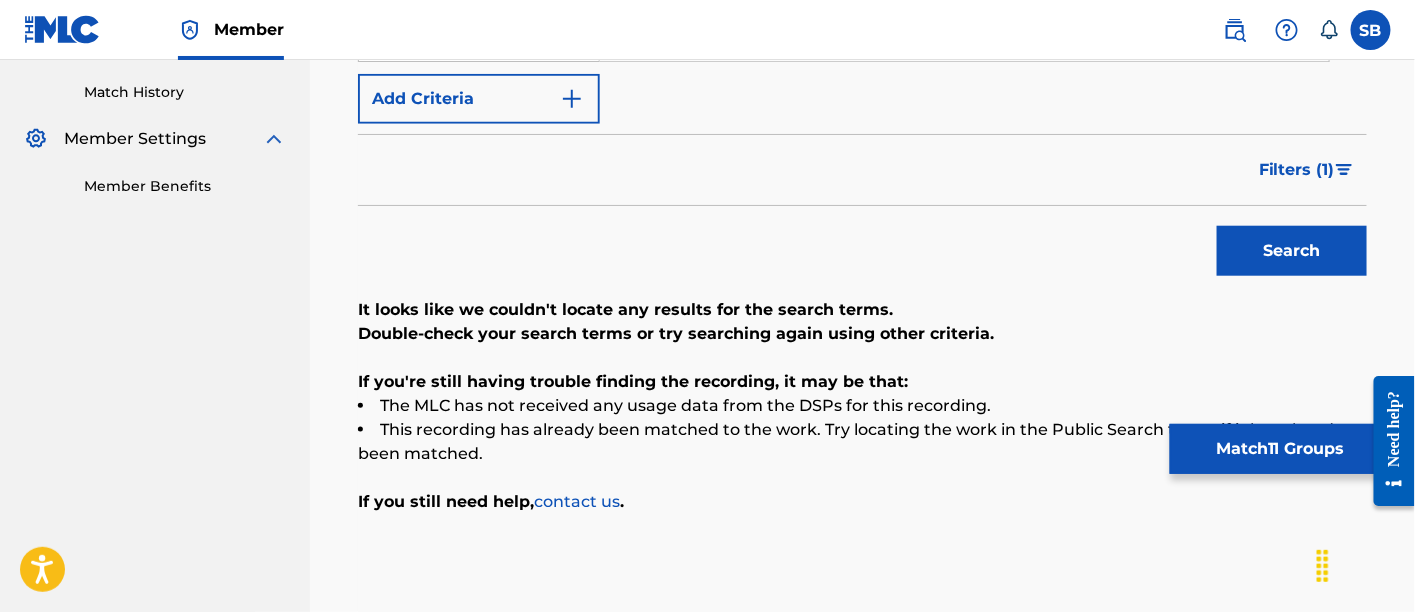 scroll, scrollTop: 540, scrollLeft: 0, axis: vertical 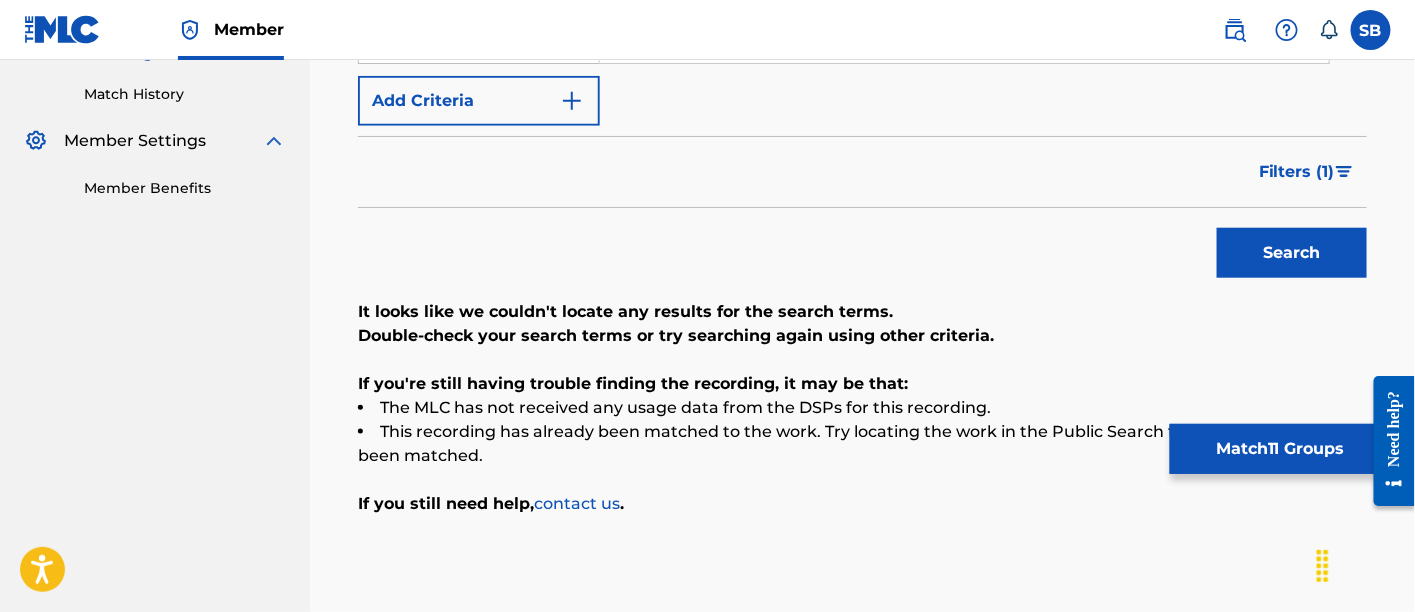 click on "Filters ( 1 )" at bounding box center (1297, 172) 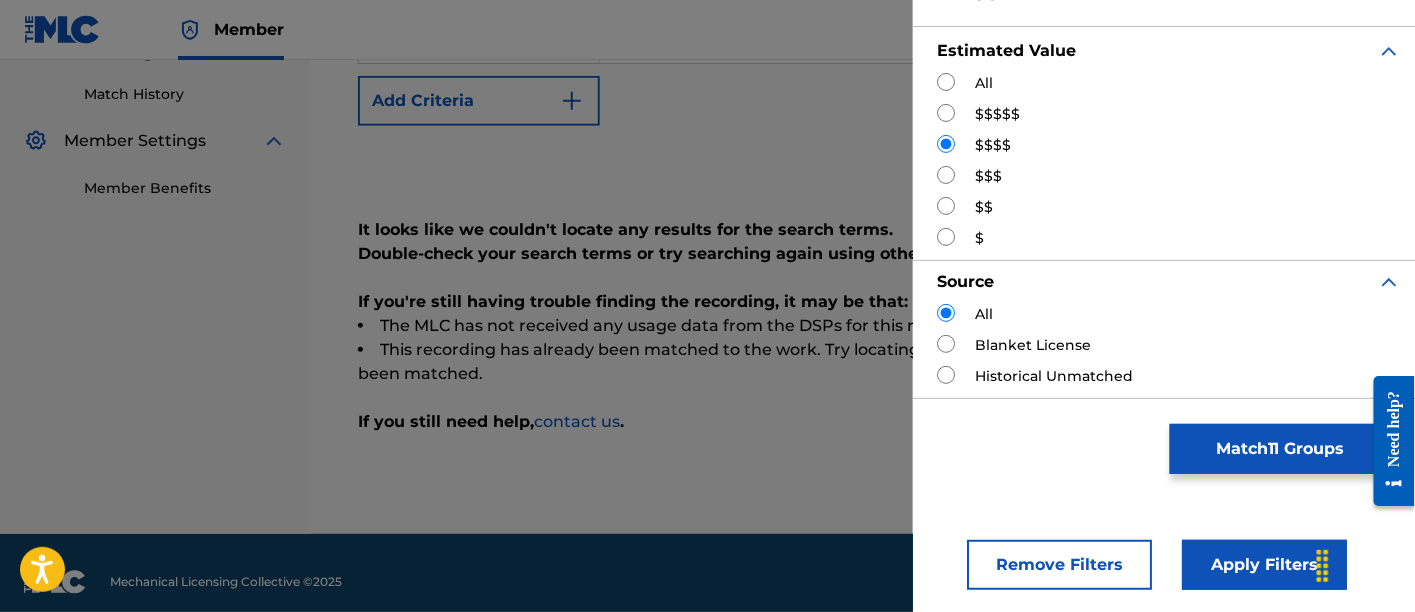 click at bounding box center [946, 175] 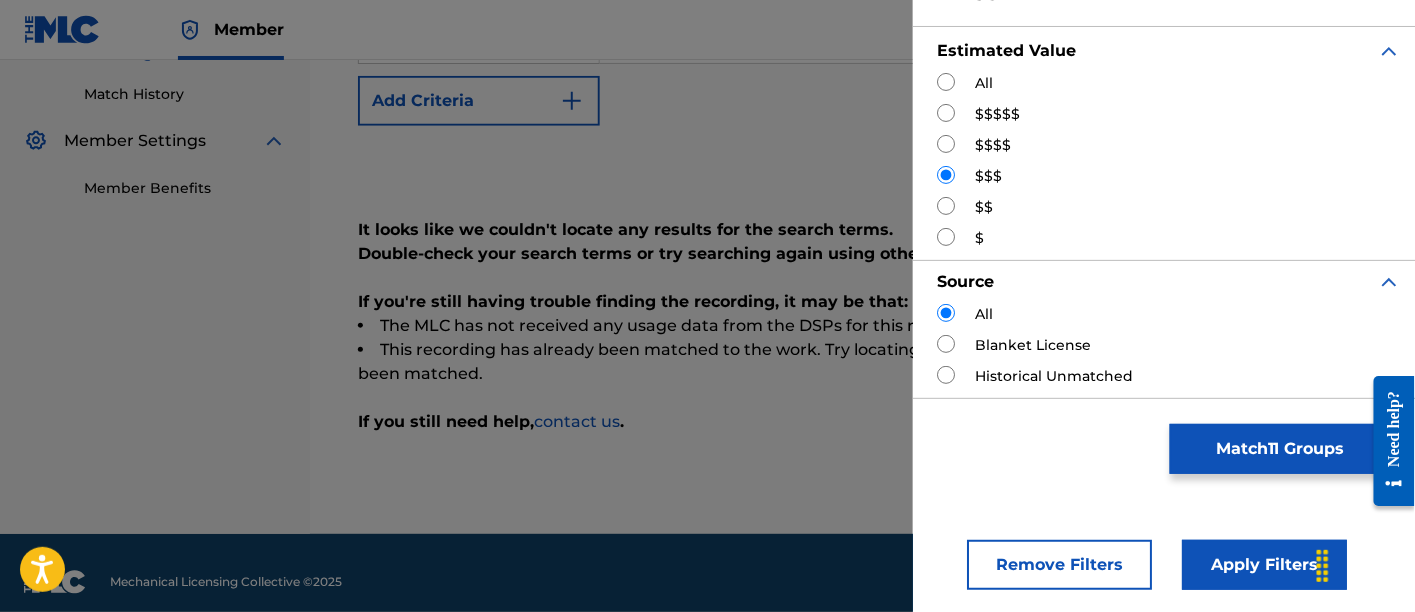 click on "Apply Filters" at bounding box center (1264, 565) 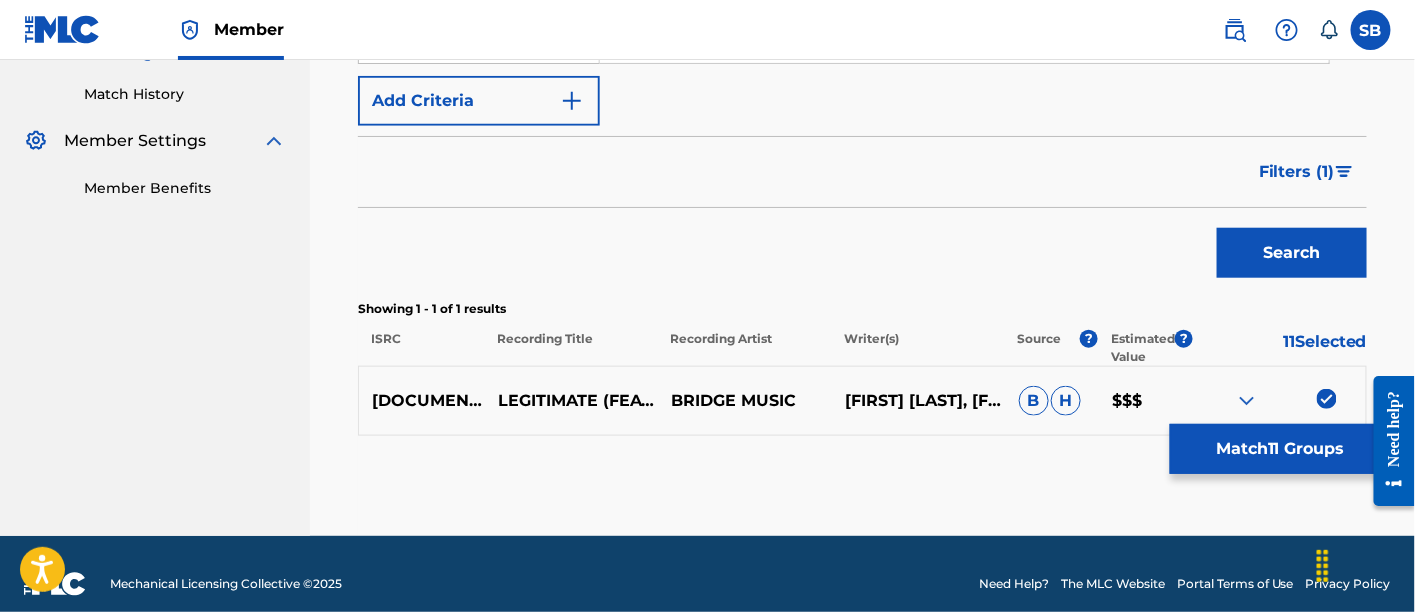 click on "Filters ( 1 )" at bounding box center (1297, 172) 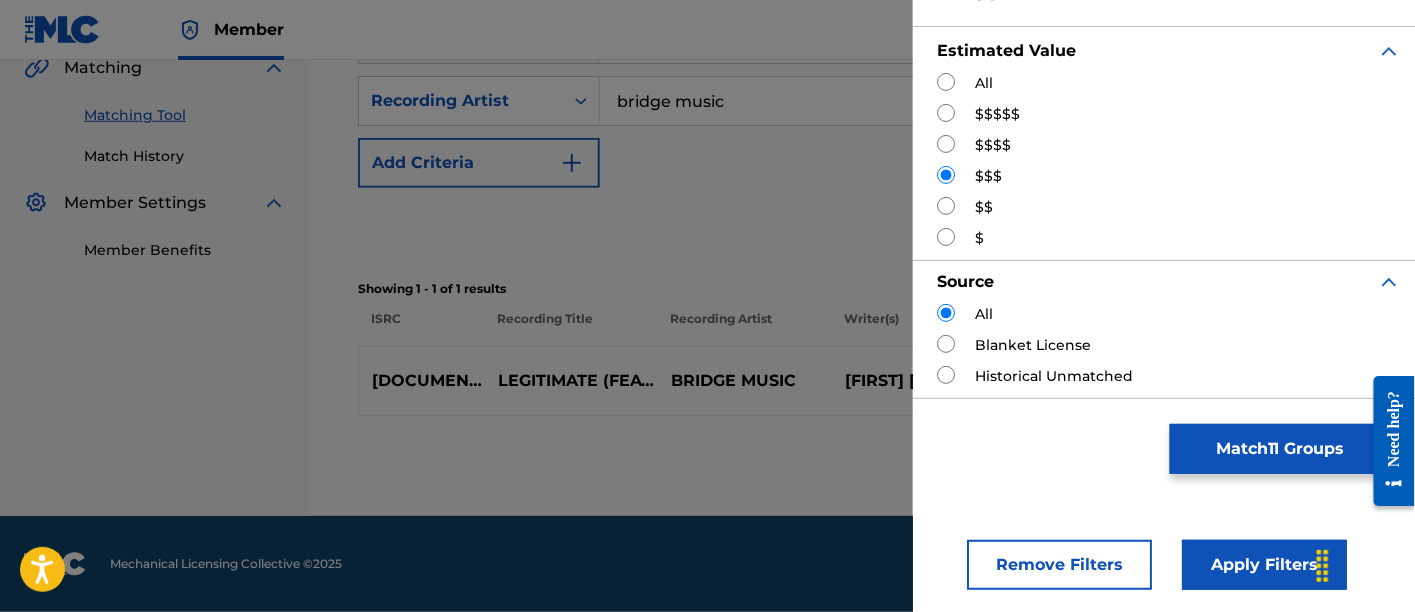 scroll, scrollTop: 477, scrollLeft: 0, axis: vertical 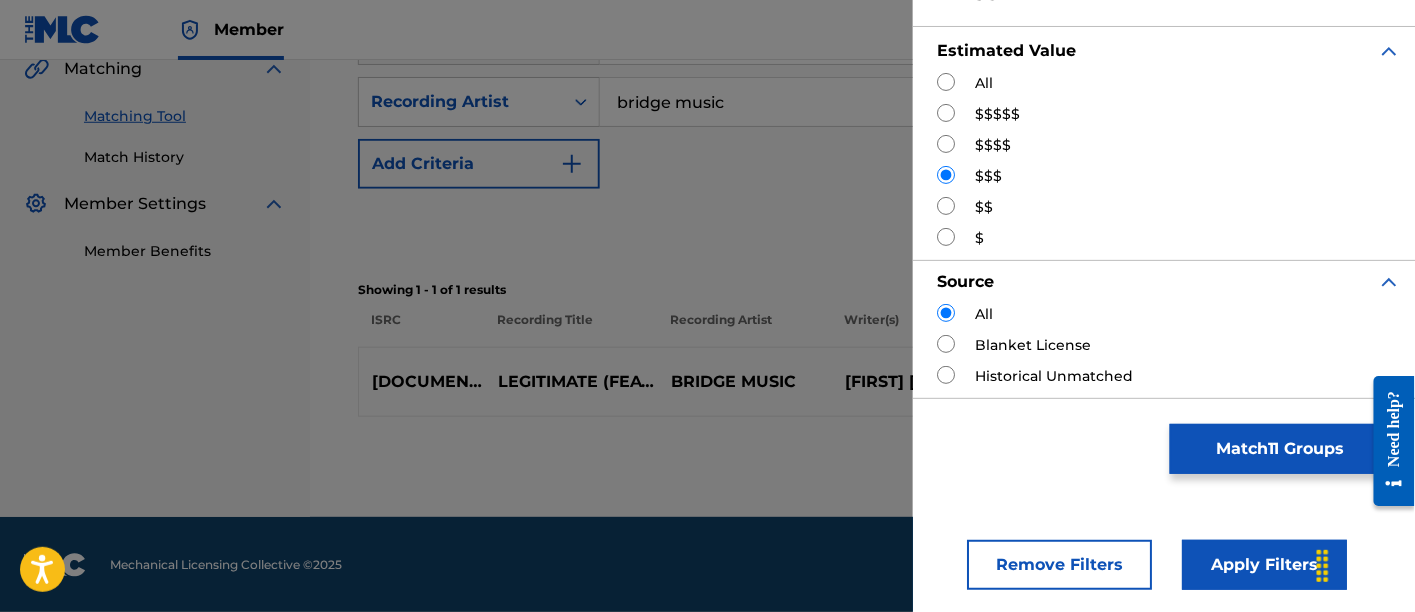 click at bounding box center (946, 206) 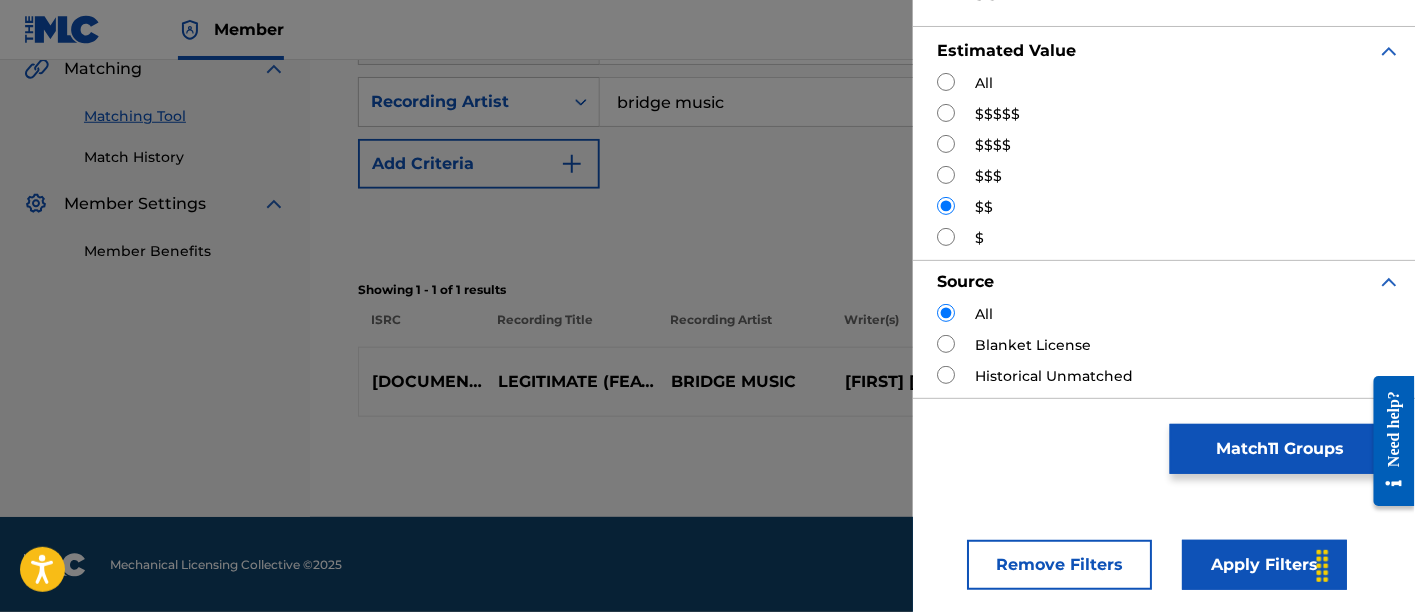 click on "Apply Filters" at bounding box center [1264, 565] 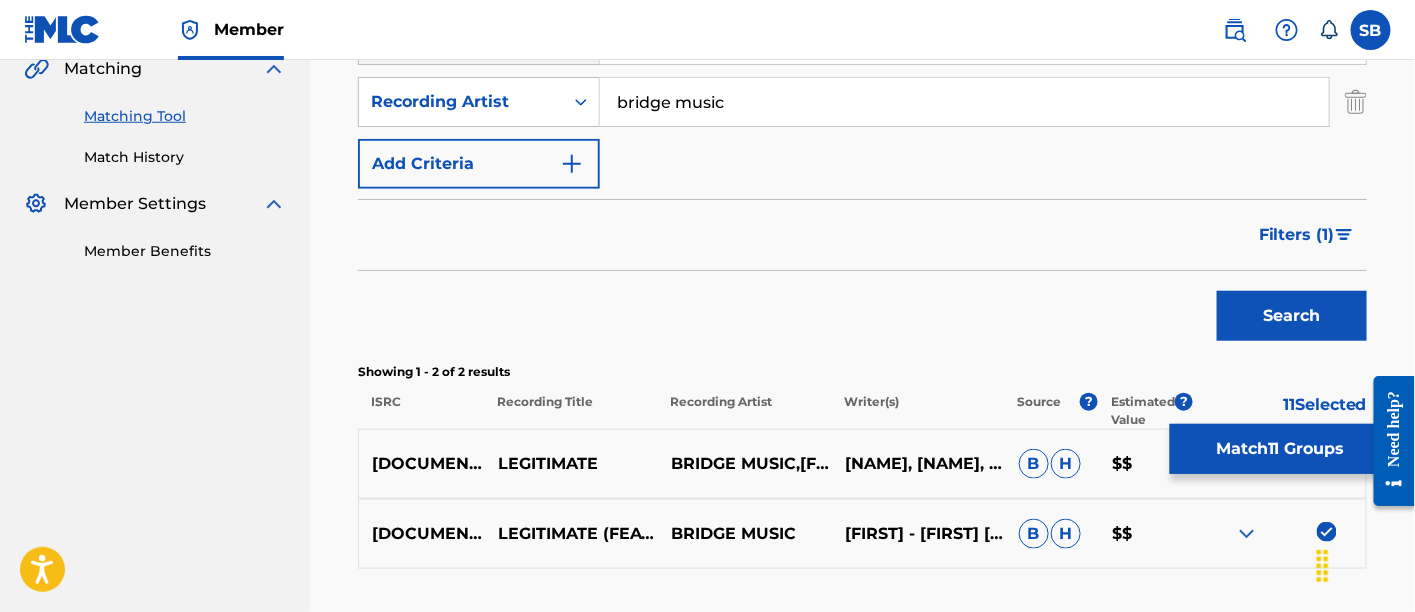 scroll, scrollTop: 628, scrollLeft: 0, axis: vertical 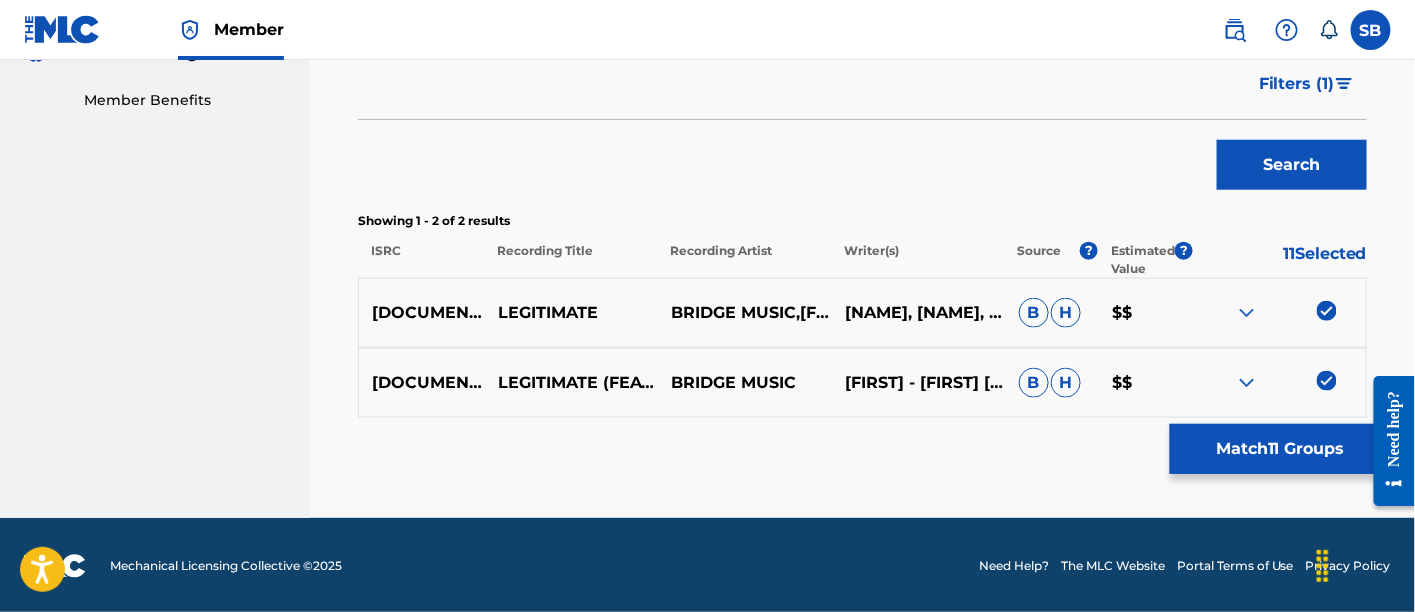 click on "Filters ( 1 )" at bounding box center (1297, 84) 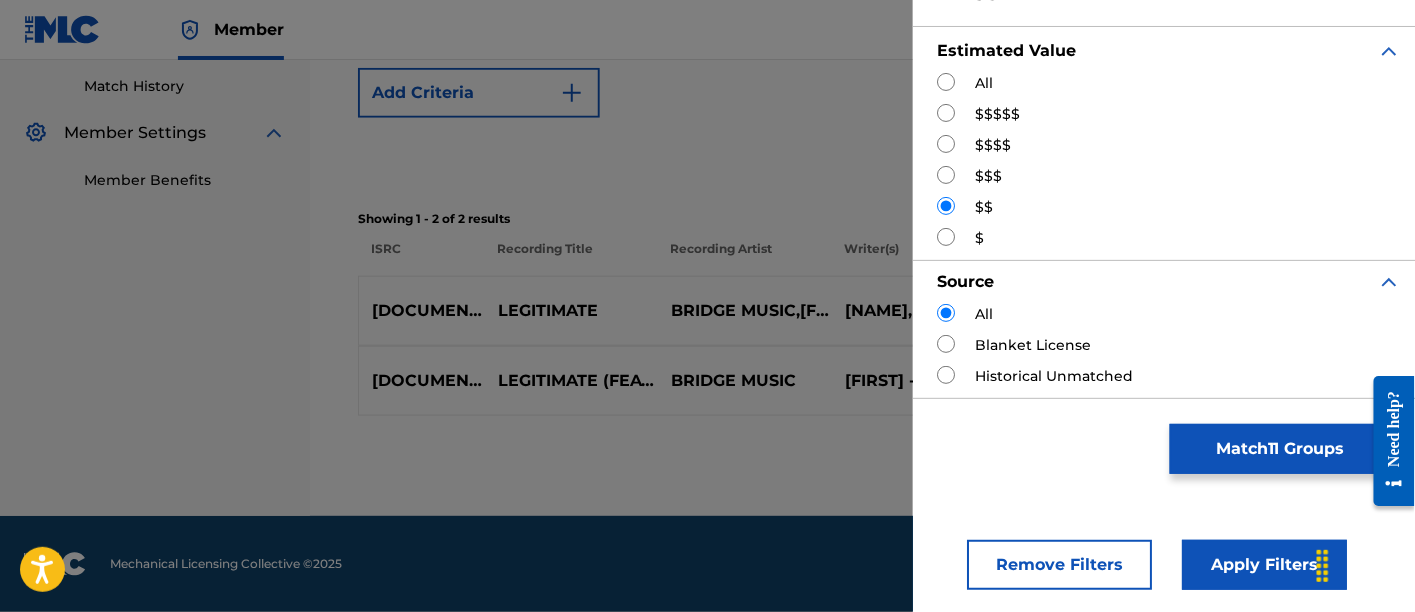 scroll, scrollTop: 547, scrollLeft: 0, axis: vertical 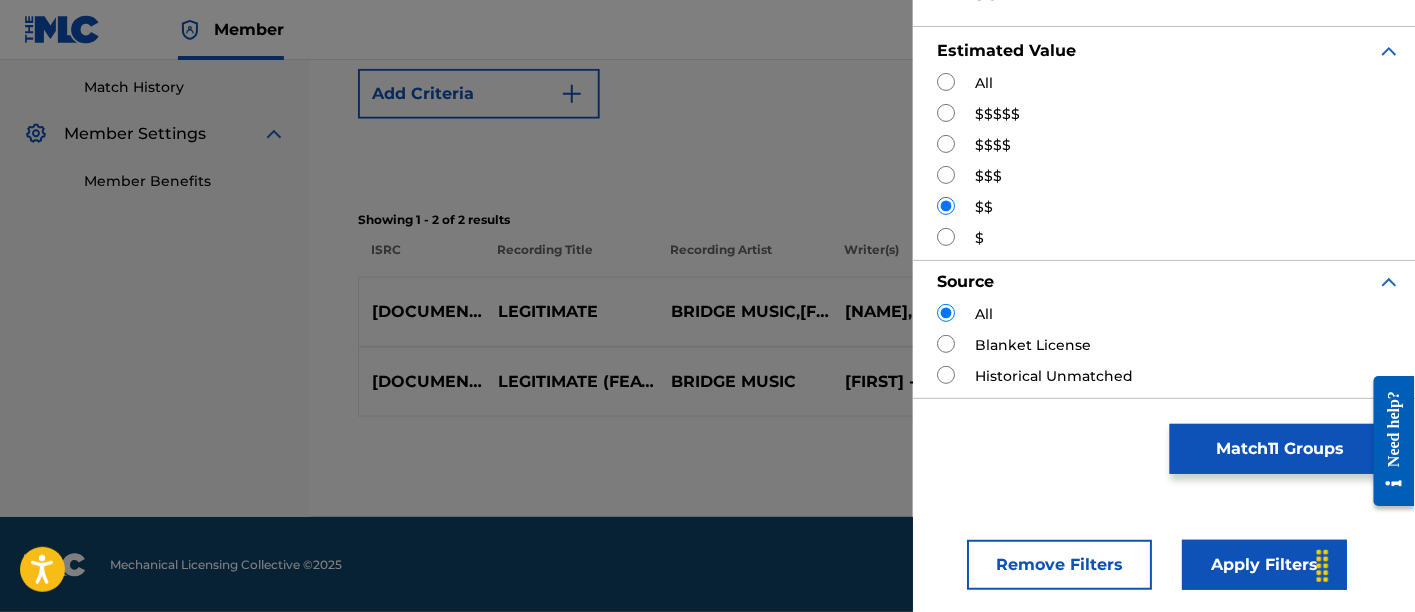 click on "$" at bounding box center (1169, 238) 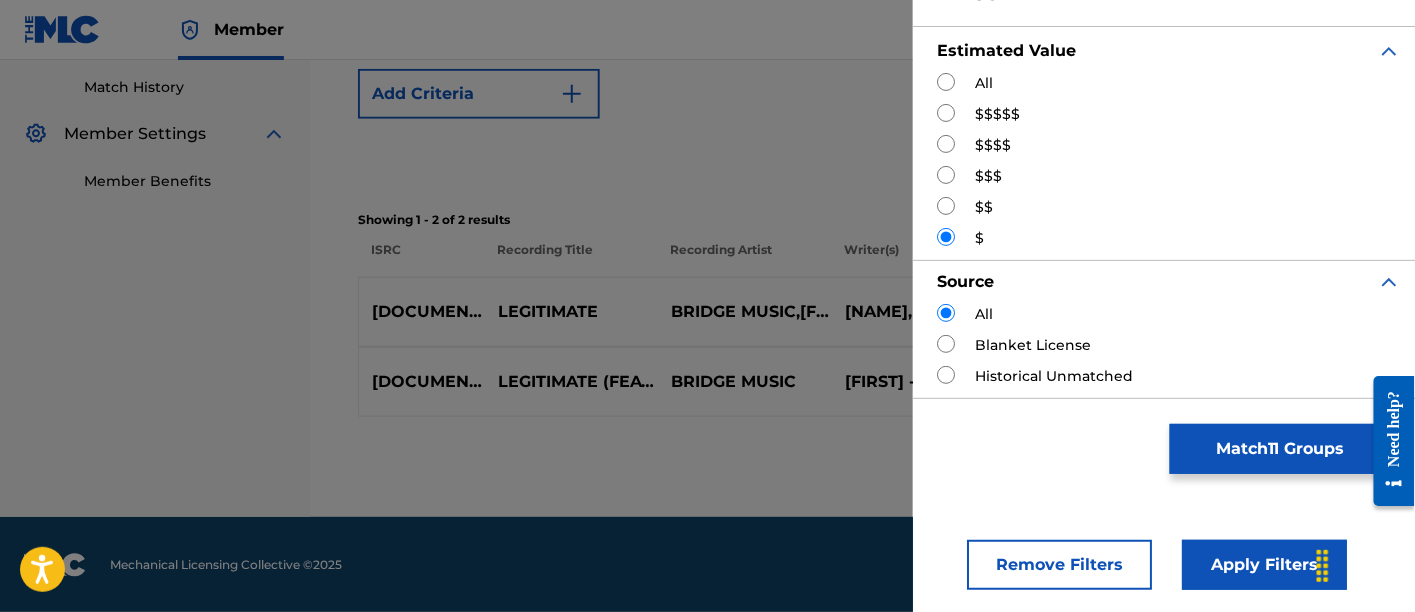 click on "Apply Filters" at bounding box center [1264, 565] 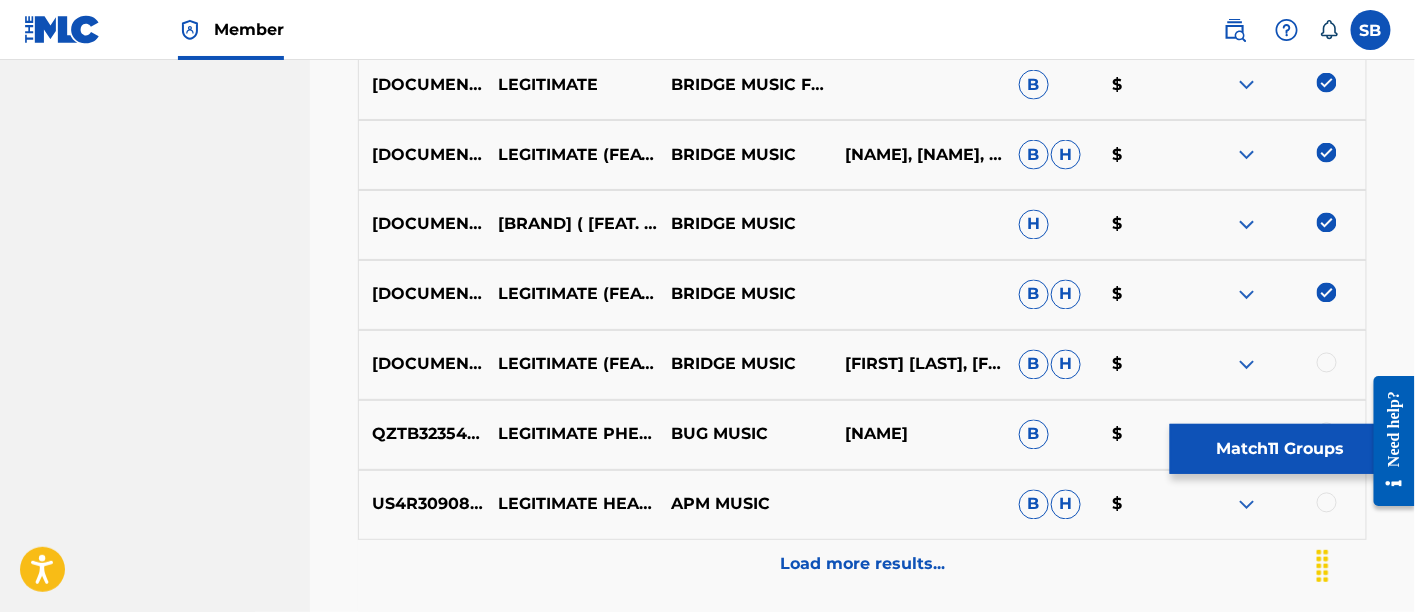 scroll, scrollTop: 1238, scrollLeft: 0, axis: vertical 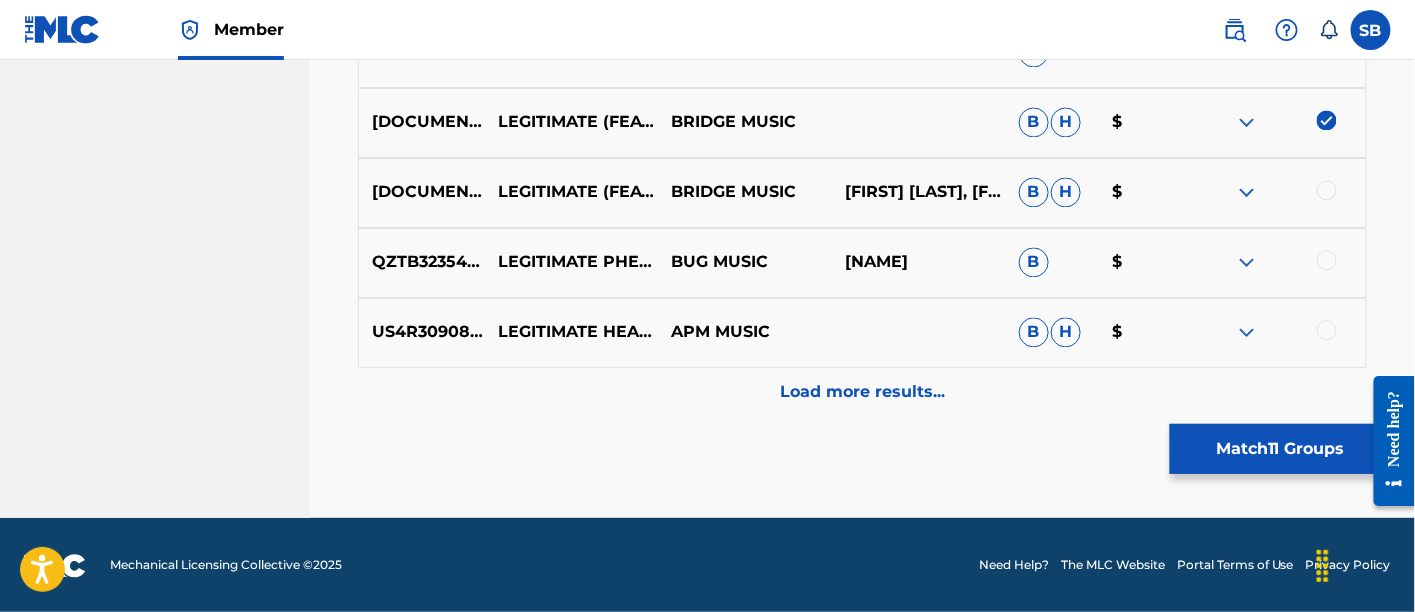 click at bounding box center [1327, 191] 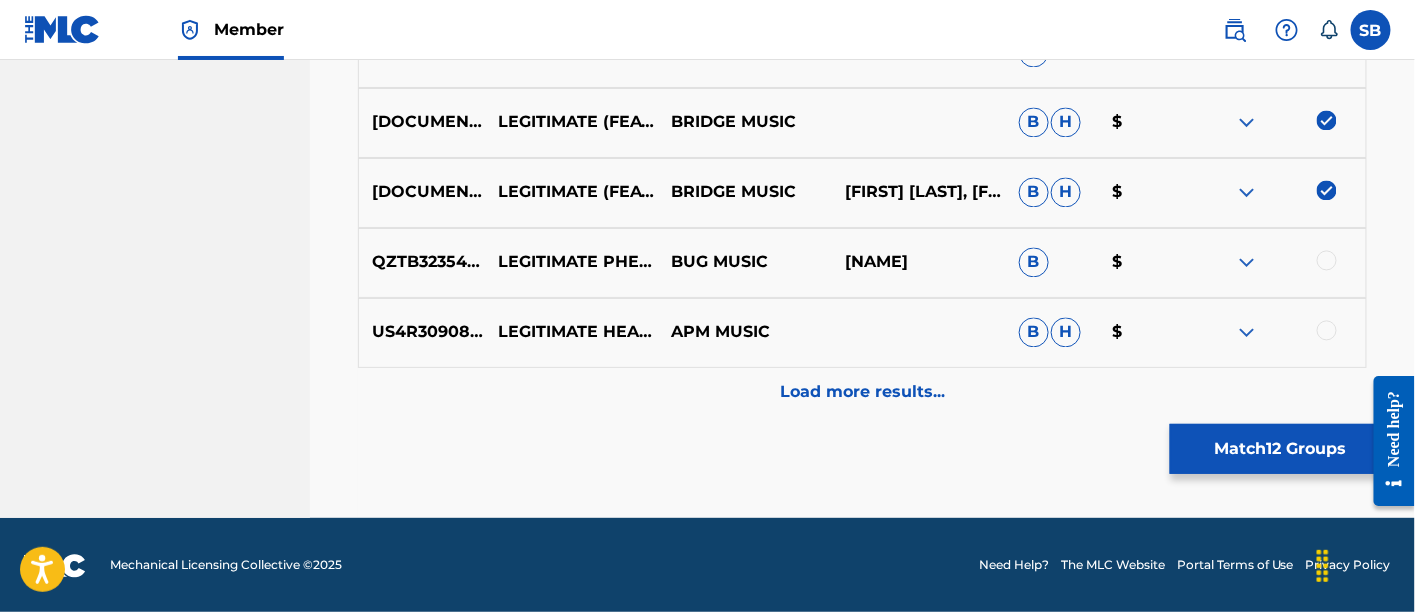 click on "Match  12 Groups" at bounding box center [1280, 449] 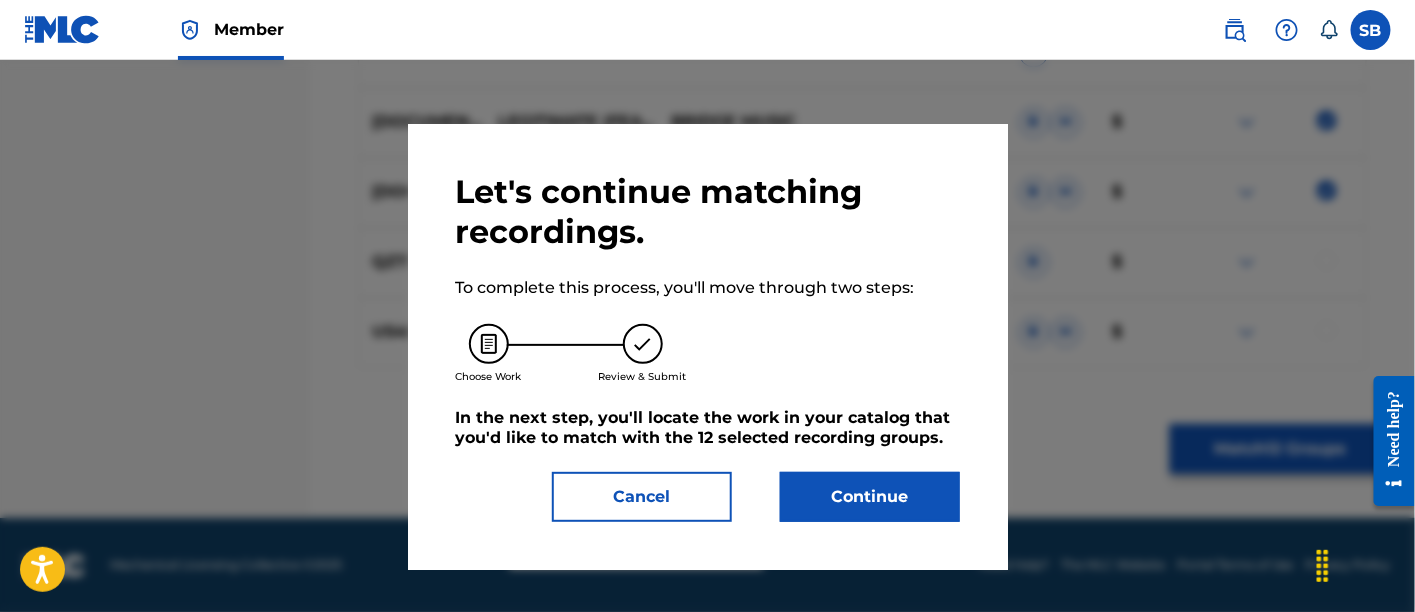click on "Continue" at bounding box center (870, 497) 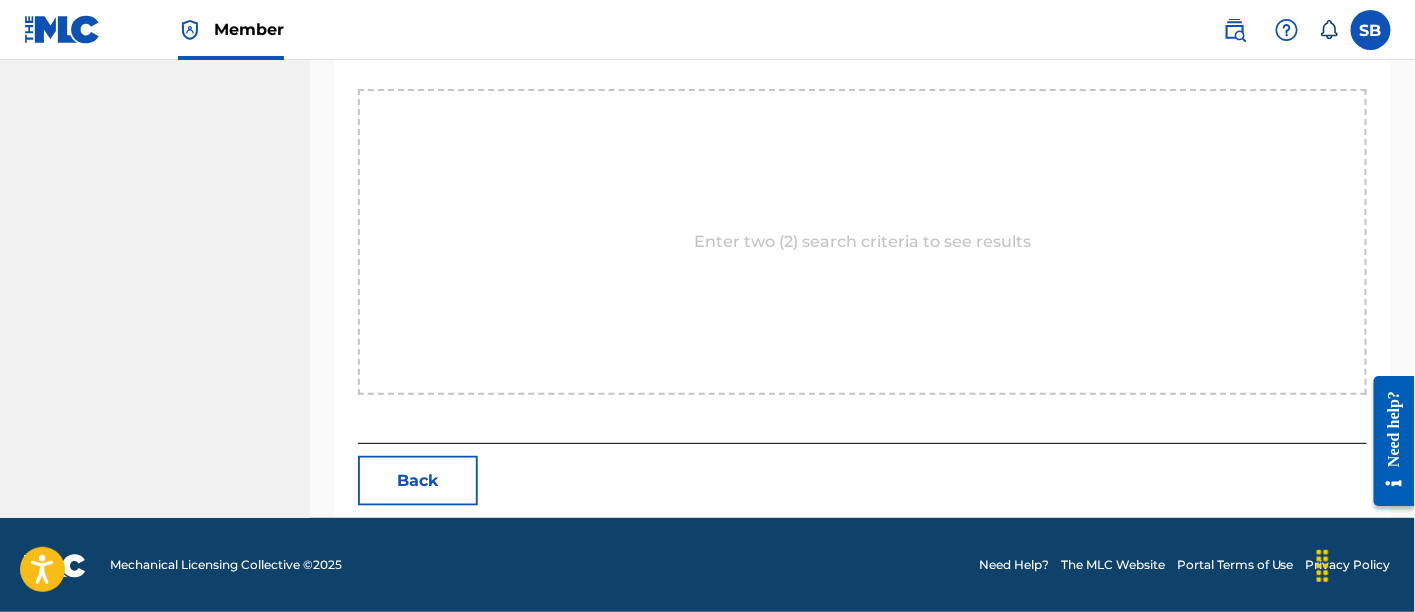 scroll, scrollTop: 454, scrollLeft: 0, axis: vertical 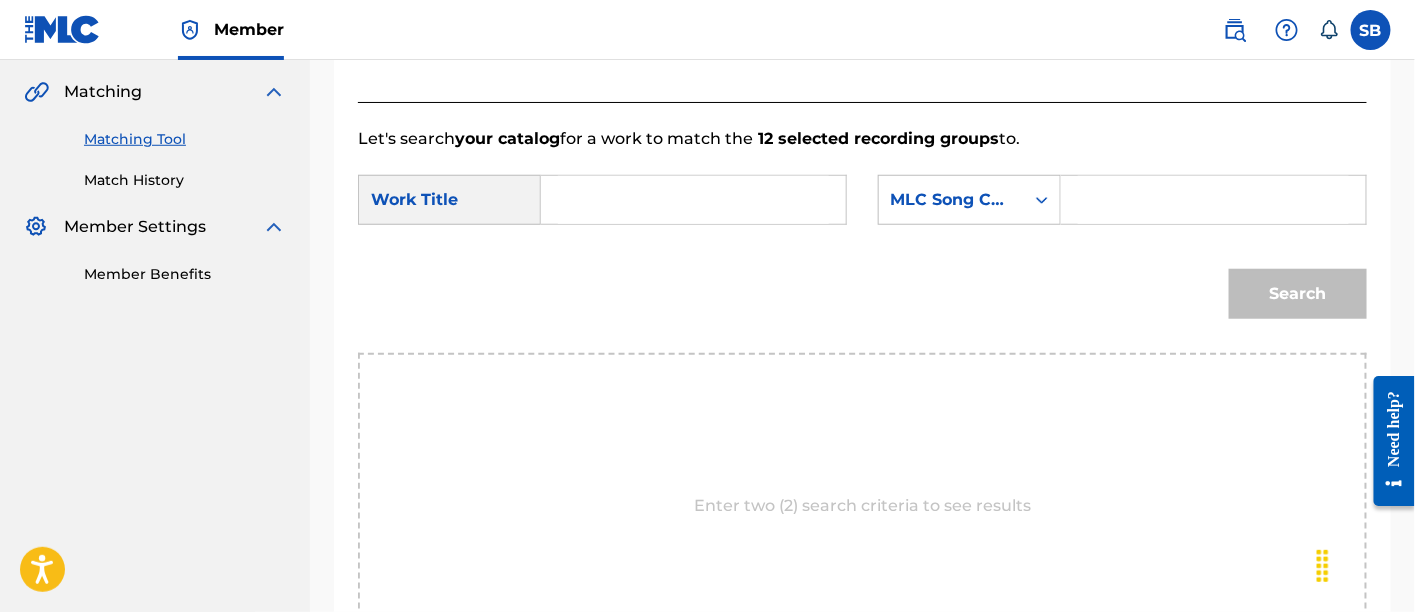 click at bounding box center (693, 200) 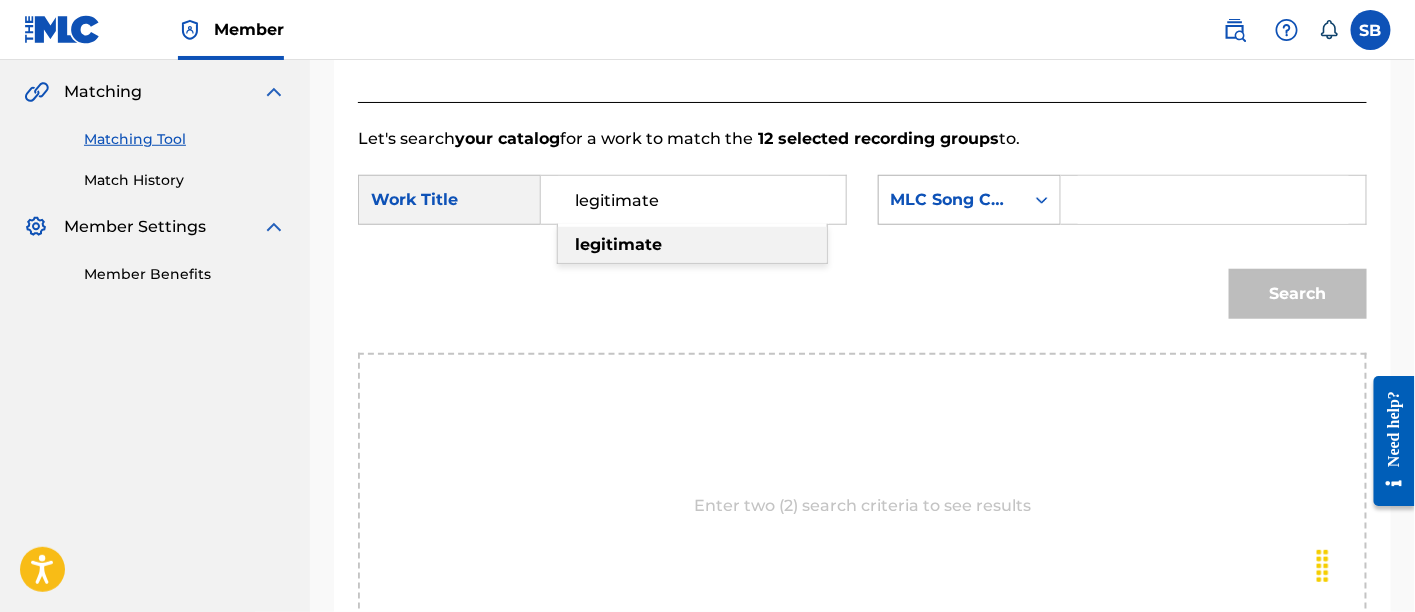 type on "legitimate" 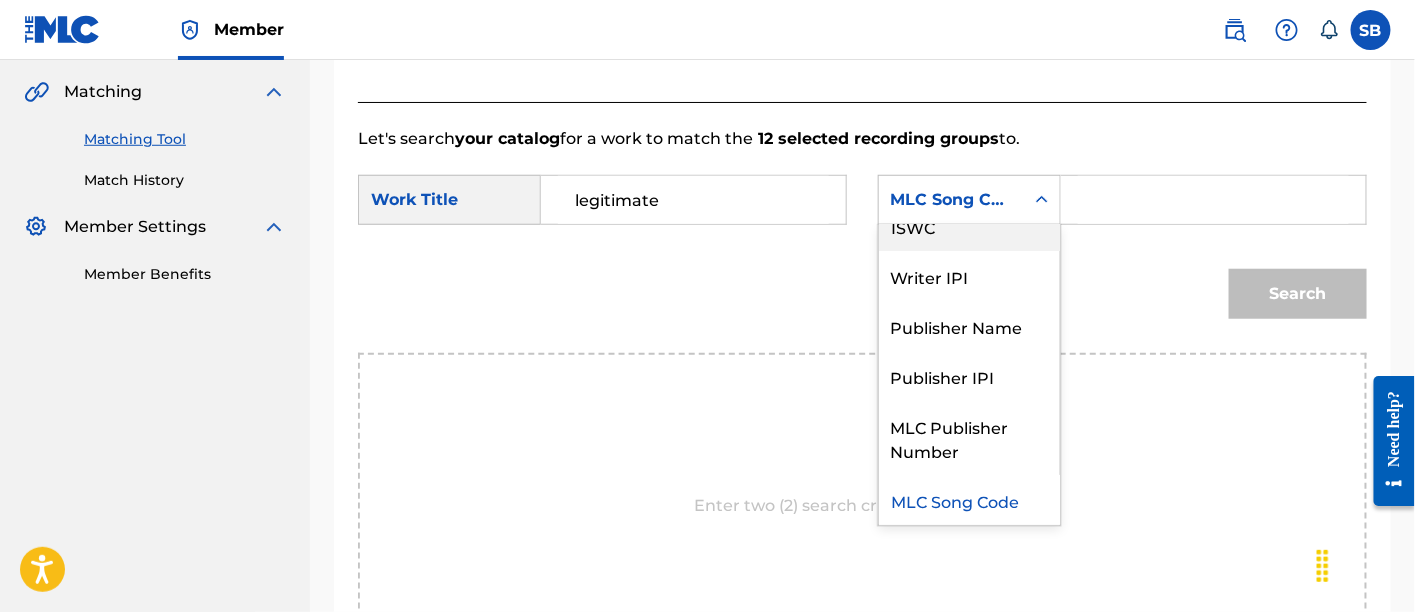 scroll, scrollTop: 0, scrollLeft: 0, axis: both 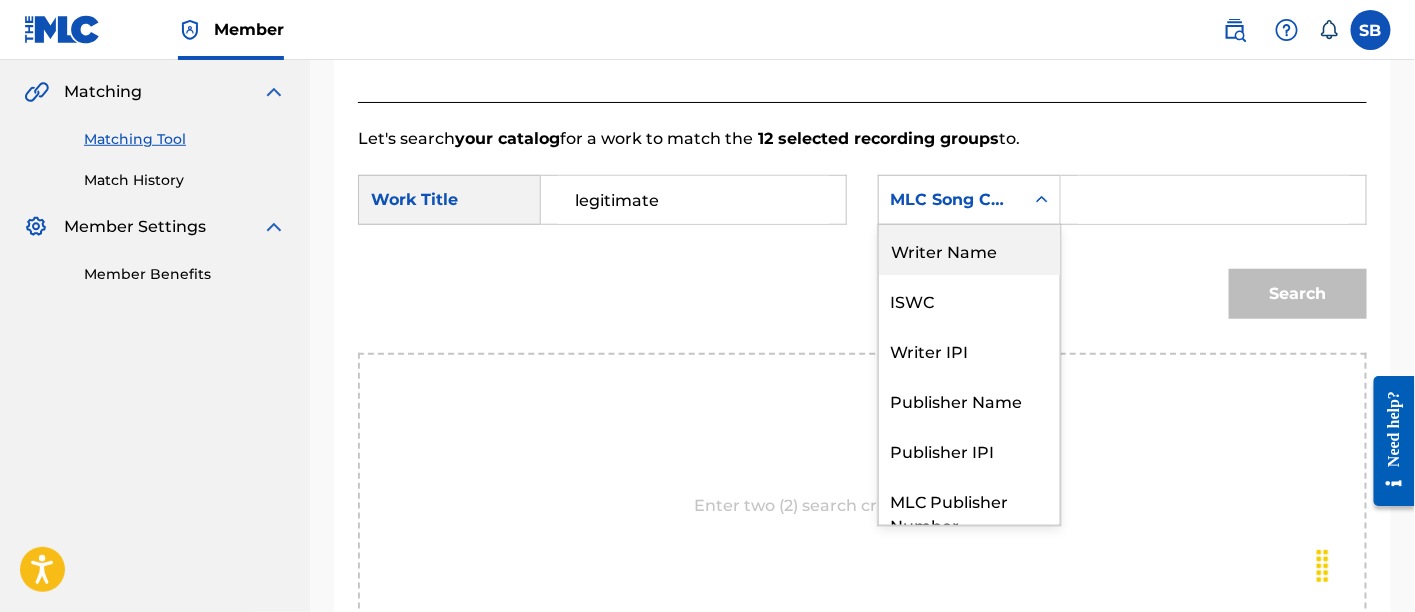 click on "Writer Name" at bounding box center (969, 250) 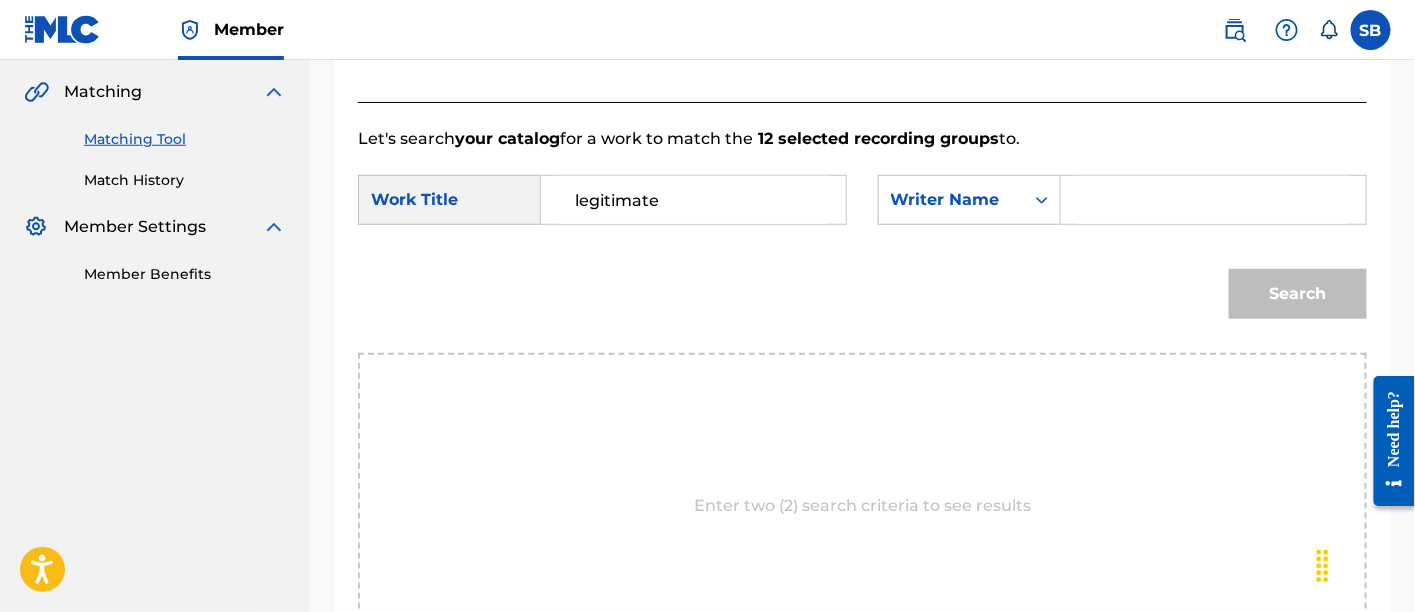click at bounding box center (1213, 200) 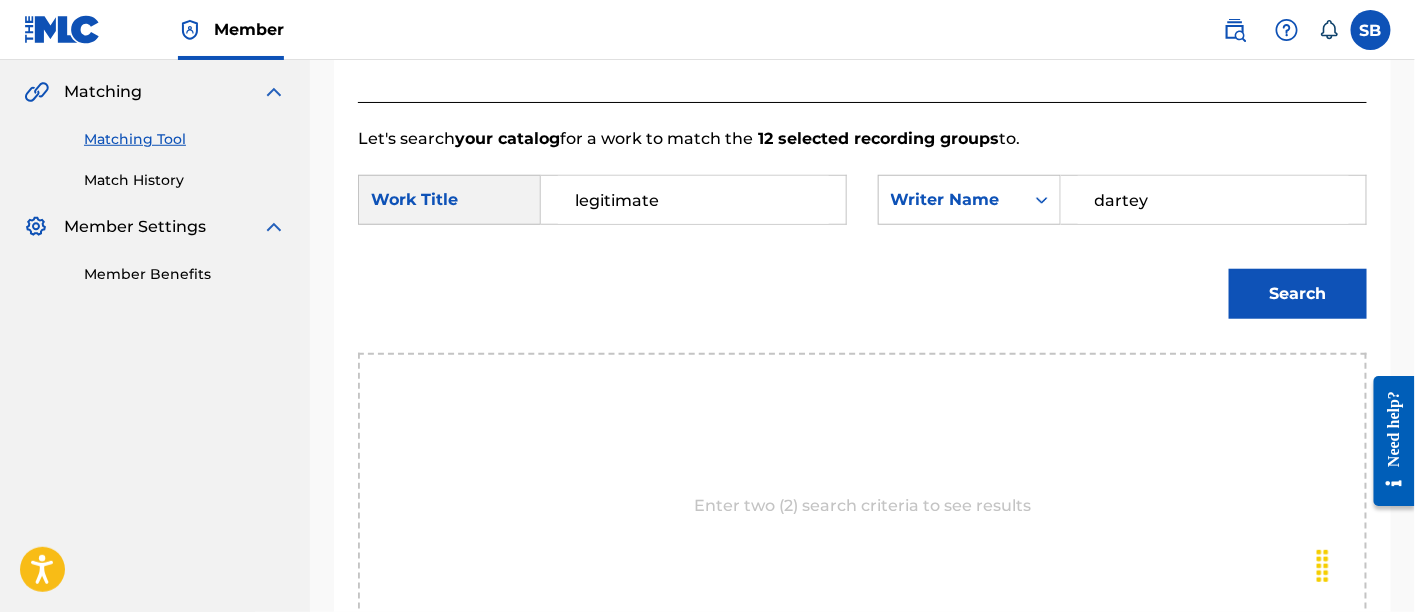 click on "Search" at bounding box center (1298, 294) 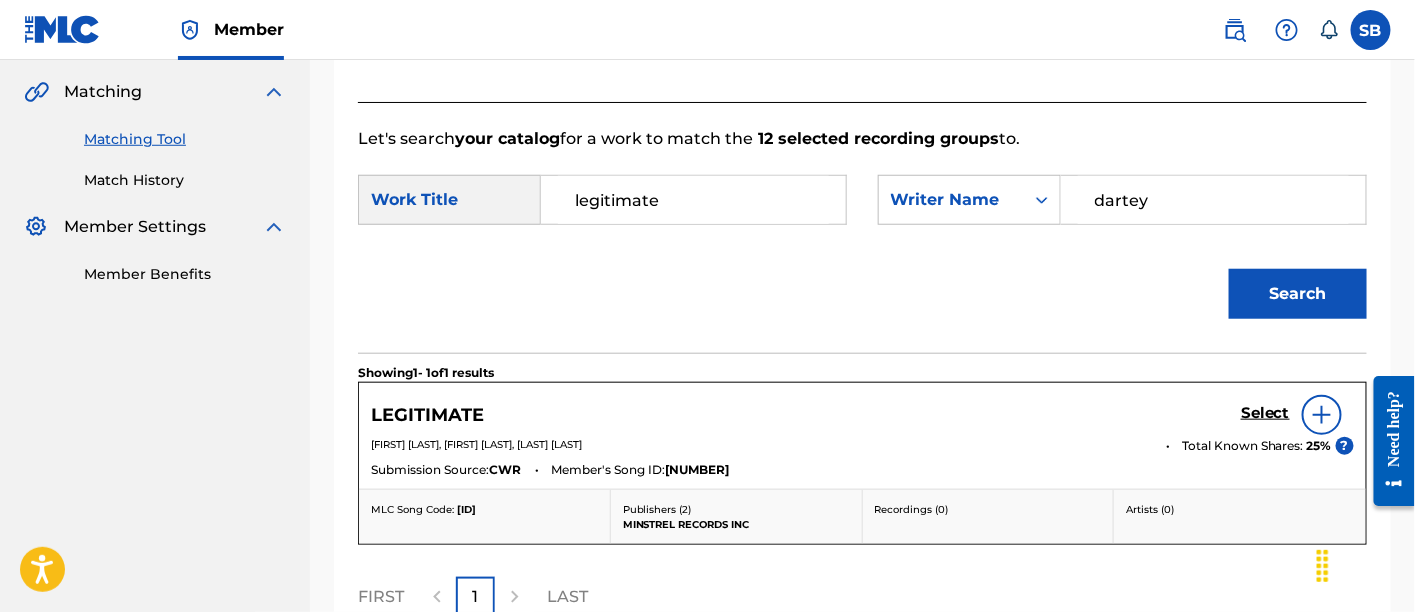 scroll, scrollTop: 658, scrollLeft: 0, axis: vertical 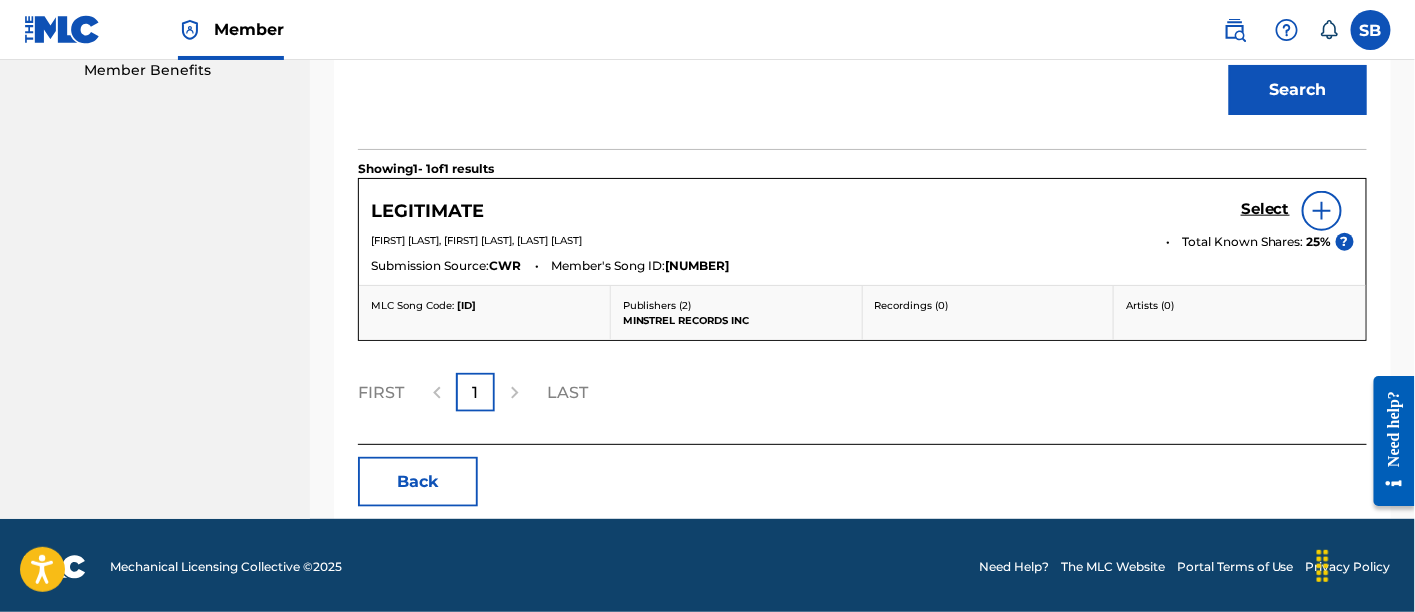 click on "Select" at bounding box center (1265, 209) 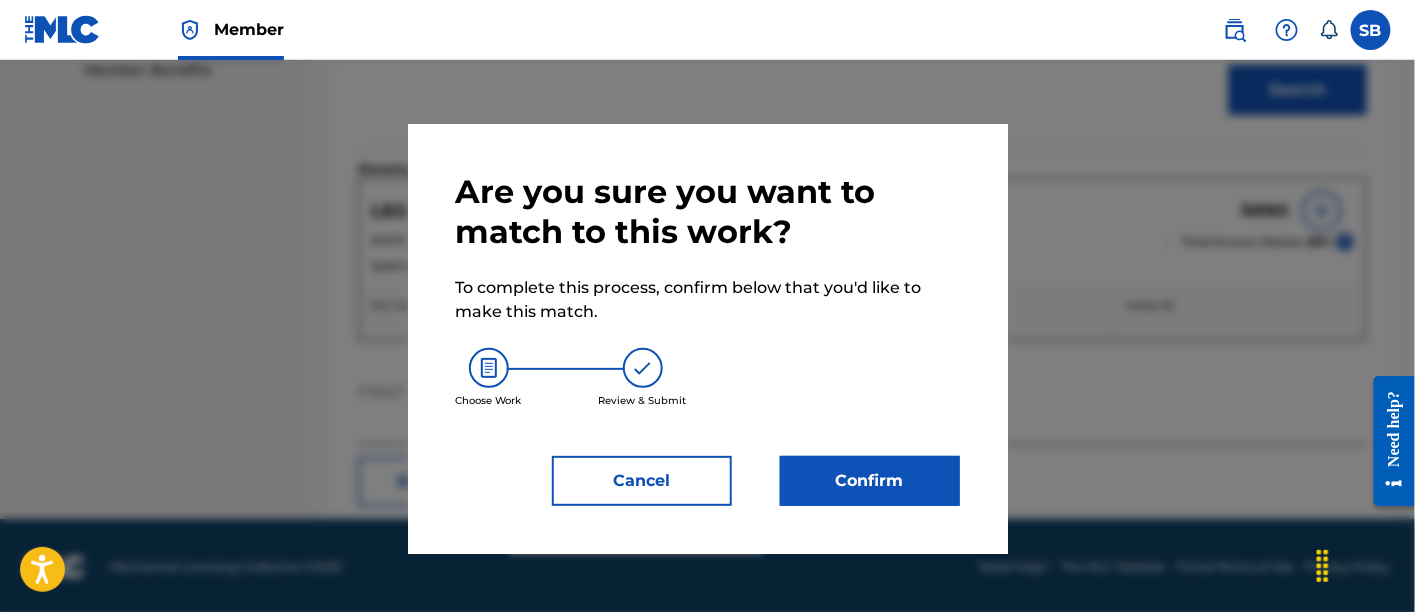 click on "Confirm" at bounding box center (870, 481) 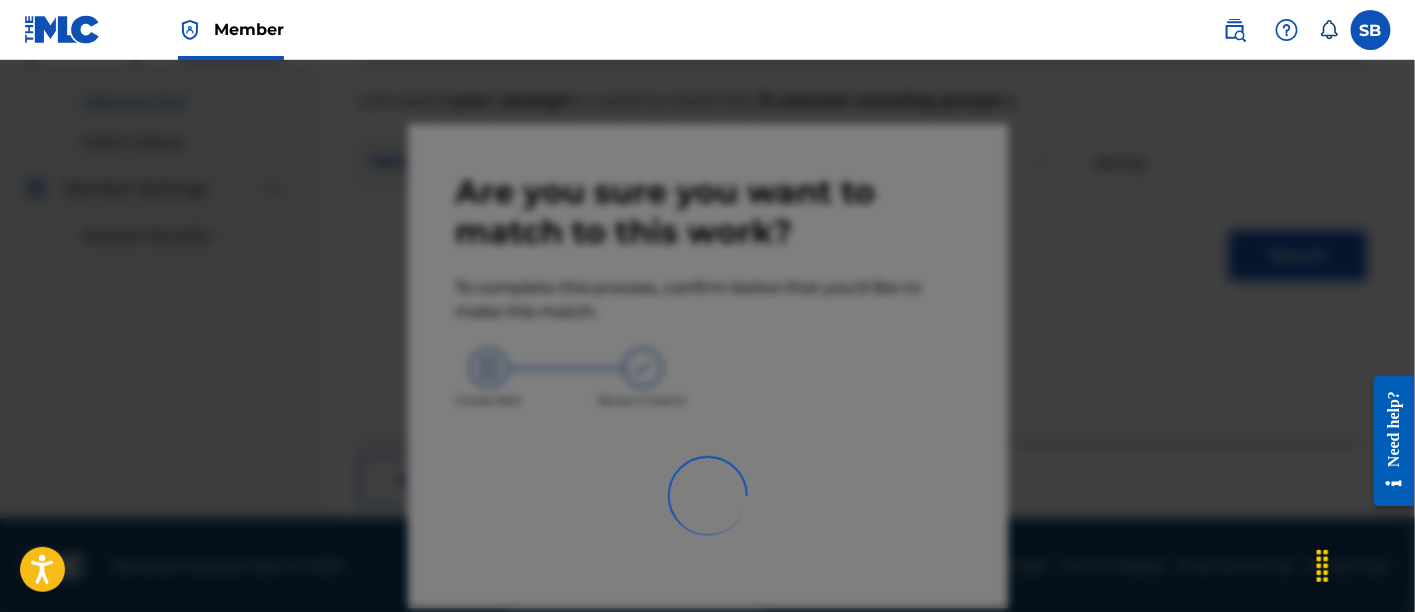 scroll, scrollTop: 246, scrollLeft: 0, axis: vertical 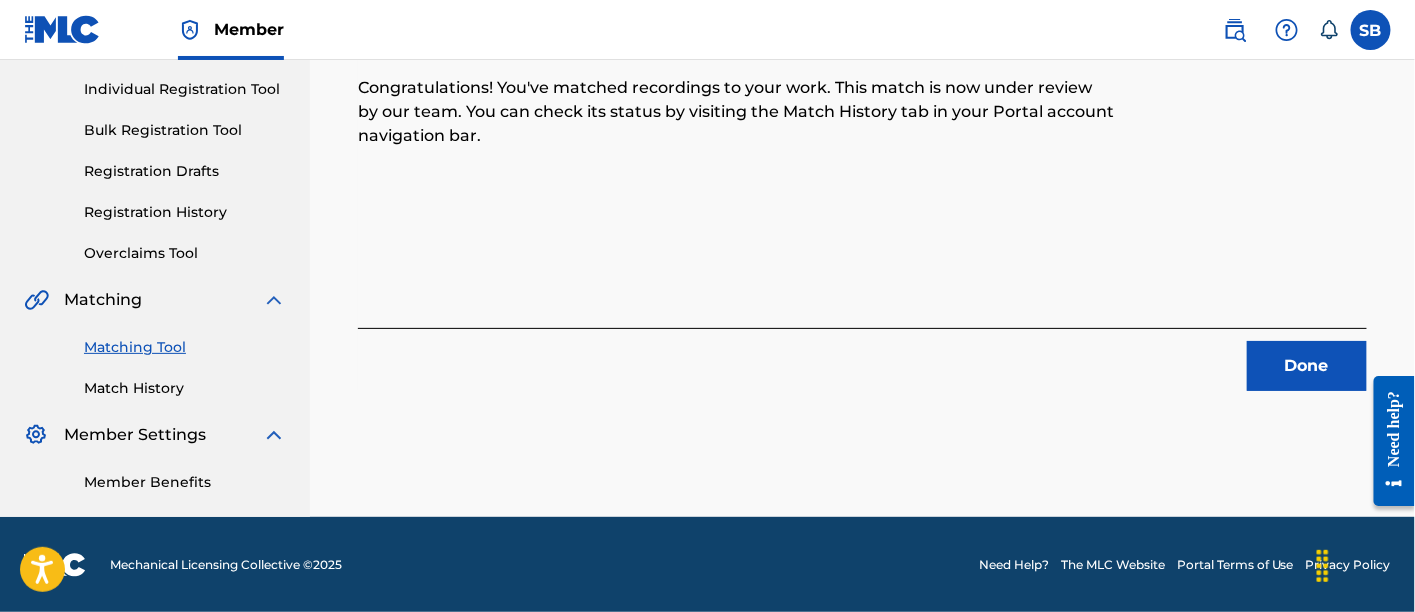 click on "Done" at bounding box center (1307, 366) 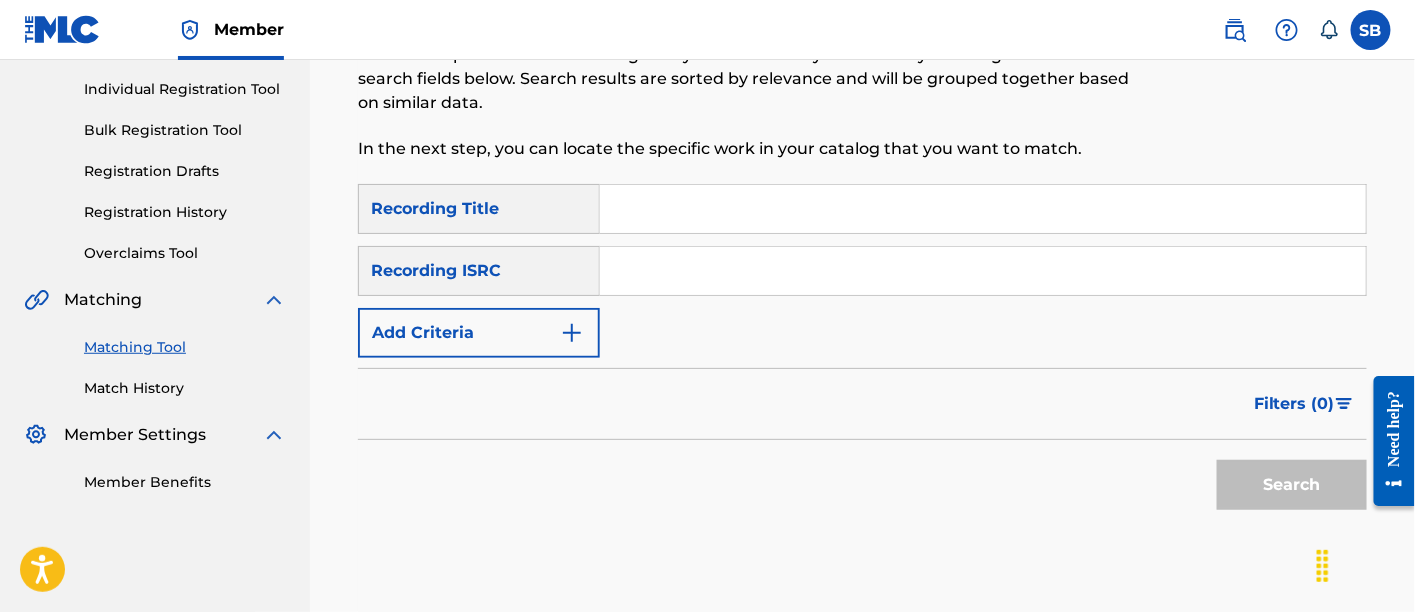 click at bounding box center (983, 209) 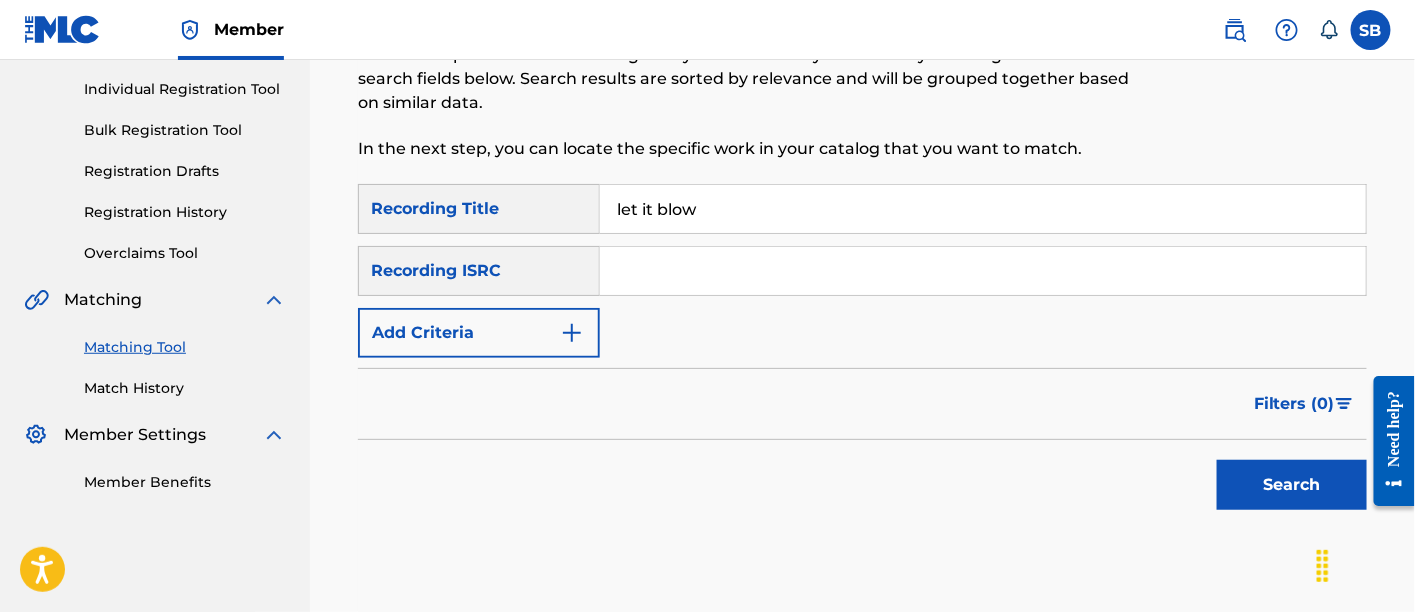type on "let it blow" 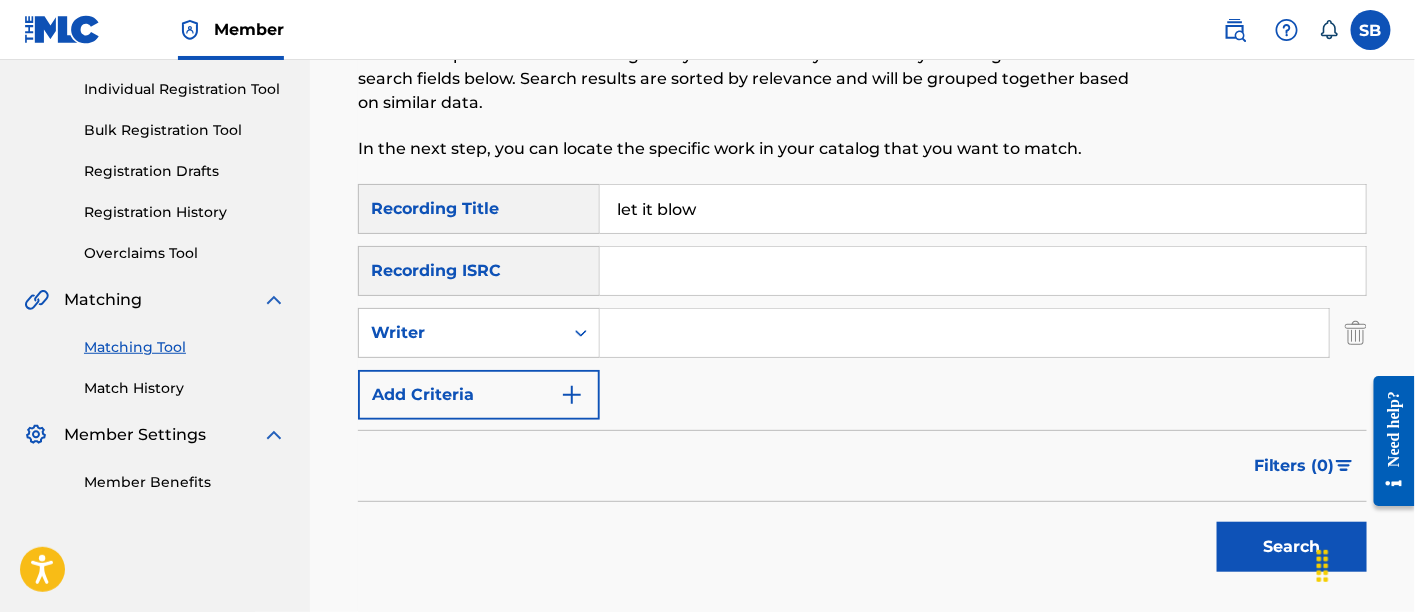 click at bounding box center [964, 333] 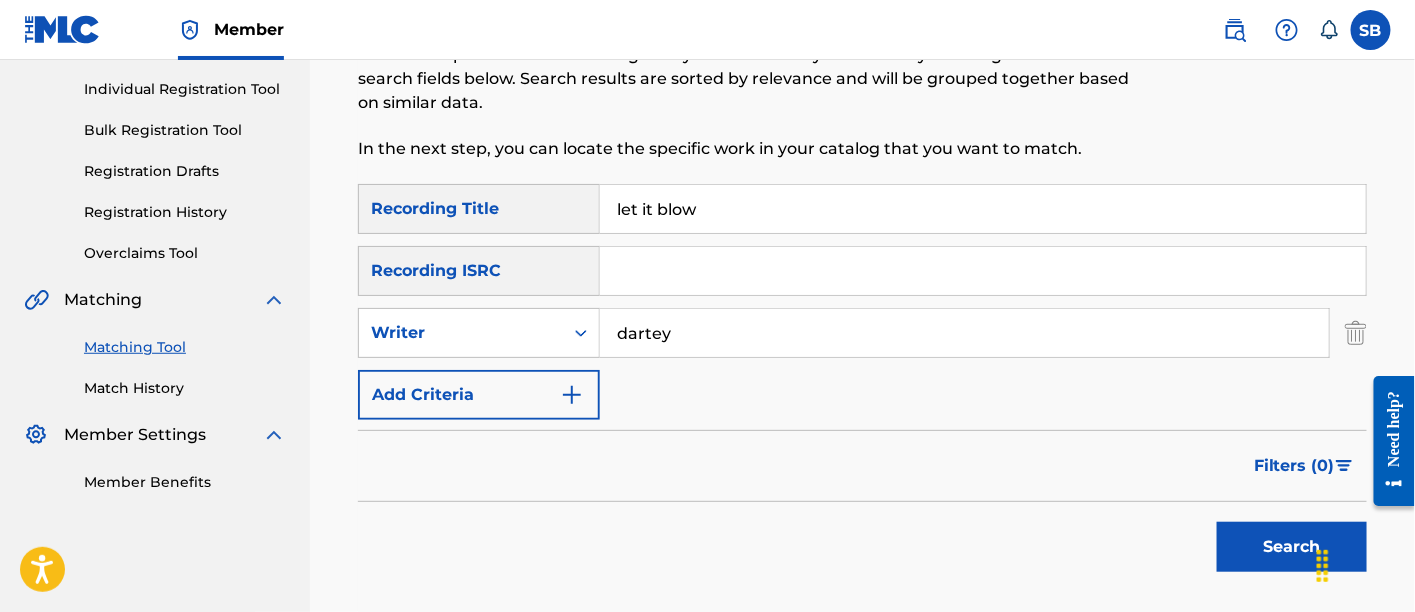 type on "dartey" 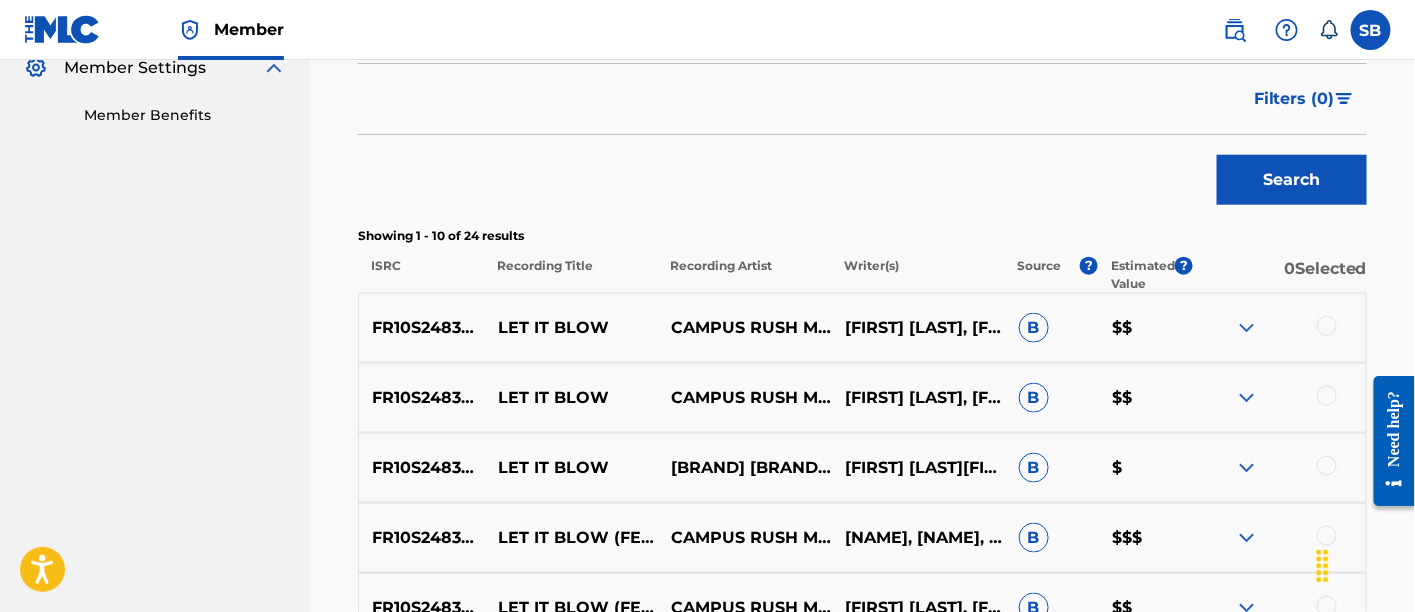scroll, scrollTop: 675, scrollLeft: 0, axis: vertical 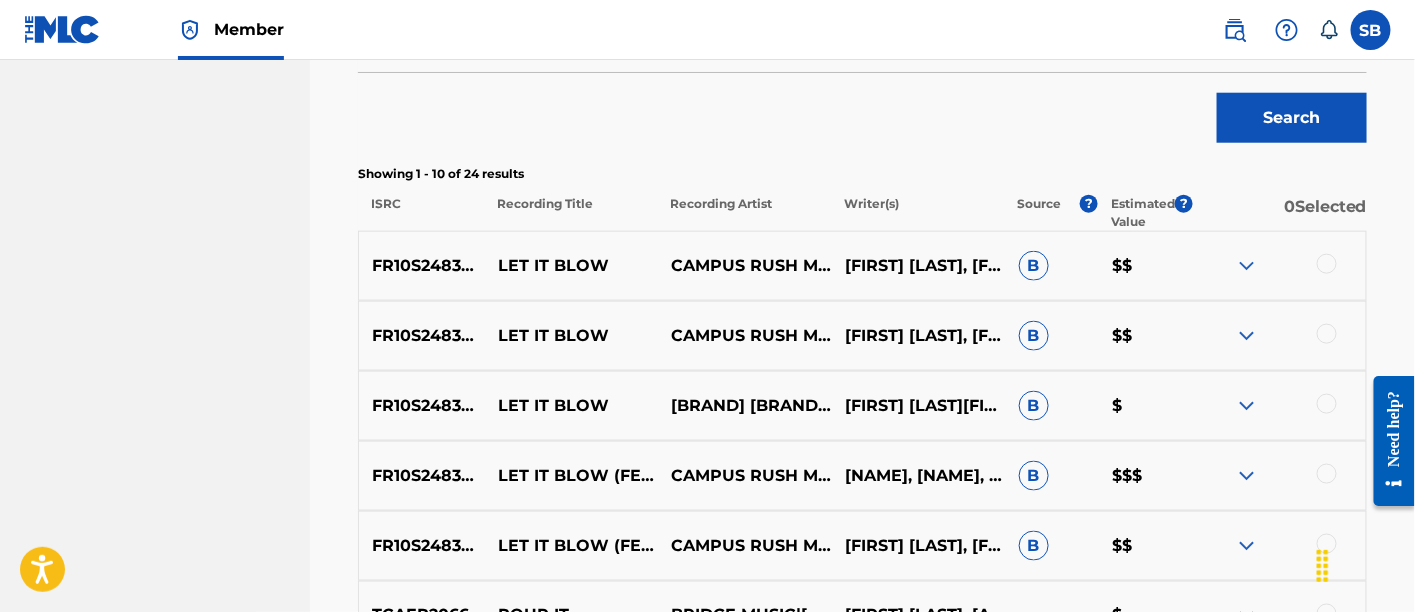 click at bounding box center [1279, 266] 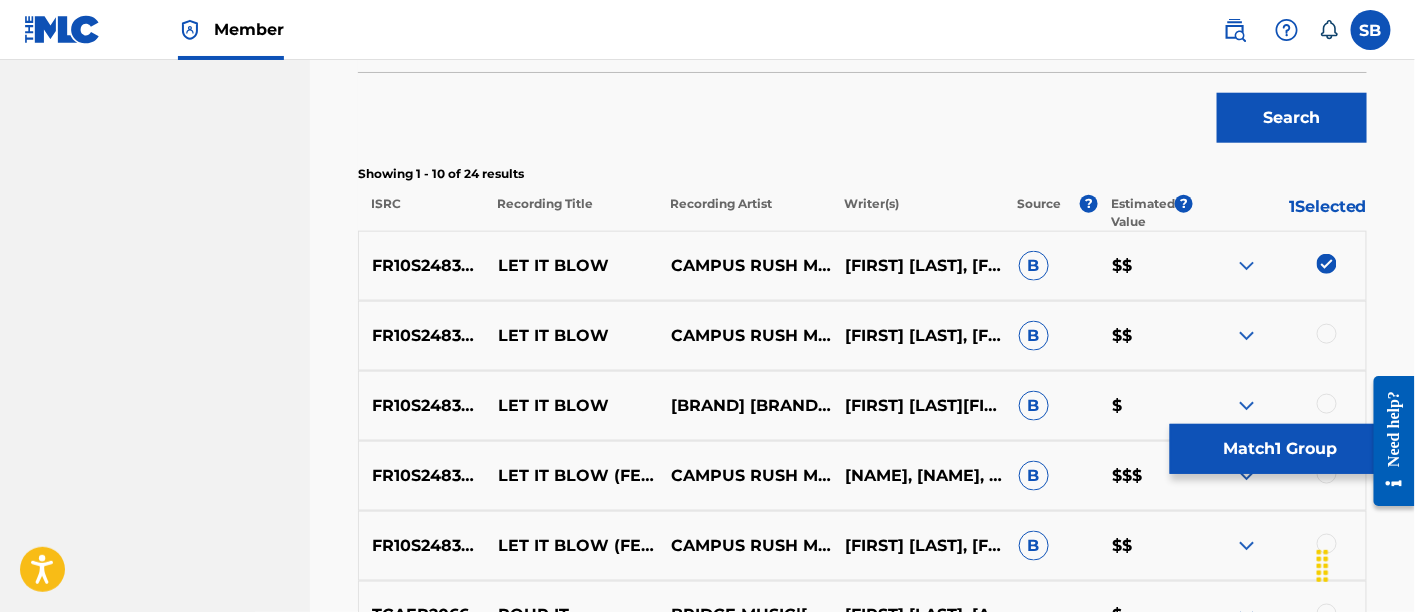 click at bounding box center (1327, 334) 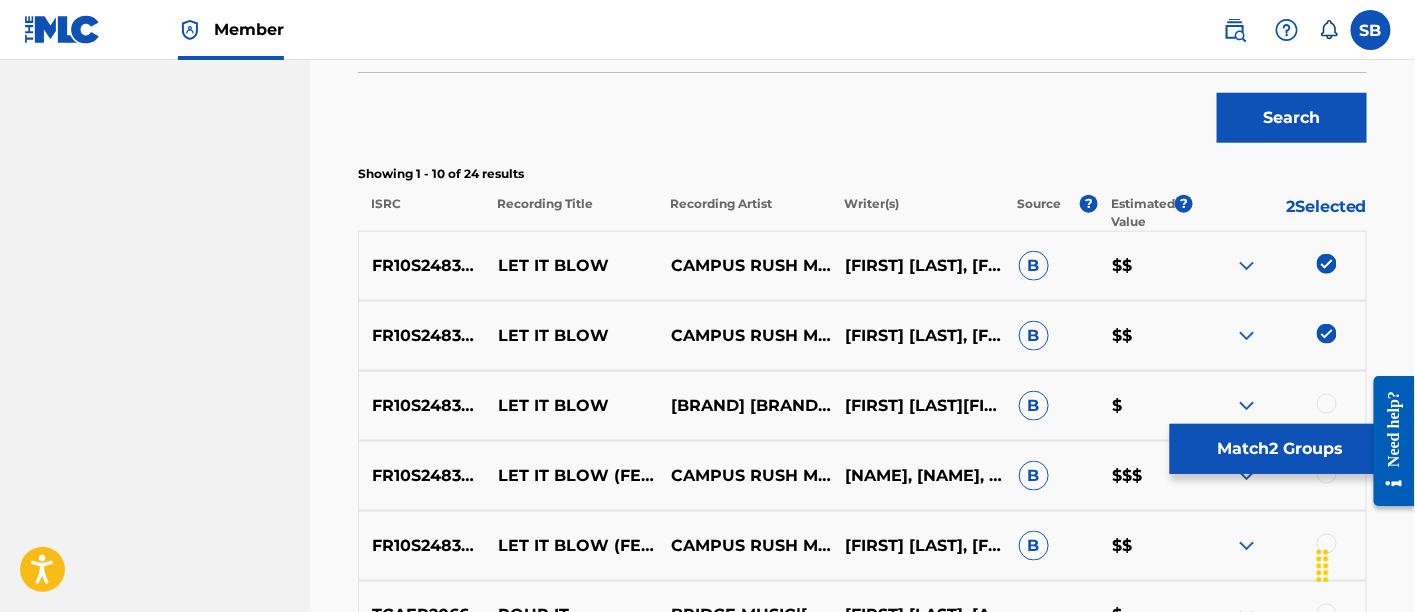 scroll, scrollTop: 780, scrollLeft: 0, axis: vertical 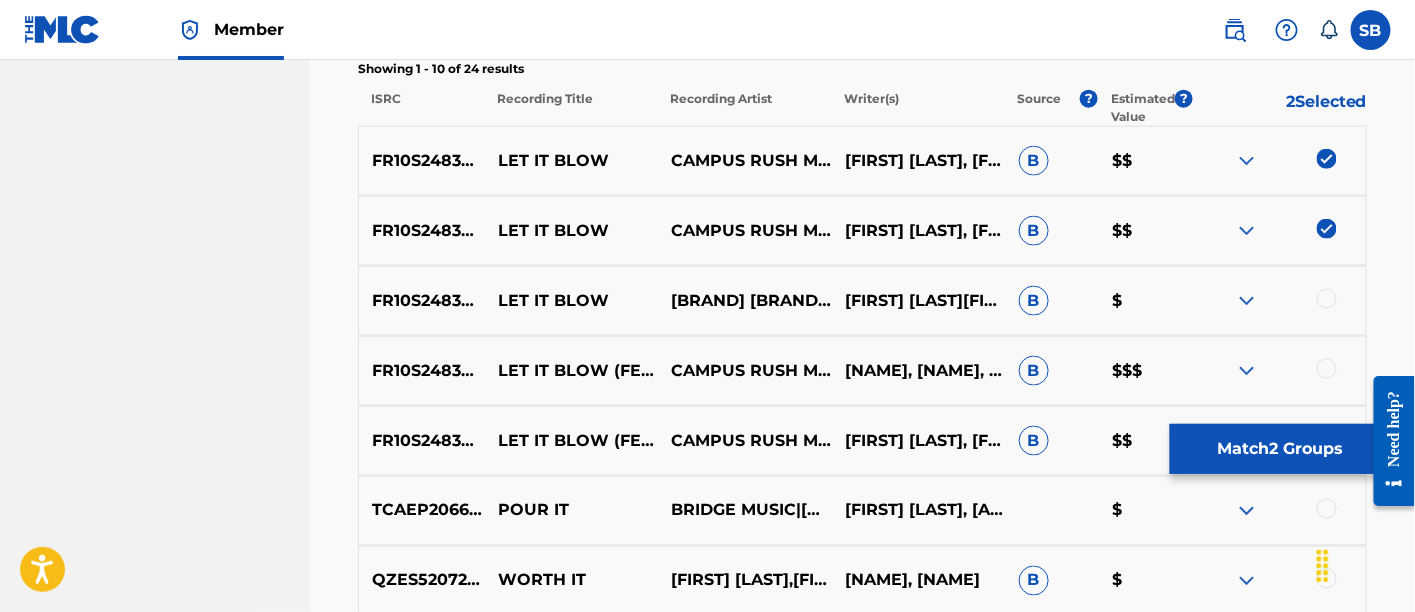 click at bounding box center (1327, 299) 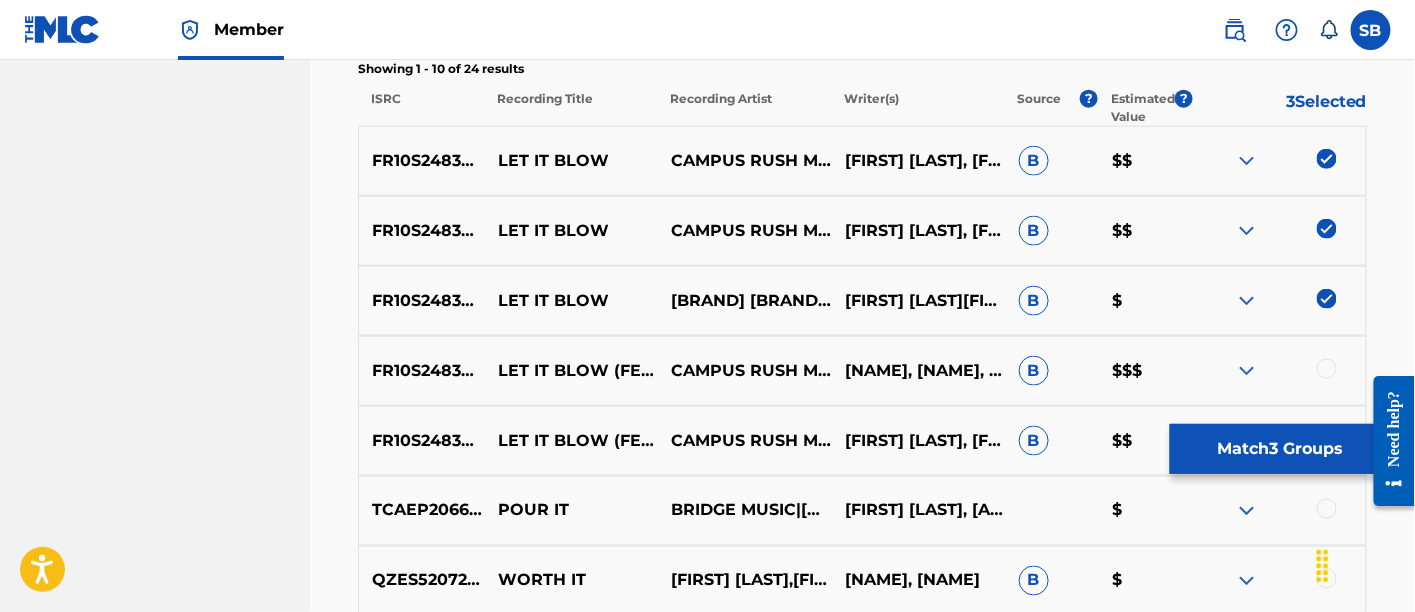 scroll, scrollTop: 860, scrollLeft: 0, axis: vertical 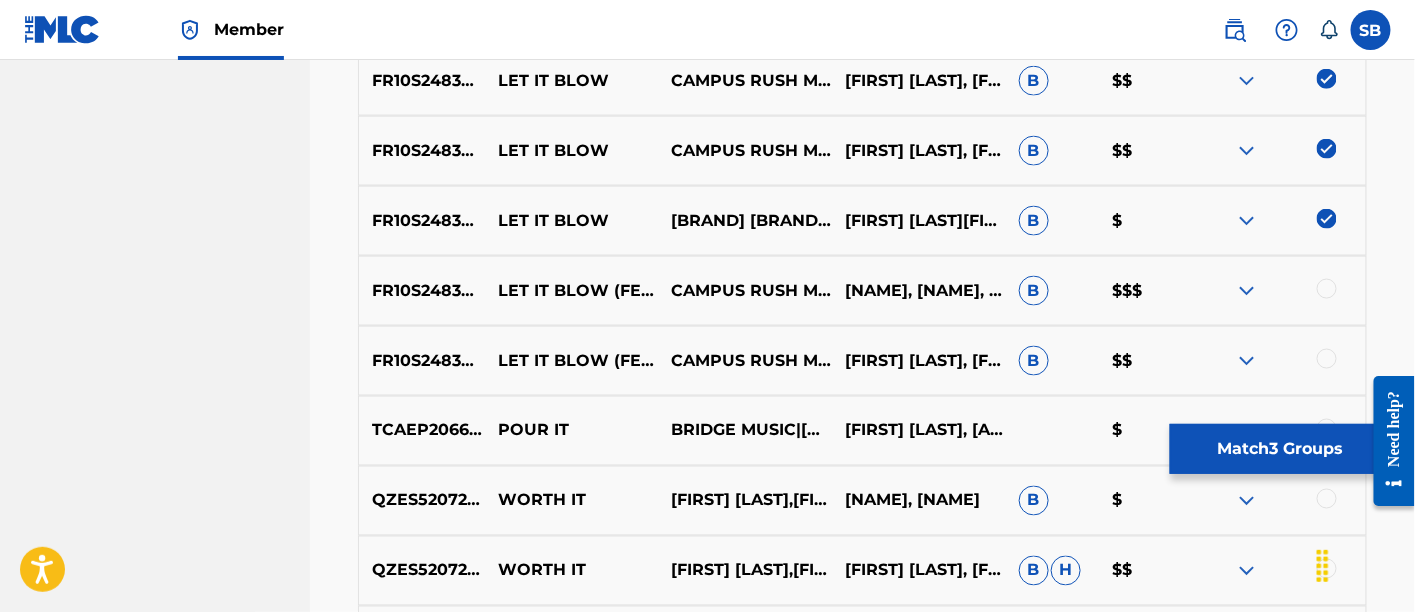 click at bounding box center [1327, 289] 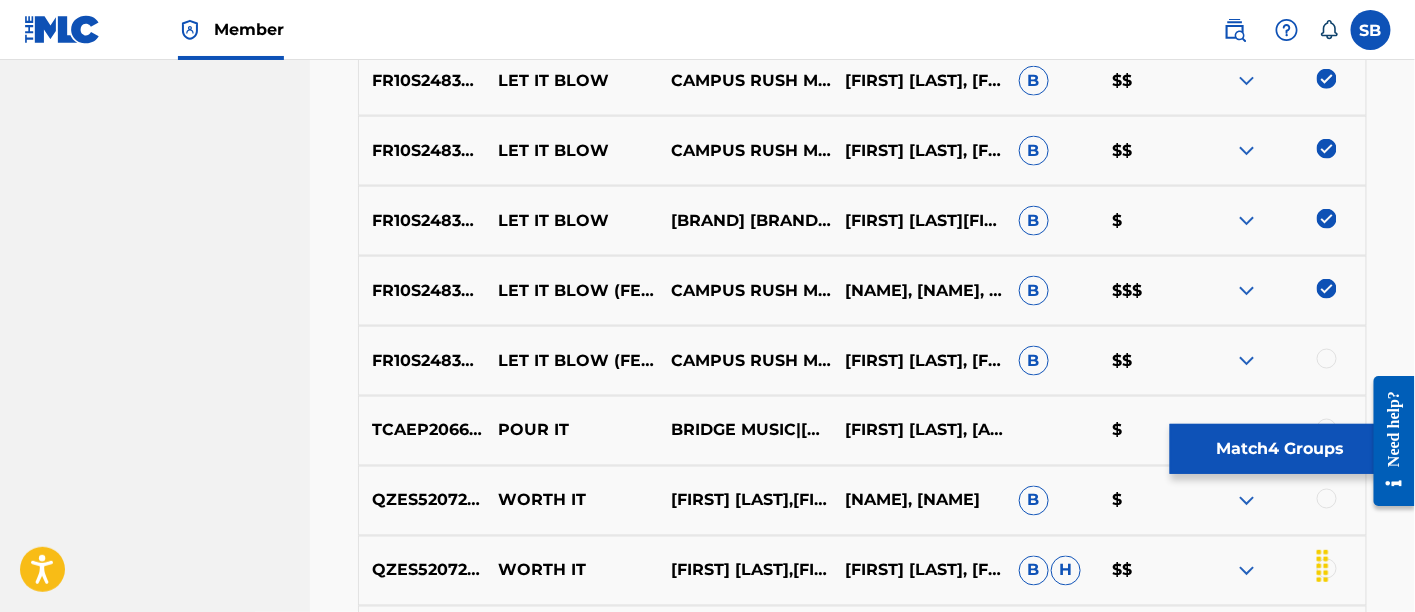 click at bounding box center [1327, 359] 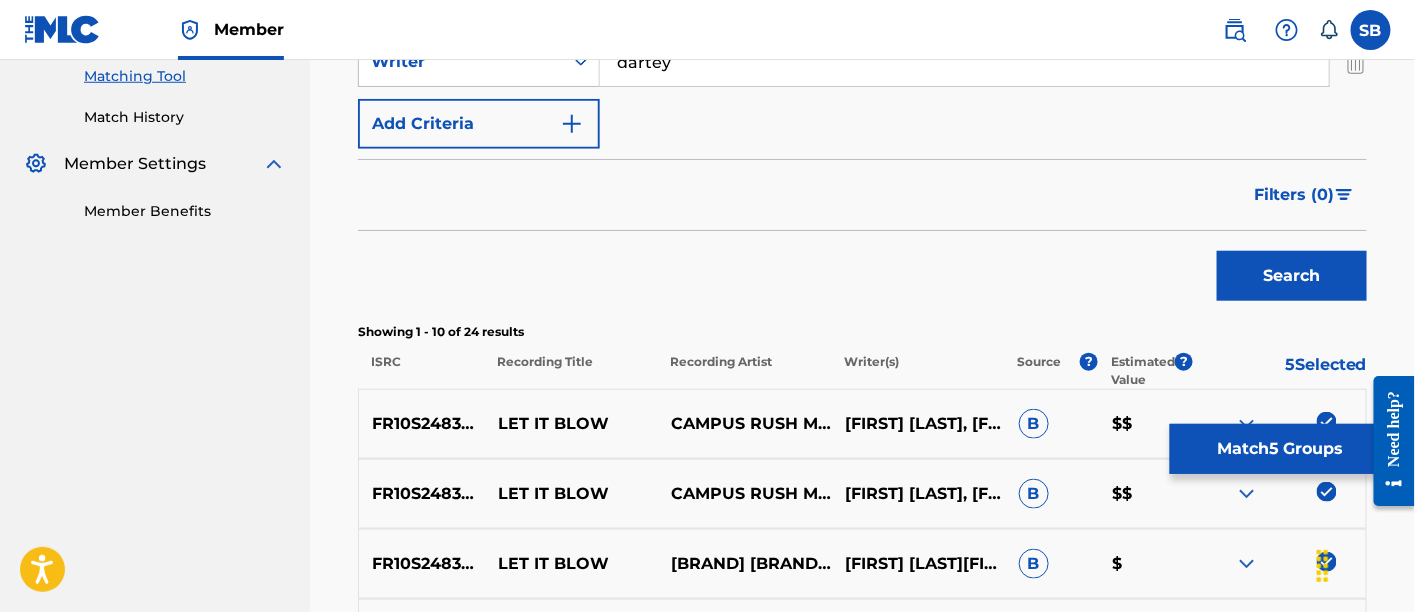 scroll, scrollTop: 299, scrollLeft: 0, axis: vertical 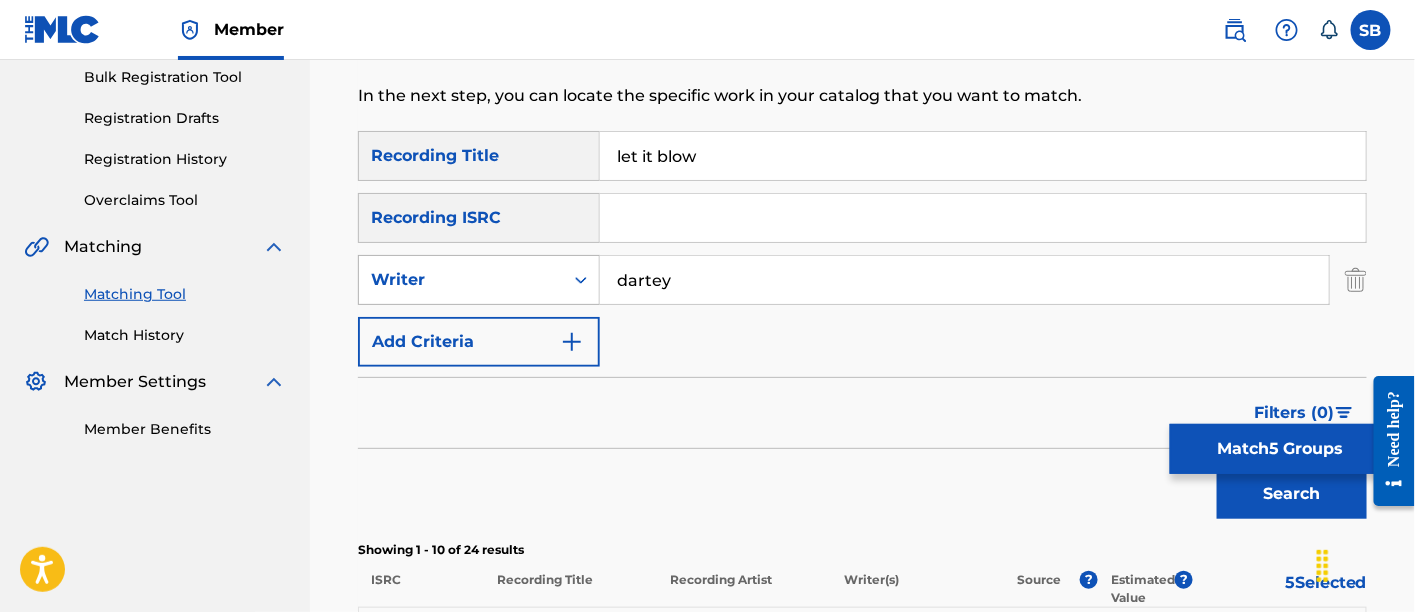 click at bounding box center (581, 280) 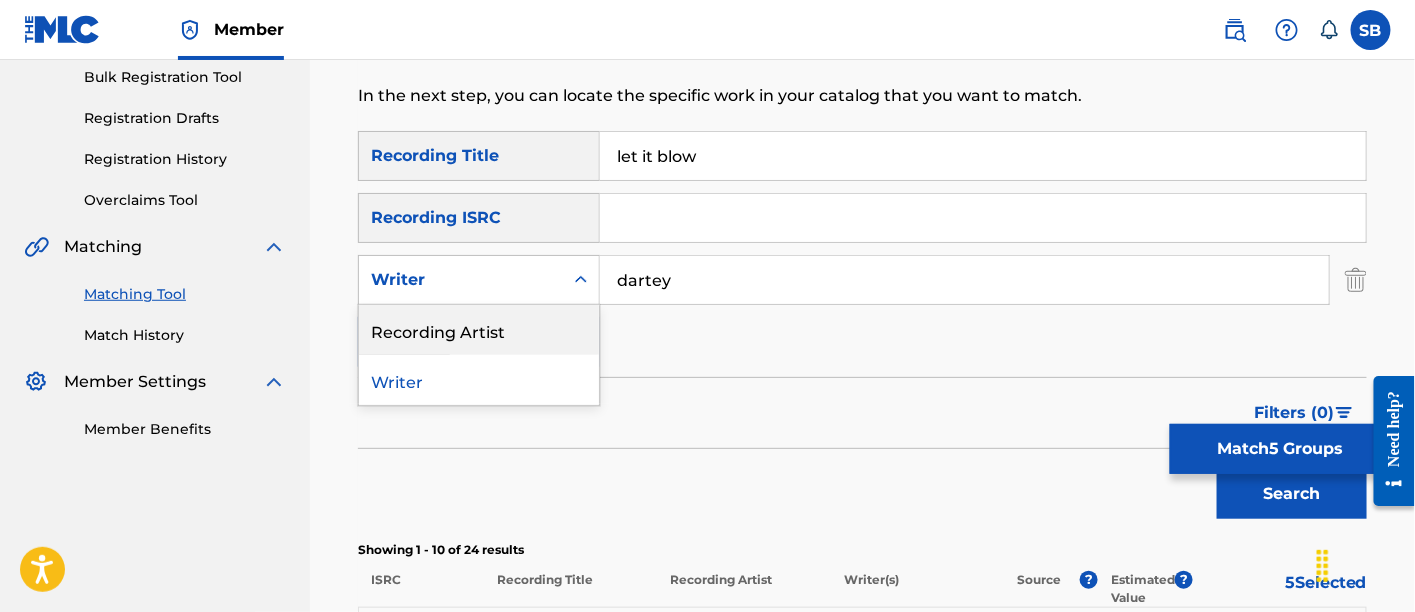 click on "Recording Artist" at bounding box center [479, 330] 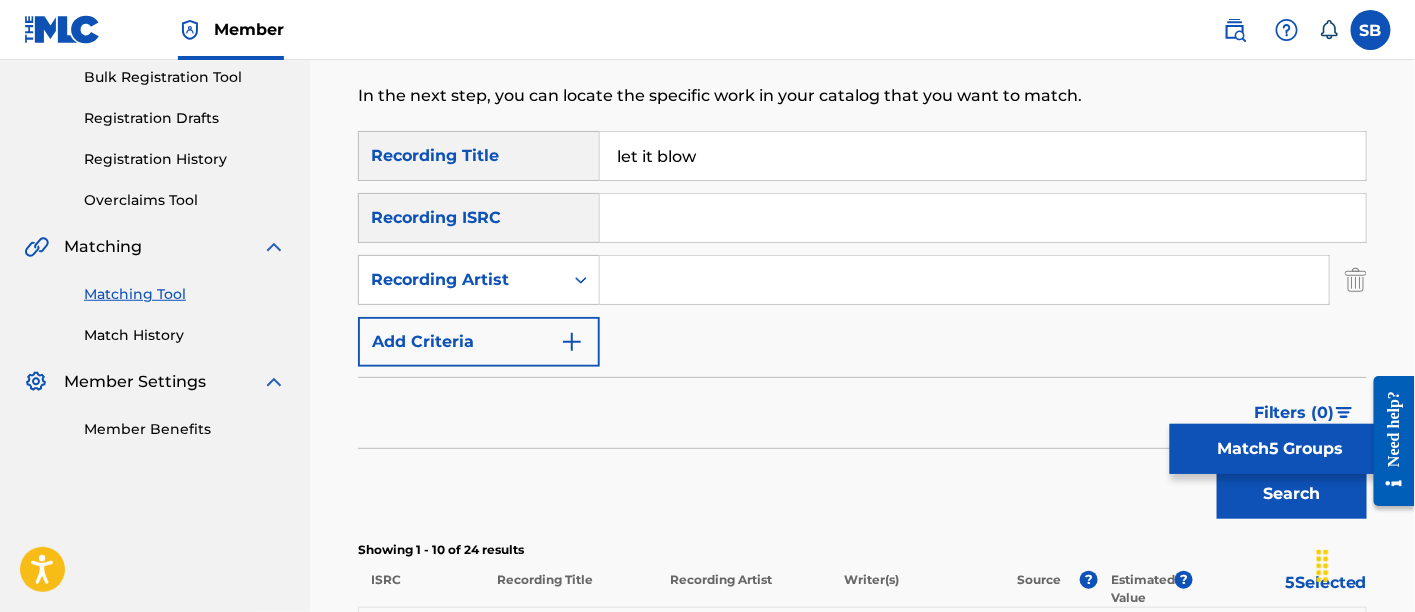 click at bounding box center [964, 280] 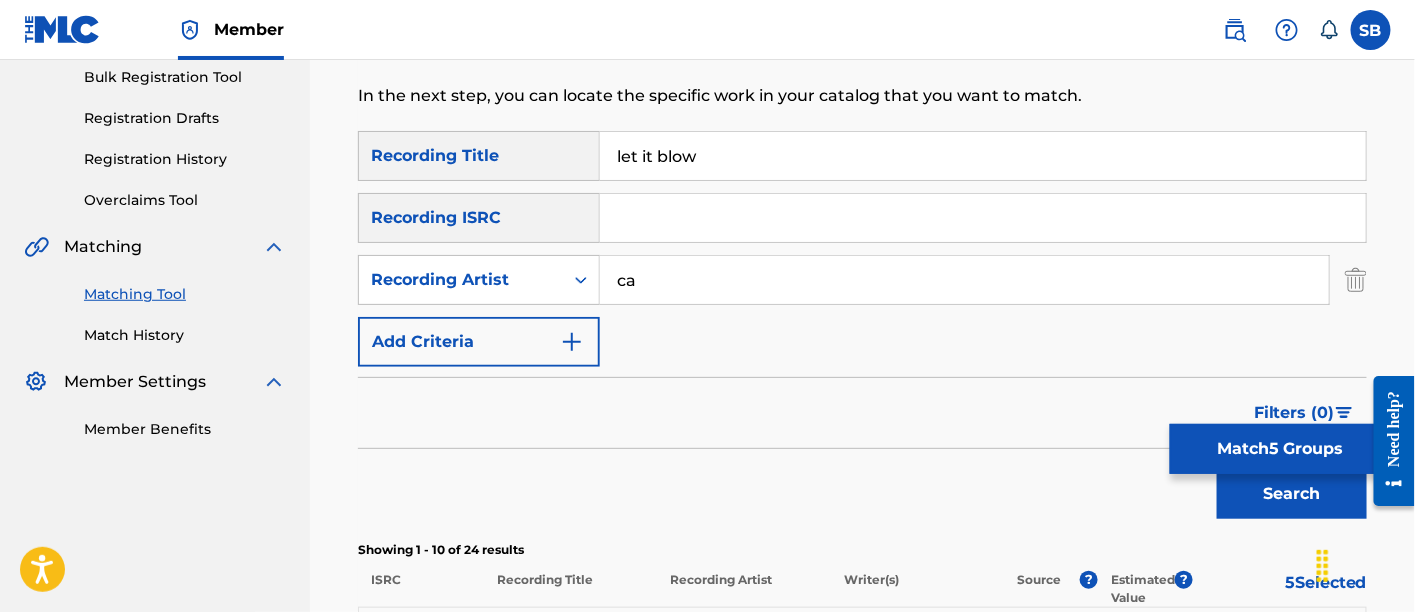 type on "campus rush" 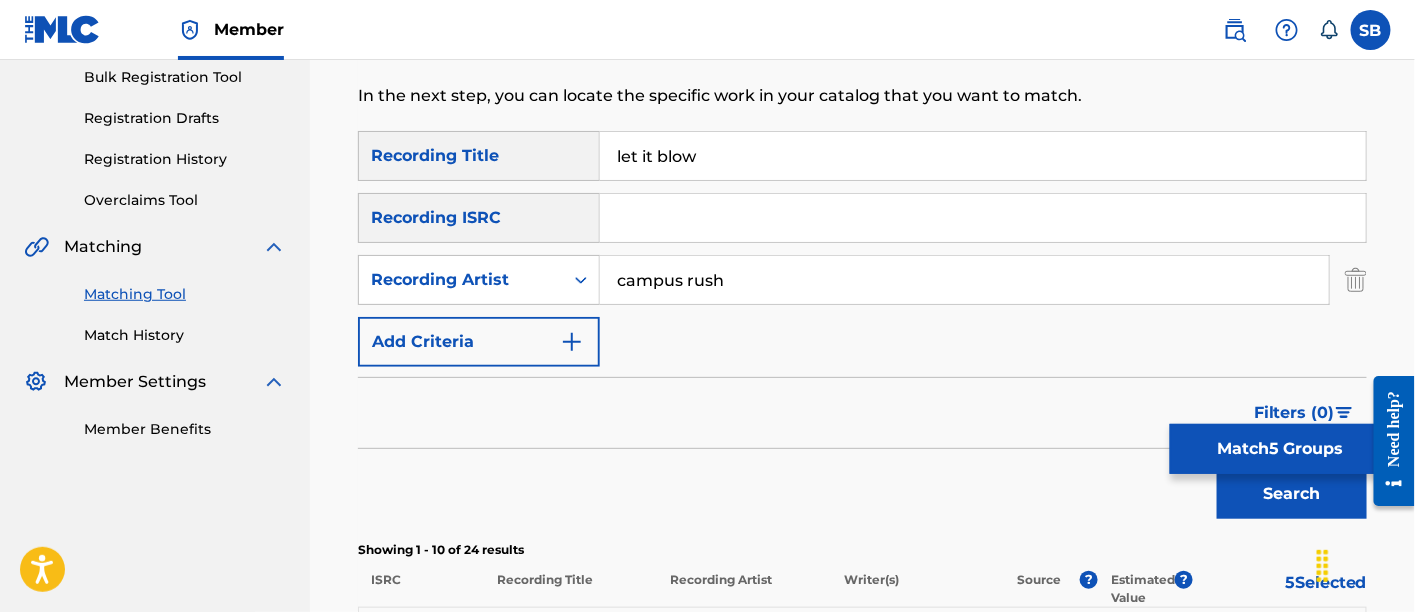 click on "Search" at bounding box center [1292, 494] 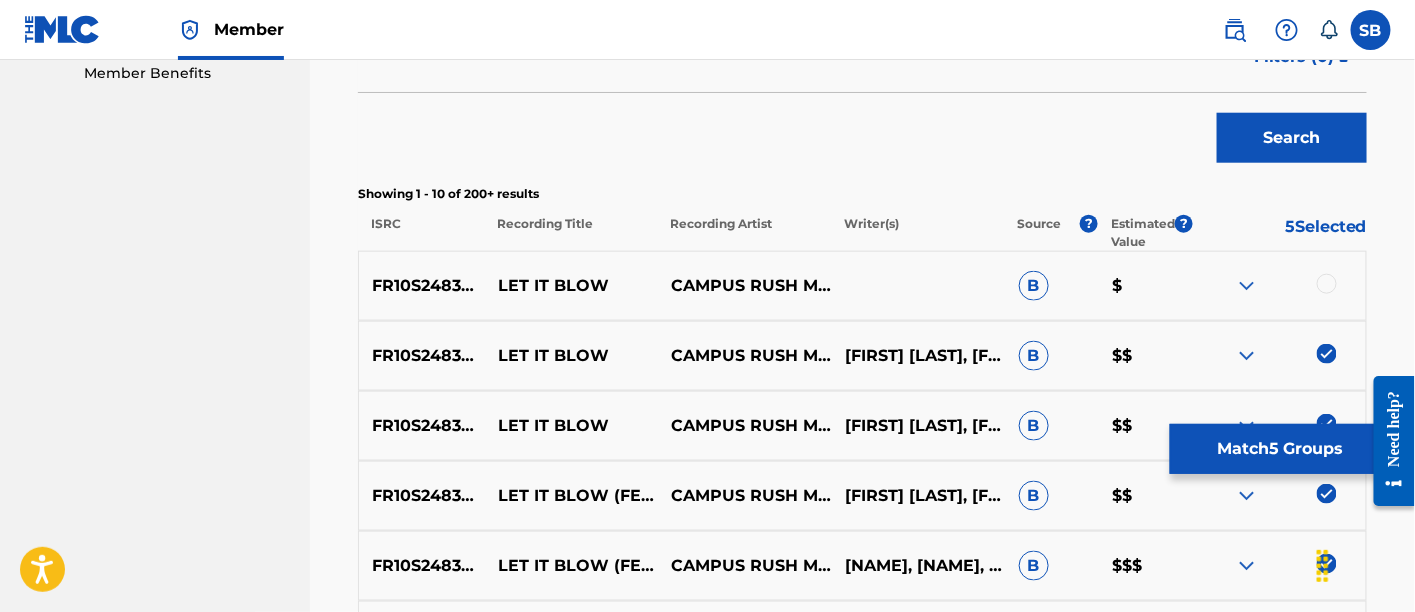 scroll, scrollTop: 657, scrollLeft: 0, axis: vertical 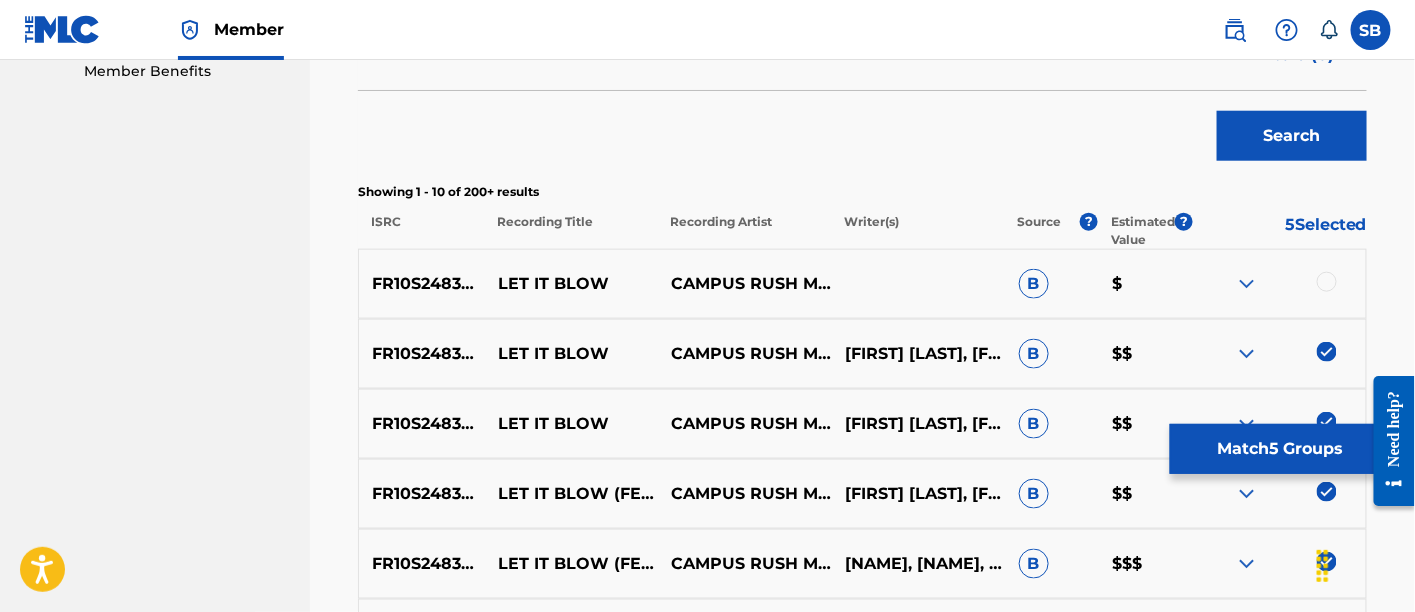 click on "FR10S2483078 LET IT BLOW CAMPUS RUSH MUSIC B $" at bounding box center [862, 284] 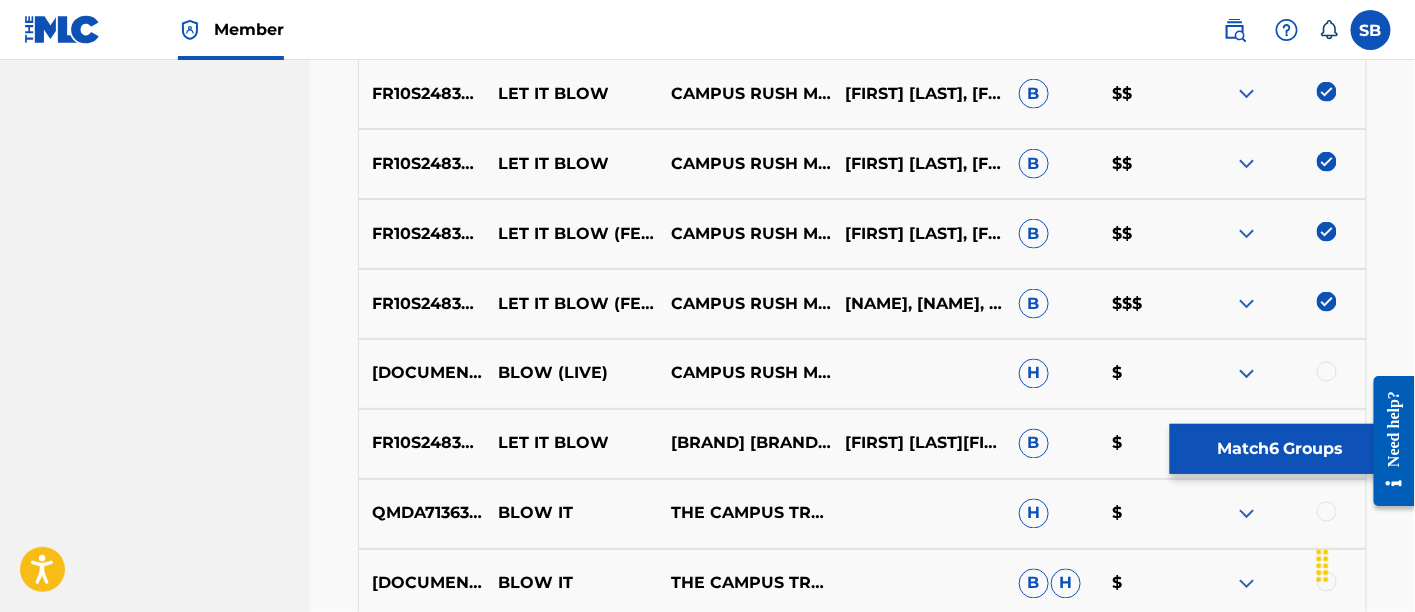 scroll, scrollTop: 1004, scrollLeft: 0, axis: vertical 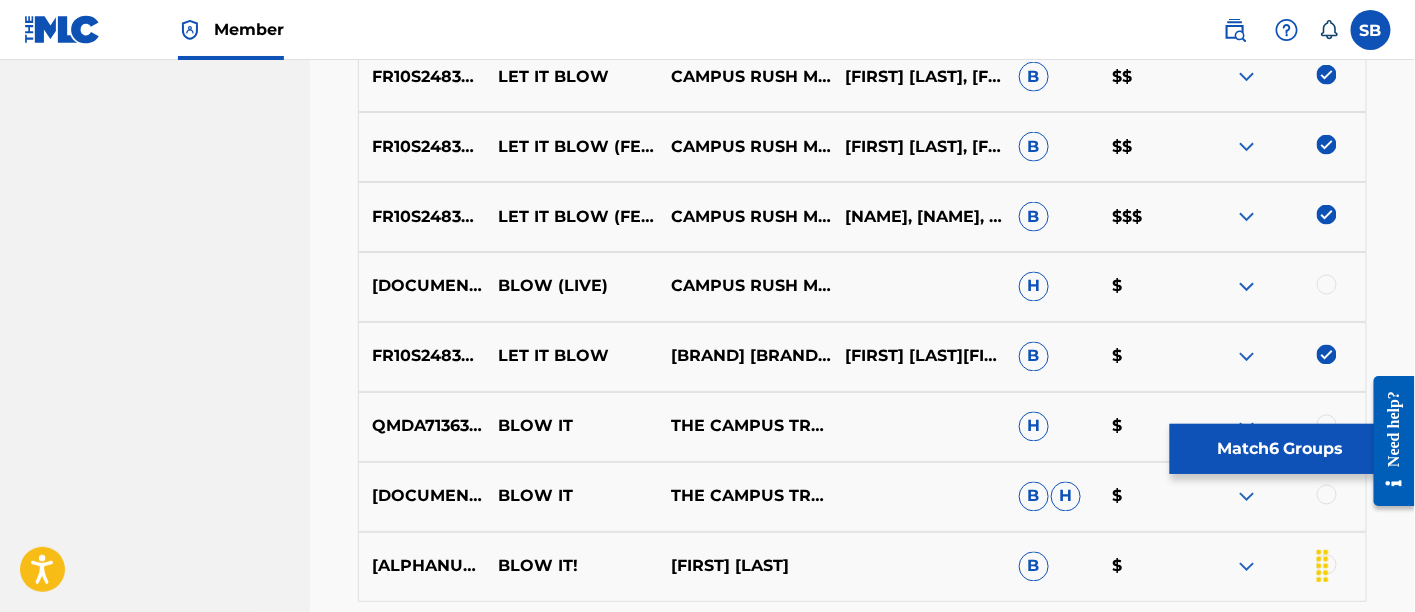 click on "Match  6 Groups" at bounding box center [1280, 449] 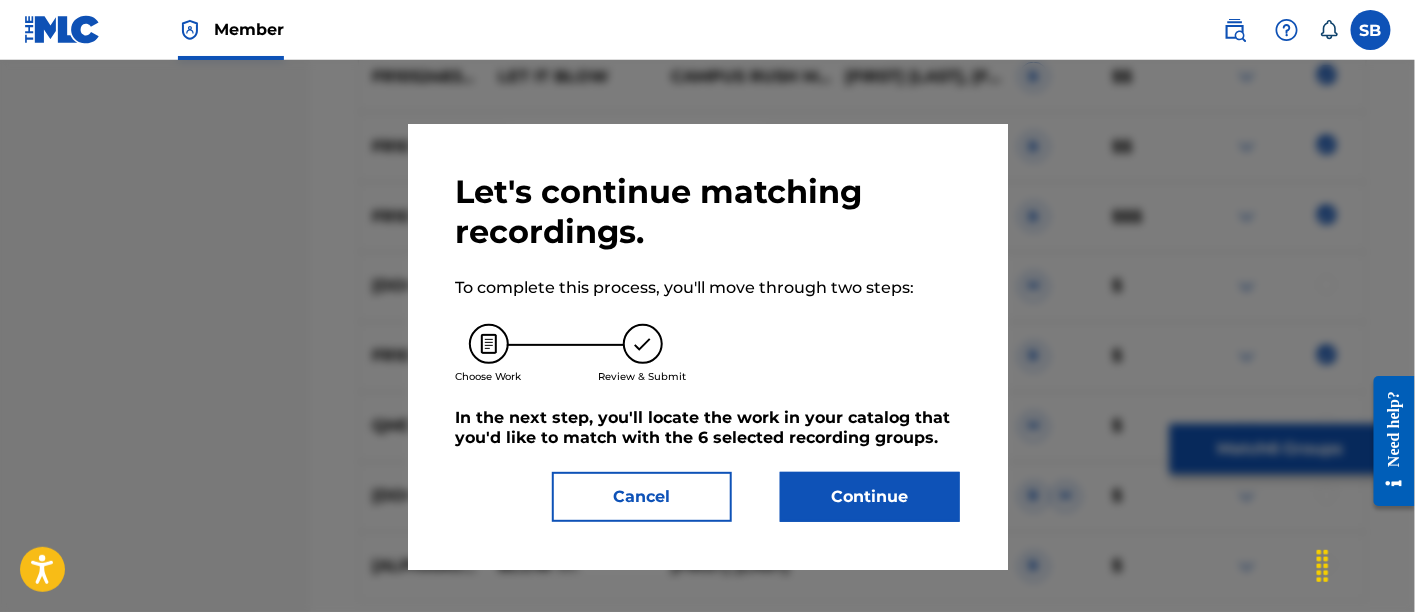 click on "Continue" at bounding box center [870, 497] 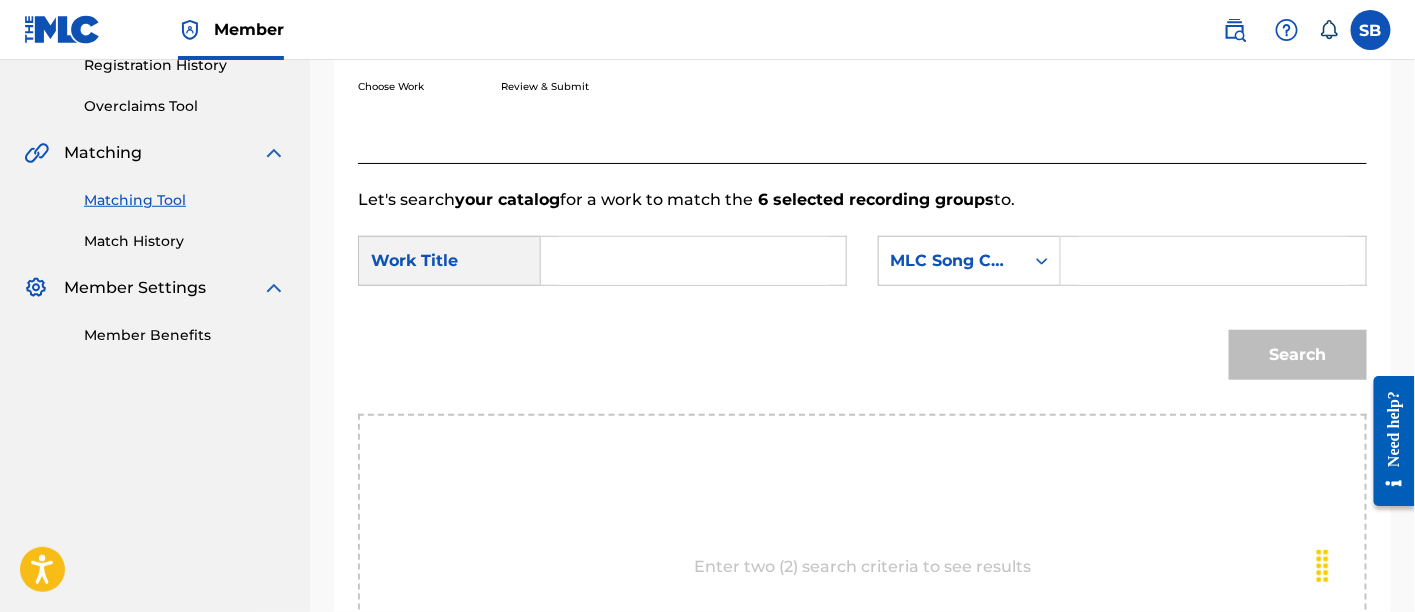 scroll, scrollTop: 376, scrollLeft: 0, axis: vertical 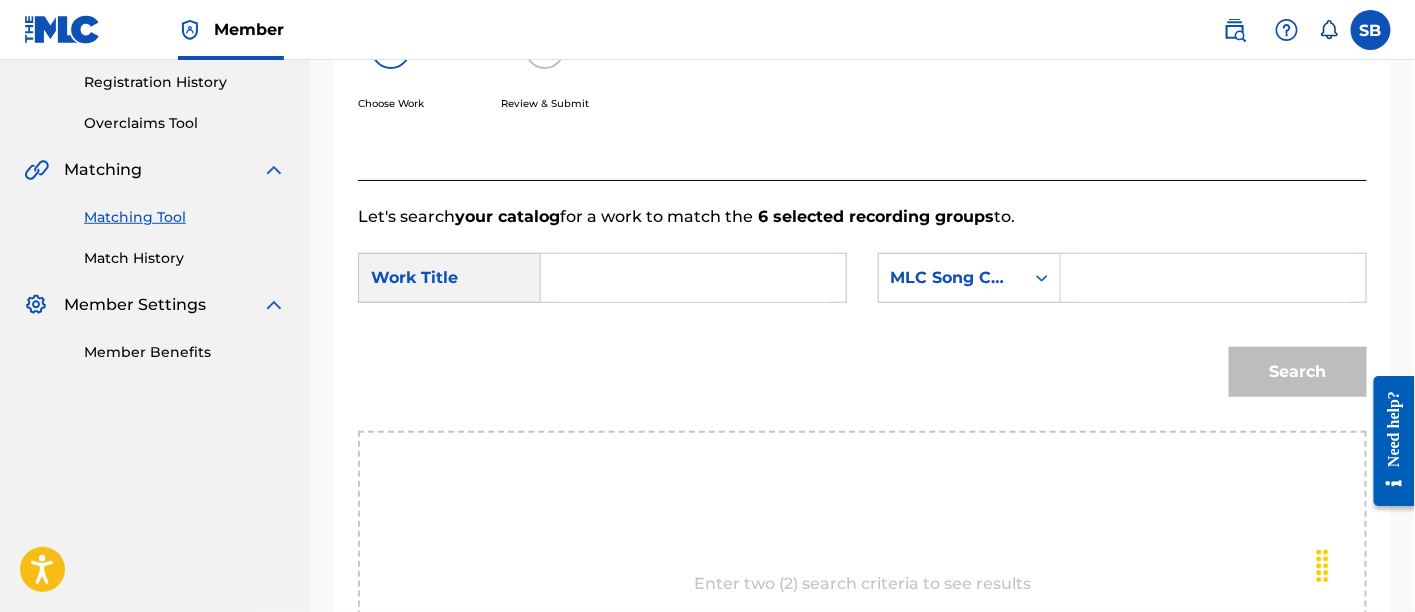 click at bounding box center [693, 278] 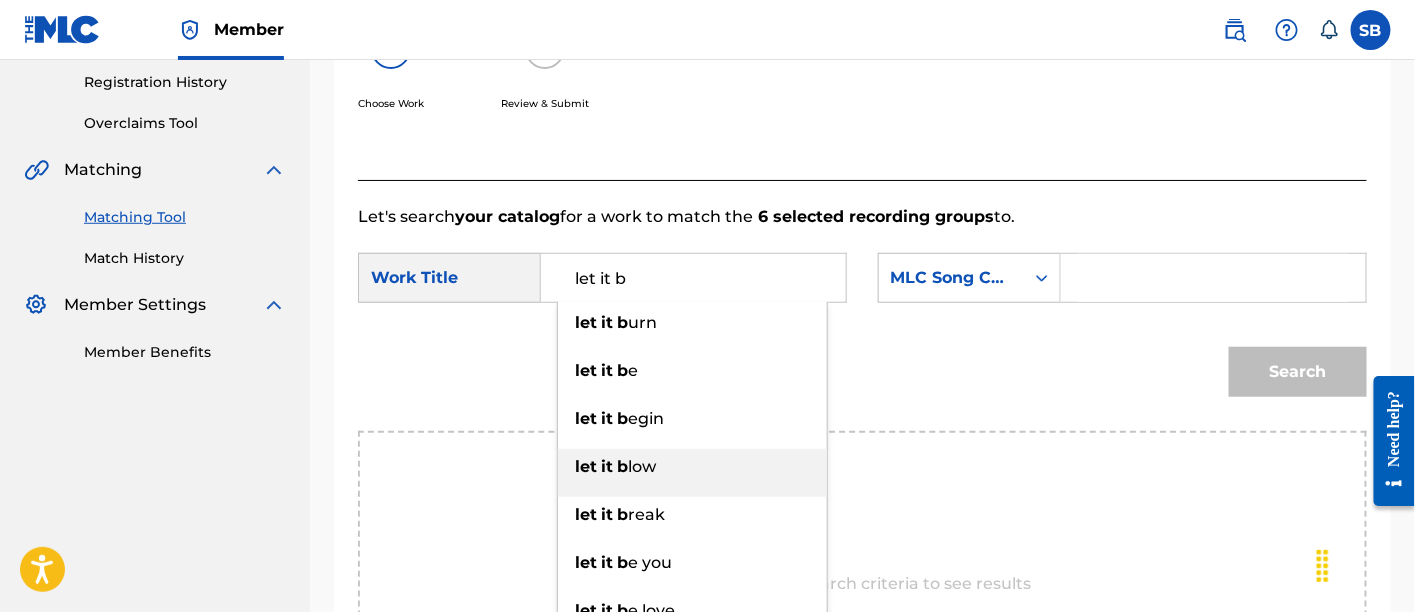 click on "let   it   b low" at bounding box center [692, 467] 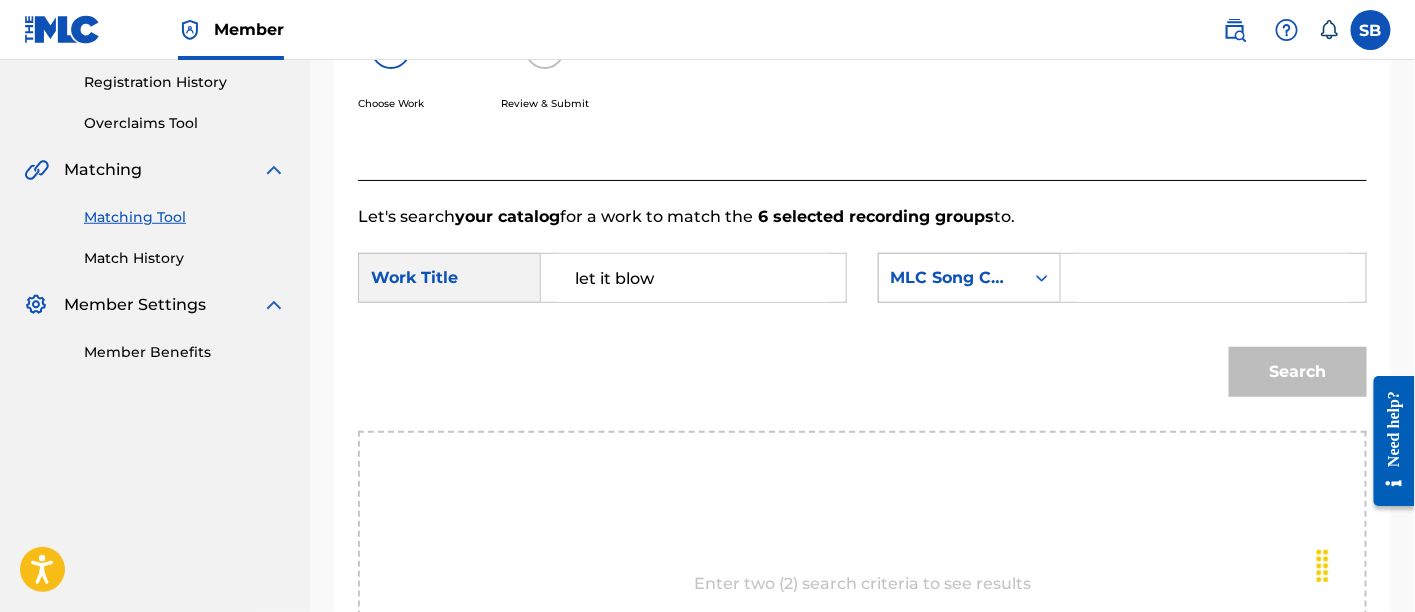 click on "MLC Song Code" at bounding box center [951, 278] 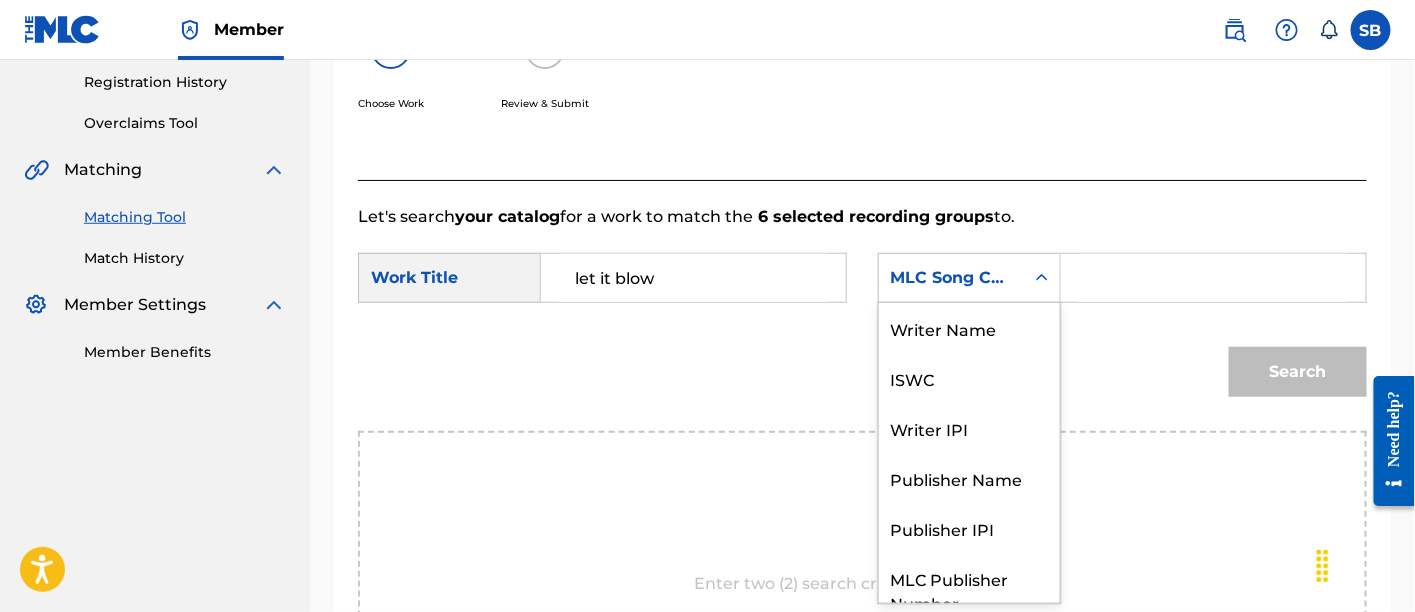 scroll, scrollTop: 74, scrollLeft: 0, axis: vertical 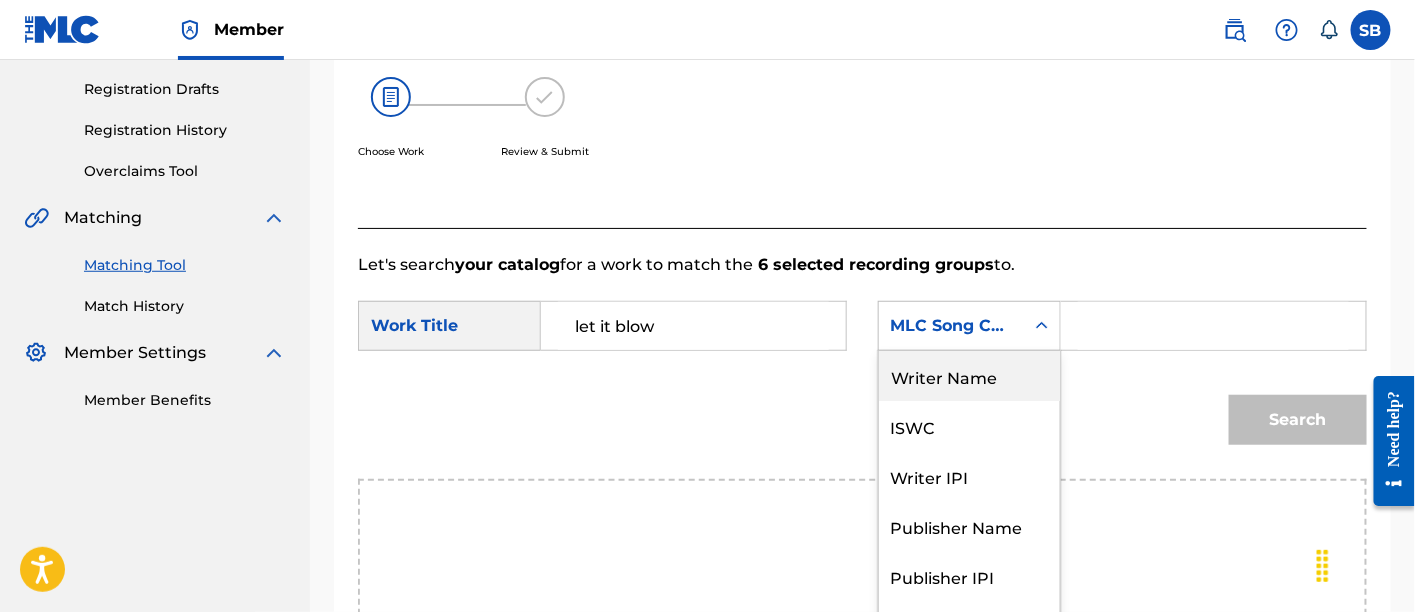 click on "Writer Name" at bounding box center (969, 376) 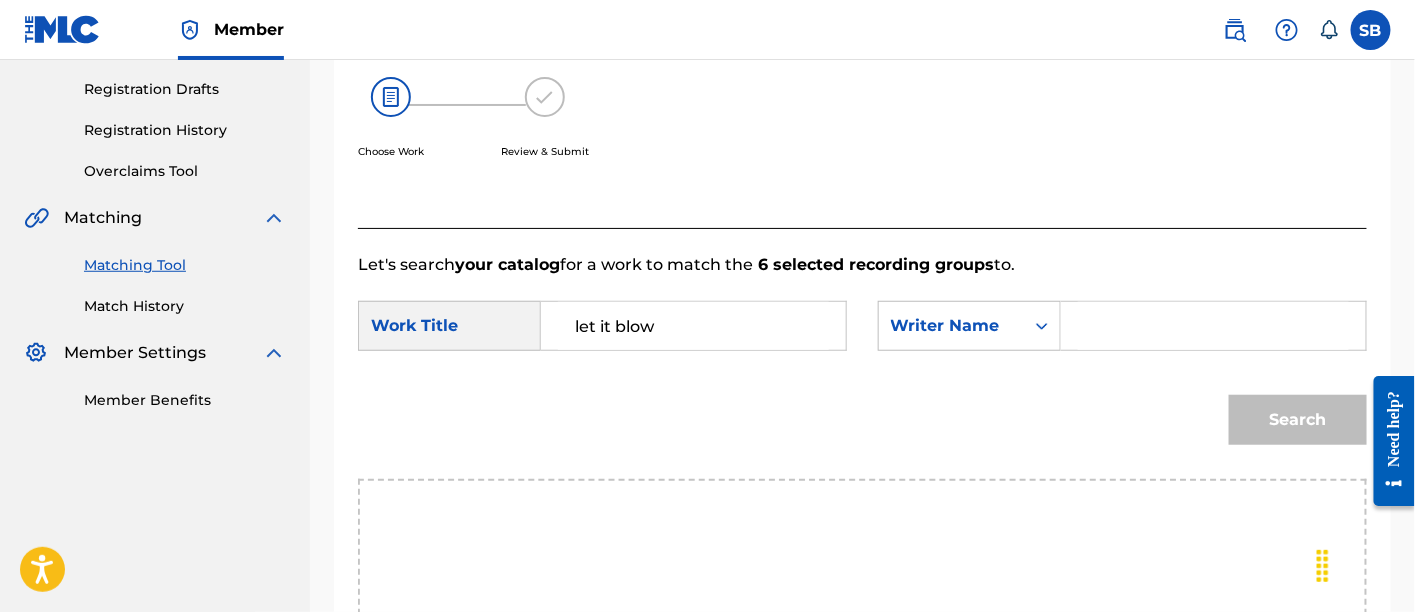 click at bounding box center [1213, 326] 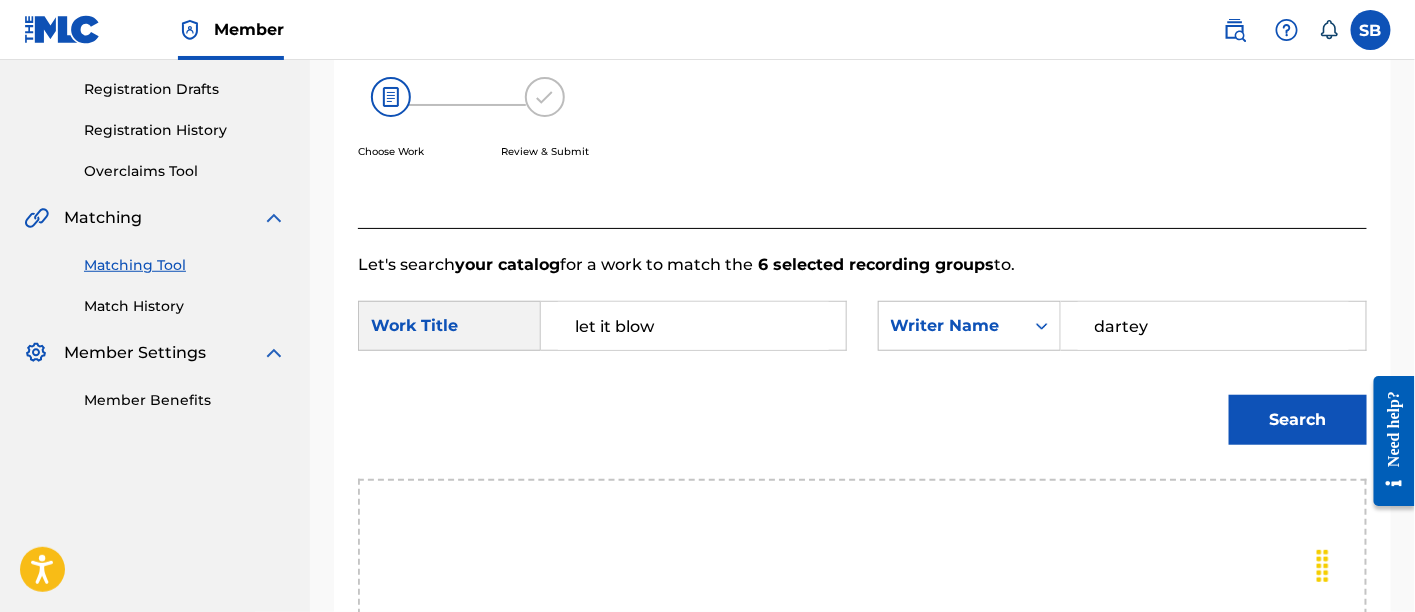 click on "Search" at bounding box center [1298, 420] 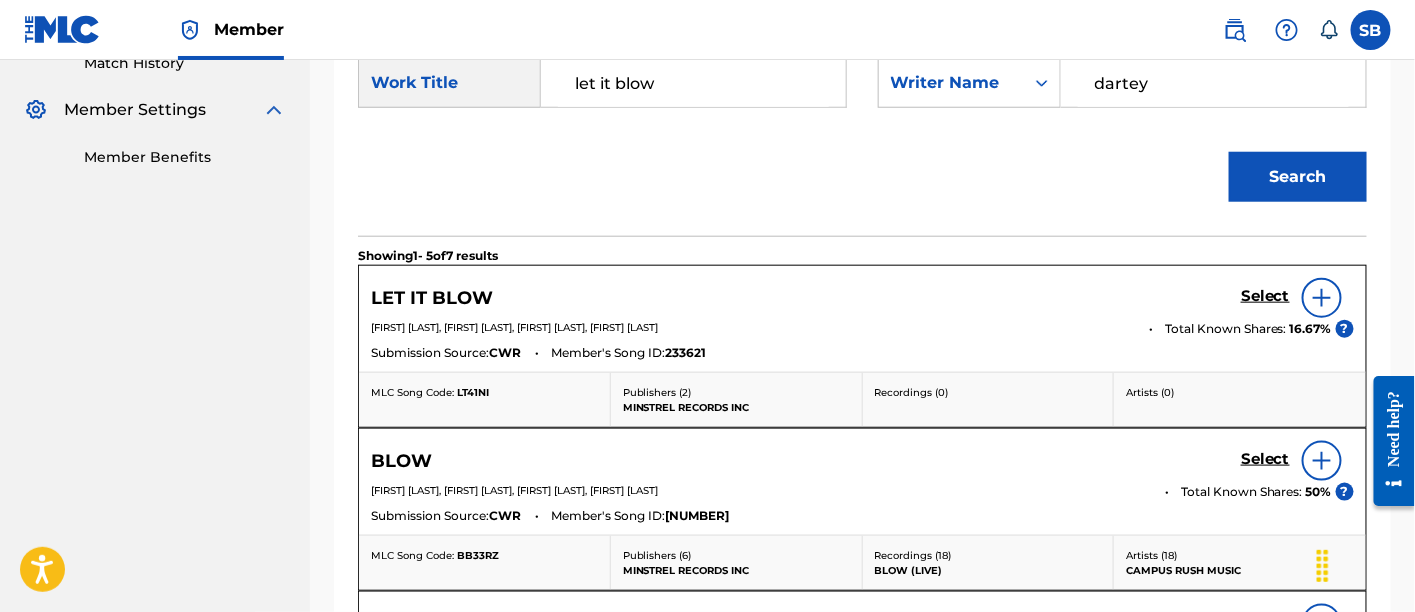 scroll, scrollTop: 640, scrollLeft: 0, axis: vertical 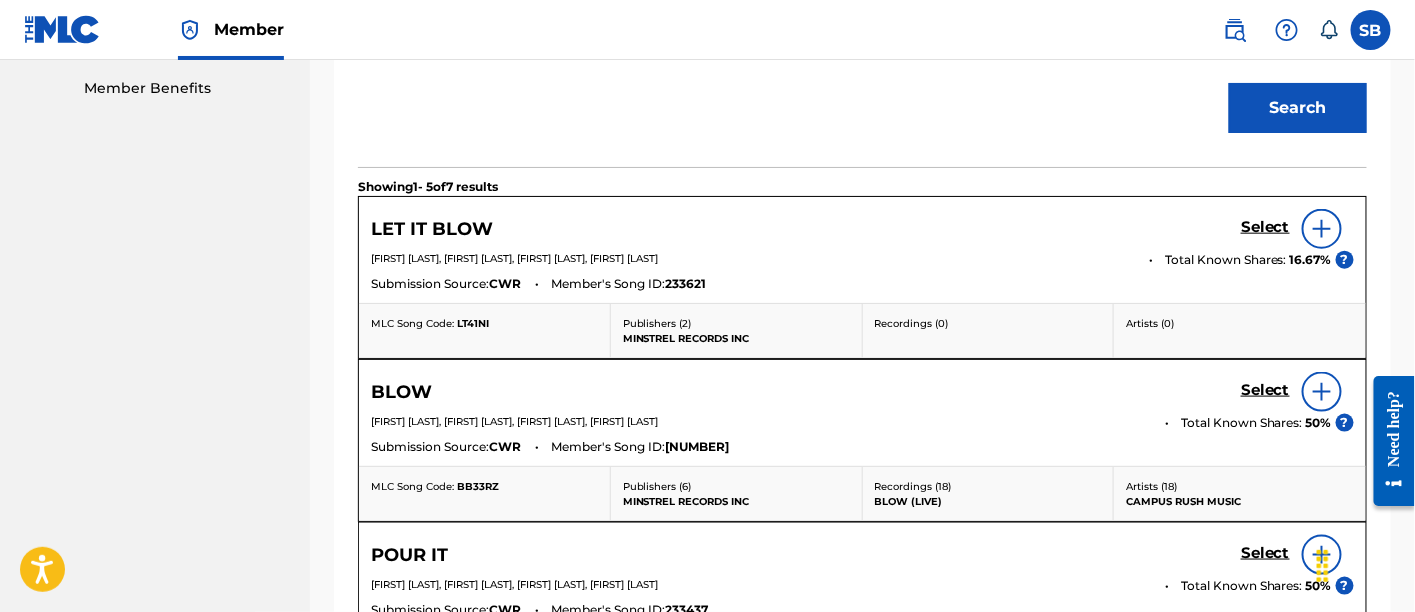 click on "Select" at bounding box center [1265, 227] 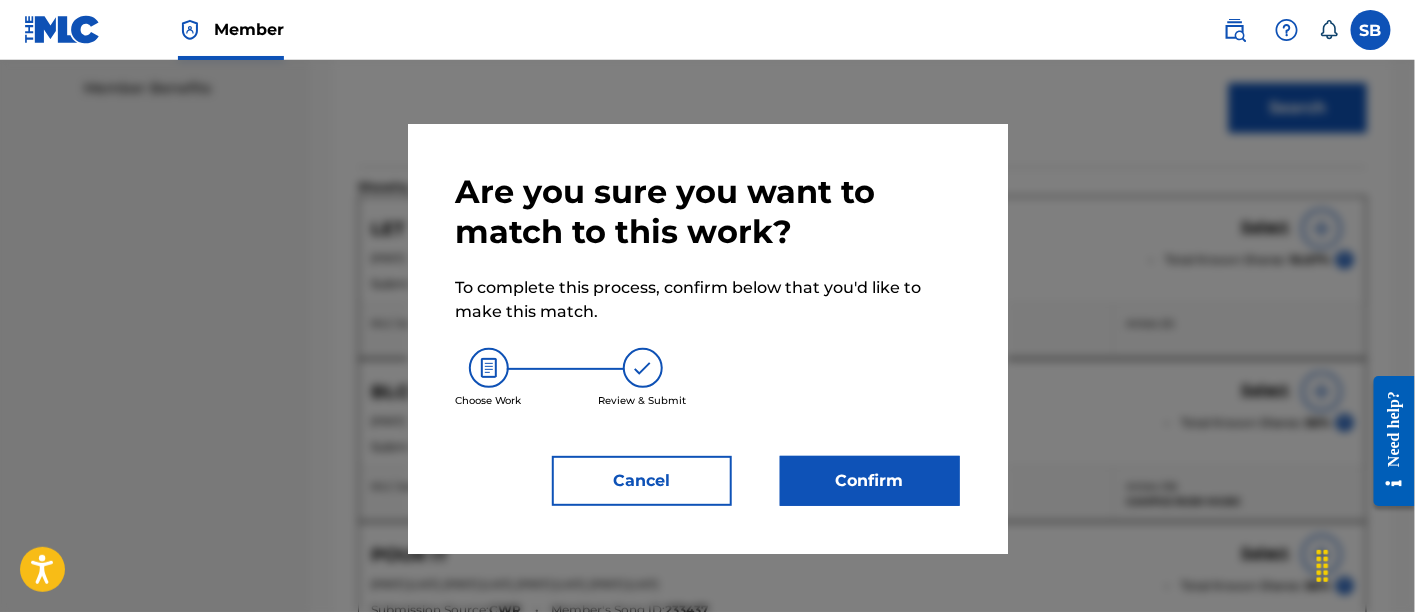 click on "Confirm" at bounding box center (870, 481) 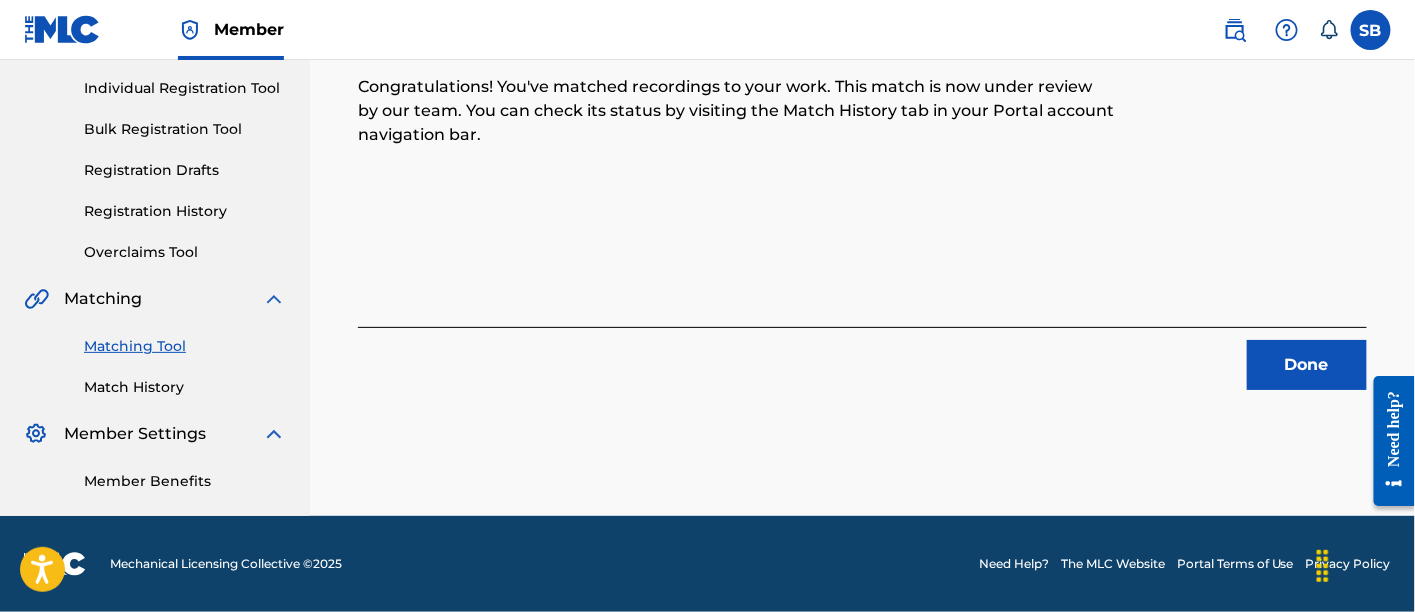 scroll, scrollTop: 246, scrollLeft: 0, axis: vertical 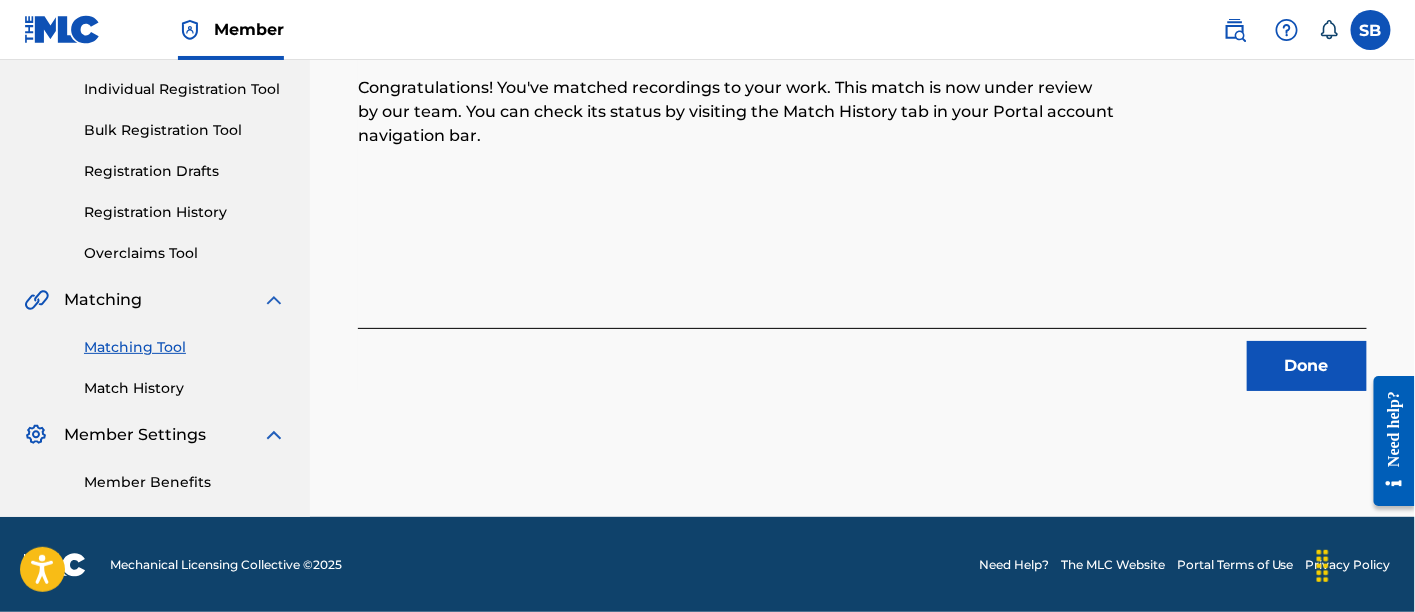 click on "Done" at bounding box center [1307, 366] 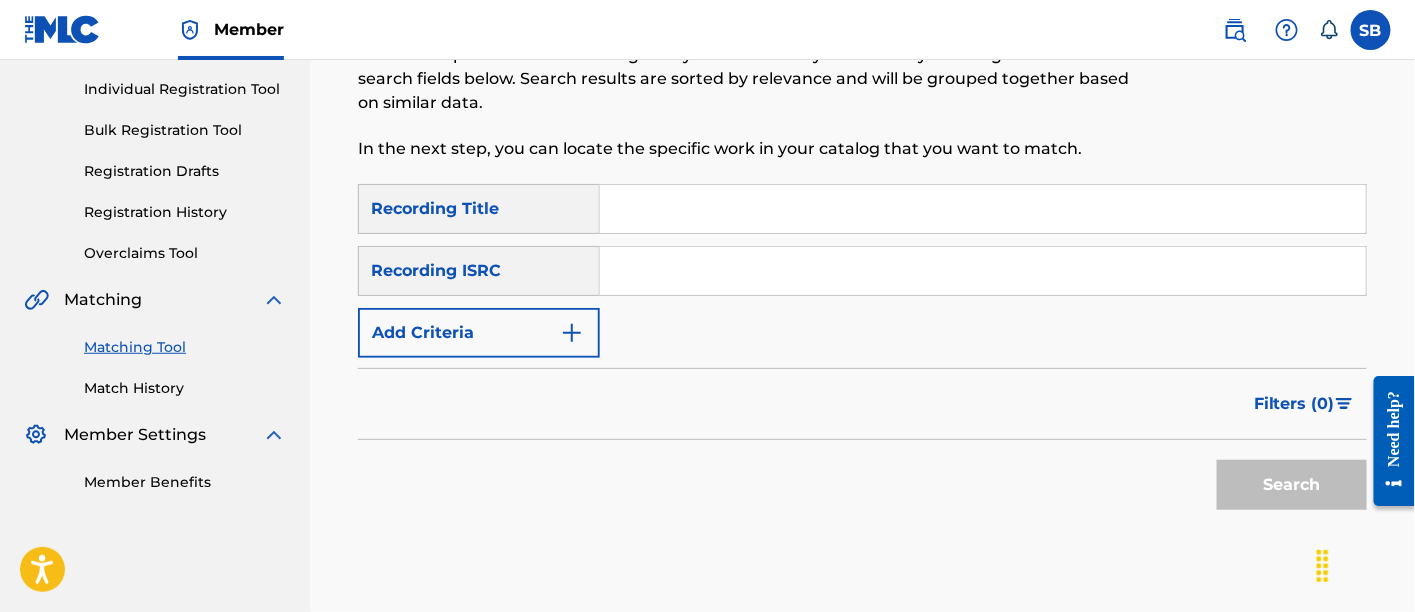 click at bounding box center (983, 209) 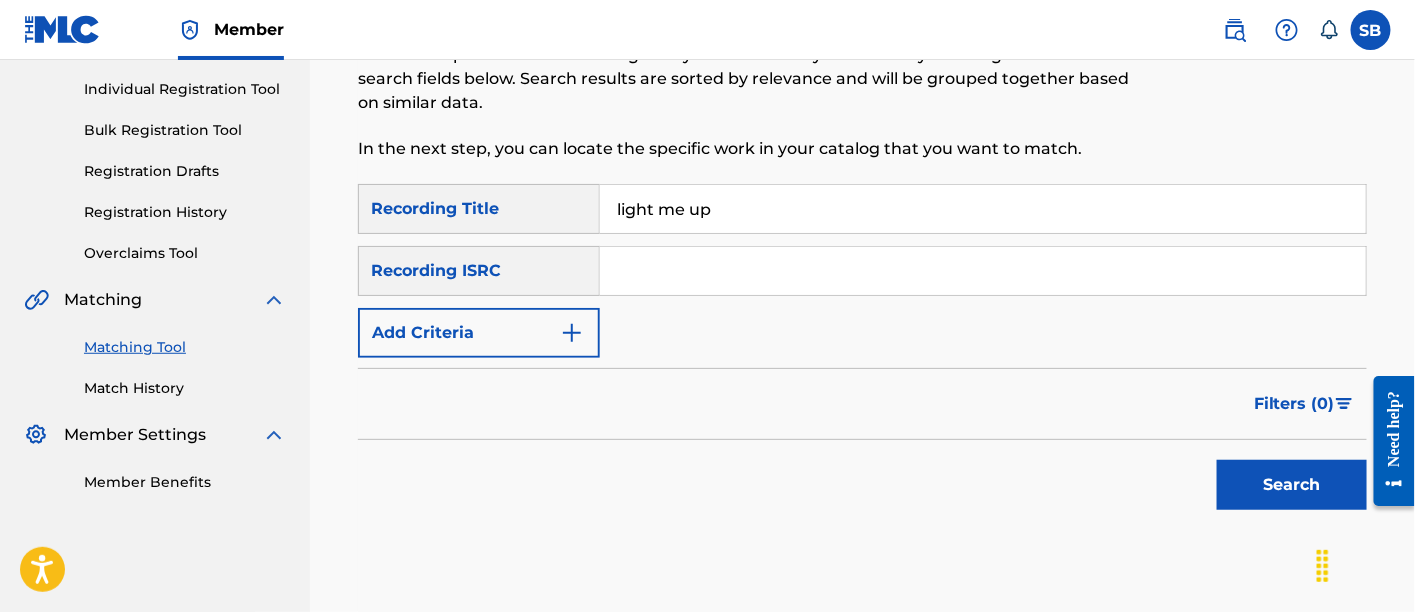 type on "light me up" 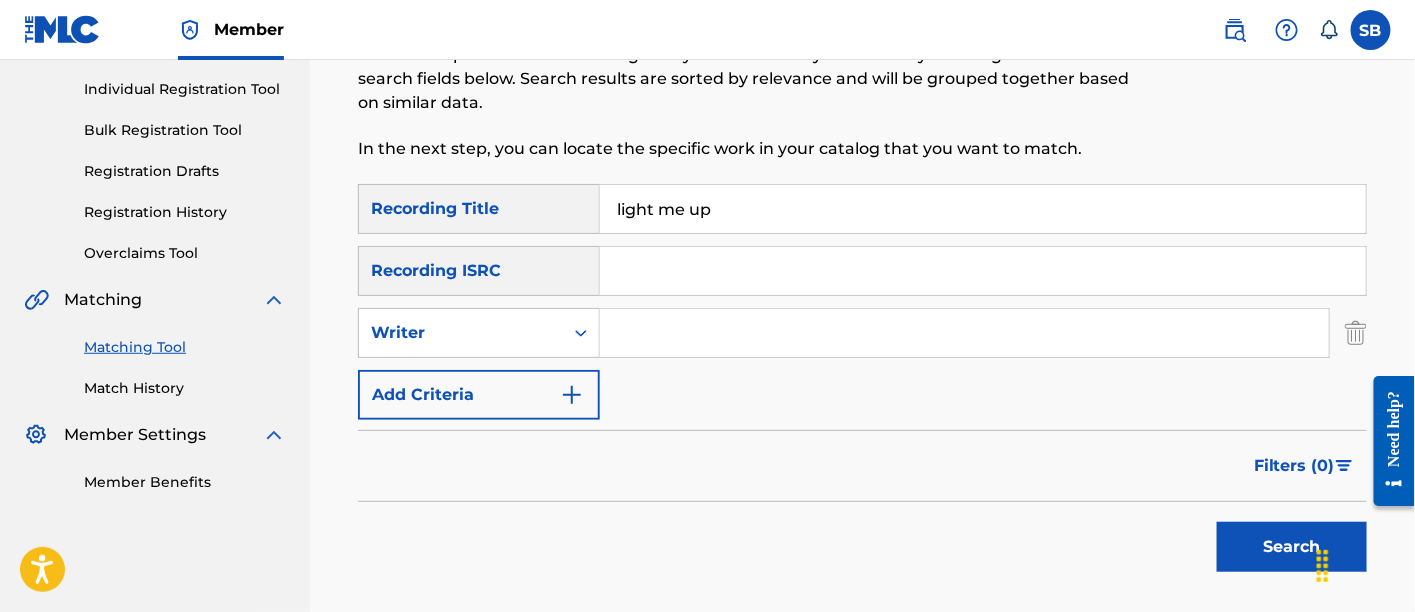 click at bounding box center [964, 333] 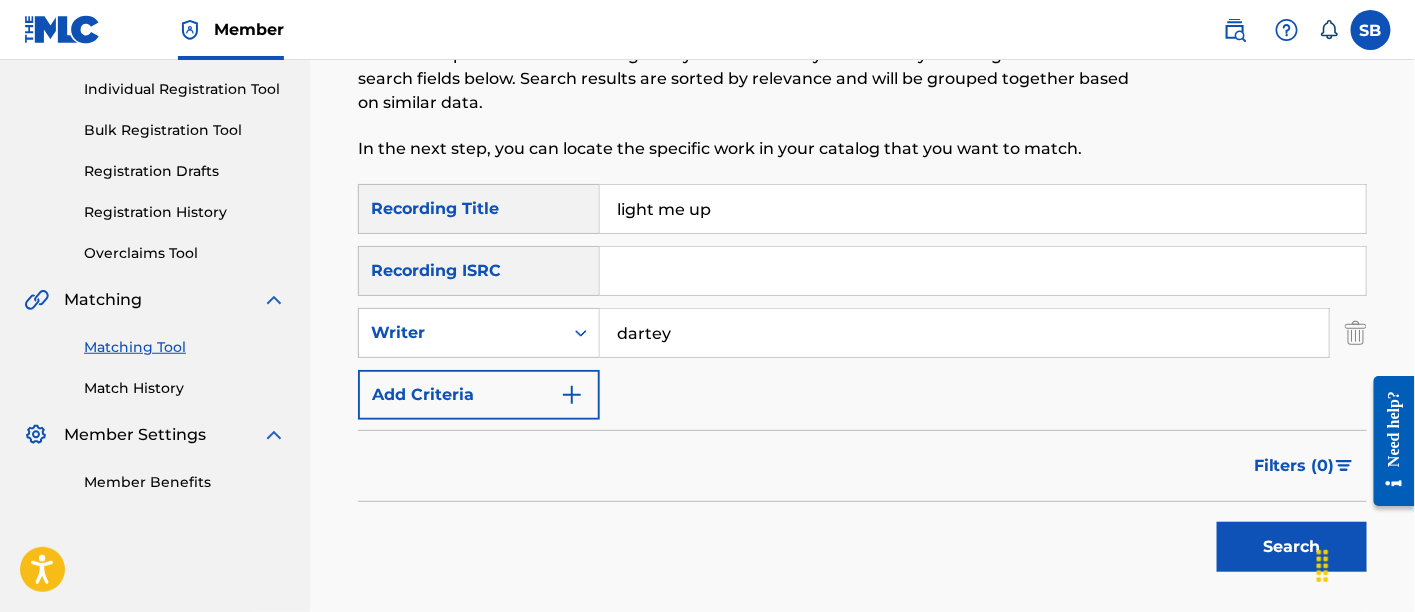 click on "Search" at bounding box center [1292, 547] 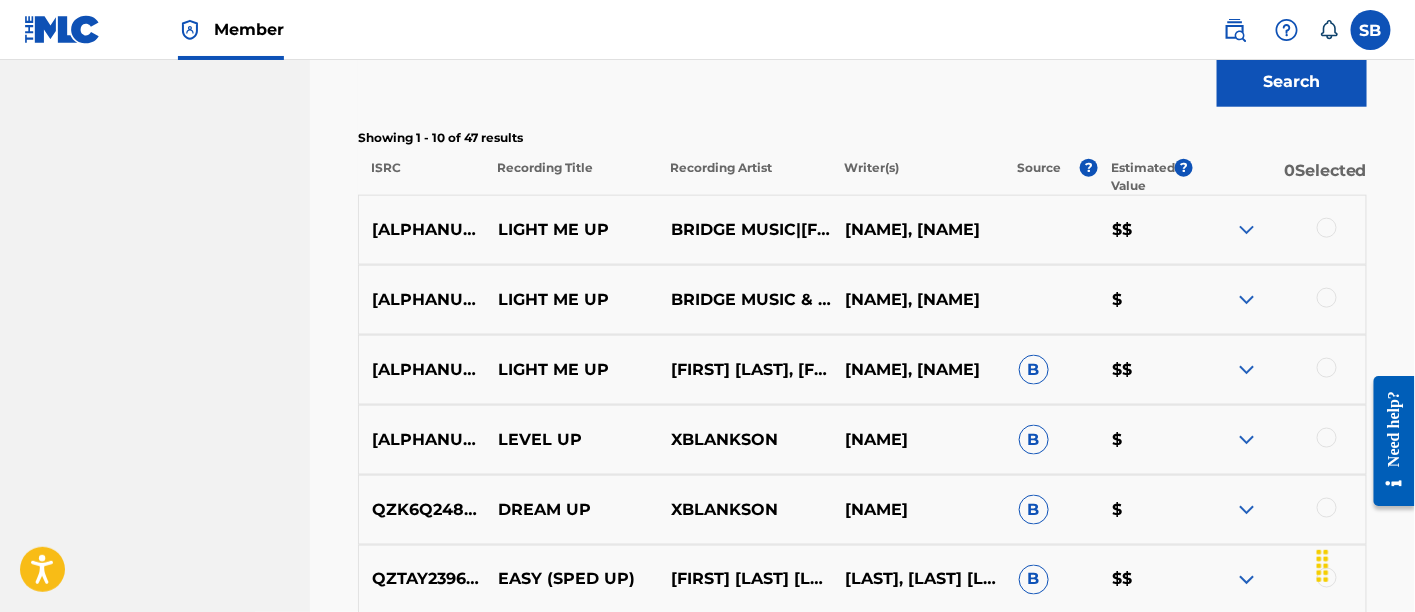 scroll, scrollTop: 713, scrollLeft: 0, axis: vertical 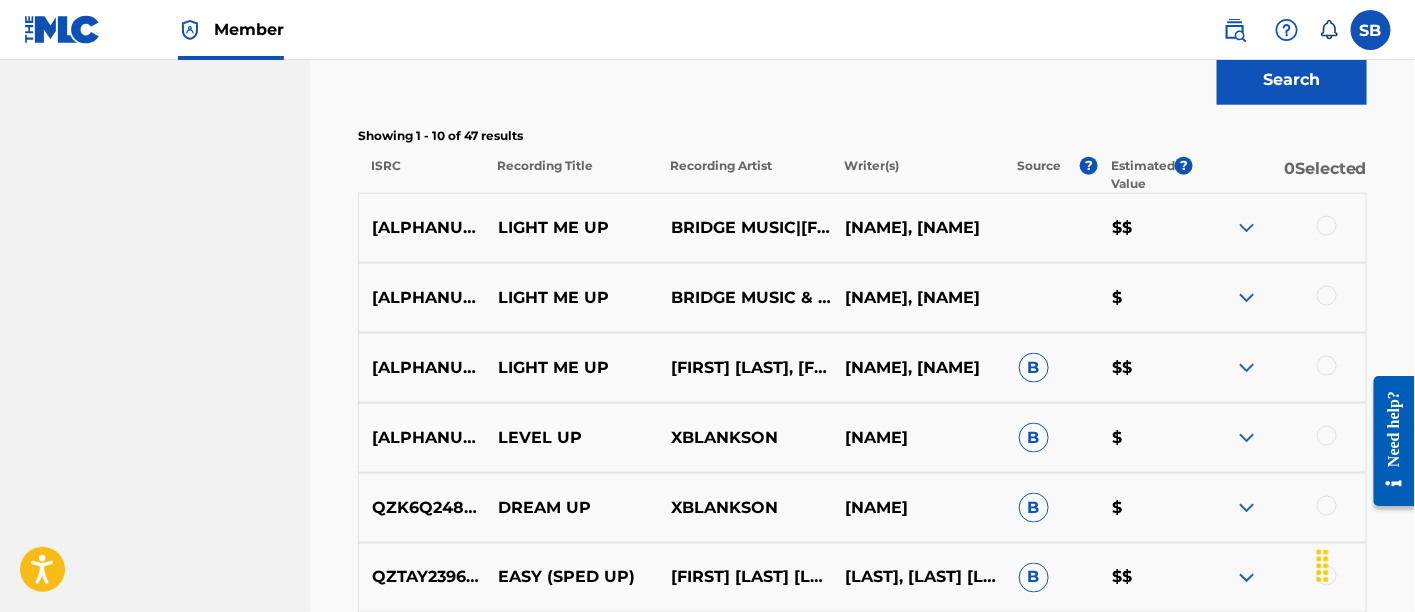 click at bounding box center (1279, 228) 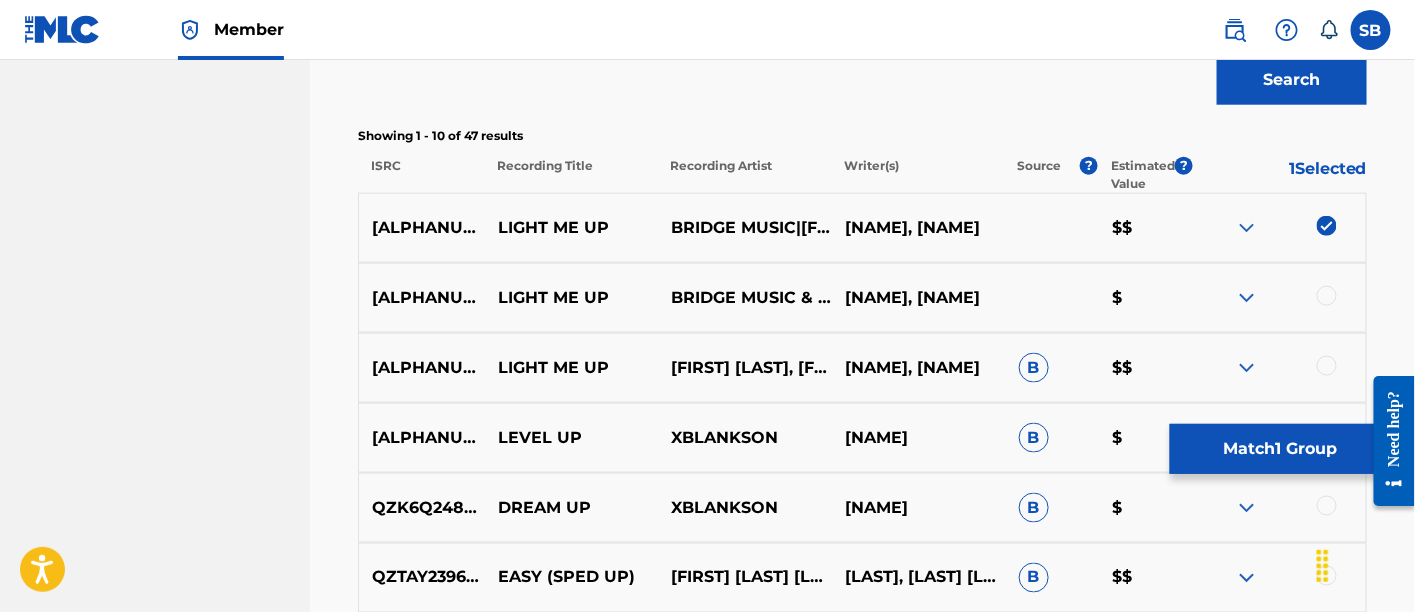click at bounding box center (1327, 296) 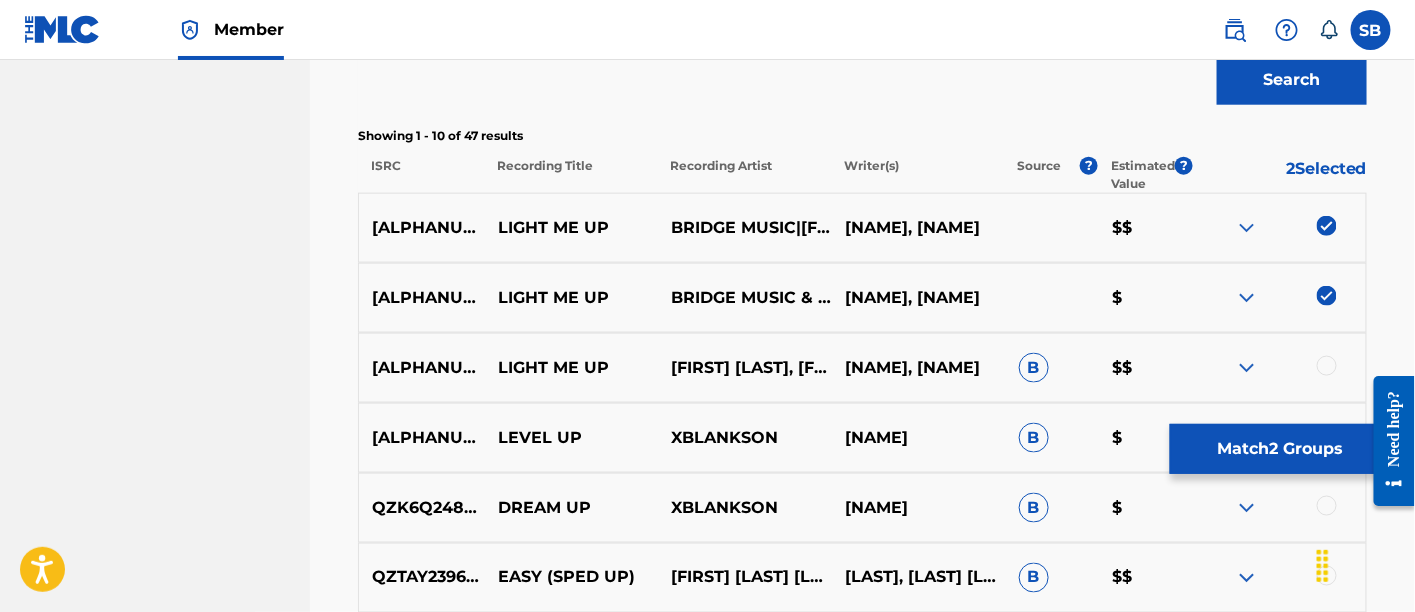 click at bounding box center (1327, 366) 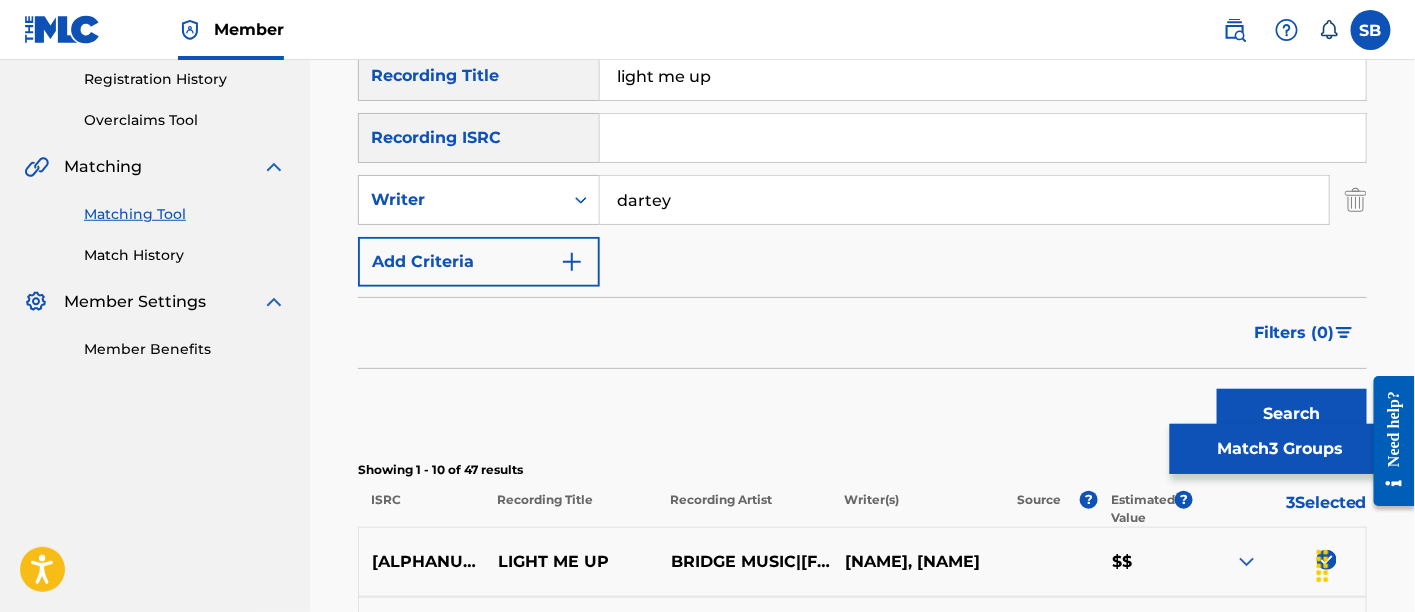 scroll, scrollTop: 370, scrollLeft: 0, axis: vertical 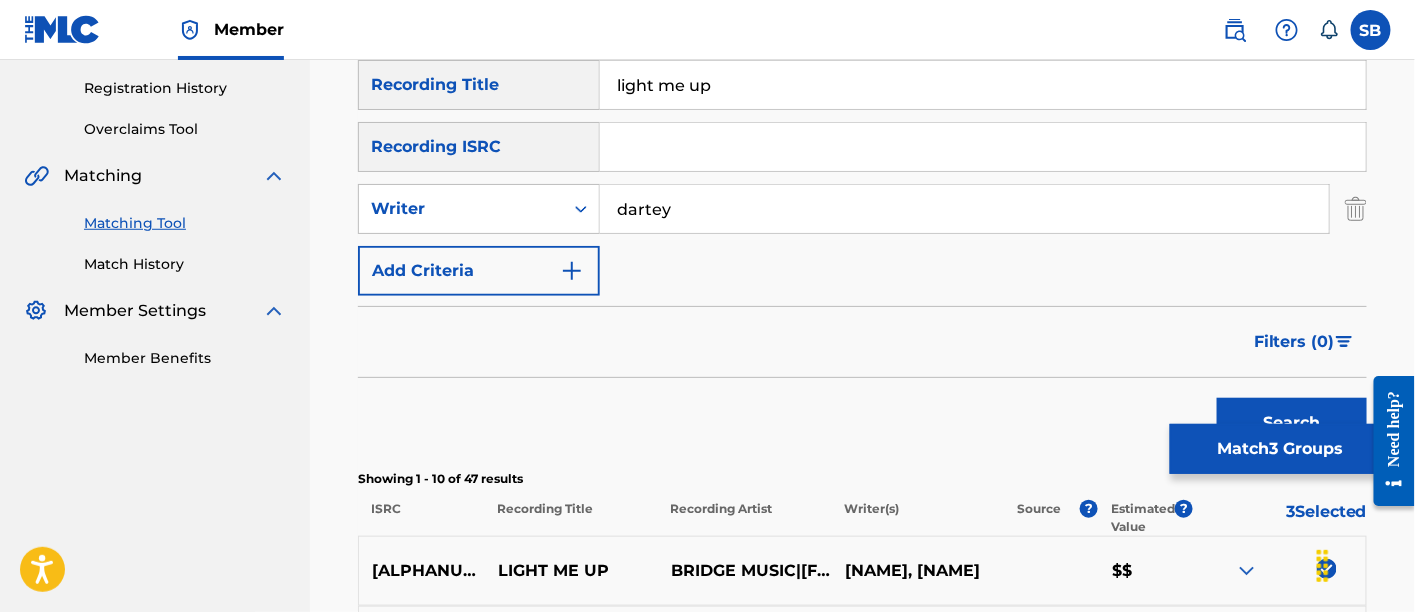 click on "dartey" at bounding box center [964, 209] 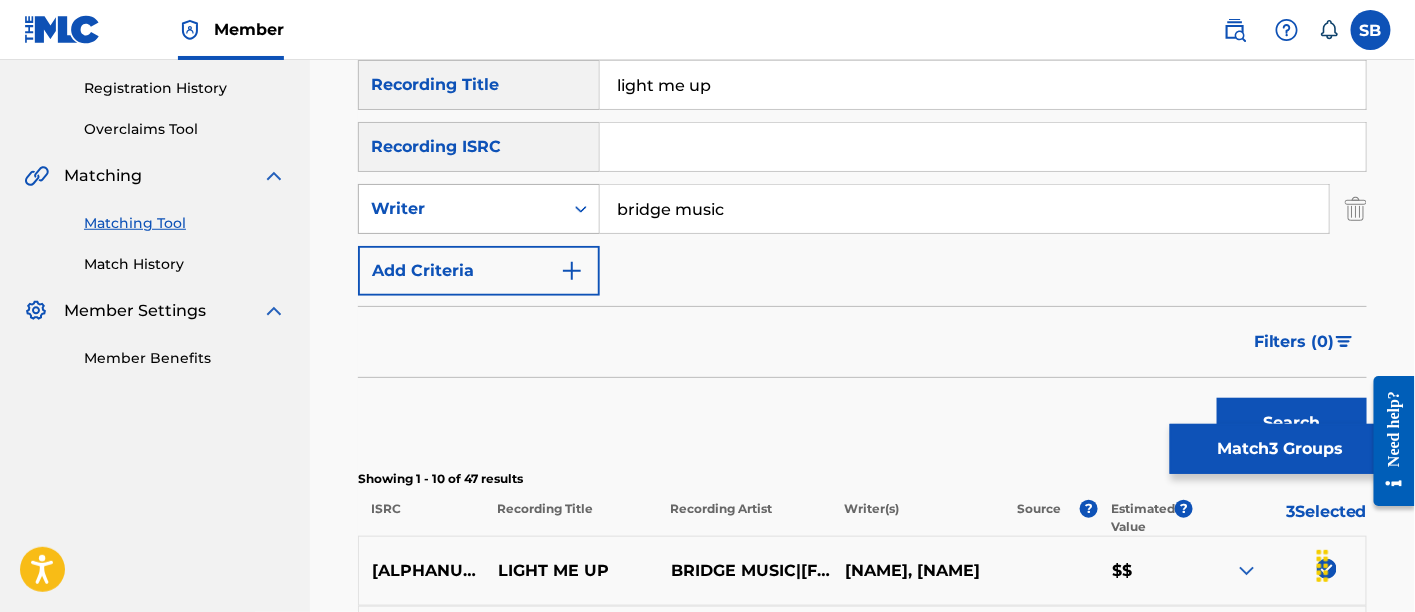 type on "bridge music" 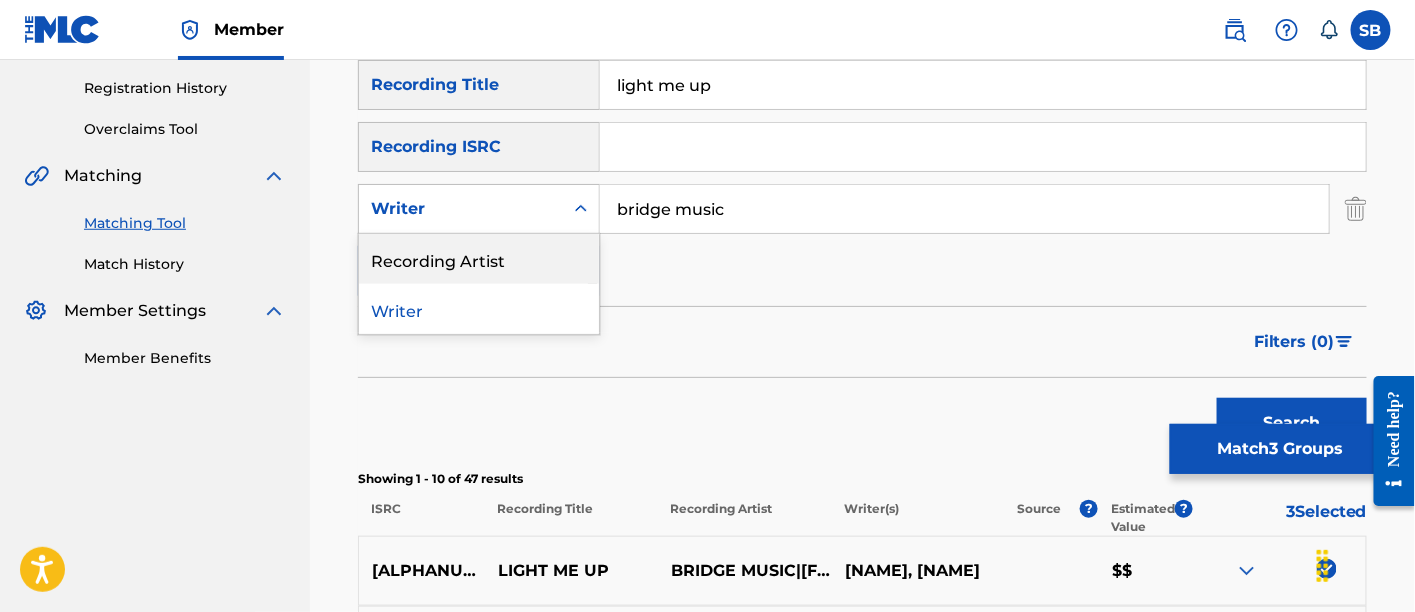click on "Recording Artist" at bounding box center [479, 259] 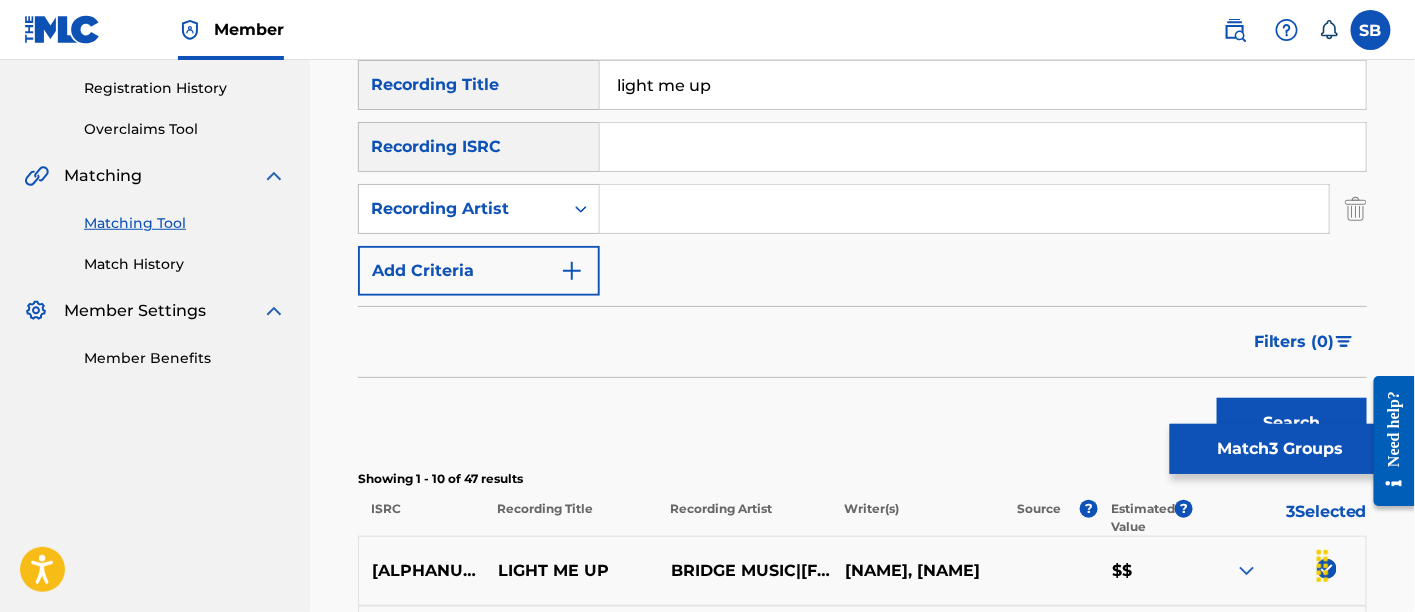 click at bounding box center (964, 209) 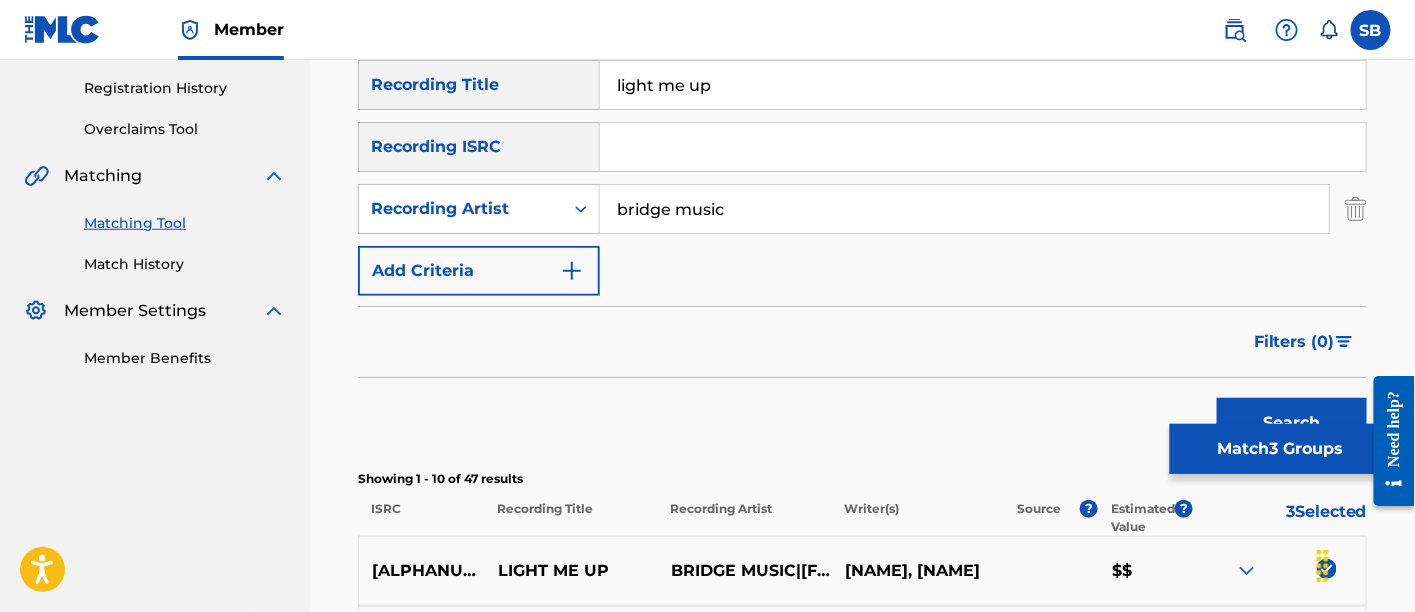 type on "bridge music" 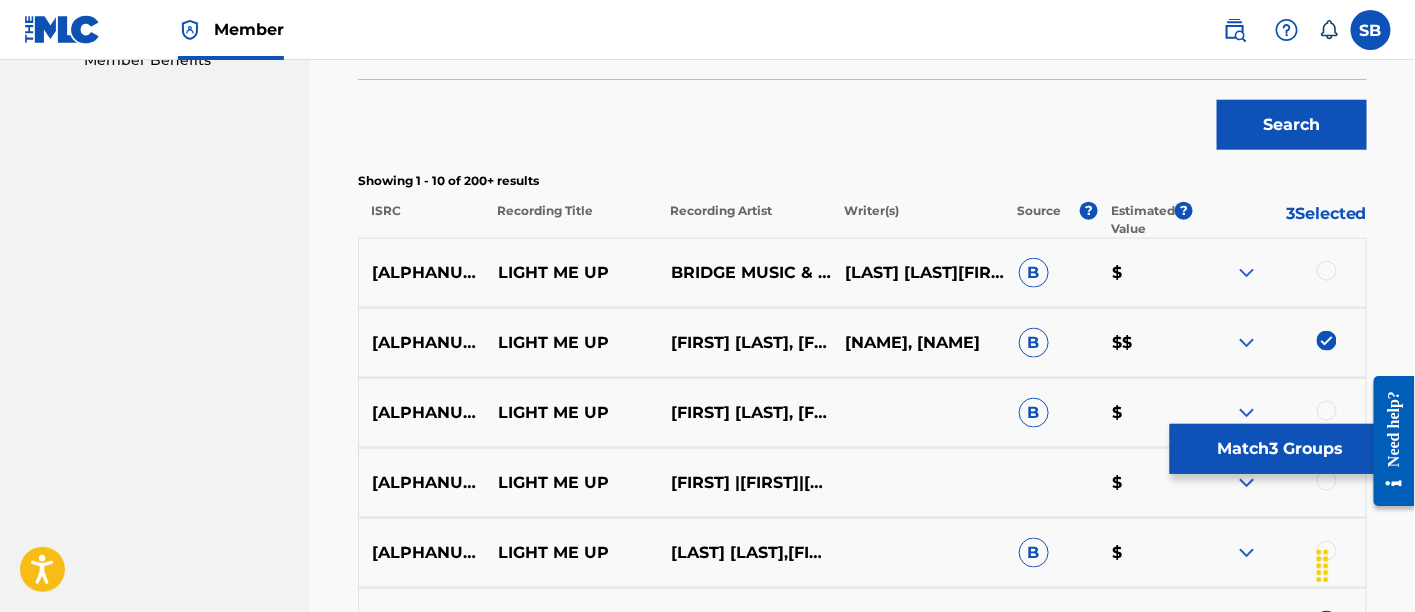 scroll, scrollTop: 793, scrollLeft: 0, axis: vertical 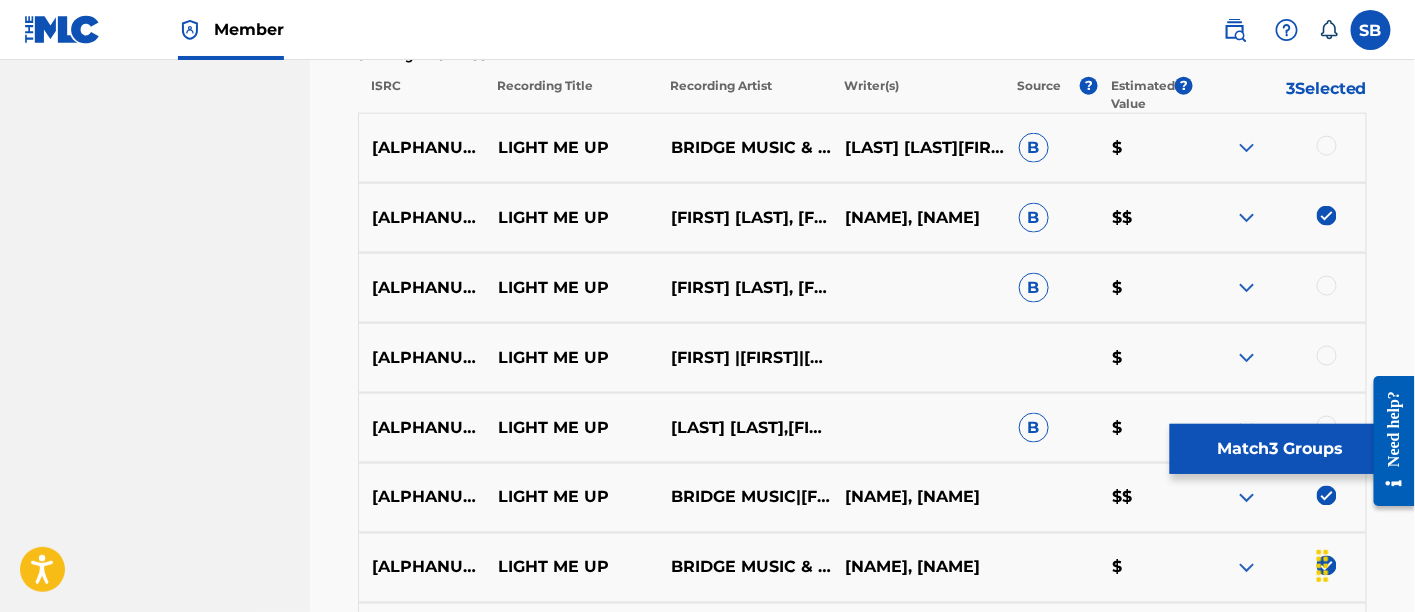 click at bounding box center (1327, 146) 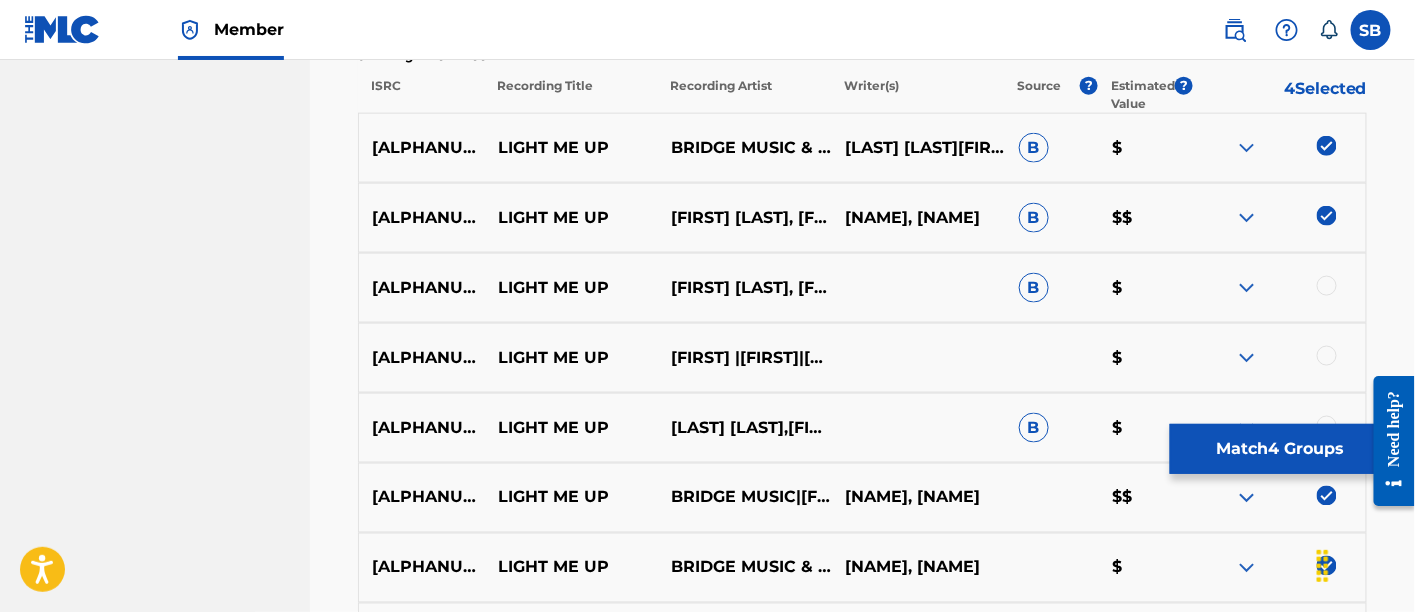 click at bounding box center (1327, 286) 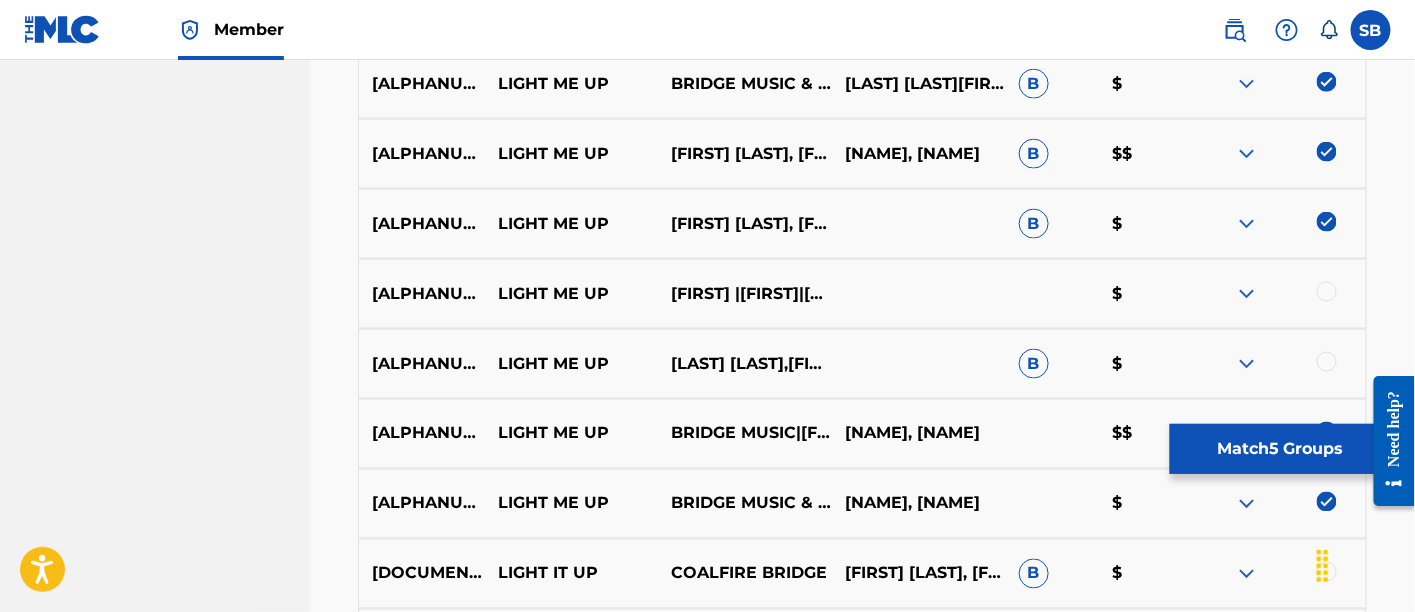 scroll, scrollTop: 859, scrollLeft: 0, axis: vertical 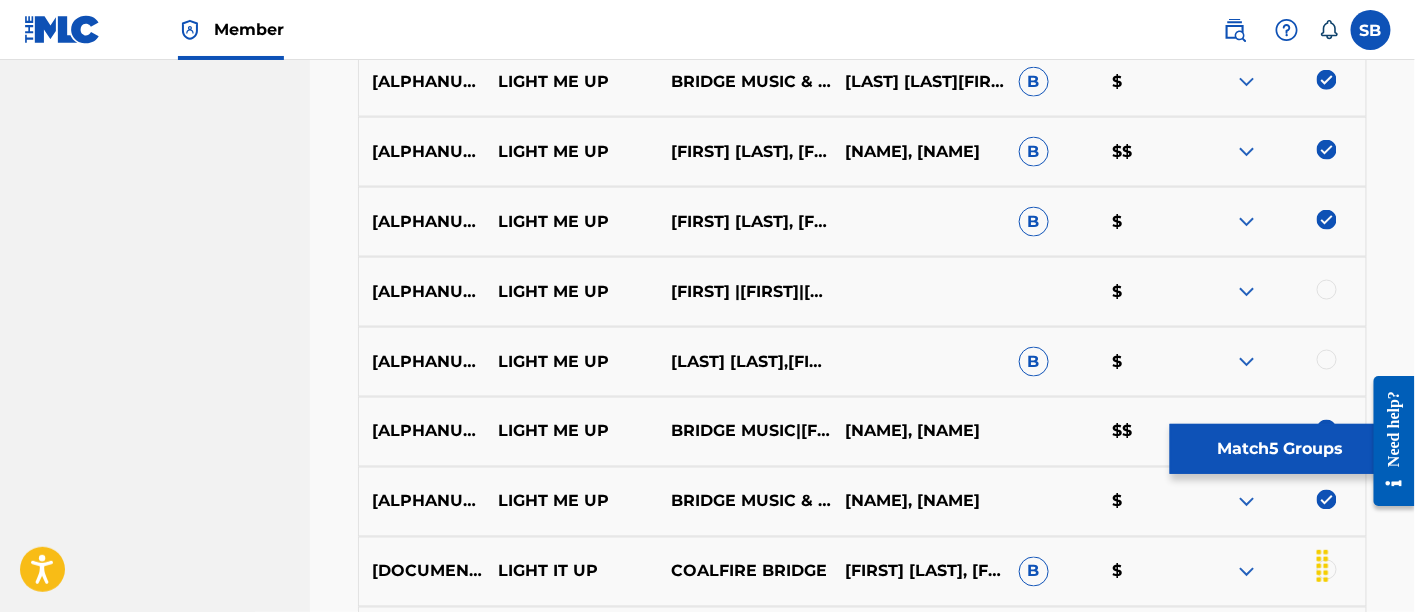 click at bounding box center (1327, 290) 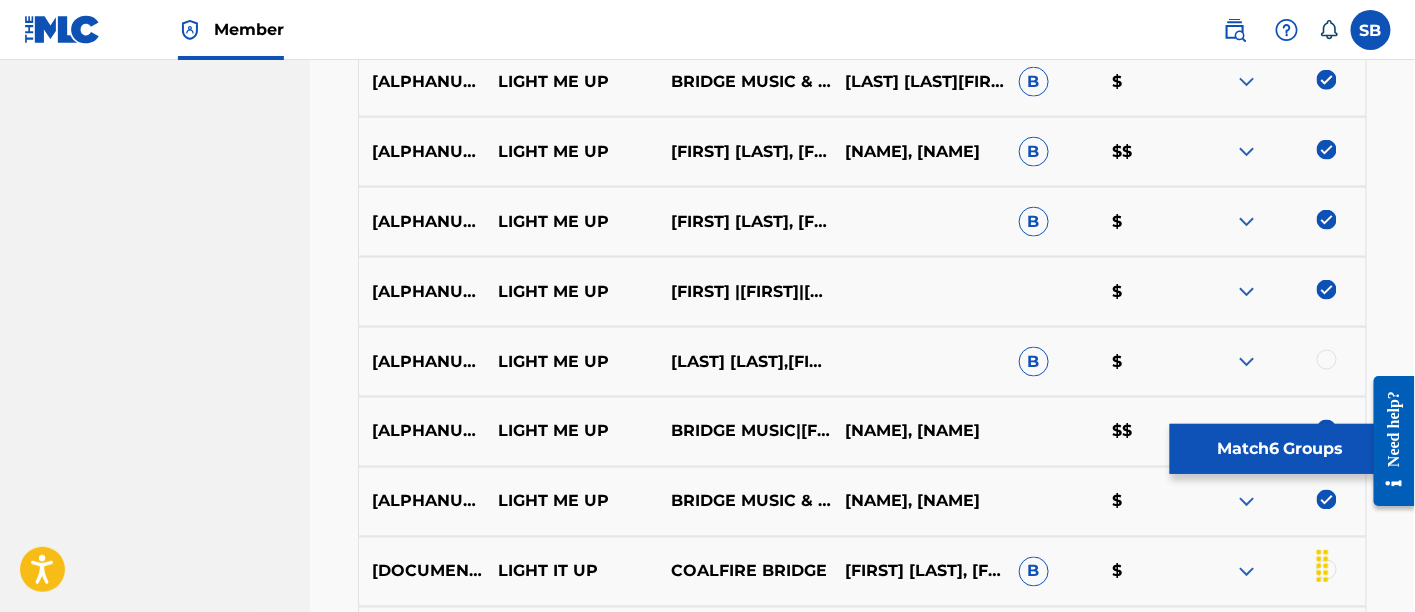 click at bounding box center (1327, 360) 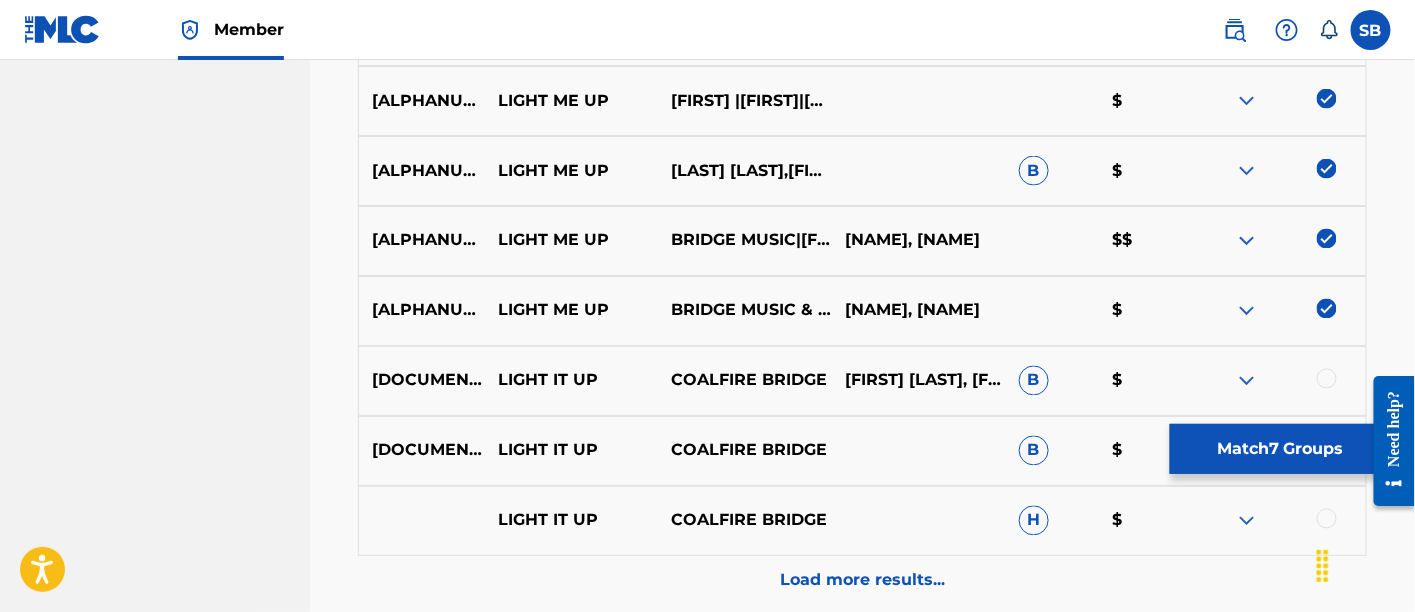 scroll, scrollTop: 1003, scrollLeft: 0, axis: vertical 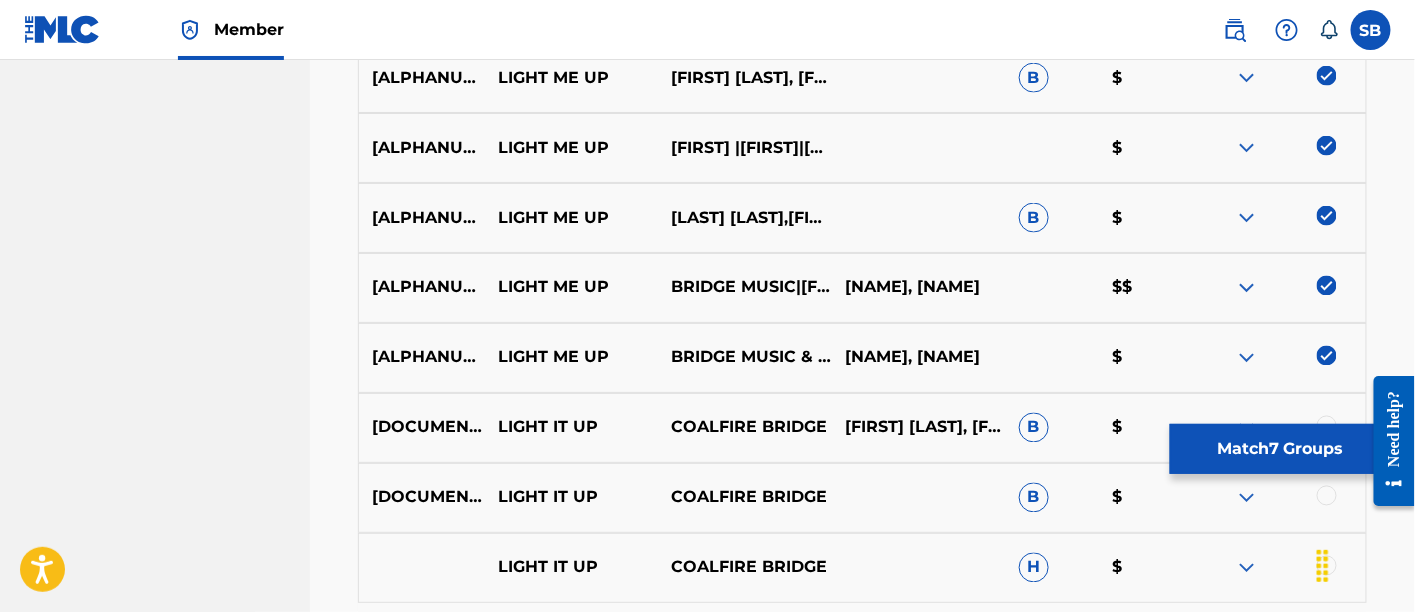 click on "Match  7 Groups" at bounding box center (1280, 449) 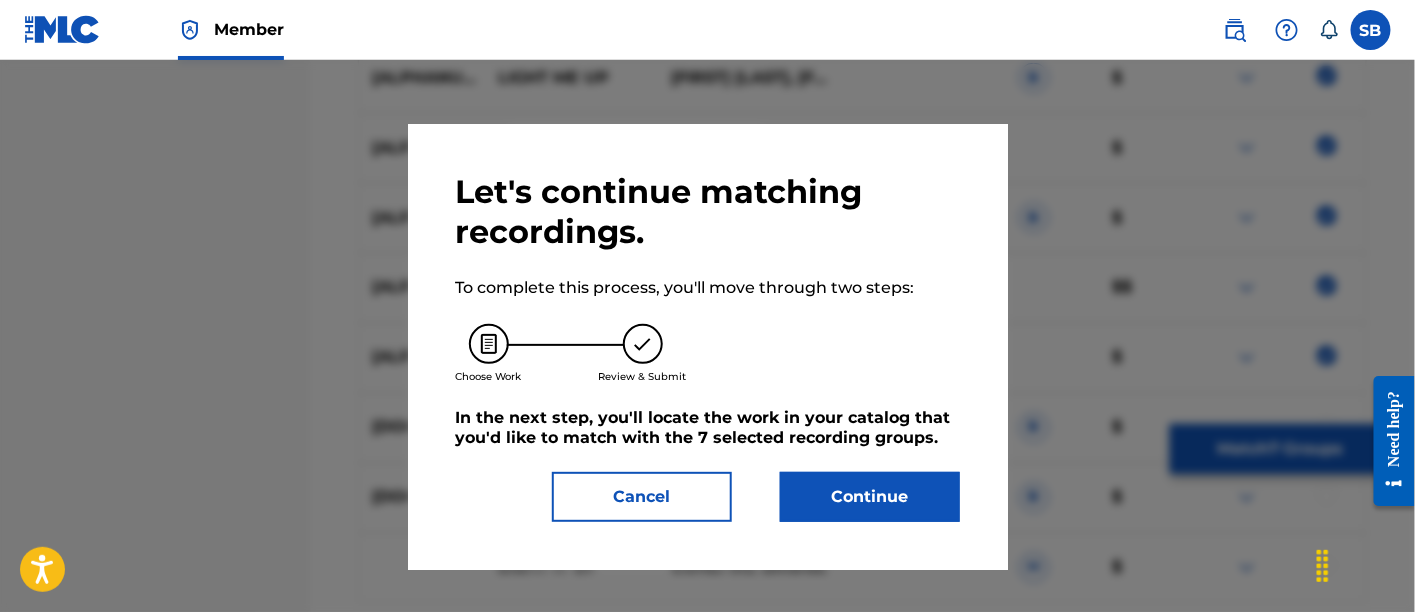 click on "Continue" at bounding box center [870, 497] 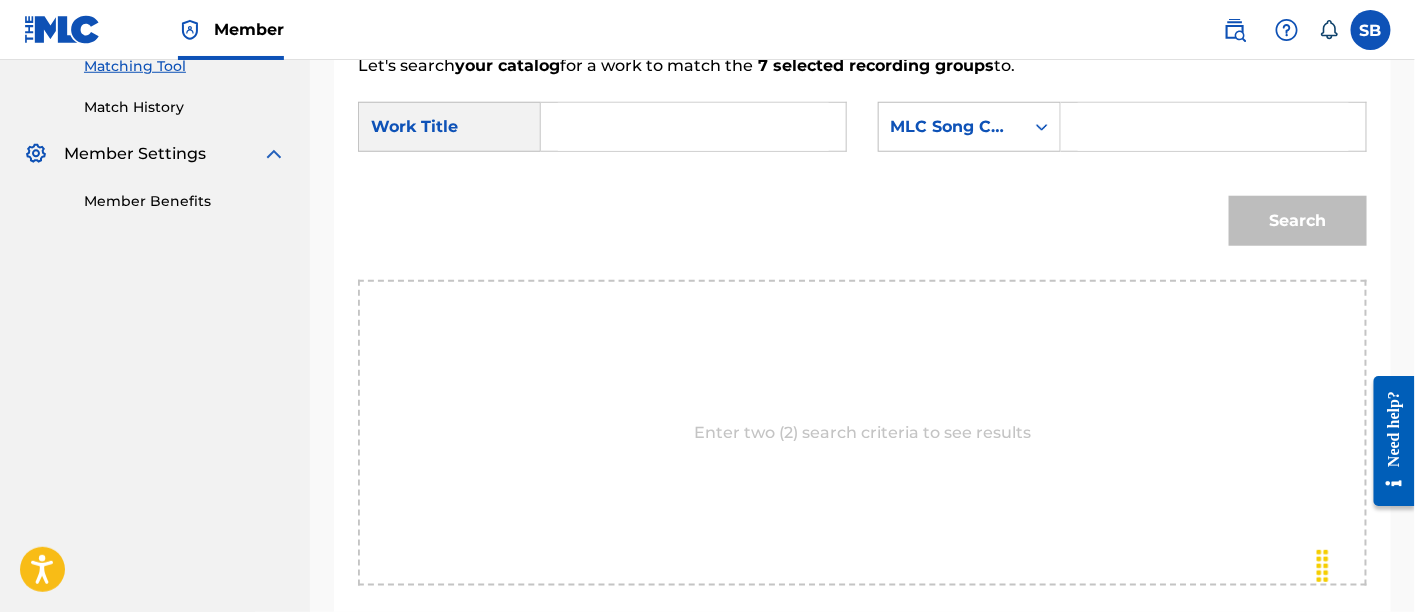 scroll, scrollTop: 498, scrollLeft: 0, axis: vertical 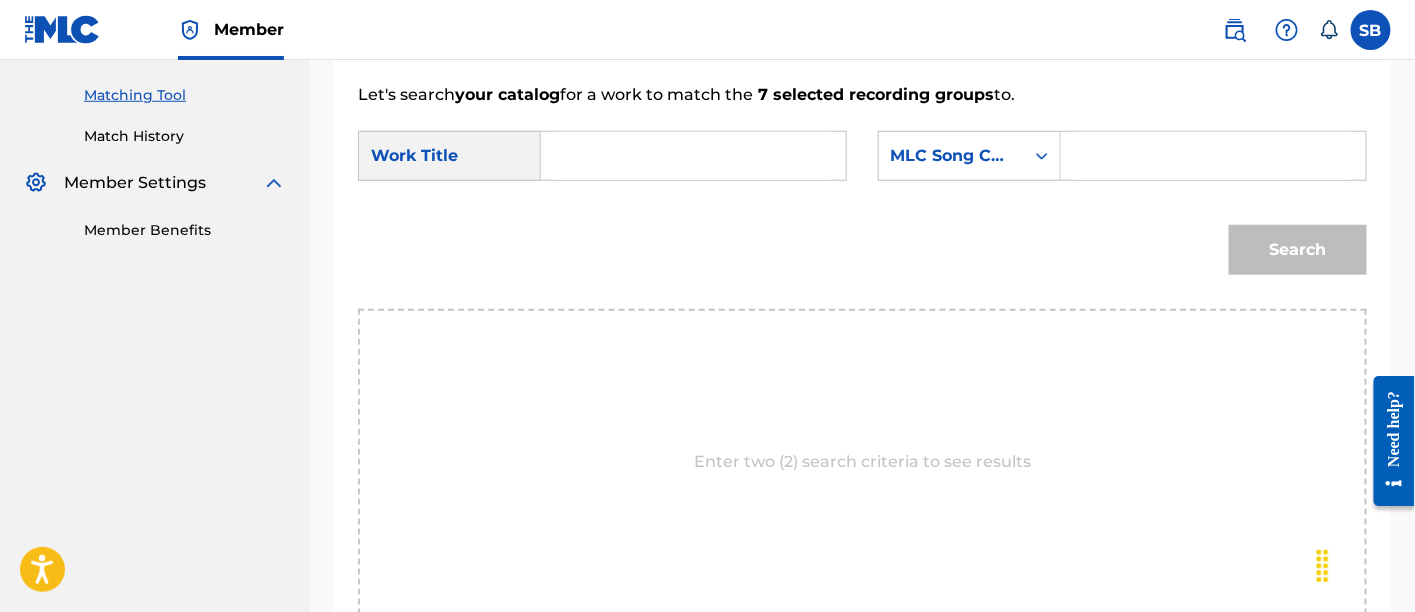 click at bounding box center (693, 156) 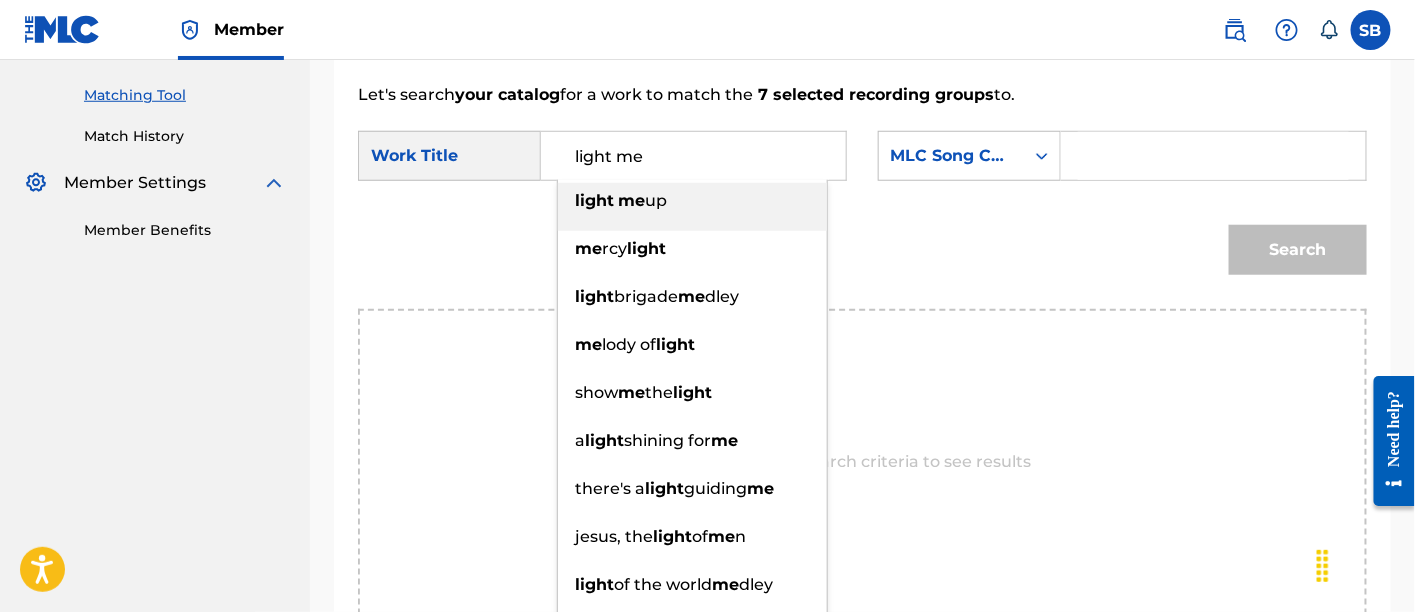 click on "light" at bounding box center (594, 200) 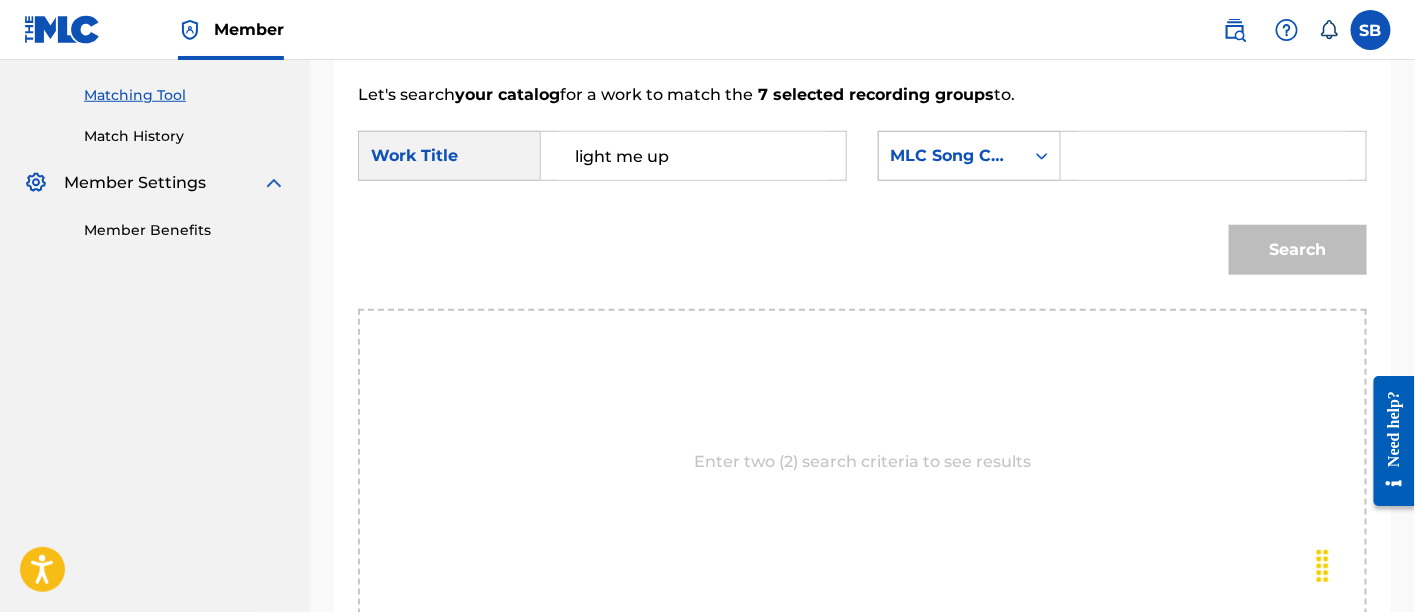 click on "MLC Song Code" at bounding box center [951, 156] 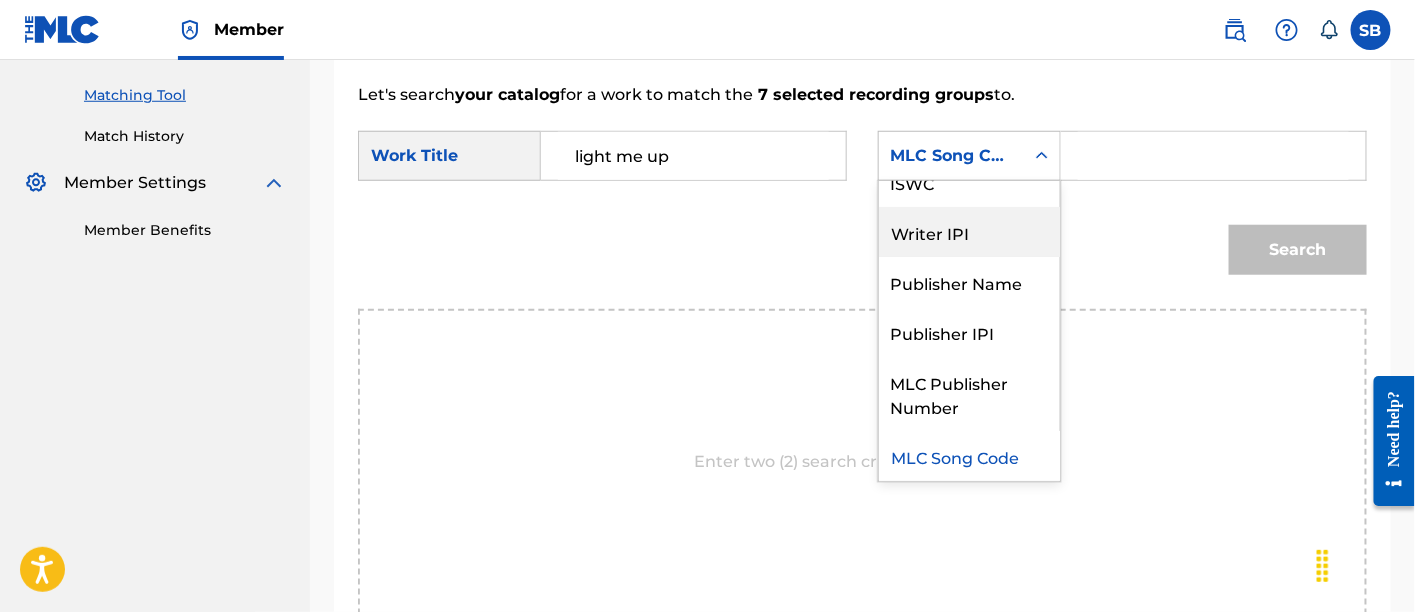 scroll, scrollTop: 0, scrollLeft: 0, axis: both 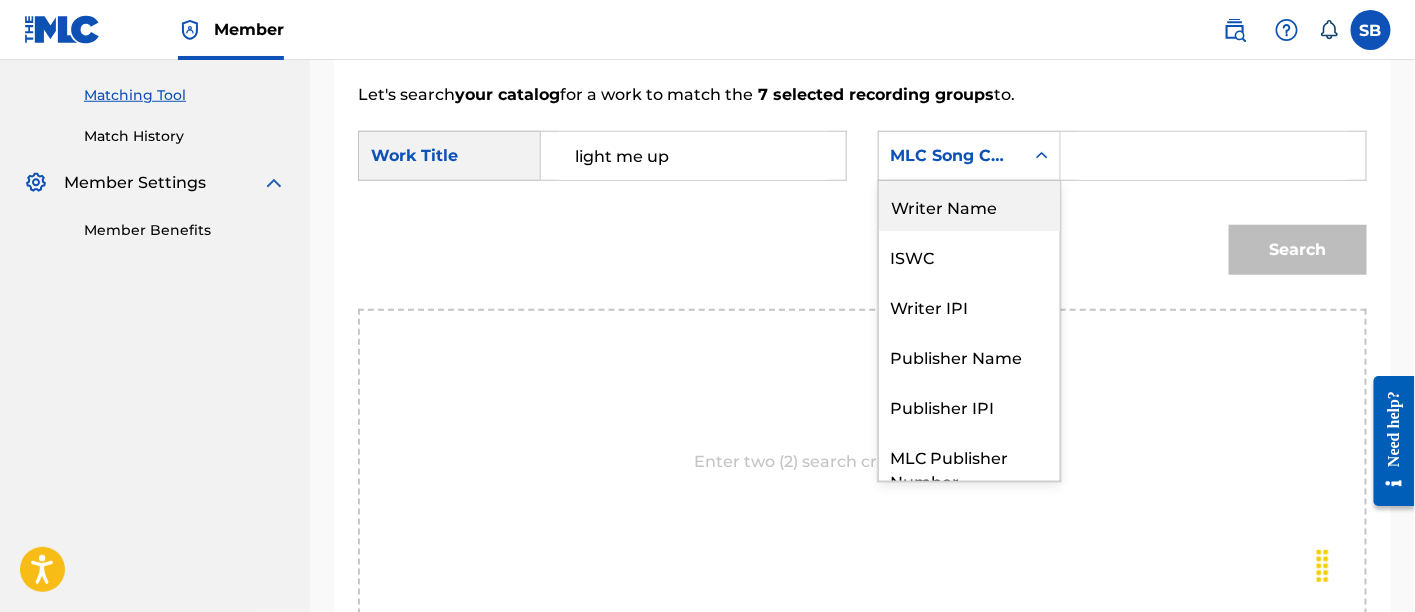 click on "Writer Name" at bounding box center (969, 206) 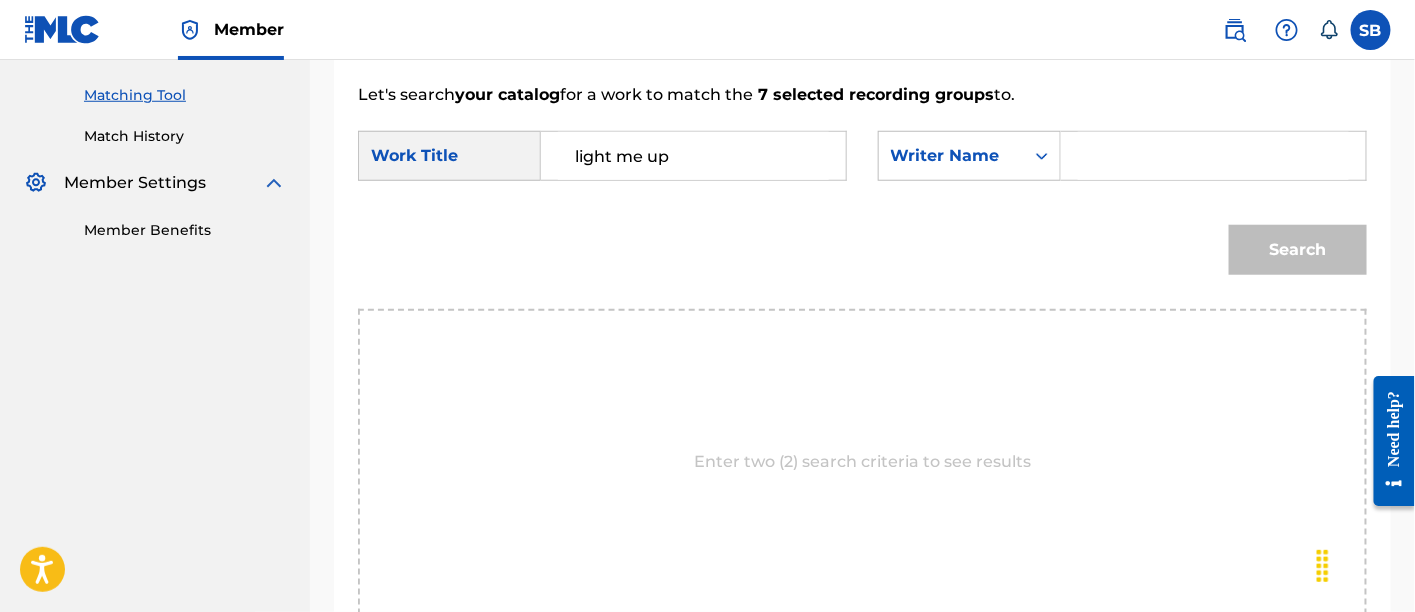 click at bounding box center [1213, 156] 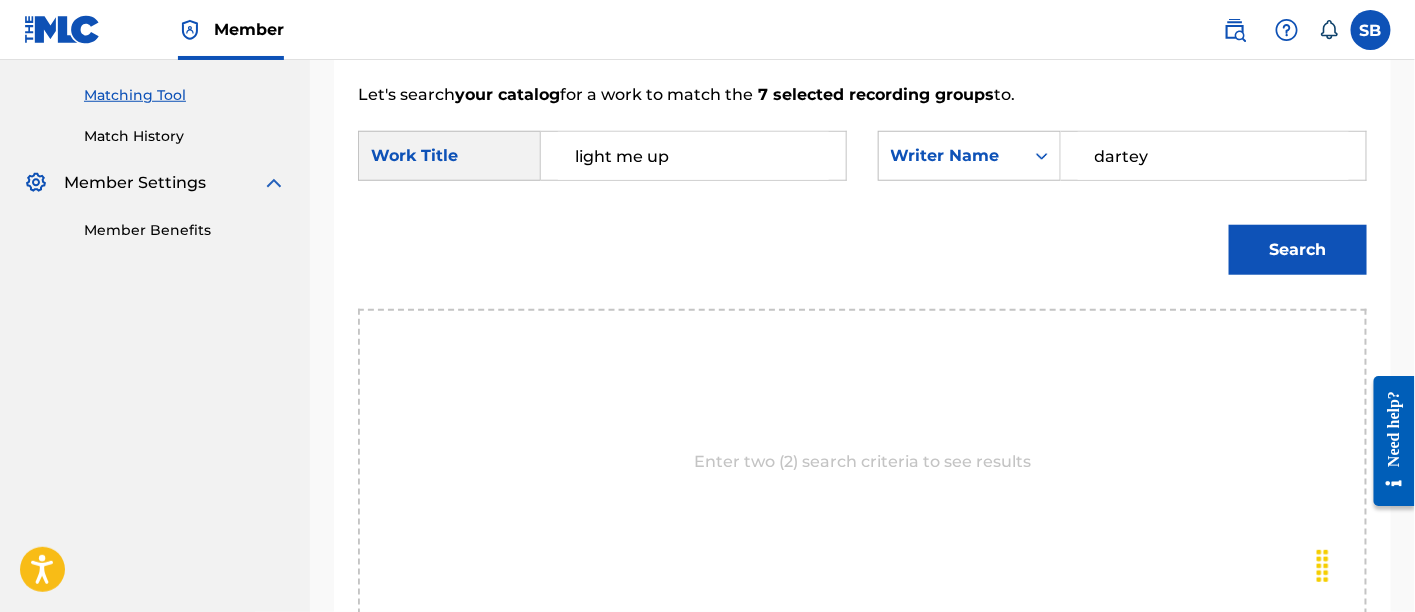 type on "dartey" 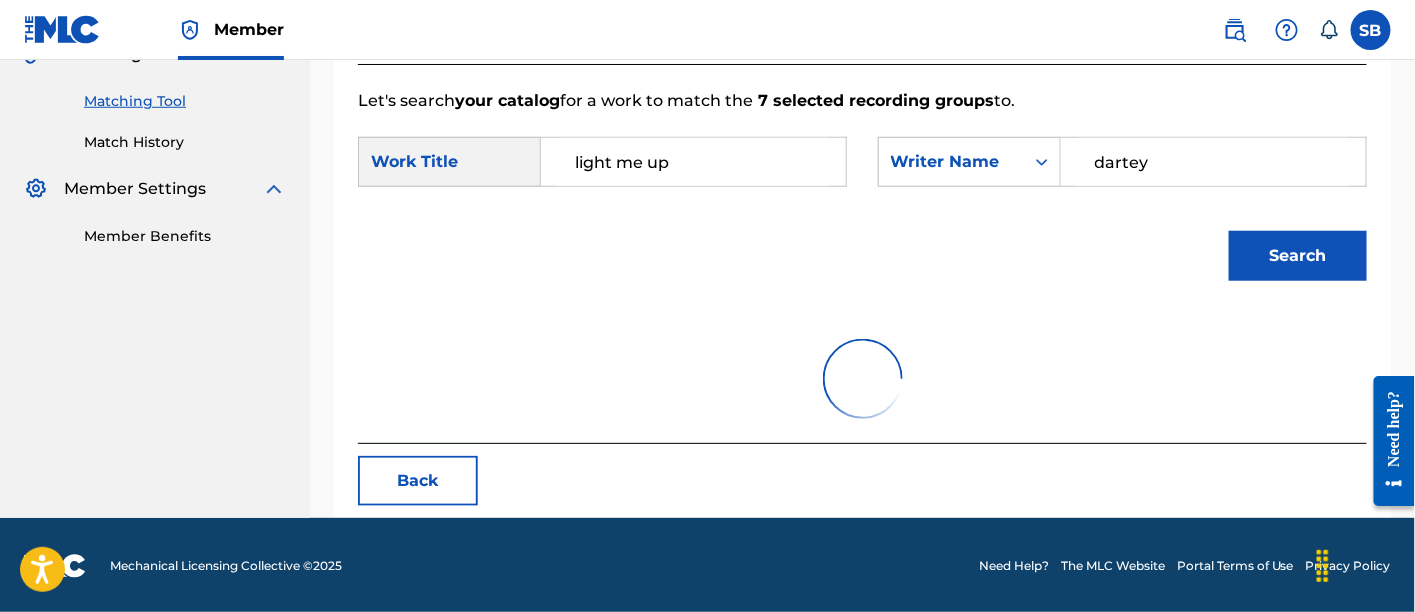 scroll, scrollTop: 498, scrollLeft: 0, axis: vertical 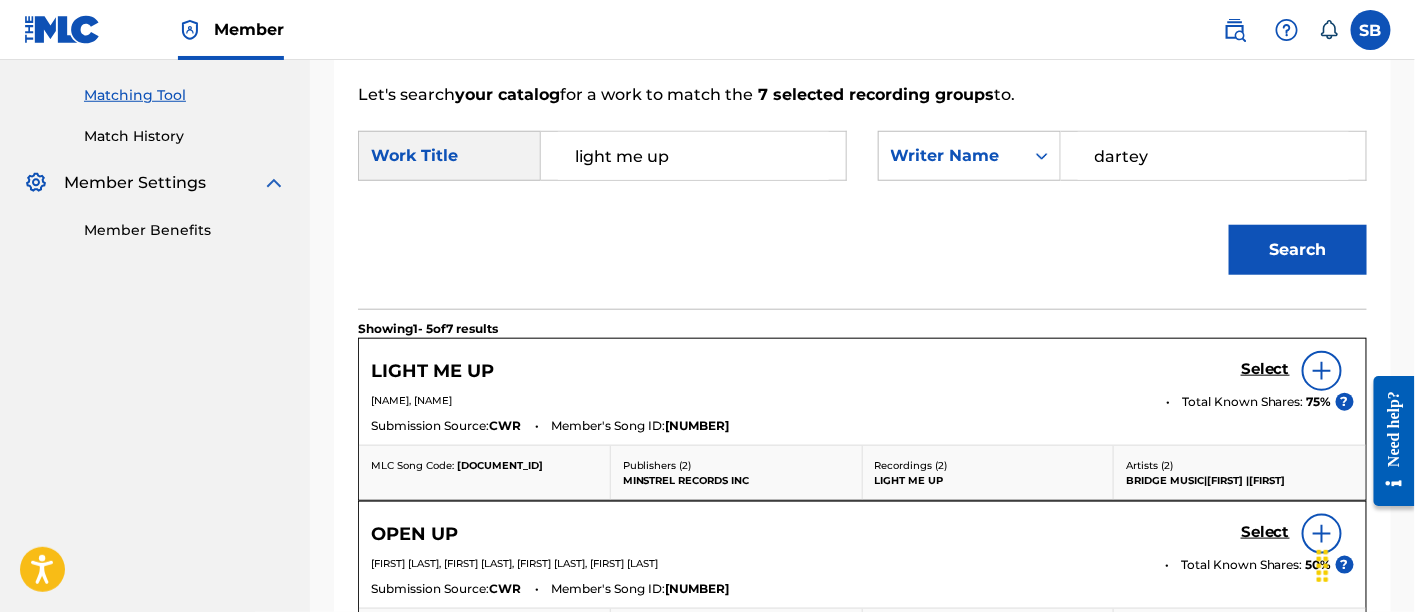 click on "Select" at bounding box center [1265, 369] 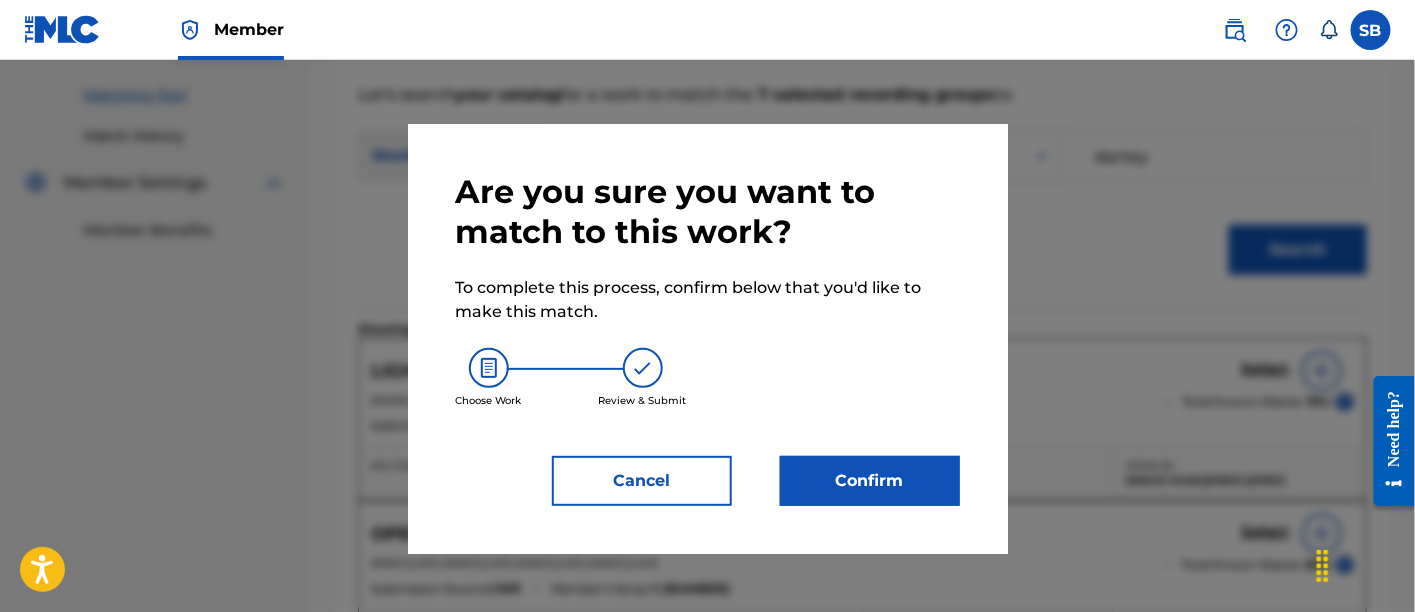 click on "Confirm" at bounding box center (870, 481) 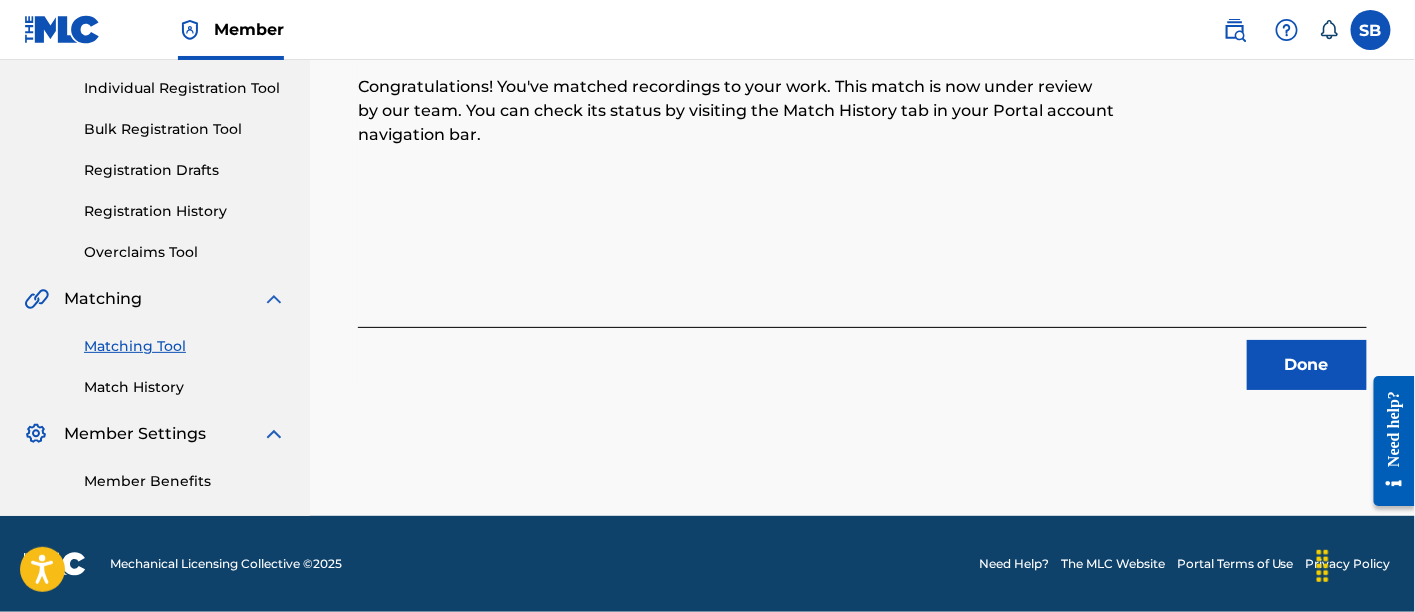 scroll, scrollTop: 246, scrollLeft: 0, axis: vertical 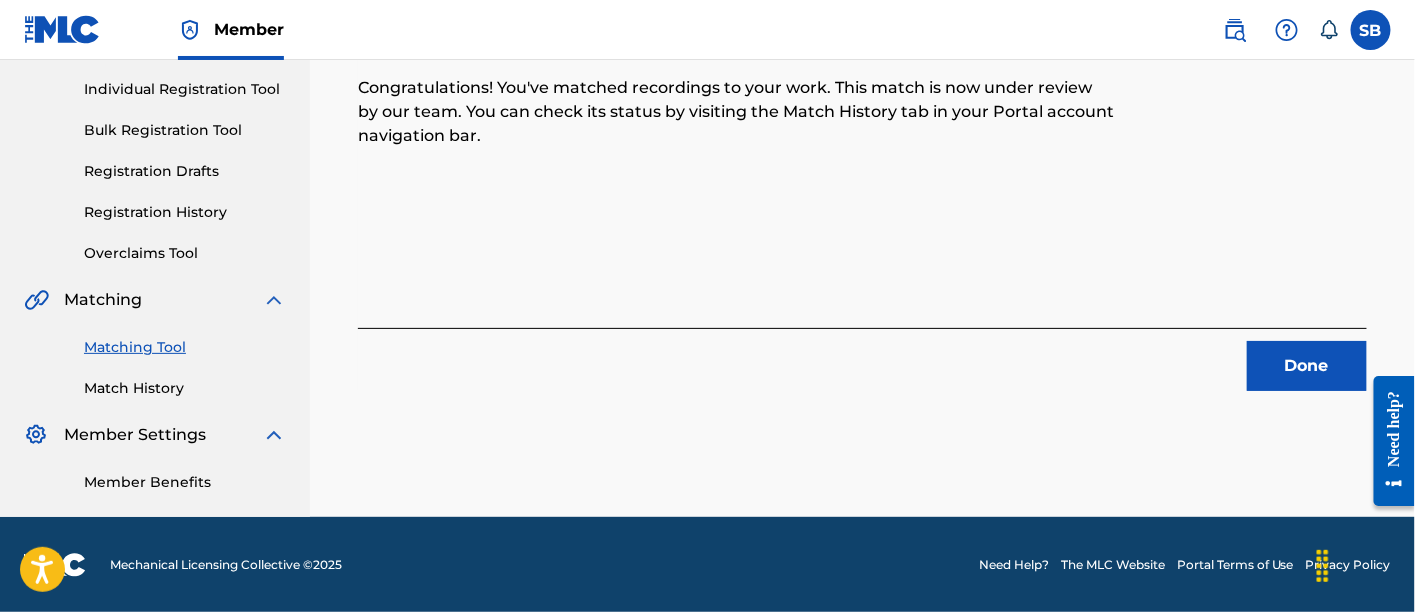 click on "Done" at bounding box center (1307, 366) 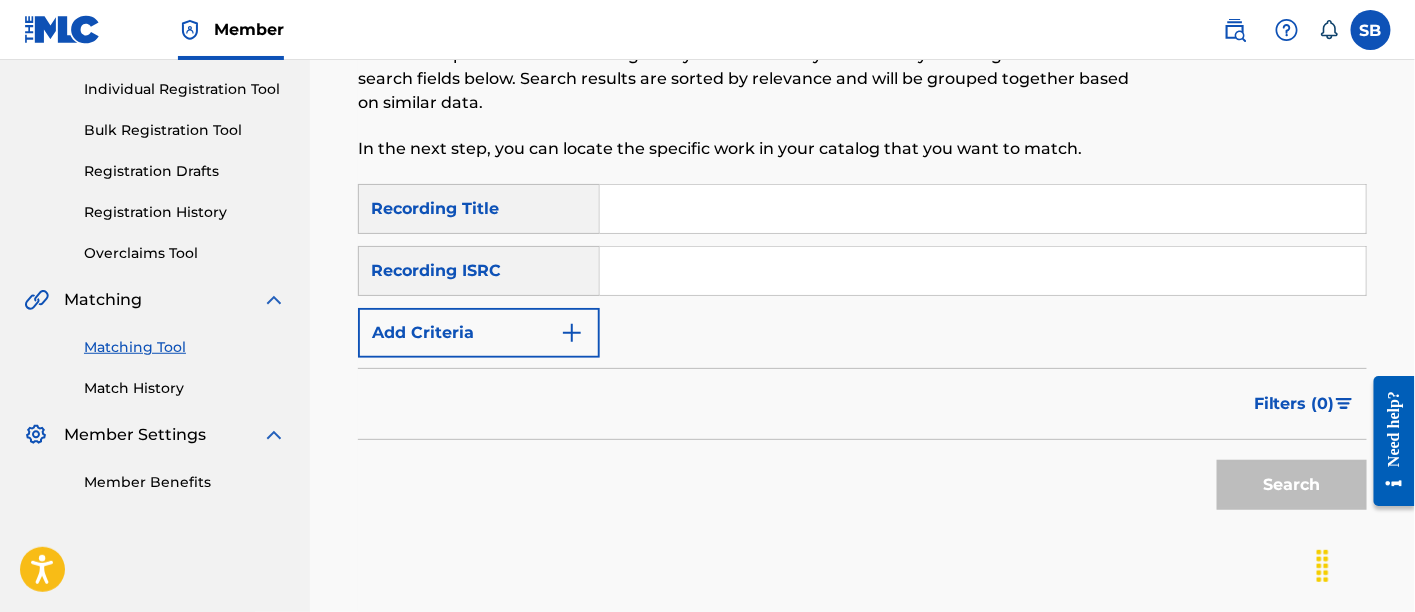 click on "Recording Title" at bounding box center [479, 209] 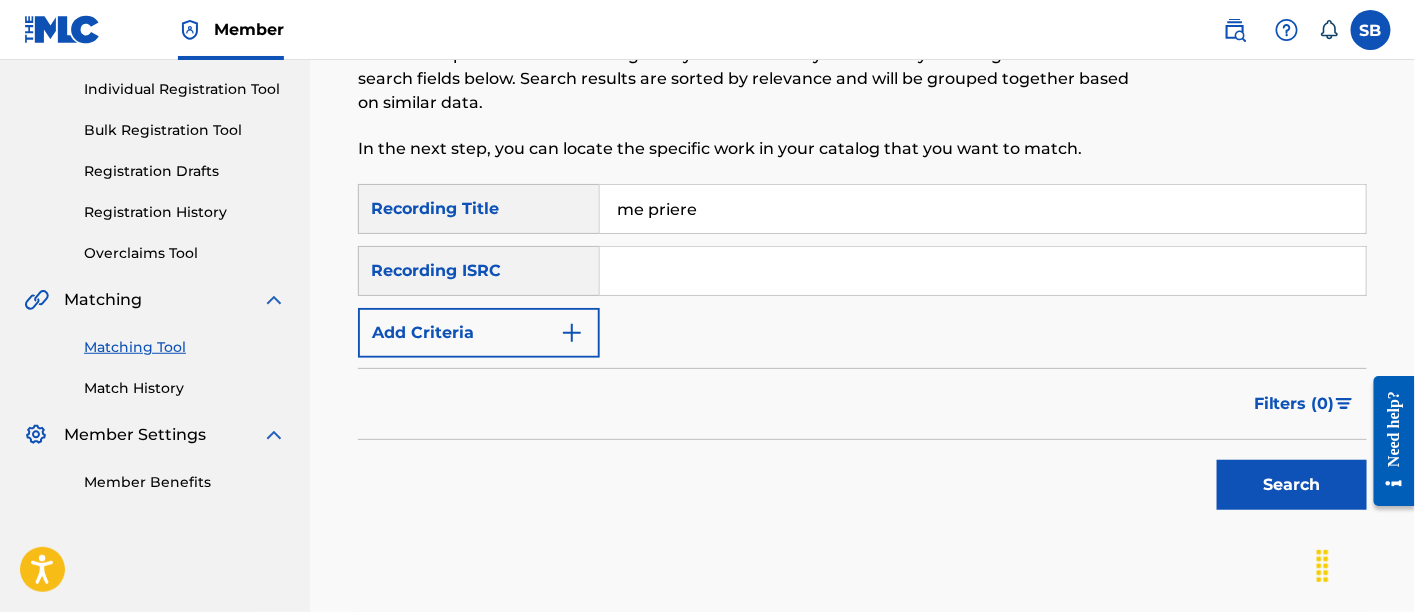 type on "me priere" 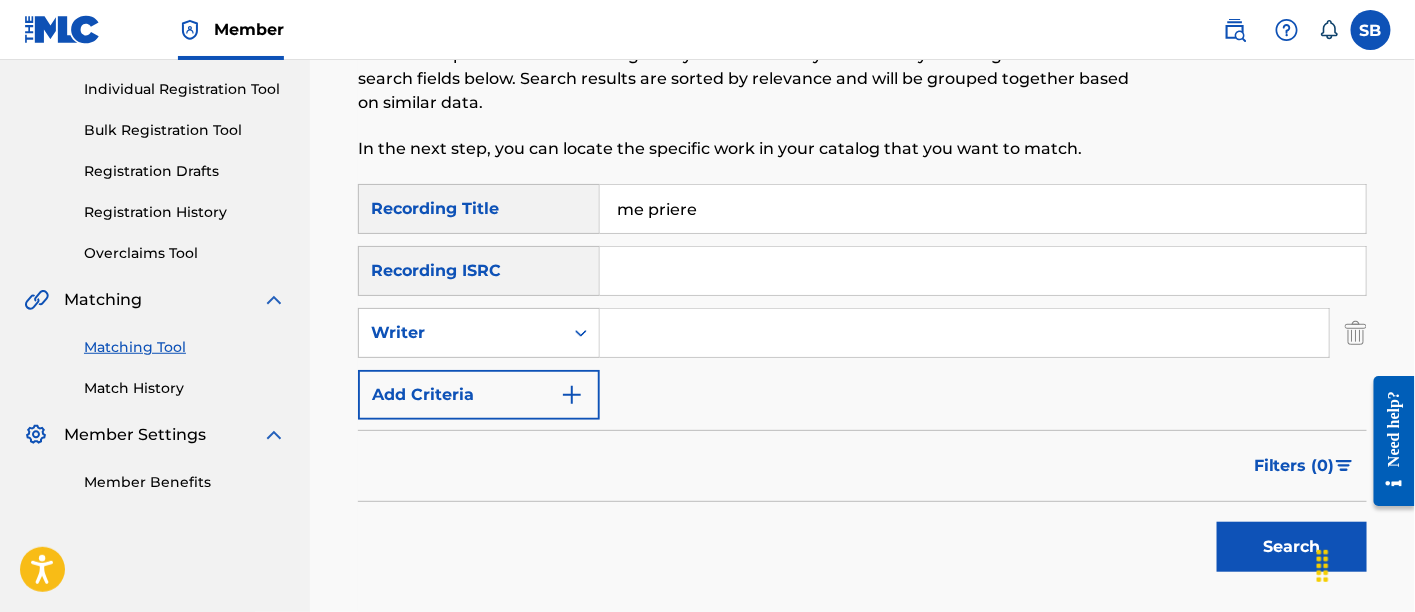 click at bounding box center (964, 333) 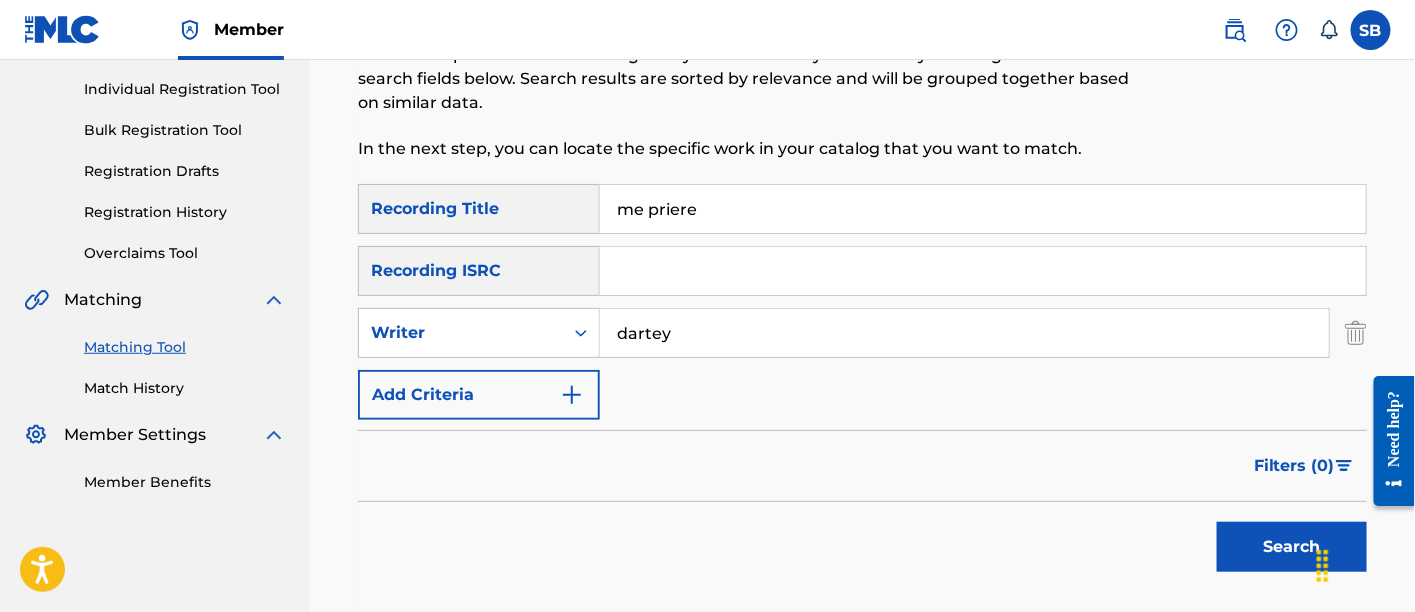 type on "dartey" 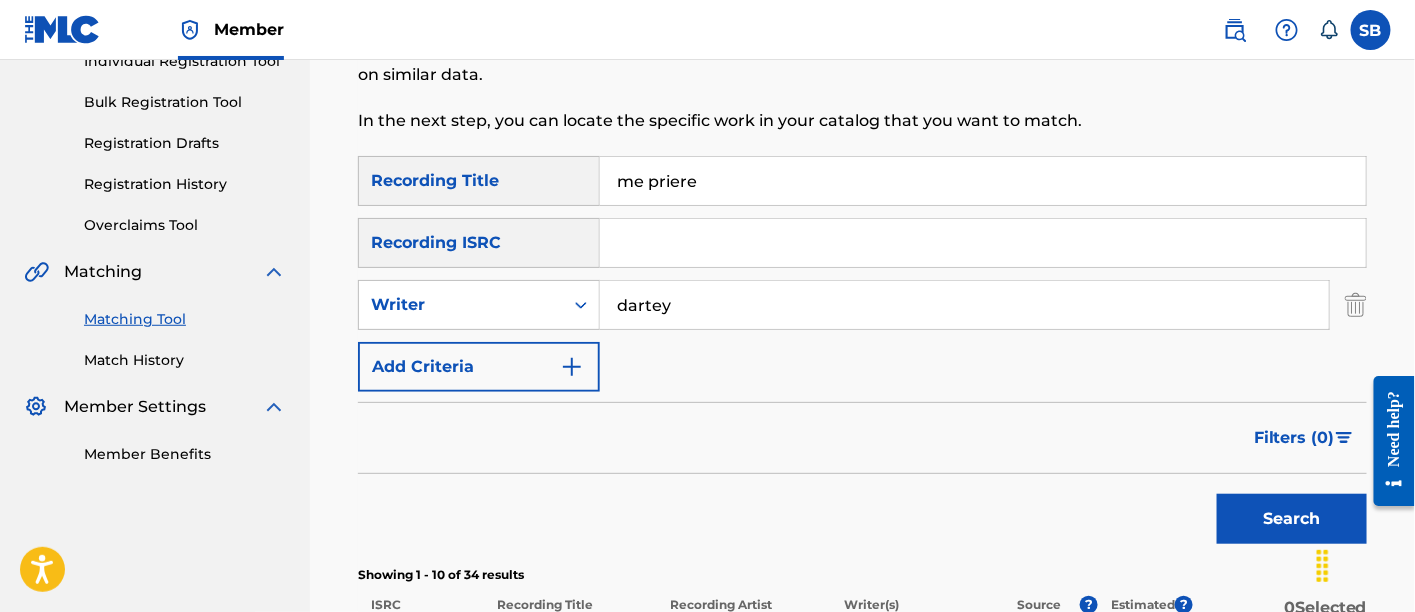 scroll, scrollTop: 273, scrollLeft: 0, axis: vertical 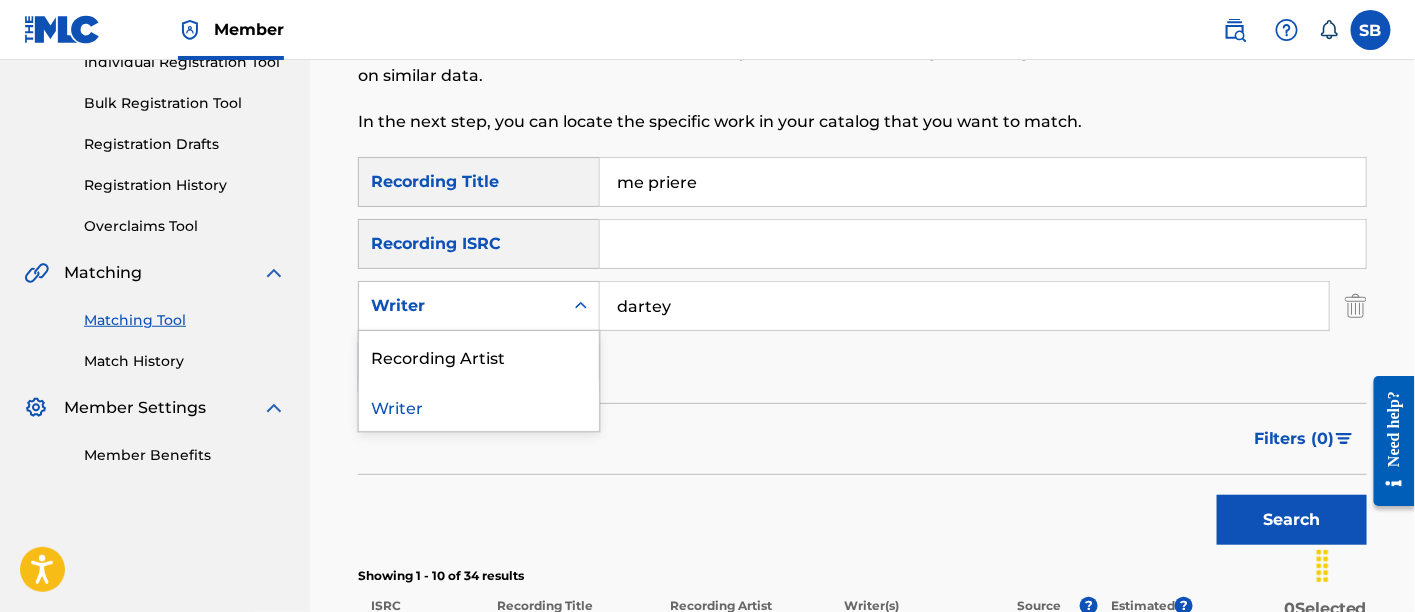 click at bounding box center [581, 306] 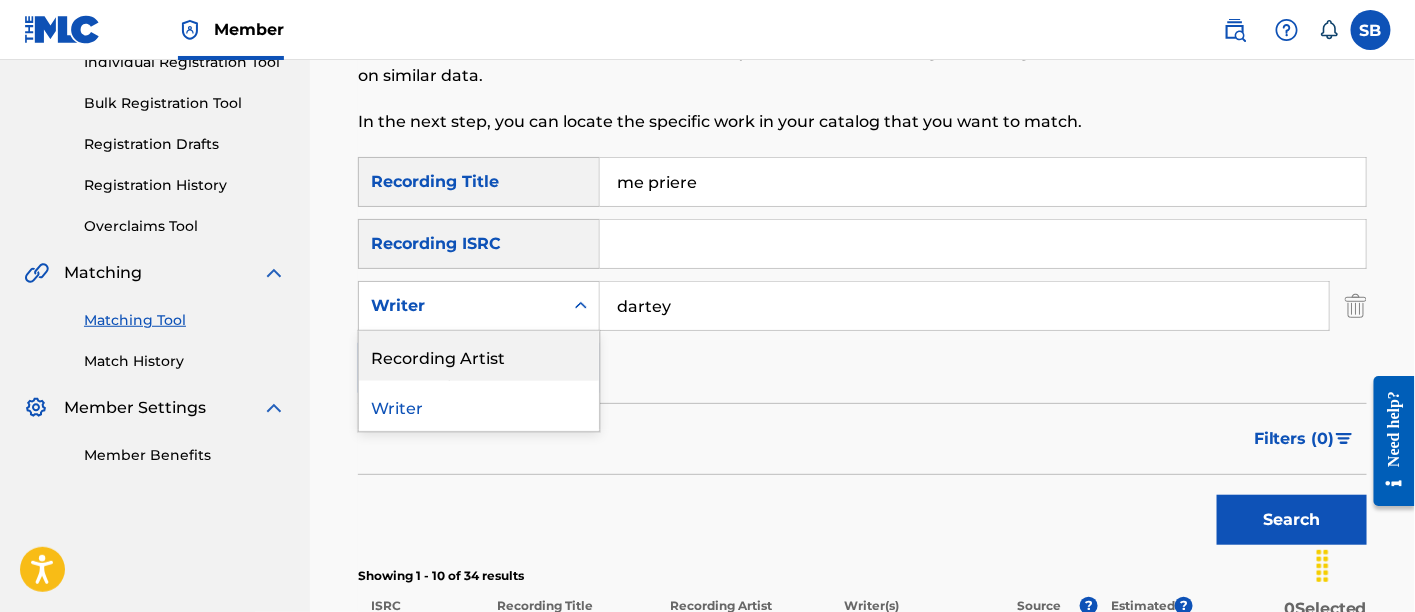 click on "Recording Artist" at bounding box center (479, 356) 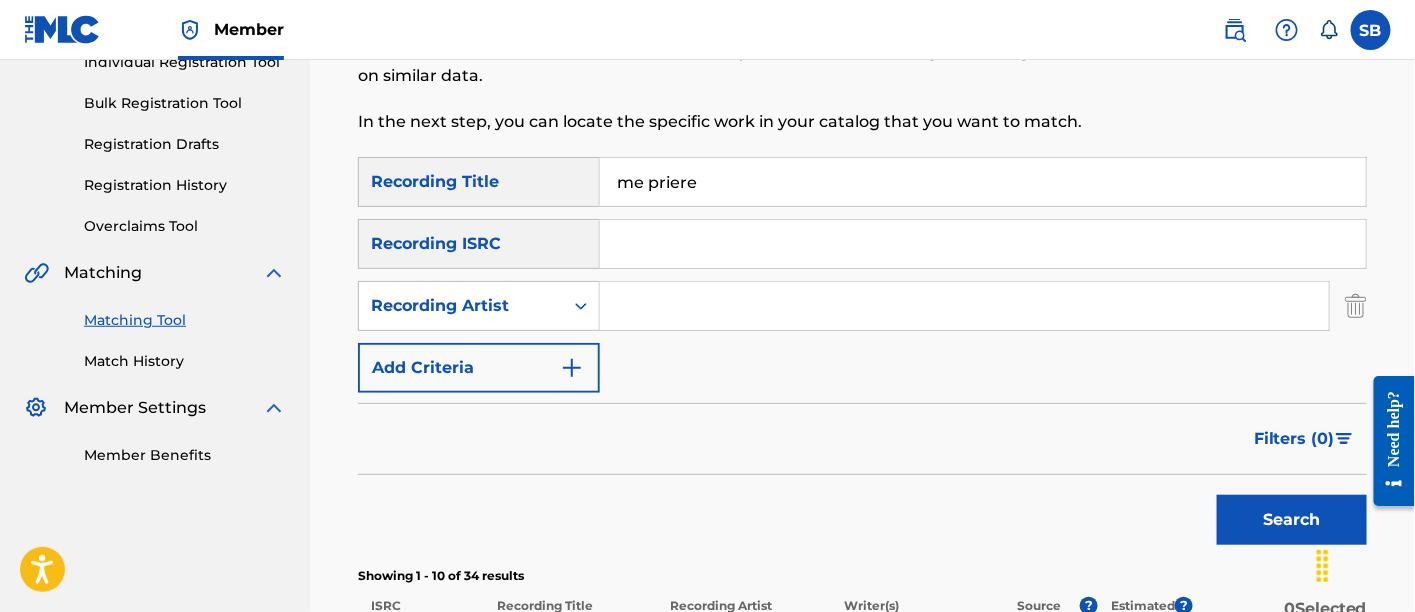 click at bounding box center (964, 306) 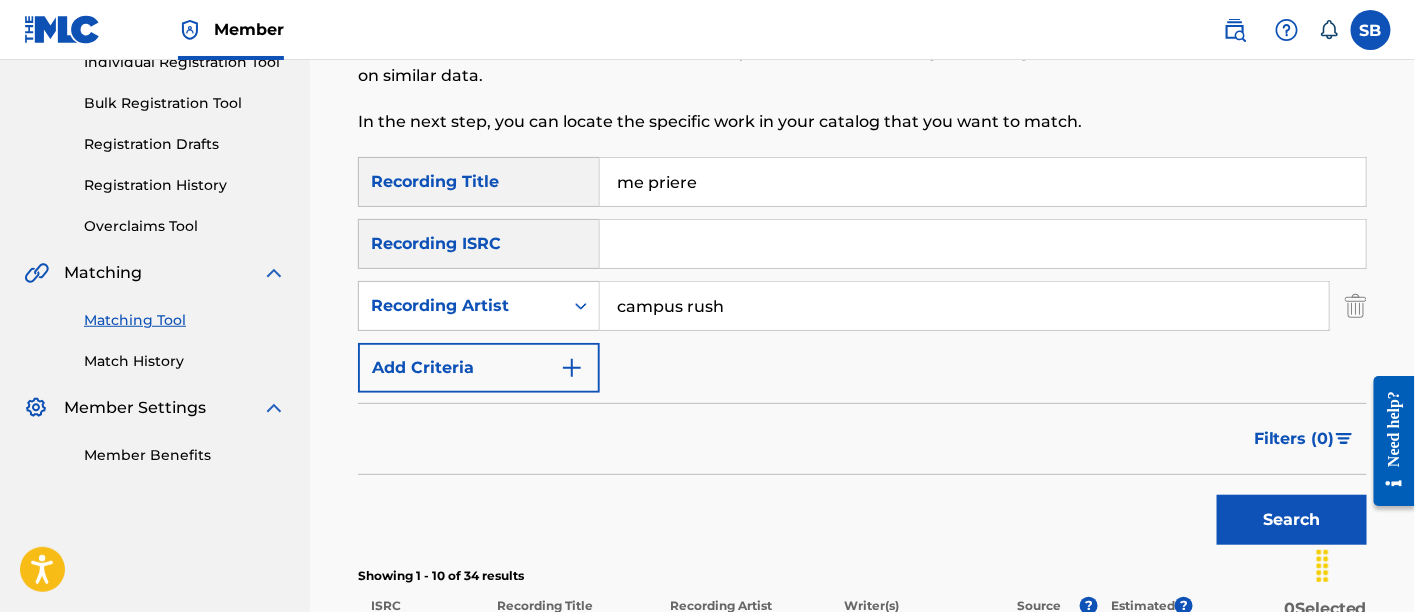 click on "Search" at bounding box center (1292, 520) 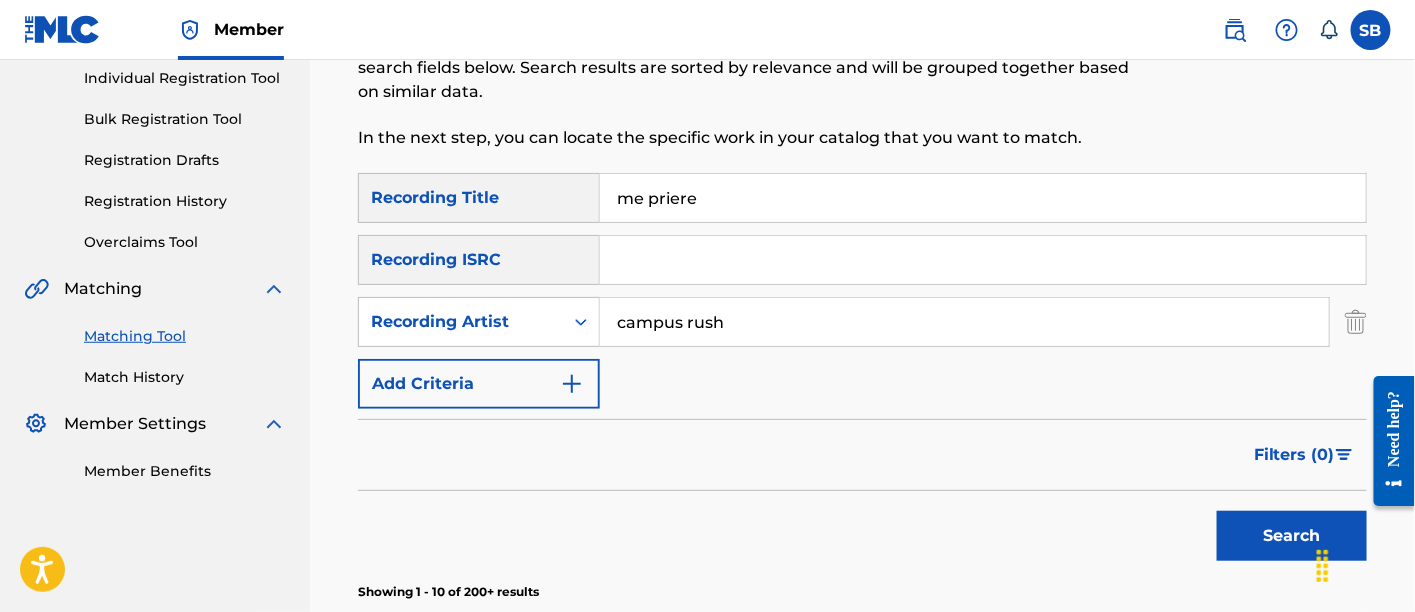 scroll, scrollTop: 222, scrollLeft: 0, axis: vertical 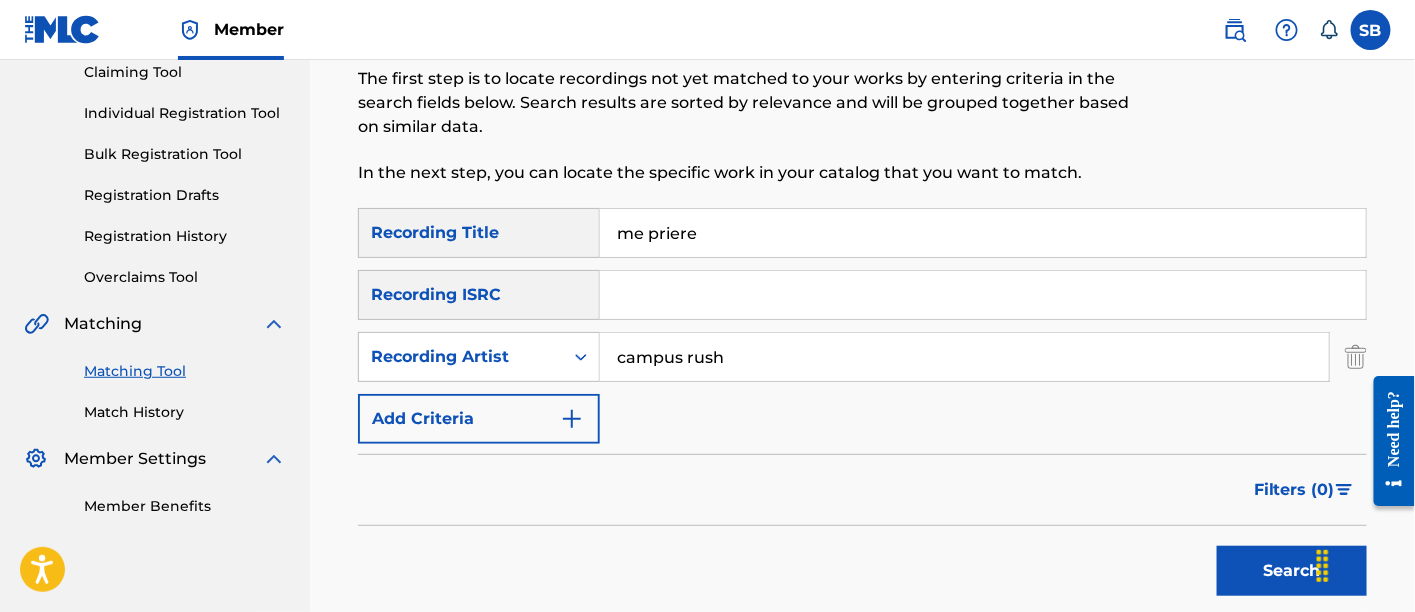 click on "campus rush" at bounding box center (964, 357) 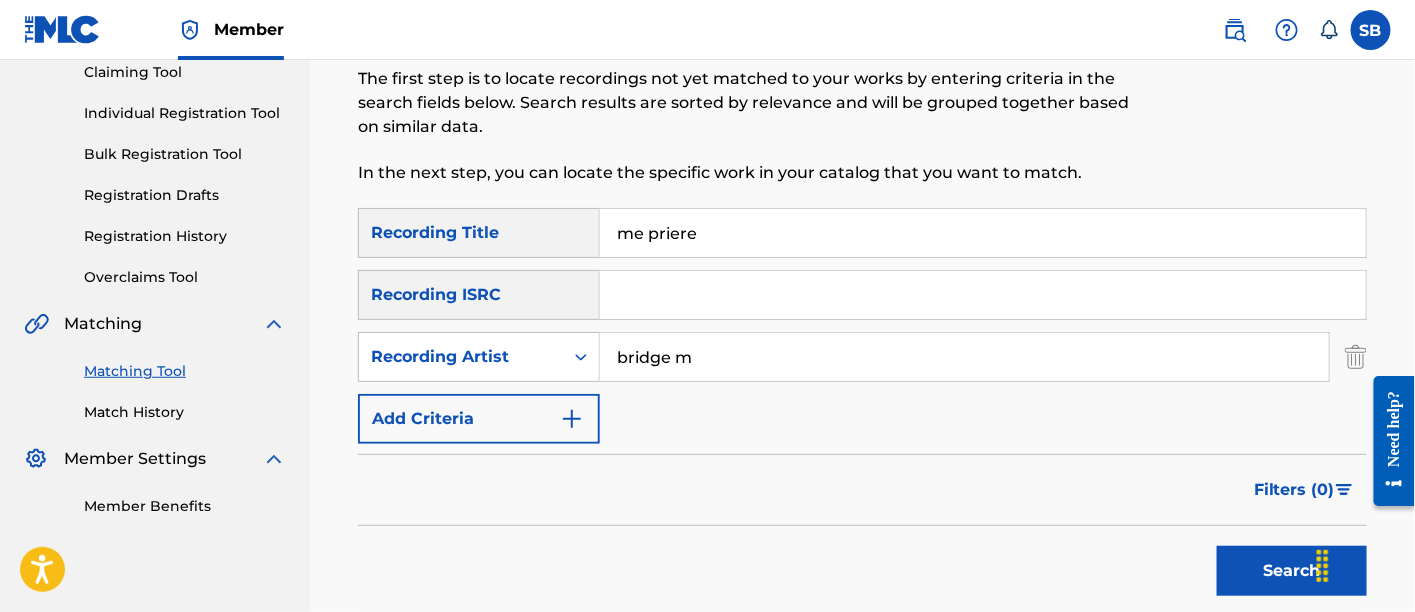 type on "bridge m" 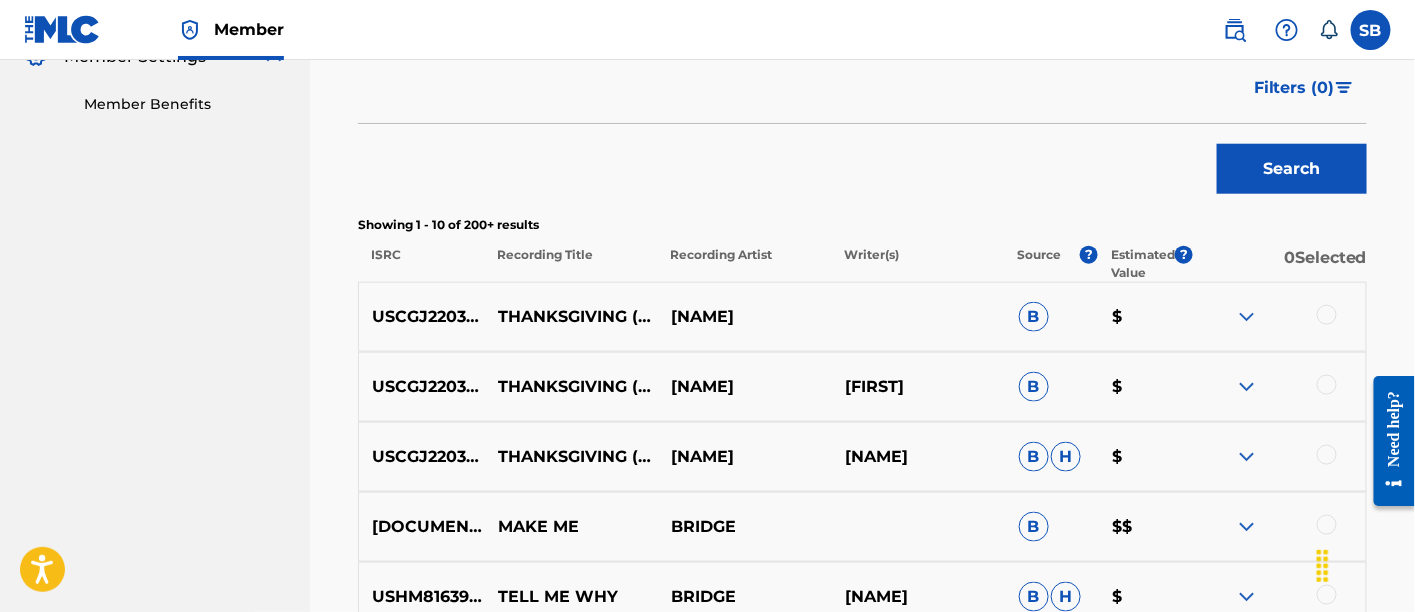 scroll, scrollTop: 625, scrollLeft: 0, axis: vertical 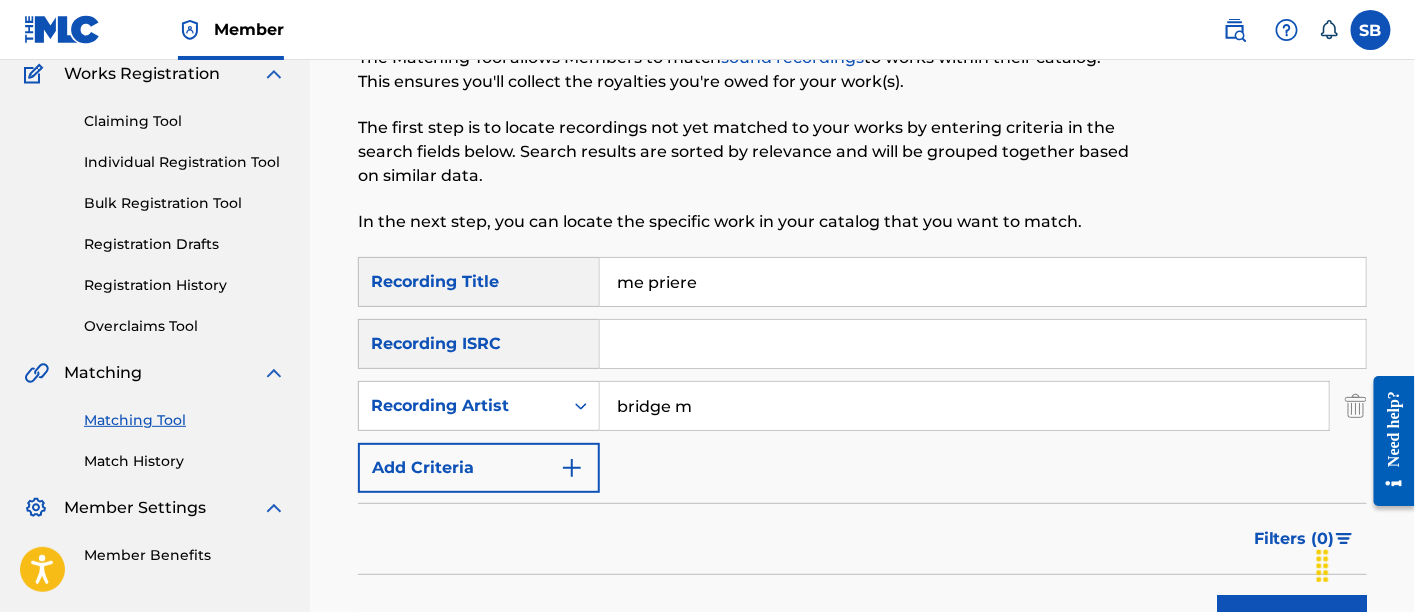 click on "me priere" at bounding box center [983, 282] 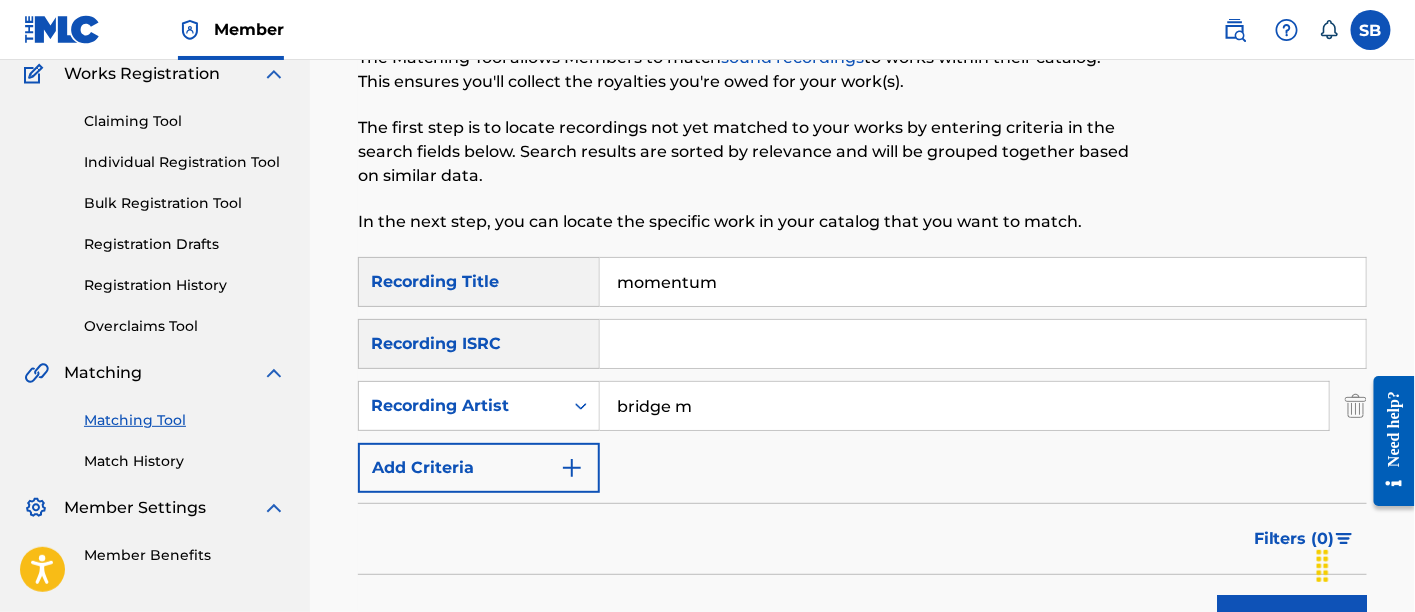 type on "momentum" 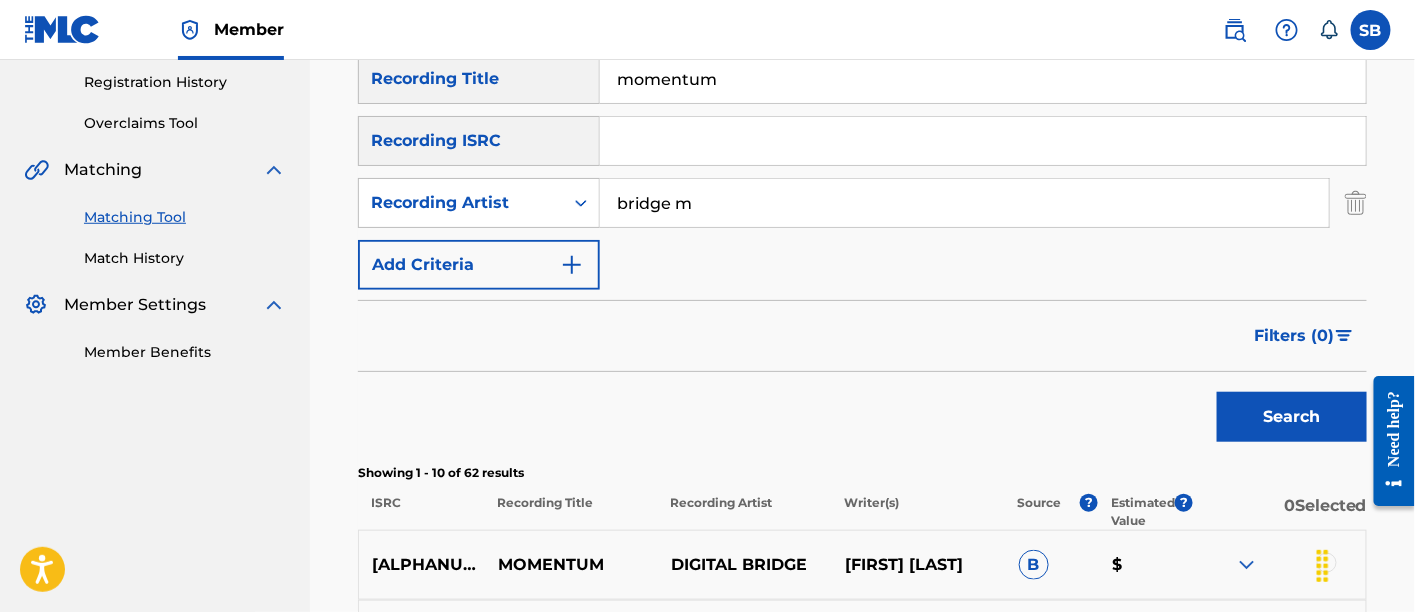 scroll, scrollTop: 322, scrollLeft: 0, axis: vertical 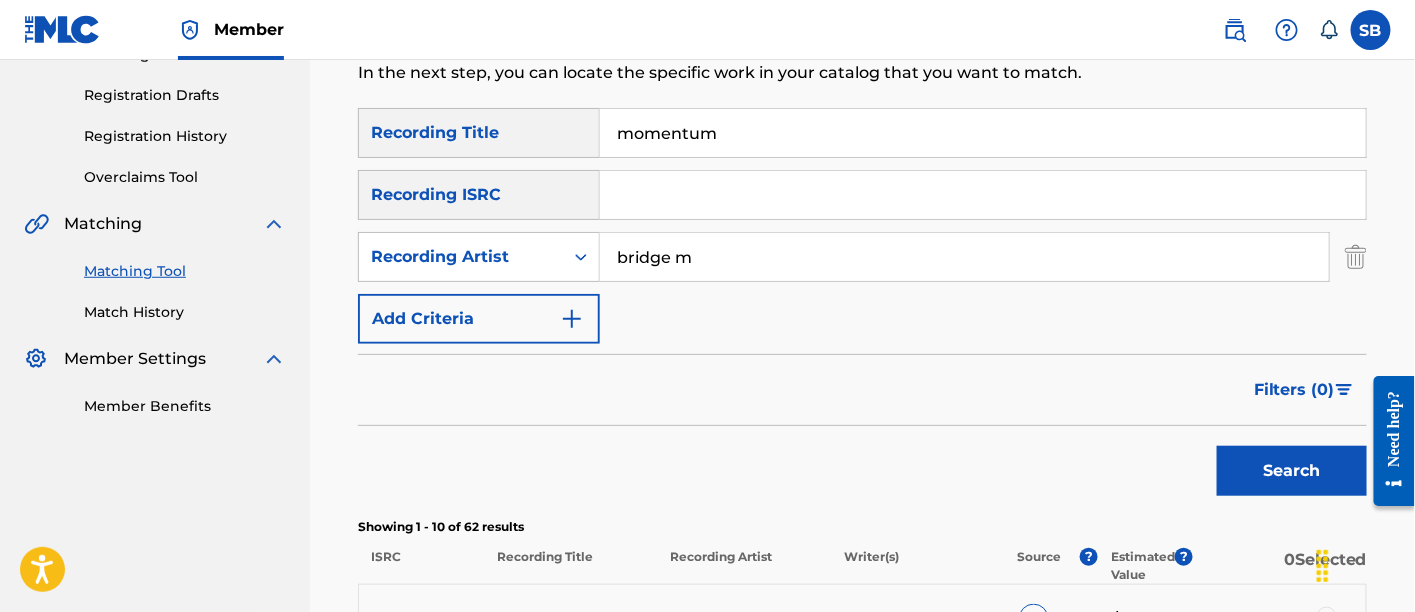 click on "bridge m" at bounding box center [964, 257] 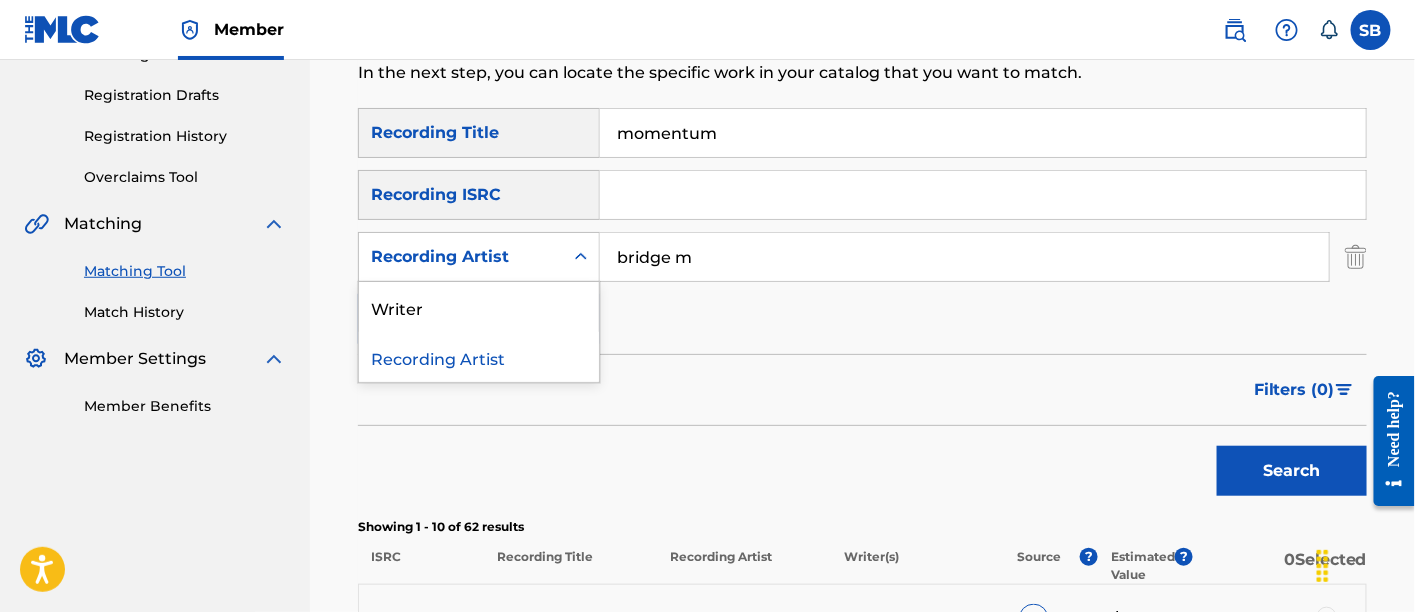 click 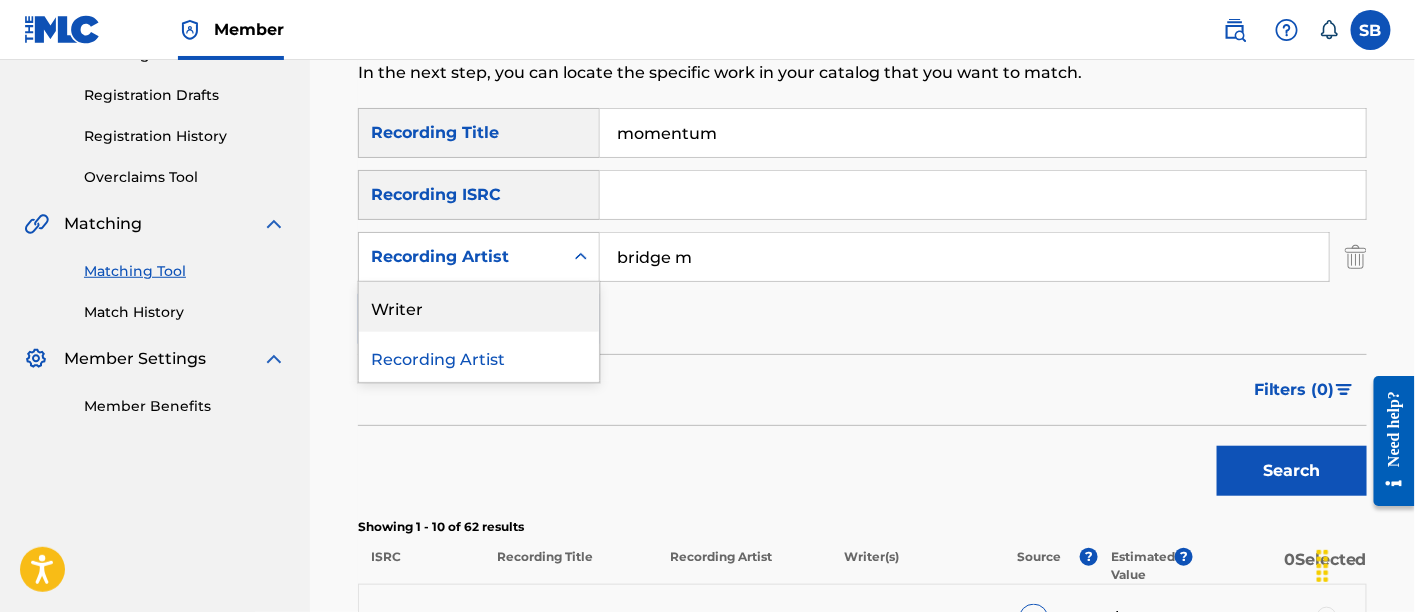 click on "Writer" at bounding box center (479, 307) 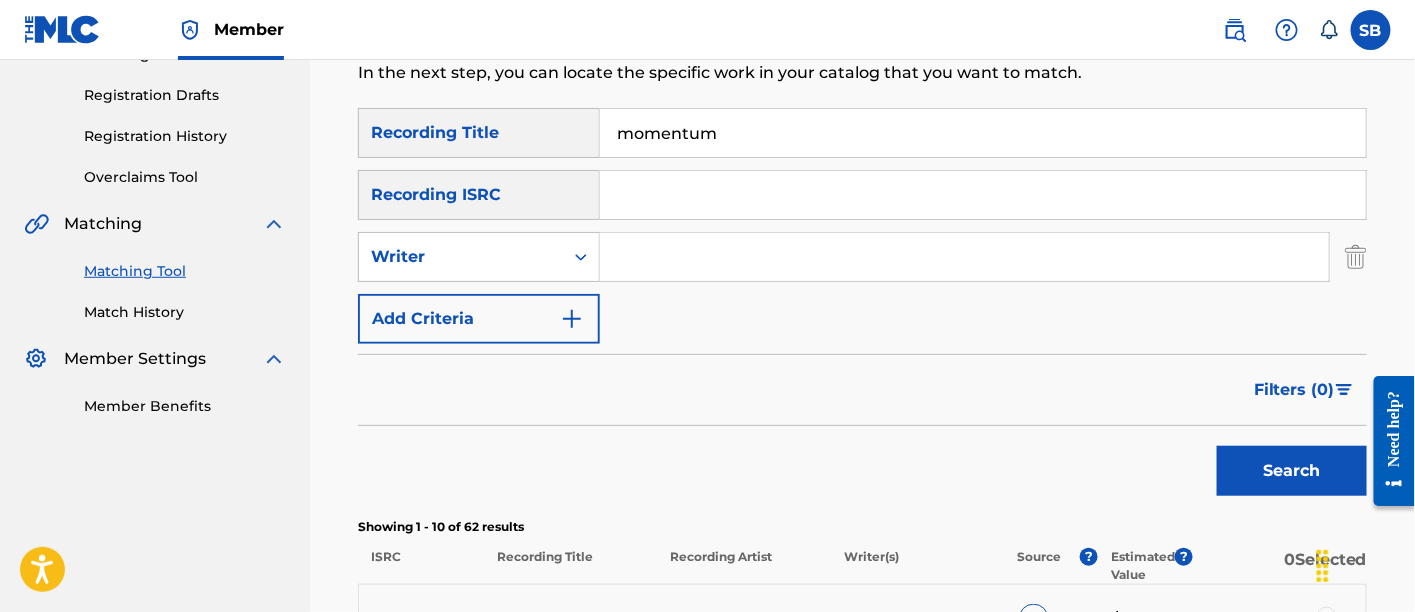 click at bounding box center [964, 257] 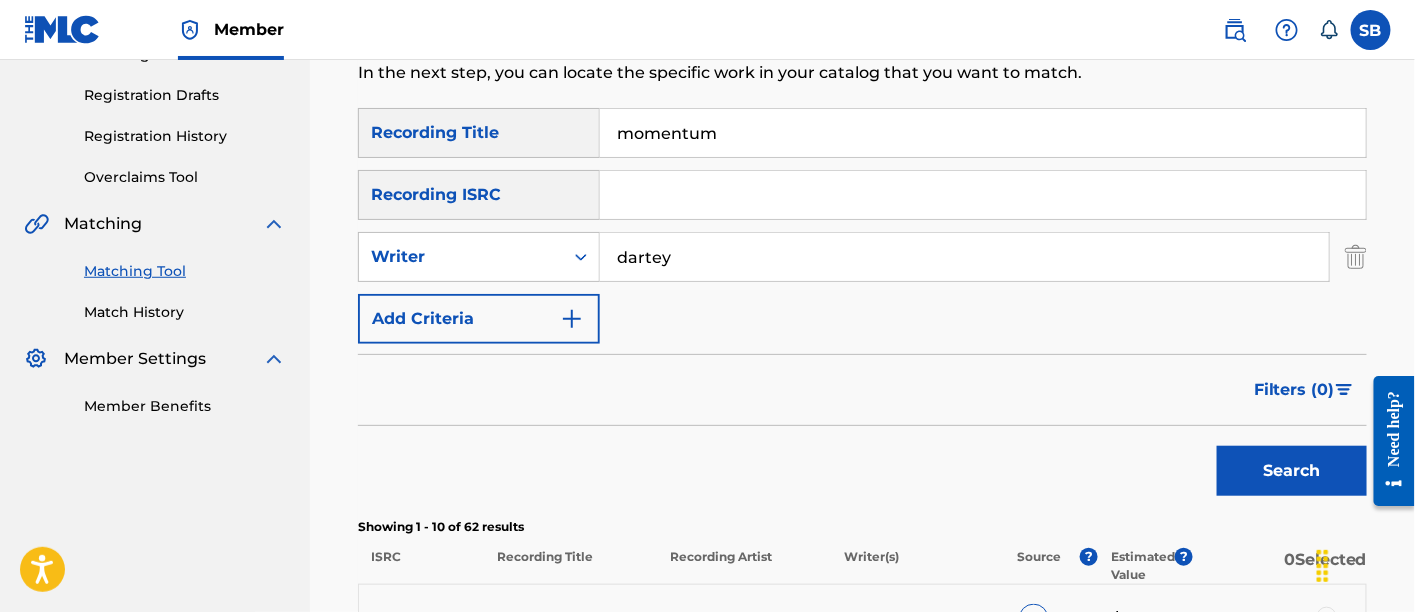 click on "Search" at bounding box center (1292, 471) 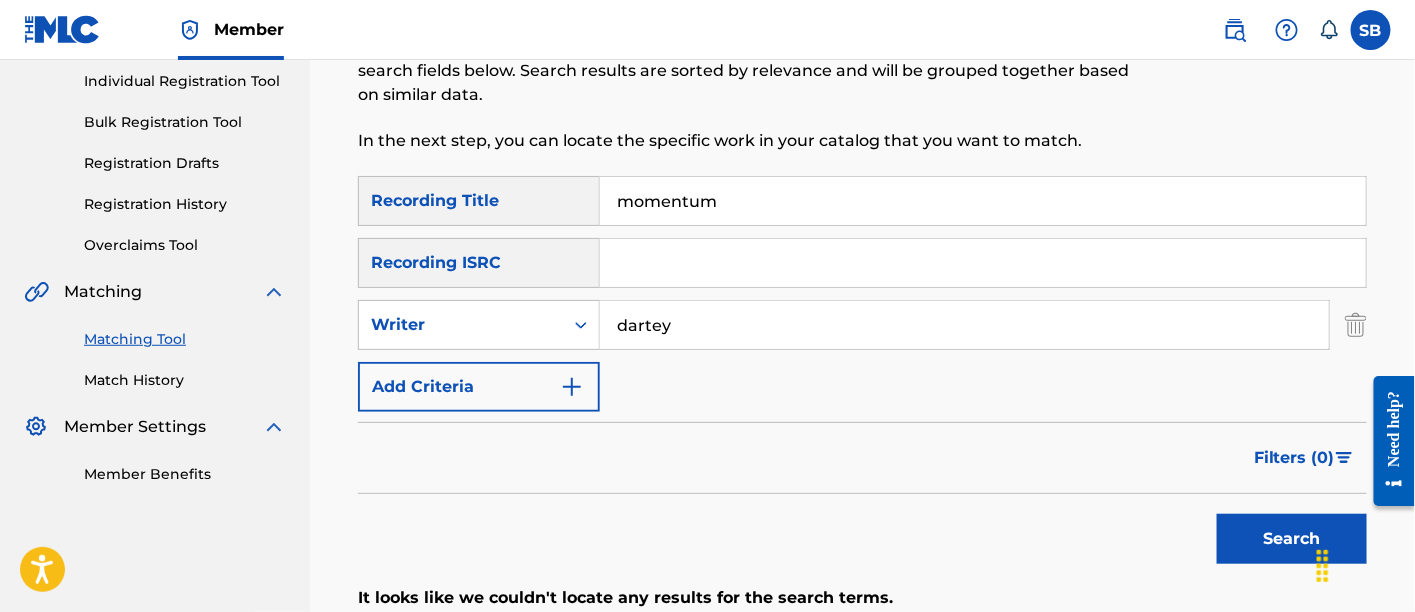 scroll, scrollTop: 238, scrollLeft: 0, axis: vertical 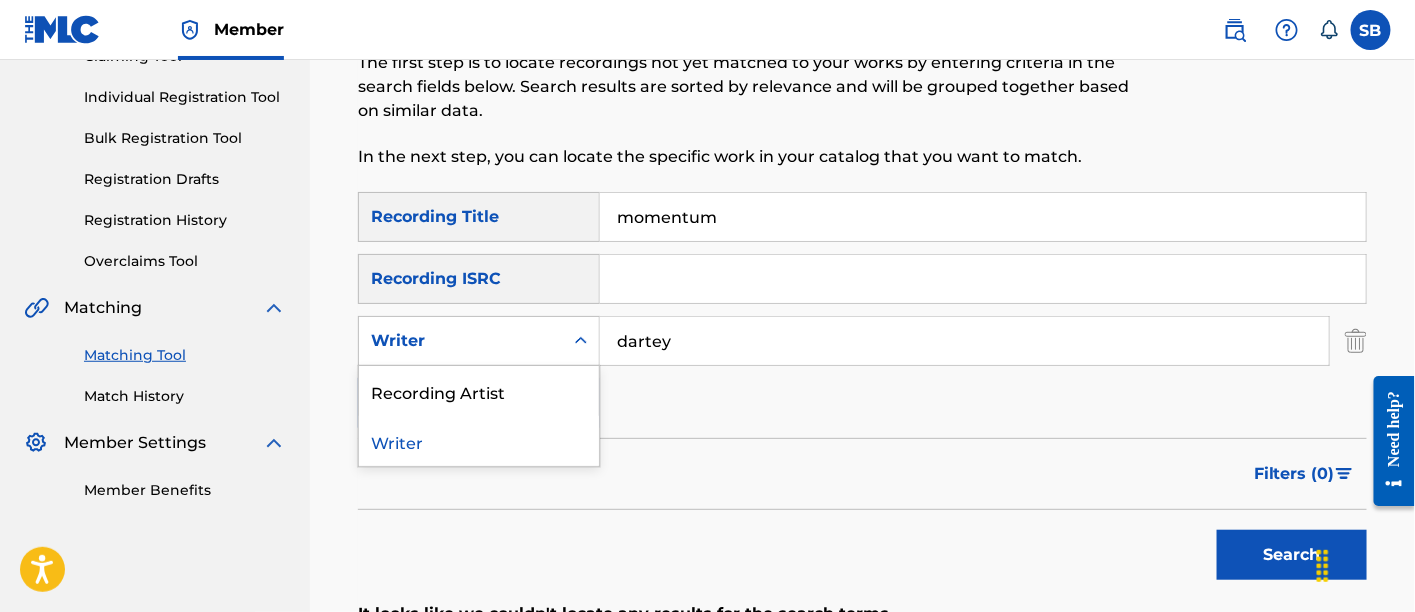 click on "Writer" at bounding box center (461, 341) 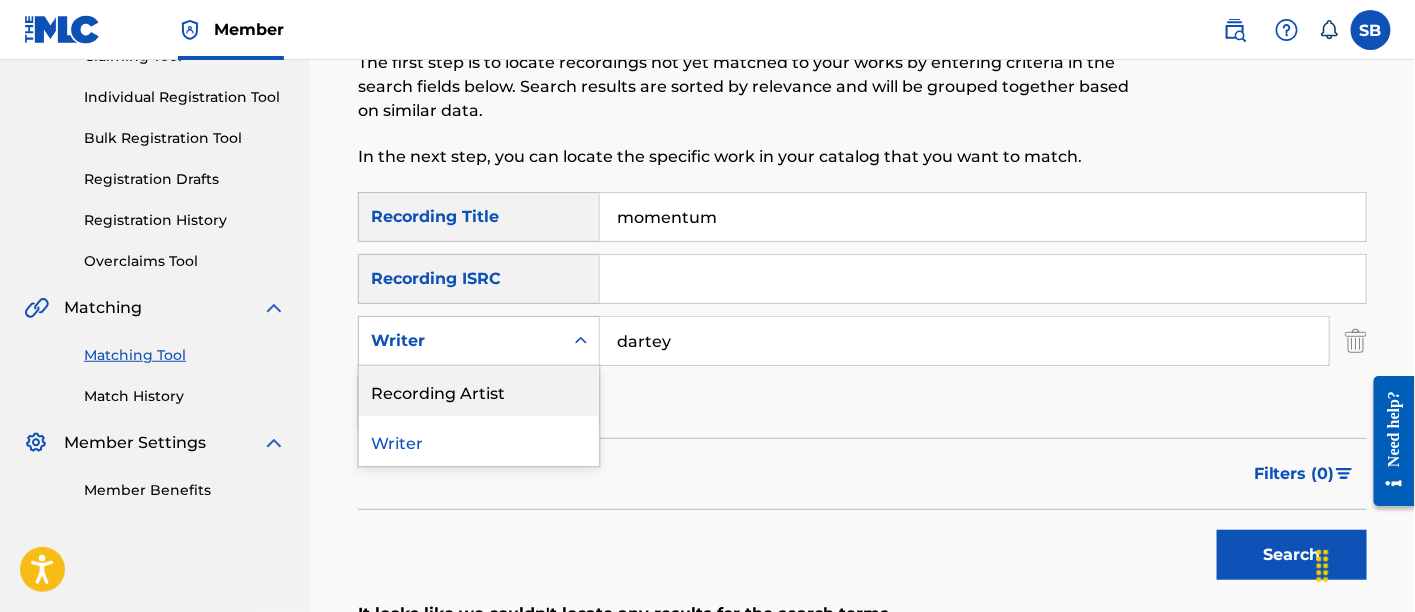 click on "Recording Artist" at bounding box center (479, 391) 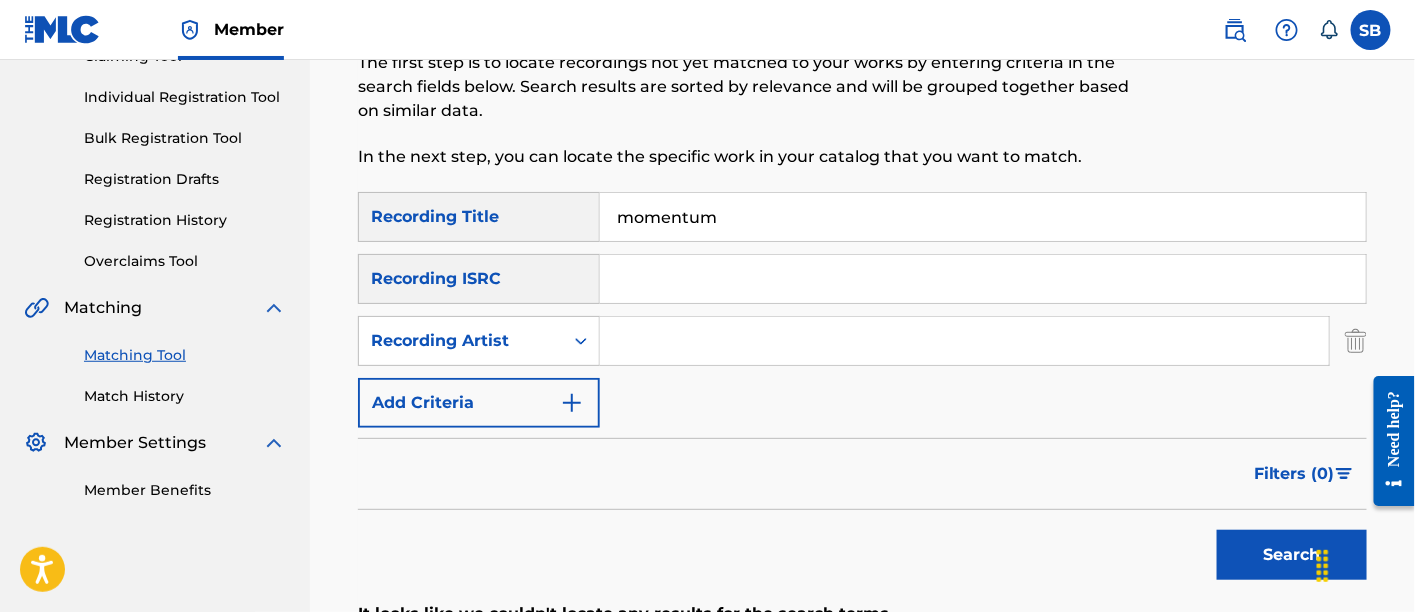 click at bounding box center [964, 341] 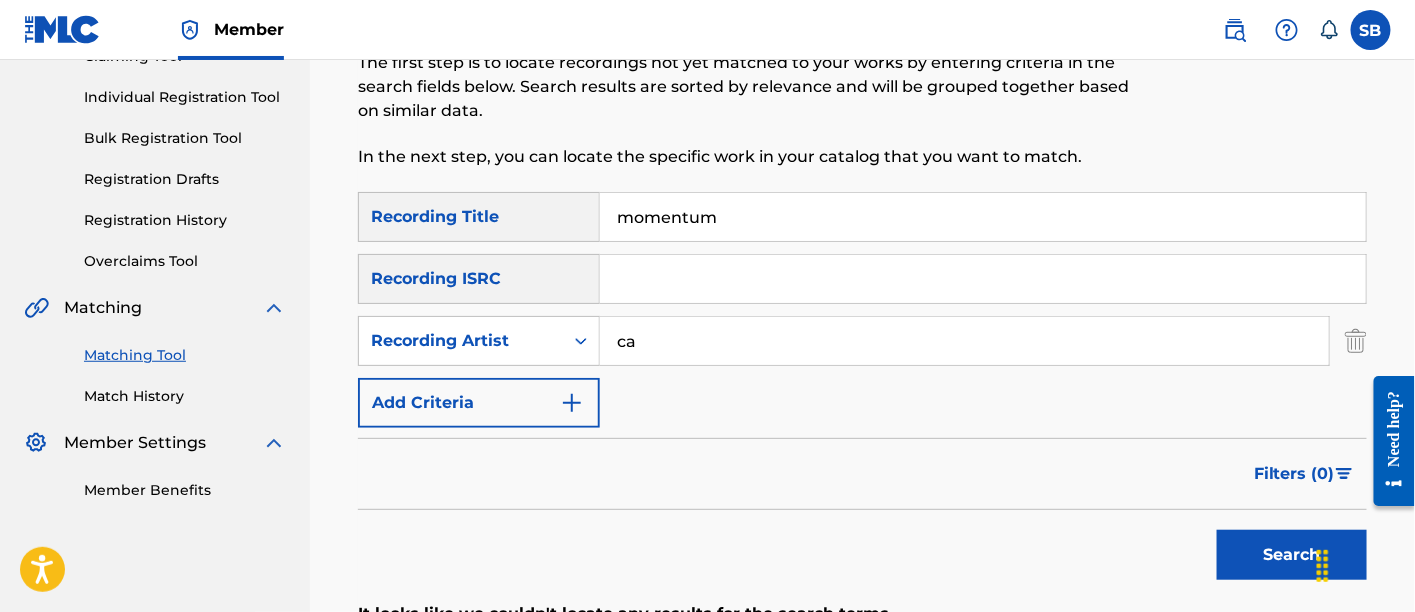 type on "campus rush" 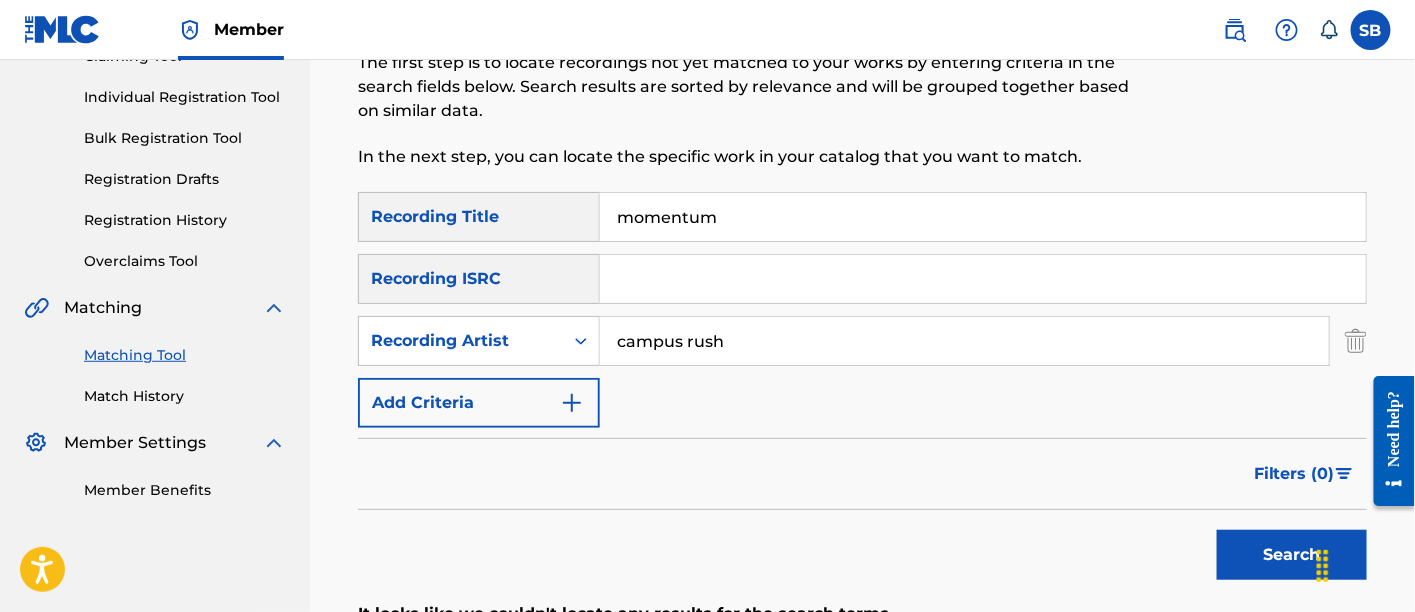 click on "Search" at bounding box center [1292, 555] 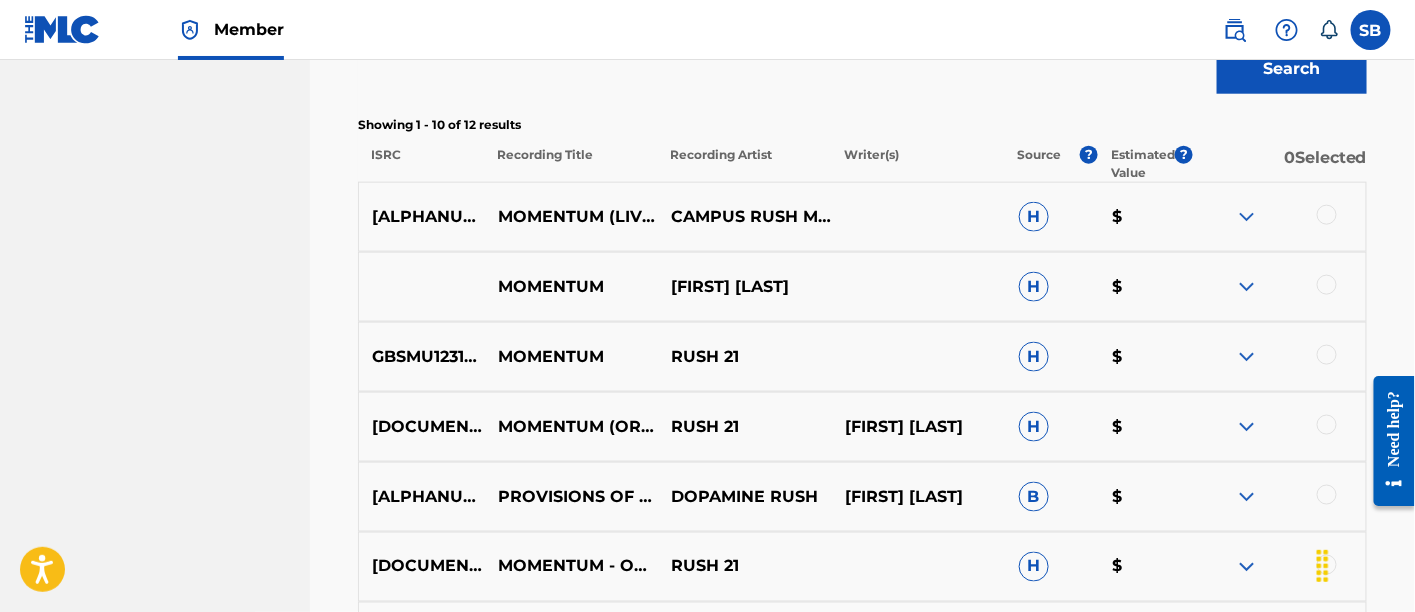 scroll, scrollTop: 726, scrollLeft: 0, axis: vertical 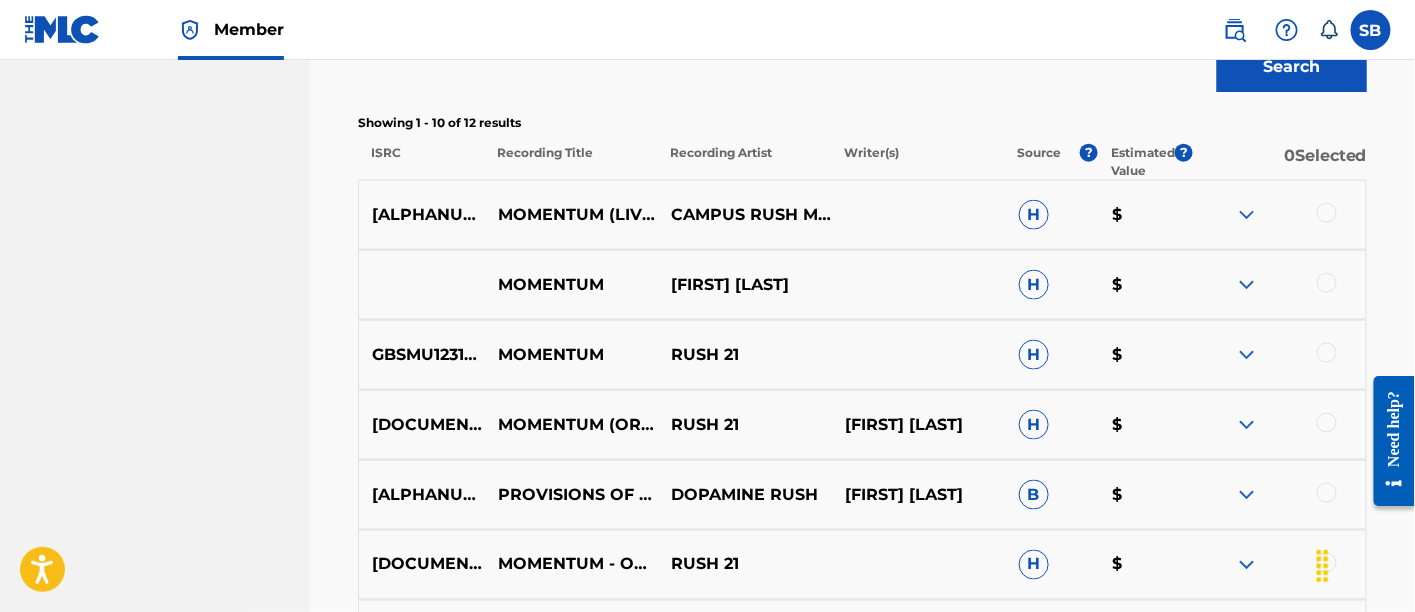 click at bounding box center (1327, 213) 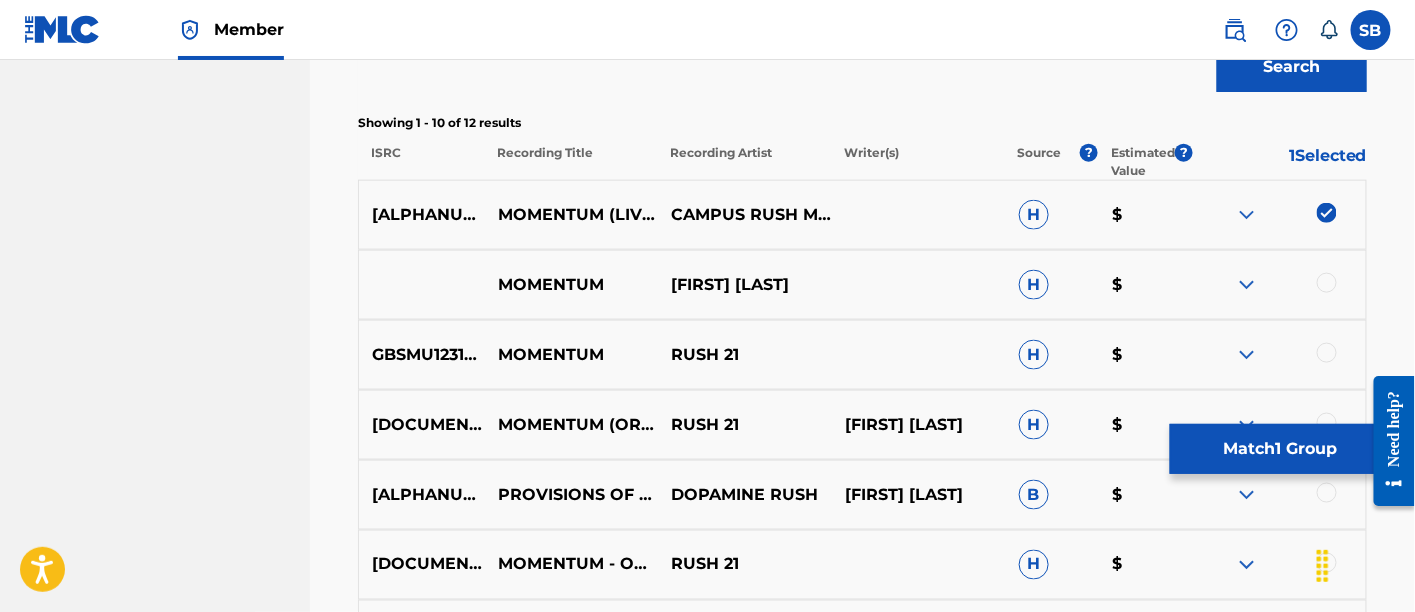 click on "Match  1 Group" at bounding box center [1280, 449] 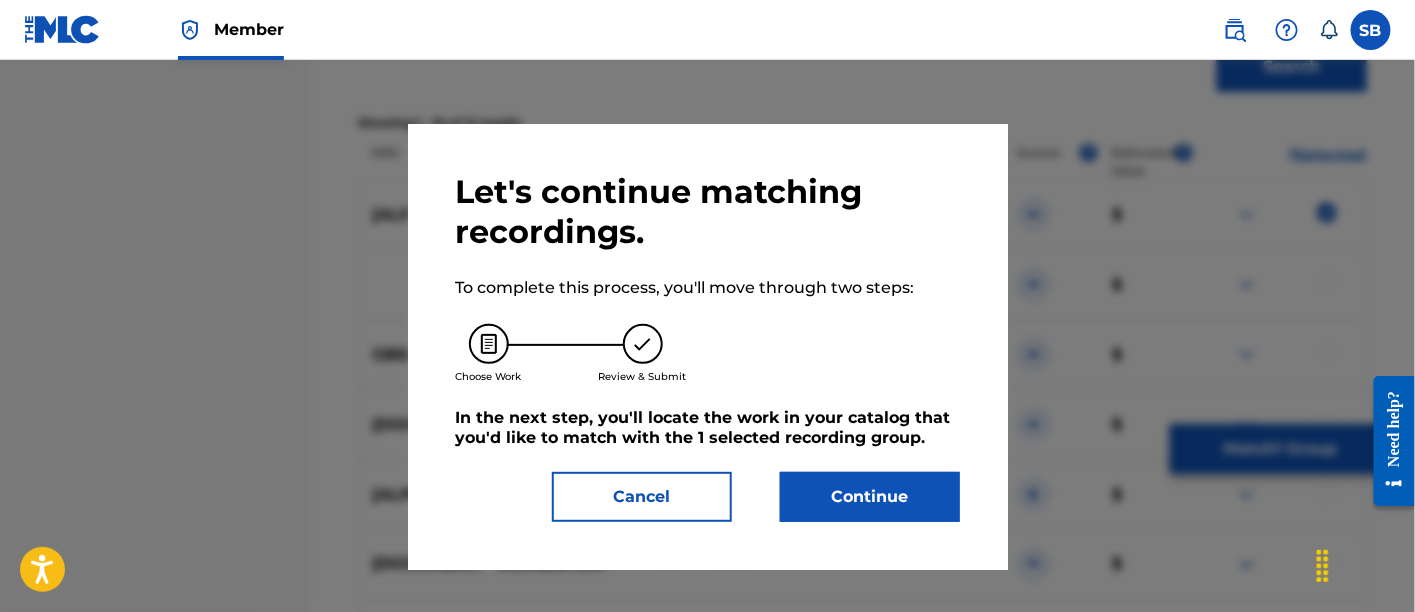 click on "Continue" at bounding box center (870, 497) 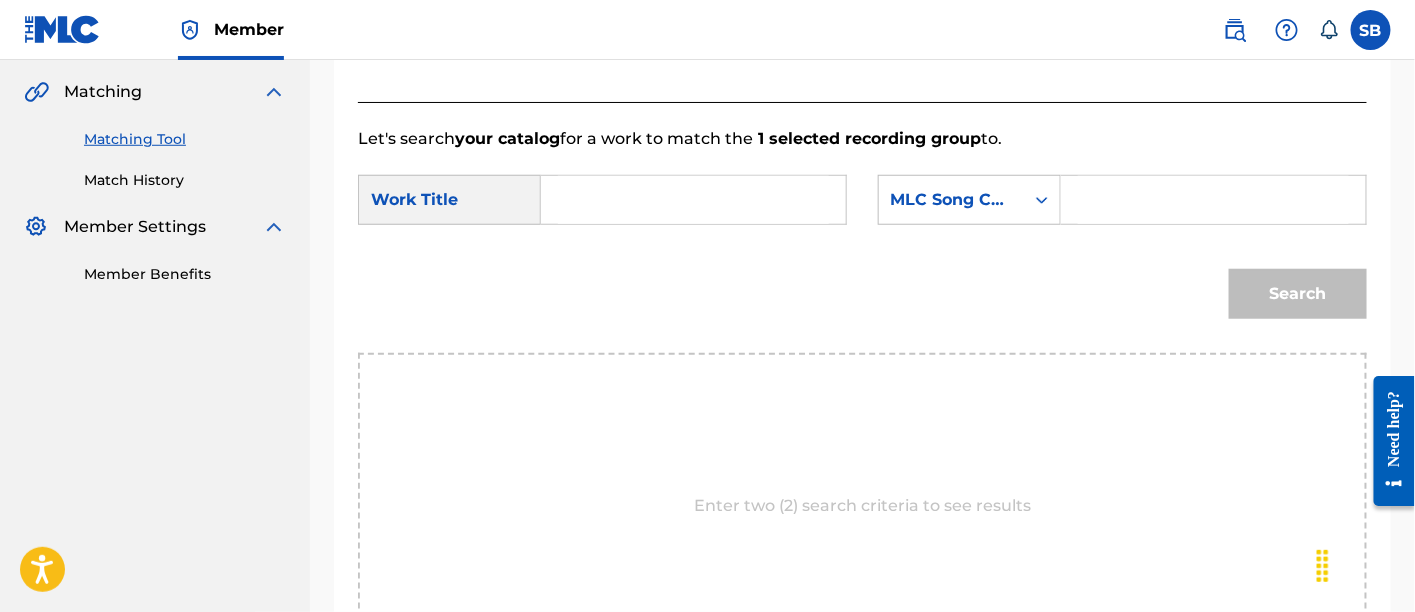 scroll, scrollTop: 452, scrollLeft: 0, axis: vertical 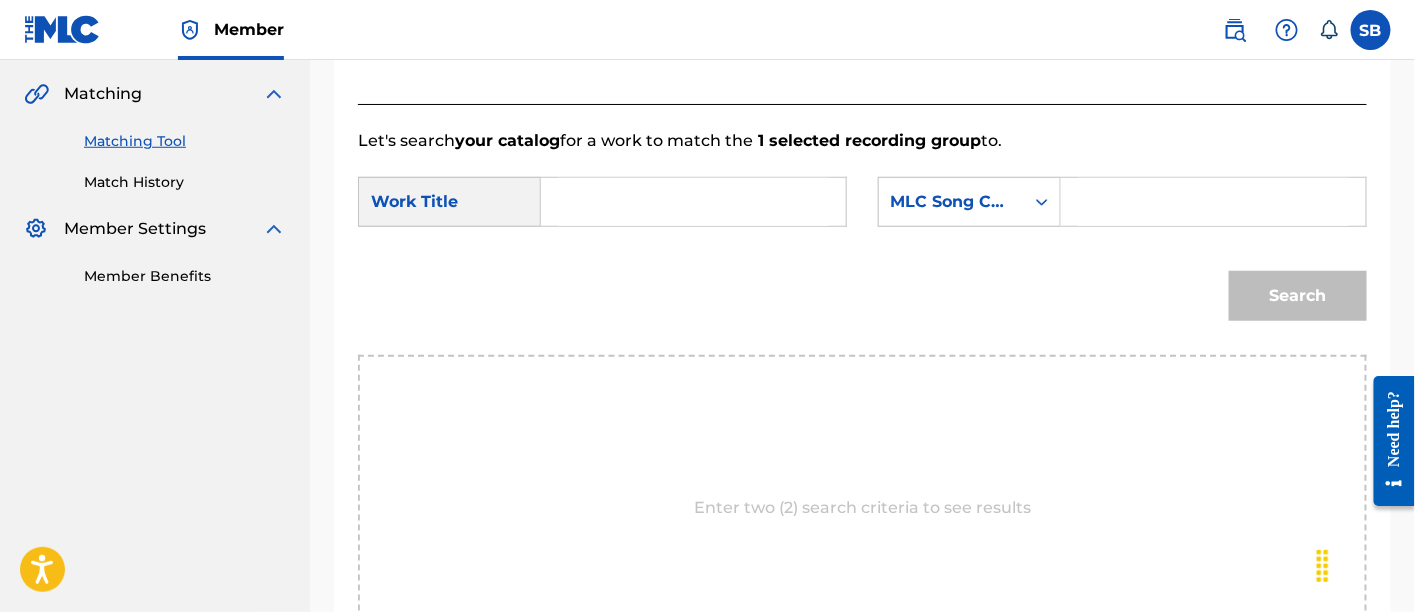click at bounding box center (693, 202) 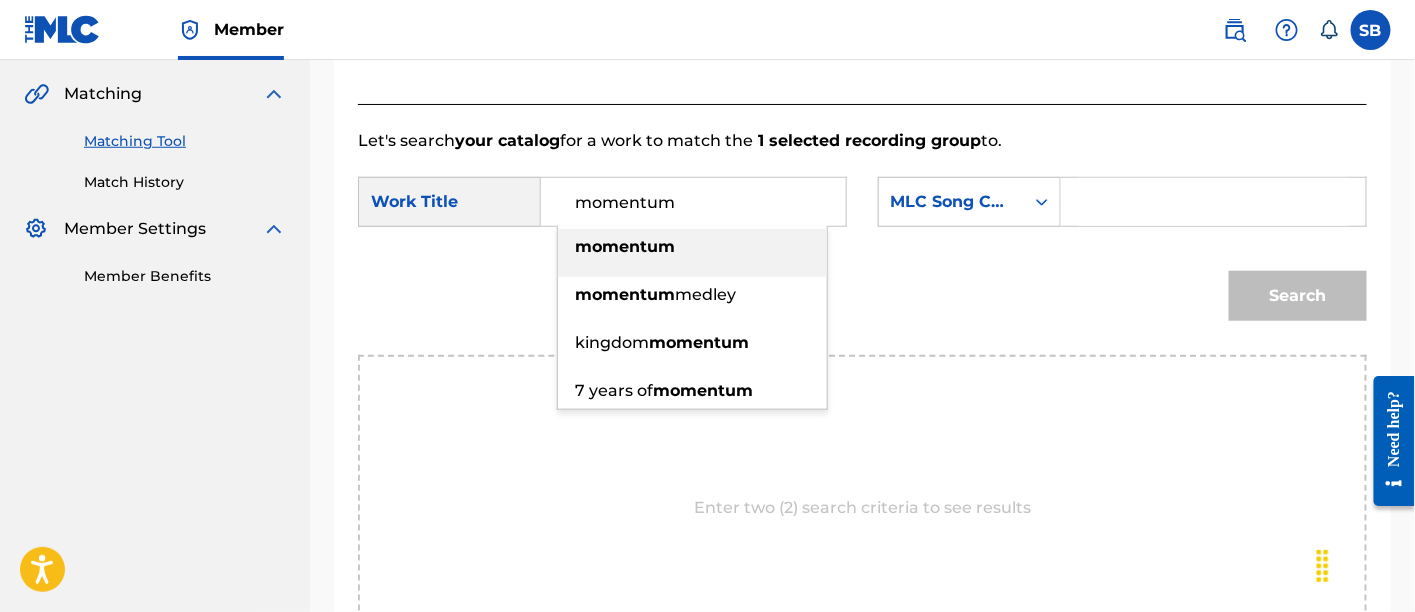 type on "momentum" 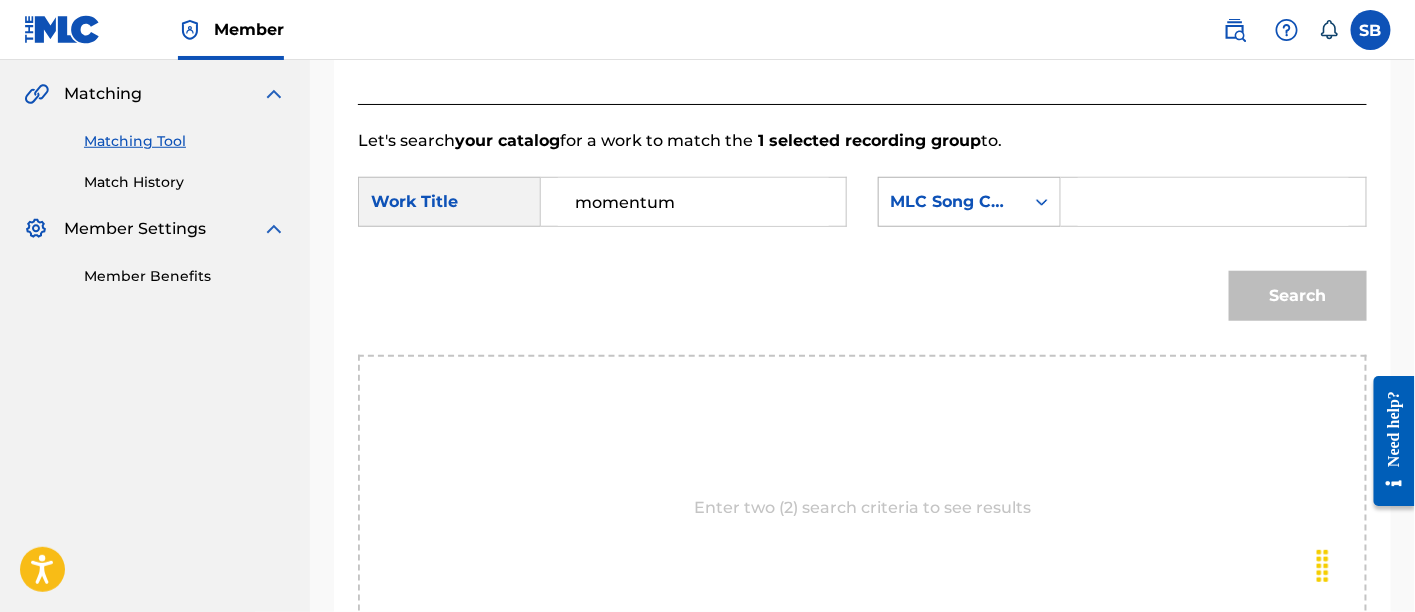 click at bounding box center (1042, 202) 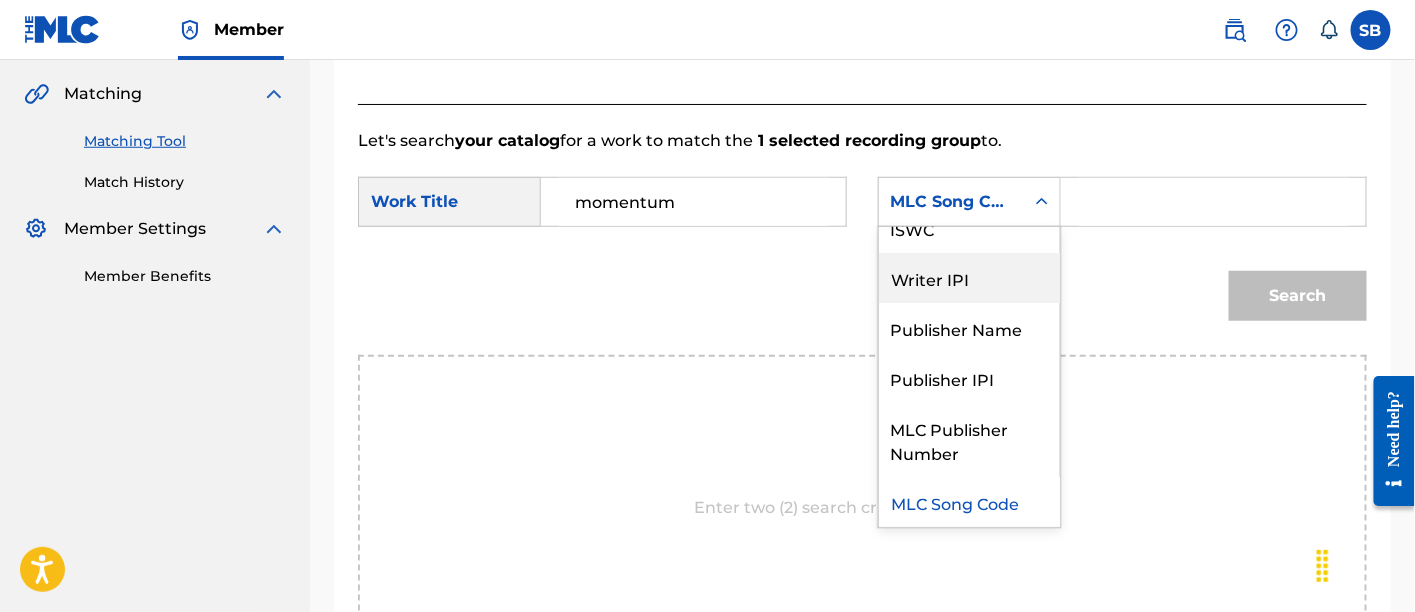 scroll, scrollTop: 0, scrollLeft: 0, axis: both 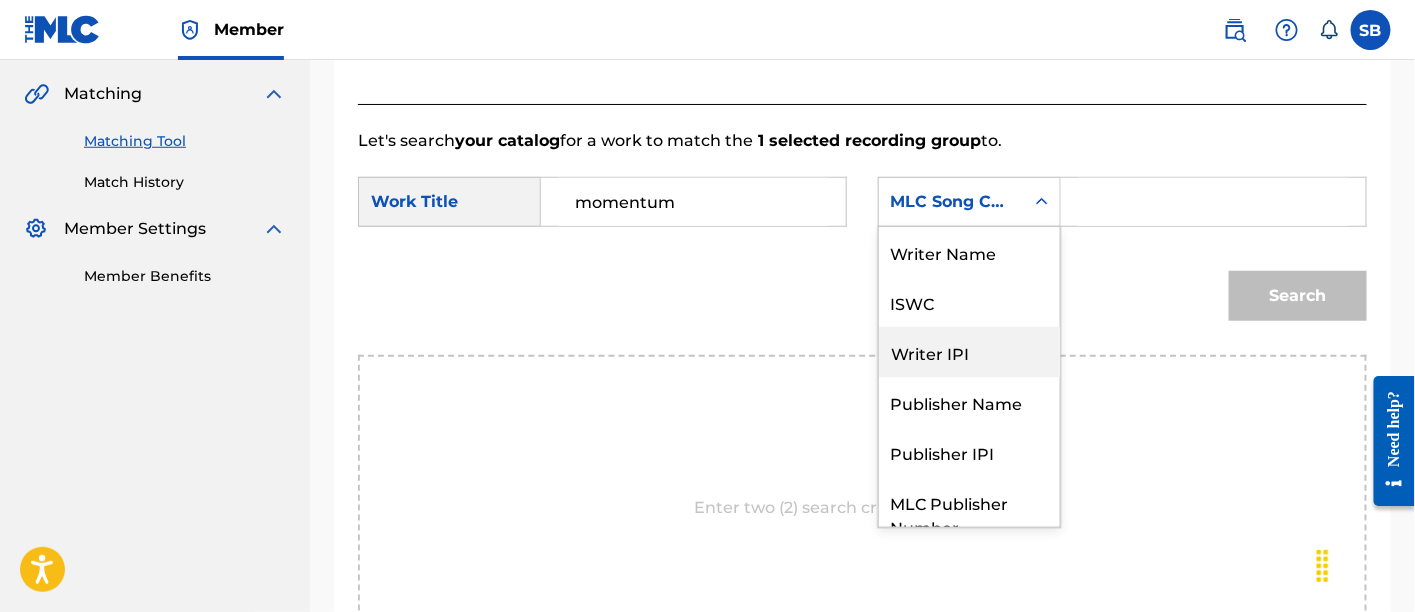 click on "Writer Name" at bounding box center [969, 252] 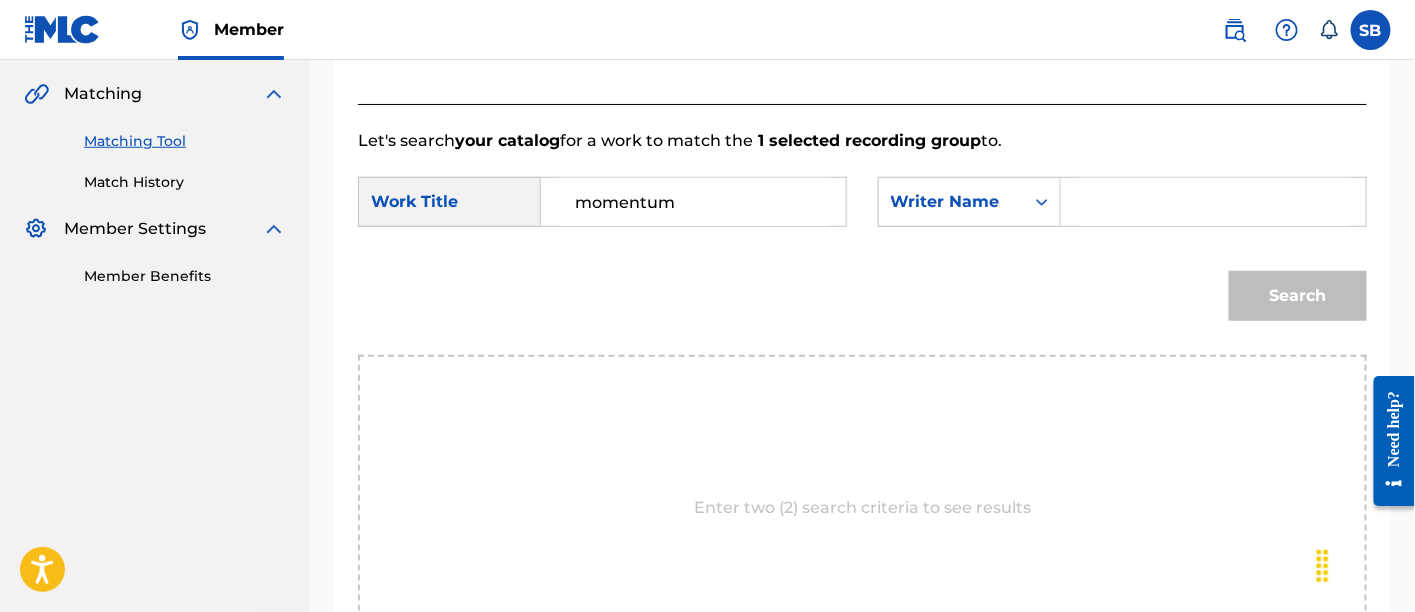 click at bounding box center (1213, 202) 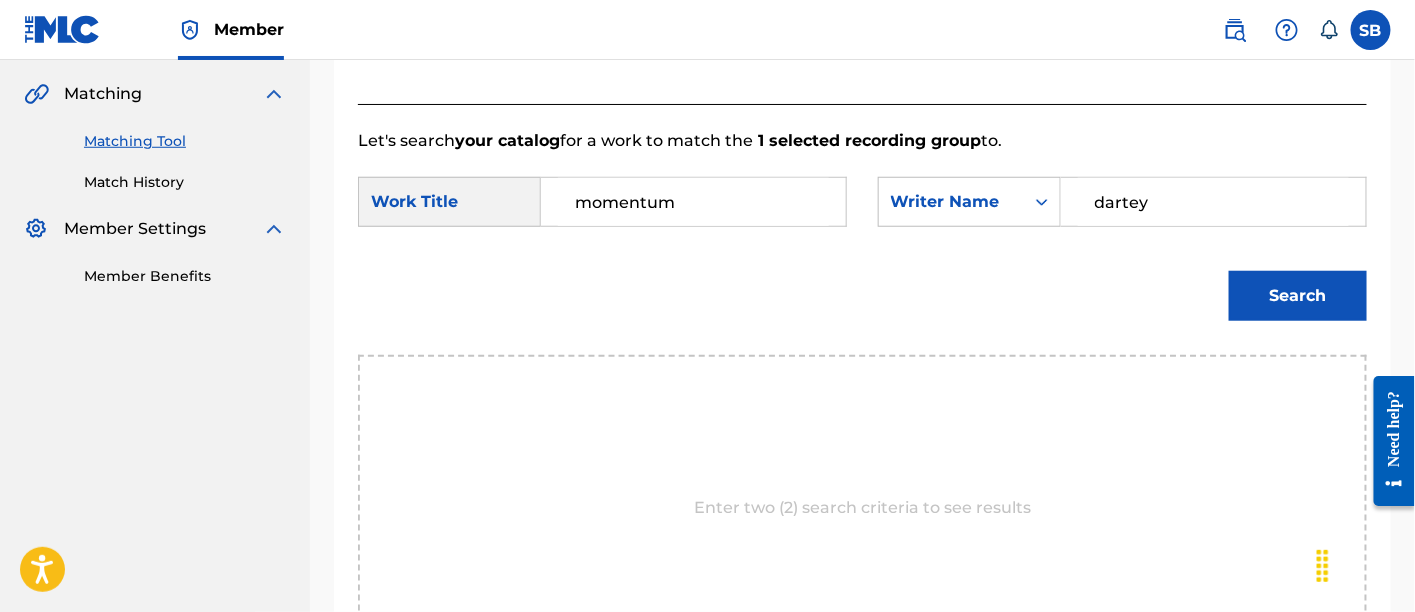 click on "Search" at bounding box center (1298, 296) 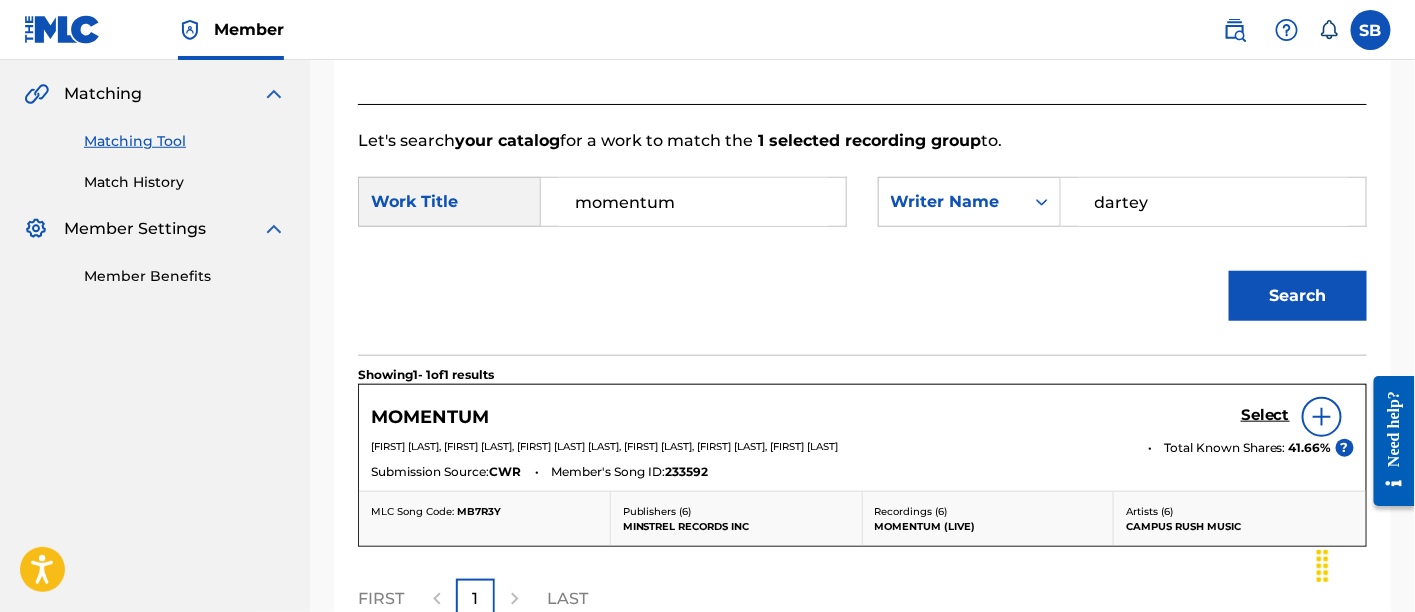 click on "Select" at bounding box center [1265, 415] 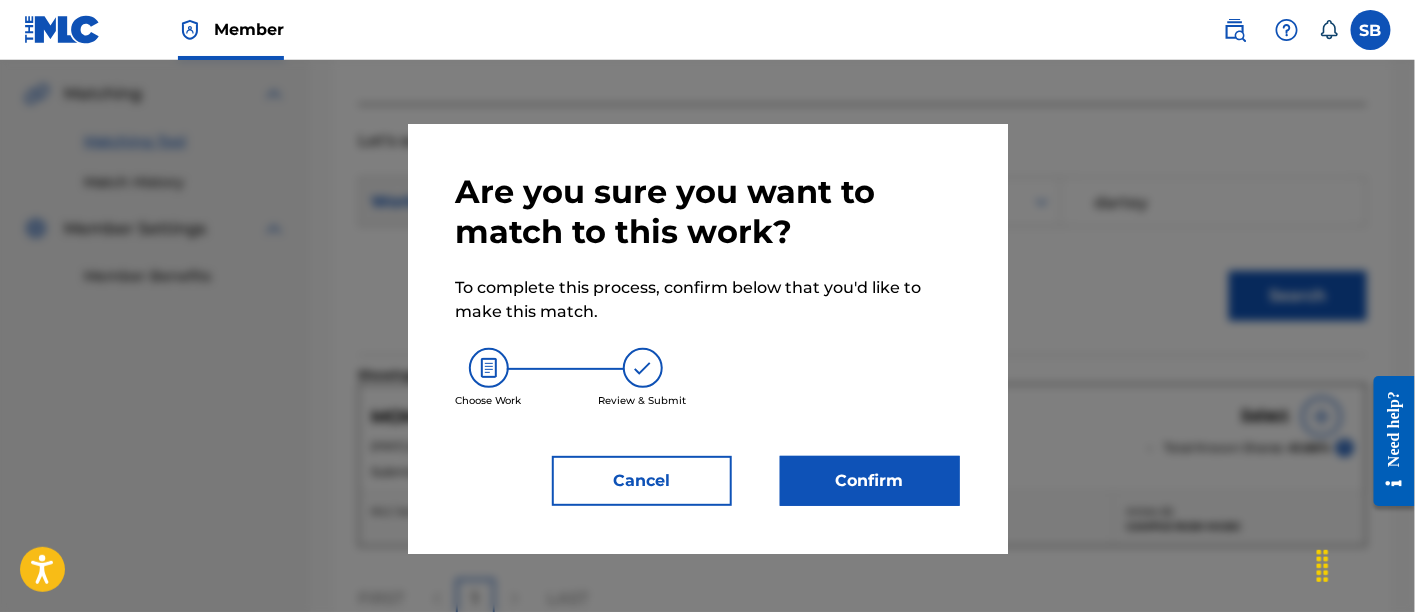 click on "Confirm" at bounding box center (870, 481) 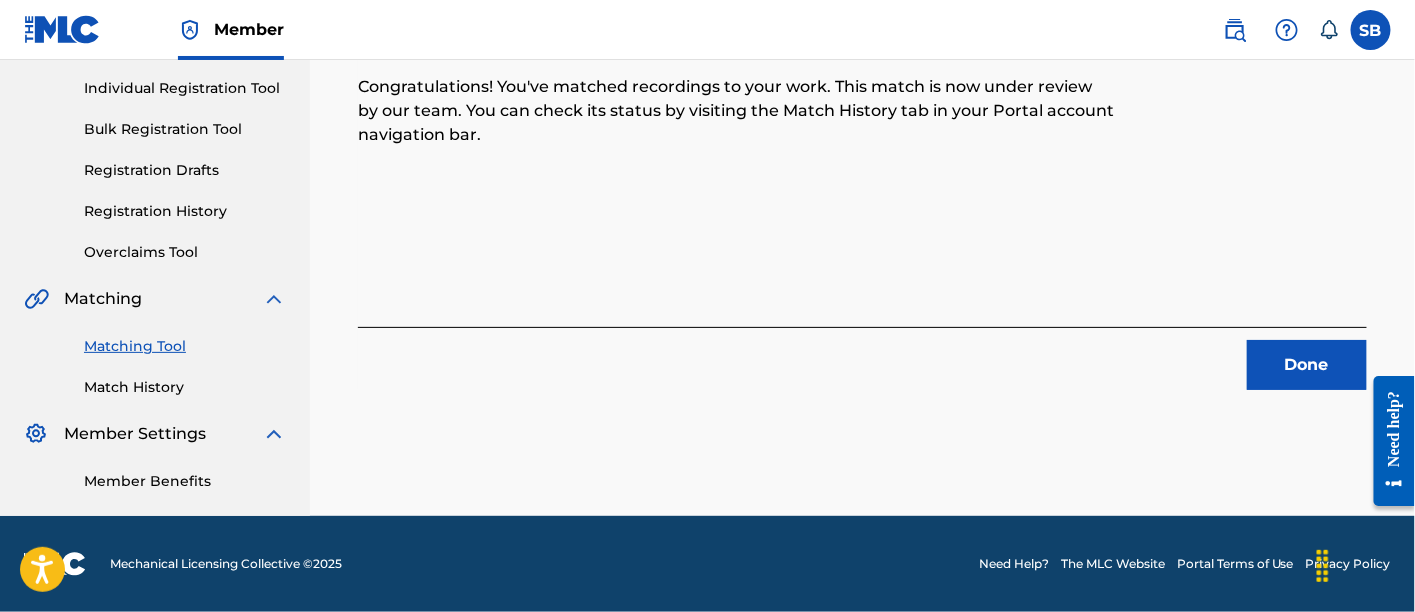 scroll, scrollTop: 246, scrollLeft: 0, axis: vertical 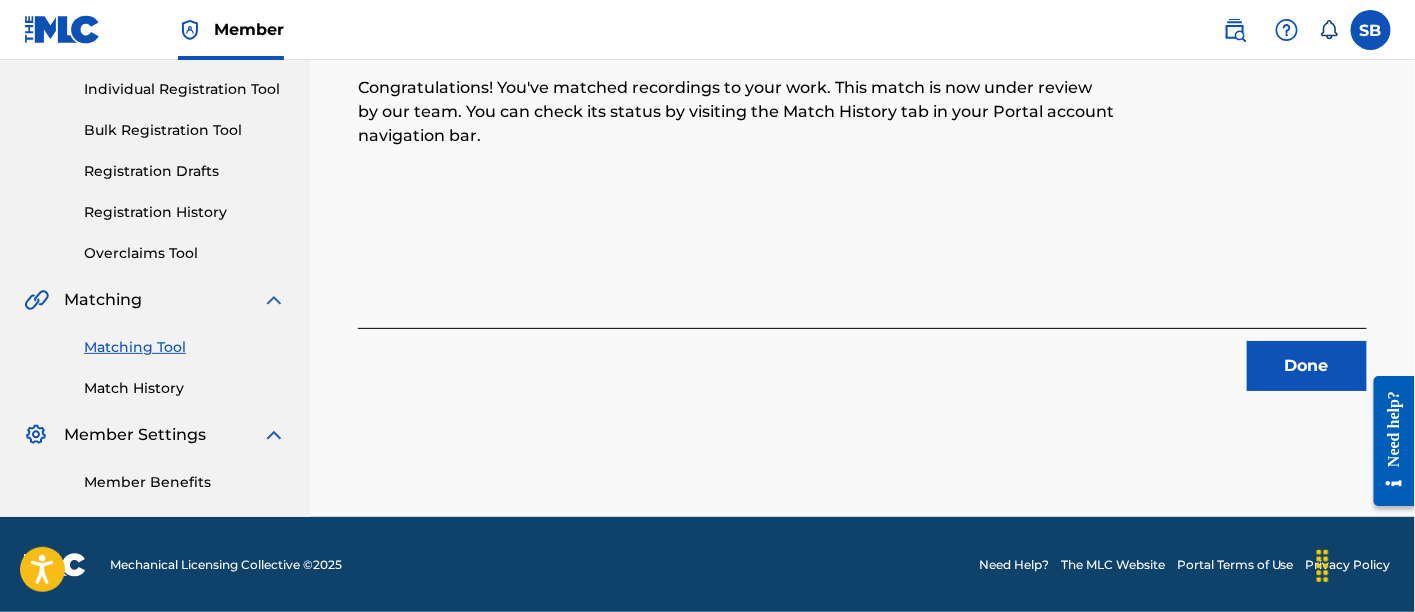 click on "Done" at bounding box center (1307, 366) 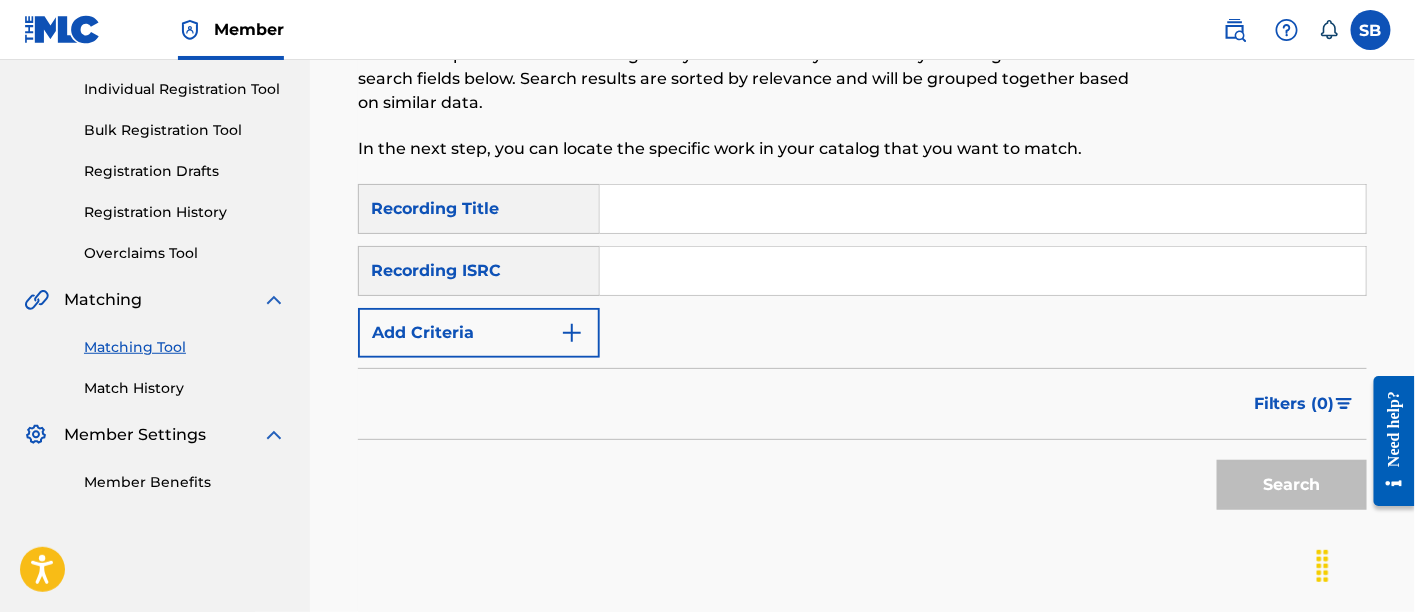 click at bounding box center [983, 209] 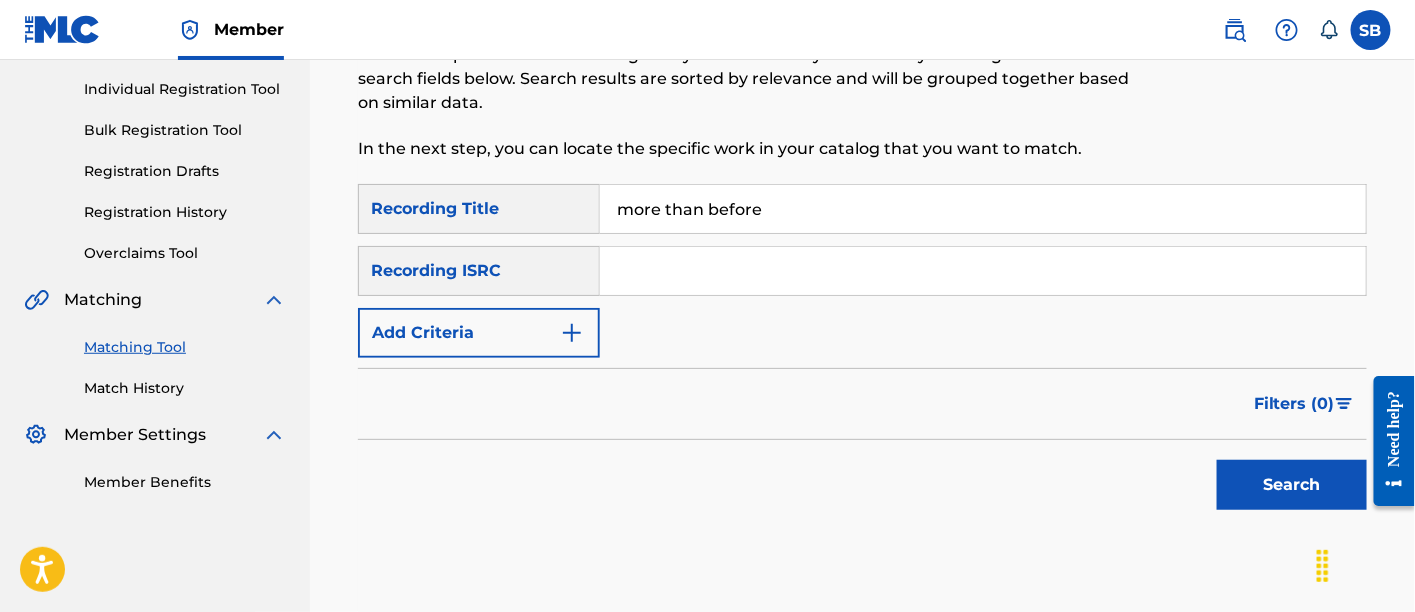 type on "more than before" 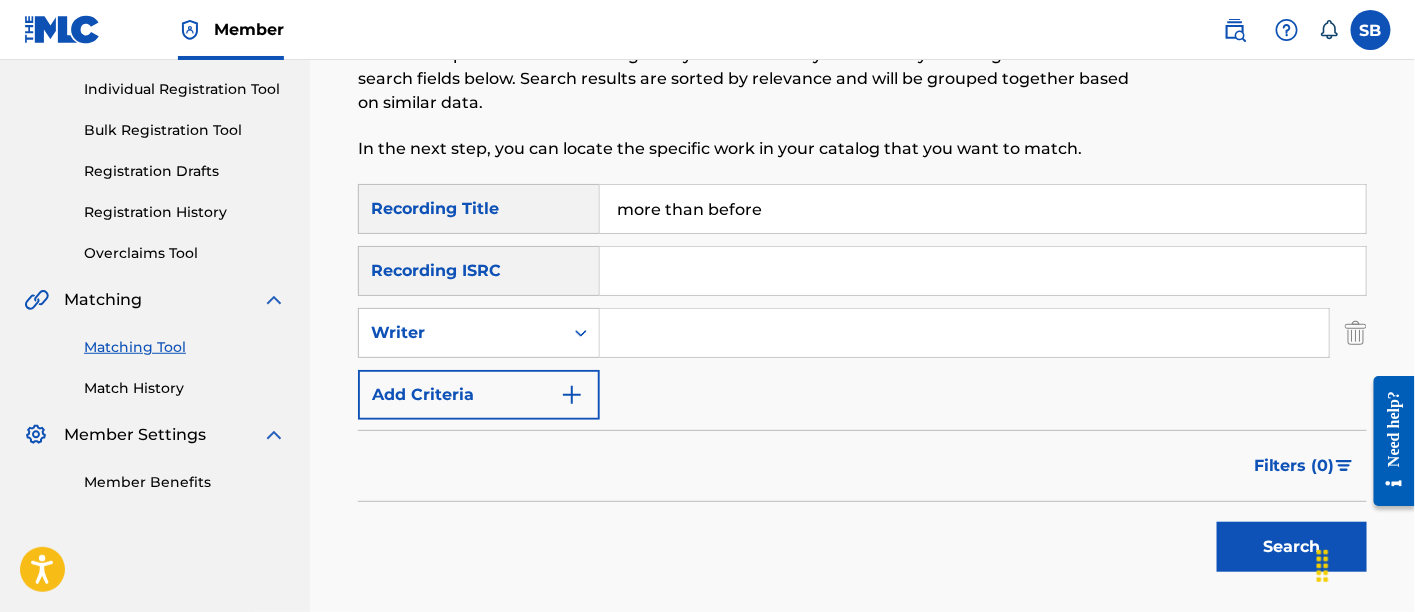 click at bounding box center (964, 333) 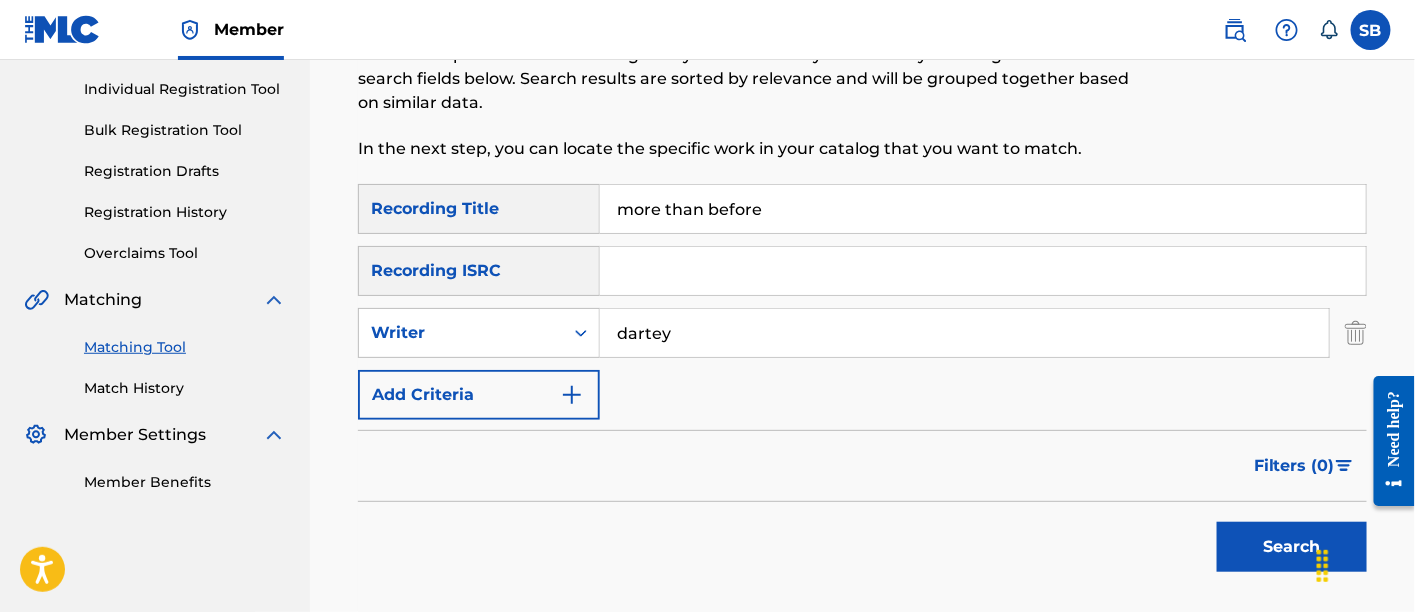 type on "dartey" 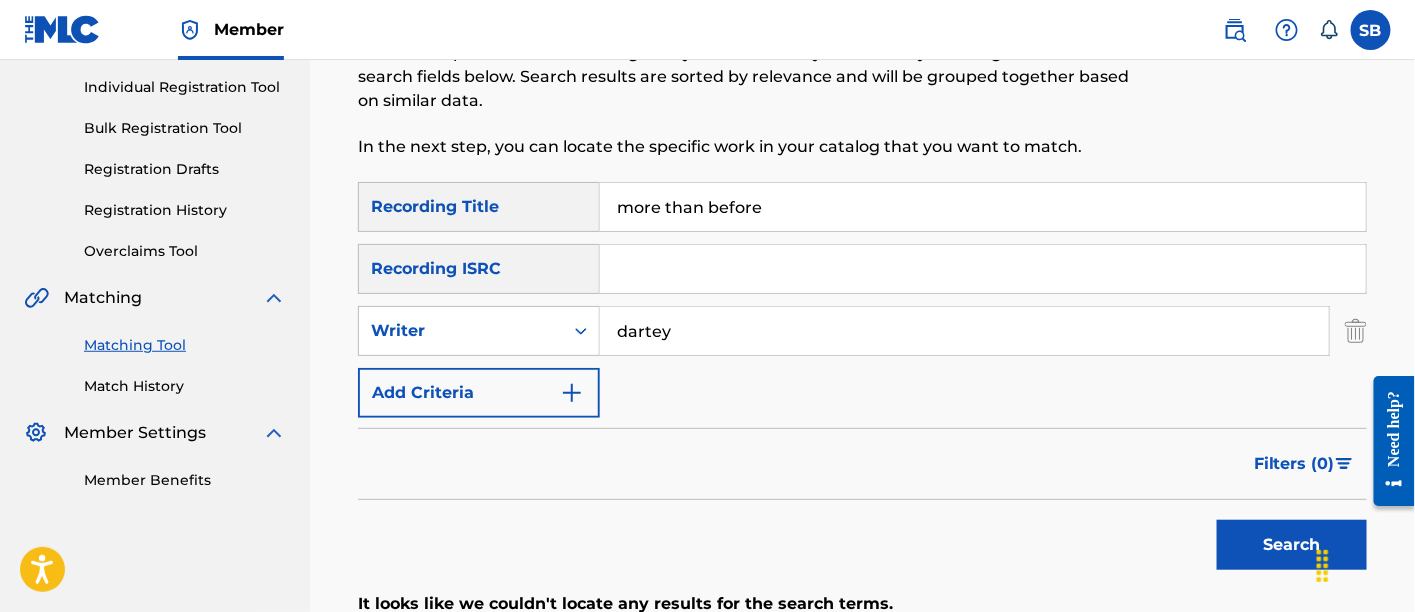 scroll, scrollTop: 247, scrollLeft: 0, axis: vertical 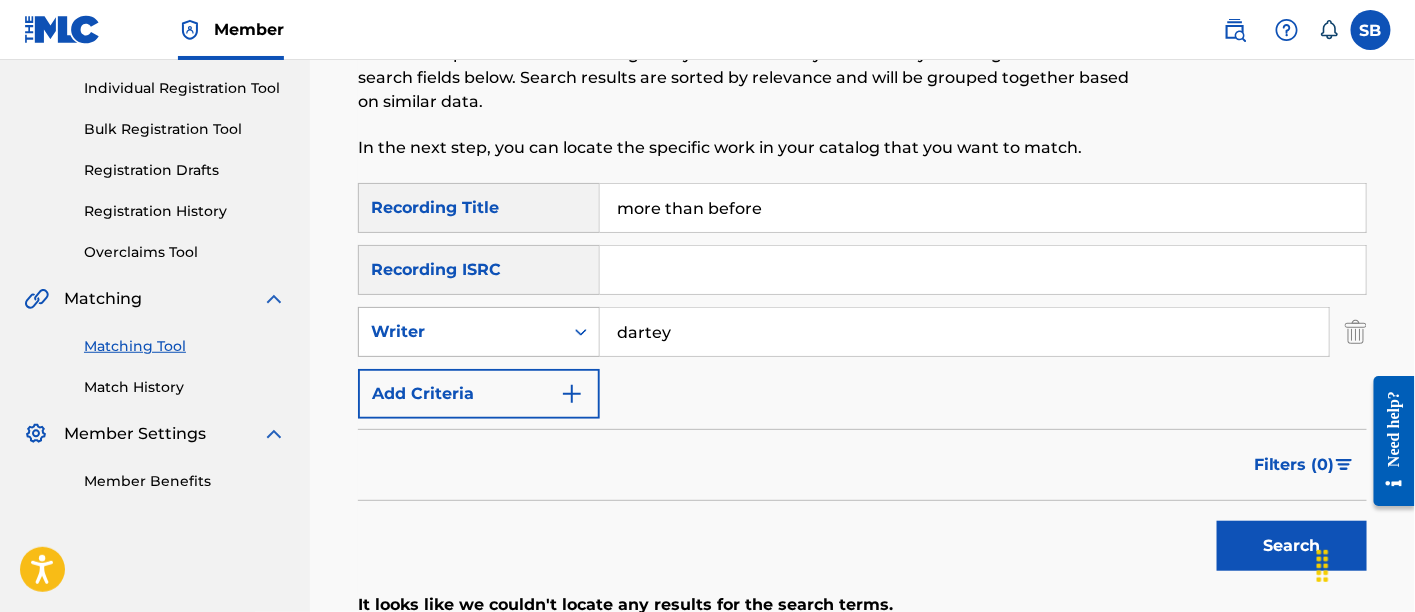 click on "Writer" at bounding box center (461, 332) 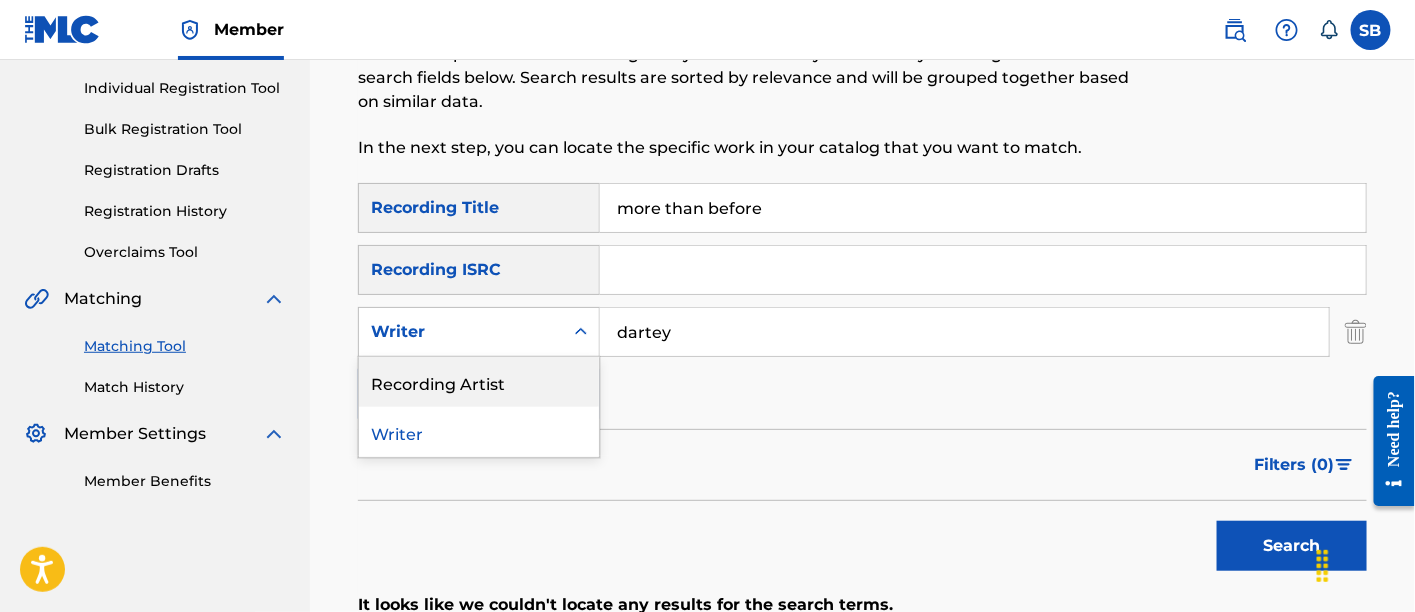 click on "Recording Artist" at bounding box center (479, 382) 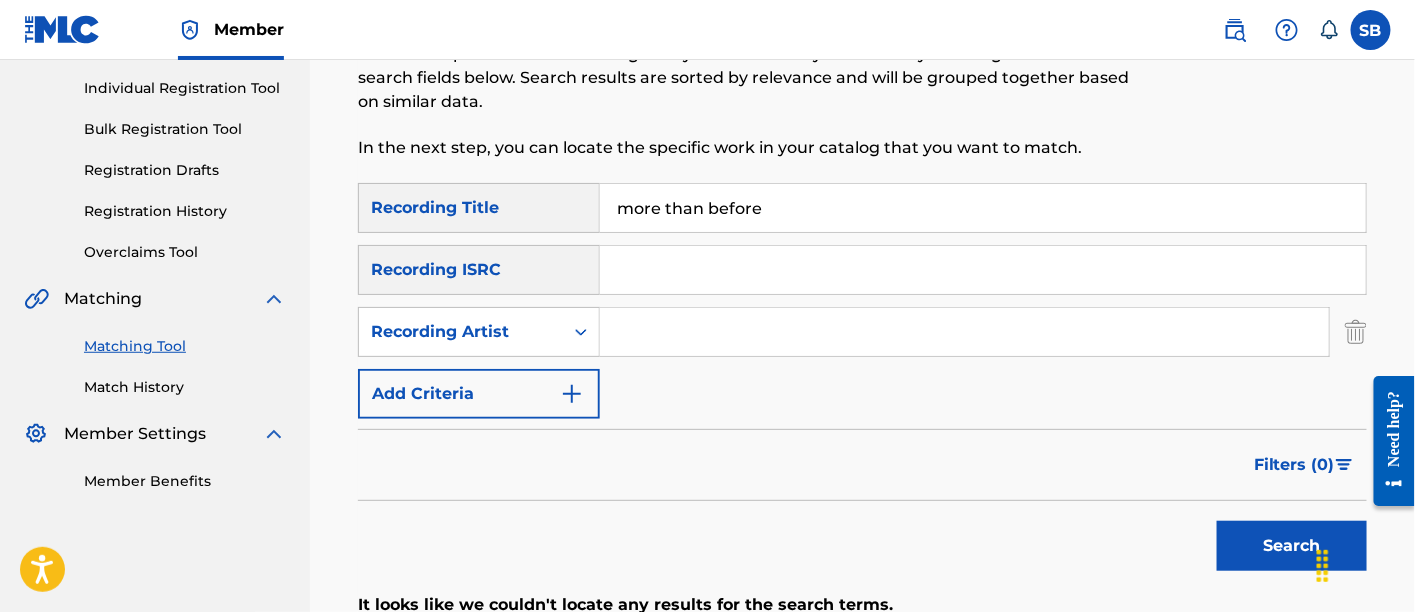 click at bounding box center (964, 332) 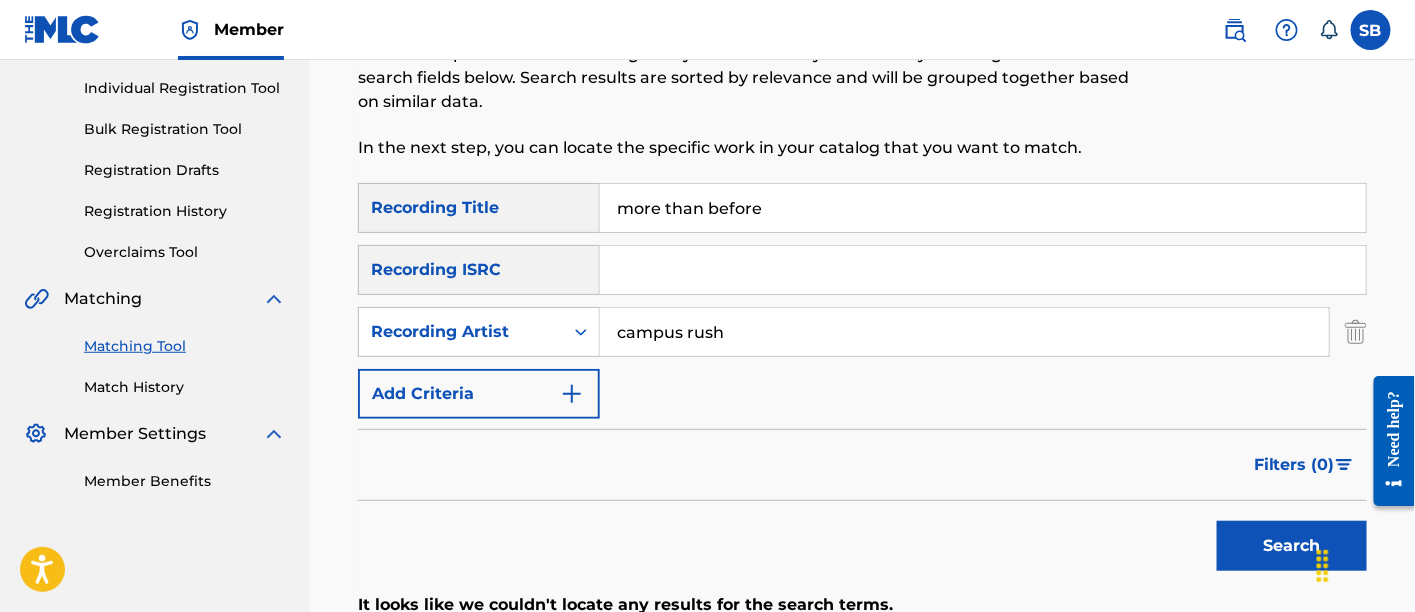 click on "Search" at bounding box center (1292, 546) 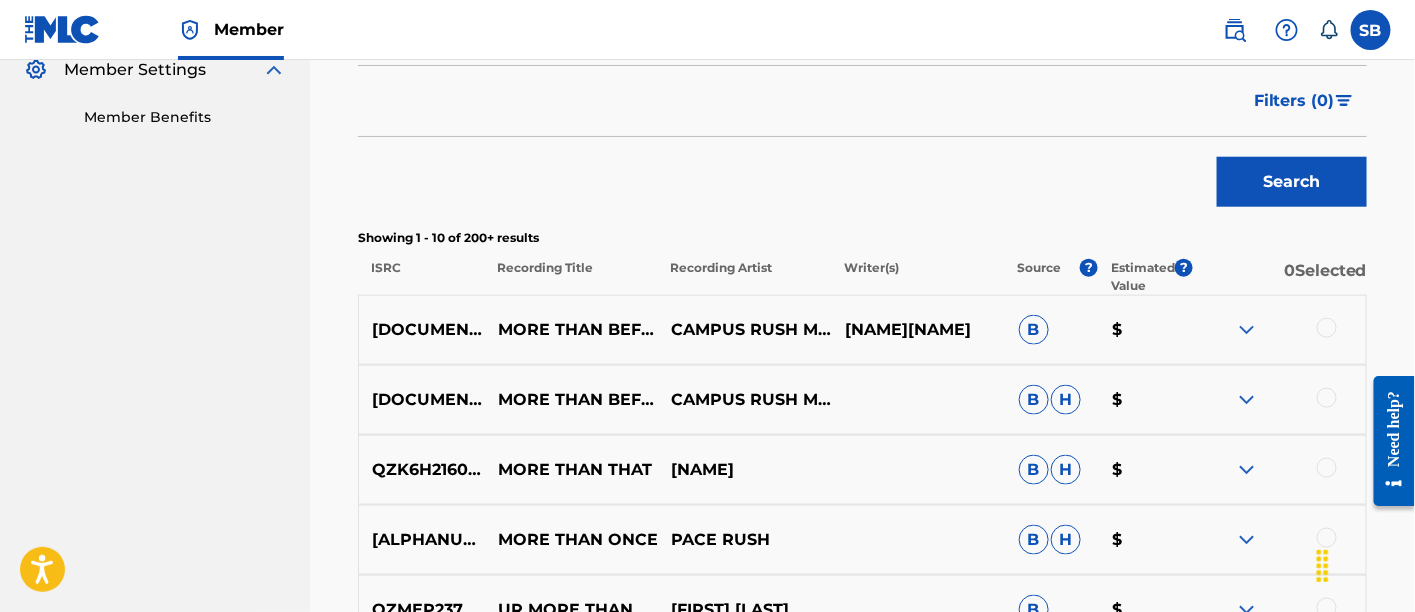 scroll, scrollTop: 638, scrollLeft: 0, axis: vertical 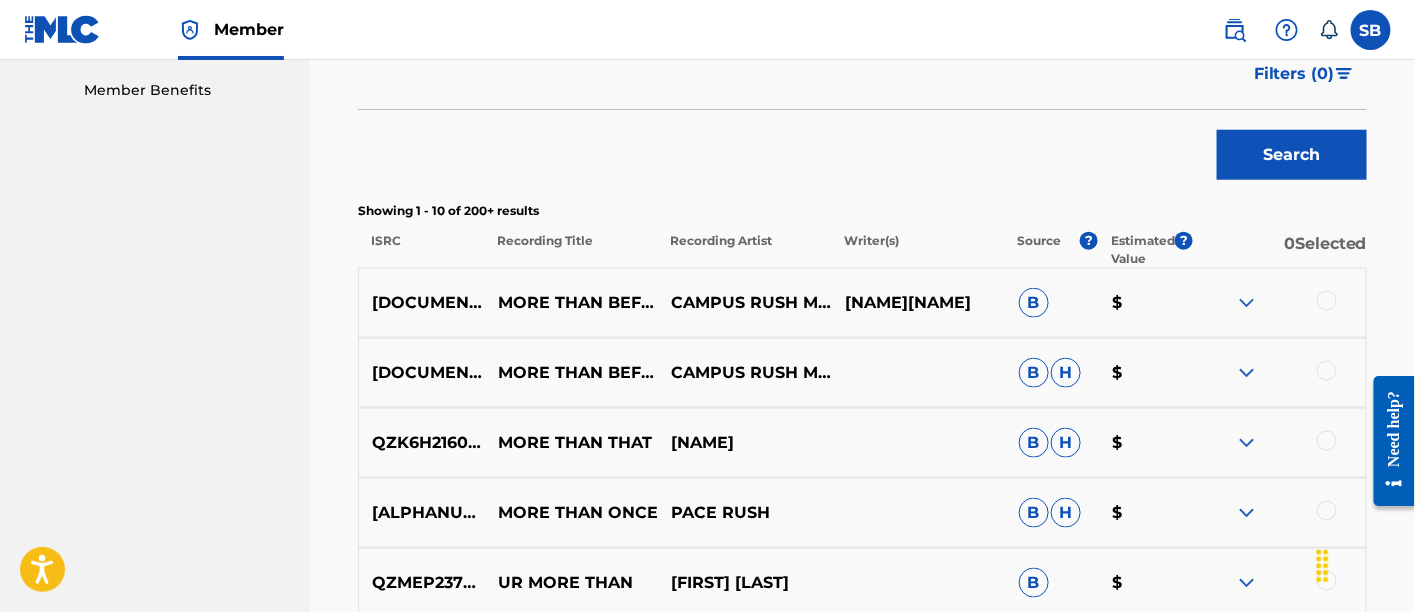 click at bounding box center (1327, 301) 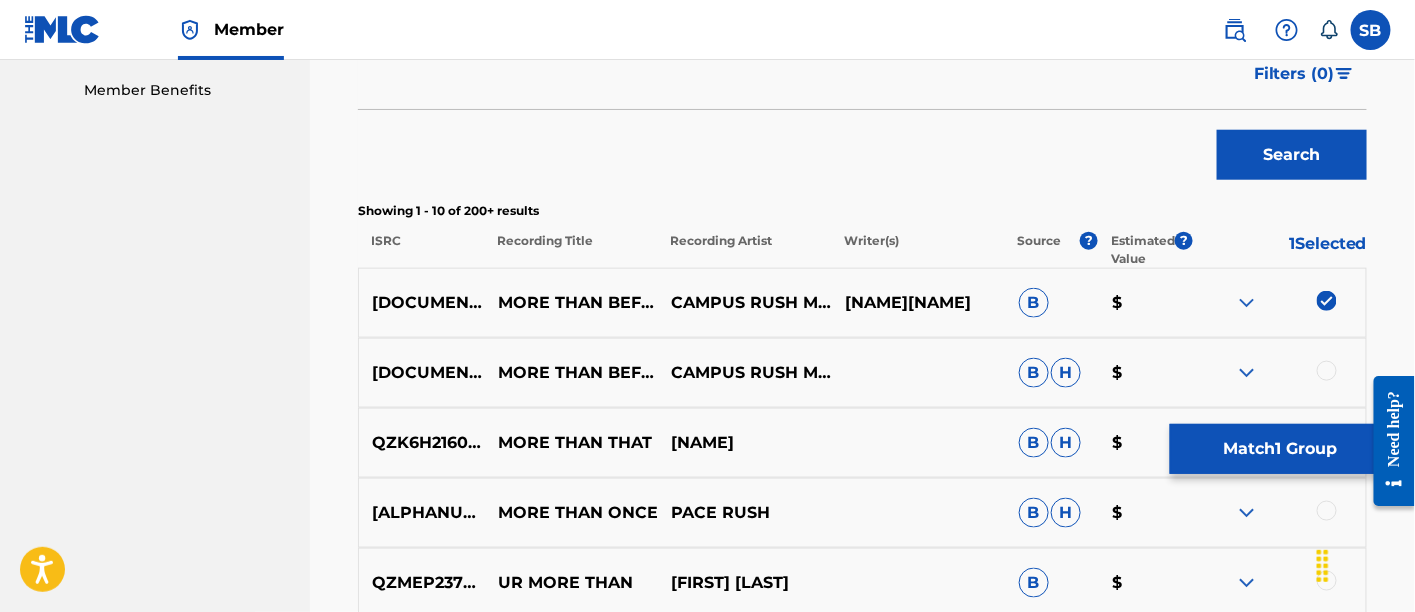 click at bounding box center [1279, 373] 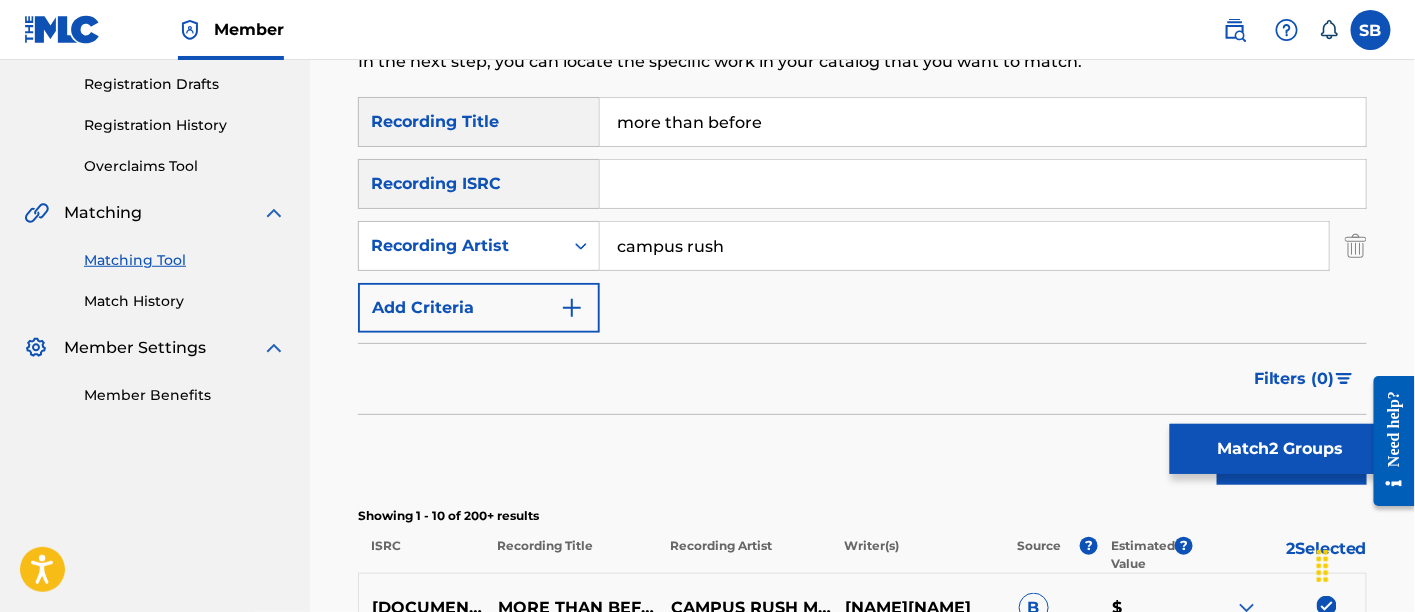 scroll, scrollTop: 331, scrollLeft: 0, axis: vertical 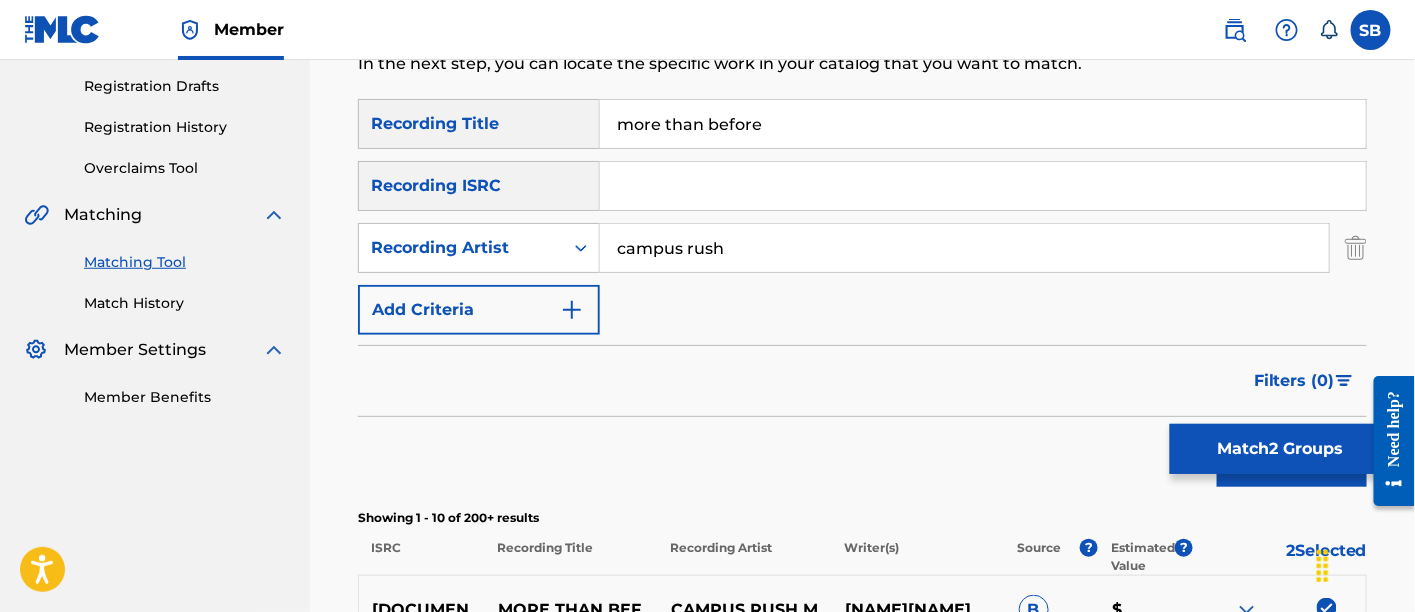 click on "campus rush" at bounding box center [964, 248] 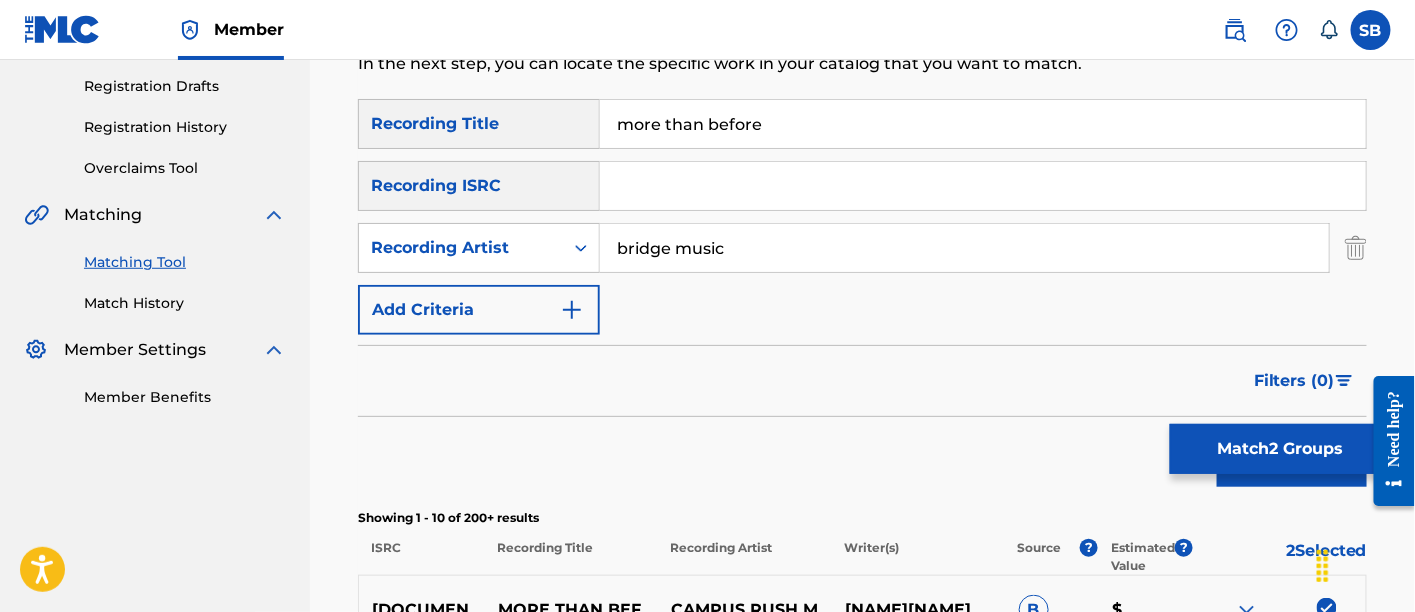 type on "bridge music" 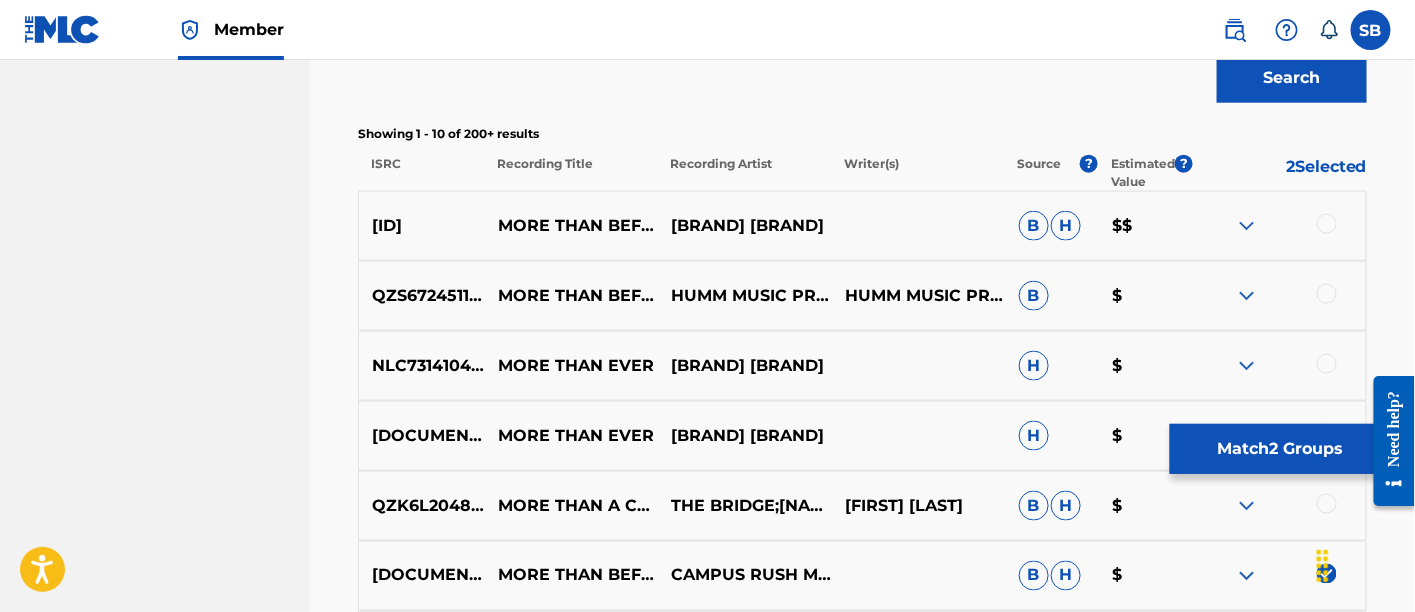 scroll, scrollTop: 729, scrollLeft: 0, axis: vertical 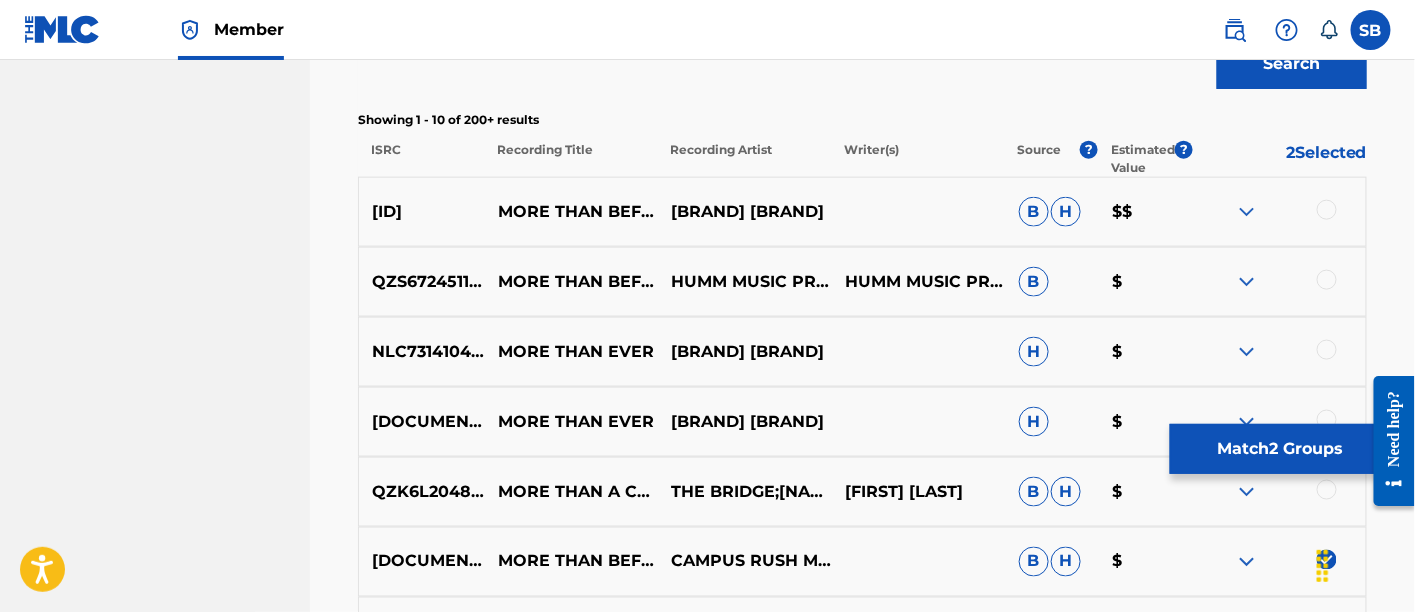 click on "Match  2 Groups" at bounding box center [1280, 449] 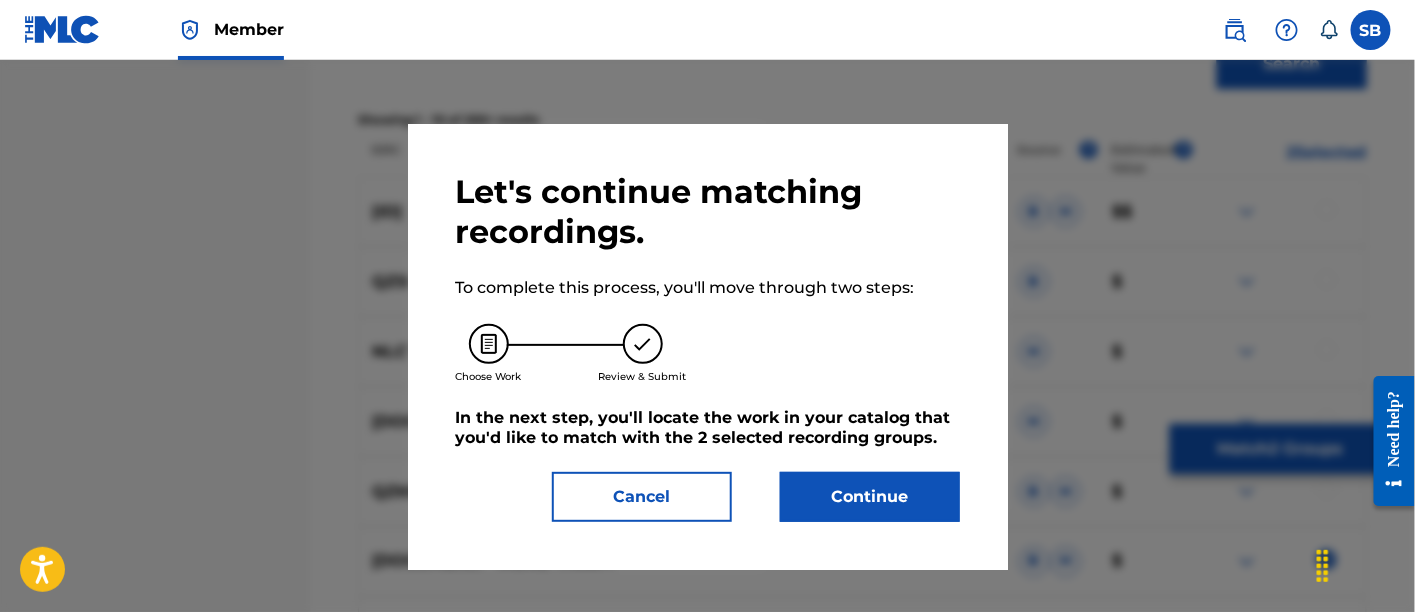 click on "Cancel" at bounding box center (642, 497) 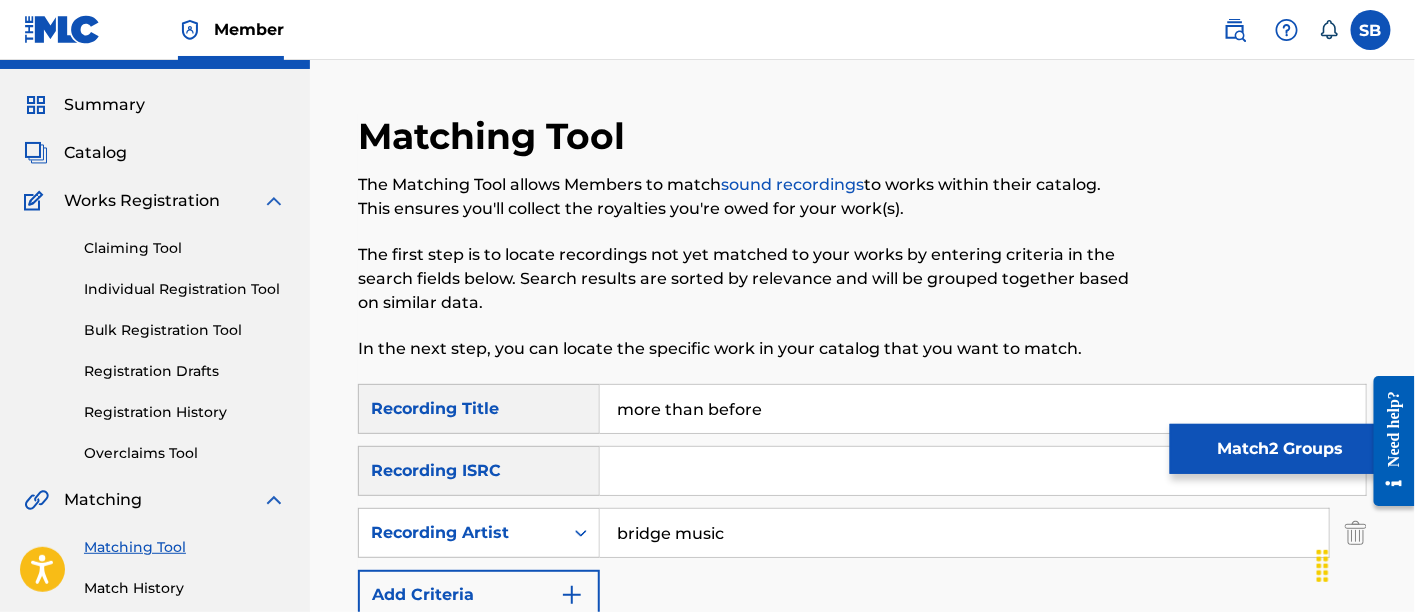 scroll, scrollTop: 2, scrollLeft: 0, axis: vertical 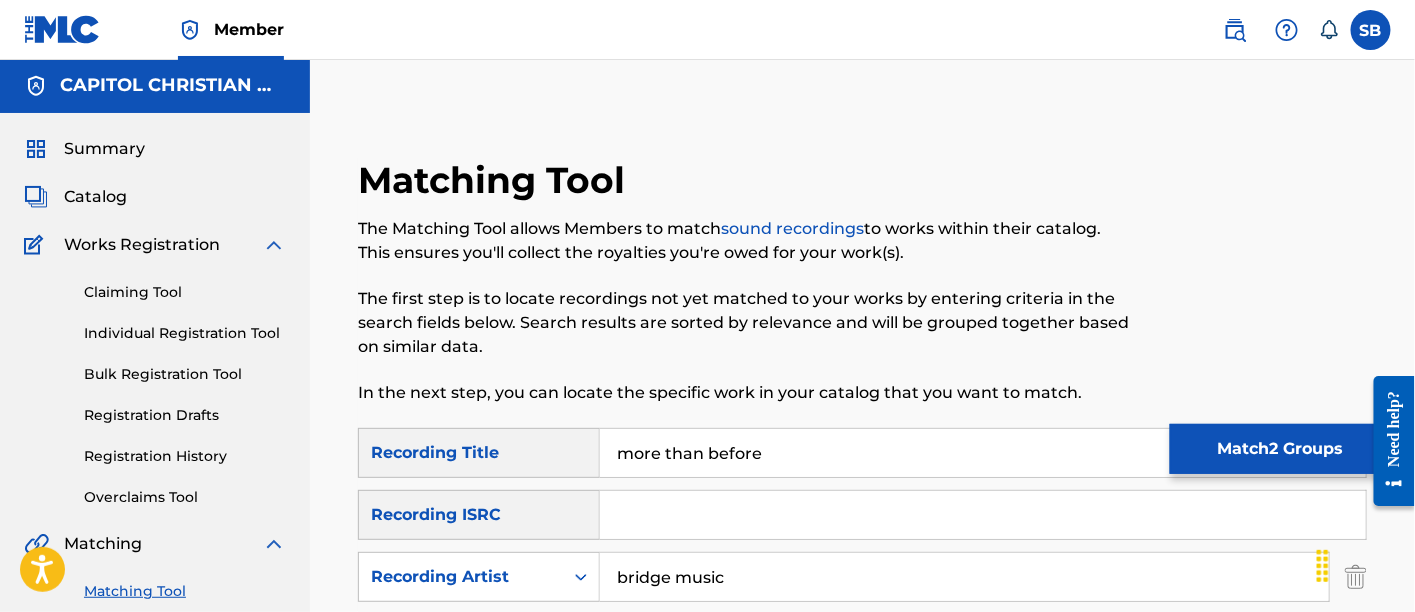 click on "Match  2 Groups" at bounding box center [1280, 449] 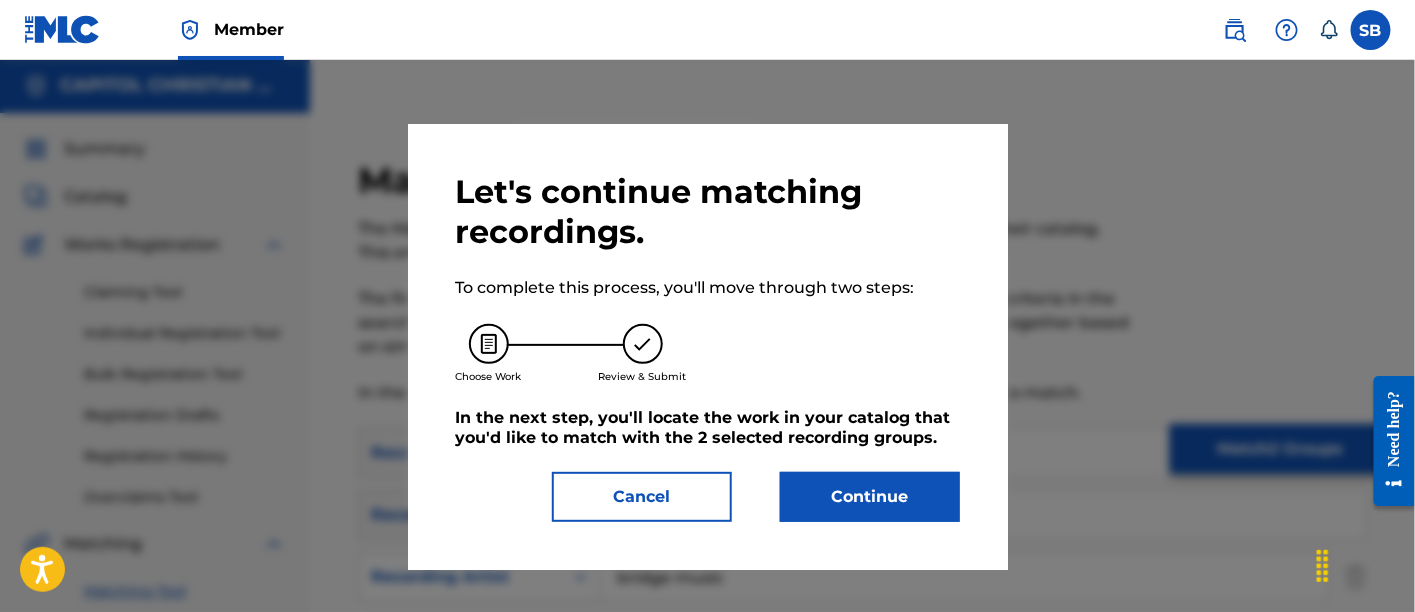 click on "Continue" at bounding box center (870, 497) 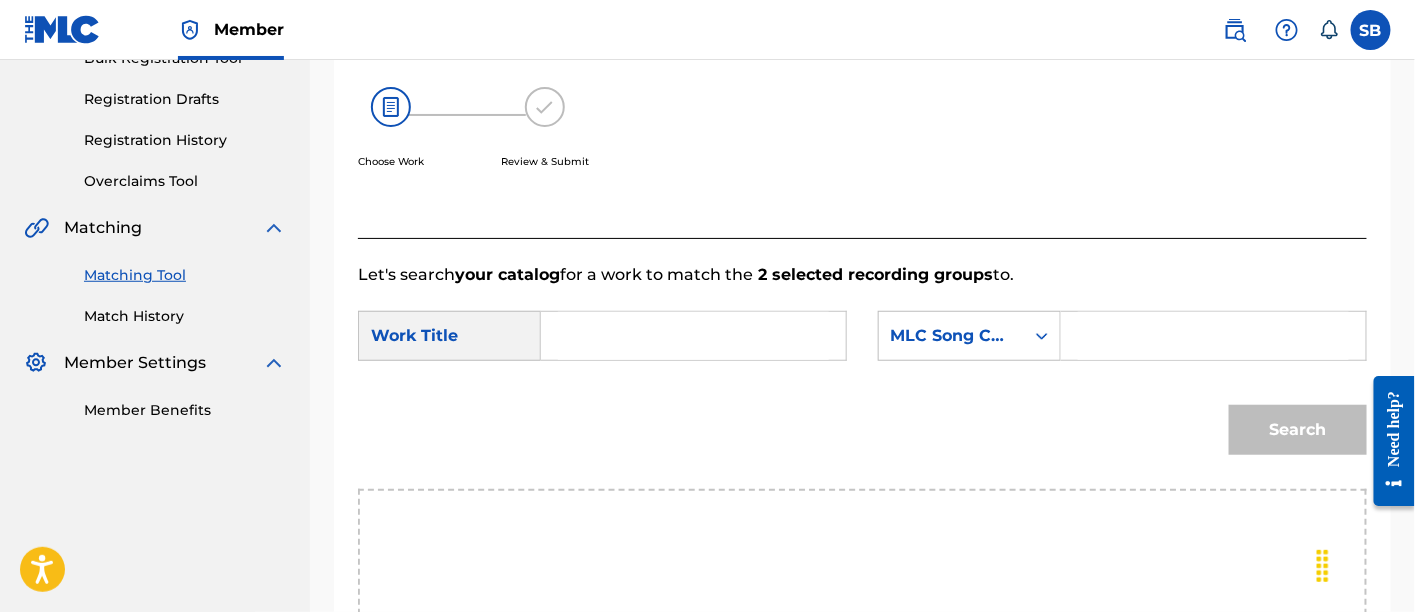 scroll, scrollTop: 320, scrollLeft: 0, axis: vertical 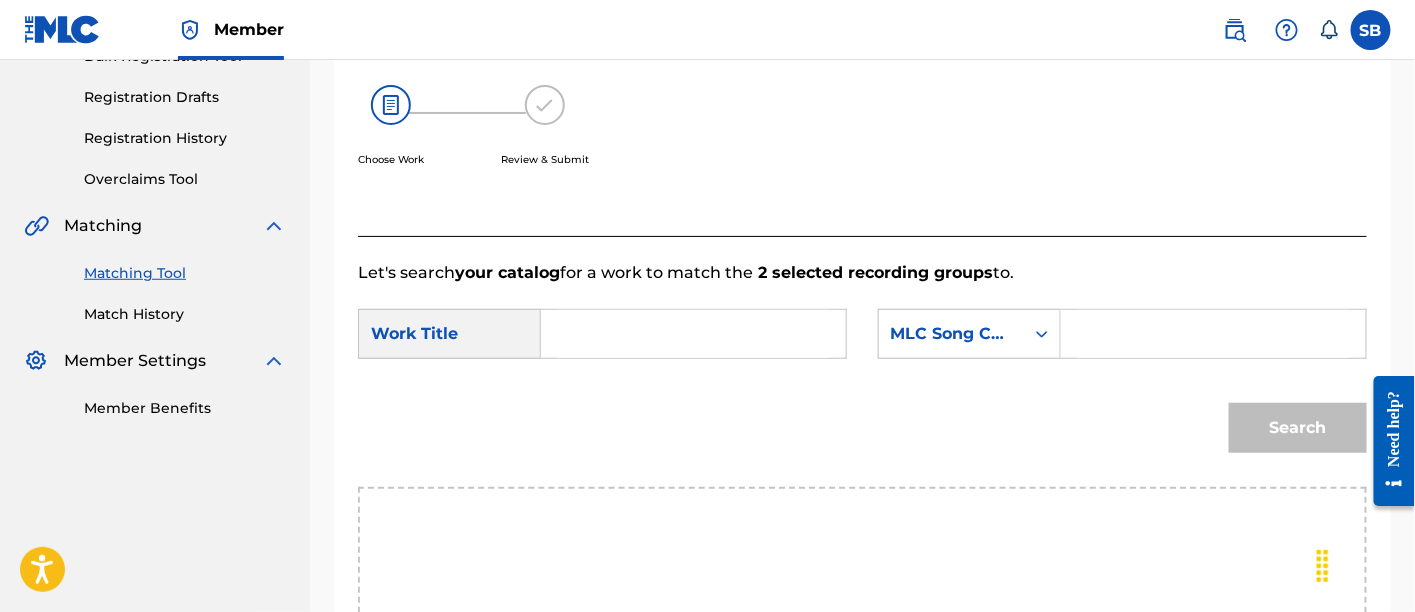 click at bounding box center (693, 334) 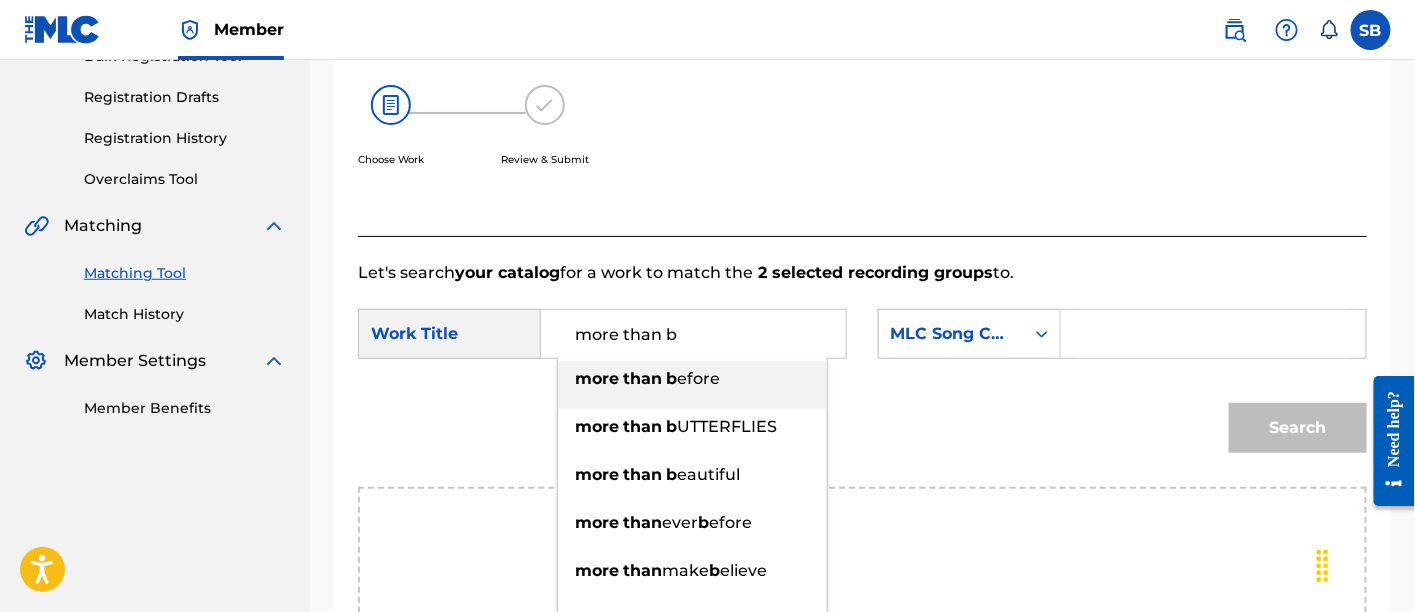click on "more   than   b efore more   than   b utterflies more   than   b eautiful more   than  ever  b efore more   than  make  b elieve more   than  i  b elieve more   than  a little  b lue more   than  just a  b aby more   than  i can  b ear more   than  i could  b e" at bounding box center (692, 594) 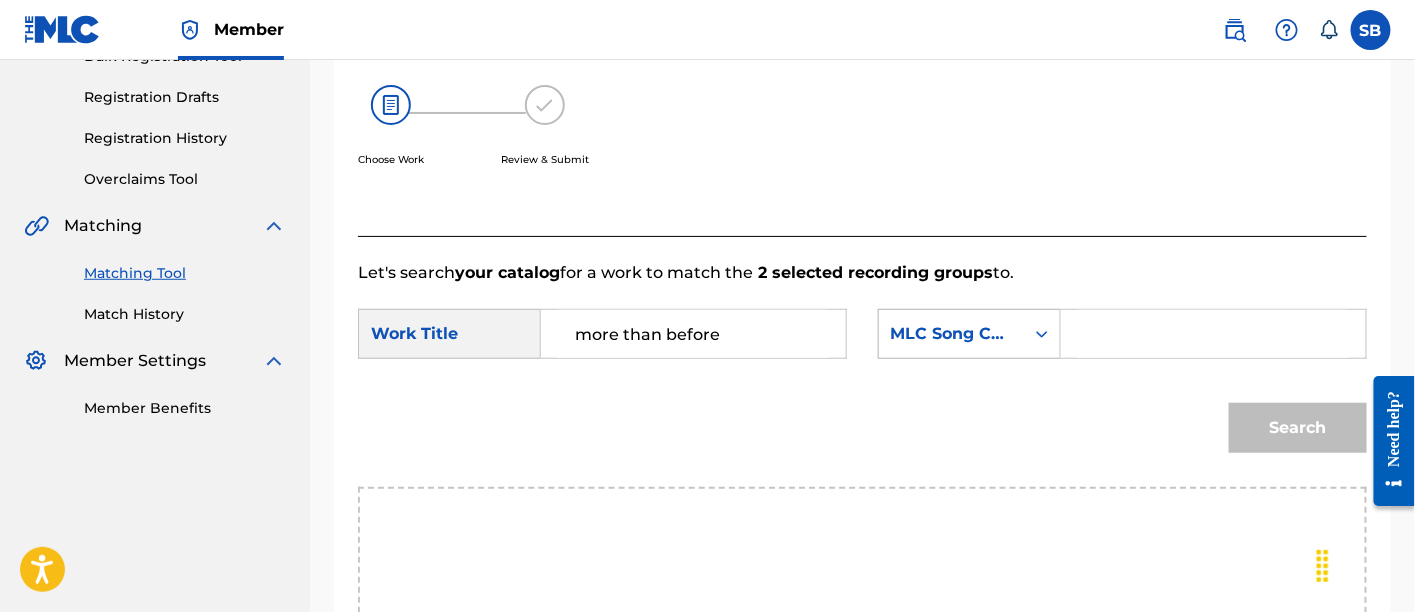 click on "MLC Song Code" at bounding box center (951, 334) 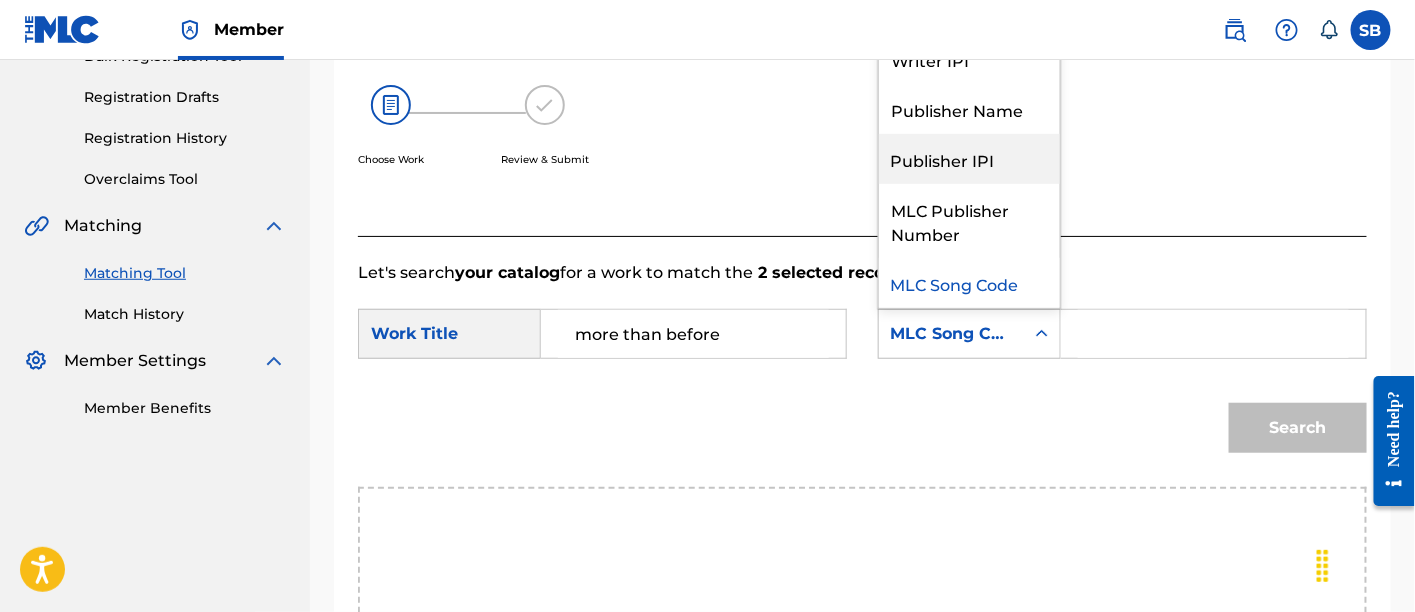 scroll, scrollTop: 0, scrollLeft: 0, axis: both 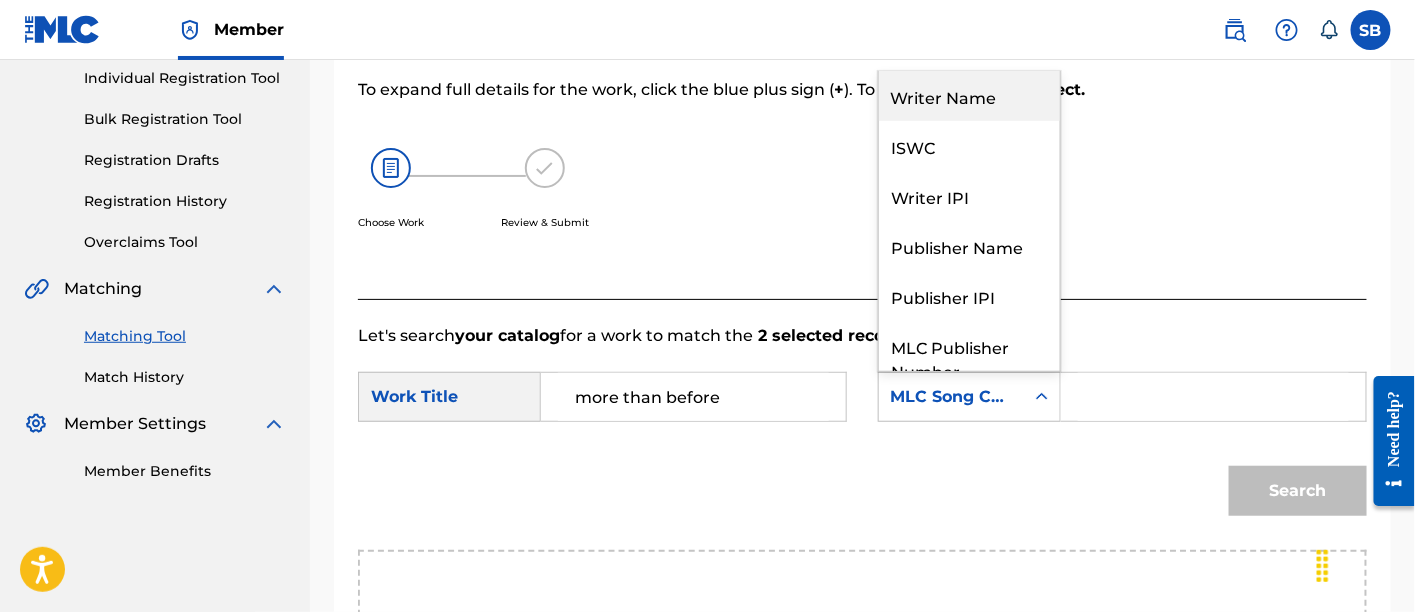 click on "Writer Name" at bounding box center [969, 96] 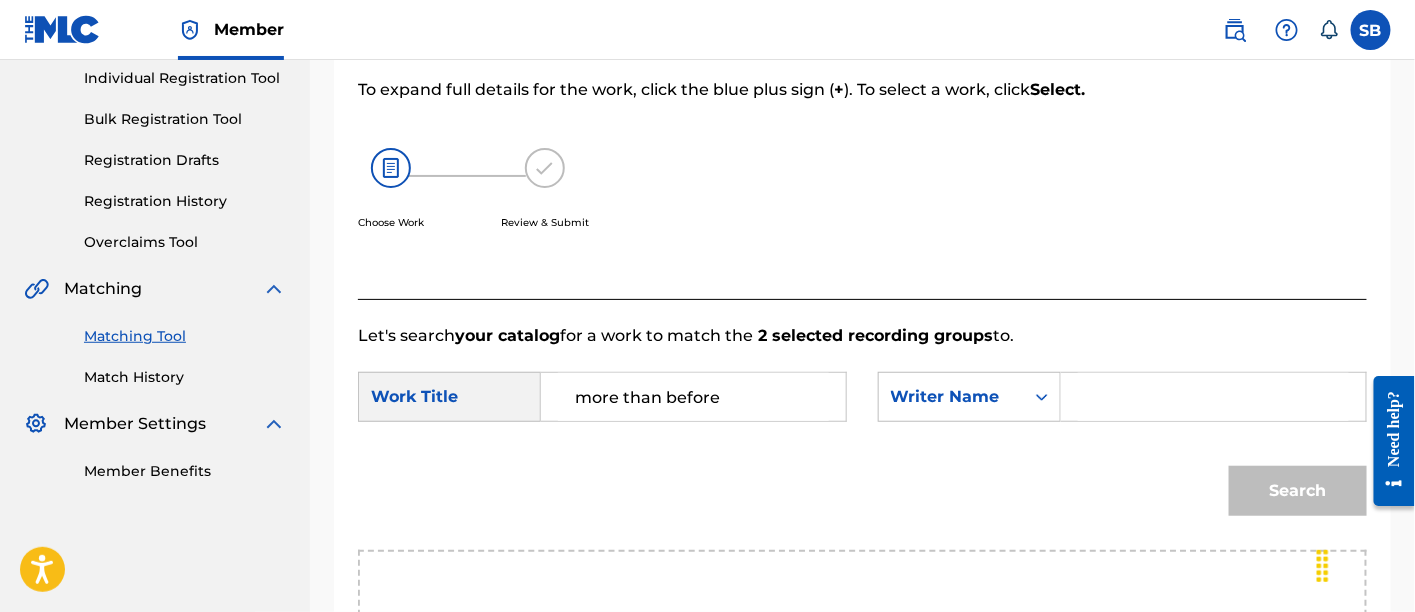 click at bounding box center [1213, 397] 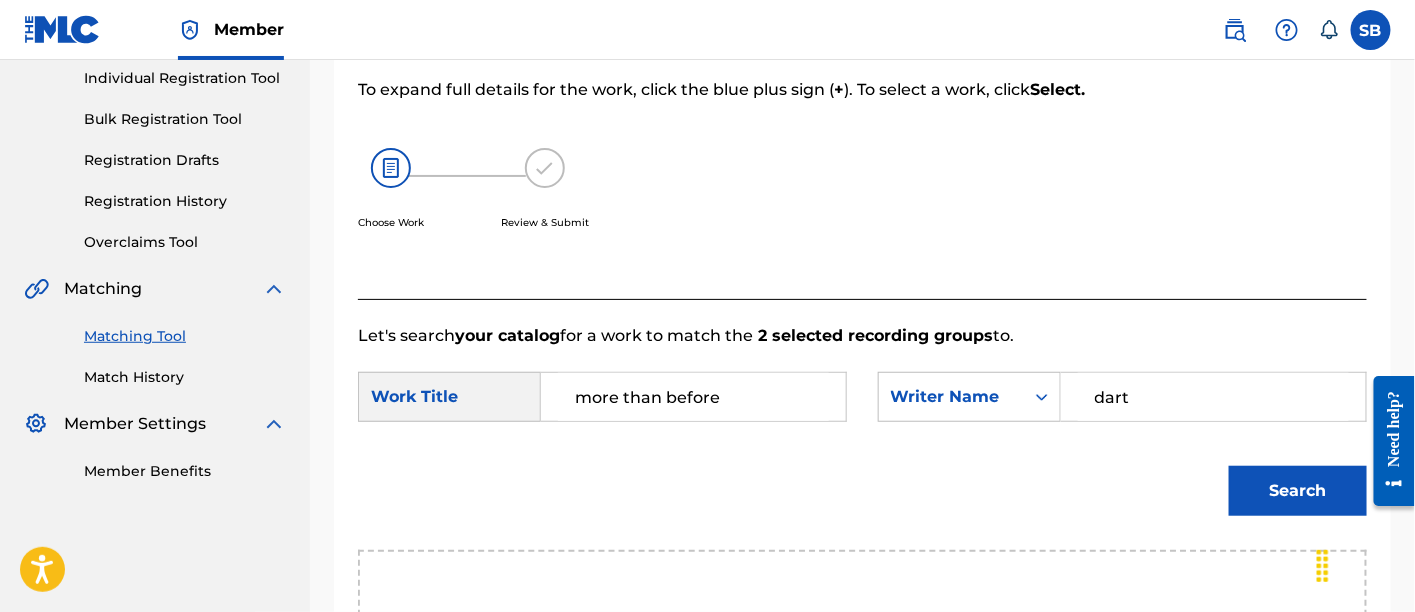 type on "dartey" 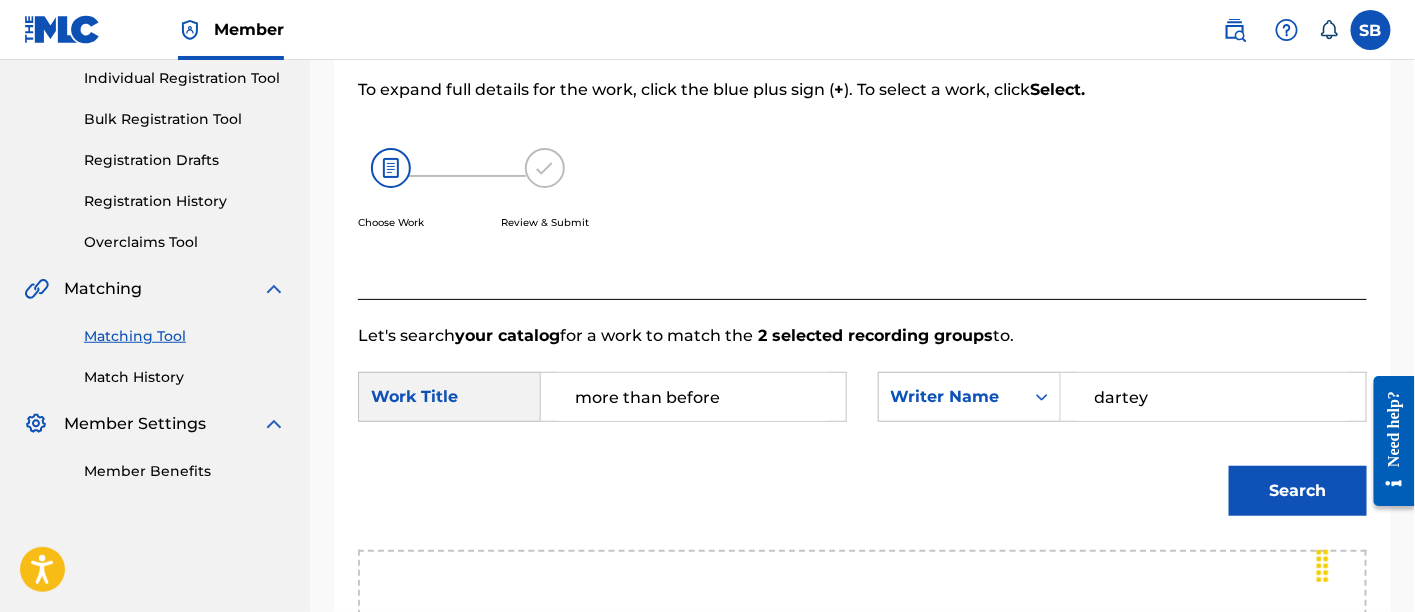 click on "Search" at bounding box center (1298, 491) 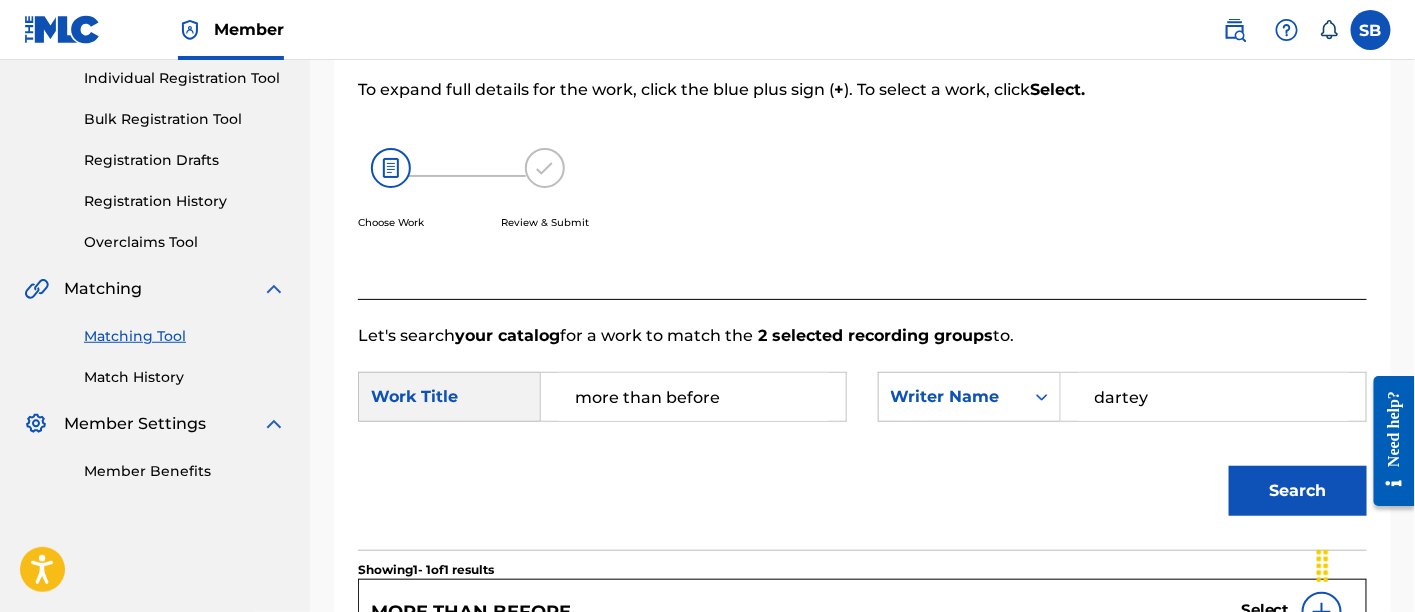 scroll, scrollTop: 622, scrollLeft: 0, axis: vertical 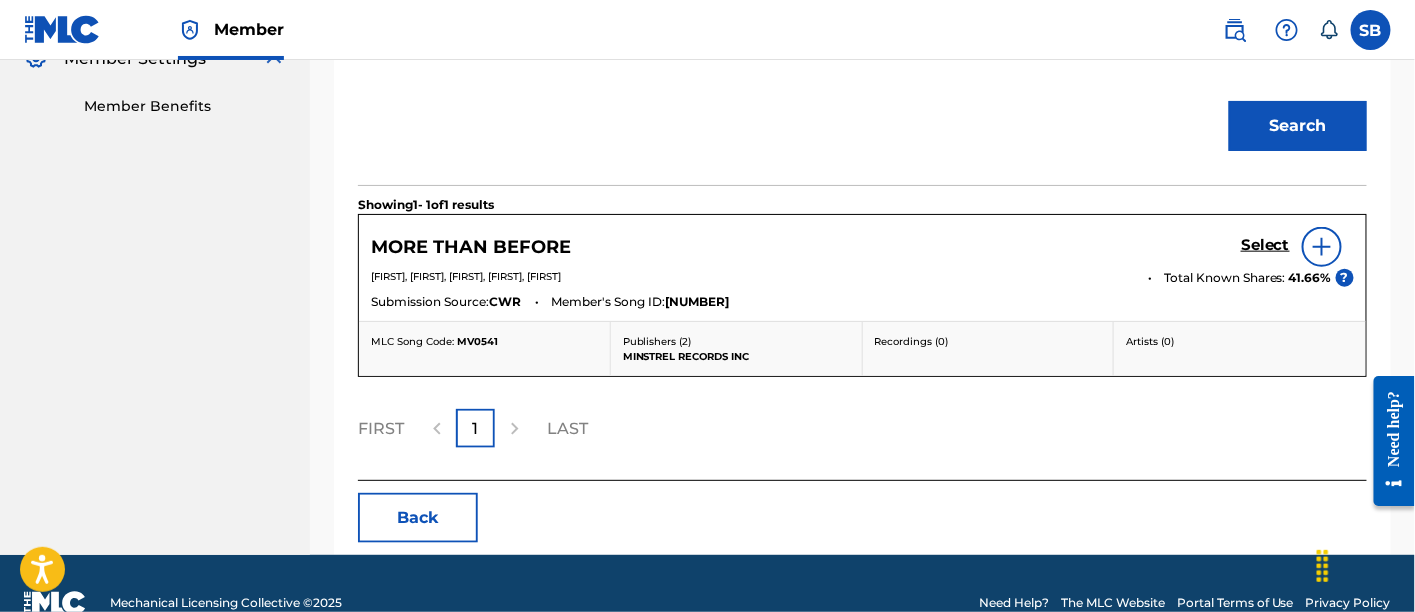 click on "Select" at bounding box center (1265, 245) 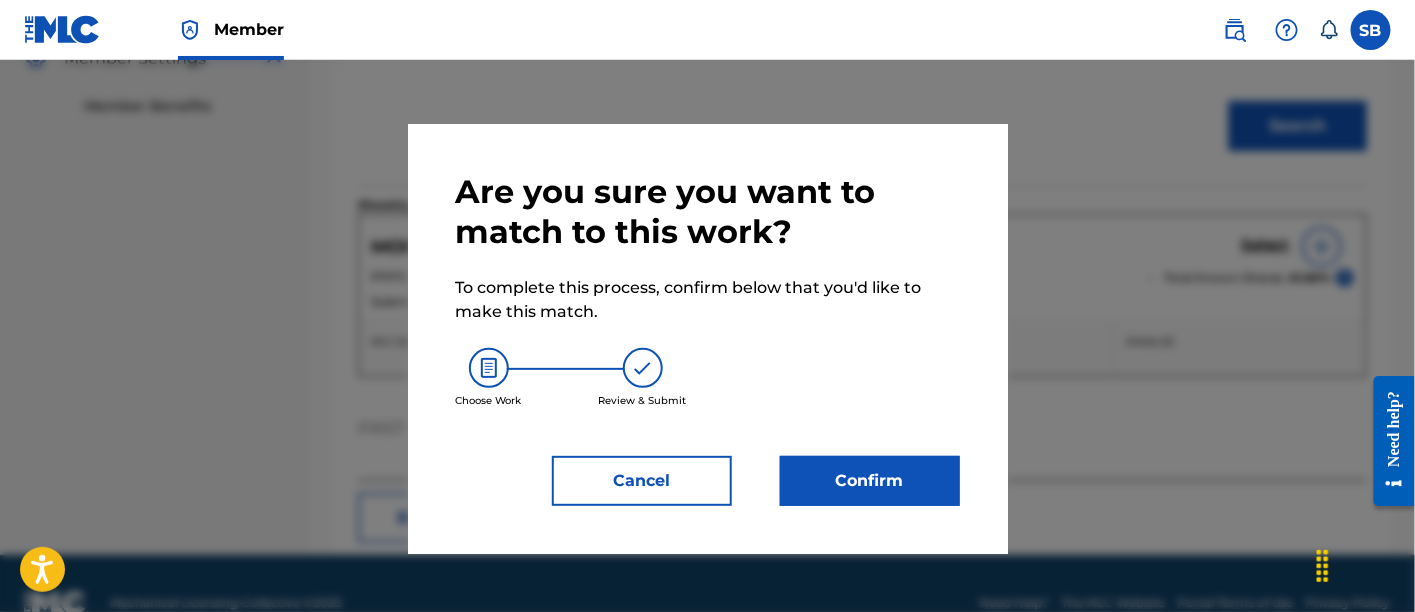 click on "Confirm" at bounding box center (870, 481) 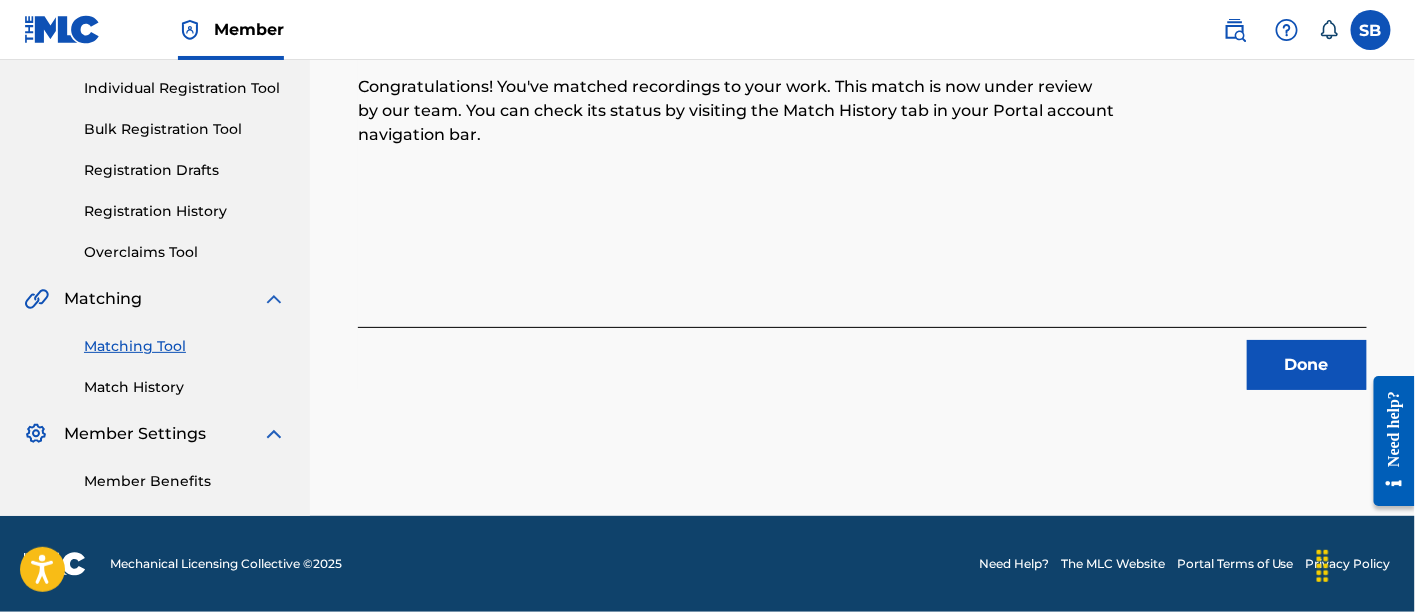 scroll, scrollTop: 246, scrollLeft: 0, axis: vertical 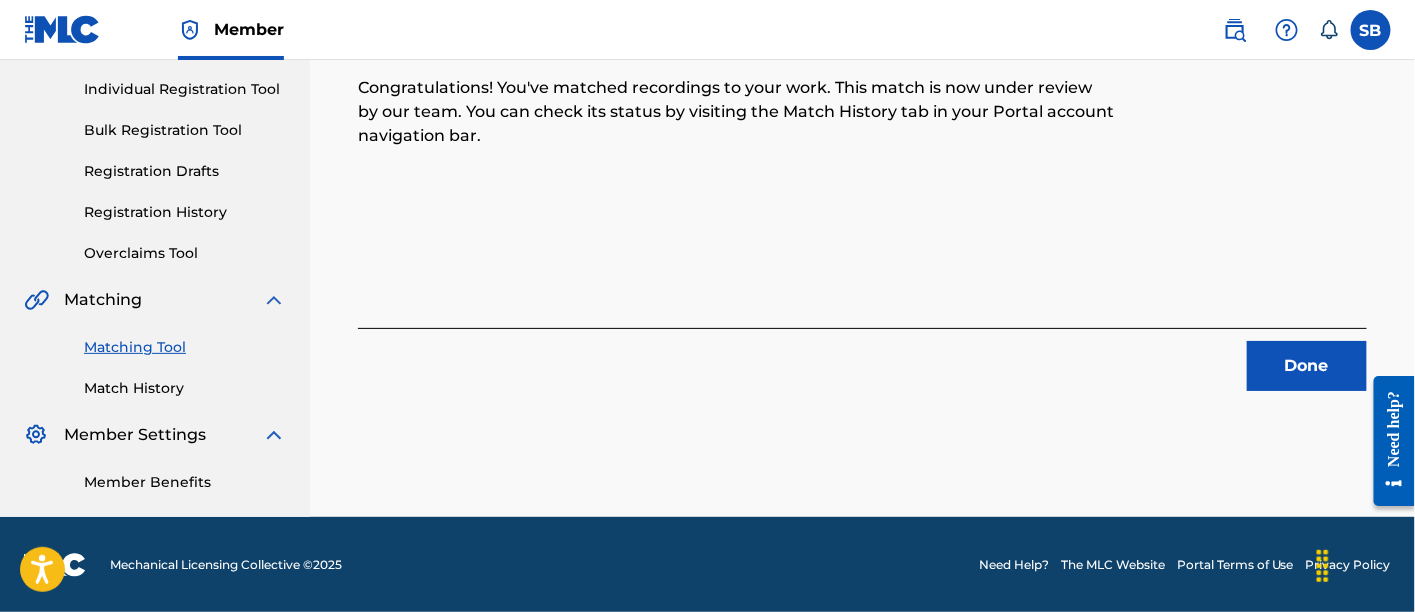 click on "Done" at bounding box center [1307, 366] 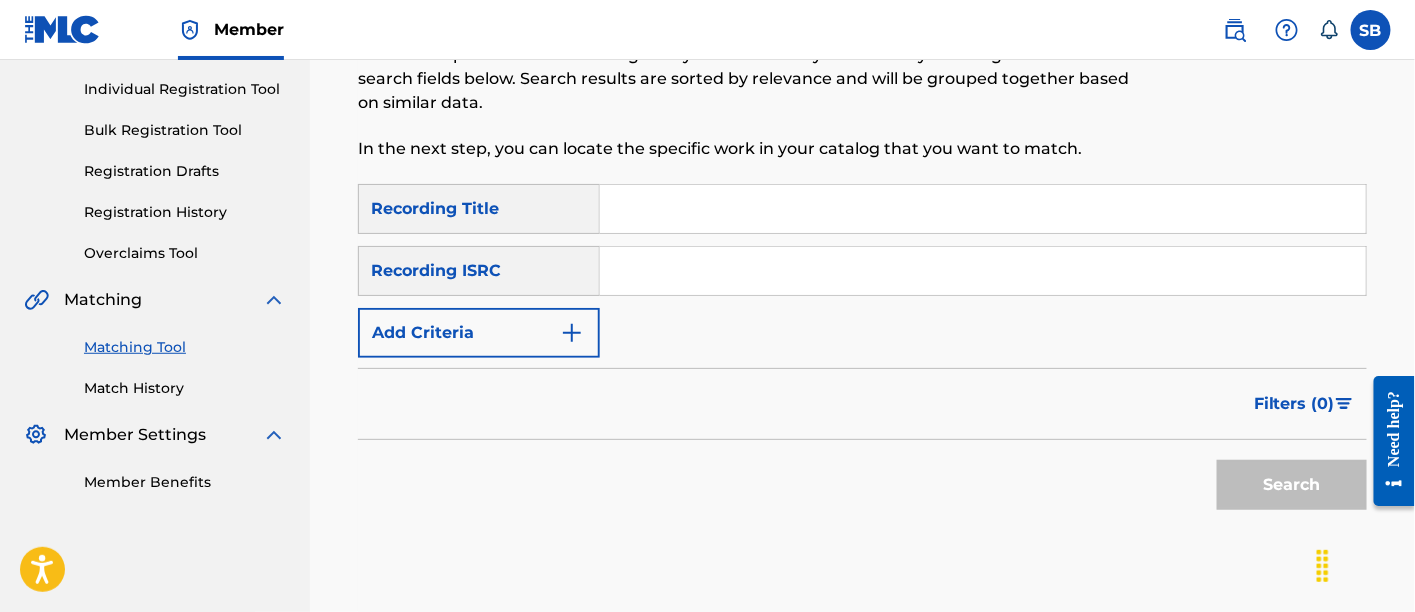 click at bounding box center (983, 209) 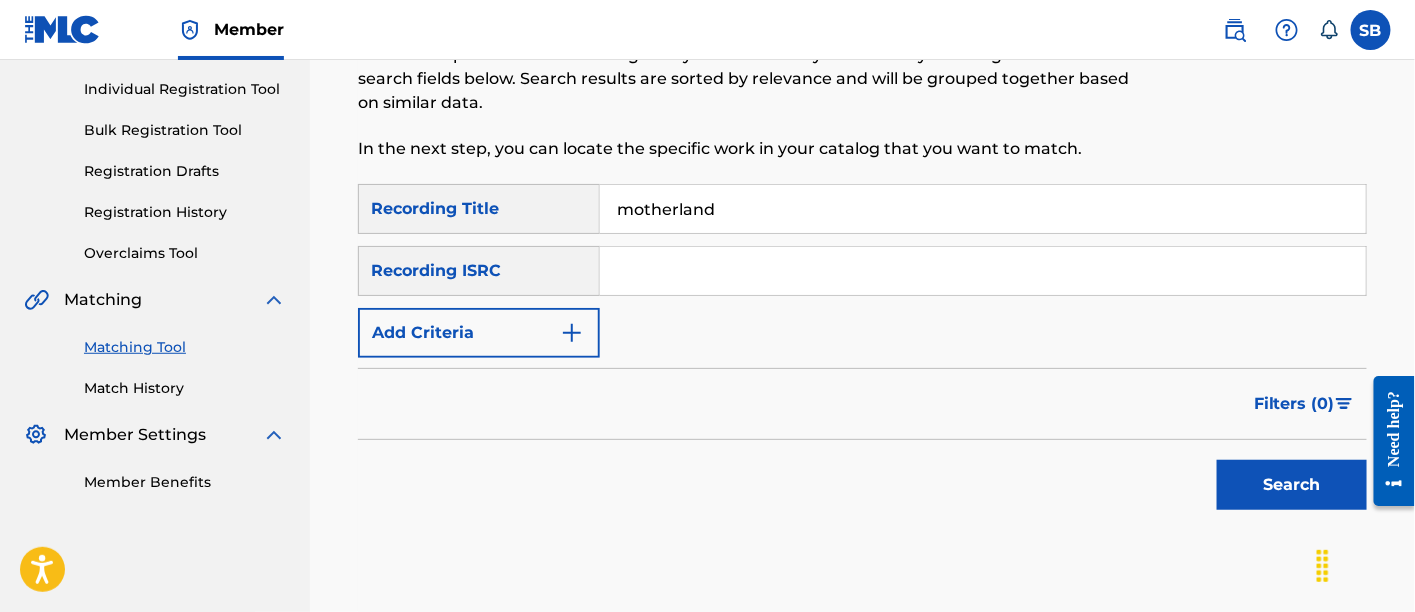 type on "motherland" 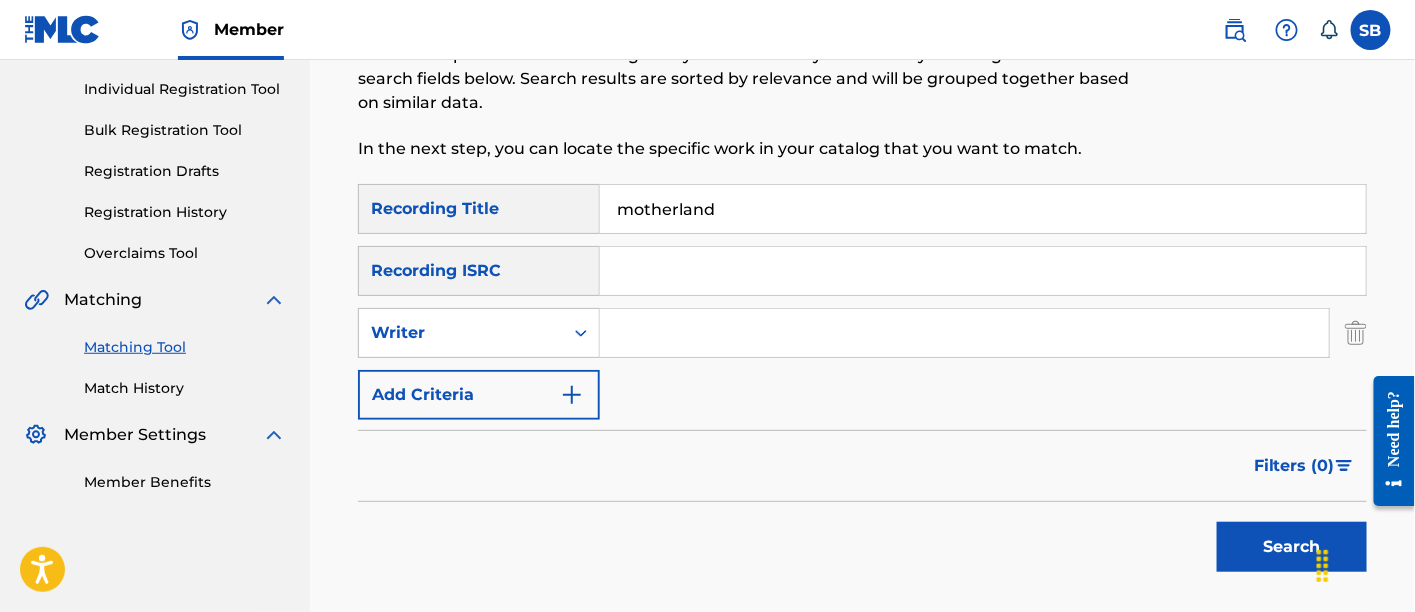click at bounding box center (964, 333) 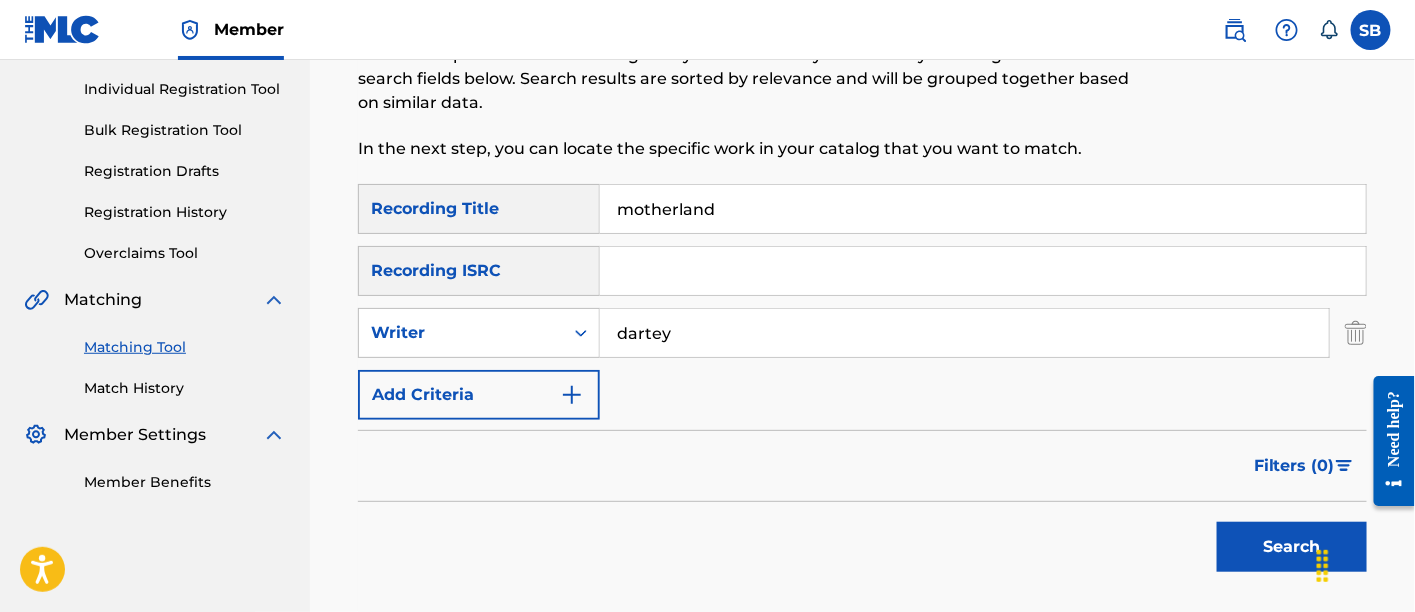 click on "Search" at bounding box center [1292, 547] 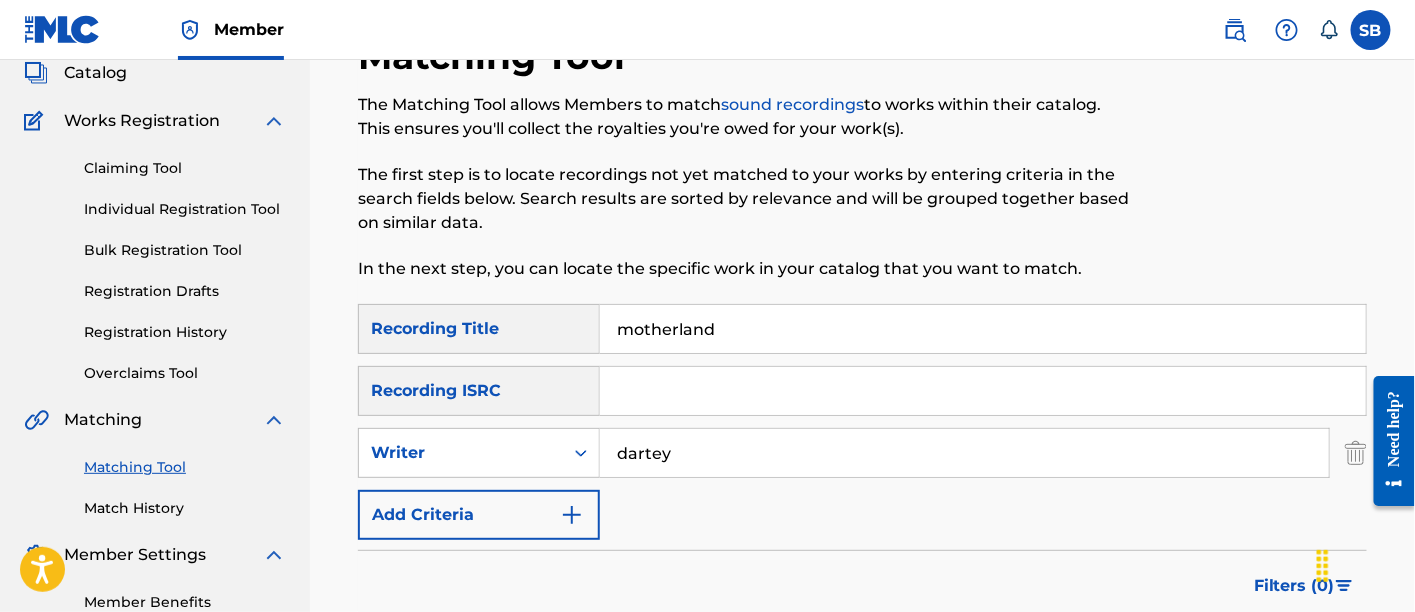 scroll, scrollTop: 125, scrollLeft: 0, axis: vertical 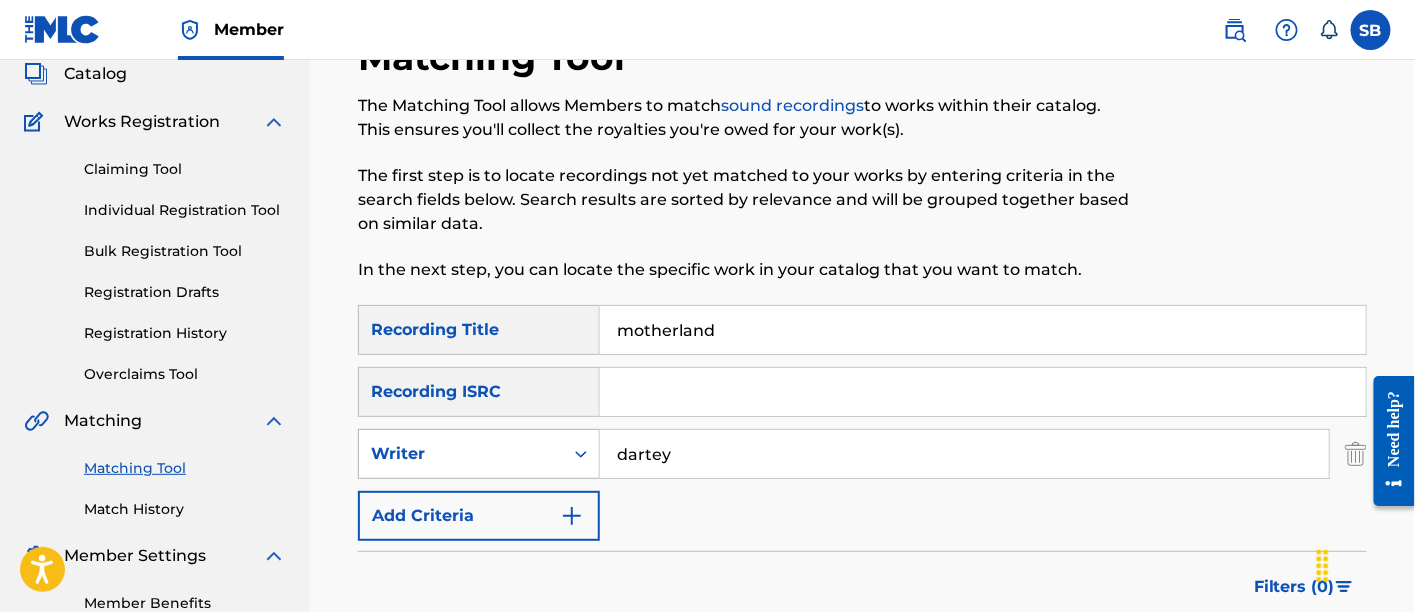 click on "Writer" at bounding box center (461, 454) 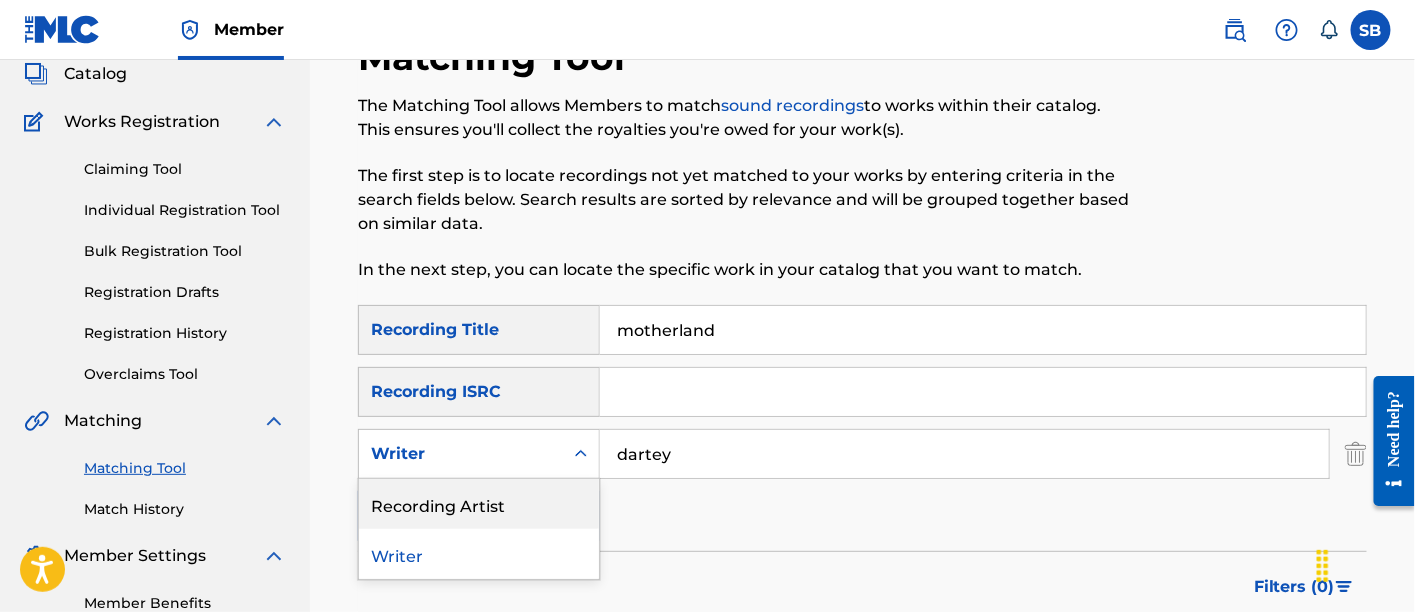 click on "Recording Artist" at bounding box center [479, 504] 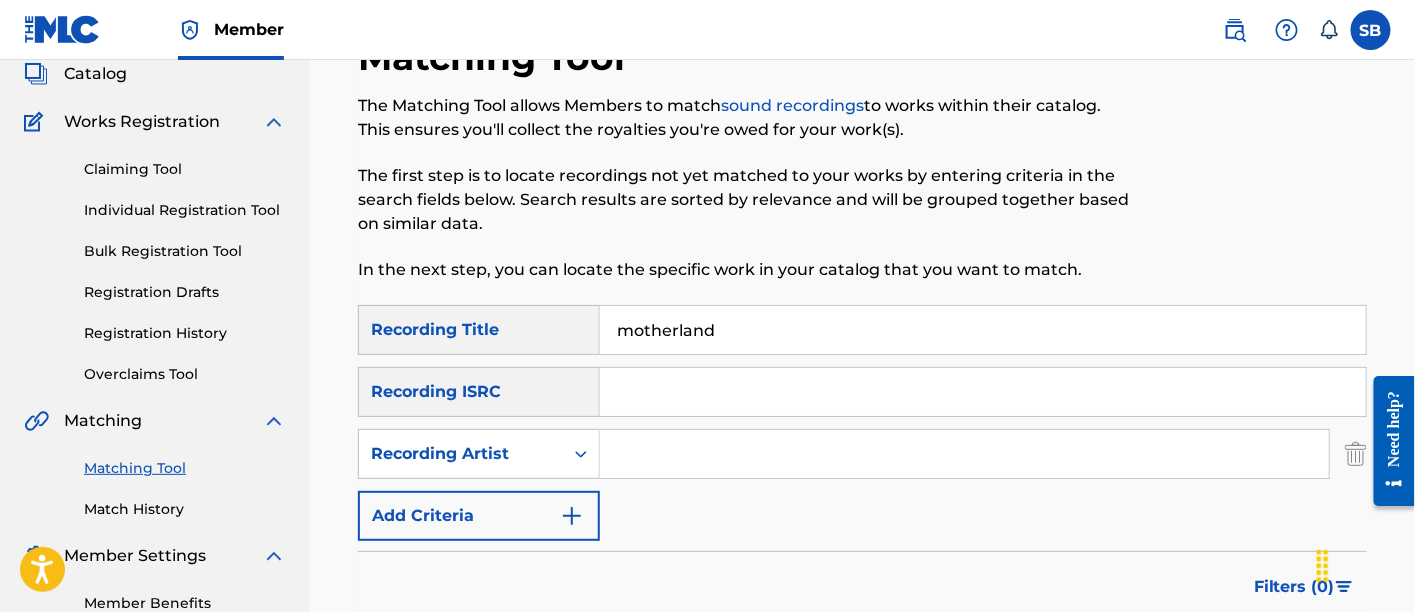 click at bounding box center (964, 454) 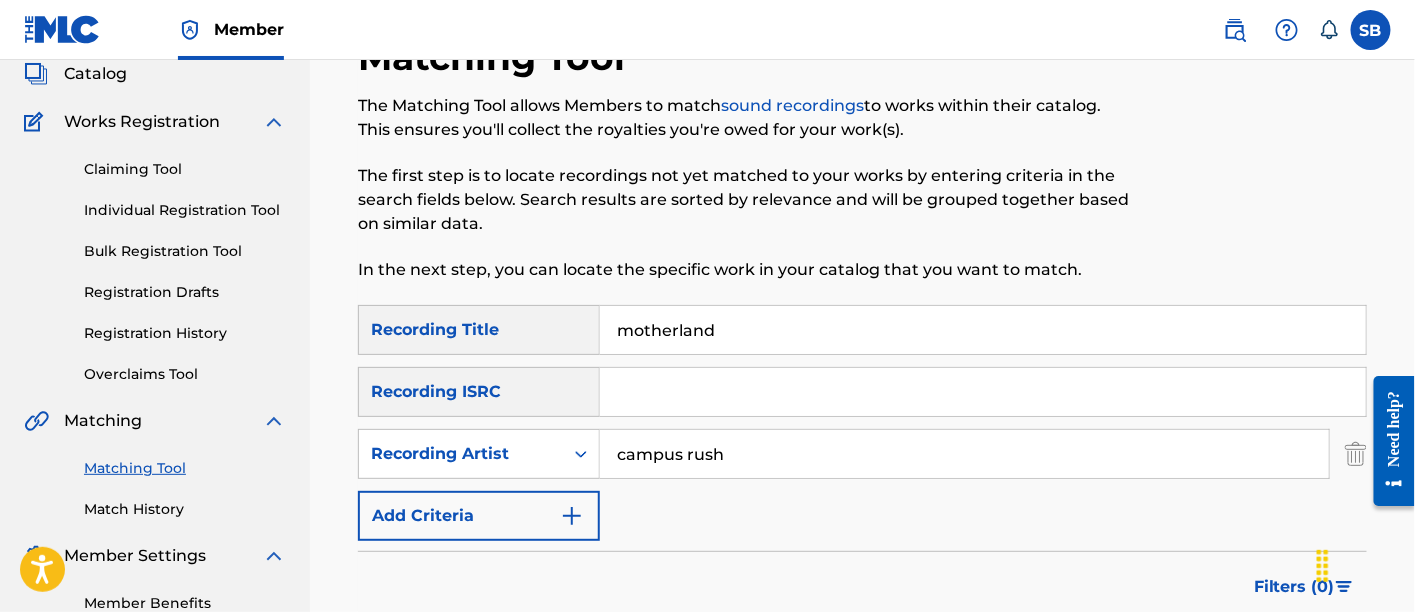 scroll, scrollTop: 253, scrollLeft: 0, axis: vertical 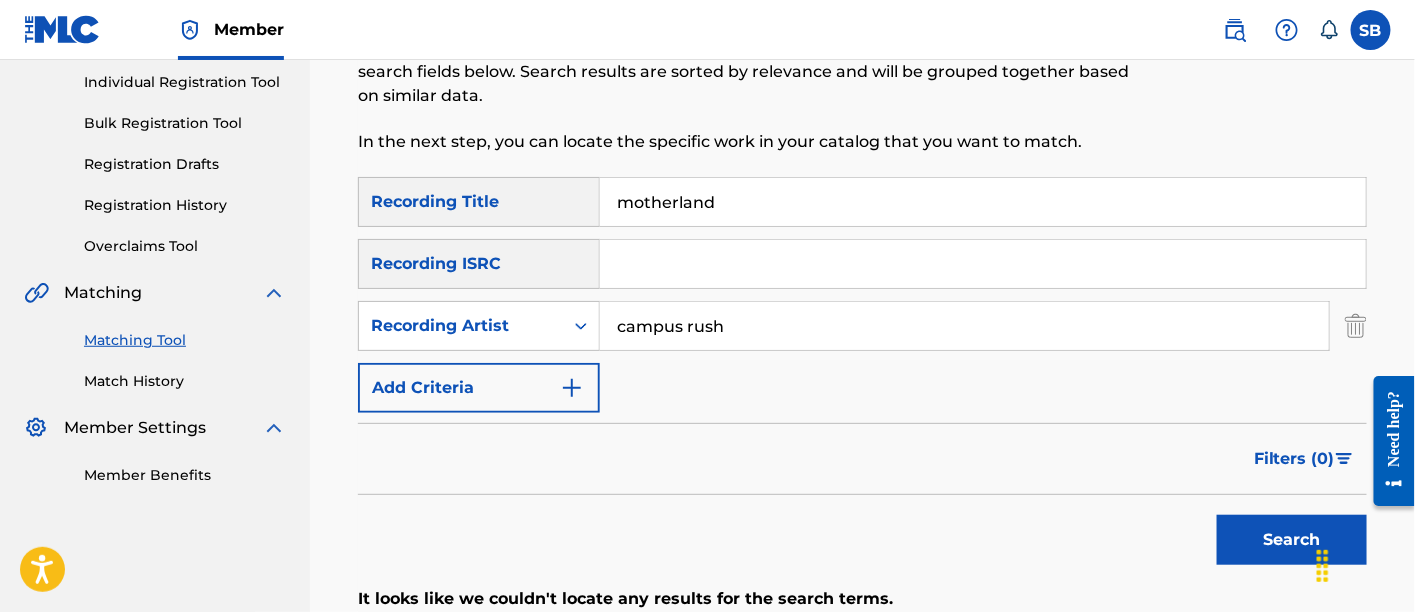 click on "Search" at bounding box center (1292, 540) 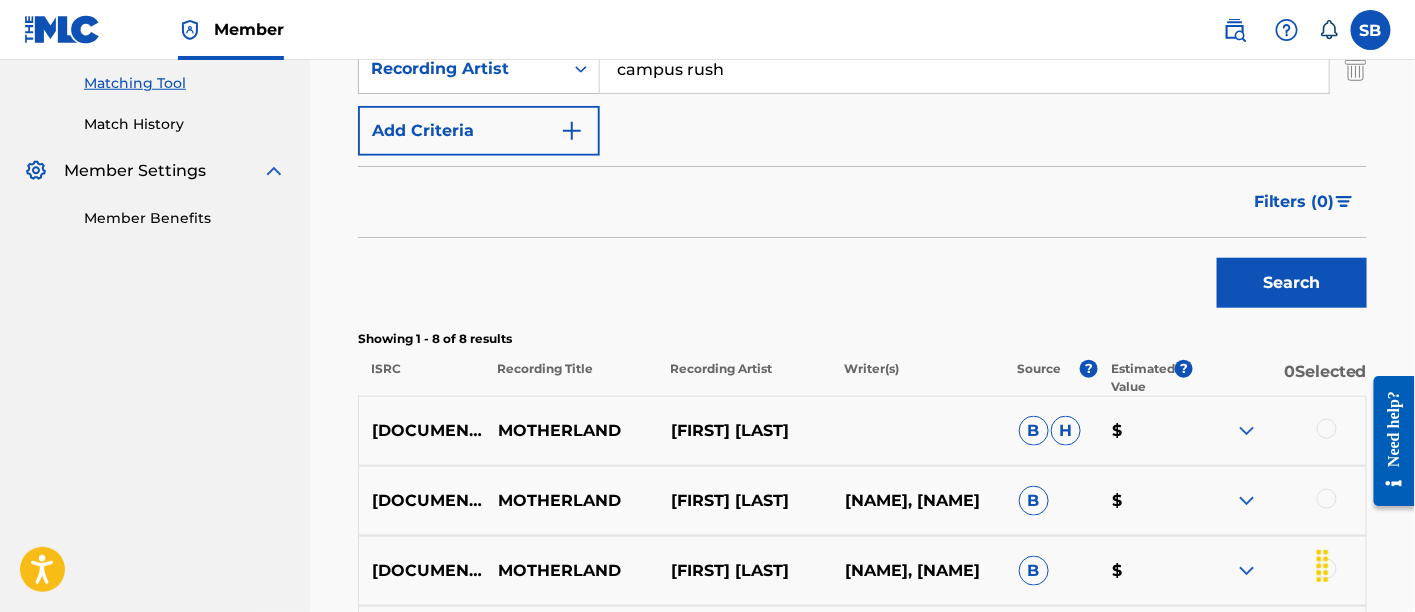 scroll, scrollTop: 321, scrollLeft: 0, axis: vertical 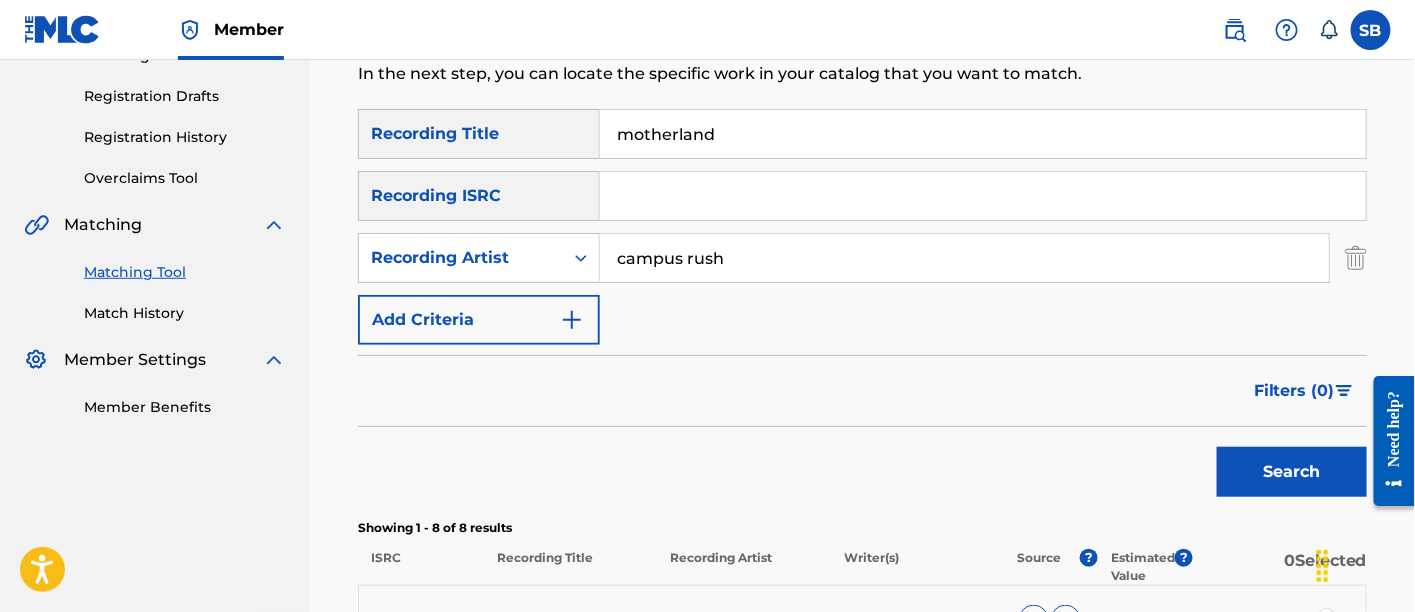 click on "campus rush" at bounding box center [964, 258] 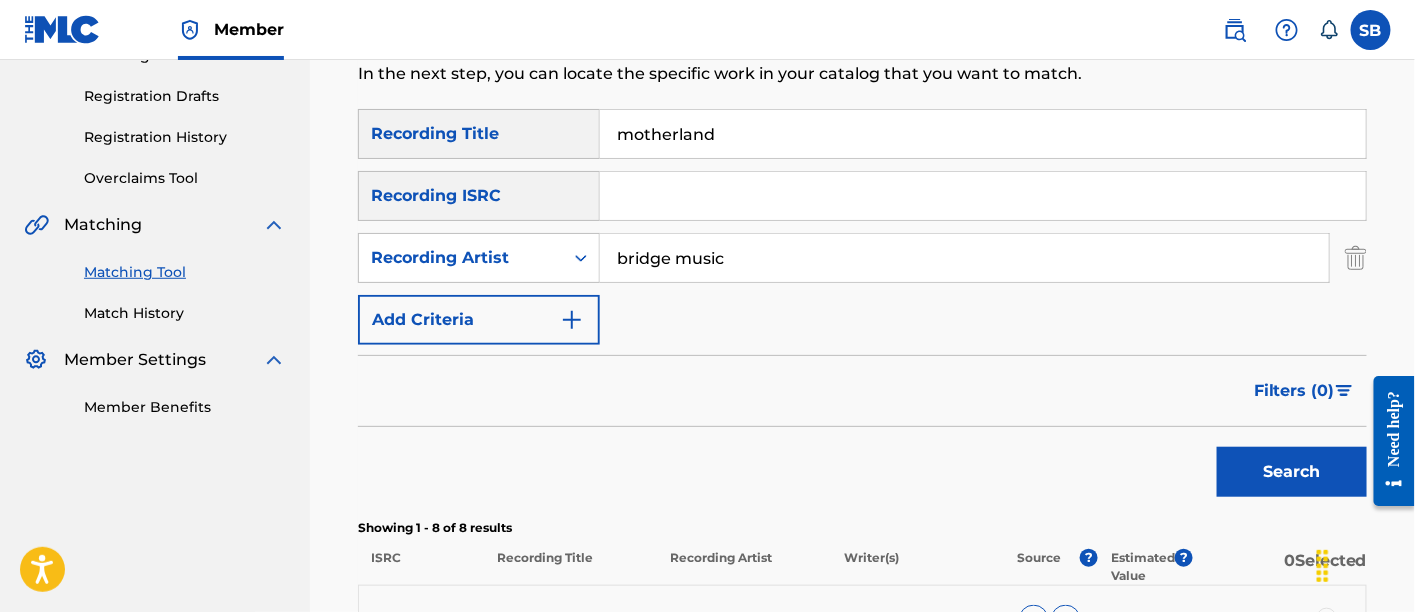 type on "bridge music" 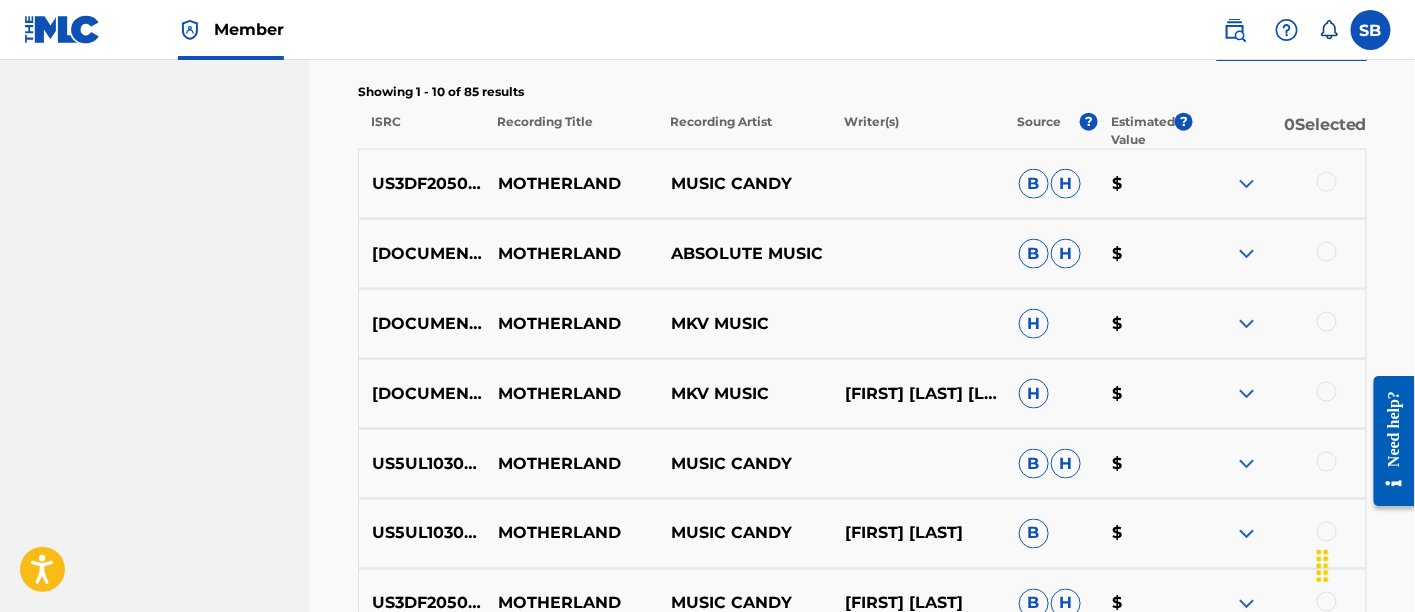 scroll, scrollTop: 758, scrollLeft: 0, axis: vertical 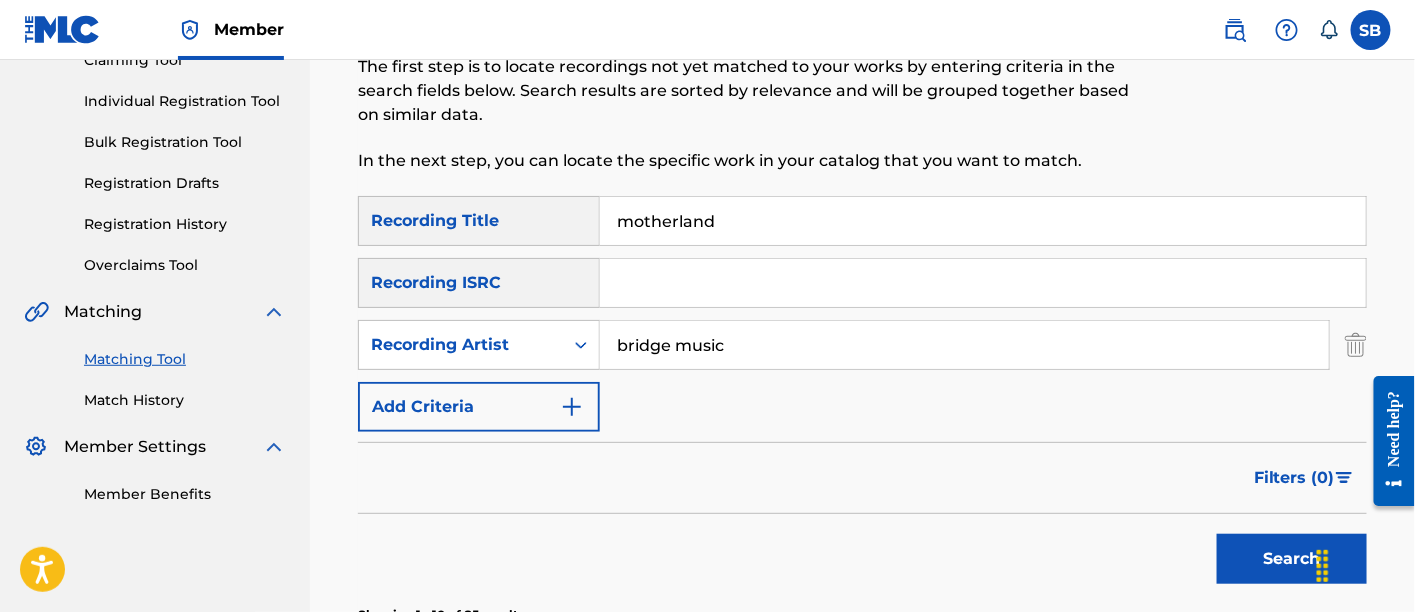 click on "motherland" at bounding box center [983, 221] 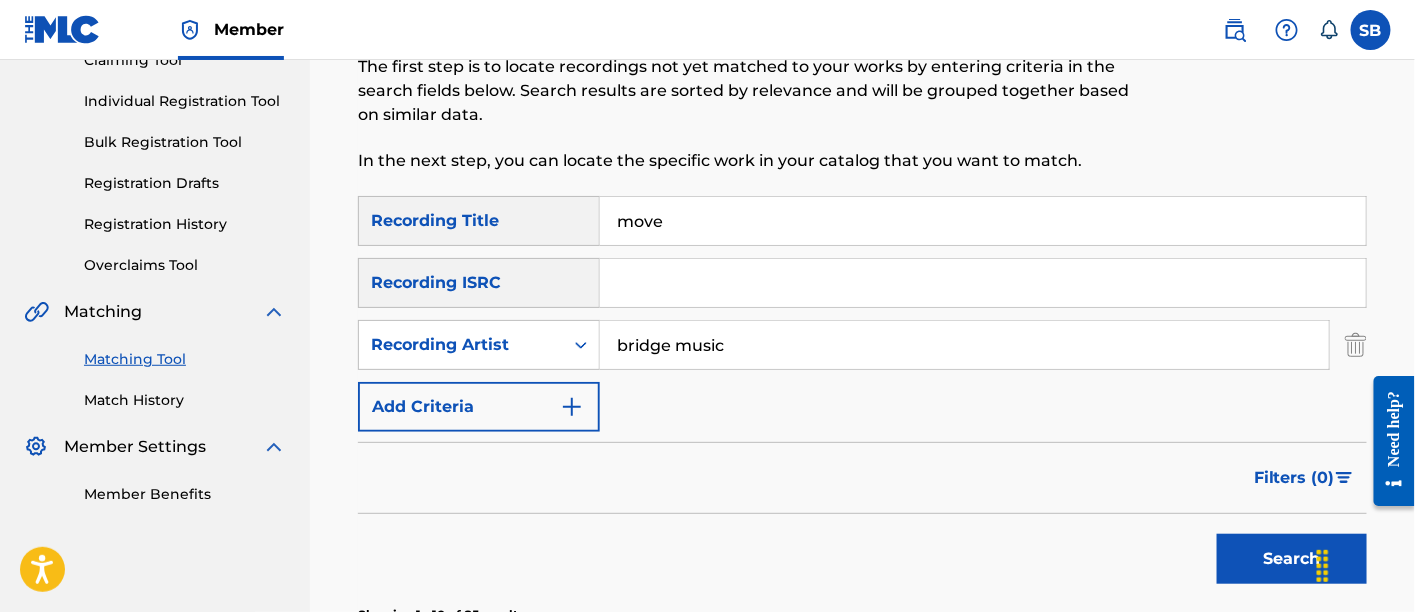 type on "move" 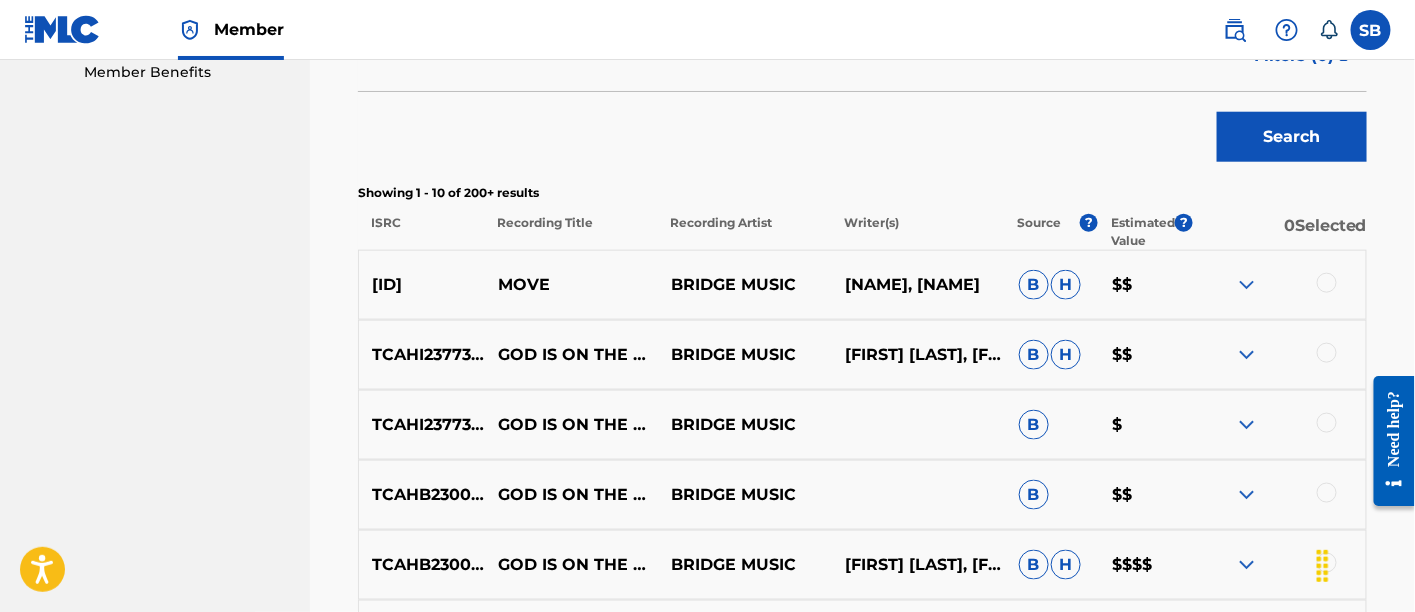 scroll, scrollTop: 657, scrollLeft: 0, axis: vertical 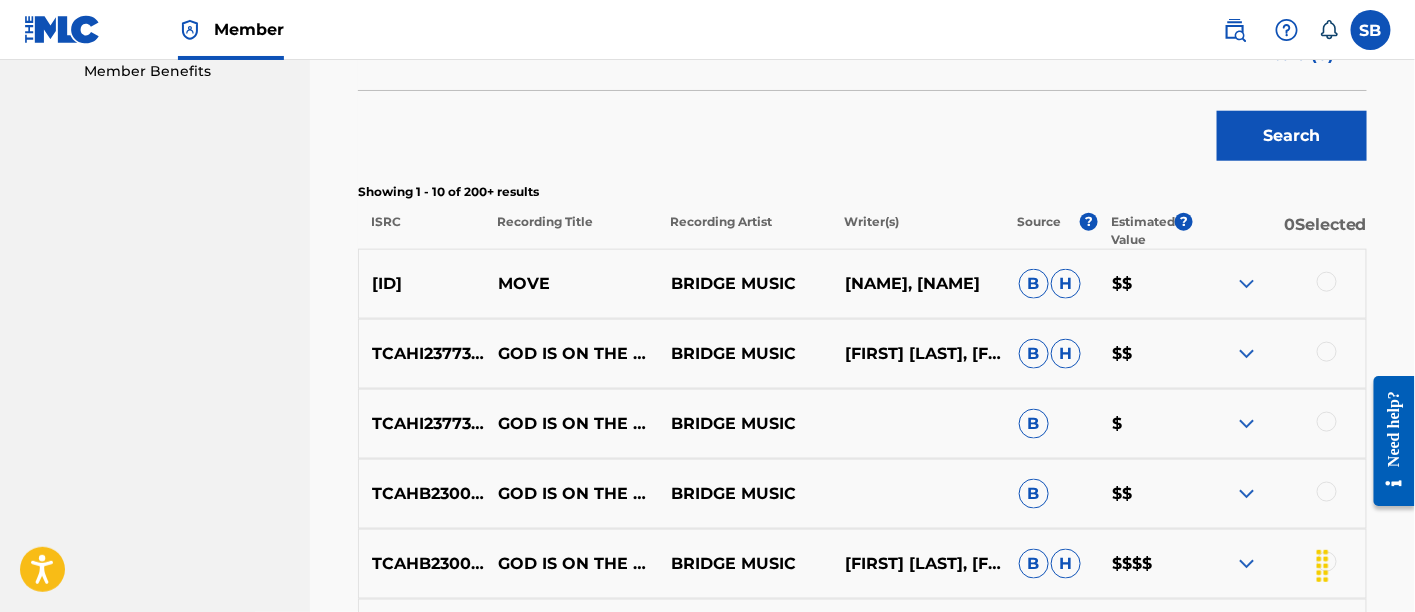 click at bounding box center [1327, 282] 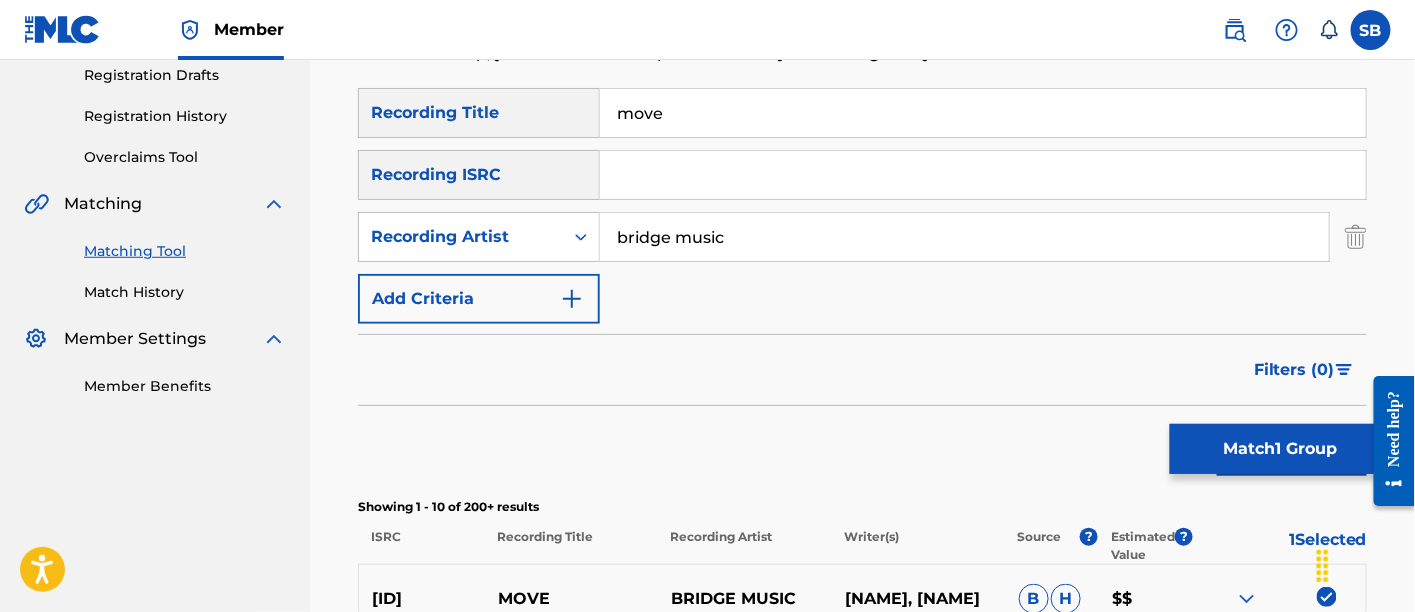 scroll, scrollTop: 338, scrollLeft: 0, axis: vertical 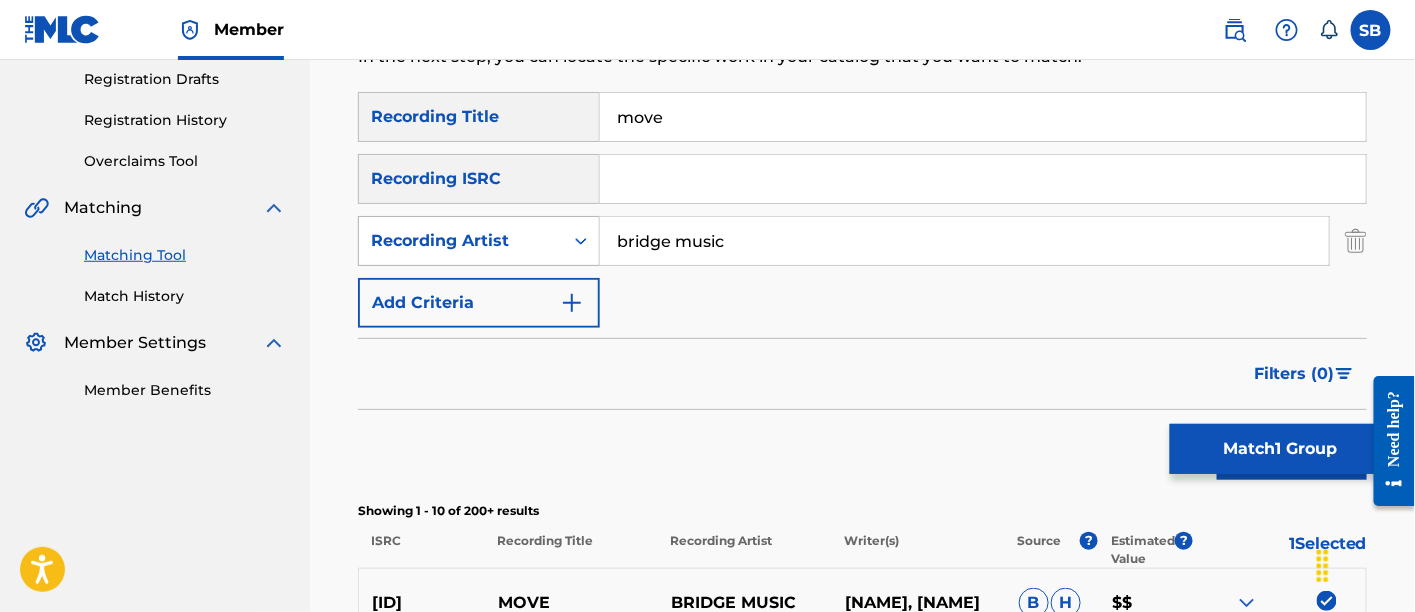 click on "Recording Artist" at bounding box center (461, 241) 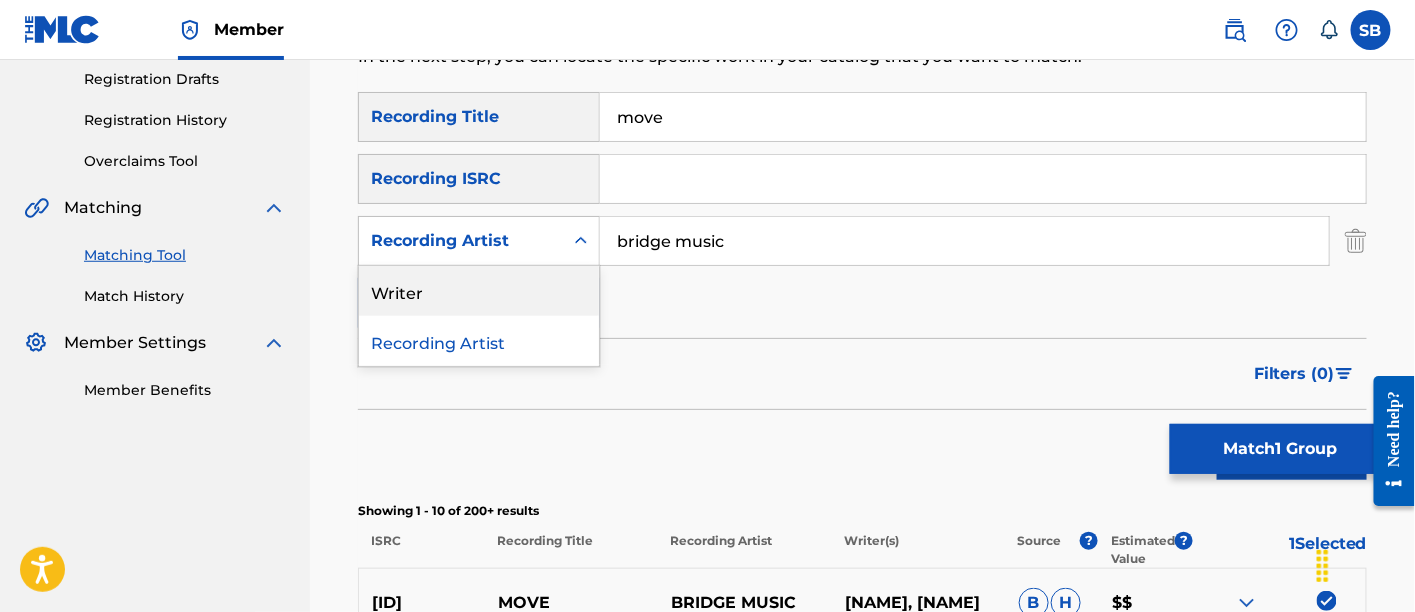 click on "Writer" at bounding box center (479, 291) 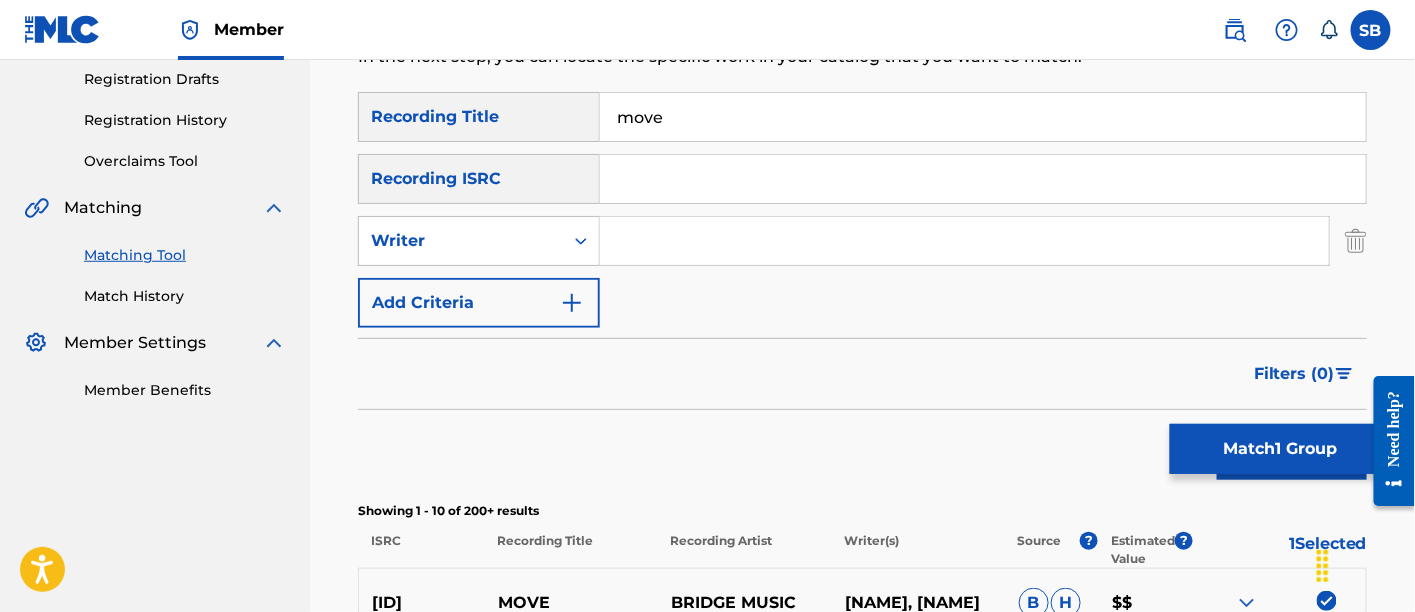 click at bounding box center (964, 241) 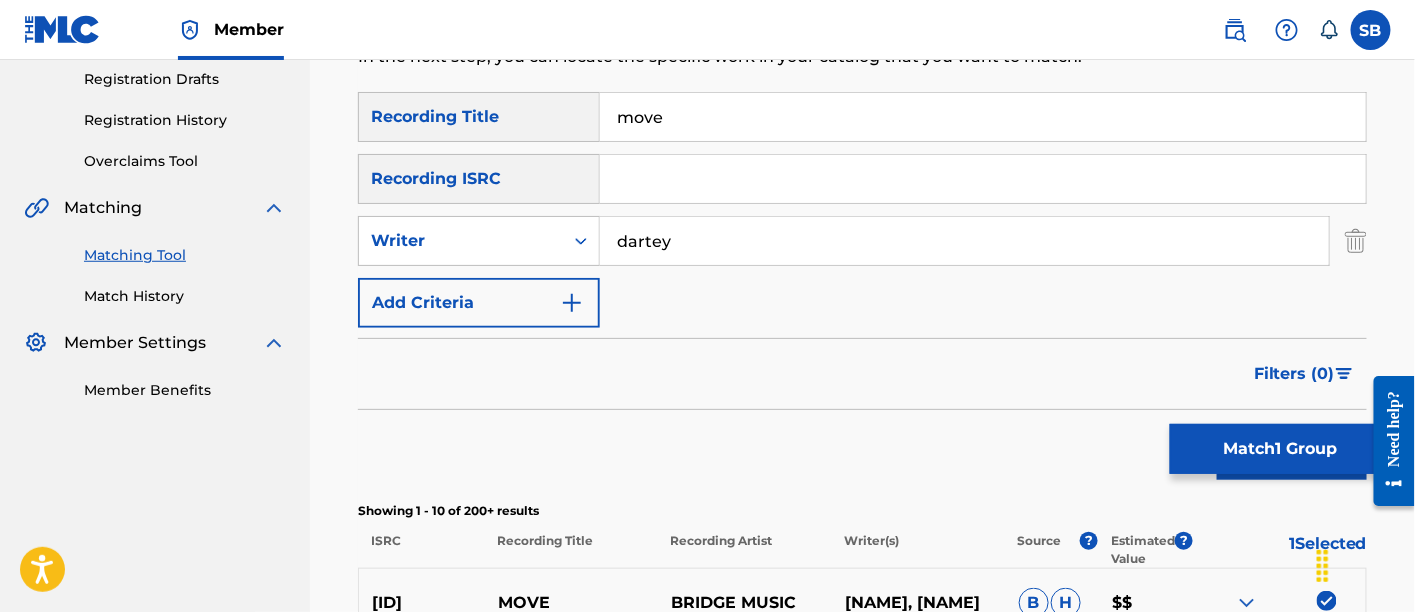 click on "Match  1 Group" at bounding box center (1280, 449) 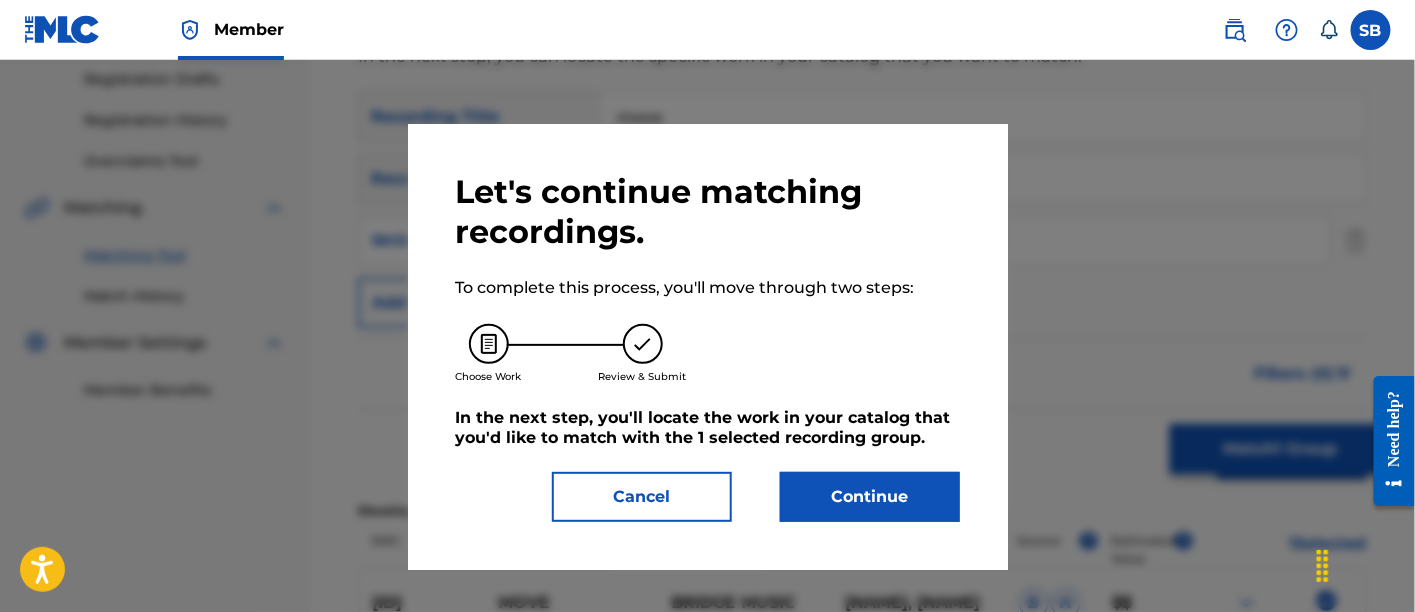 click on "Cancel" at bounding box center (642, 497) 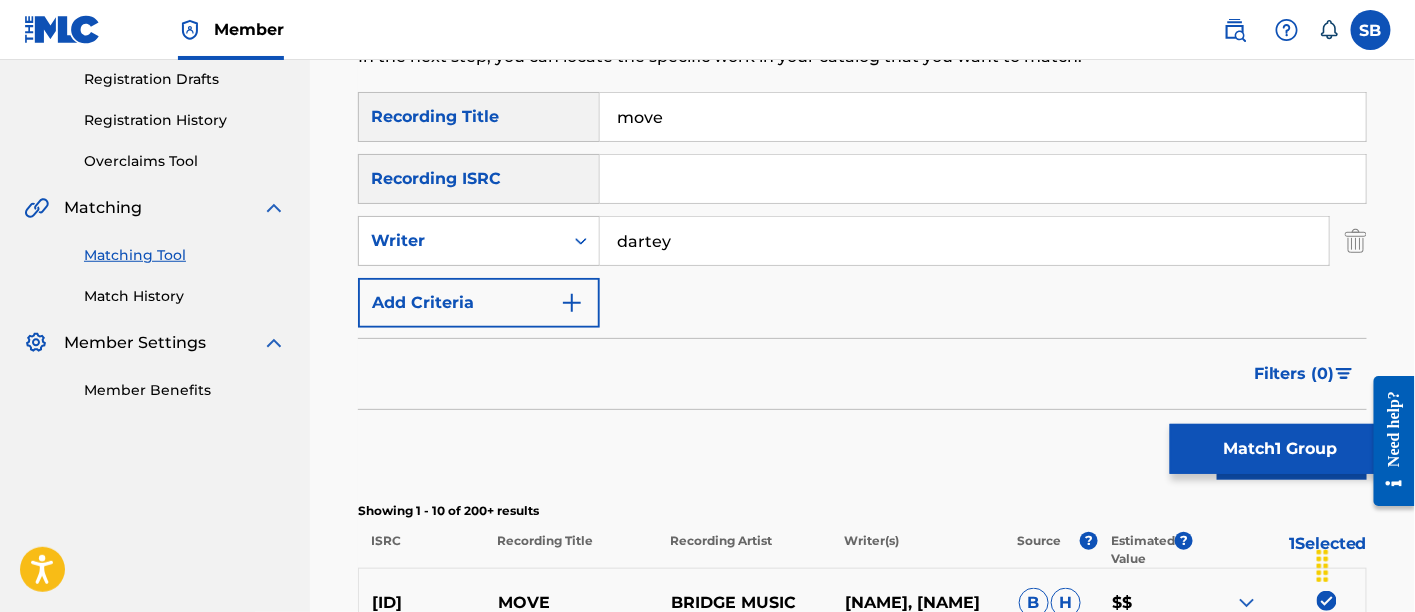 scroll, scrollTop: 502, scrollLeft: 0, axis: vertical 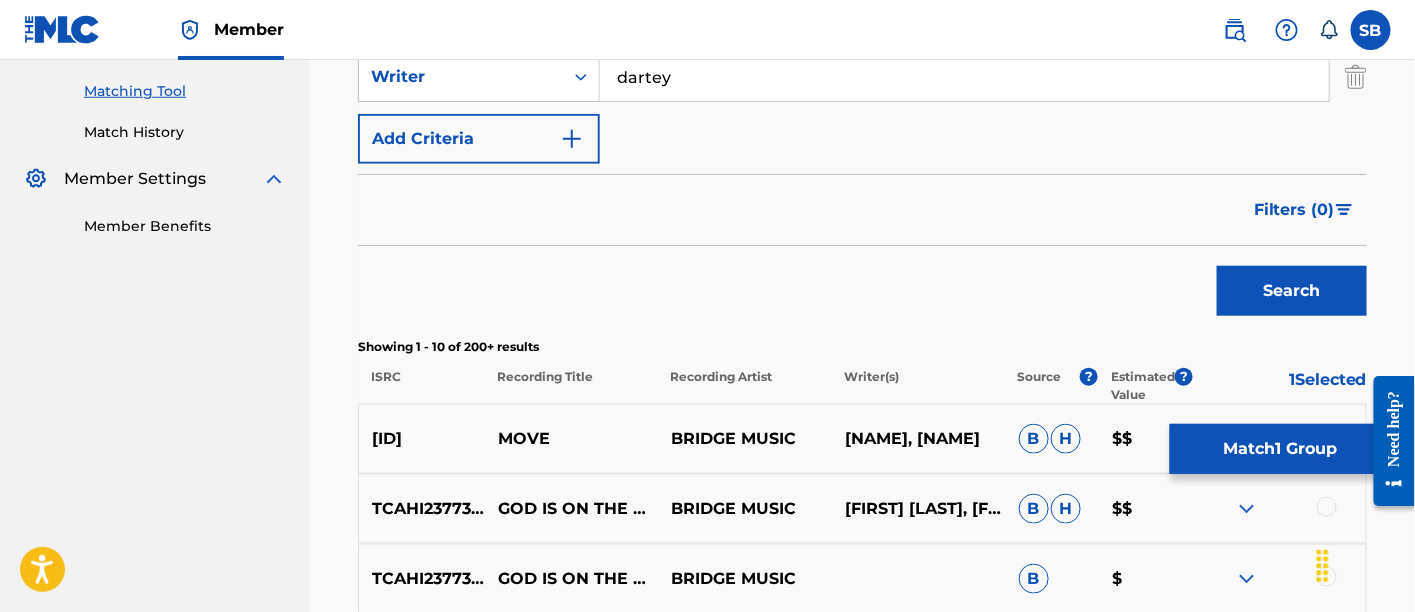 click on "Search" at bounding box center [1292, 291] 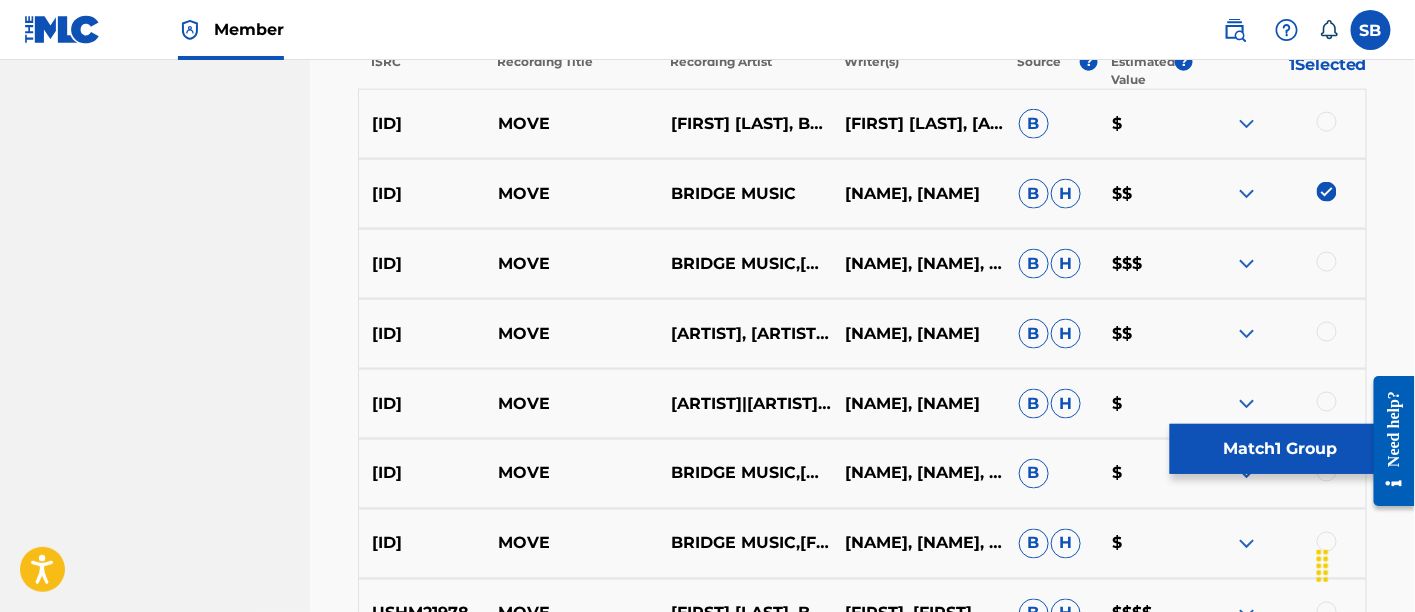 scroll, scrollTop: 819, scrollLeft: 0, axis: vertical 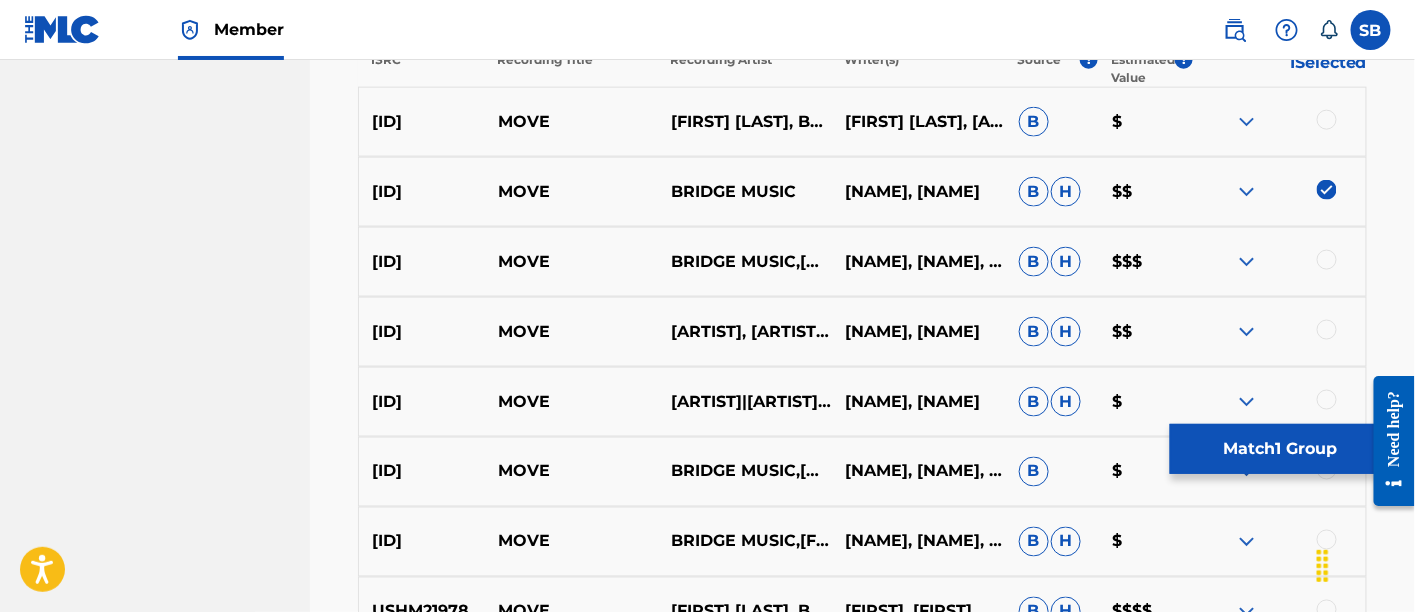 click at bounding box center (1327, 120) 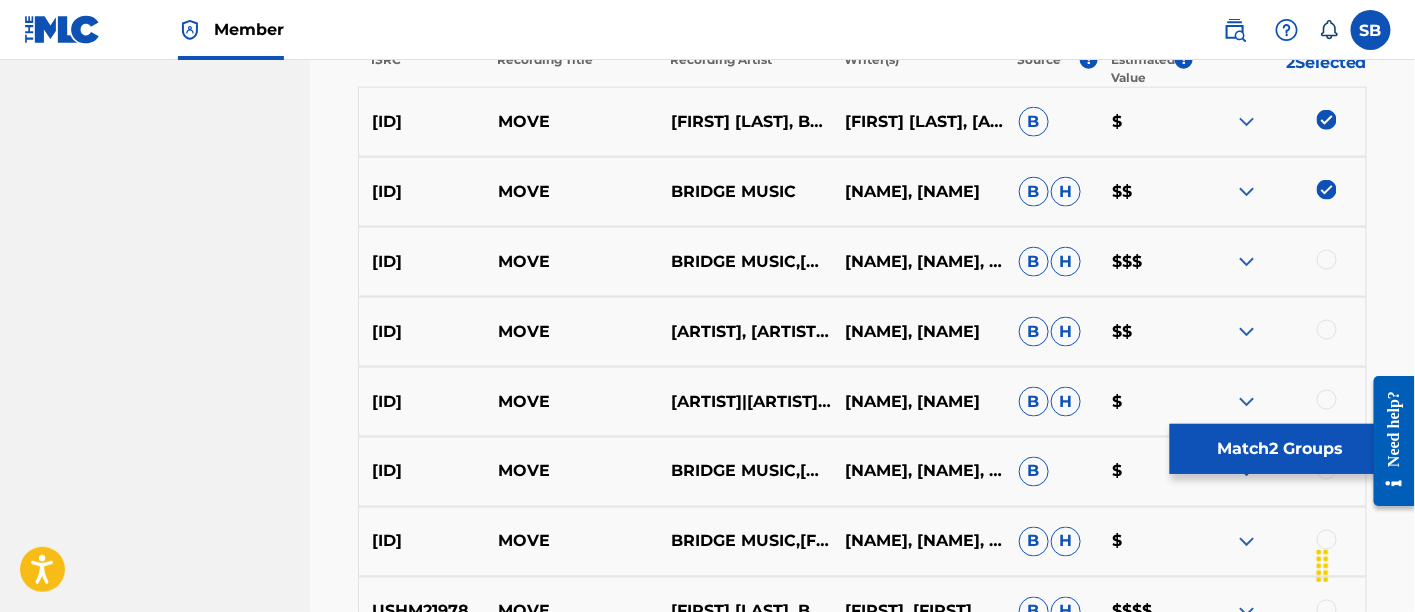 click at bounding box center [1327, 260] 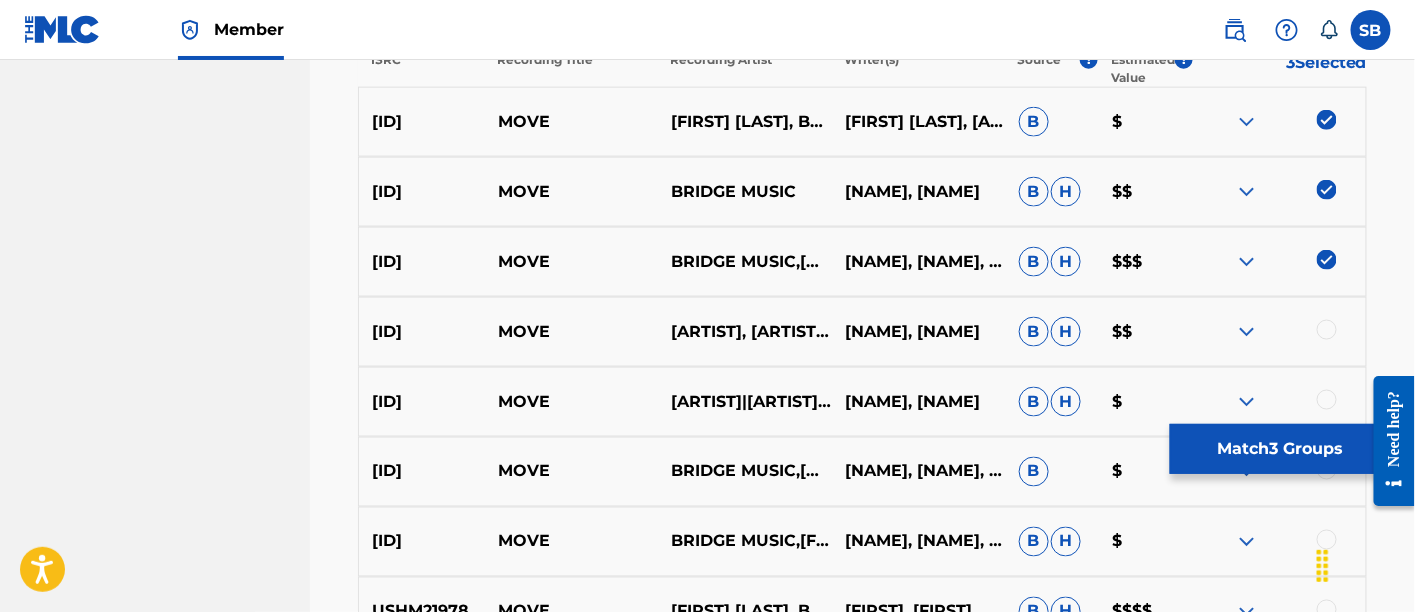 click at bounding box center [1327, 330] 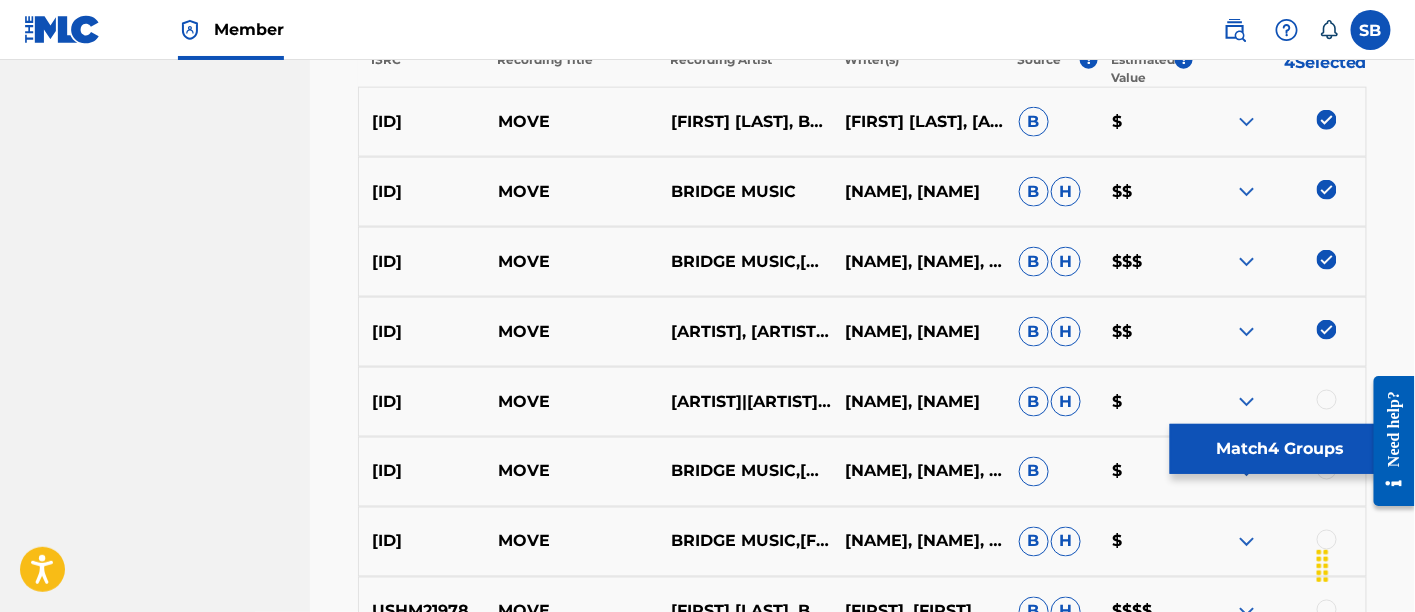 scroll, scrollTop: 898, scrollLeft: 0, axis: vertical 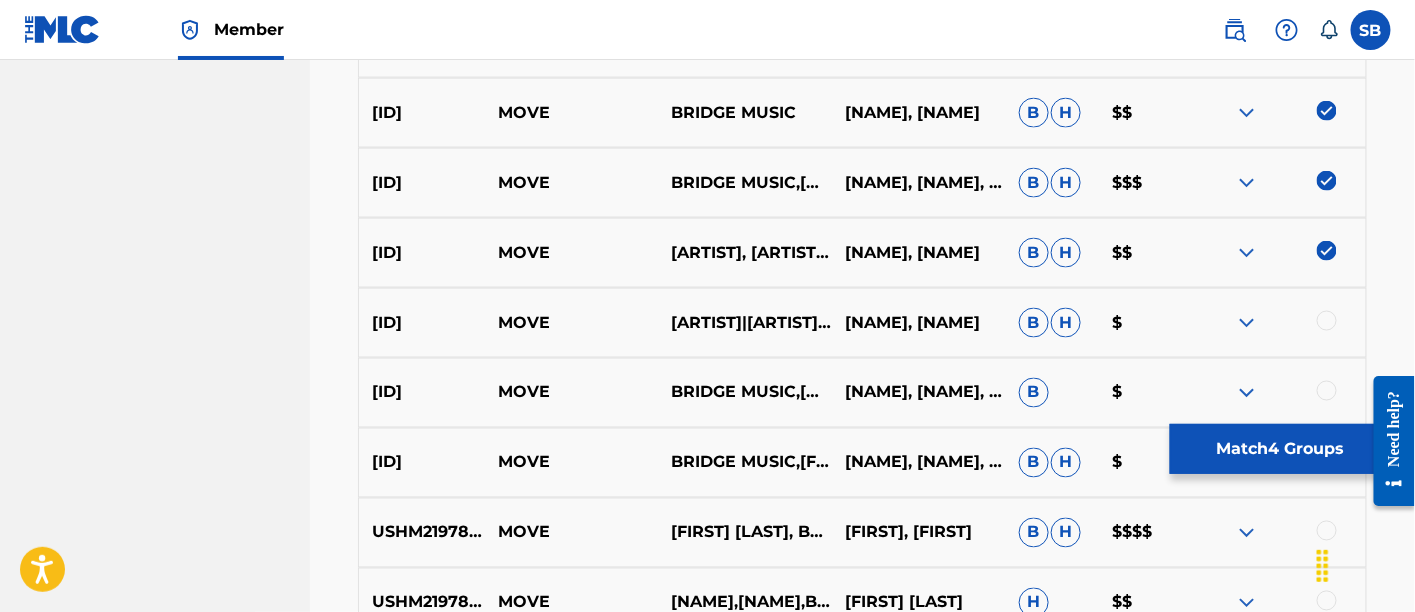 click at bounding box center (1327, 321) 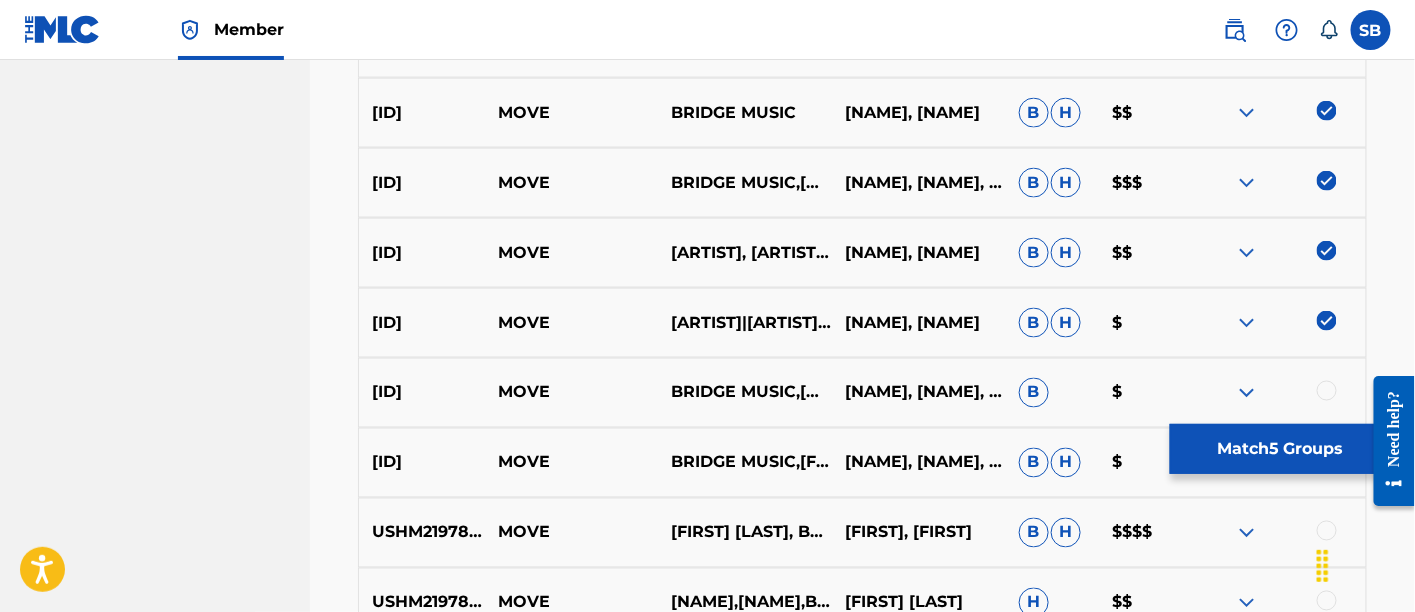 click at bounding box center (1327, 391) 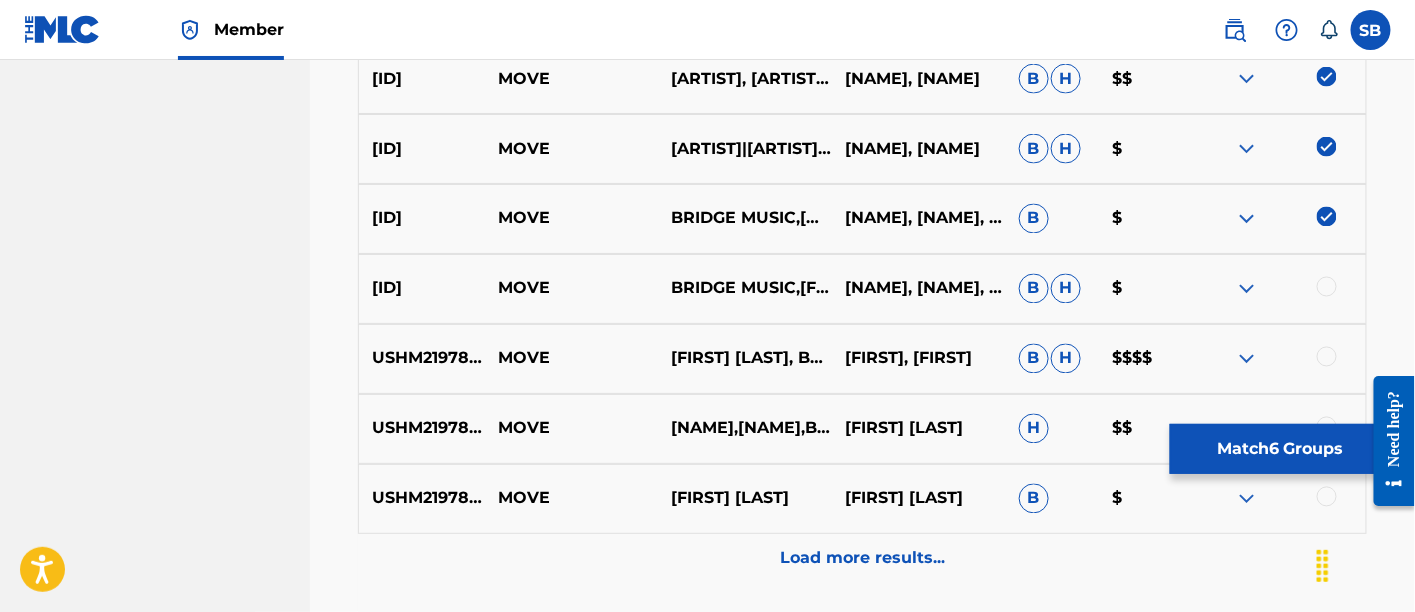 scroll, scrollTop: 1074, scrollLeft: 0, axis: vertical 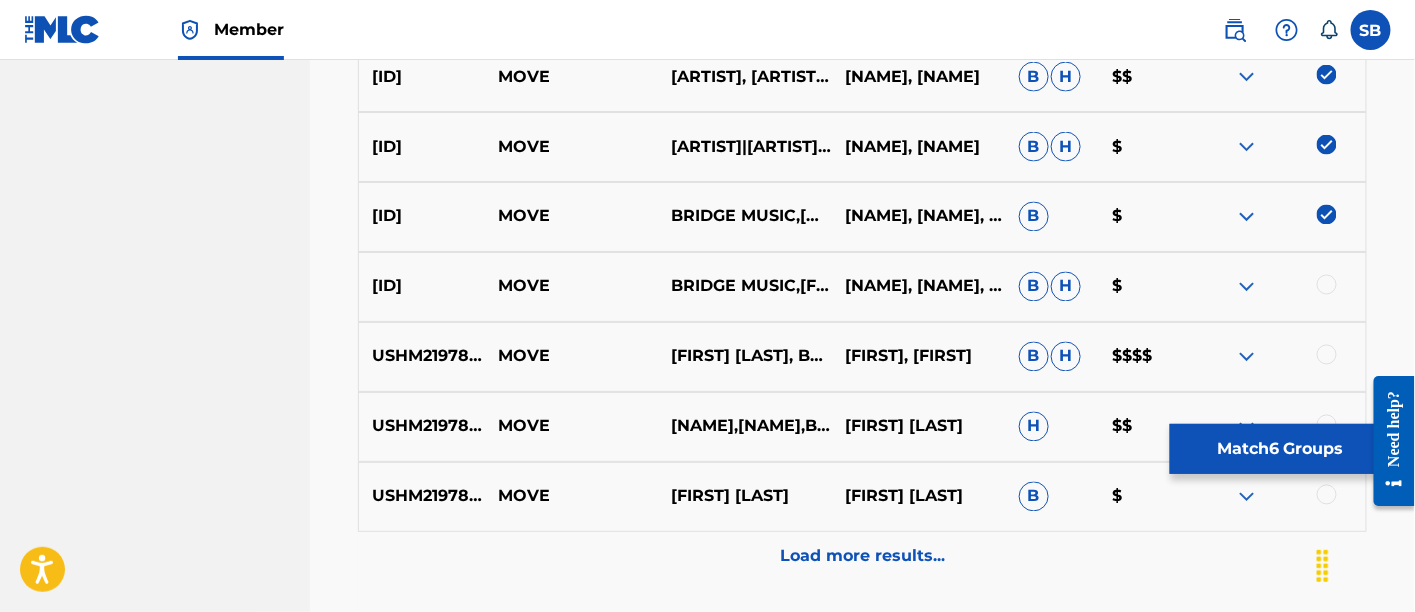 click at bounding box center (1327, 285) 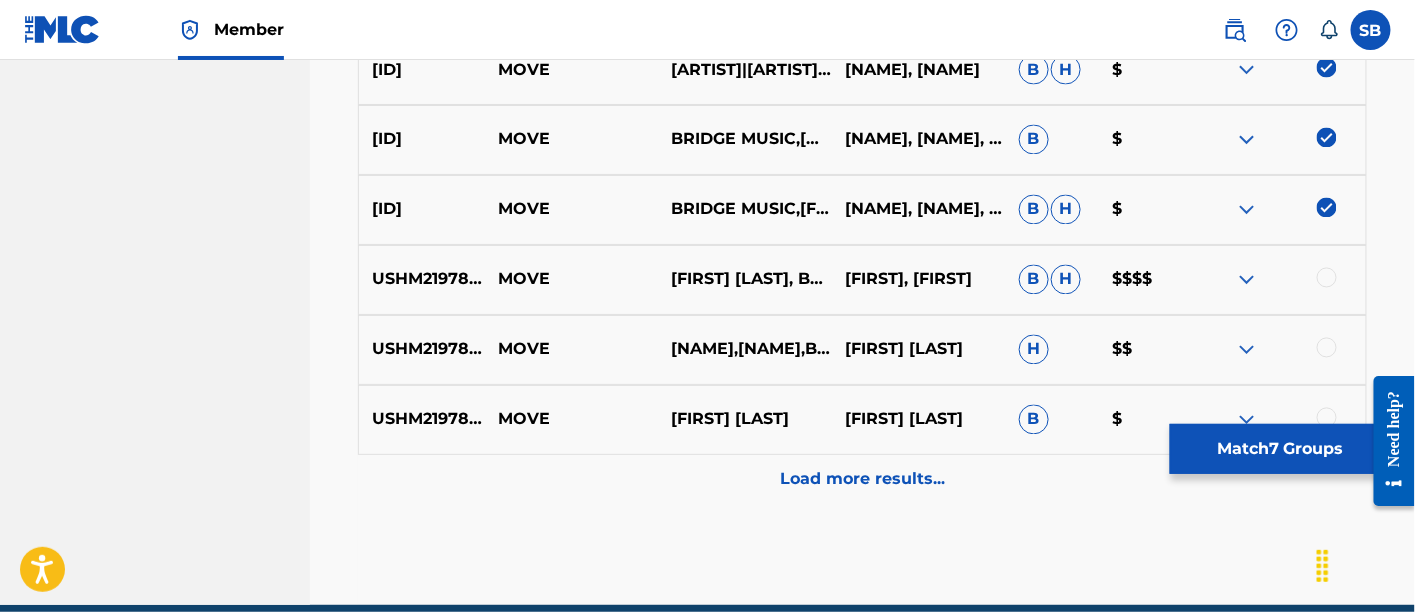 scroll, scrollTop: 1152, scrollLeft: 0, axis: vertical 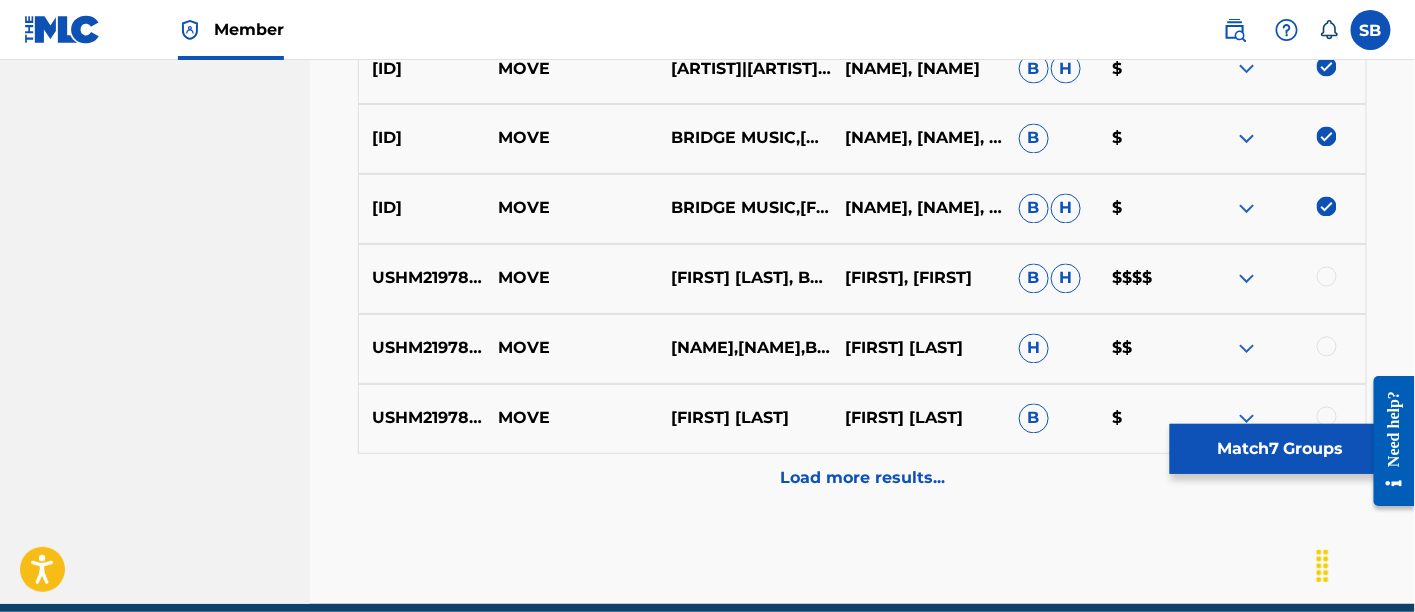 click at bounding box center [1279, 279] 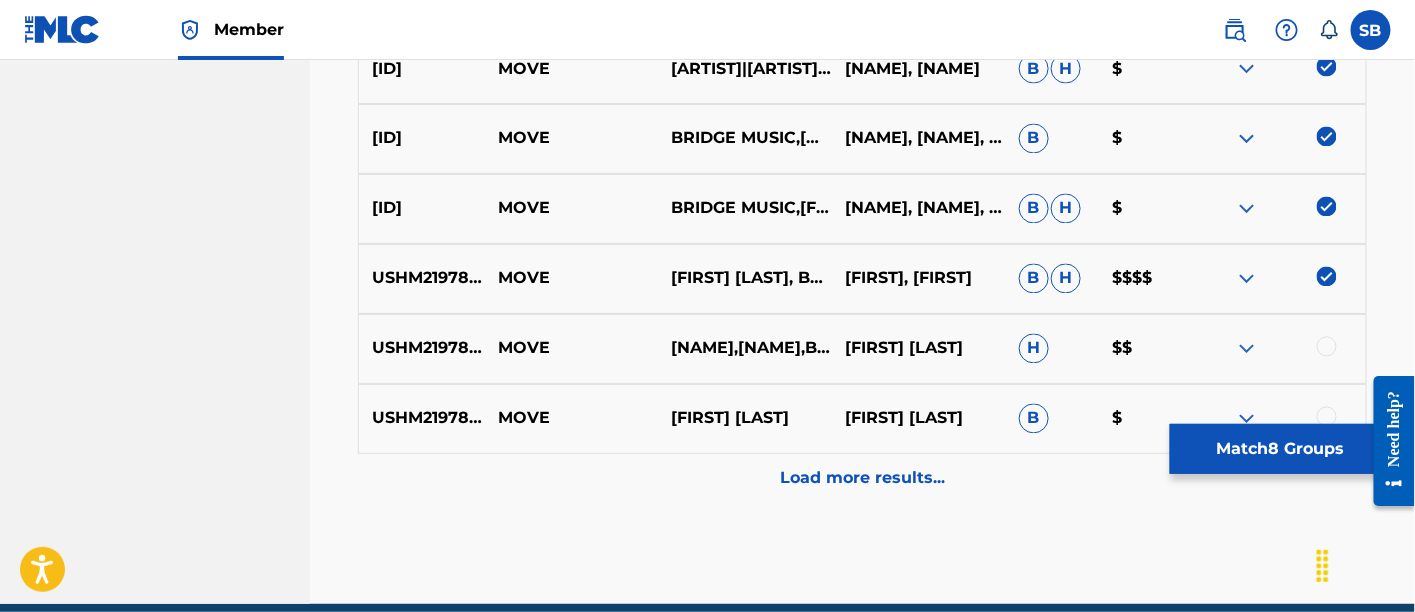 click at bounding box center [1327, 347] 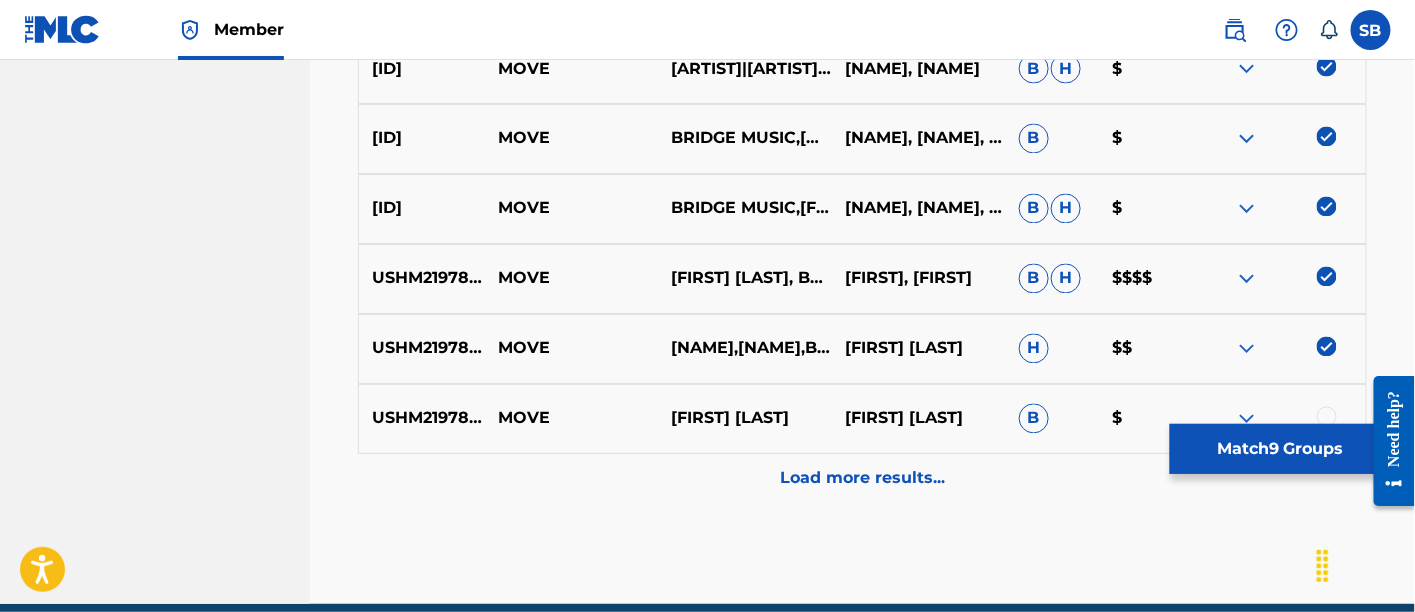 scroll, scrollTop: 1203, scrollLeft: 0, axis: vertical 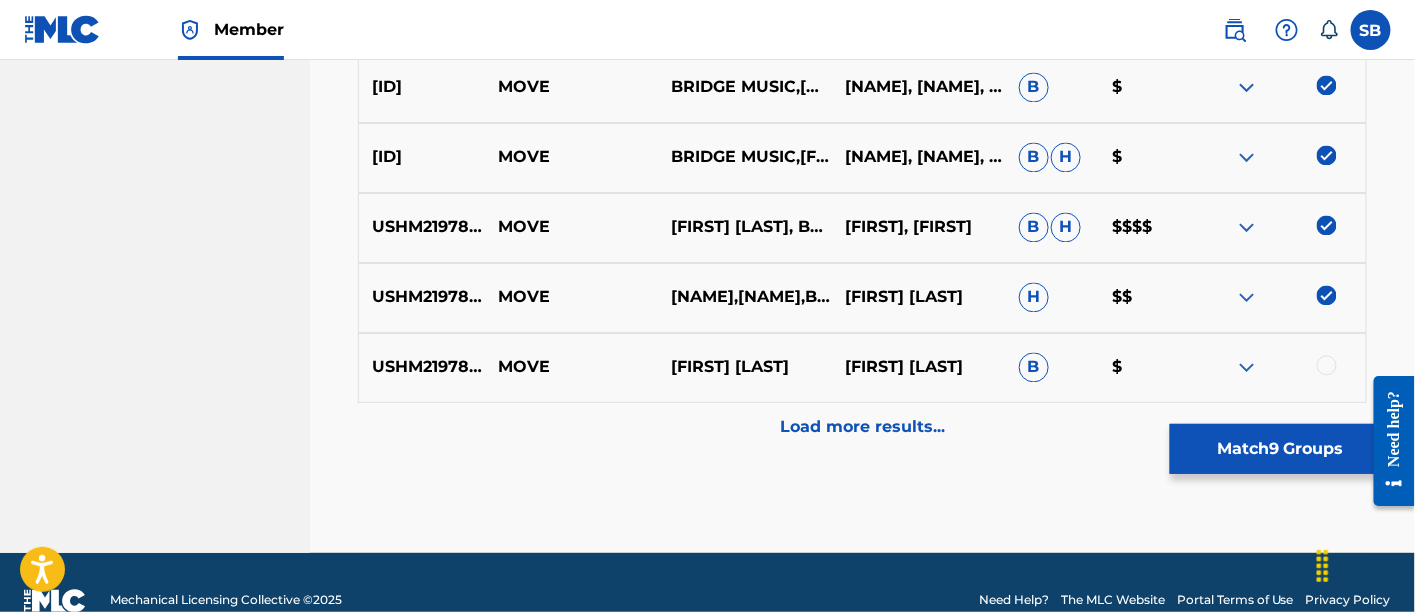 click at bounding box center [1327, 366] 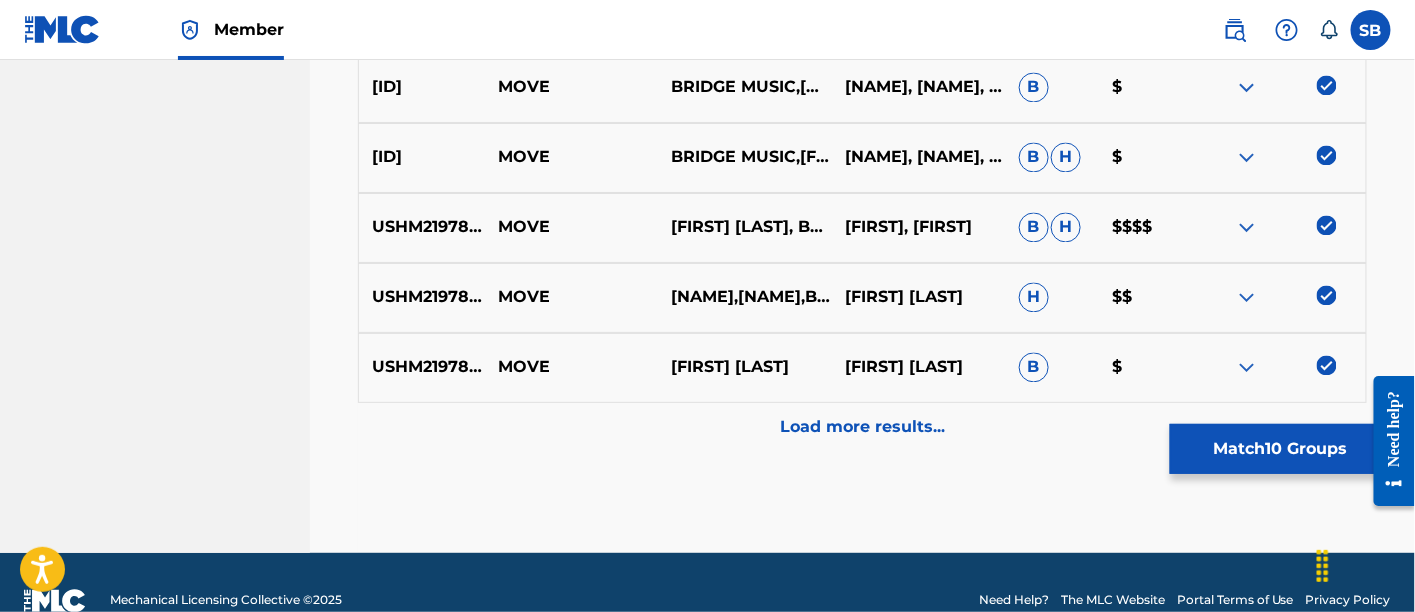click on "Load more results..." at bounding box center (862, 428) 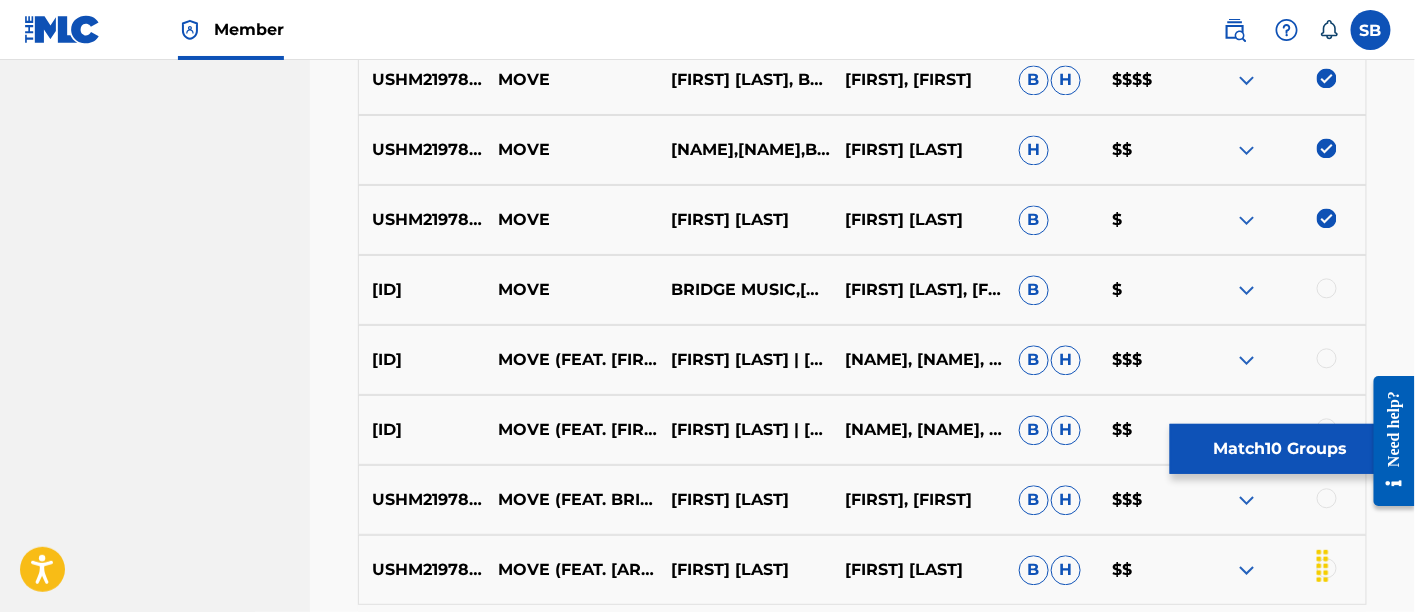 scroll, scrollTop: 1396, scrollLeft: 0, axis: vertical 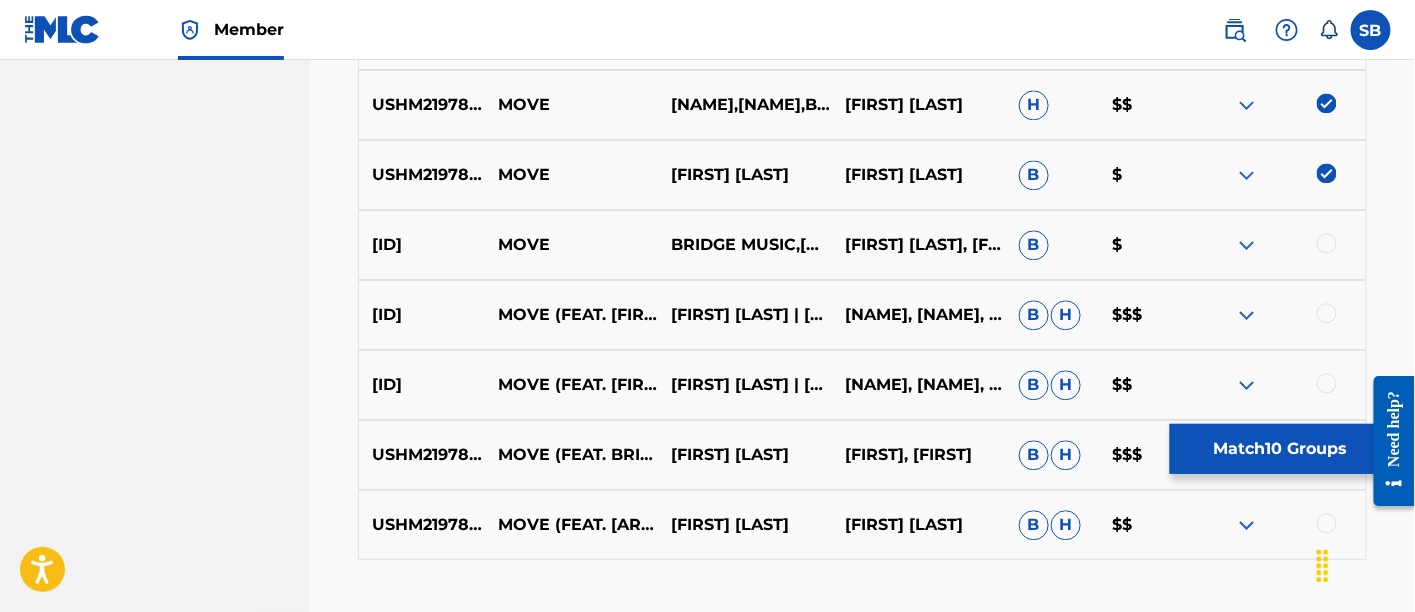 click at bounding box center (1327, 243) 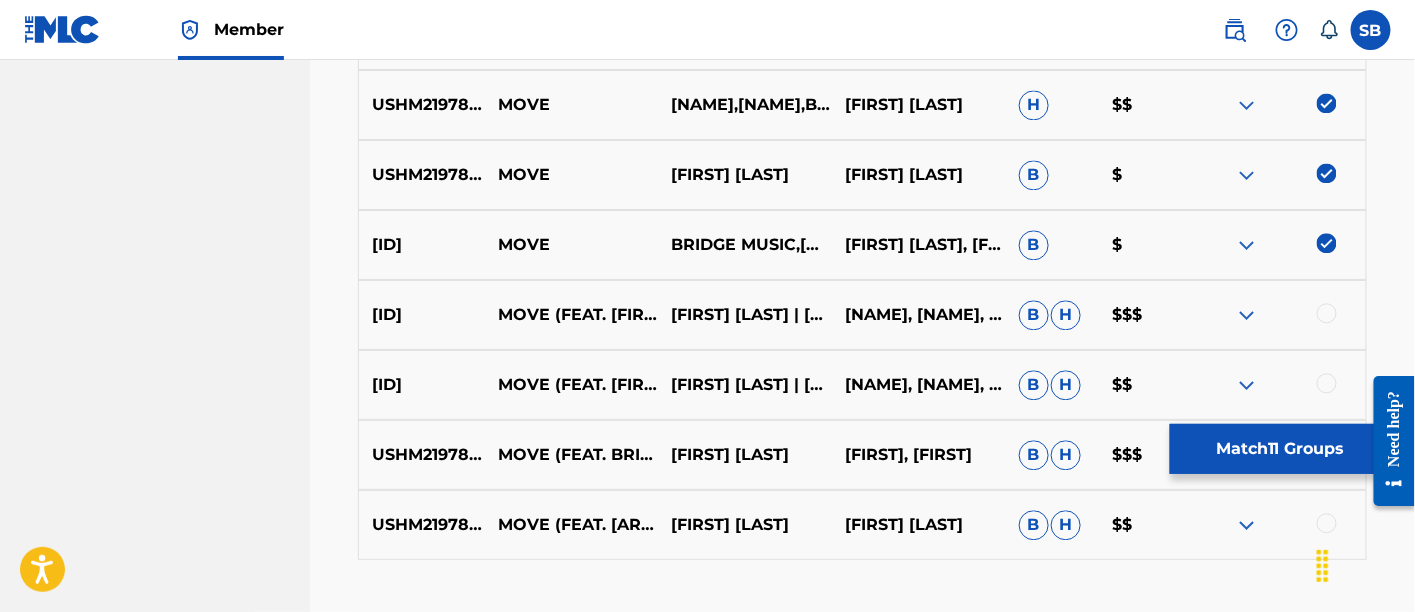 click at bounding box center [1327, 313] 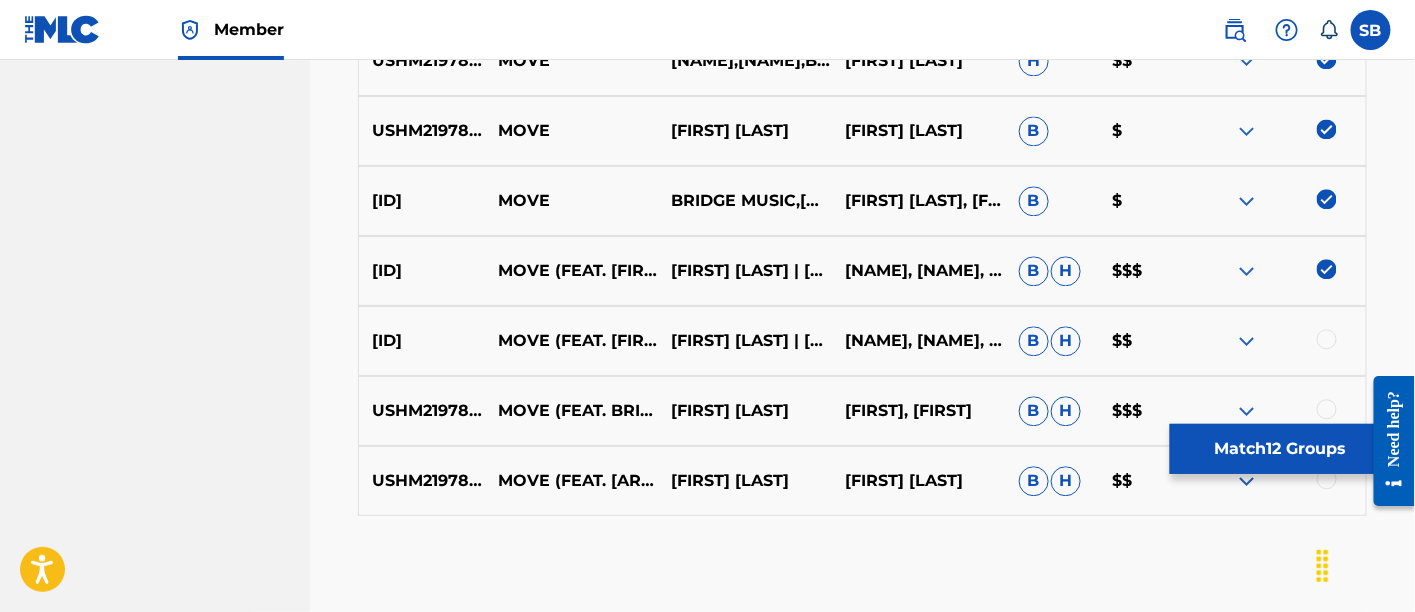 scroll, scrollTop: 1445, scrollLeft: 0, axis: vertical 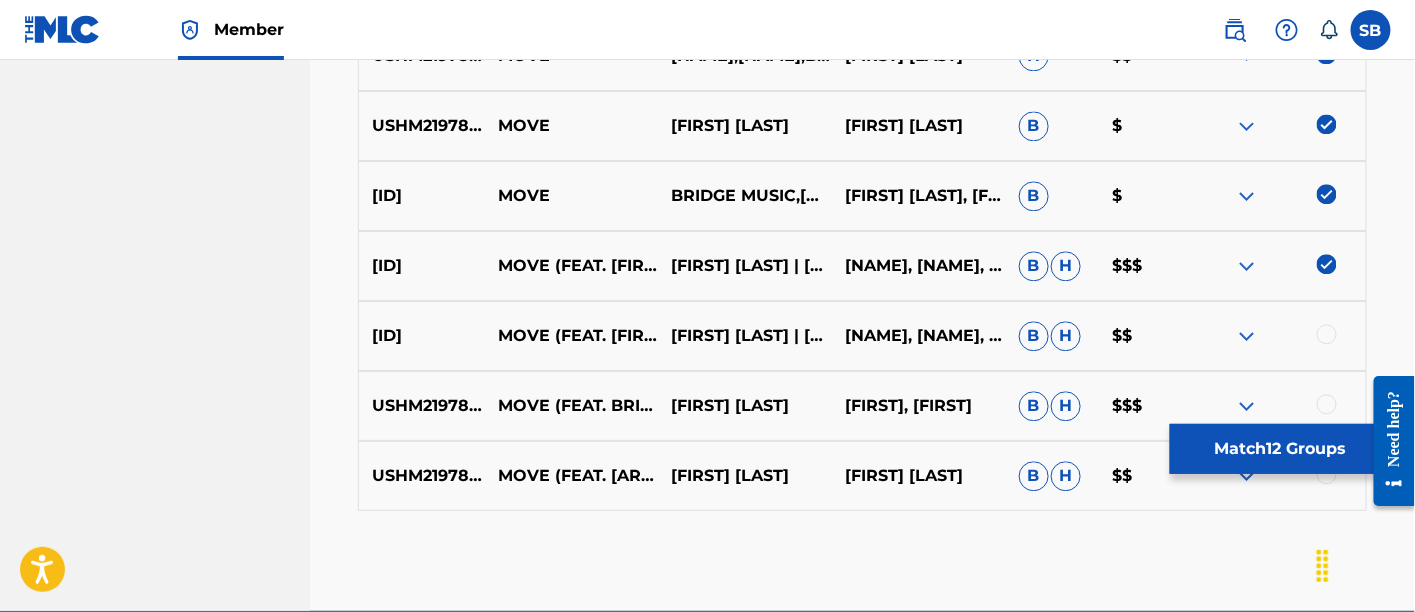 click at bounding box center [1279, 336] 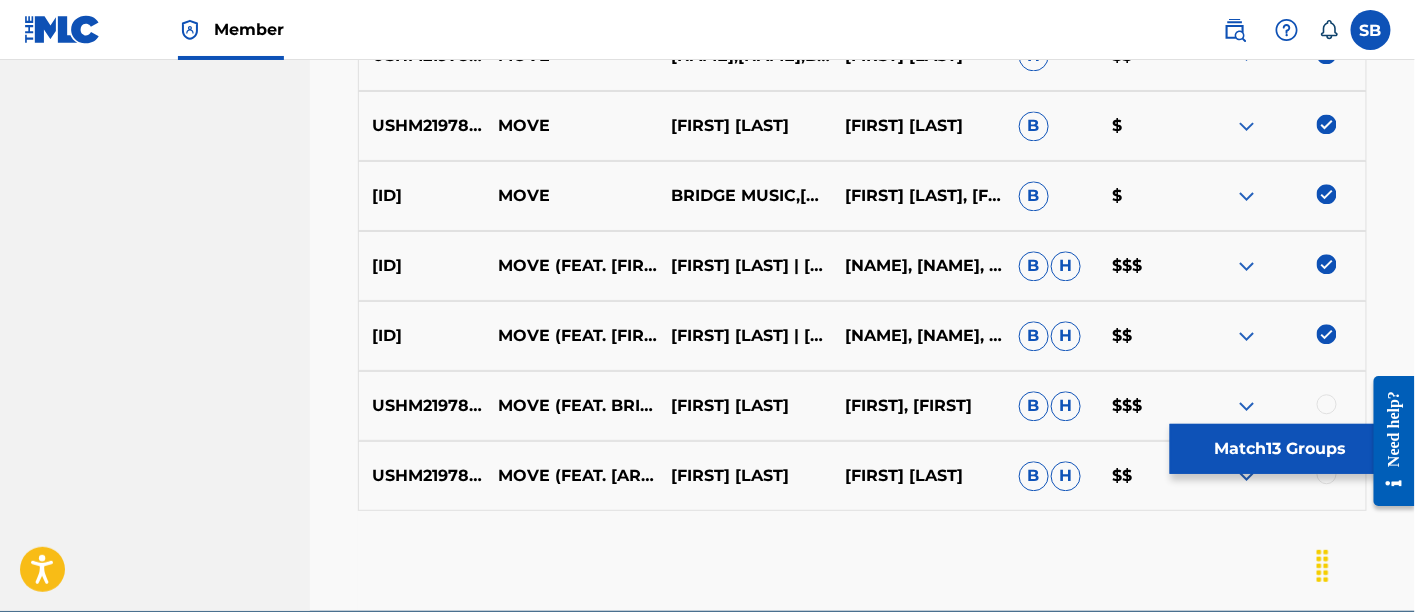 scroll, scrollTop: 1538, scrollLeft: 0, axis: vertical 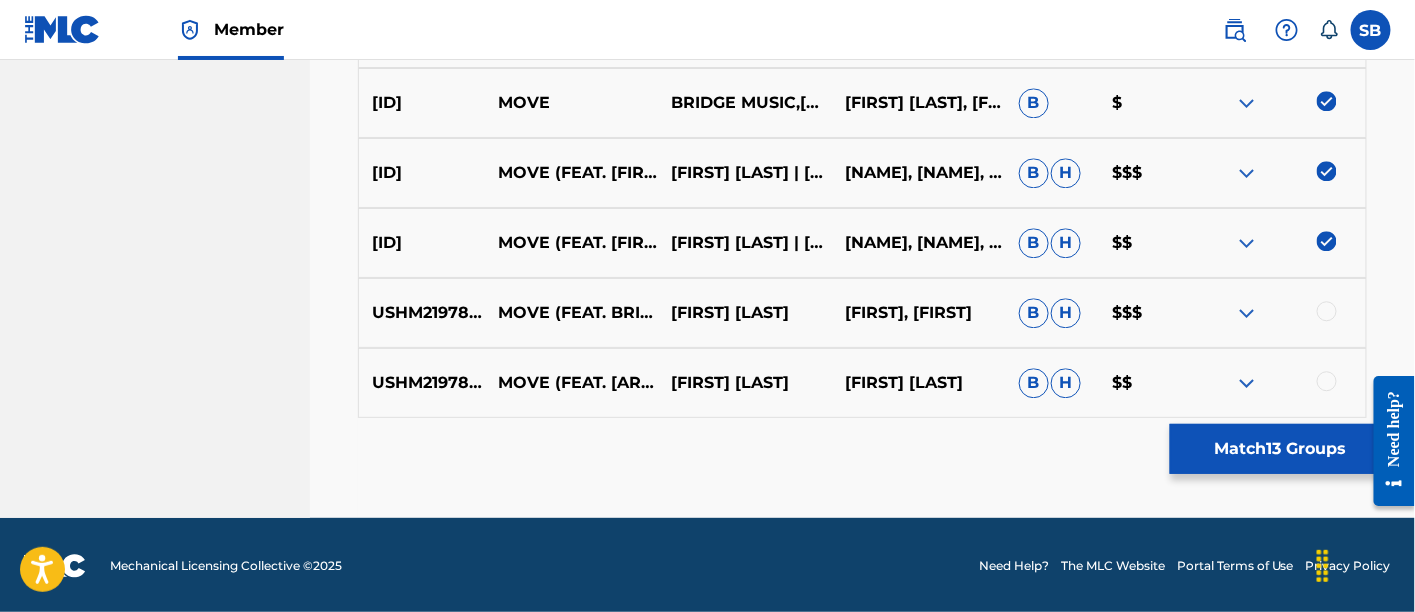 click at bounding box center (1327, 311) 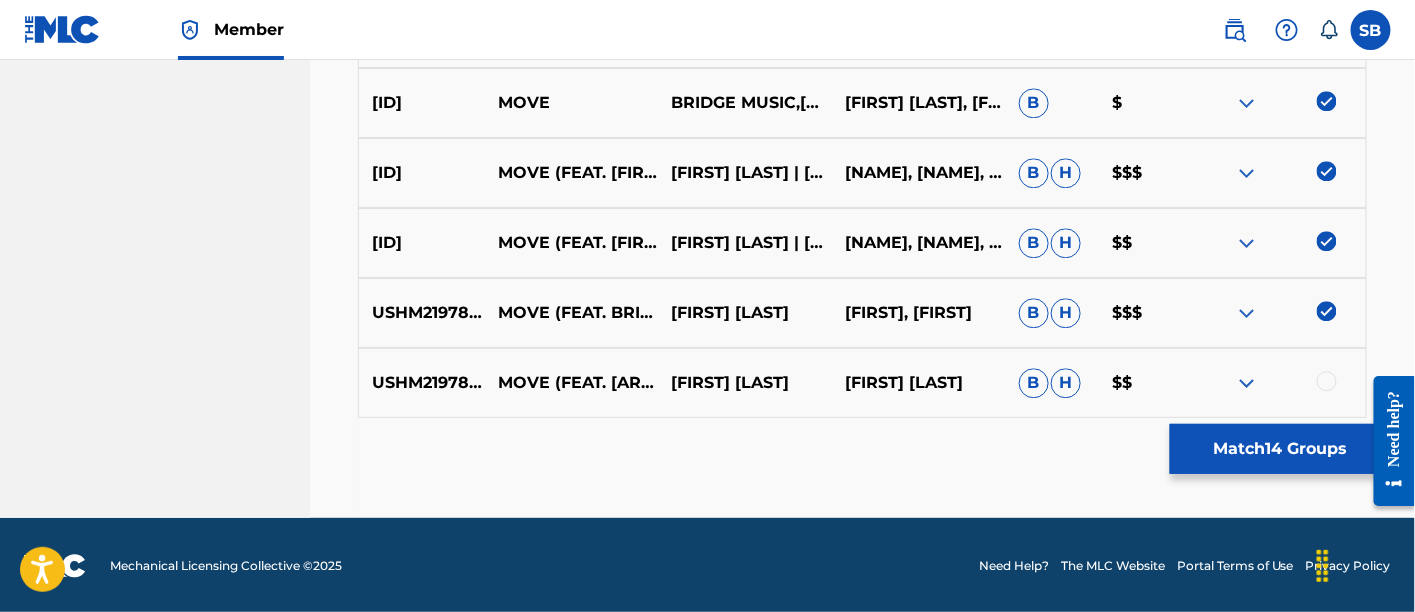 click at bounding box center [1327, 381] 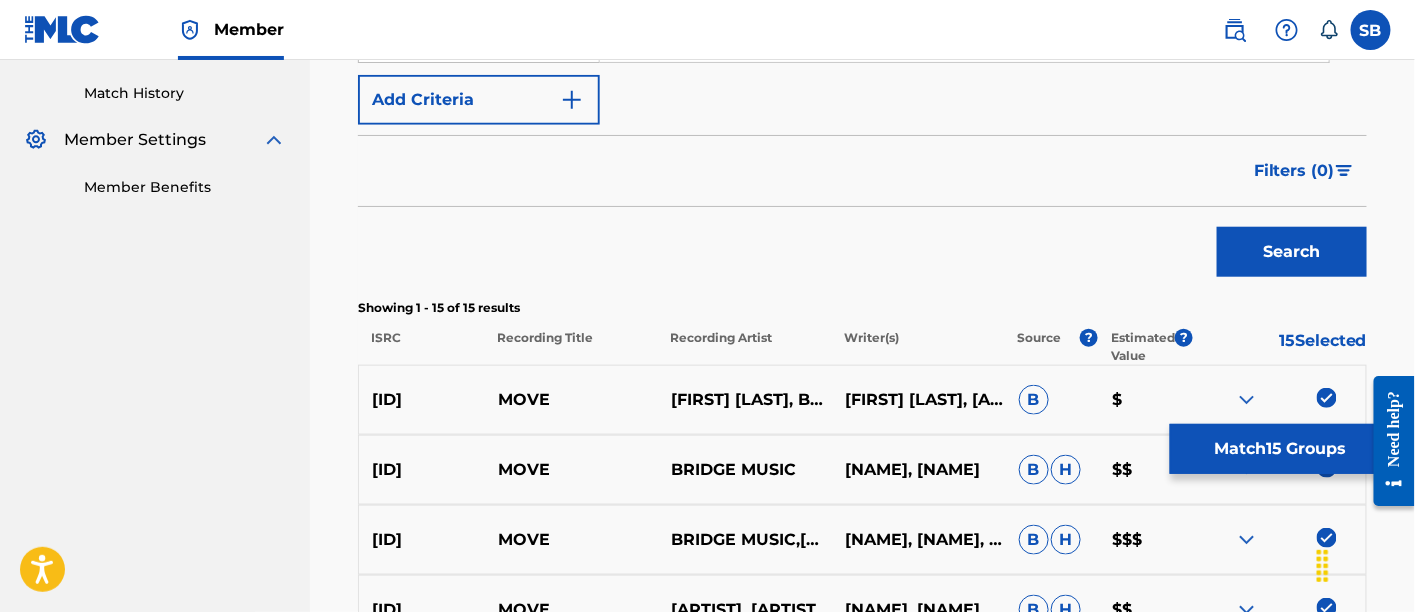 scroll, scrollTop: 314, scrollLeft: 0, axis: vertical 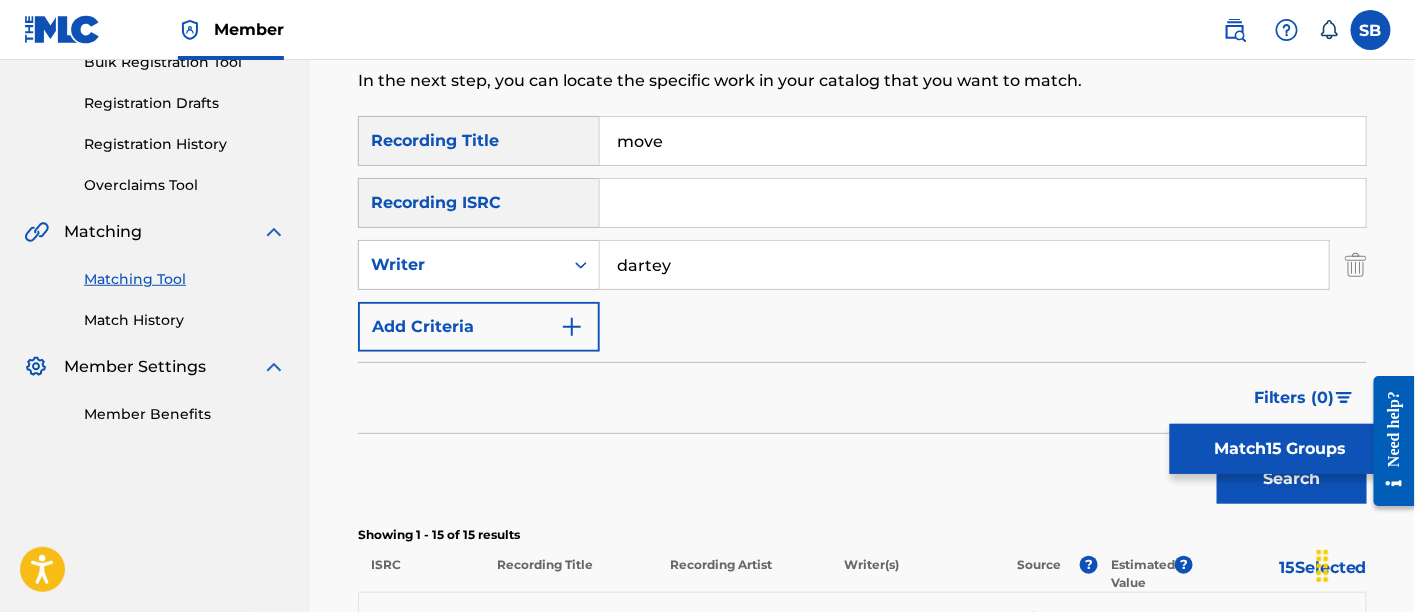 click on "Filters ( 0 )" at bounding box center [1294, 398] 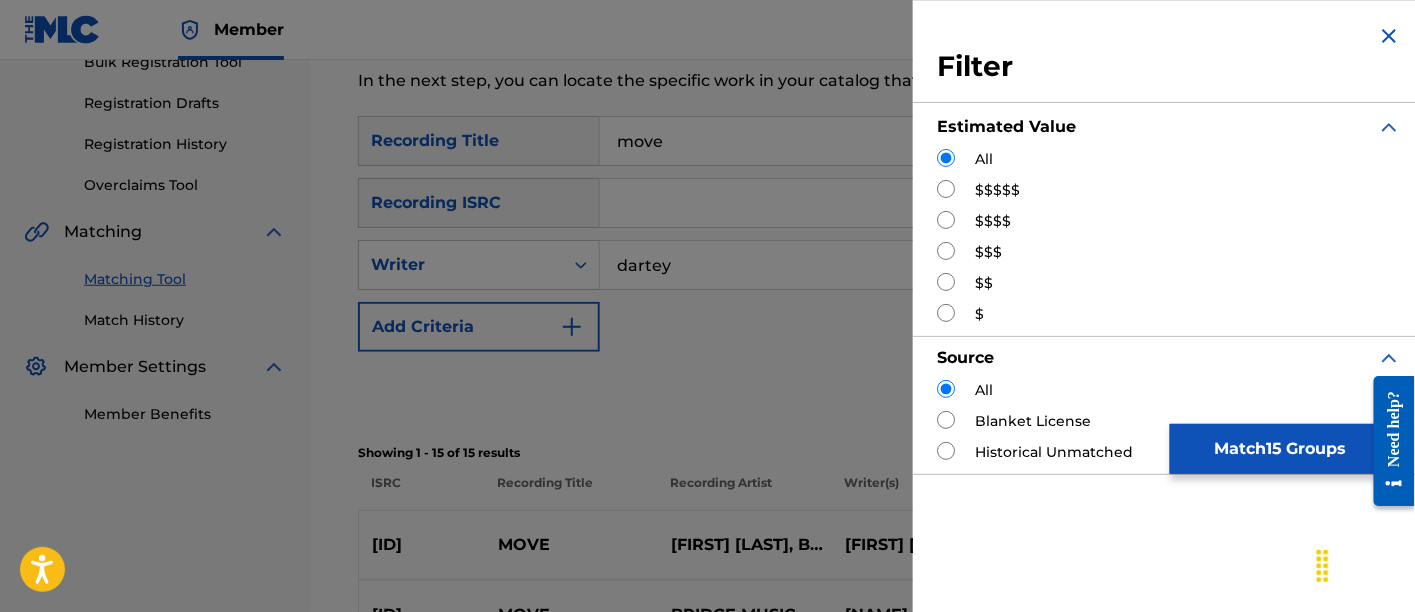 click at bounding box center (946, 189) 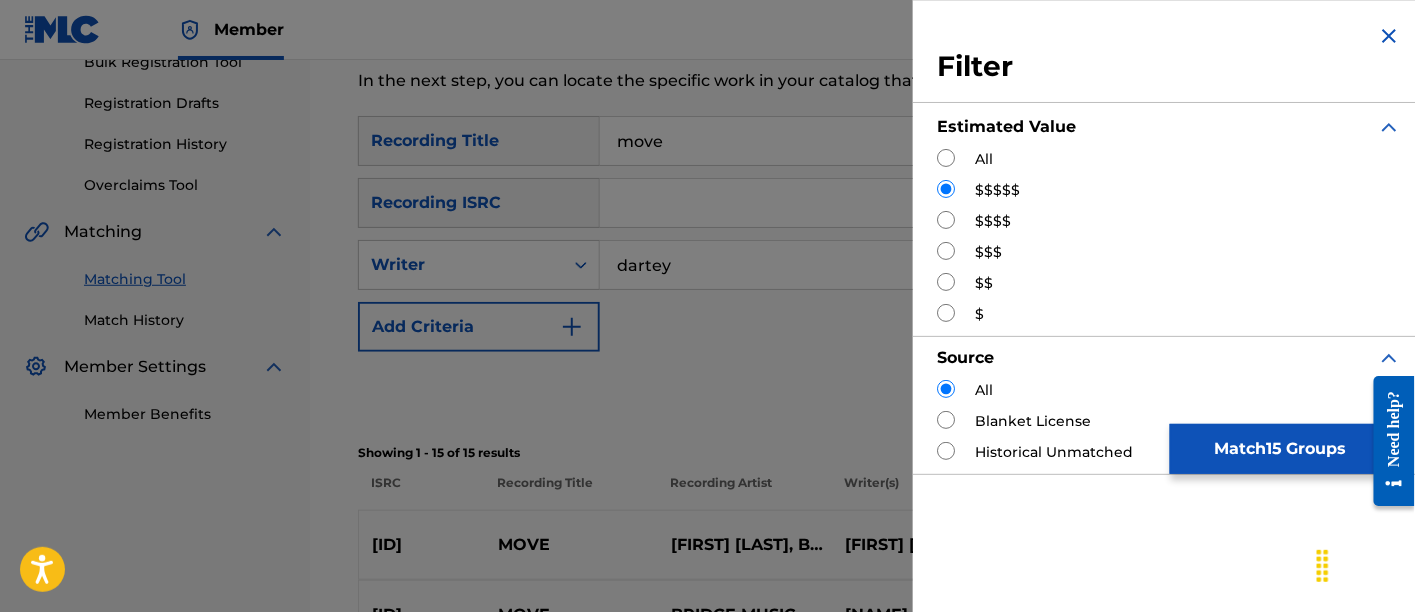 scroll, scrollTop: 76, scrollLeft: 0, axis: vertical 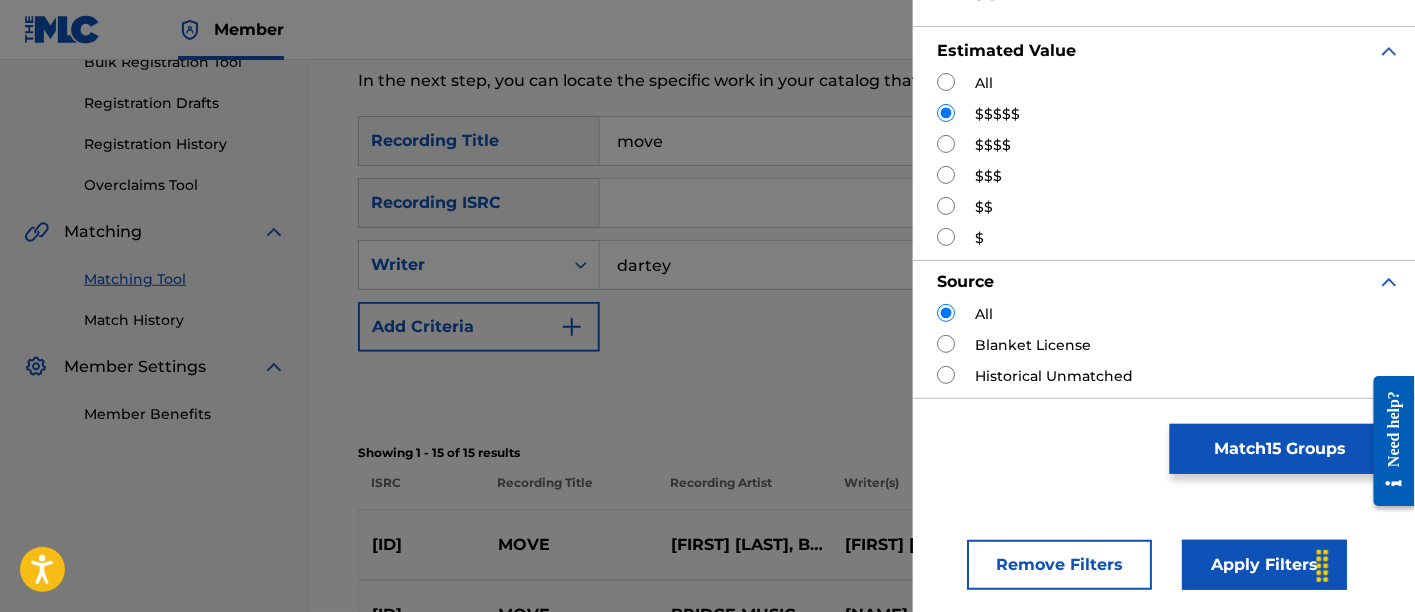 click on "Apply Filters" at bounding box center [1264, 565] 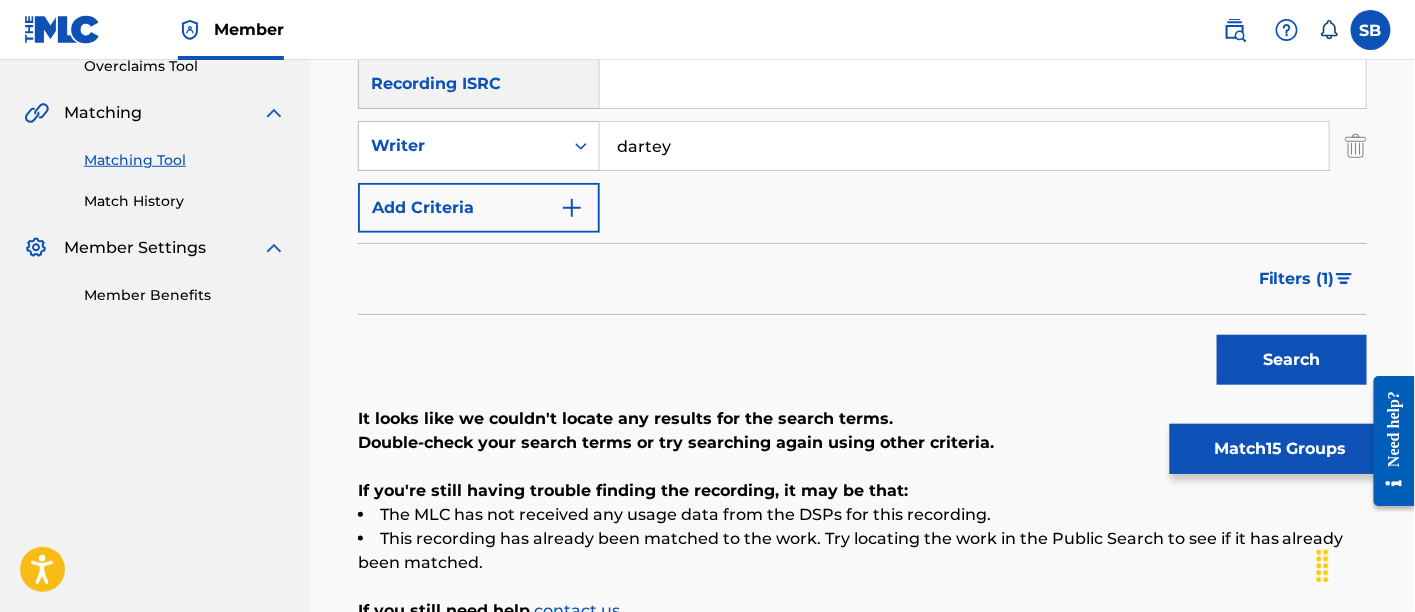scroll, scrollTop: 424, scrollLeft: 0, axis: vertical 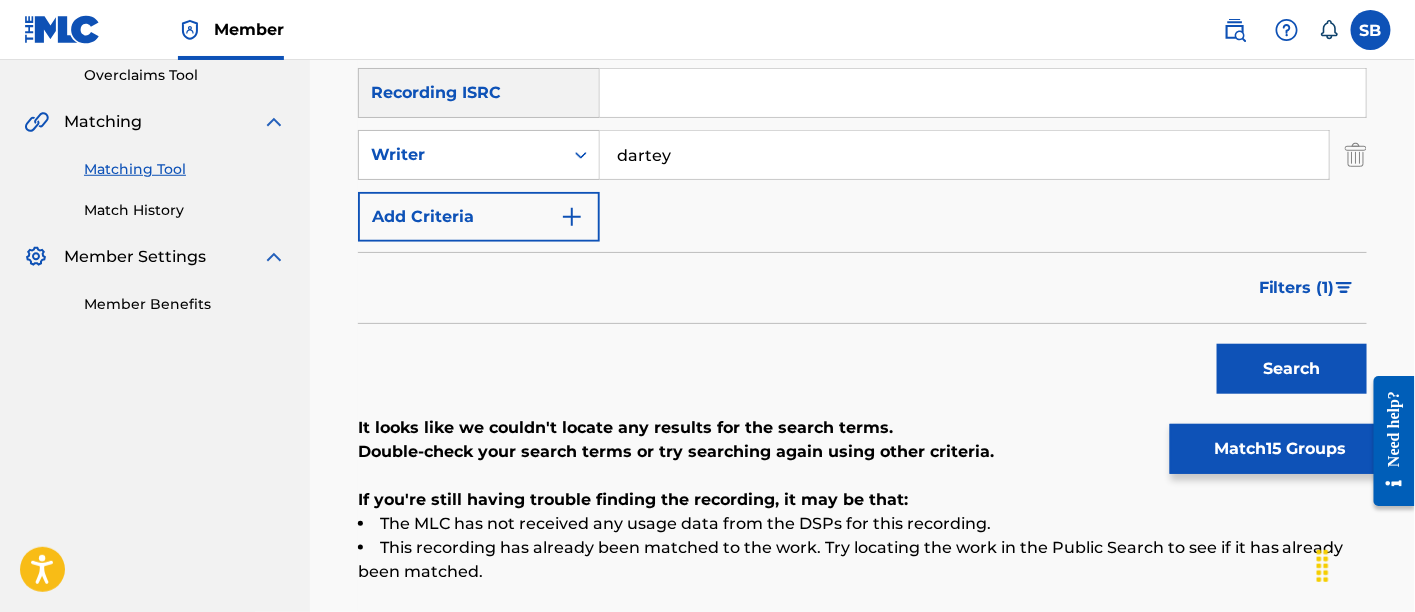 click on "Filters ( 1 )" at bounding box center (862, 288) 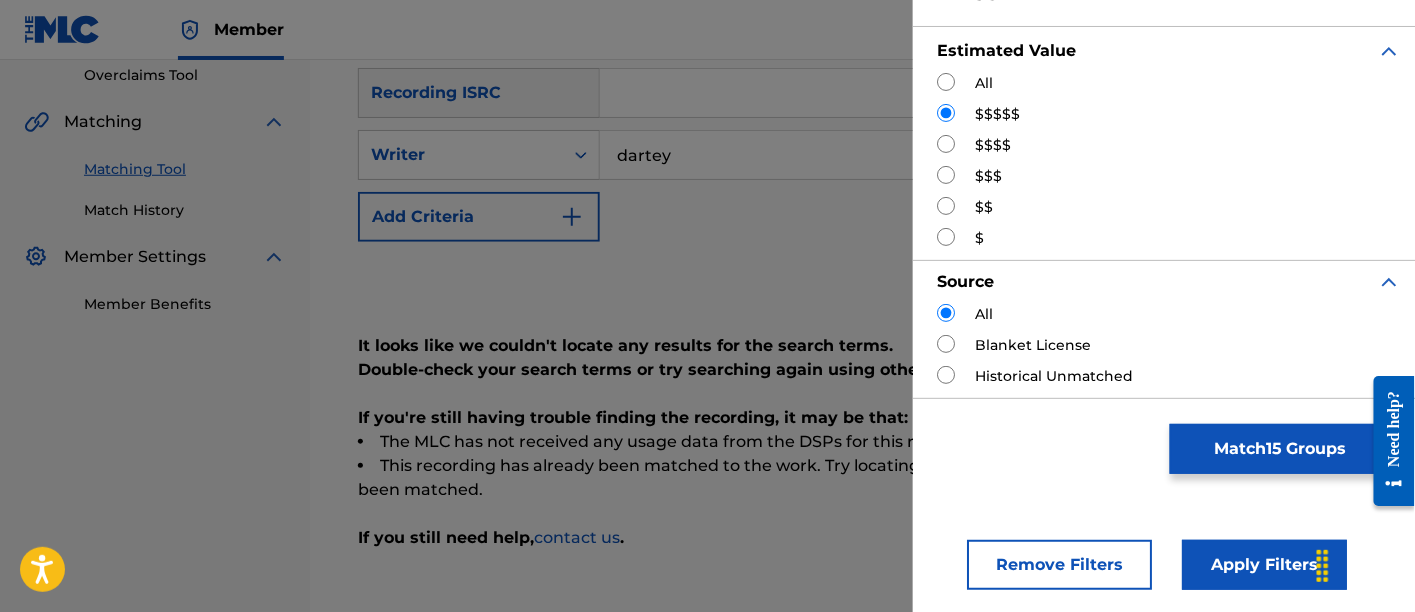 click at bounding box center [946, 144] 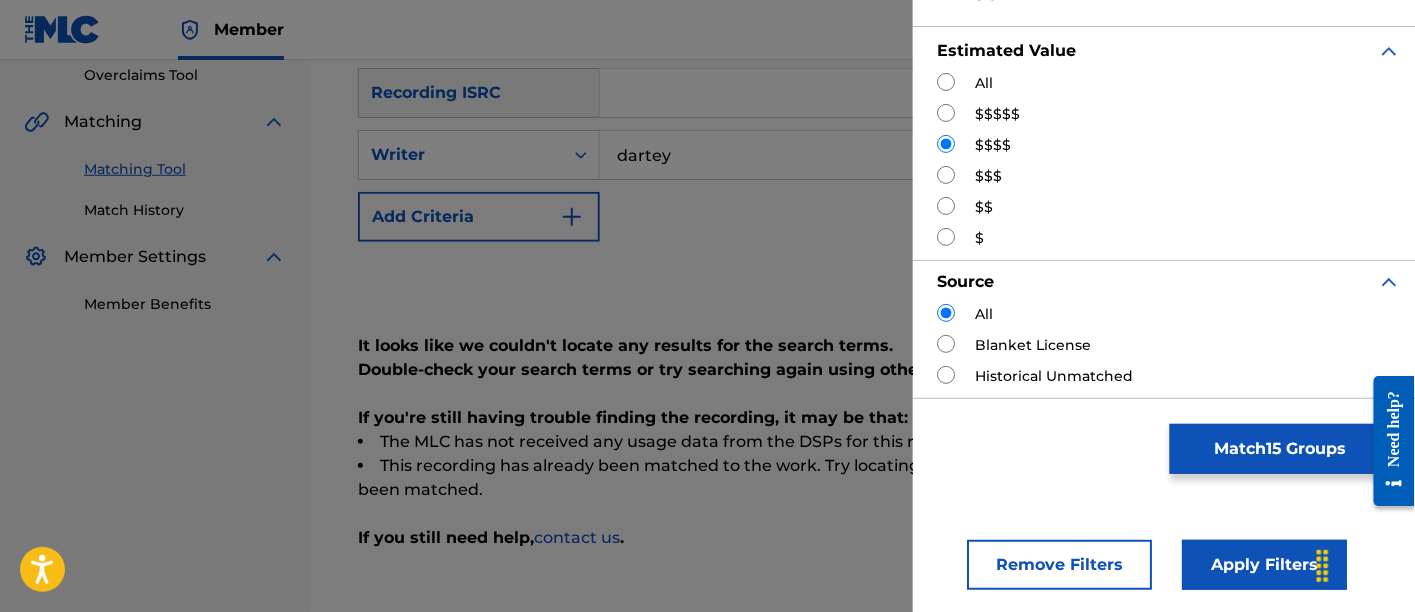 click on "Apply Filters" at bounding box center [1264, 565] 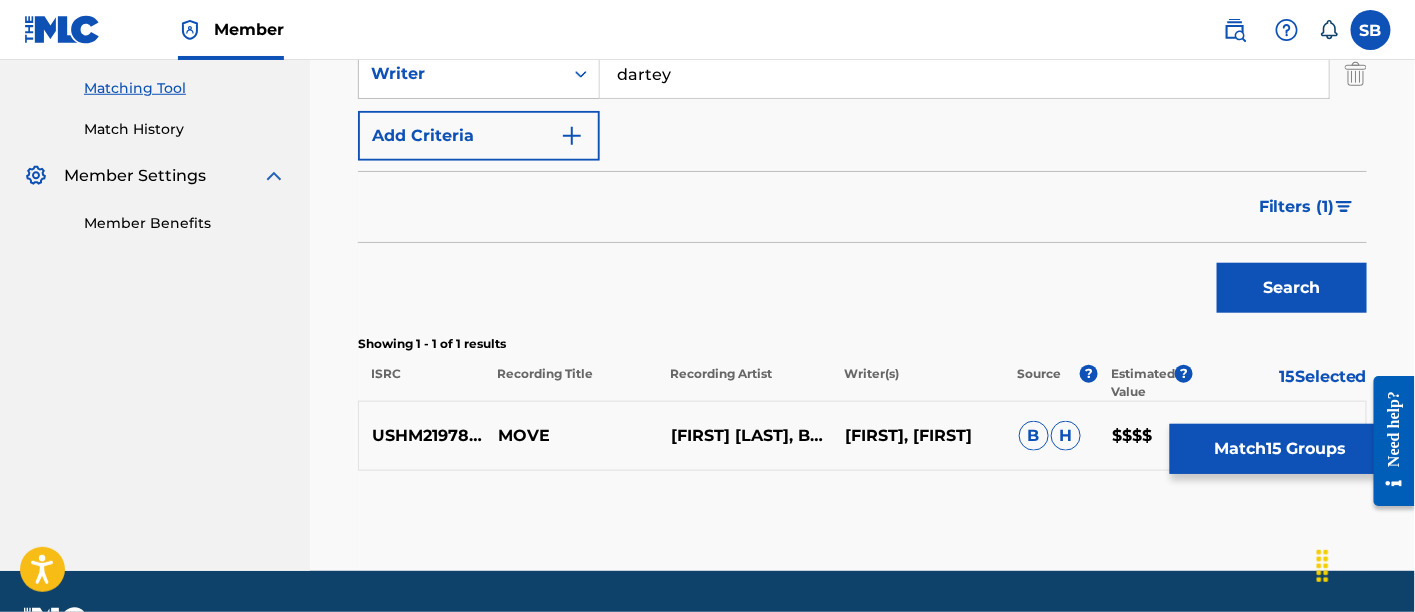 click on "Filters ( 1 )" at bounding box center [1297, 207] 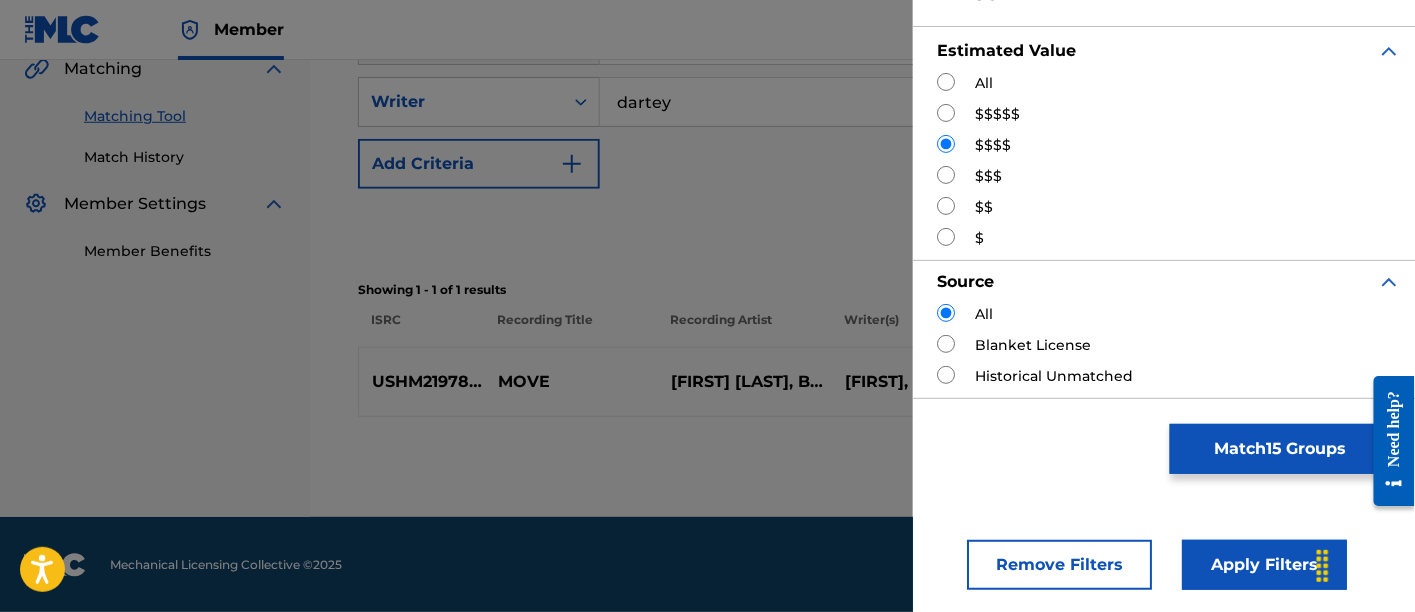 click at bounding box center [946, 175] 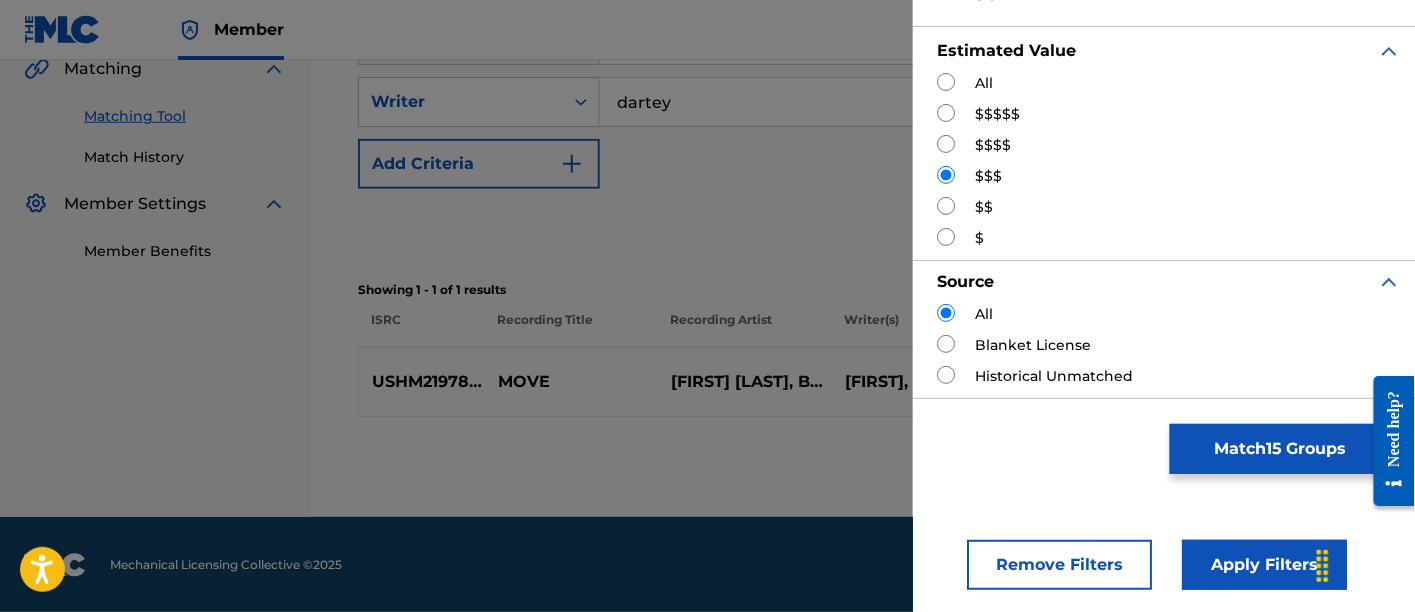 click on "Apply Filters" at bounding box center (1264, 565) 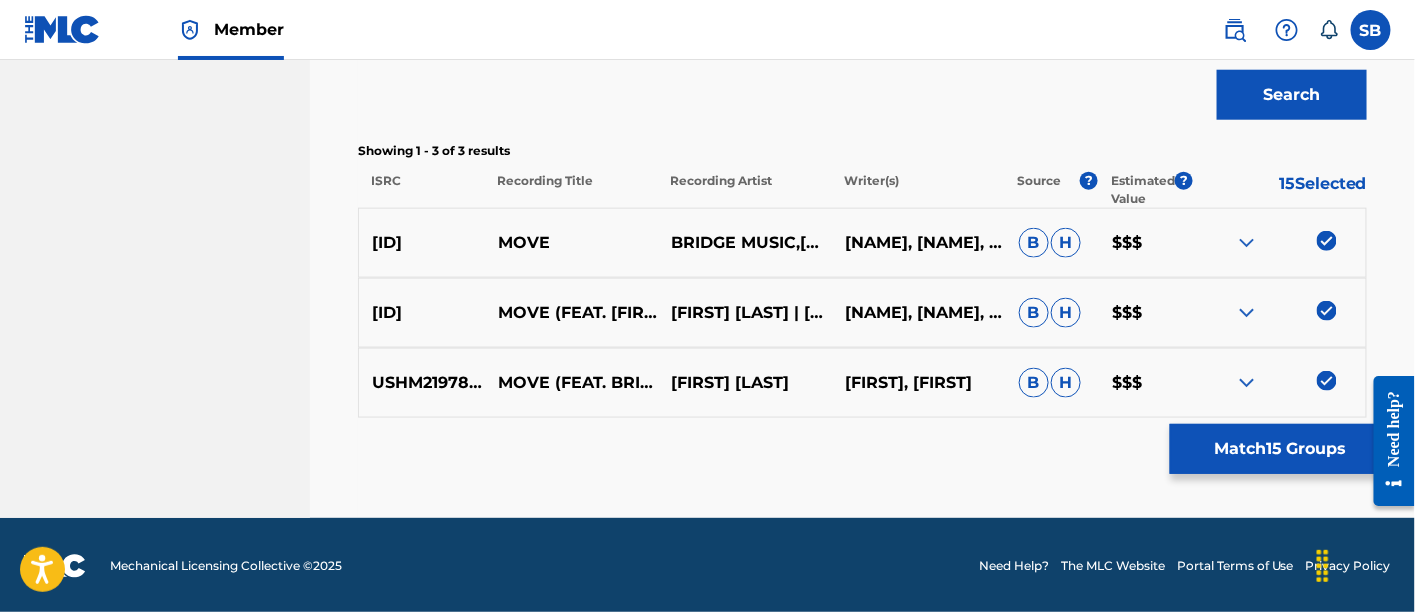 scroll, scrollTop: 477, scrollLeft: 0, axis: vertical 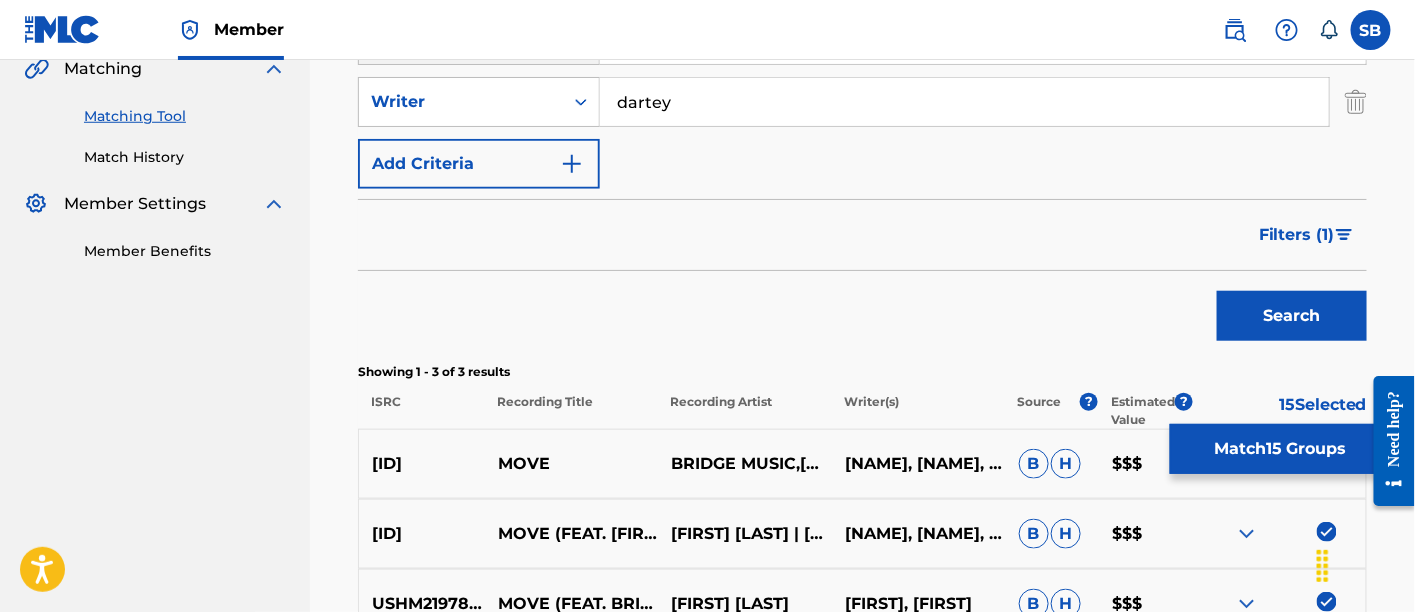 click on "Filters ( 1 )" at bounding box center [1297, 235] 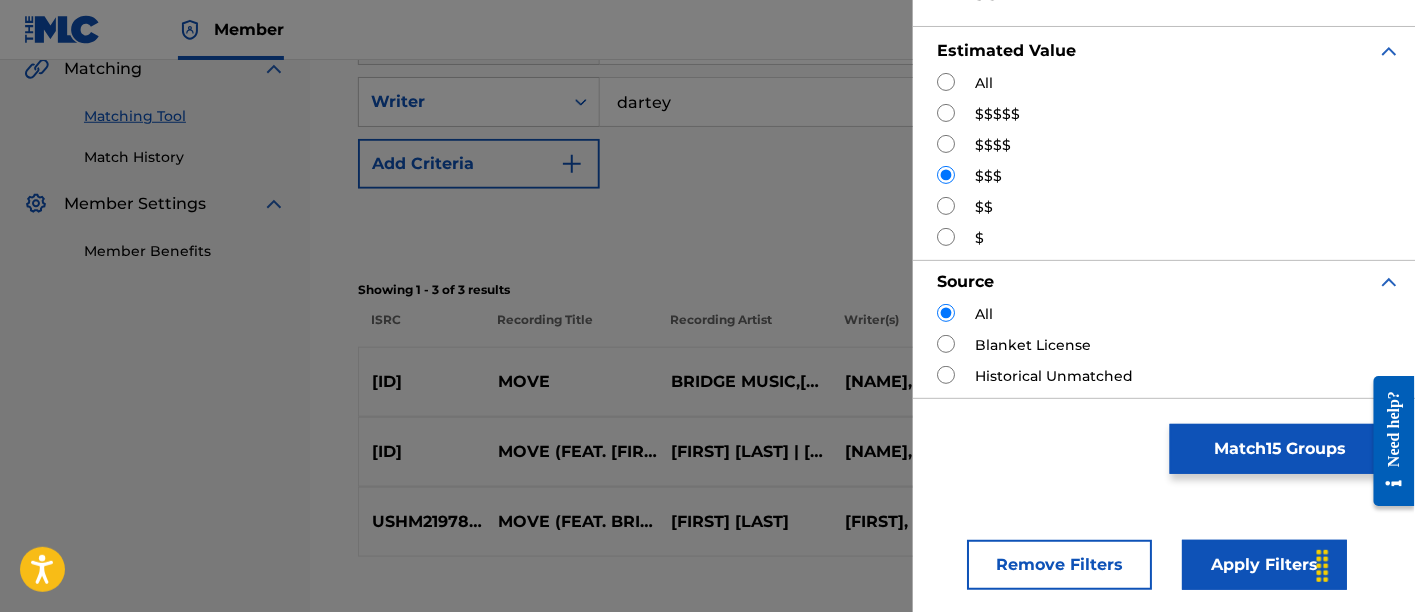 click at bounding box center (946, 206) 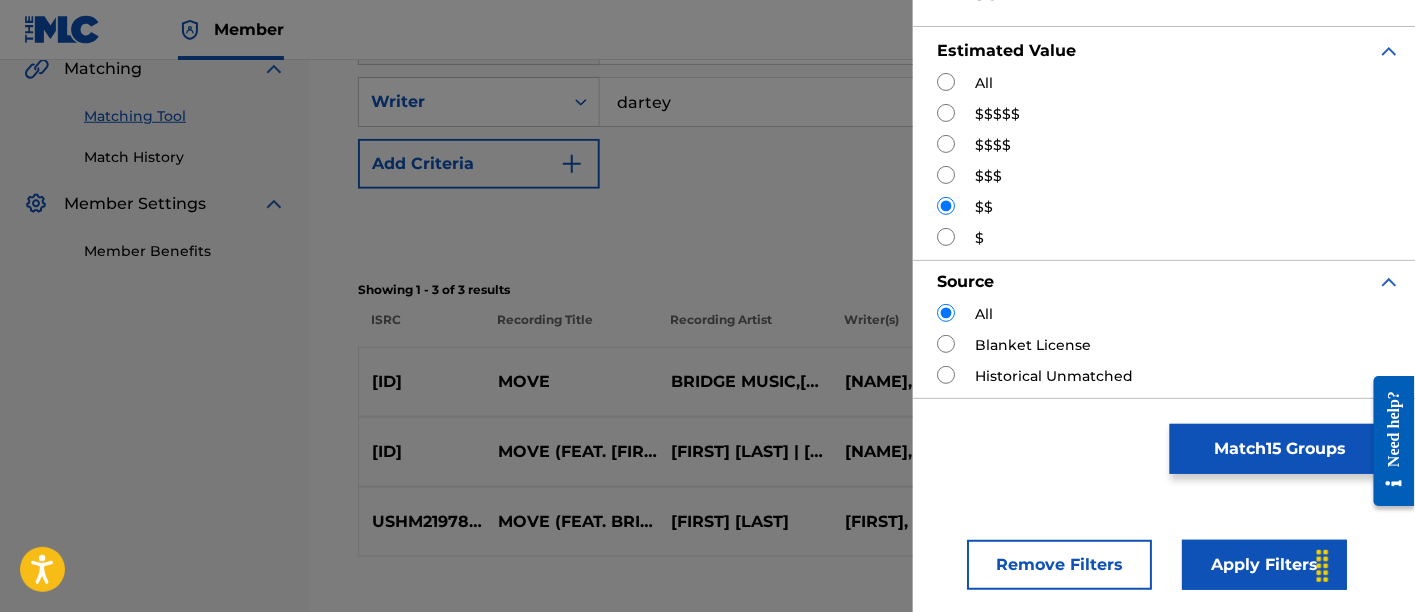 click on "Apply Filters" at bounding box center [1264, 565] 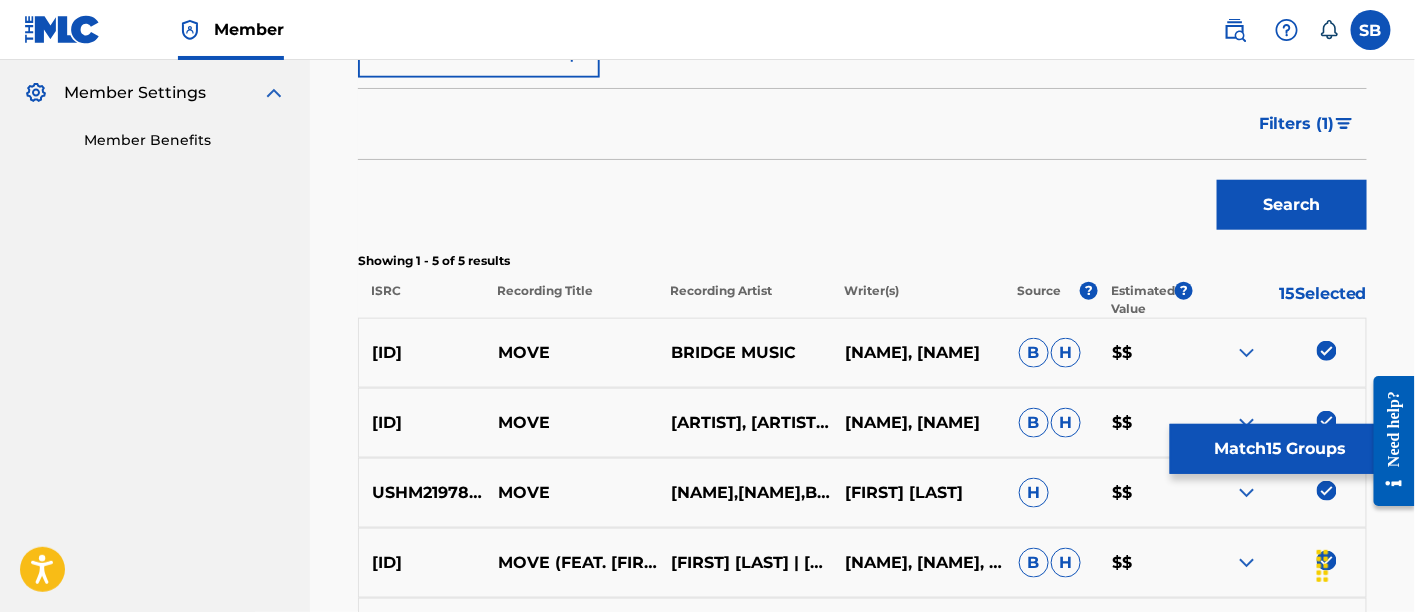 scroll, scrollTop: 477, scrollLeft: 0, axis: vertical 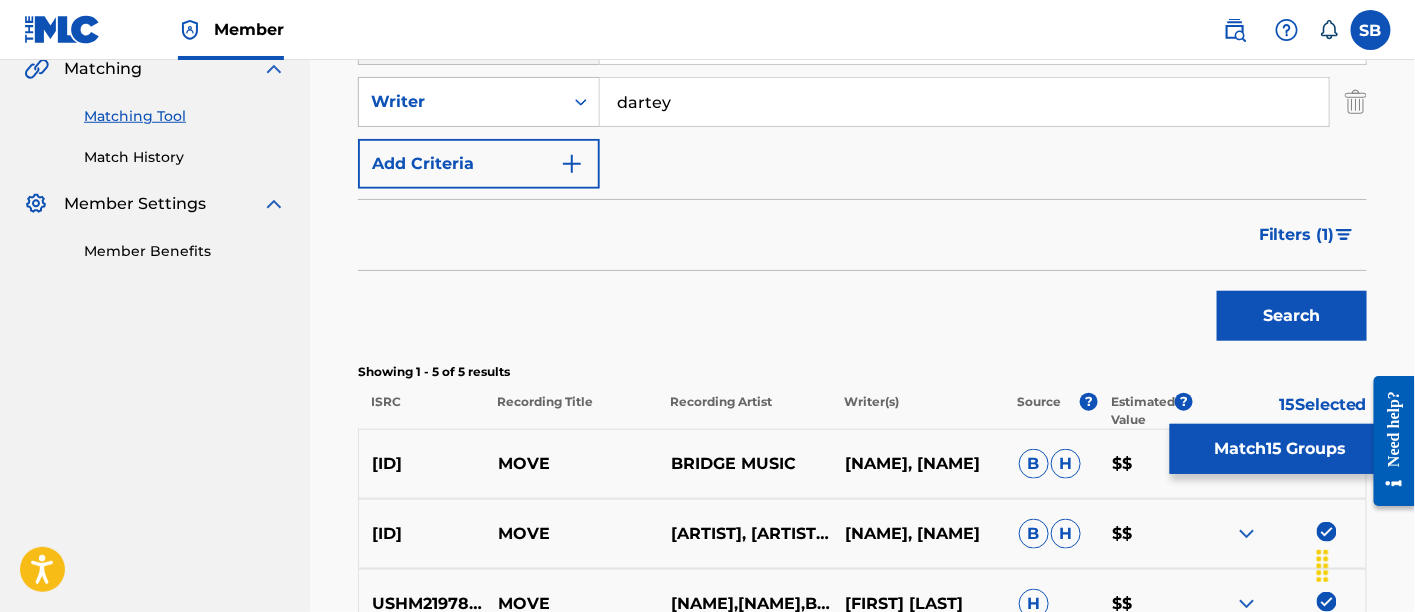click on "Filters ( 1 )" at bounding box center (1297, 235) 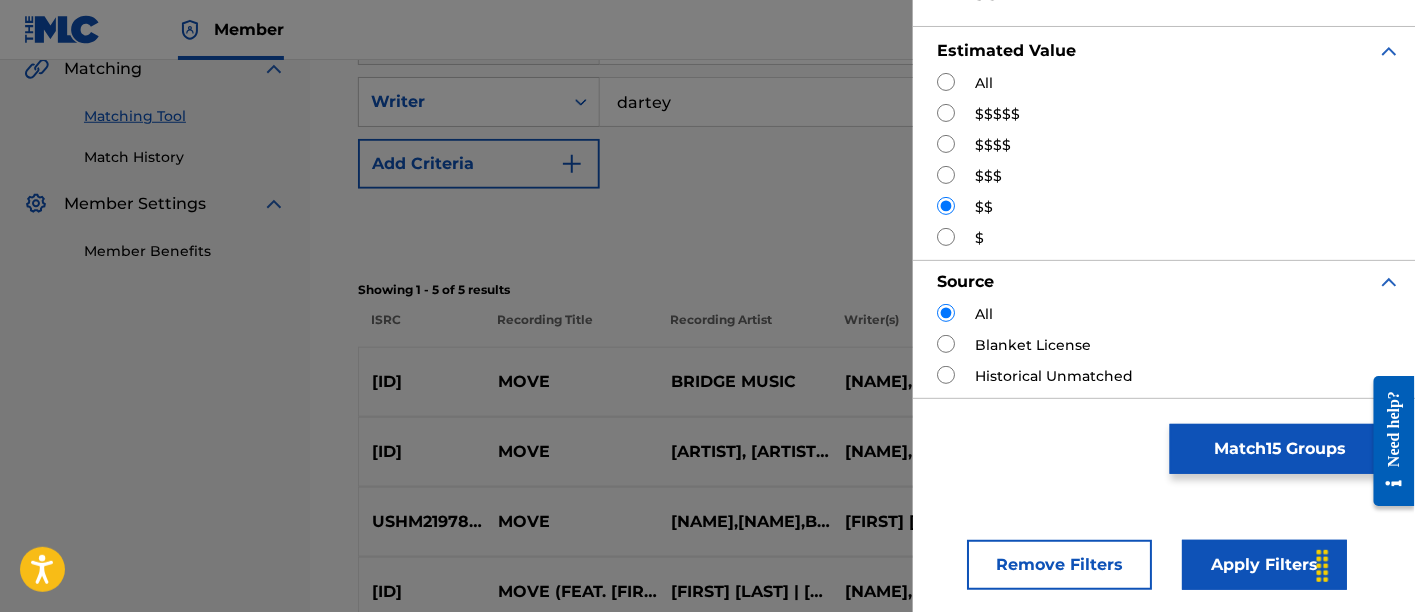 click at bounding box center (946, 237) 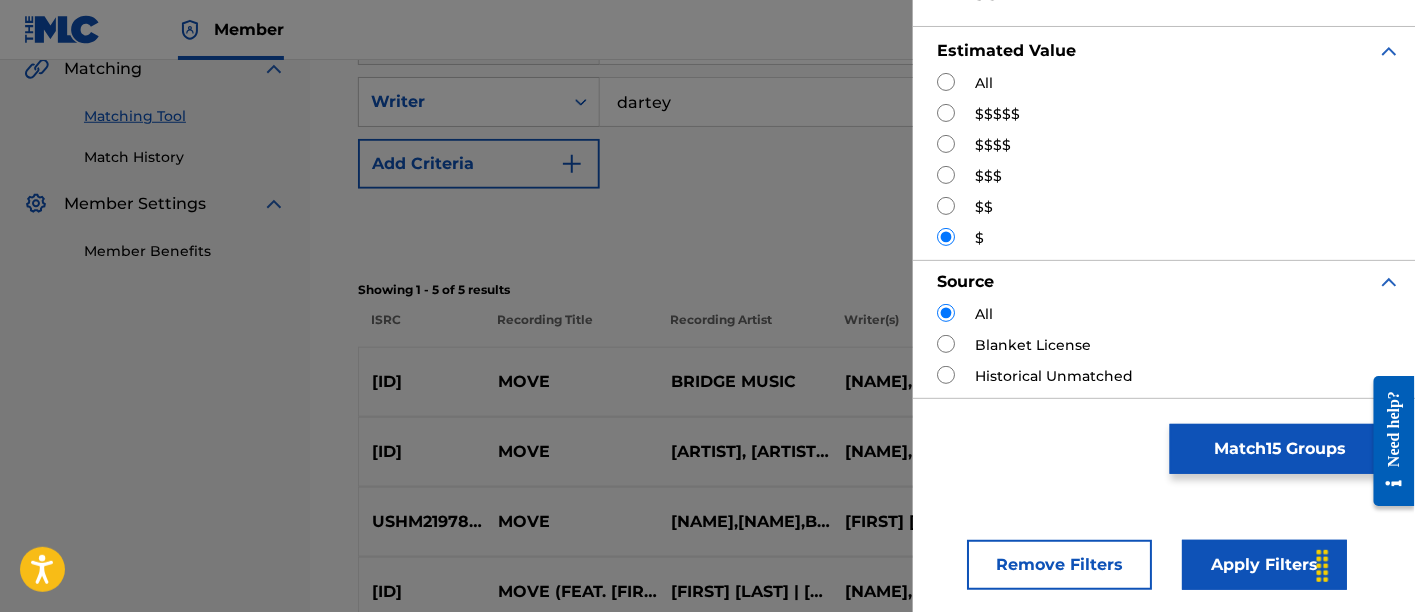 click on "Apply Filters" at bounding box center (1264, 565) 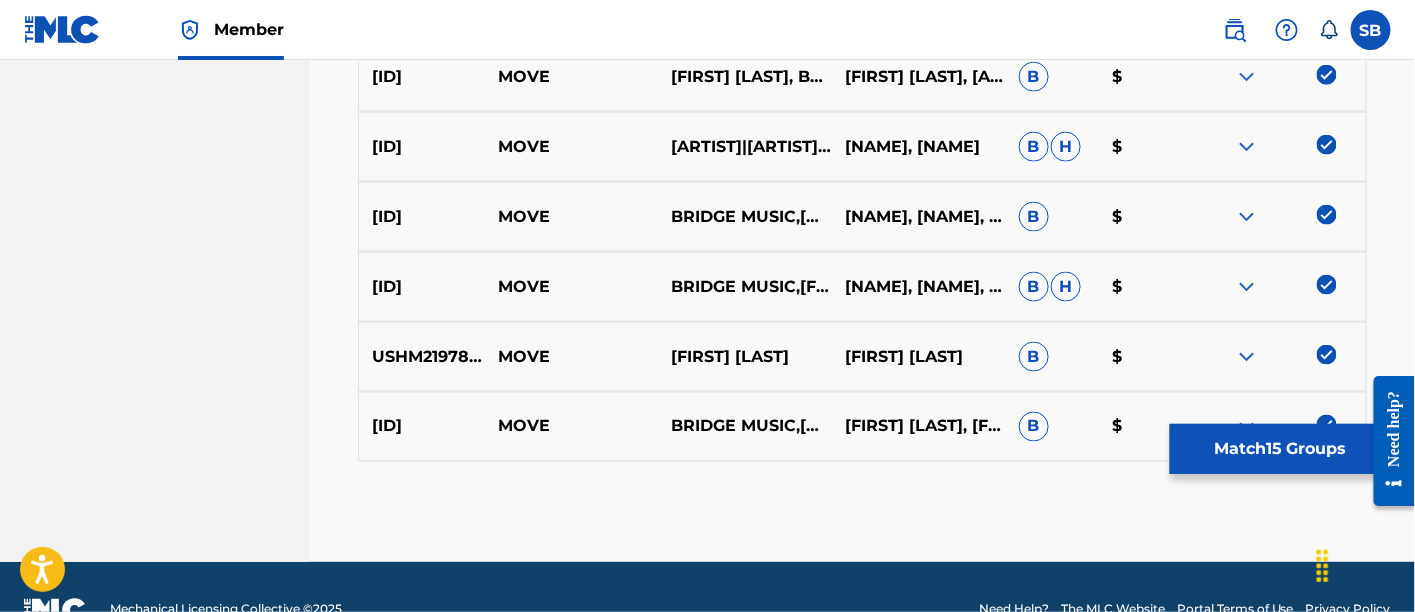 scroll, scrollTop: 908, scrollLeft: 0, axis: vertical 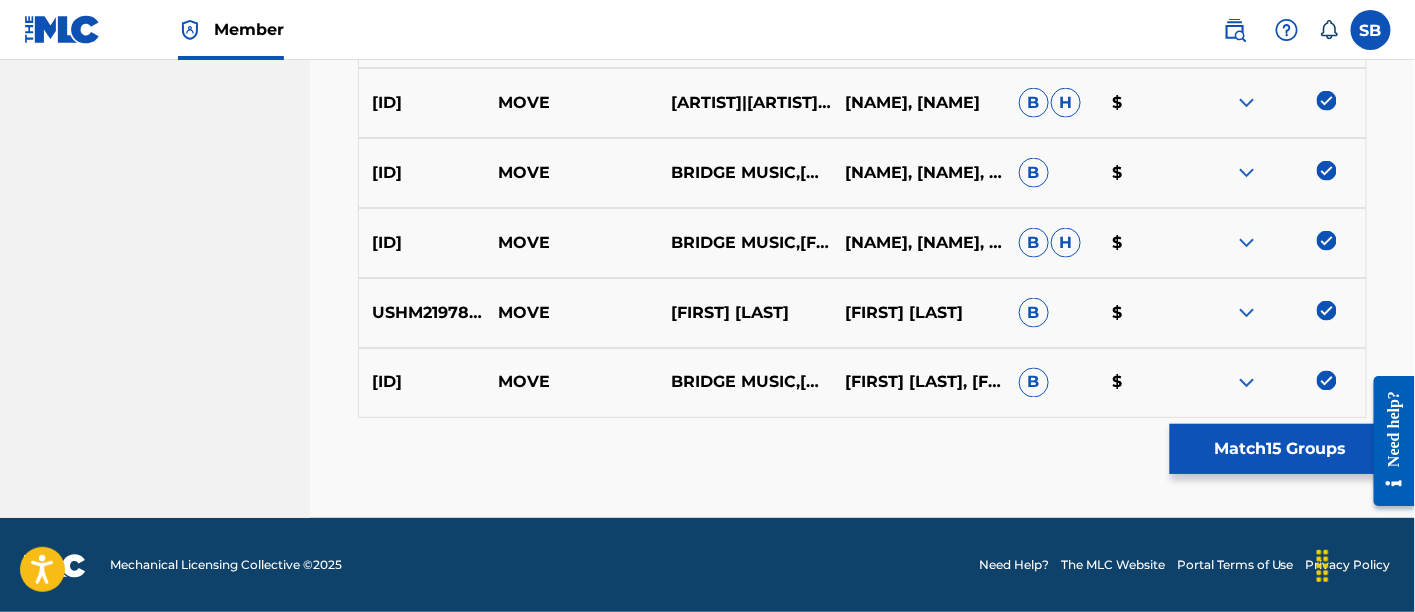 click on "Match  15 Groups" at bounding box center [1280, 449] 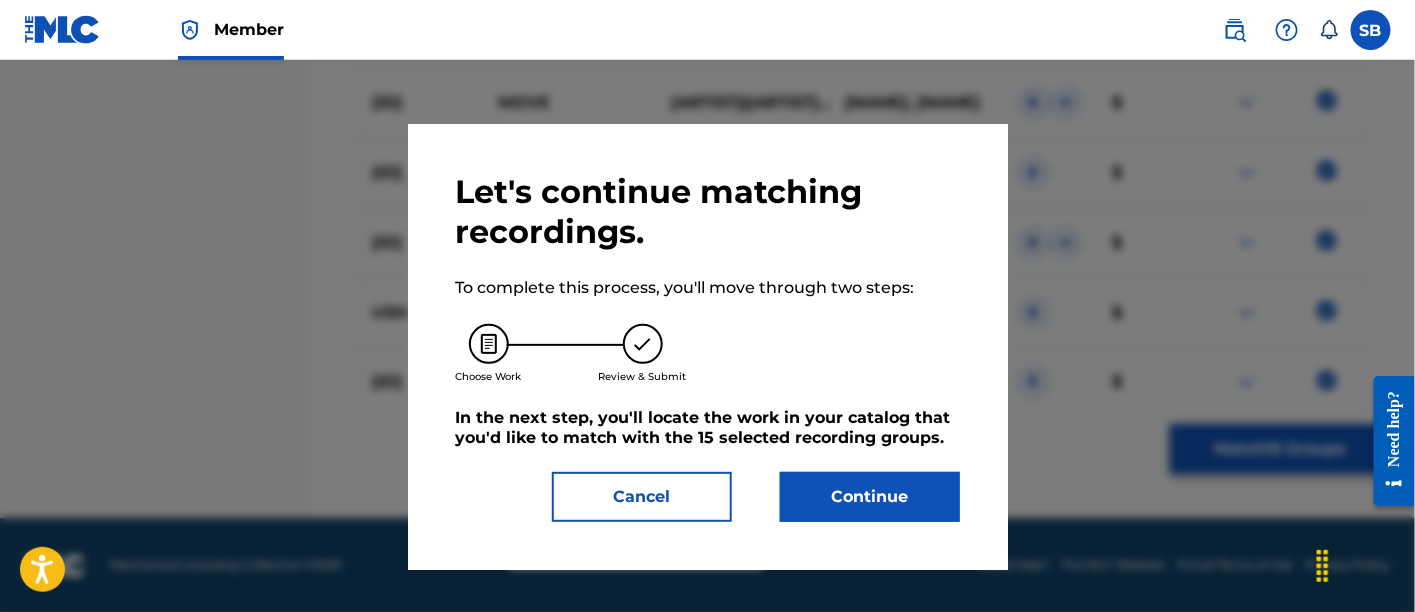 click on "Cancel" at bounding box center [642, 497] 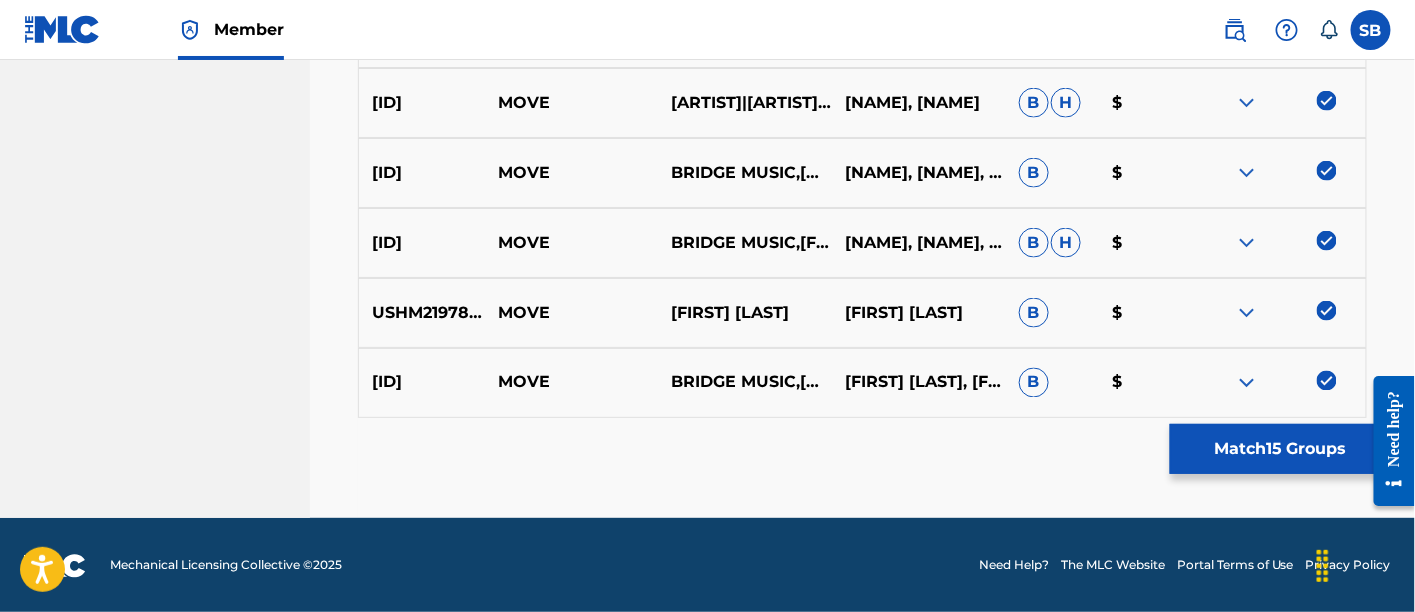 click on "Match  15 Groups" at bounding box center [1280, 449] 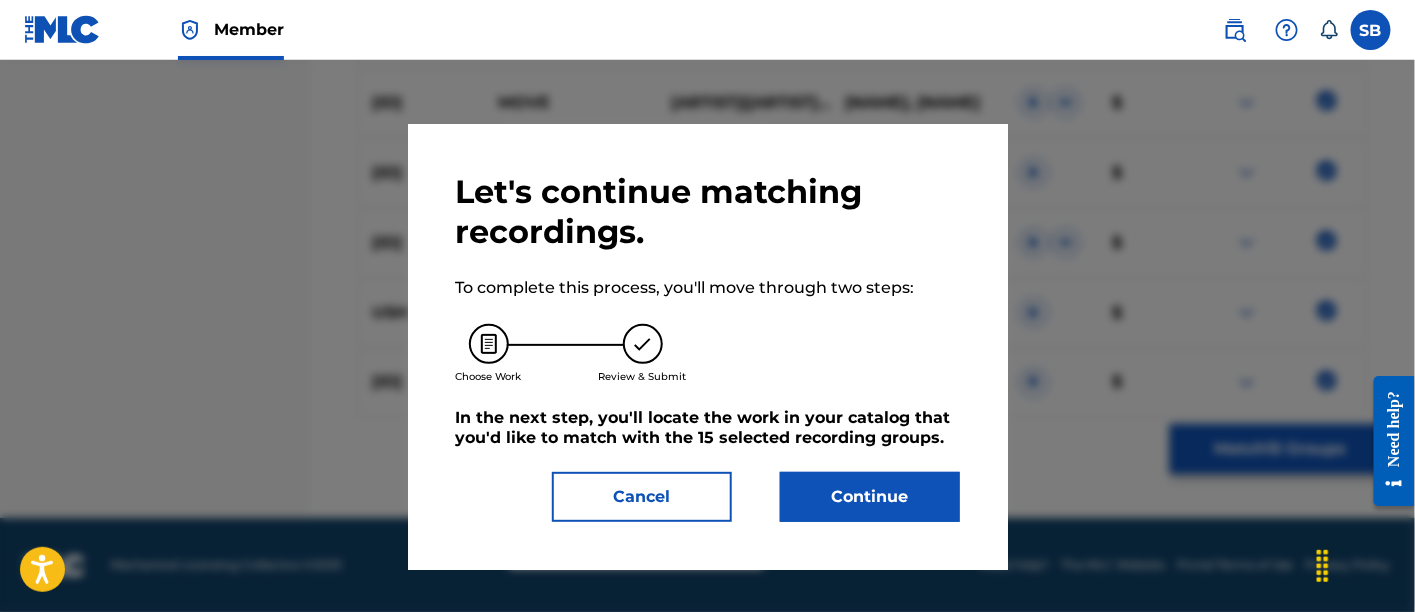 click on "Continue" at bounding box center (870, 497) 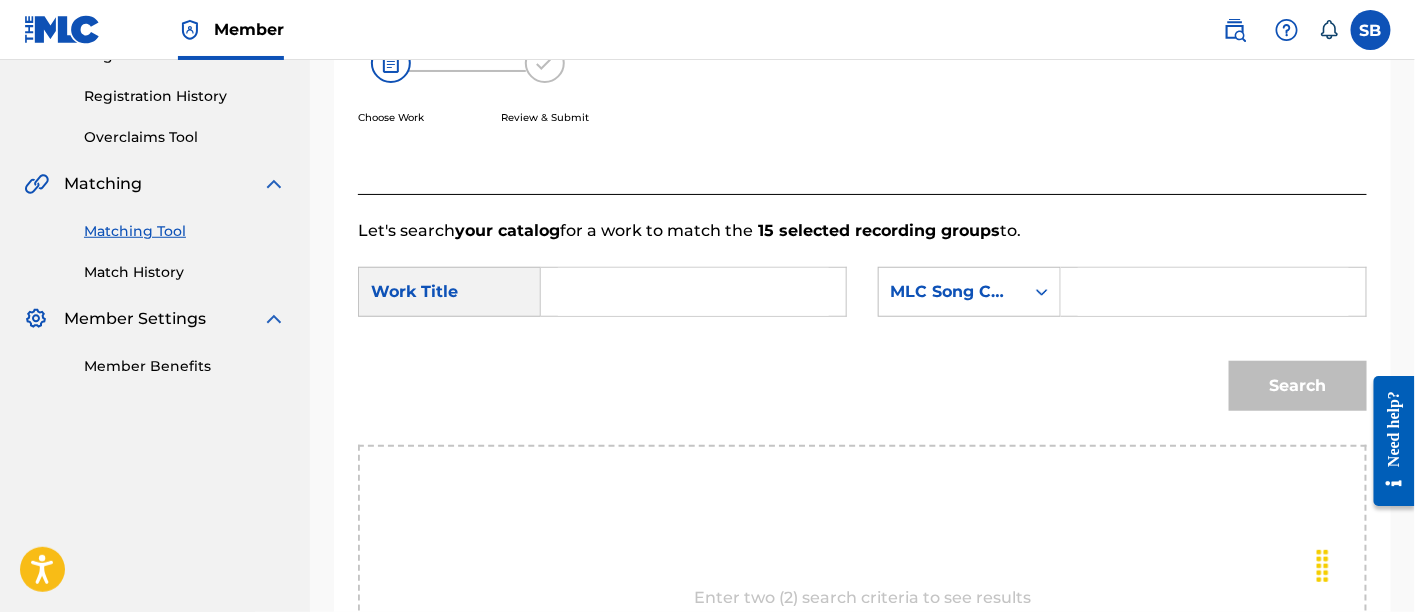 scroll, scrollTop: 354, scrollLeft: 0, axis: vertical 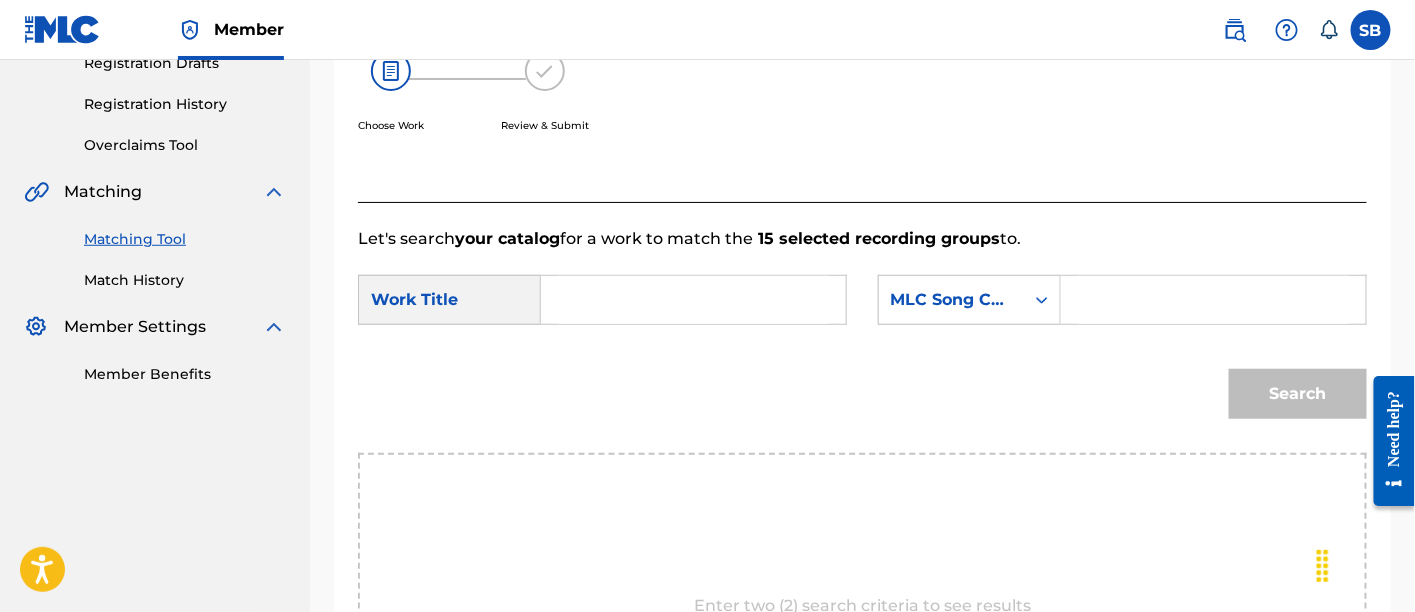 click at bounding box center [693, 300] 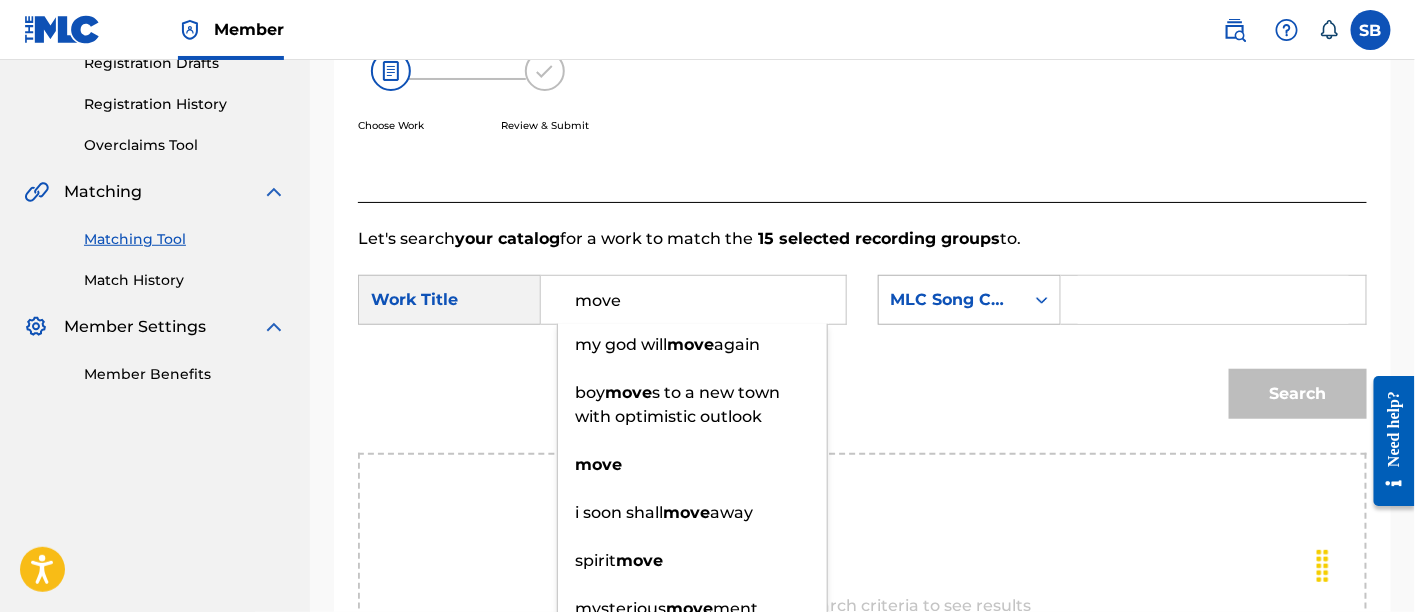 type on "move" 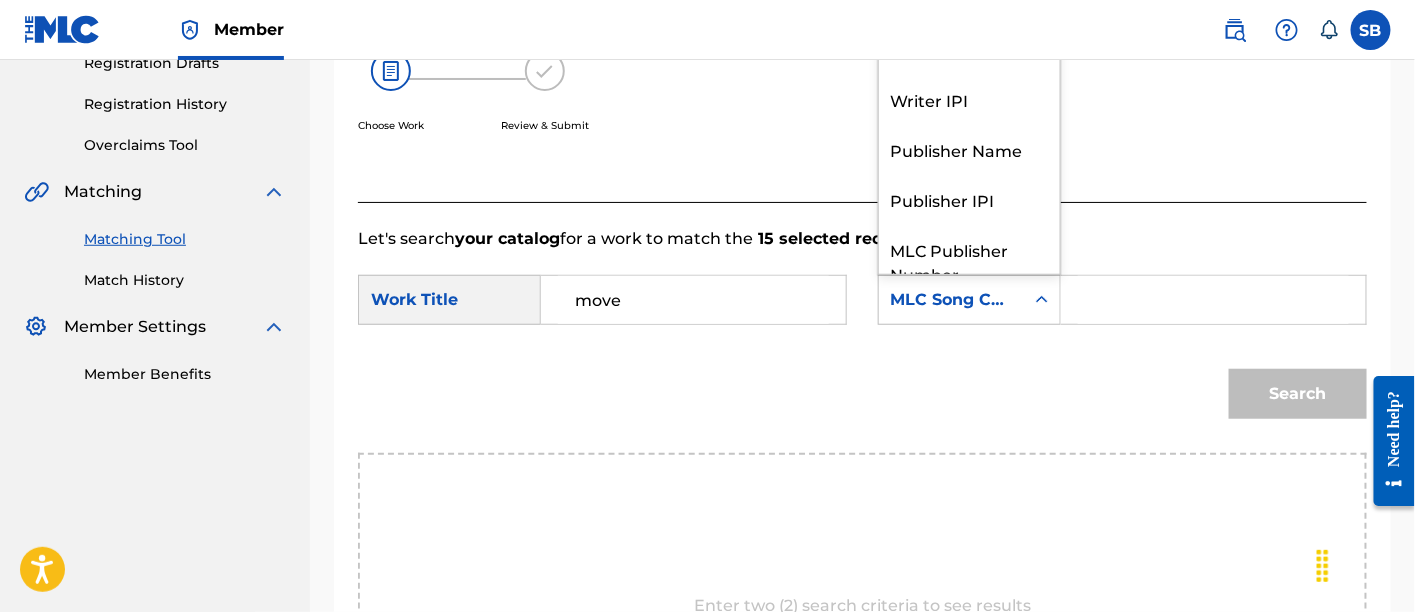 click on "MLC Song Code" at bounding box center [951, 300] 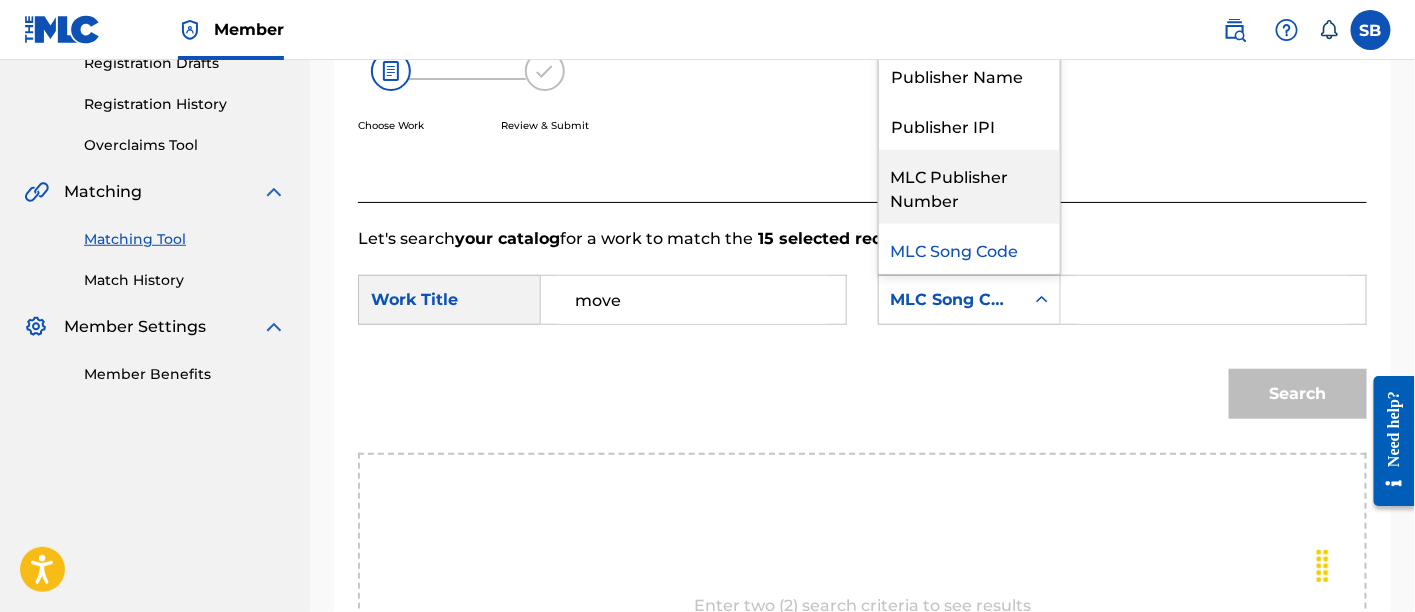 scroll, scrollTop: 0, scrollLeft: 0, axis: both 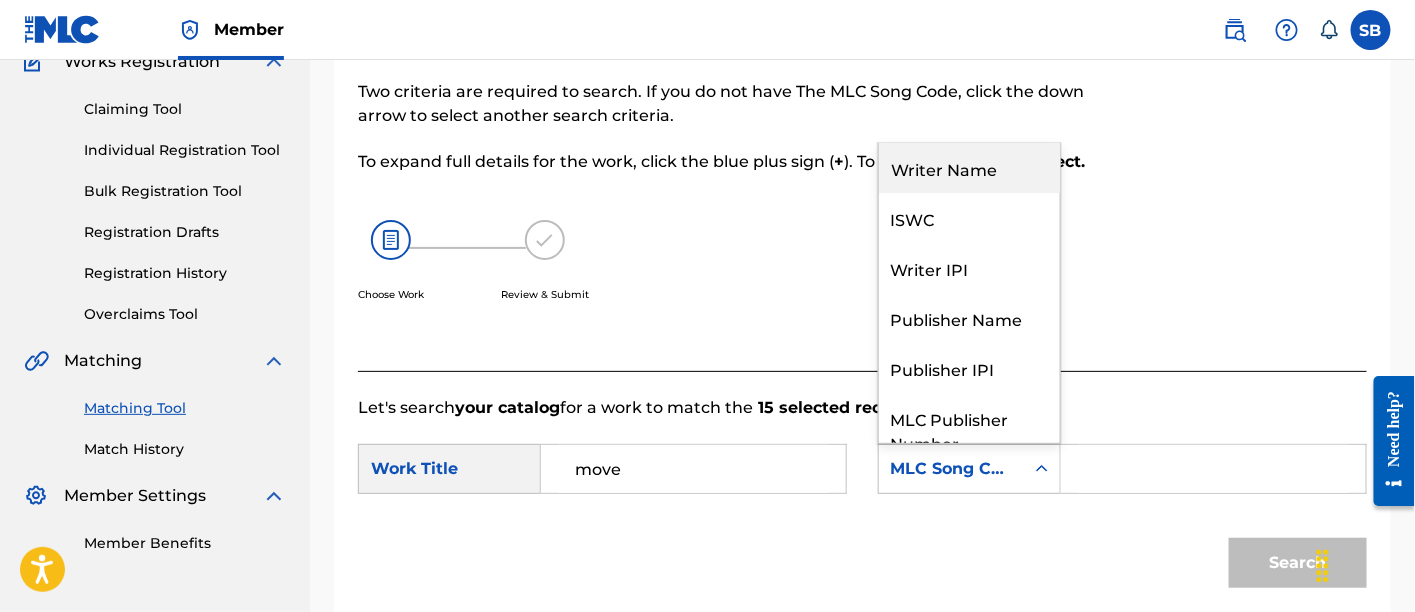 click on "Writer Name" at bounding box center [969, 168] 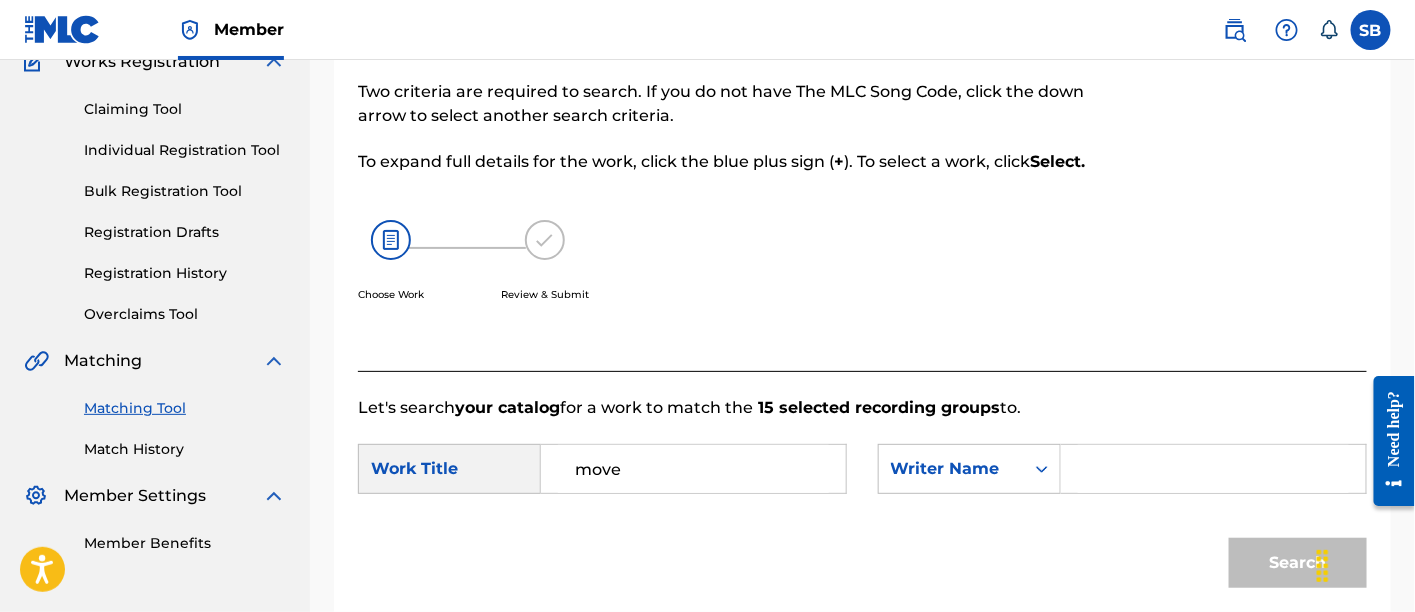 click at bounding box center (1213, 469) 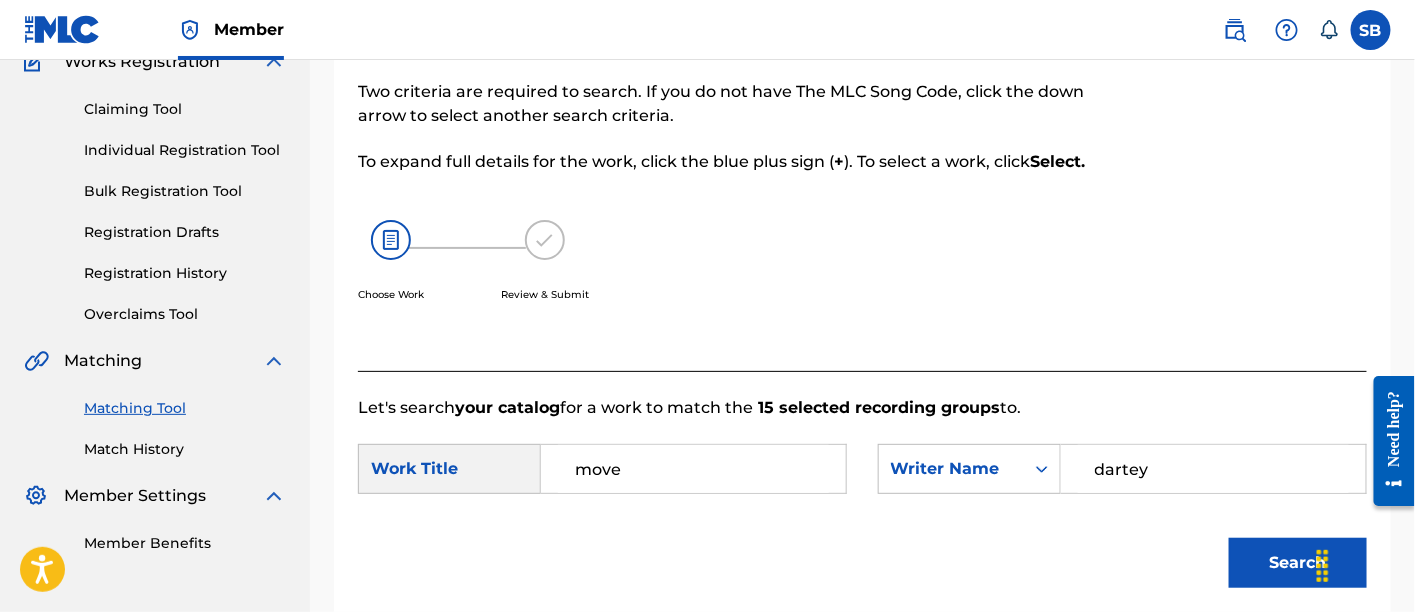 click on "Search" at bounding box center (1298, 563) 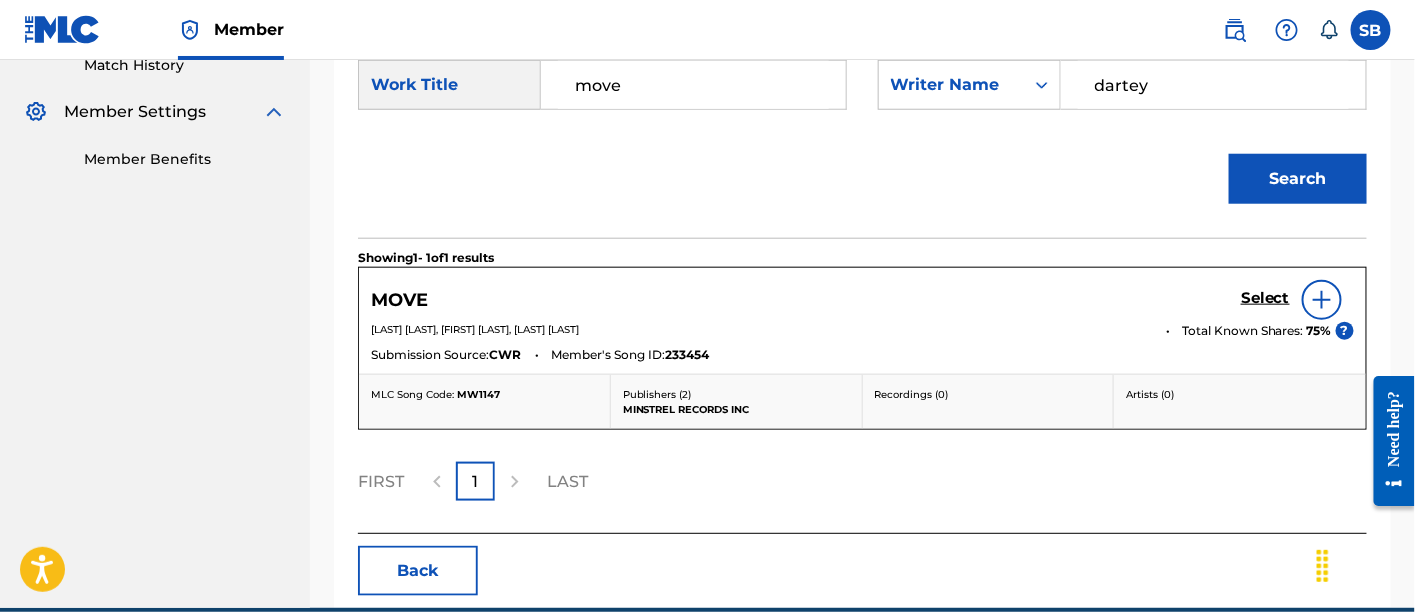 scroll, scrollTop: 580, scrollLeft: 0, axis: vertical 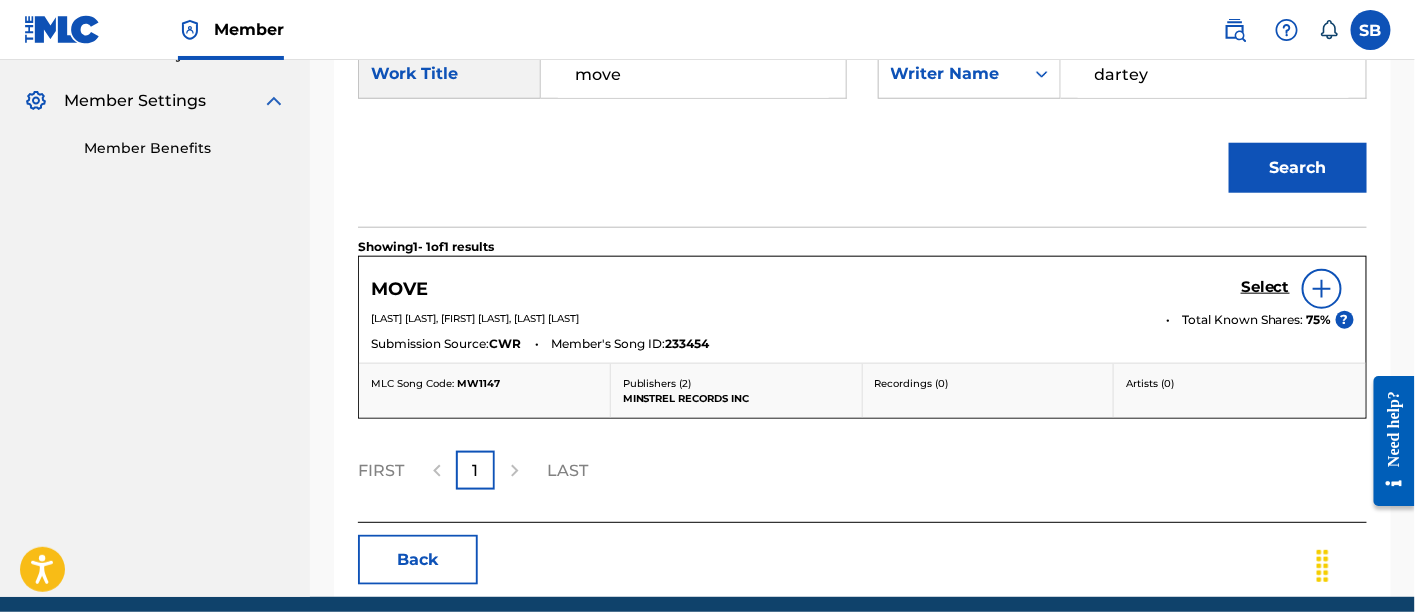 click on "Select" at bounding box center [1265, 289] 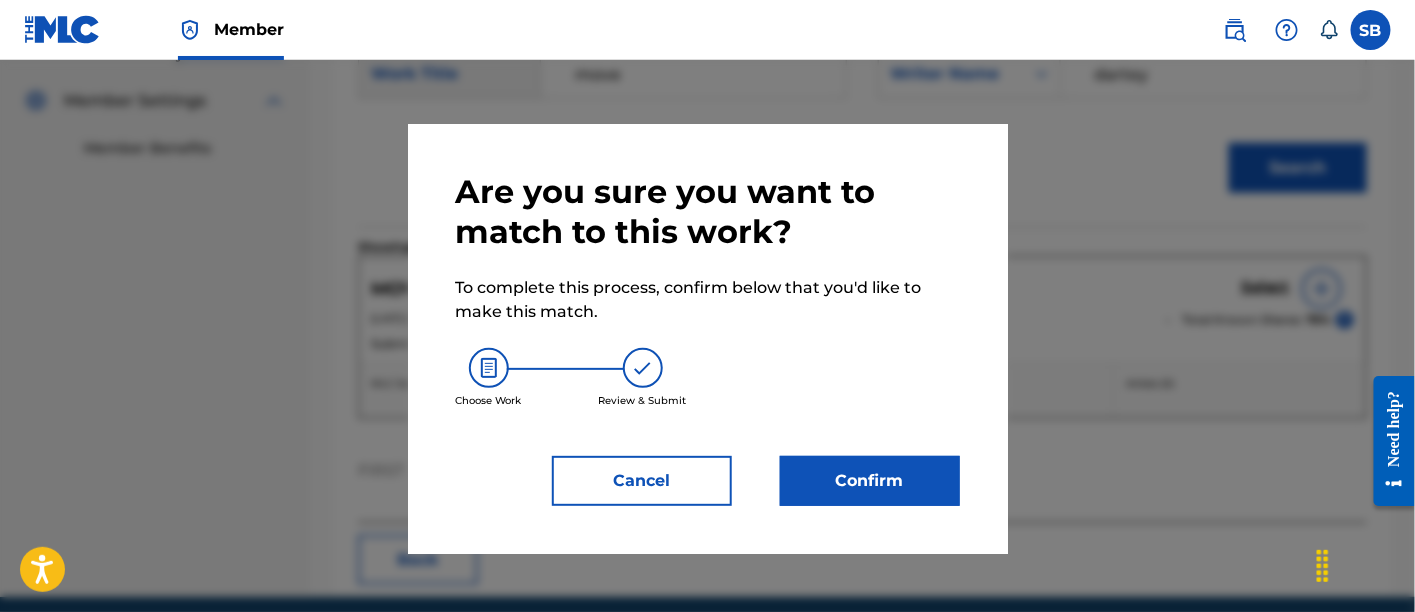 click on "Confirm" at bounding box center [870, 481] 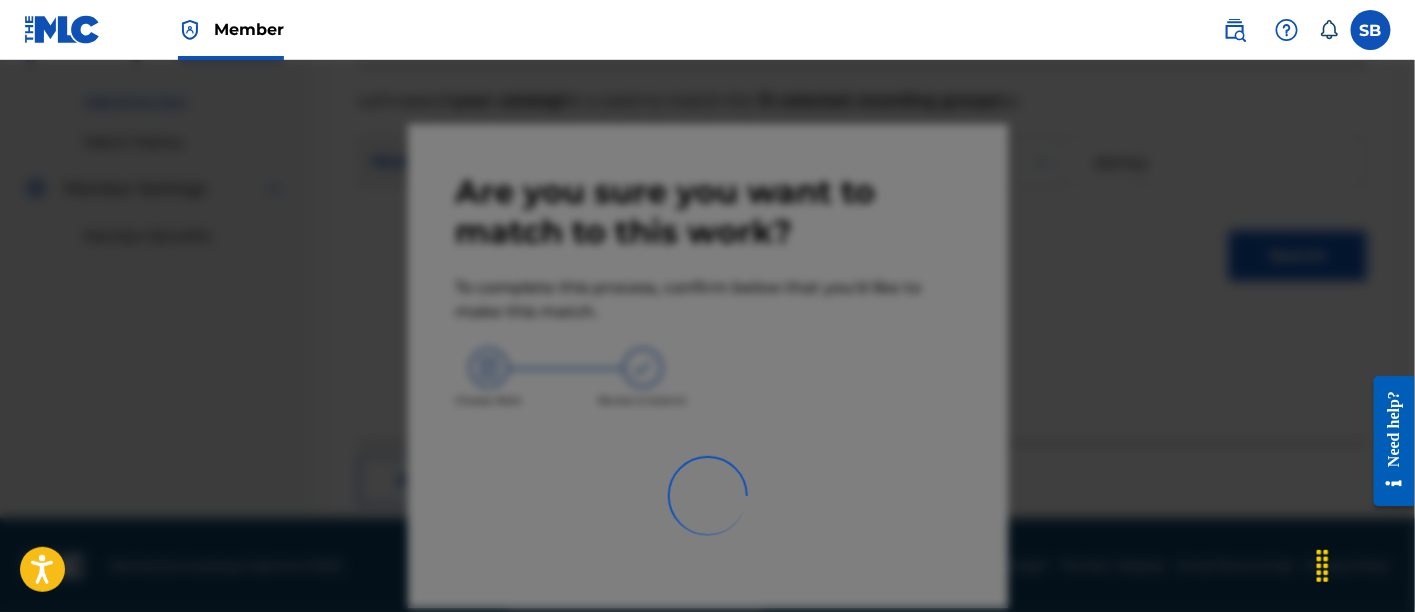 scroll, scrollTop: 246, scrollLeft: 0, axis: vertical 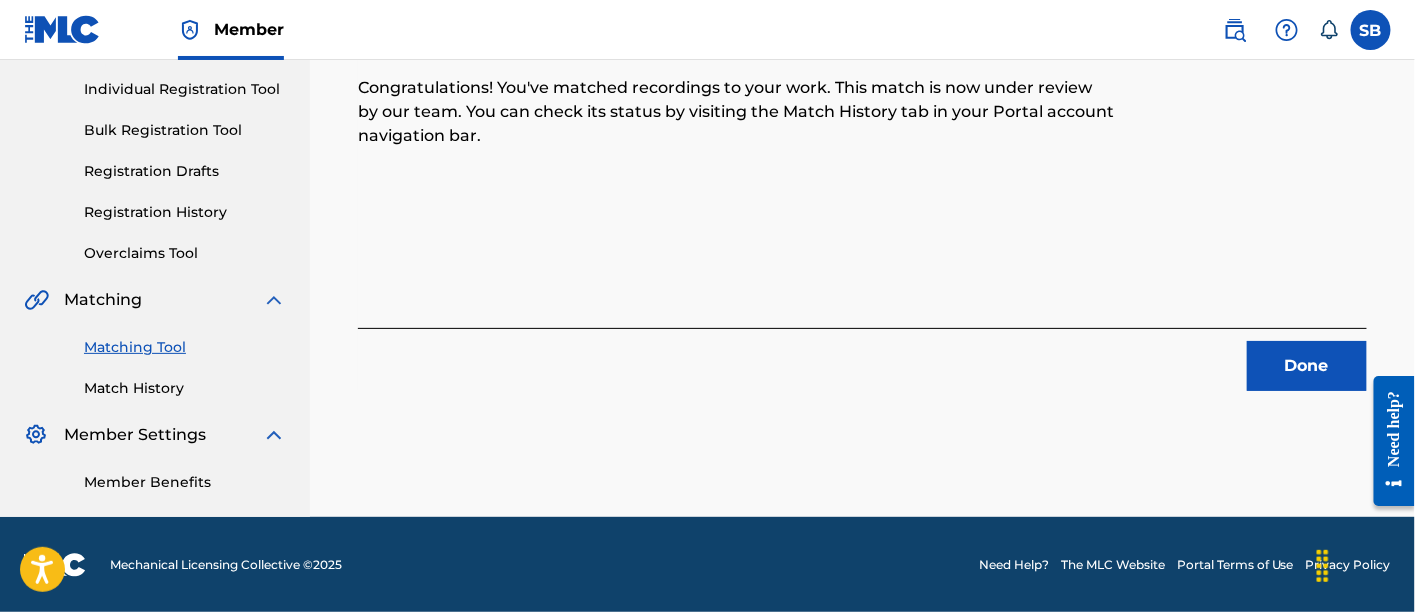 click on "Done" at bounding box center (1307, 366) 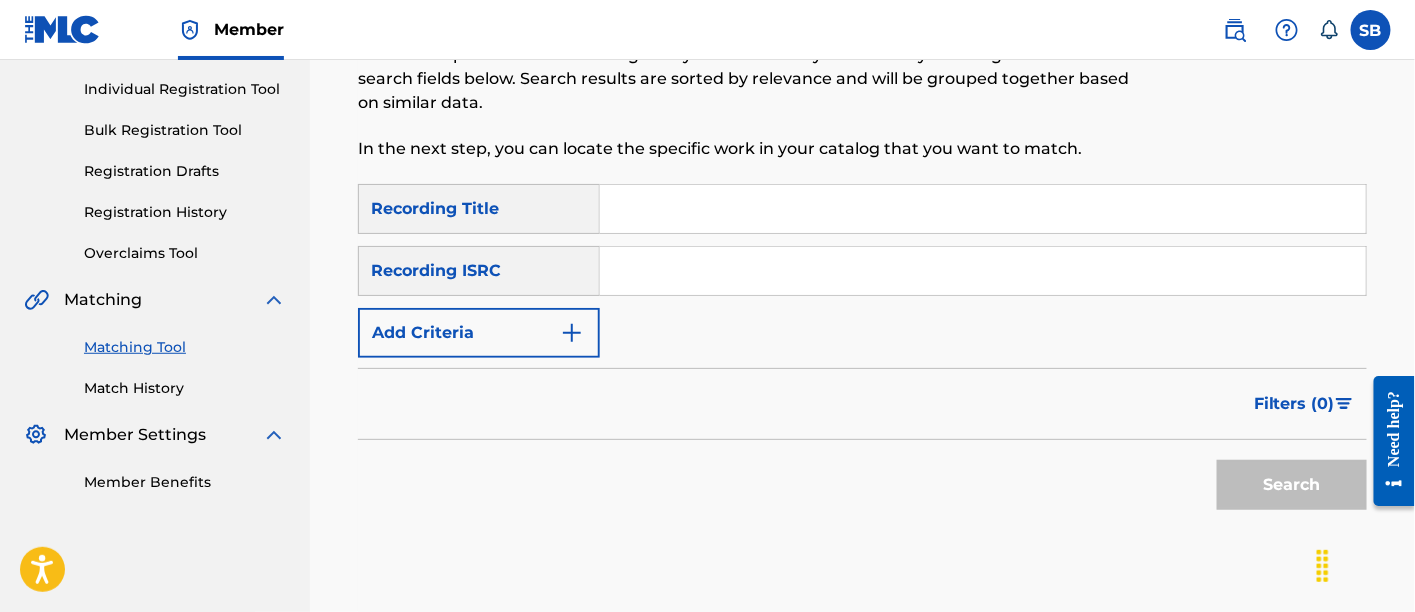 click at bounding box center [983, 209] 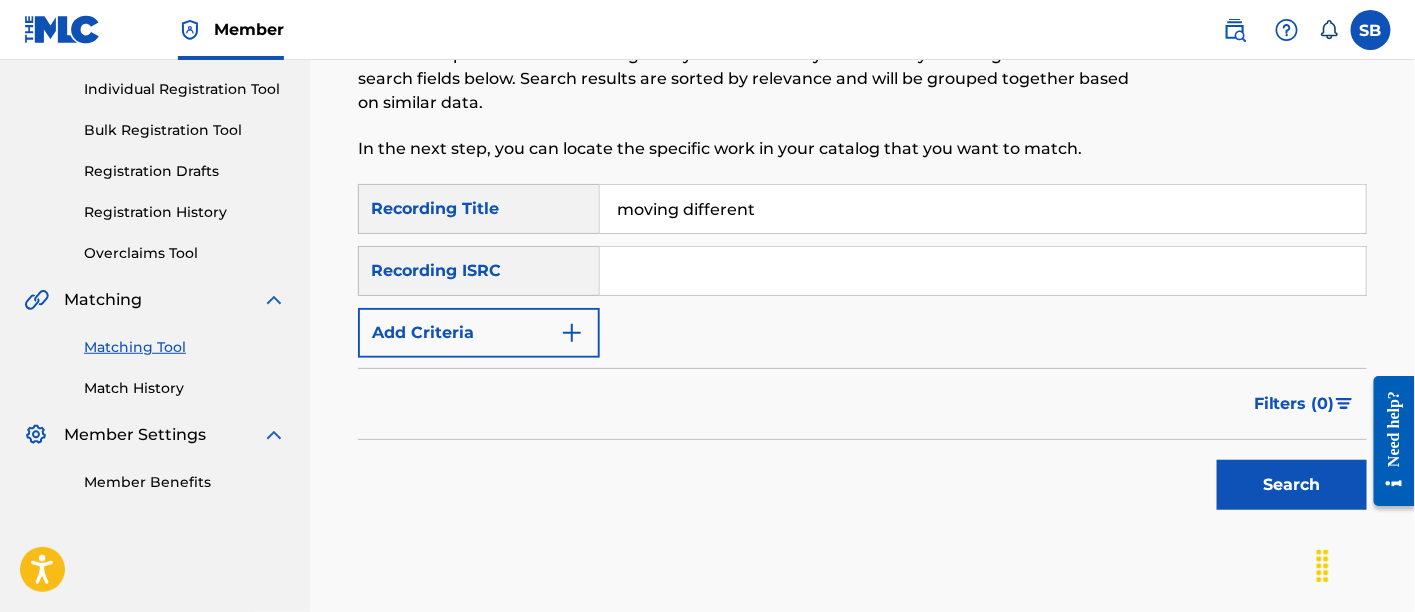 type on "moving different" 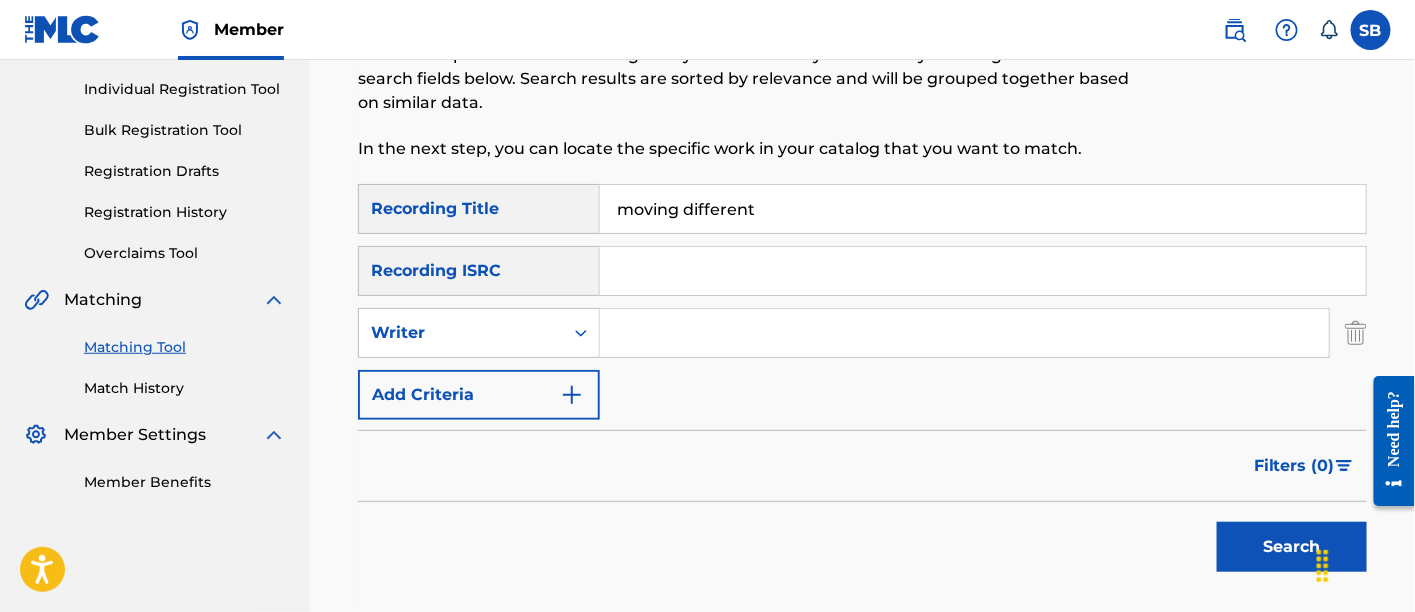 click at bounding box center [964, 333] 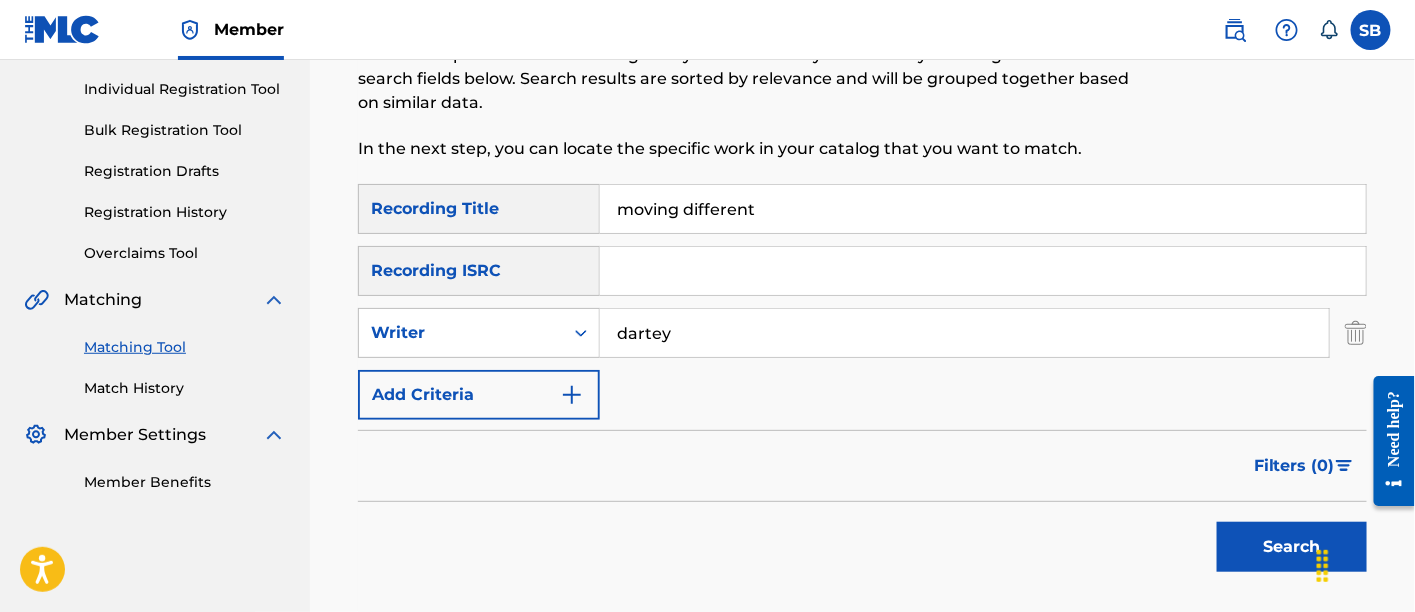 click on "Search" at bounding box center (1292, 547) 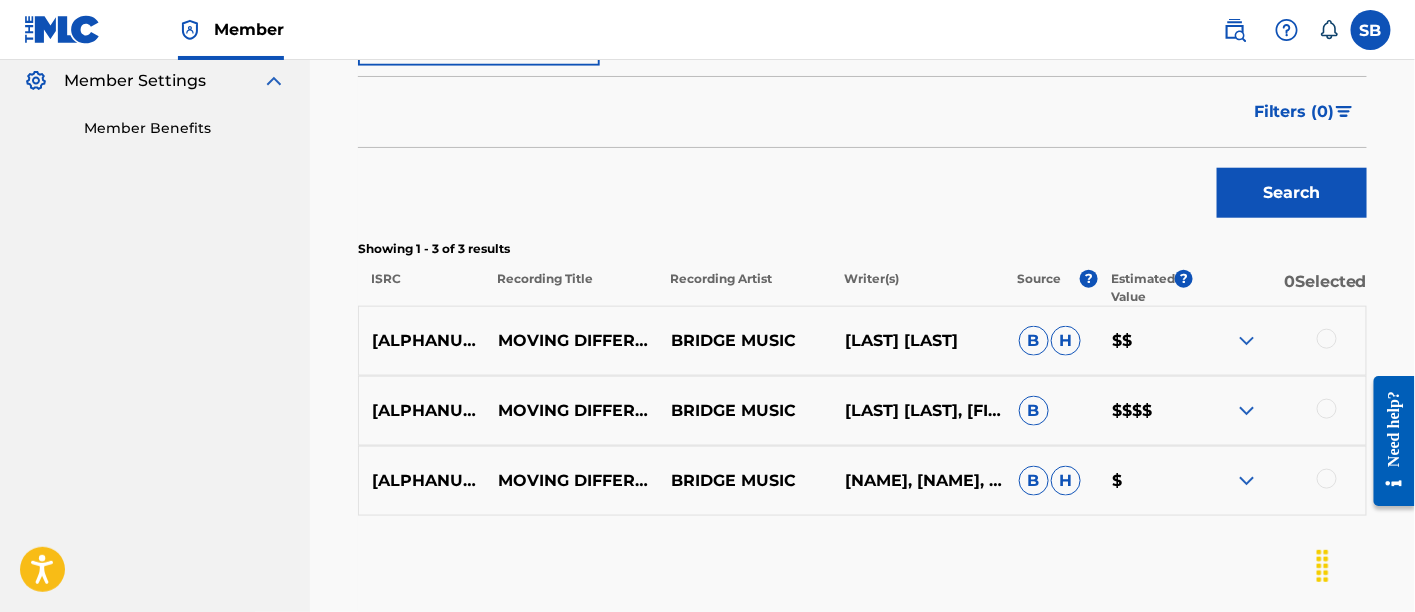 scroll, scrollTop: 606, scrollLeft: 0, axis: vertical 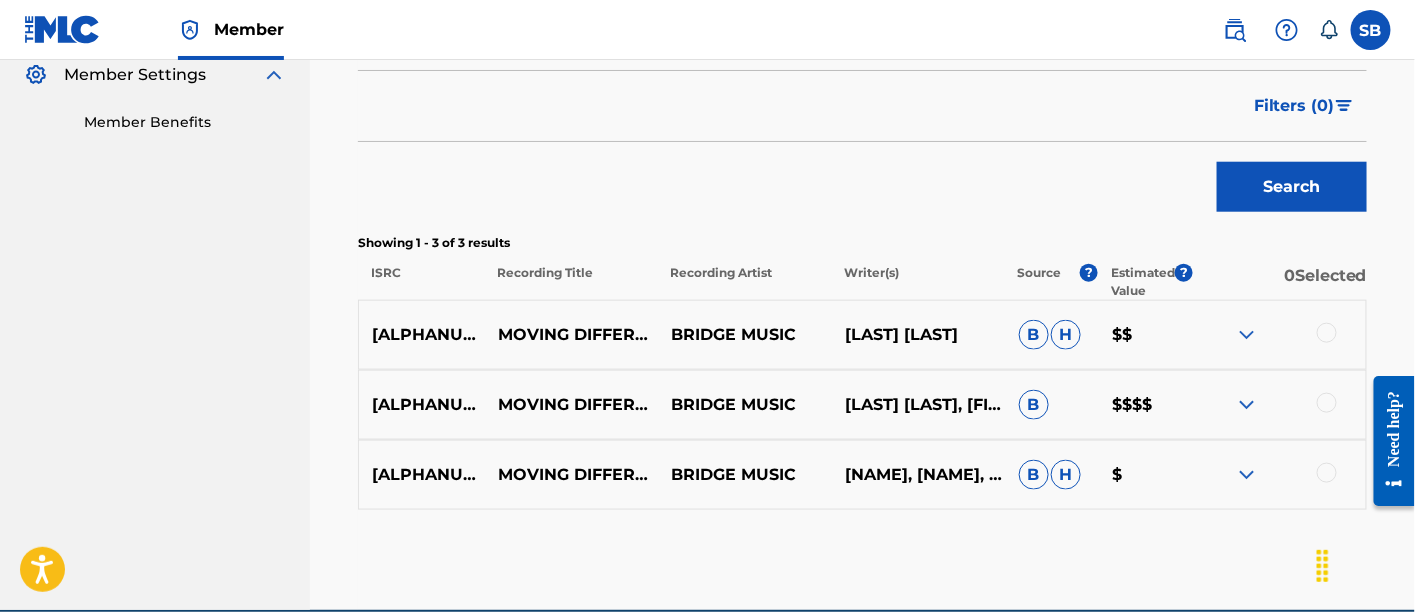 click at bounding box center [1327, 333] 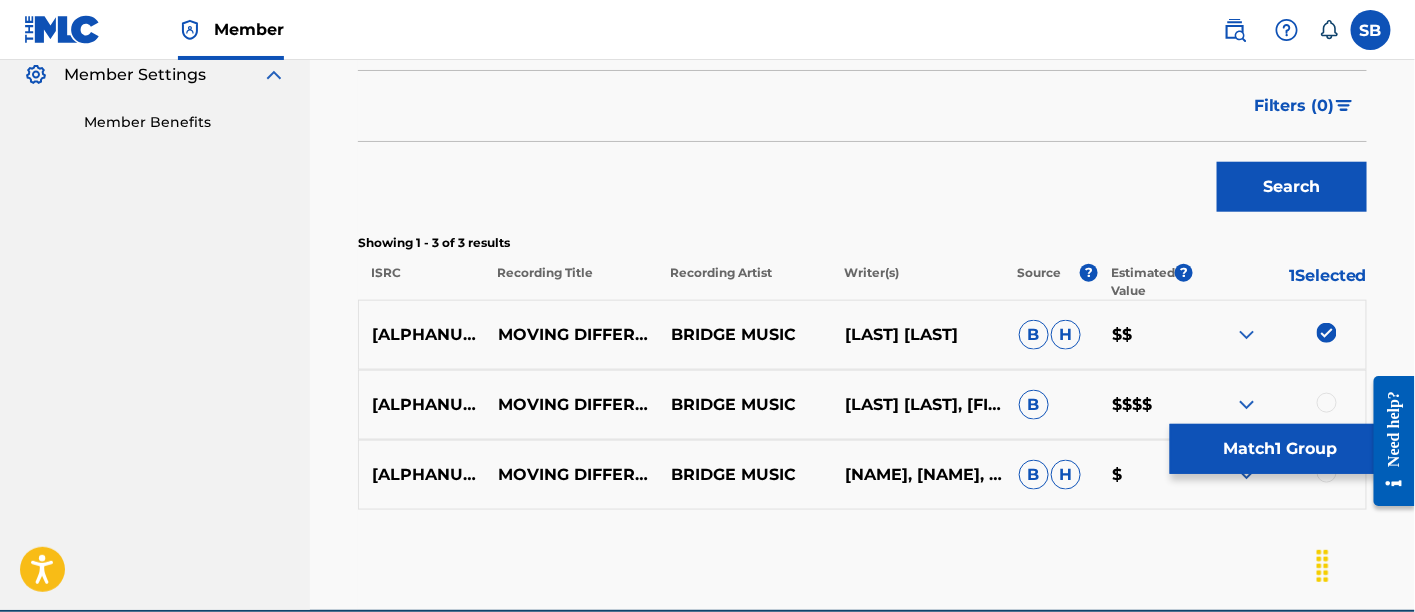 click at bounding box center (1327, 403) 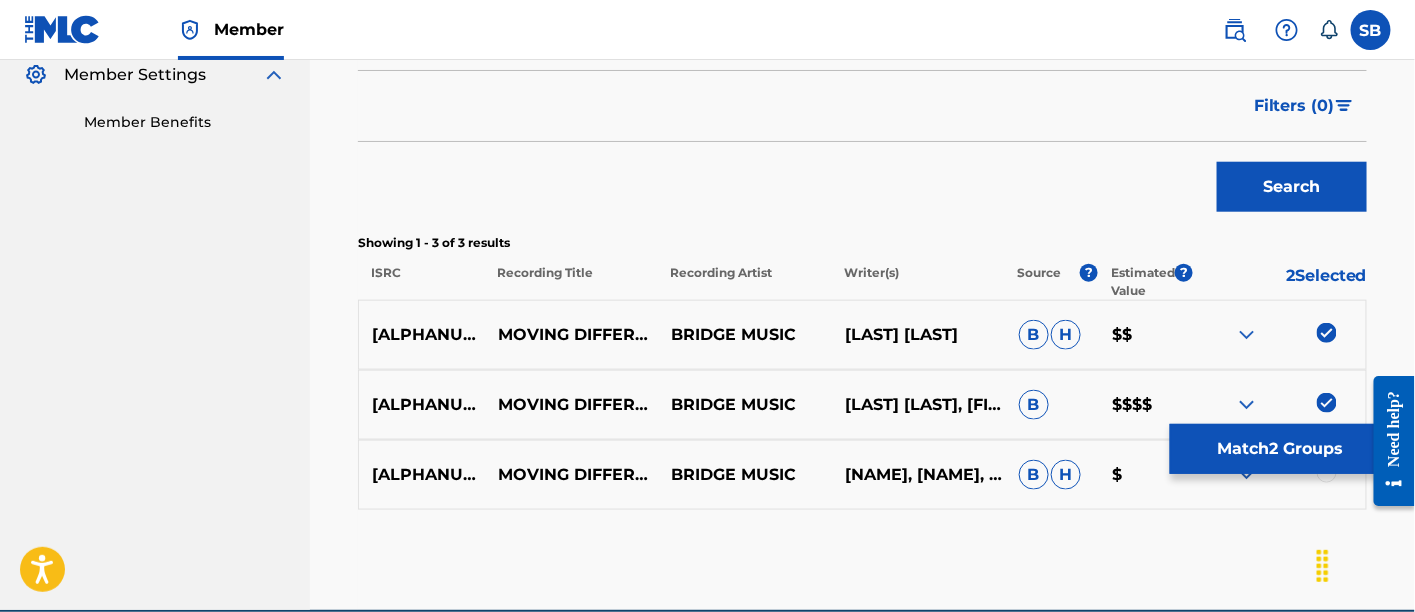 scroll, scrollTop: 698, scrollLeft: 0, axis: vertical 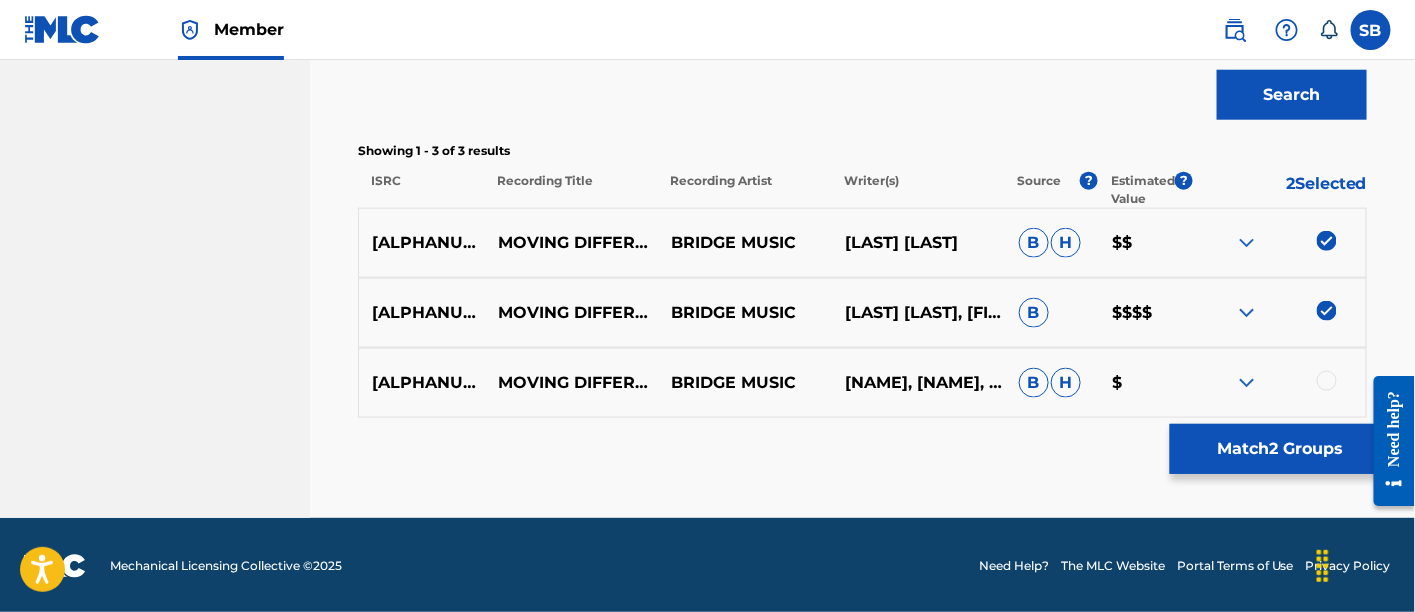 click at bounding box center (1327, 381) 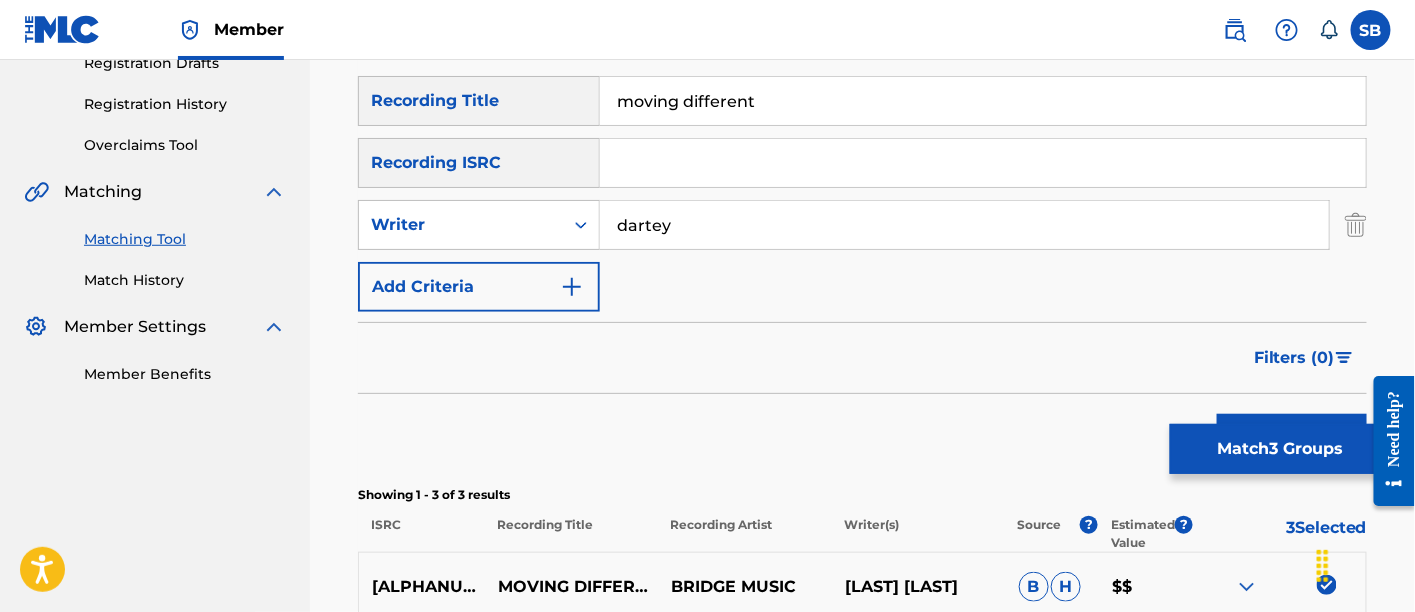 scroll, scrollTop: 331, scrollLeft: 0, axis: vertical 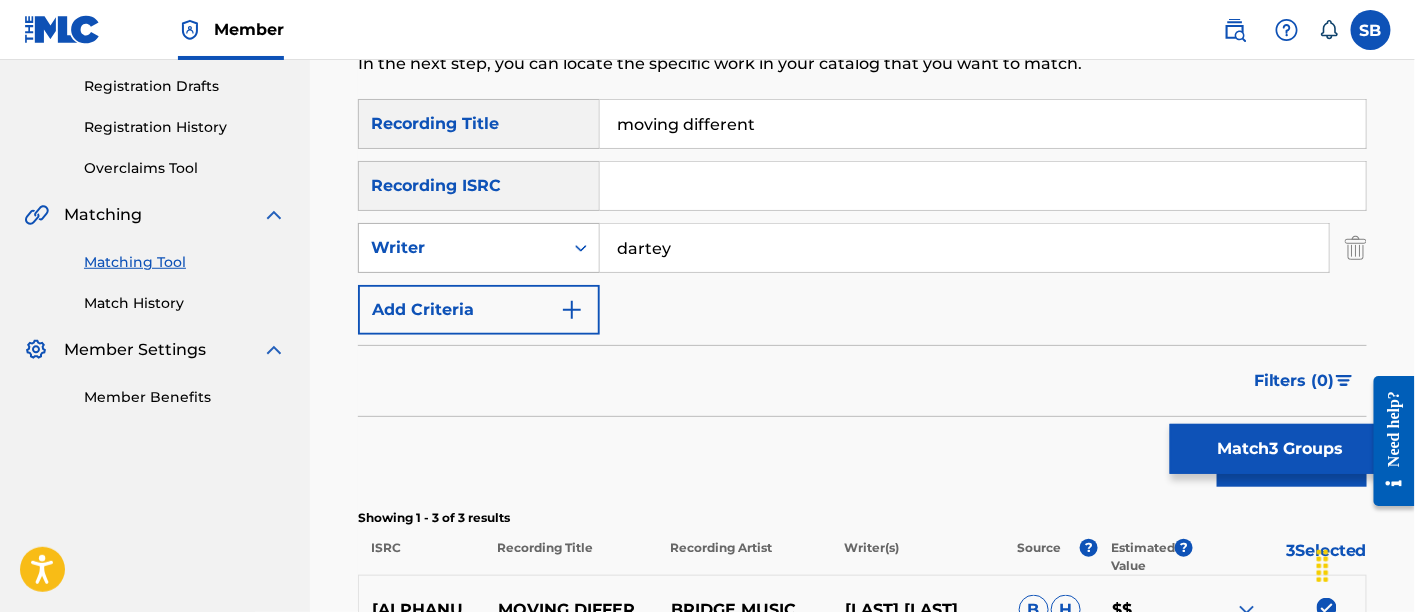 click at bounding box center [581, 248] 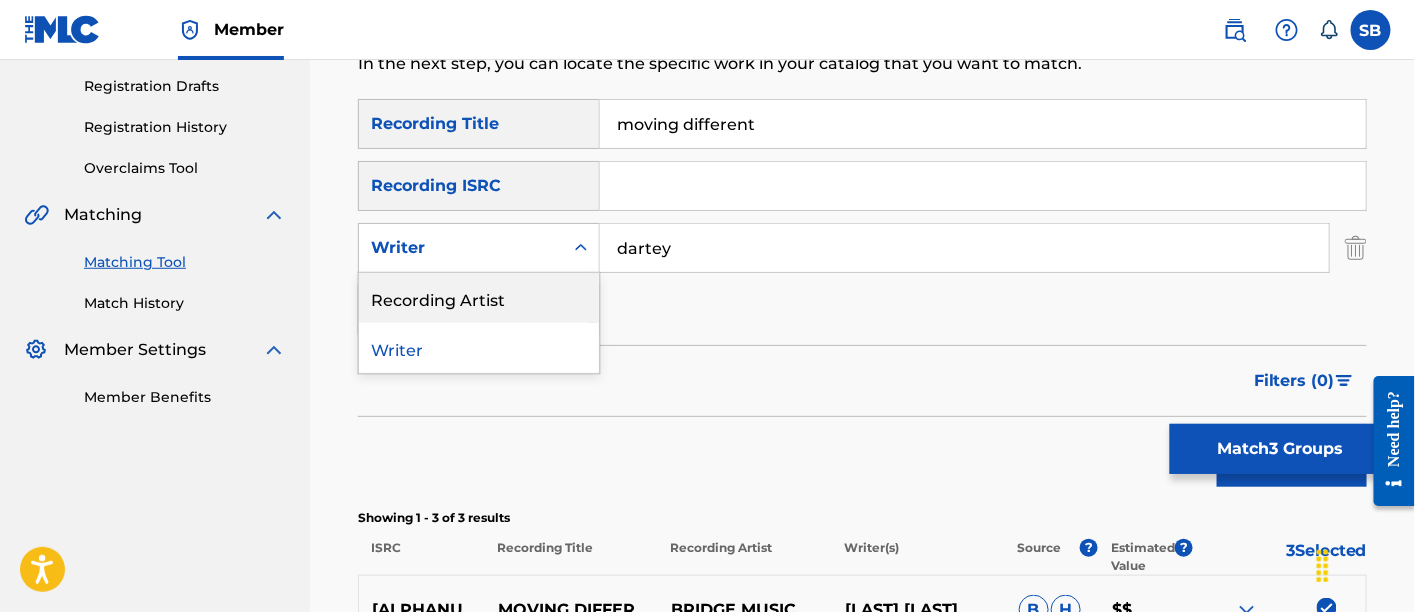 click on "Recording Artist" at bounding box center (479, 298) 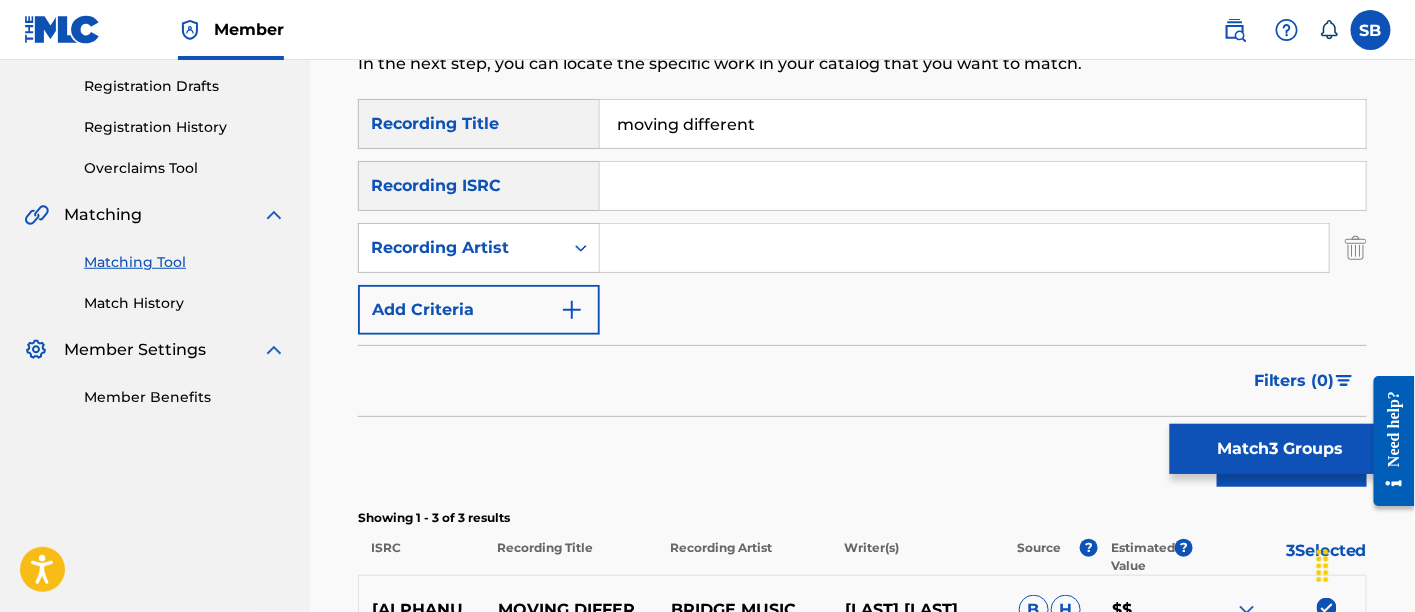 click at bounding box center (964, 248) 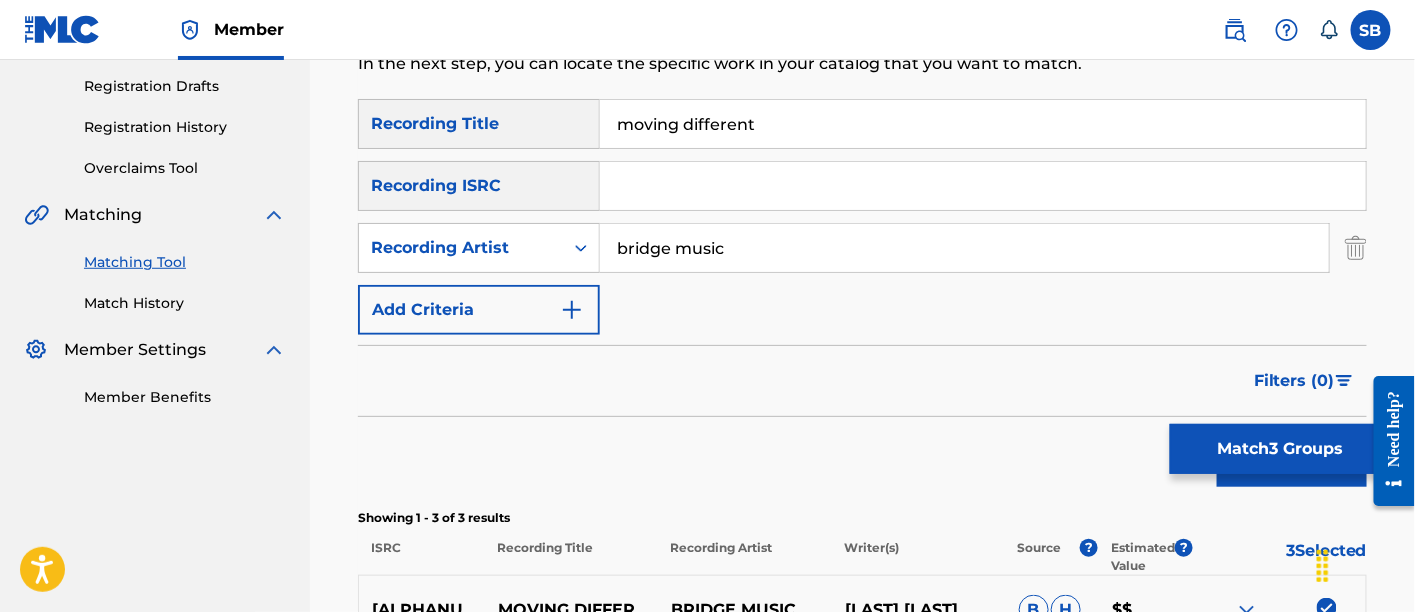 type on "bridge music" 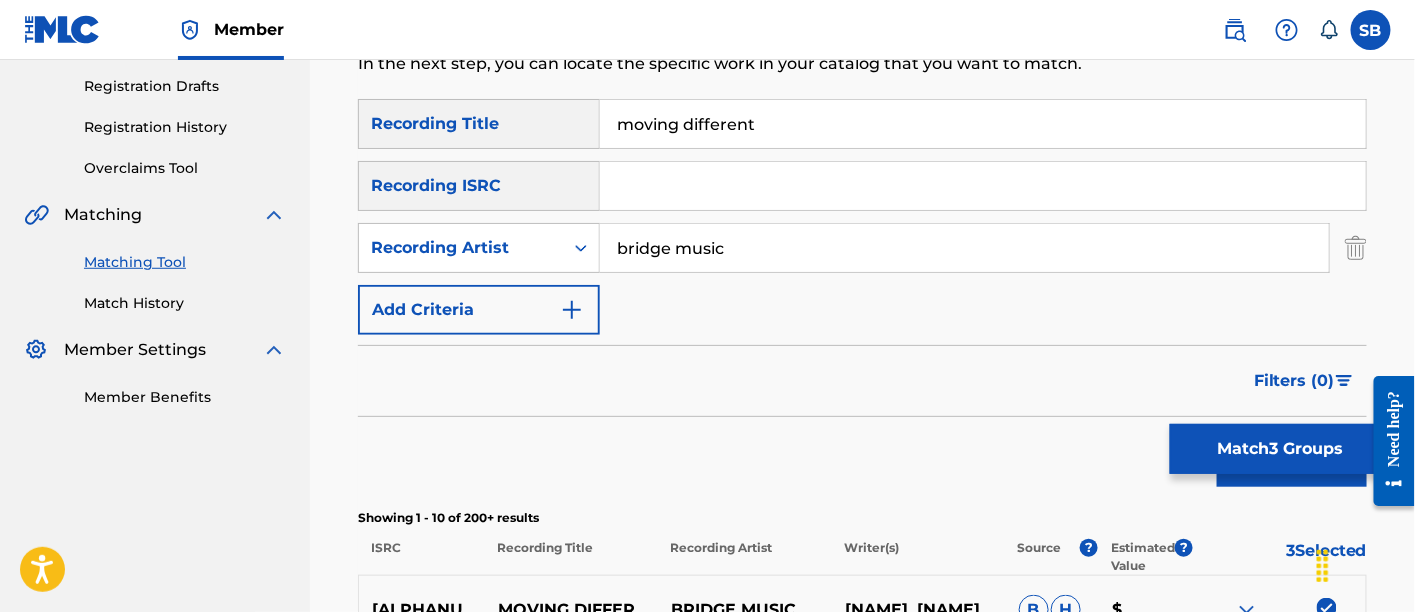 scroll, scrollTop: 800, scrollLeft: 0, axis: vertical 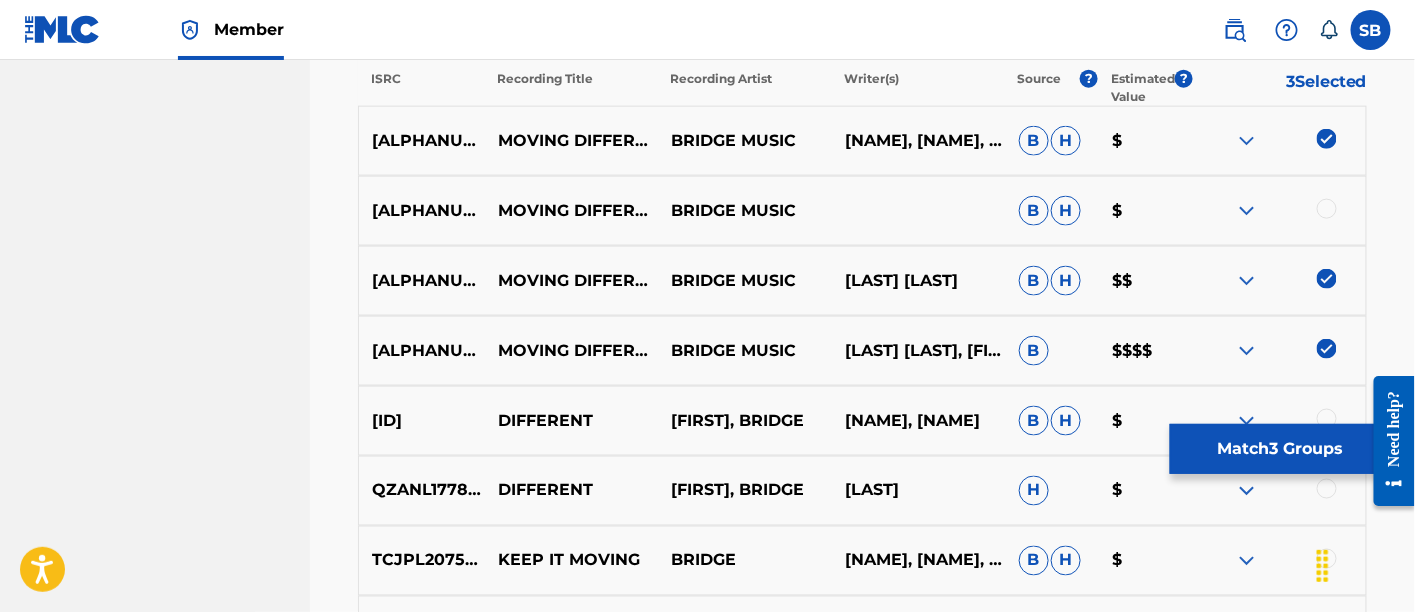 click at bounding box center [1327, 209] 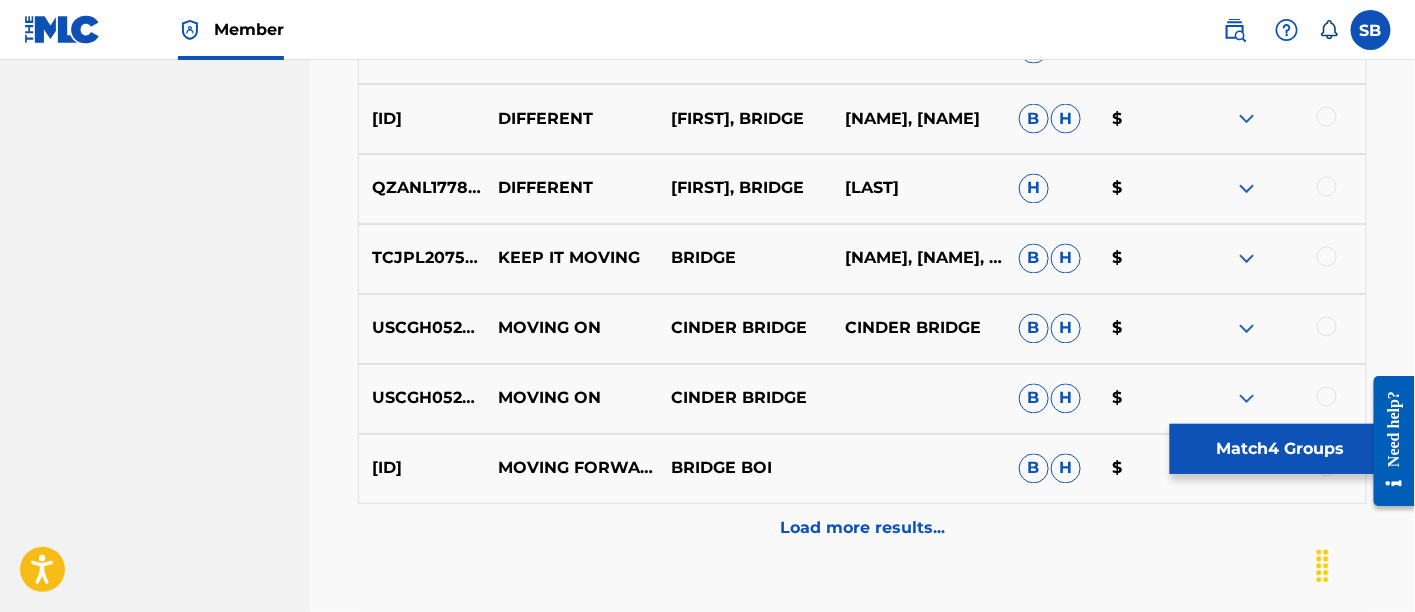scroll, scrollTop: 1137, scrollLeft: 0, axis: vertical 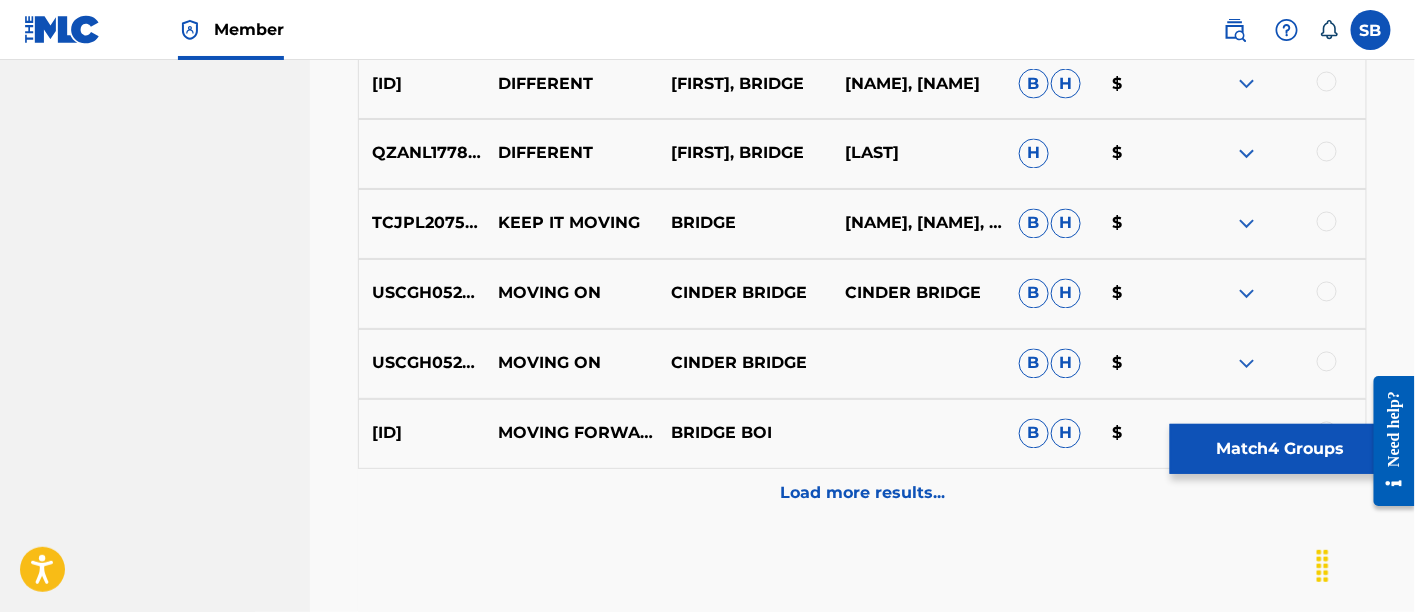 click on "Match  4 Groups" at bounding box center (1280, 449) 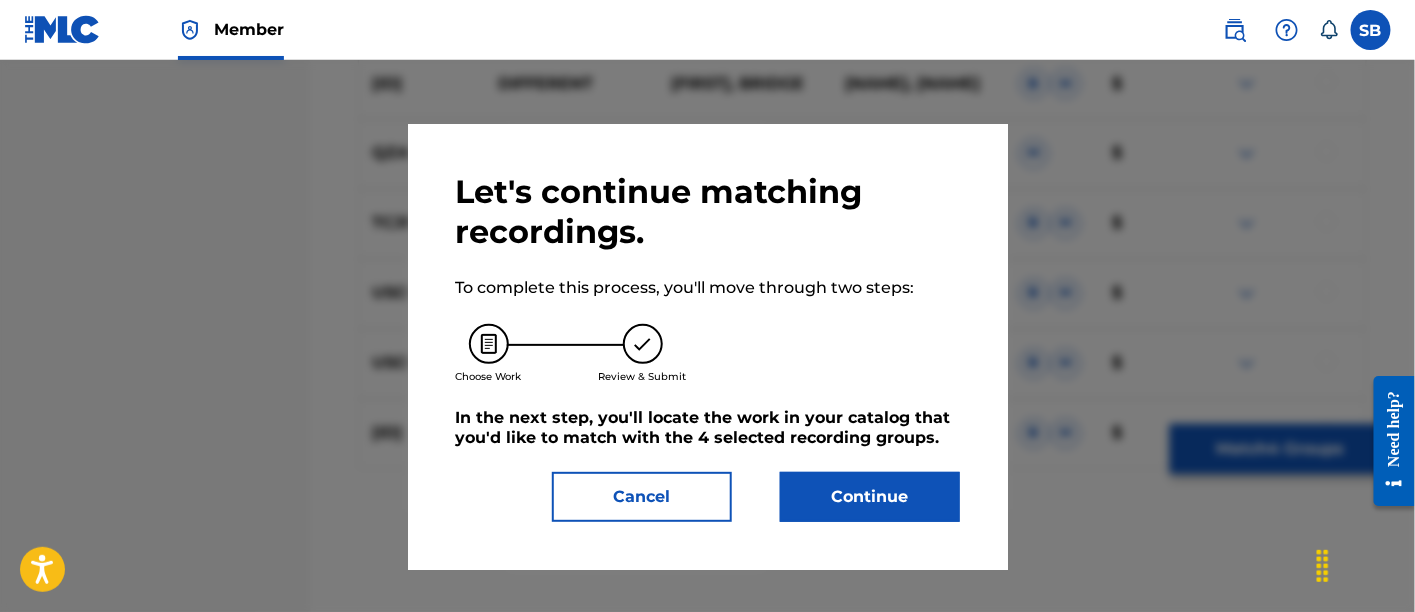 click on "Continue" at bounding box center (870, 497) 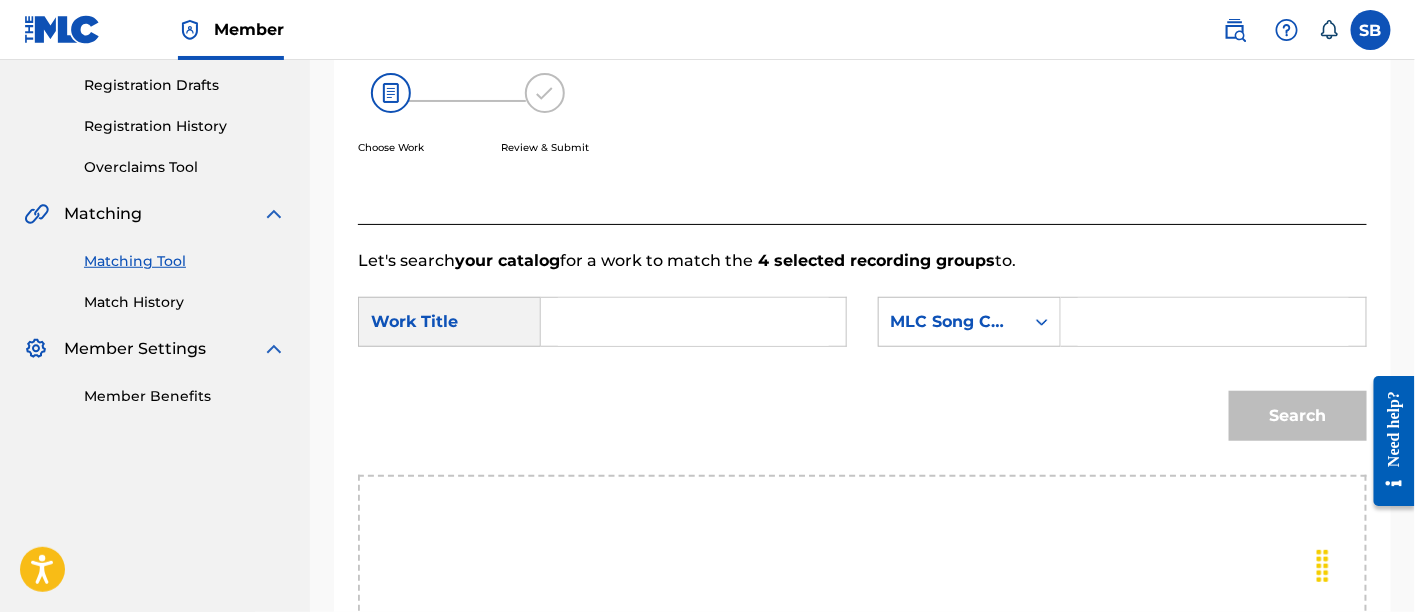 scroll, scrollTop: 331, scrollLeft: 0, axis: vertical 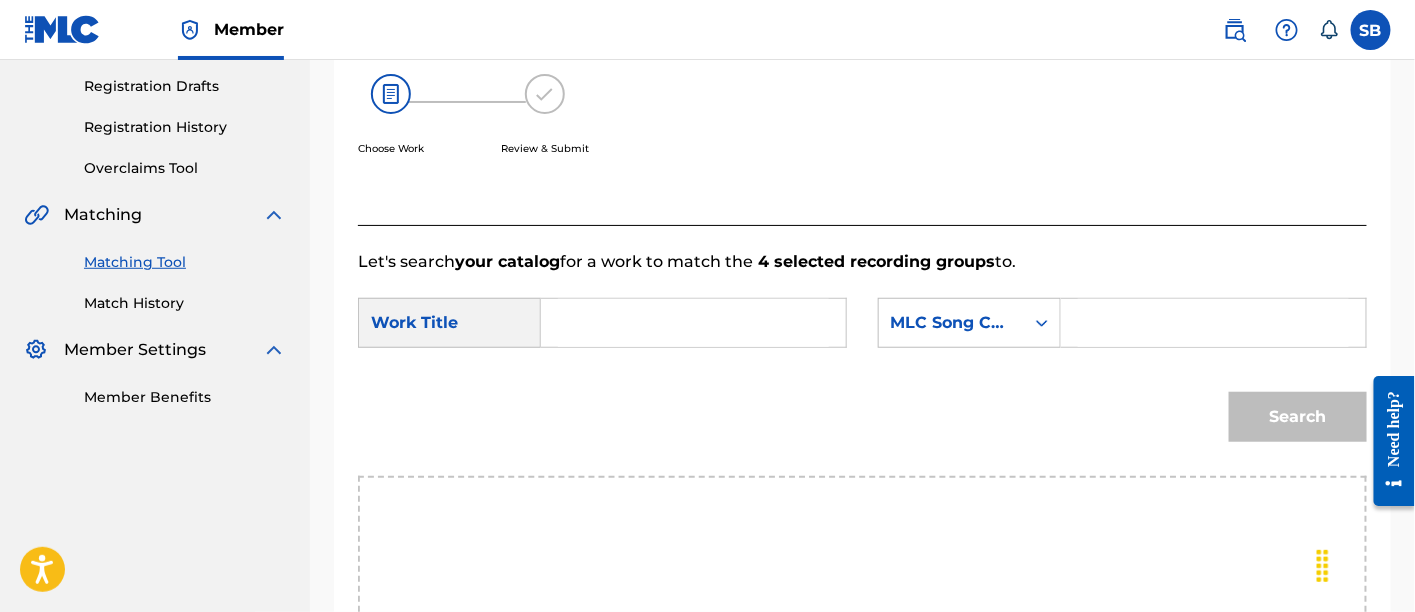 click at bounding box center (693, 323) 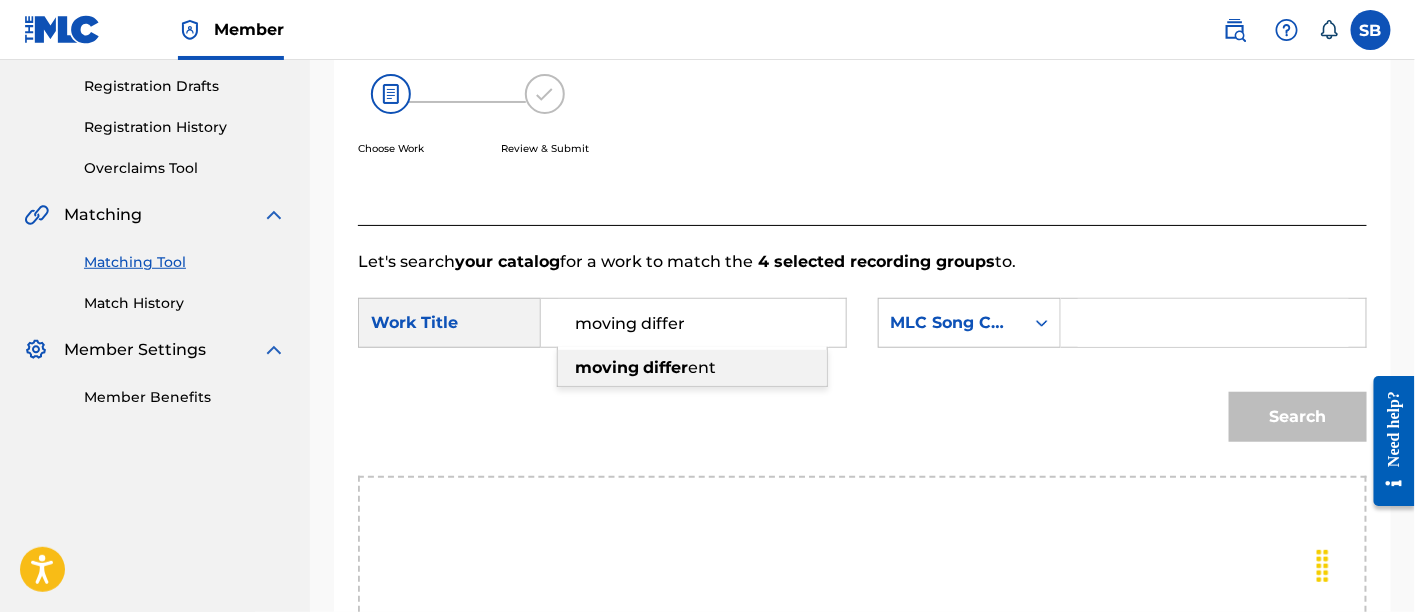 click on "differ" at bounding box center [665, 367] 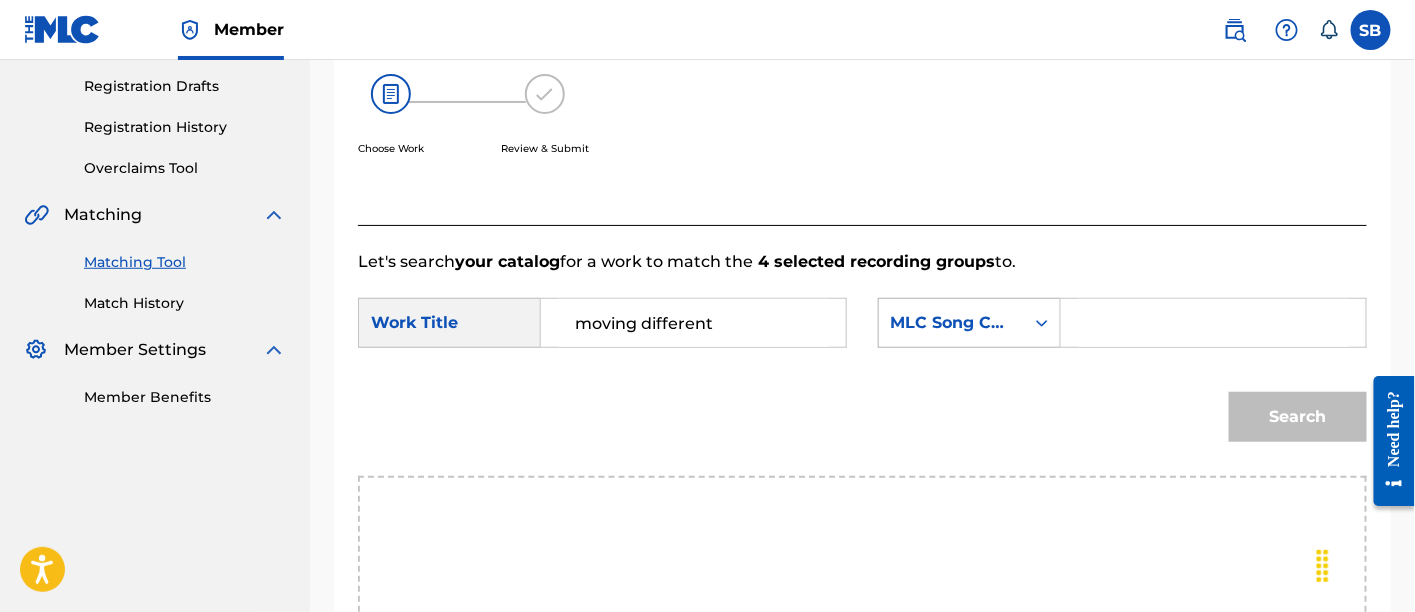 click on "MLC Song Code" at bounding box center [951, 323] 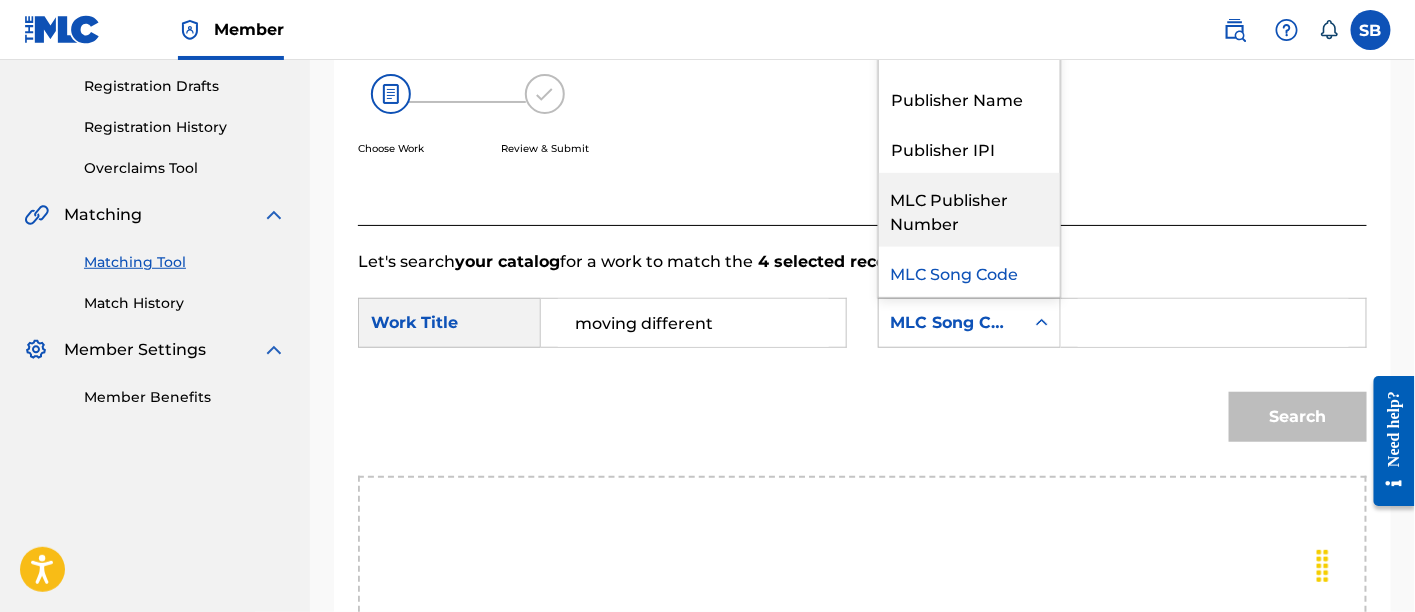 scroll, scrollTop: 0, scrollLeft: 0, axis: both 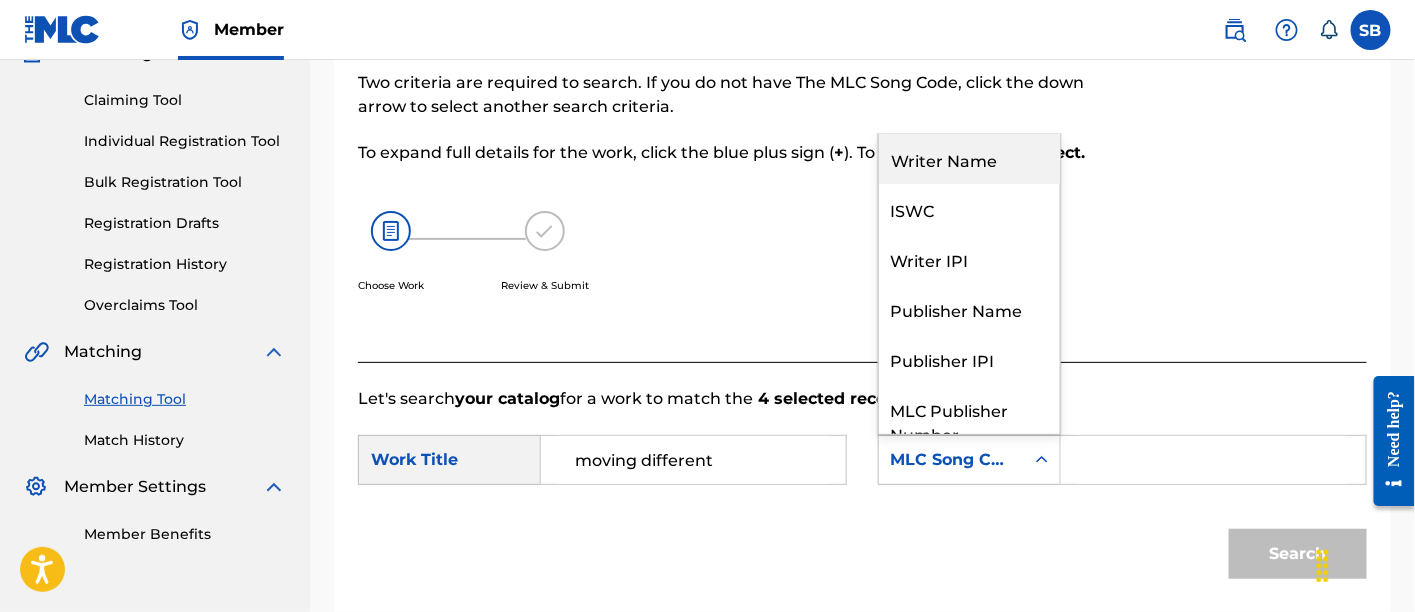 click on "Writer Name" at bounding box center (969, 159) 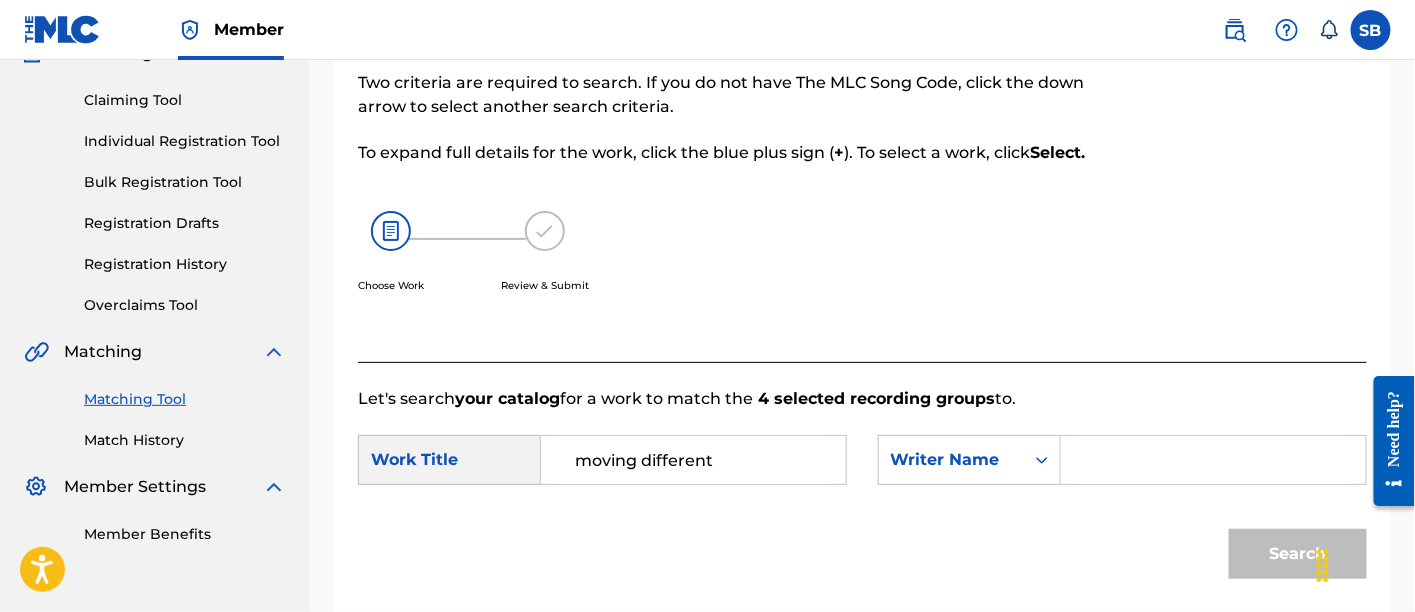 click at bounding box center (1213, 460) 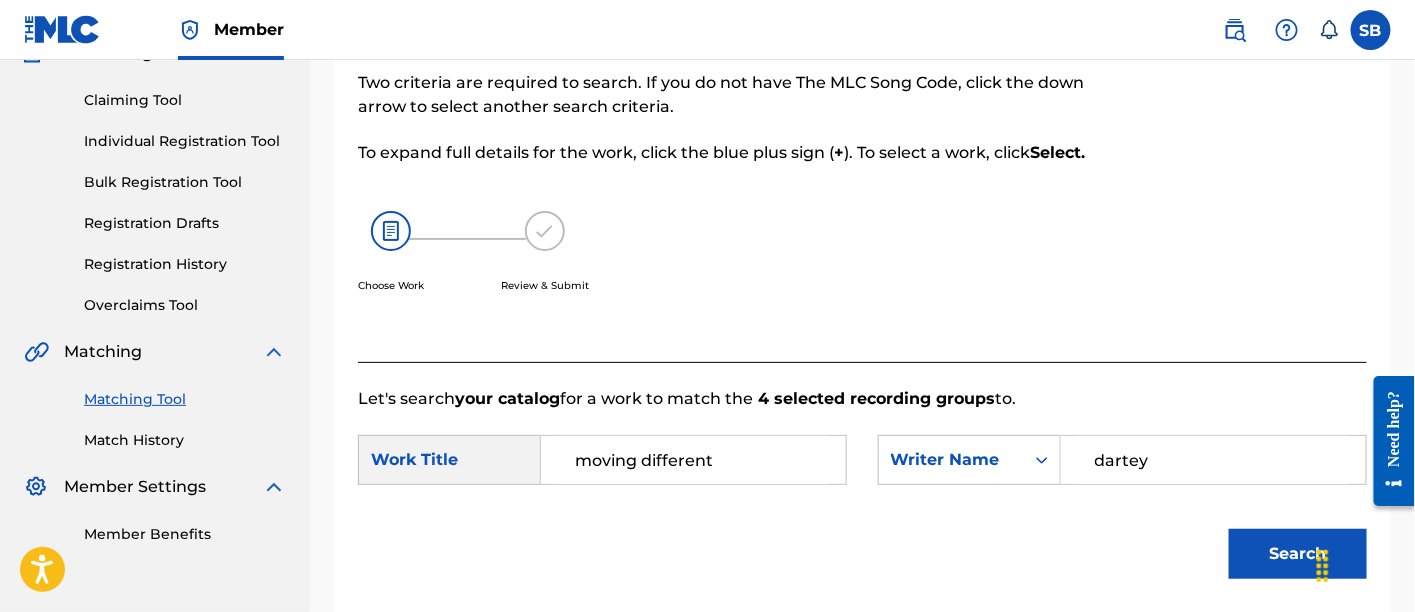 click on "Search" at bounding box center [1298, 554] 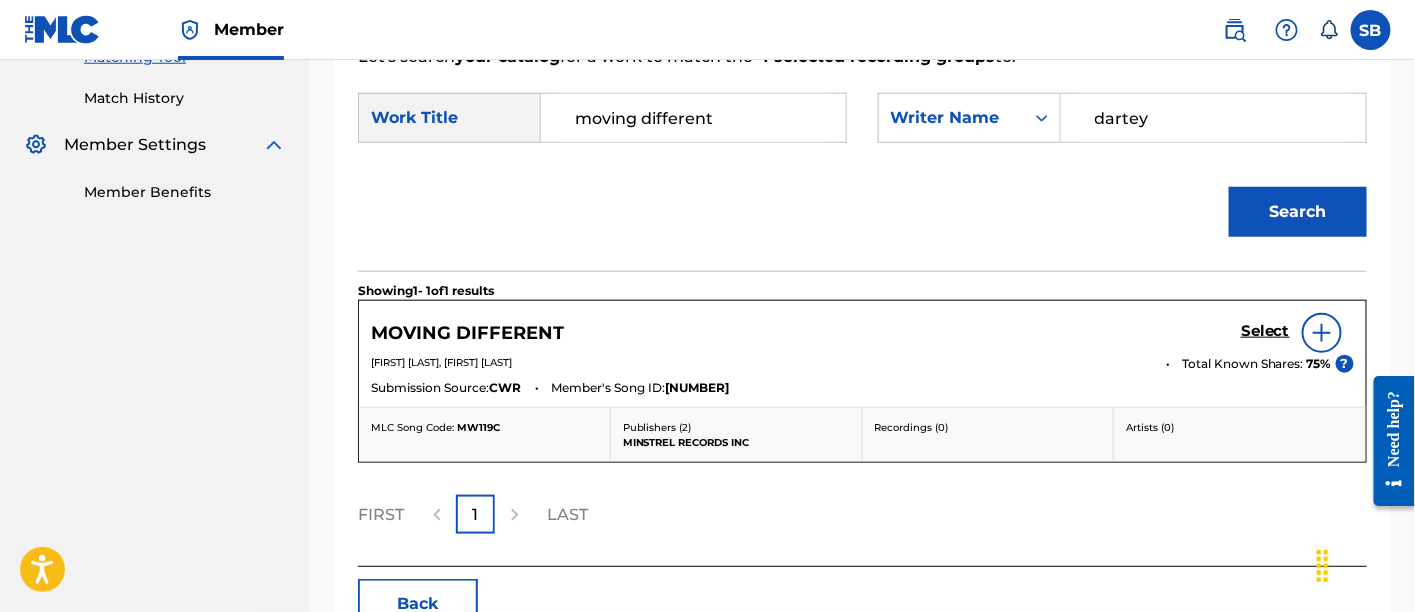 scroll, scrollTop: 541, scrollLeft: 0, axis: vertical 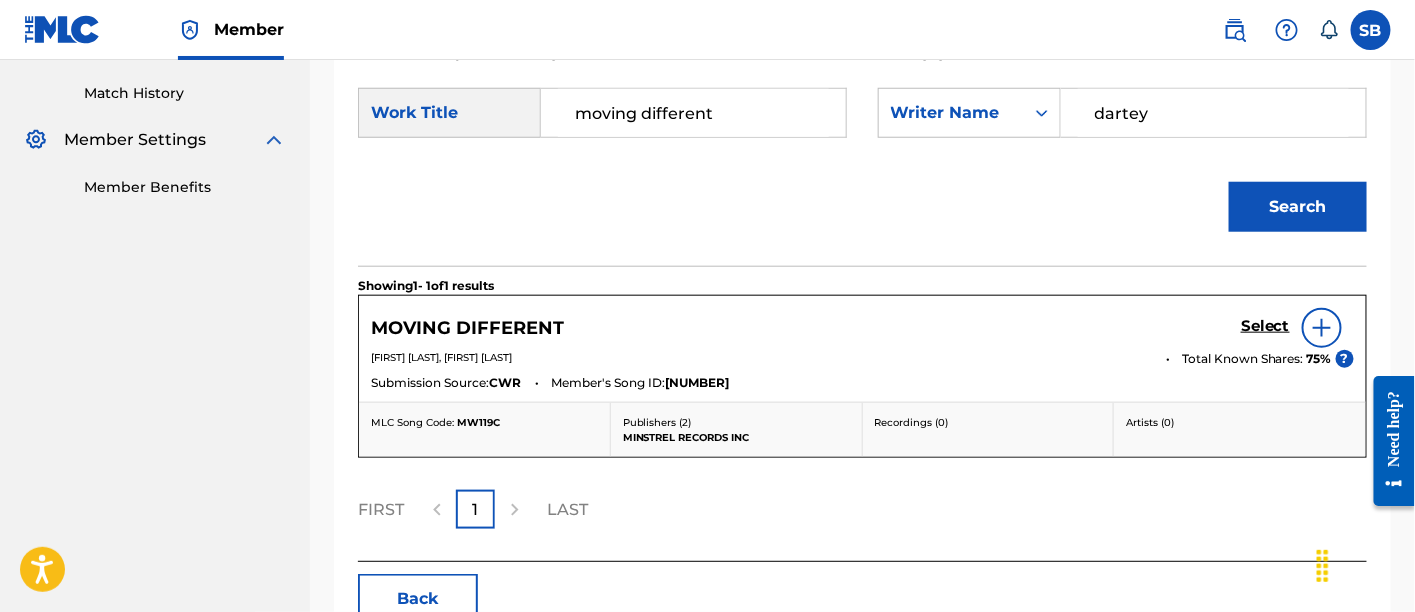 click on "Select" at bounding box center (1265, 326) 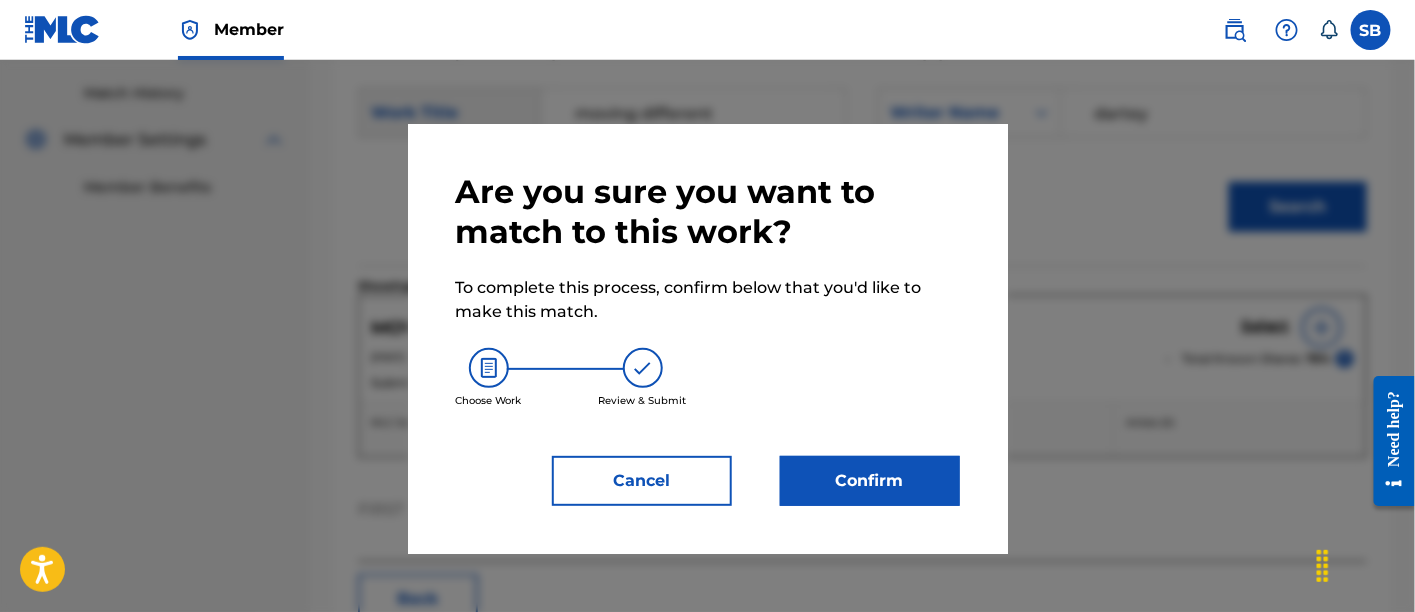 click on "Confirm" at bounding box center (870, 481) 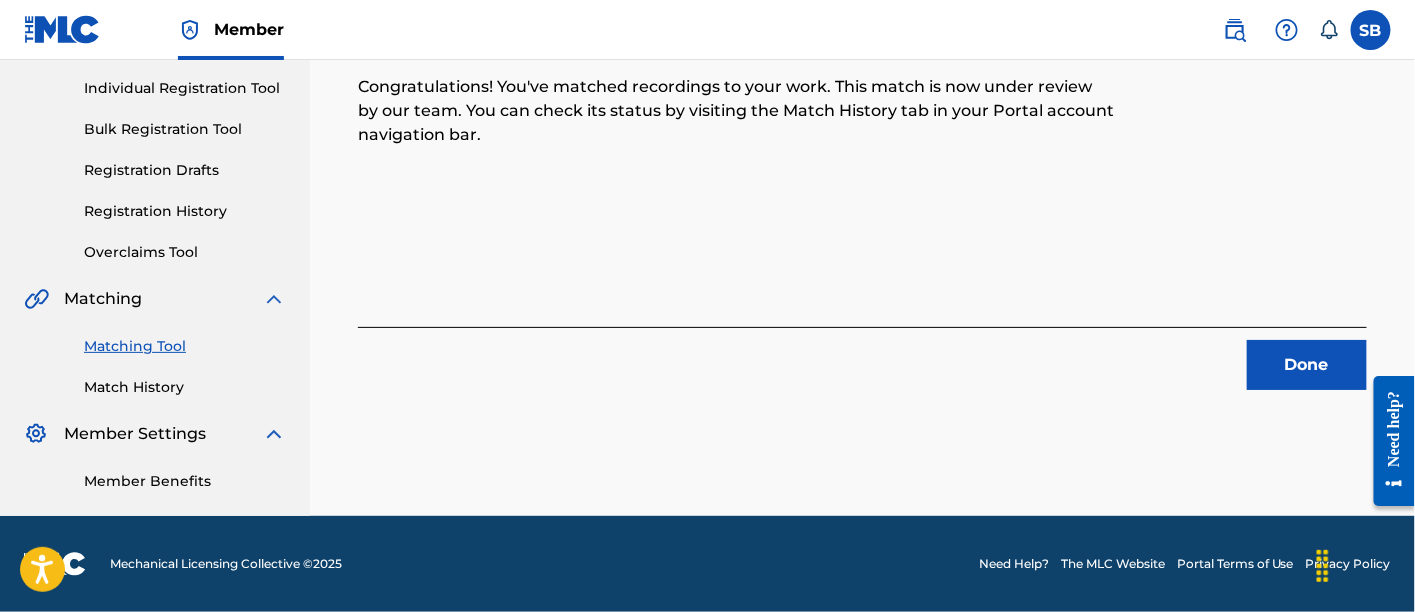 scroll, scrollTop: 246, scrollLeft: 0, axis: vertical 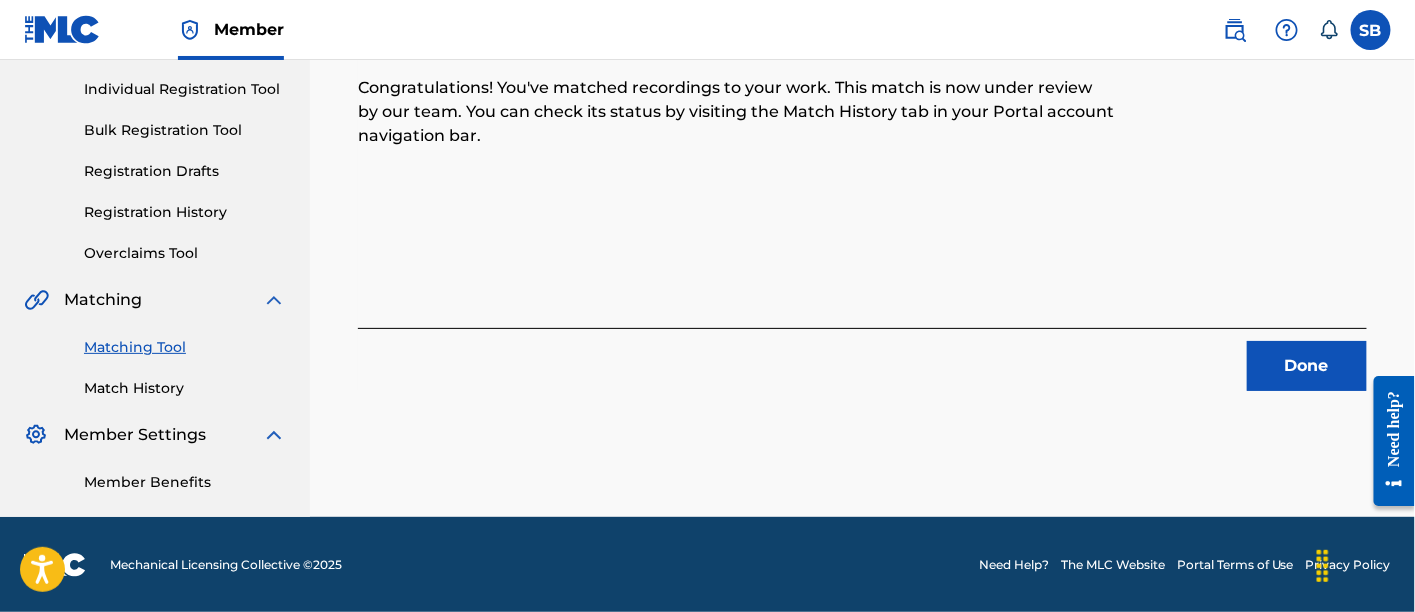 click on "Done" at bounding box center [1307, 366] 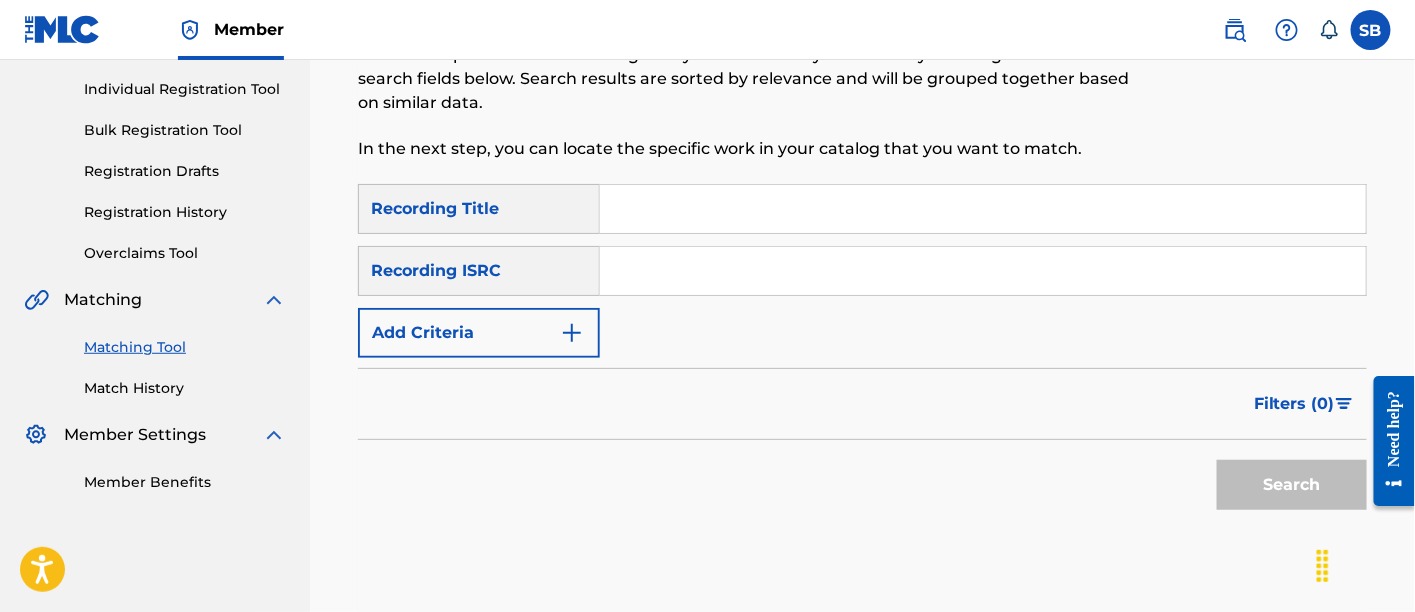 click on "Matching Tool The Matching Tool allows Members to match  sound recordings  to works within their catalog. This ensures you'll collect the royalties you're owed for your work(s). The first step is to locate recordings not yet matched to your works by entering criteria in the search fields below. Search results are sorted by relevance and will be grouped together based on similar data. In the next step, you can locate the specific work in your catalog that you want to match." at bounding box center (746, 49) 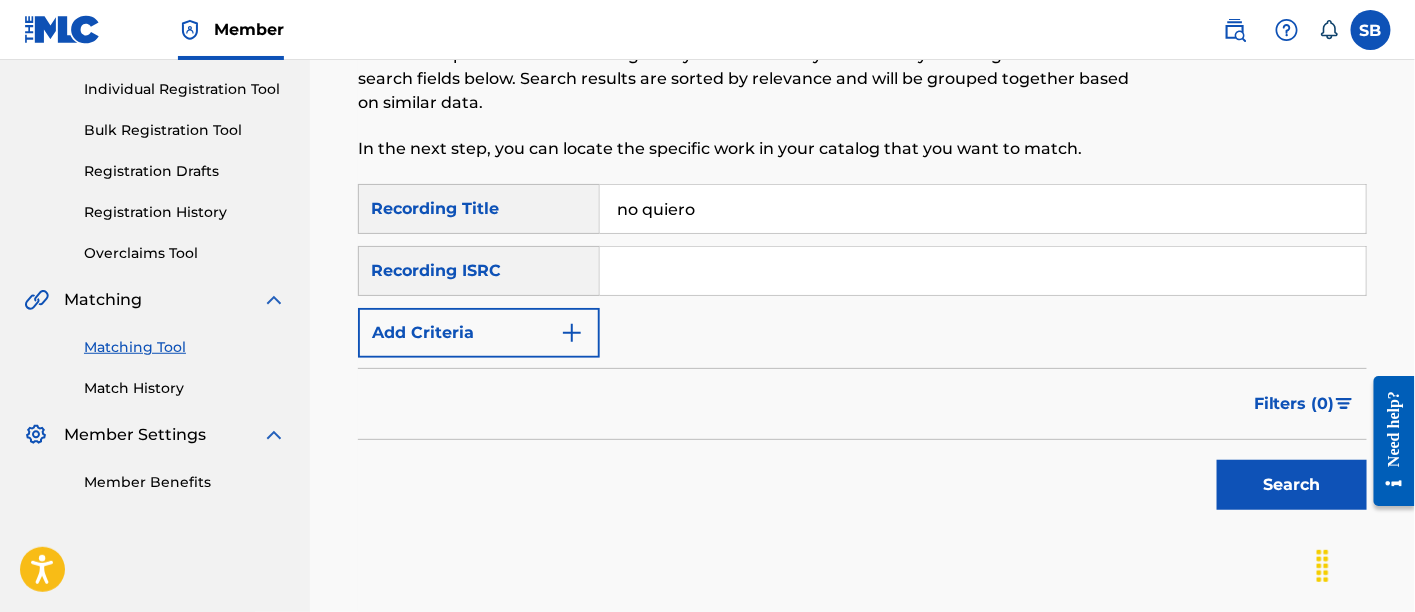 type on "no quiero" 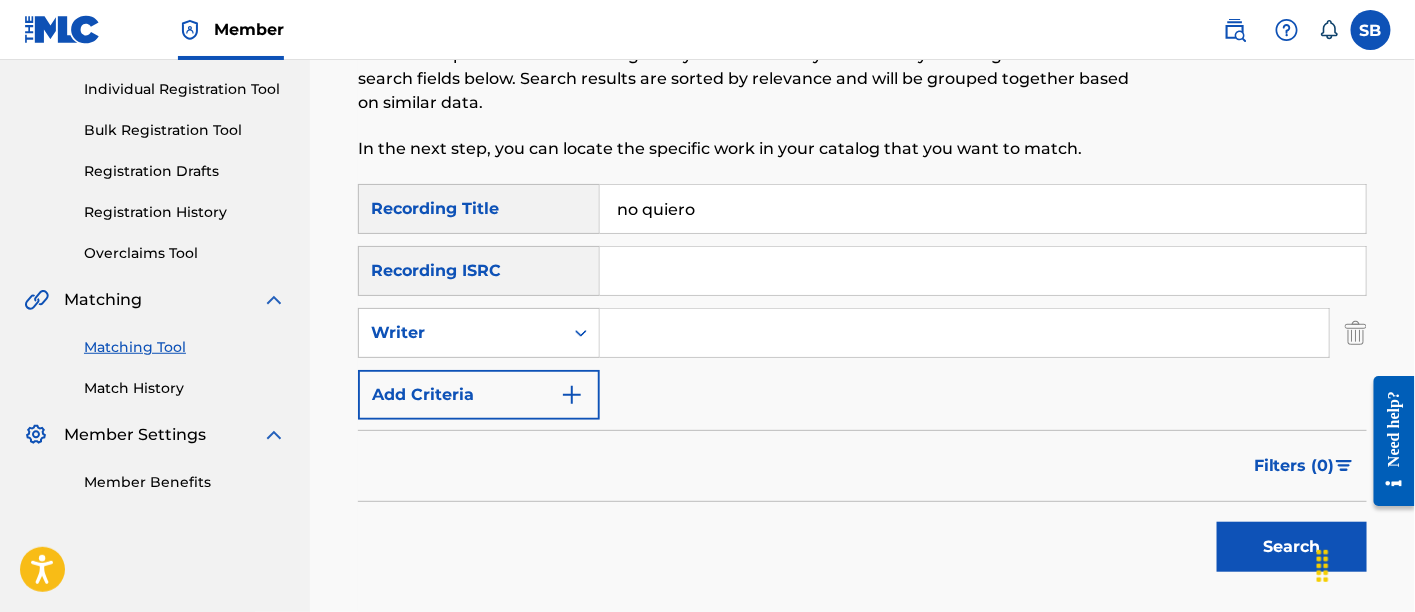 click at bounding box center (964, 333) 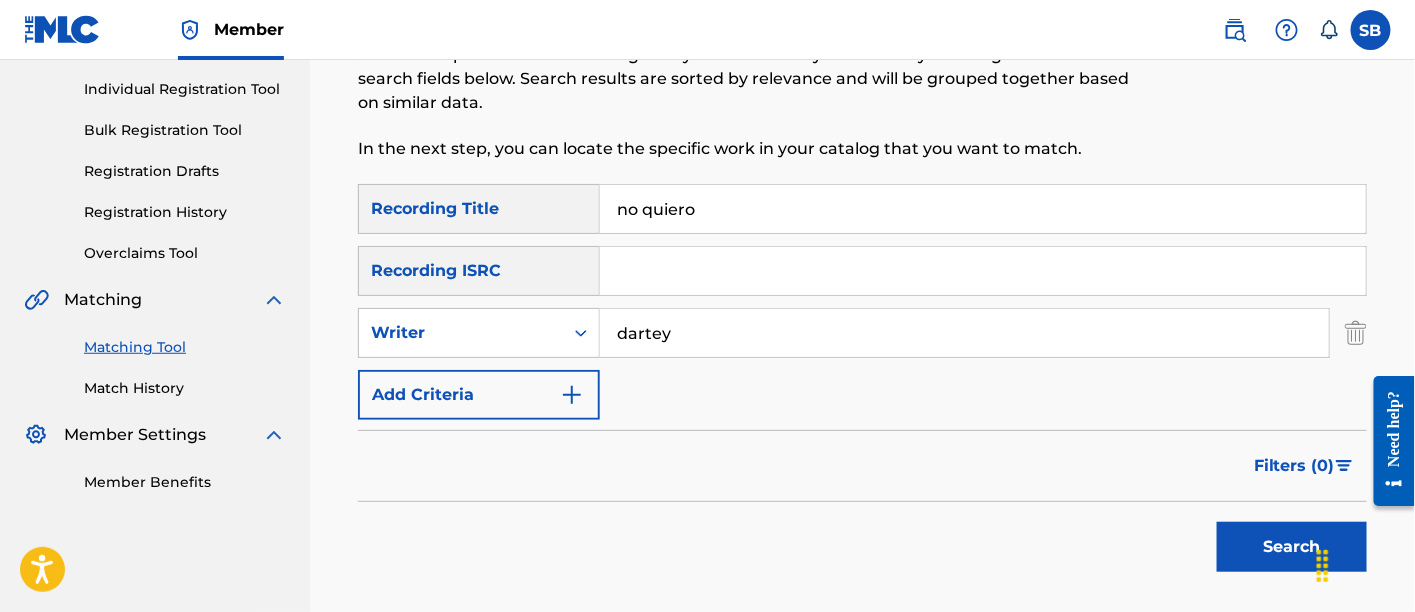 click on "Search" at bounding box center (1292, 547) 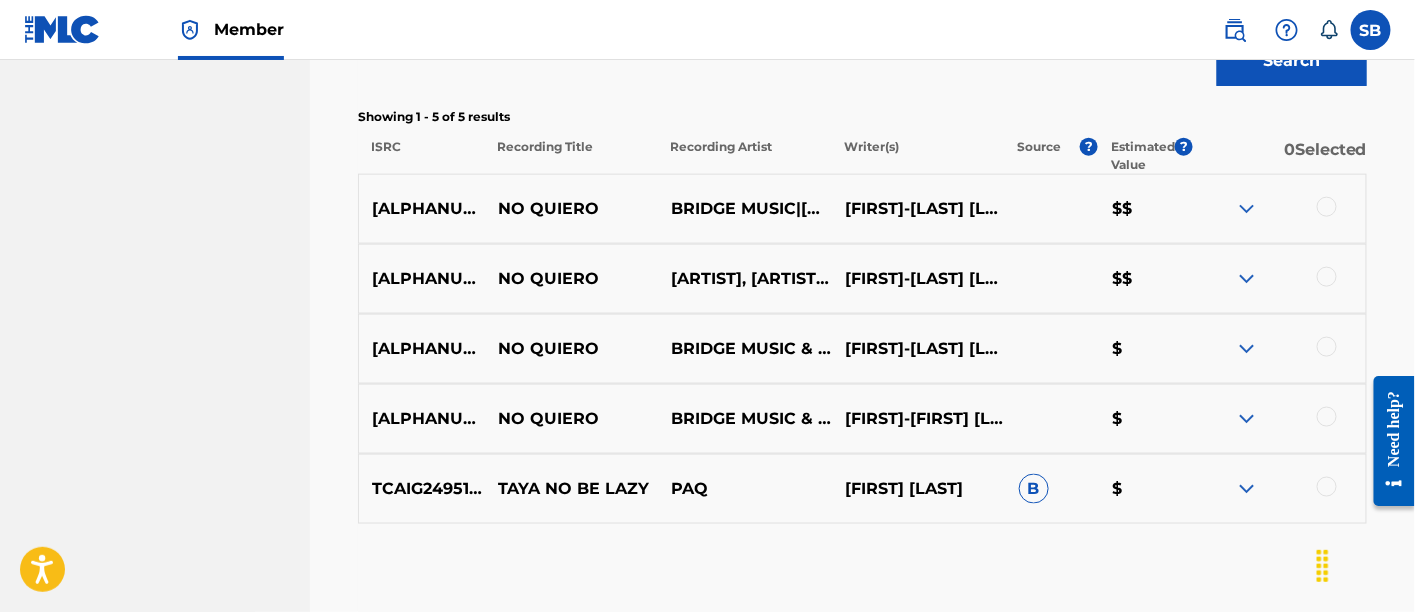 scroll, scrollTop: 733, scrollLeft: 0, axis: vertical 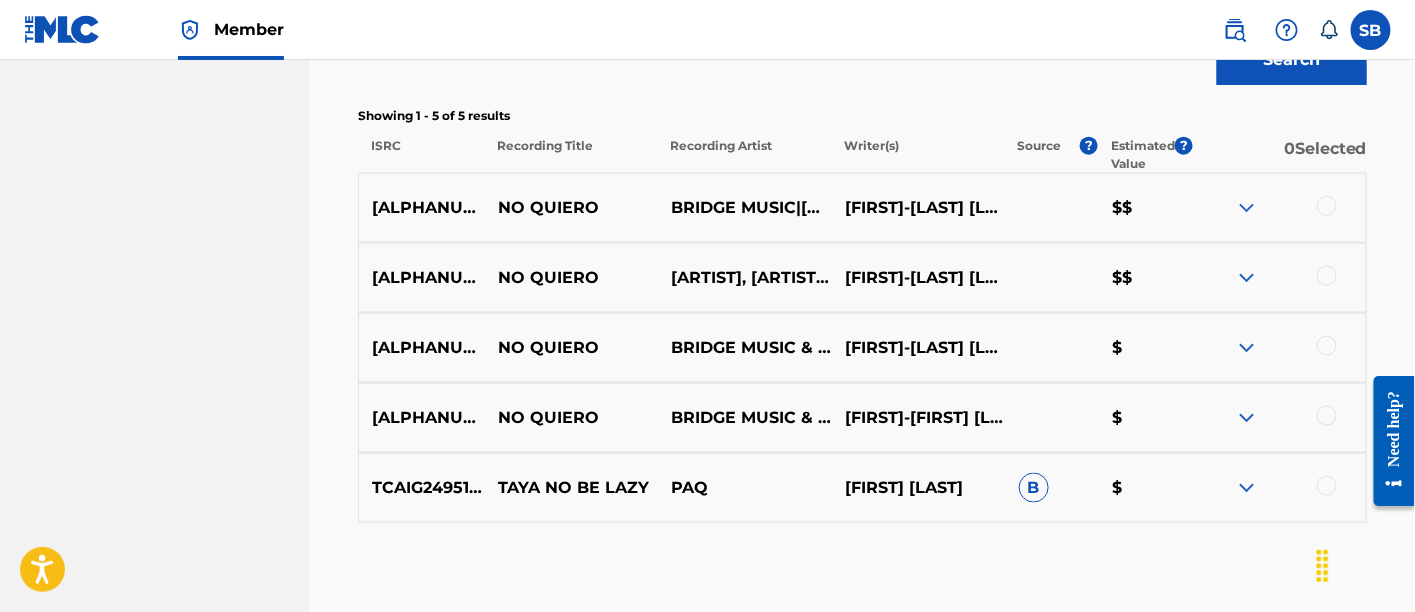 click at bounding box center [1327, 416] 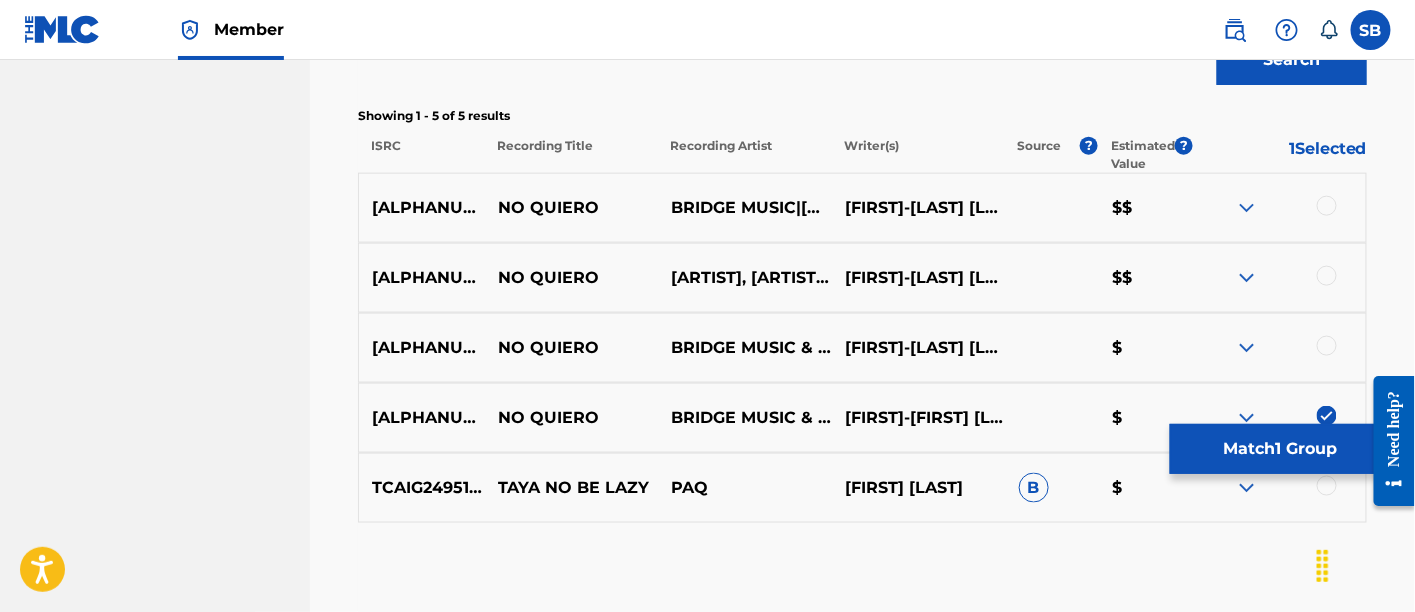 click at bounding box center [1327, 346] 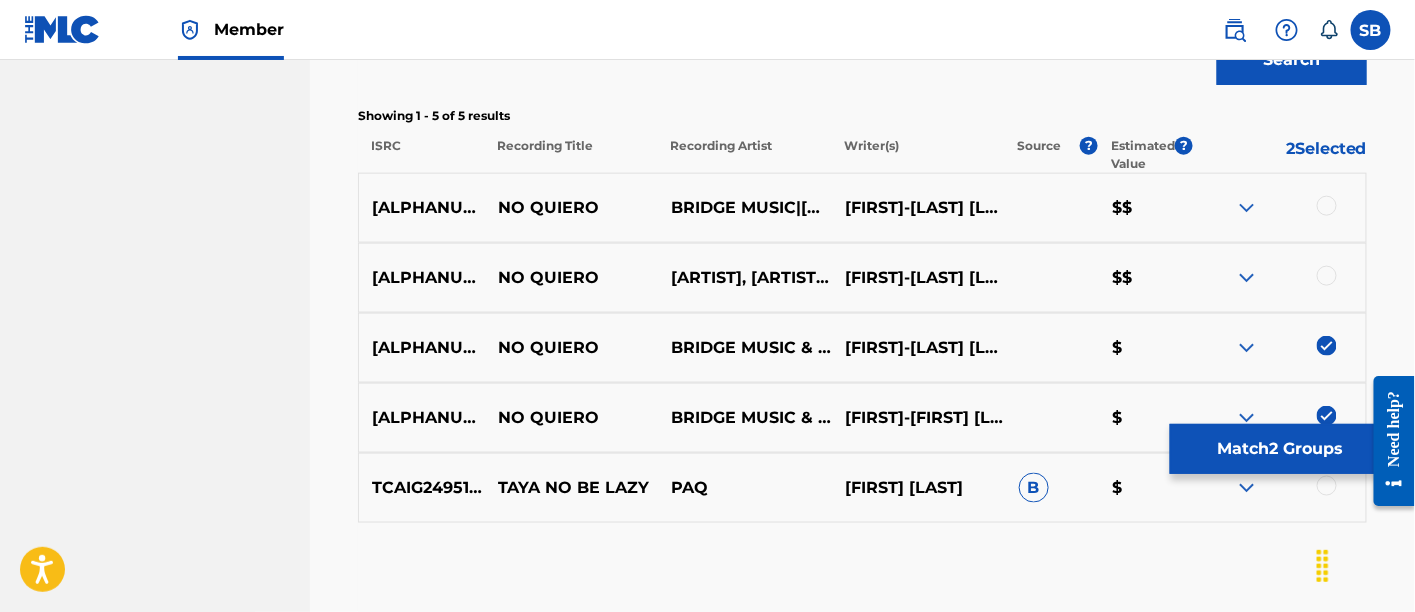 click at bounding box center (1327, 276) 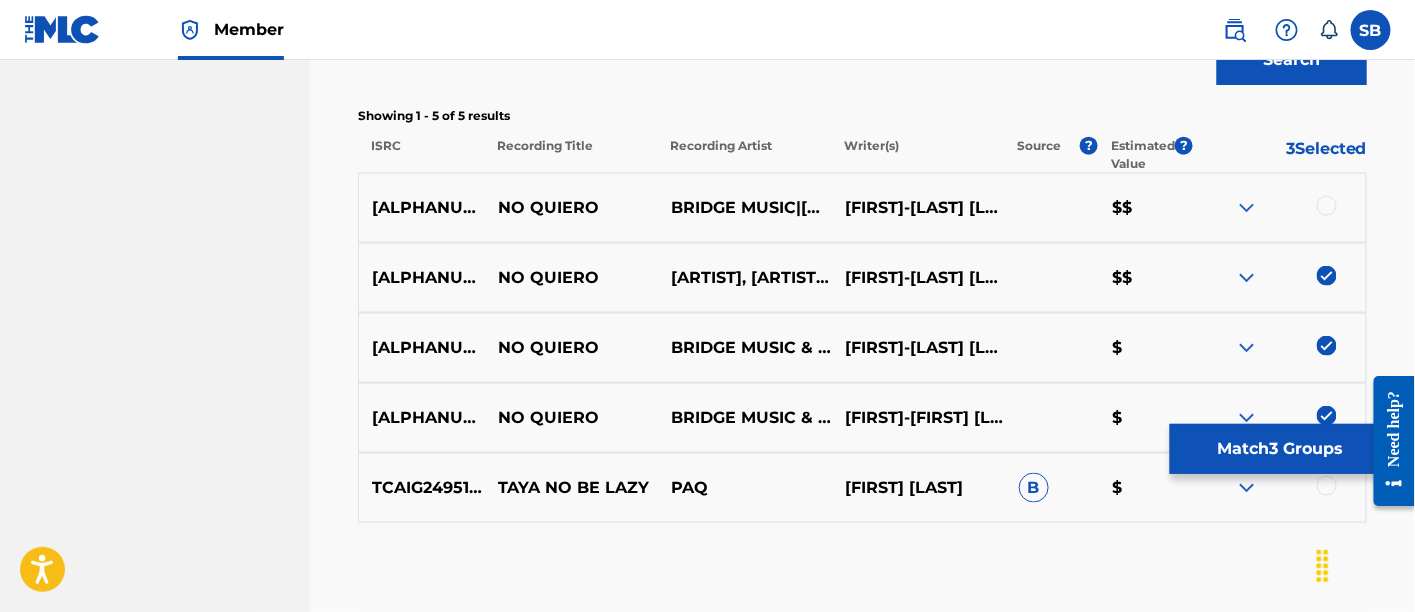 click at bounding box center [1327, 206] 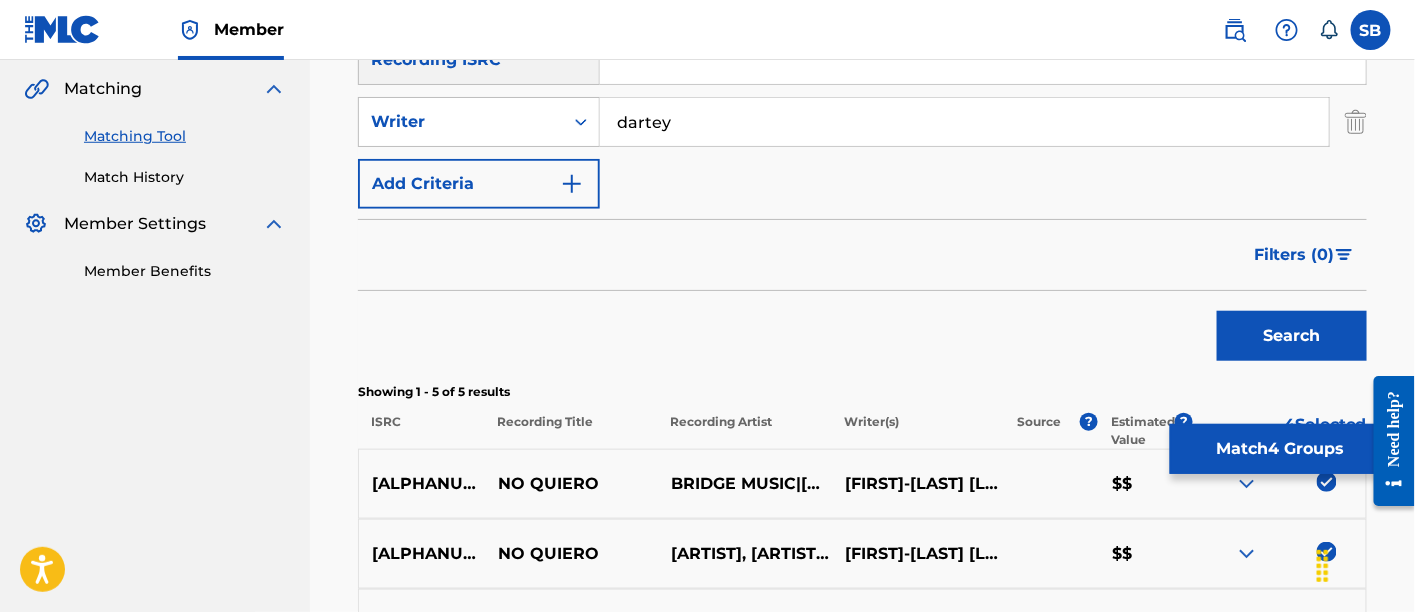 scroll, scrollTop: 428, scrollLeft: 0, axis: vertical 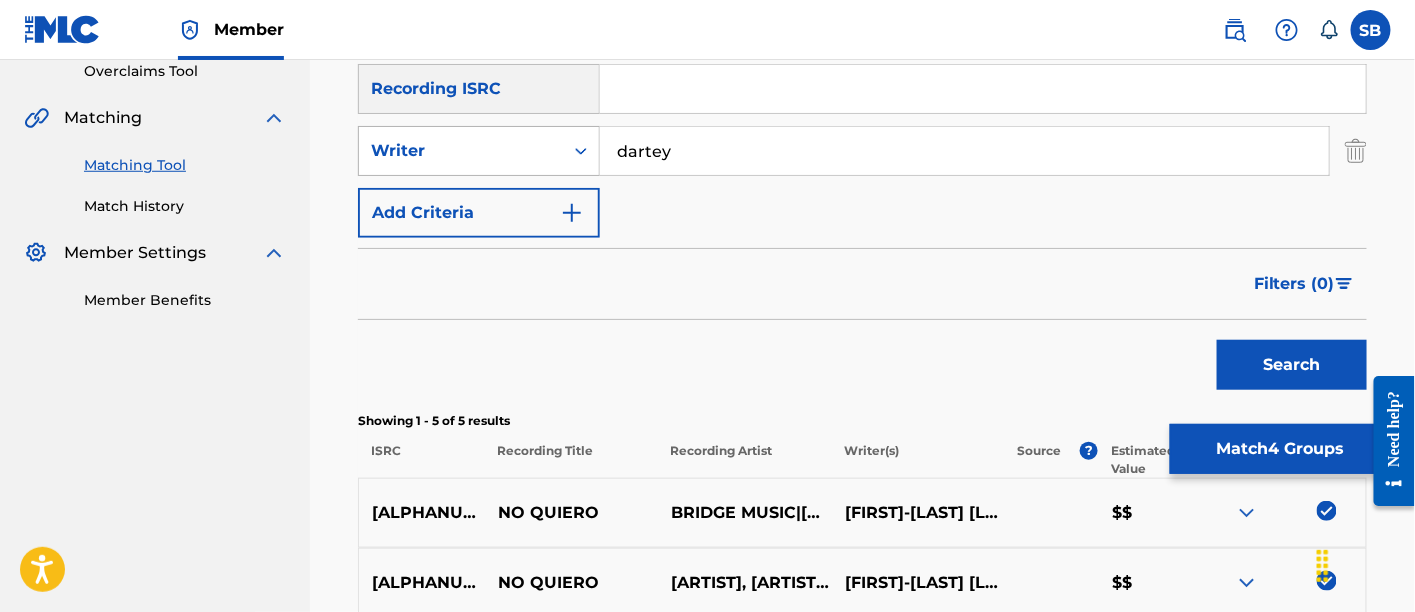 click 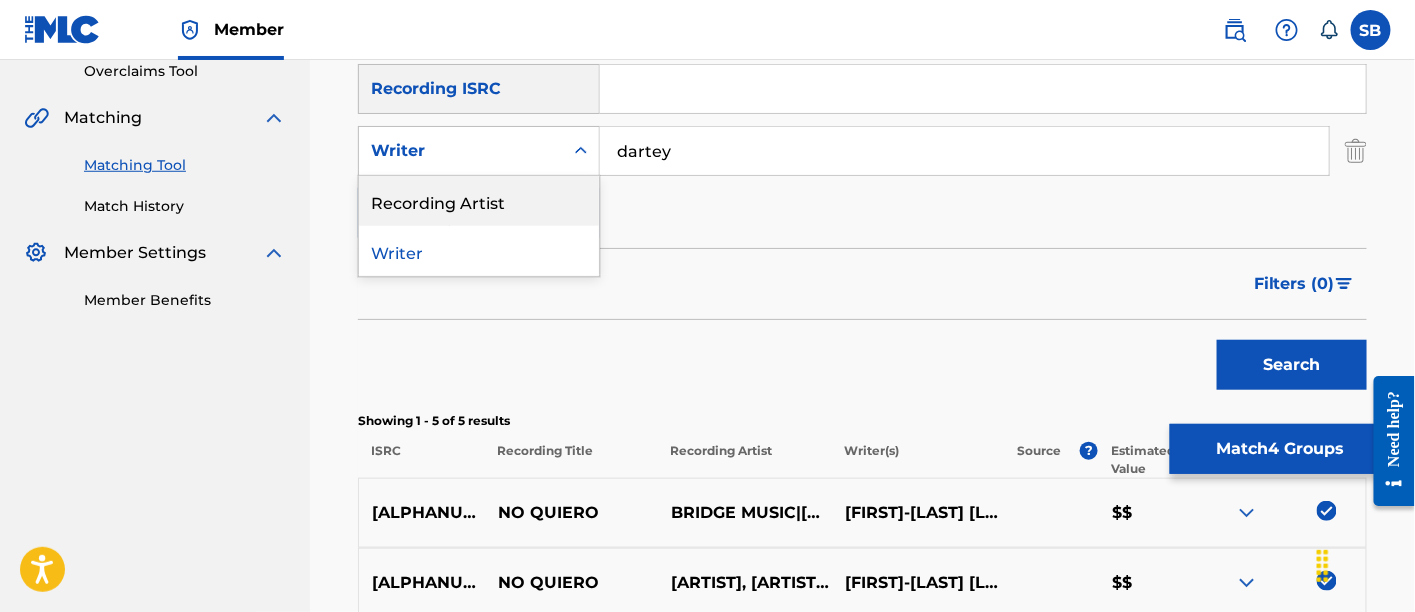 click on "Recording Artist" at bounding box center [479, 201] 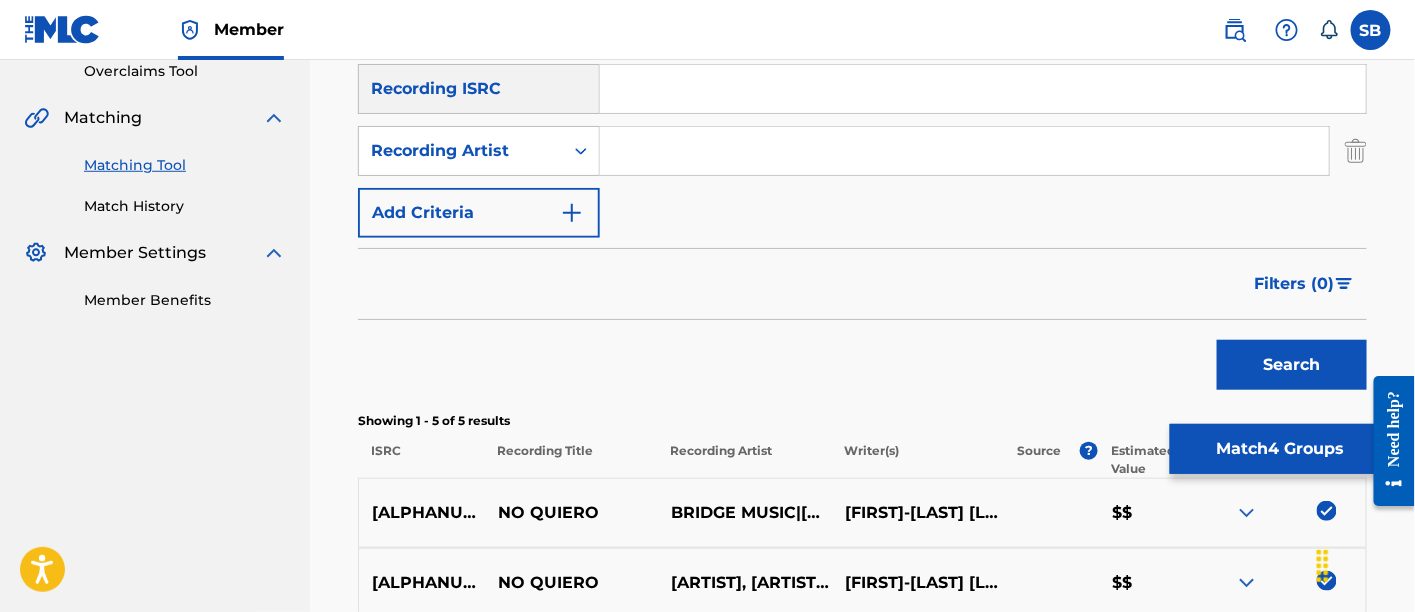 click at bounding box center (964, 151) 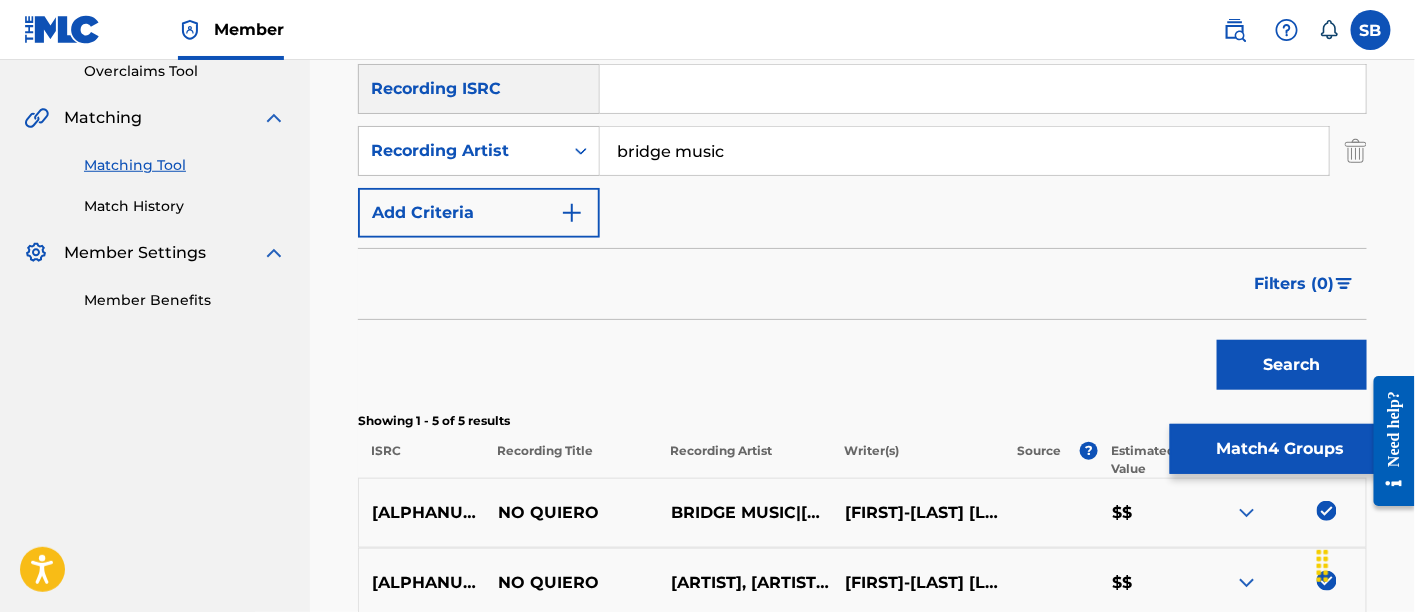 type on "bridge music" 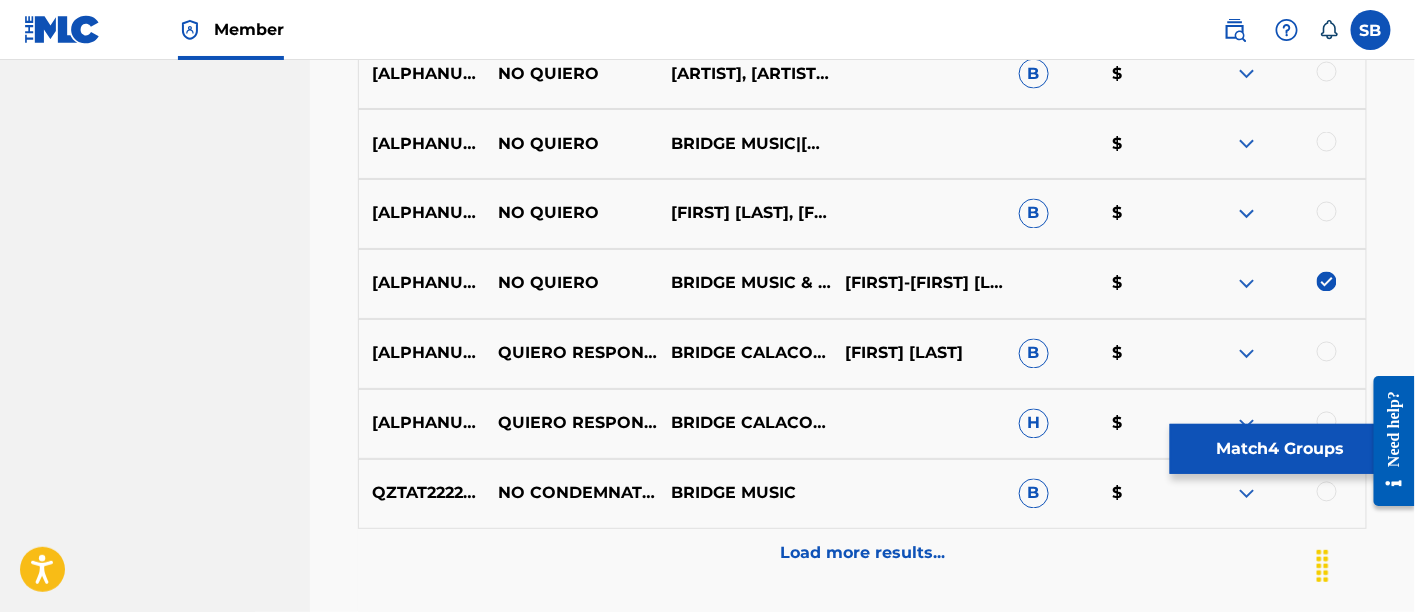 scroll, scrollTop: 1079, scrollLeft: 0, axis: vertical 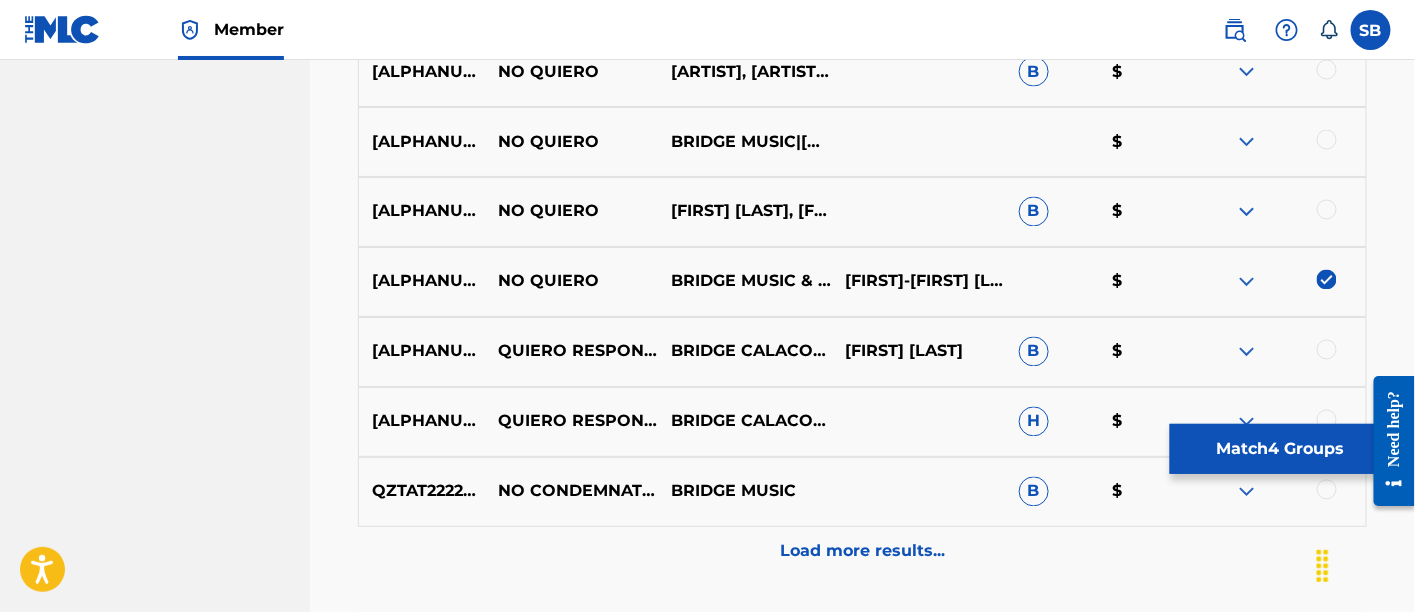 click at bounding box center [1327, 210] 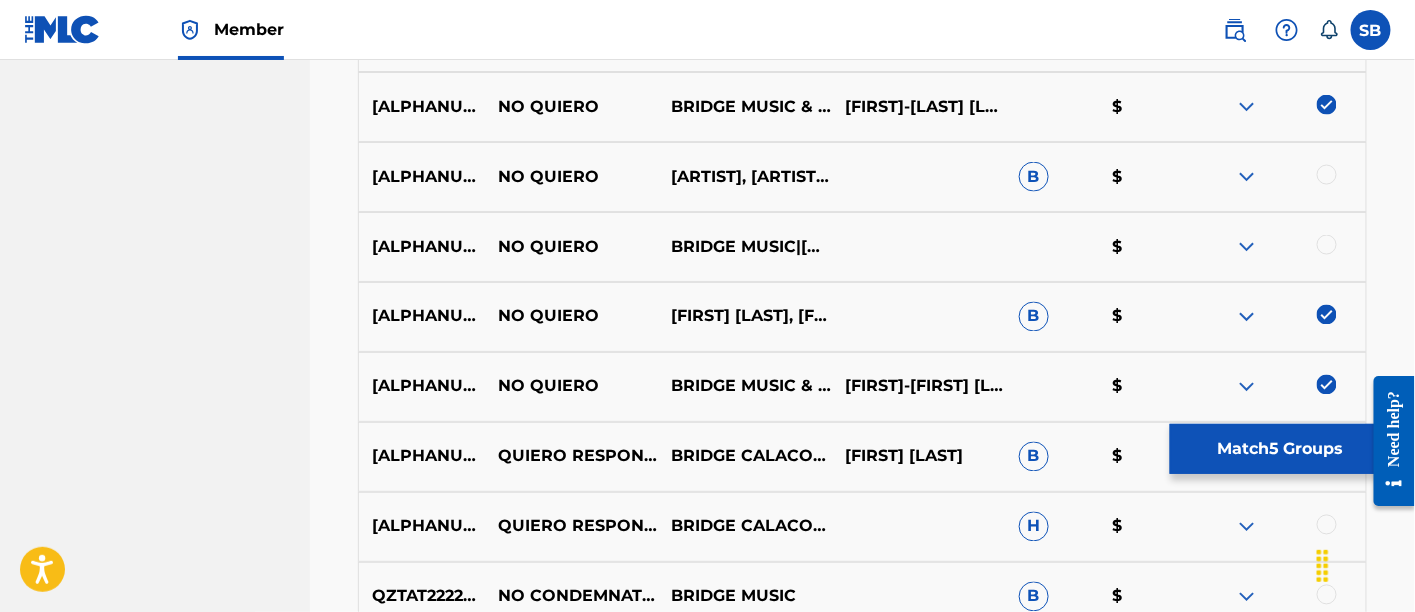 scroll, scrollTop: 972, scrollLeft: 0, axis: vertical 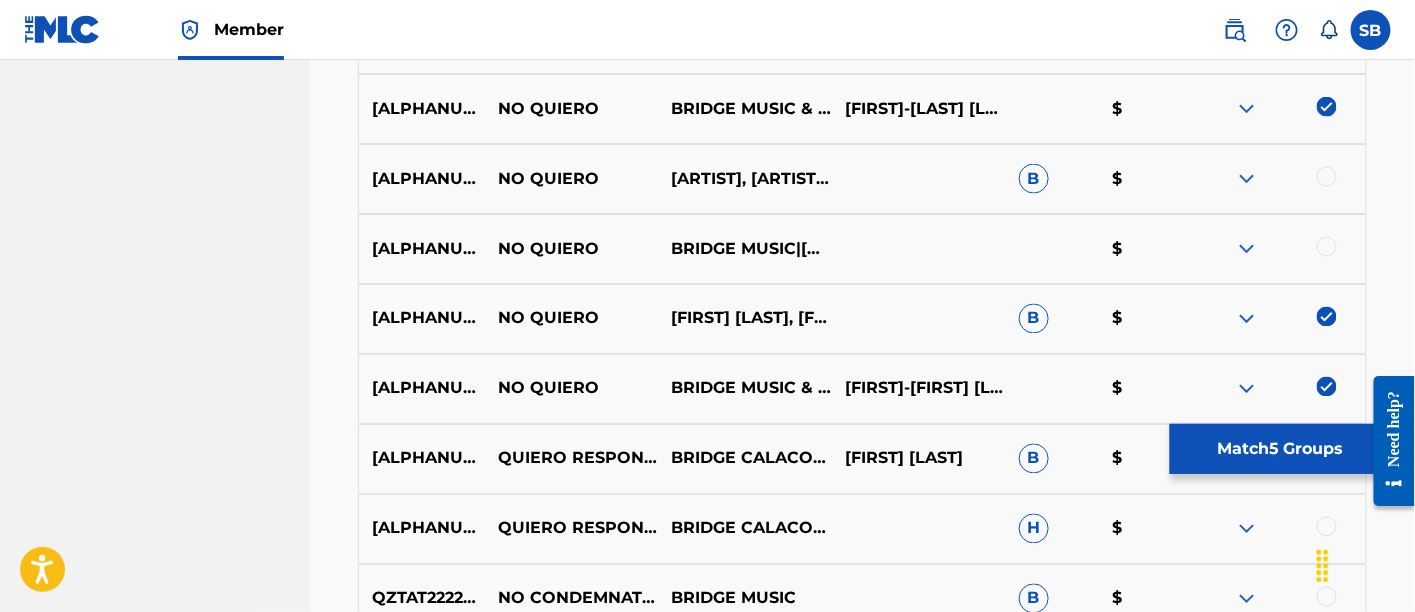 click at bounding box center [1327, 247] 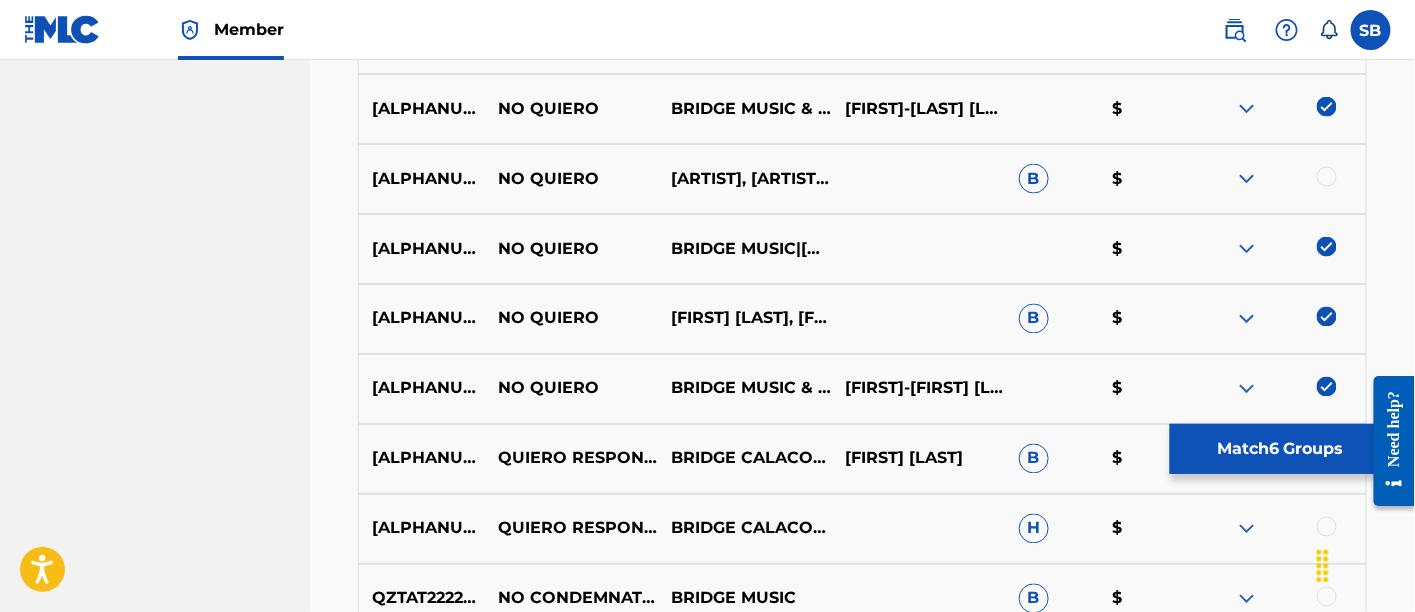 click on "QT32V2400044 NO QUIERO BRIDGE MUSIC,NATE DIAZ,REGGIE DARTEY B $" at bounding box center [862, 179] 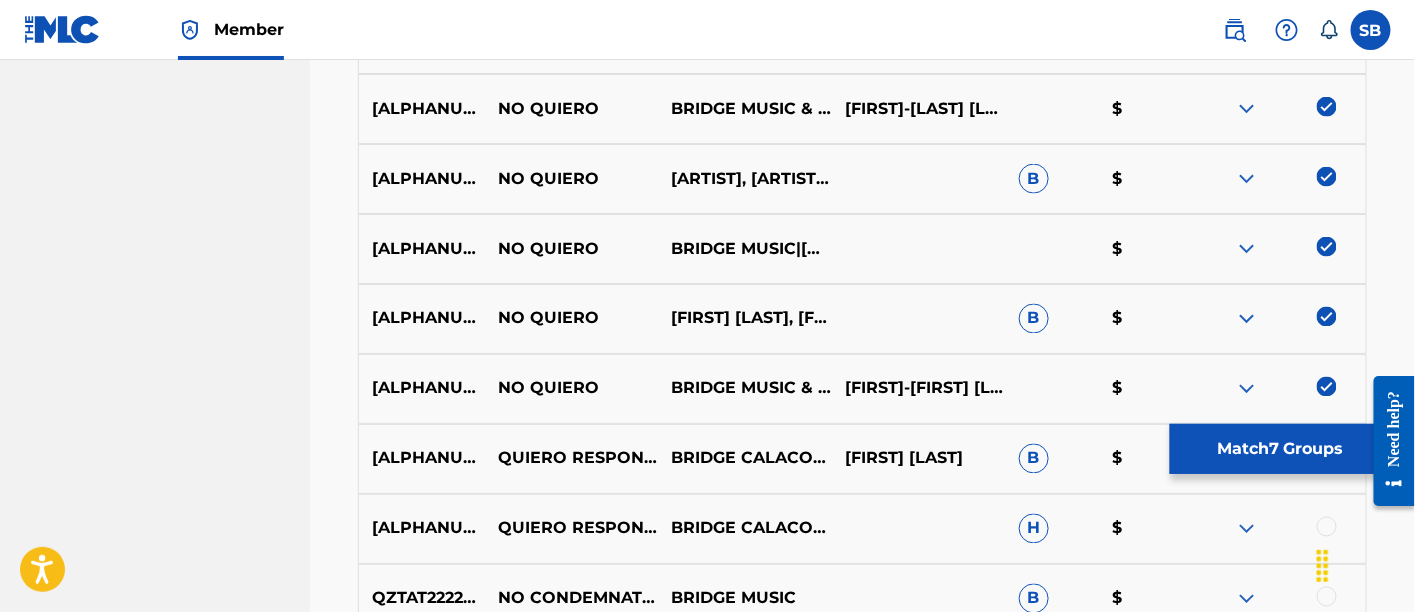 click on "Match  7 Groups" at bounding box center [1280, 449] 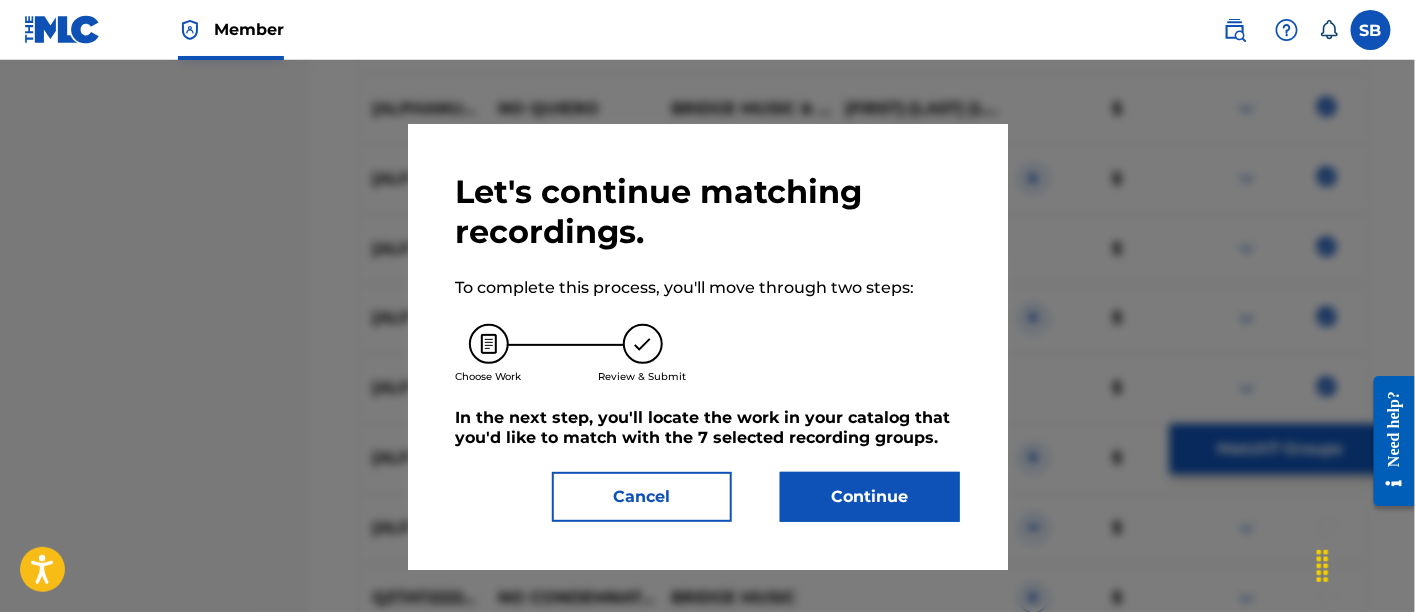 click on "Continue" at bounding box center [870, 497] 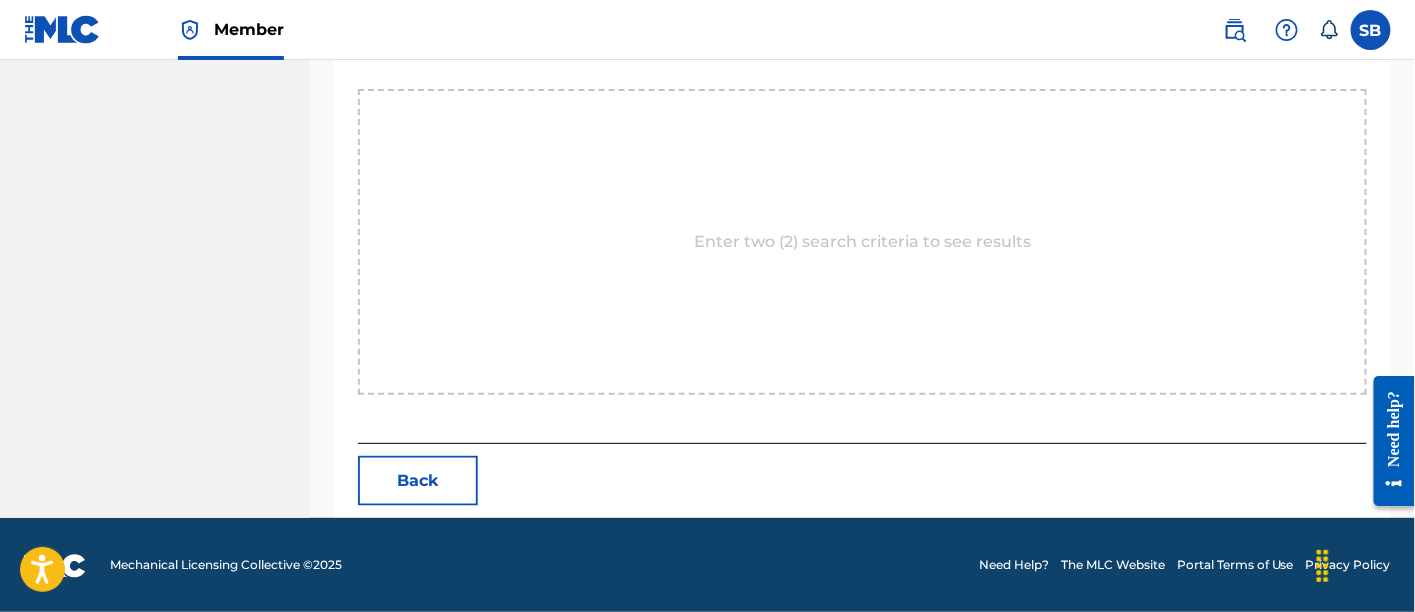 scroll, scrollTop: 419, scrollLeft: 0, axis: vertical 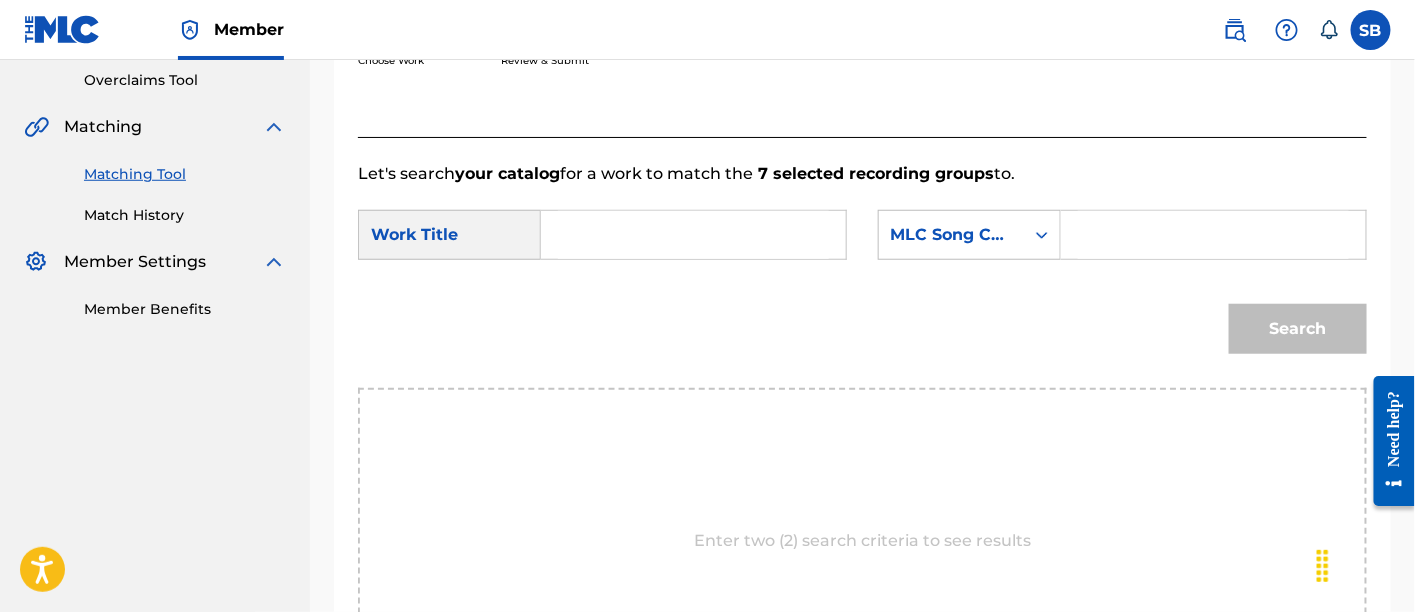 click at bounding box center [693, 235] 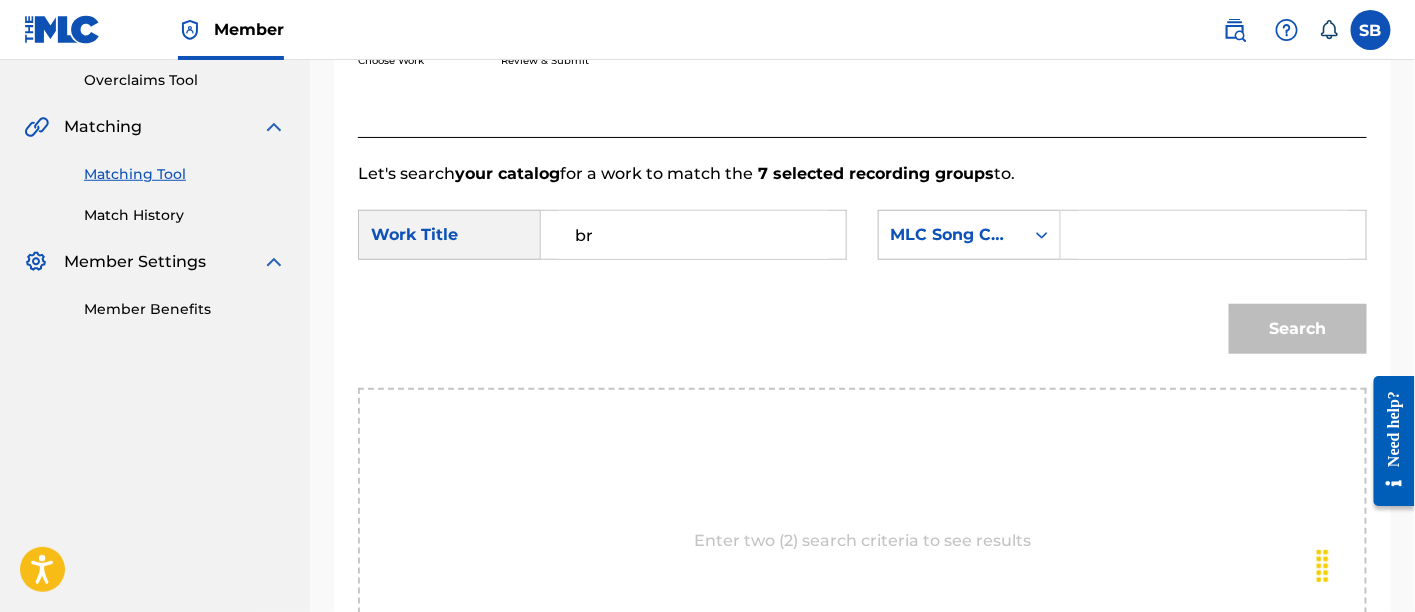 type on "b" 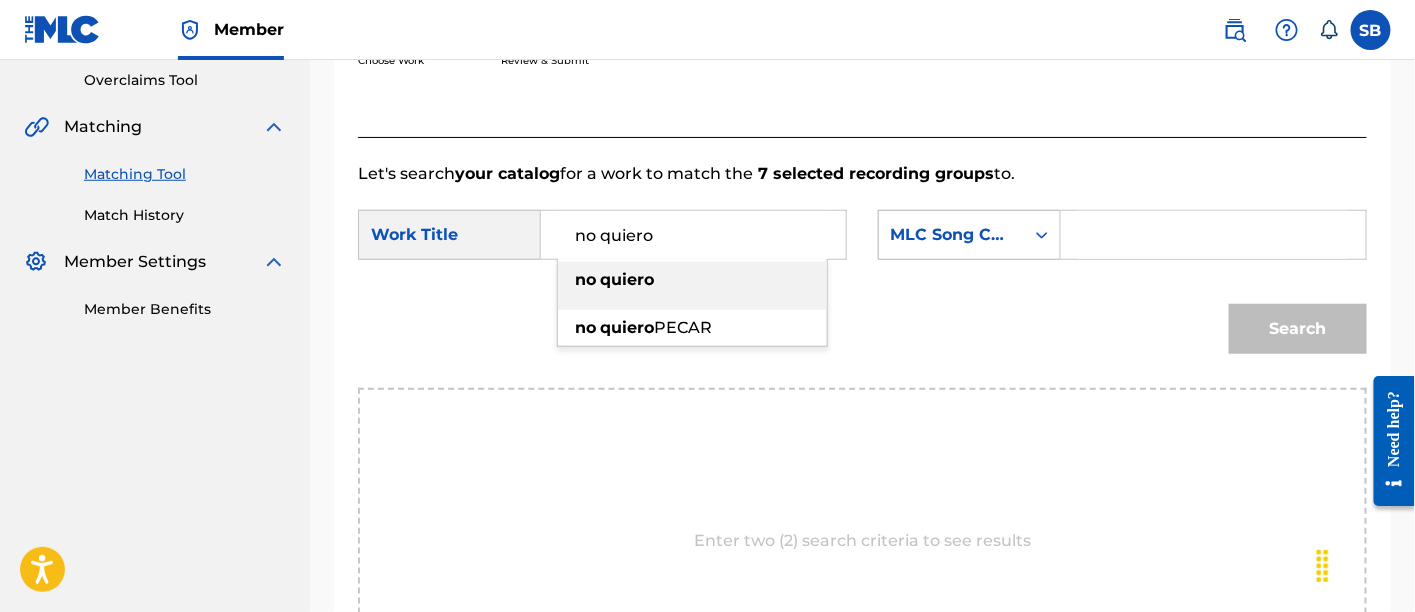 type on "no quiero" 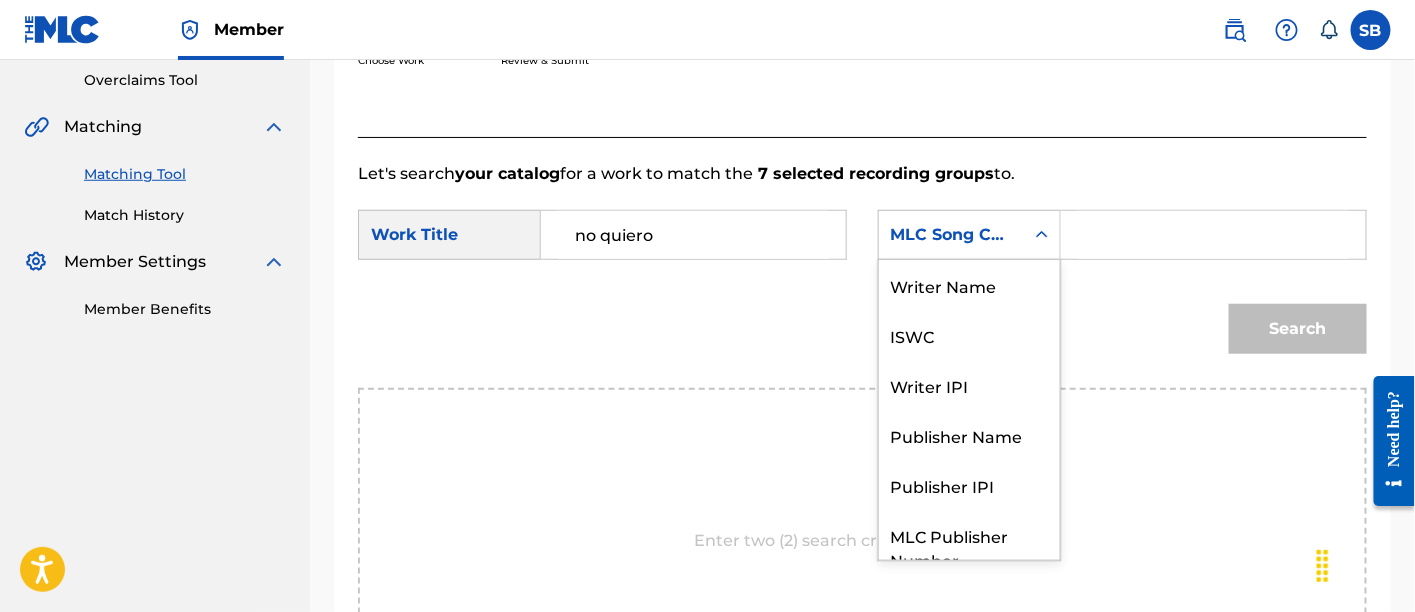 click on "MLC Song Code" at bounding box center (951, 235) 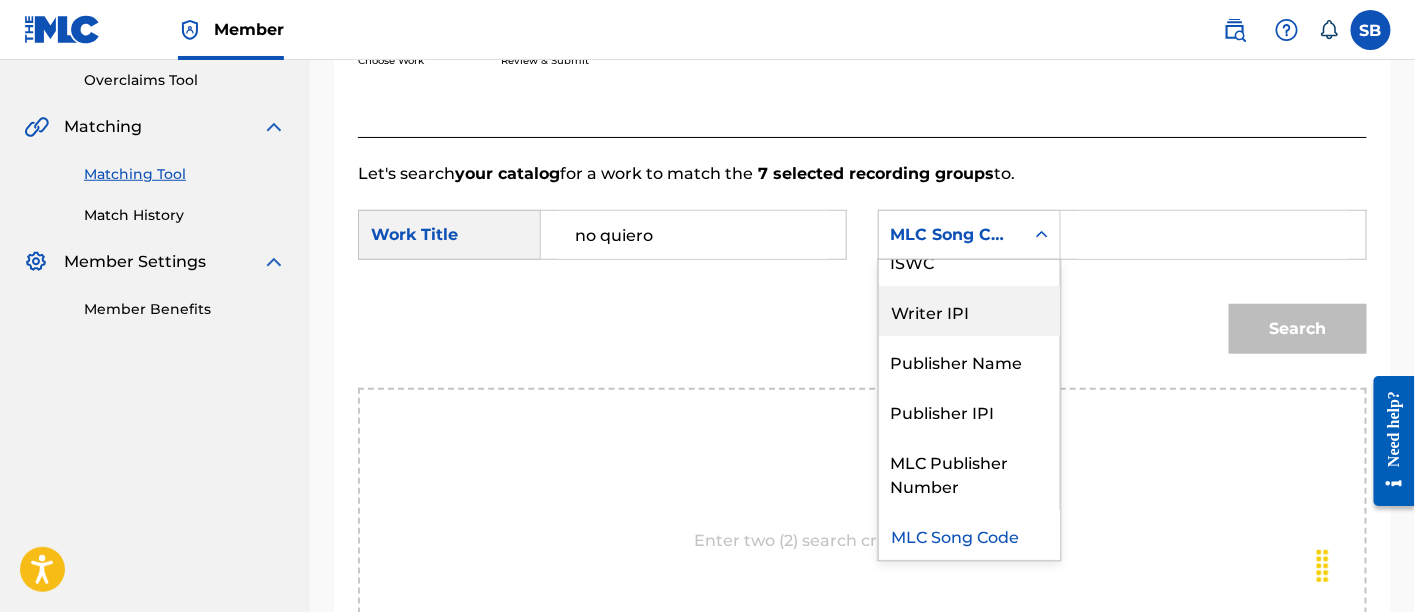 scroll, scrollTop: 0, scrollLeft: 0, axis: both 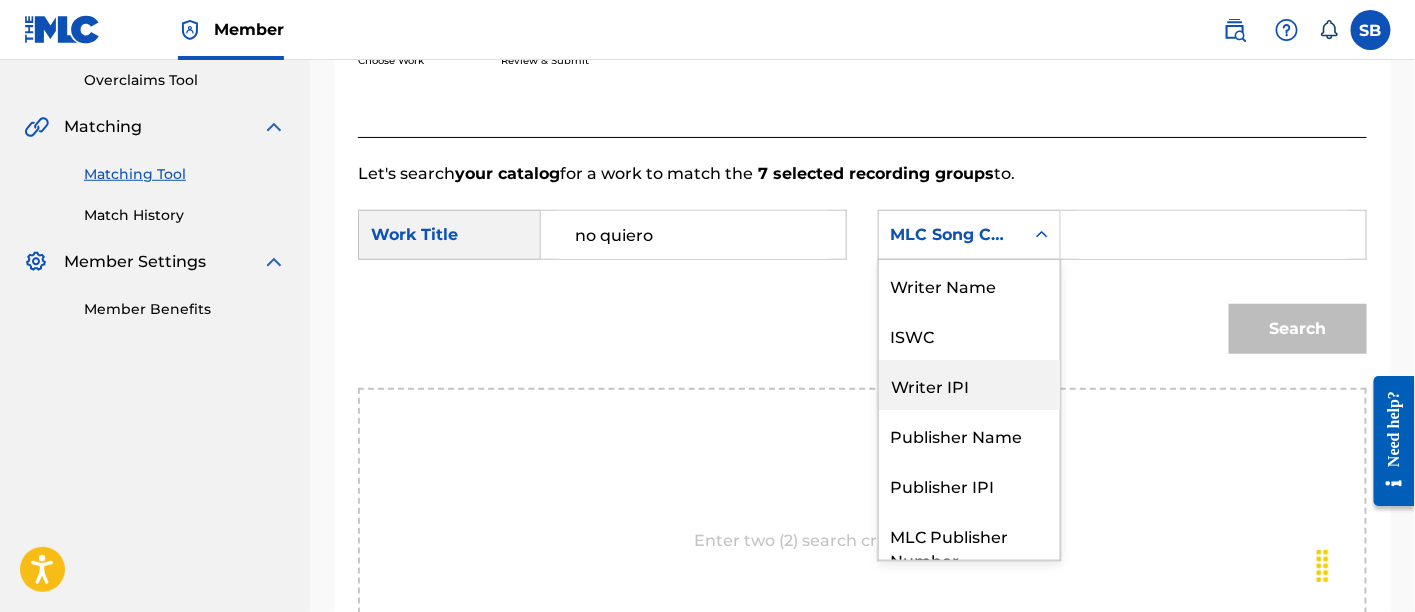 click on "Writer Name" at bounding box center (969, 285) 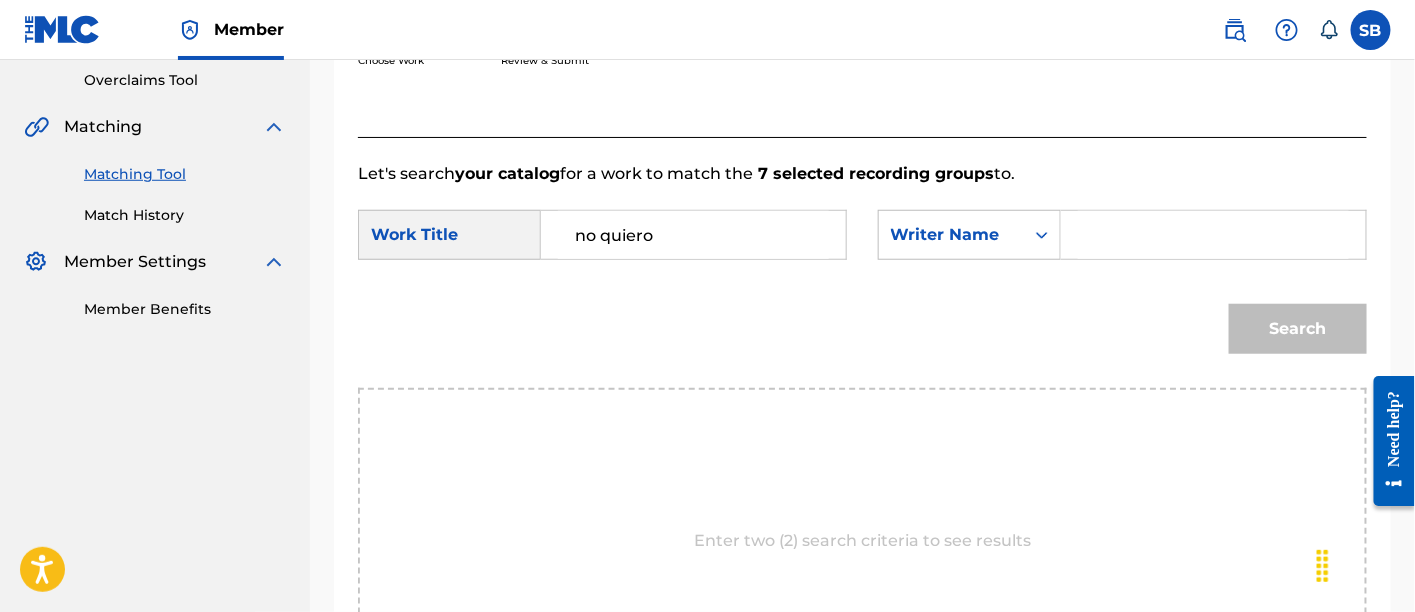 click on "SearchWithCriteria1ac30feb-6d24-4f5e-a8a6-3c033f43aad5 Work Title no quiero SearchWithCriteria3d67c228-b670-4612-86d8-759ca11903bb Writer Name" at bounding box center (862, 241) 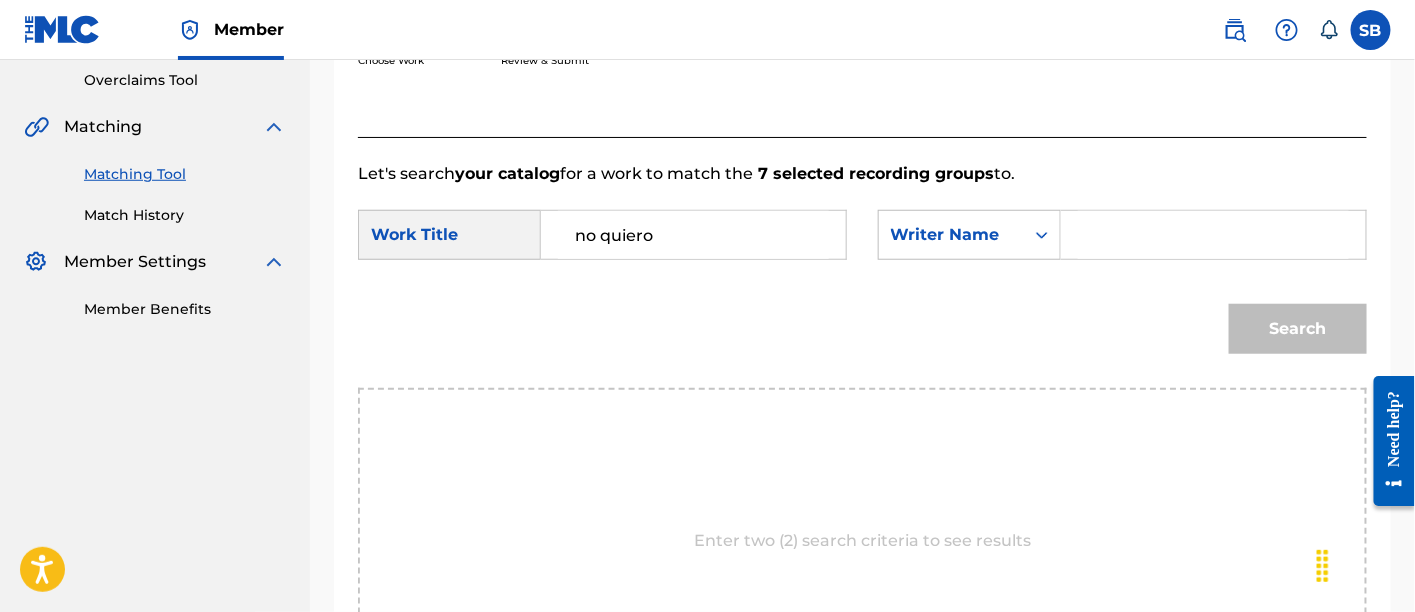 type on "dartey" 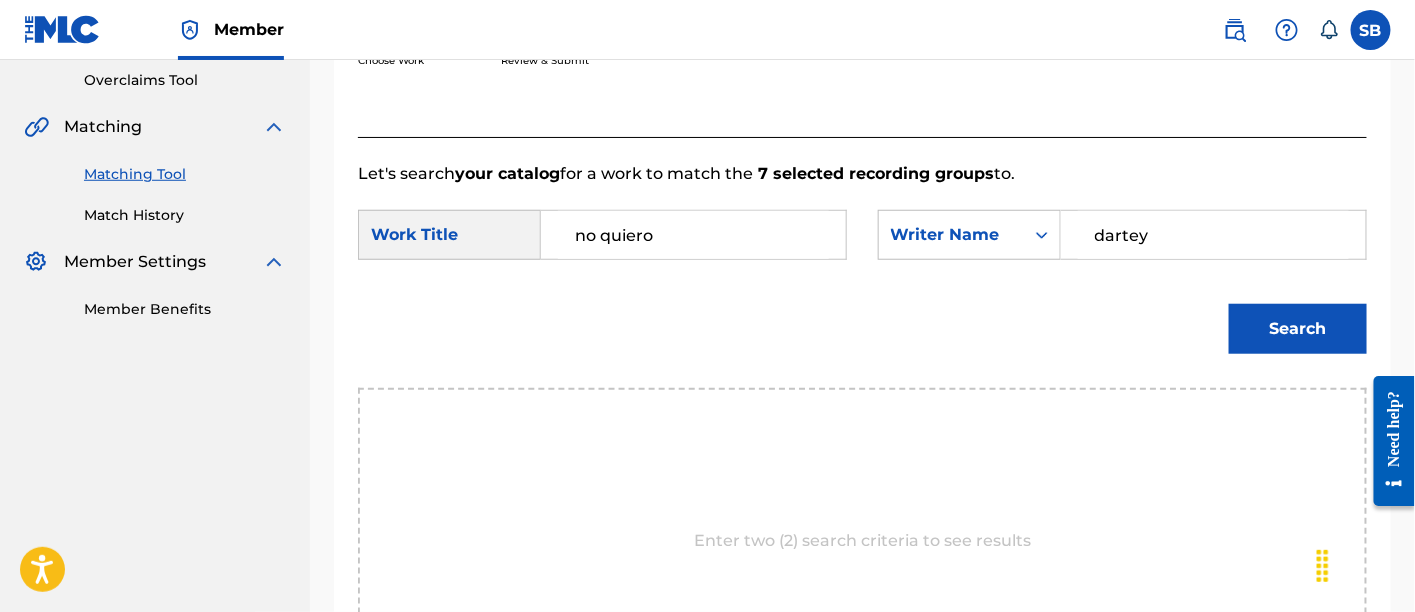 click on "Search" at bounding box center (1298, 329) 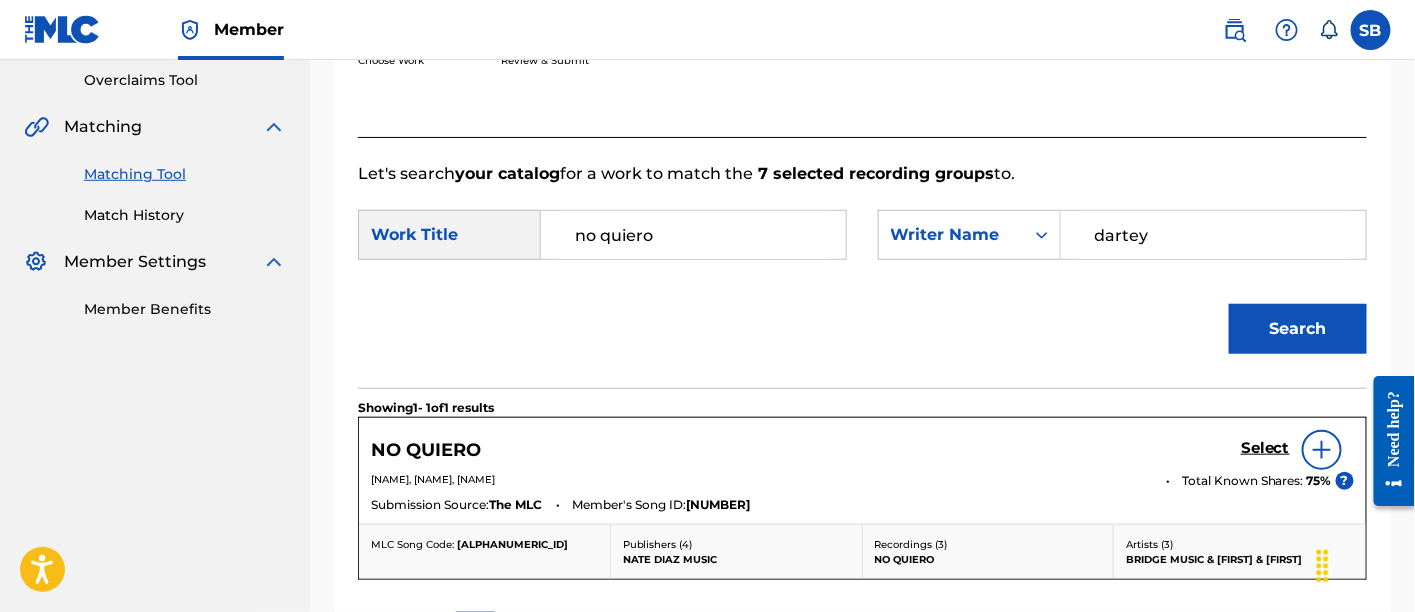 click on "Select" at bounding box center (1265, 448) 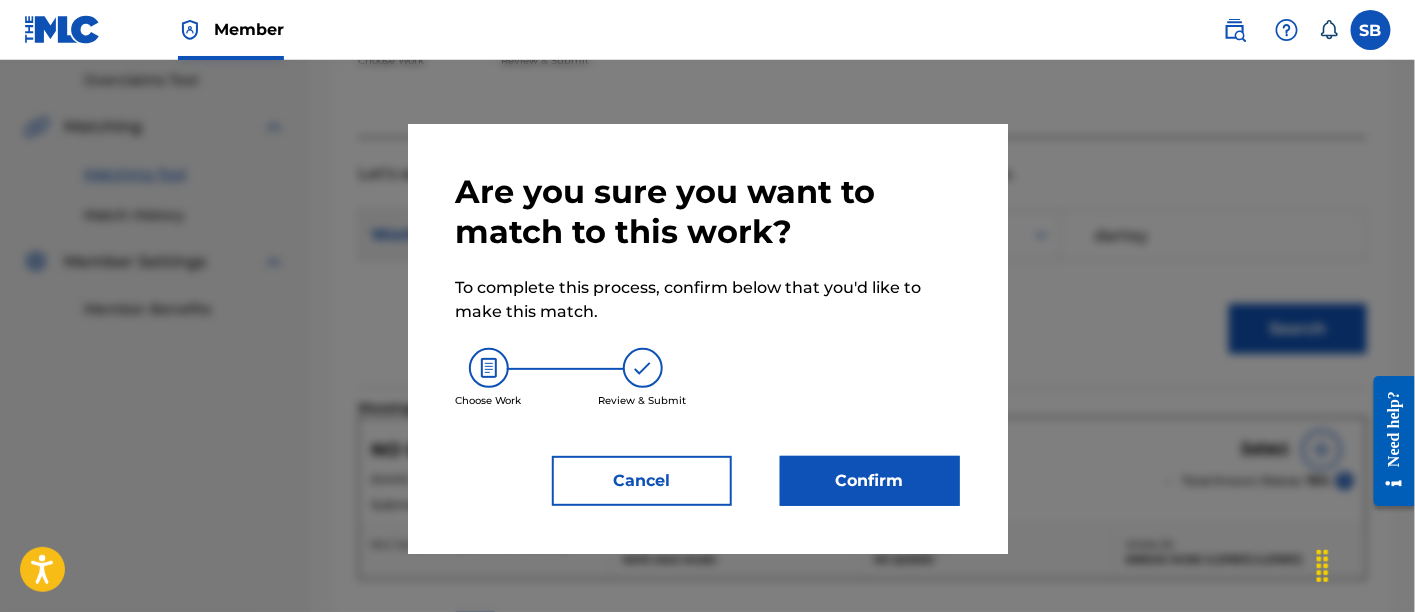 click on "Confirm" at bounding box center [870, 481] 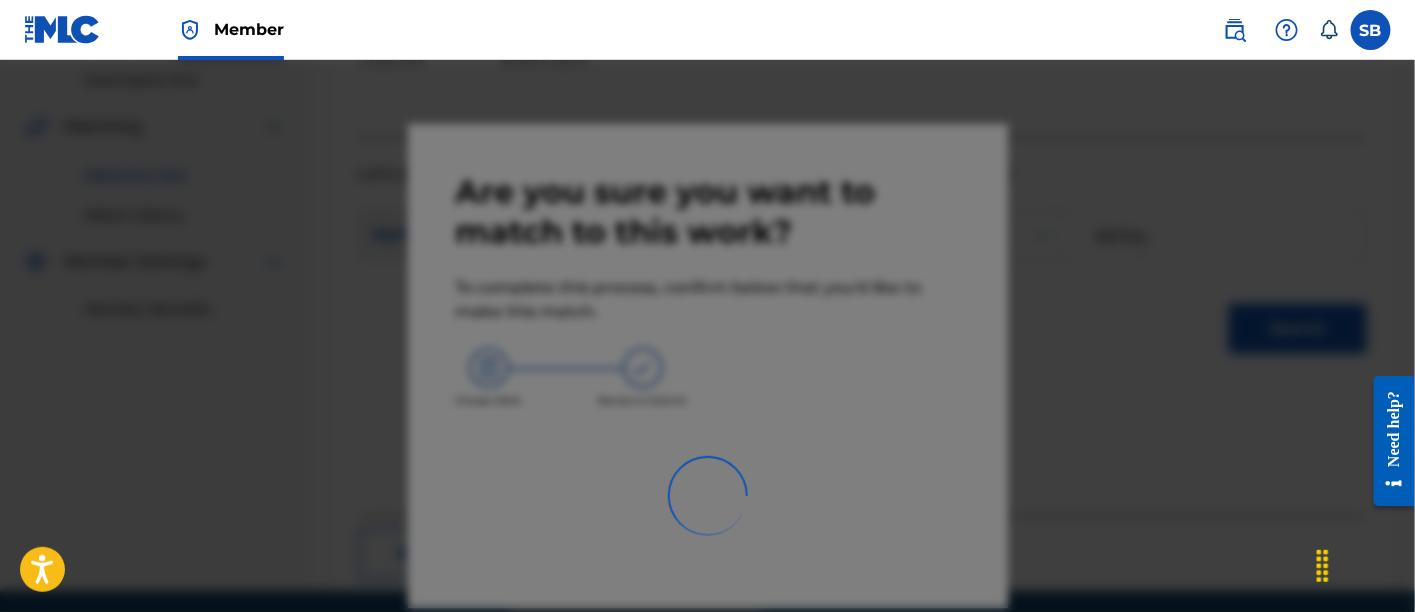 scroll, scrollTop: 246, scrollLeft: 0, axis: vertical 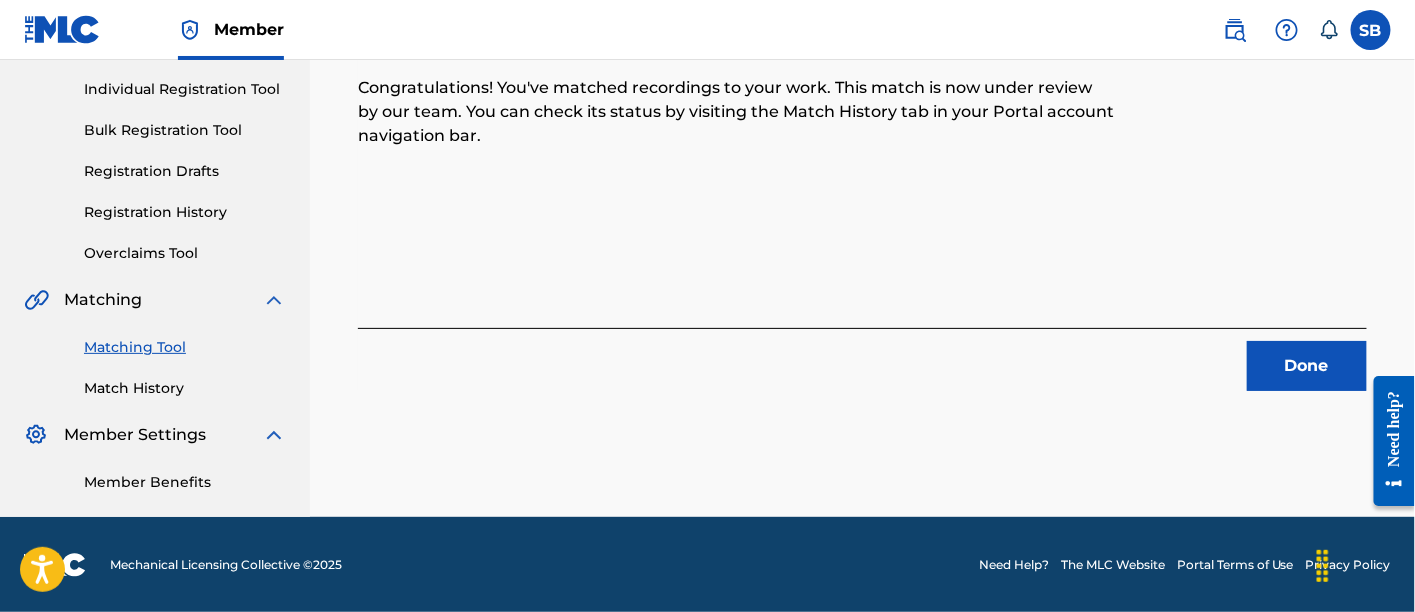 click on "Done" at bounding box center [1307, 366] 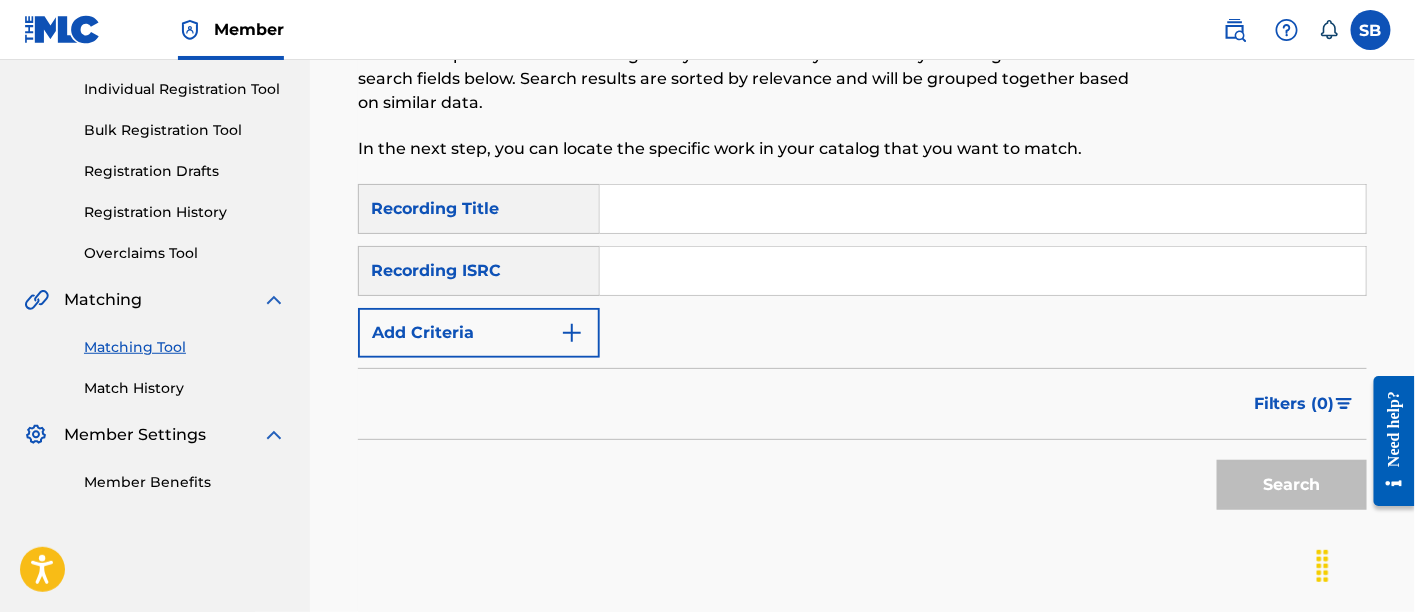 click on "Matching Tool The Matching Tool allows Members to match  sound recordings  to works within their catalog. This ensures you'll collect the royalties you're owed for your work(s). The first step is to locate recordings not yet matched to your works by entering criteria in the search fields below. Search results are sorted by relevance and will be grouped together based on similar data. In the next step, you can locate the specific work in your catalog that you want to match." at bounding box center (746, 49) 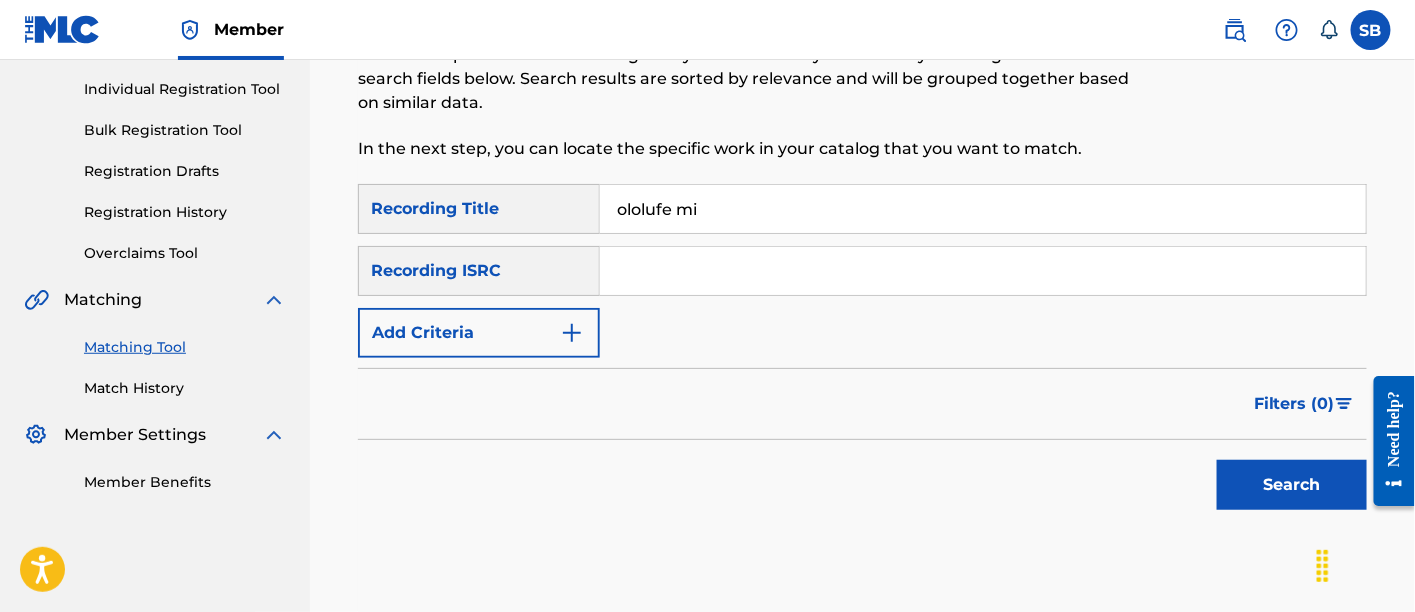 type on "ololufe mi" 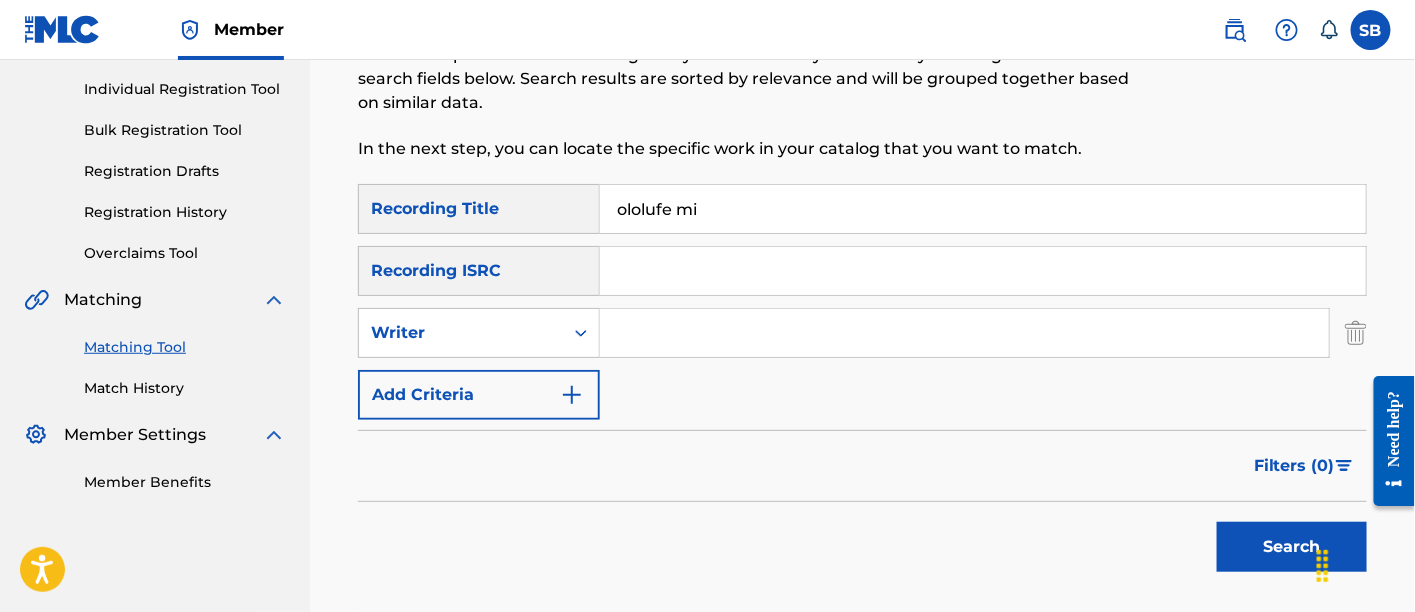 click at bounding box center [964, 333] 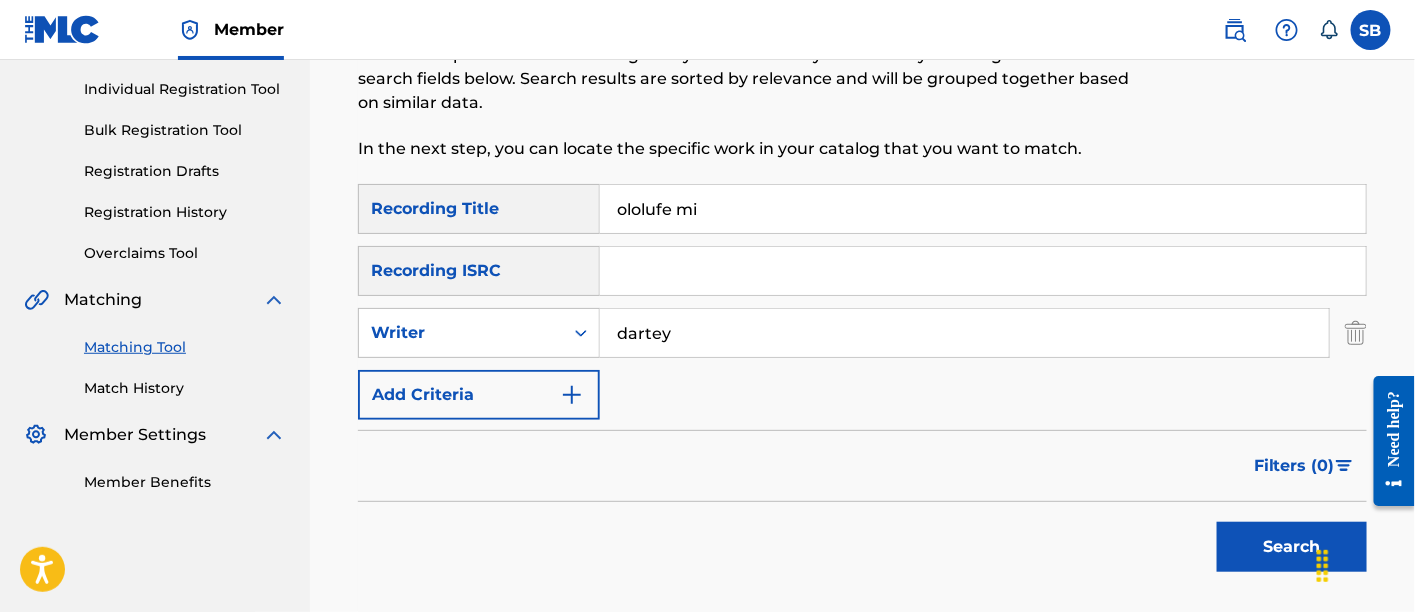 click on "Search" at bounding box center (1287, 542) 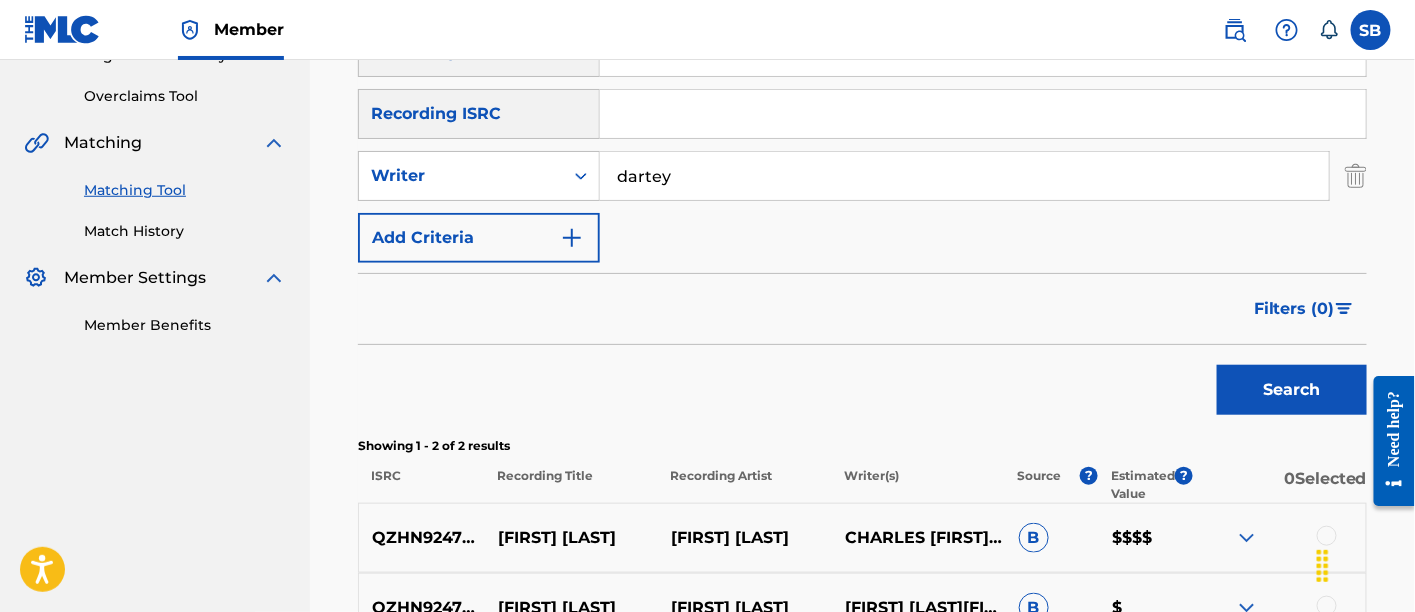 scroll, scrollTop: 354, scrollLeft: 0, axis: vertical 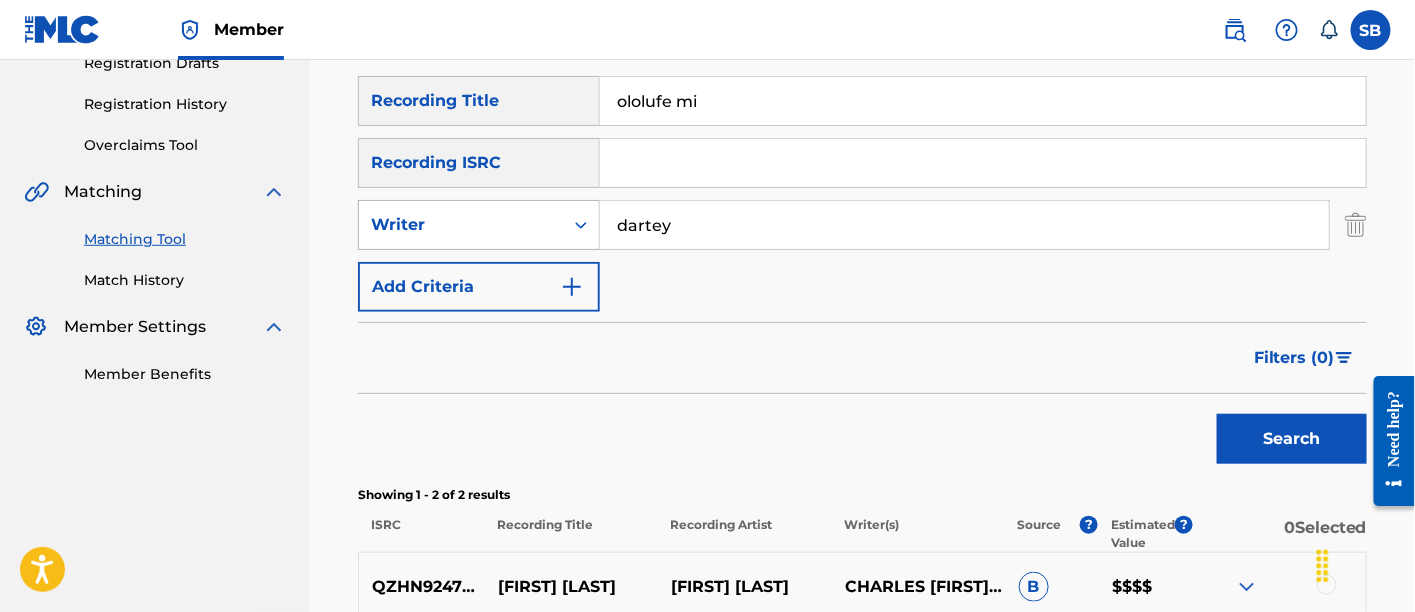 click 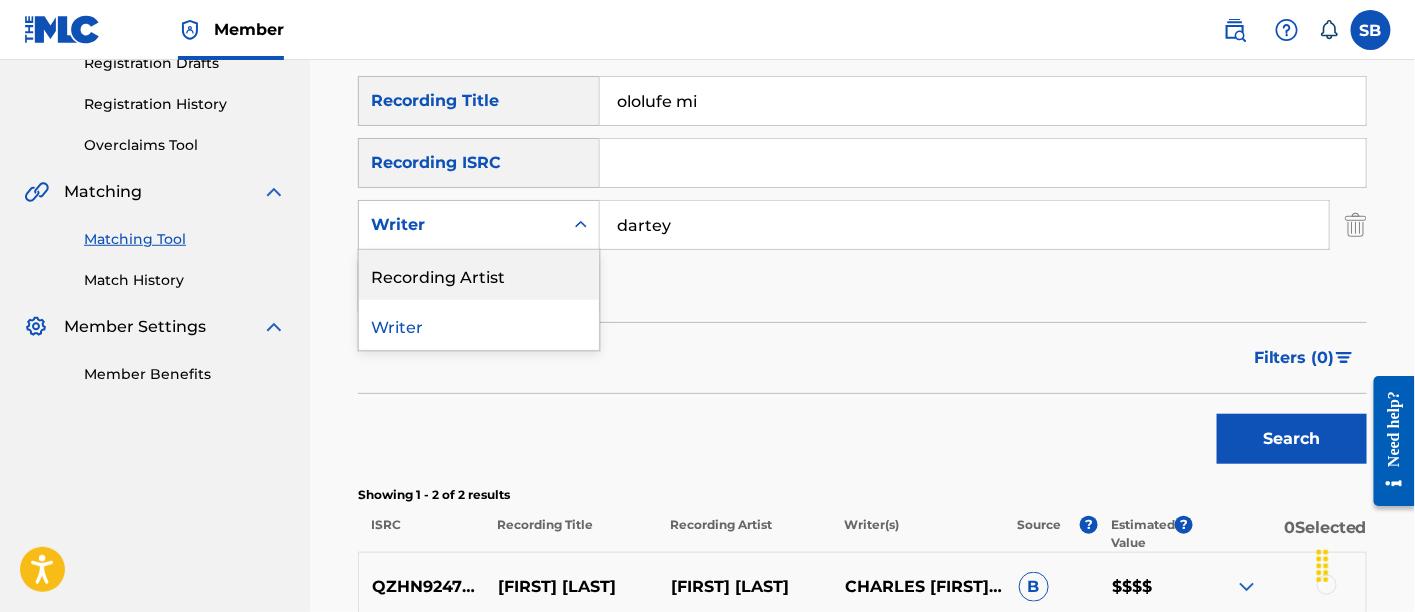click on "Recording Artist" at bounding box center [479, 275] 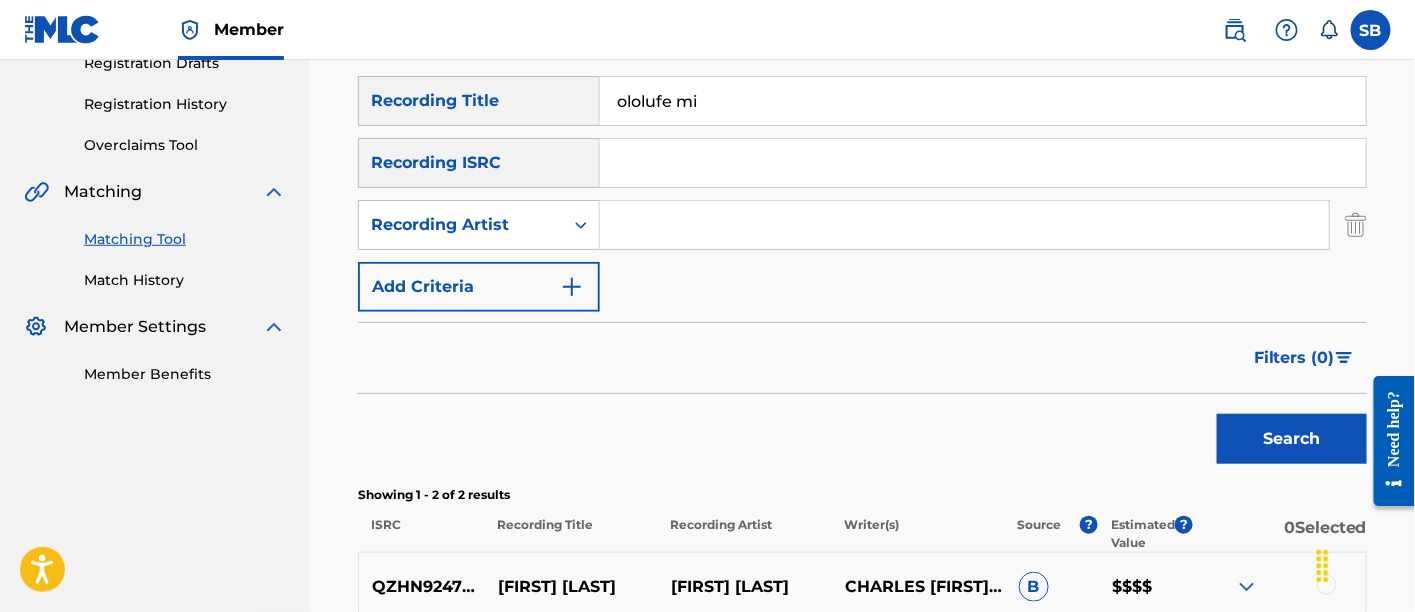 click at bounding box center [964, 225] 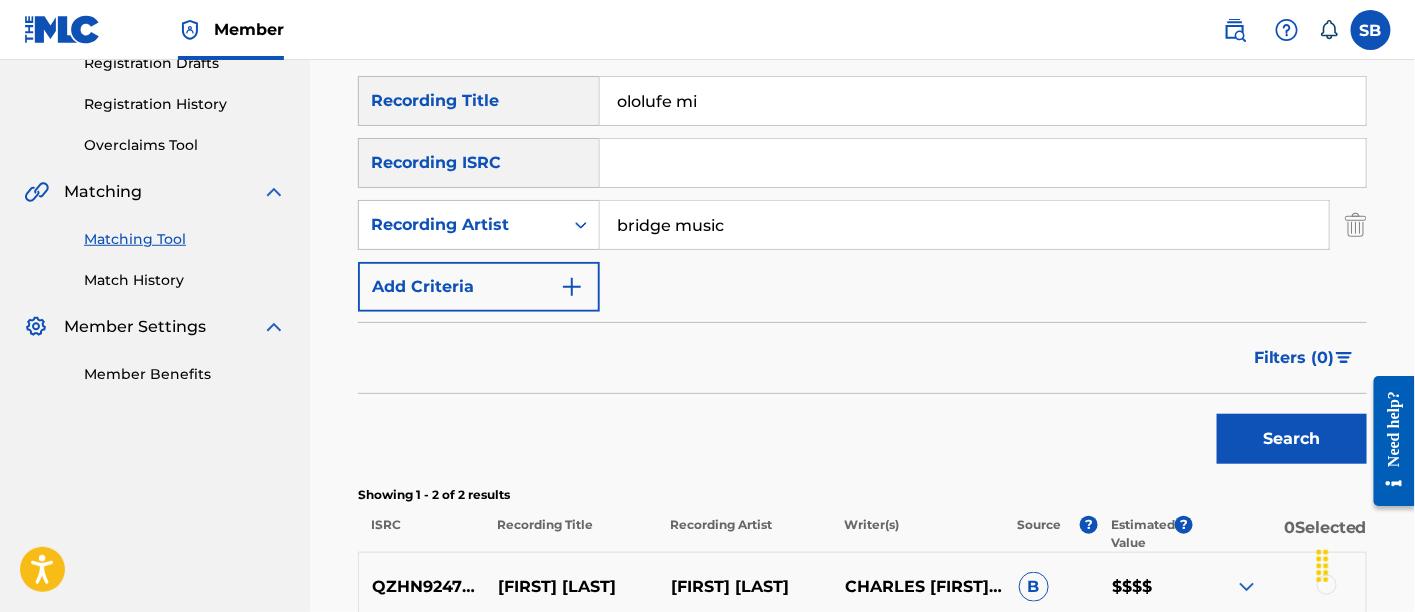 type on "bridge music" 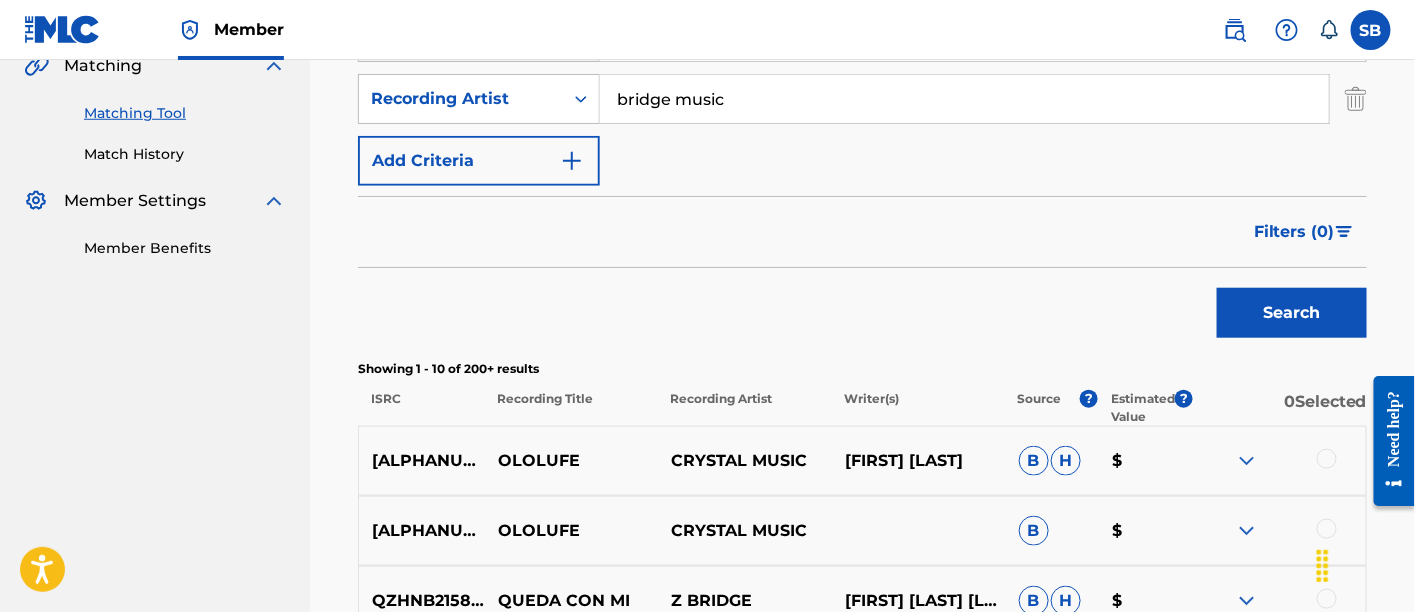 scroll, scrollTop: 451, scrollLeft: 0, axis: vertical 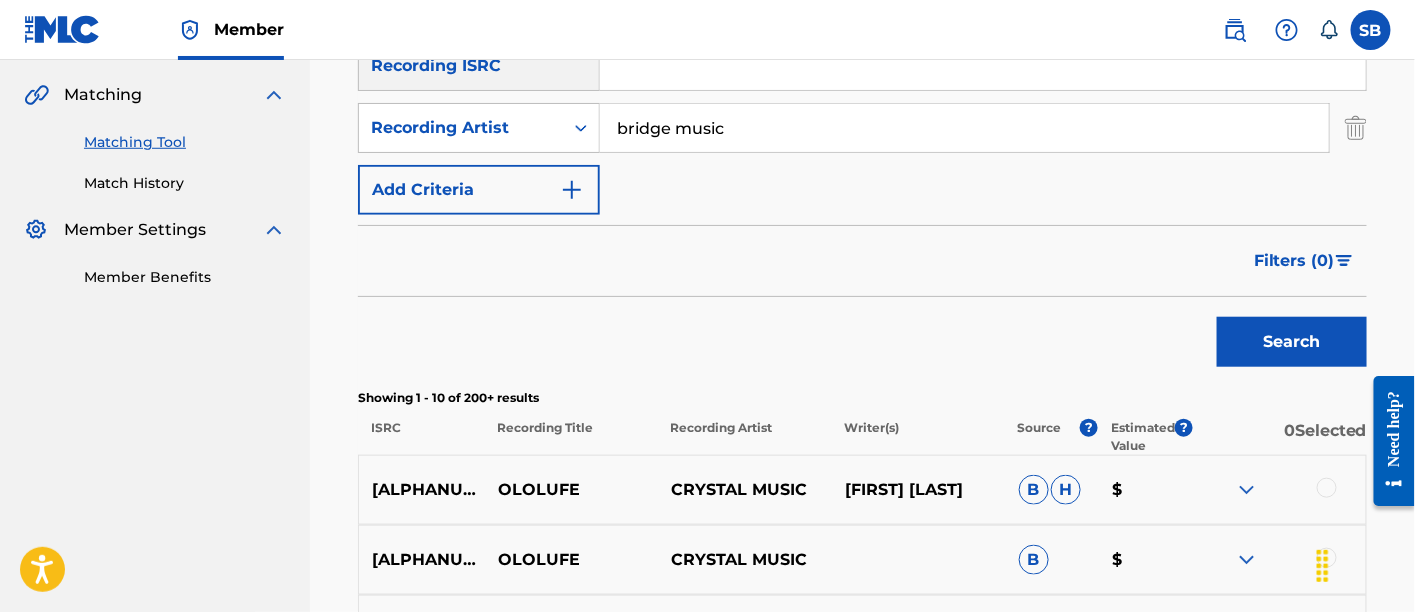click on "bridge music" at bounding box center (964, 128) 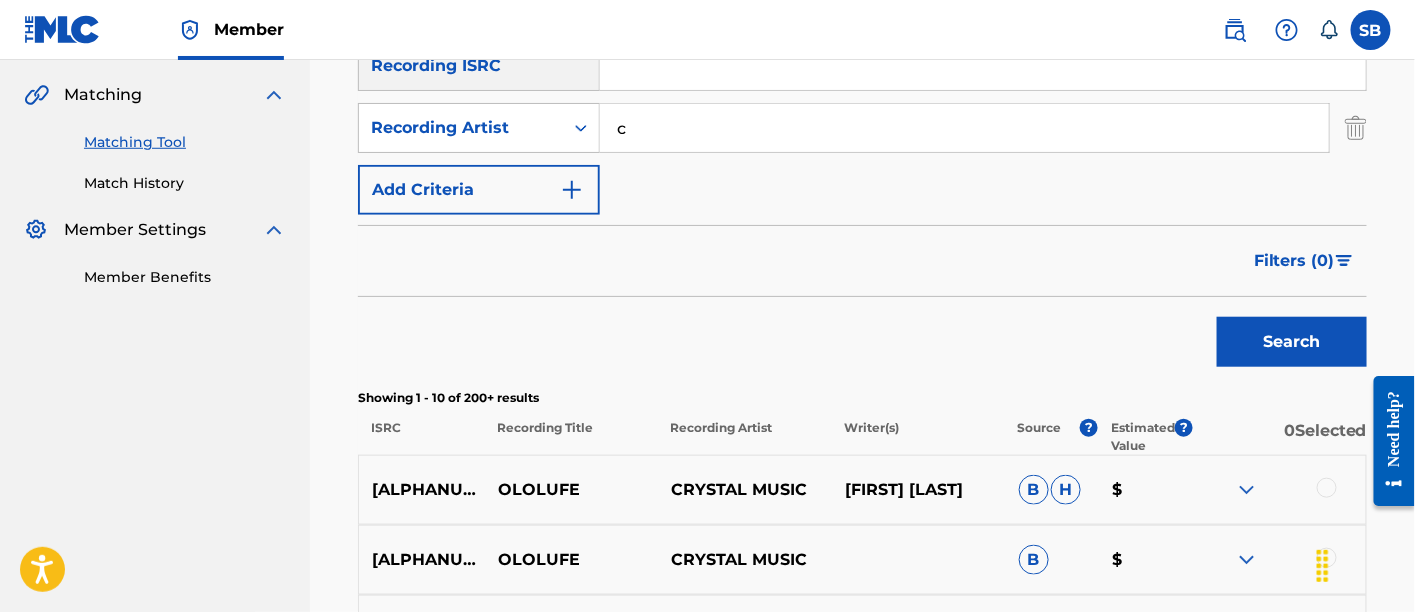 type on "campus rush" 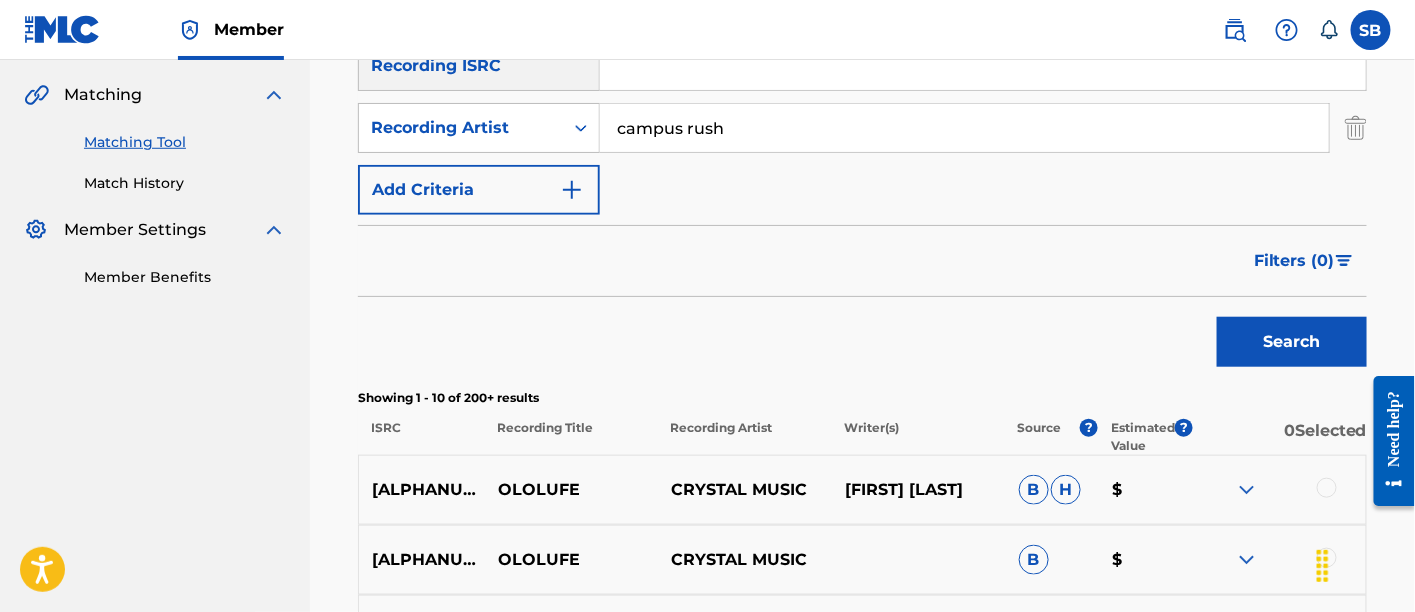 click on "Search" at bounding box center [1292, 342] 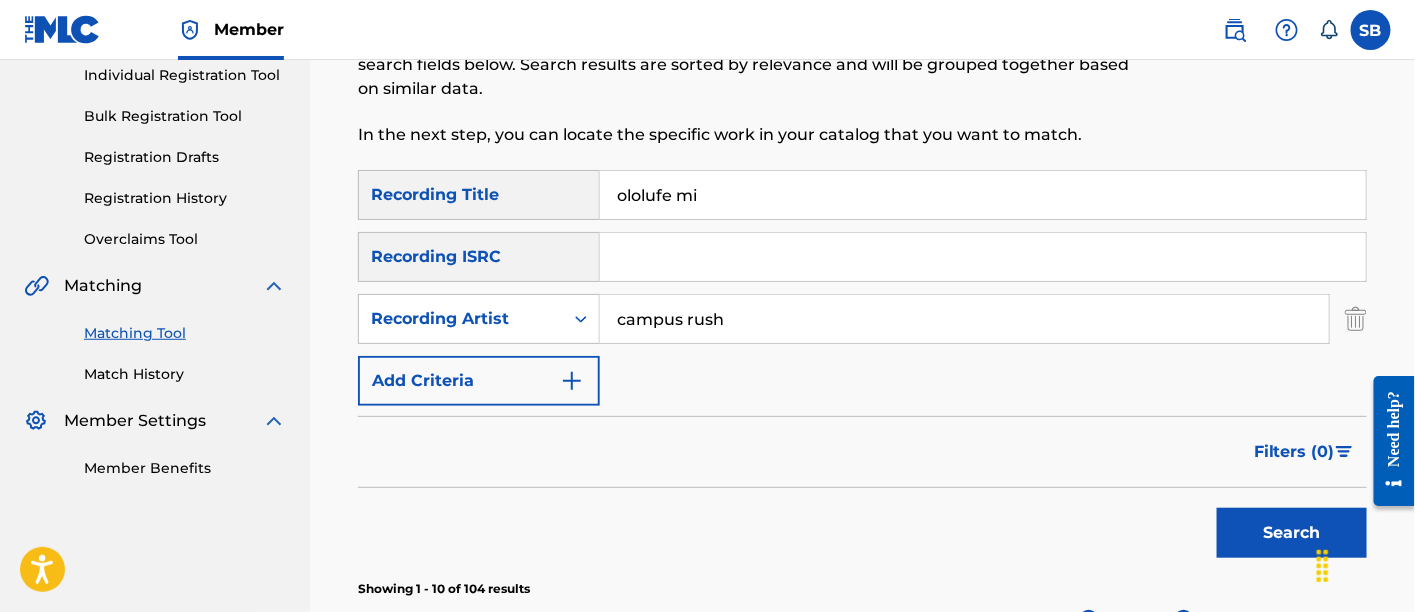 scroll, scrollTop: 89, scrollLeft: 0, axis: vertical 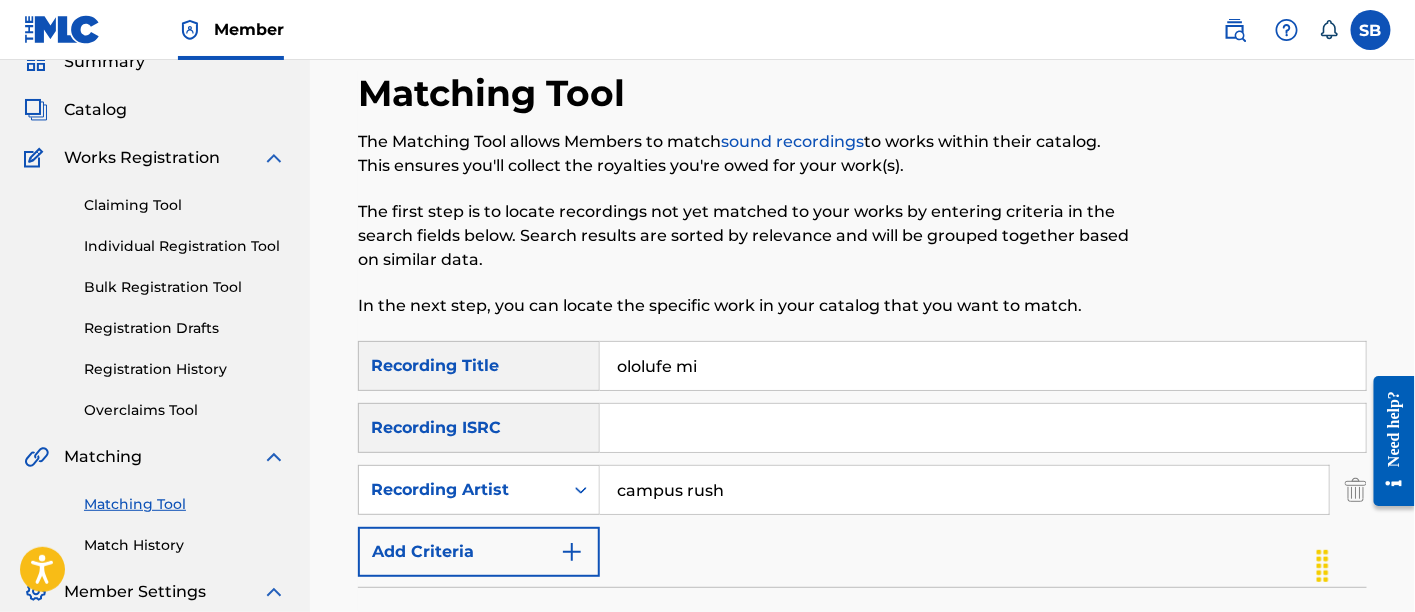 click on "ololufe mi" at bounding box center (983, 366) 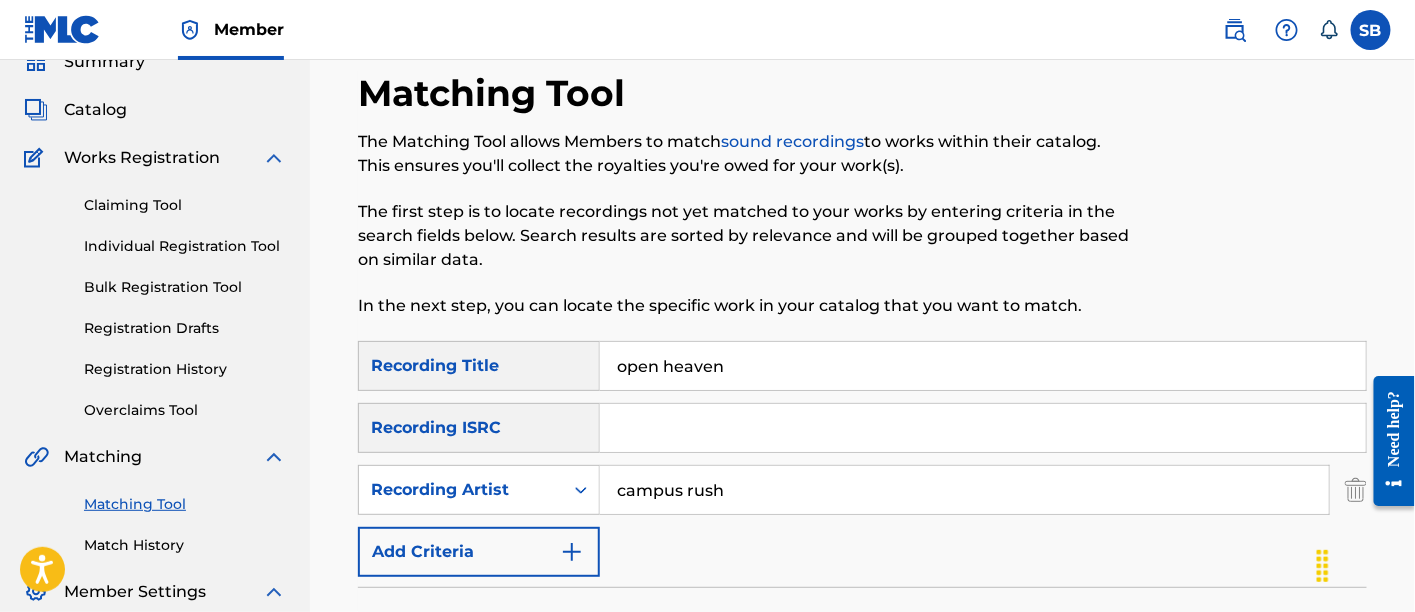 type on "open heaven" 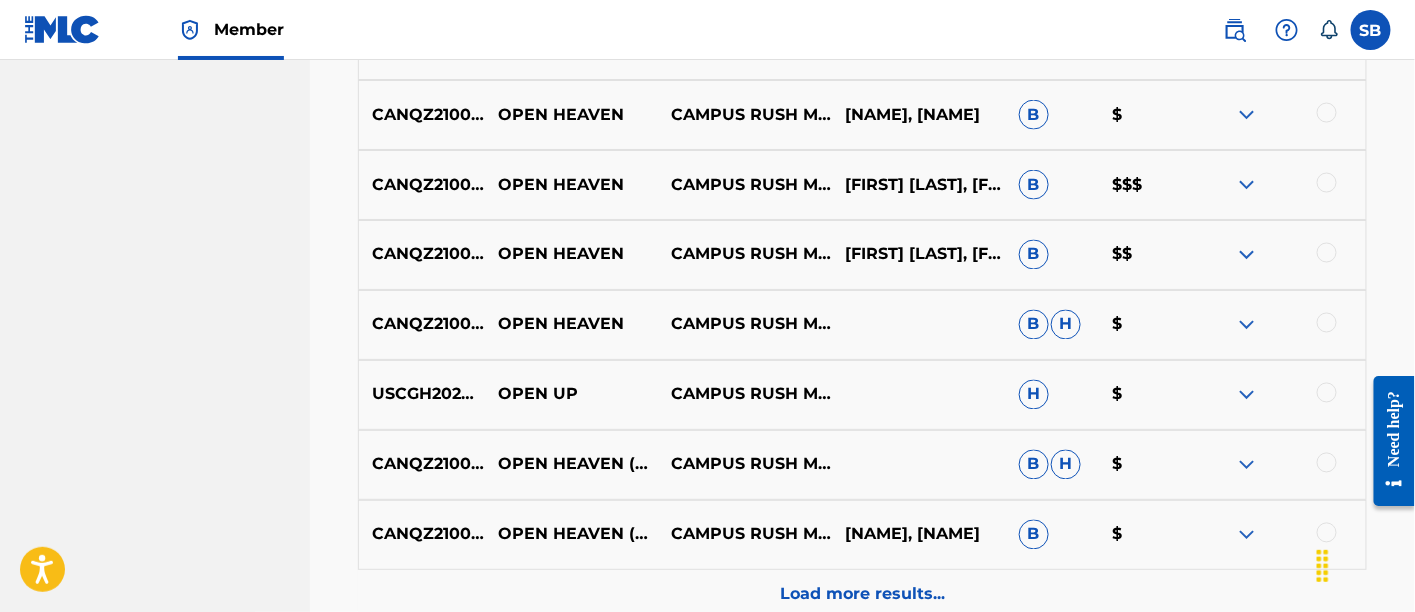 scroll, scrollTop: 1142, scrollLeft: 0, axis: vertical 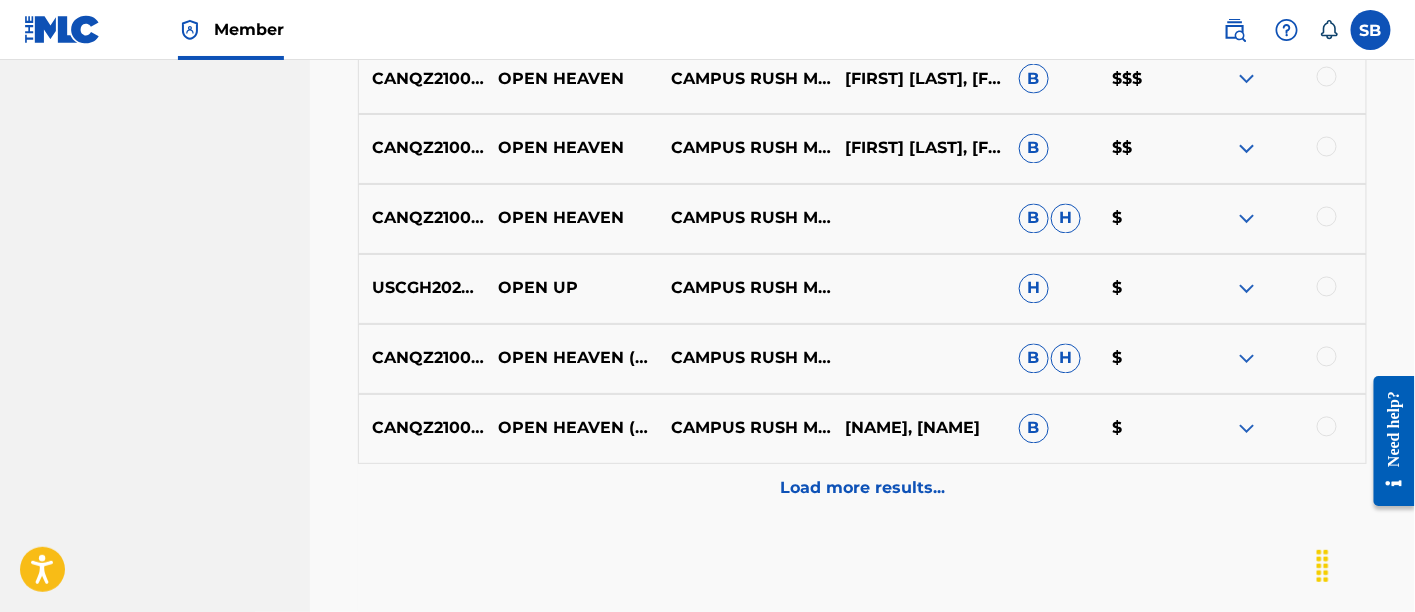 click at bounding box center (1327, 427) 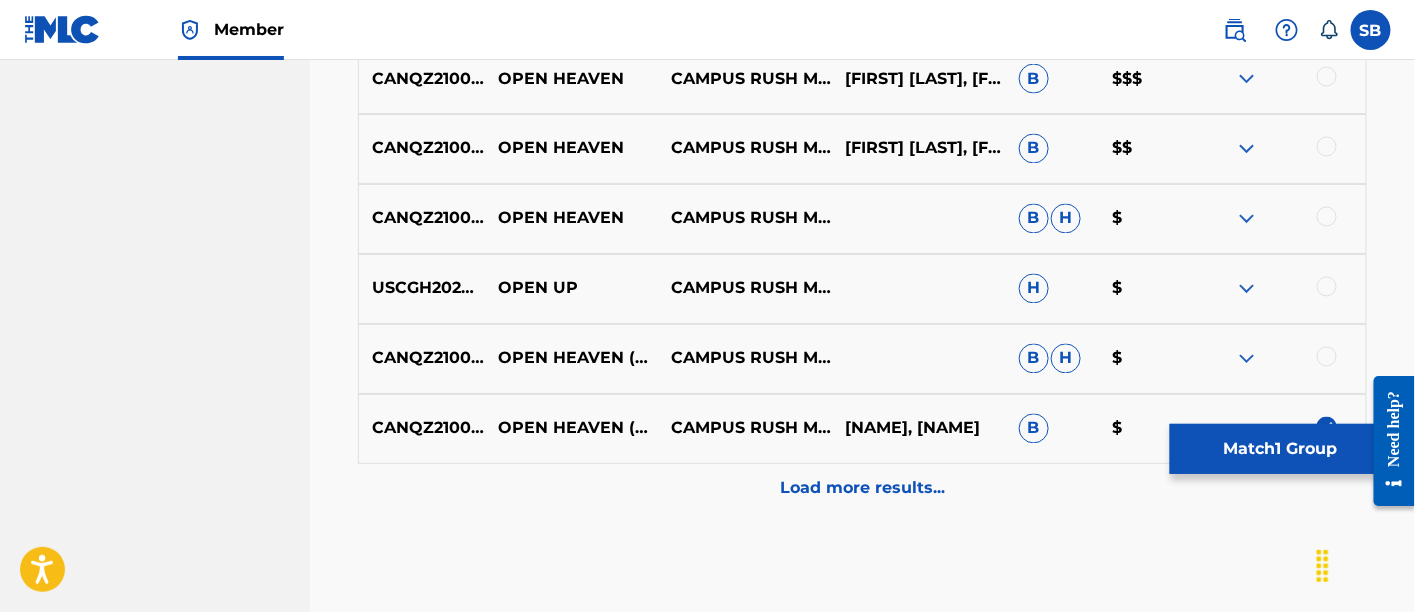 click at bounding box center [1327, 357] 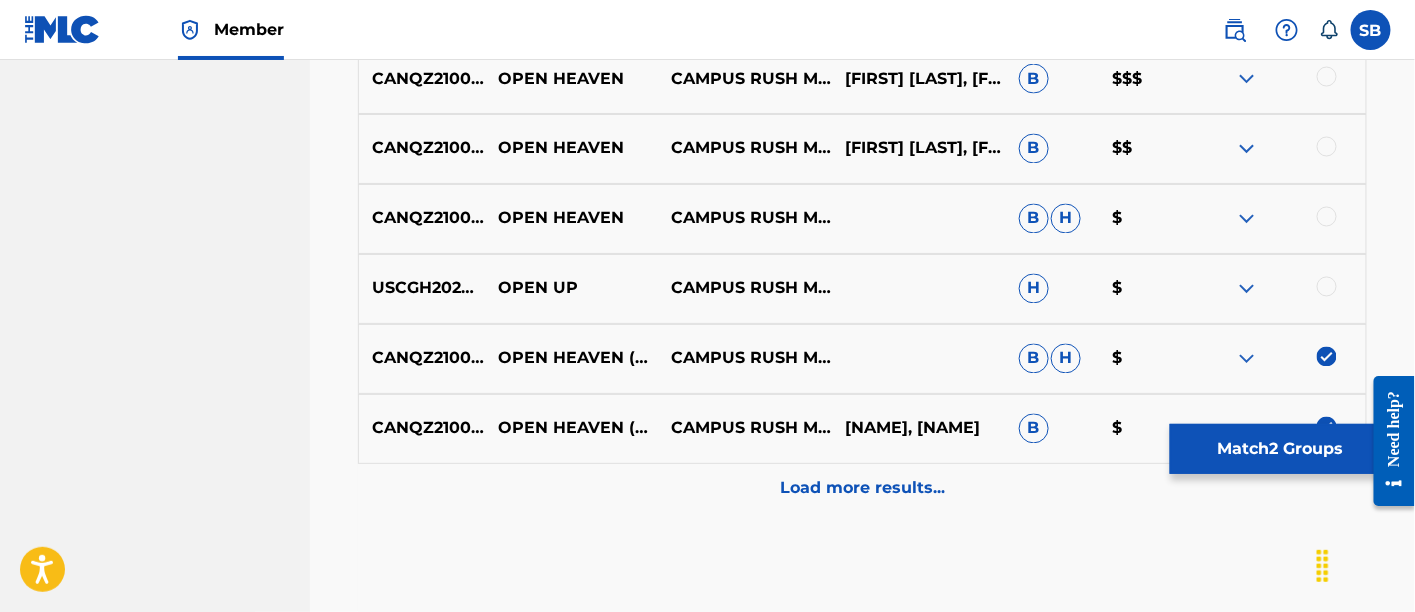 click at bounding box center (1327, 287) 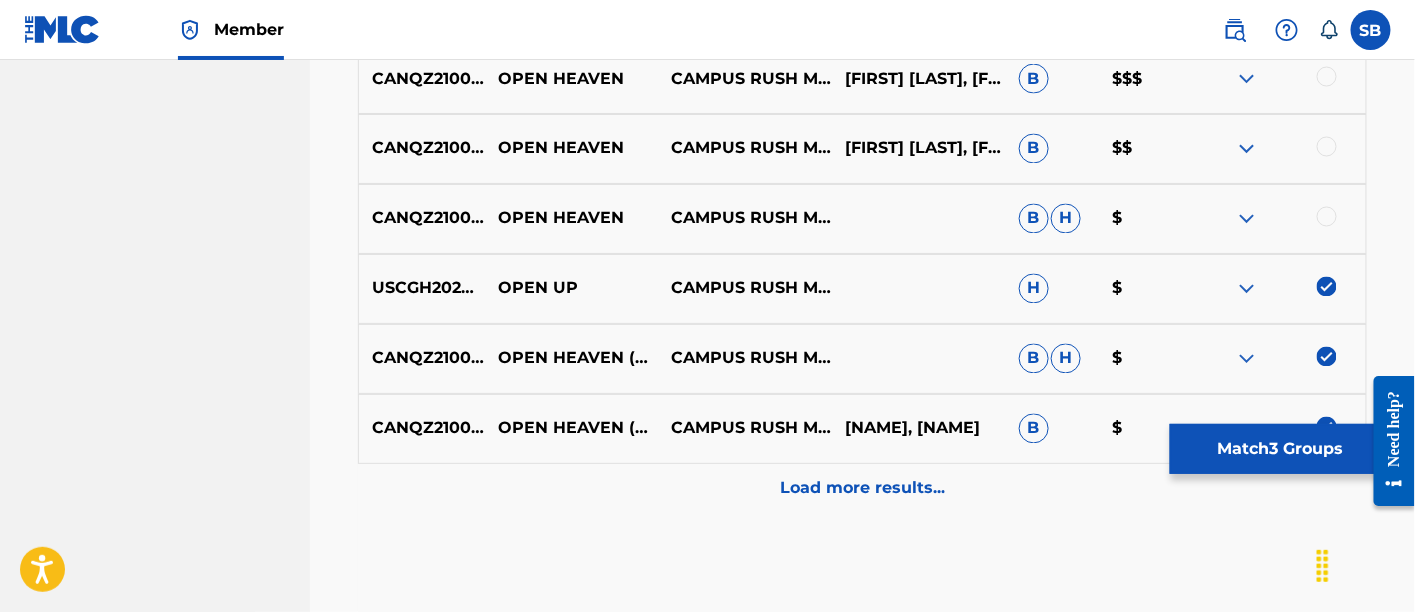 click at bounding box center [1327, 217] 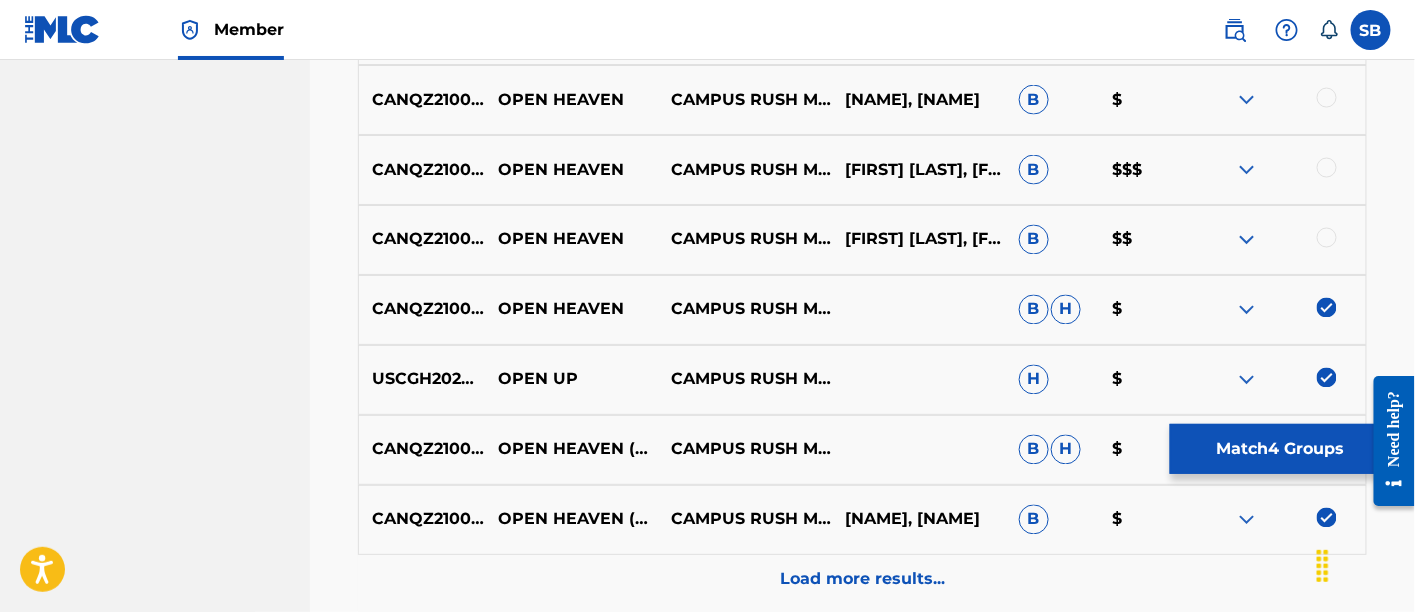 scroll, scrollTop: 1037, scrollLeft: 0, axis: vertical 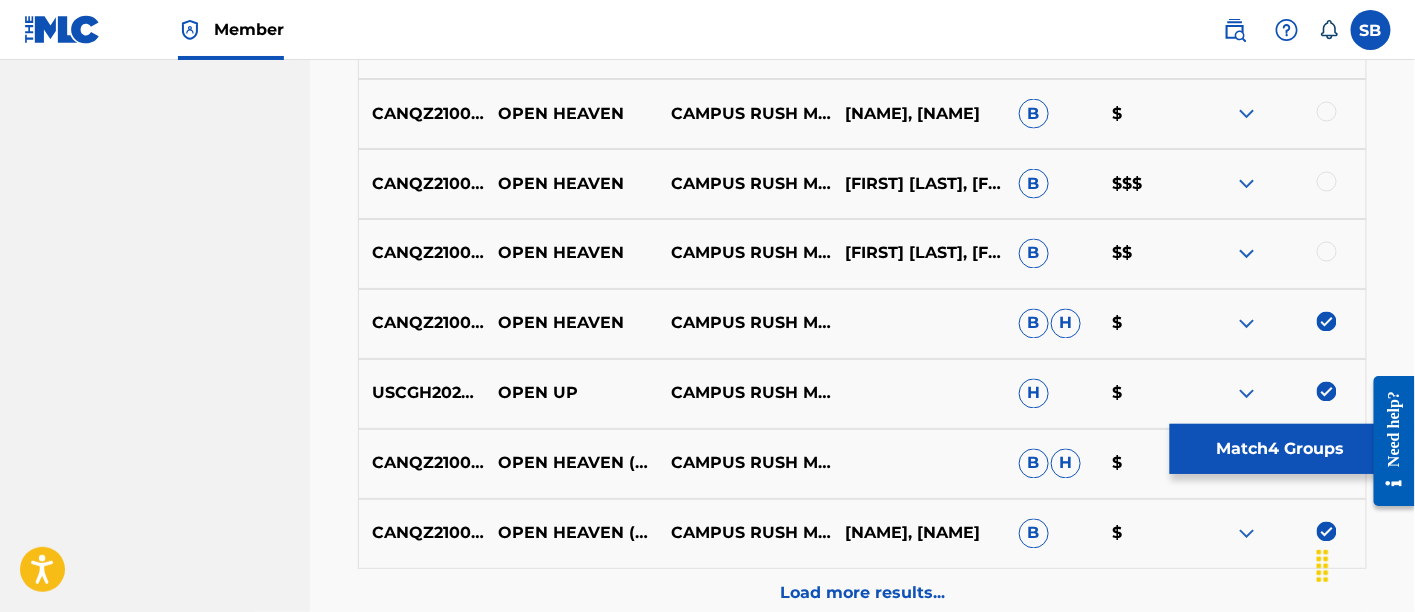 click at bounding box center [1327, 252] 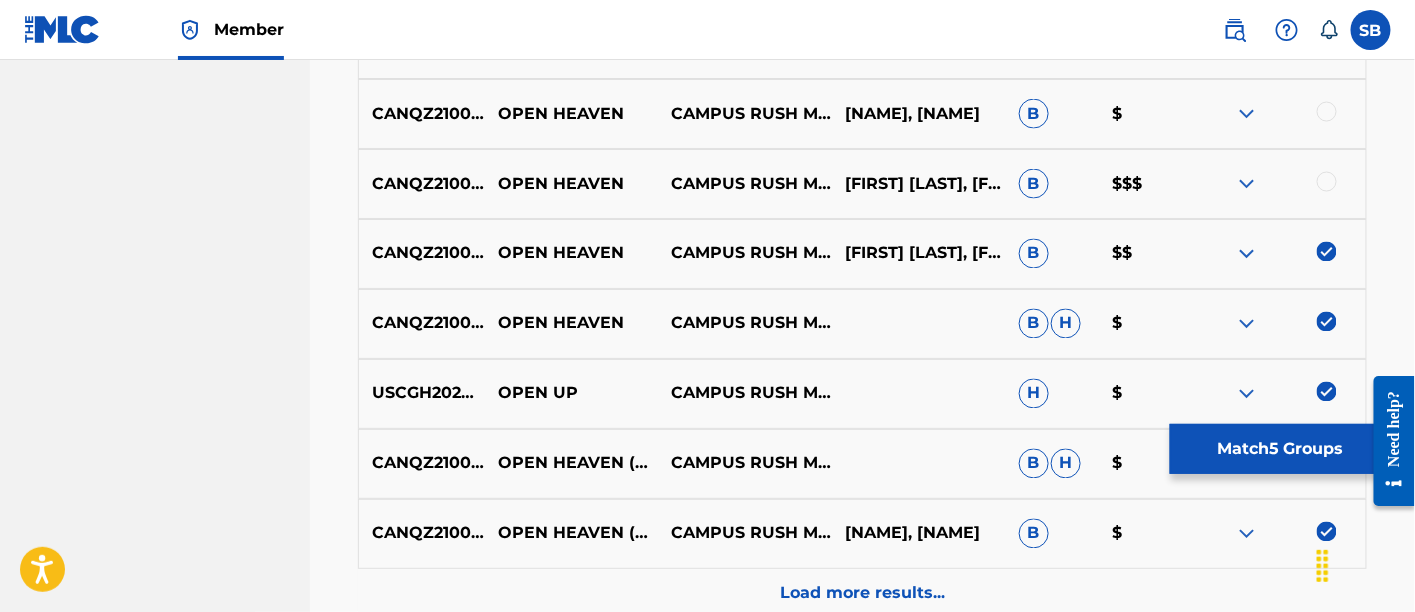 click at bounding box center [1327, 182] 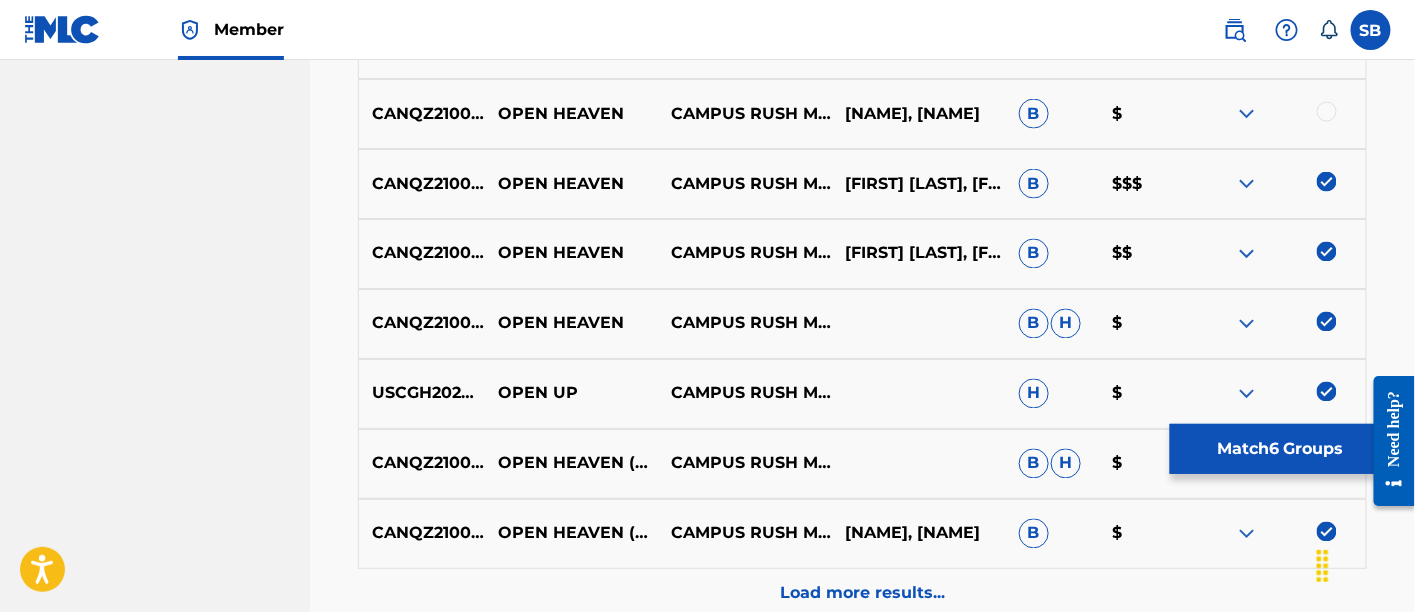 scroll, scrollTop: 893, scrollLeft: 0, axis: vertical 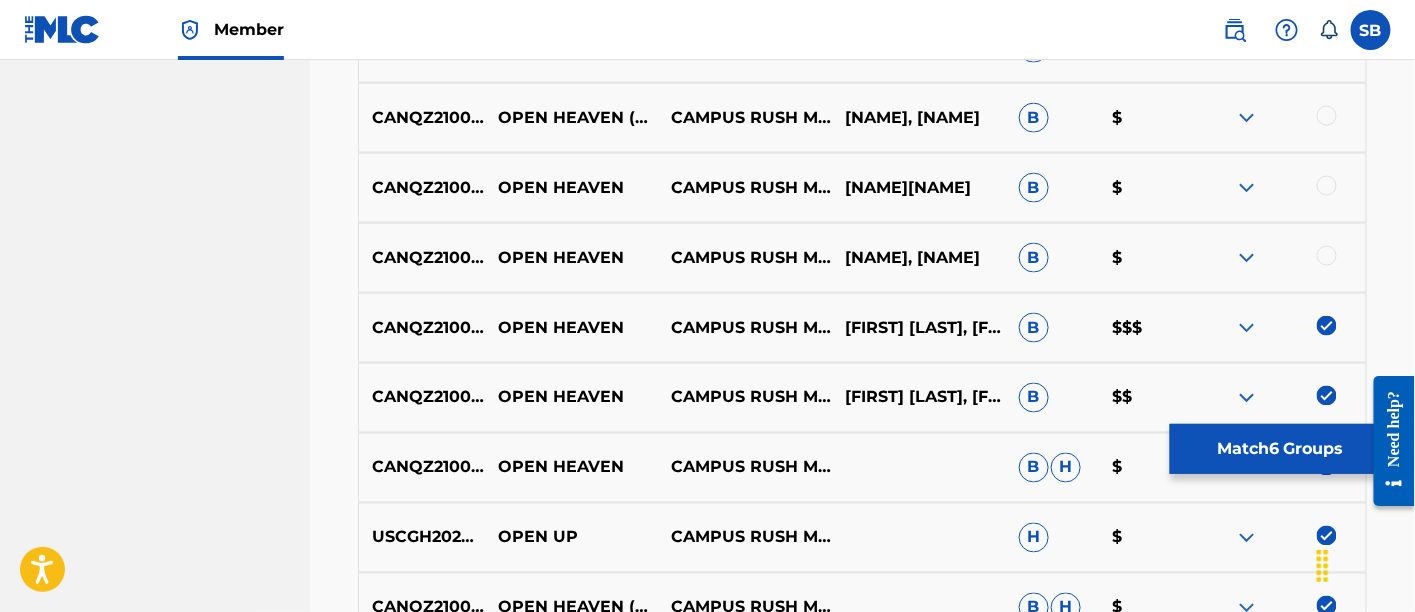 click at bounding box center (1327, 256) 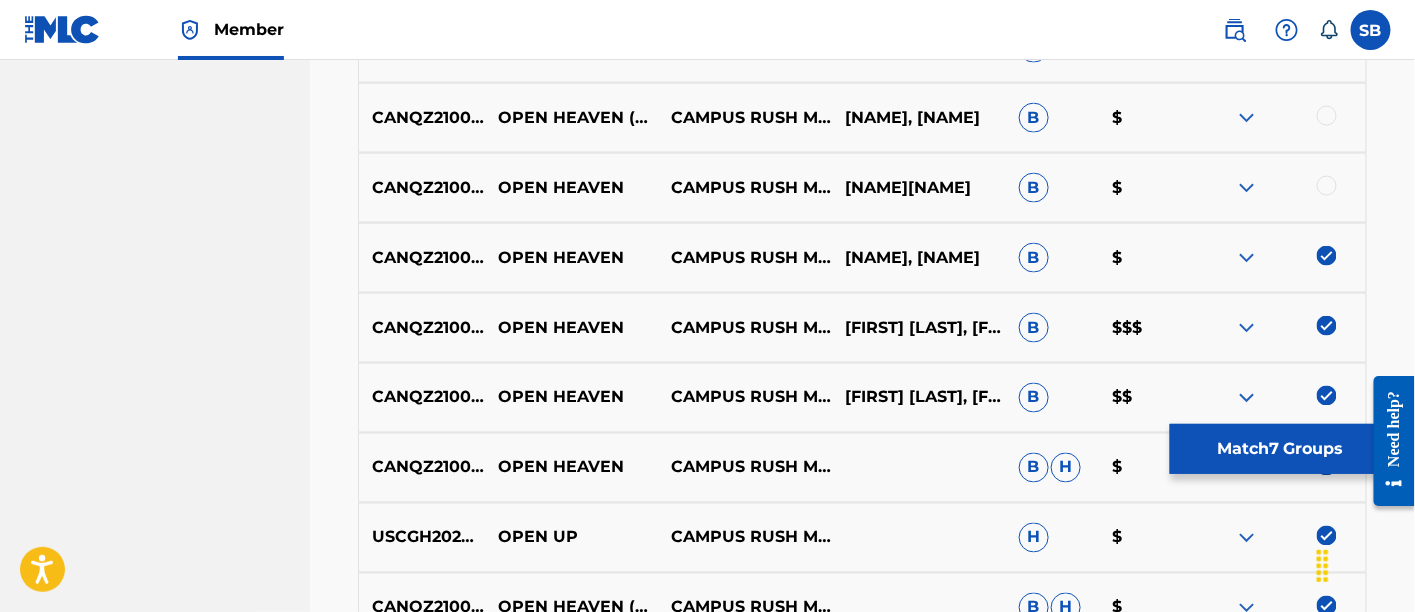click at bounding box center (1327, 186) 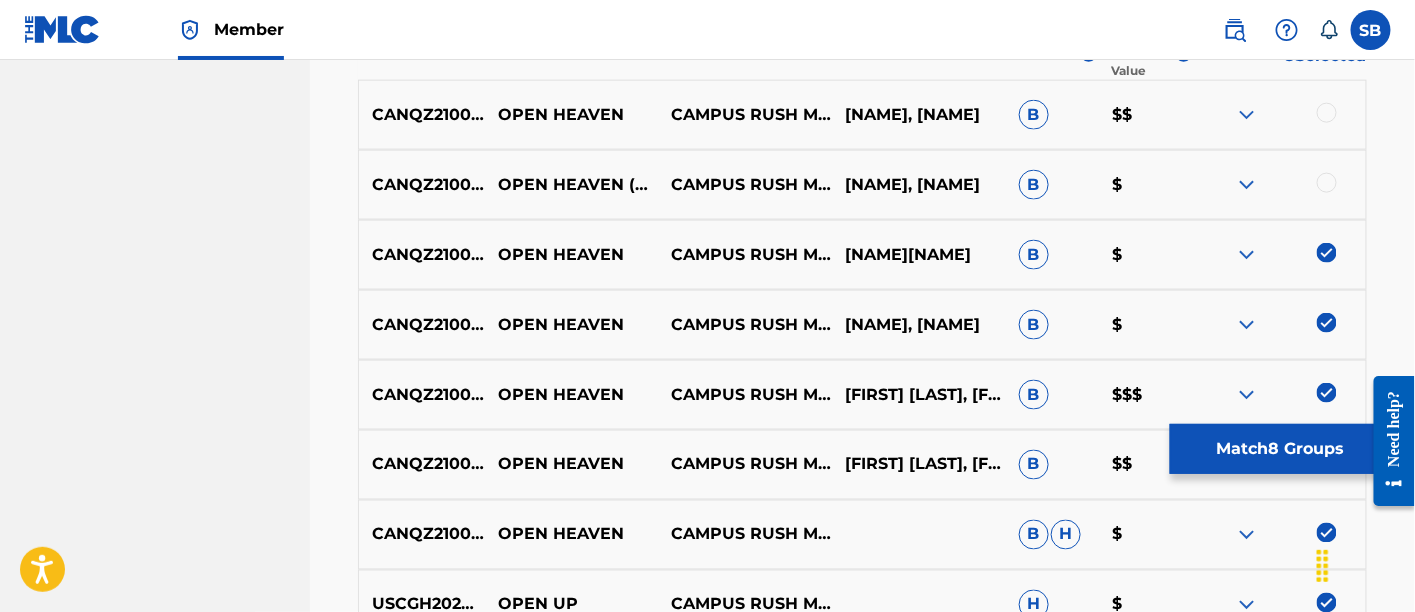 scroll, scrollTop: 825, scrollLeft: 0, axis: vertical 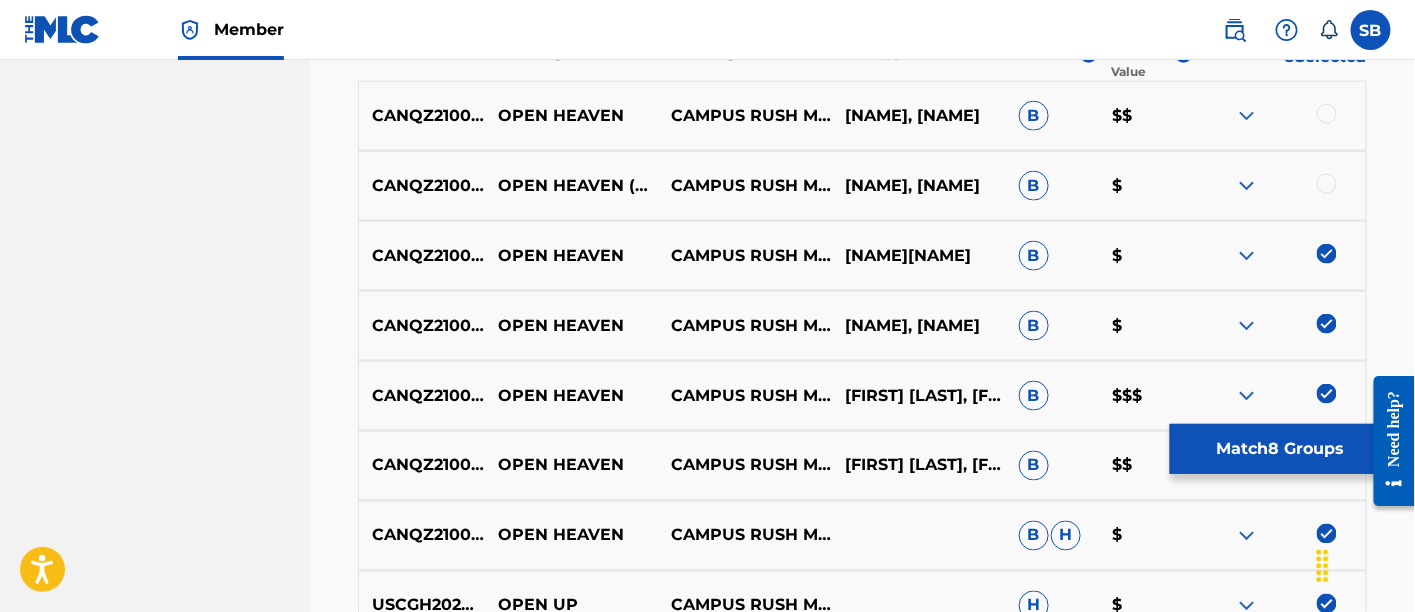 click at bounding box center (1327, 184) 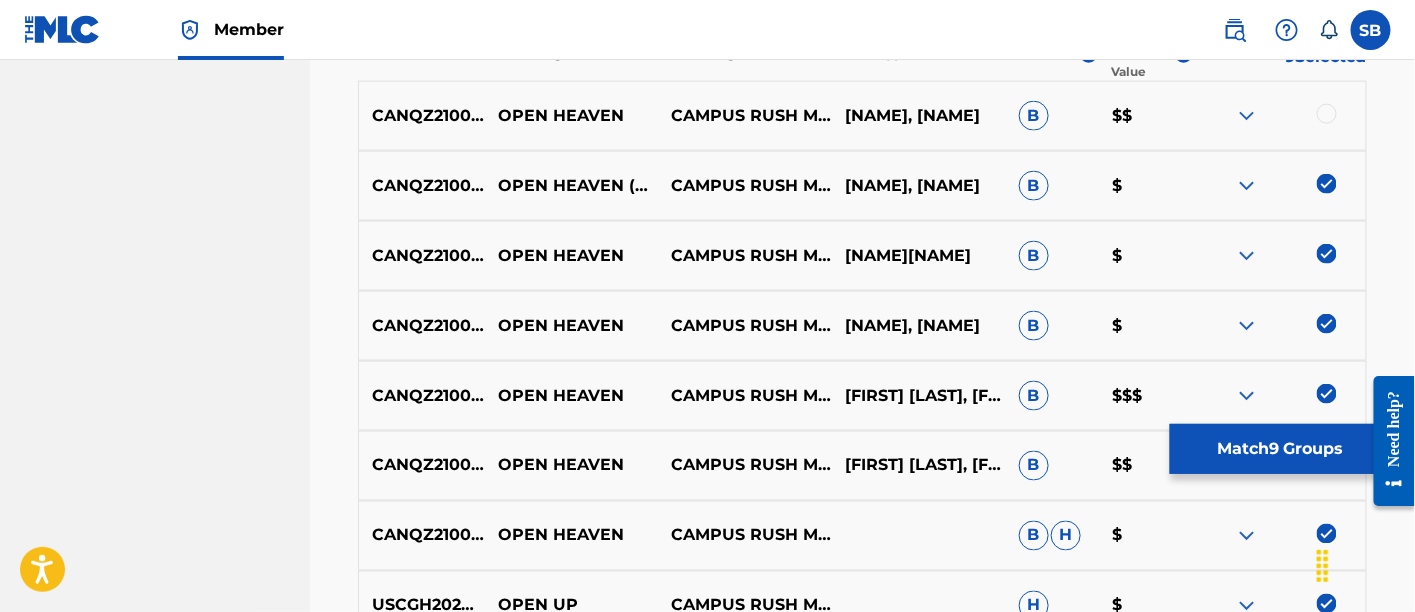 click at bounding box center [1327, 114] 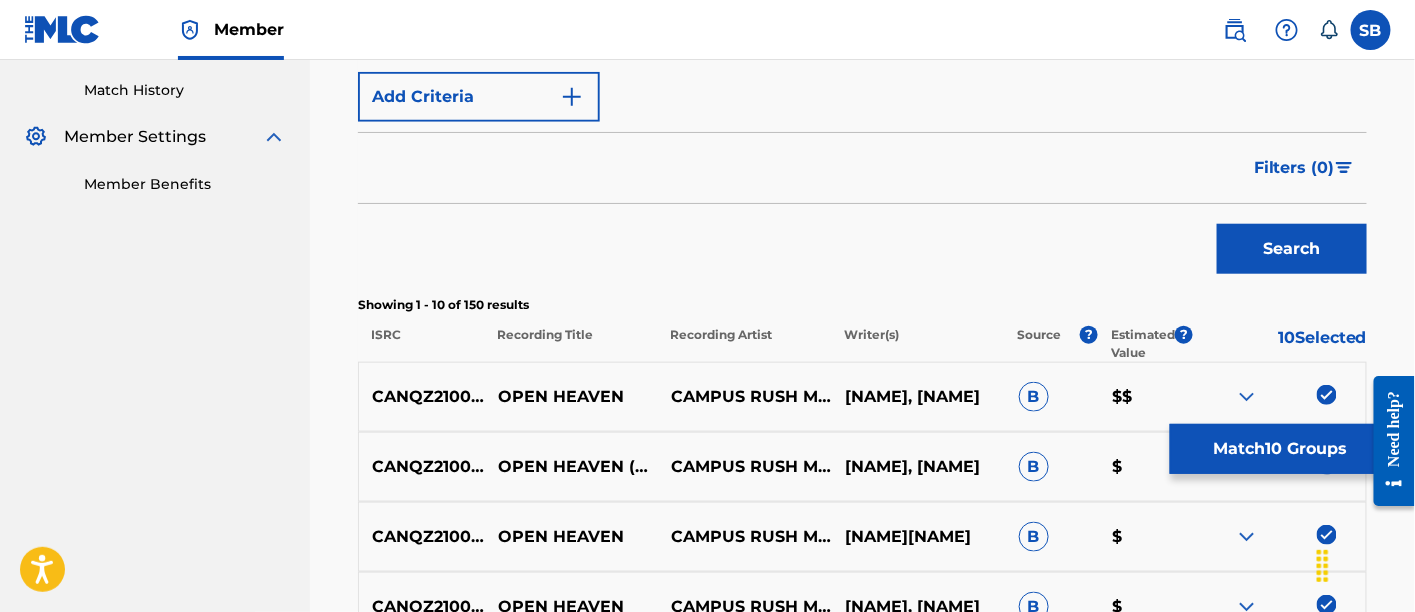 scroll, scrollTop: 517, scrollLeft: 0, axis: vertical 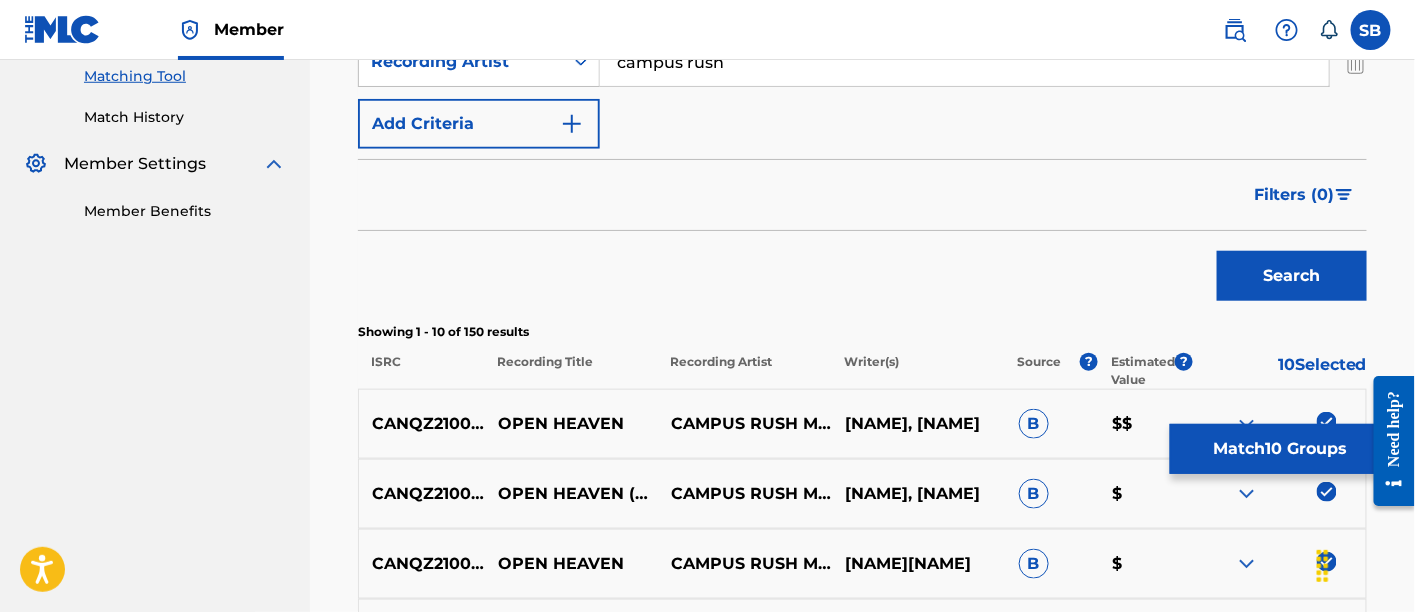click on "Filters ( 0 )" at bounding box center (1294, 195) 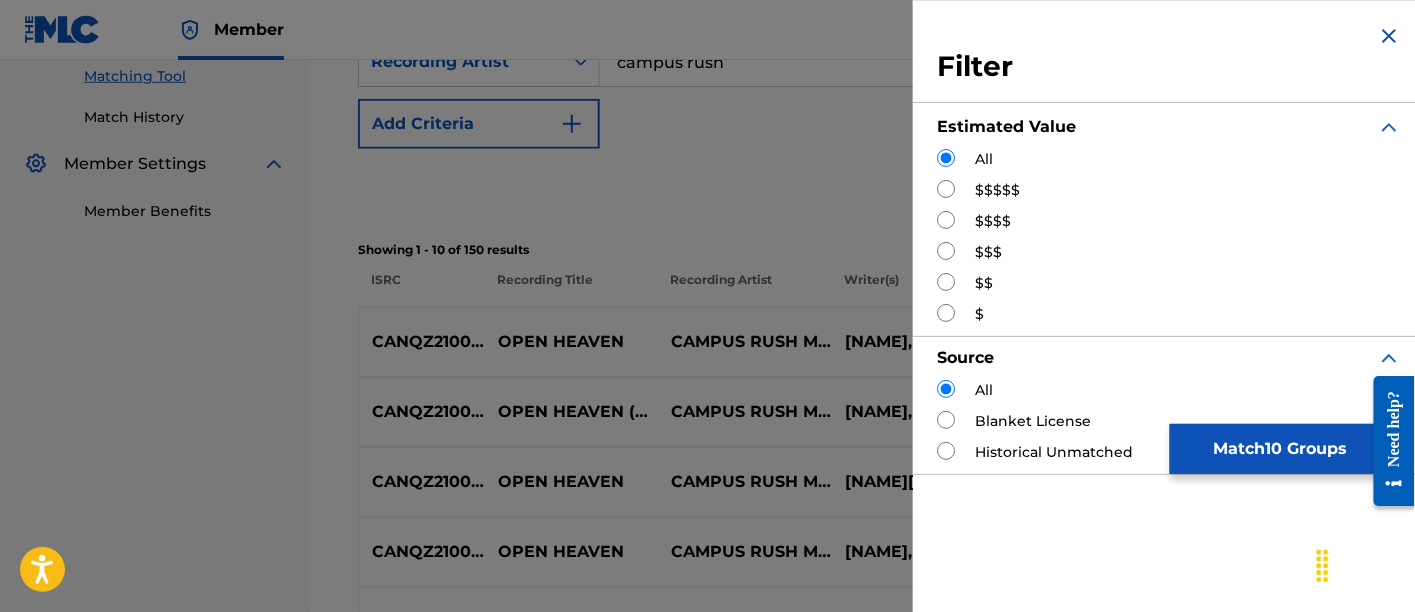 click at bounding box center (946, 189) 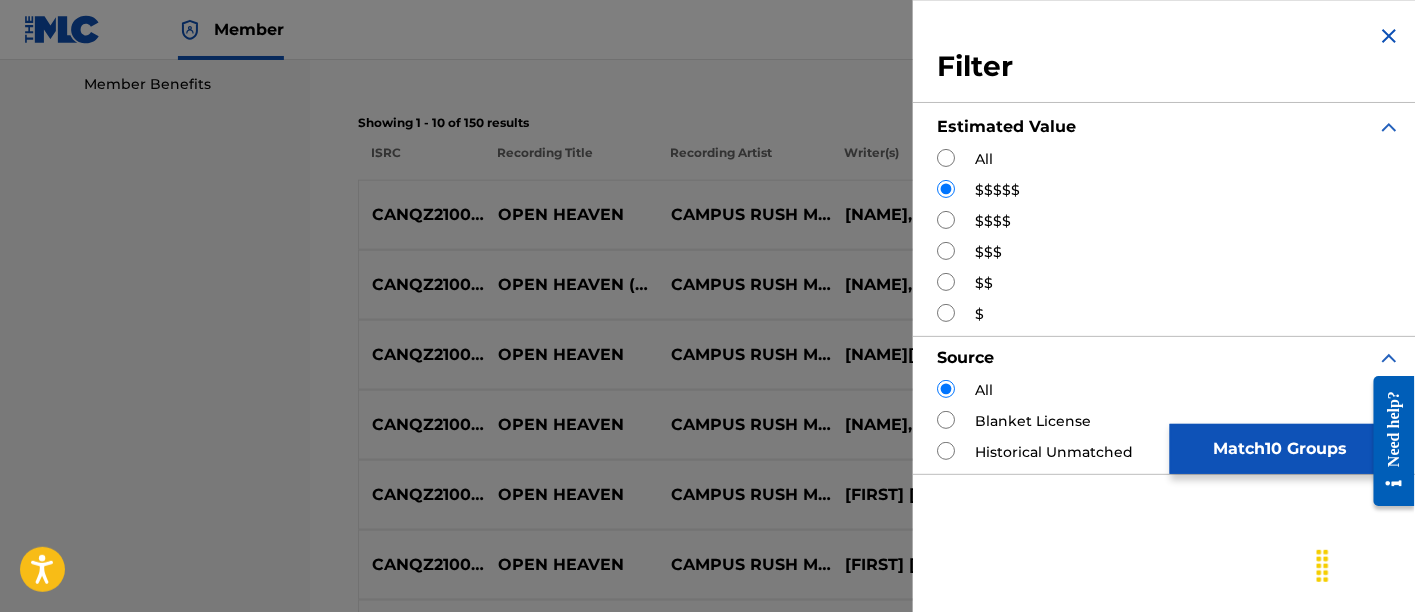 scroll, scrollTop: 646, scrollLeft: 0, axis: vertical 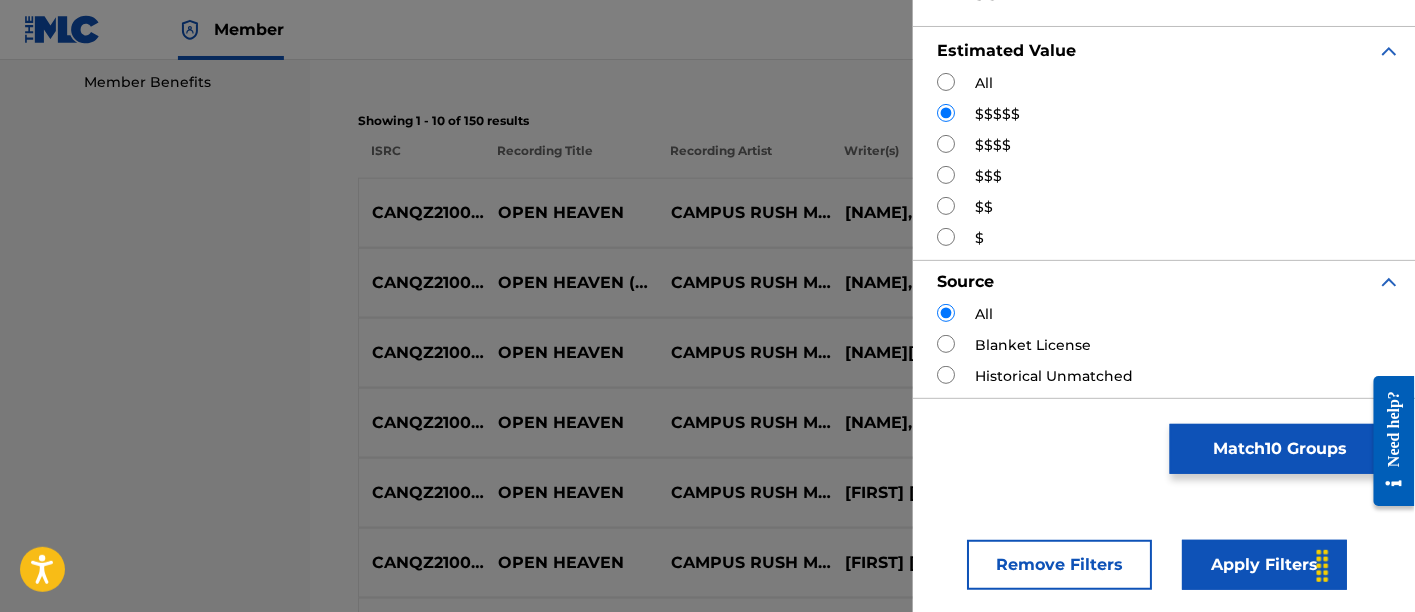 click on "Apply Filters" at bounding box center (1264, 565) 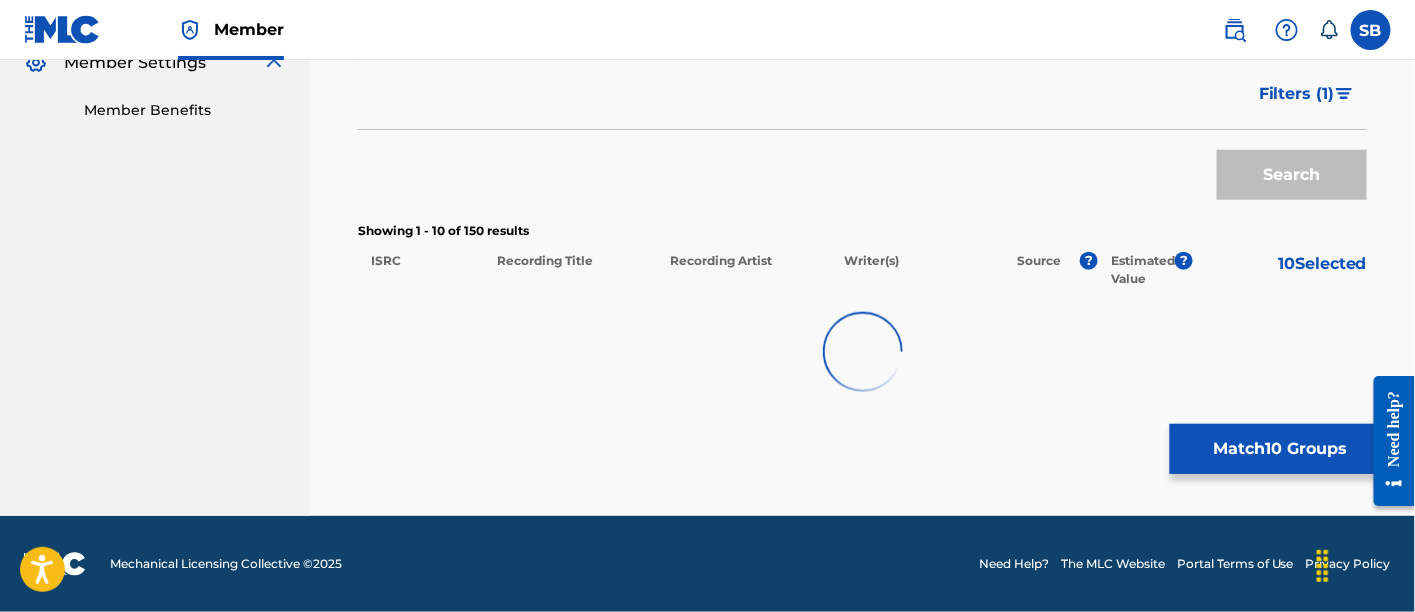 scroll, scrollTop: 616, scrollLeft: 0, axis: vertical 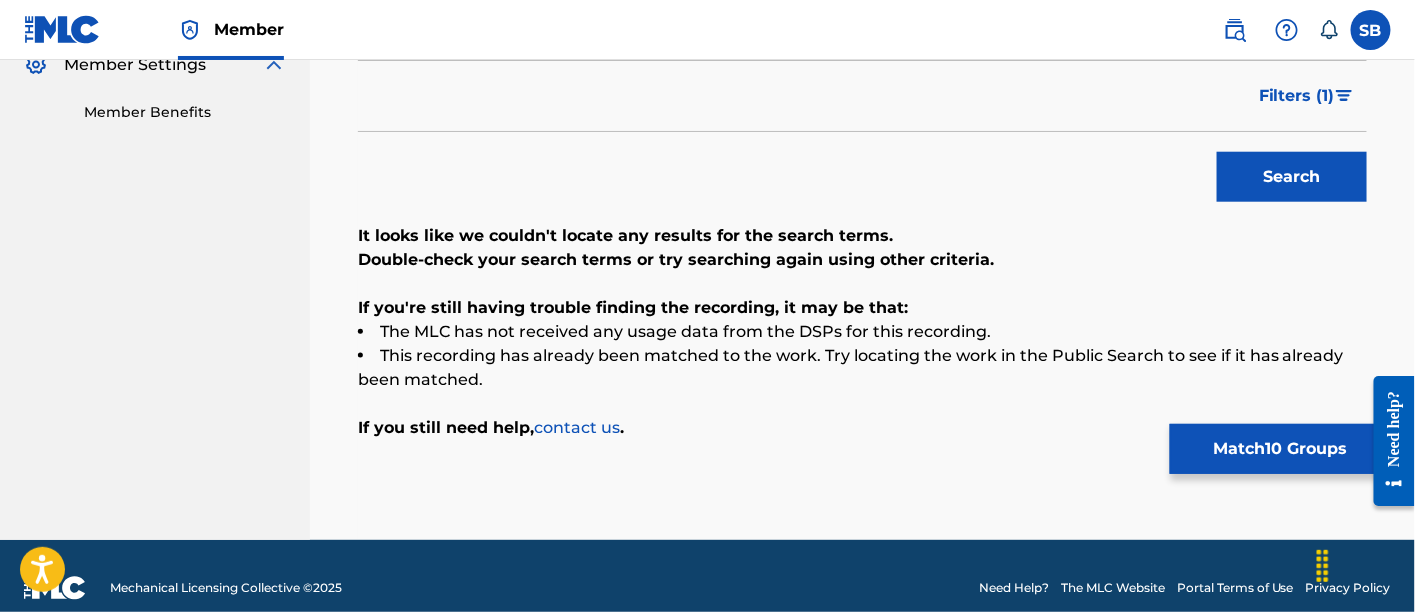 click on "Filters ( 1 )" at bounding box center [1307, 96] 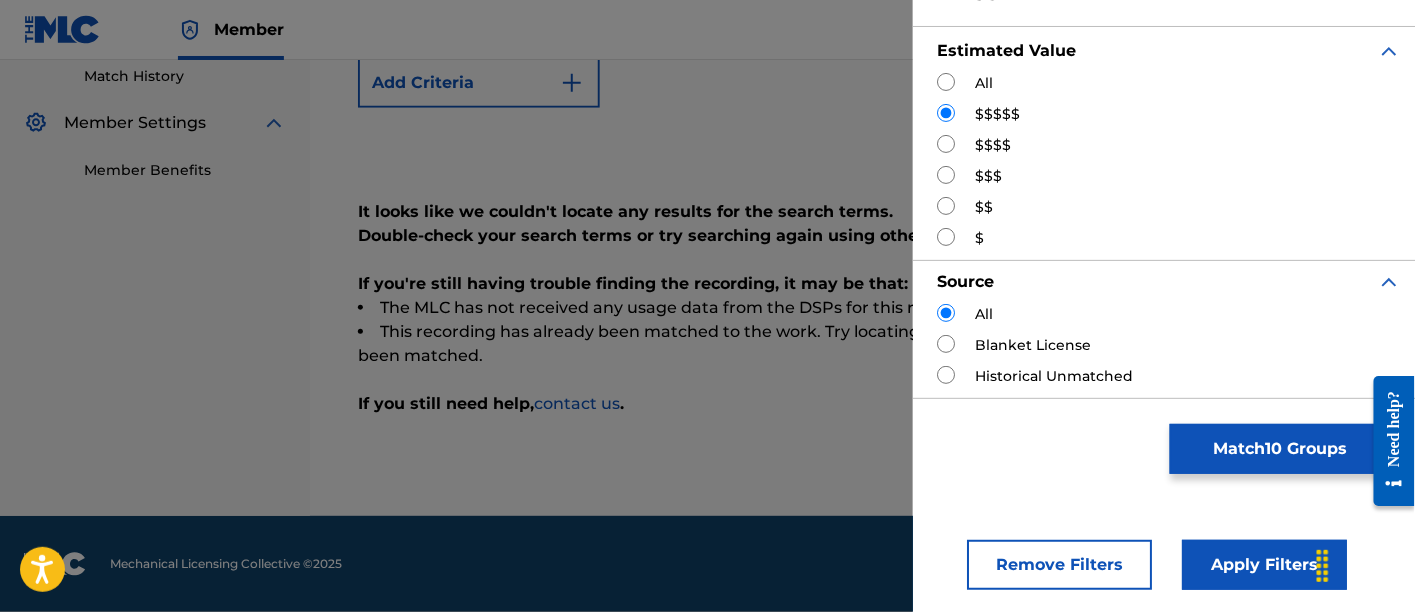 scroll, scrollTop: 557, scrollLeft: 0, axis: vertical 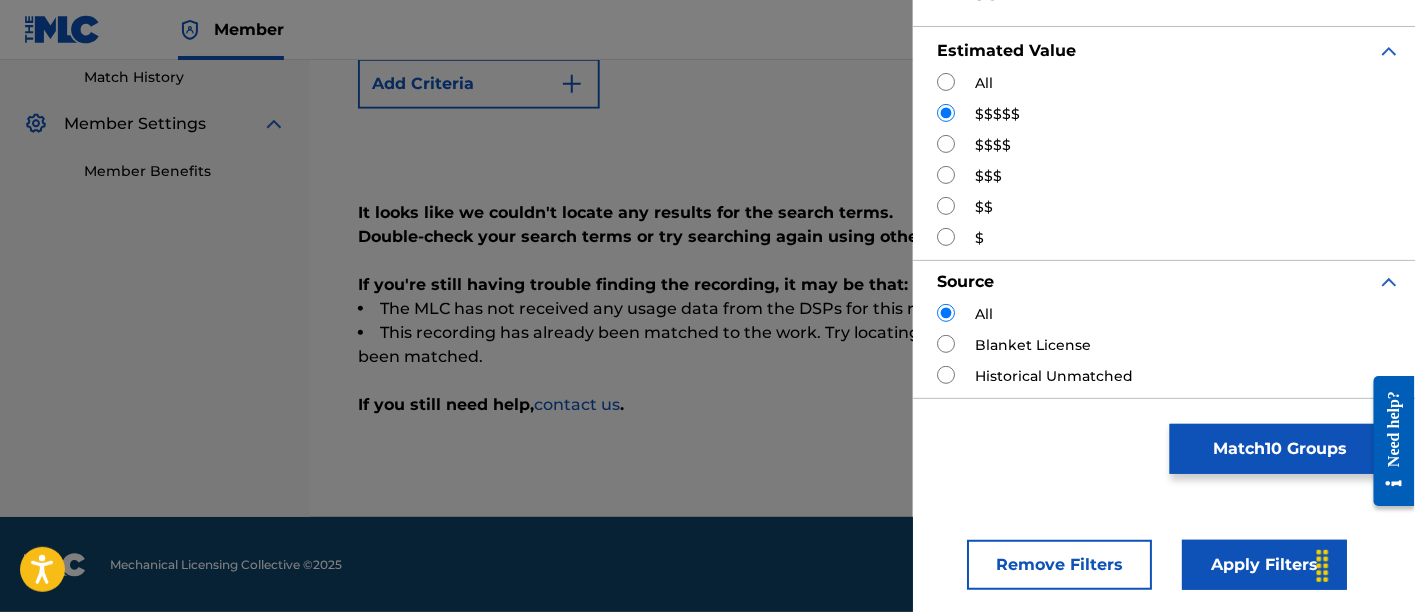 click at bounding box center (946, 144) 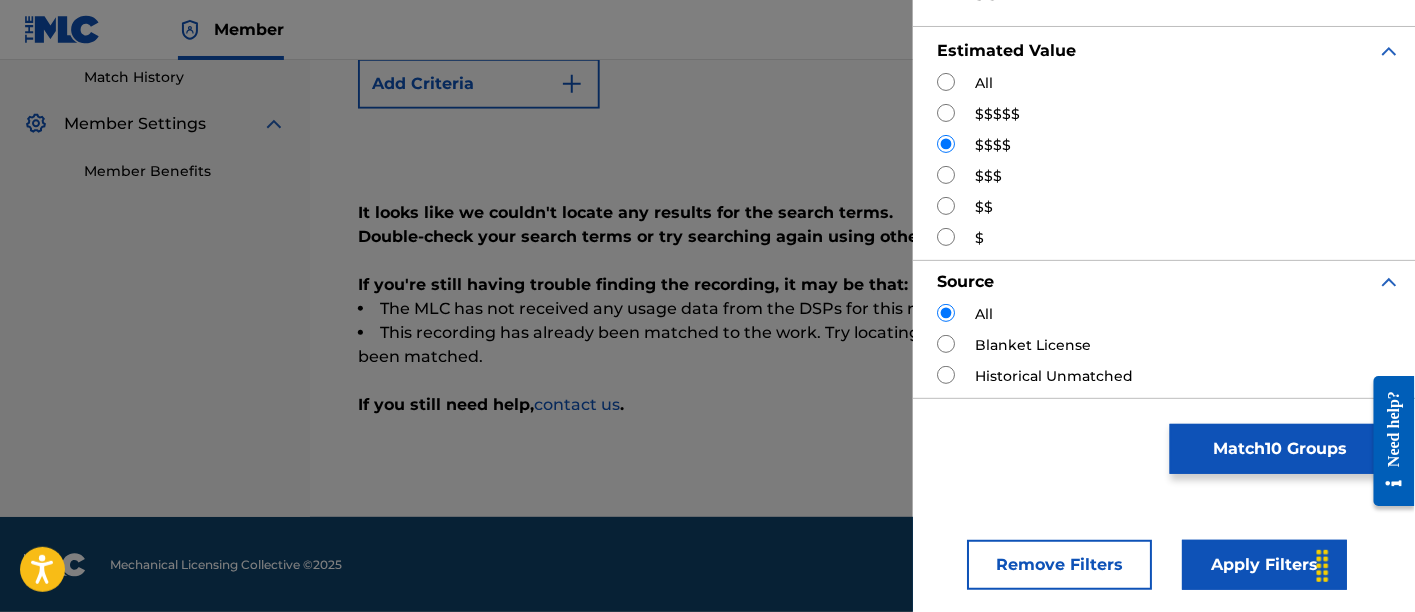 click on "Apply Filters" at bounding box center (1264, 565) 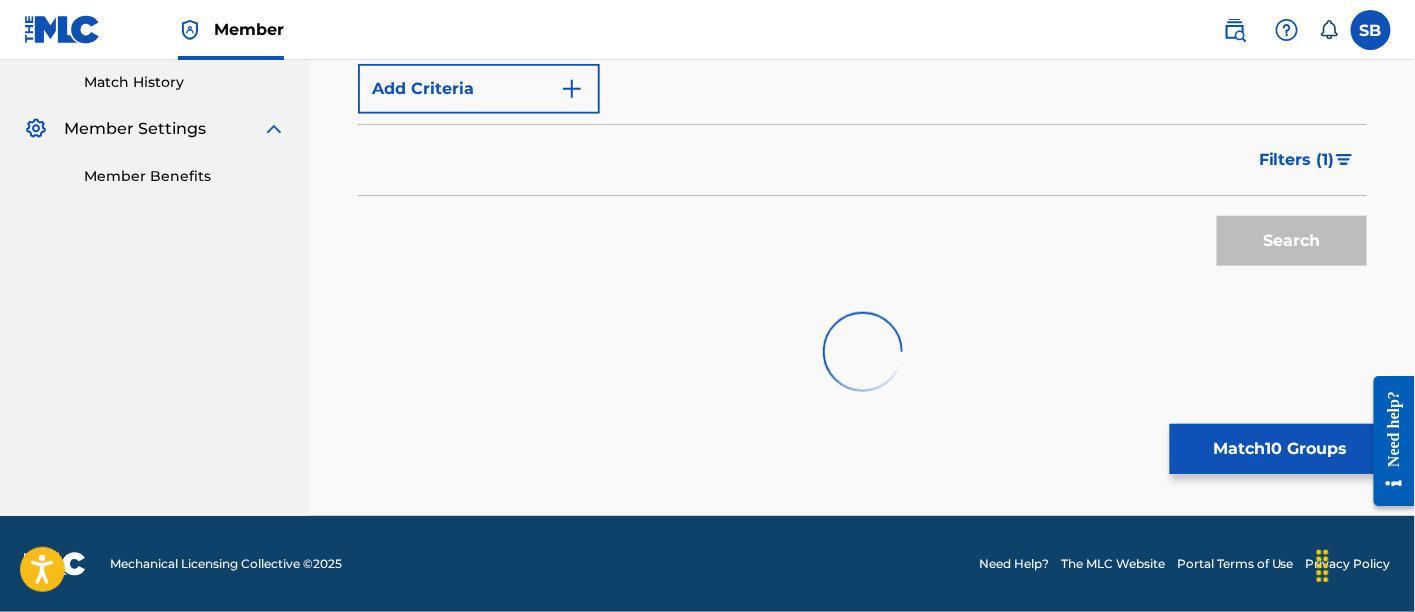 scroll, scrollTop: 550, scrollLeft: 0, axis: vertical 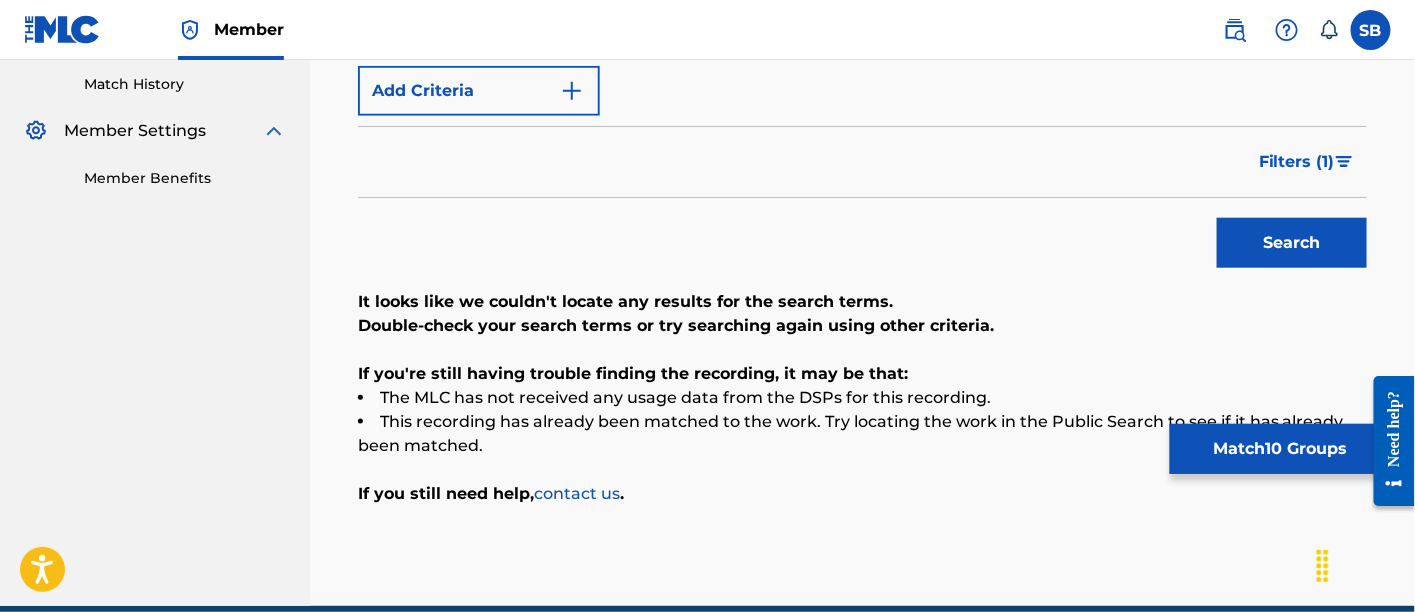 click on "Filters ( 1 )" at bounding box center (1307, 162) 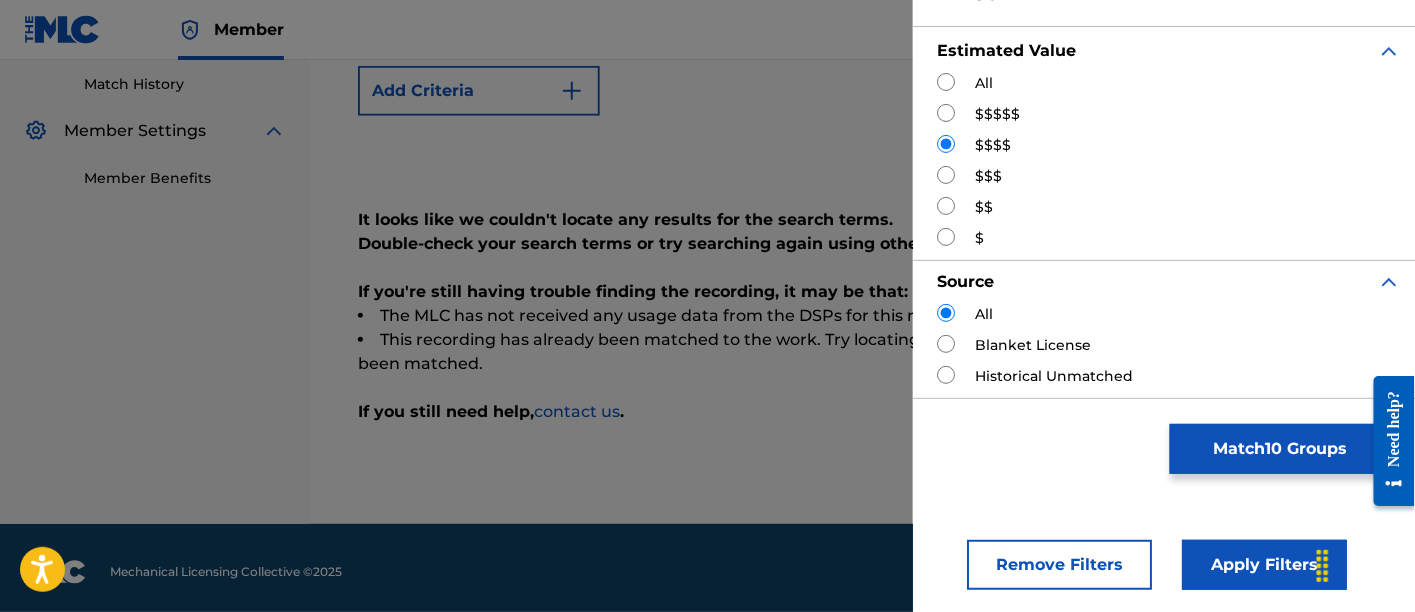 click at bounding box center (946, 175) 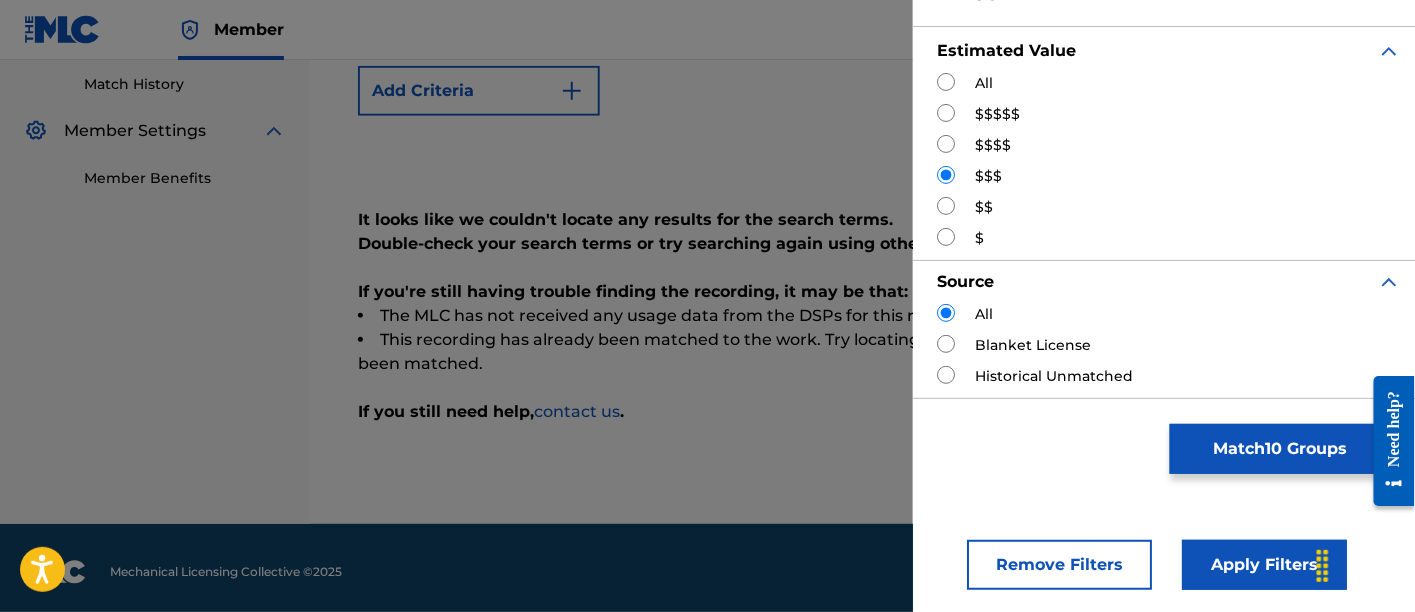 click on "Apply Filters" at bounding box center [1264, 565] 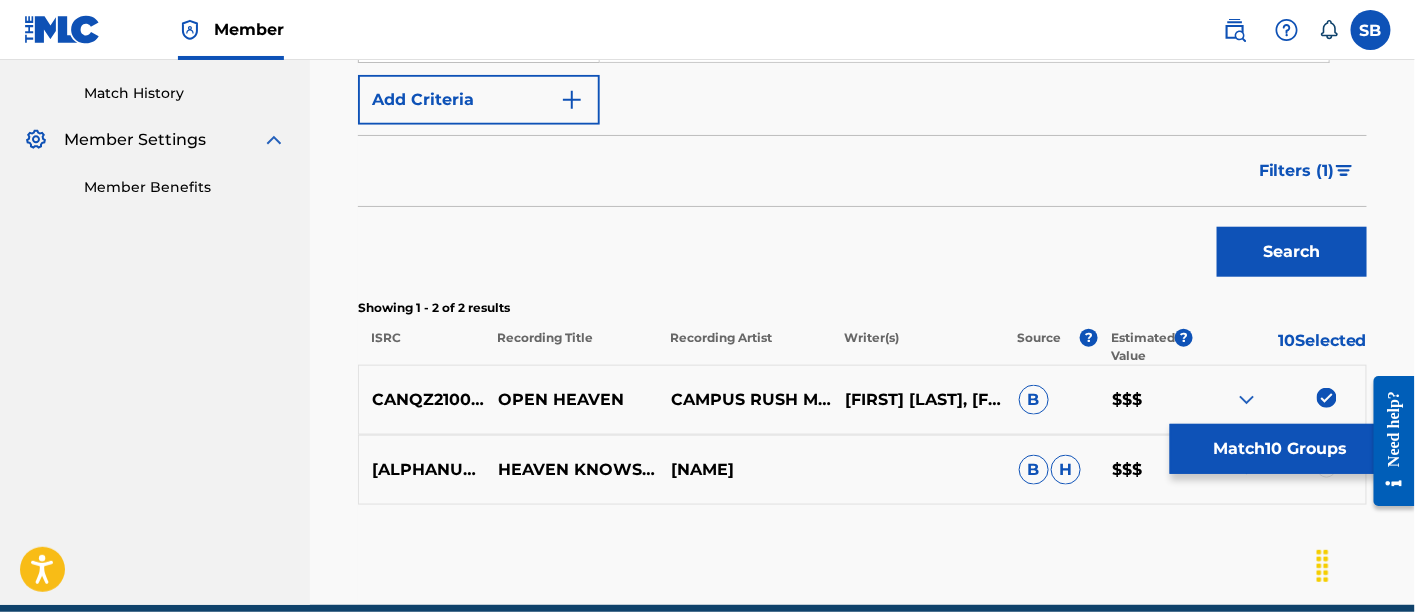 scroll, scrollTop: 540, scrollLeft: 0, axis: vertical 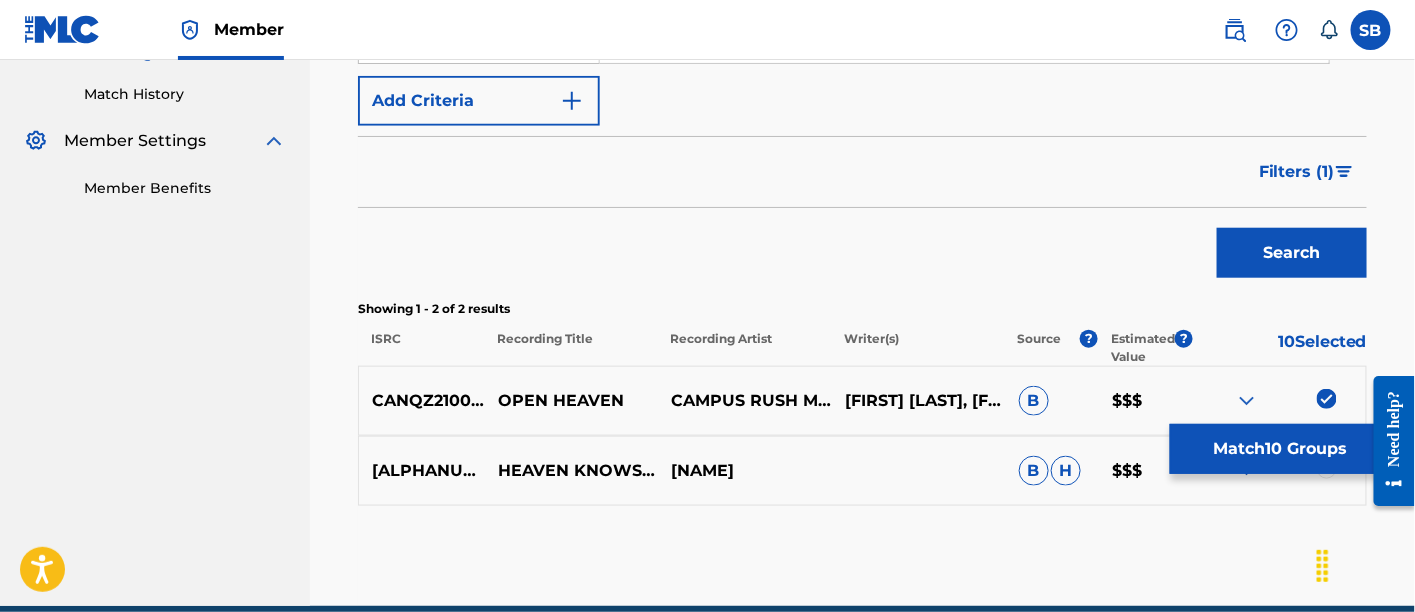click on "Filters ( 1 )" at bounding box center [1297, 172] 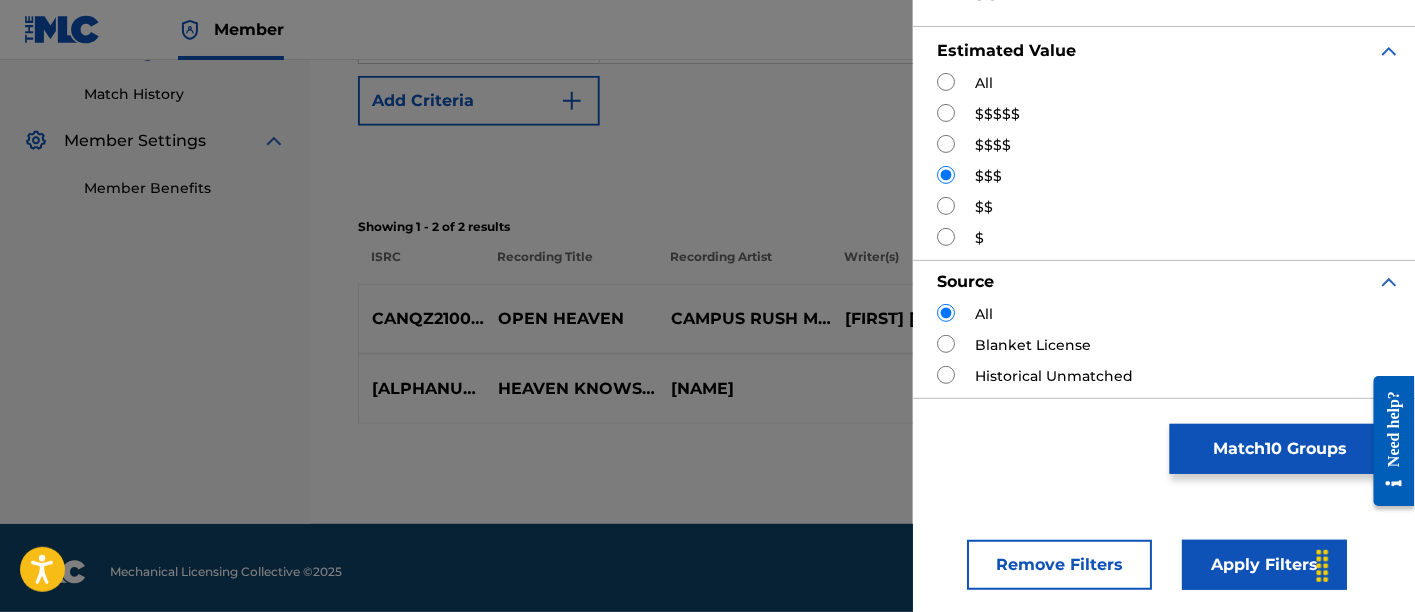 click at bounding box center [946, 206] 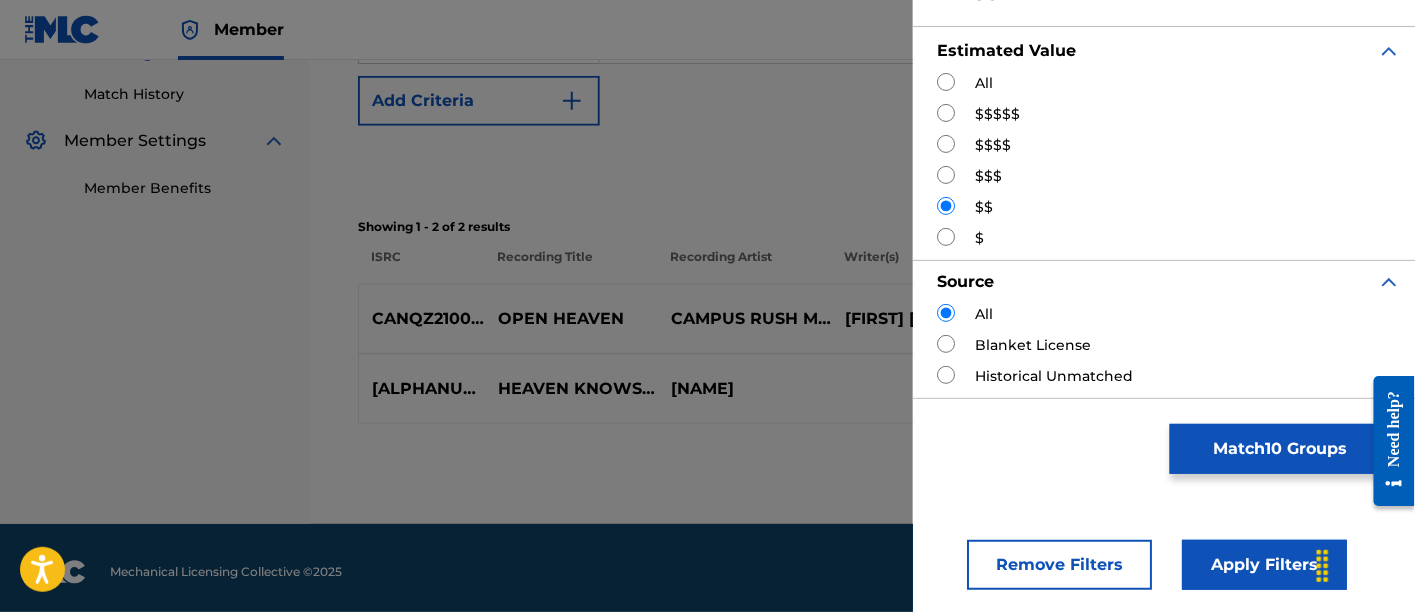 click on "Apply Filters" at bounding box center (1264, 565) 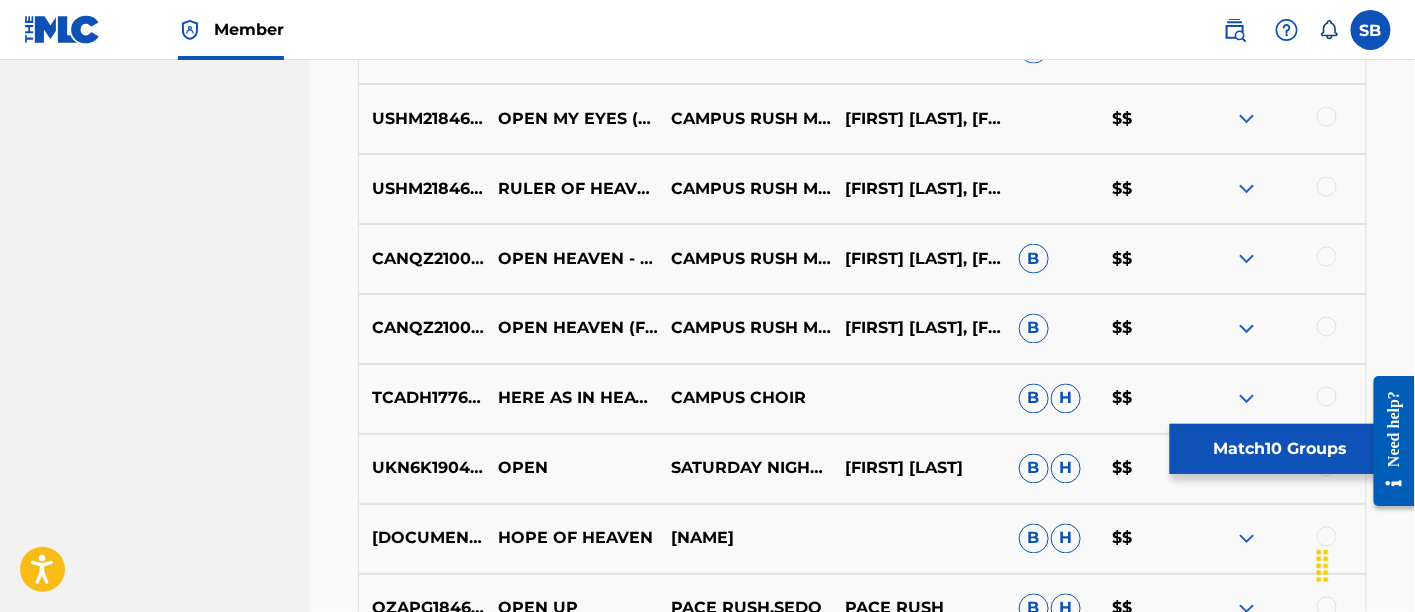 scroll, scrollTop: 964, scrollLeft: 0, axis: vertical 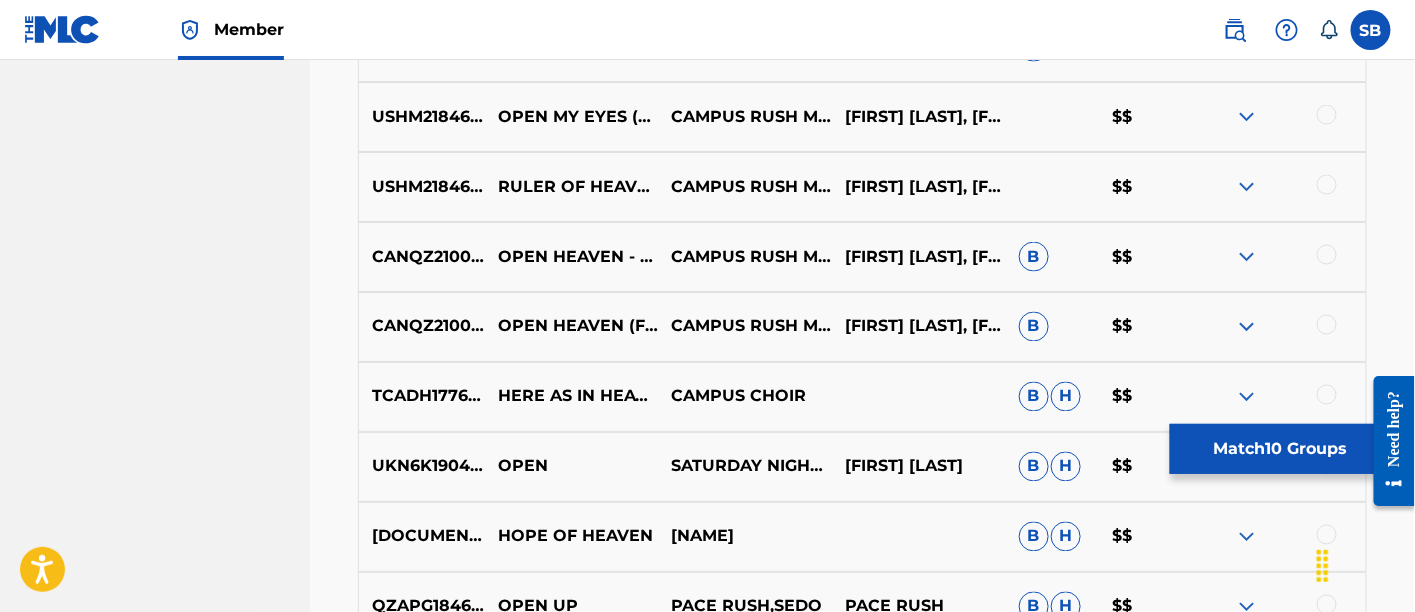 click at bounding box center (1327, 325) 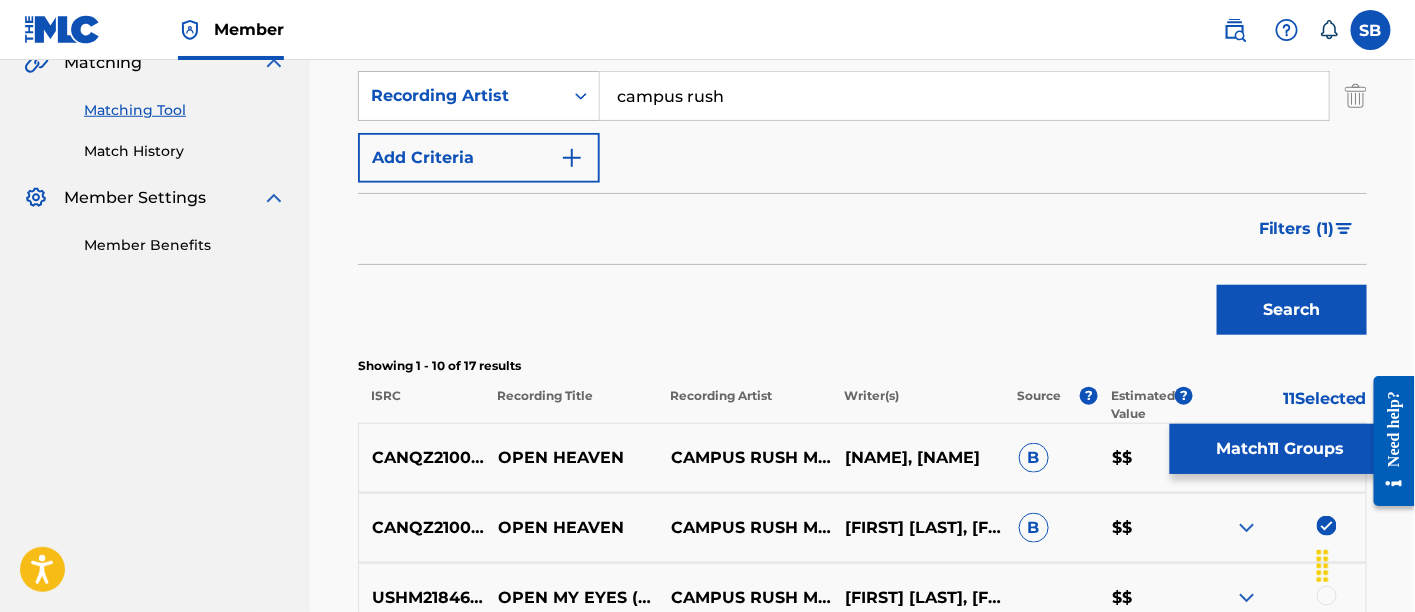 scroll, scrollTop: 482, scrollLeft: 0, axis: vertical 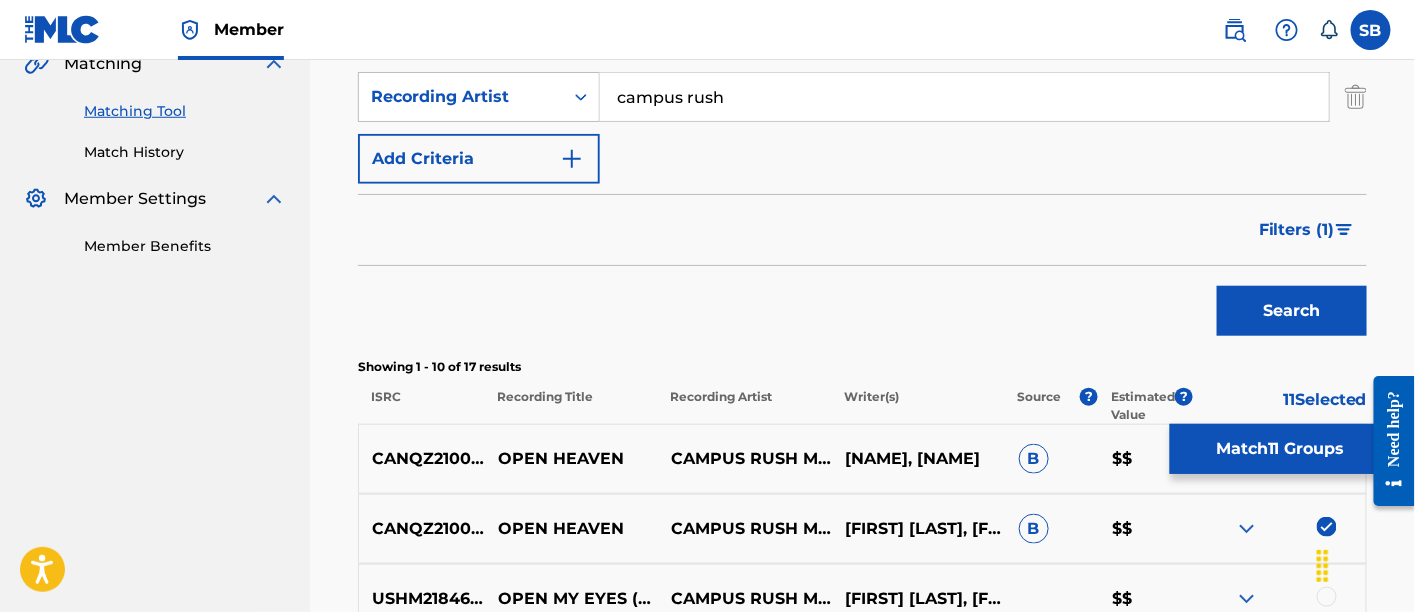 click on "Filters ( 1 )" at bounding box center (1297, 230) 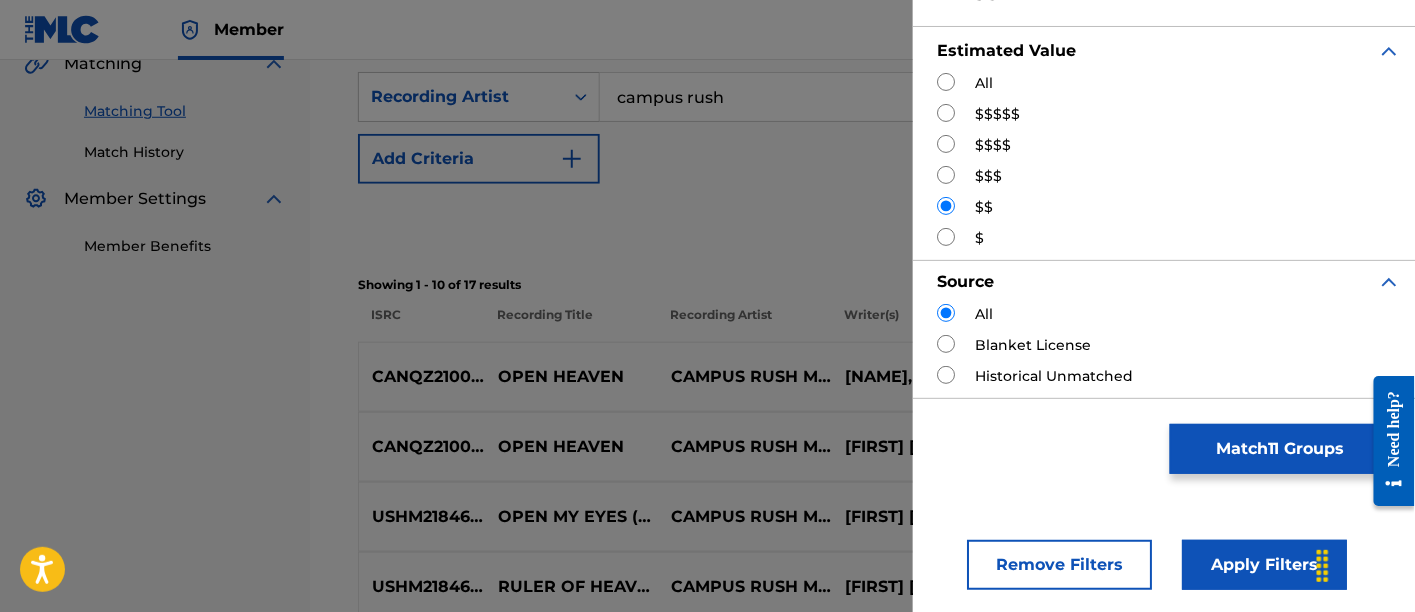 click at bounding box center (946, 237) 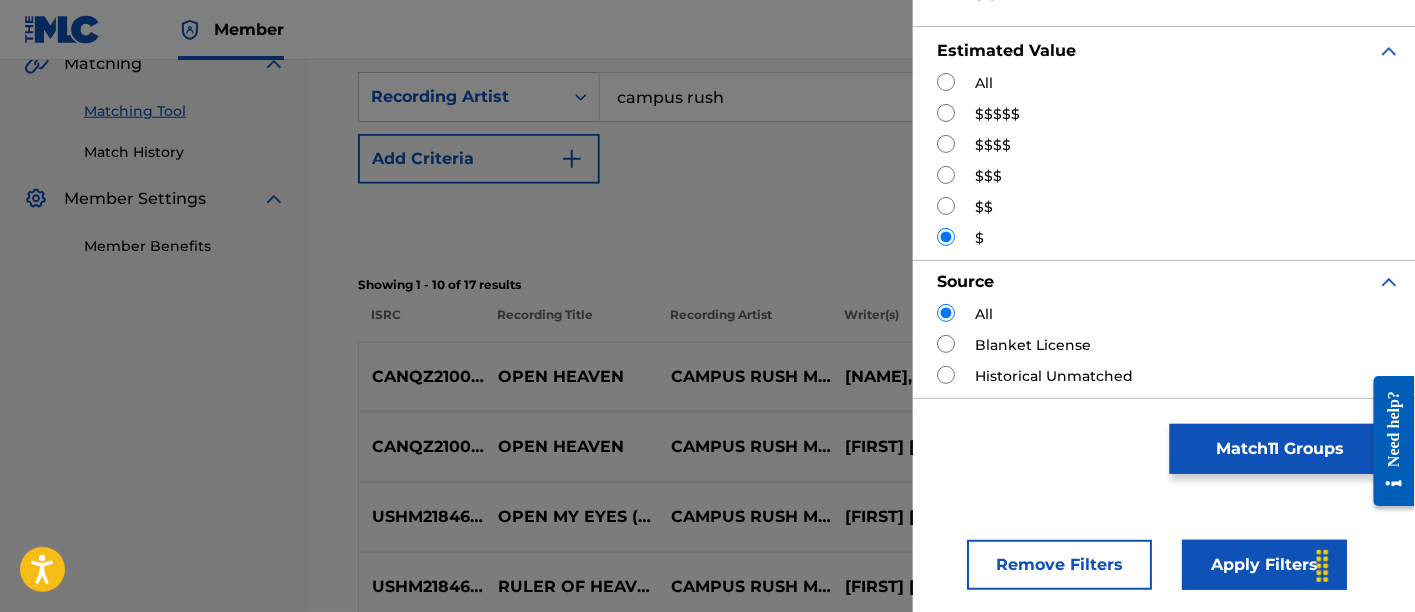 click on "Apply Filters" at bounding box center [1264, 565] 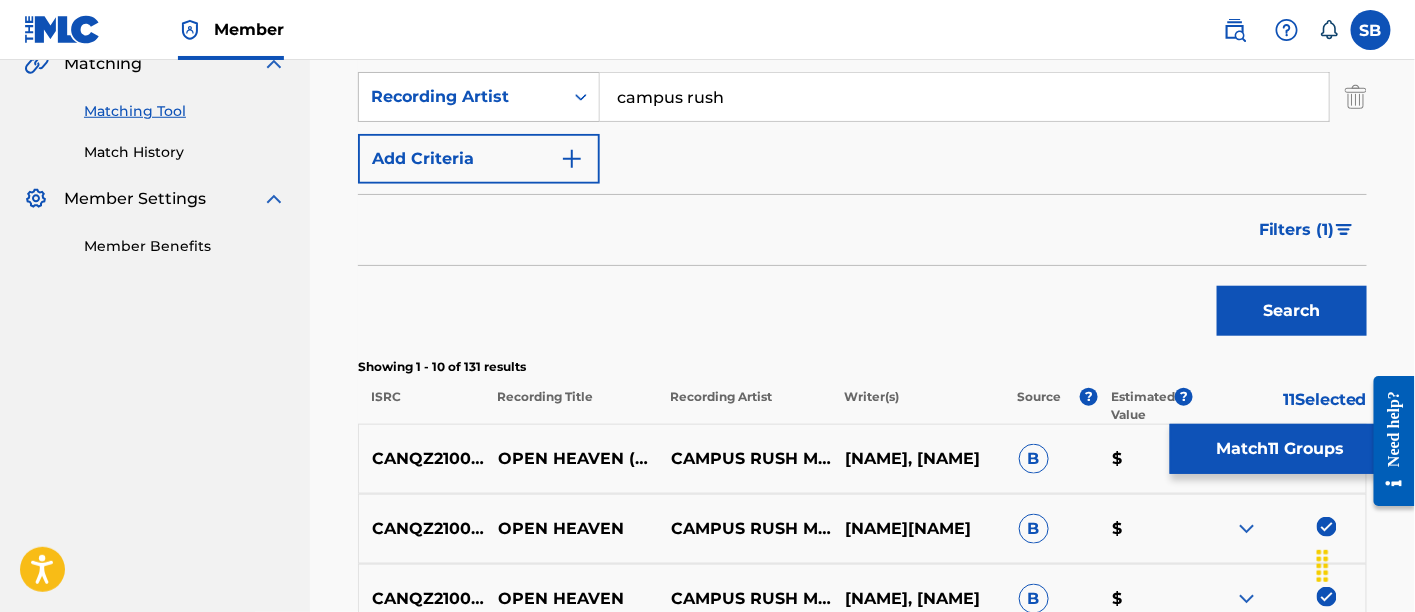 scroll, scrollTop: 777, scrollLeft: 0, axis: vertical 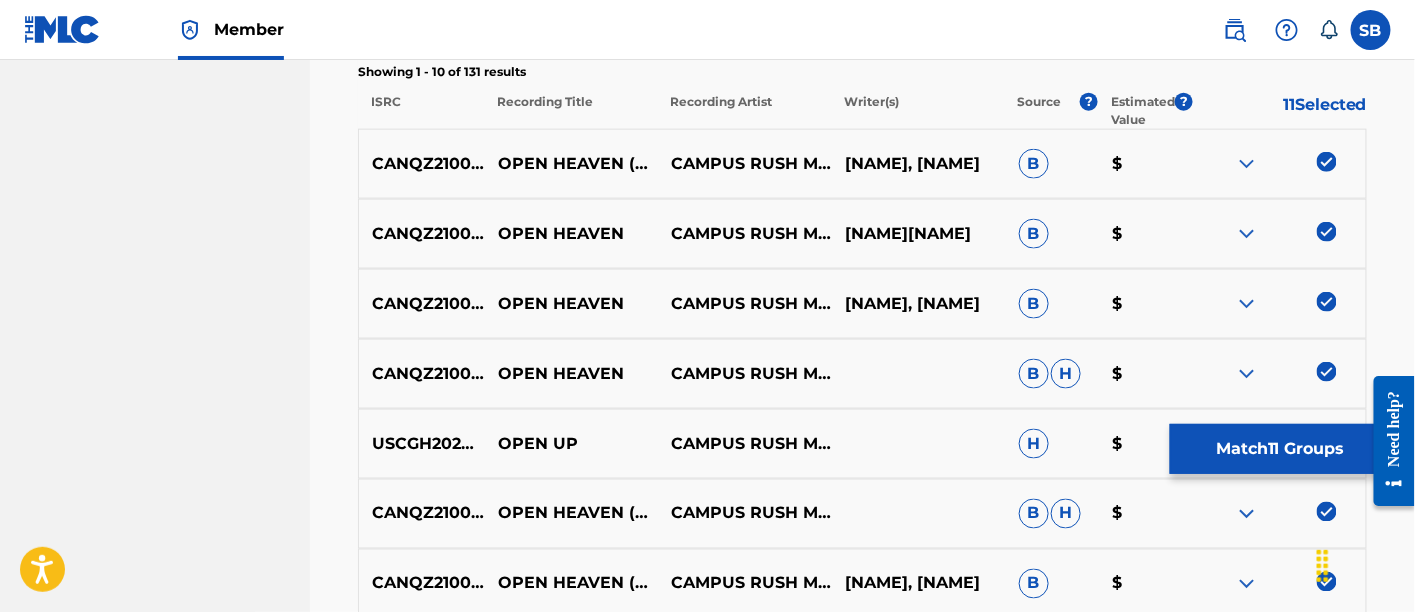 click at bounding box center (1327, 162) 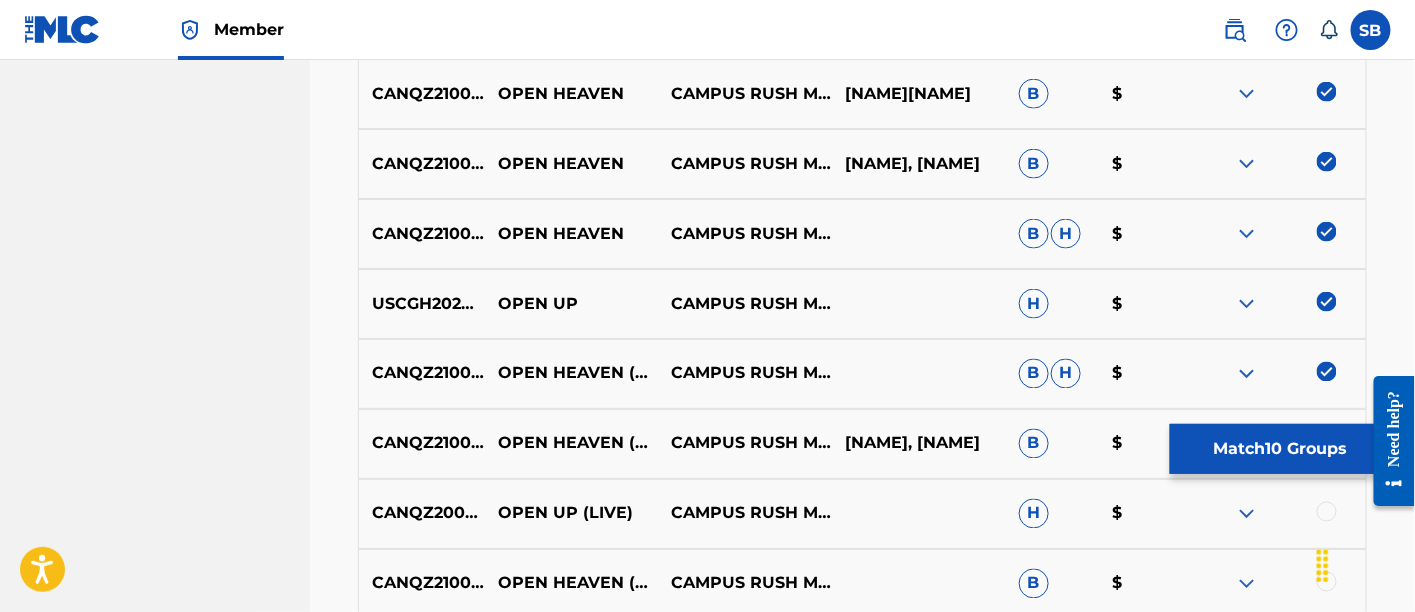 scroll, scrollTop: 997, scrollLeft: 0, axis: vertical 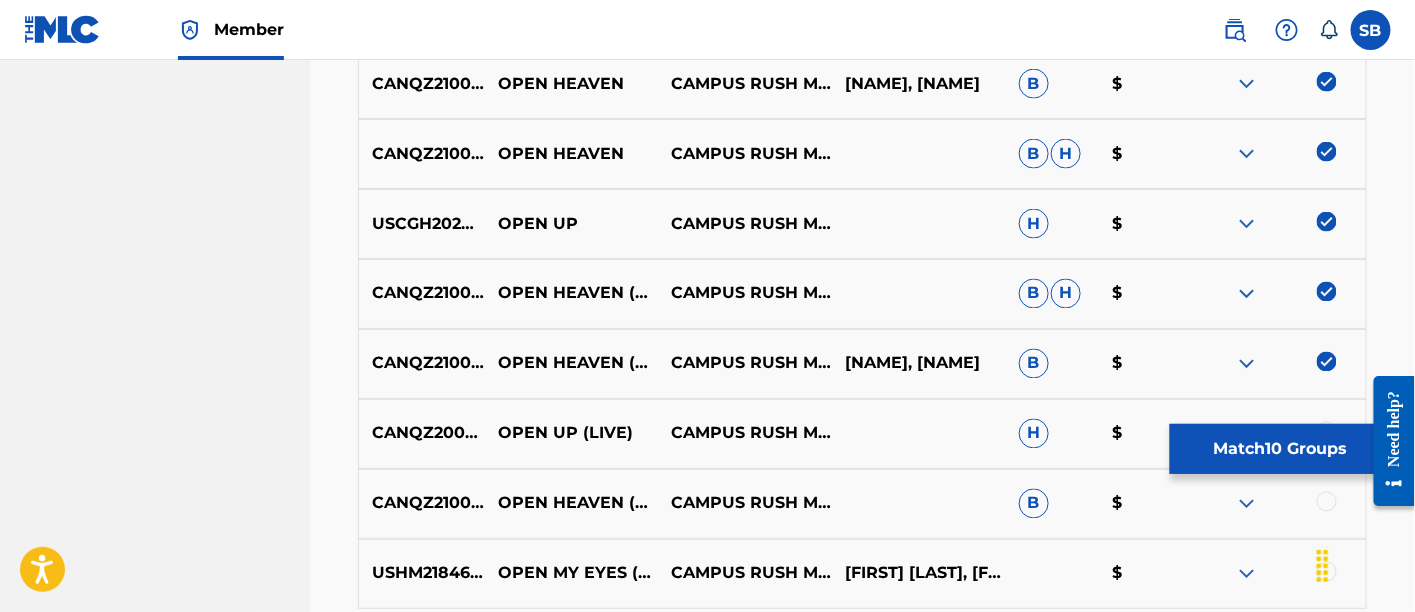 click at bounding box center (1327, 292) 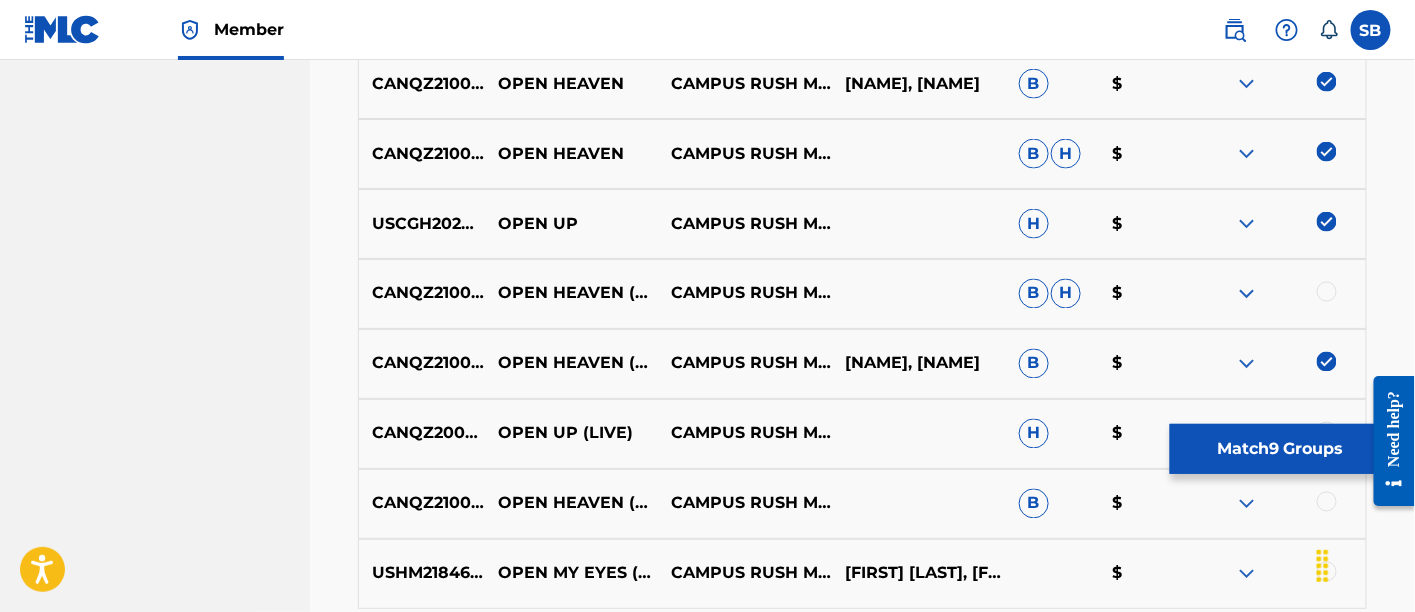 click at bounding box center (1327, 362) 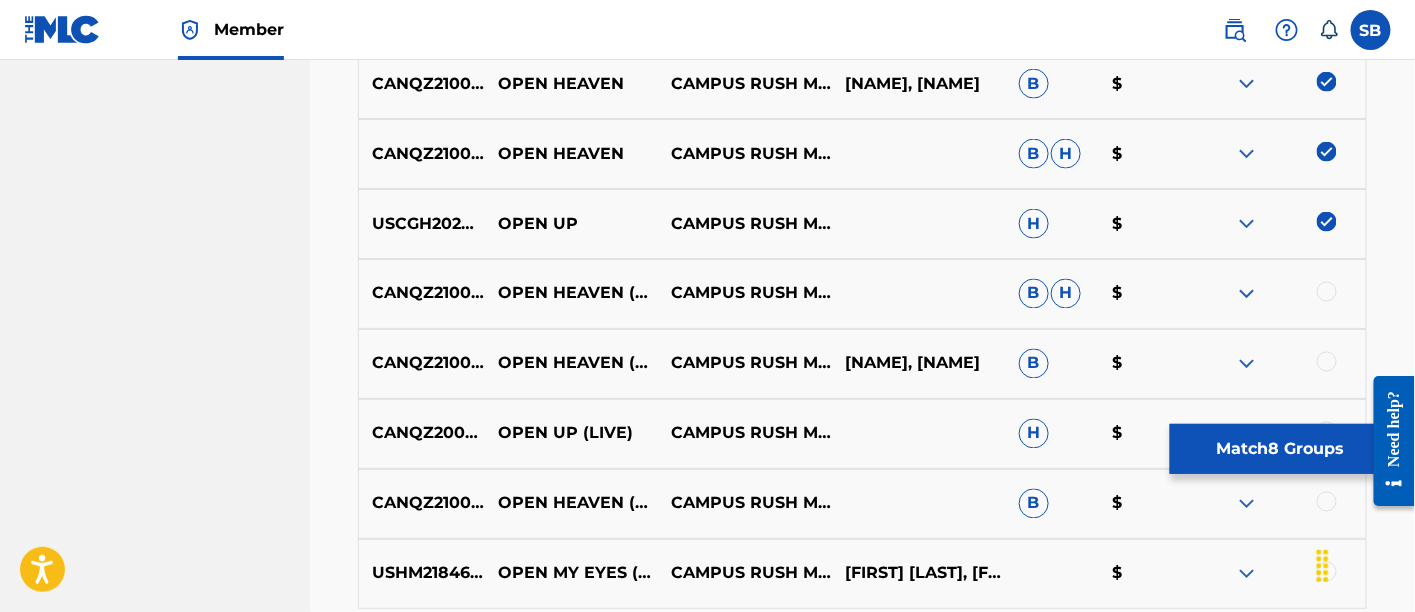 scroll, scrollTop: 1238, scrollLeft: 0, axis: vertical 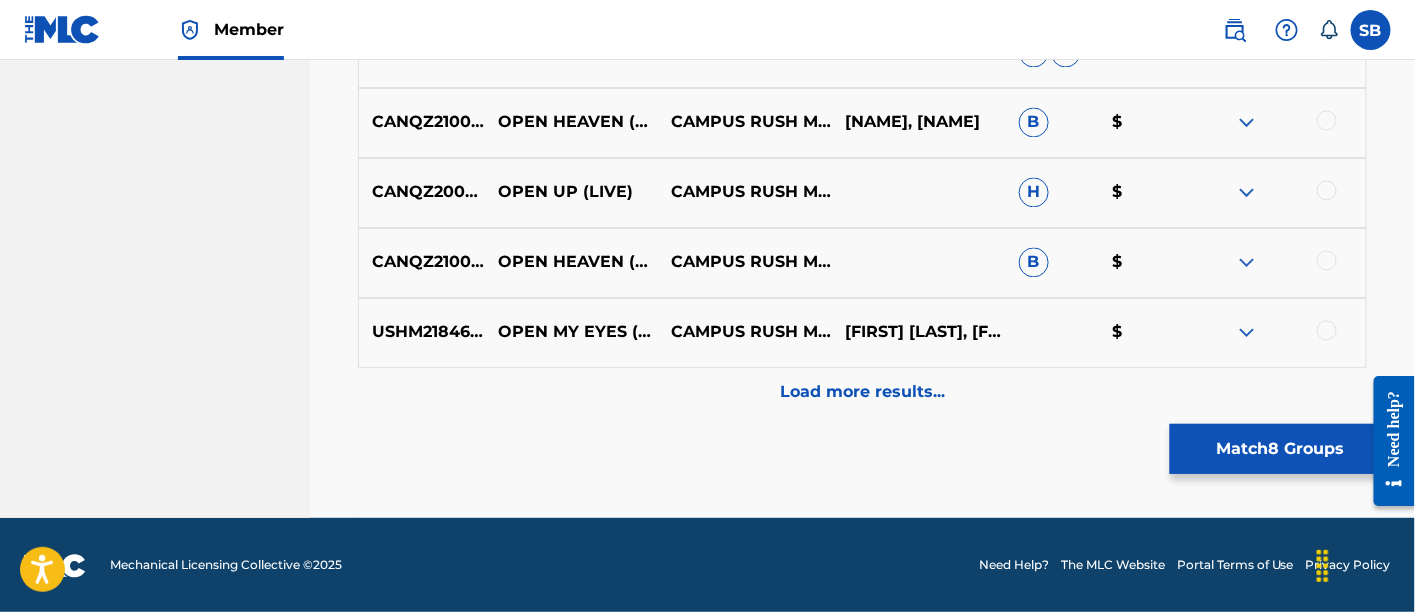click at bounding box center (1327, 121) 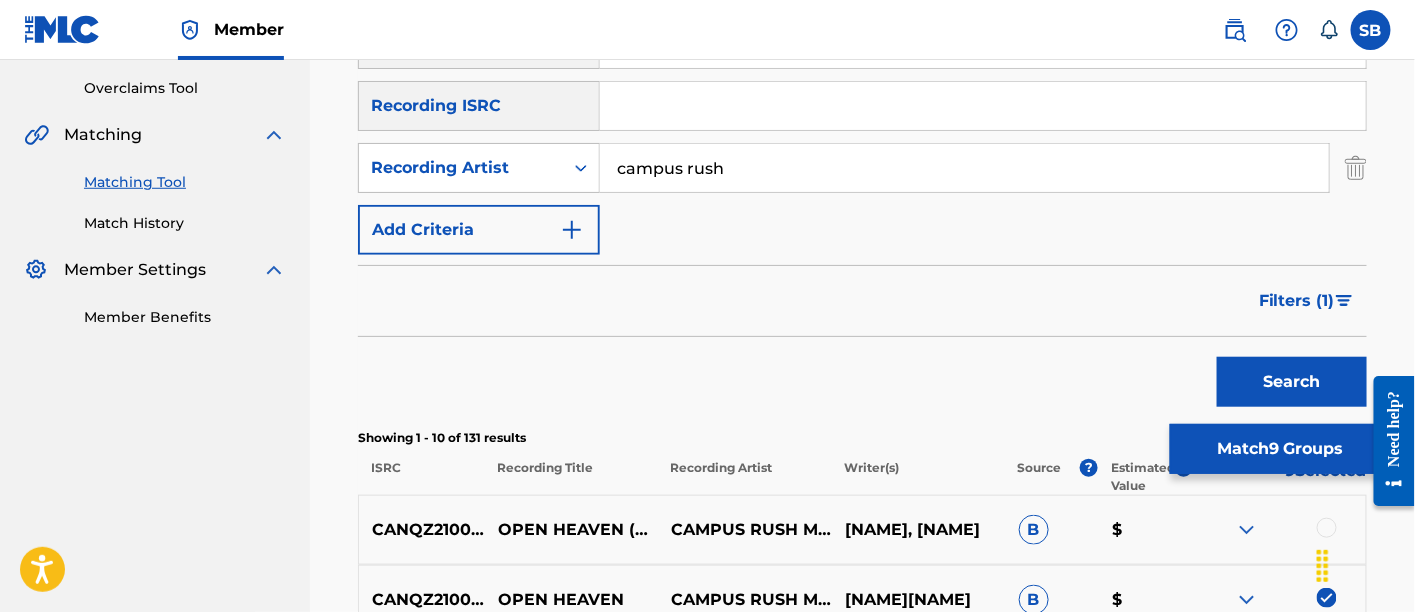 scroll, scrollTop: 320, scrollLeft: 0, axis: vertical 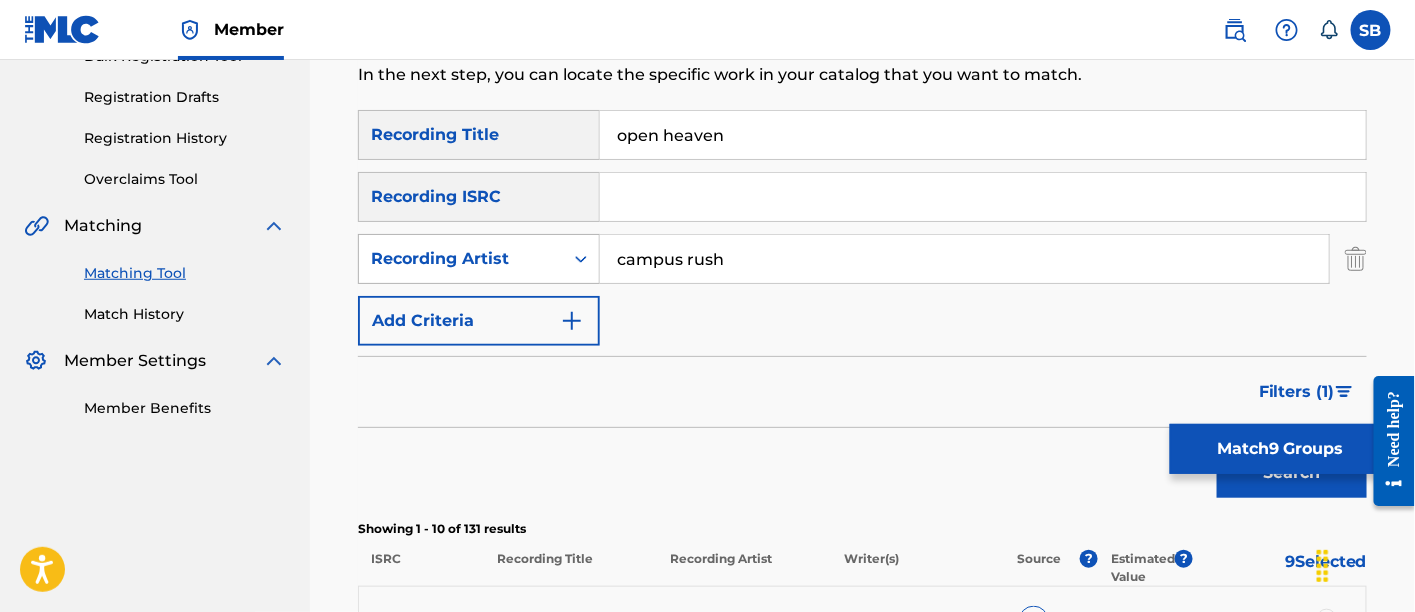 click on "Recording Artist" at bounding box center (461, 259) 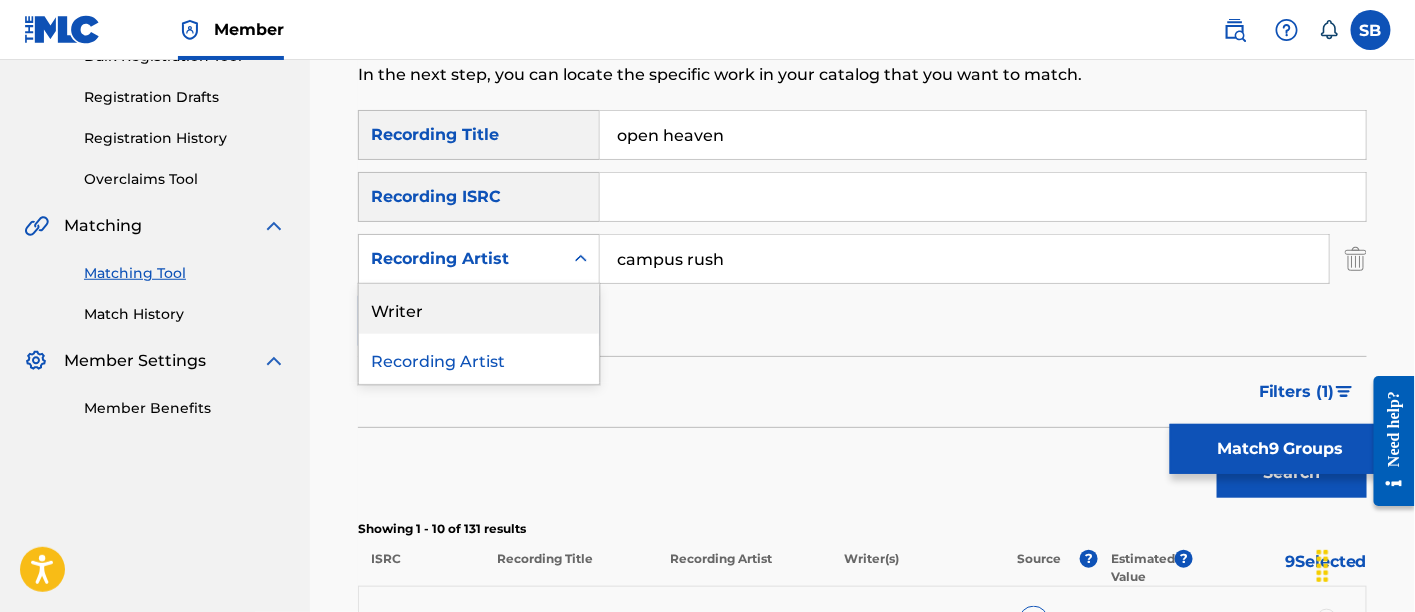 click on "Writer" at bounding box center [479, 309] 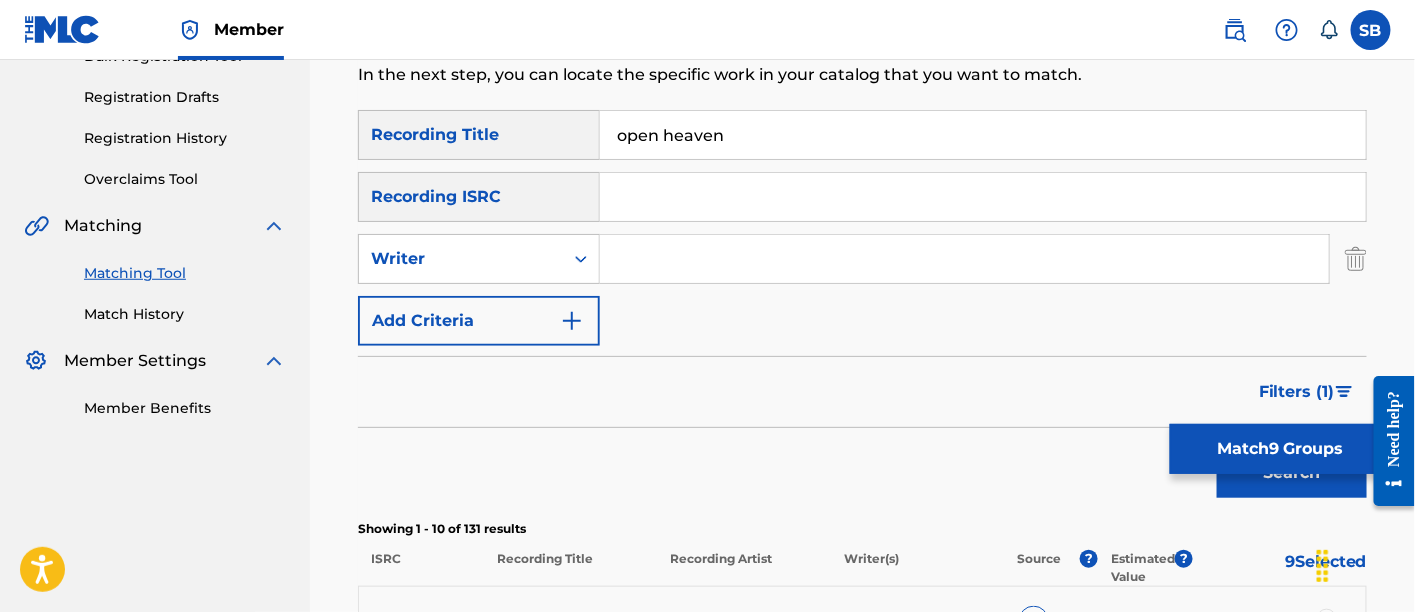 click at bounding box center [964, 259] 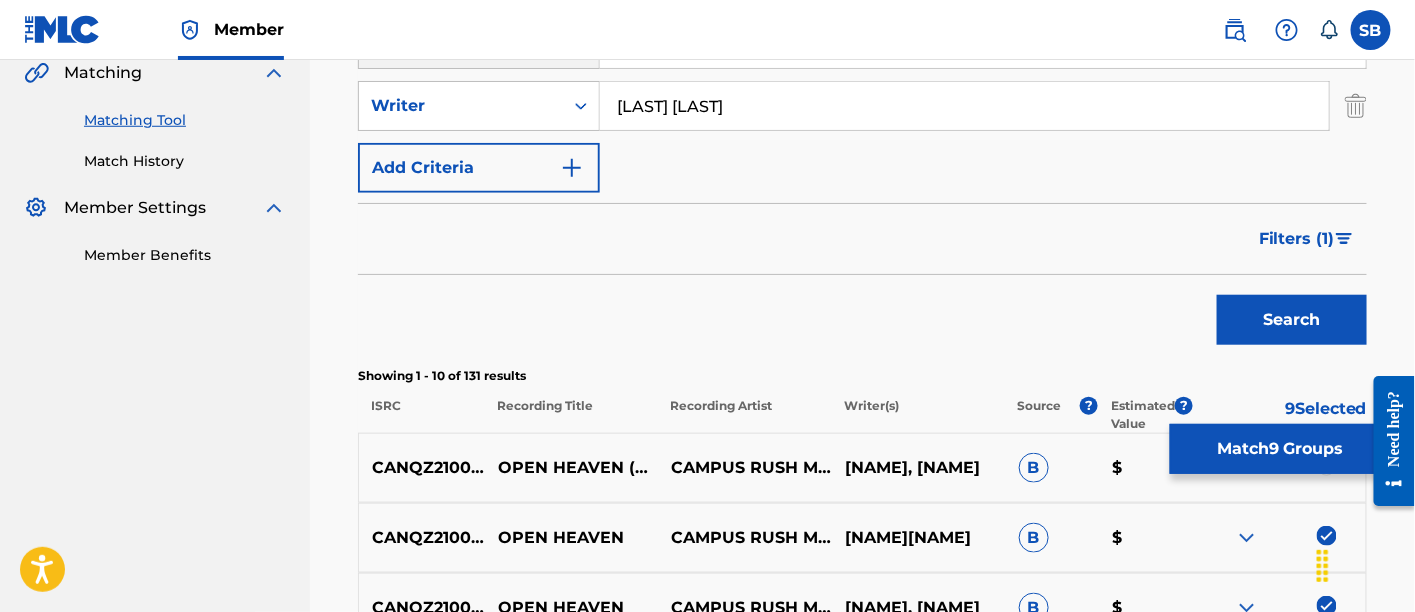 scroll, scrollTop: 474, scrollLeft: 0, axis: vertical 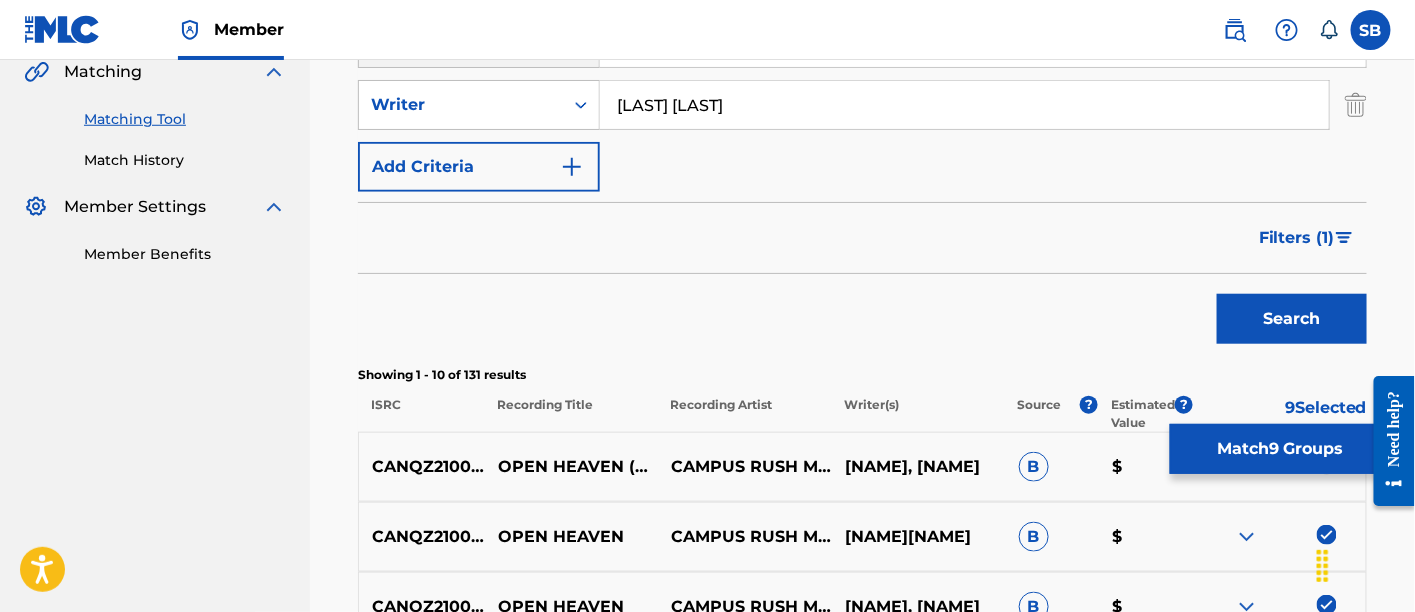 click on "Search" at bounding box center [1292, 319] 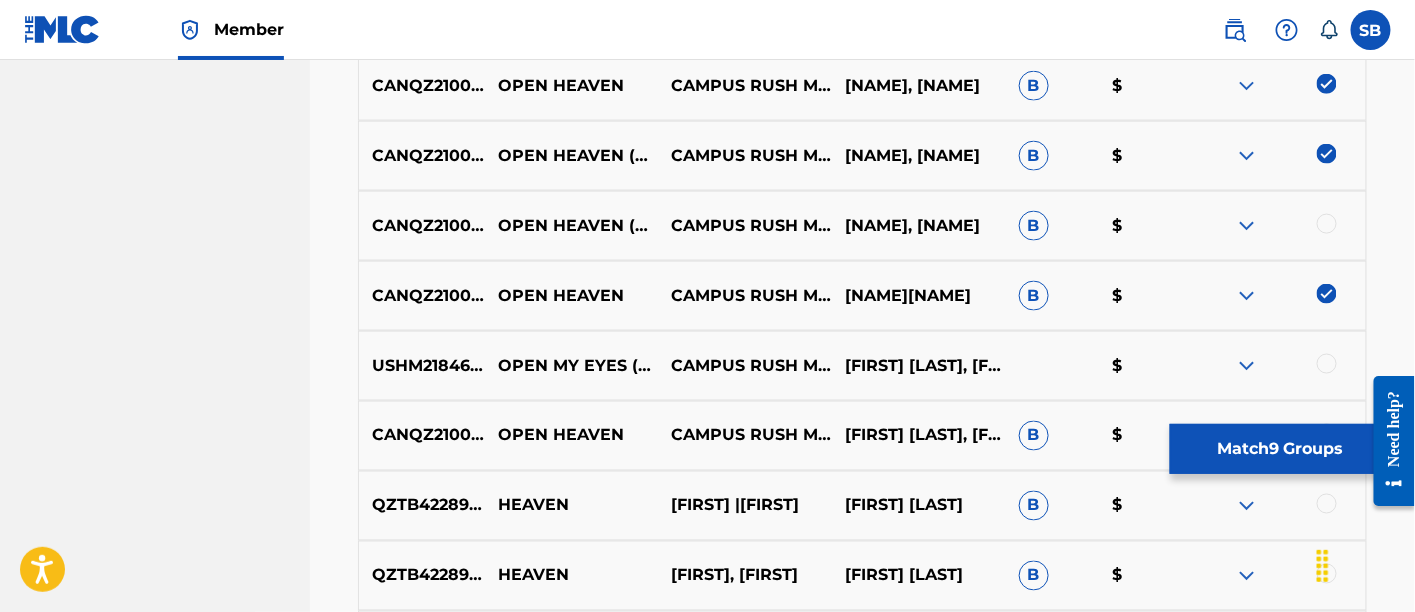 scroll, scrollTop: 906, scrollLeft: 0, axis: vertical 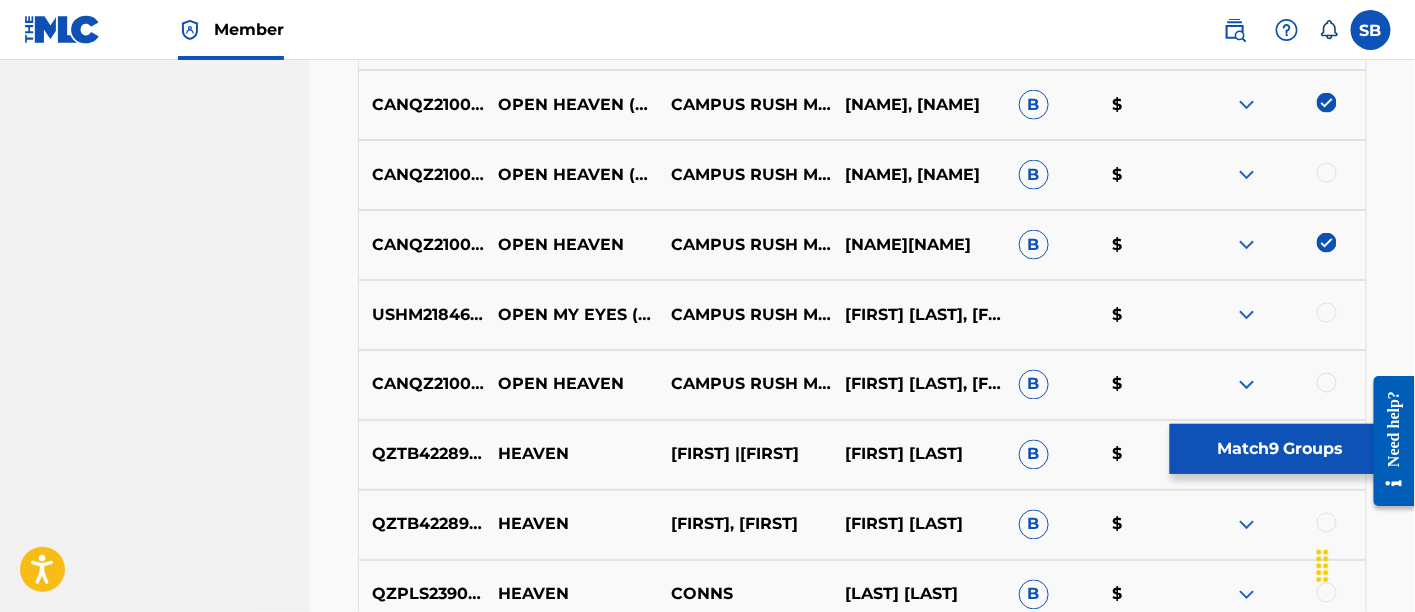 click at bounding box center (1327, 383) 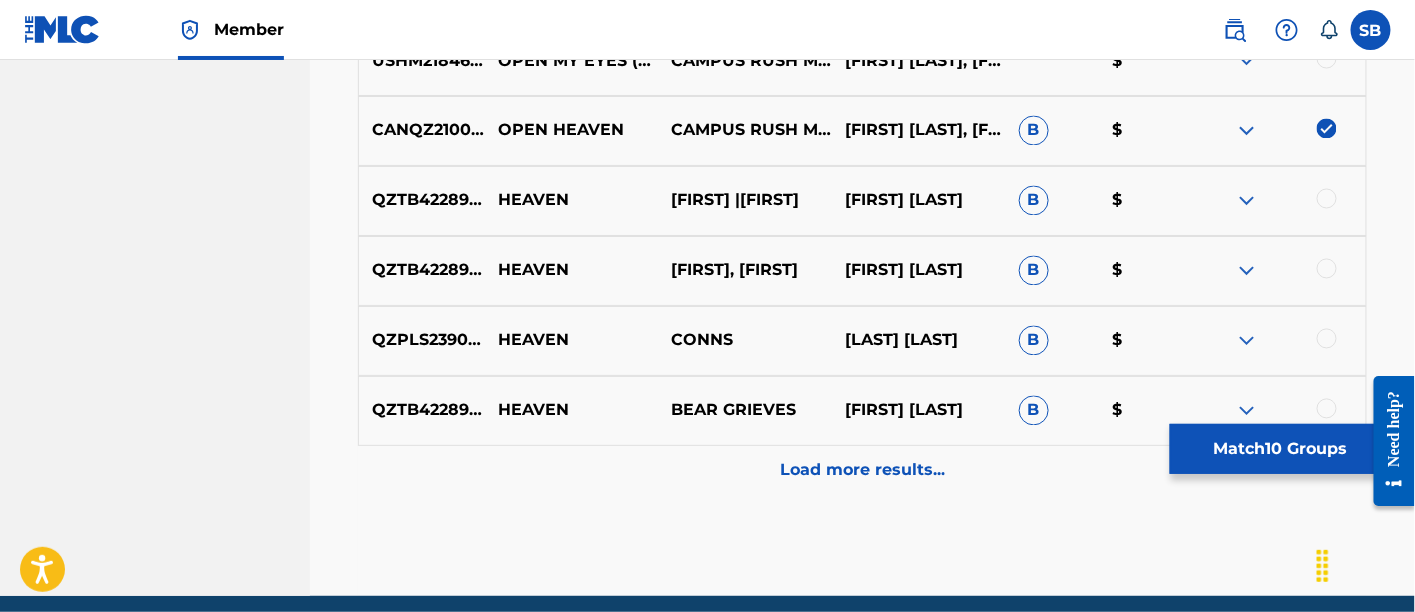scroll, scrollTop: 1202, scrollLeft: 0, axis: vertical 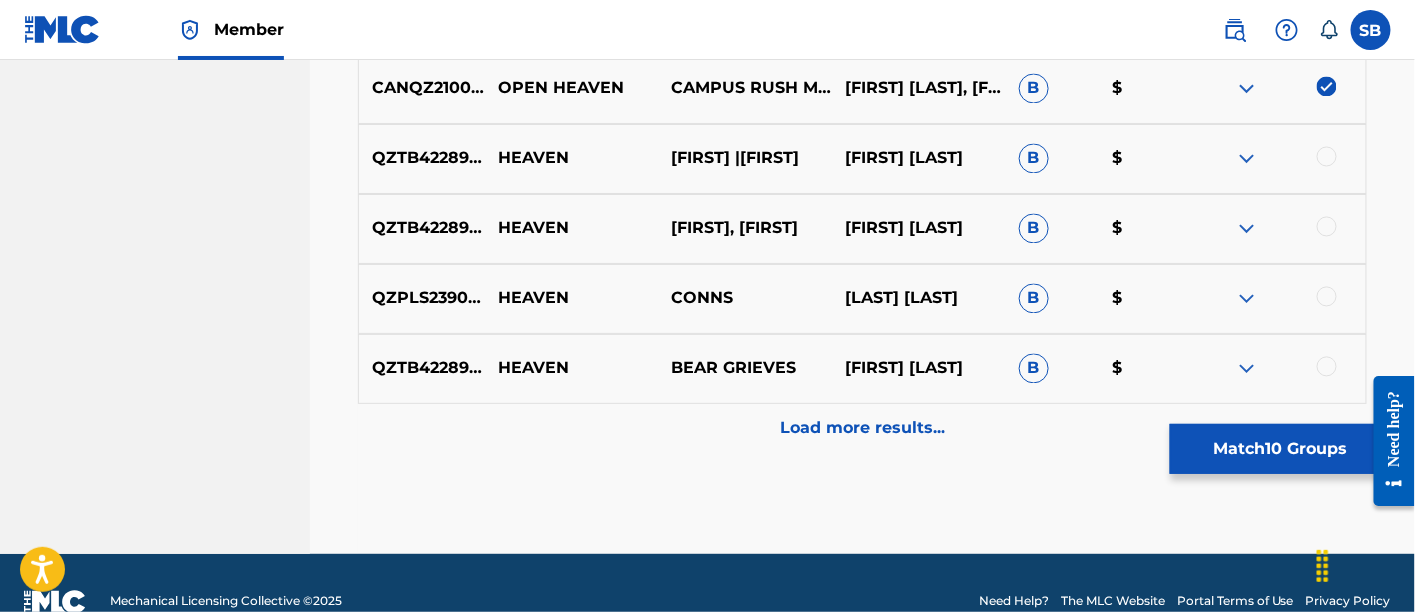 click on "Match  10 Groups" at bounding box center [1280, 449] 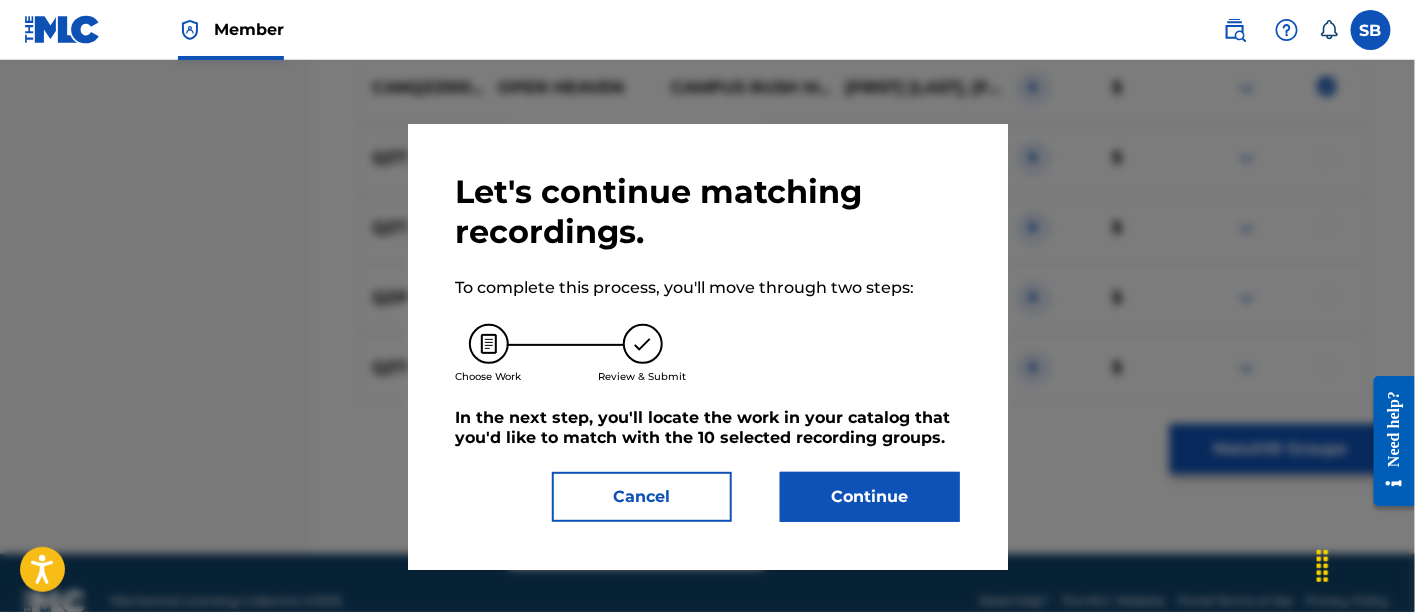 click on "Continue" at bounding box center [870, 497] 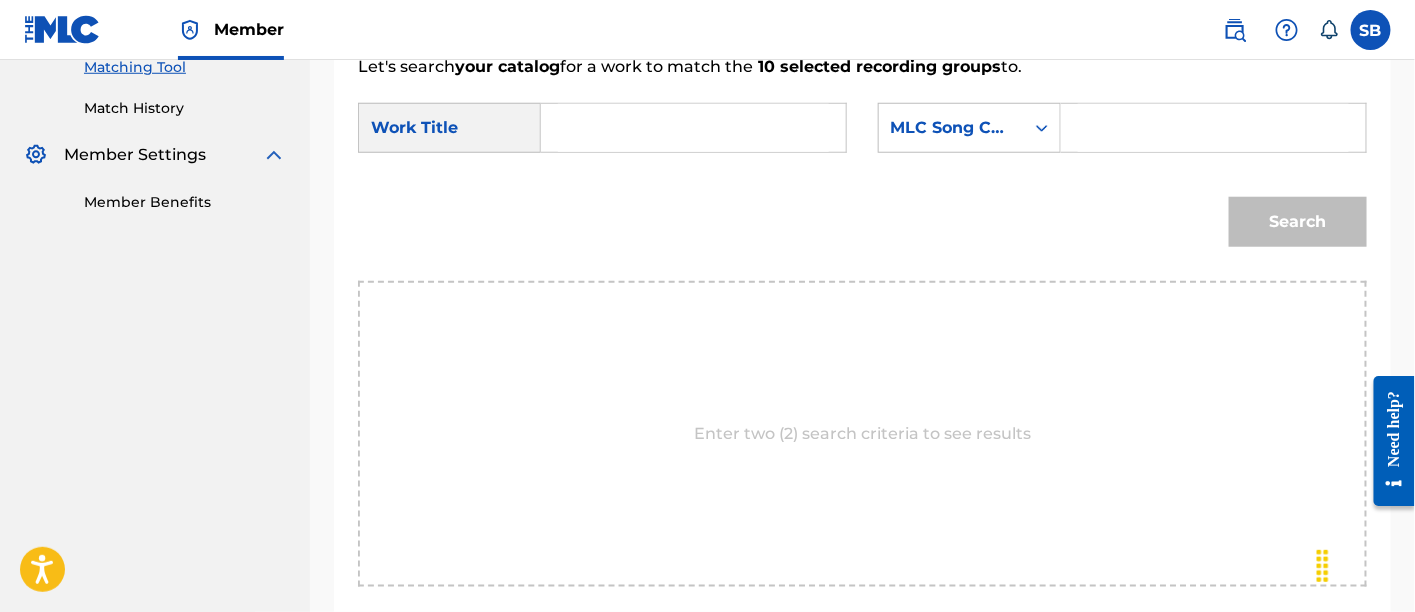 scroll, scrollTop: 525, scrollLeft: 0, axis: vertical 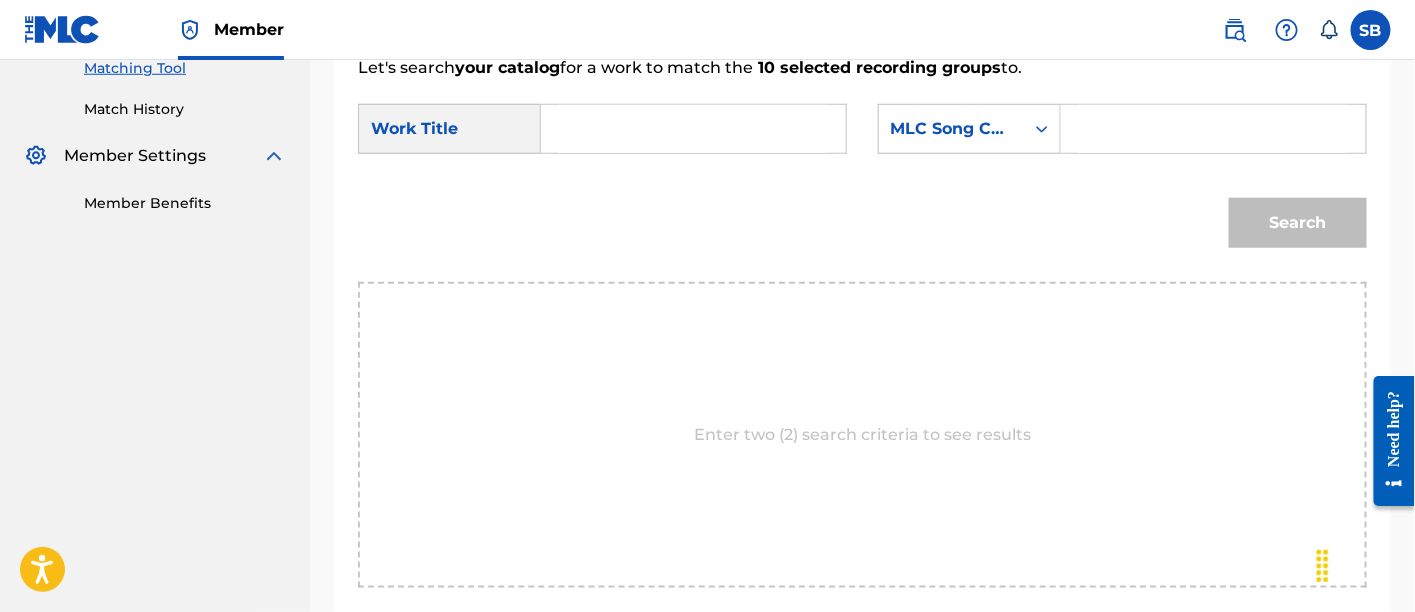 click at bounding box center (693, 129) 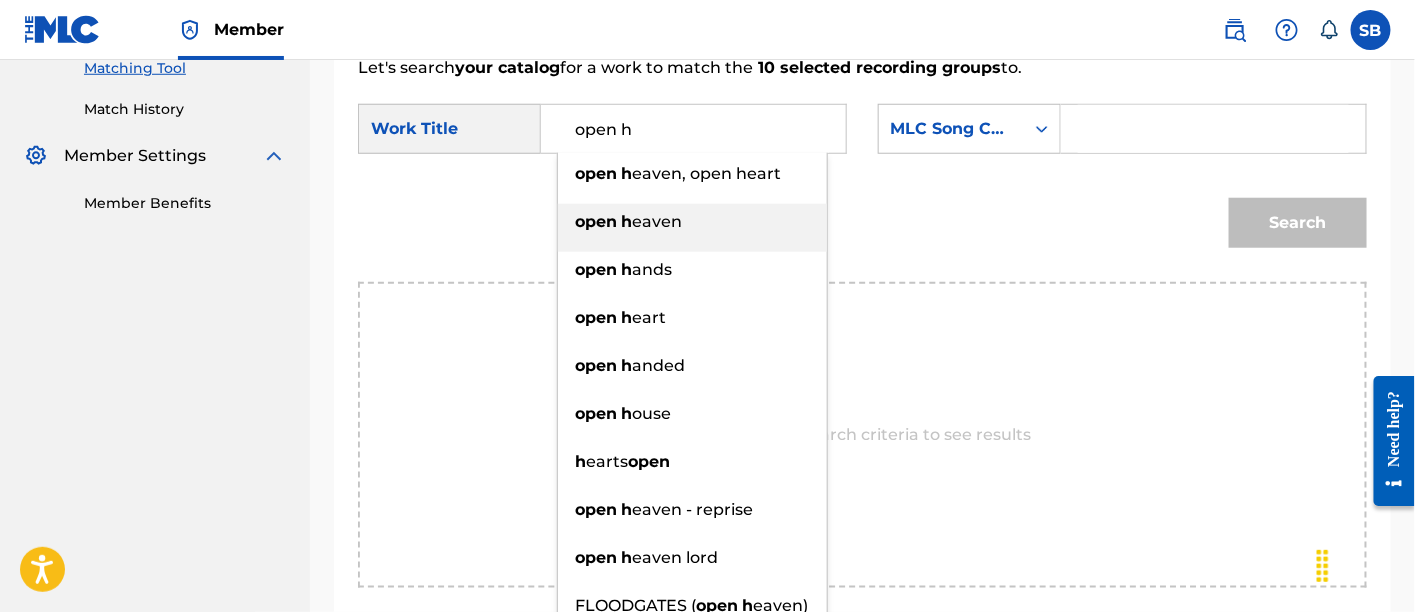 click on "open   h eaven" at bounding box center [692, 228] 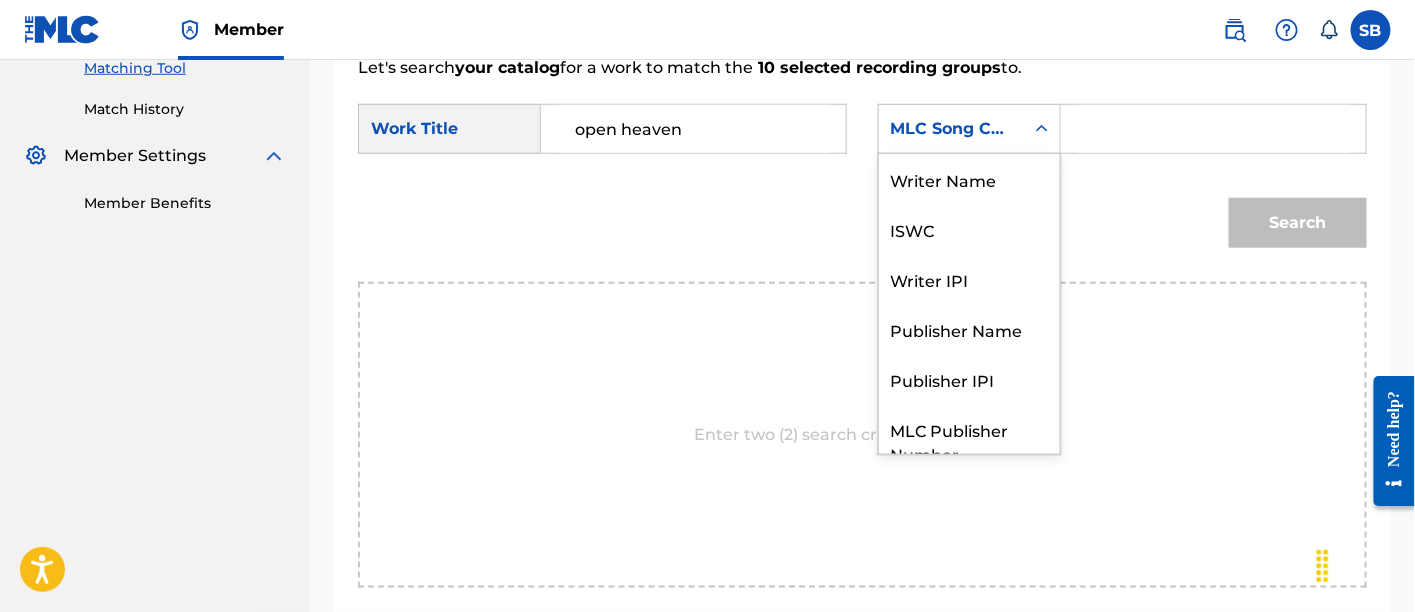 click on "MLC Song Code" at bounding box center (951, 129) 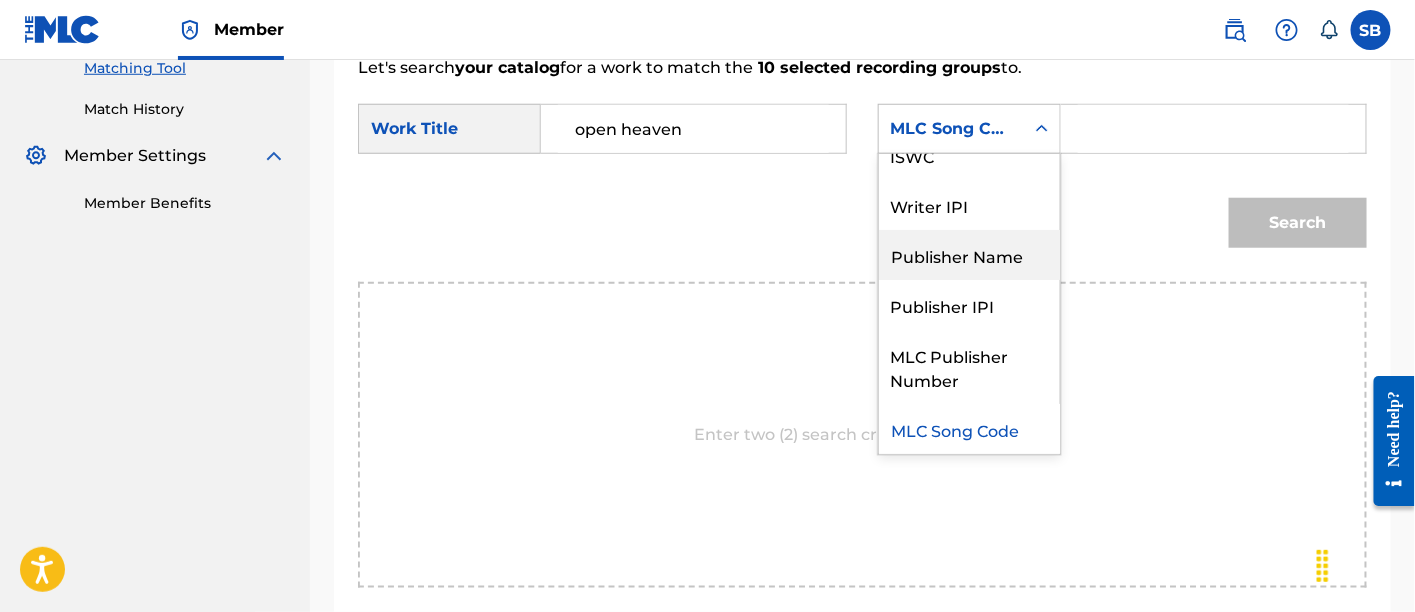scroll, scrollTop: 0, scrollLeft: 0, axis: both 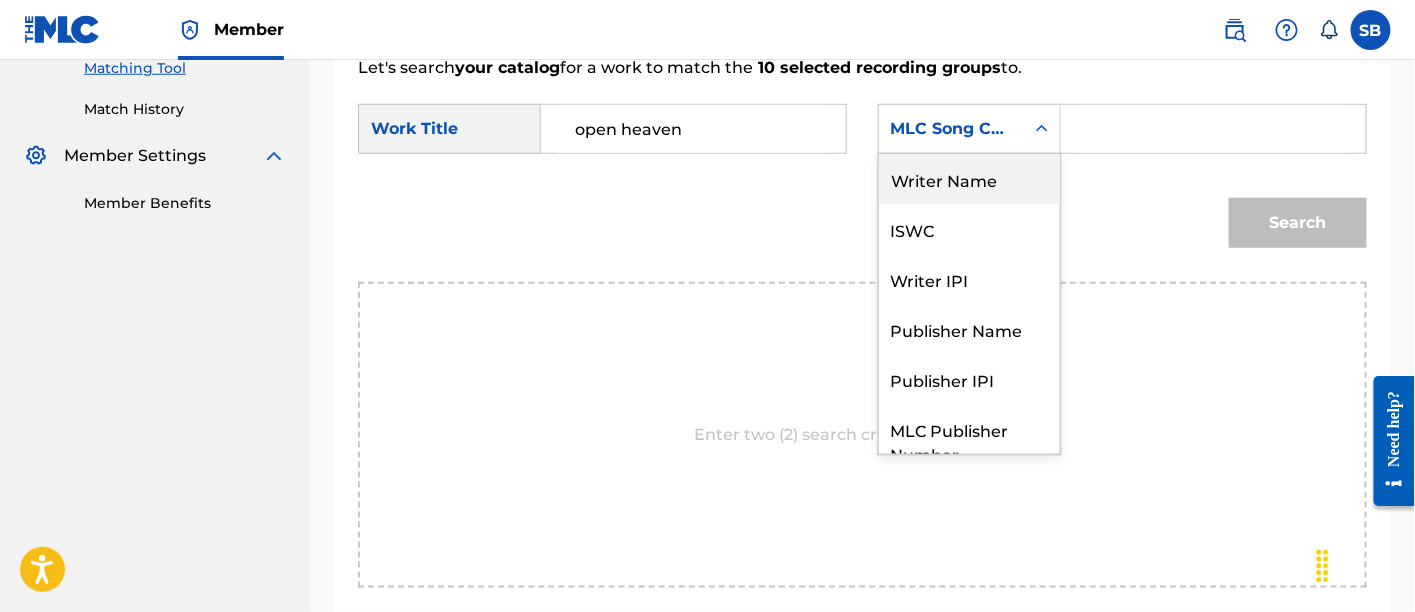 click on "Writer Name" at bounding box center [969, 179] 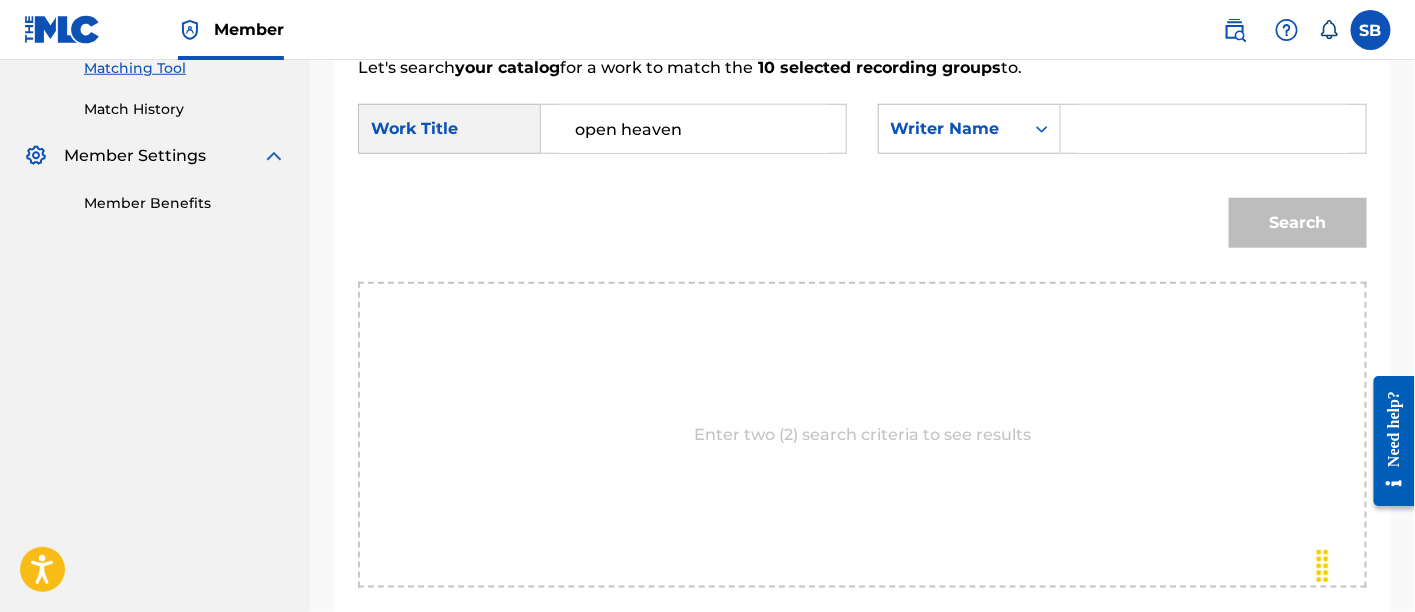 click at bounding box center [1213, 129] 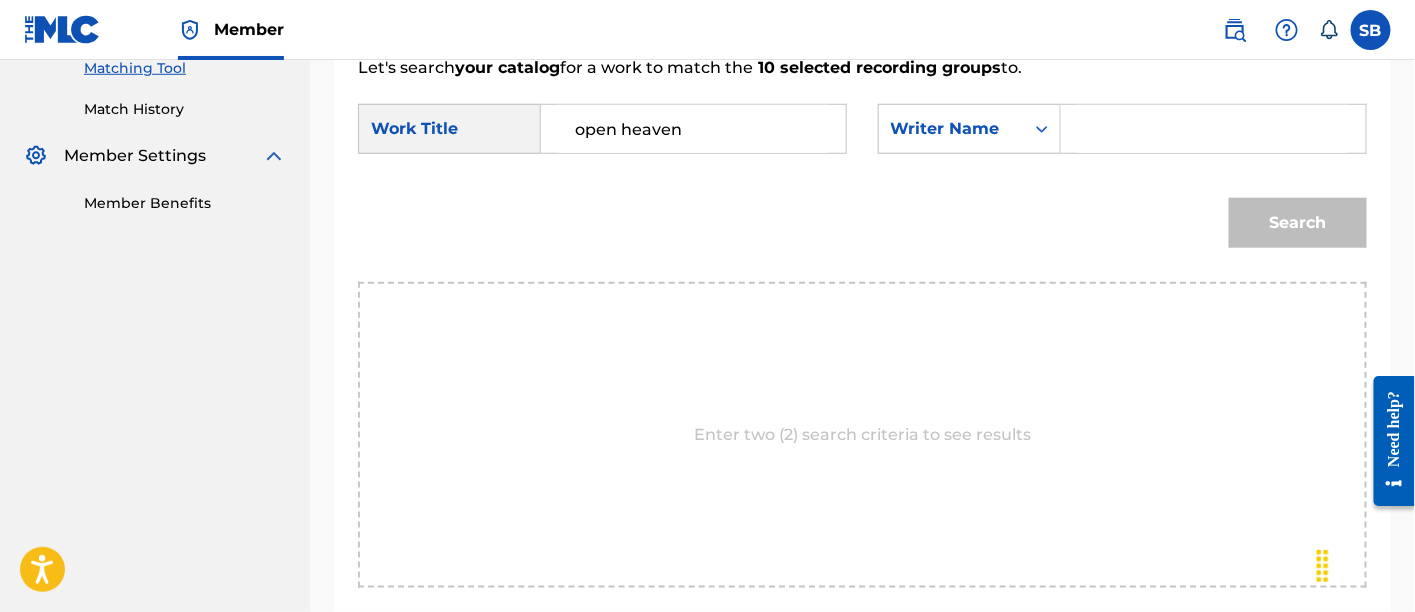 type on "dartey" 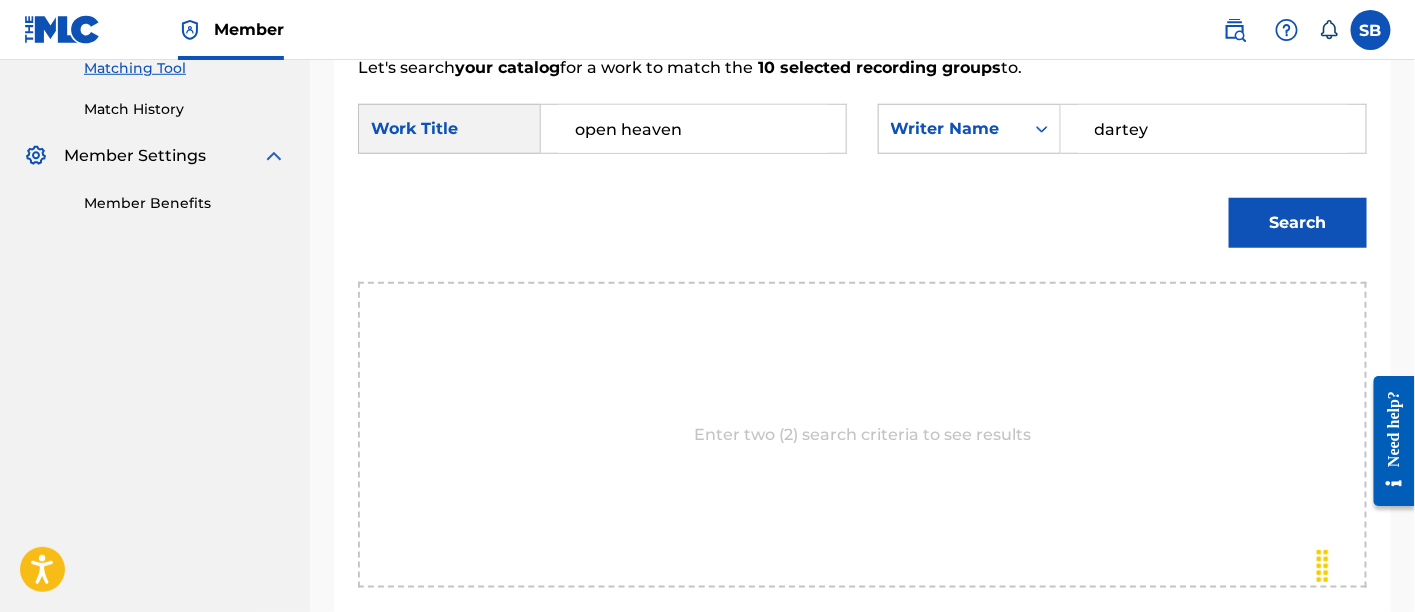 click on "Search" at bounding box center [1298, 223] 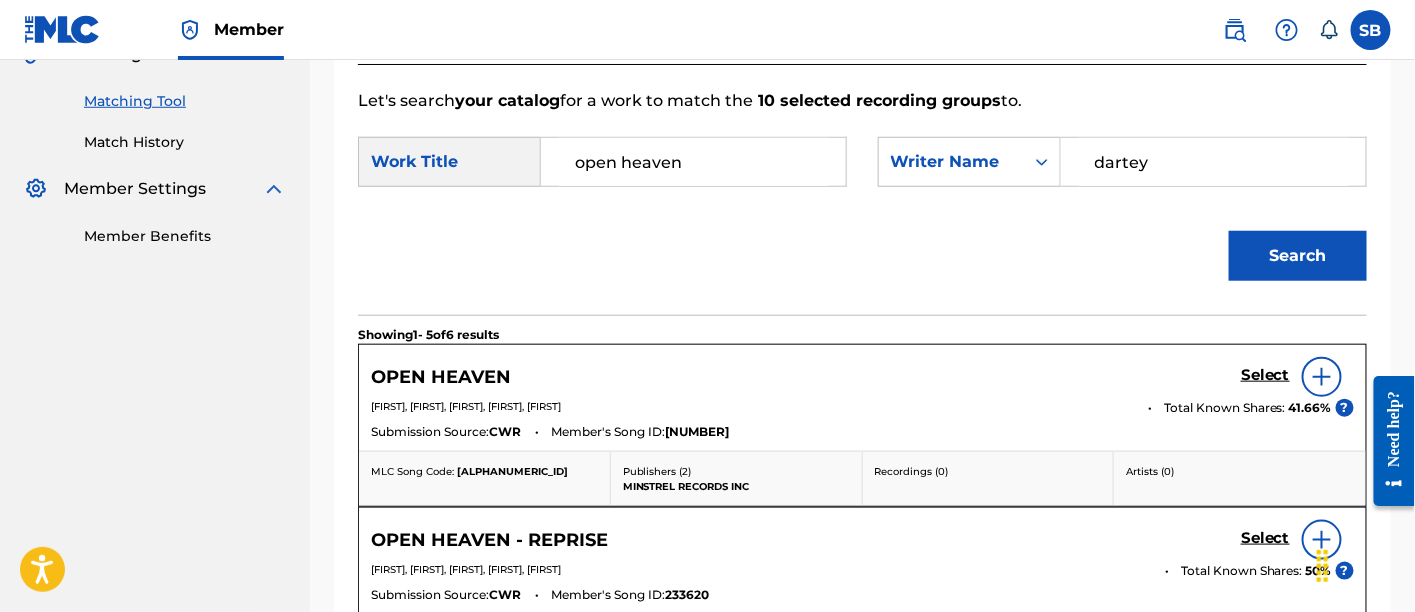scroll, scrollTop: 525, scrollLeft: 0, axis: vertical 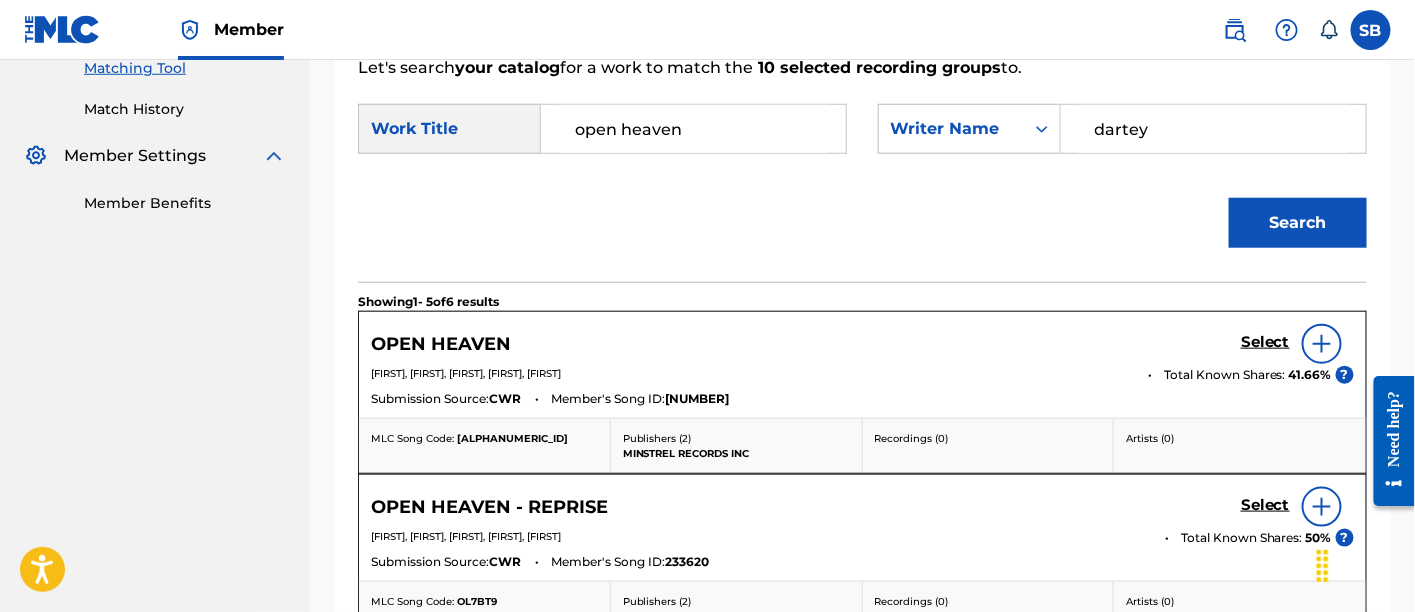 click on "Select" at bounding box center [1265, 342] 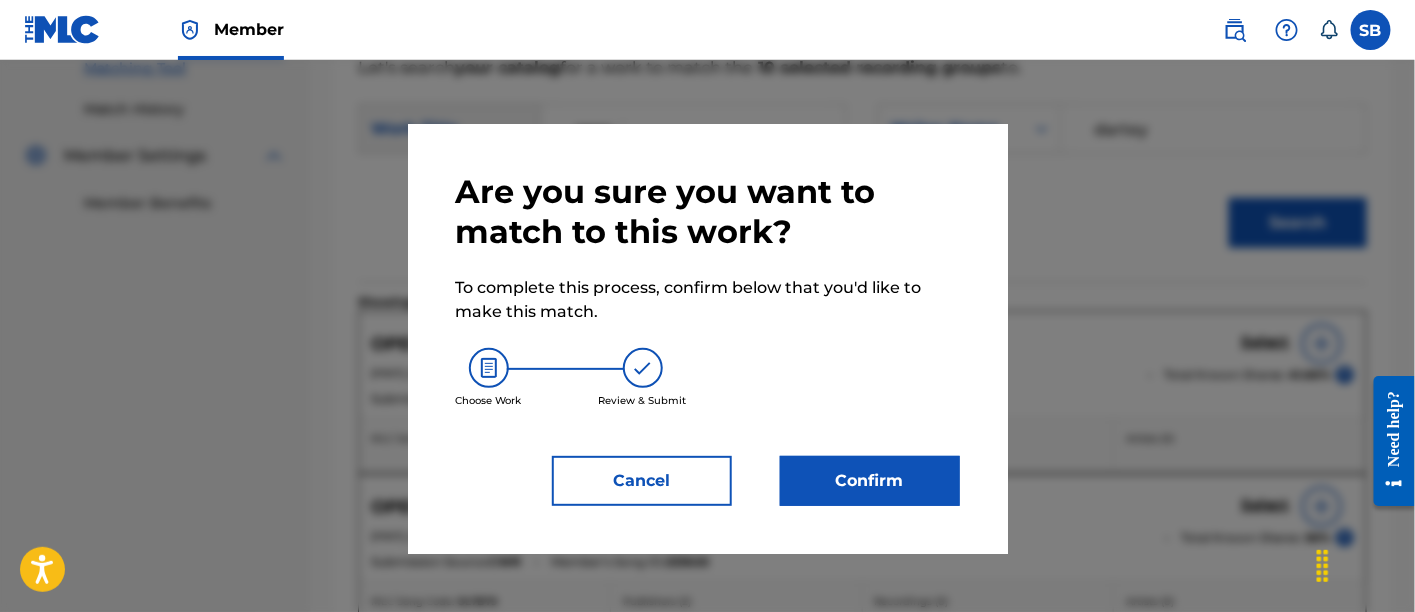 click on "Confirm" at bounding box center [870, 481] 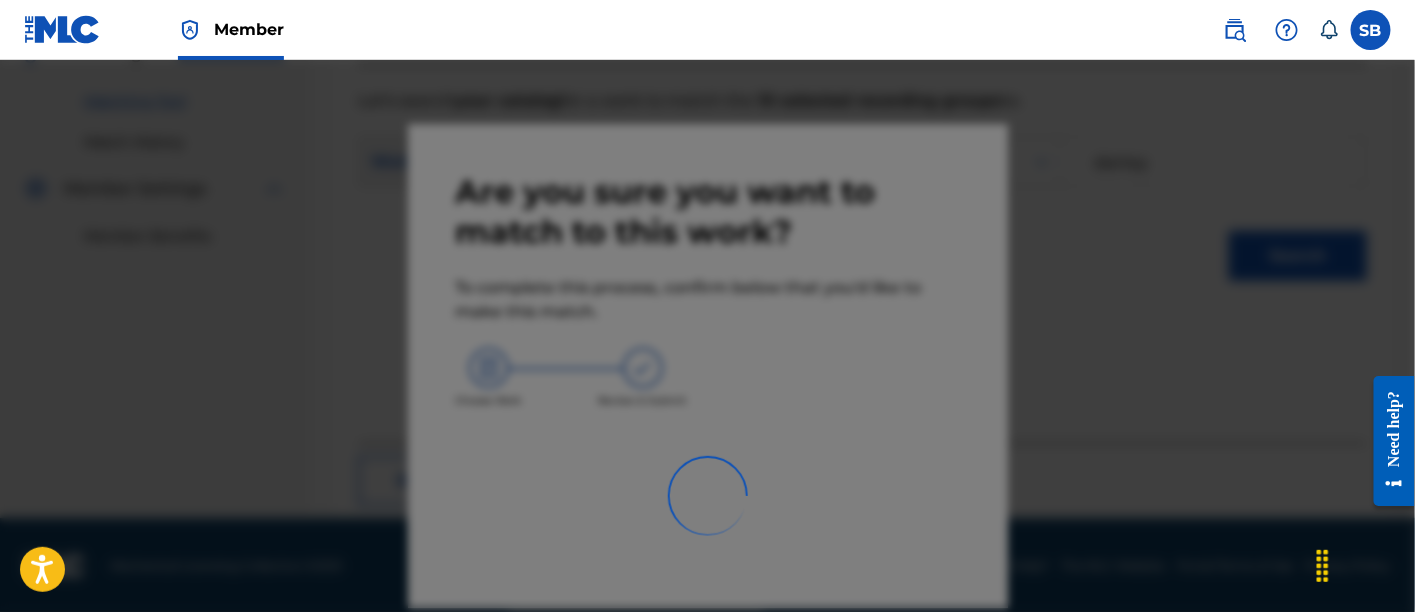 scroll, scrollTop: 246, scrollLeft: 0, axis: vertical 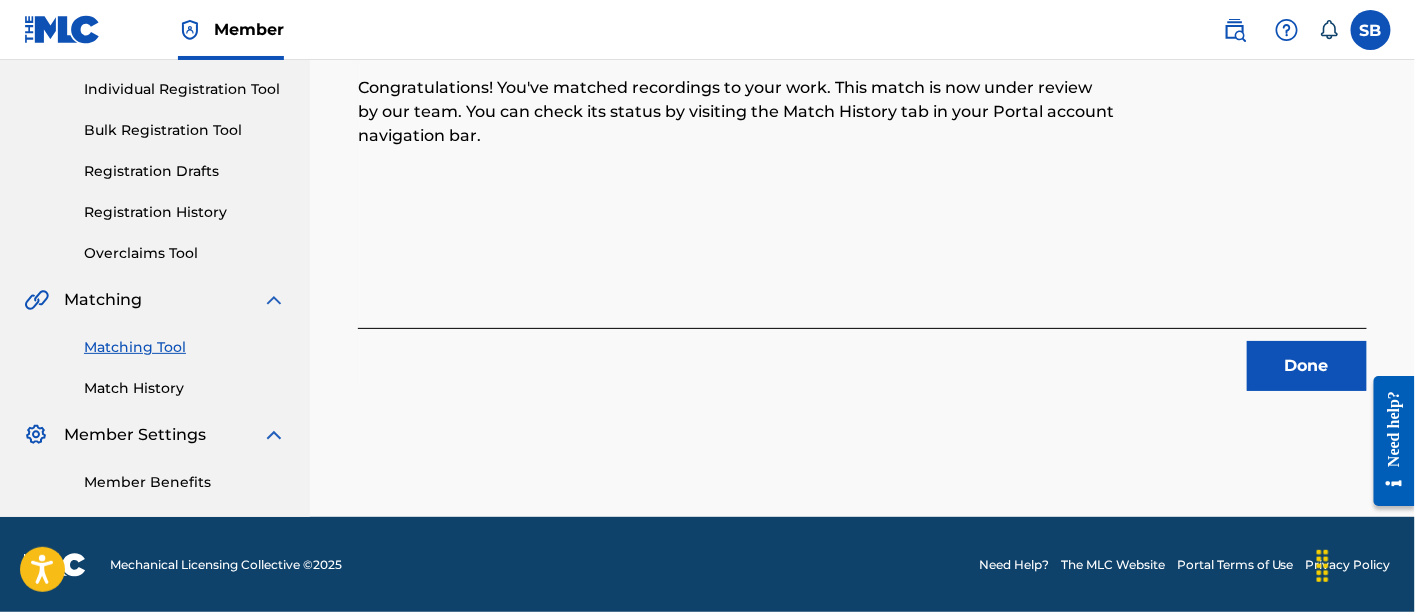 click on "Done" at bounding box center (1307, 366) 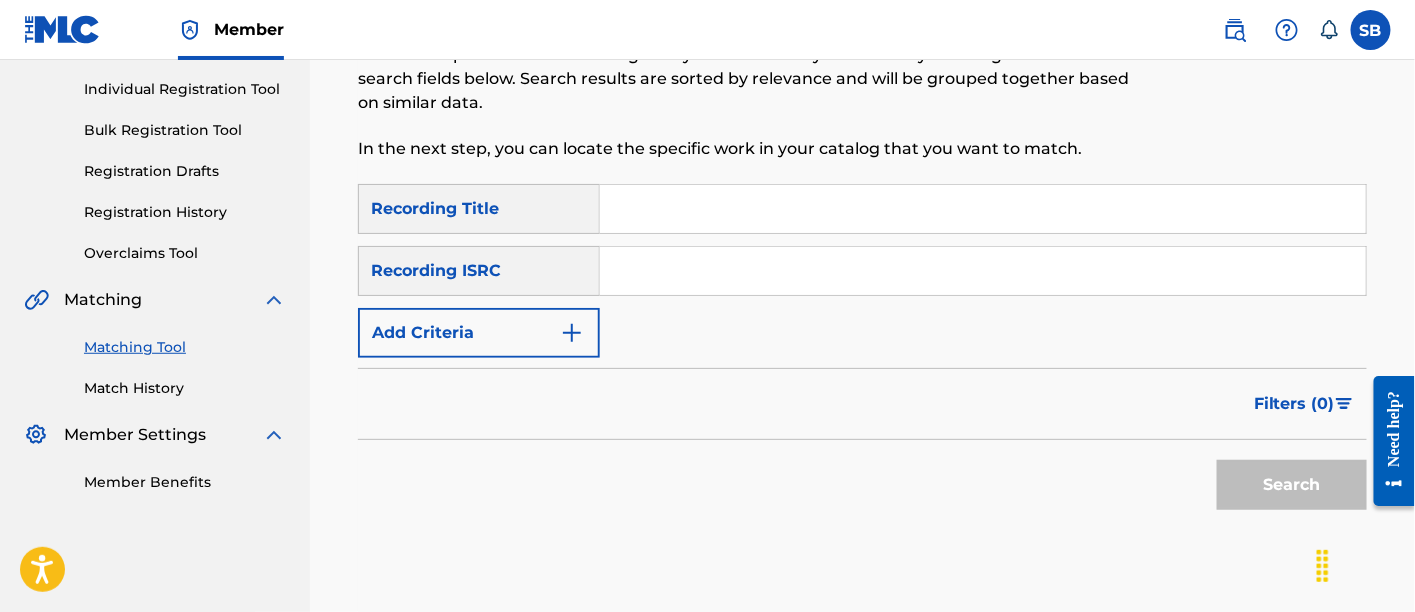 click at bounding box center [983, 209] 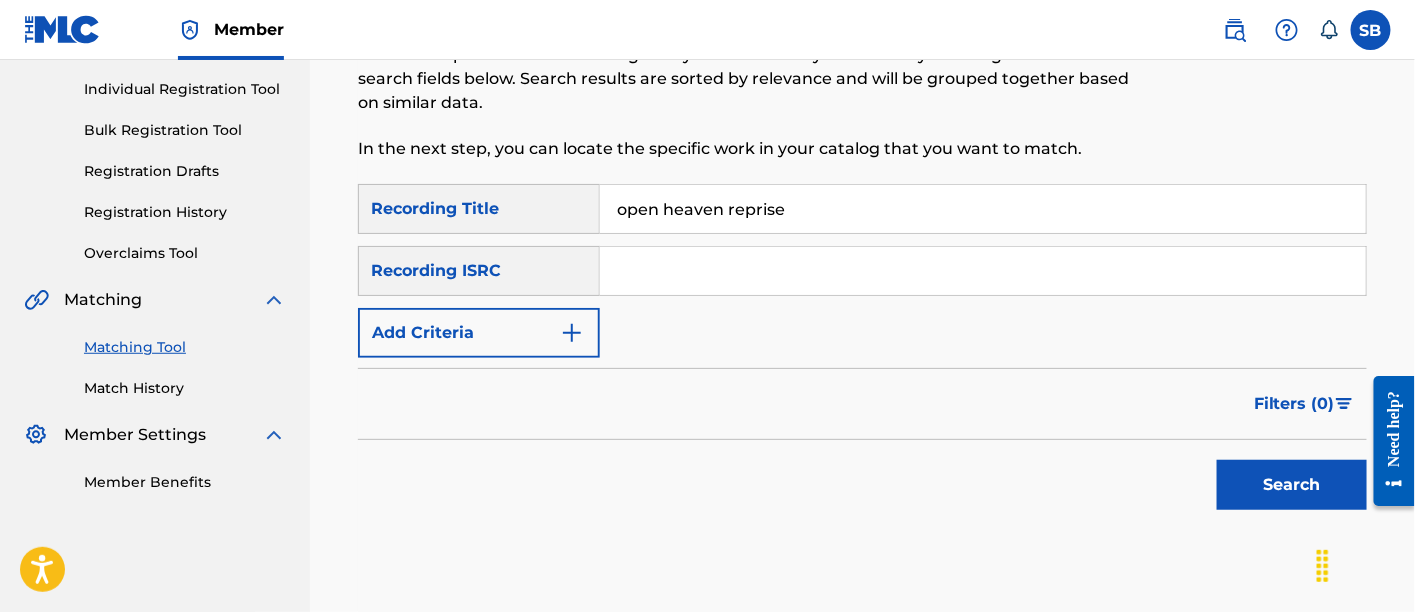 type on "open heaven reprise" 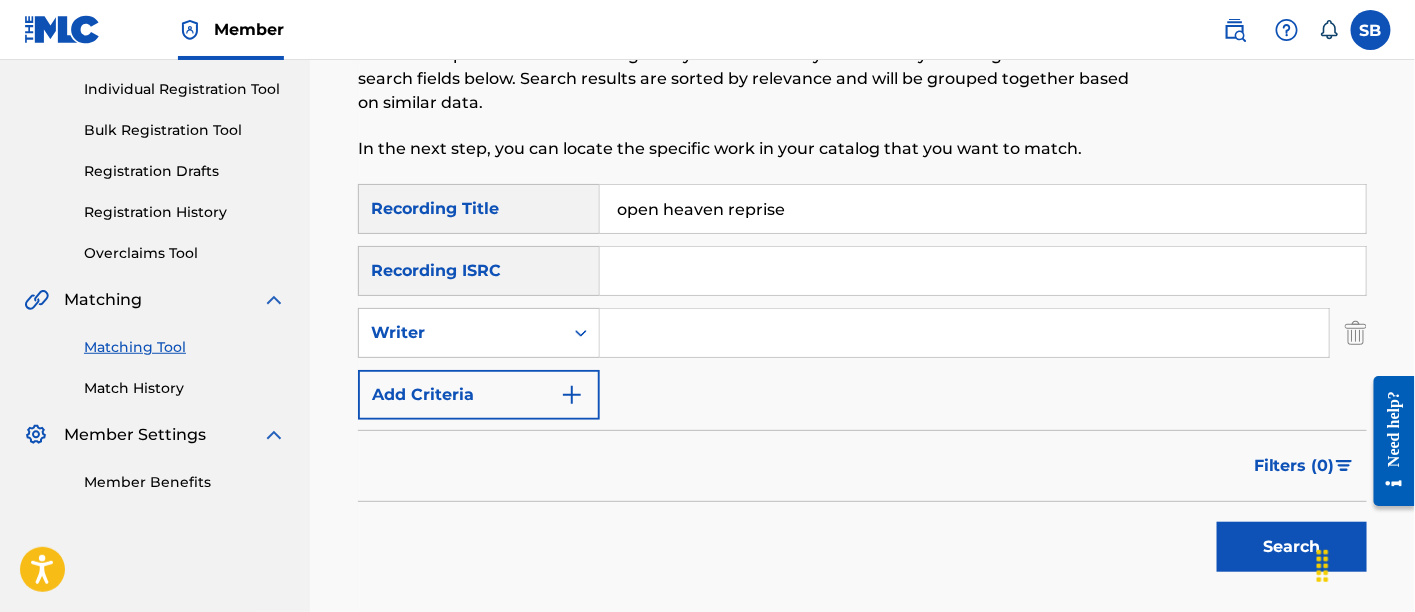 click at bounding box center [964, 333] 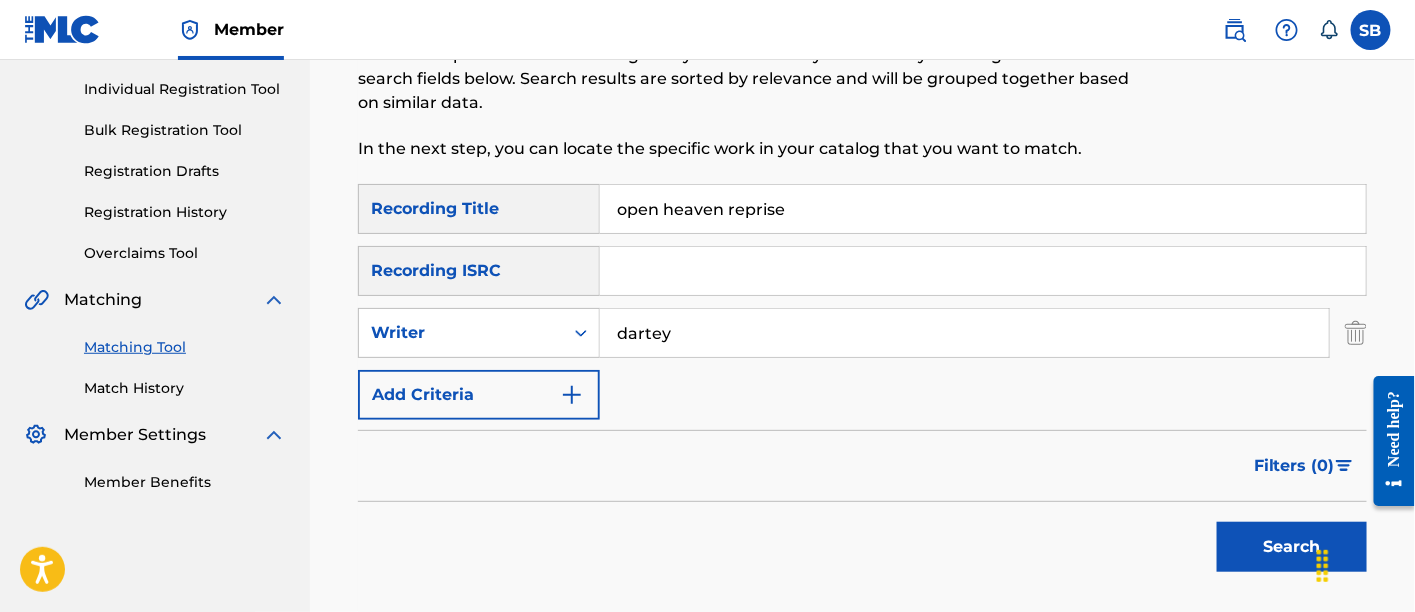 click on "Search" at bounding box center (1292, 547) 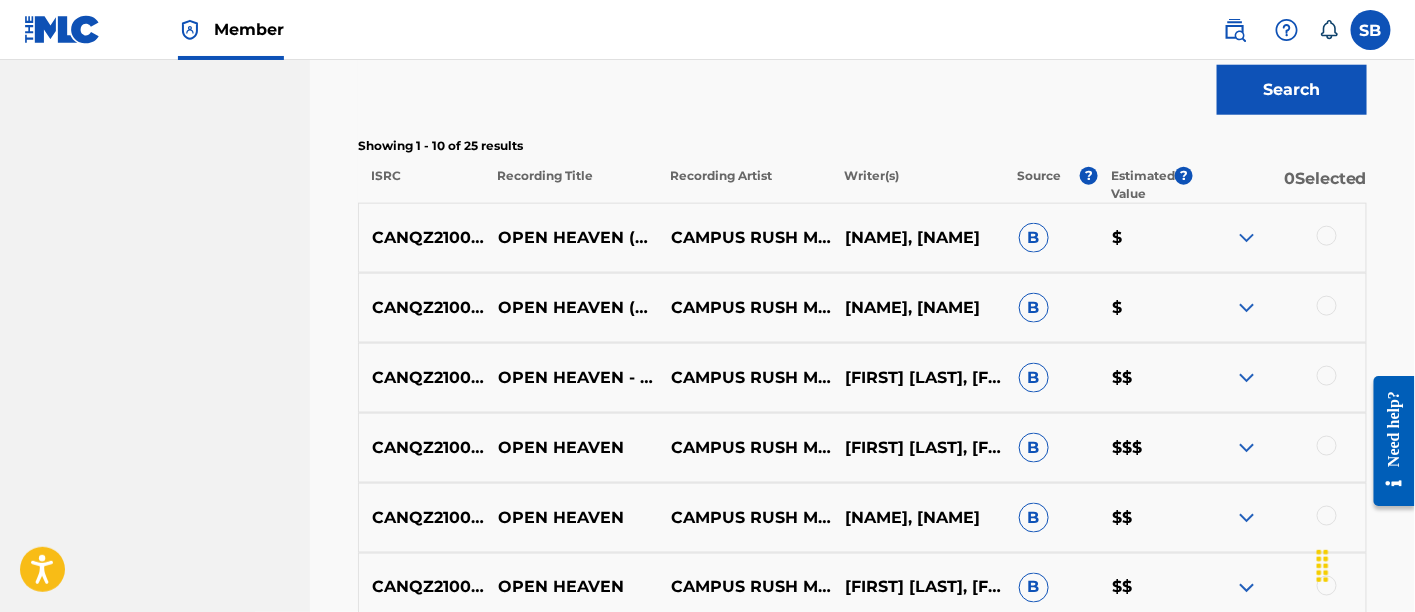 scroll, scrollTop: 704, scrollLeft: 0, axis: vertical 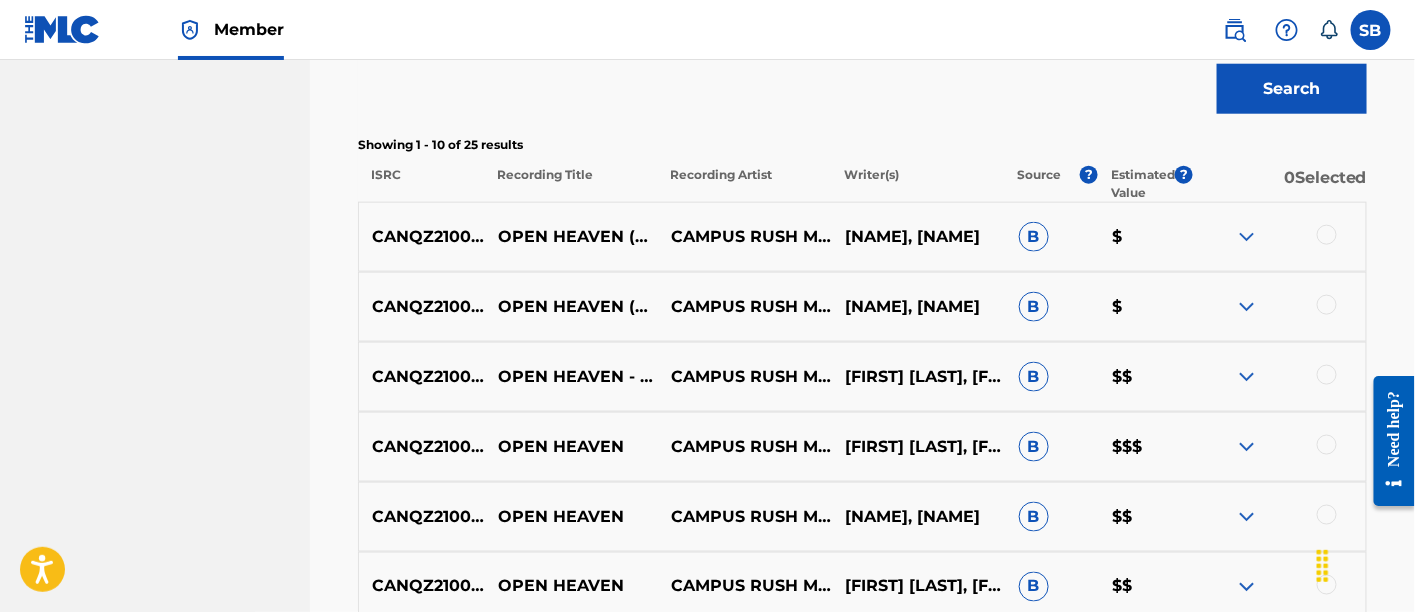 click at bounding box center (1327, 235) 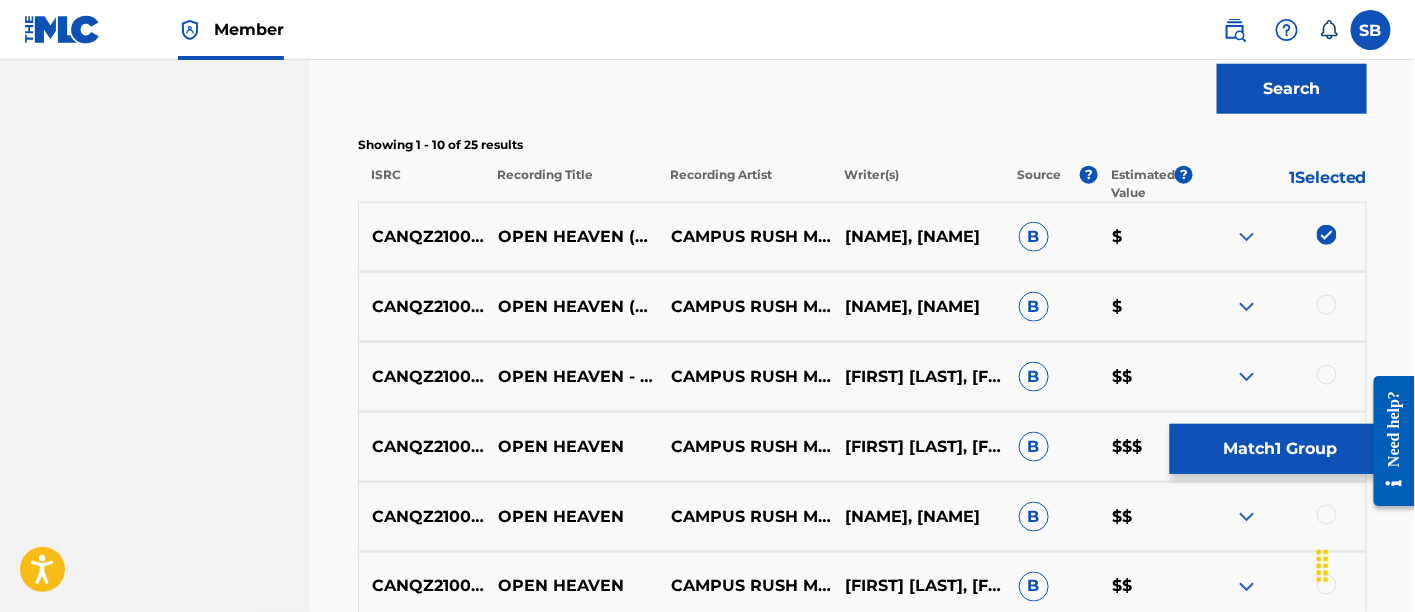 click at bounding box center (1279, 307) 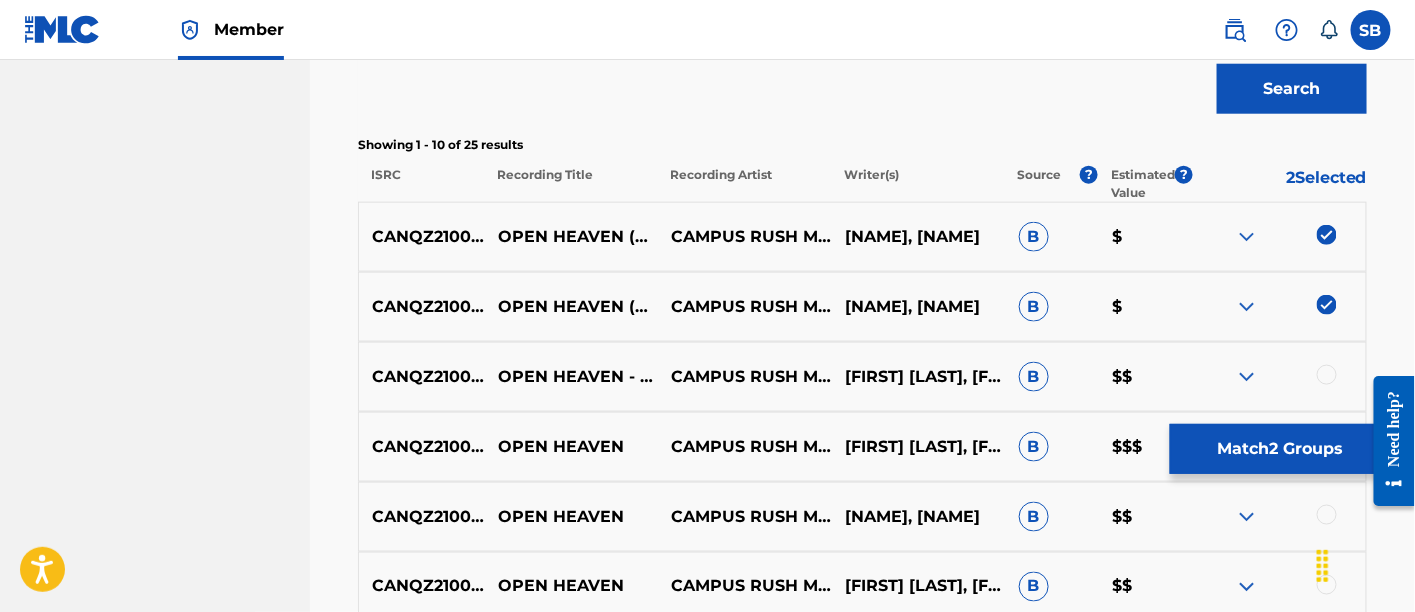 click at bounding box center (1327, 375) 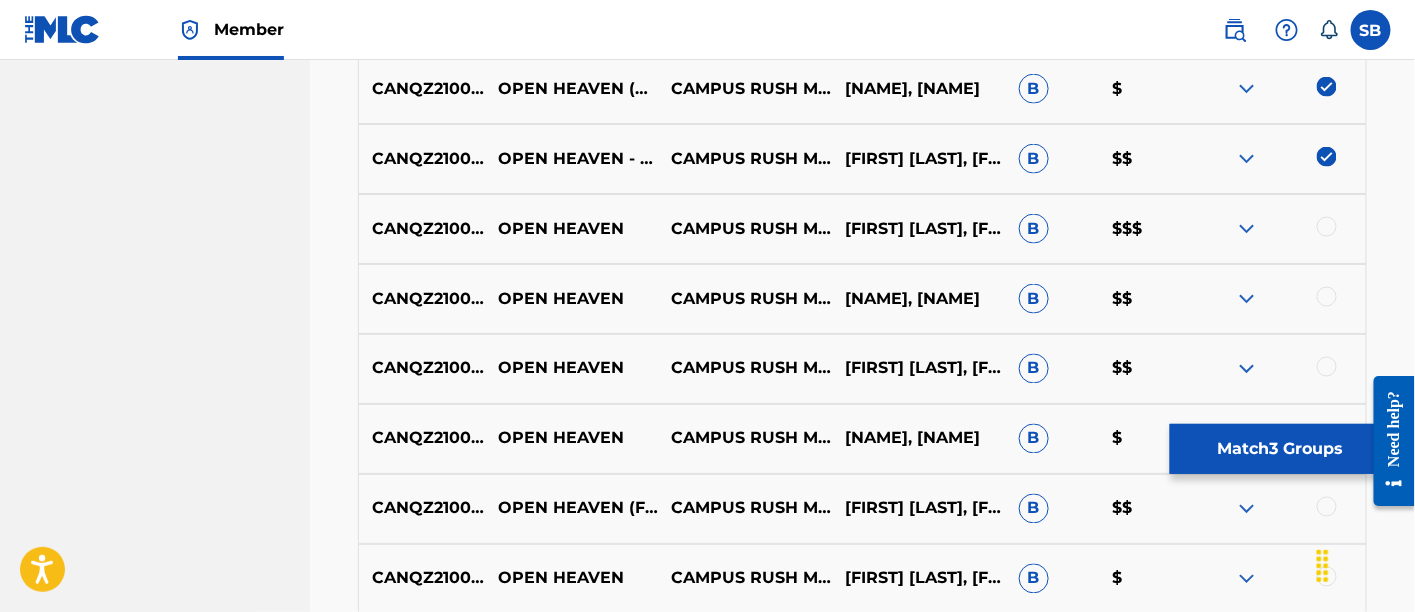 scroll, scrollTop: 1111, scrollLeft: 0, axis: vertical 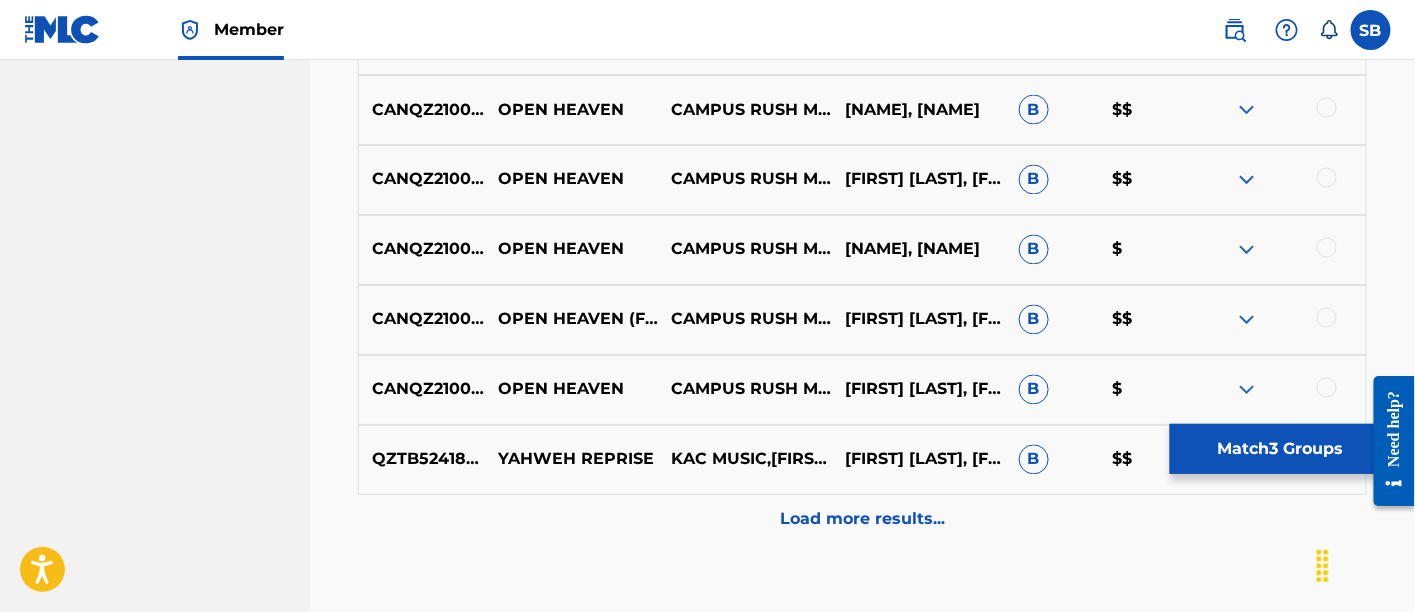 click at bounding box center (1327, 318) 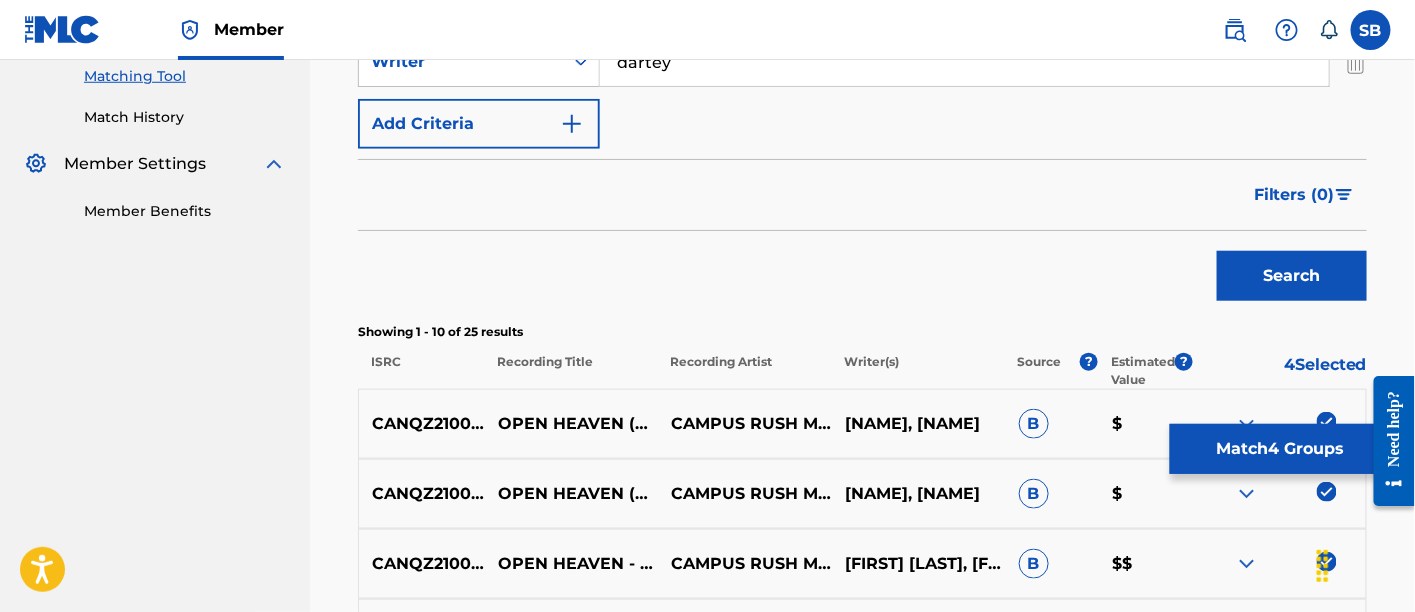 scroll, scrollTop: 357, scrollLeft: 0, axis: vertical 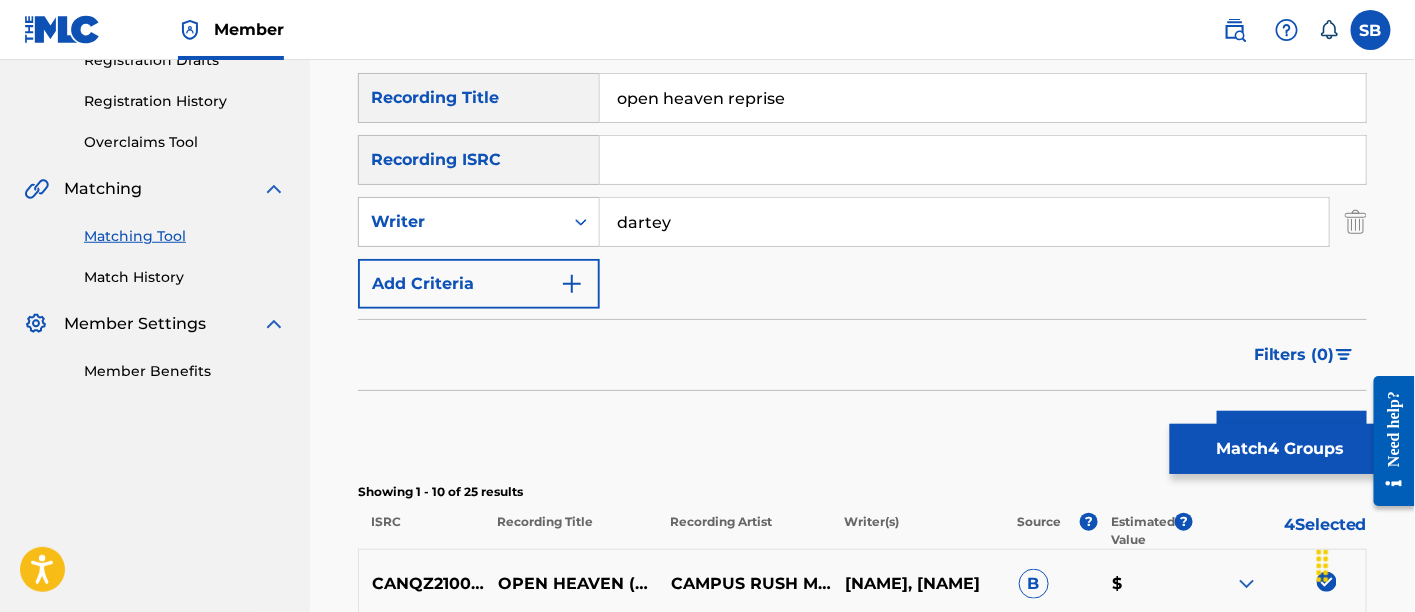 click on "dartey" at bounding box center (964, 222) 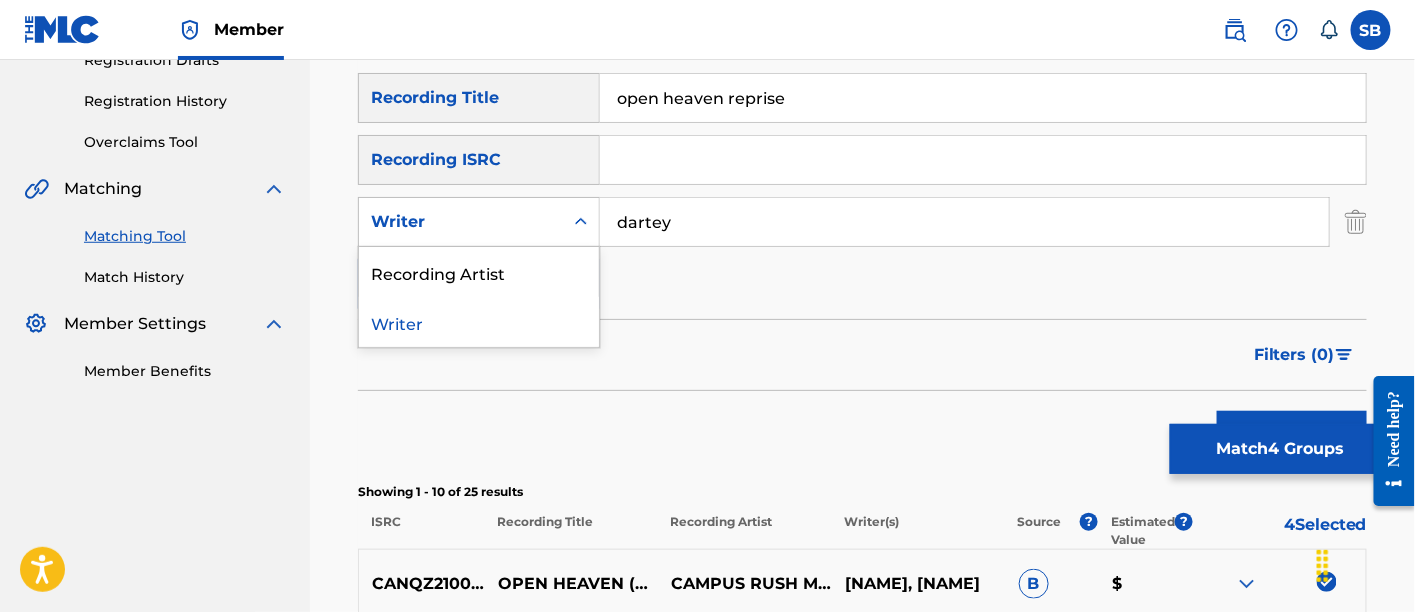 click on "Writer" at bounding box center (461, 222) 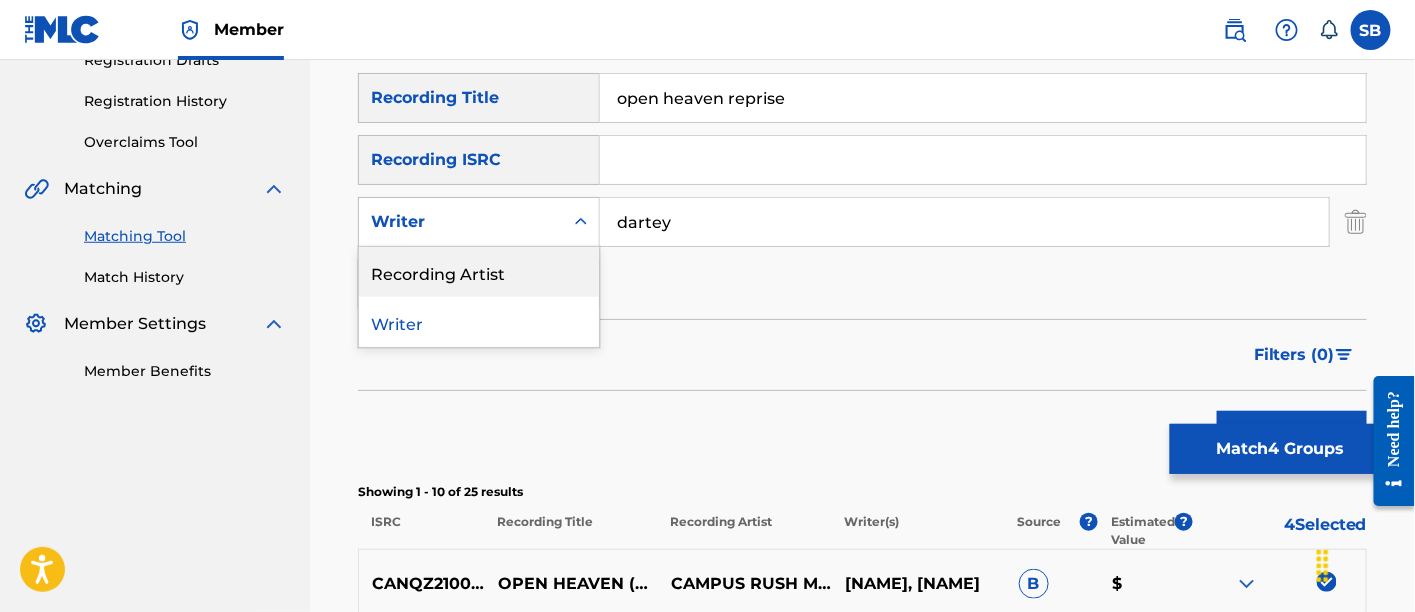click on "Recording Artist" at bounding box center [479, 272] 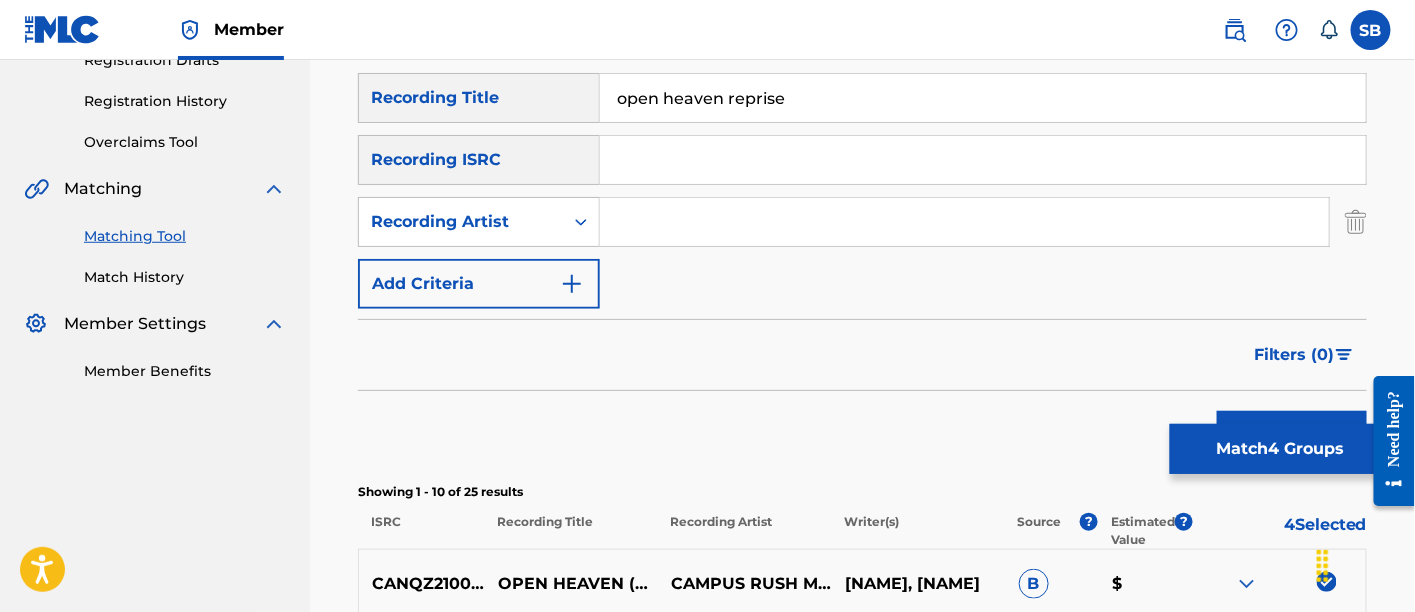 click at bounding box center [964, 222] 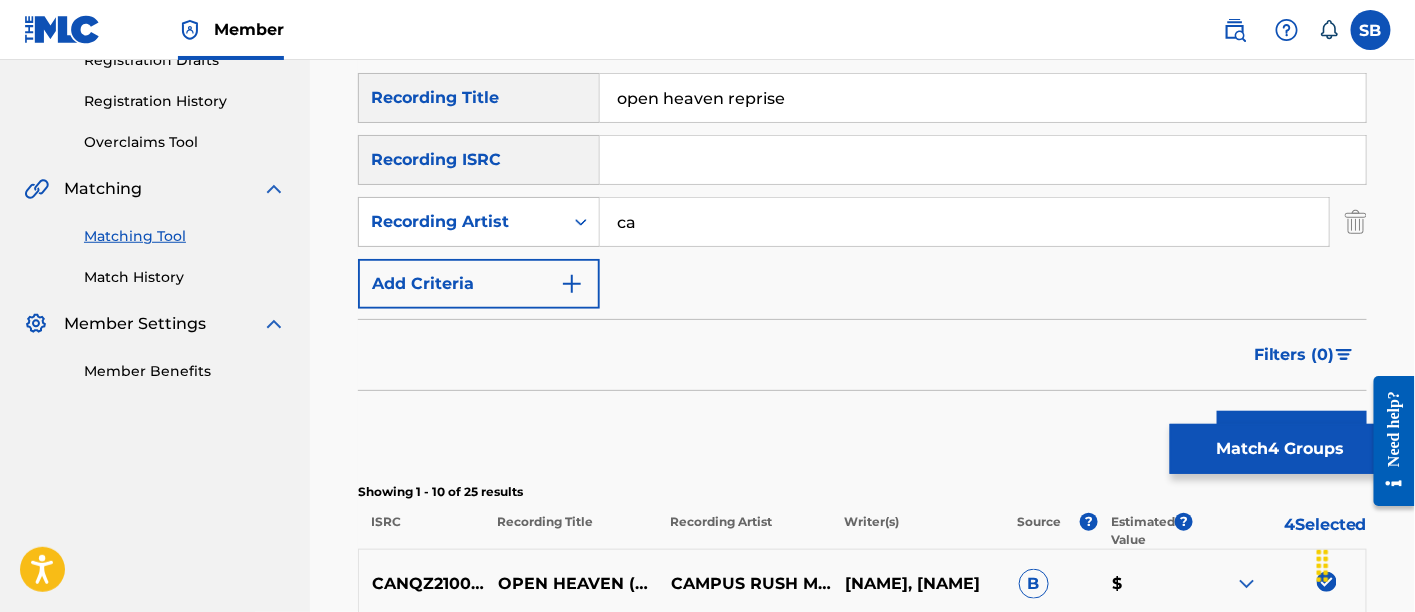 type on "campus rush" 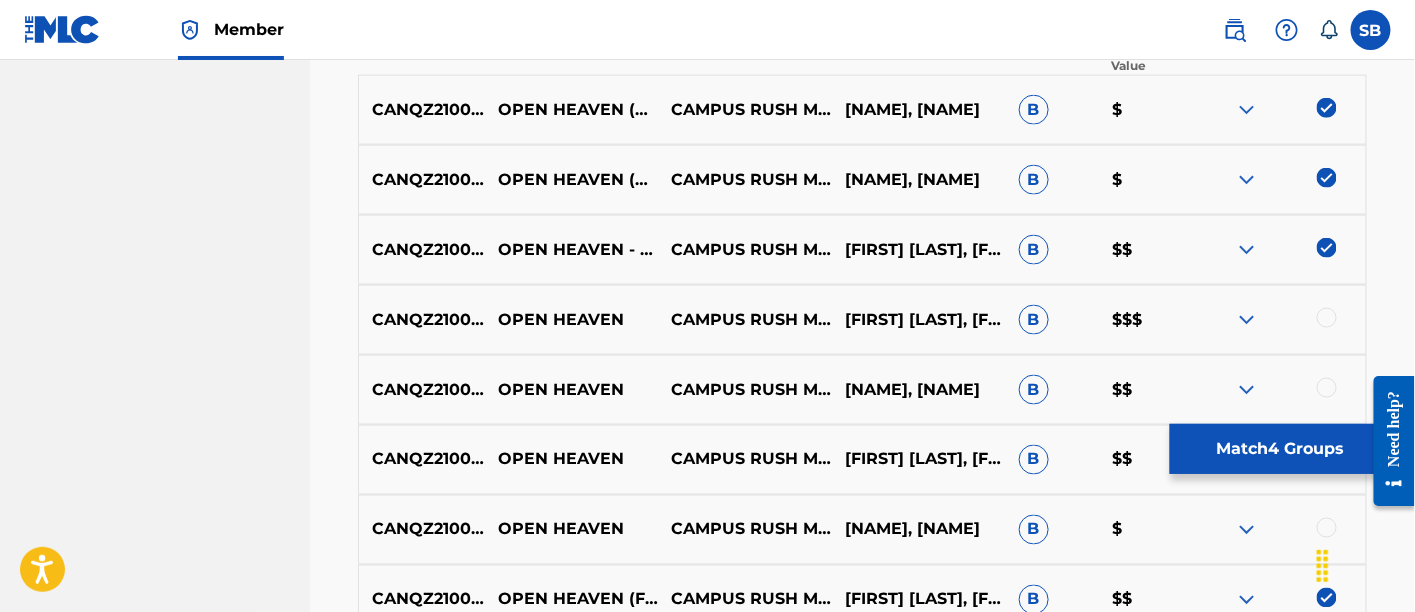 scroll, scrollTop: 591, scrollLeft: 0, axis: vertical 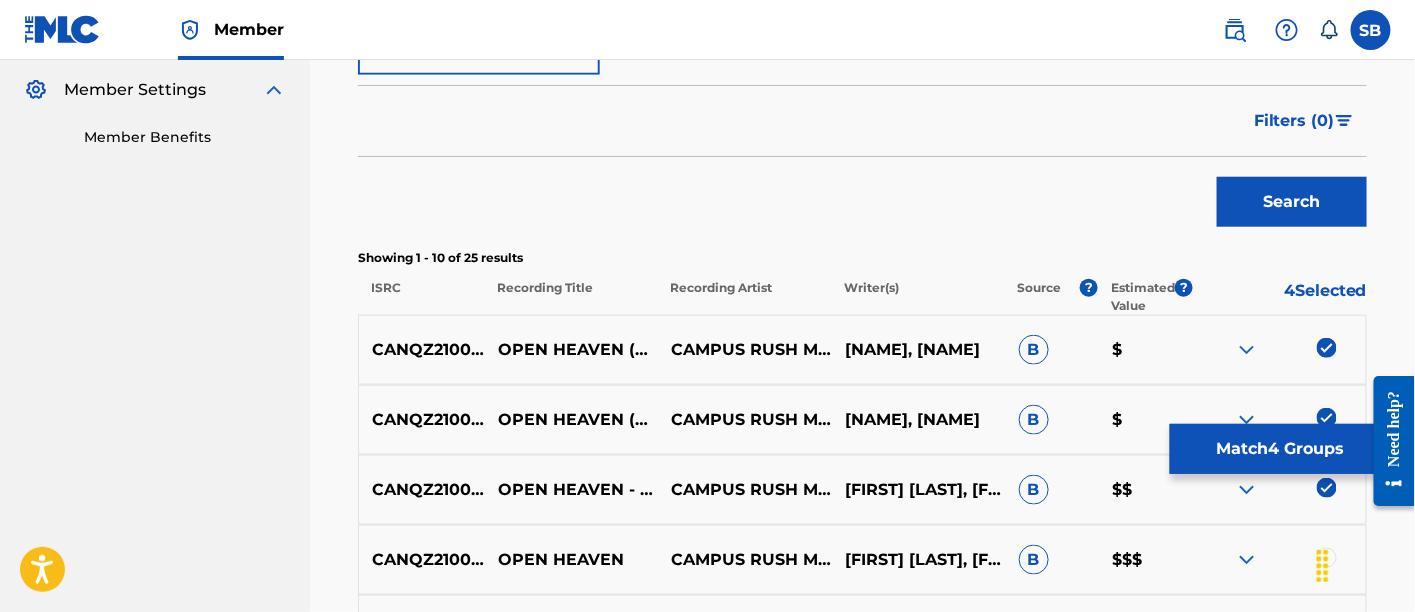 click on "Search" at bounding box center (1292, 202) 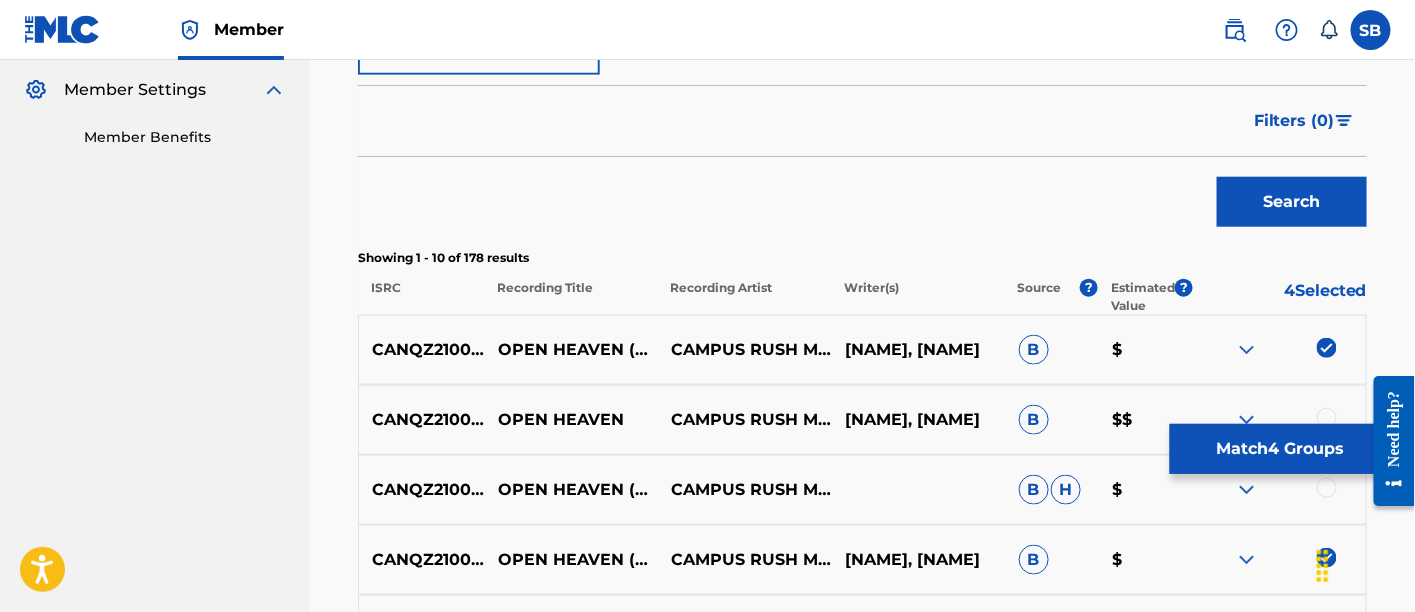 scroll, scrollTop: 884, scrollLeft: 0, axis: vertical 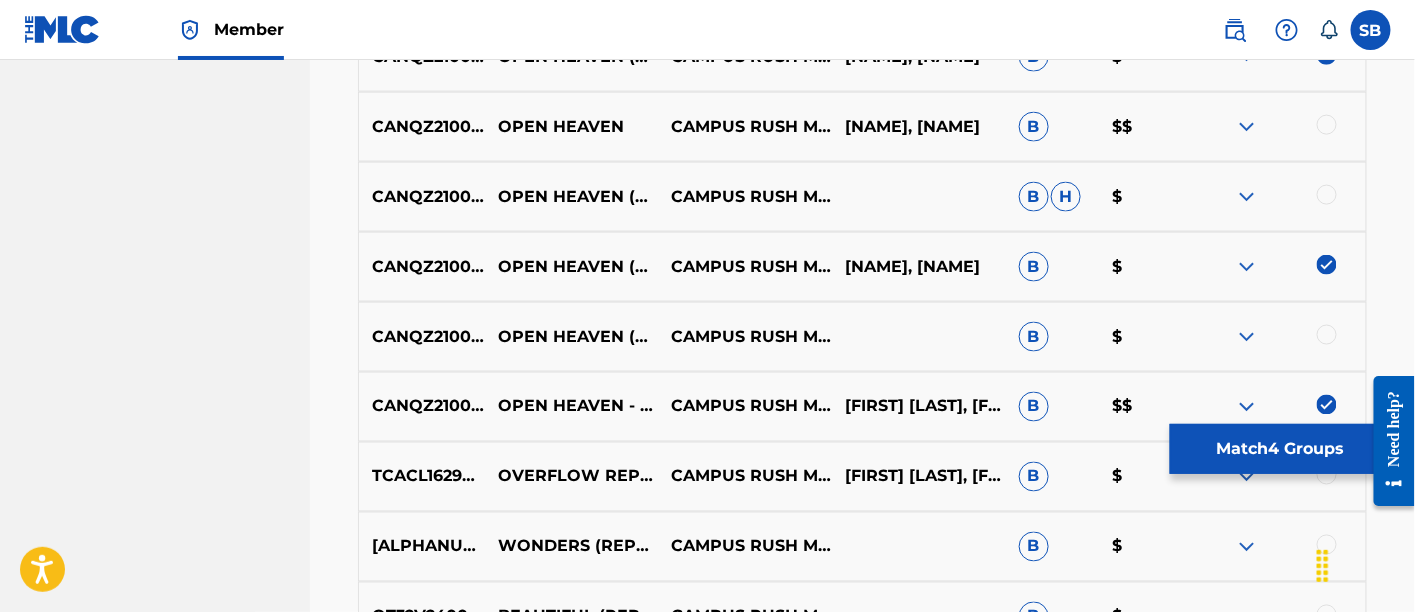 click at bounding box center (1327, 195) 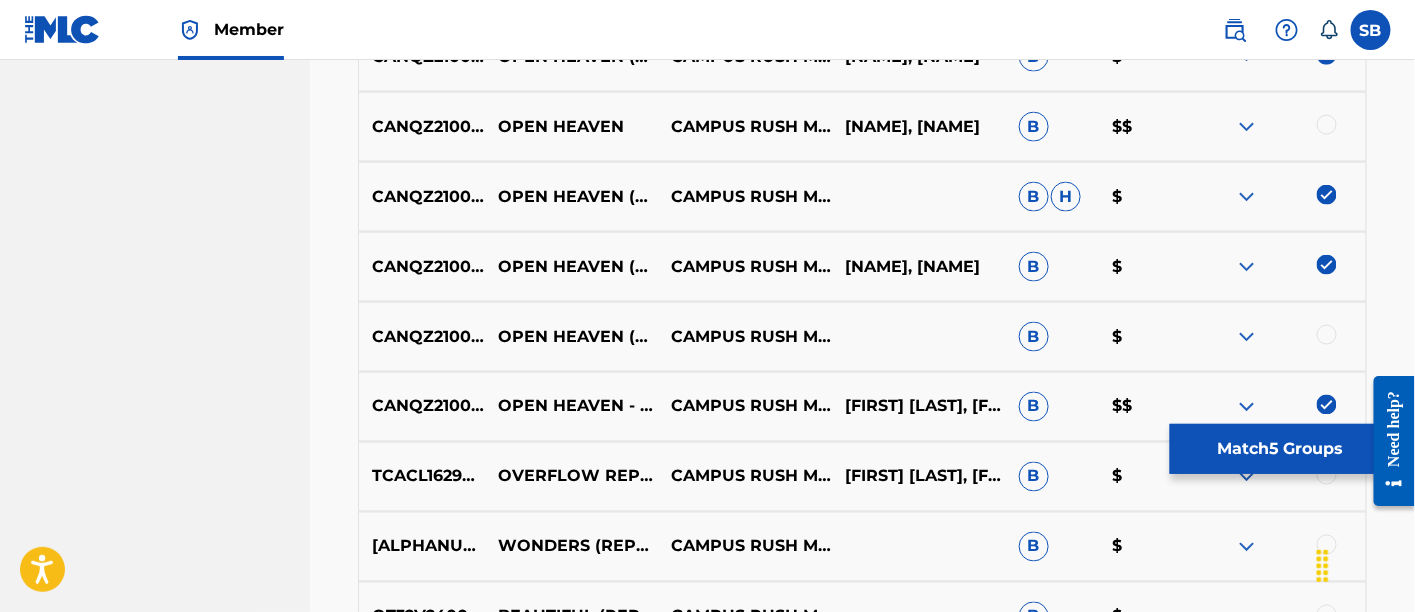 click at bounding box center (1327, 335) 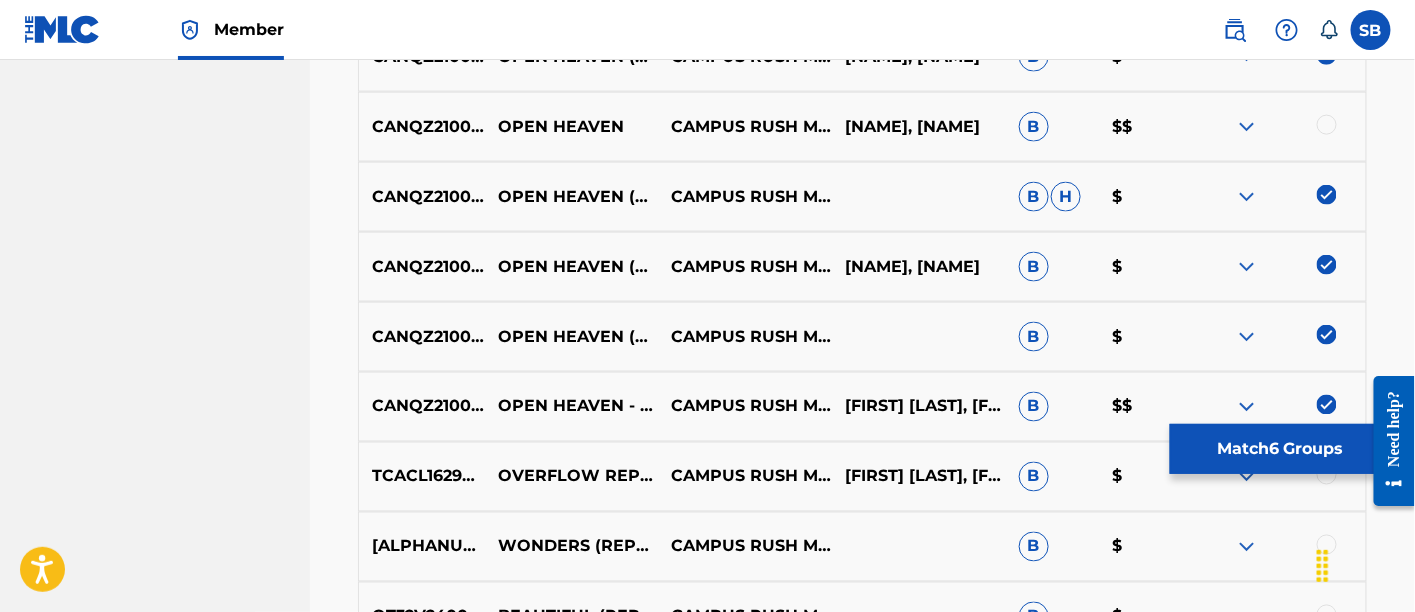 scroll, scrollTop: 1031, scrollLeft: 0, axis: vertical 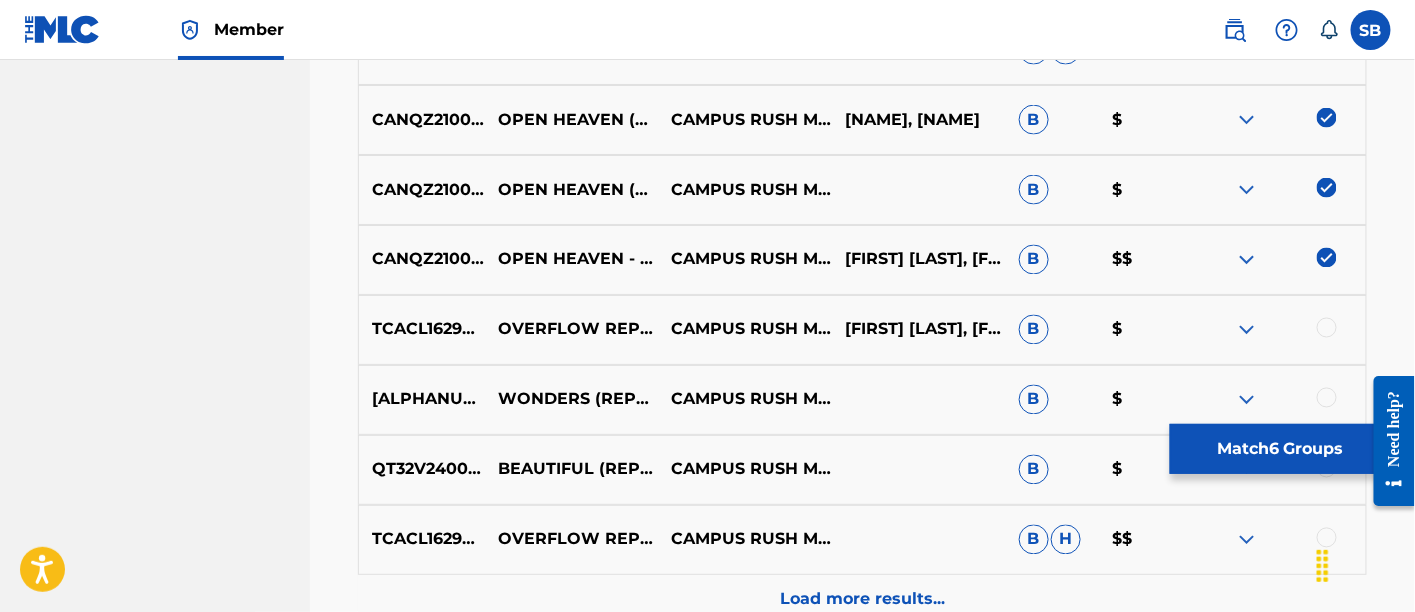 click on "Match  6 Groups" at bounding box center (1280, 449) 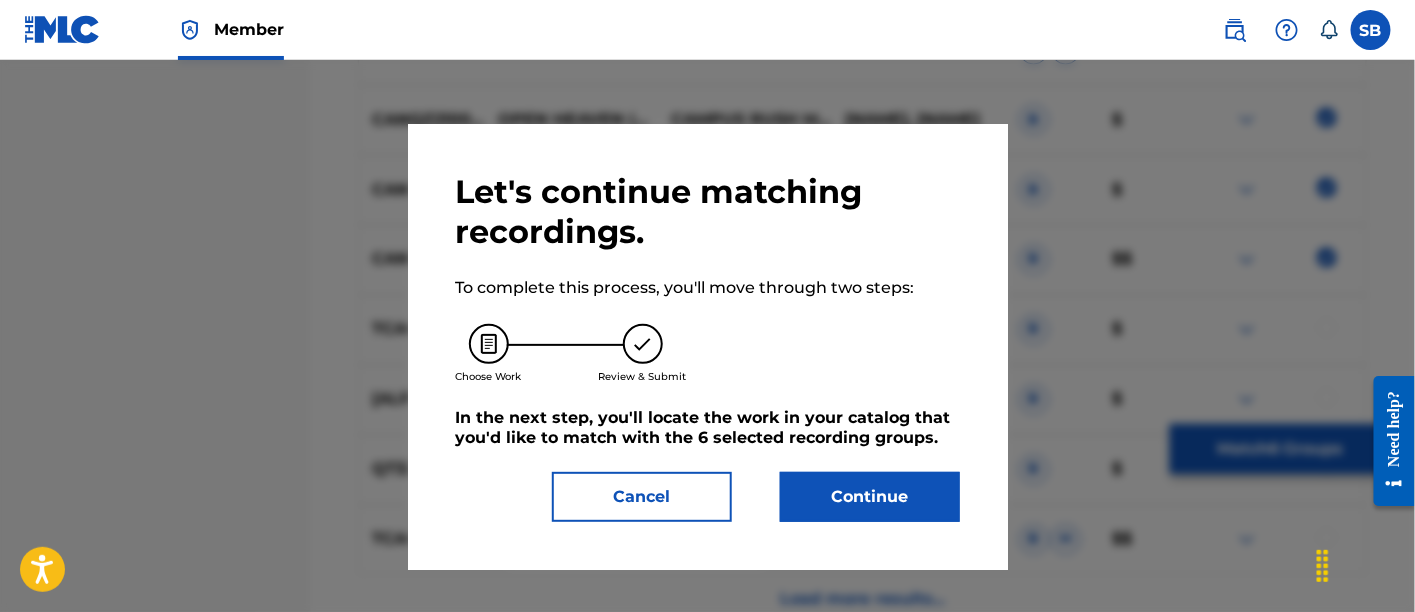 click on "Continue" at bounding box center [870, 497] 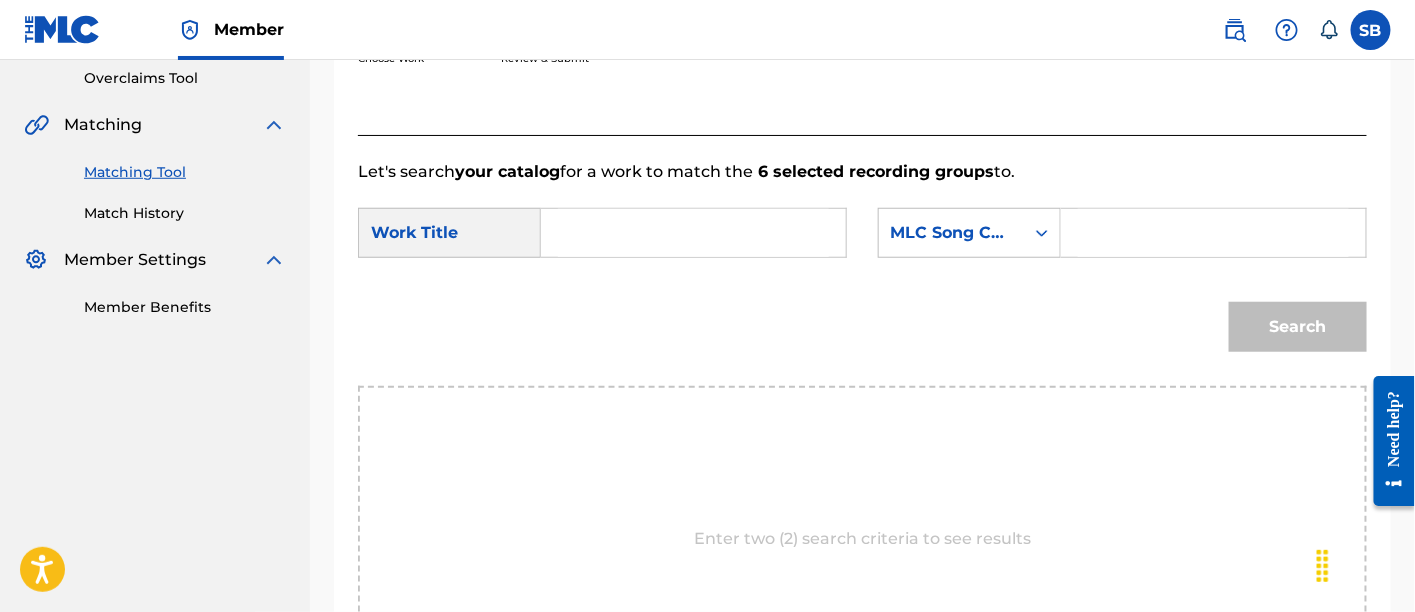 scroll, scrollTop: 420, scrollLeft: 0, axis: vertical 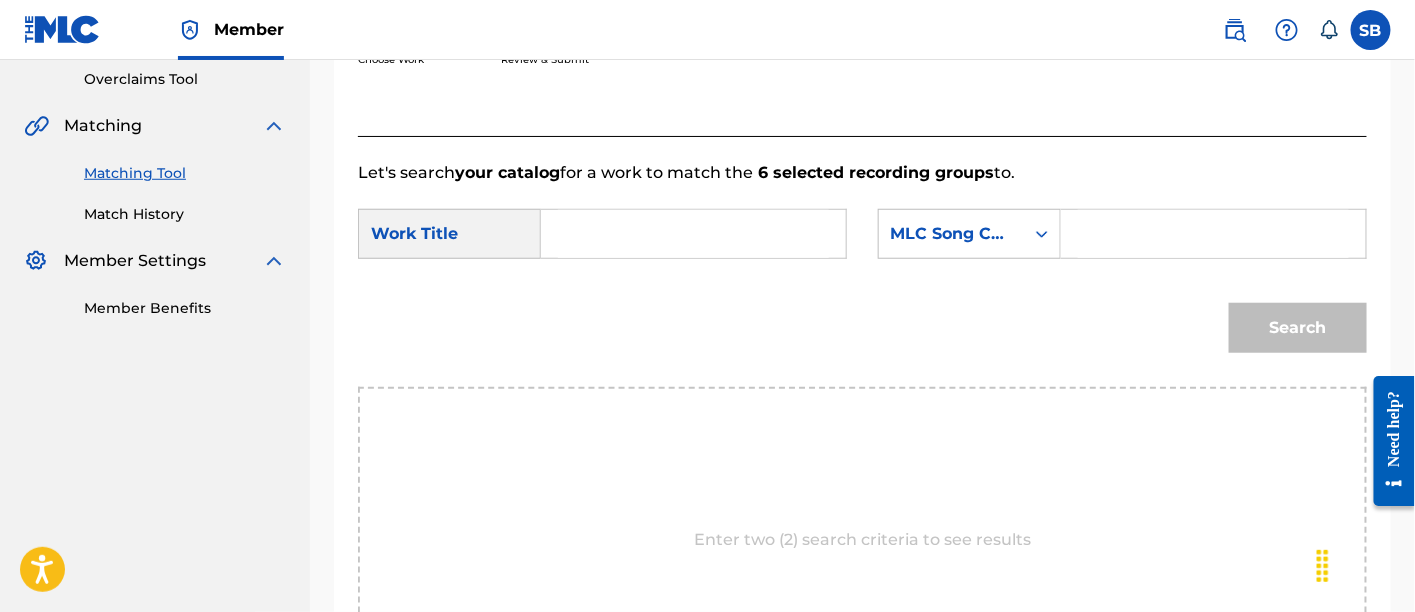 click at bounding box center [693, 234] 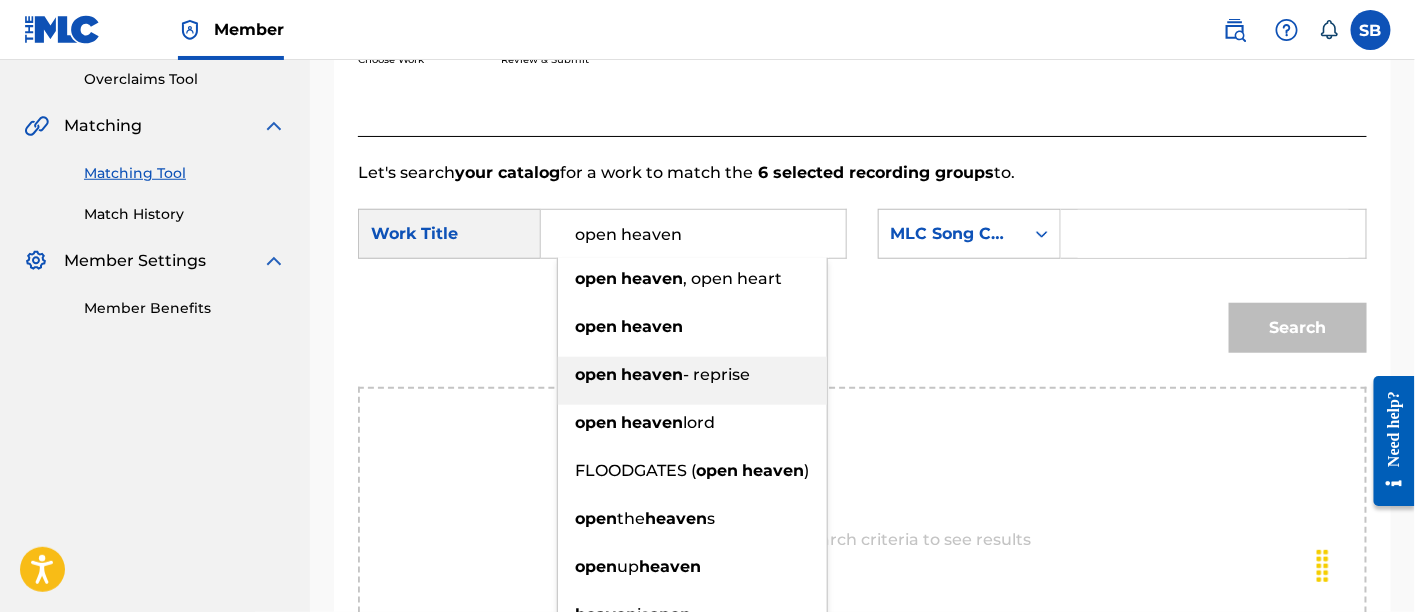 click on "open   heaven  - reprise" at bounding box center (692, 375) 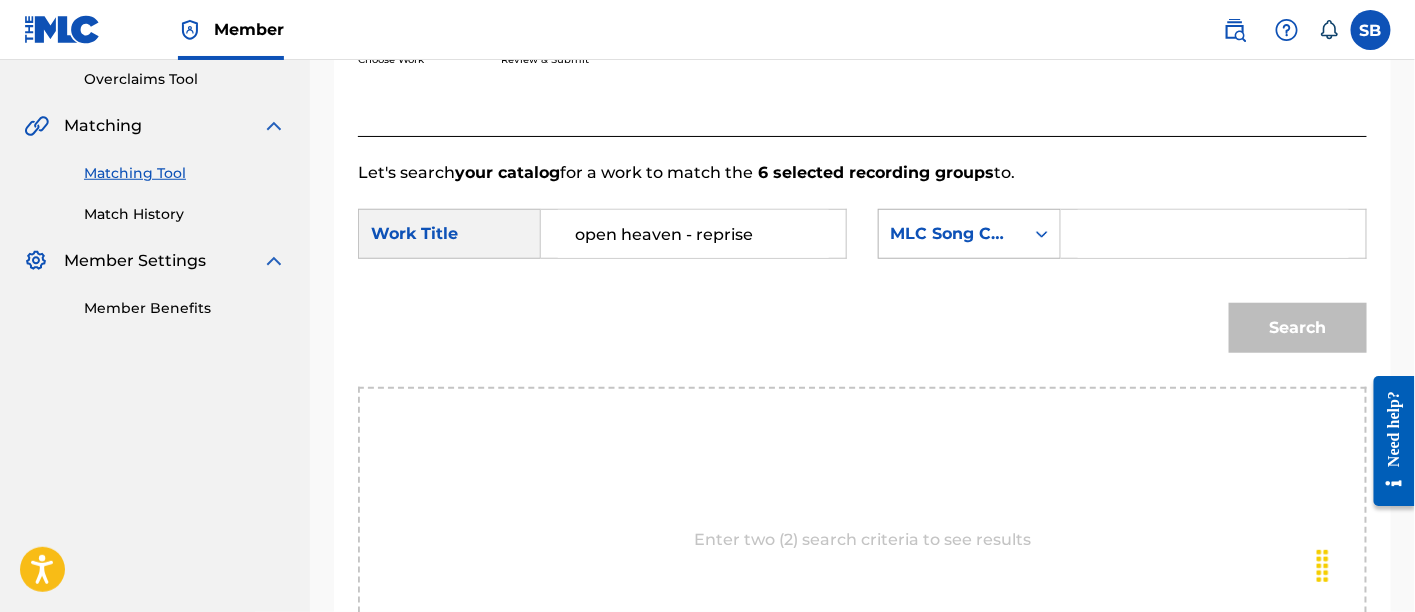 click on "MLC Song Code" at bounding box center [951, 234] 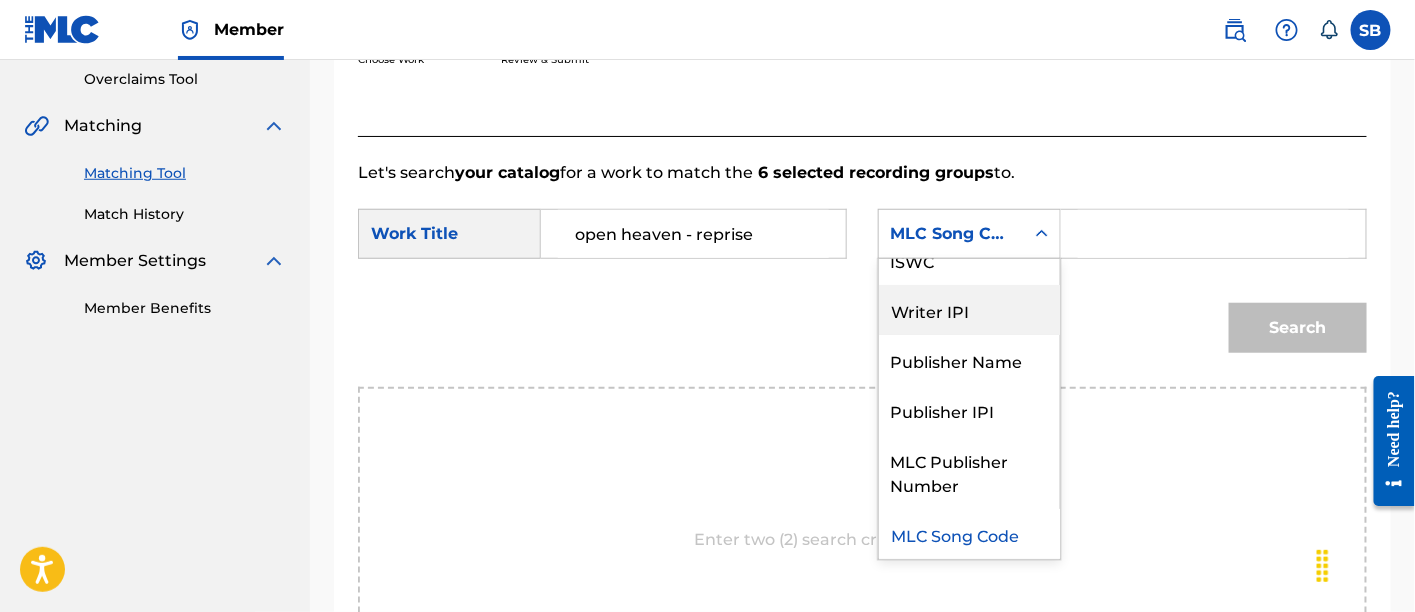 scroll, scrollTop: 0, scrollLeft: 0, axis: both 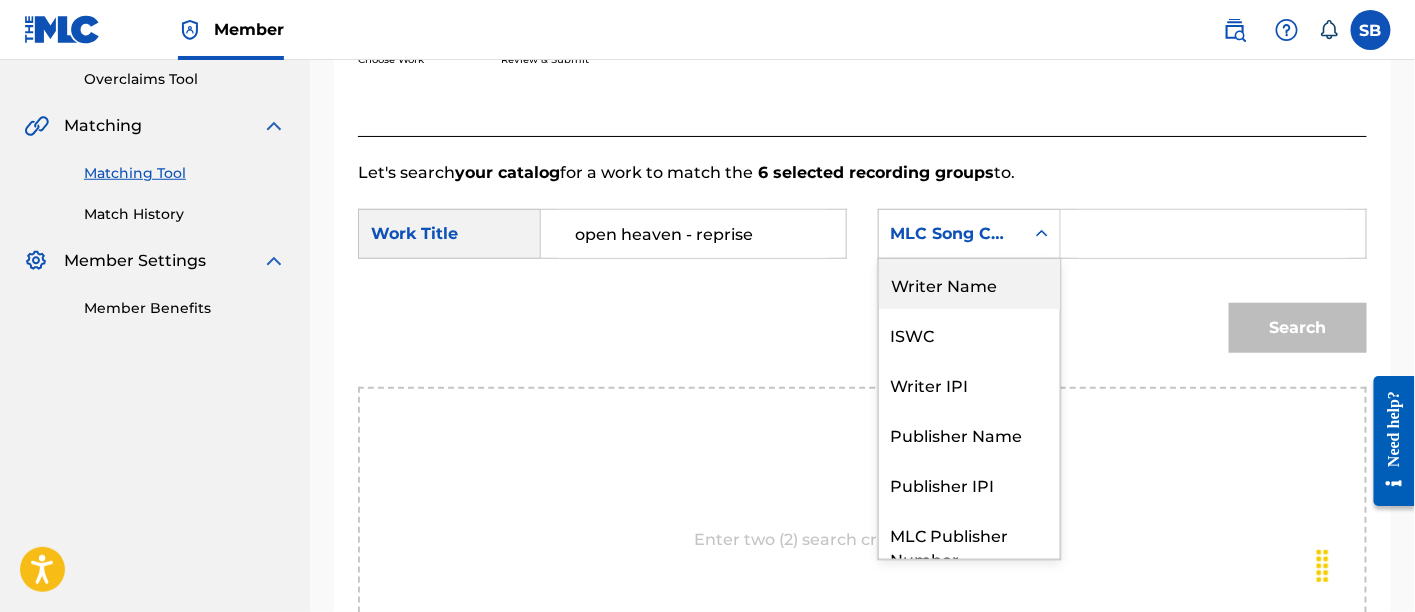 click on "Writer Name" at bounding box center (969, 284) 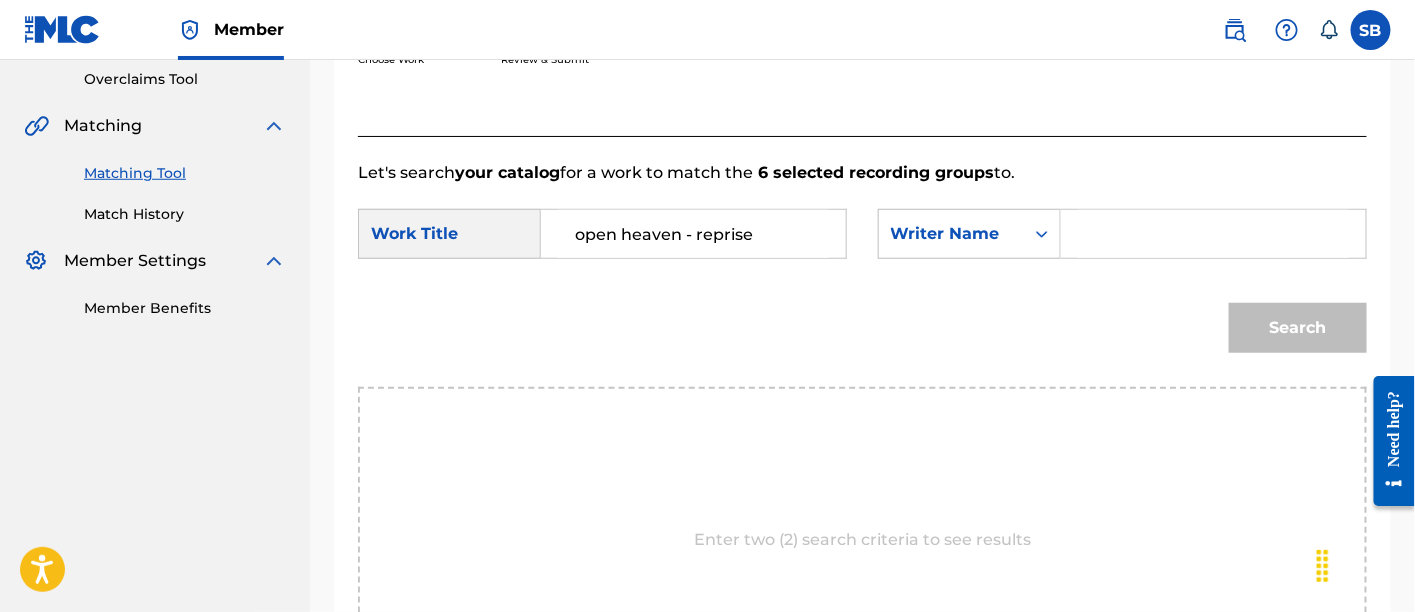 click at bounding box center [1213, 234] 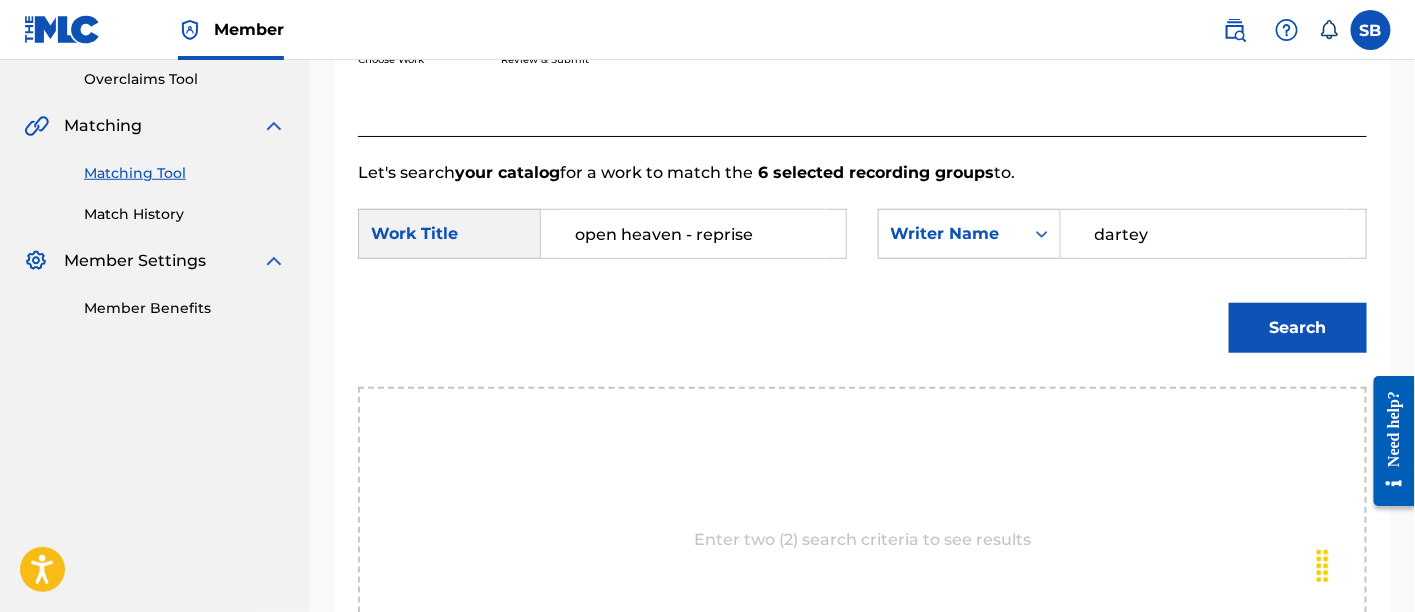 click on "Search" at bounding box center (1293, 323) 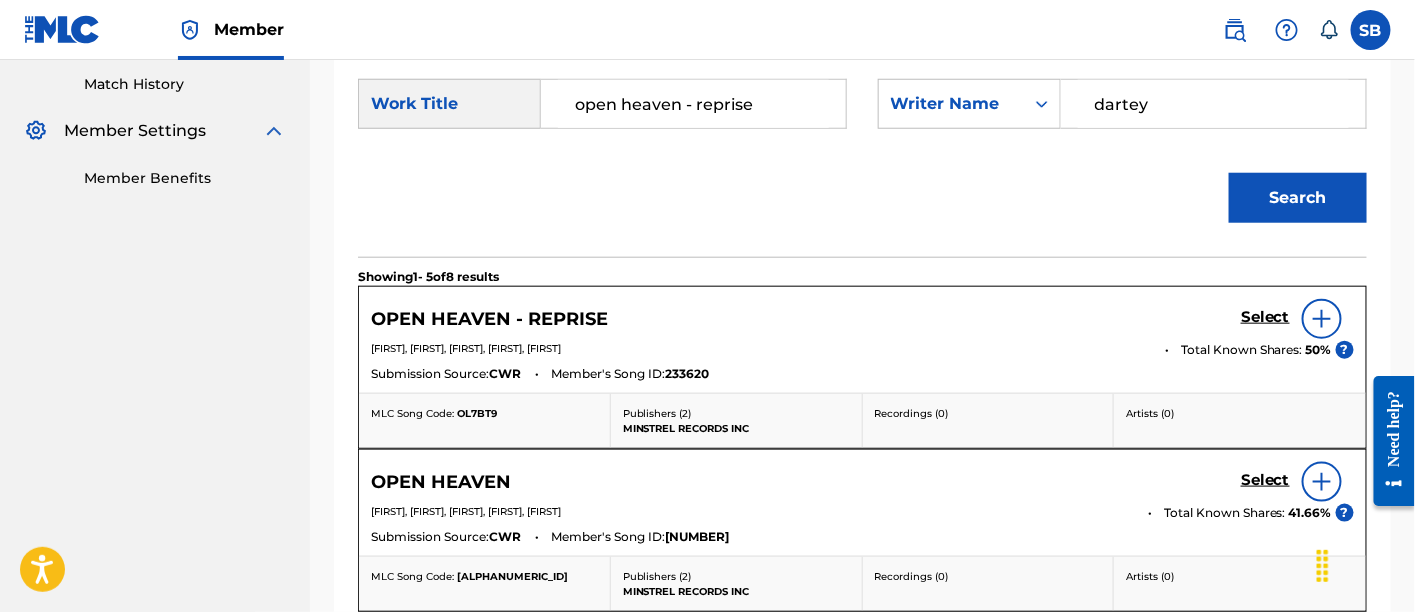 scroll, scrollTop: 551, scrollLeft: 0, axis: vertical 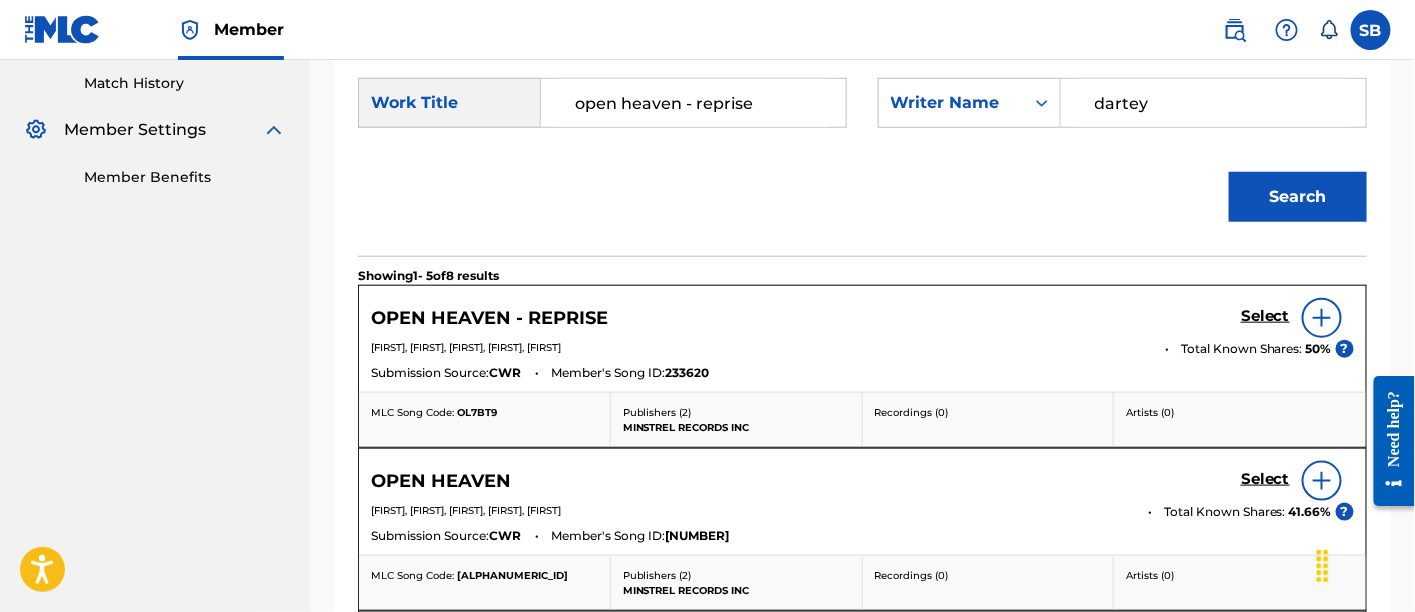 click on "Select" at bounding box center [1265, 316] 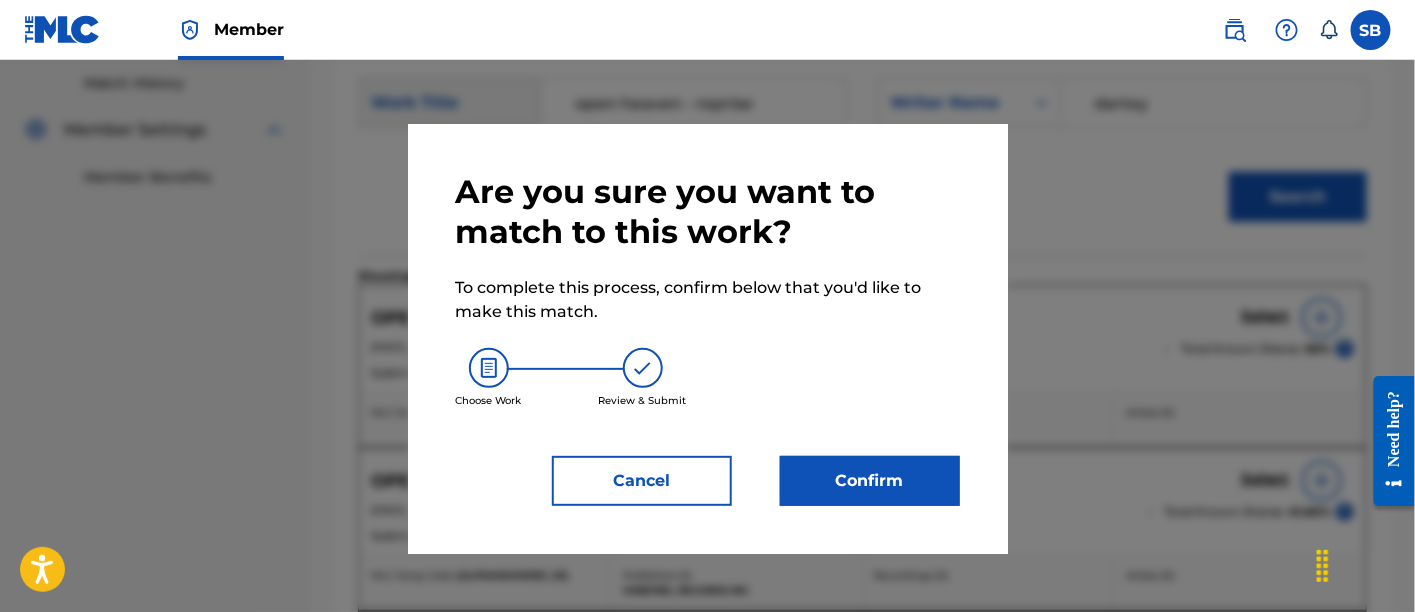 click on "Confirm" at bounding box center [870, 481] 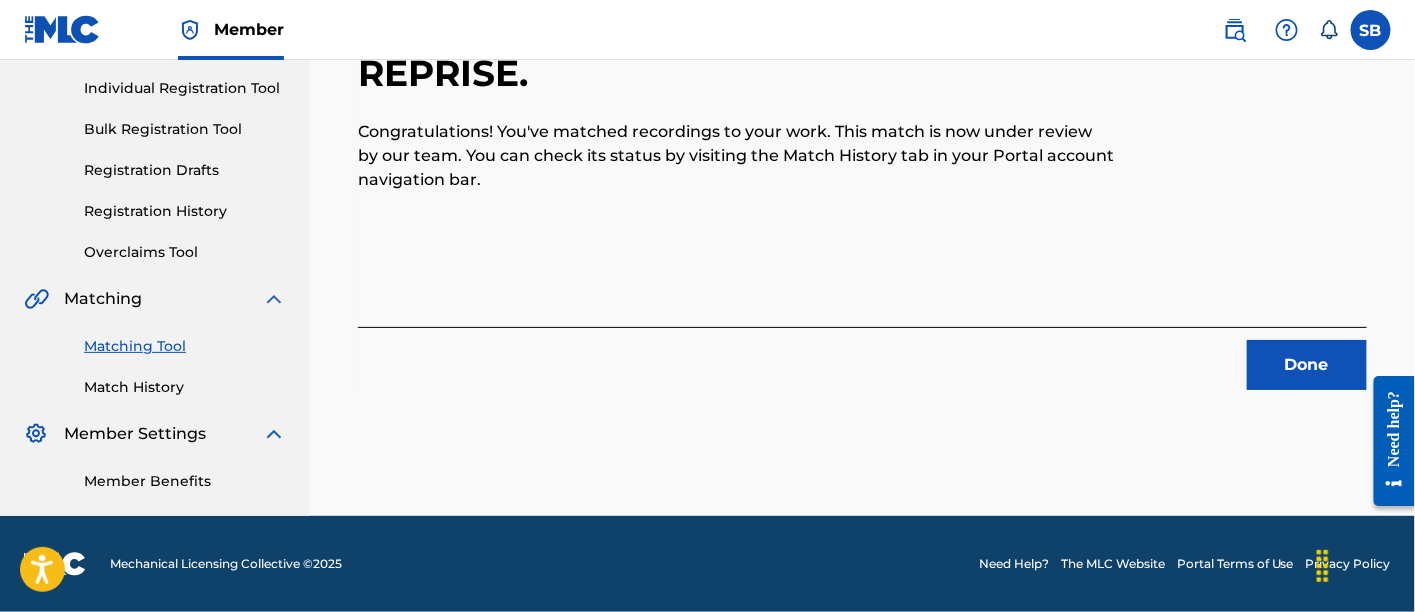 scroll, scrollTop: 246, scrollLeft: 0, axis: vertical 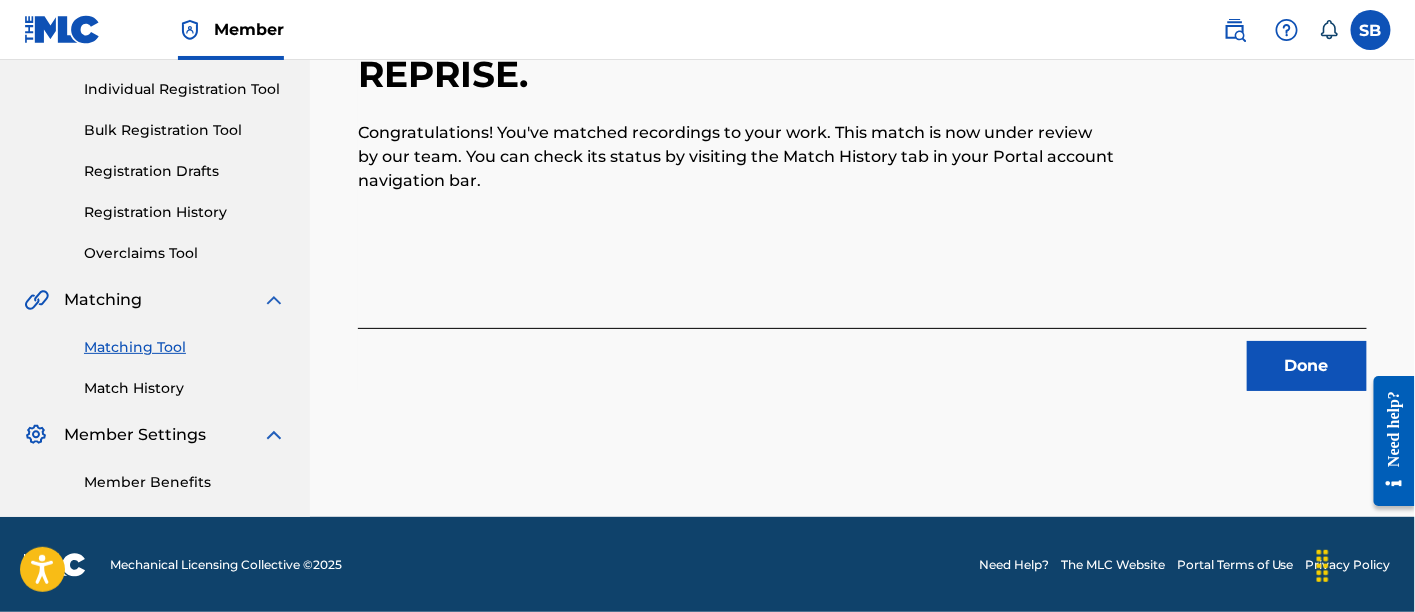 click on "Done" at bounding box center (1307, 366) 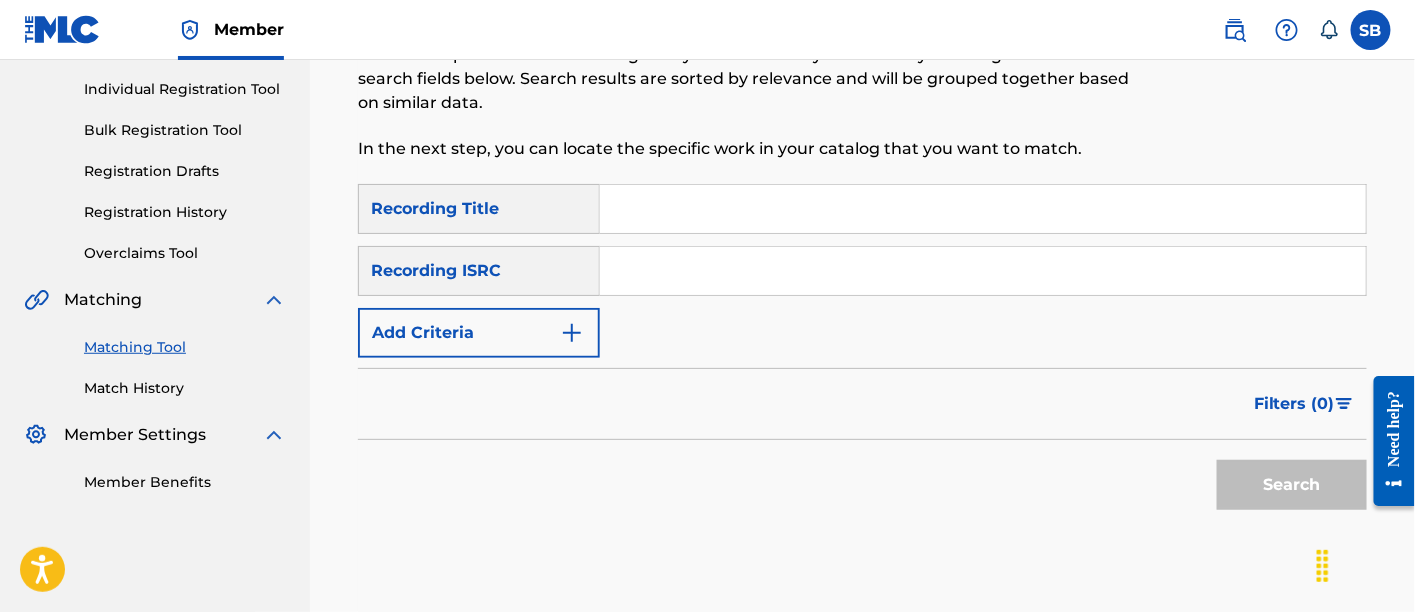 click at bounding box center (983, 209) 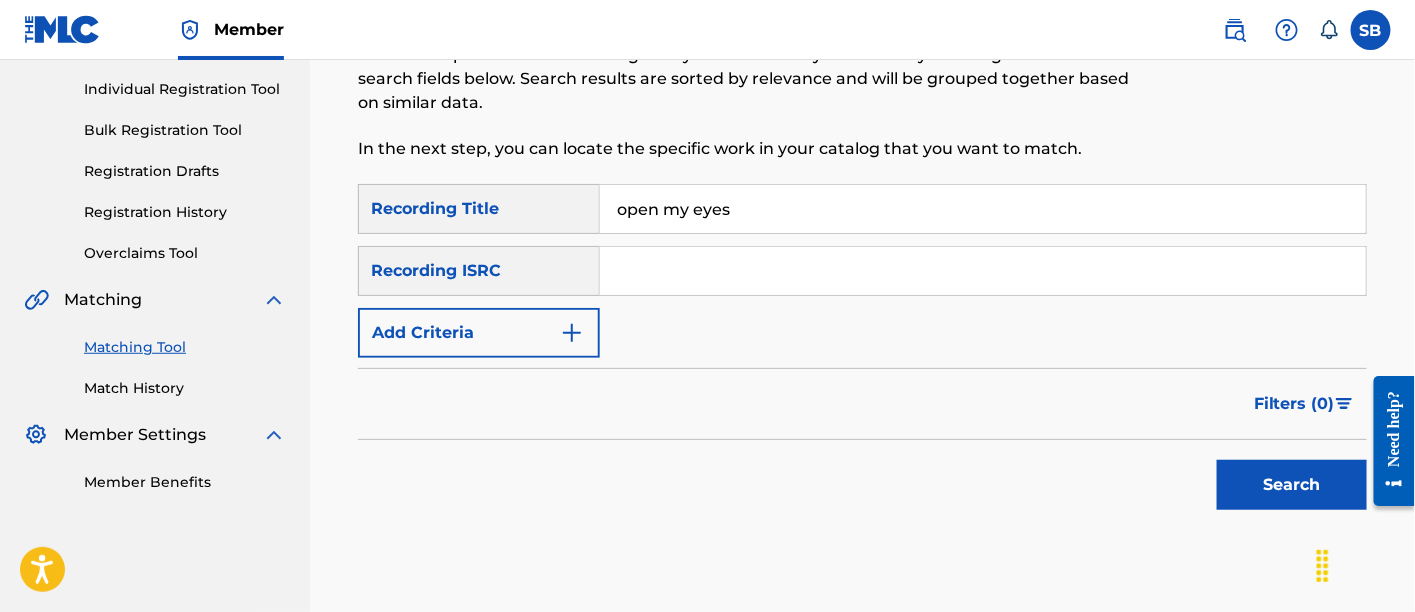 type on "open my eyes" 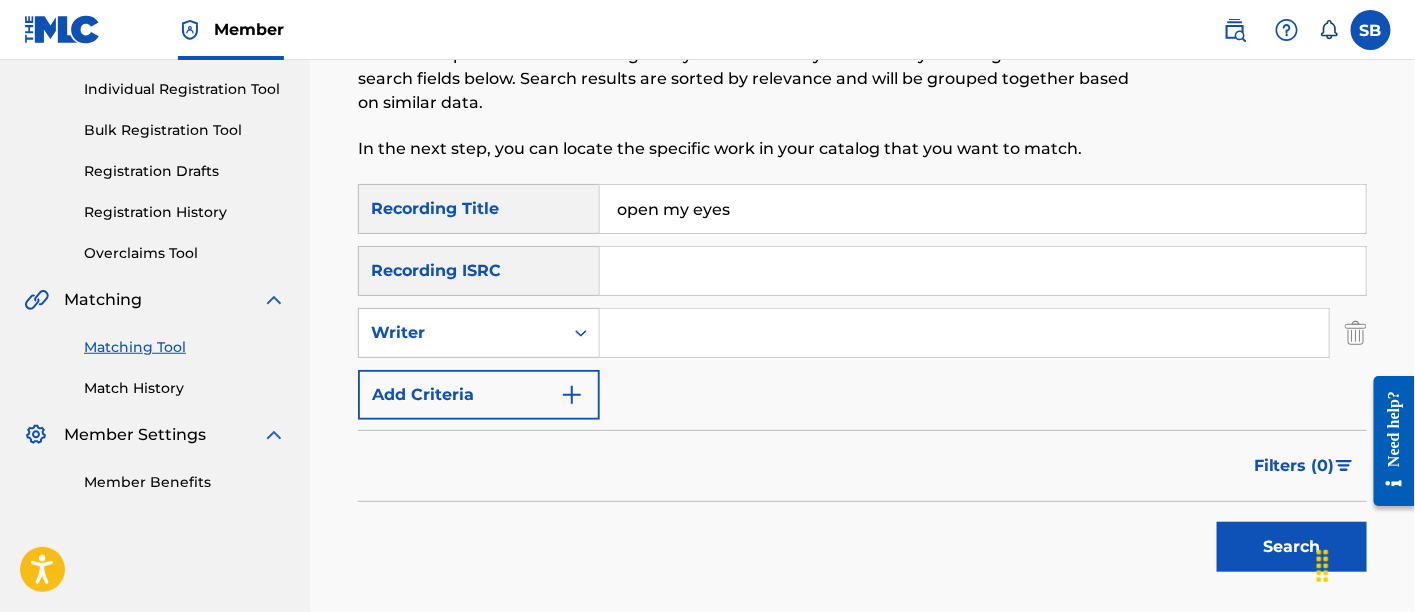click at bounding box center [964, 333] 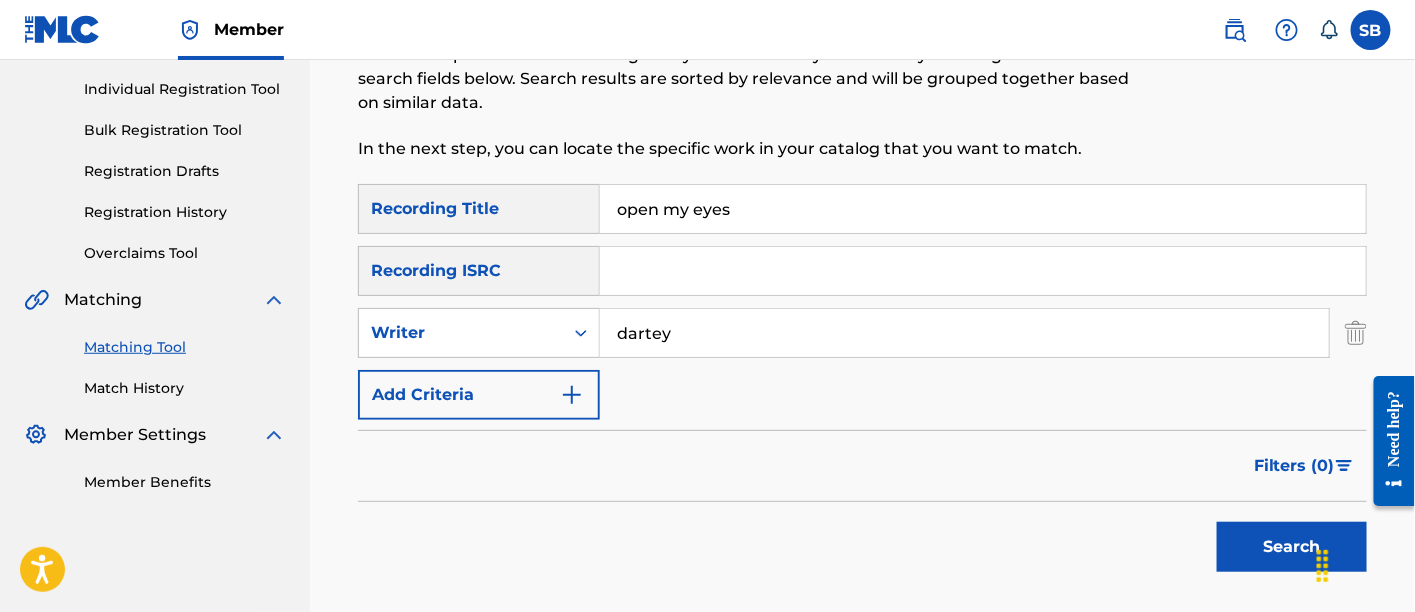 click on "Search" at bounding box center (1287, 542) 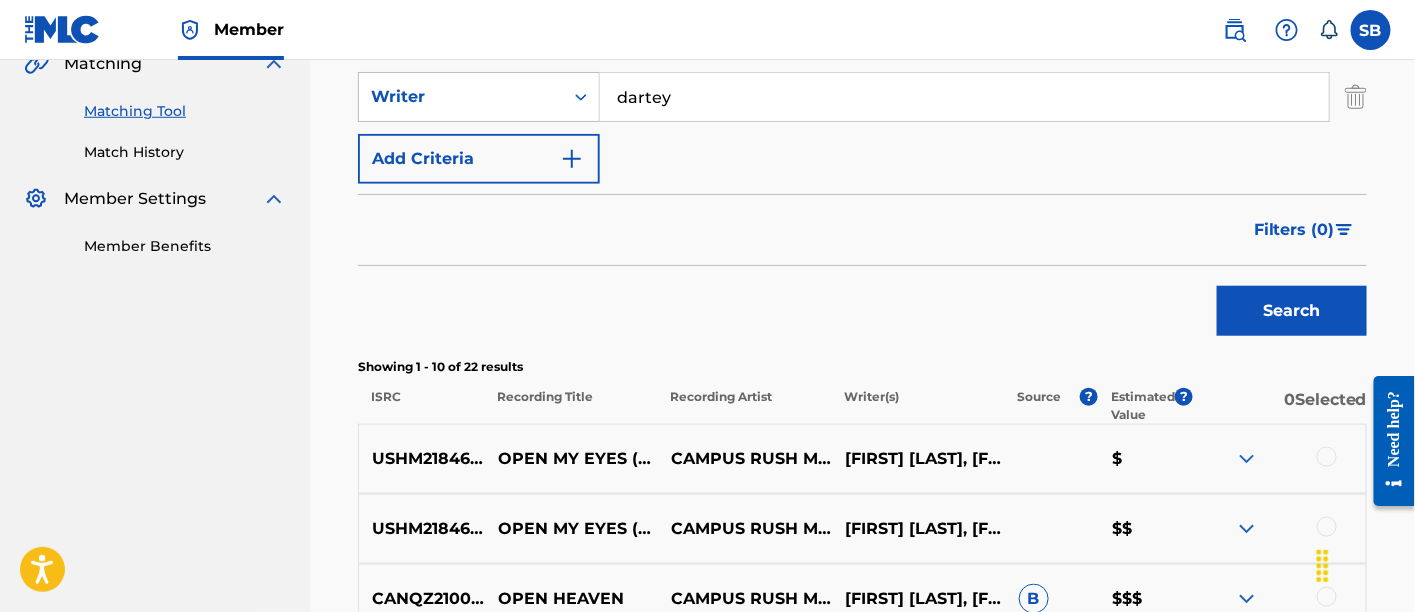 scroll, scrollTop: 694, scrollLeft: 0, axis: vertical 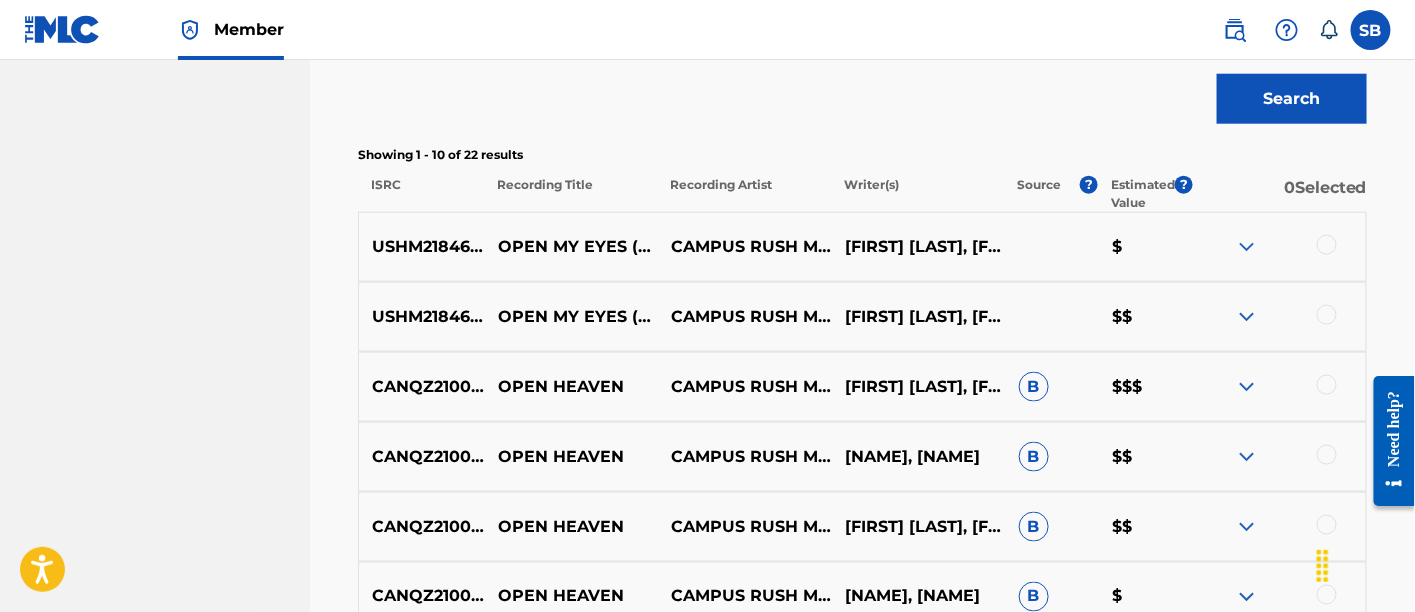 click at bounding box center (1279, 247) 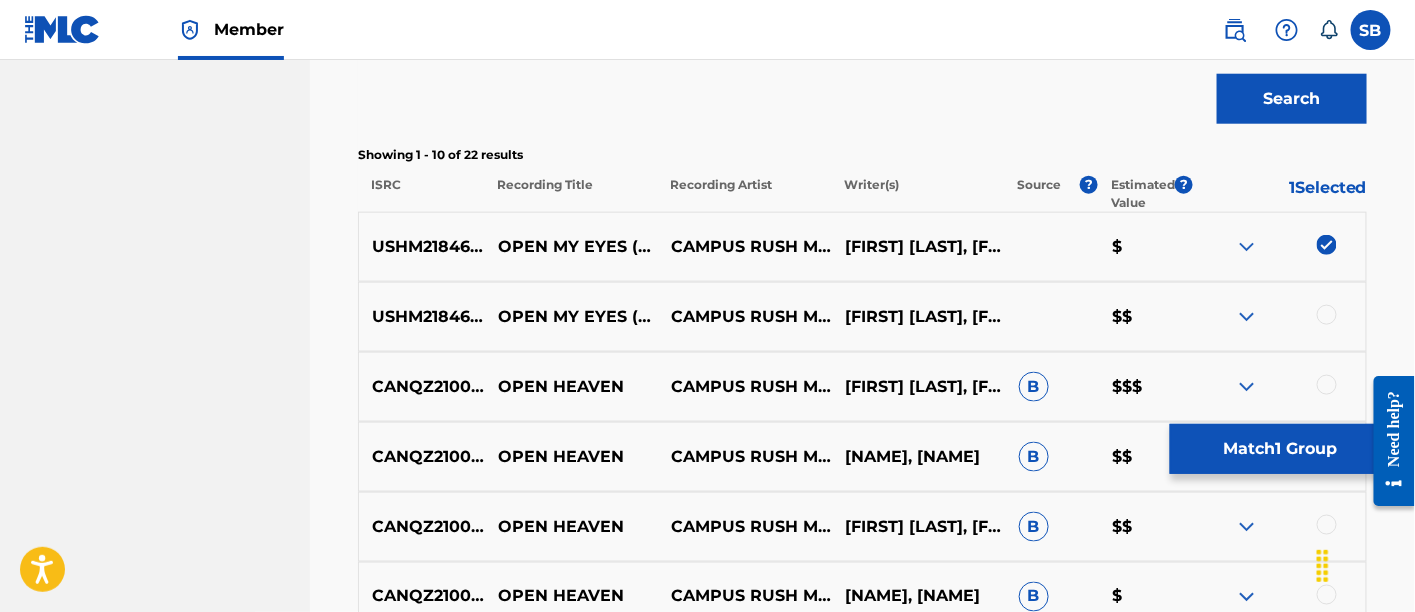 click at bounding box center [1327, 315] 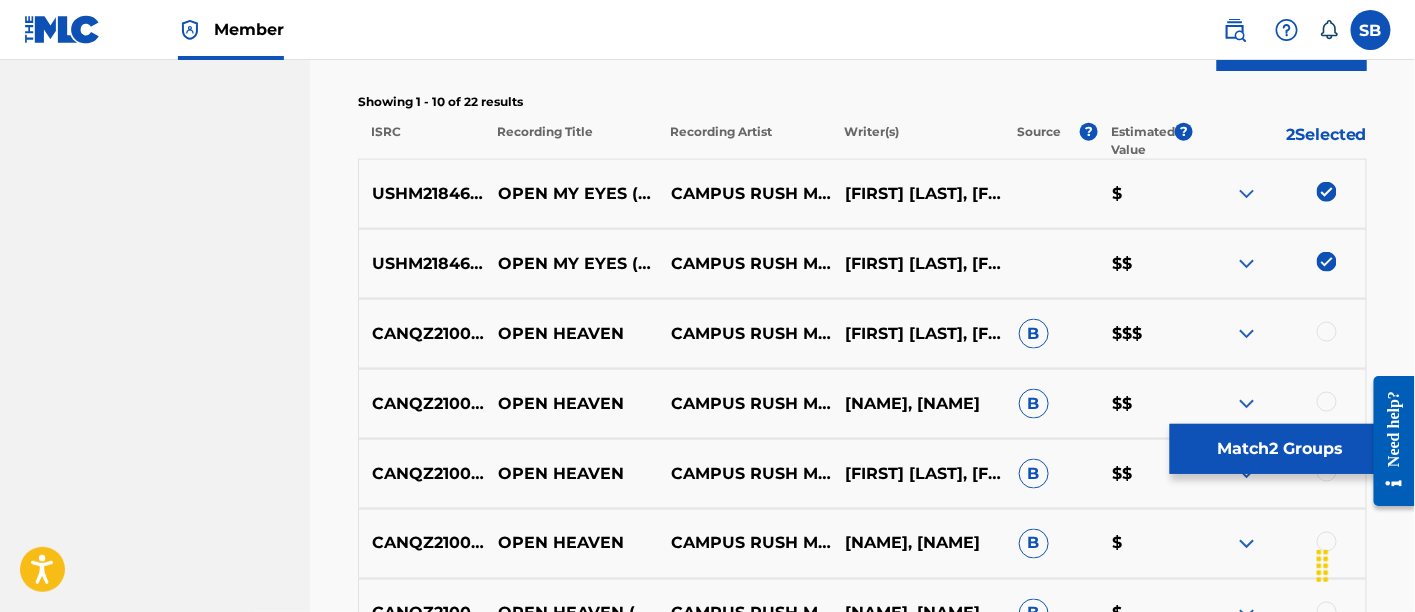 scroll, scrollTop: 736, scrollLeft: 0, axis: vertical 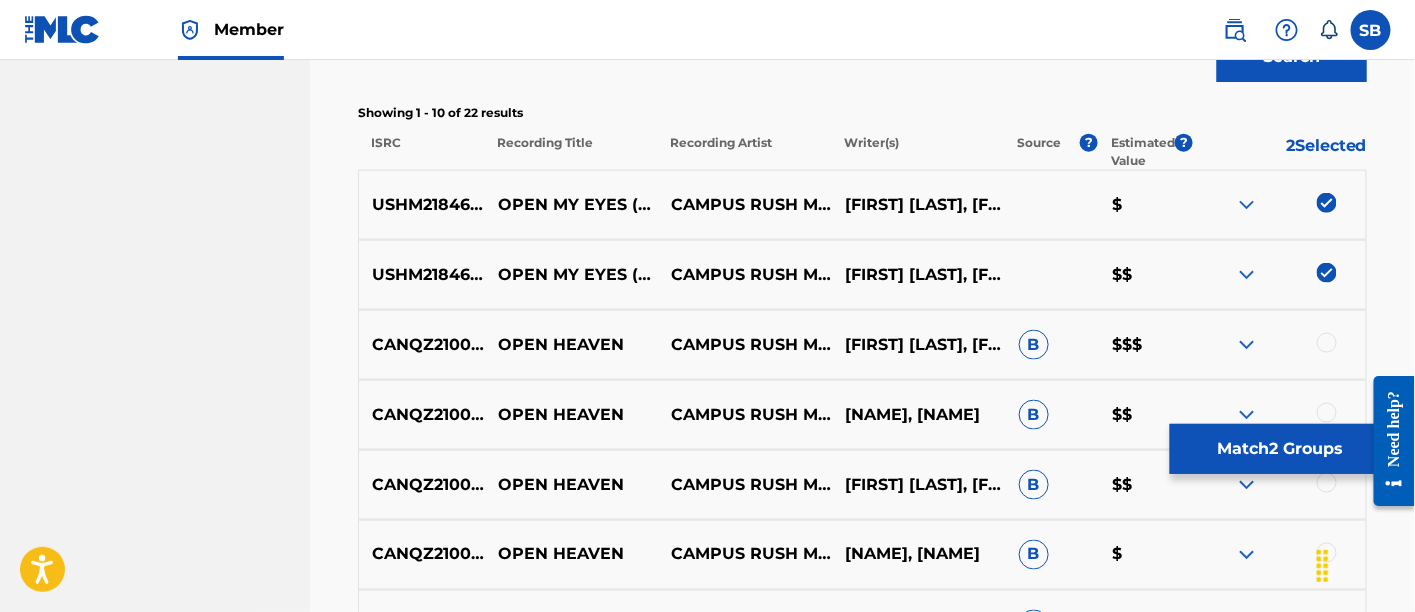click at bounding box center [1327, 343] 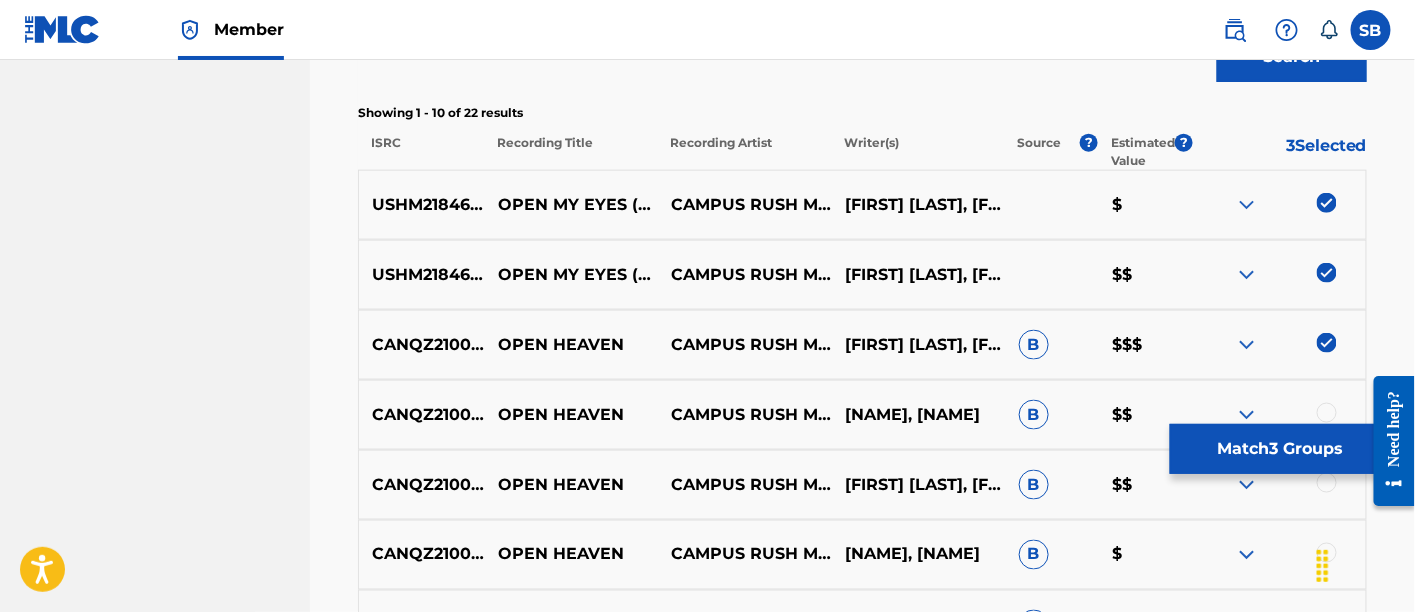 click at bounding box center (1327, 343) 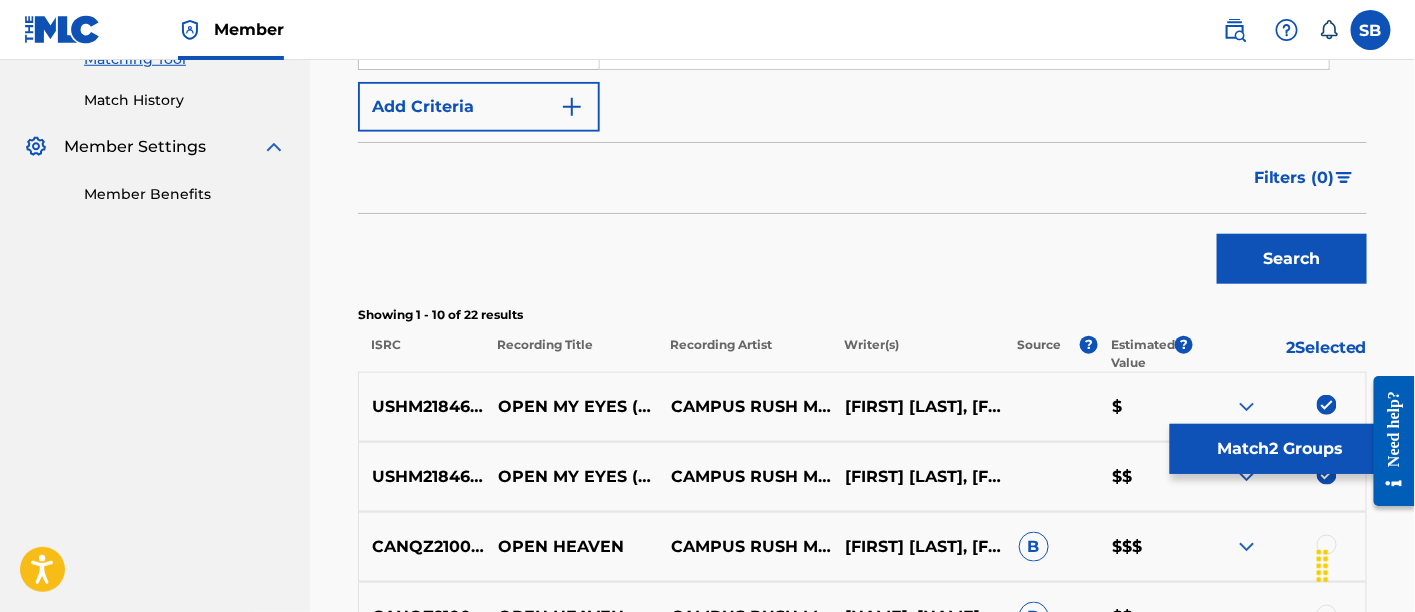 scroll, scrollTop: 360, scrollLeft: 0, axis: vertical 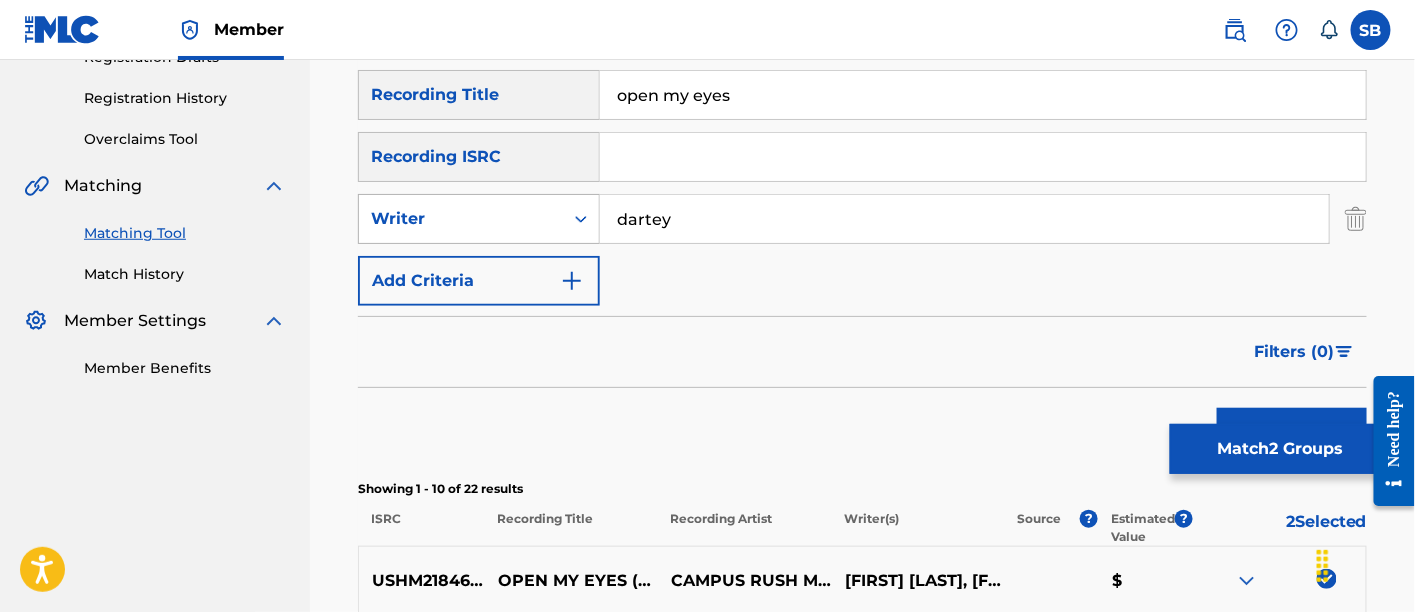 click on "Writer" at bounding box center [461, 219] 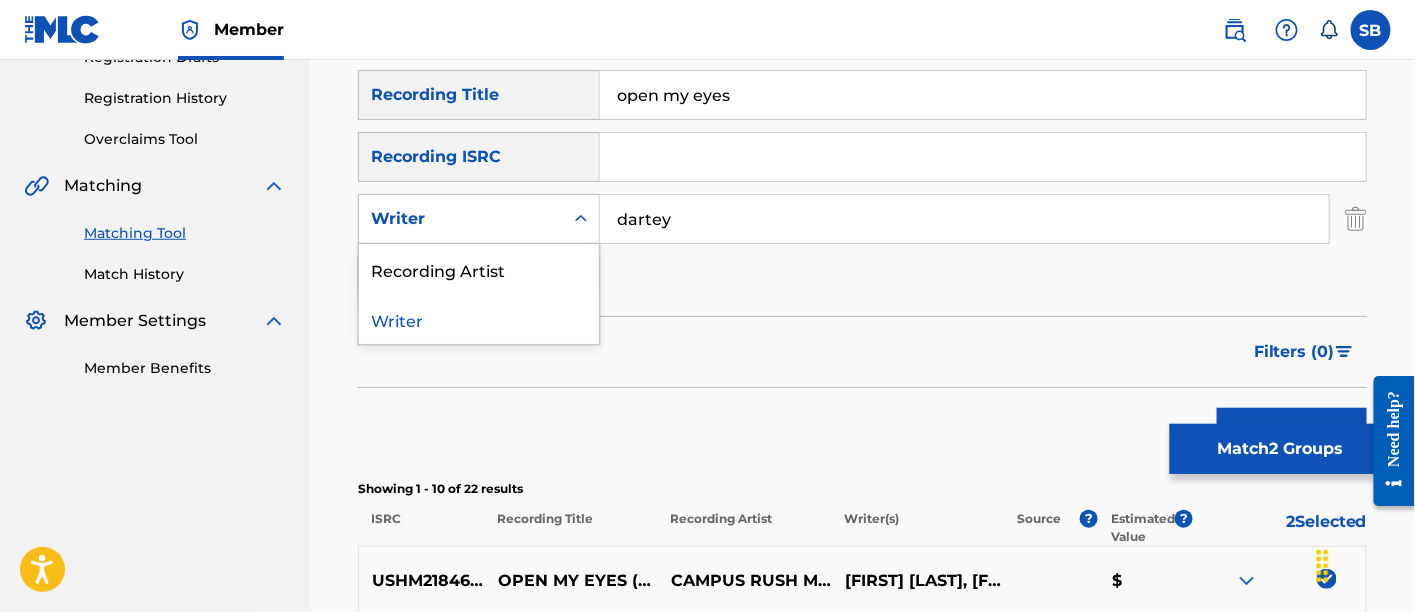 click on "Recording Artist" at bounding box center (479, 269) 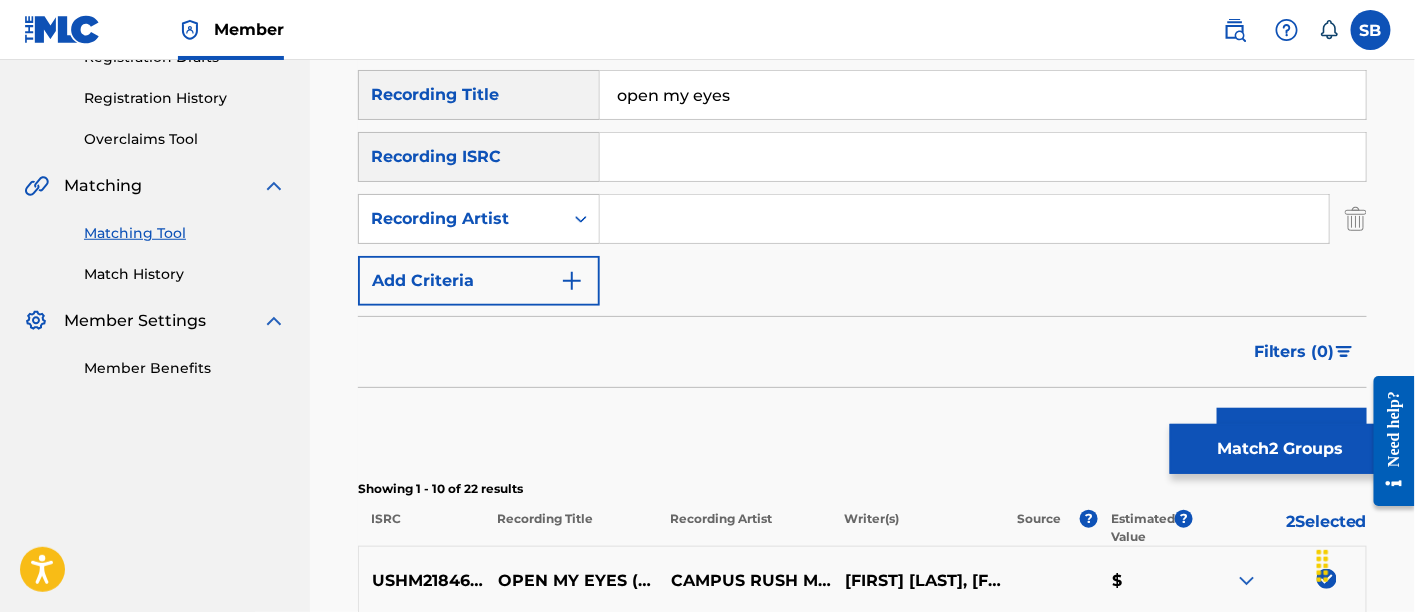 click at bounding box center [964, 219] 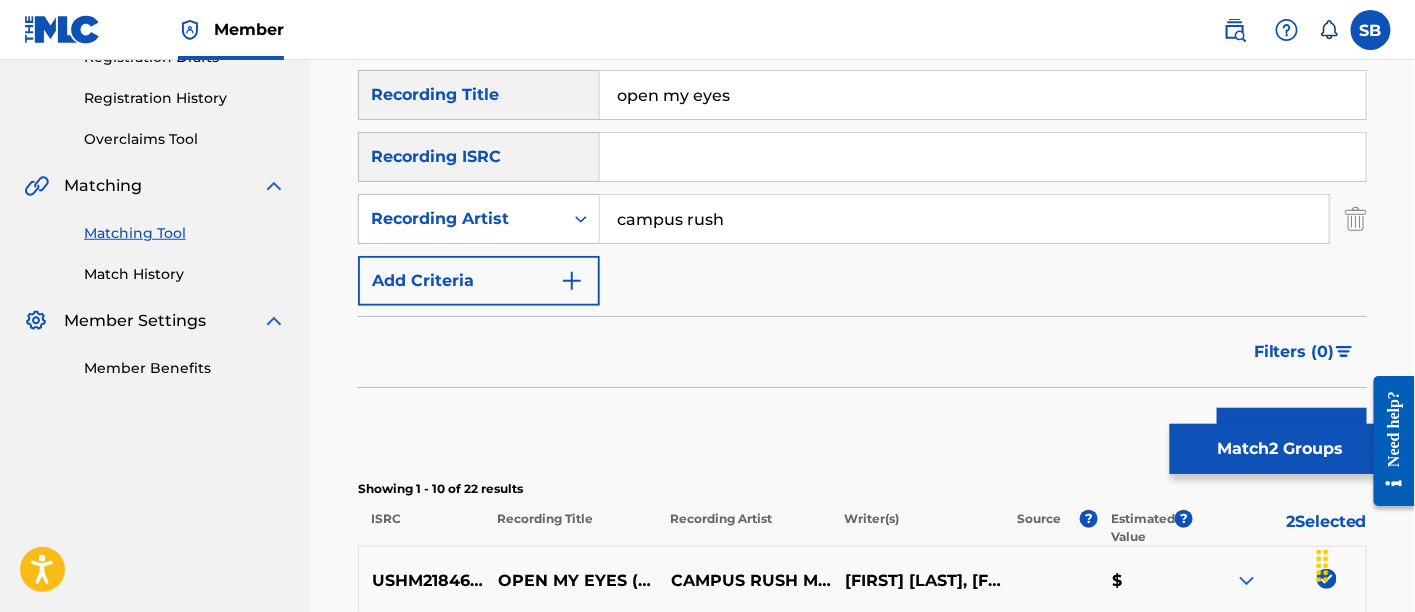 scroll, scrollTop: 466, scrollLeft: 0, axis: vertical 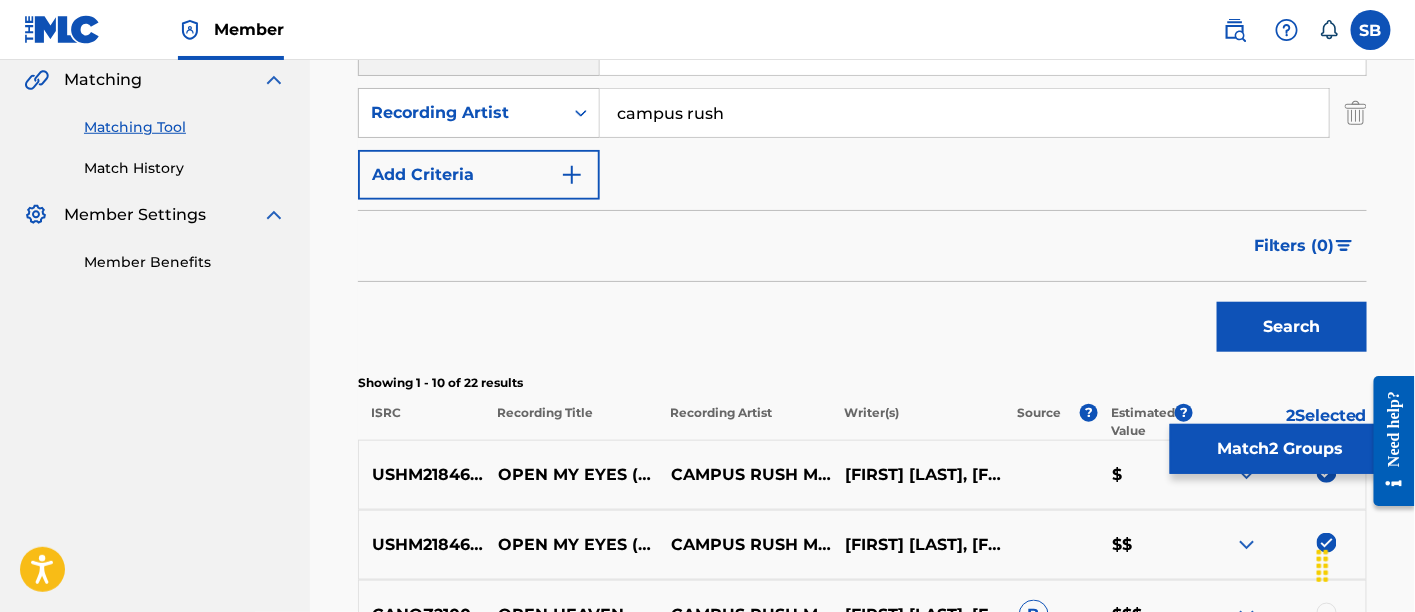 click on "Search" at bounding box center [1292, 327] 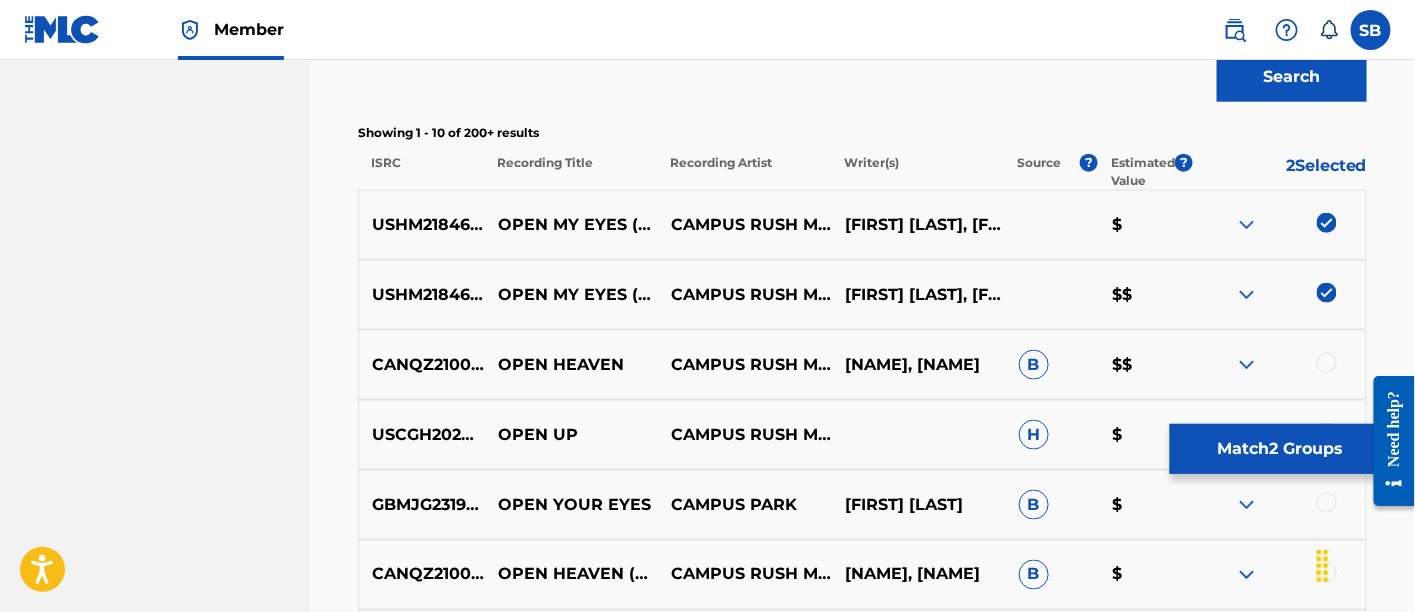 scroll, scrollTop: 762, scrollLeft: 0, axis: vertical 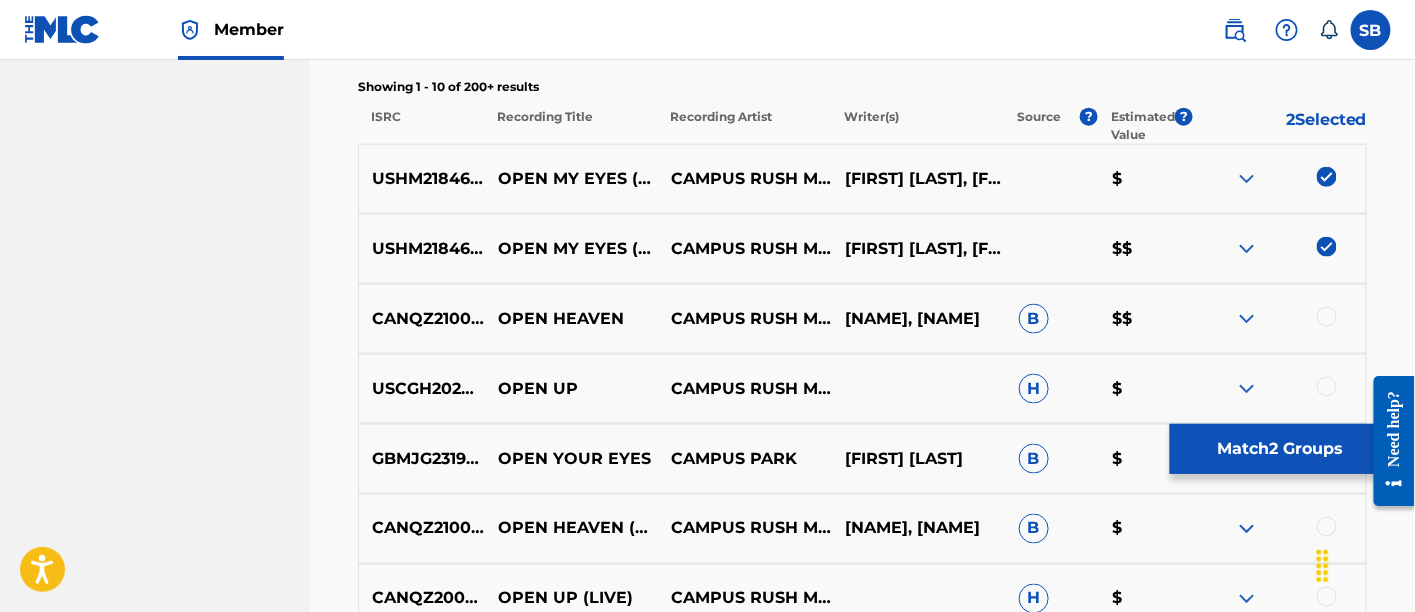 click on "Match  2 Groups" at bounding box center (1280, 449) 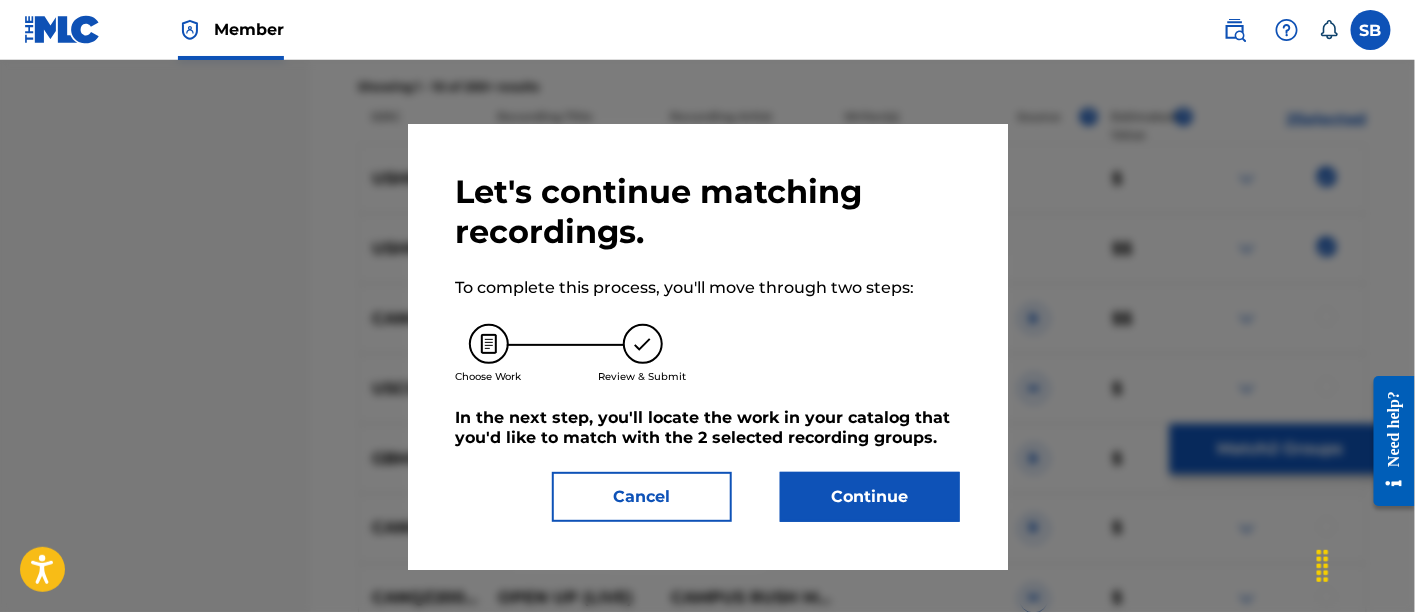 click on "Continue" at bounding box center (870, 497) 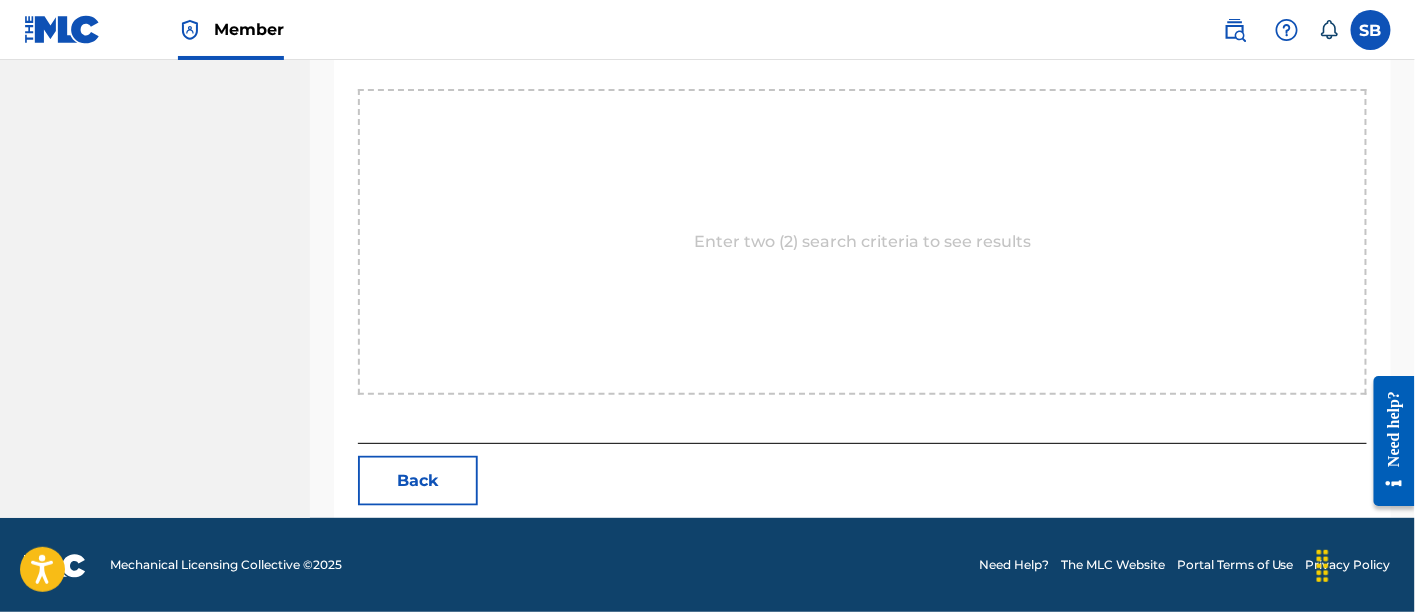 scroll, scrollTop: 396, scrollLeft: 0, axis: vertical 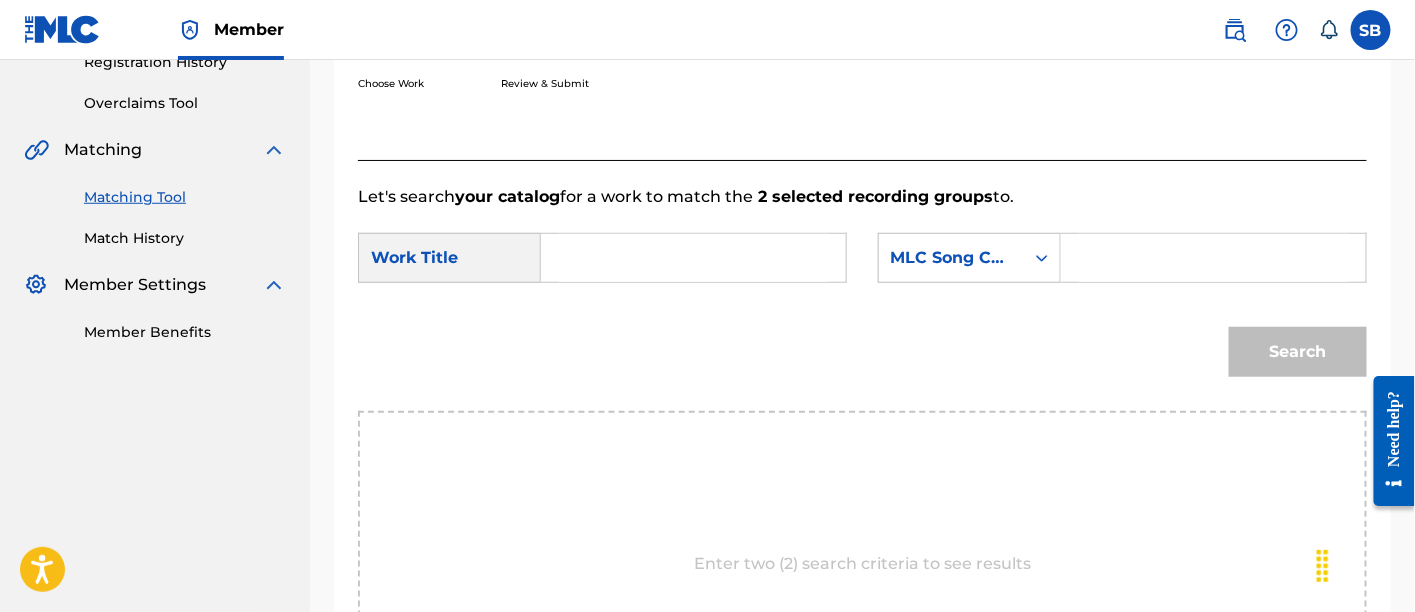 click at bounding box center (693, 258) 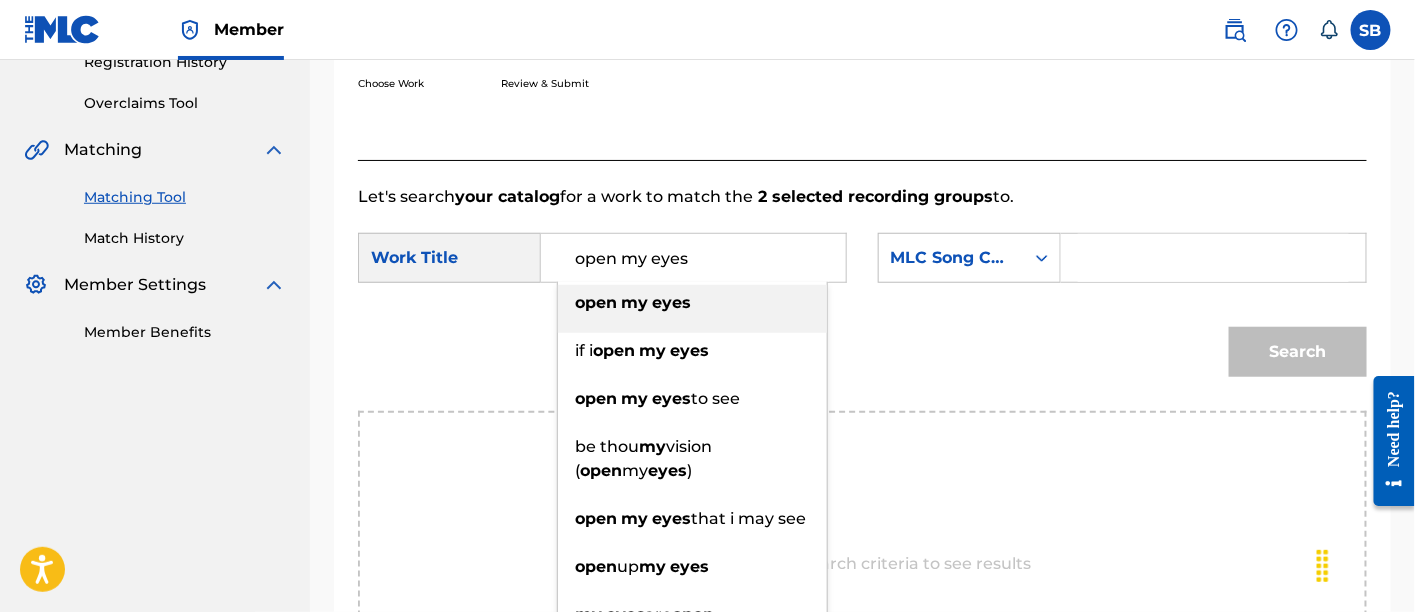 type on "open my eyes" 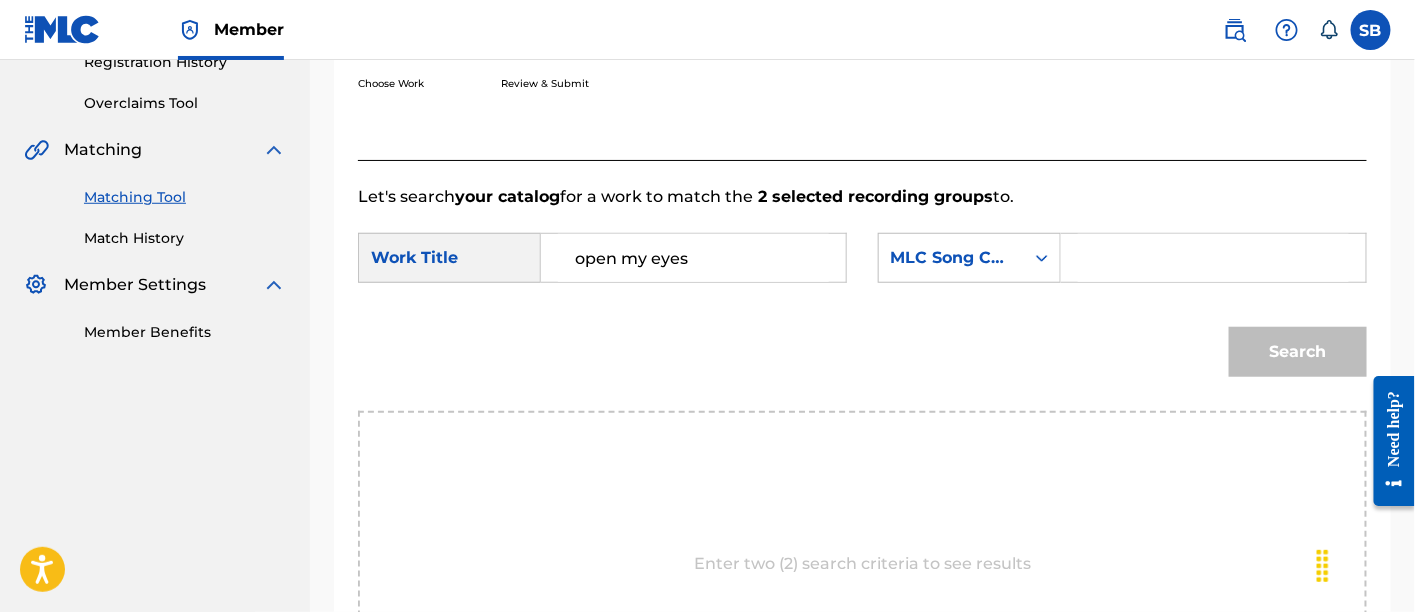 click on "MLC Song Code" at bounding box center (951, 258) 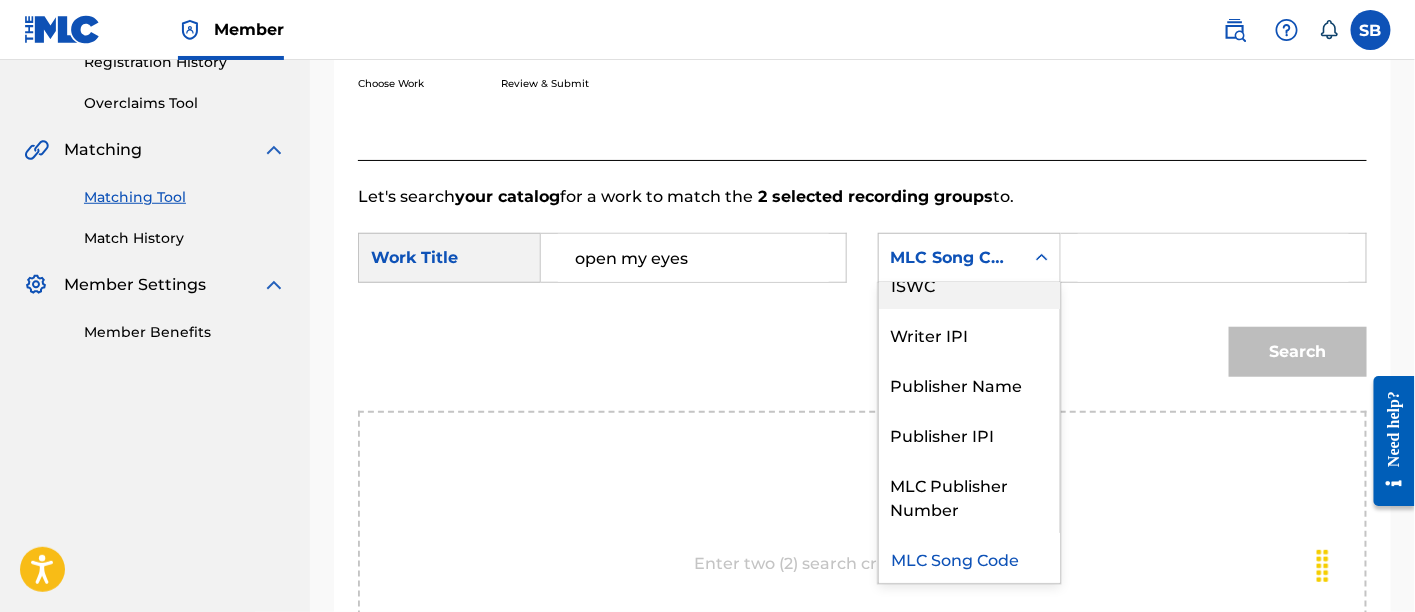 scroll, scrollTop: 0, scrollLeft: 0, axis: both 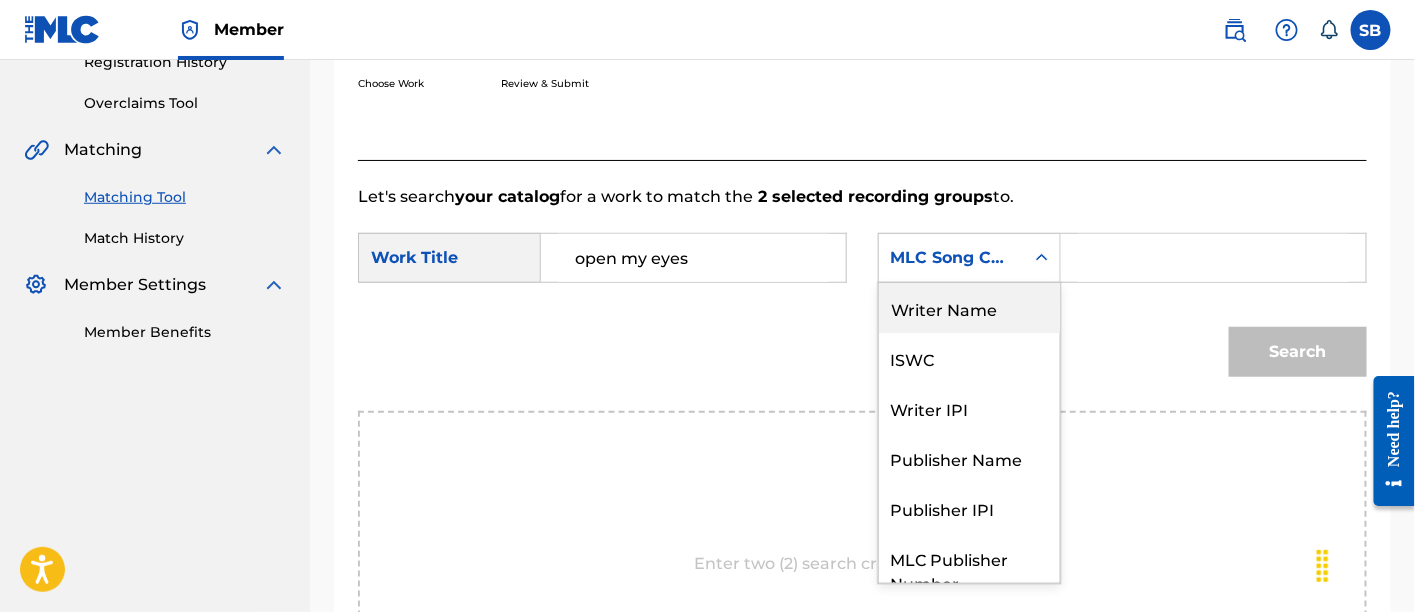 click on "Writer Name" at bounding box center [969, 308] 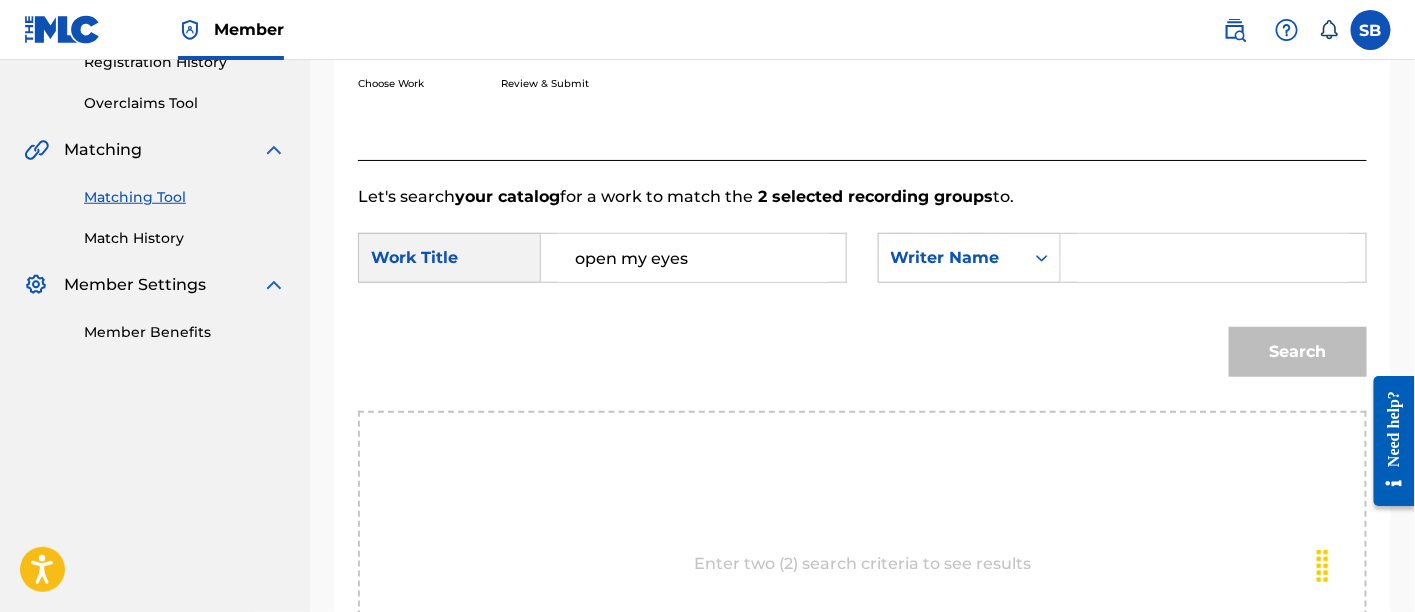 click at bounding box center (1213, 258) 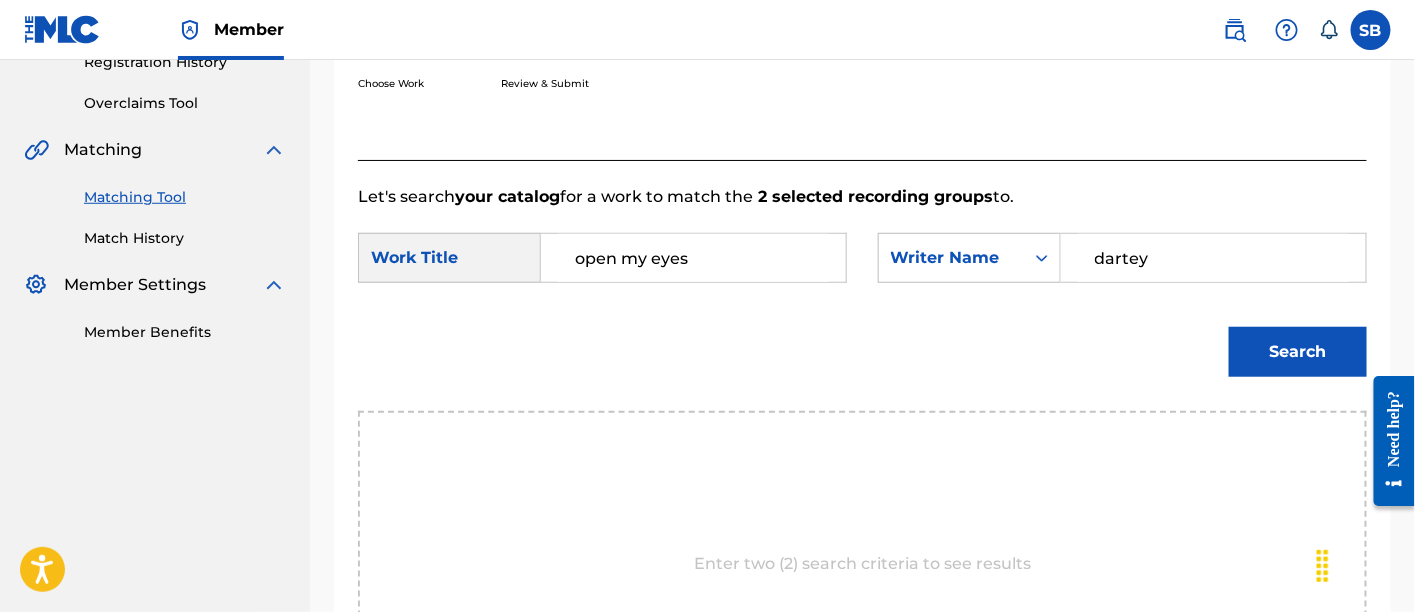 click on "Search" at bounding box center [1298, 352] 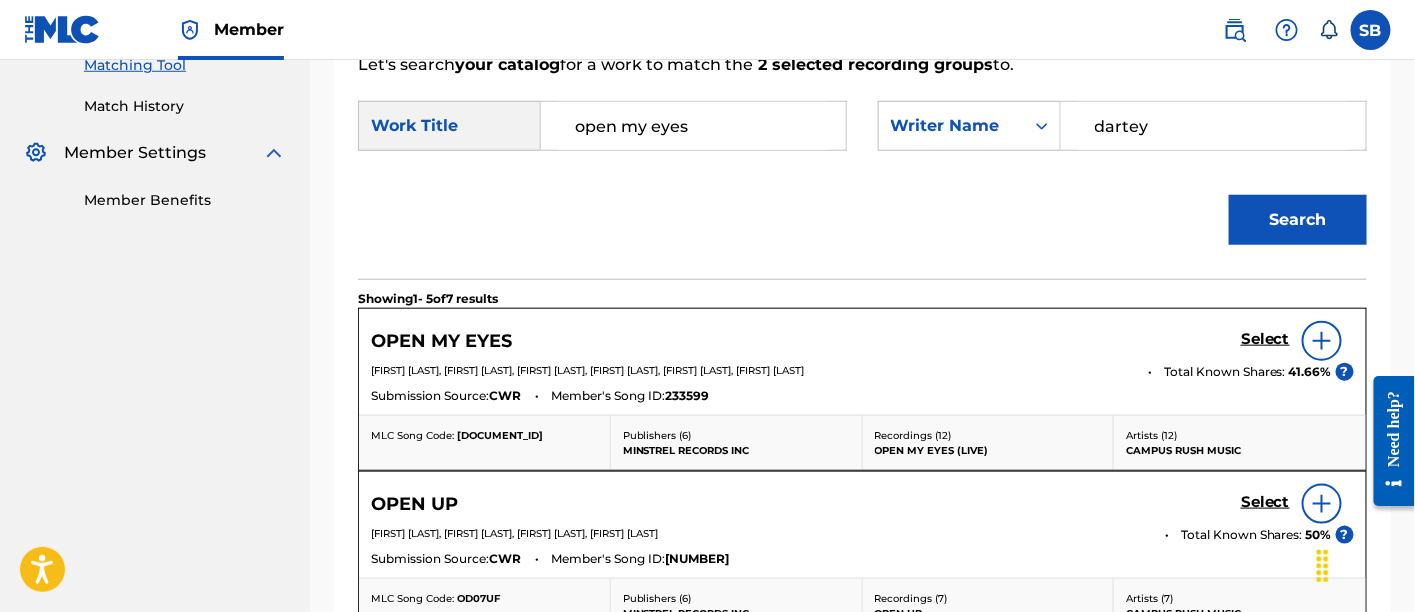 scroll, scrollTop: 582, scrollLeft: 0, axis: vertical 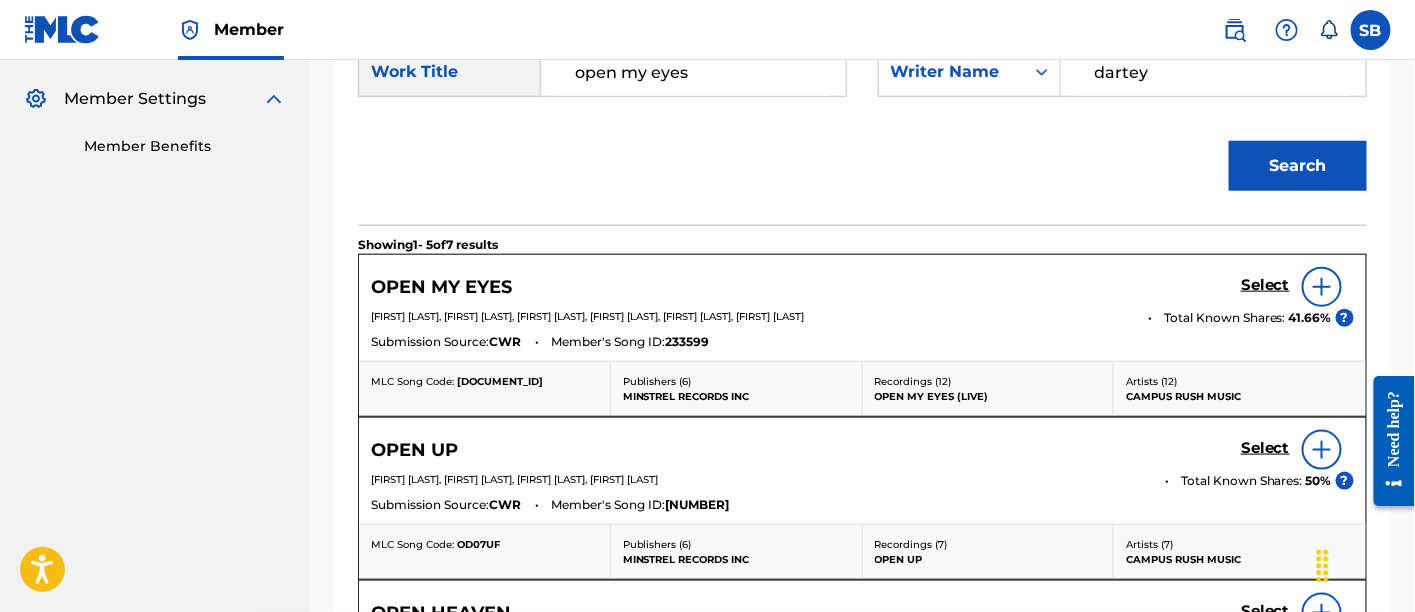 click on "Select" at bounding box center [1265, 285] 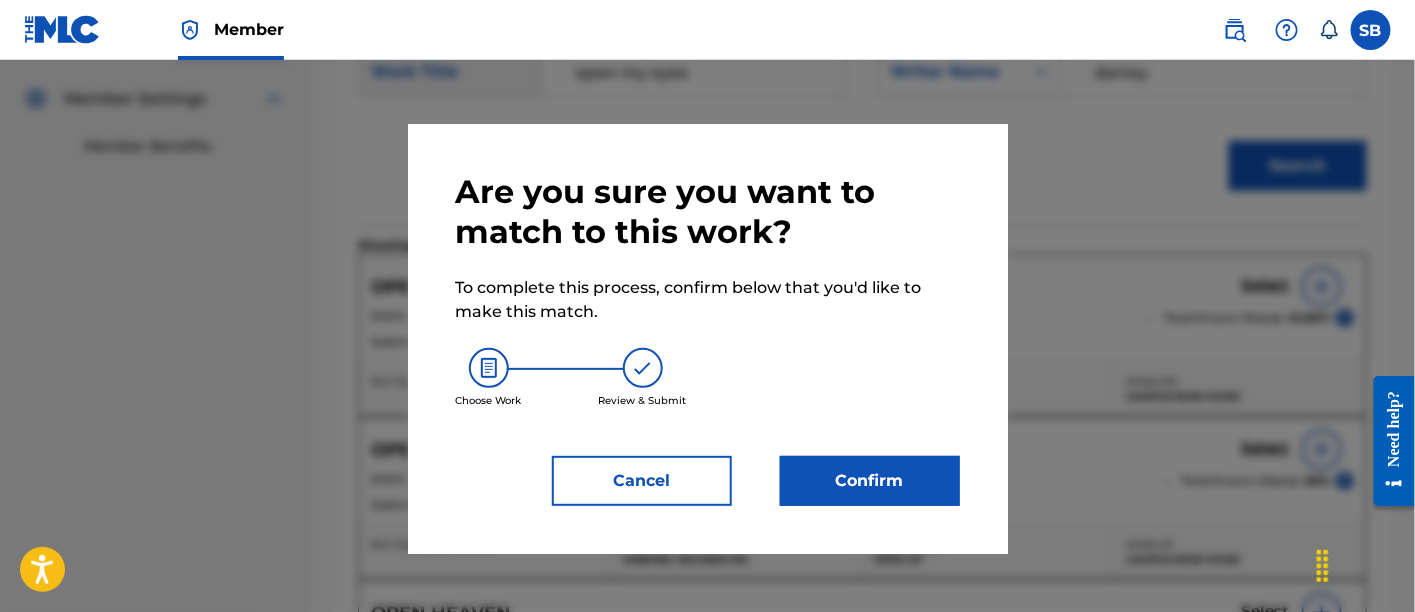 click on "Confirm" at bounding box center [870, 481] 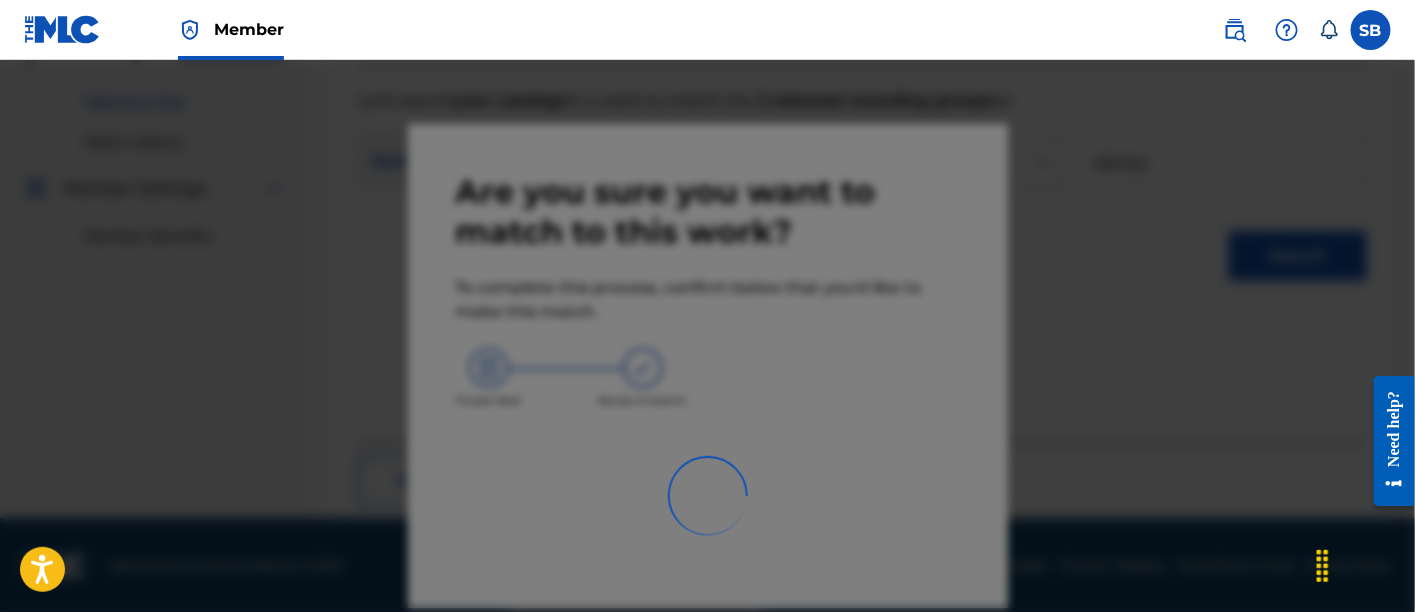scroll, scrollTop: 246, scrollLeft: 0, axis: vertical 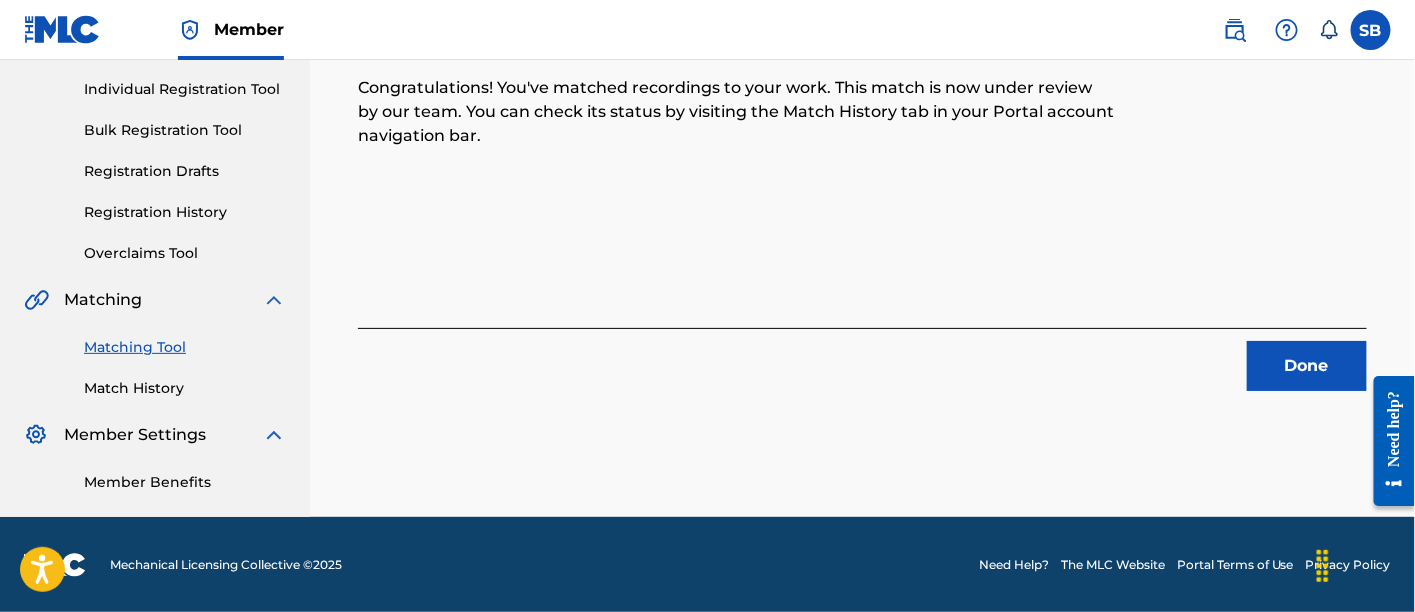 click on "Done" at bounding box center [1307, 366] 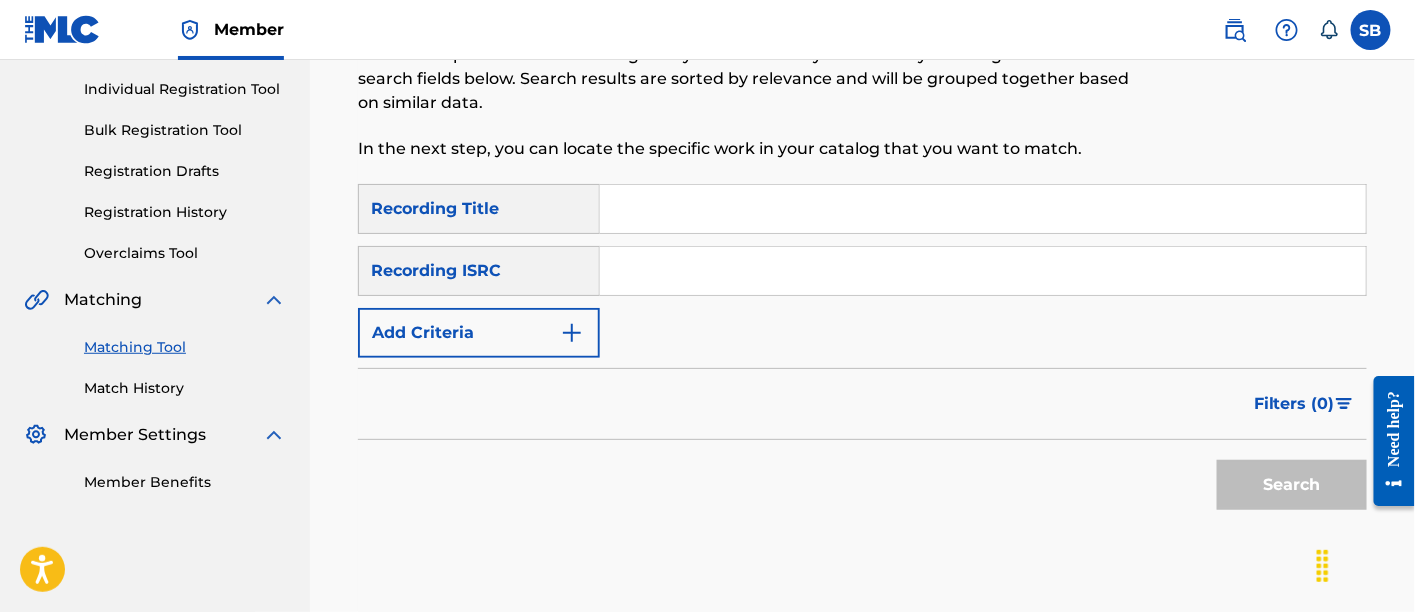 click on "Matching Tool The Matching Tool allows Members to match  sound recordings  to works within their catalog. This ensures you'll collect the royalties you're owed for your work(s). The first step is to locate recordings not yet matched to your works by entering criteria in the search fields below. Search results are sorted by relevance and will be grouped together based on similar data. In the next step, you can locate the specific work in your catalog that you want to match." at bounding box center [746, 49] 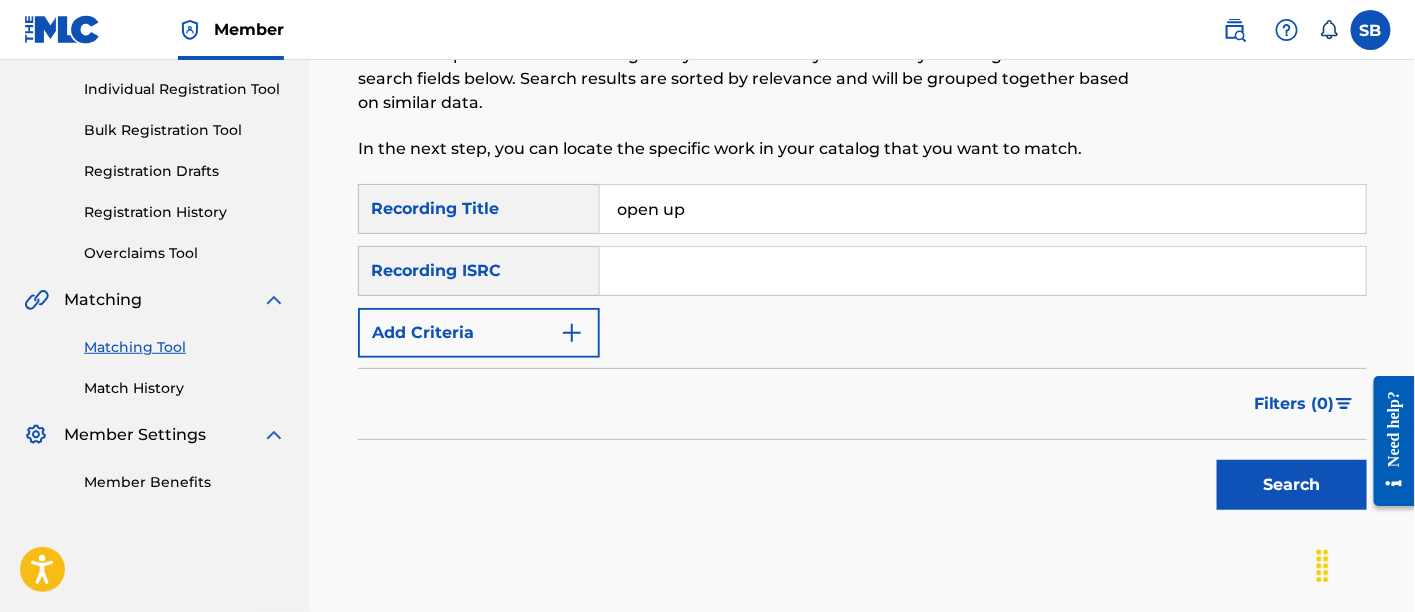 type on "open up" 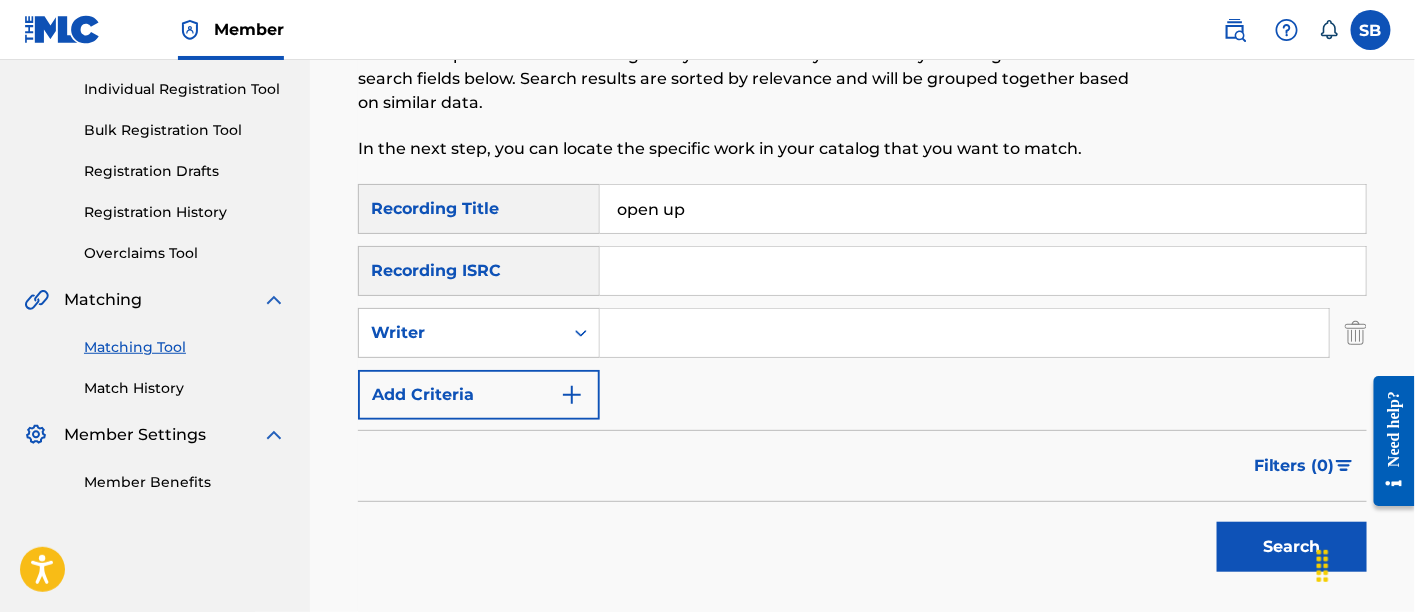 click at bounding box center [964, 333] 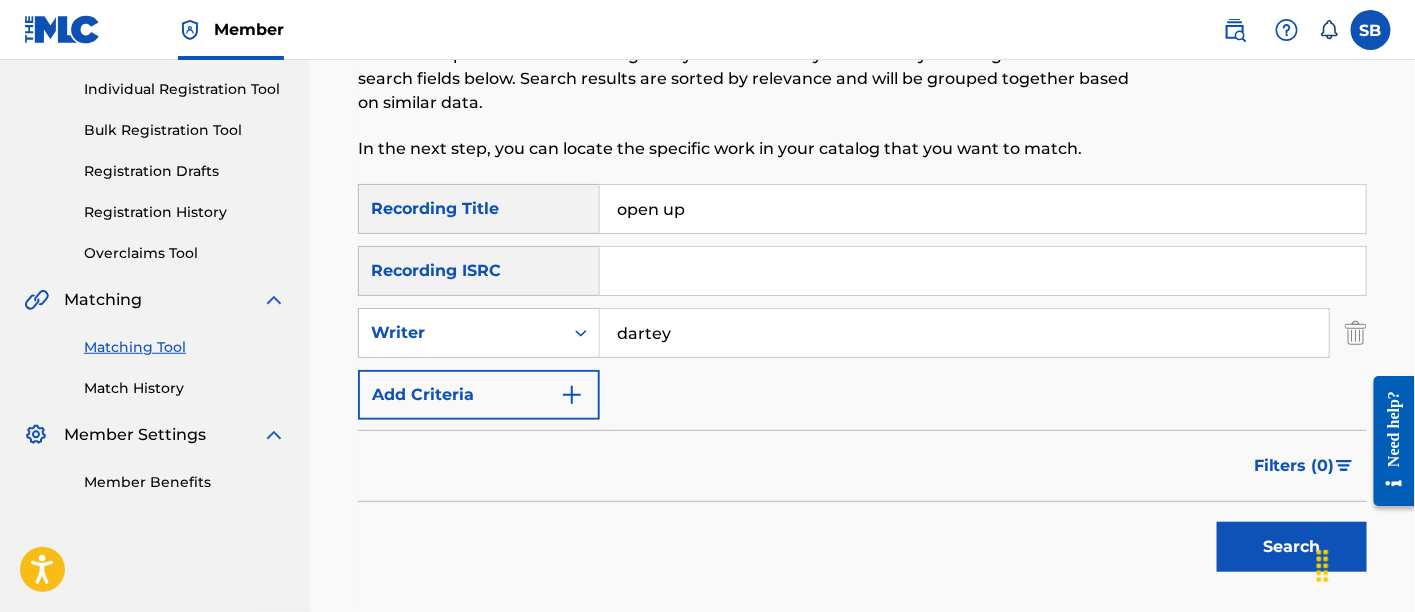 click on "Search" at bounding box center [1292, 547] 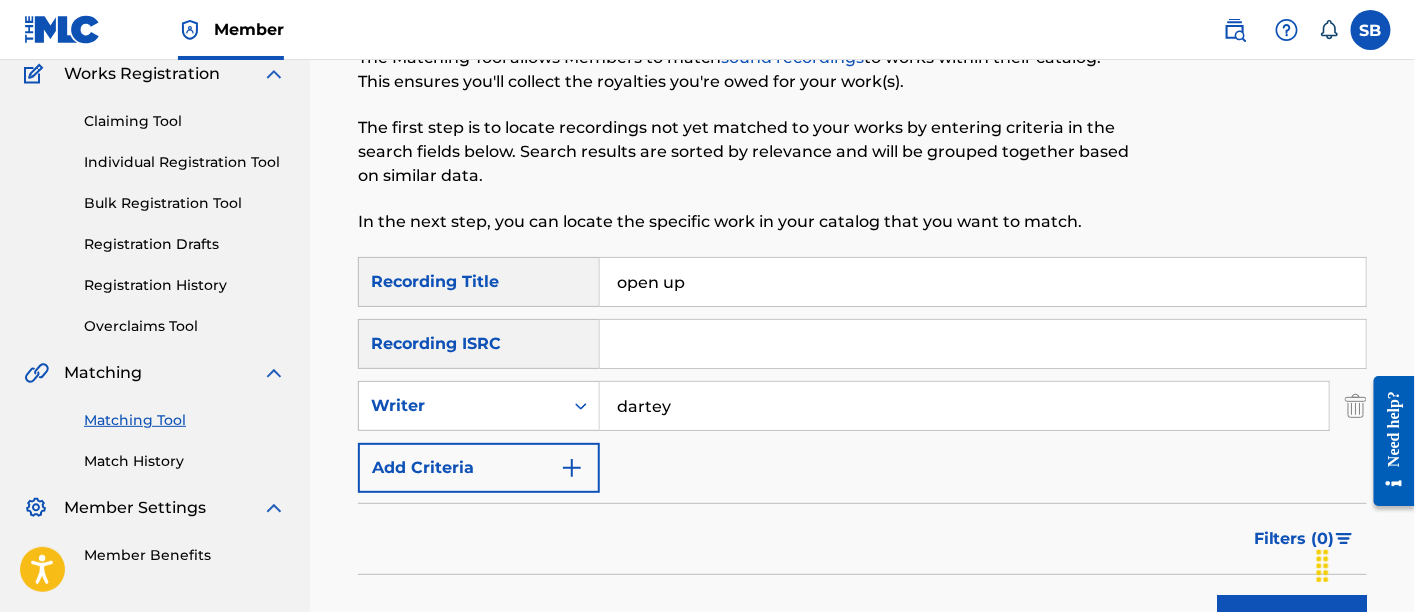 scroll, scrollTop: 175, scrollLeft: 0, axis: vertical 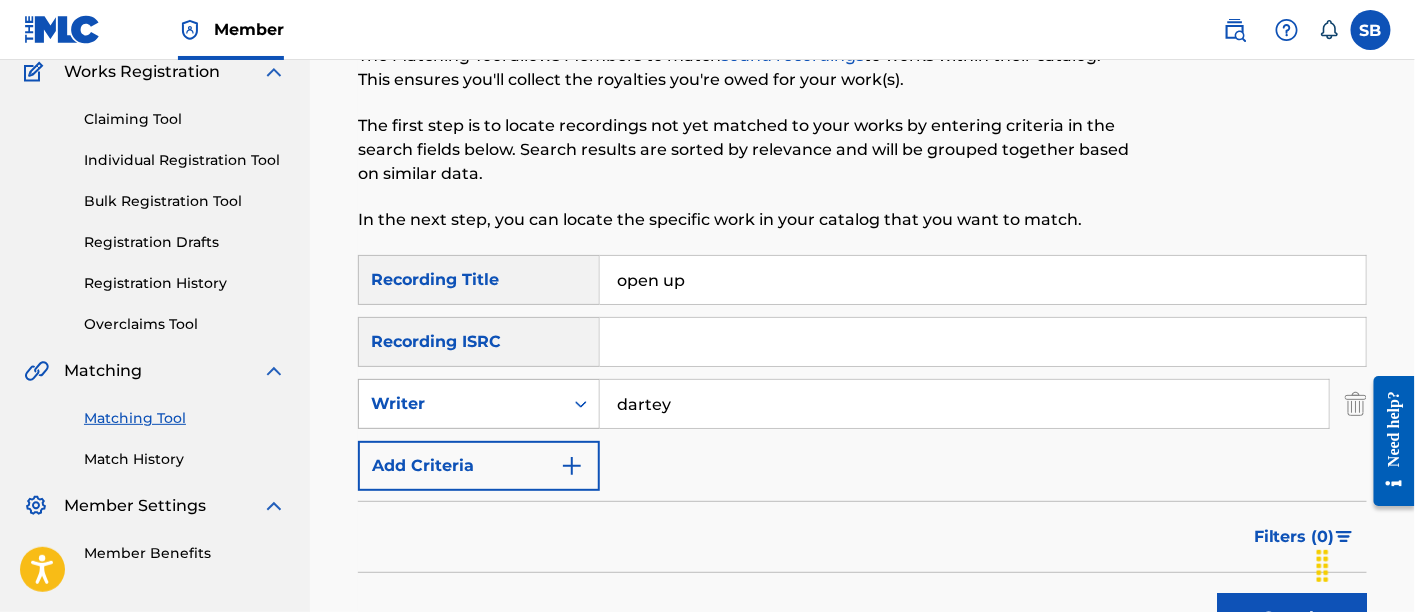 click on "Writer" at bounding box center [461, 404] 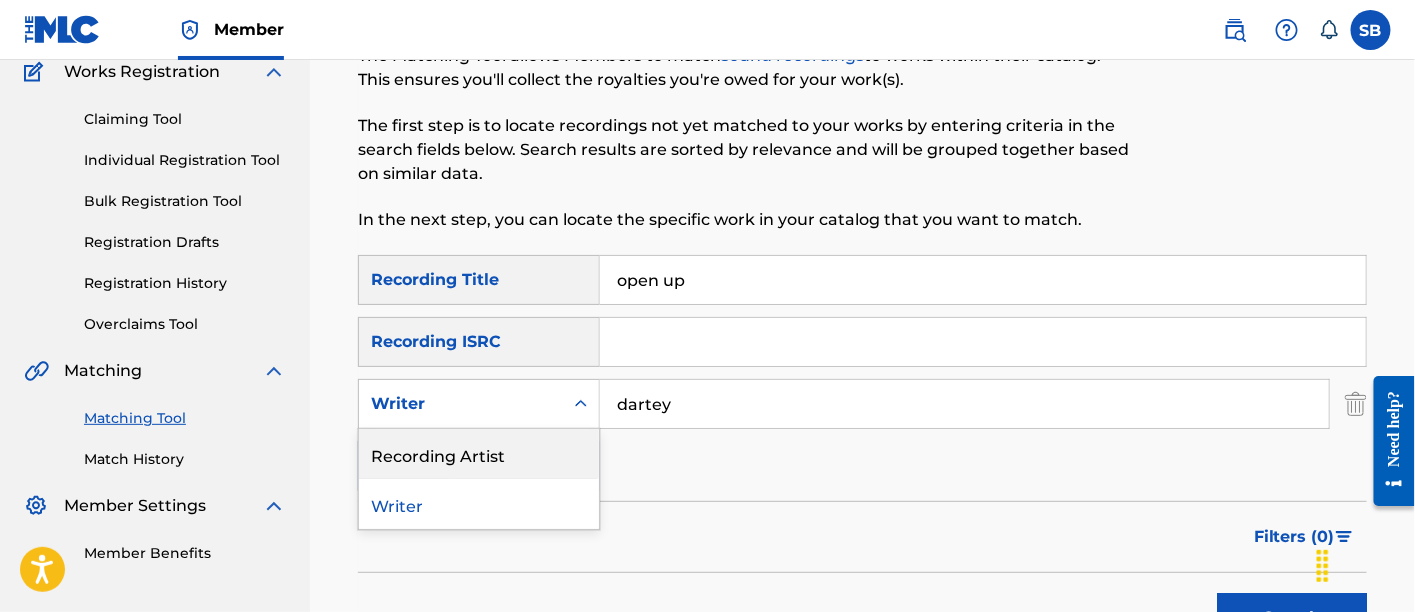 click on "Recording Artist" at bounding box center [479, 454] 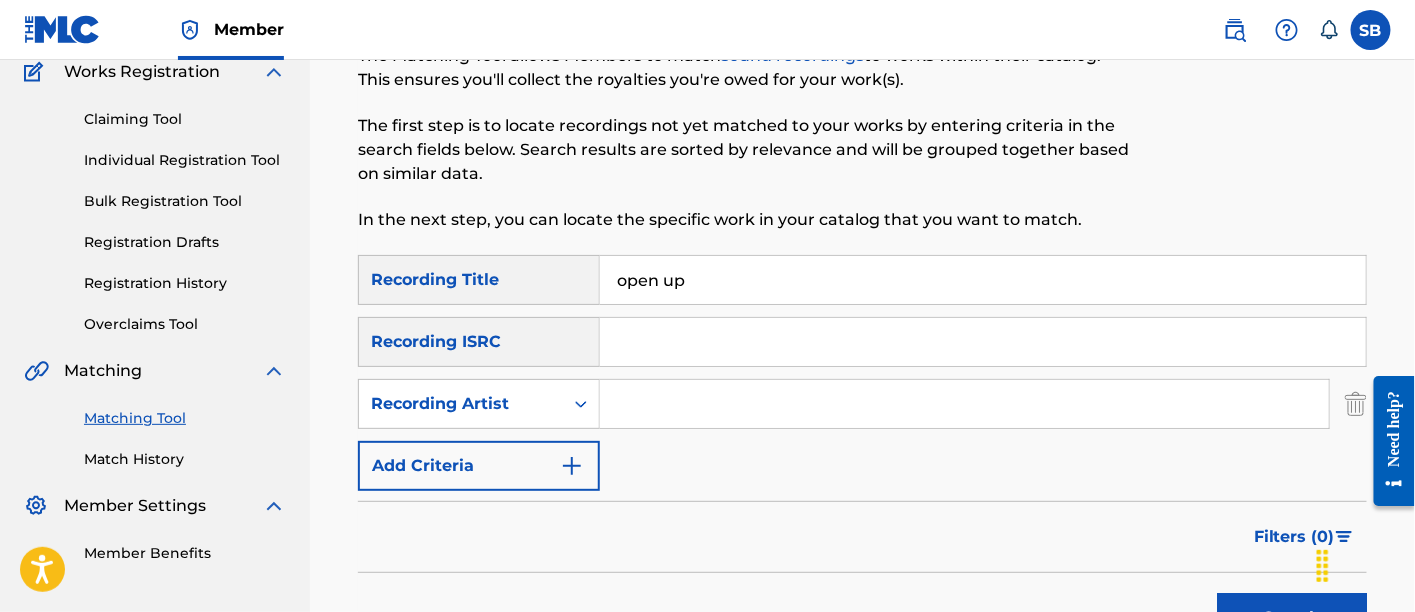 click at bounding box center (964, 404) 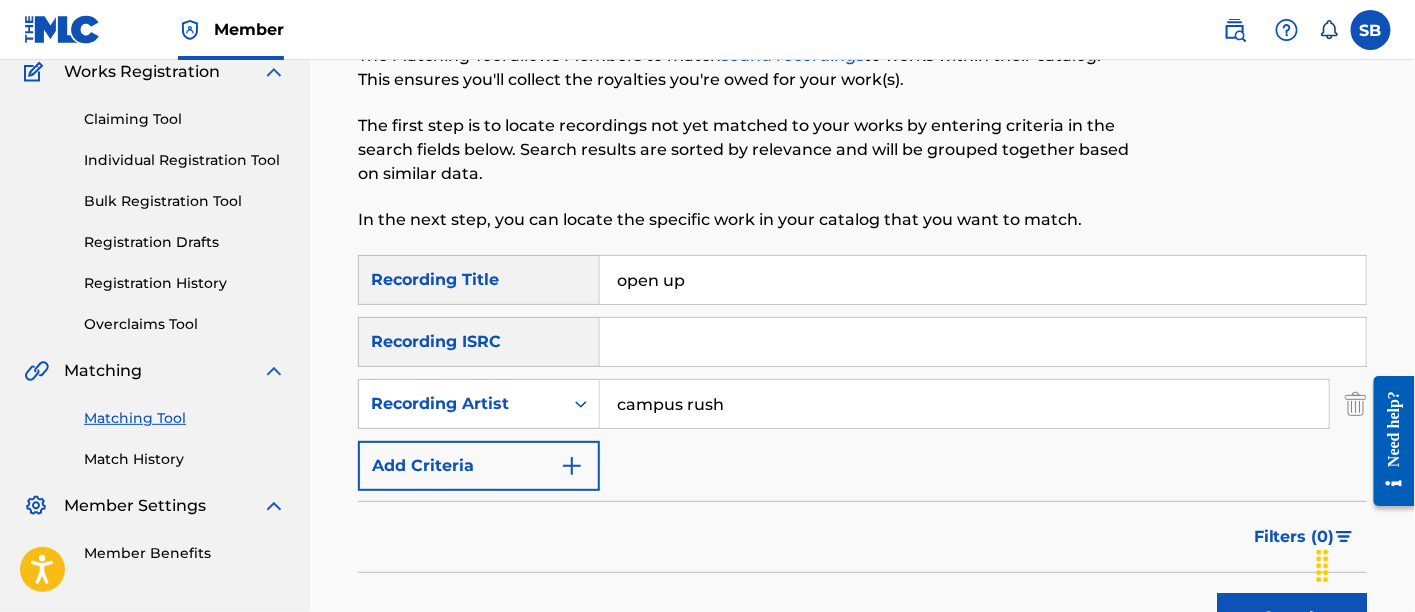 scroll, scrollTop: 326, scrollLeft: 0, axis: vertical 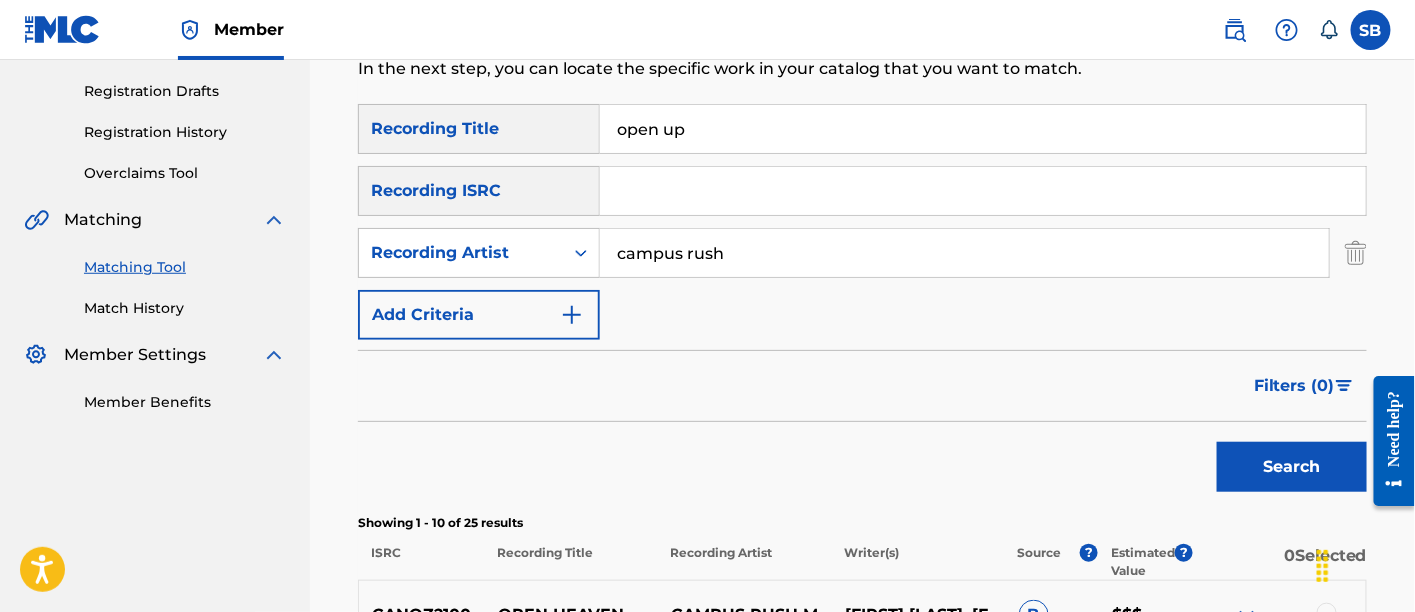 click on "Search" at bounding box center [1292, 467] 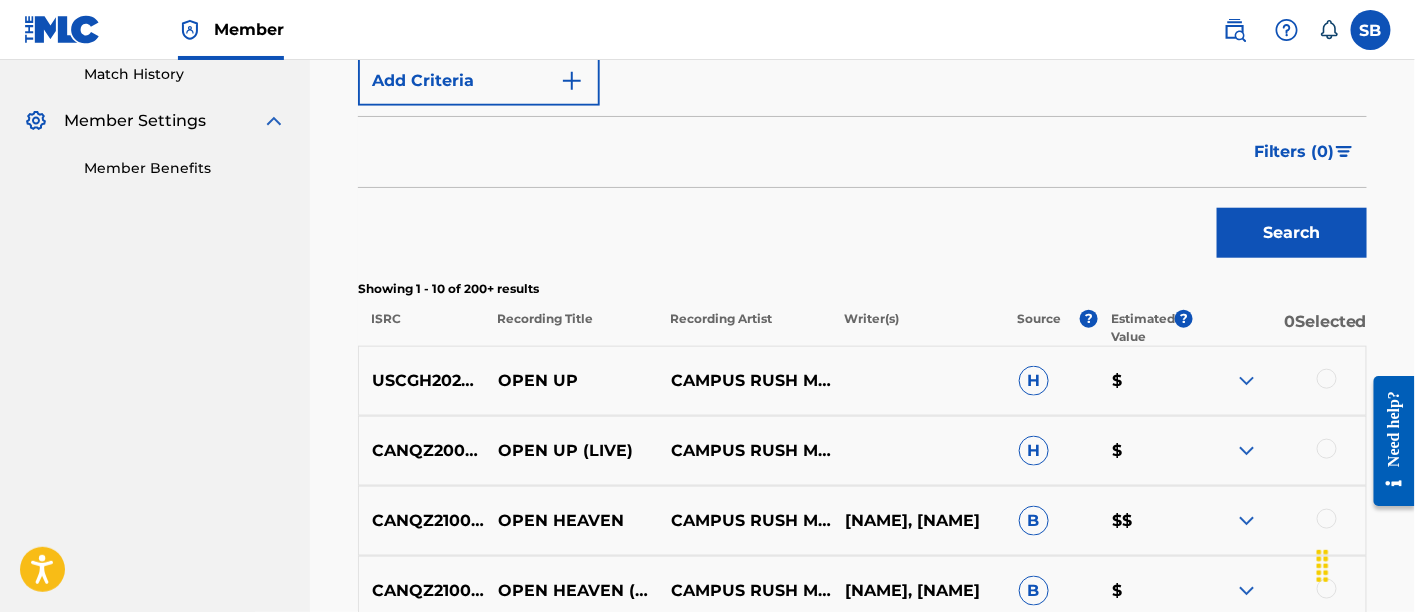 scroll, scrollTop: 610, scrollLeft: 0, axis: vertical 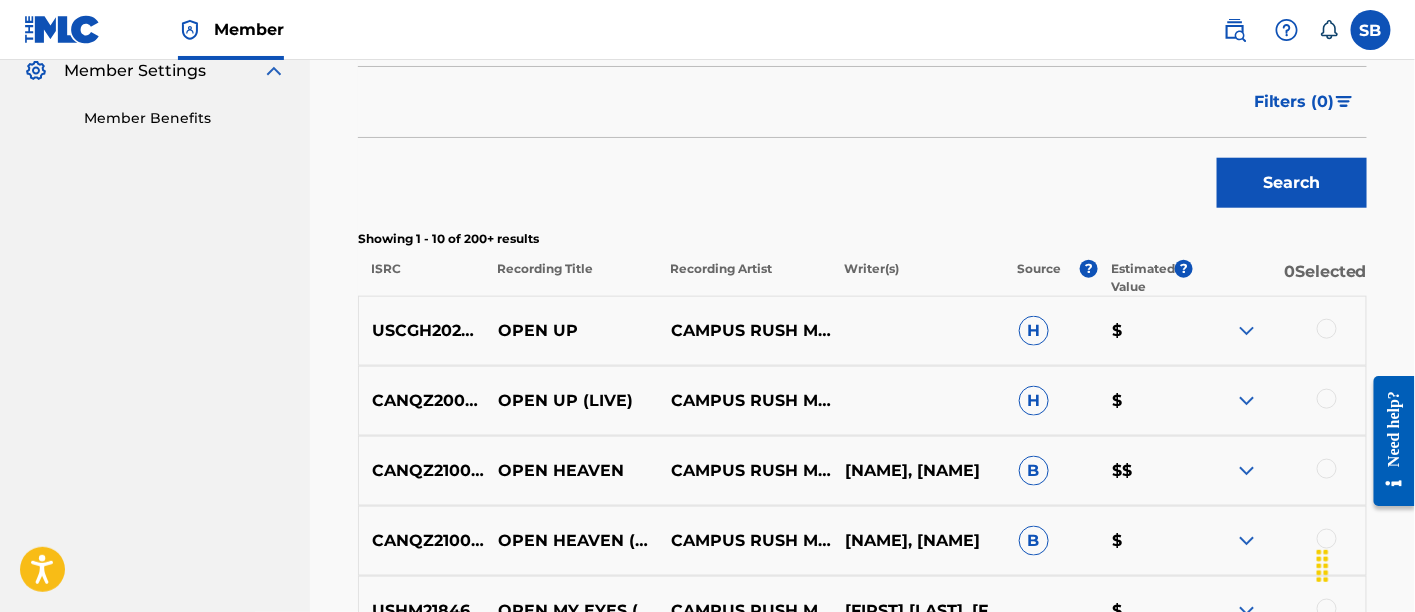 click at bounding box center (1327, 329) 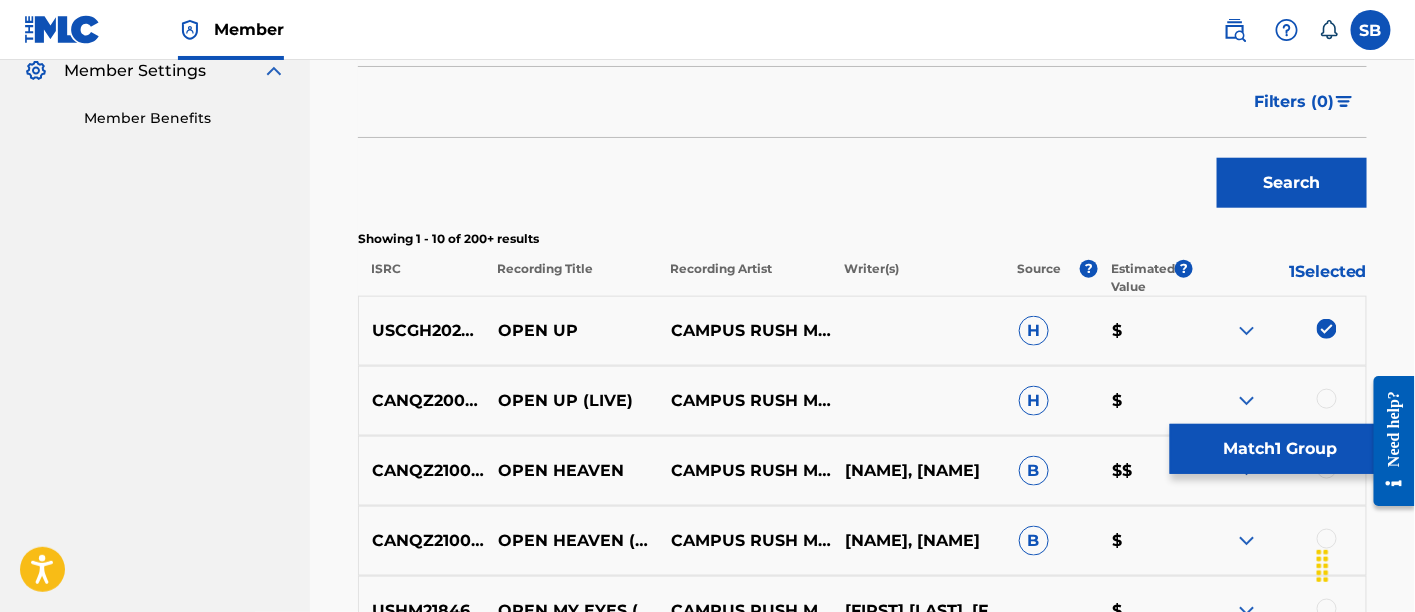 click at bounding box center (1327, 399) 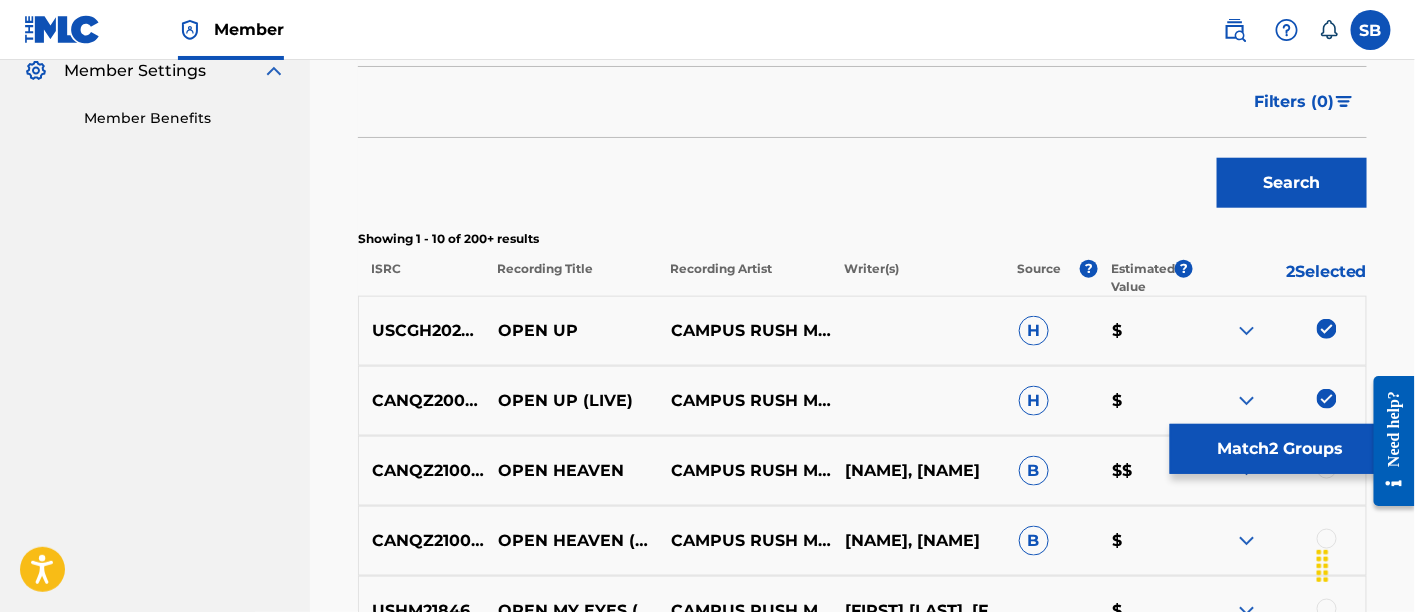 click on "Match  2 Groups" at bounding box center [1280, 449] 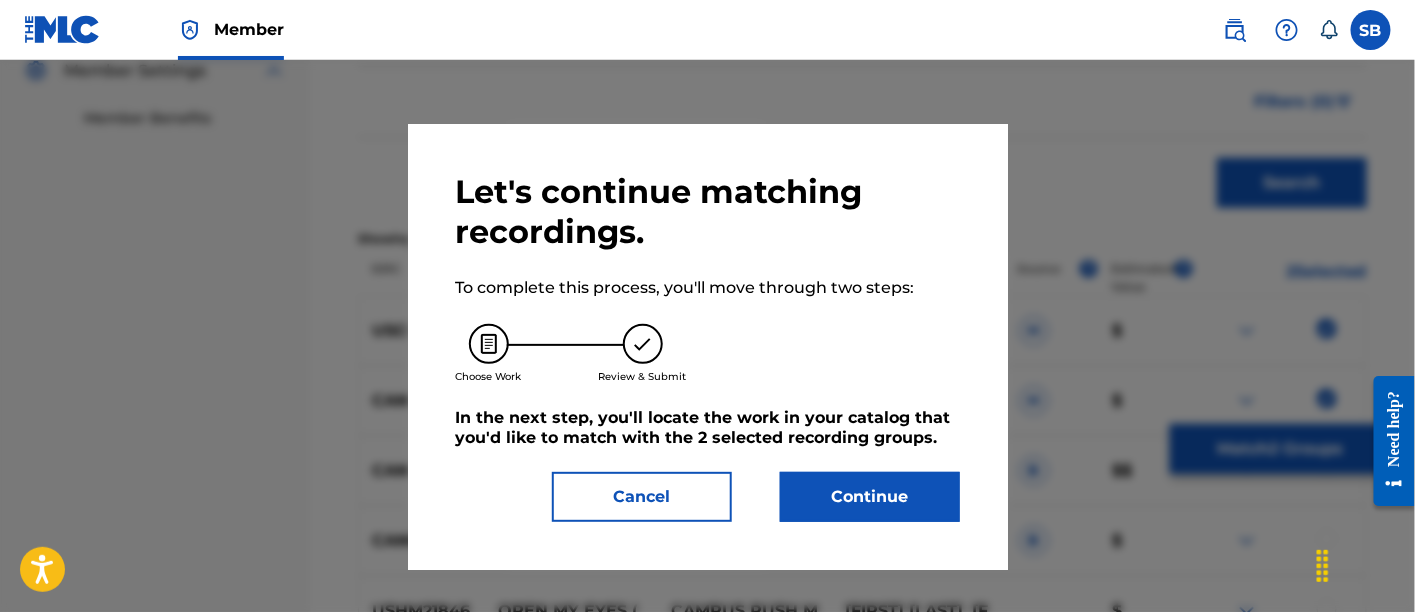 click on "Continue" at bounding box center [870, 497] 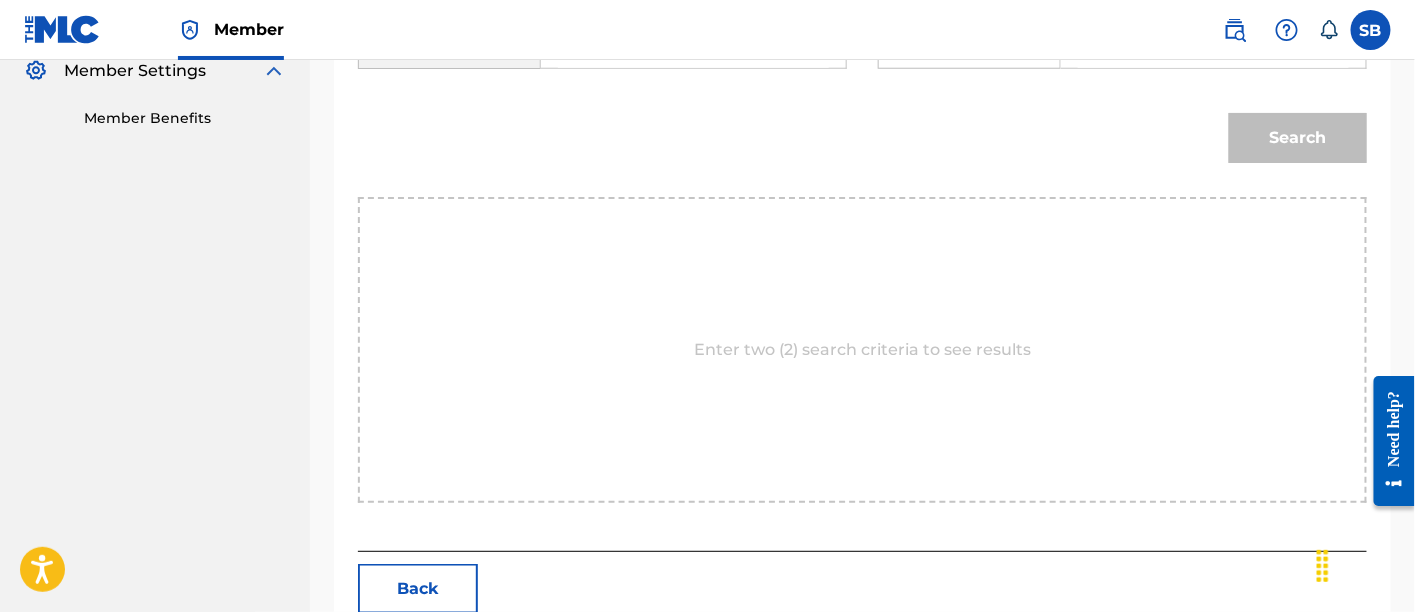 scroll, scrollTop: 468, scrollLeft: 0, axis: vertical 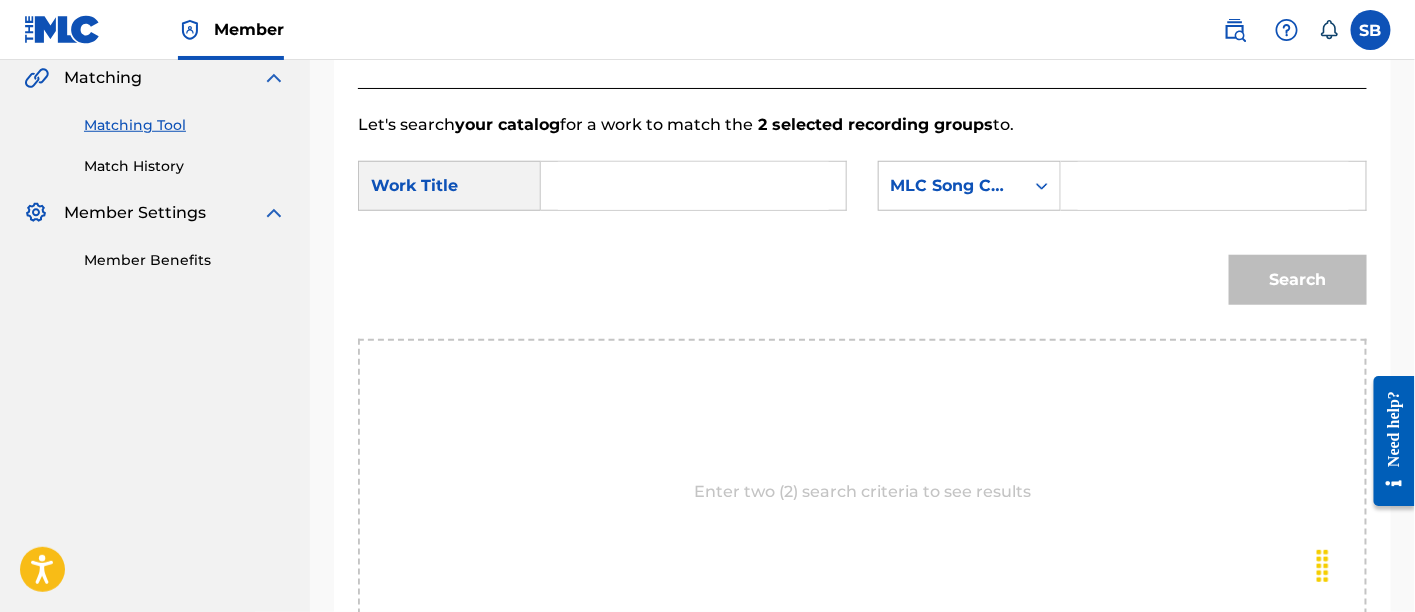 click at bounding box center (693, 186) 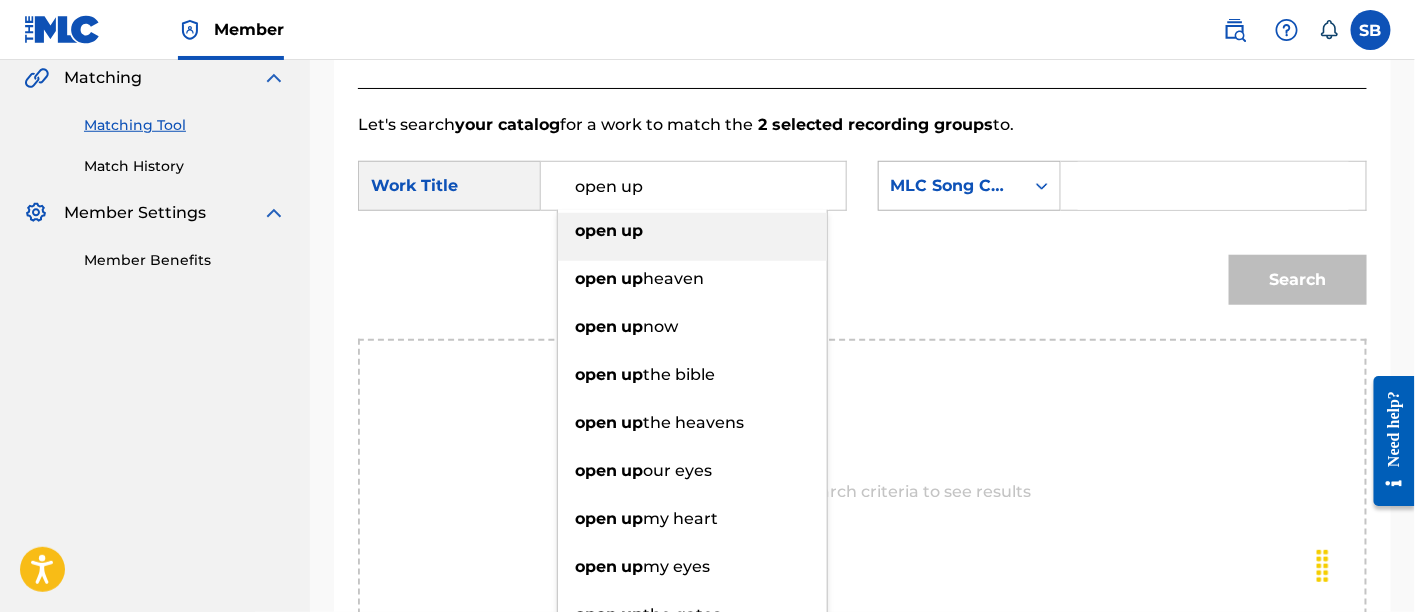 type on "open up" 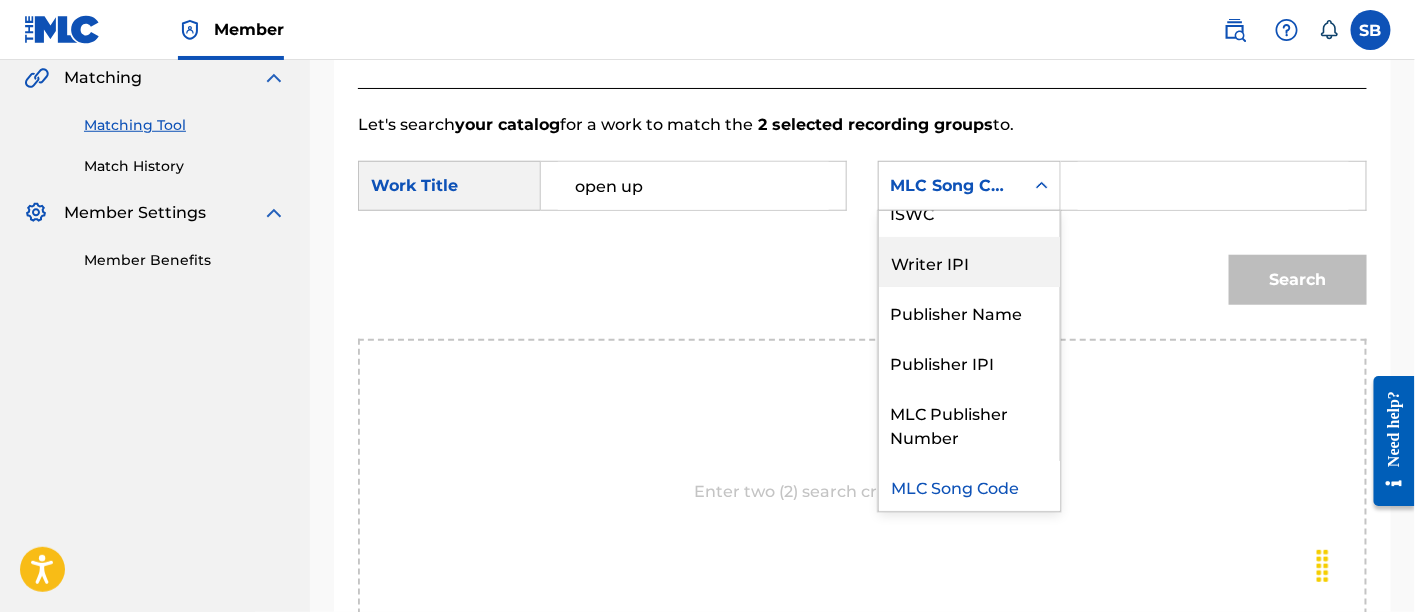 scroll, scrollTop: 0, scrollLeft: 0, axis: both 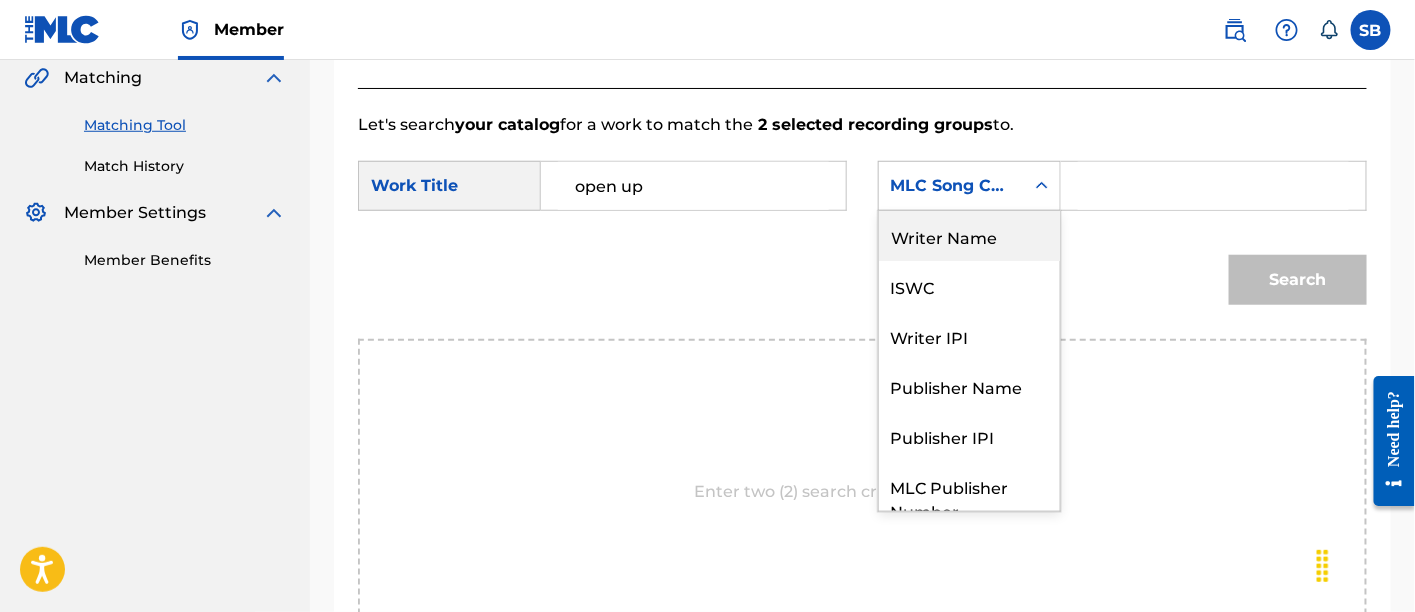 click on "Writer Name" at bounding box center (969, 236) 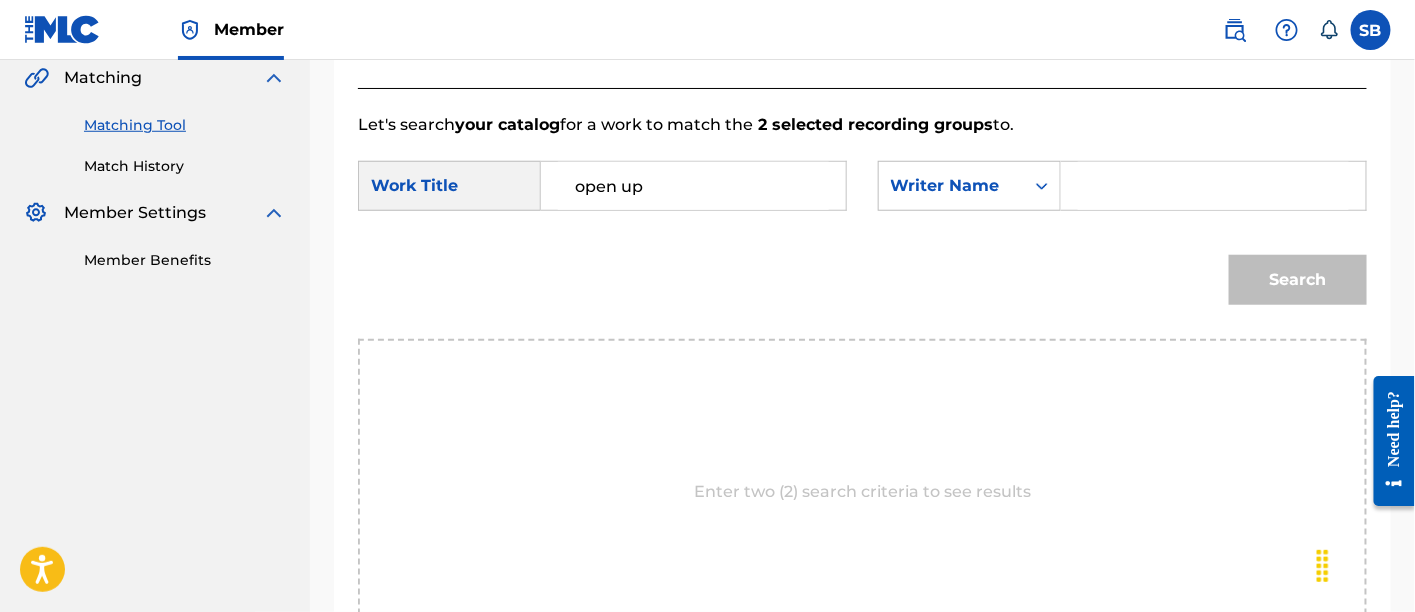 click at bounding box center [1213, 186] 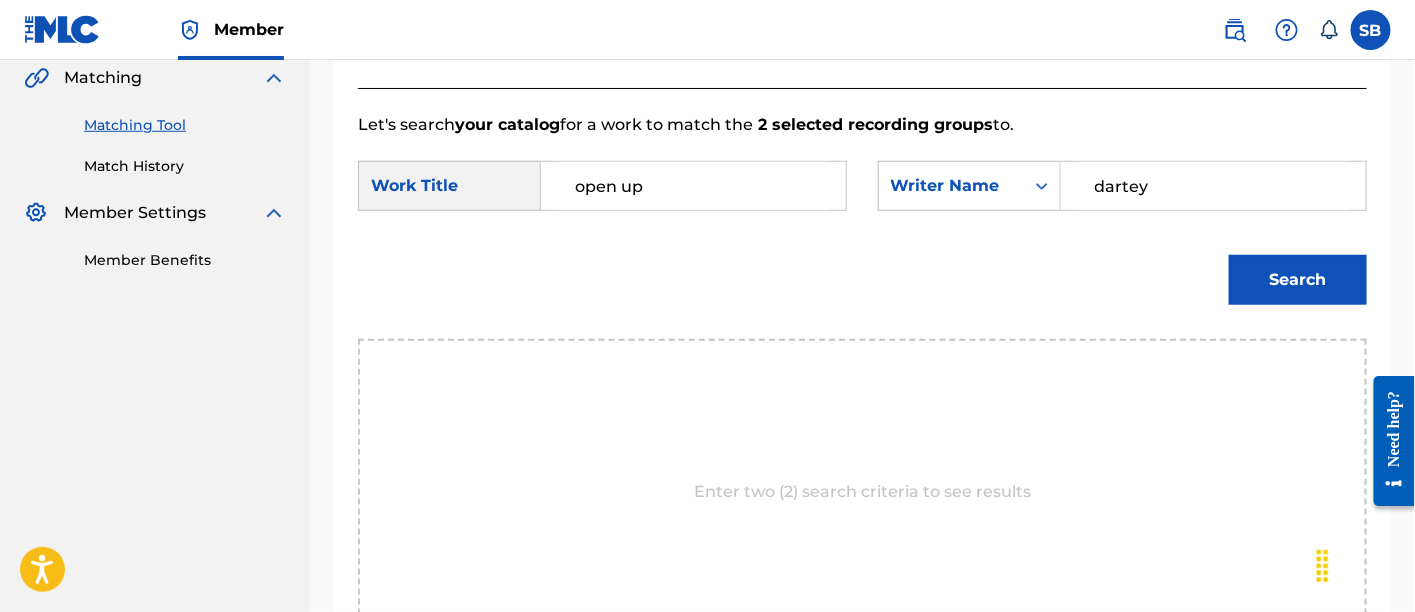 click on "Search" at bounding box center (1298, 280) 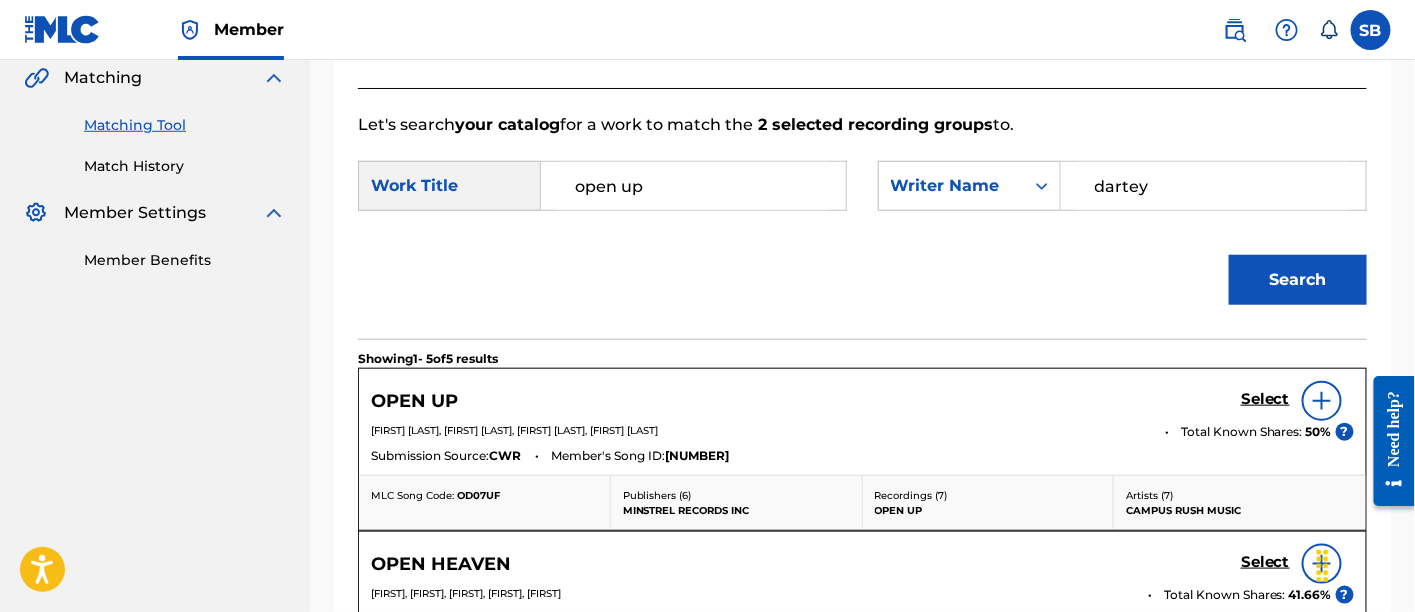 click on "Select" at bounding box center (1265, 399) 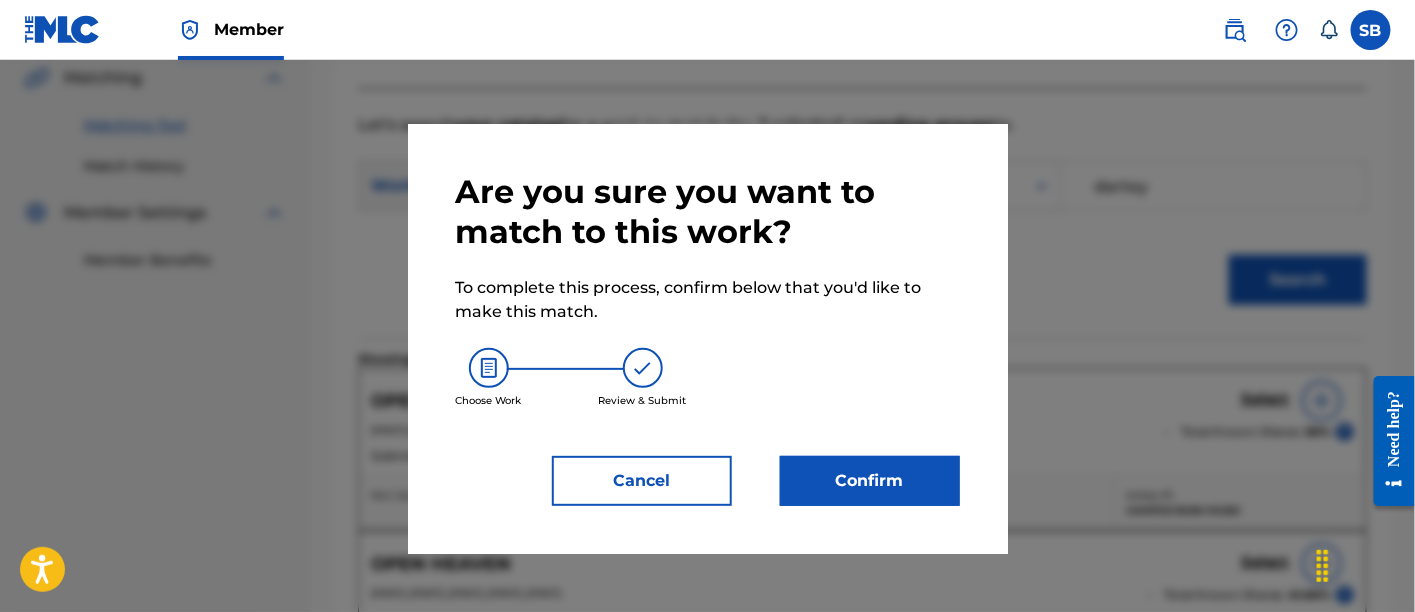 click on "Confirm" at bounding box center (870, 481) 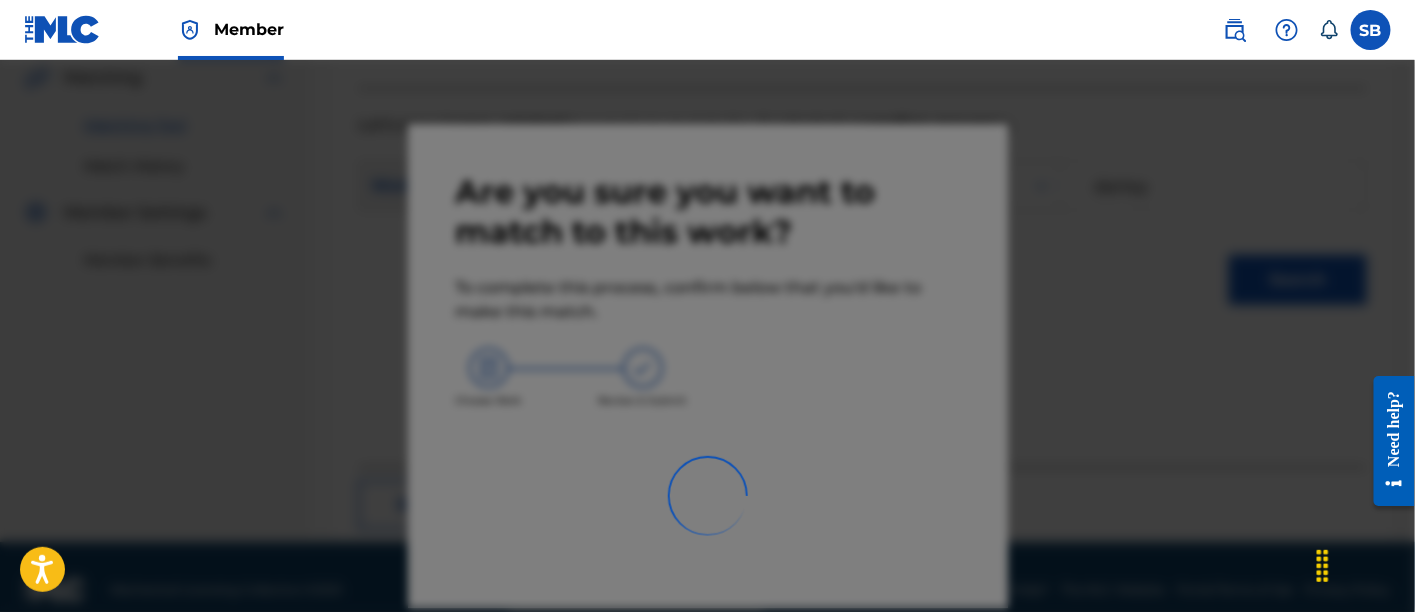 scroll, scrollTop: 246, scrollLeft: 0, axis: vertical 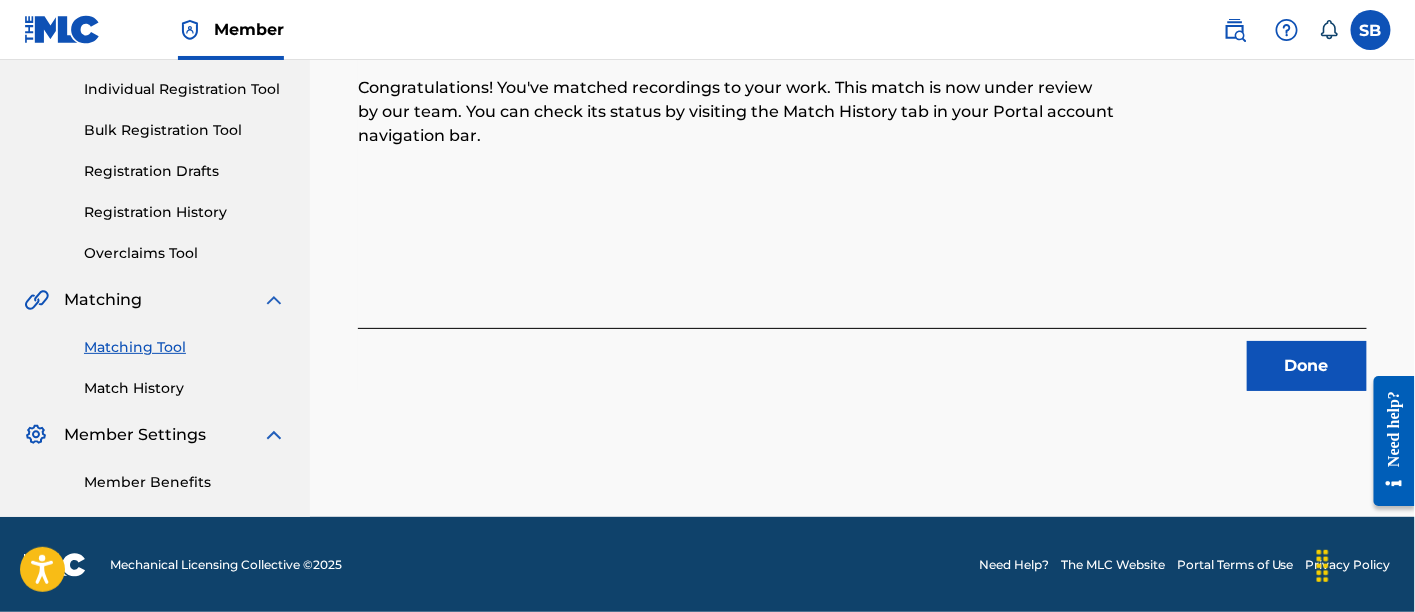 click on "Done" at bounding box center (1307, 366) 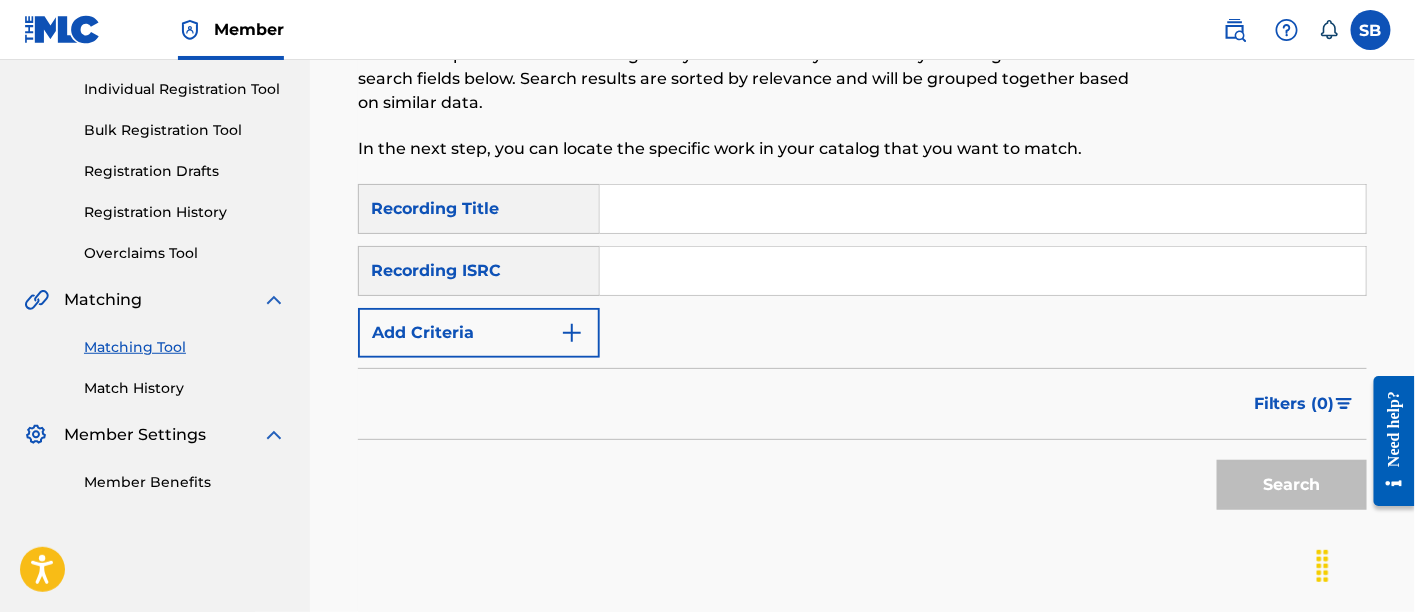 click at bounding box center (983, 209) 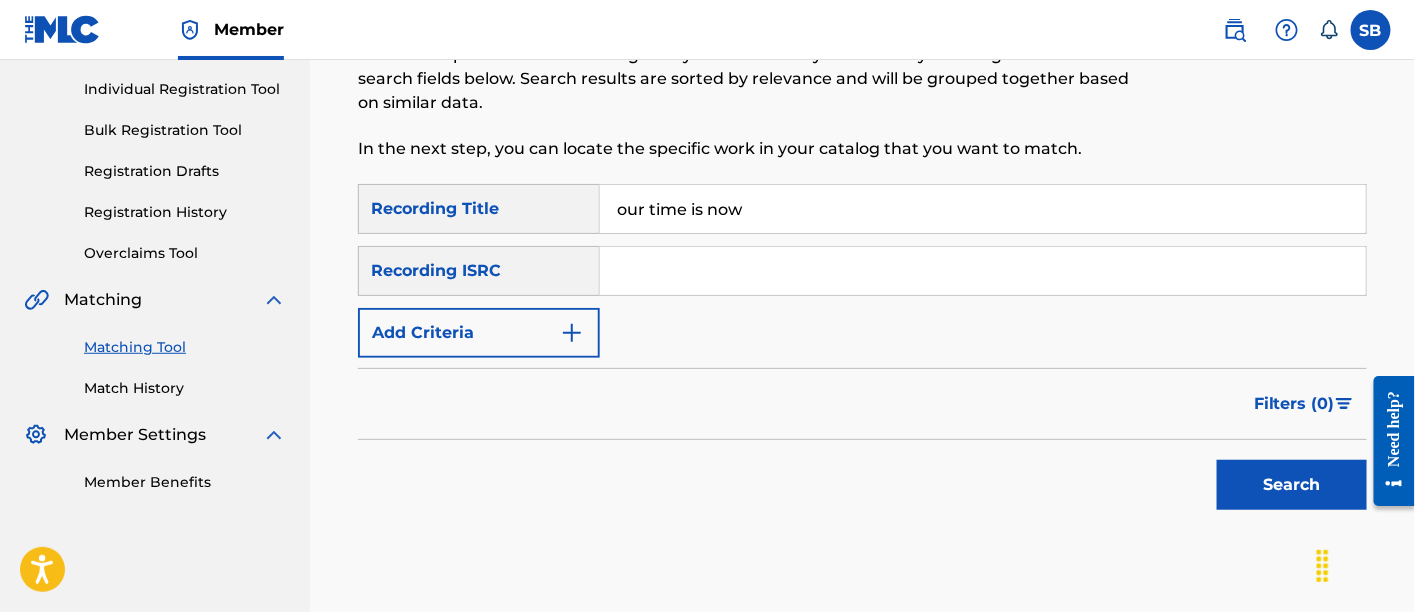 type on "our time is now" 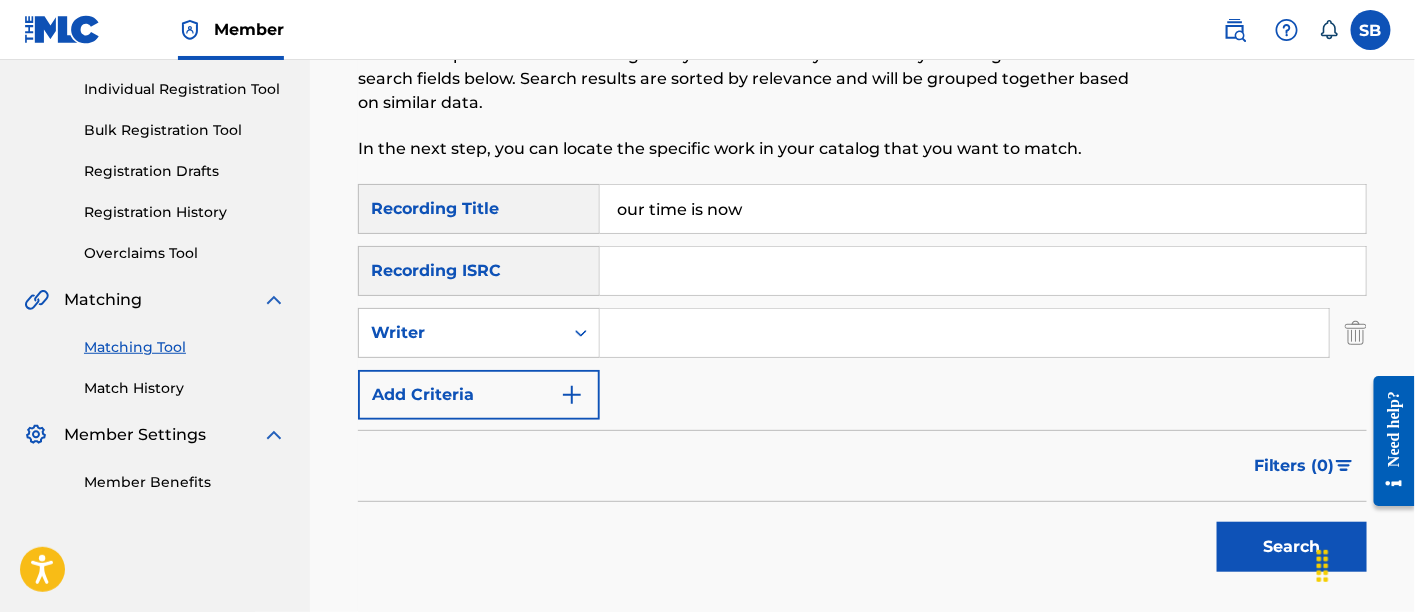 click at bounding box center (964, 333) 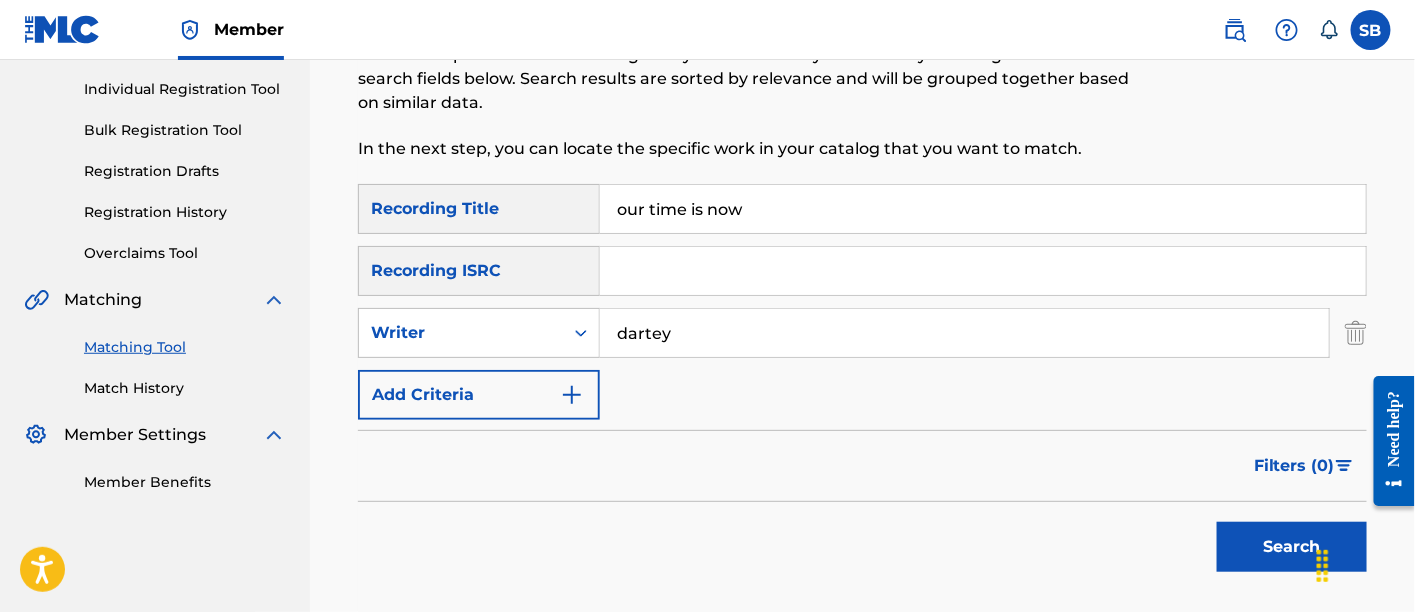 click on "Search" at bounding box center [1292, 547] 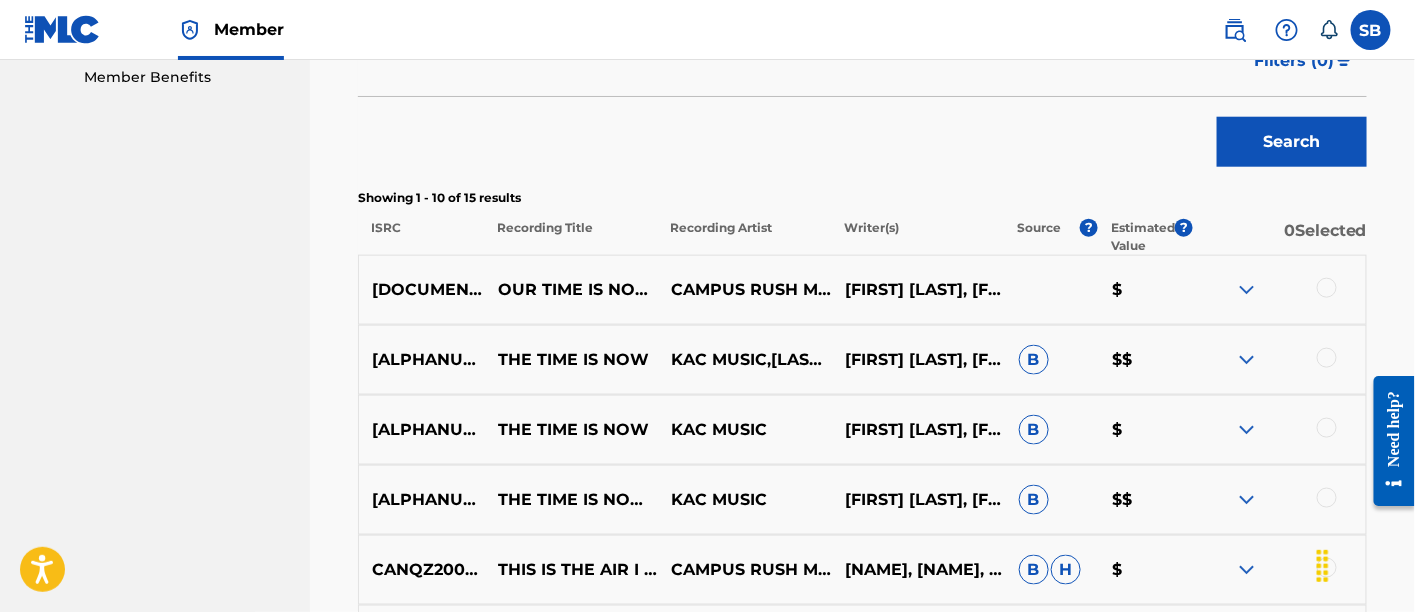 scroll, scrollTop: 658, scrollLeft: 0, axis: vertical 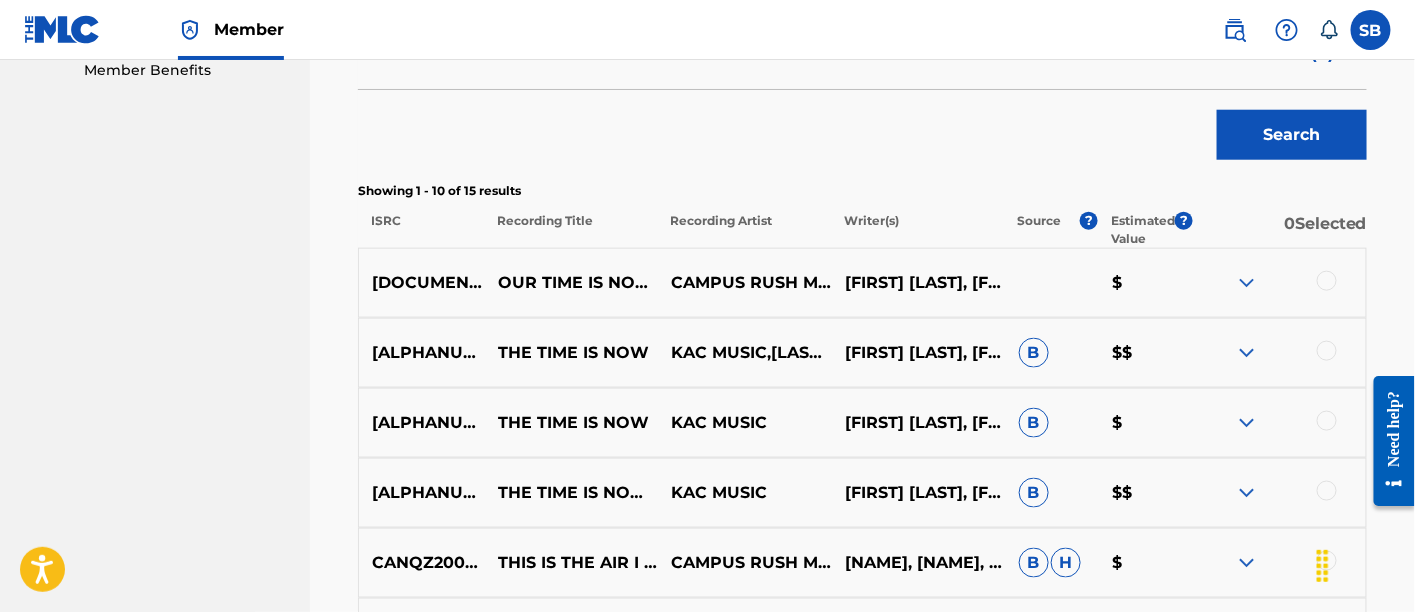click at bounding box center (1279, 283) 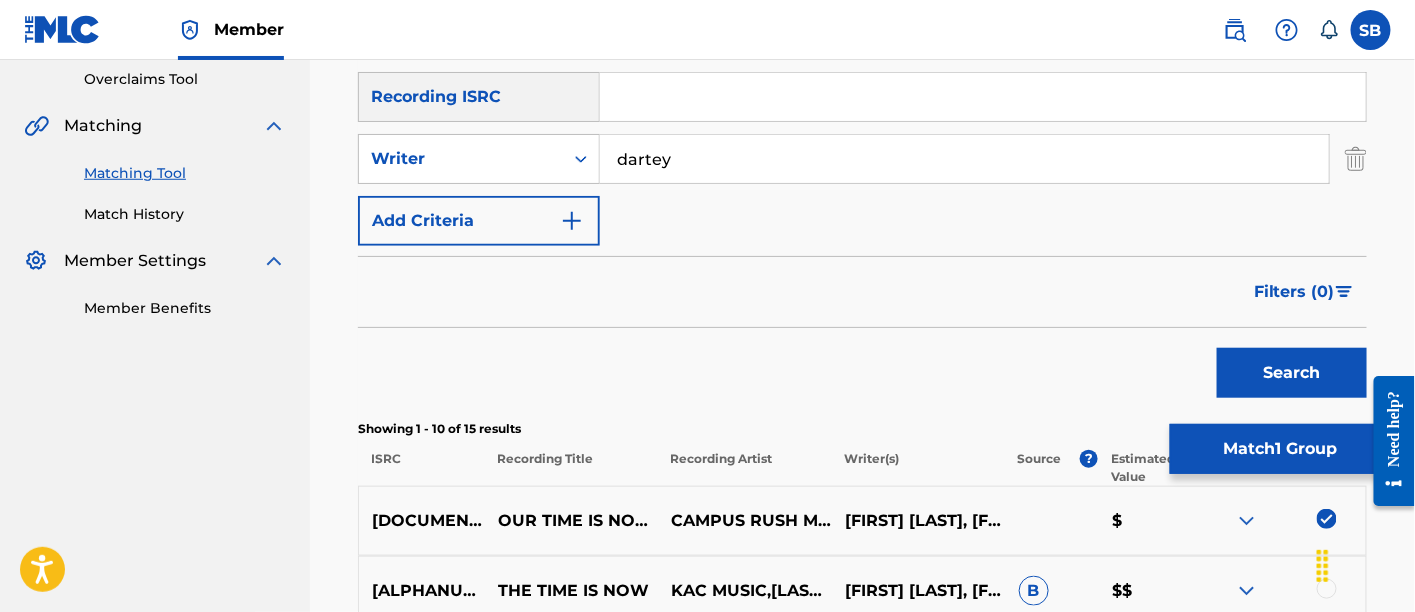 scroll, scrollTop: 373, scrollLeft: 0, axis: vertical 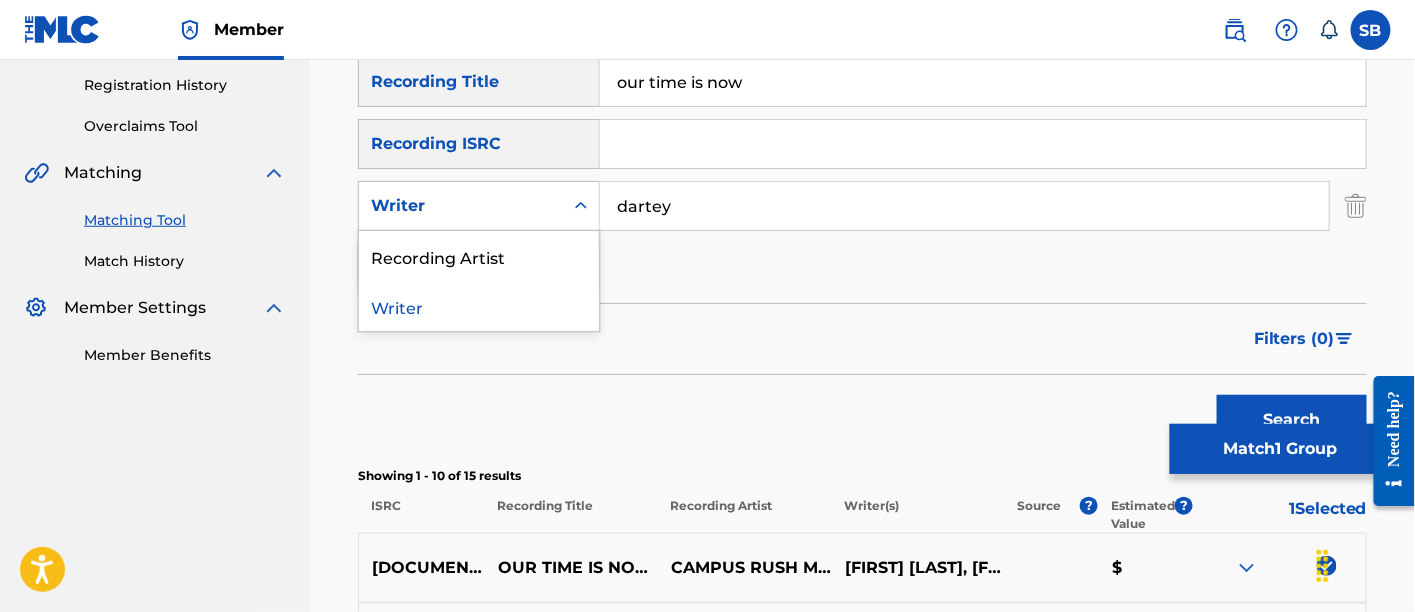 click 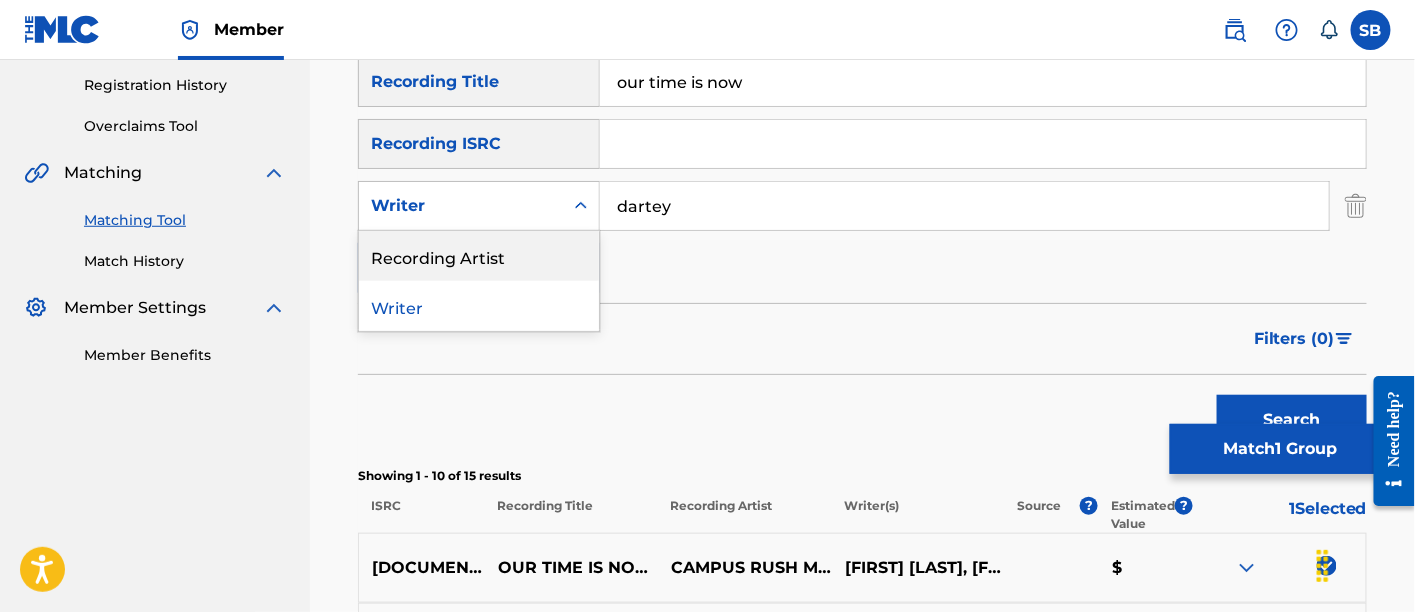 click on "Recording Artist" at bounding box center (479, 256) 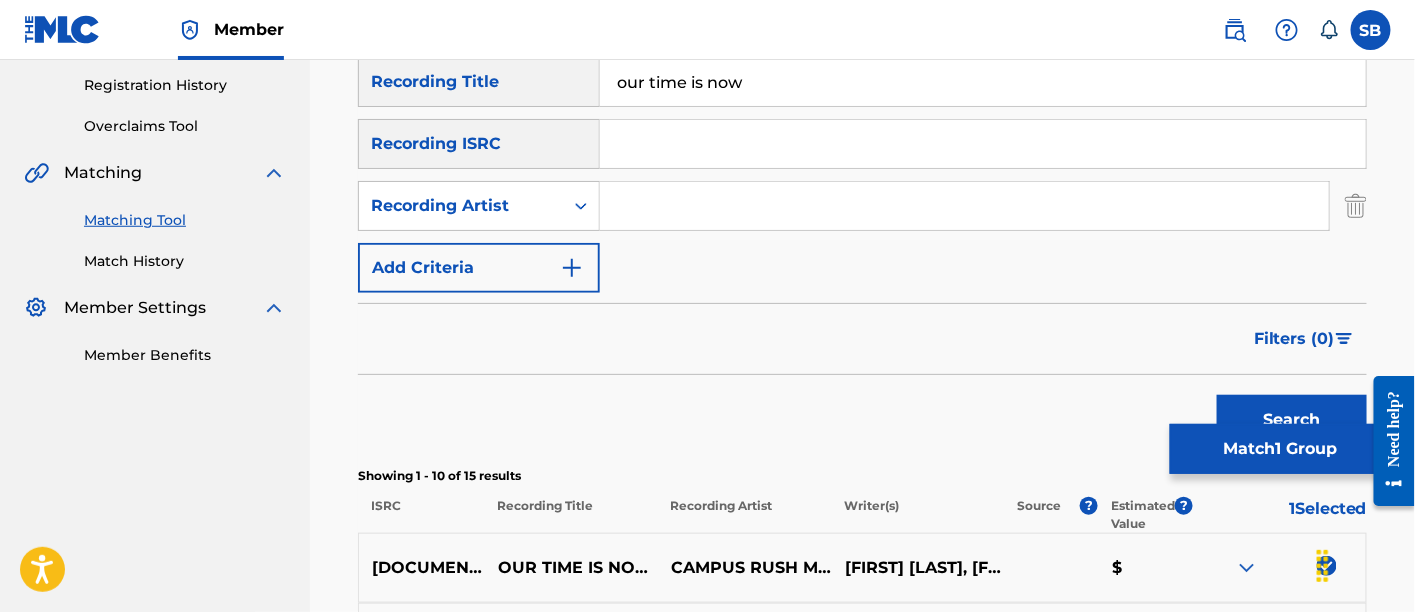 click at bounding box center [964, 206] 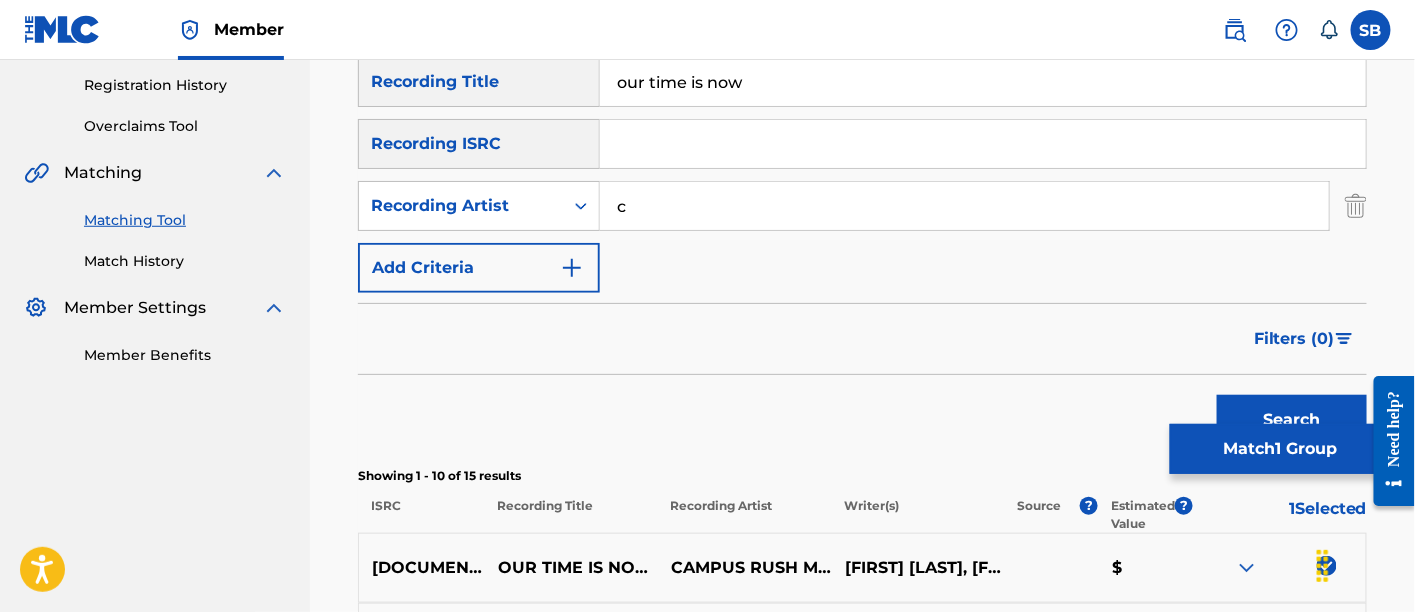 type on "campus rush" 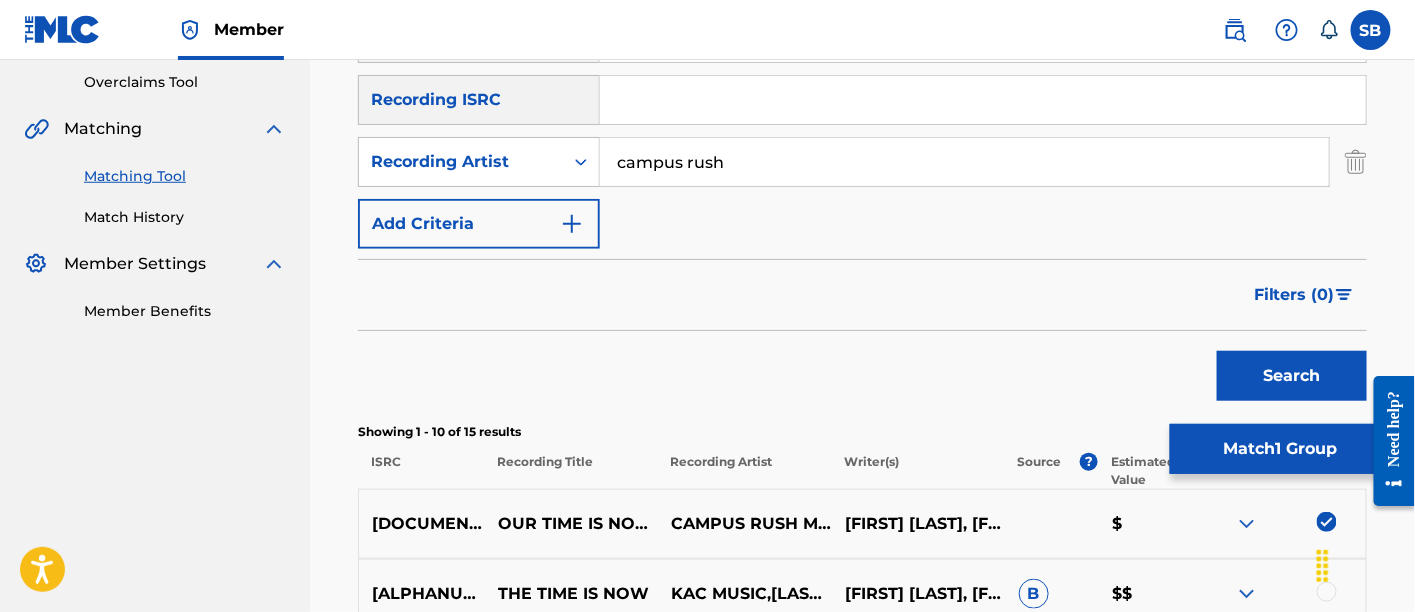 scroll, scrollTop: 515, scrollLeft: 0, axis: vertical 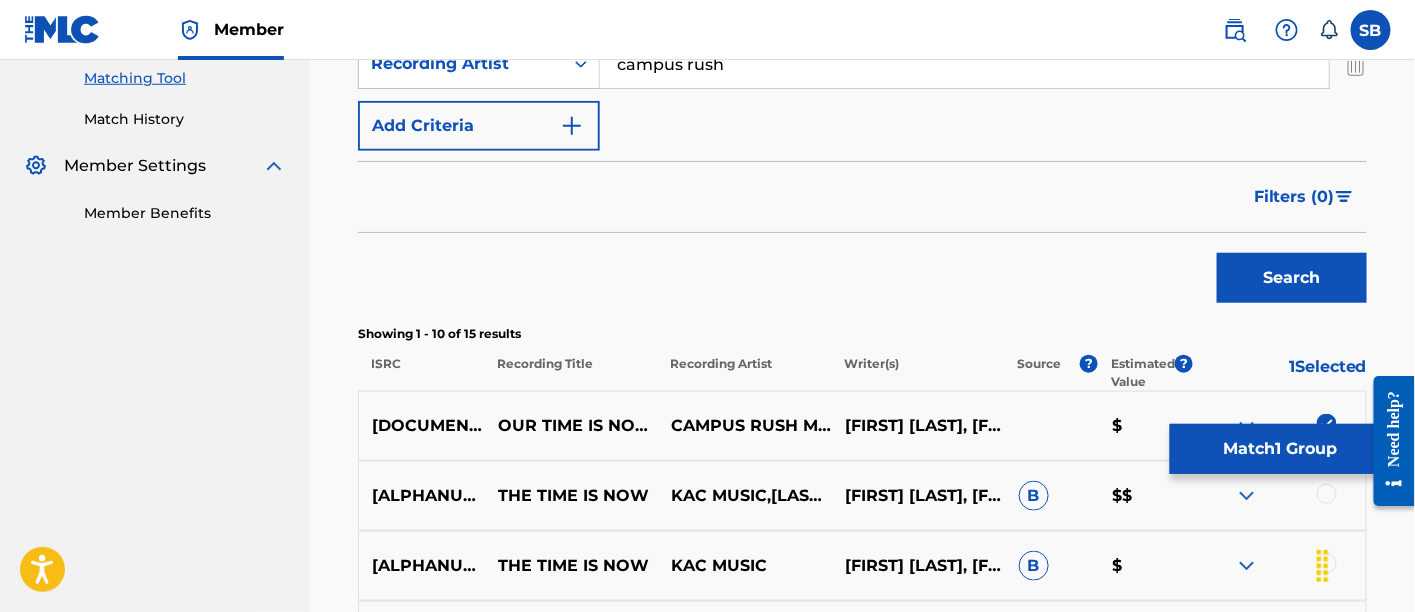 click on "Search" at bounding box center [1292, 278] 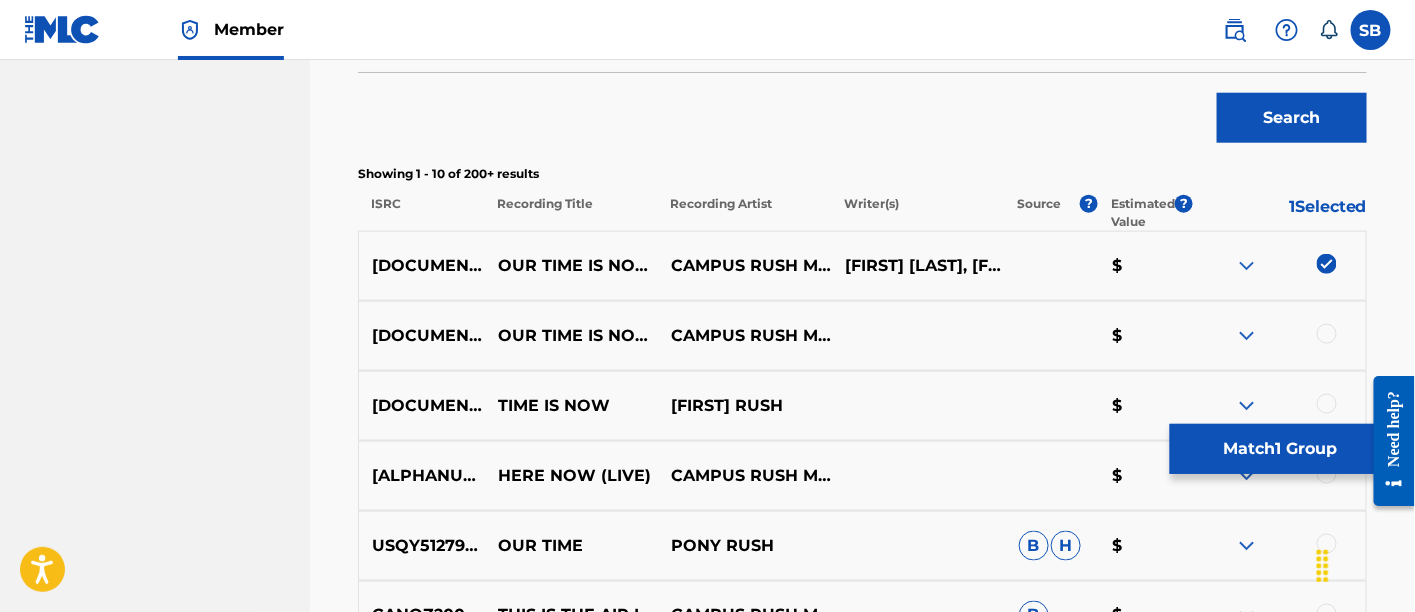 scroll, scrollTop: 700, scrollLeft: 0, axis: vertical 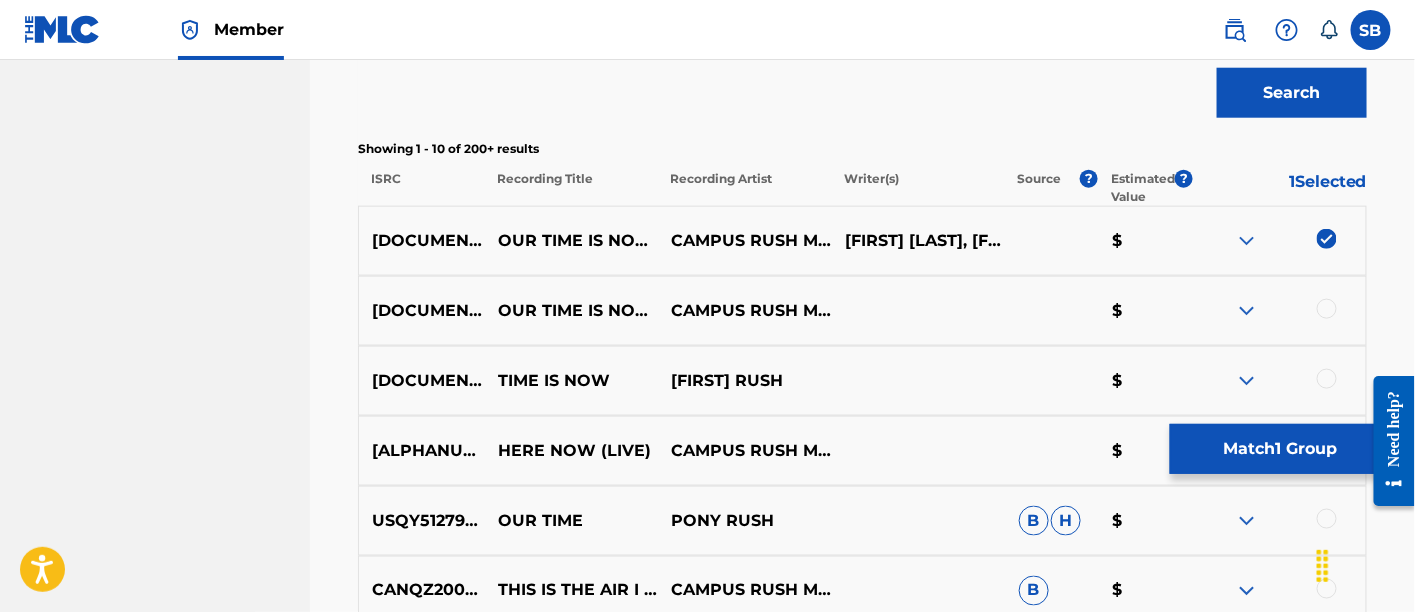 click at bounding box center [1327, 309] 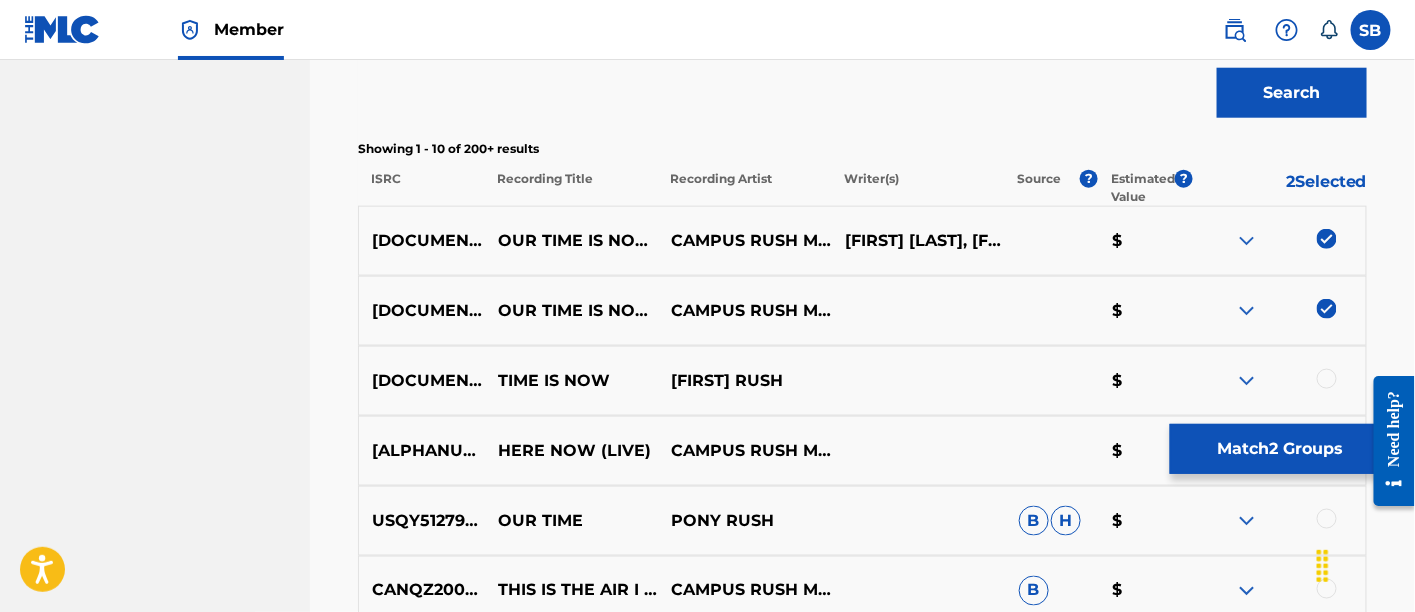click on "Match  2 Groups" at bounding box center [1280, 449] 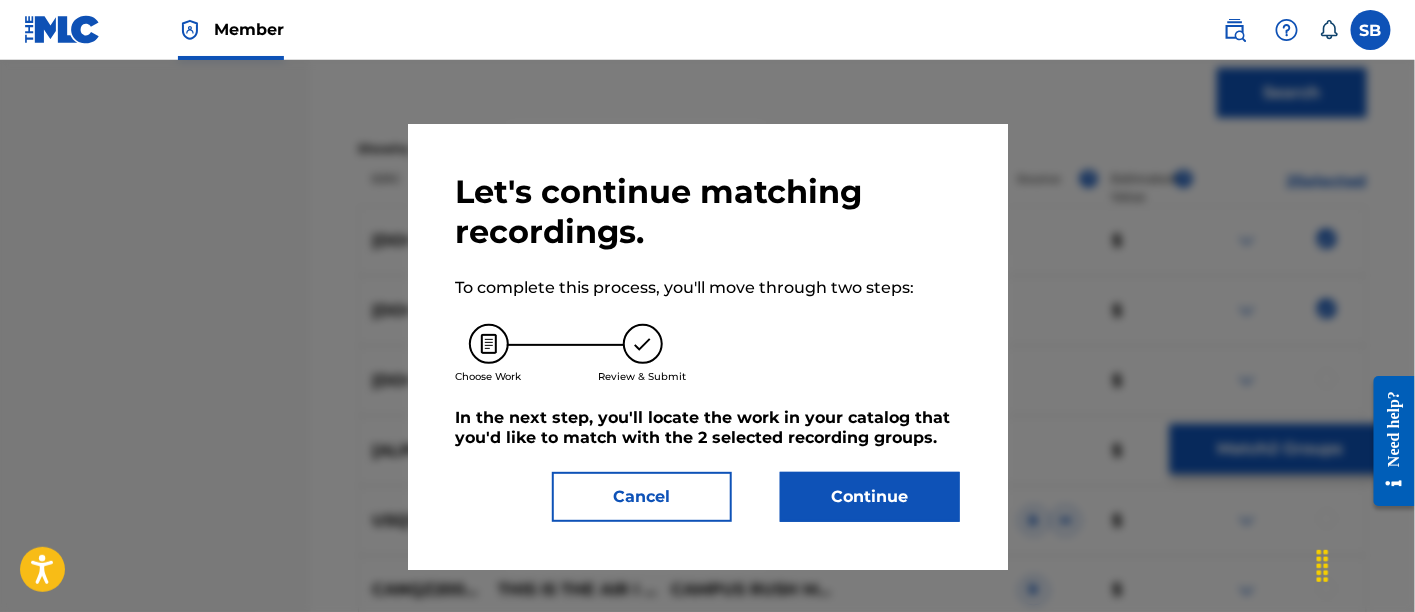 click on "Continue" at bounding box center [870, 497] 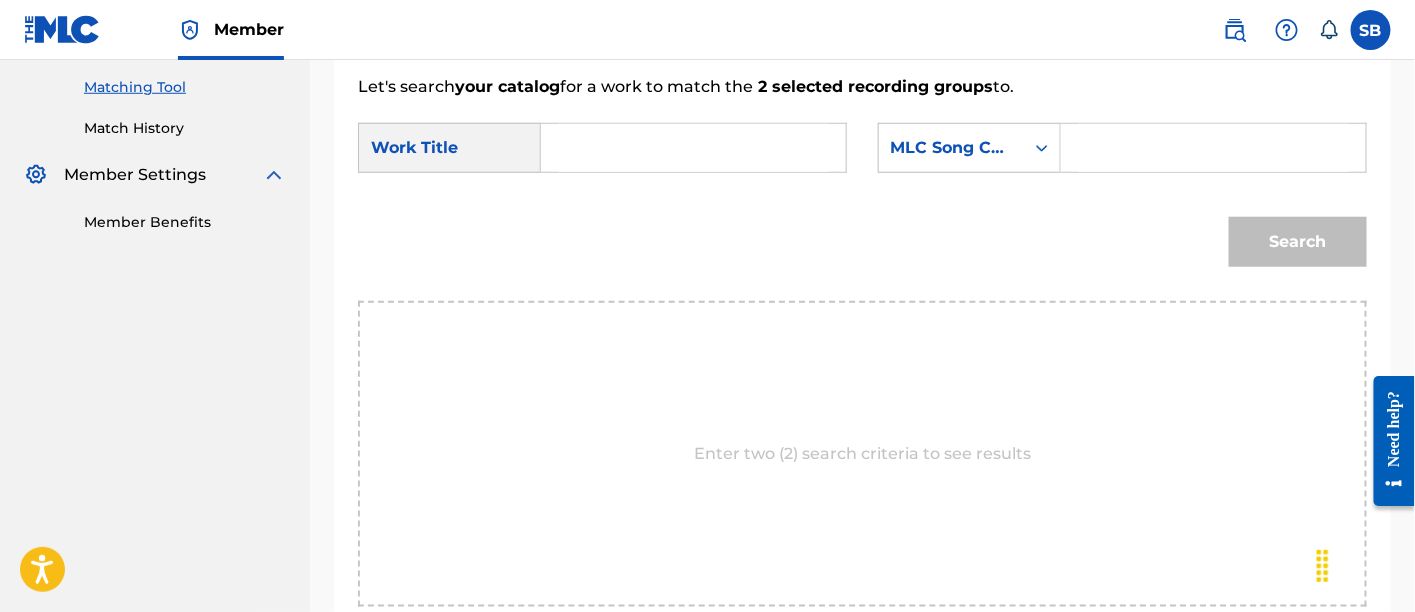 scroll, scrollTop: 505, scrollLeft: 0, axis: vertical 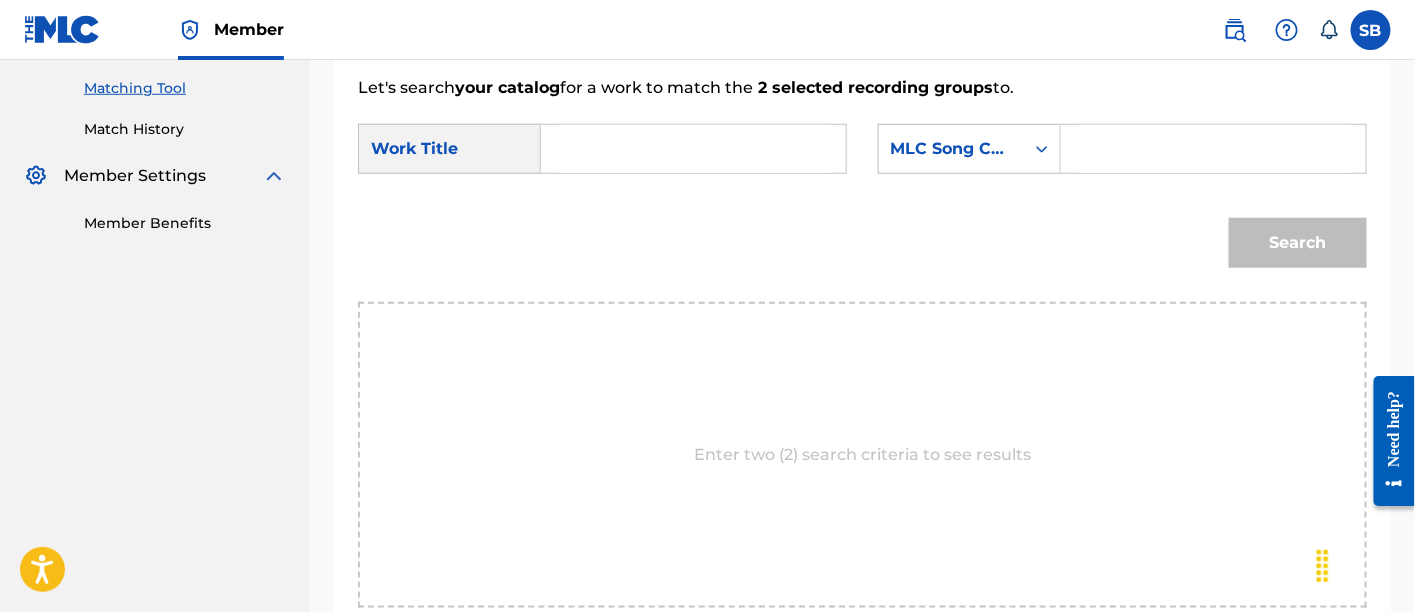 click at bounding box center [693, 149] 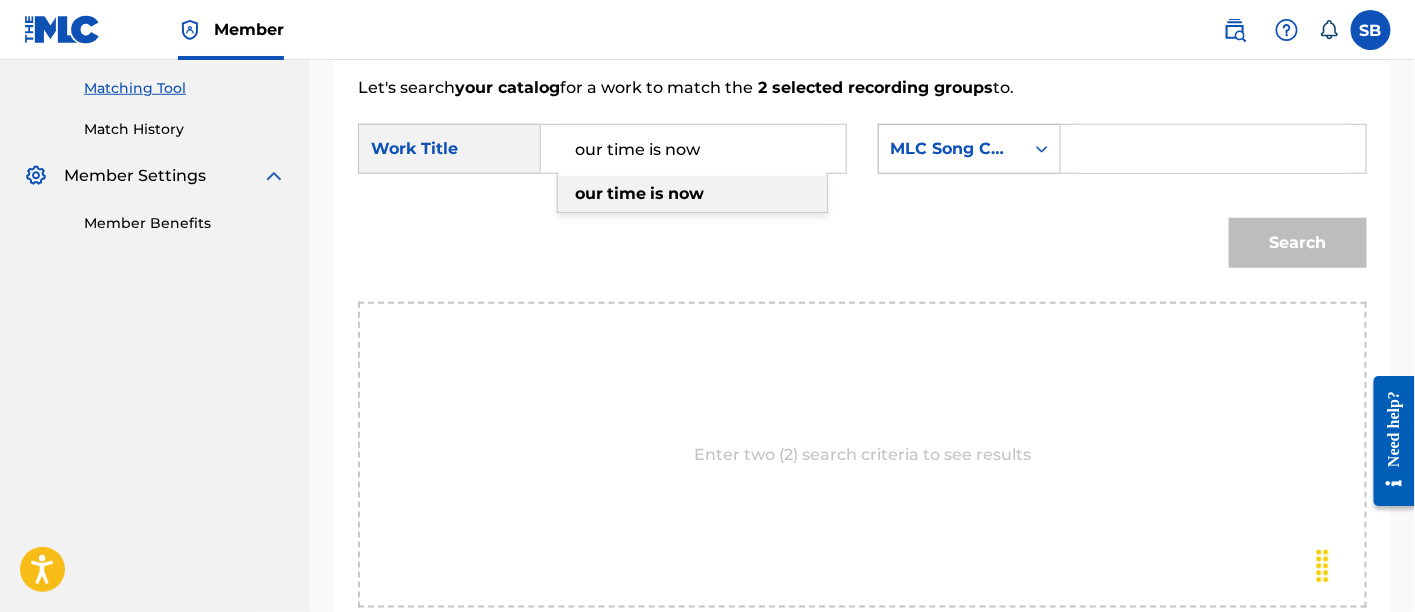 type on "our time is now" 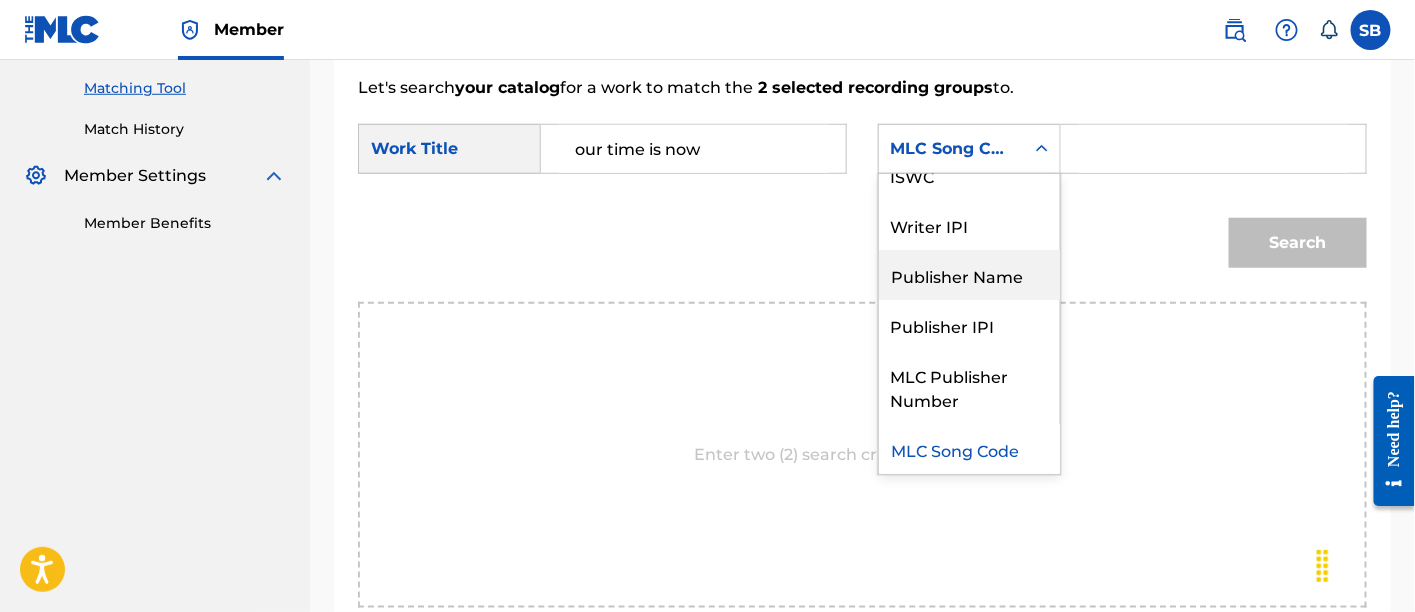 scroll, scrollTop: 0, scrollLeft: 0, axis: both 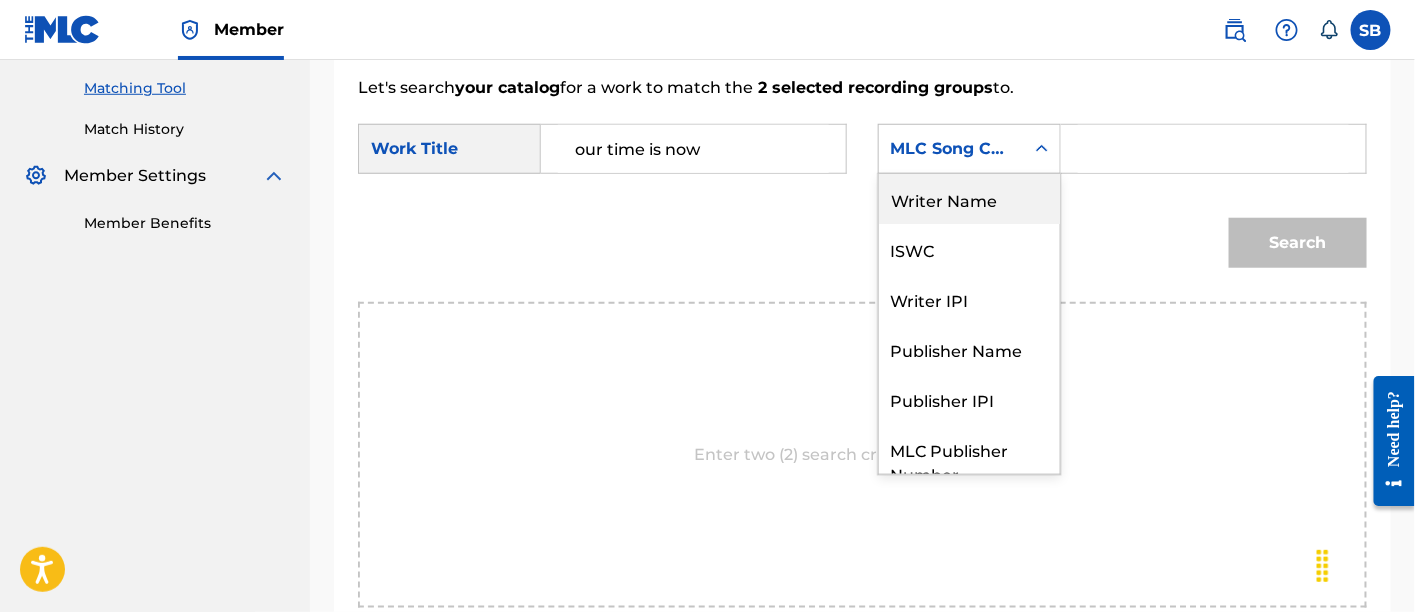 click on "Writer Name" at bounding box center (969, 199) 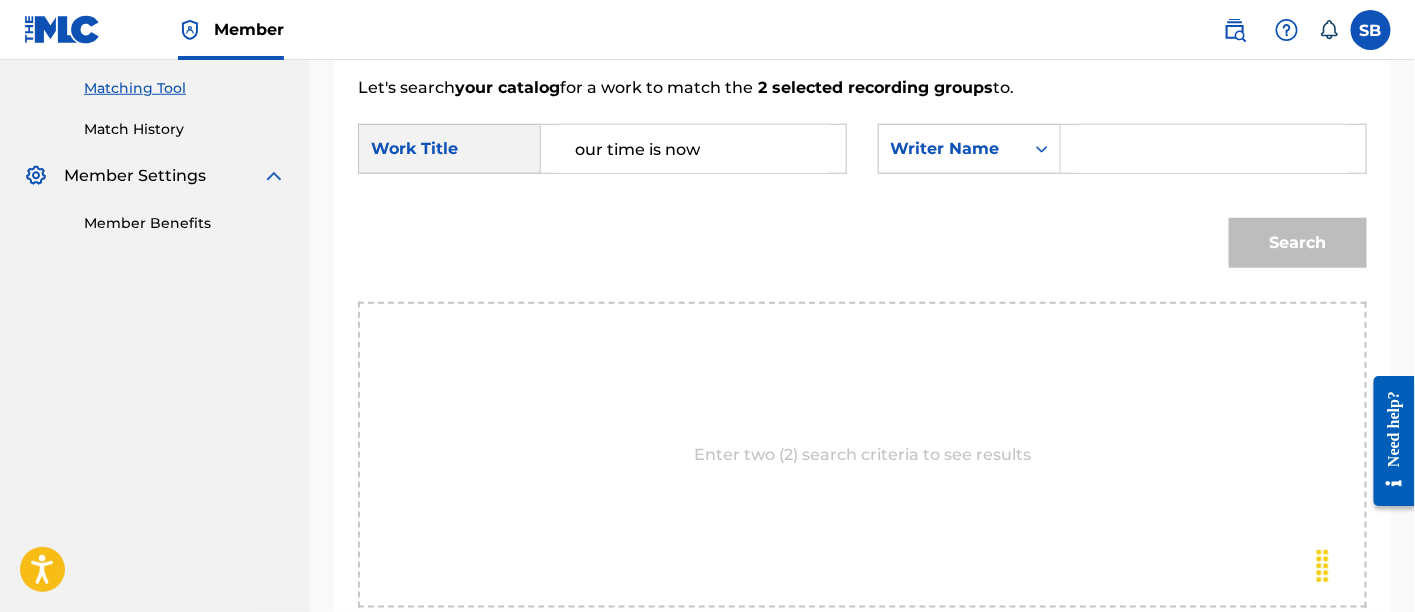 click on "SearchWithCriteria1ac30feb-6d24-4f5e-a8a6-3c033f43aad5 Work Title our time is now SearchWithCriteria671b181f-f2da-4804-876d-0fddbaa0a6a4 Writer Name Search" at bounding box center (862, 201) 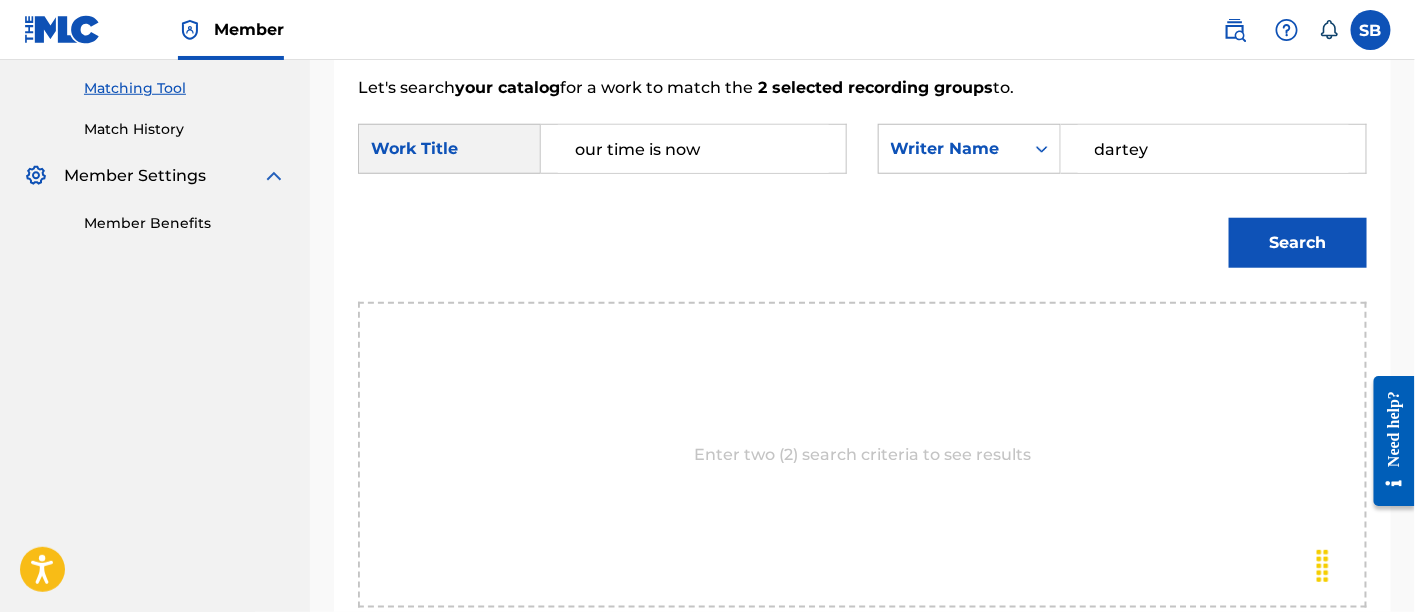 click on "Search" at bounding box center [1298, 243] 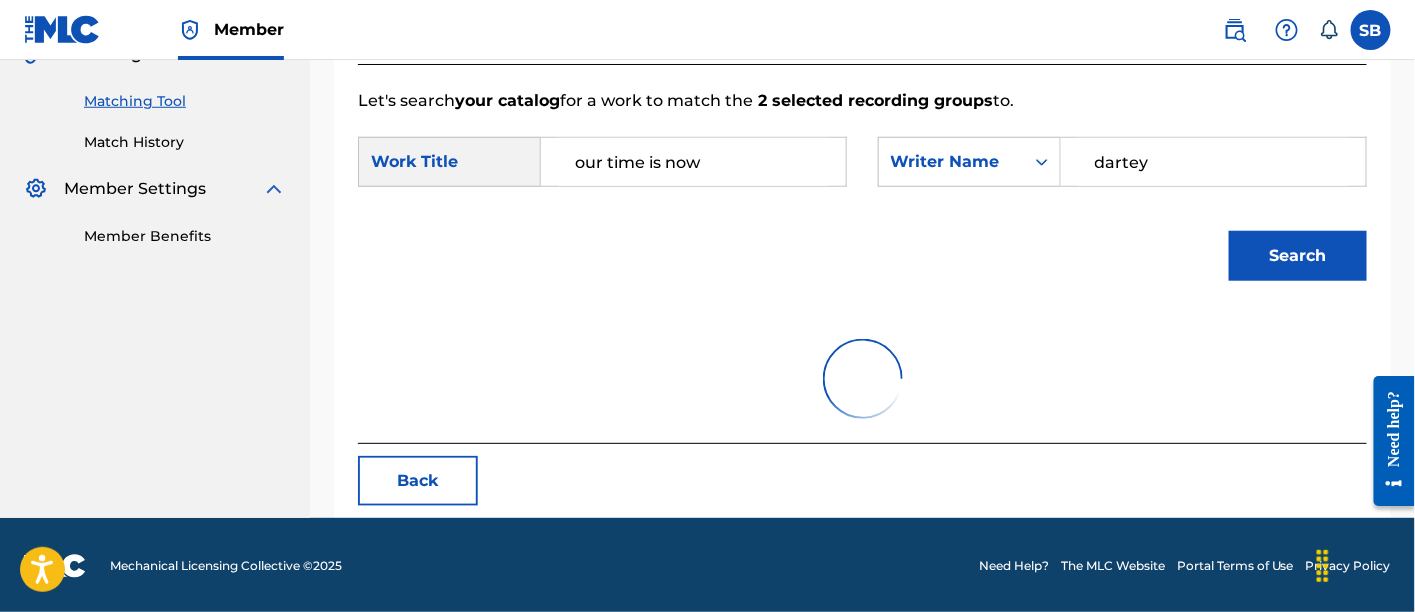 scroll, scrollTop: 505, scrollLeft: 0, axis: vertical 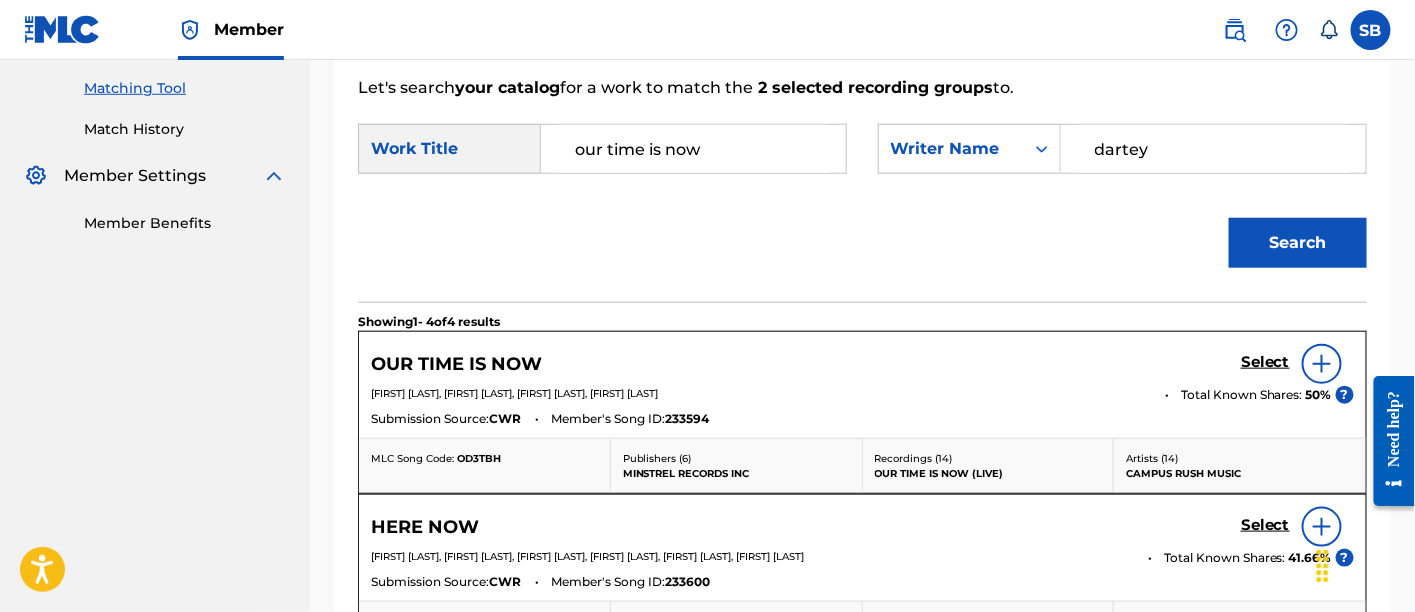 click on "Select" at bounding box center [1265, 362] 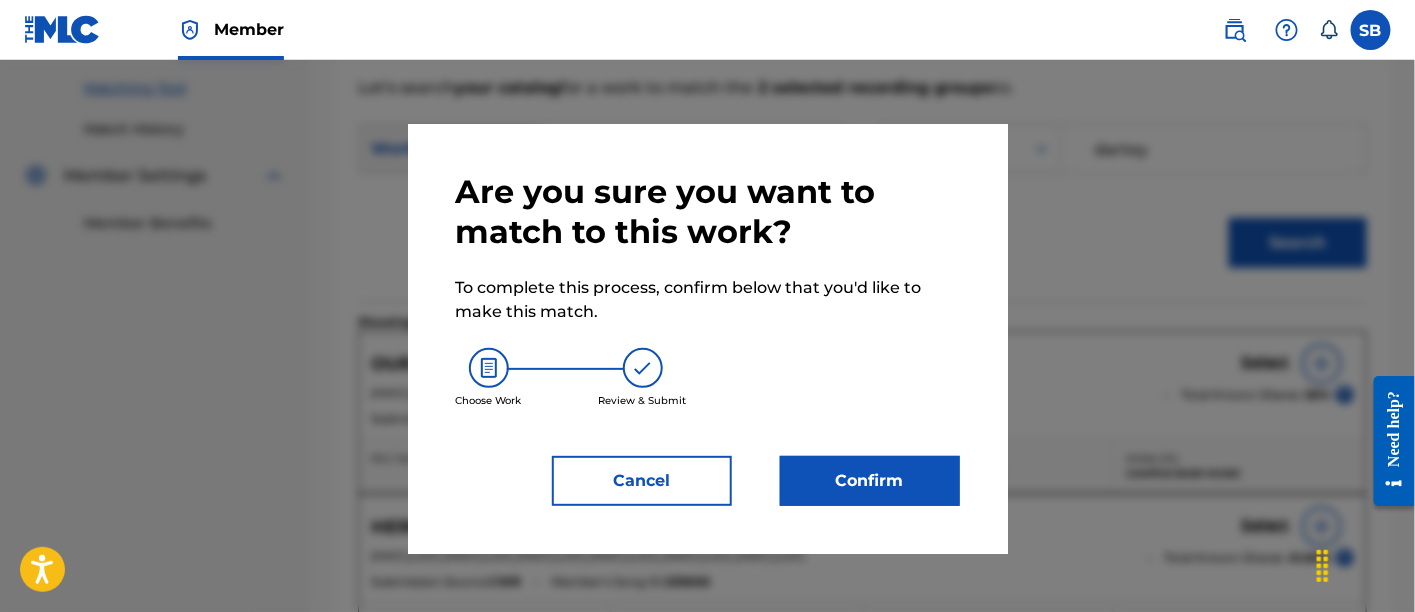 click on "Confirm" at bounding box center (870, 481) 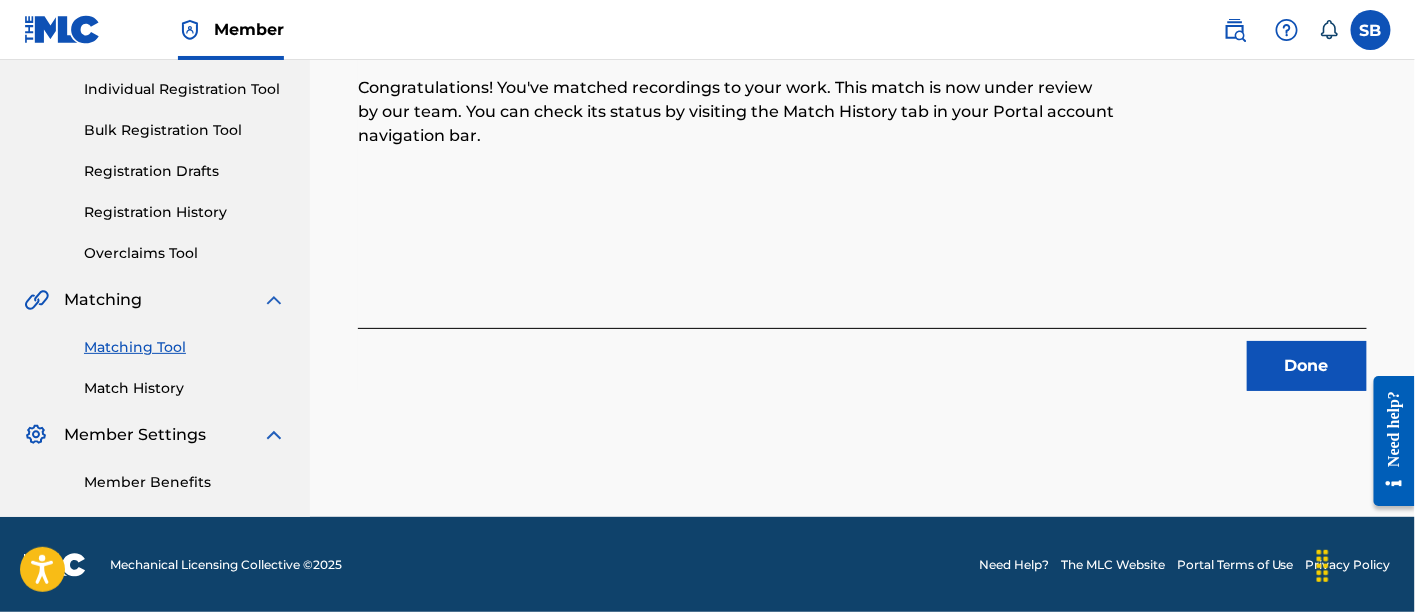 scroll, scrollTop: 40, scrollLeft: 0, axis: vertical 